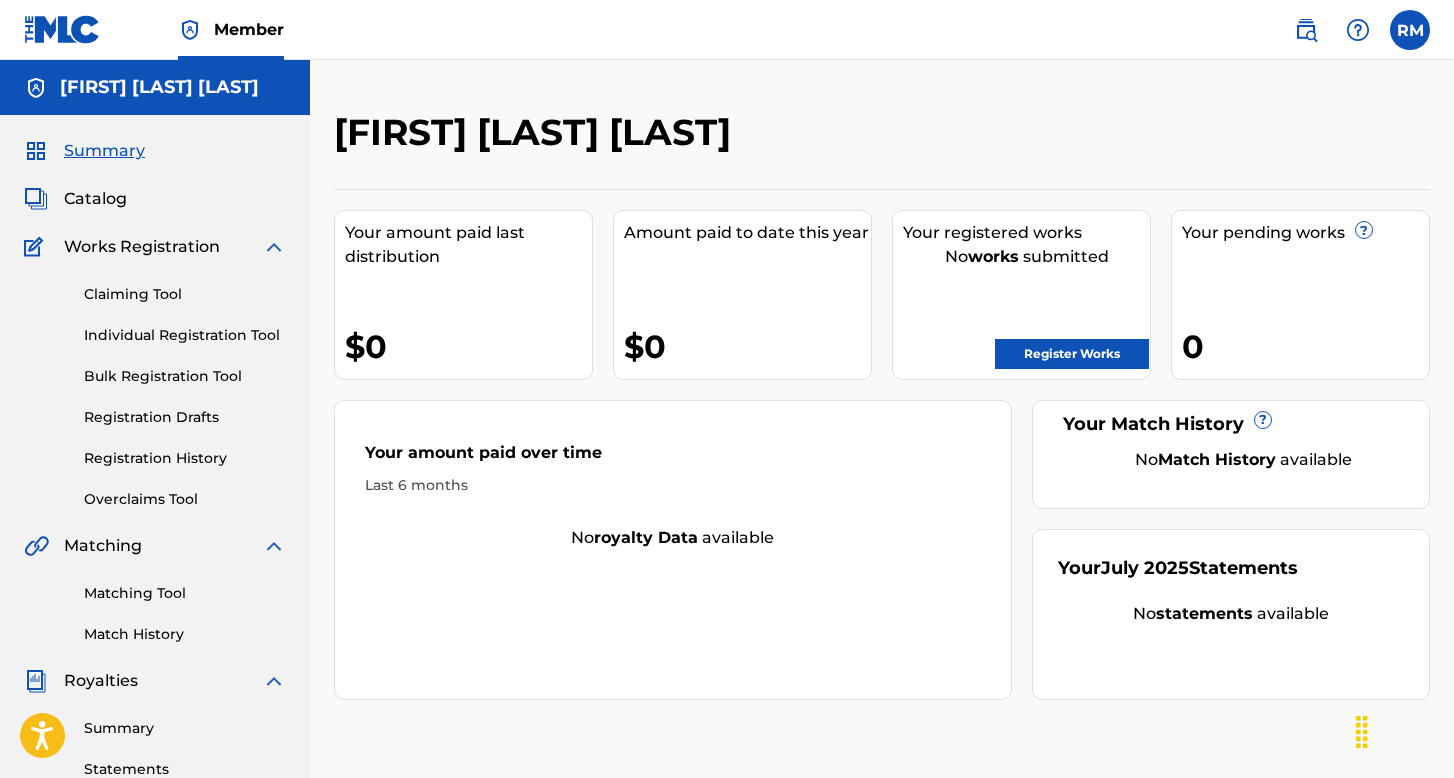 scroll, scrollTop: 0, scrollLeft: 0, axis: both 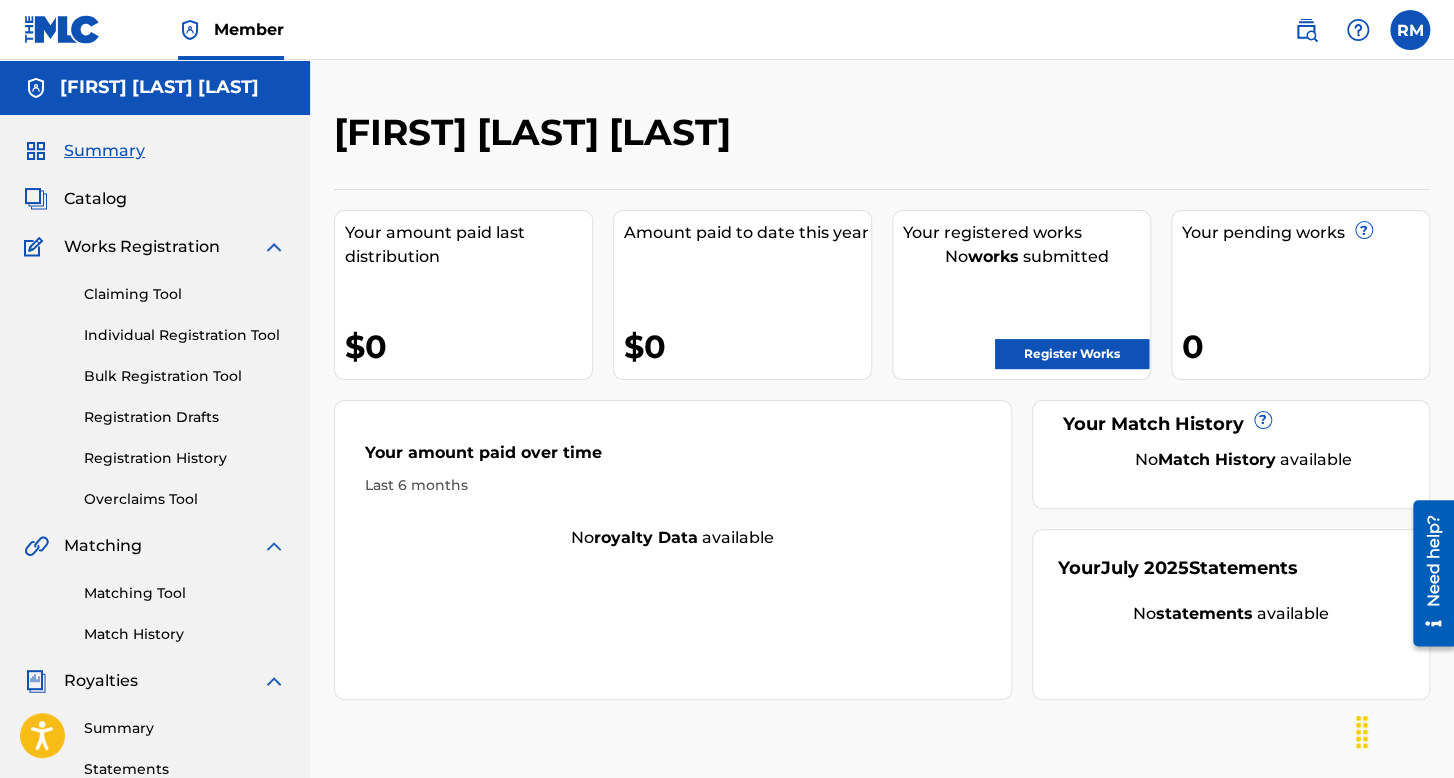 click on "Individual Registration Tool" at bounding box center (185, 335) 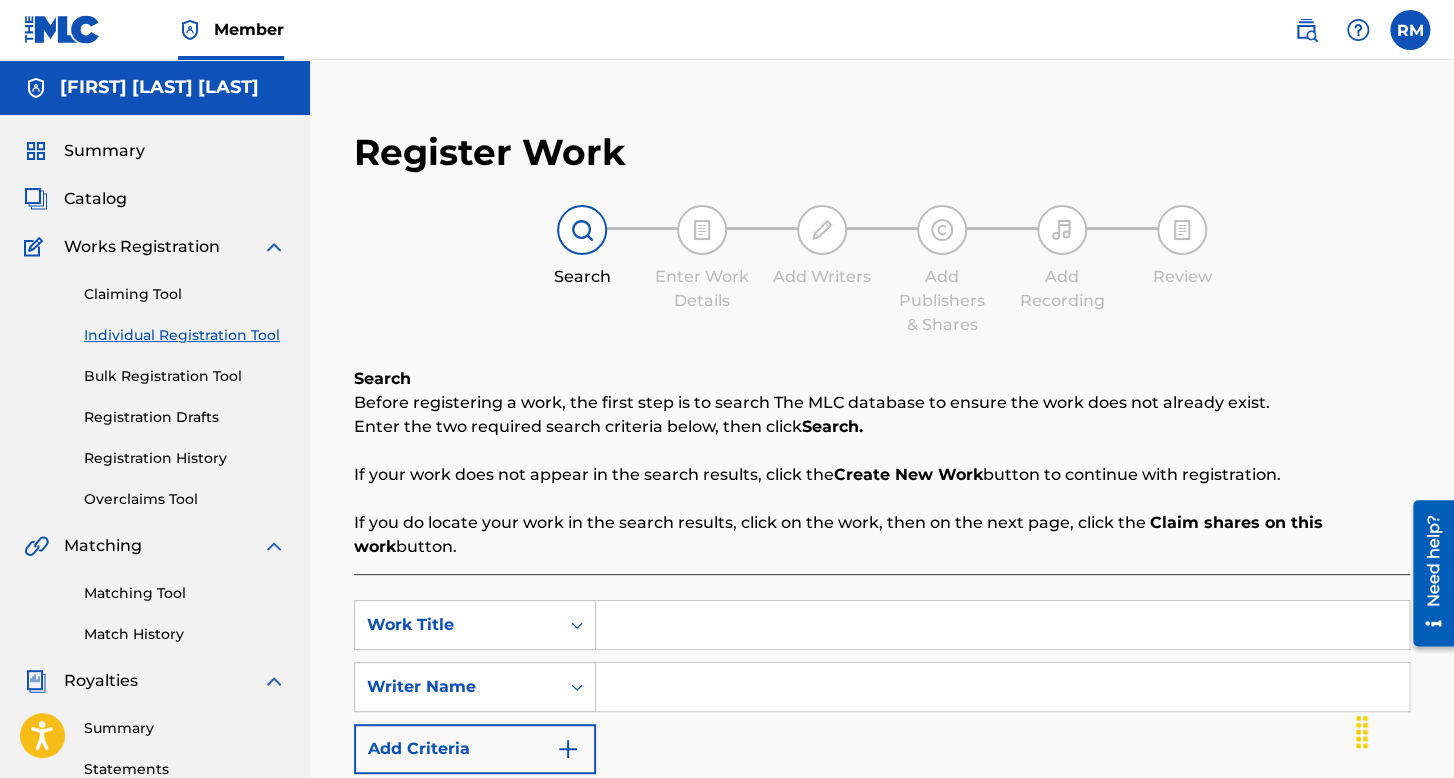 scroll, scrollTop: 200, scrollLeft: 0, axis: vertical 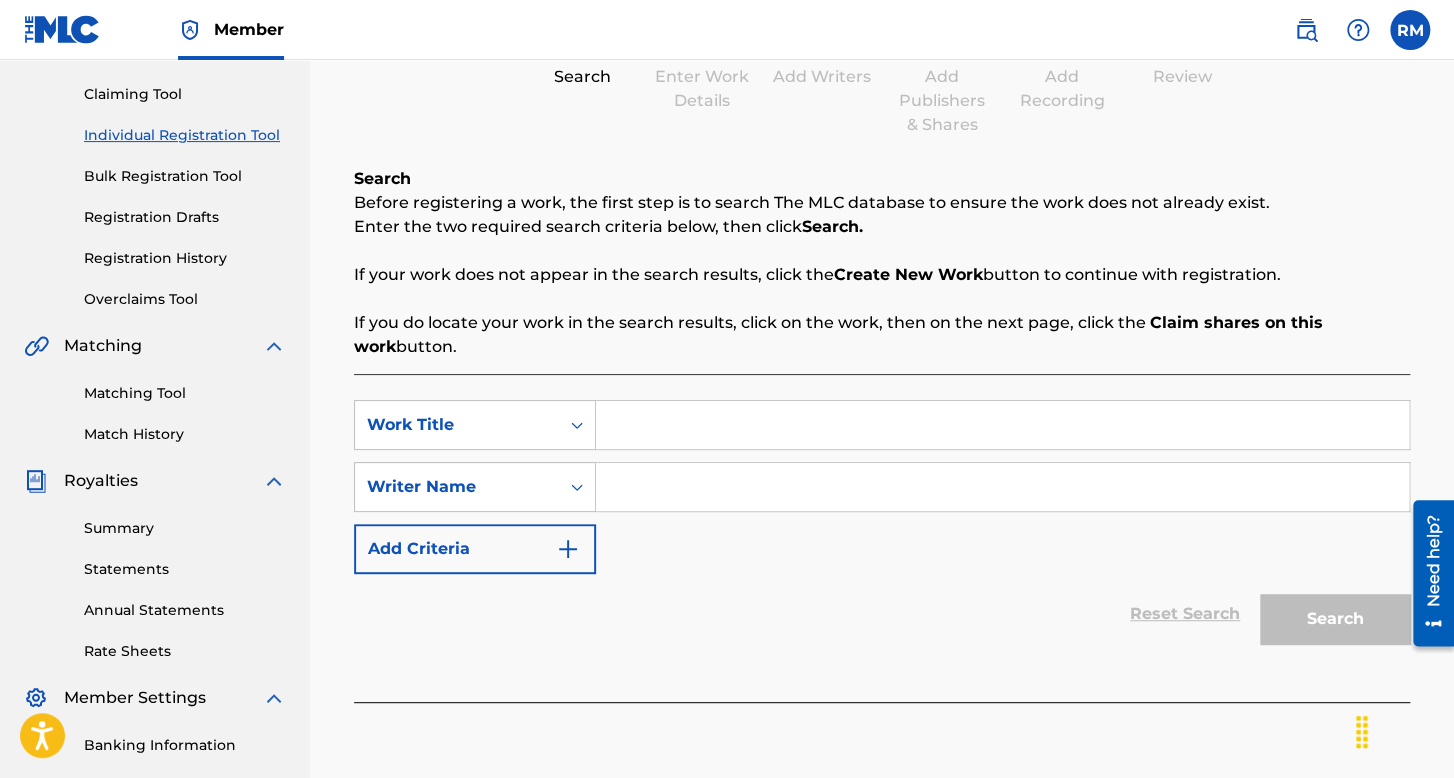 click at bounding box center [1002, 425] 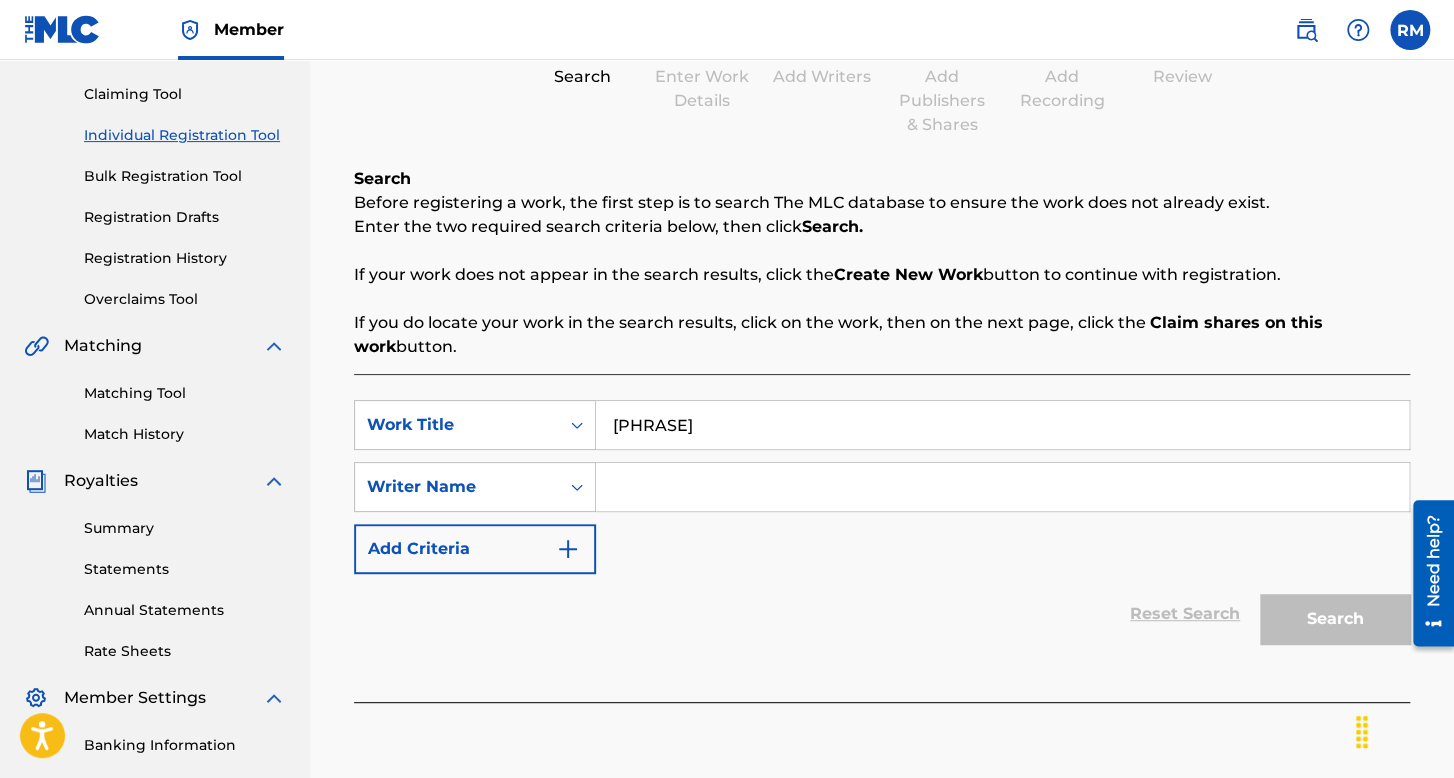 type on "no eres la oficial" 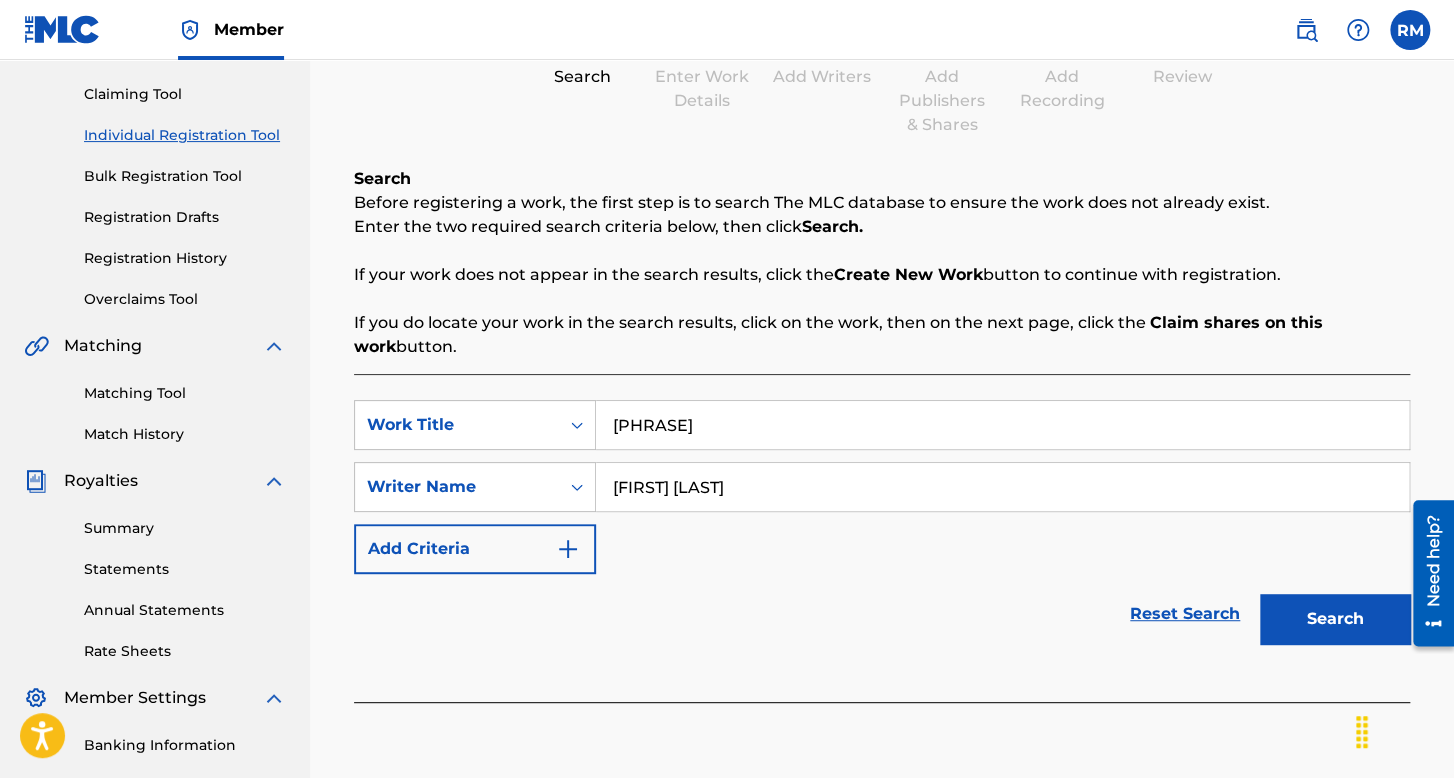 type on "david santos" 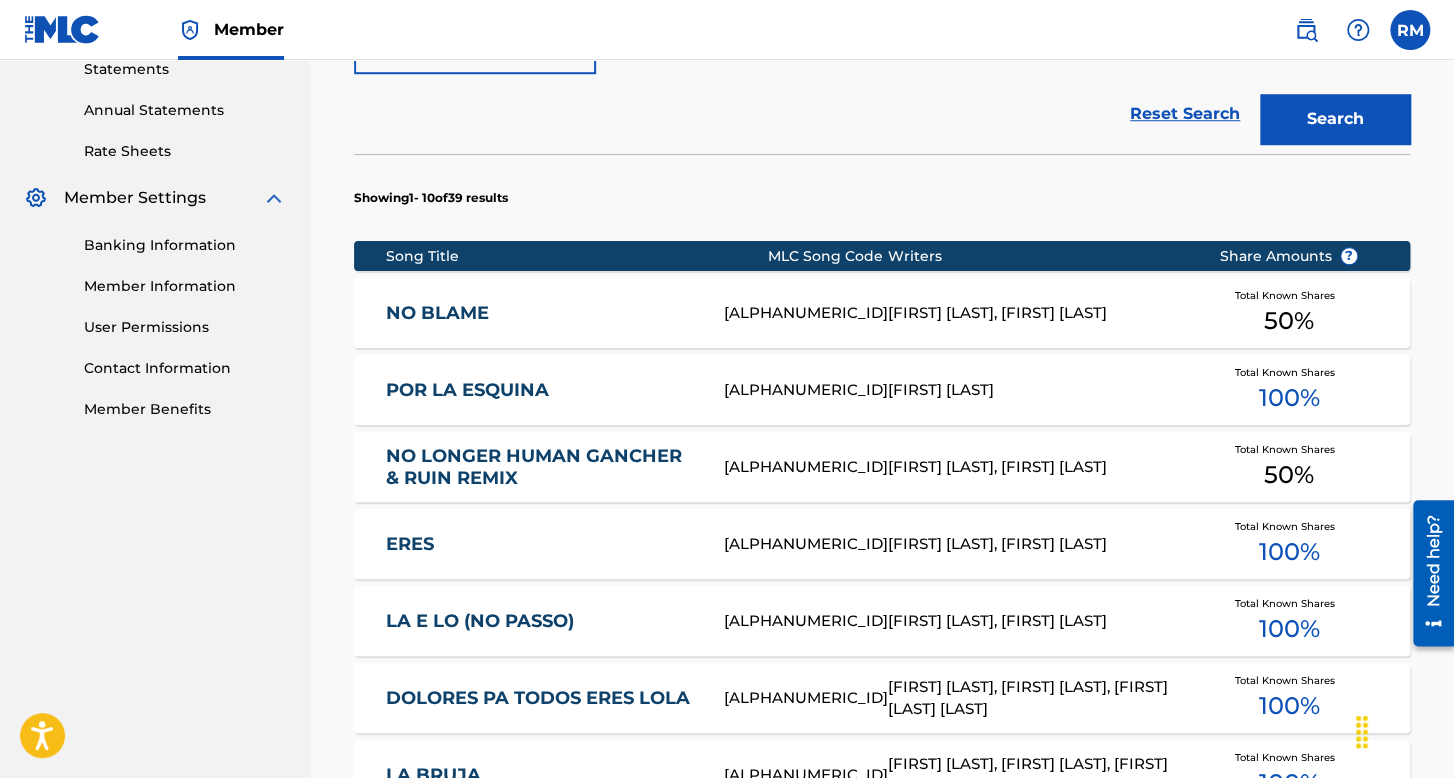 scroll, scrollTop: 500, scrollLeft: 0, axis: vertical 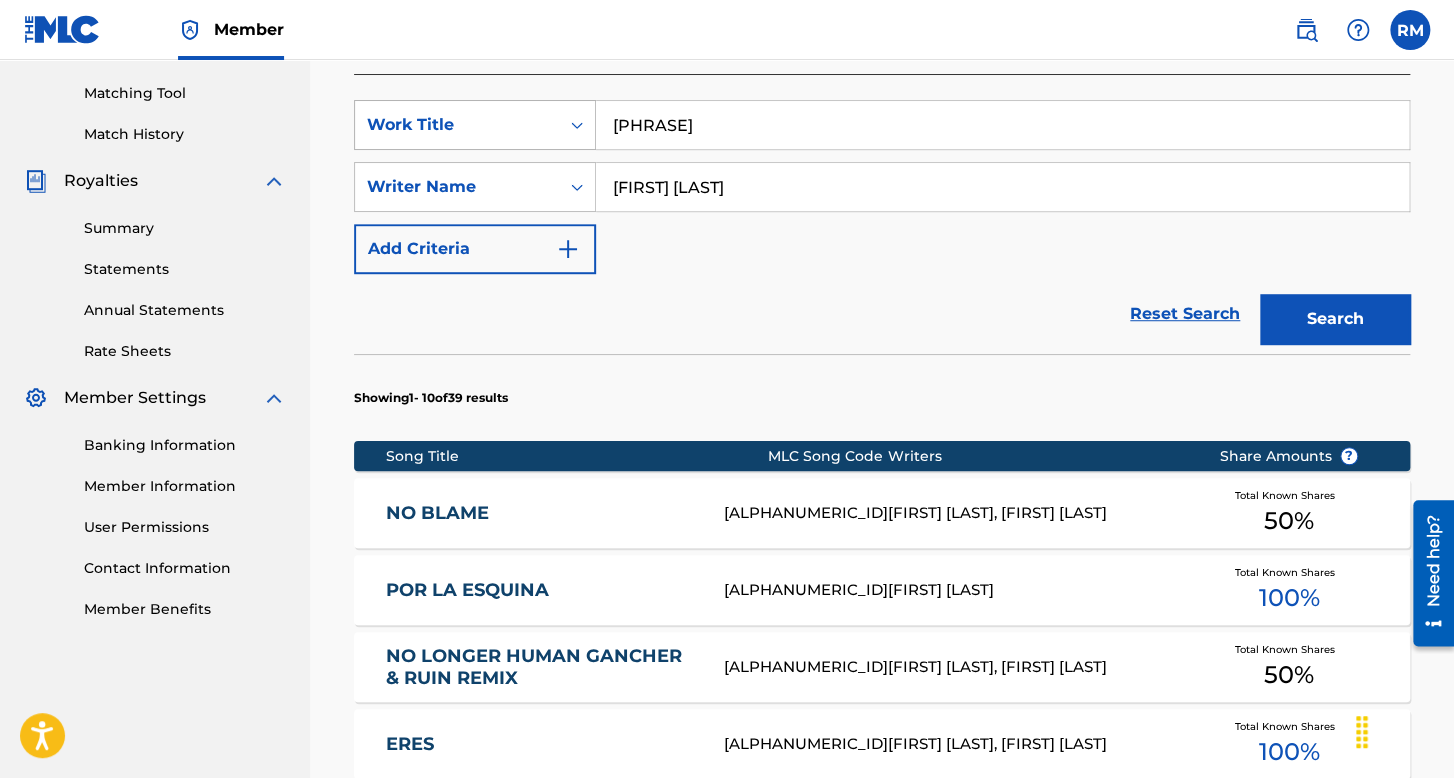 drag, startPoint x: 771, startPoint y: 125, endPoint x: 395, endPoint y: 126, distance: 376.00134 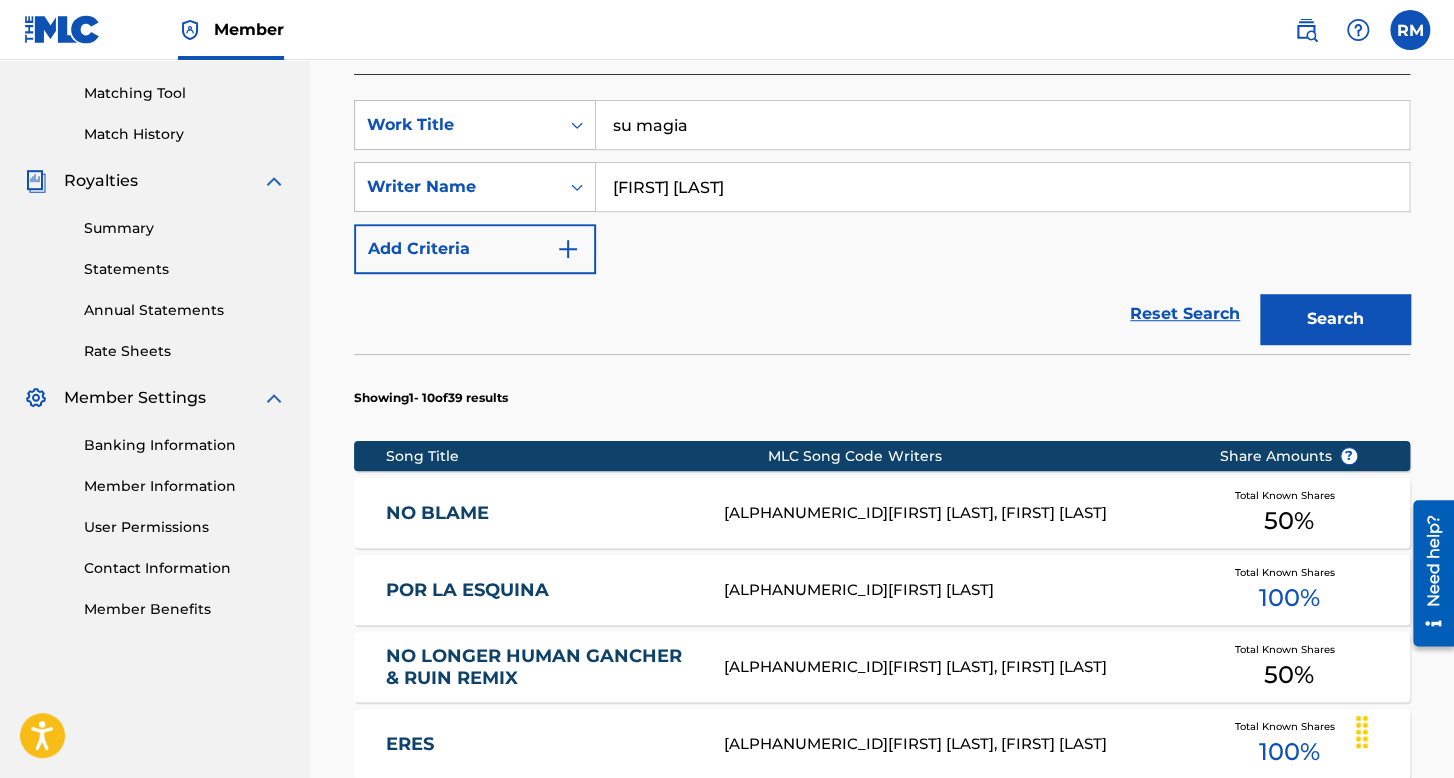 type on "su magia" 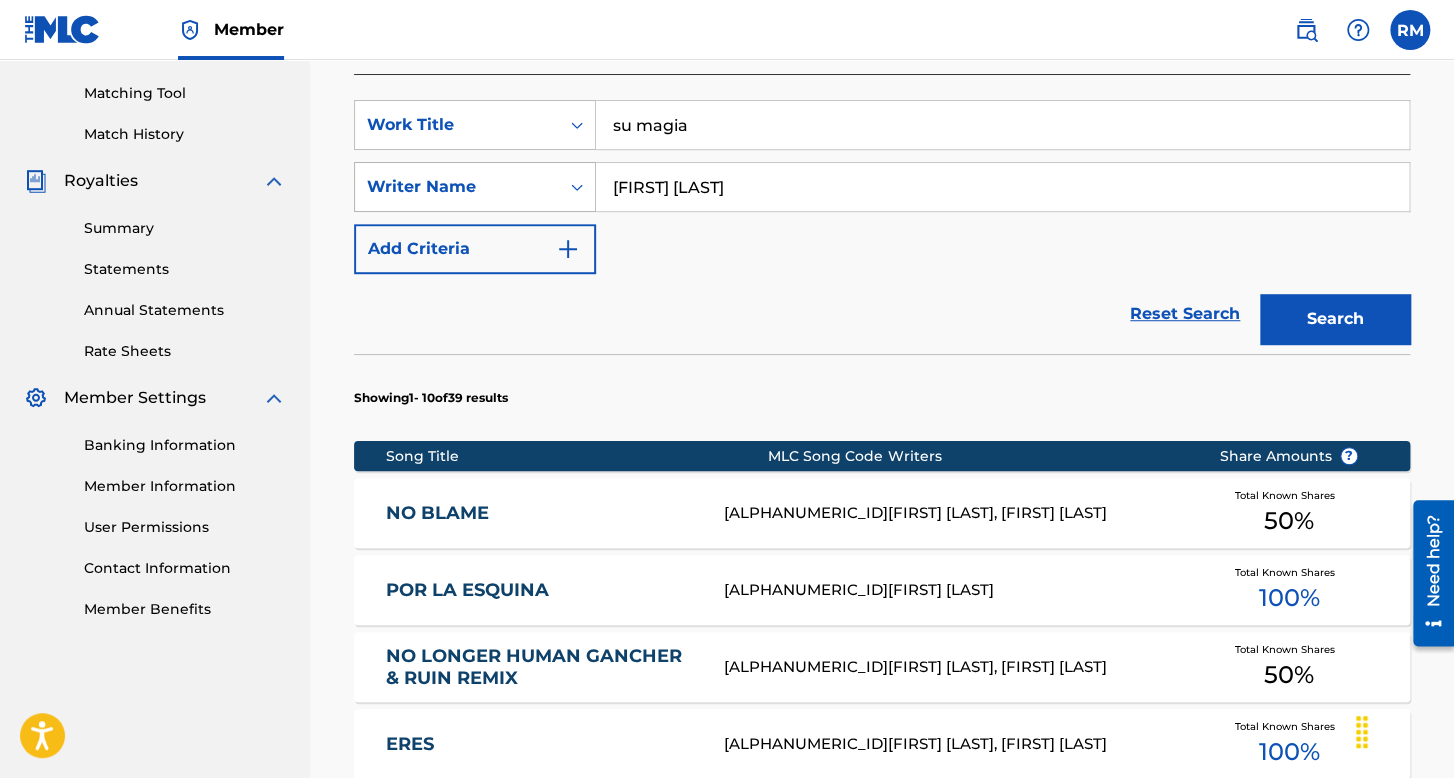 drag, startPoint x: 766, startPoint y: 197, endPoint x: 516, endPoint y: 180, distance: 250.57733 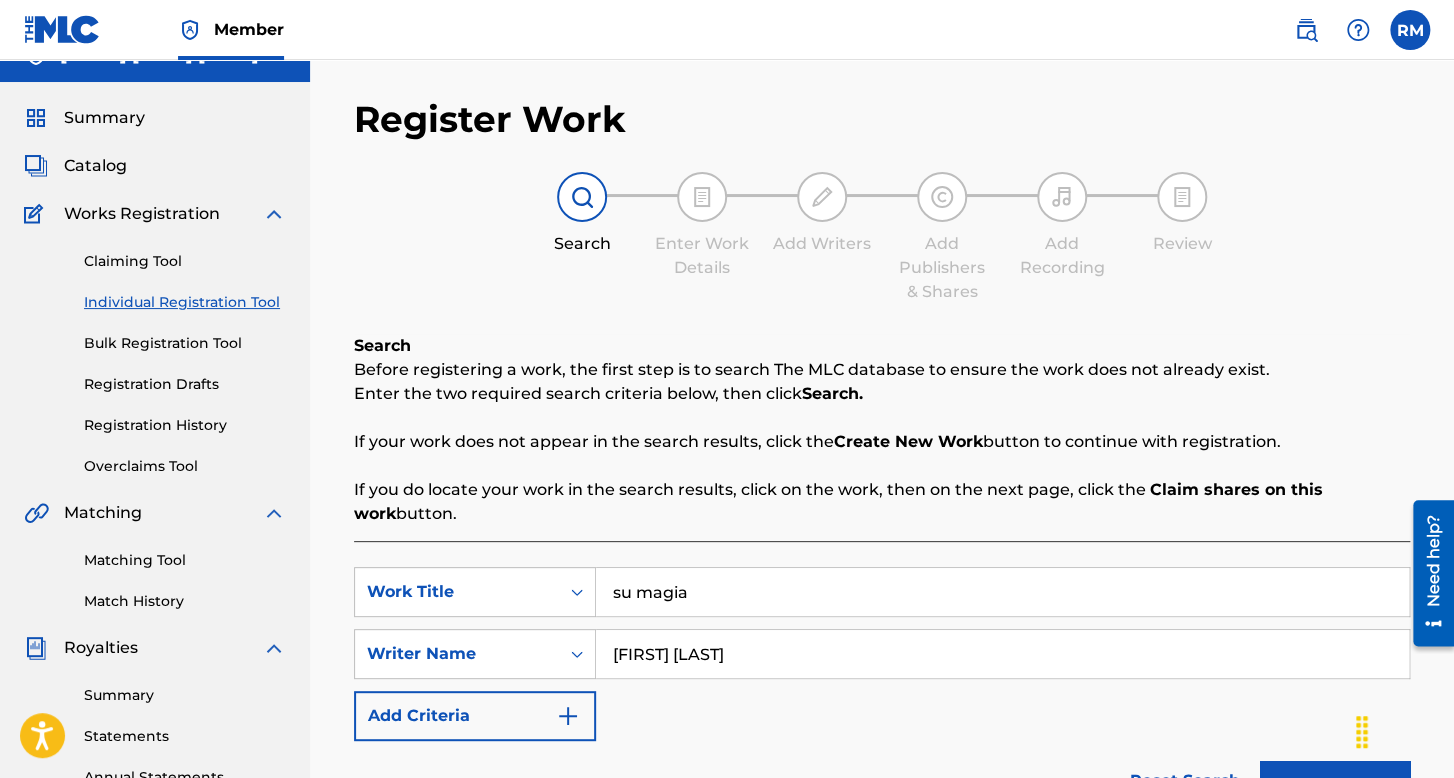 scroll, scrollTop: 0, scrollLeft: 0, axis: both 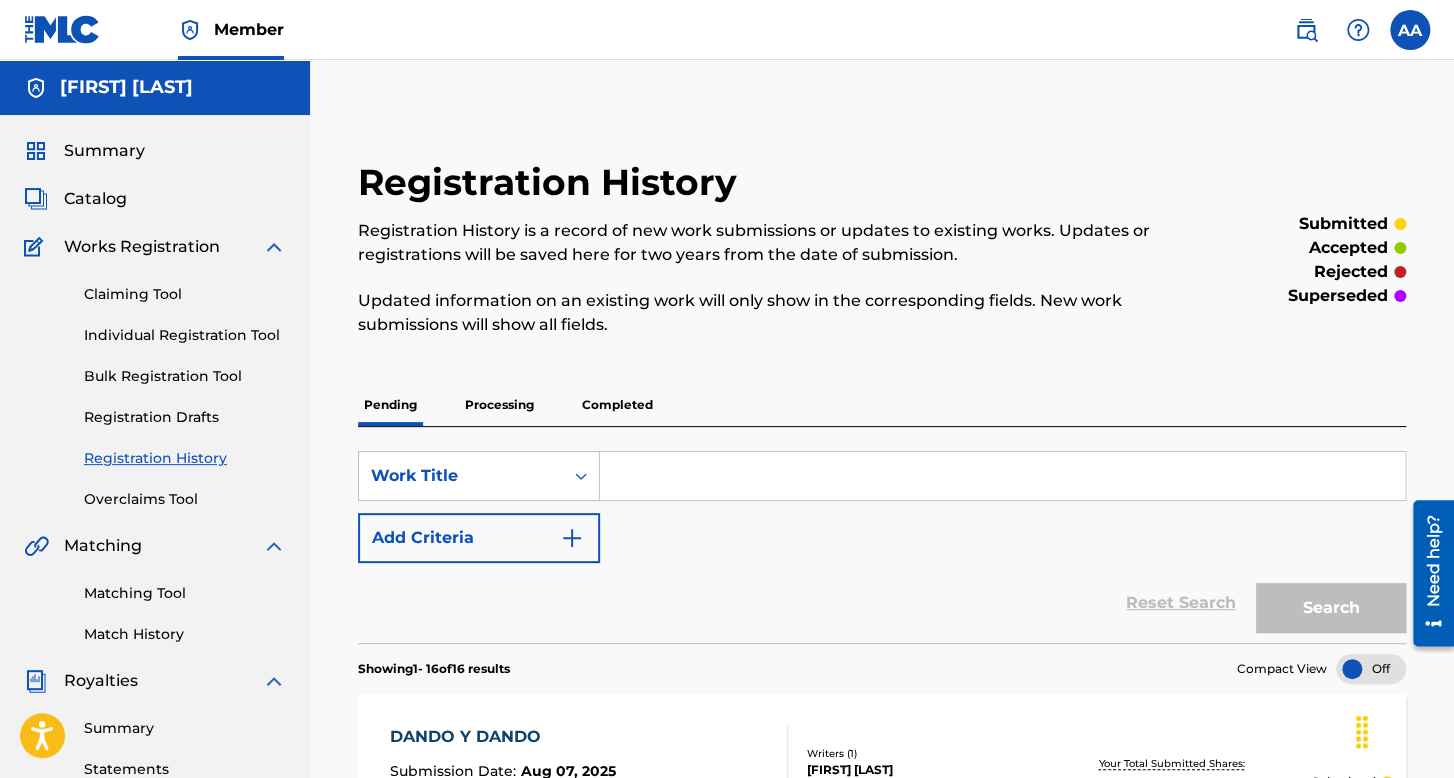 click on "Claiming Tool Individual Registration Tool Bulk Registration Tool Registration Drafts Registration History Overclaims Tool" at bounding box center [155, 384] 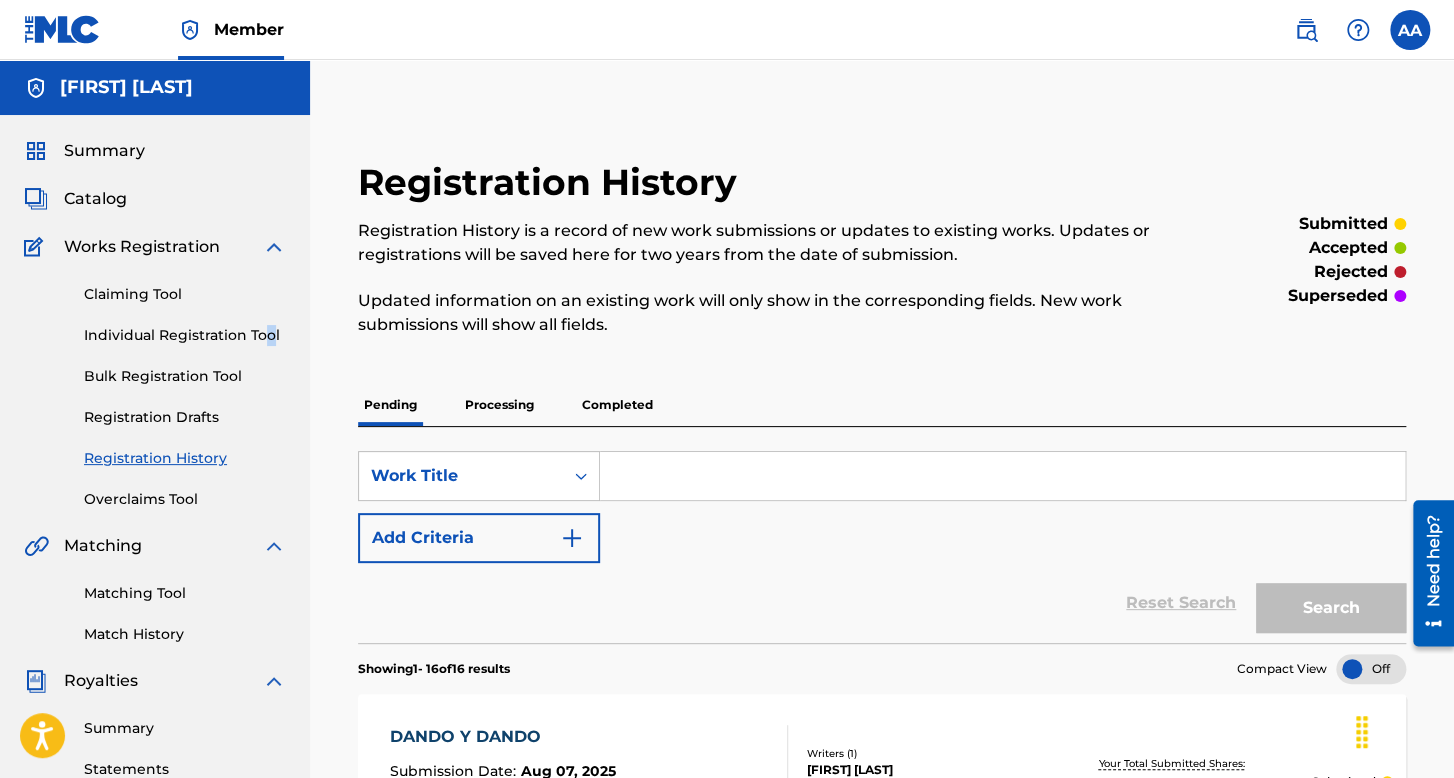 click on "Individual Registration Tool" at bounding box center (185, 335) 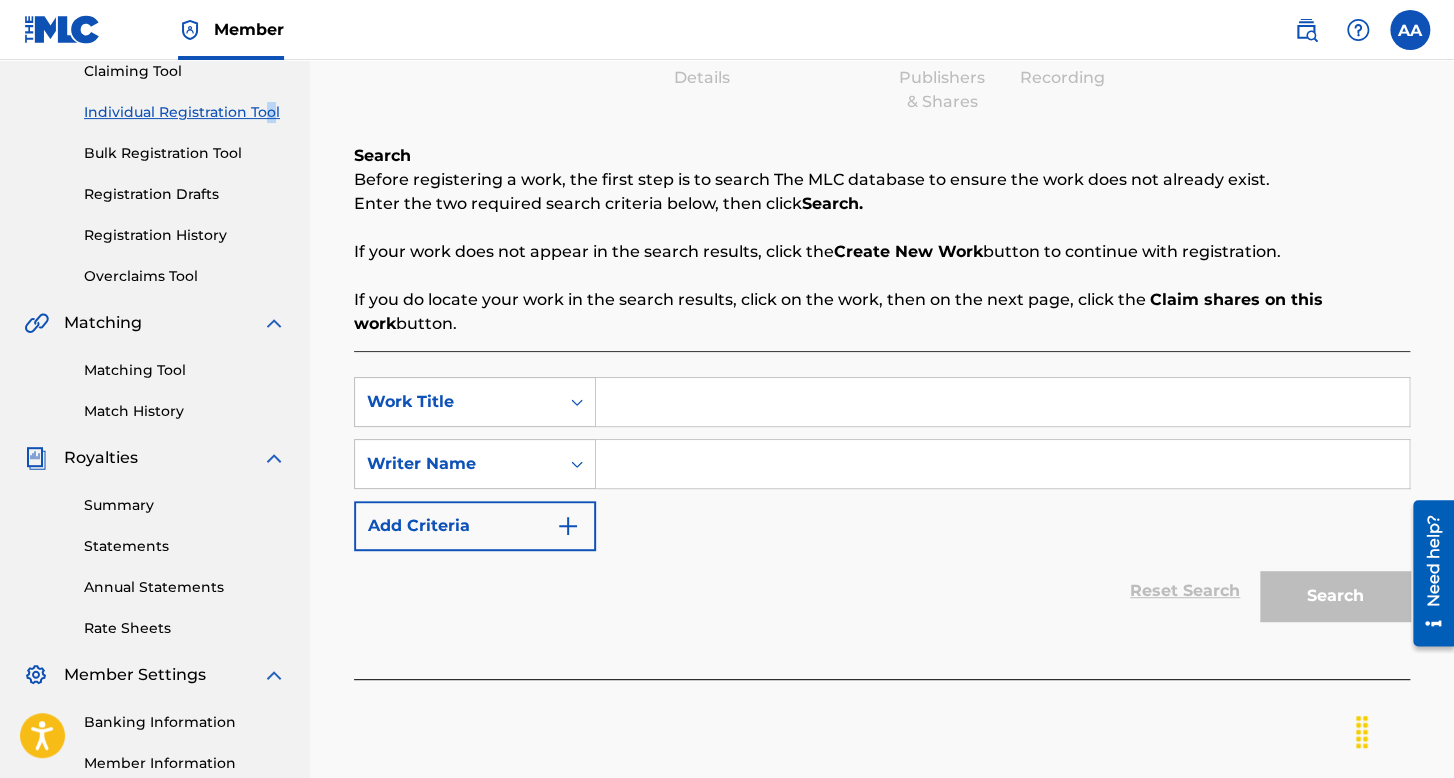 scroll, scrollTop: 0, scrollLeft: 0, axis: both 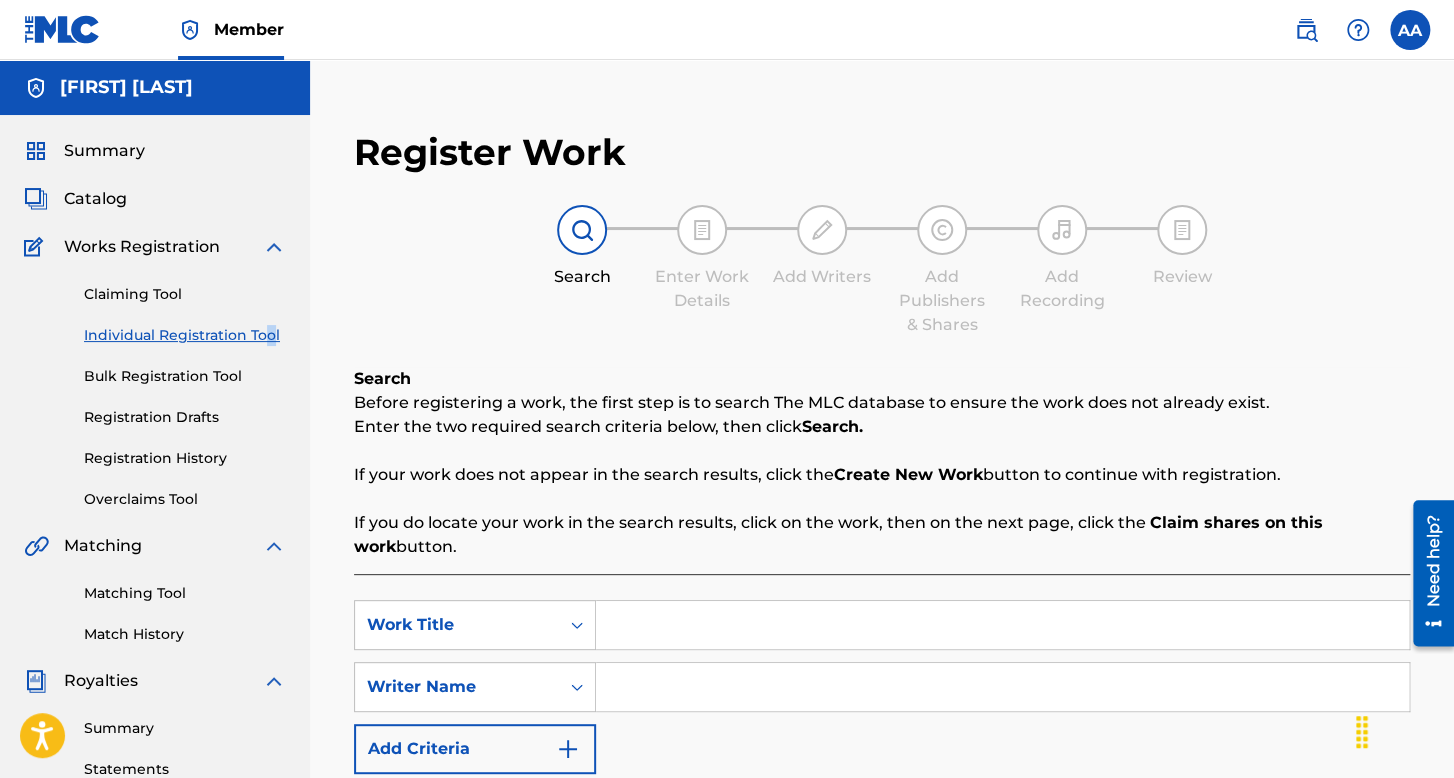 click on "Member AA AA Adrian   Alvardo Herrera adriansito100k@gmail.com Profile Log out" at bounding box center [727, 30] 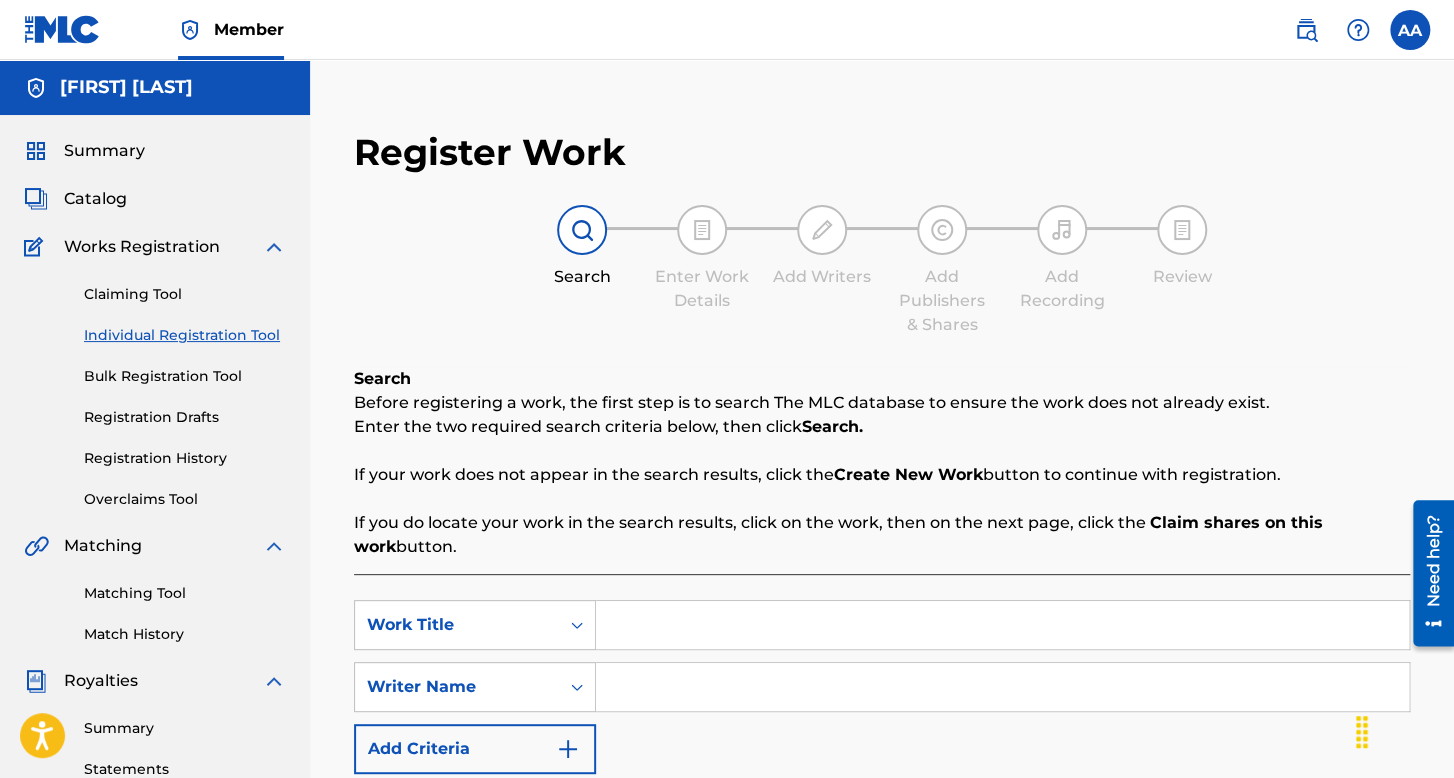 click at bounding box center (1410, 30) 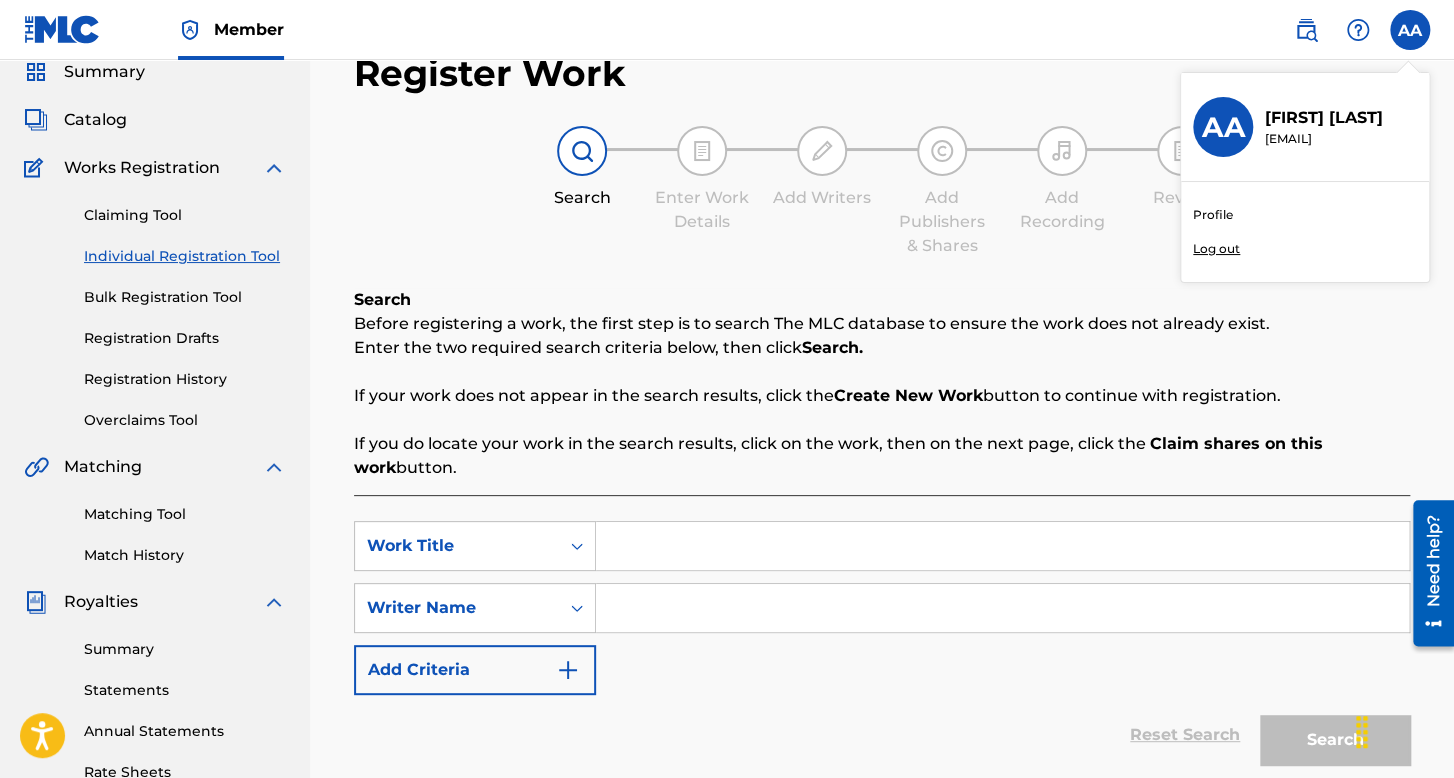 scroll, scrollTop: 100, scrollLeft: 0, axis: vertical 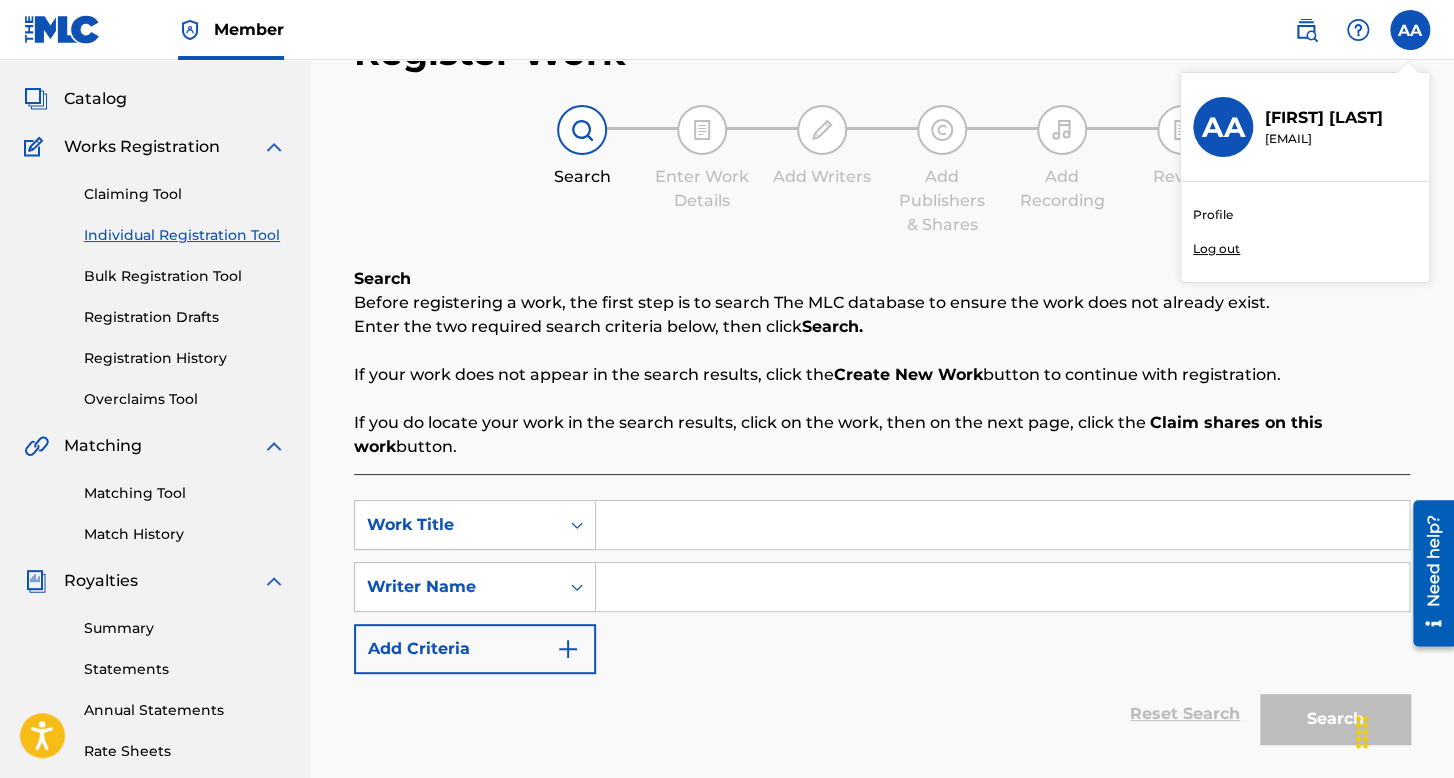 click on "Log out" at bounding box center (1216, 249) 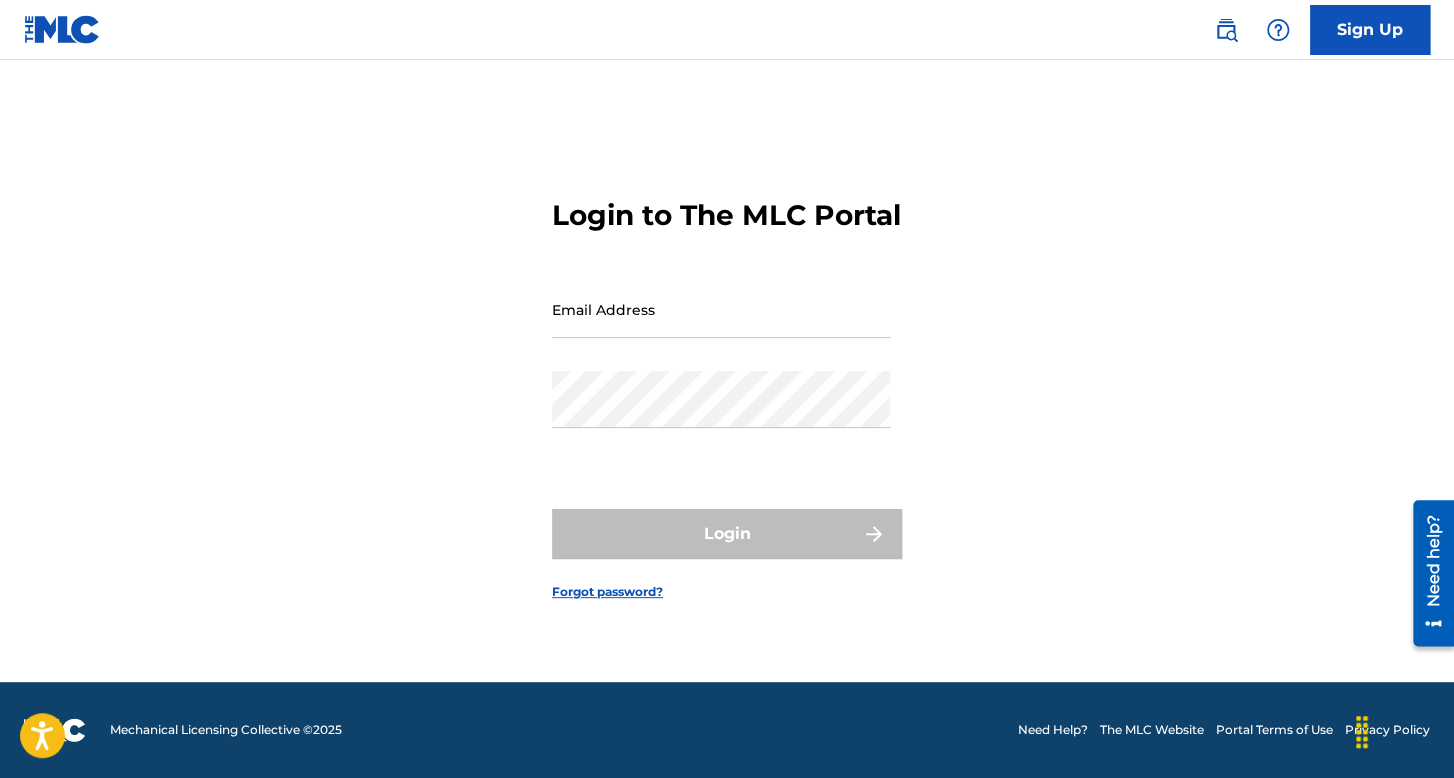 scroll, scrollTop: 0, scrollLeft: 0, axis: both 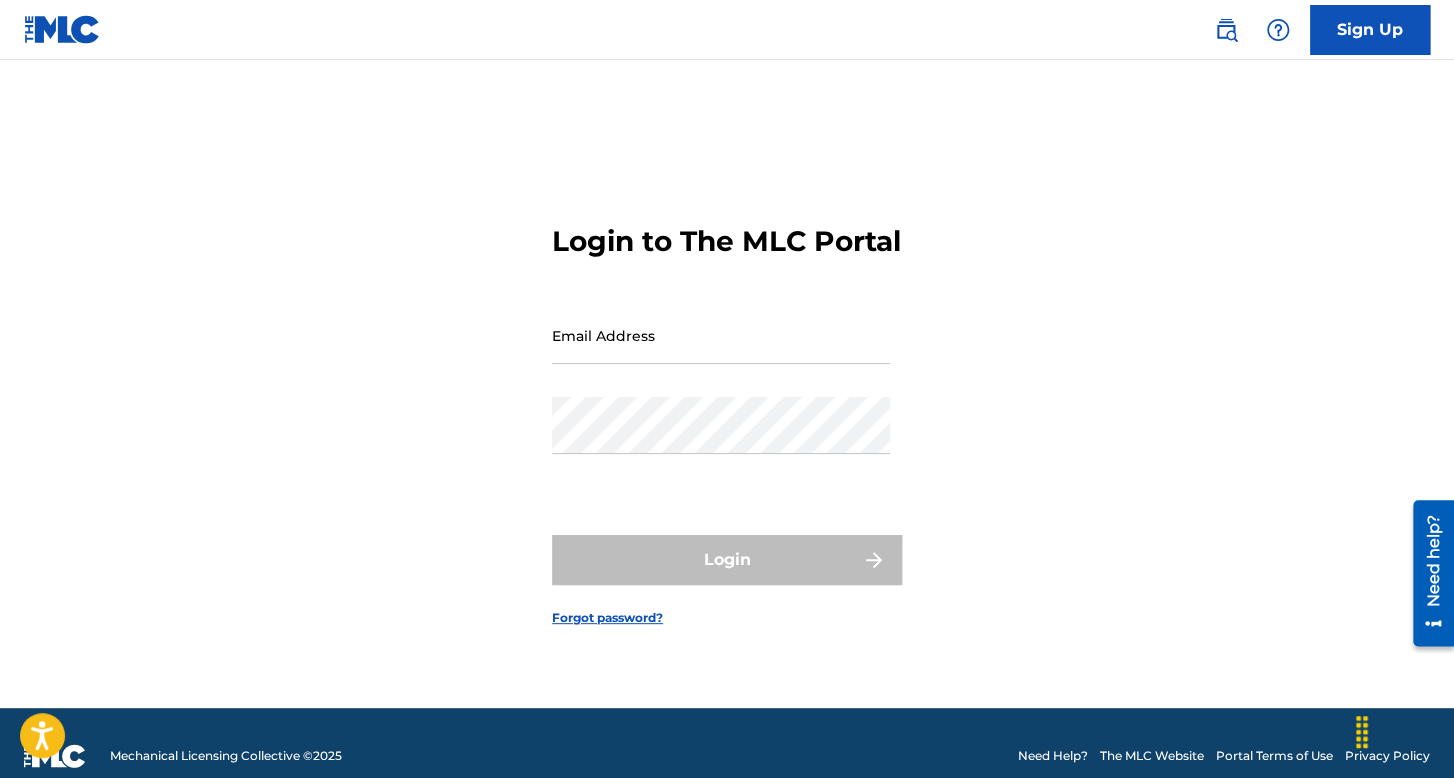 drag, startPoint x: 620, startPoint y: 362, endPoint x: 621, endPoint y: 350, distance: 12.0415945 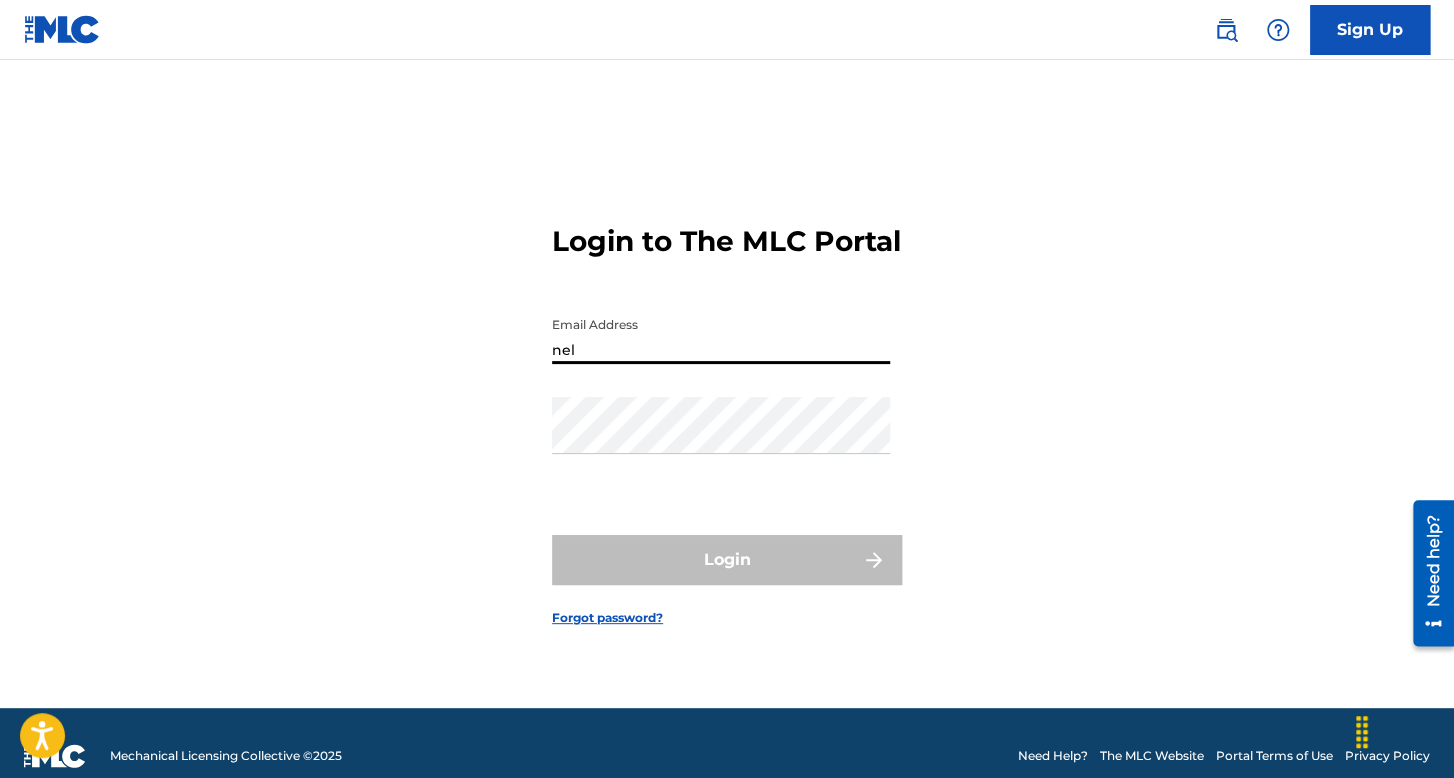 type on "nelsonkanzela@hotmail.com" 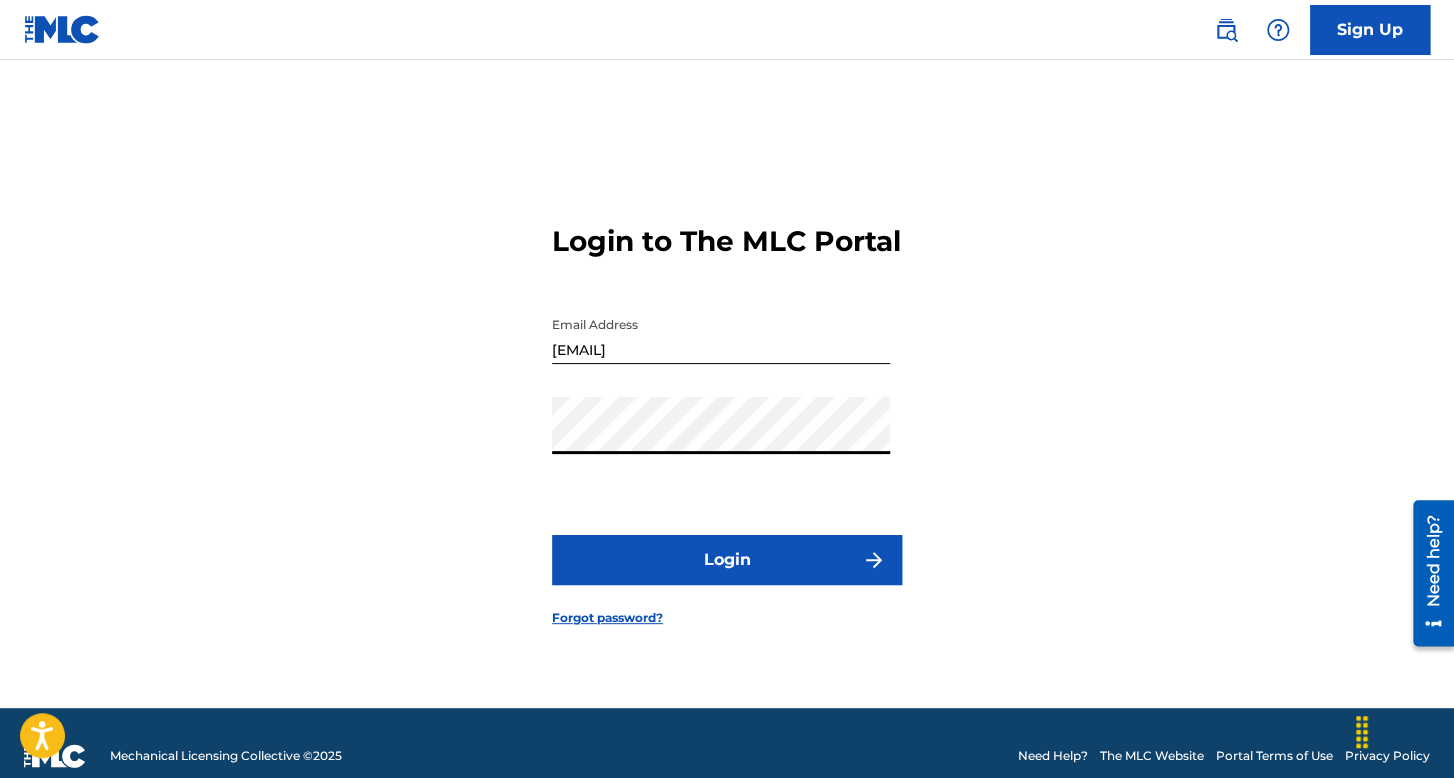 click on "Login" at bounding box center (727, 560) 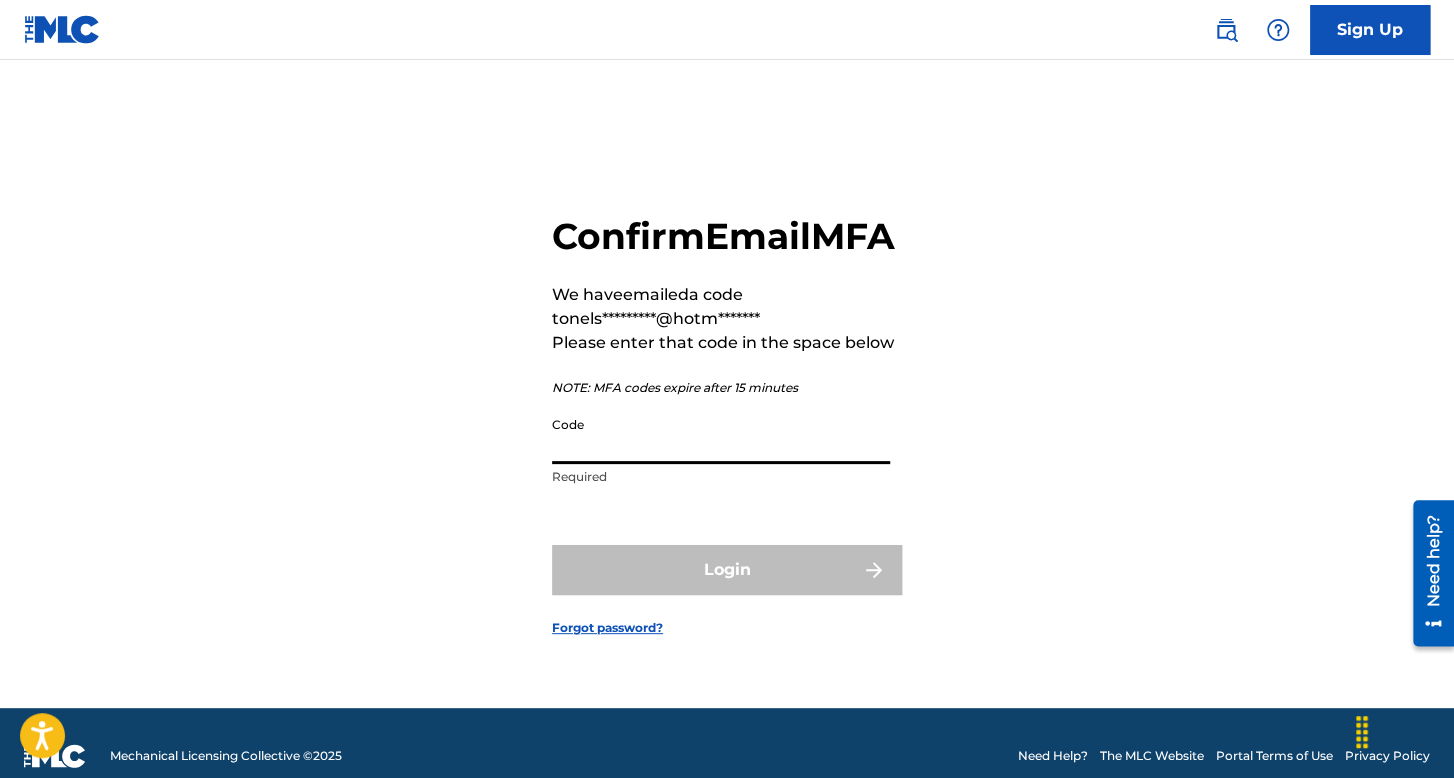 drag, startPoint x: 716, startPoint y: 473, endPoint x: 681, endPoint y: 455, distance: 39.357338 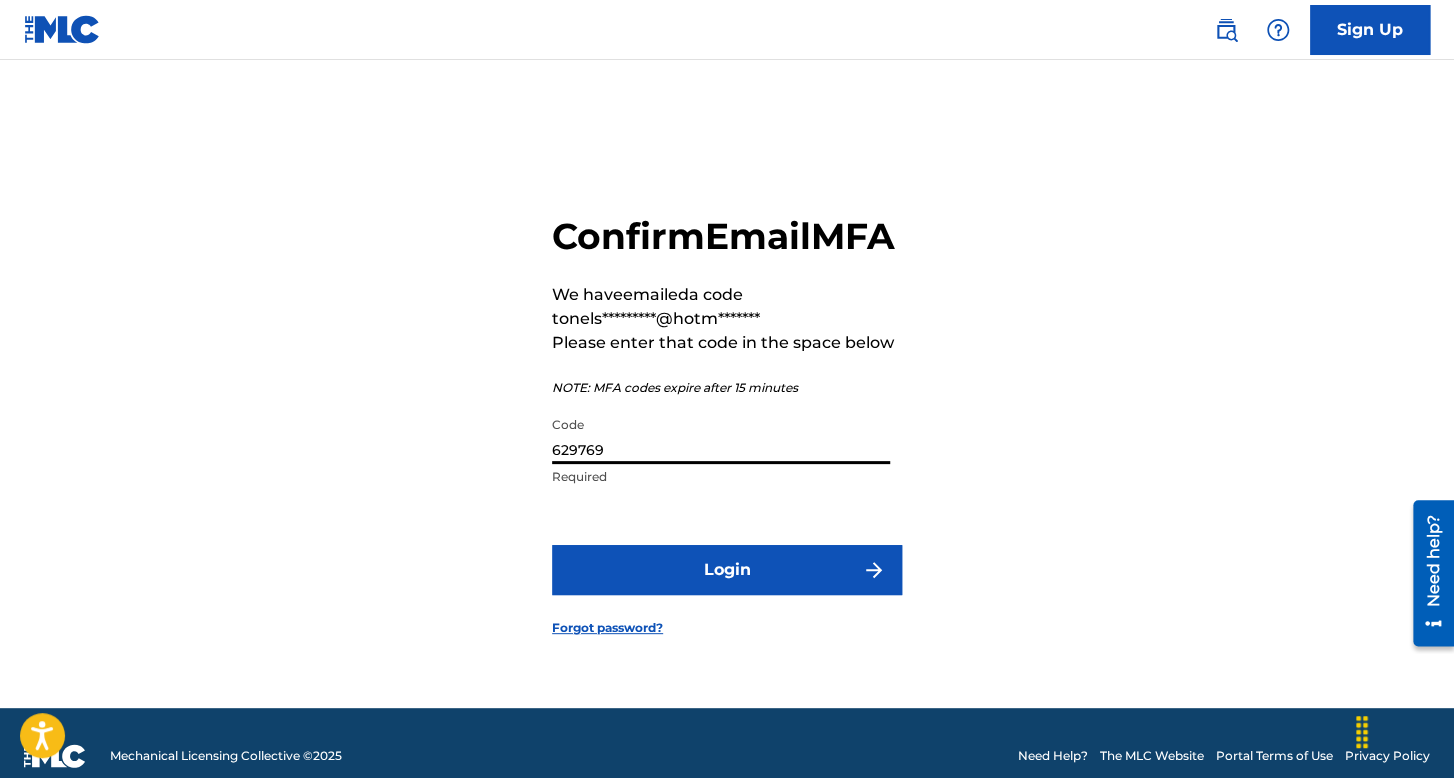 type on "629769" 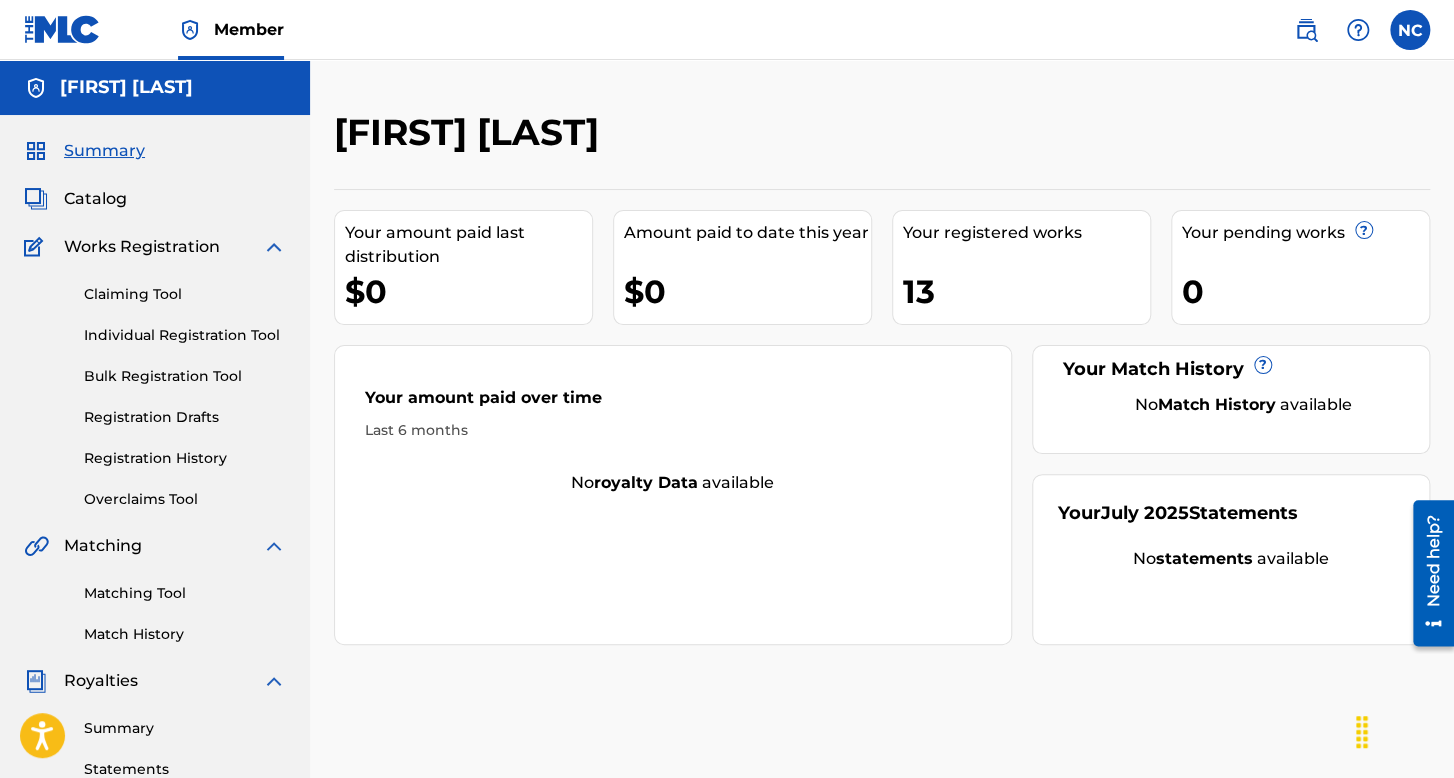 click on "Registration History" at bounding box center [185, 458] 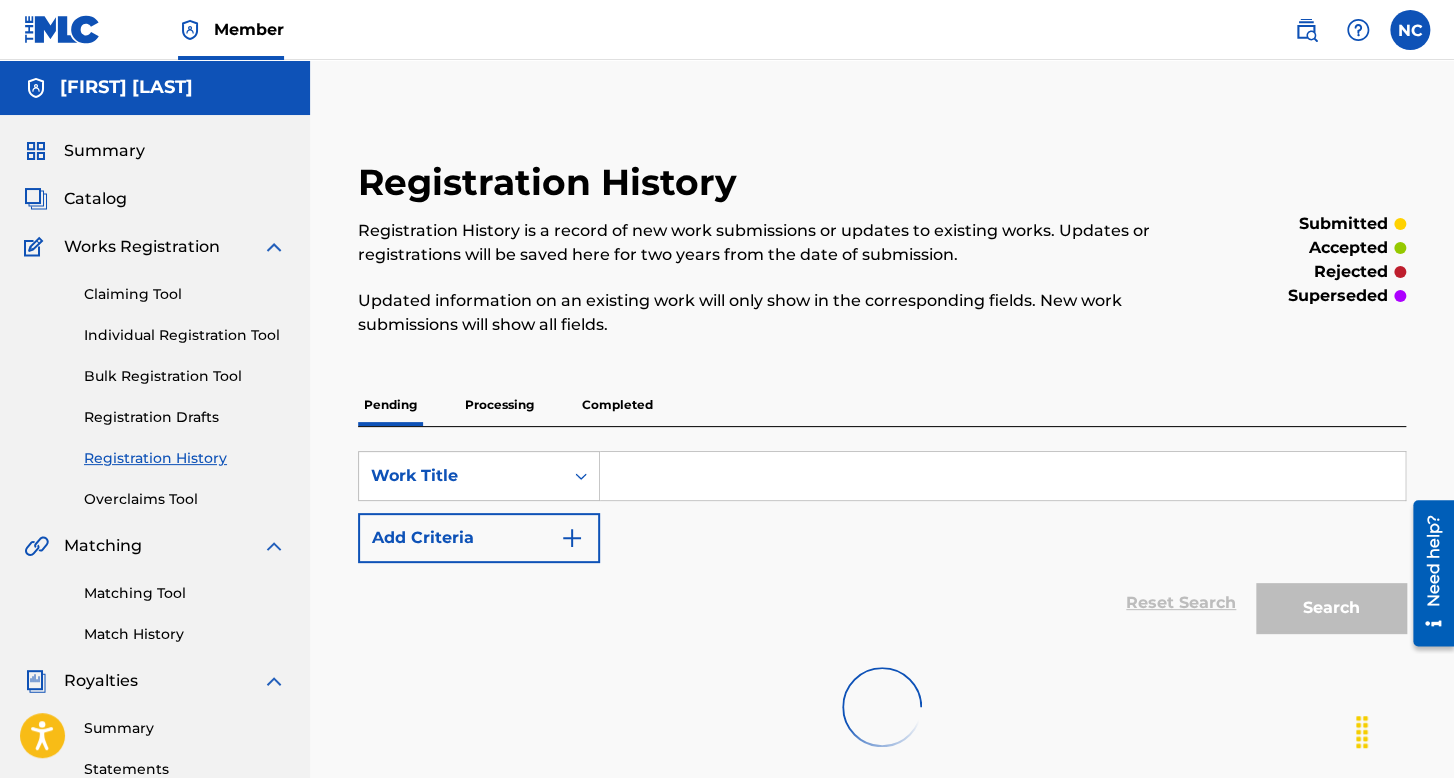 scroll, scrollTop: 300, scrollLeft: 0, axis: vertical 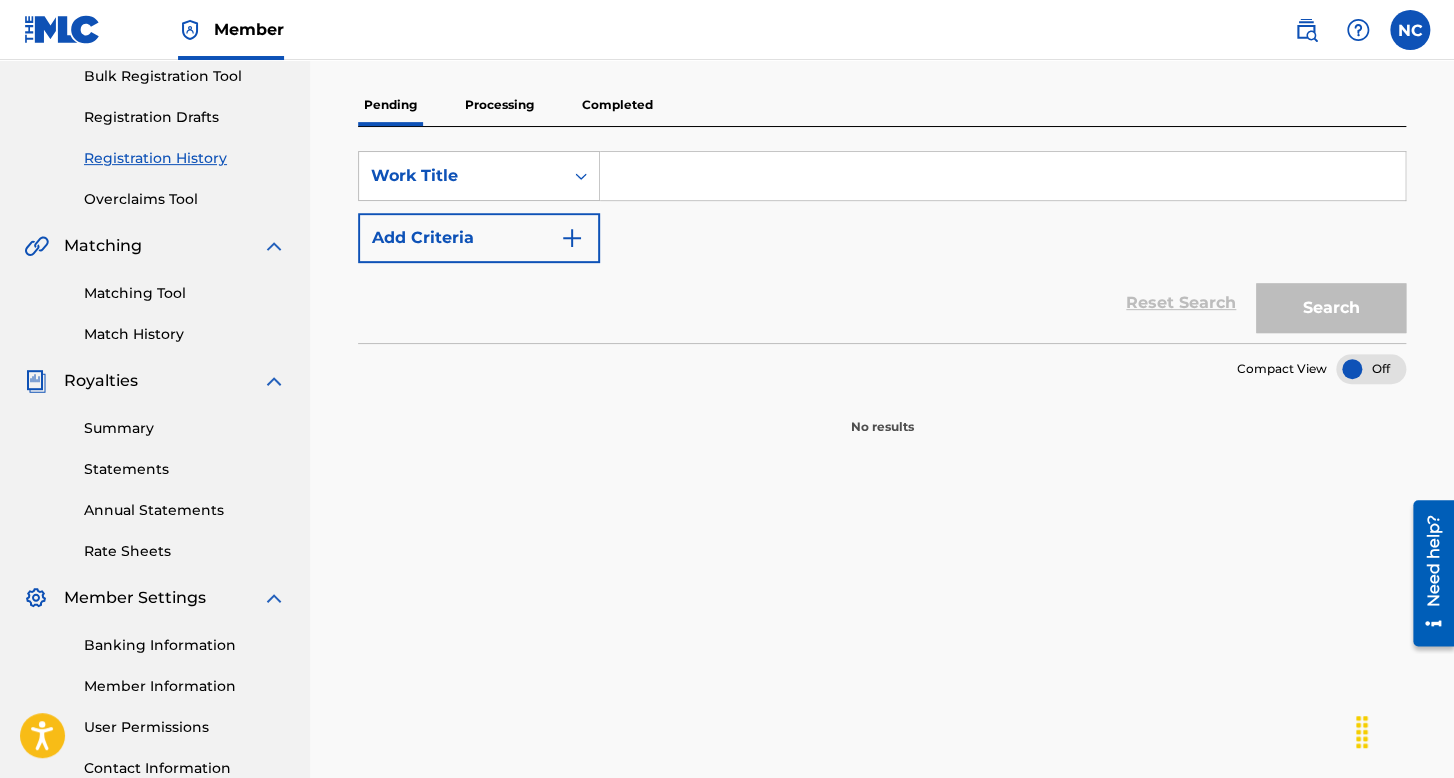 click on "Processing" at bounding box center (499, 105) 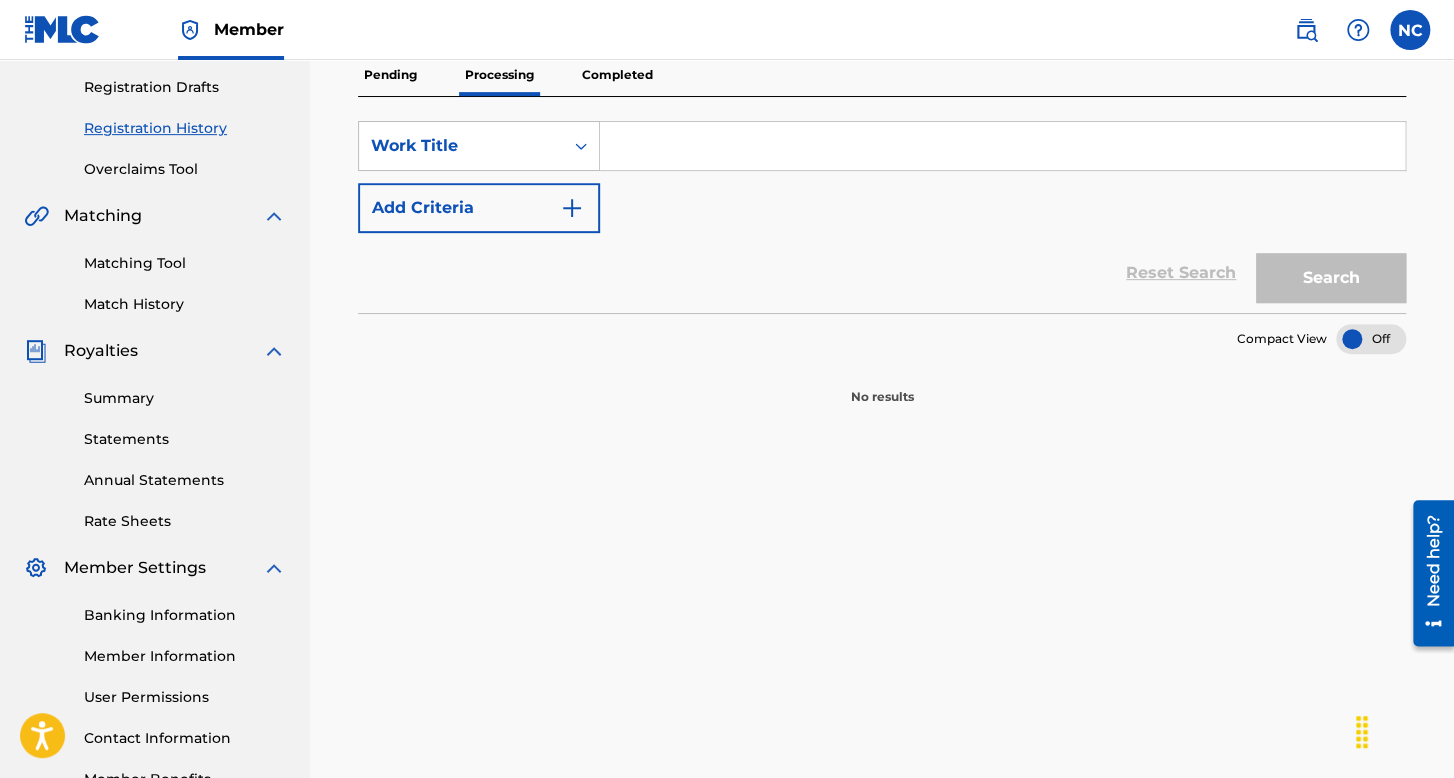 scroll, scrollTop: 262, scrollLeft: 0, axis: vertical 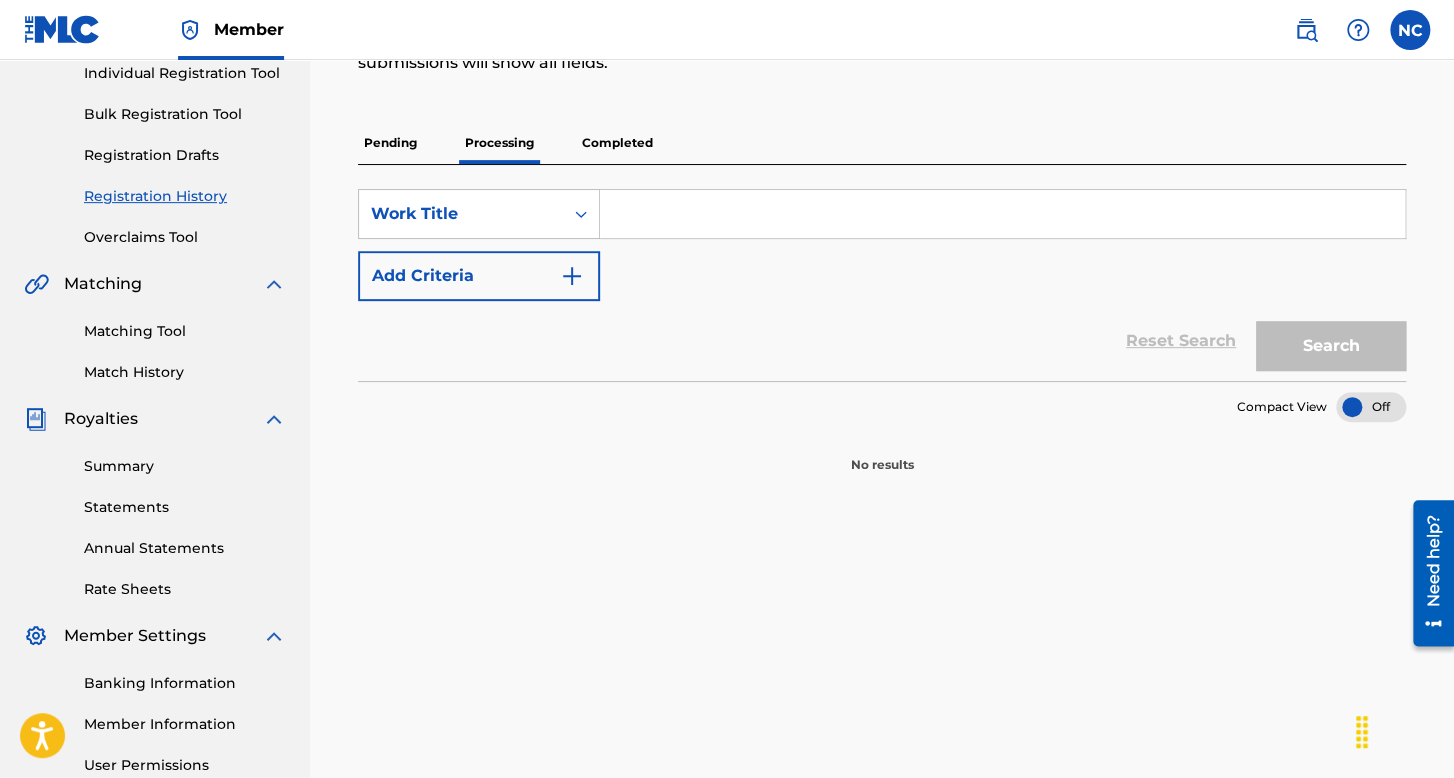 click on "Completed" at bounding box center (617, 143) 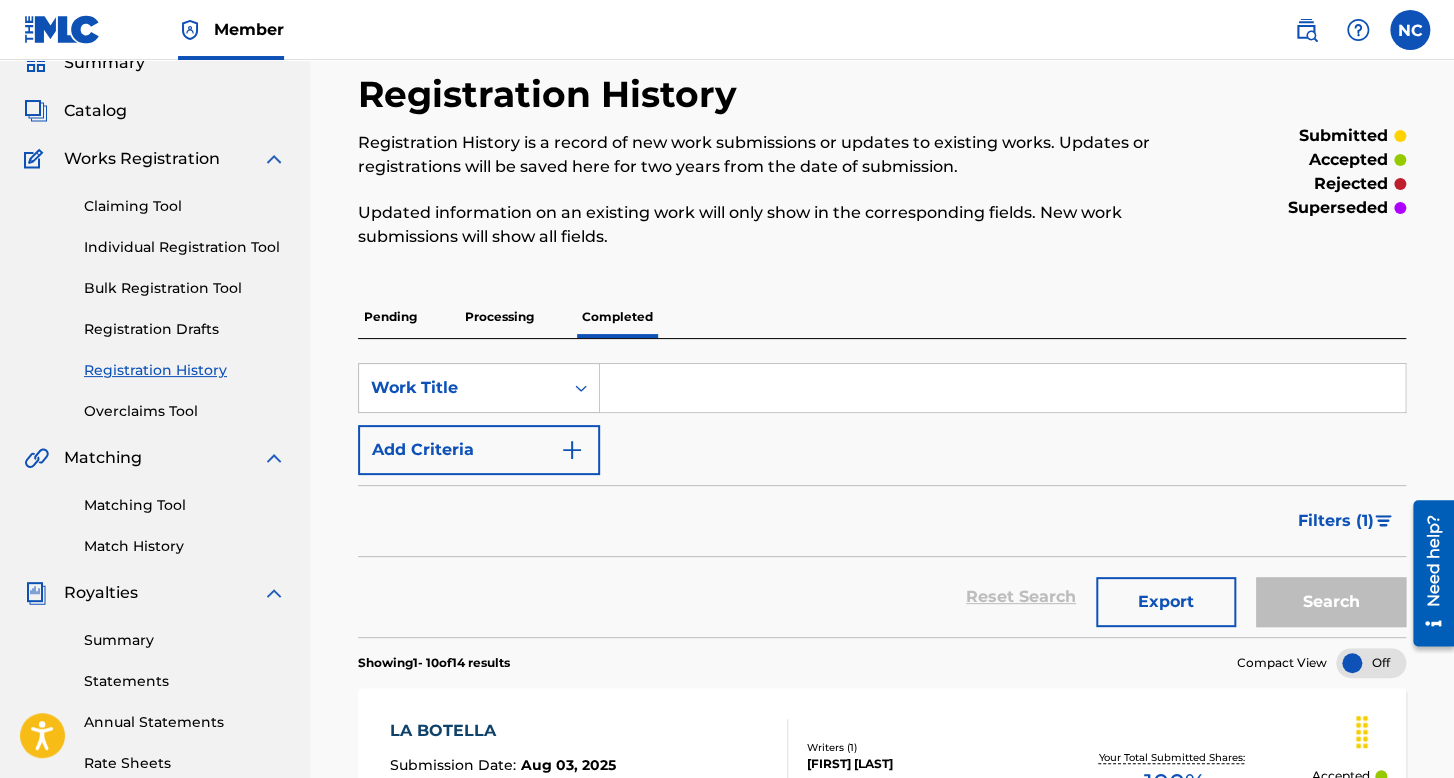 scroll, scrollTop: 100, scrollLeft: 0, axis: vertical 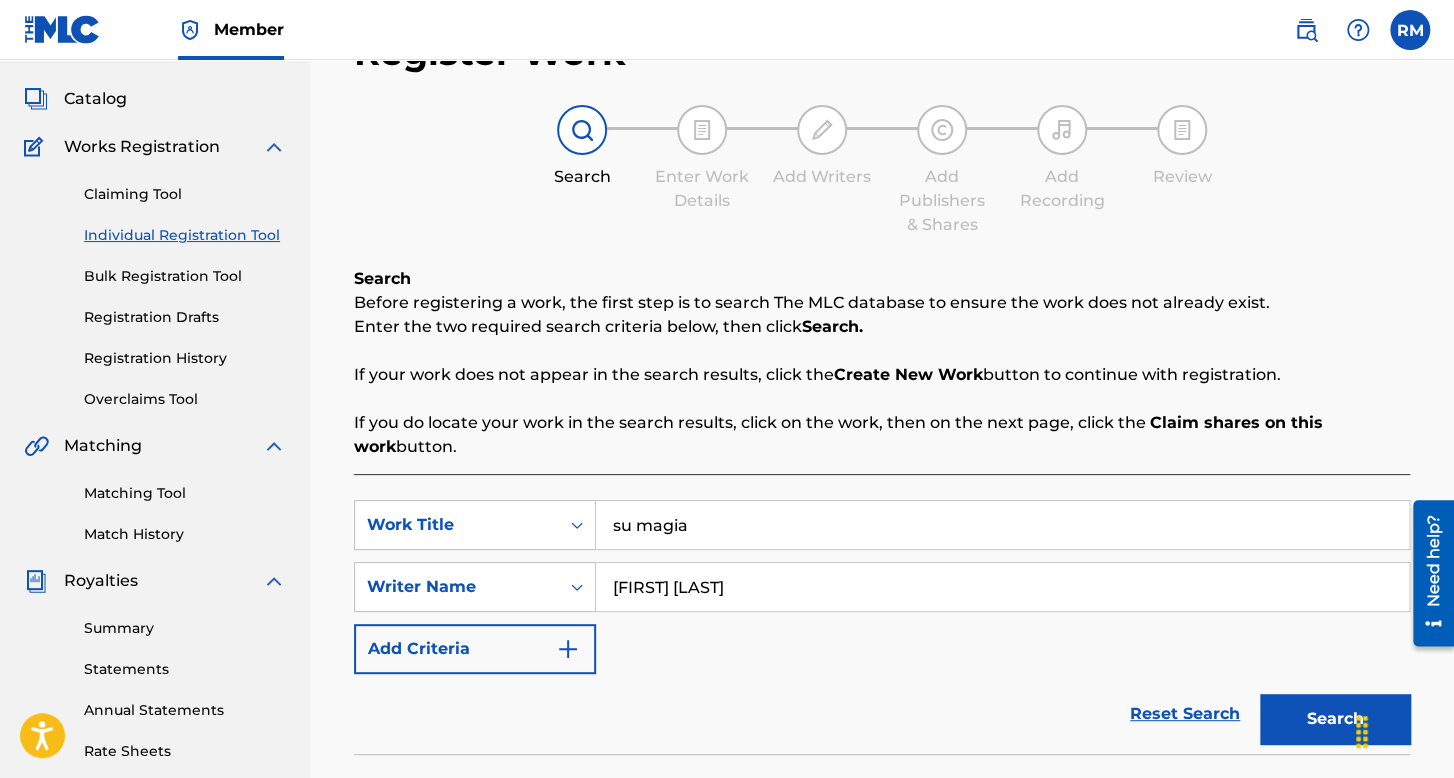 click on "Individual Registration Tool" at bounding box center [185, 235] 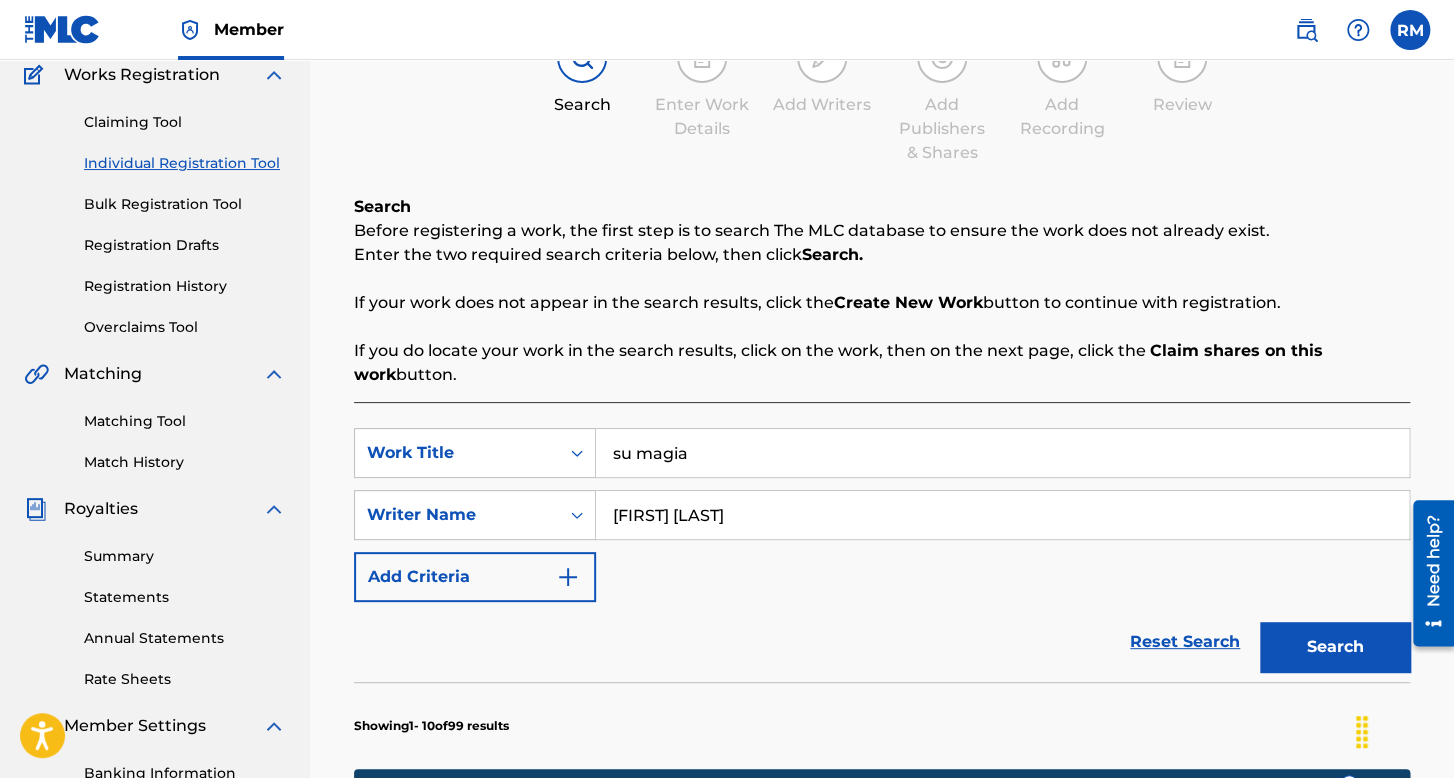scroll, scrollTop: 200, scrollLeft: 0, axis: vertical 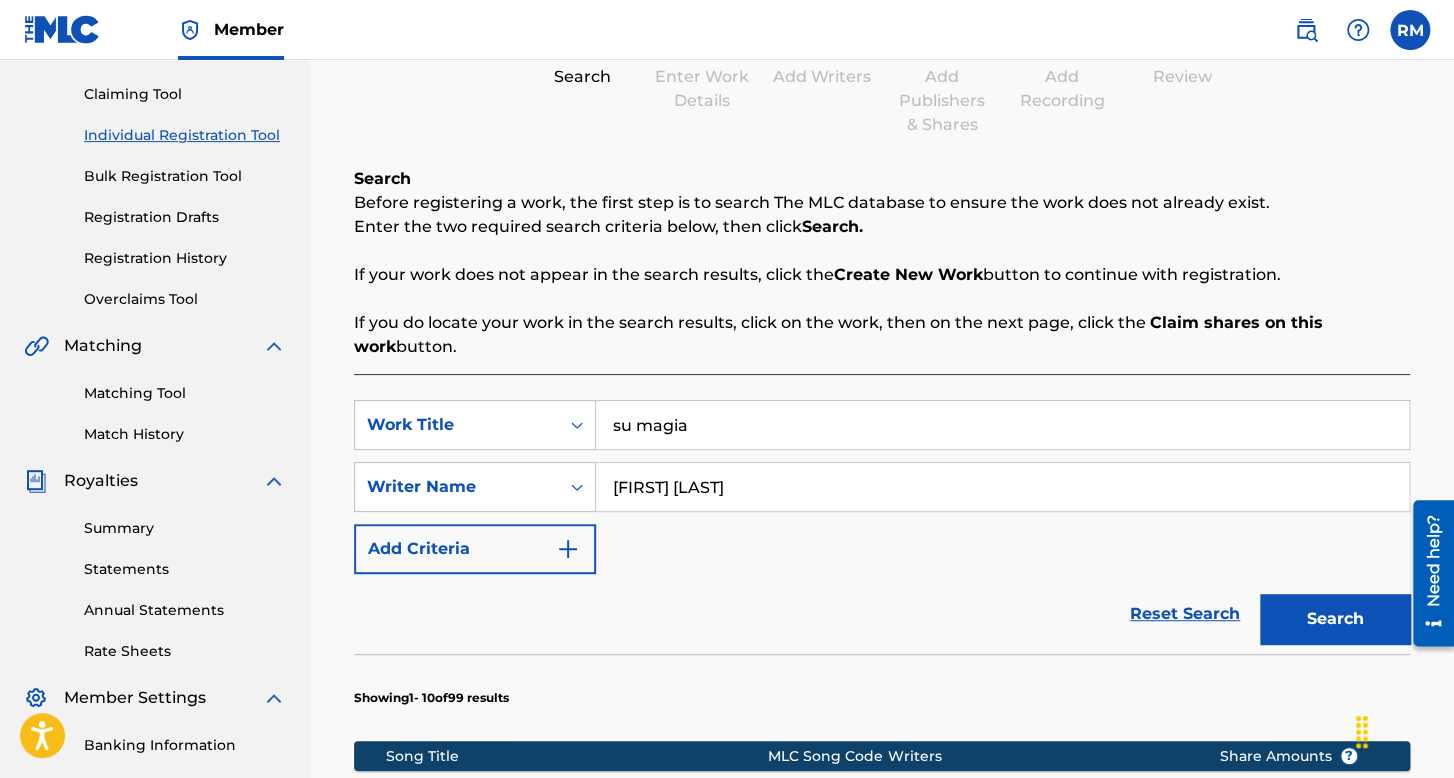 drag, startPoint x: 627, startPoint y: 427, endPoint x: 596, endPoint y: 437, distance: 32.572994 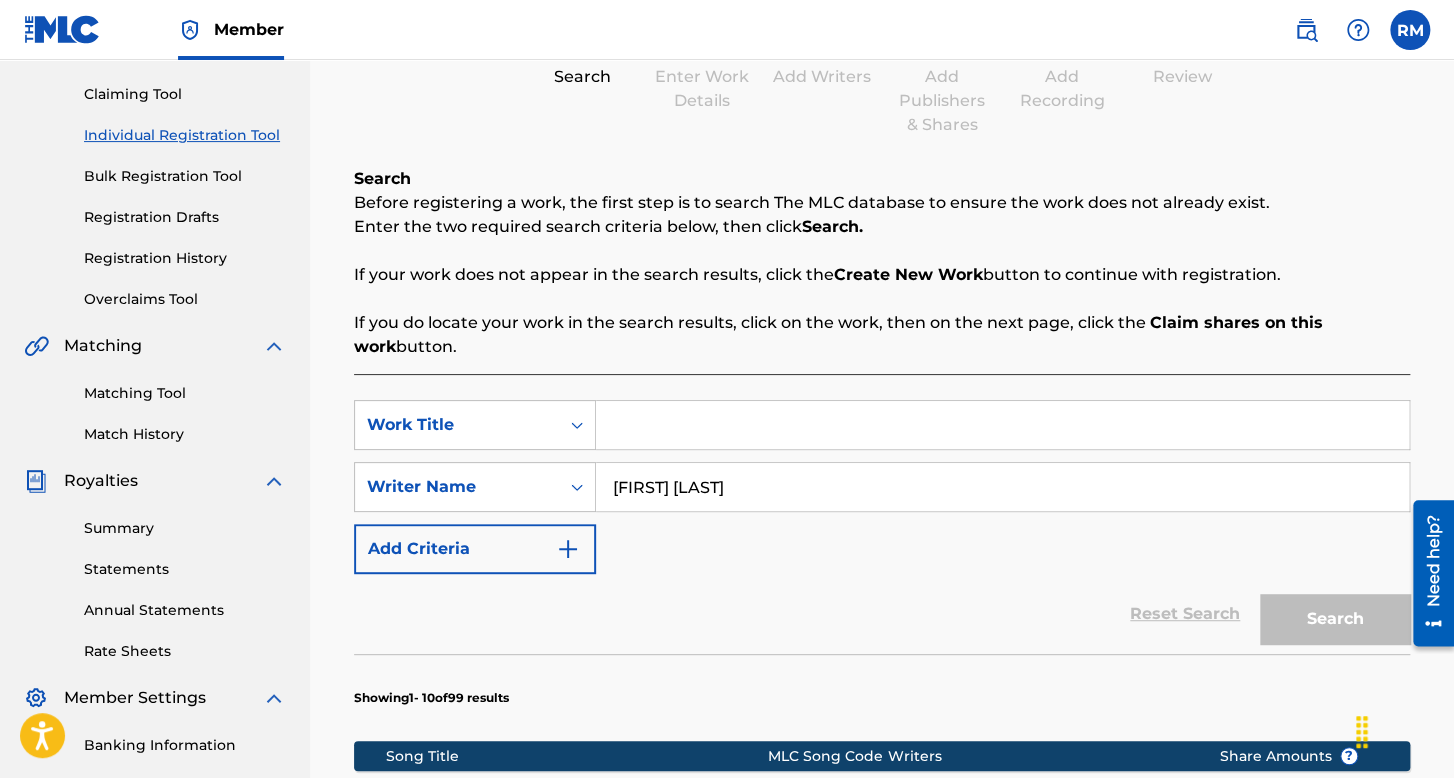 type 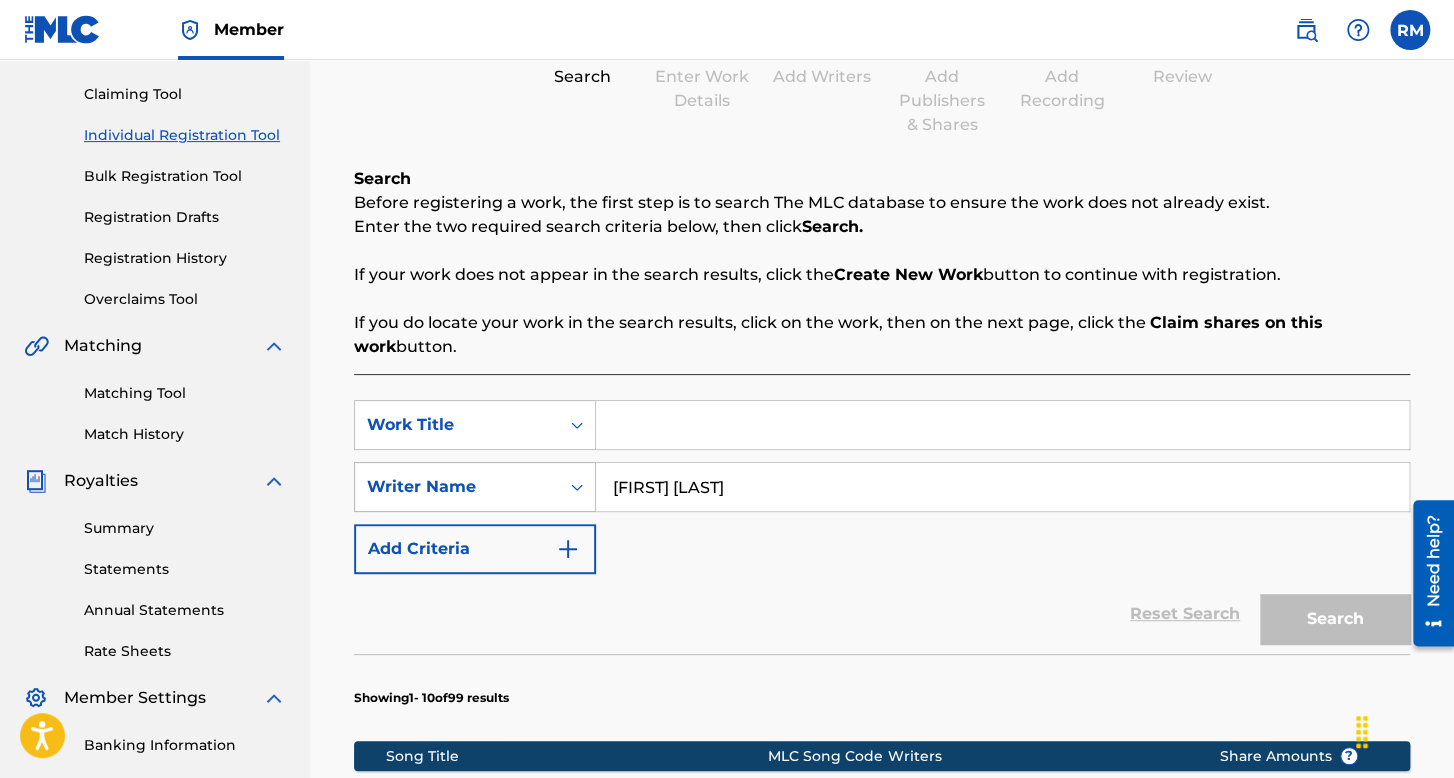 drag, startPoint x: 780, startPoint y: 495, endPoint x: 468, endPoint y: 505, distance: 312.16022 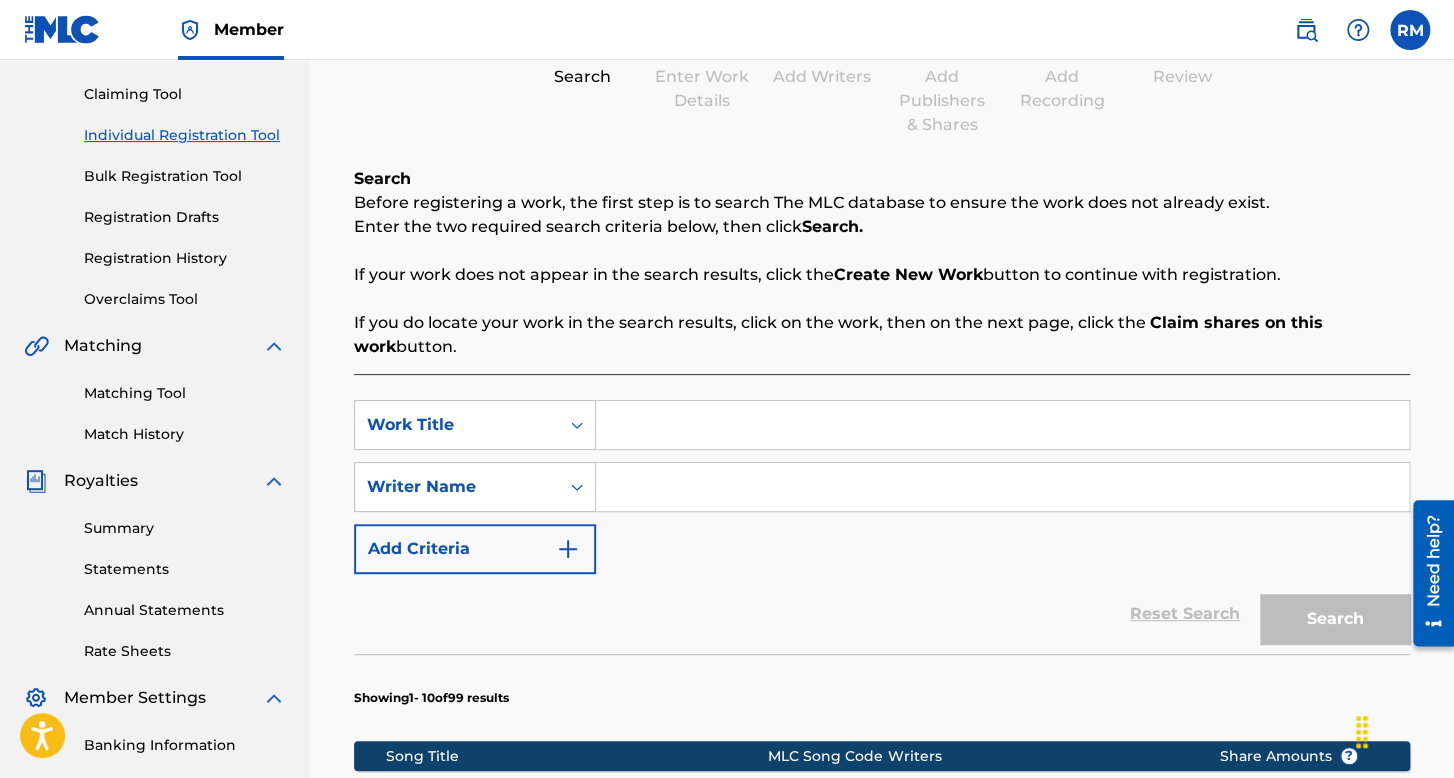 type 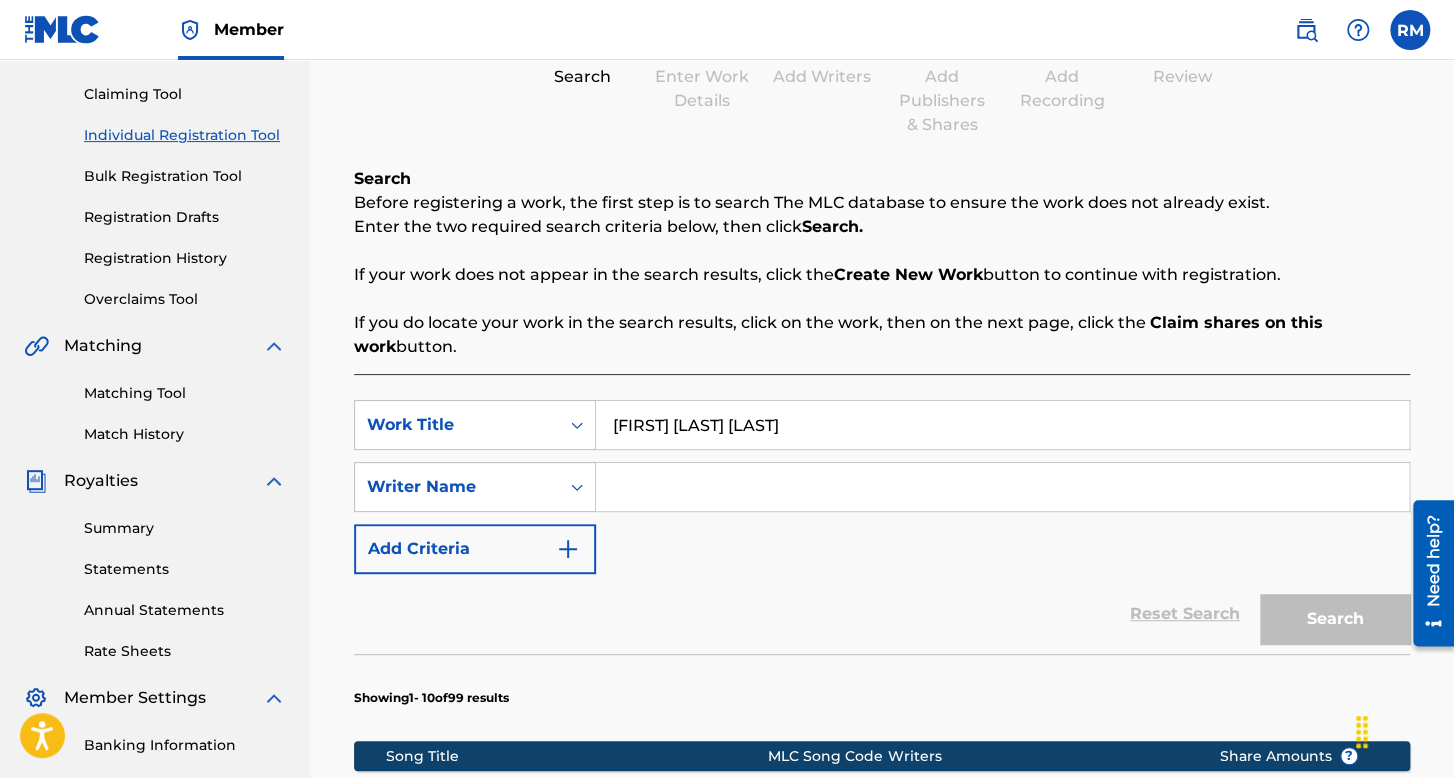type on "[FIRST] [LAST] [LAST]" 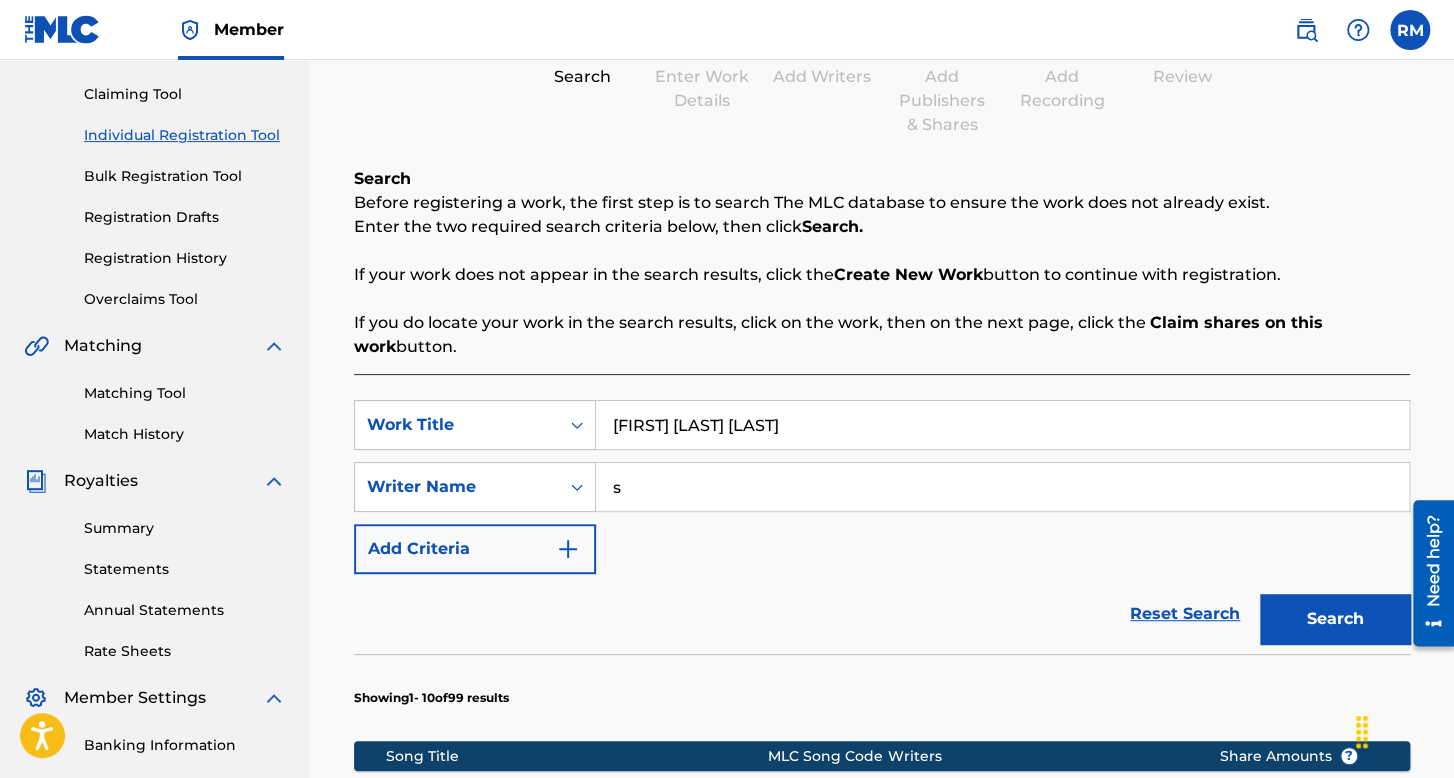 type on "s" 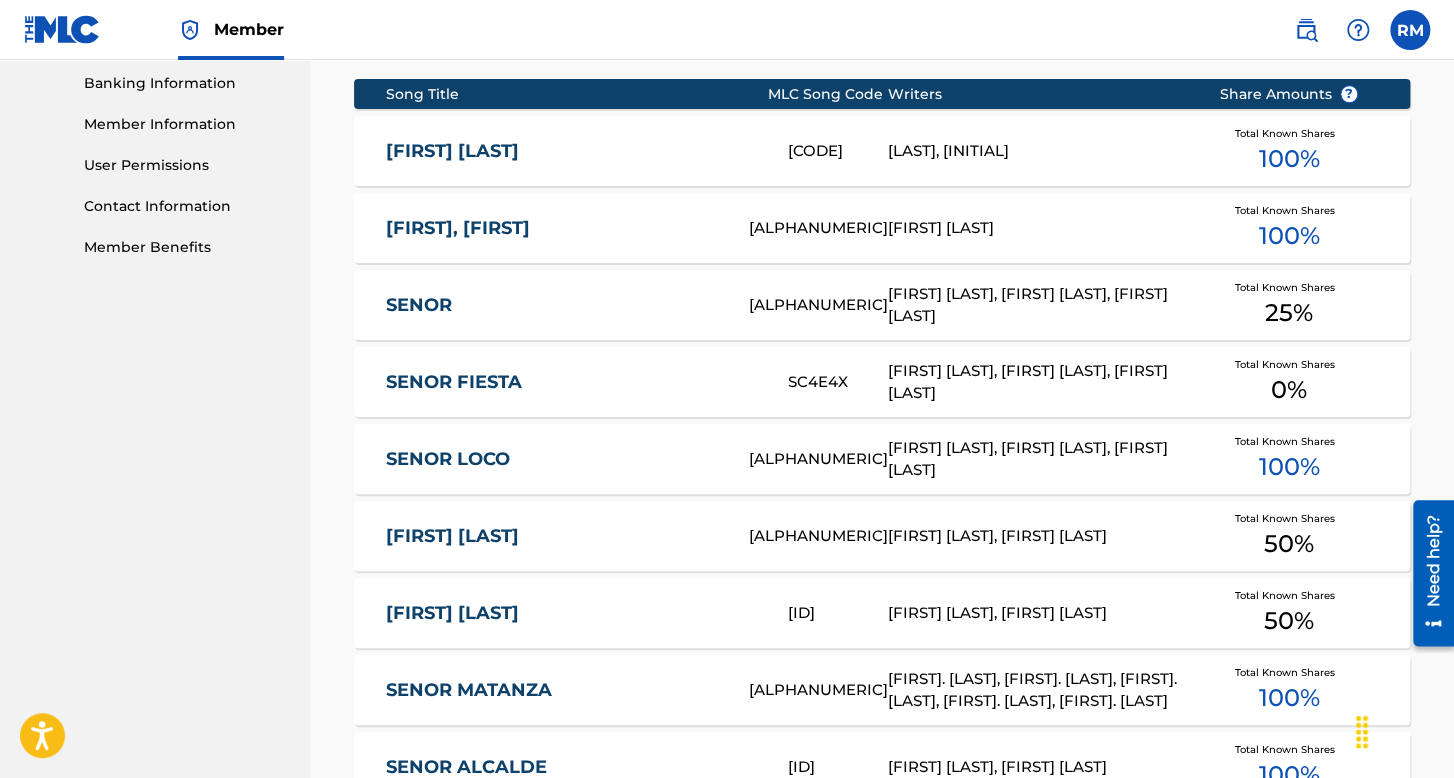 scroll, scrollTop: 1332, scrollLeft: 0, axis: vertical 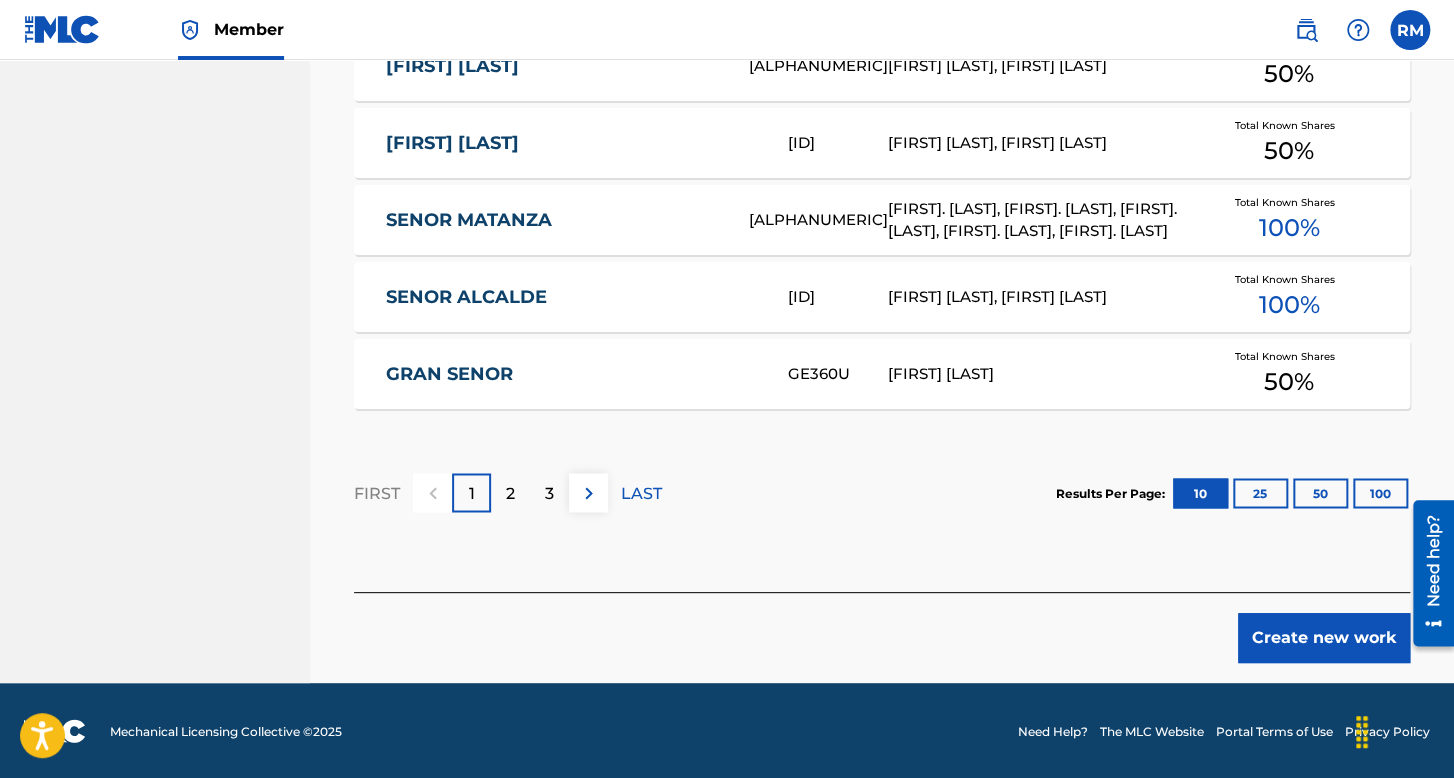 click on "Create new work" at bounding box center [1324, 638] 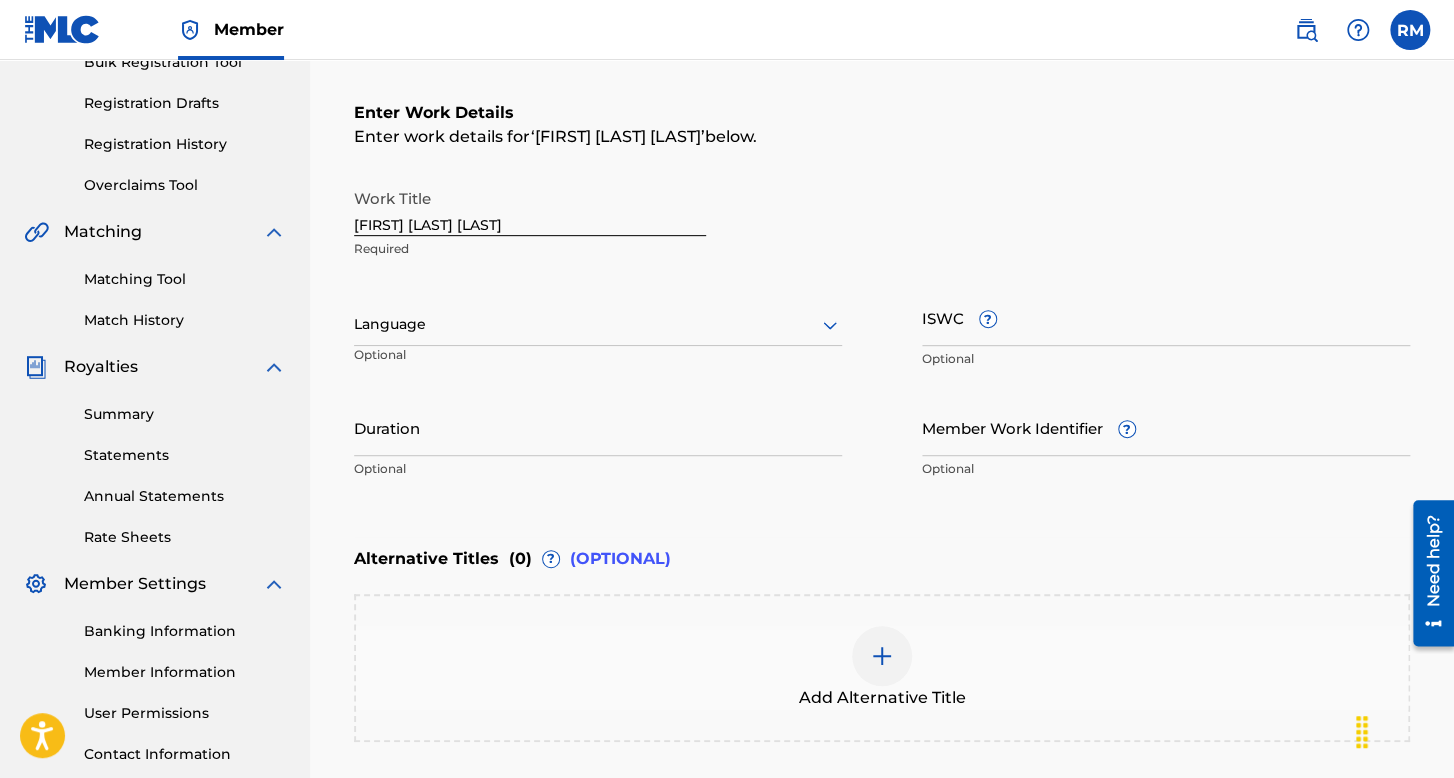 scroll, scrollTop: 313, scrollLeft: 0, axis: vertical 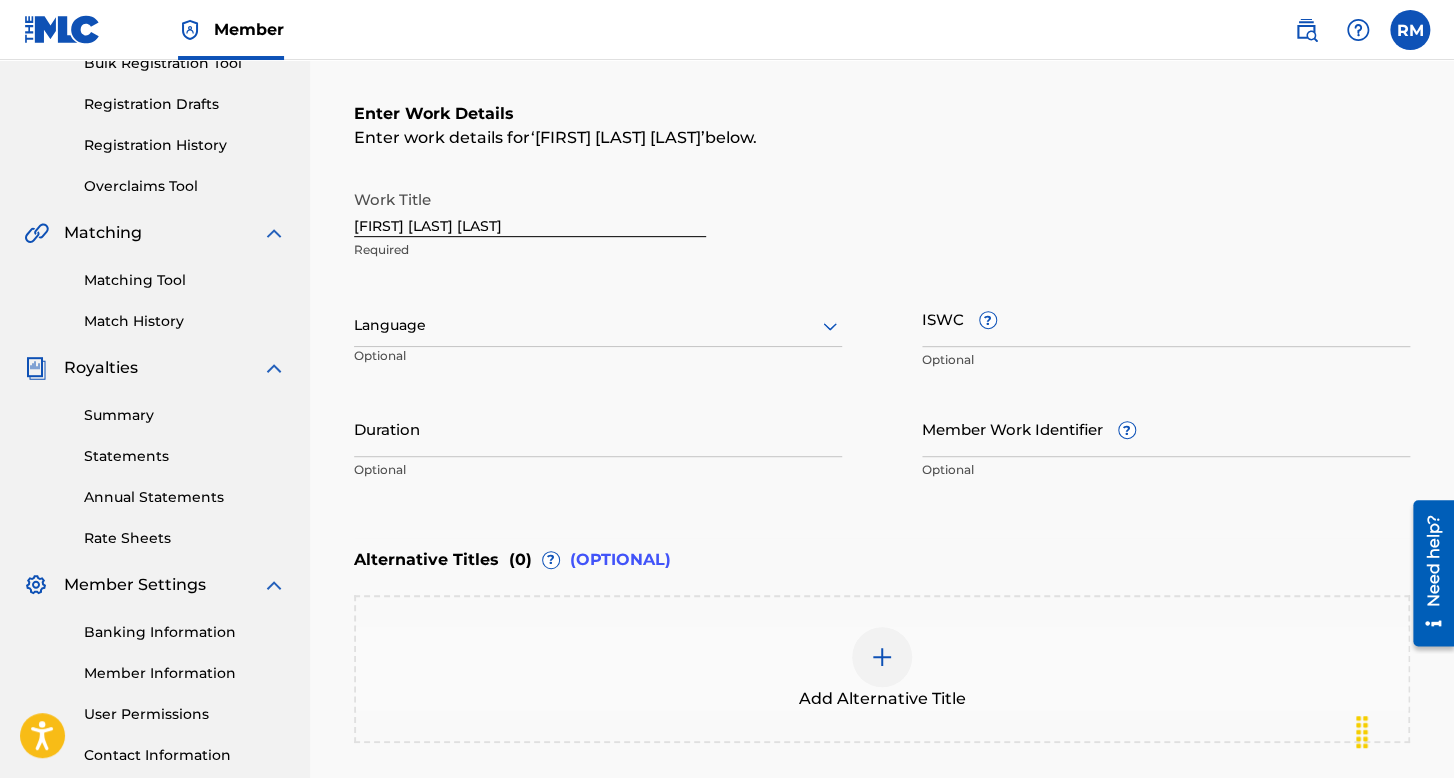 click at bounding box center (598, 325) 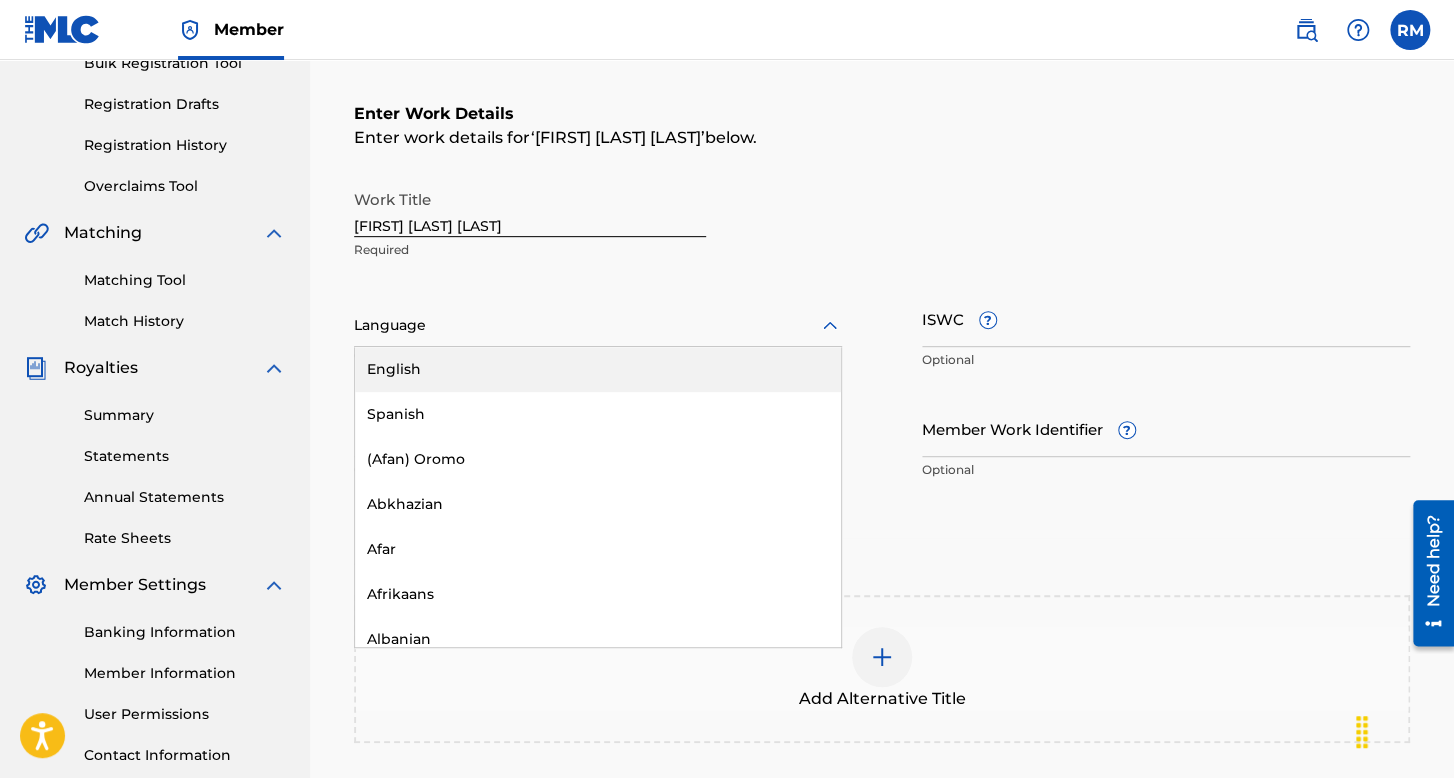 click on "Spanish" at bounding box center (598, 414) 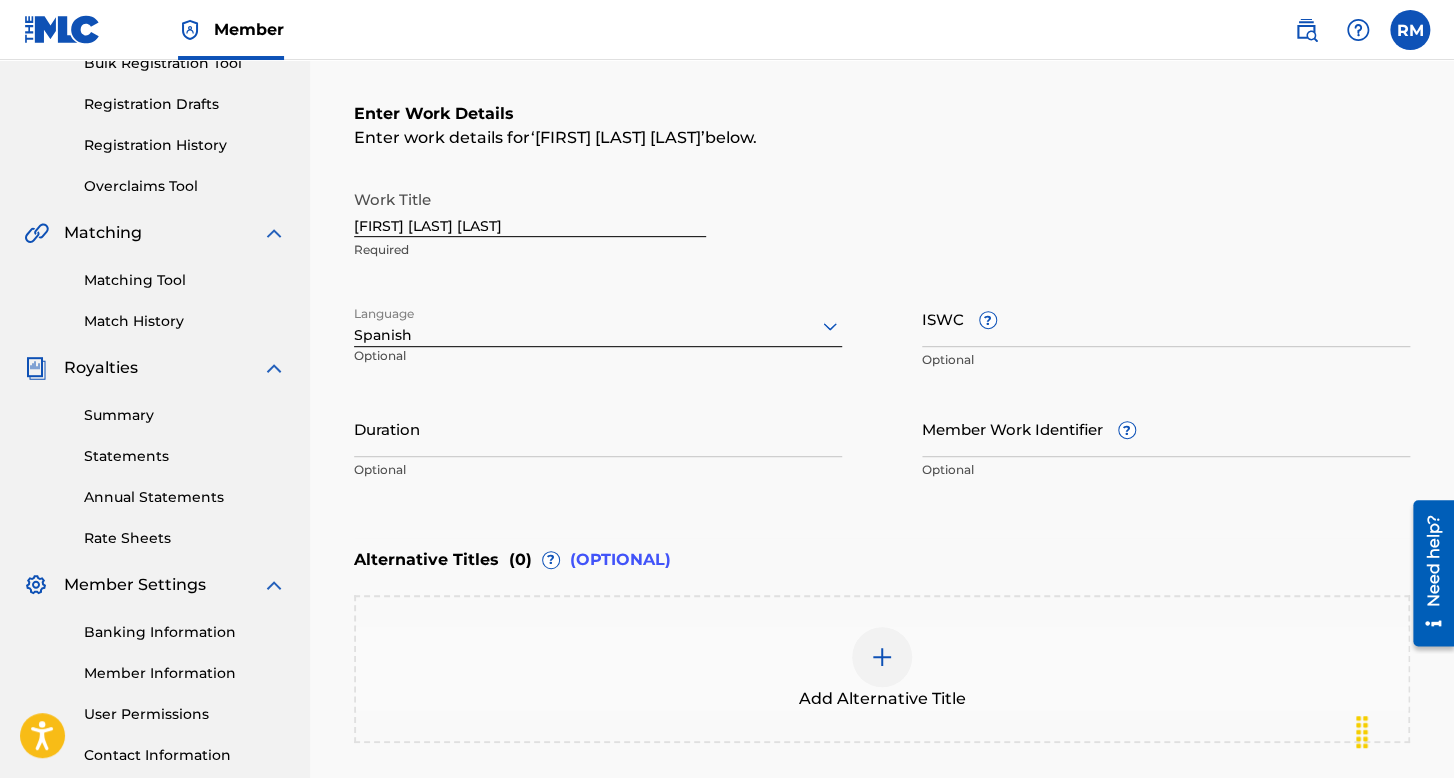 click on "Duration" at bounding box center [598, 428] 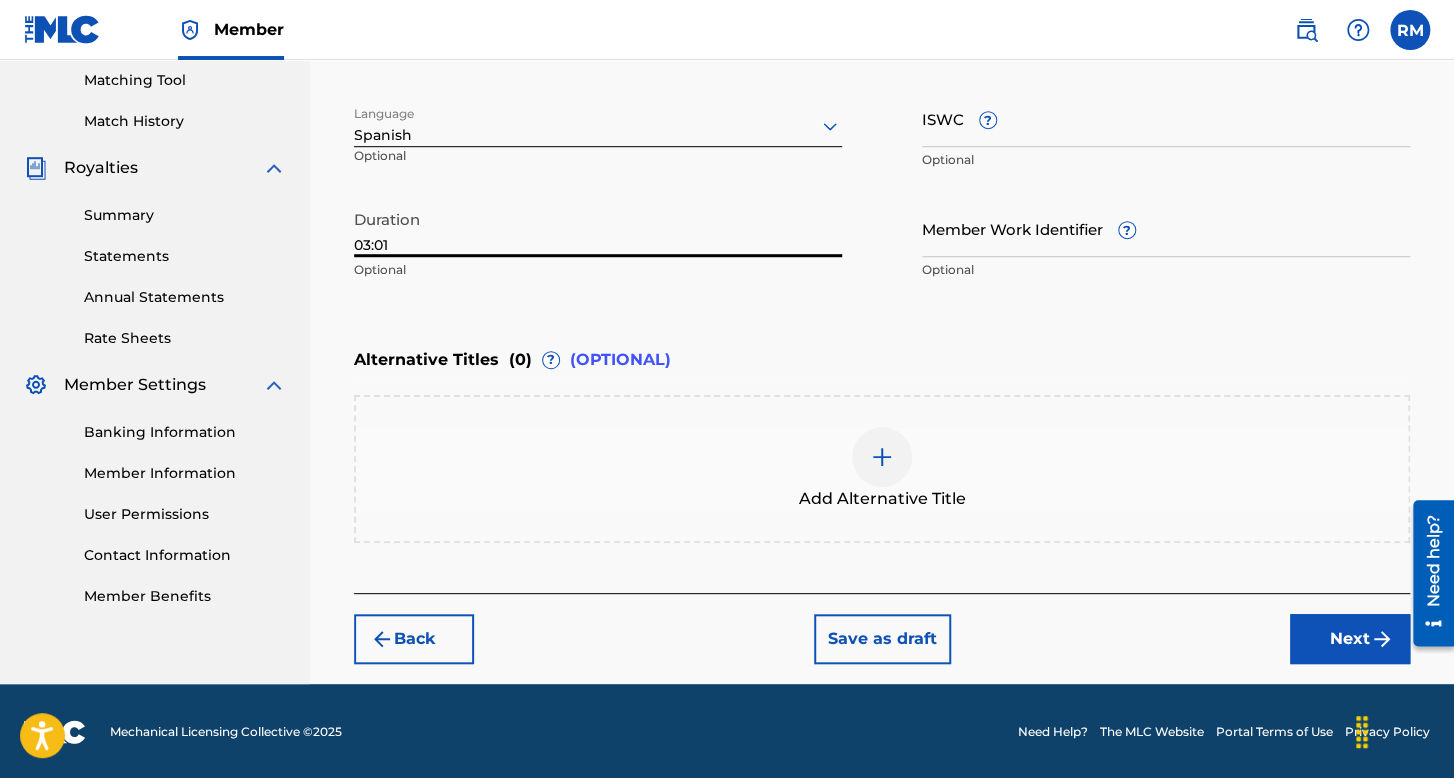 type on "03:01" 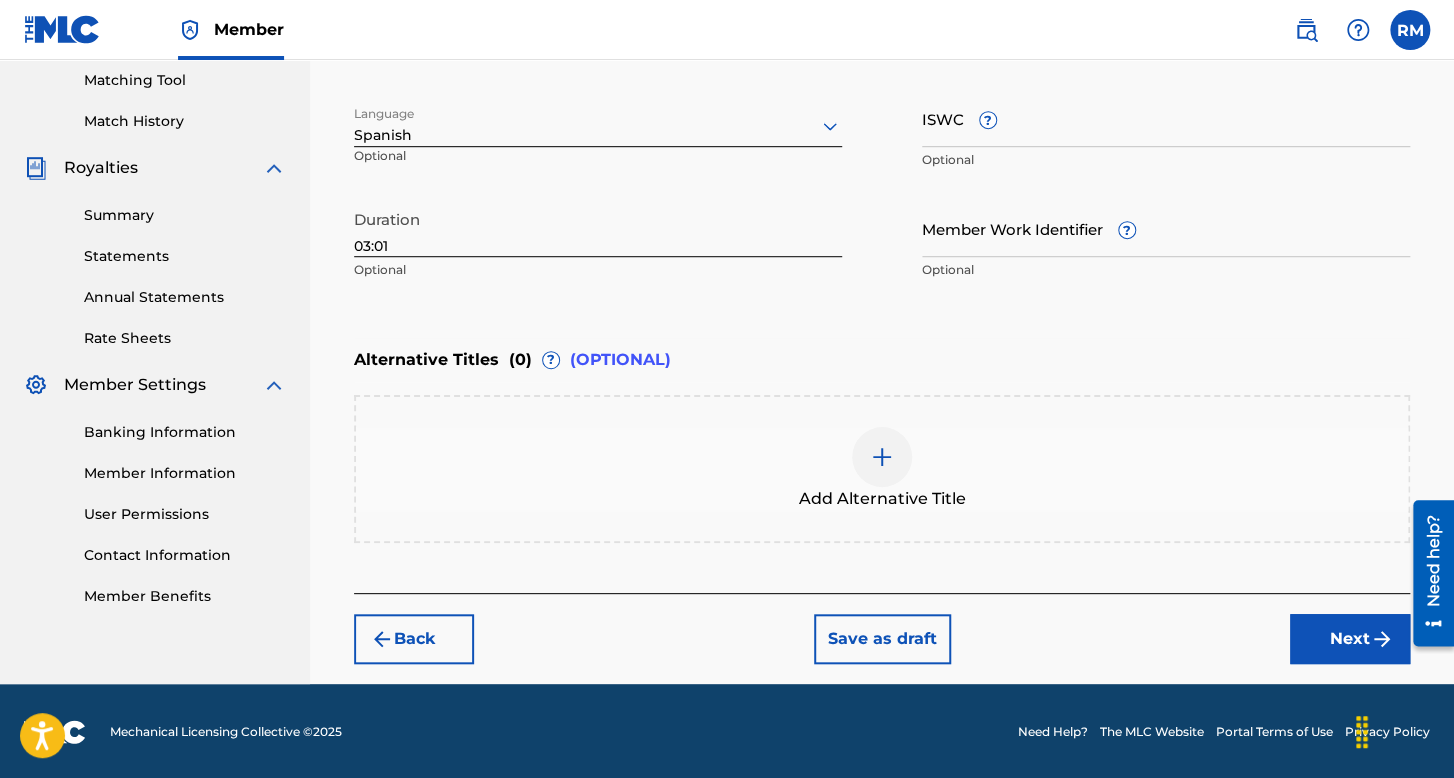 click on "Next" at bounding box center [1350, 639] 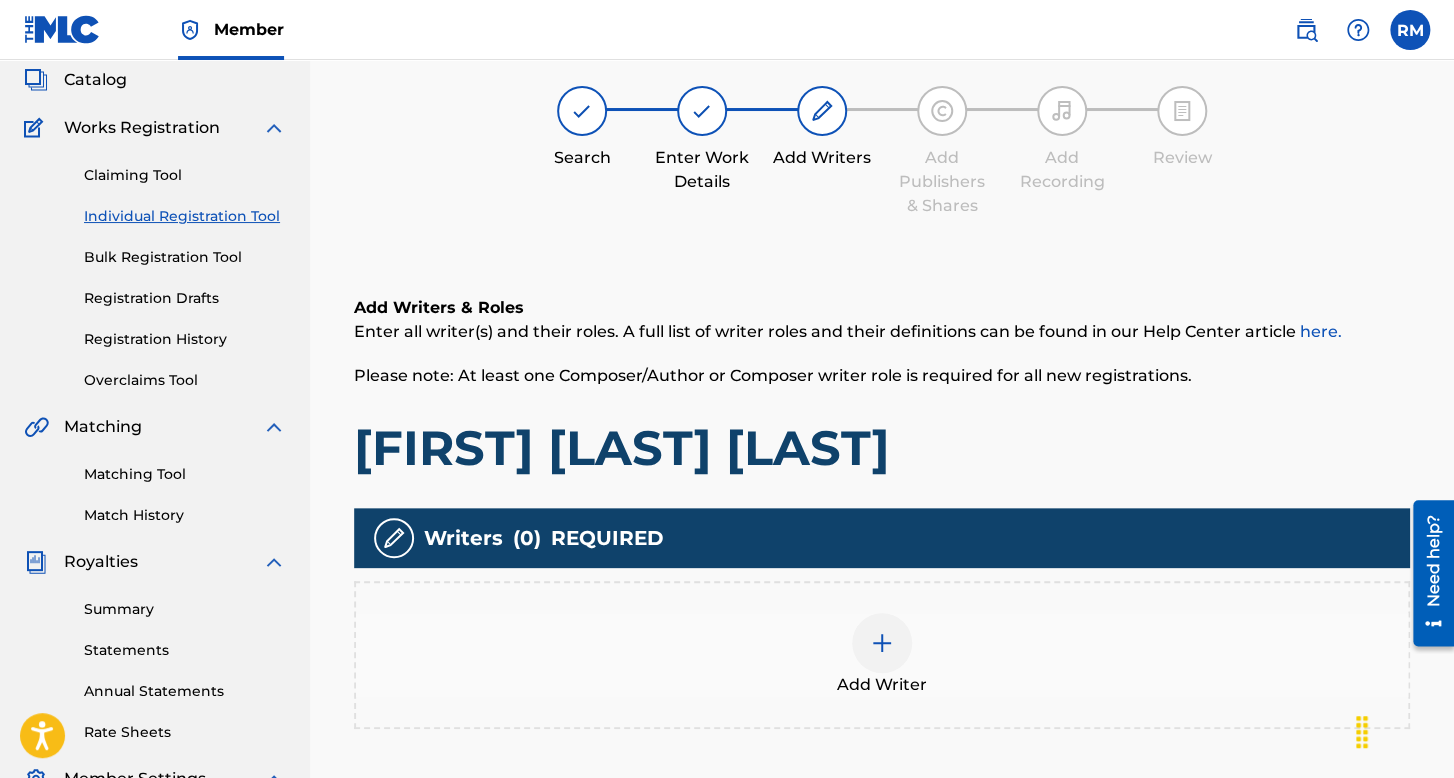 scroll, scrollTop: 390, scrollLeft: 0, axis: vertical 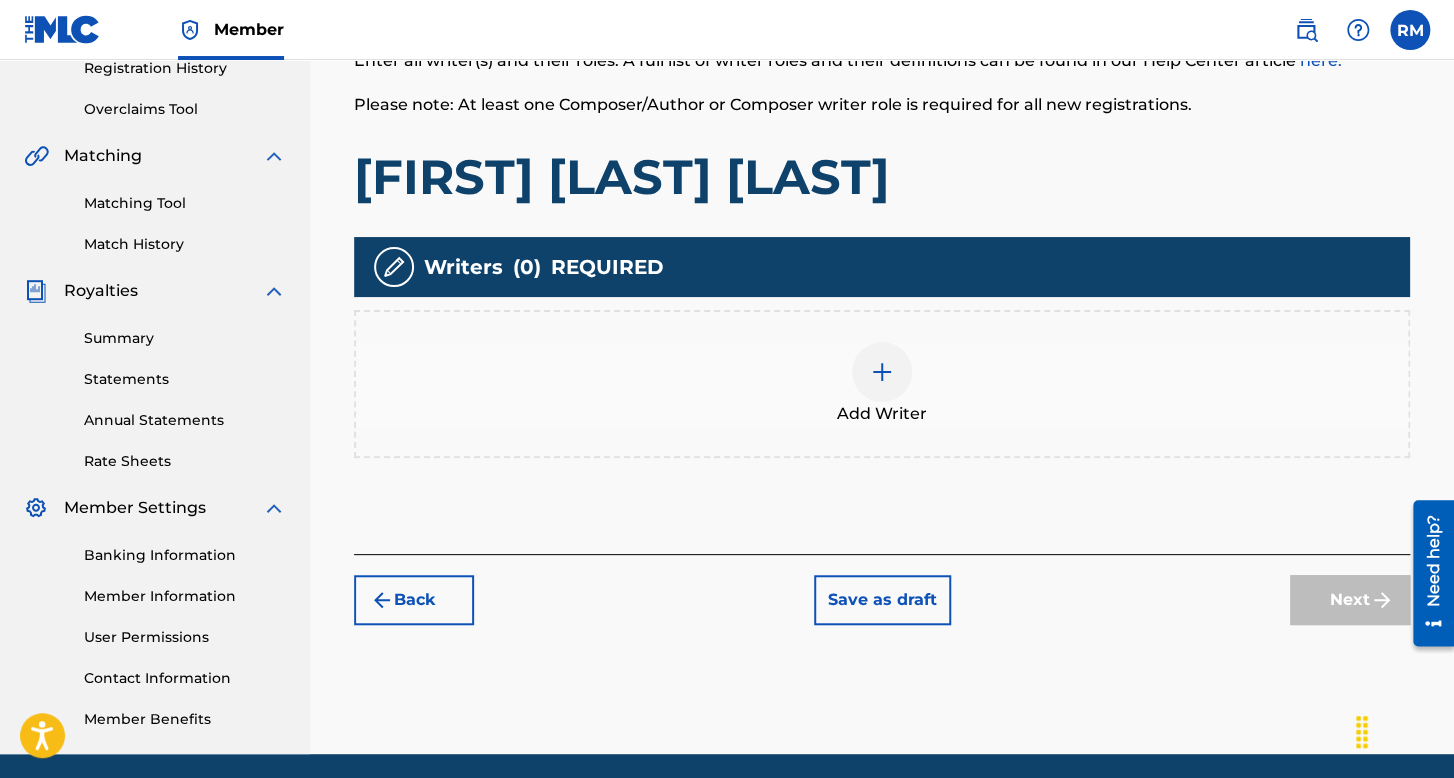 click on "Add Writer" at bounding box center [882, 414] 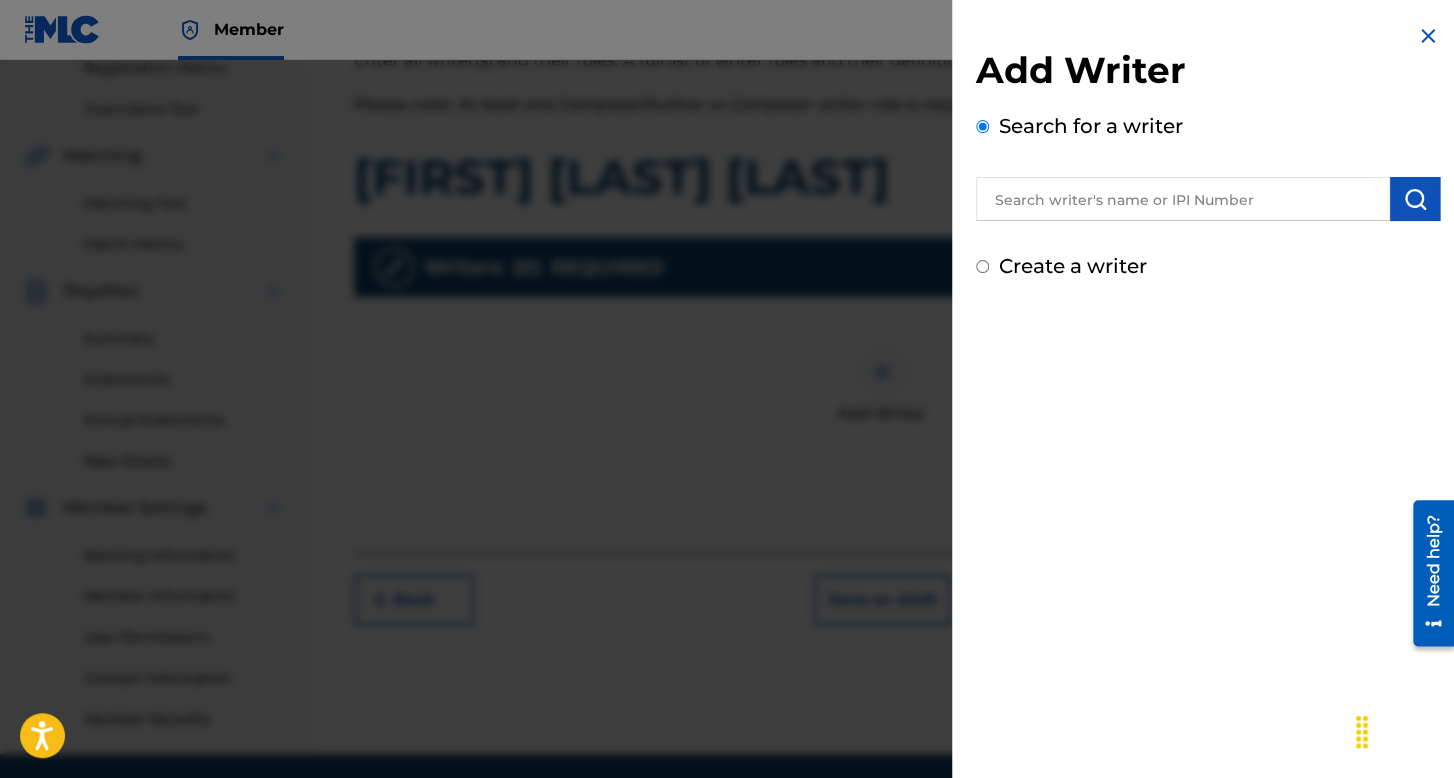 click on "Create a writer" at bounding box center [982, 266] 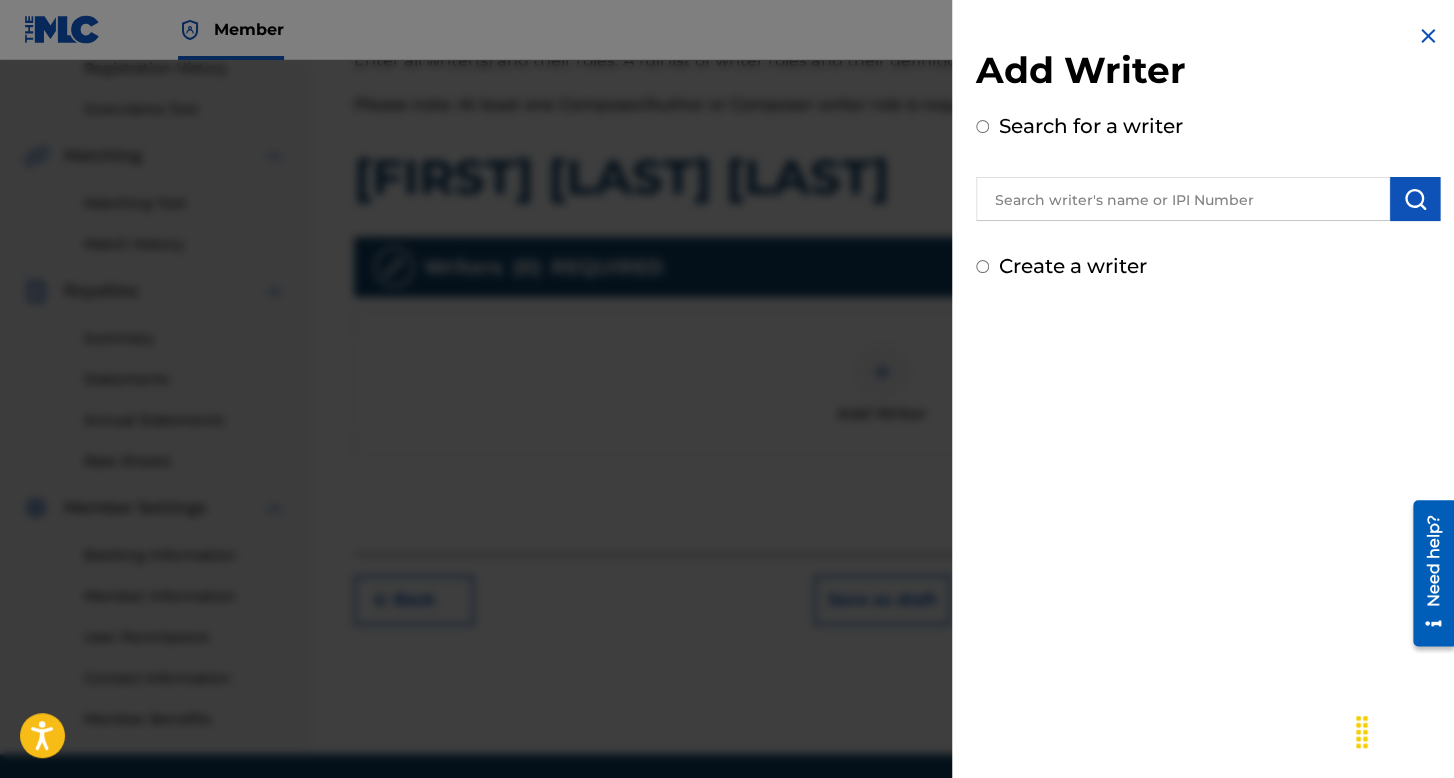 radio on "true" 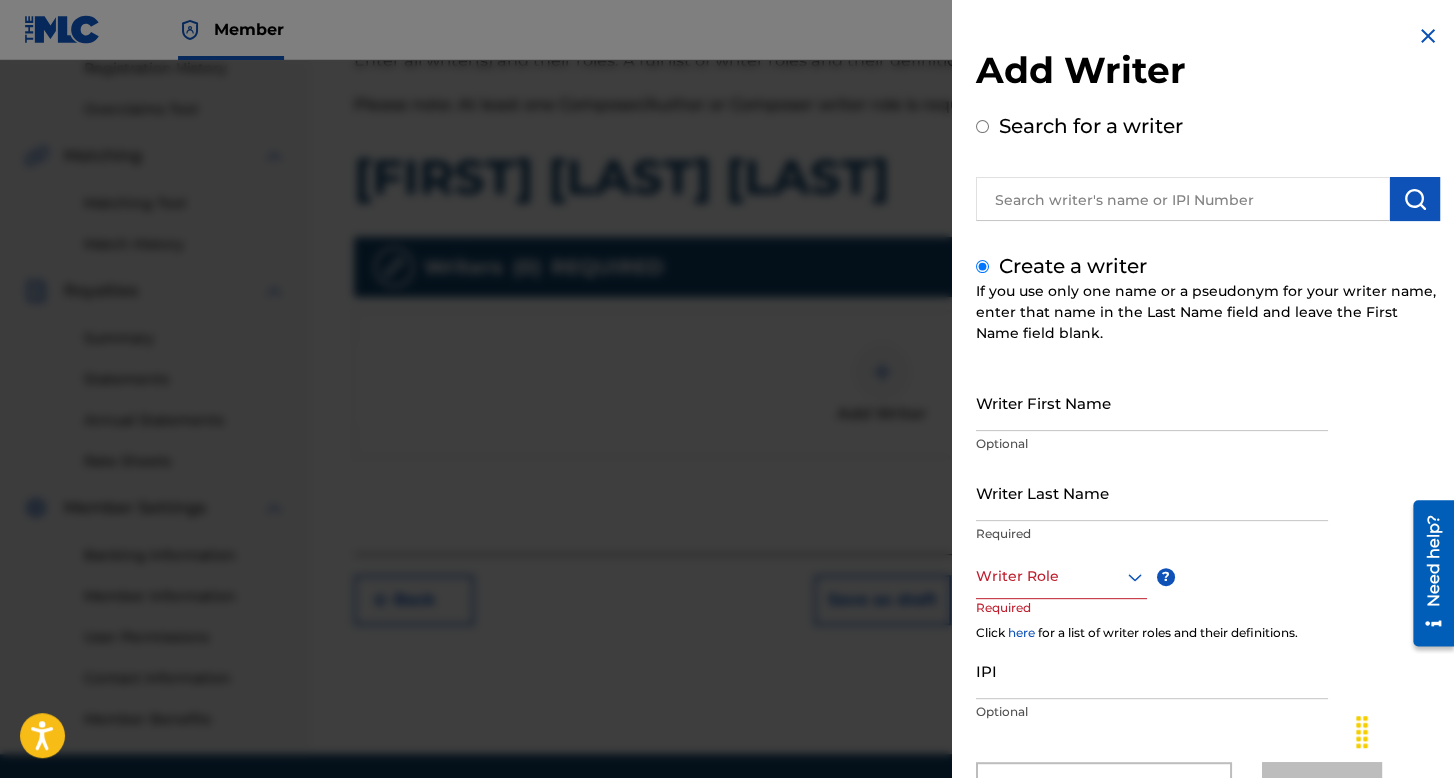 click on "Writer First Name" at bounding box center (1152, 402) 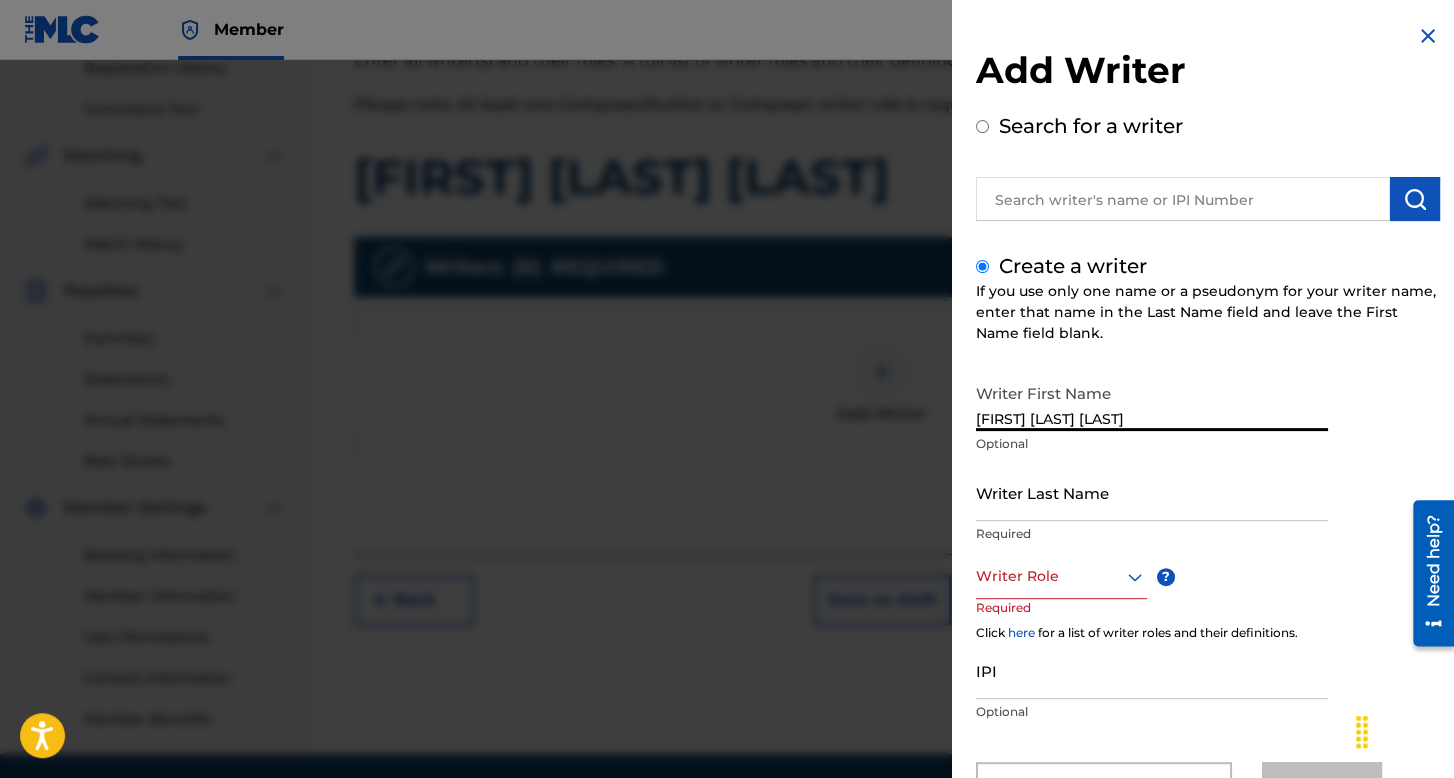 click on "Writer Last Name" at bounding box center [1152, 492] 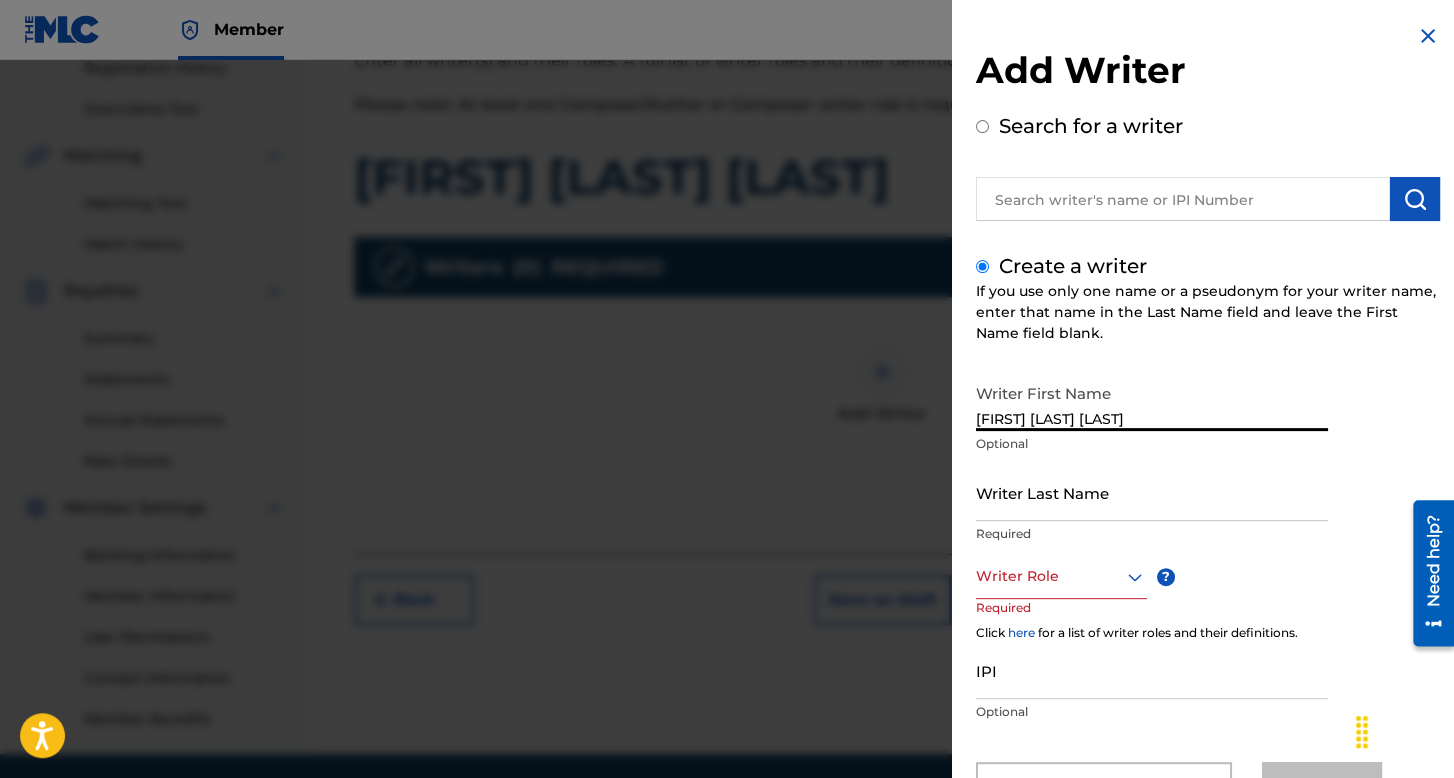 drag, startPoint x: 1027, startPoint y: 415, endPoint x: 1170, endPoint y: 415, distance: 143 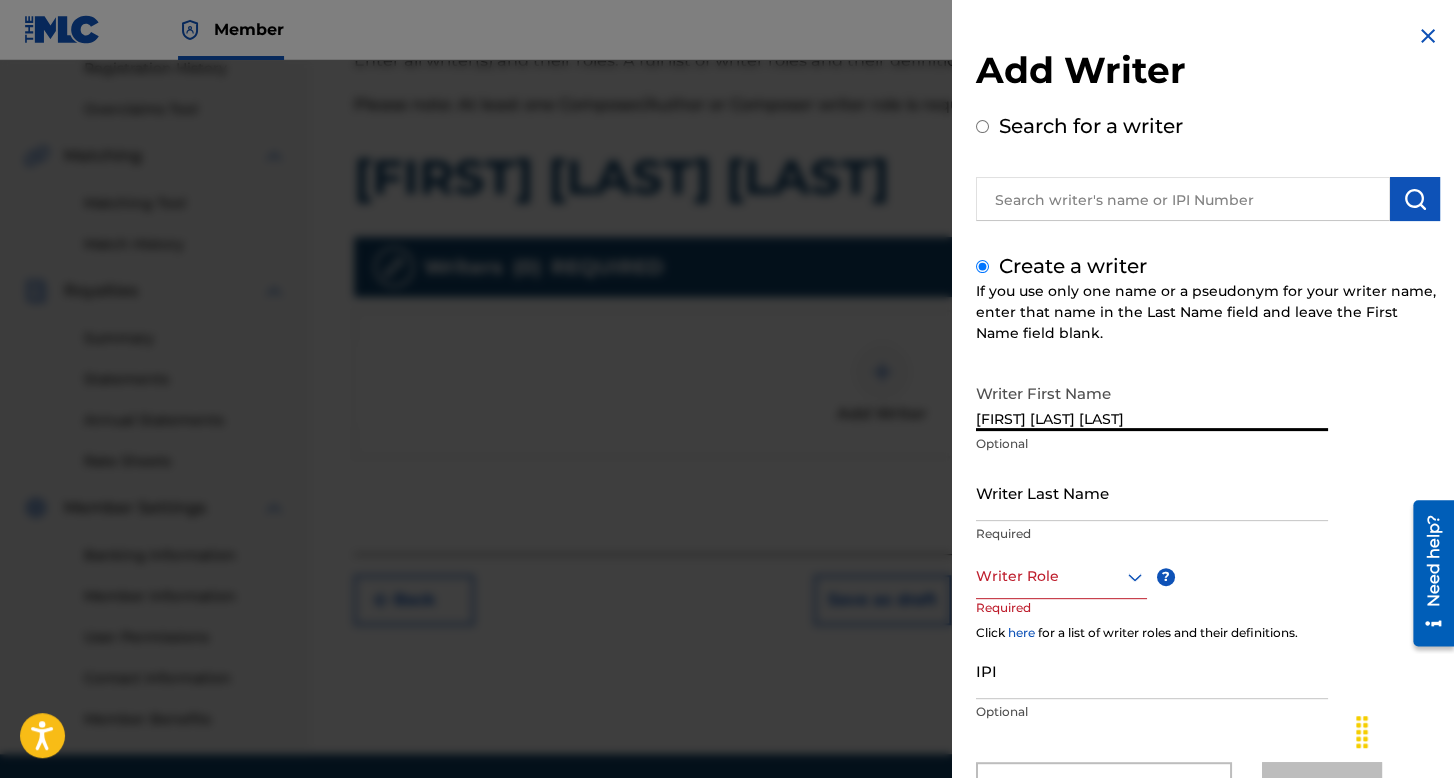 click on "[FIRST] [LAST] [LAST]" at bounding box center (1152, 402) 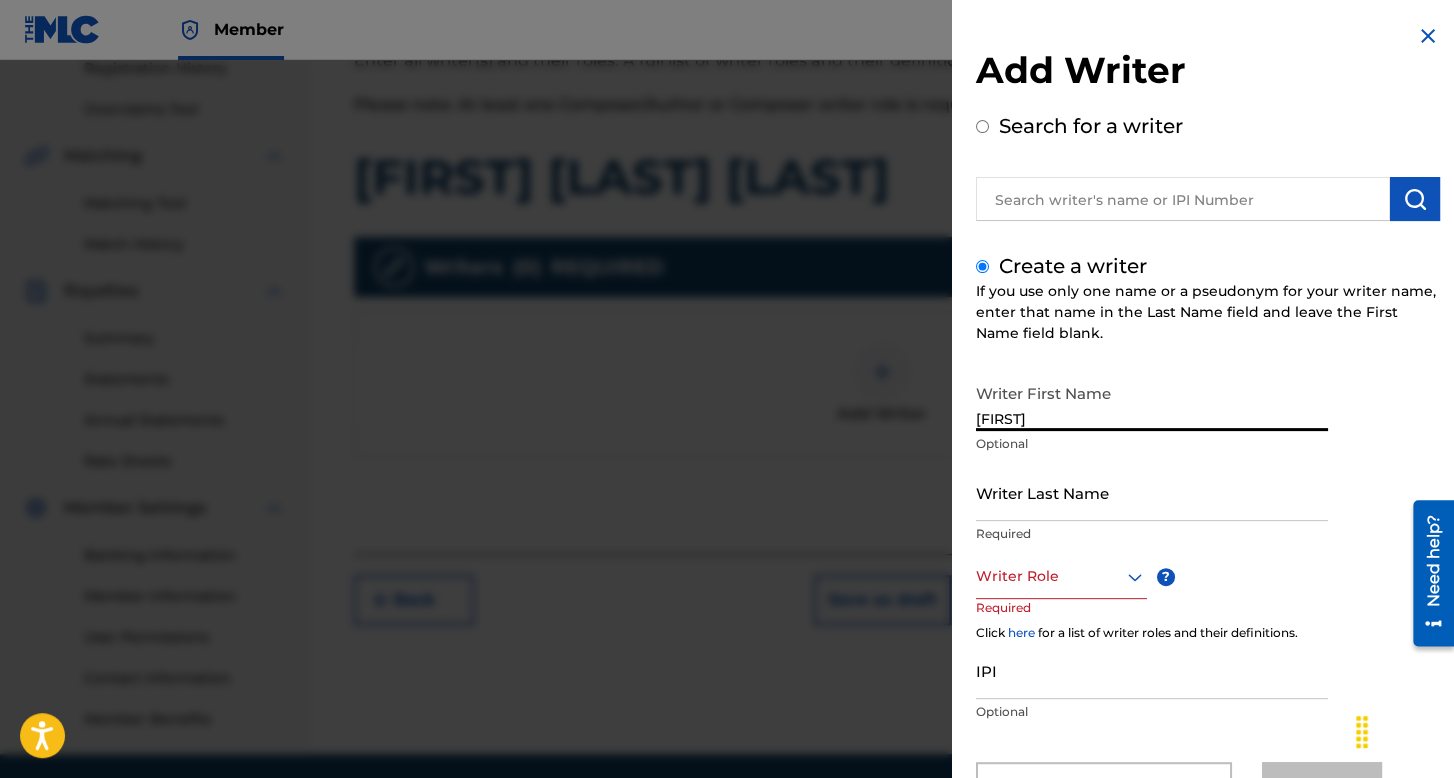 type on "[FIRST]" 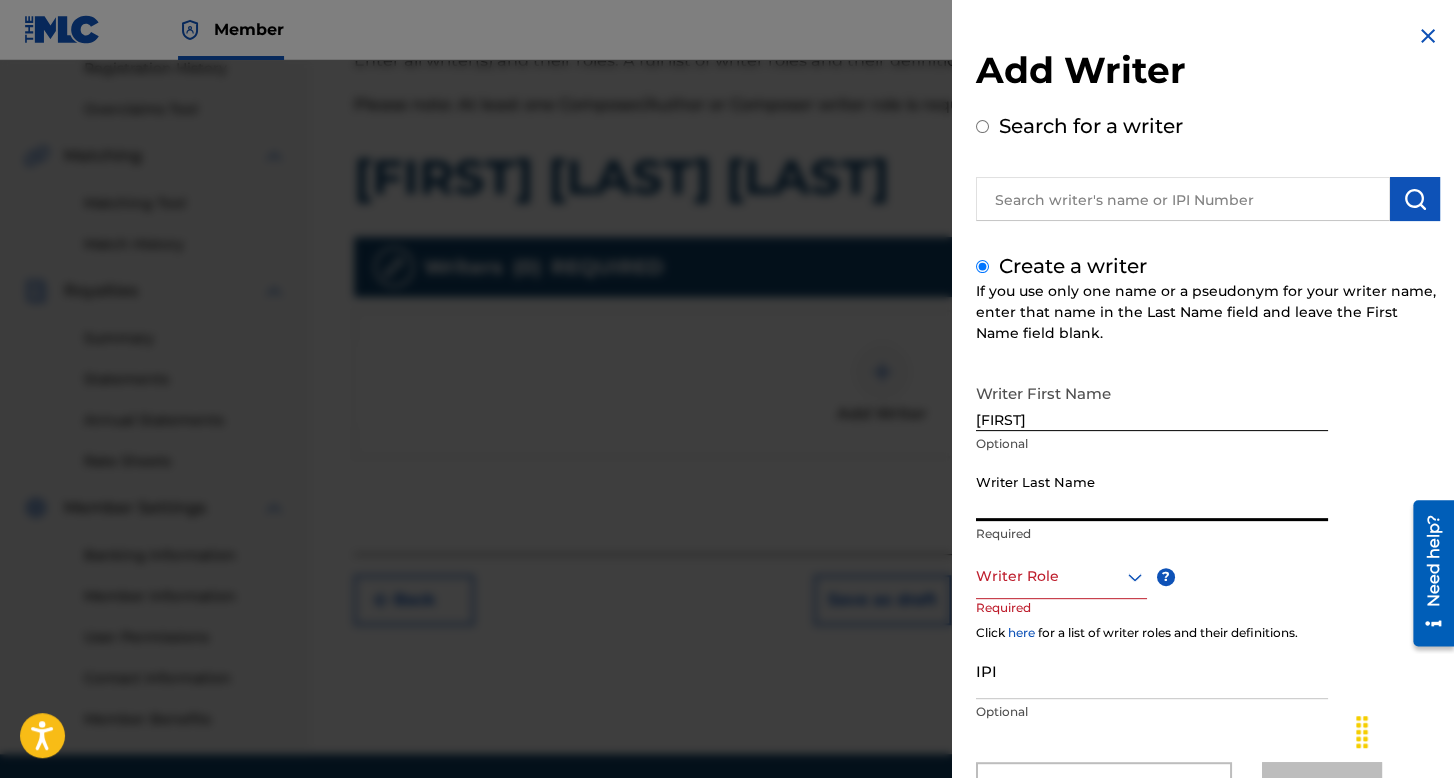 paste on "[LAST] Torres" 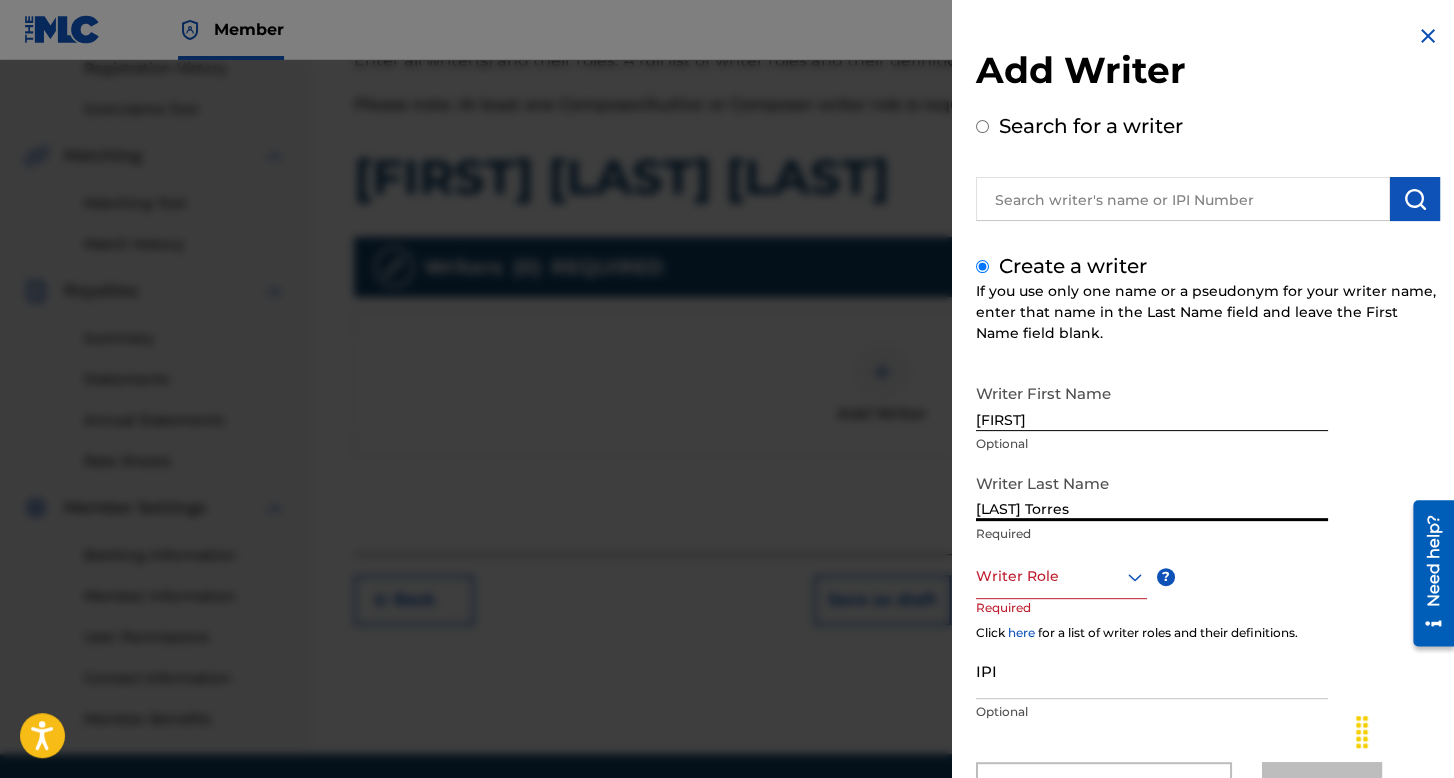 type on "[LAST] Torres" 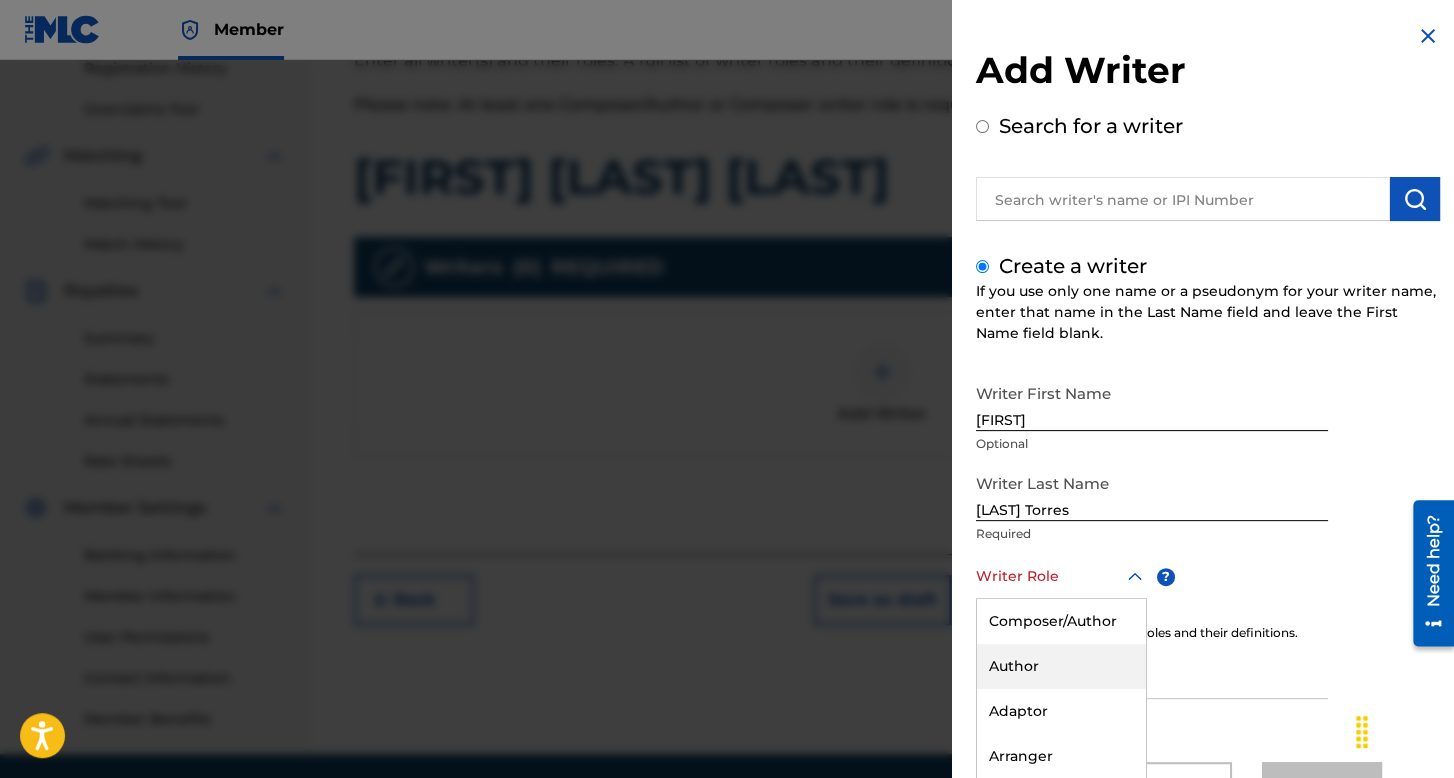 scroll, scrollTop: 88, scrollLeft: 0, axis: vertical 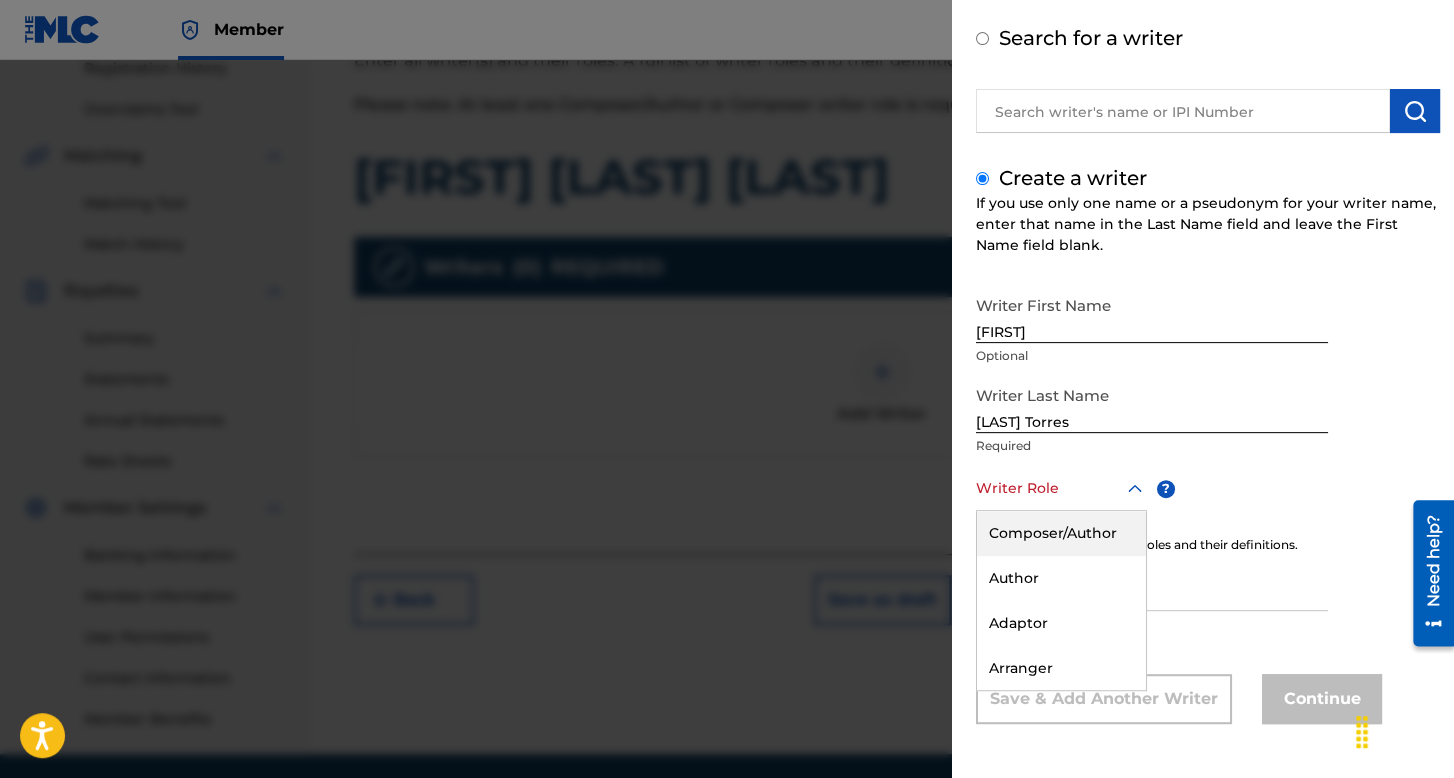 click on "Composer/Author" at bounding box center [1061, 533] 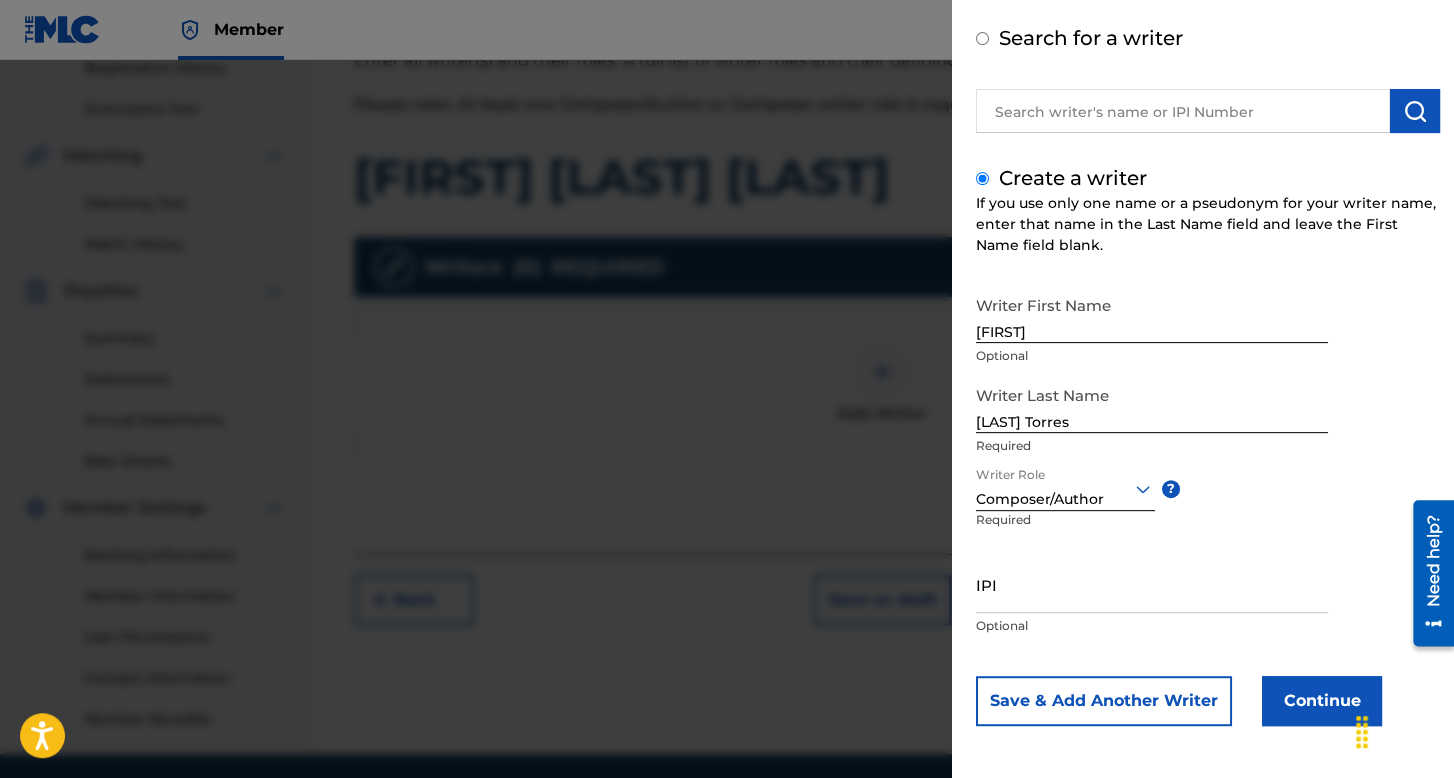 click on "Continue" at bounding box center (1322, 701) 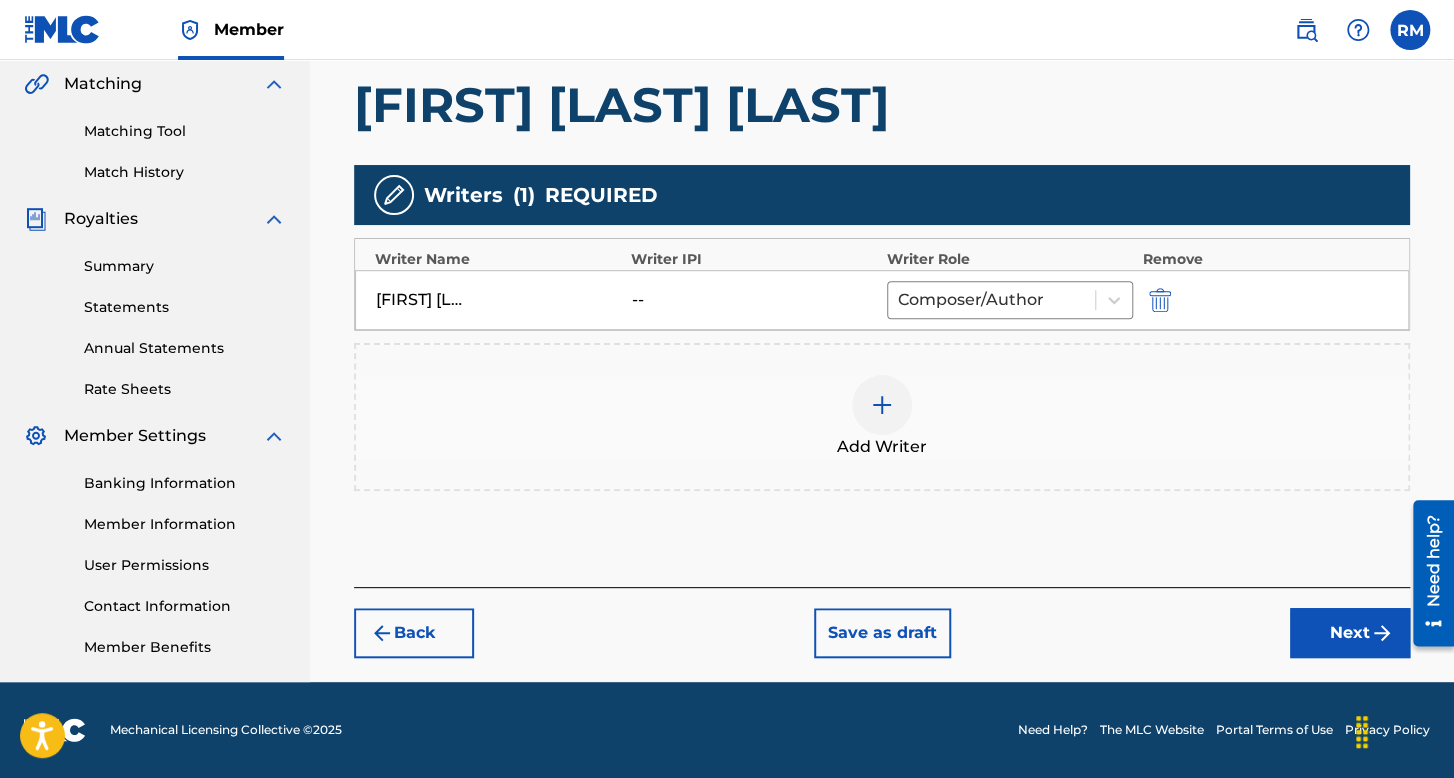 click on "Add Writer Search for a writer Create a writer If you use only one name or a pseudonym for your writer name, enter that name in the Last Name field and leave the First Name field blank. Writer First Name   [FIRST] Optional Writer Last Name   [LAST] [LAST] Required Writer Role option Composer/Author, selected. Composer/Author ? Required IPI   Optional Save as draft Next" at bounding box center (882, 163) 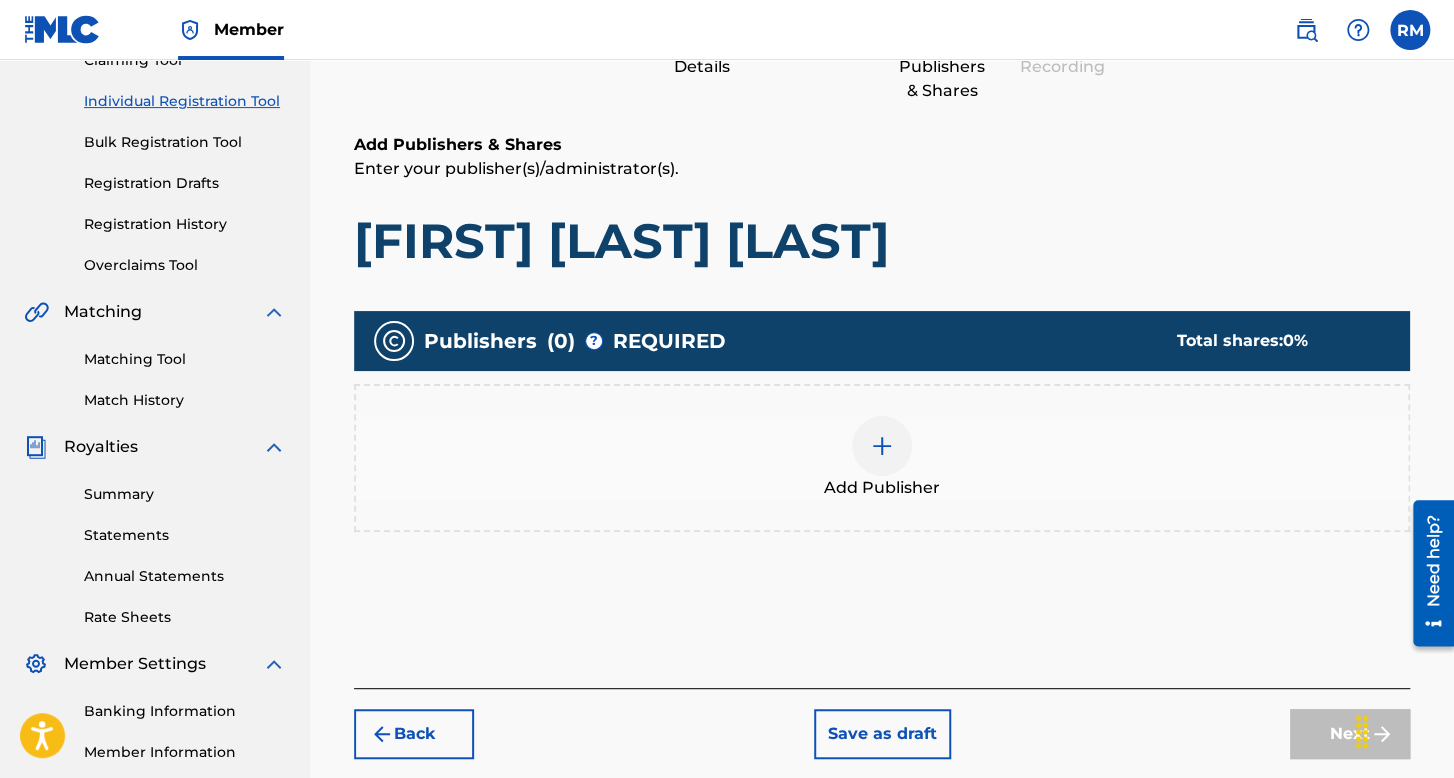 scroll, scrollTop: 390, scrollLeft: 0, axis: vertical 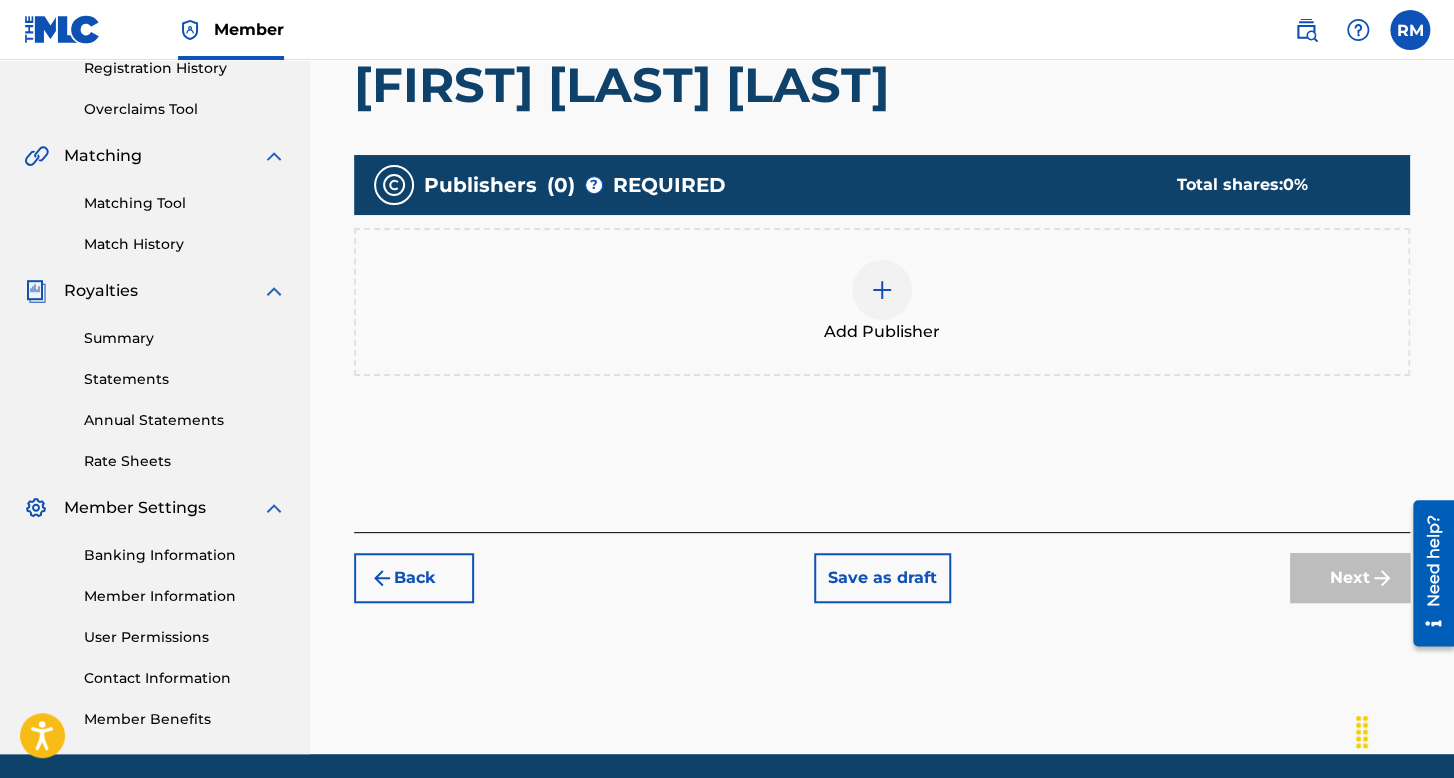 click on "Publishers ( 0 ) ? REQUIRED Total shares:  0 %" at bounding box center [882, 185] 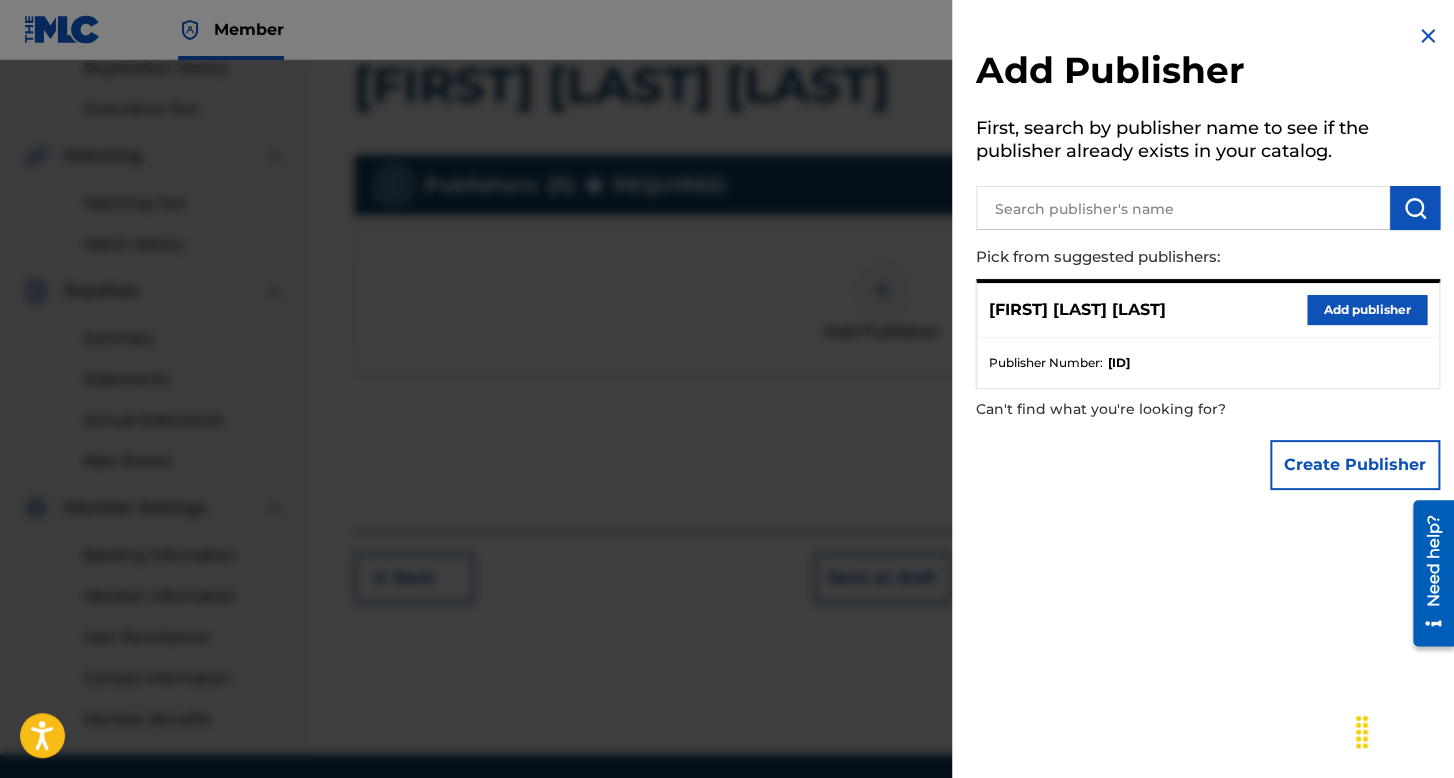click on "Add publisher" at bounding box center (1367, 310) 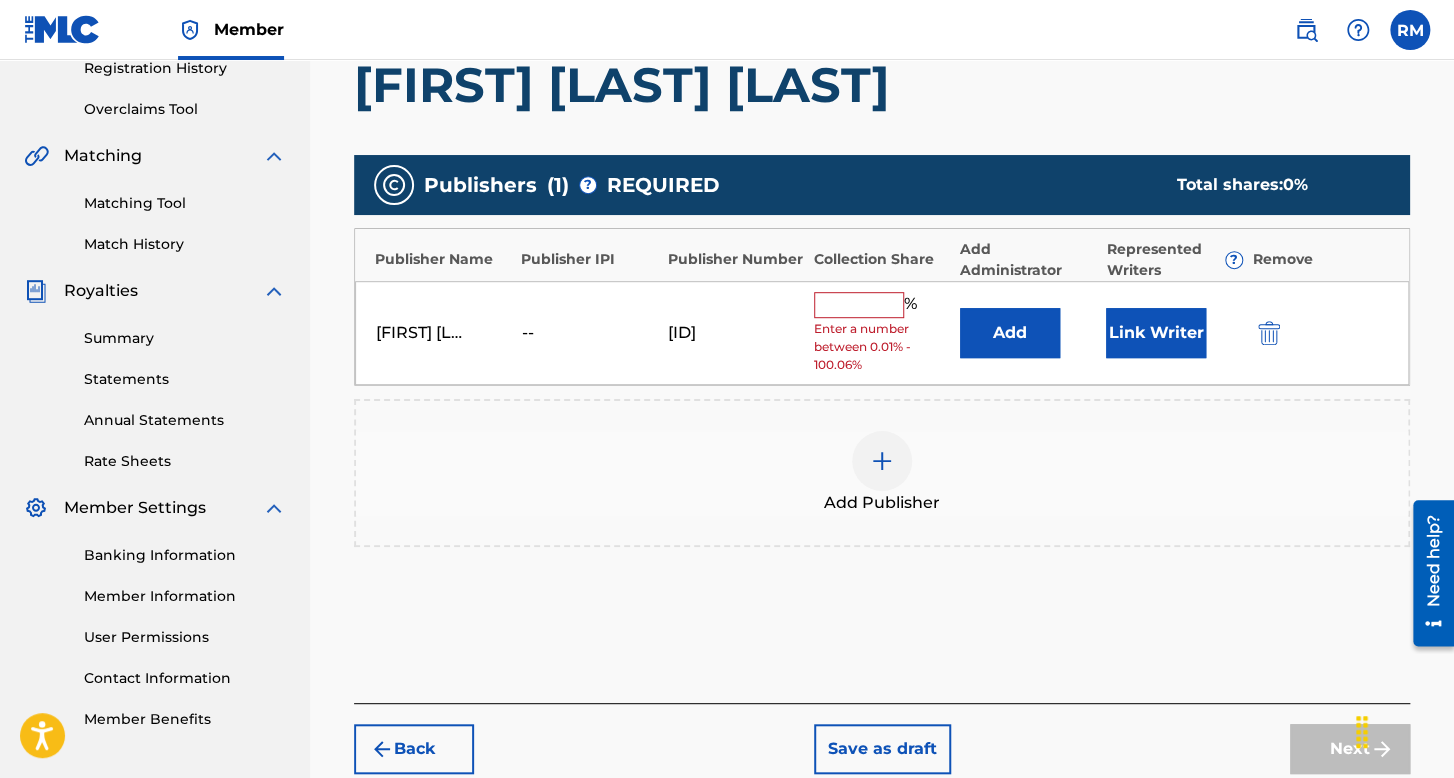 click at bounding box center [859, 305] 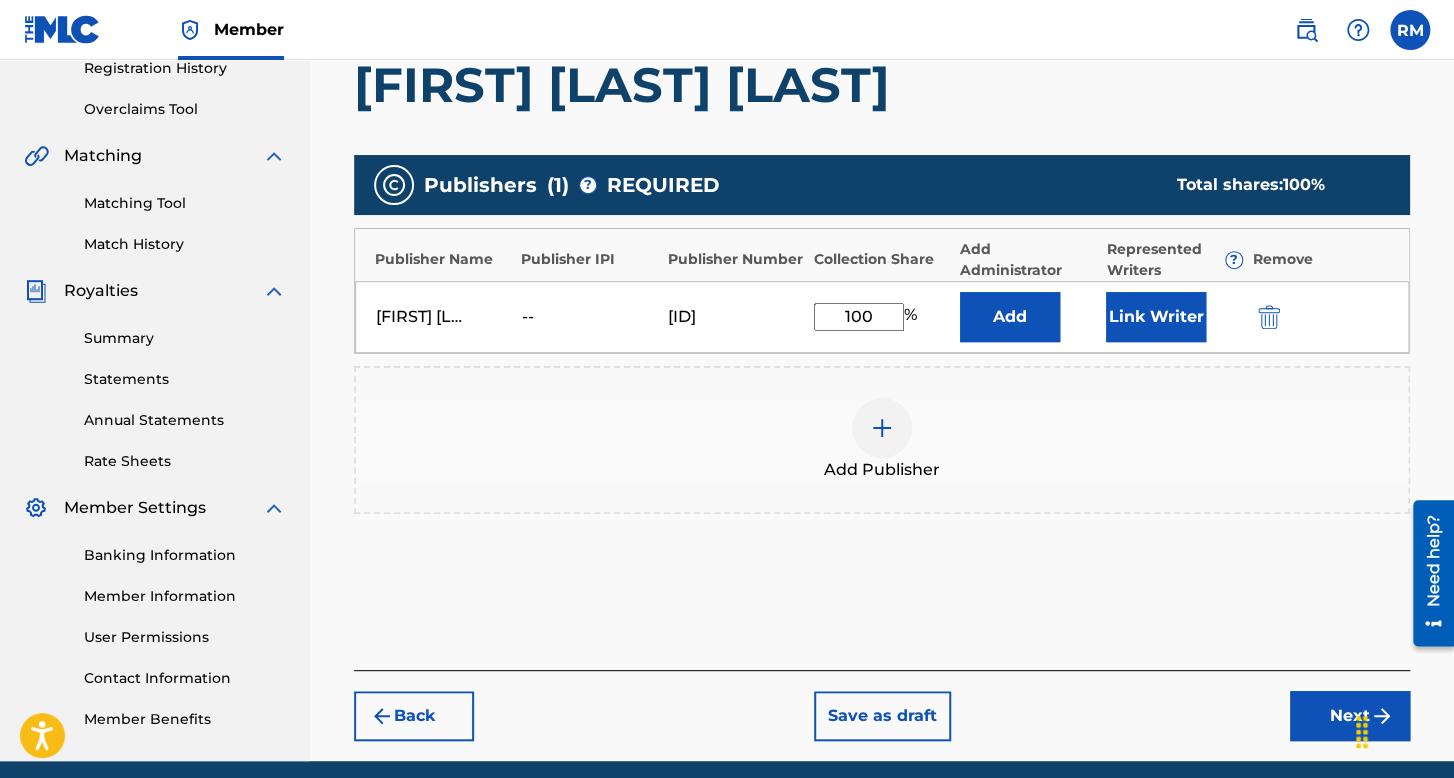 click on "Link Writer" at bounding box center [1156, 317] 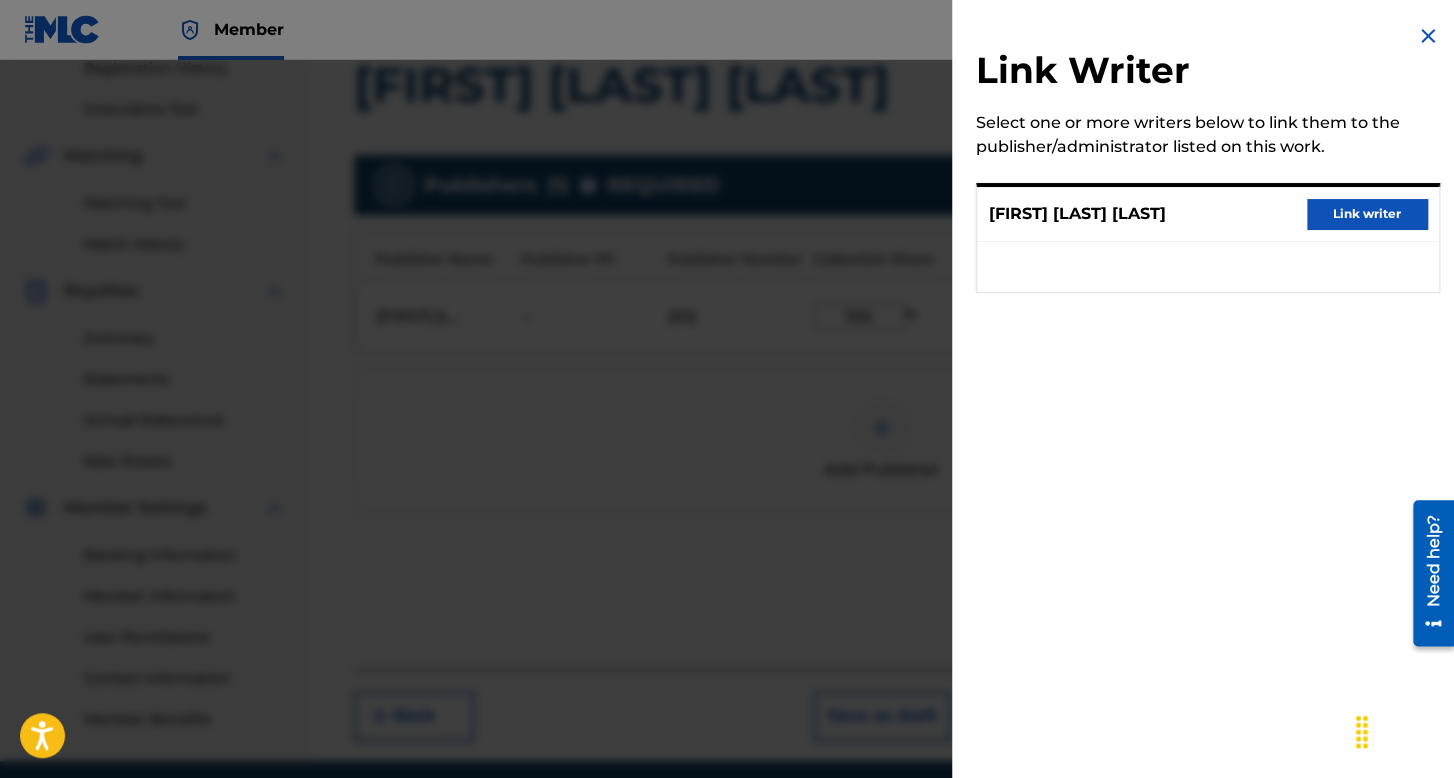 click on "Link writer" at bounding box center [1367, 214] 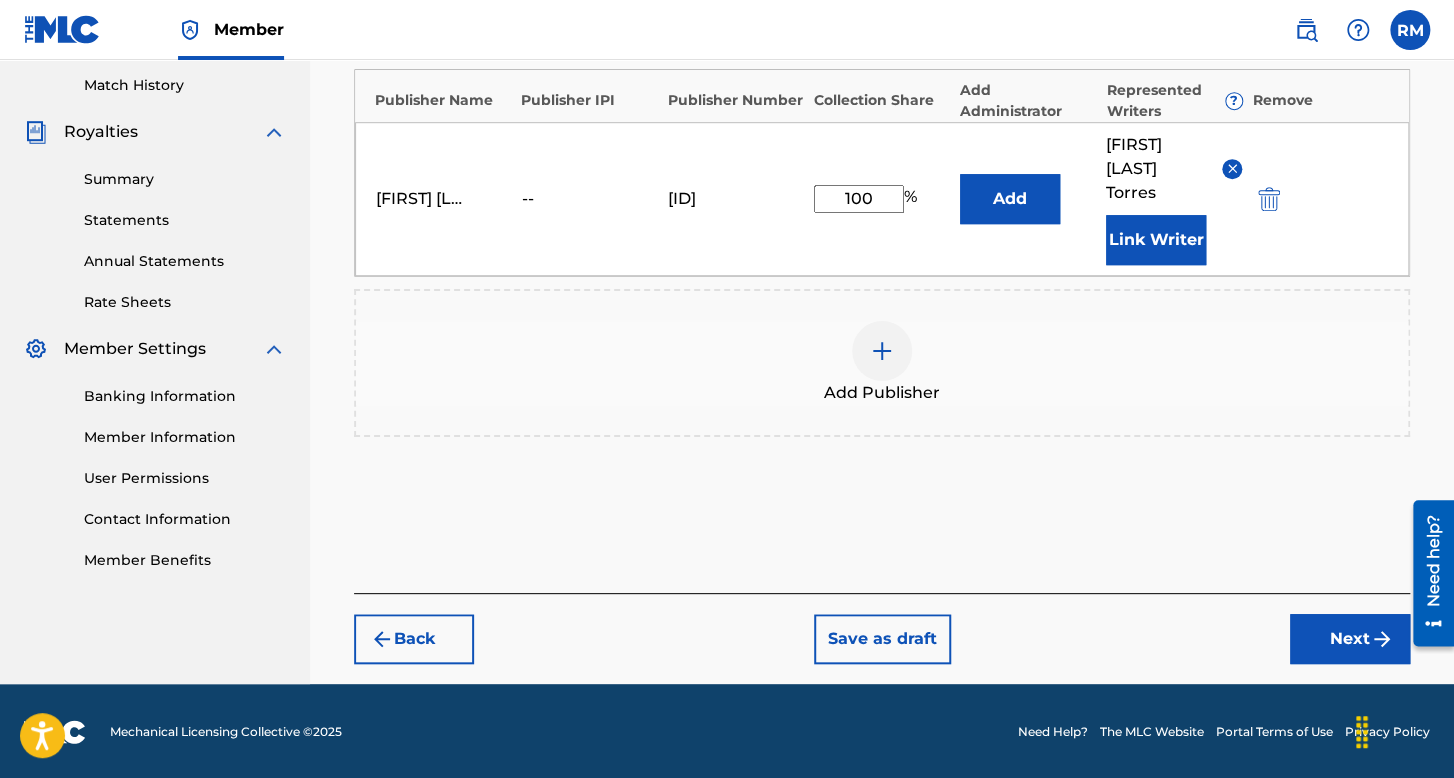 click on "Next" at bounding box center [1350, 639] 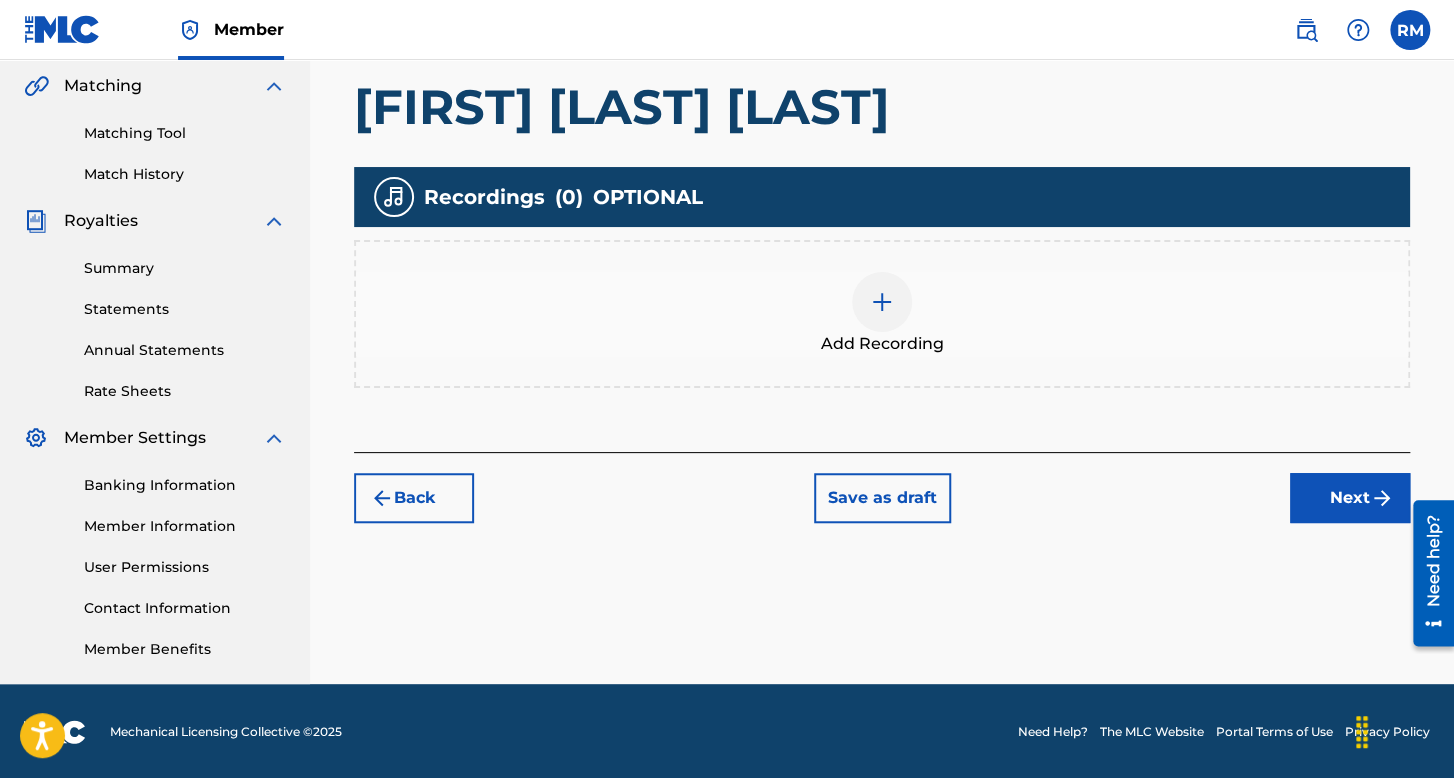 scroll, scrollTop: 462, scrollLeft: 0, axis: vertical 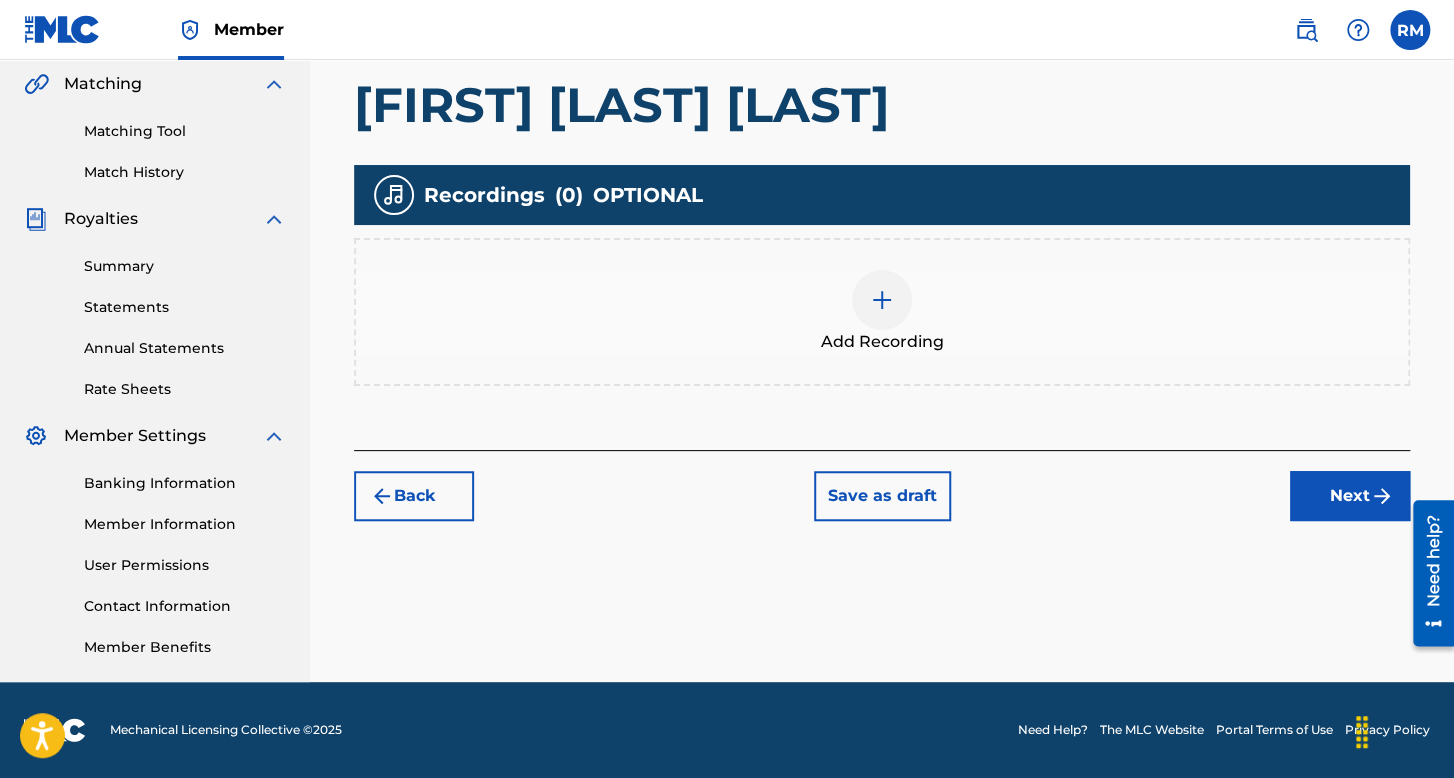 click at bounding box center [882, 300] 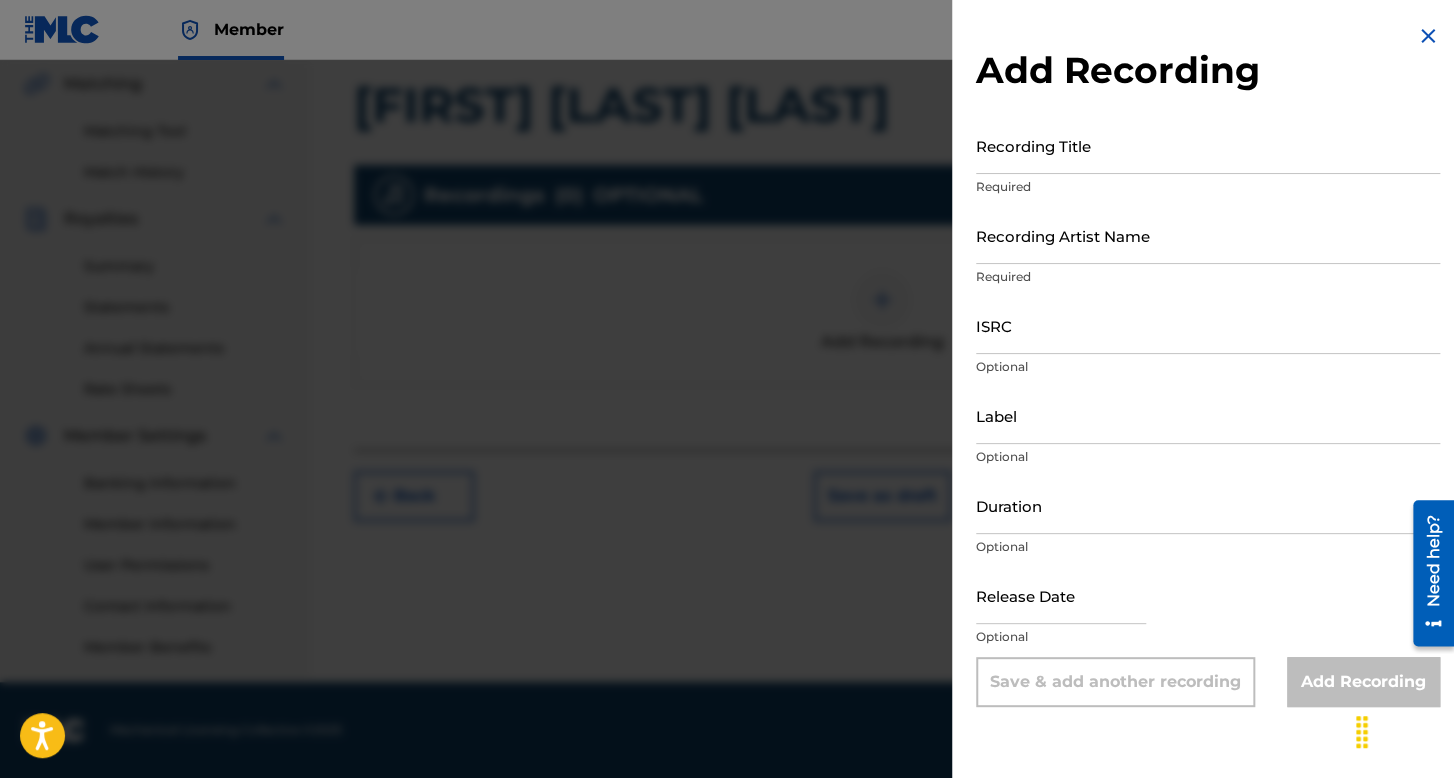 click on "Recording Title" at bounding box center (1208, 145) 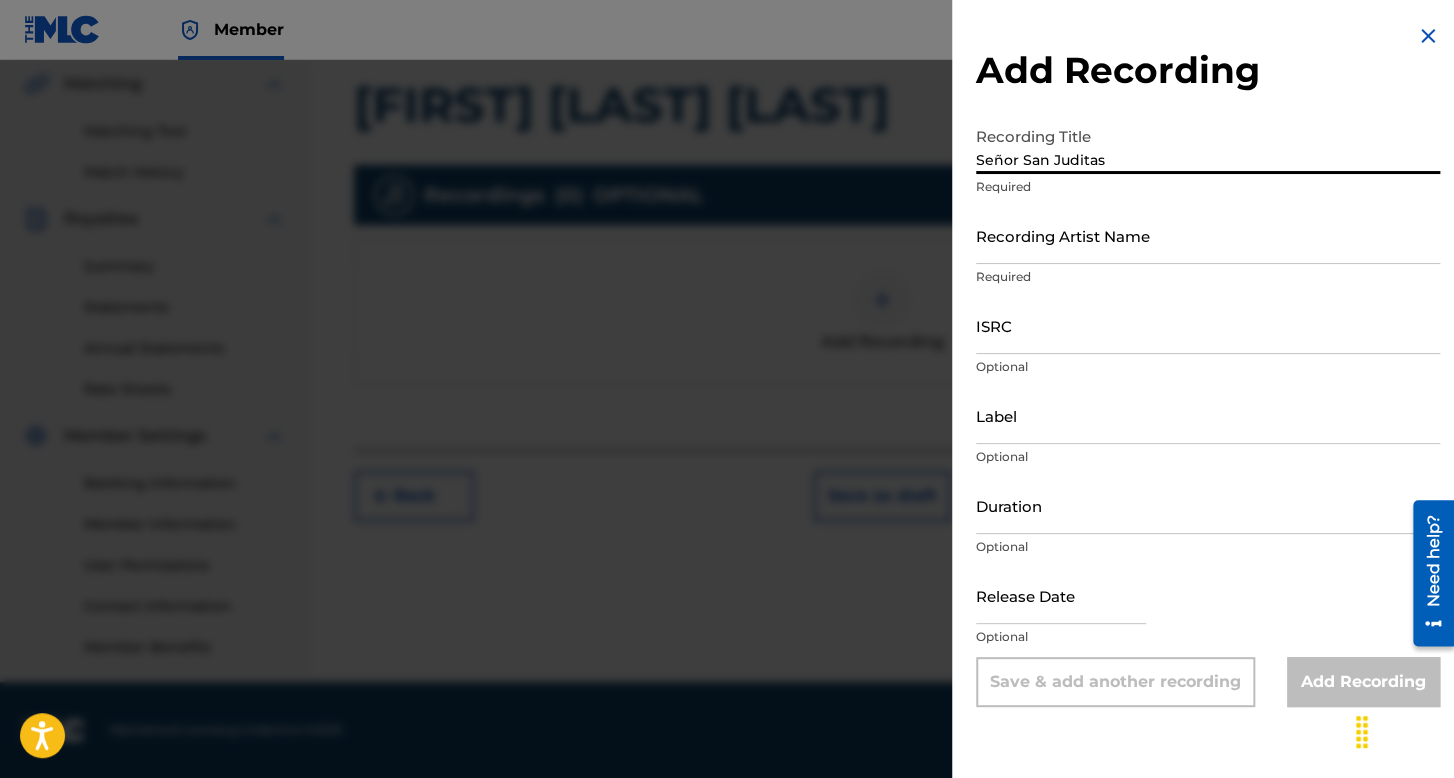 type on "Señor San Juditas" 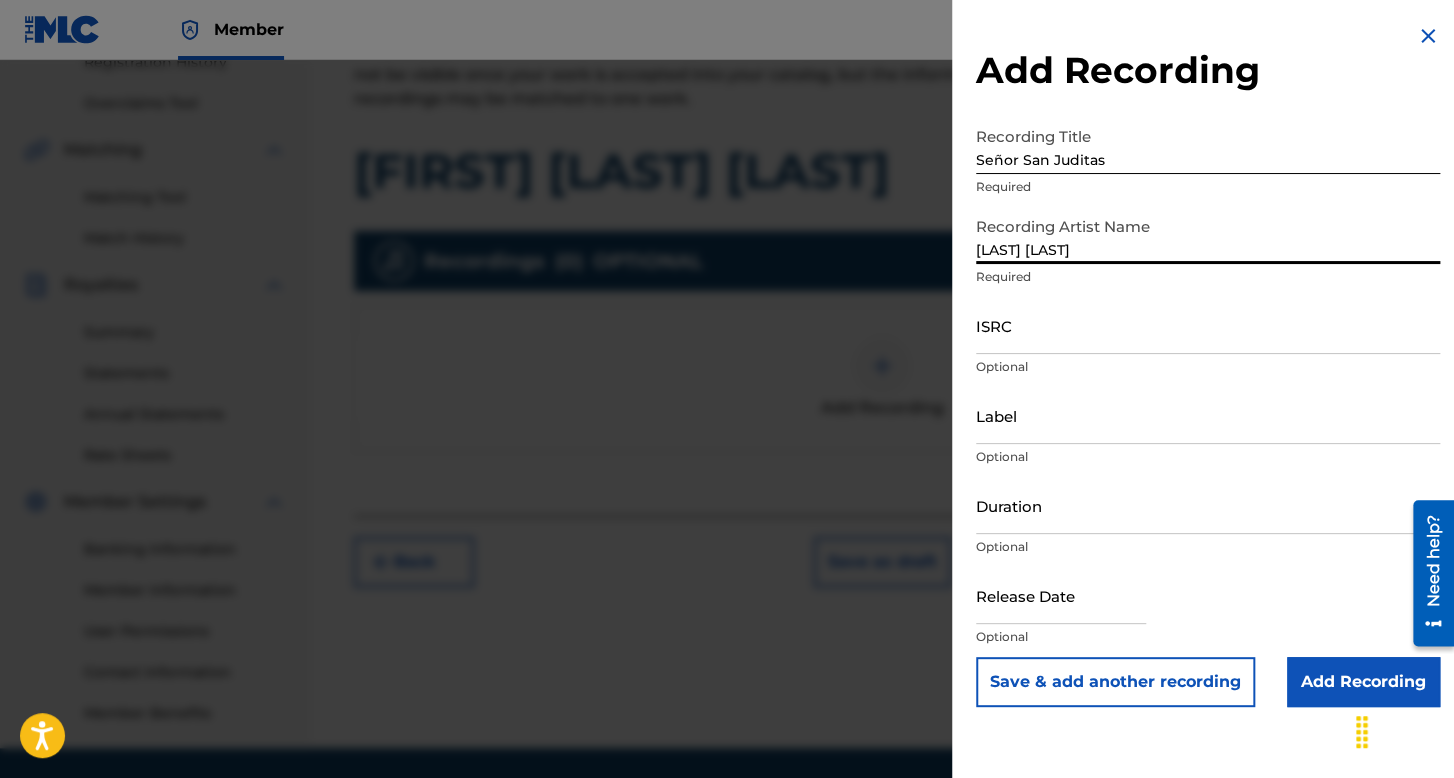 scroll, scrollTop: 362, scrollLeft: 0, axis: vertical 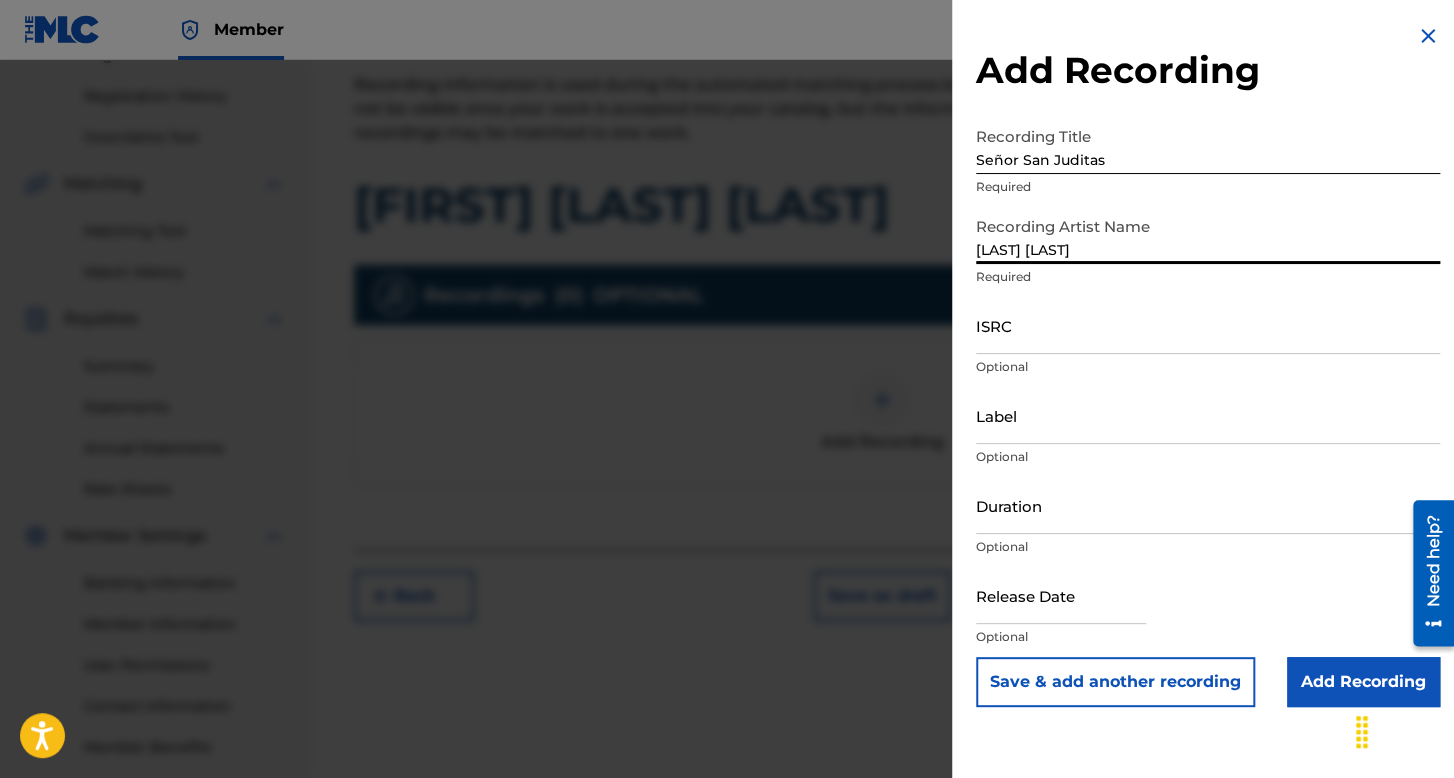type on "[LAST] [LAST]" 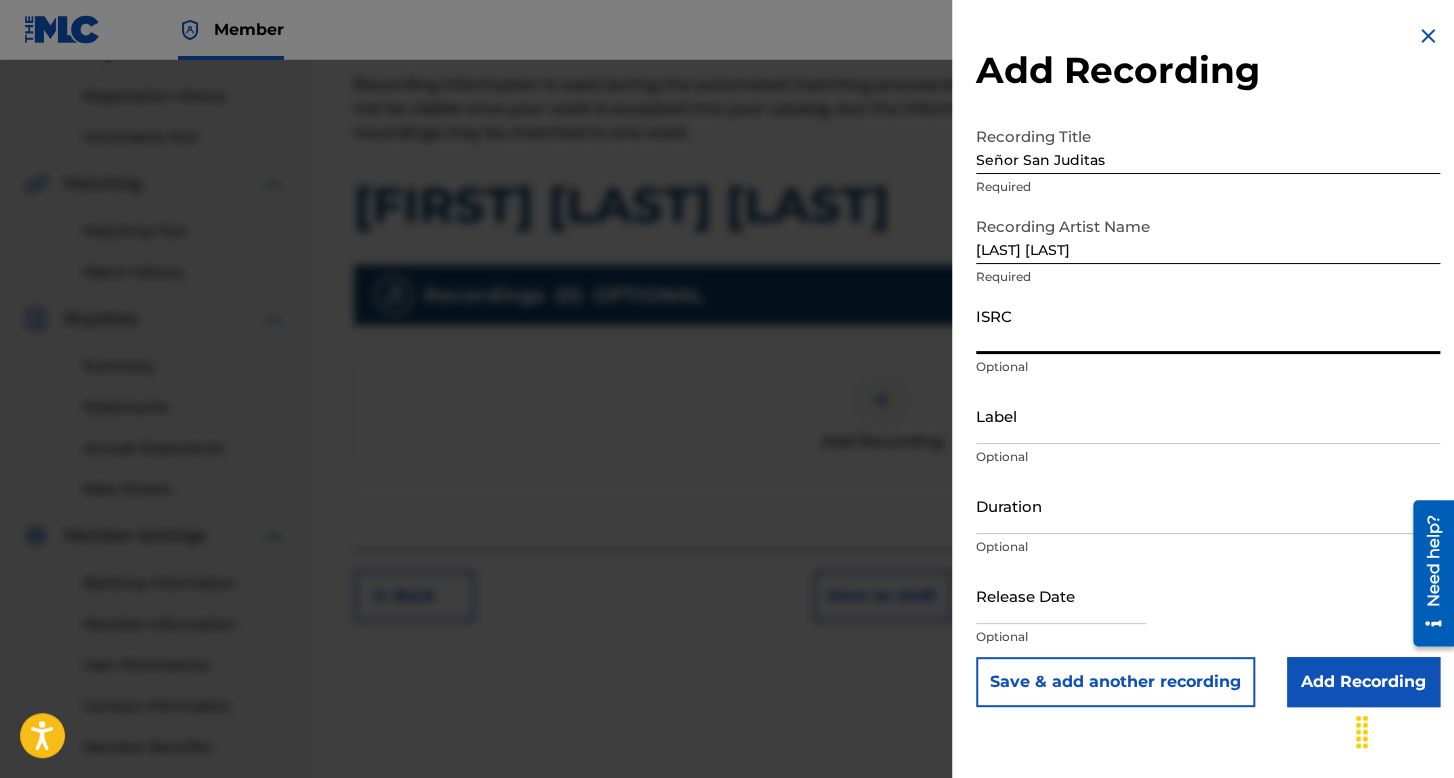 click on "ISRC Optional" at bounding box center (1208, 342) 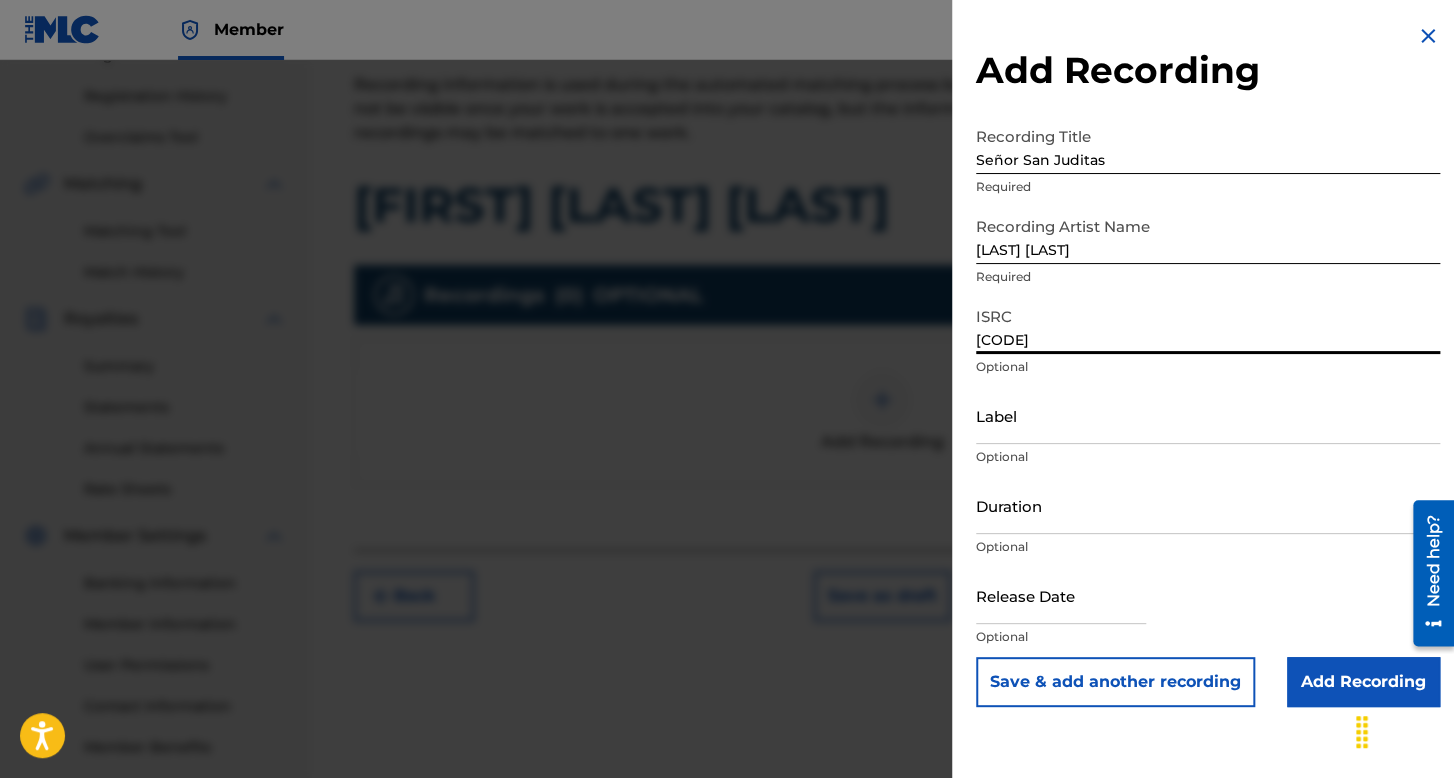 type on "[CODE]" 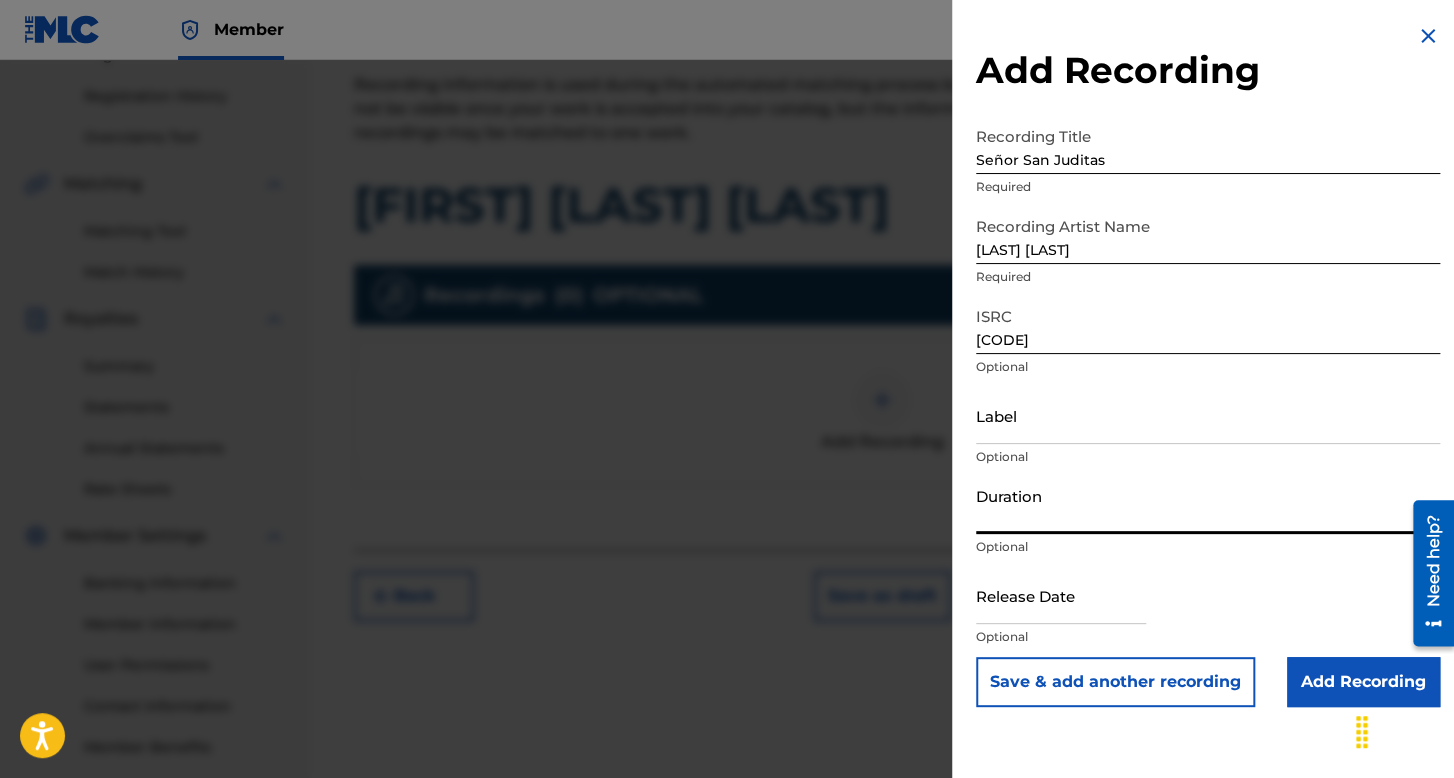 click on "Duration" at bounding box center (1208, 505) 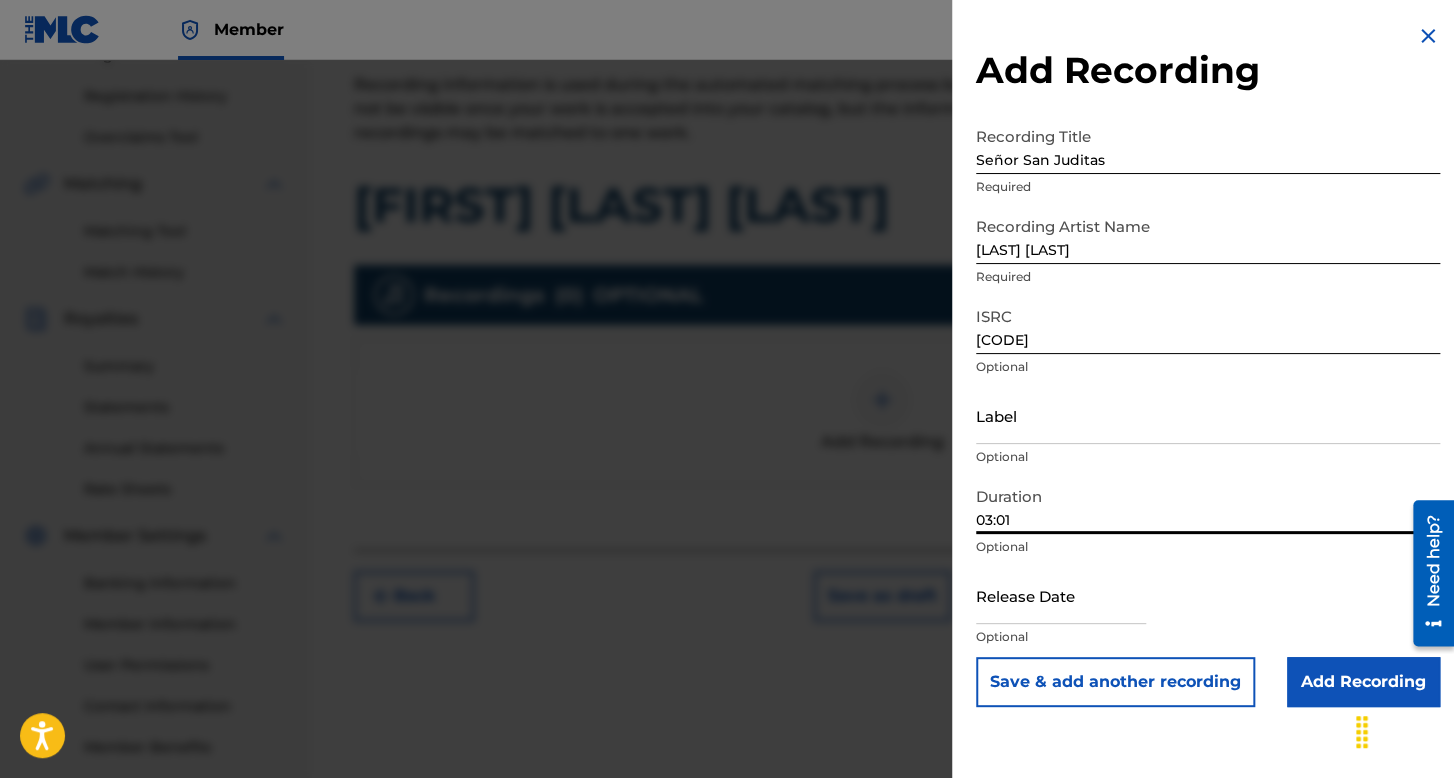 type on "03:01" 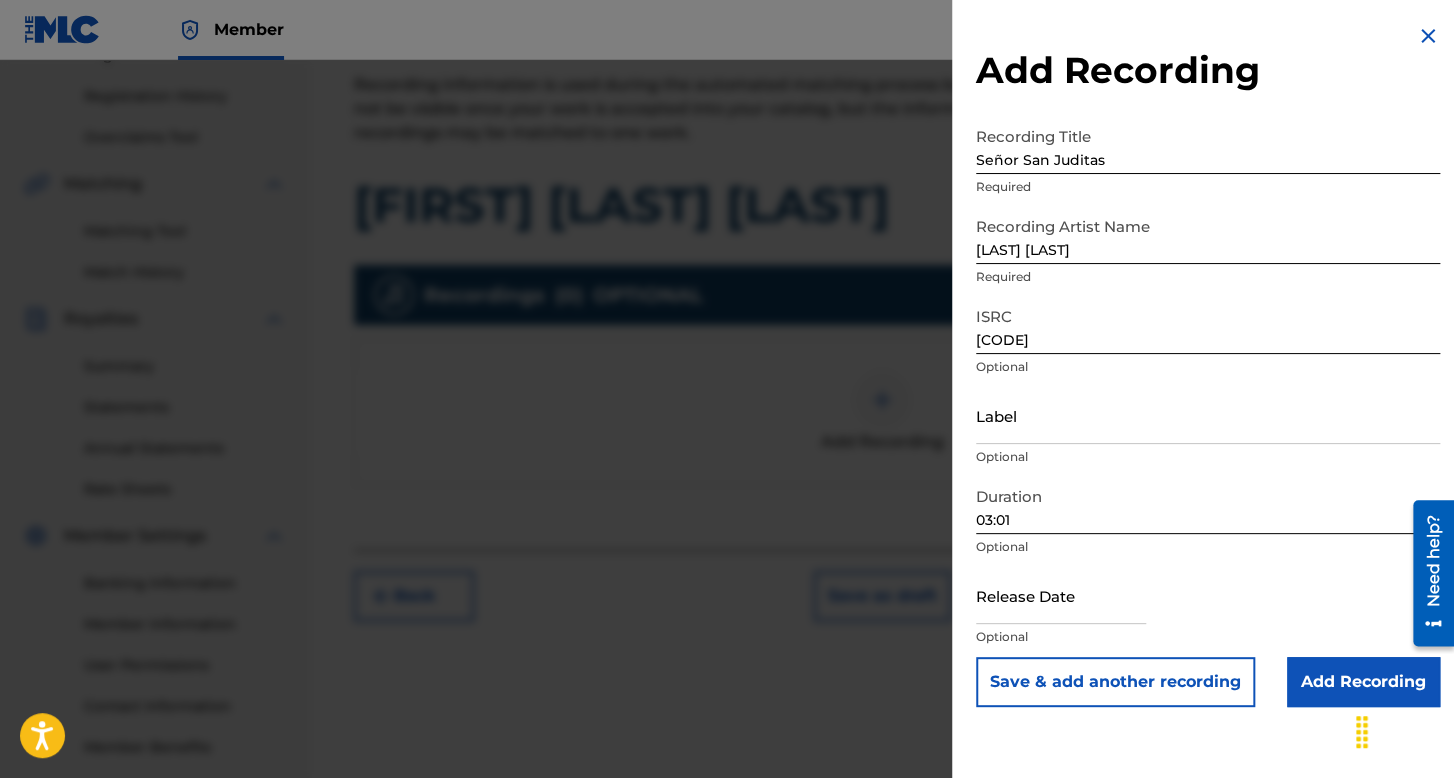 click at bounding box center [1061, 595] 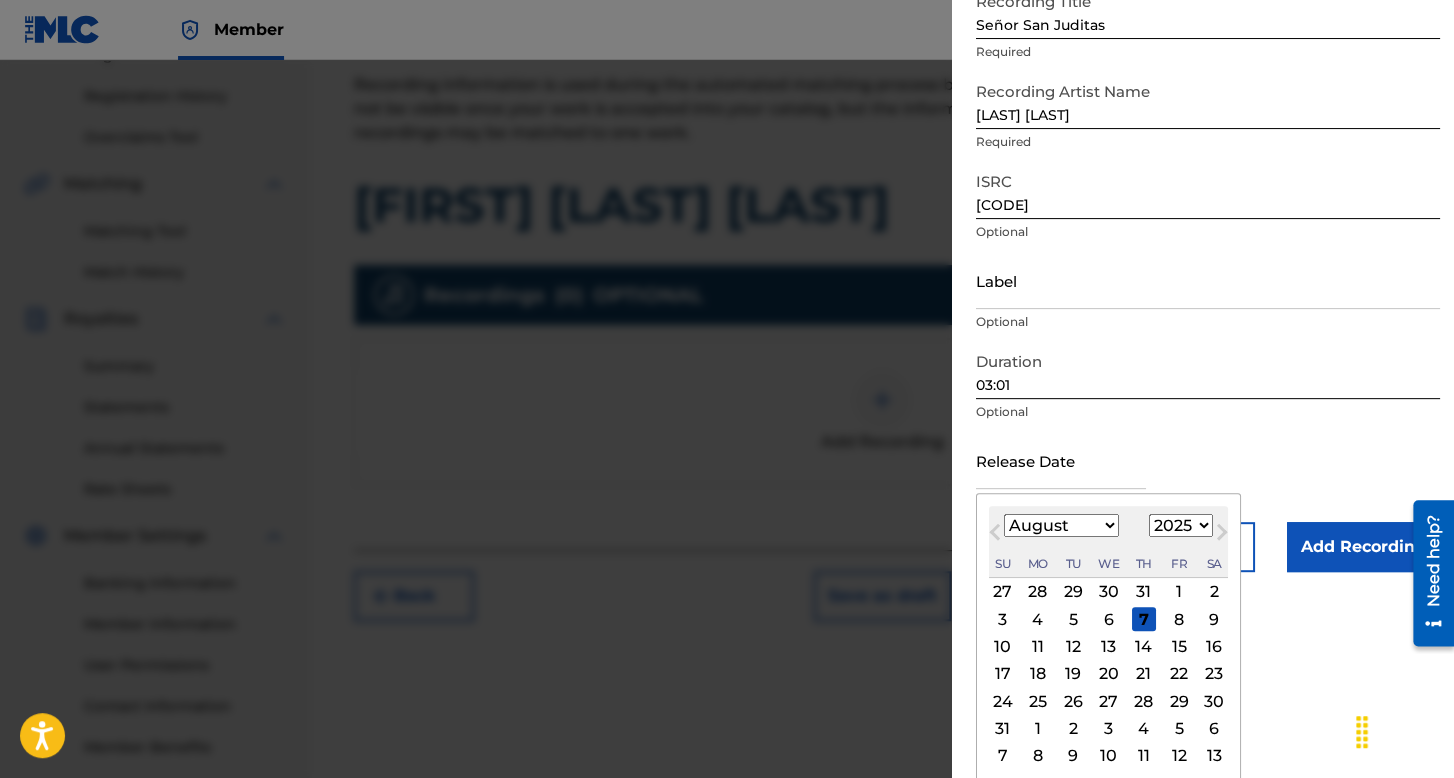 scroll, scrollTop: 139, scrollLeft: 0, axis: vertical 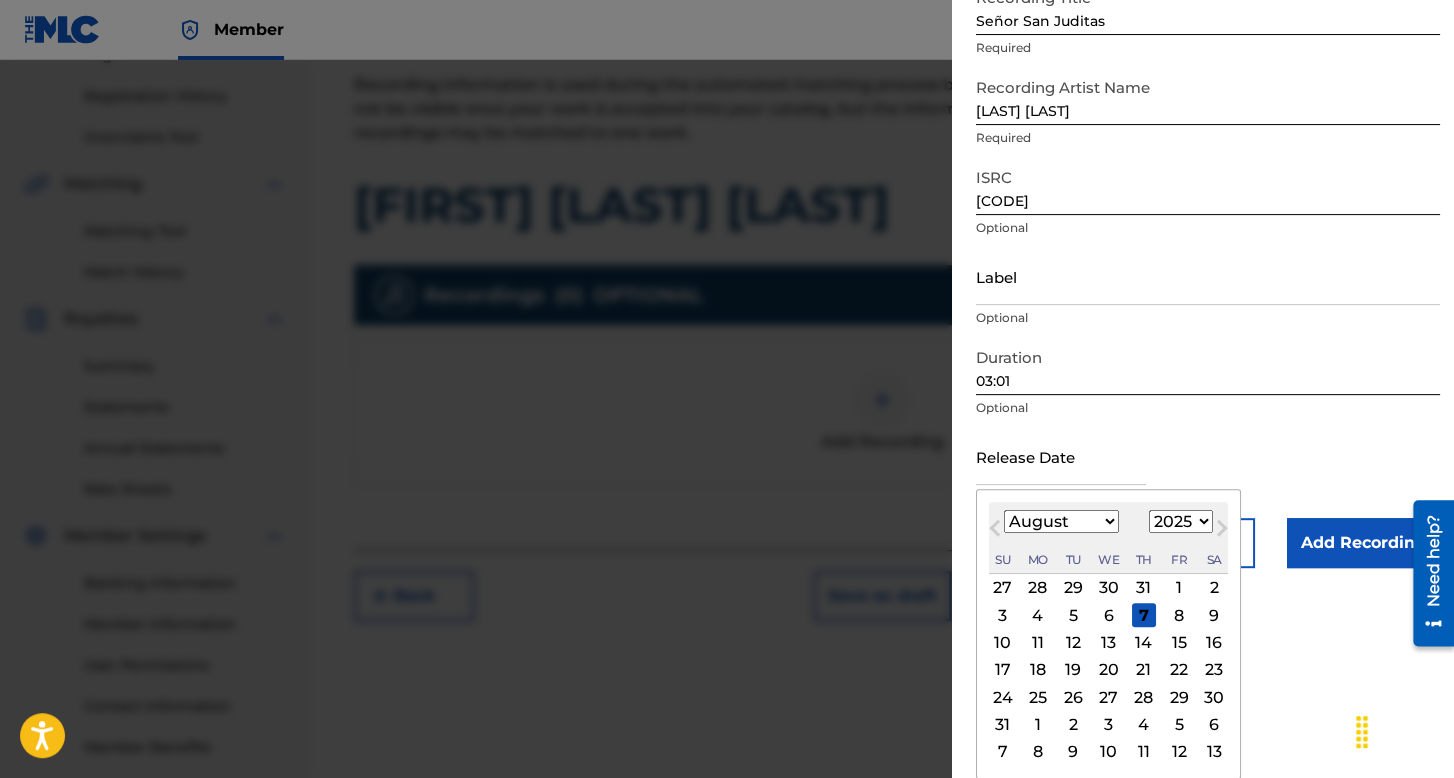 click on "January February March April May June July August September October November December" at bounding box center [1061, 521] 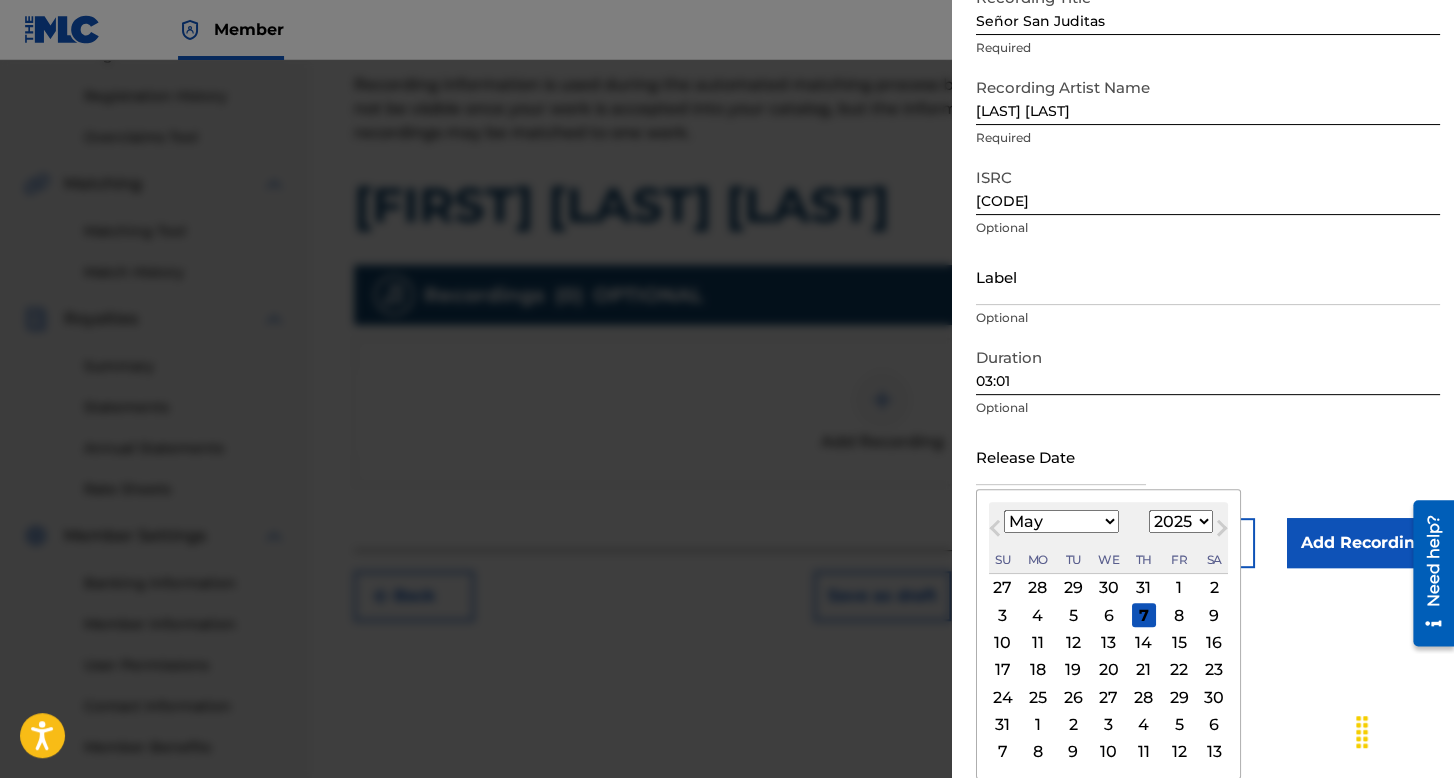 click on "January February March April May June July August September October November December" at bounding box center [1061, 521] 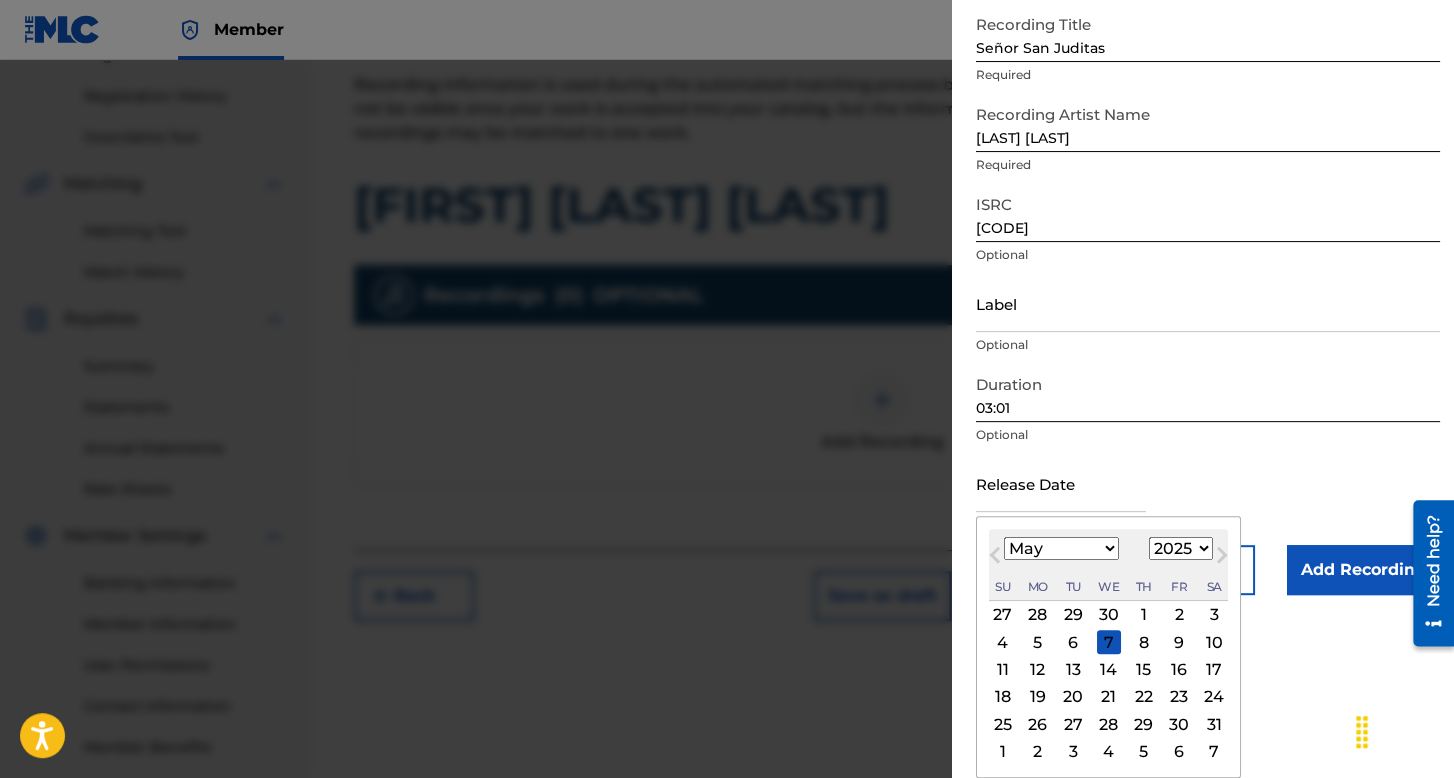 scroll, scrollTop: 112, scrollLeft: 0, axis: vertical 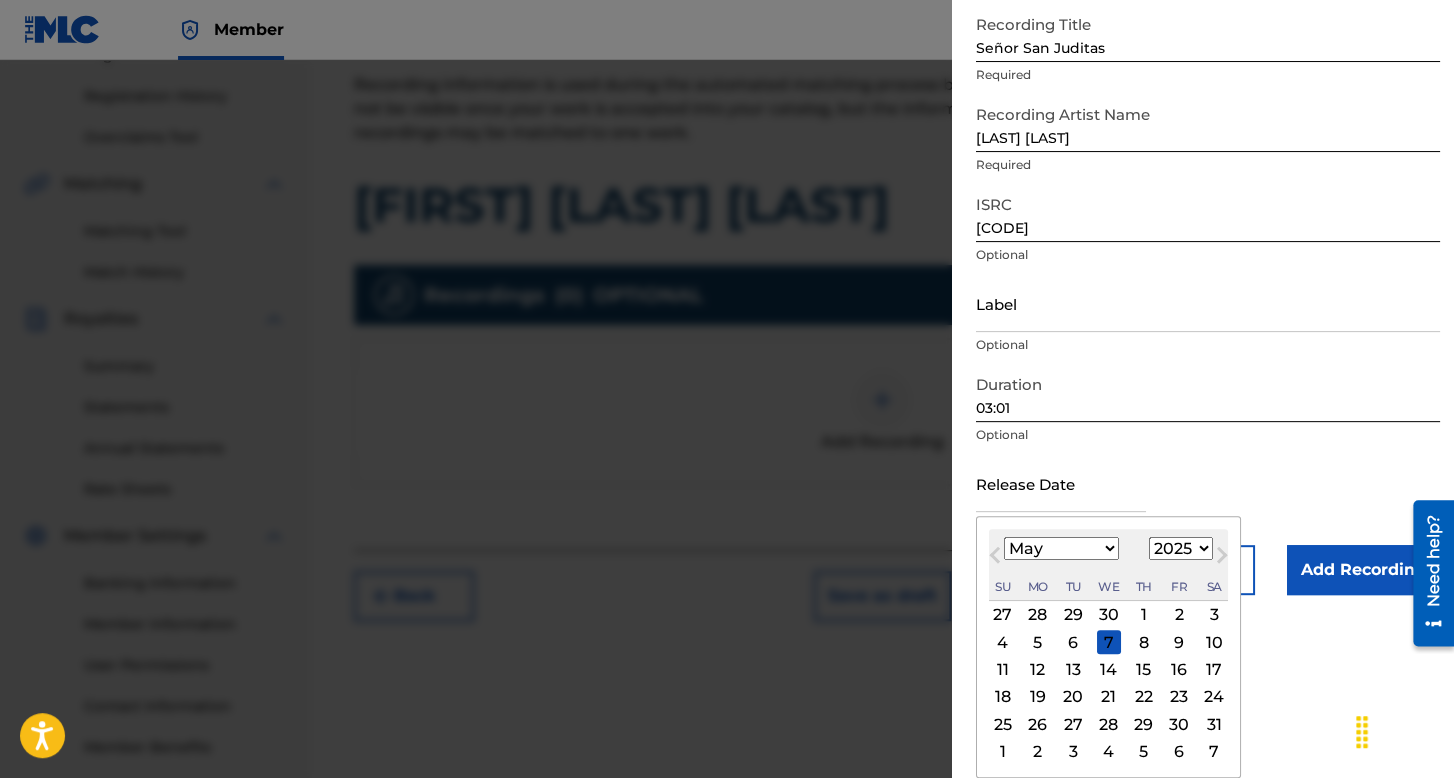 click on "1899 1900 1901 1902 1903 1904 1905 1906 1907 1908 1909 1910 1911 1912 1913 1914 1915 1916 1917 1918 1919 1920 1921 1922 1923 1924 1925 1926 1927 1928 1929 1930 1931 1932 1933 1934 1935 1936 1937 1938 1939 1940 1941 1942 1943 1944 1945 1946 1947 1948 1949 1950 1951 1952 1953 1954 1955 1956 1957 1958 1959 1960 1961 1962 1963 1964 1965 1966 1967 1968 1969 1970 1971 1972 1973 1974 1975 1976 1977 1978 1979 1980 1981 1982 1983 1984 1985 1986 1987 1988 1989 1990 1991 1992 1993 1994 1995 1996 1997 1998 1999 2000 2001 2002 2003 2004 2005 2006 2007 2008 2009 2010 2011 2012 2013 2014 2015 2016 2017 2018 2019 2020 2021 2022 2023 2024 2025 2026 2027 2028 2029 2030 2031 2032 2033 2034 2035 2036 2037 2038 2039 2040 2041 2042 2043 2044 2045 2046 2047 2048 2049 2050 2051 2052 2053 2054 2055 2056 2057 2058 2059 2060 2061 2062 2063 2064 2065 2066 2067 2068 2069 2070 2071 2072 2073 2074 2075 2076 2077 2078 2079 2080 2081 2082 2083 2084 2085 2086 2087 2088 2089 2090 2091 2092 2093 2094 2095 2096 2097 2098 2099 2100" at bounding box center [1181, 548] 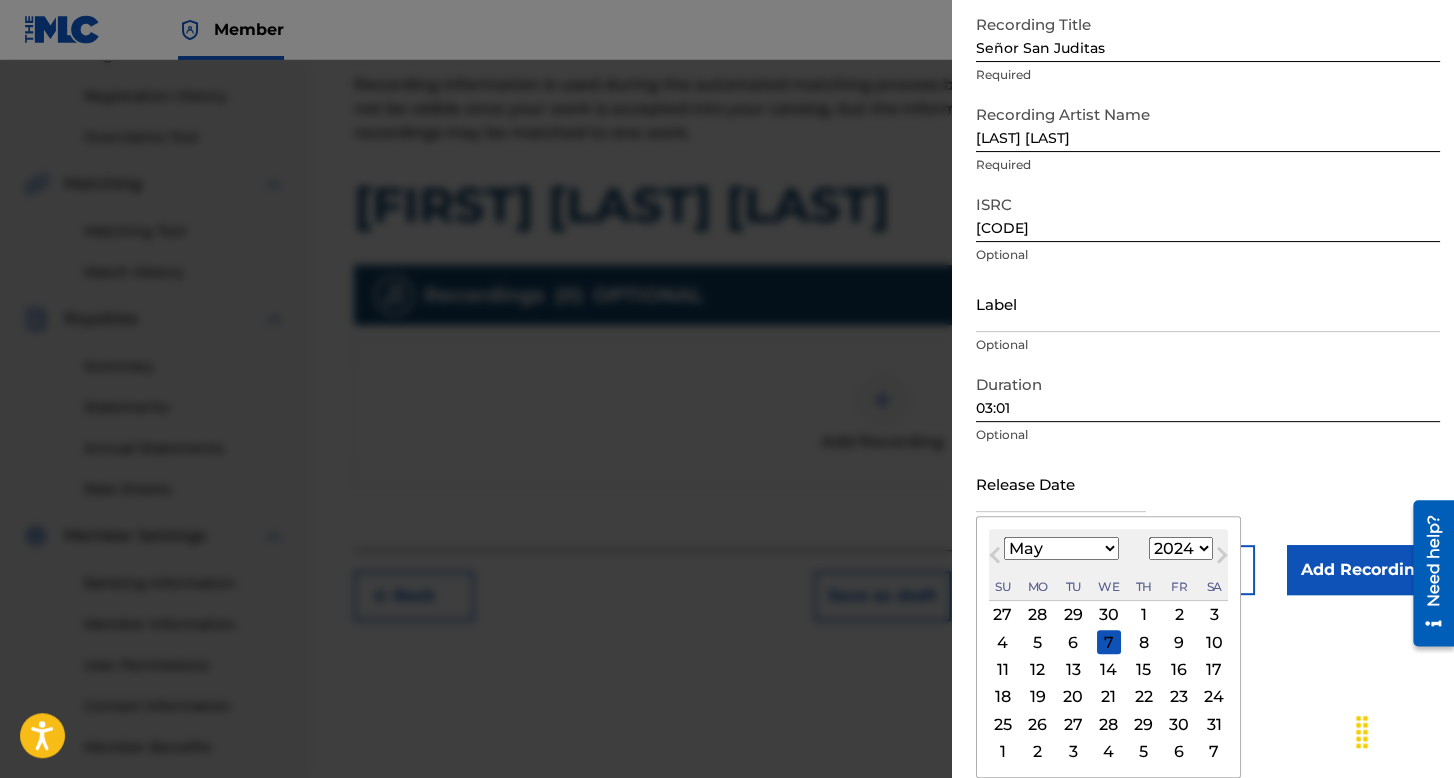 click on "1899 1900 1901 1902 1903 1904 1905 1906 1907 1908 1909 1910 1911 1912 1913 1914 1915 1916 1917 1918 1919 1920 1921 1922 1923 1924 1925 1926 1927 1928 1929 1930 1931 1932 1933 1934 1935 1936 1937 1938 1939 1940 1941 1942 1943 1944 1945 1946 1947 1948 1949 1950 1951 1952 1953 1954 1955 1956 1957 1958 1959 1960 1961 1962 1963 1964 1965 1966 1967 1968 1969 1970 1971 1972 1973 1974 1975 1976 1977 1978 1979 1980 1981 1982 1983 1984 1985 1986 1987 1988 1989 1990 1991 1992 1993 1994 1995 1996 1997 1998 1999 2000 2001 2002 2003 2004 2005 2006 2007 2008 2009 2010 2011 2012 2013 2014 2015 2016 2017 2018 2019 2020 2021 2022 2023 2024 2025 2026 2027 2028 2029 2030 2031 2032 2033 2034 2035 2036 2037 2038 2039 2040 2041 2042 2043 2044 2045 2046 2047 2048 2049 2050 2051 2052 2053 2054 2055 2056 2057 2058 2059 2060 2061 2062 2063 2064 2065 2066 2067 2068 2069 2070 2071 2072 2073 2074 2075 2076 2077 2078 2079 2080 2081 2082 2083 2084 2085 2086 2087 2088 2089 2090 2091 2092 2093 2094 2095 2096 2097 2098 2099 2100" at bounding box center [1181, 548] 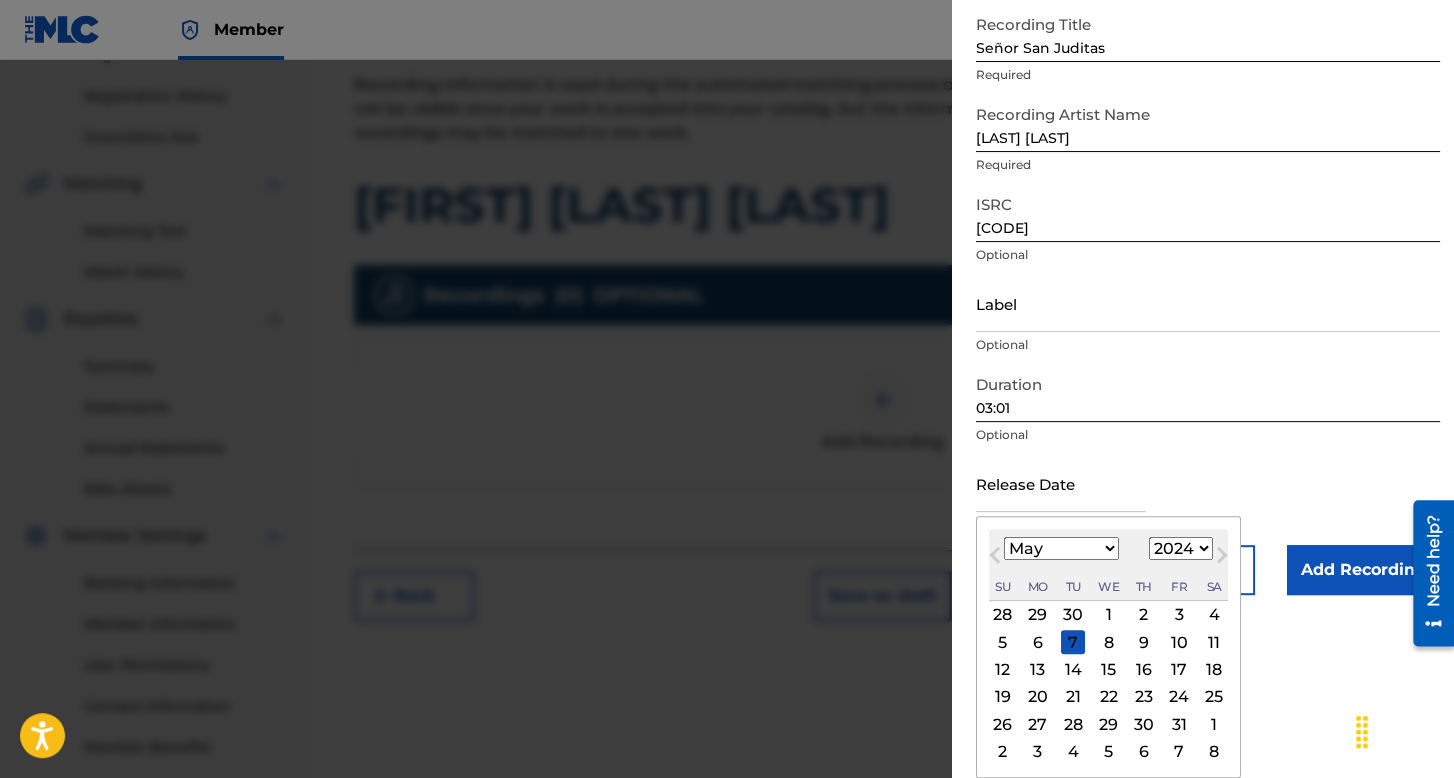 click on "6" at bounding box center (1038, 642) 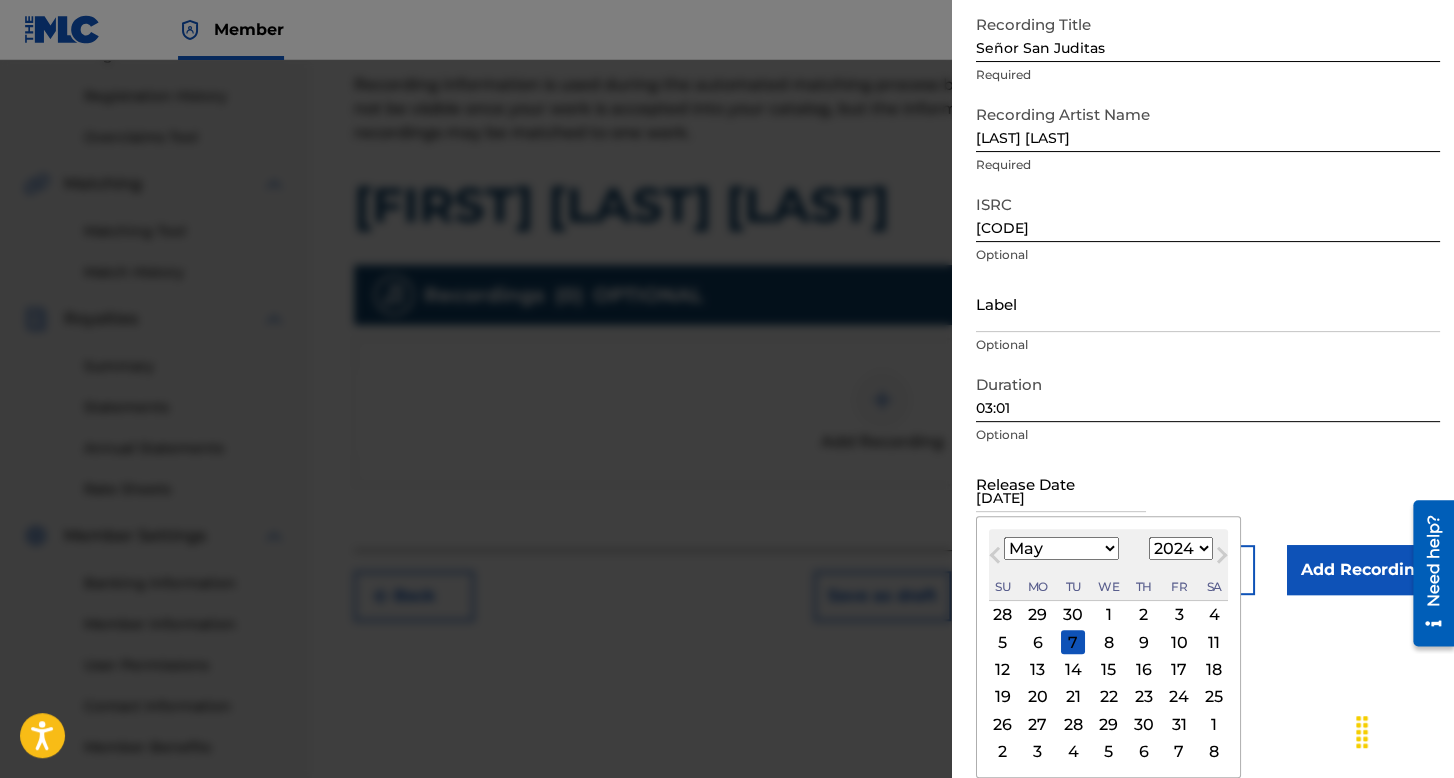 scroll, scrollTop: 0, scrollLeft: 0, axis: both 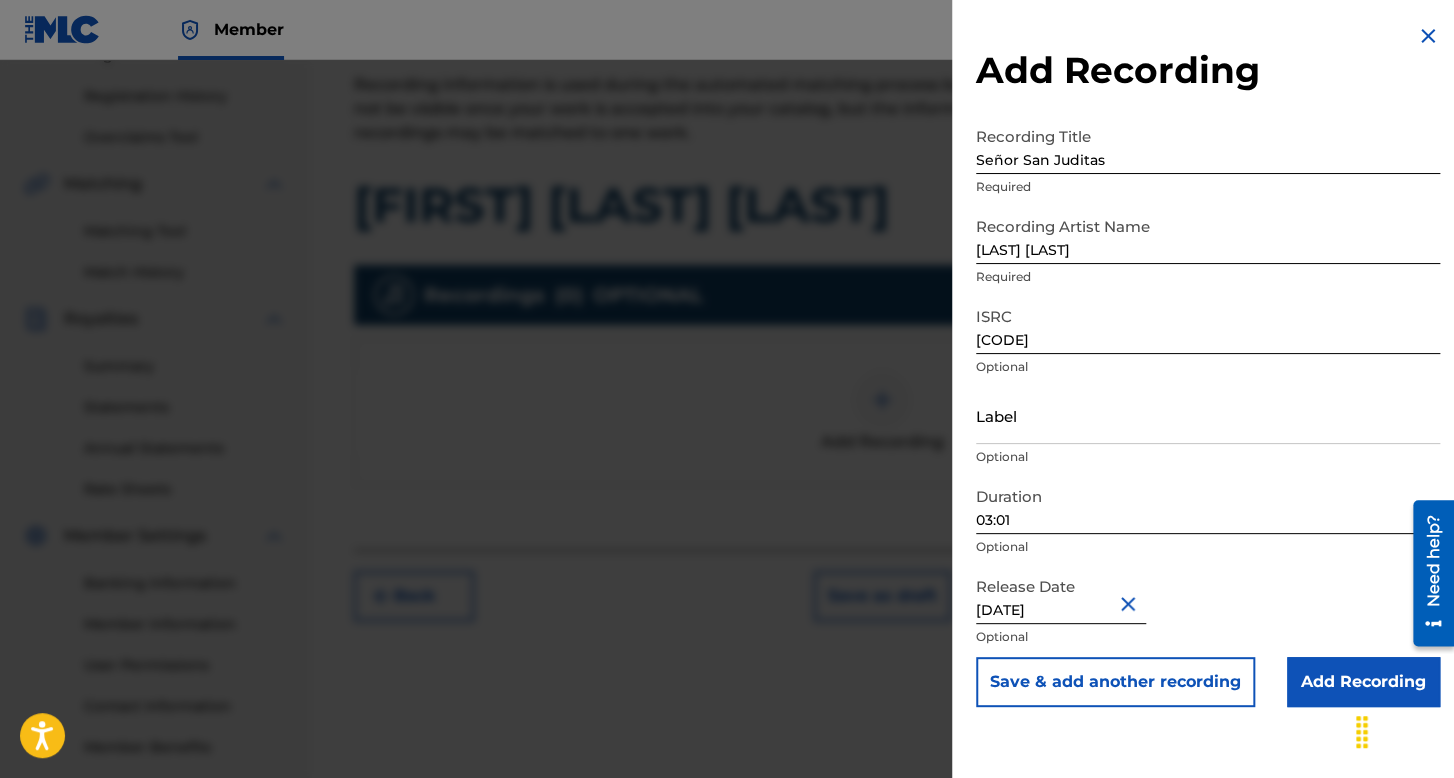 click on "Add Recording" at bounding box center (1363, 682) 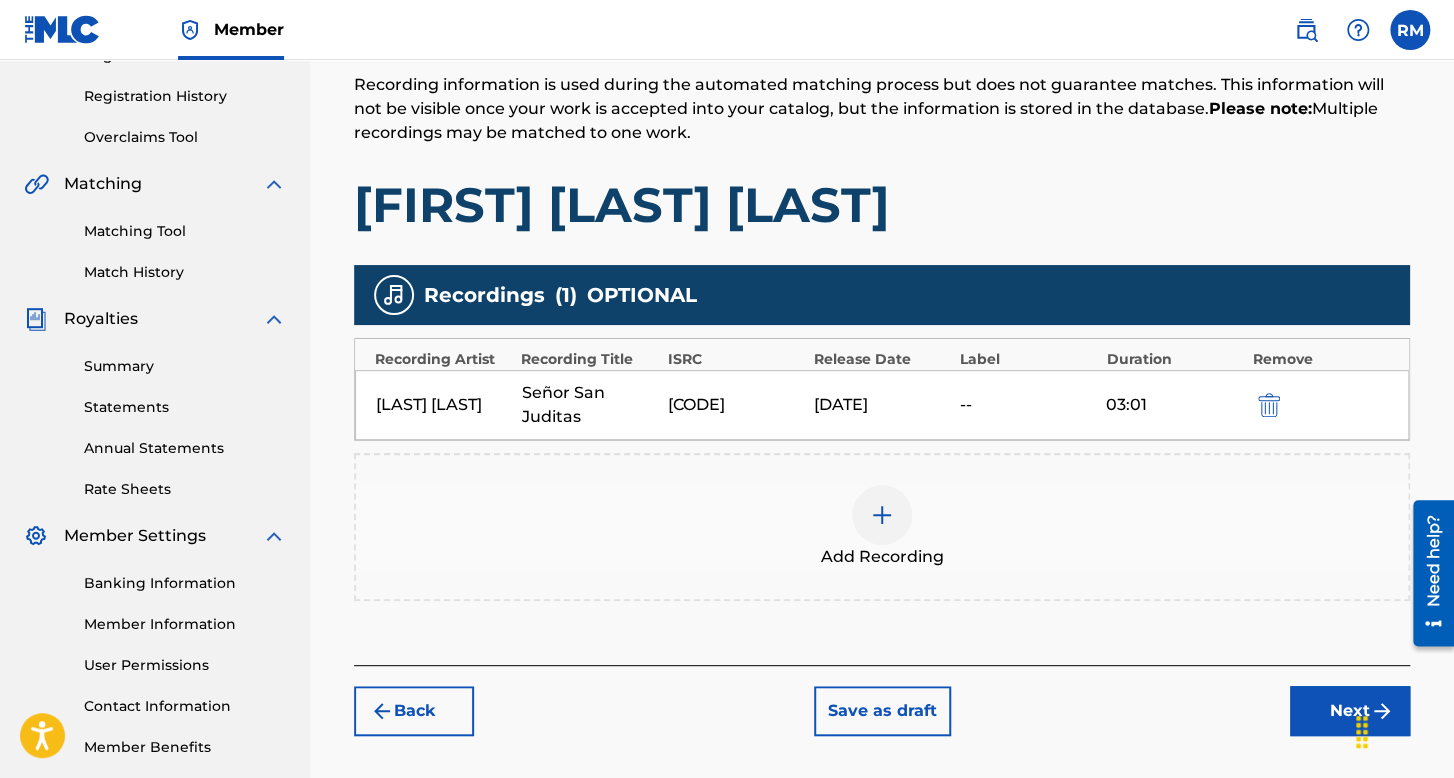 click on "Next" at bounding box center (1350, 711) 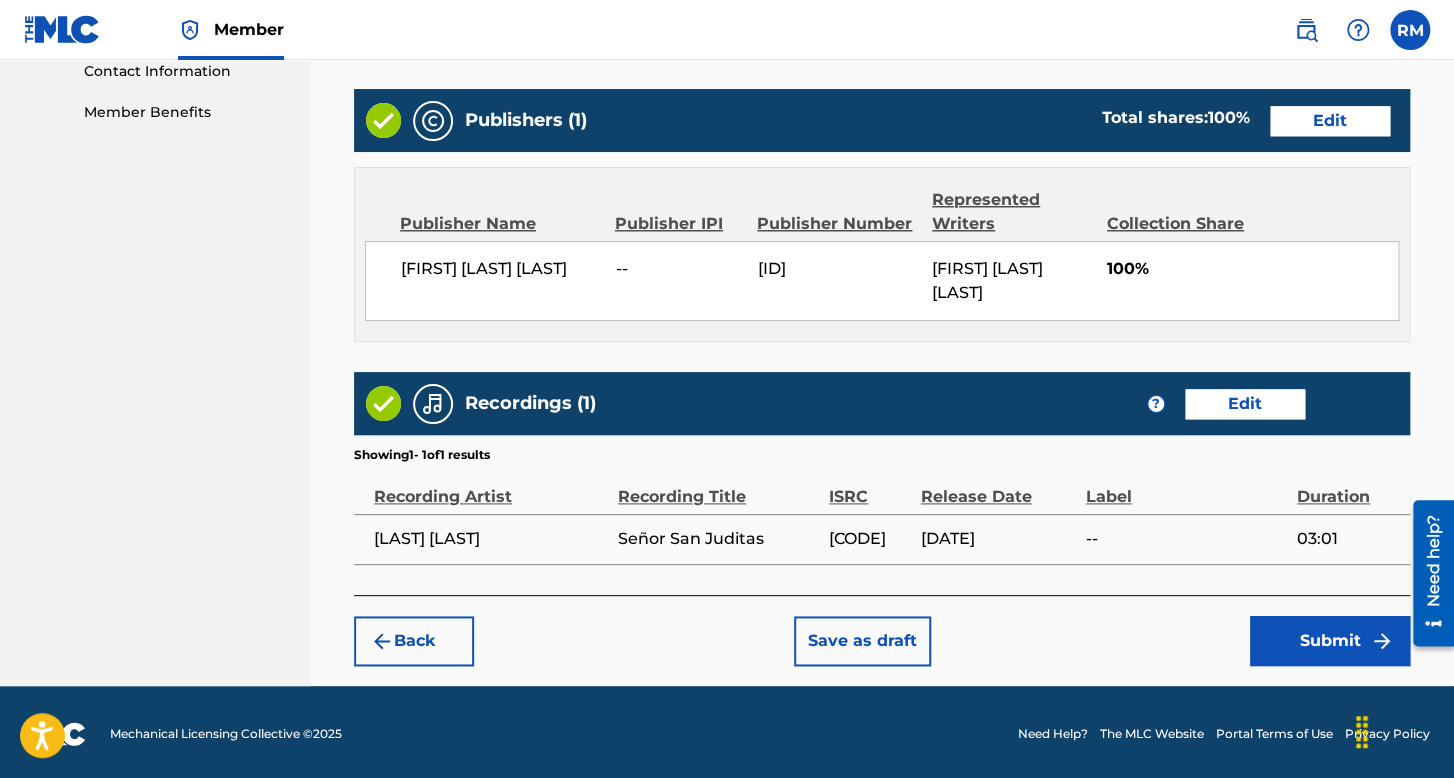 scroll, scrollTop: 999, scrollLeft: 0, axis: vertical 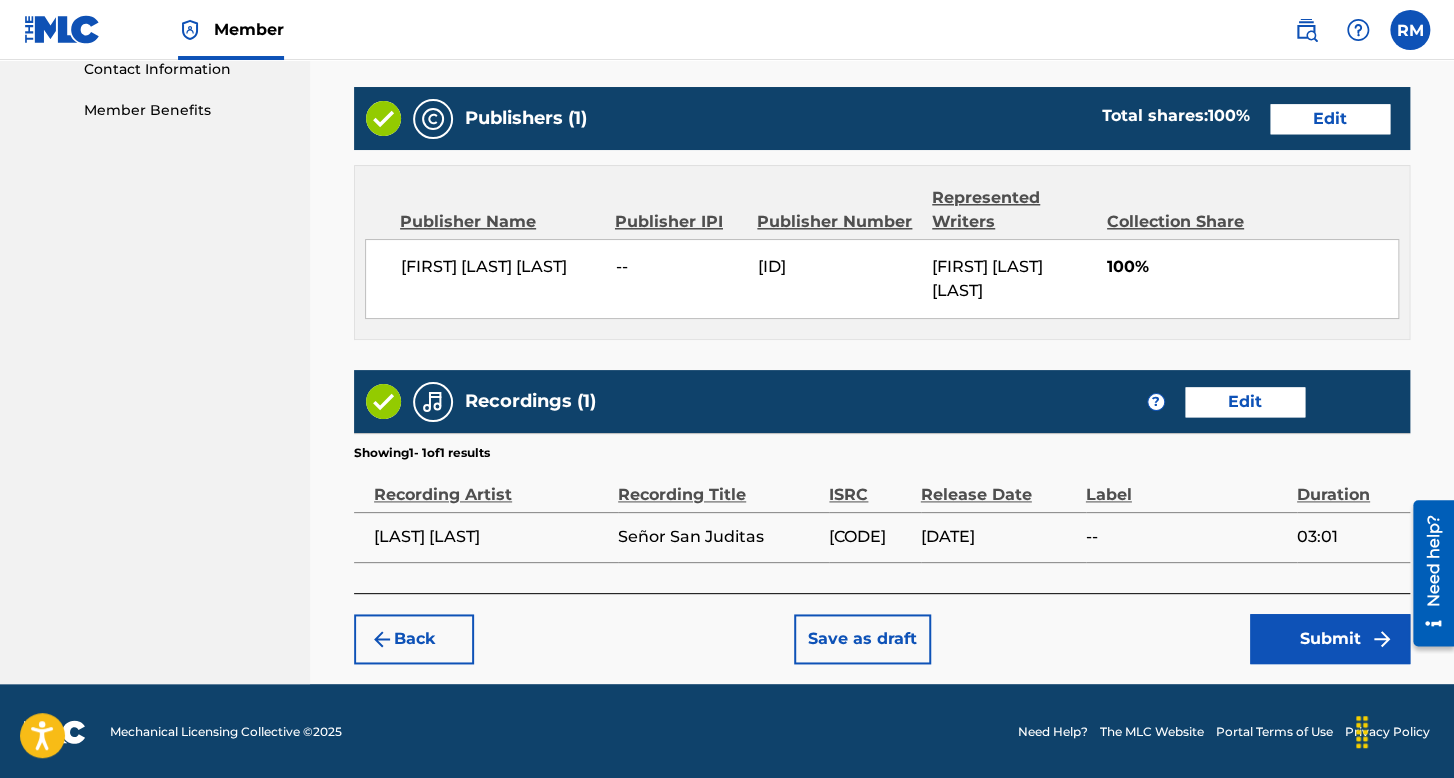 click on "Submit" at bounding box center (1330, 639) 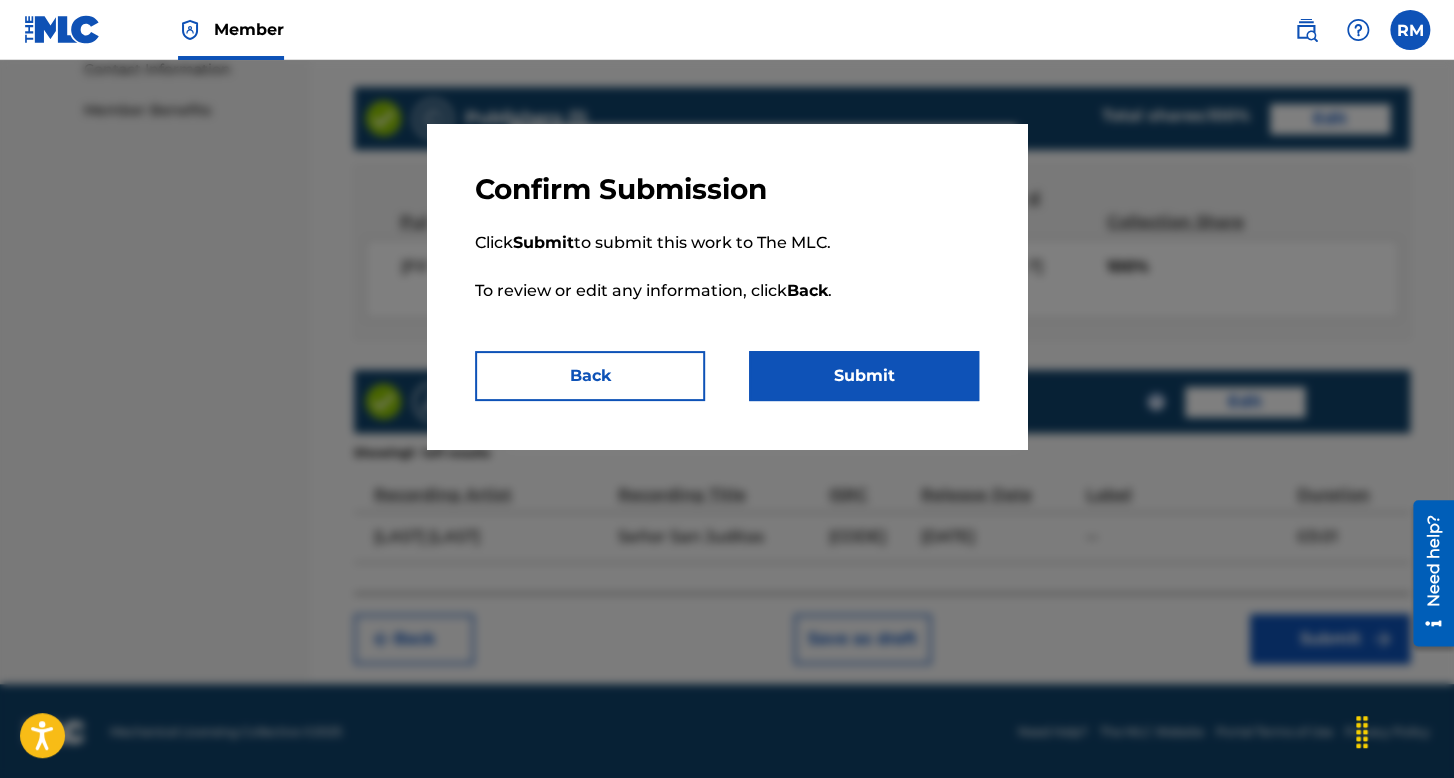 click on "Submit" at bounding box center (864, 376) 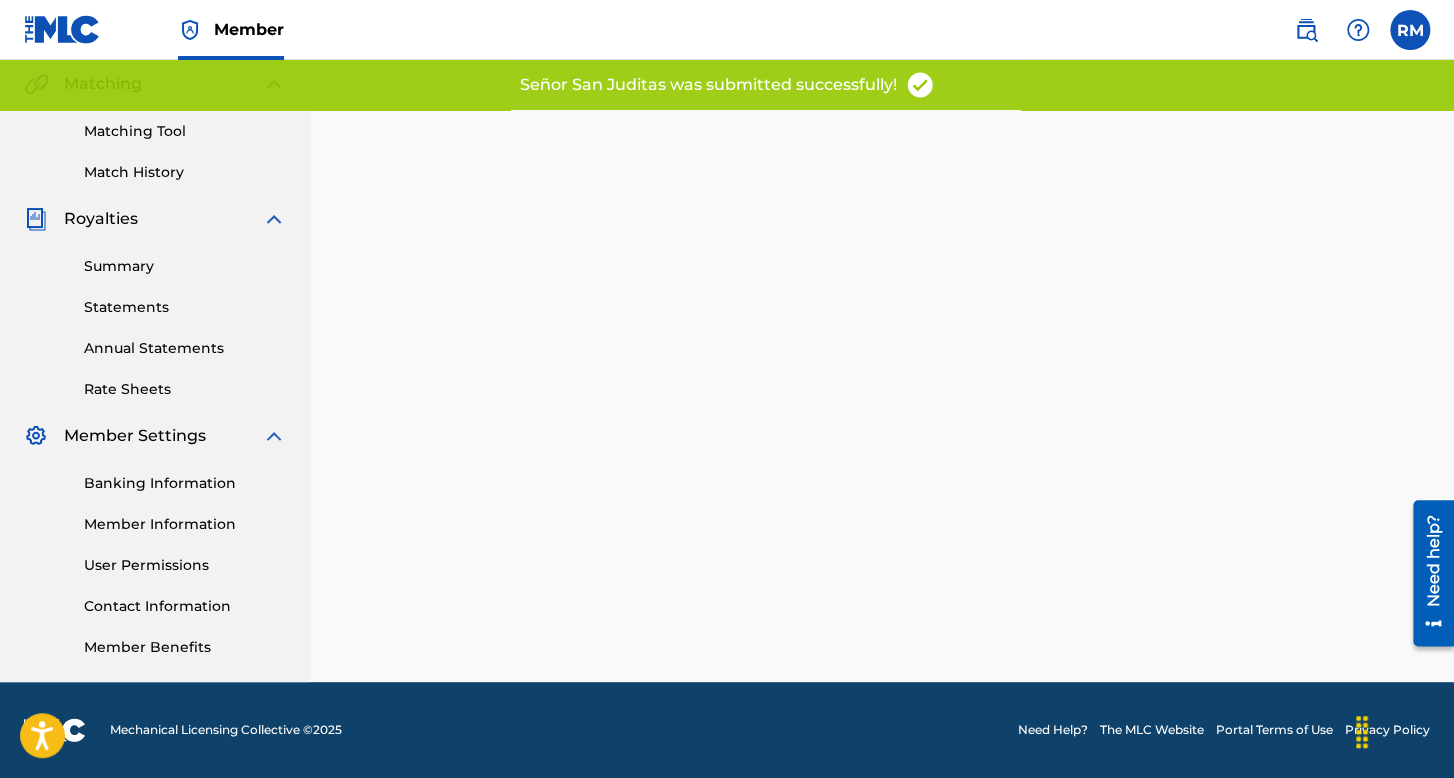 scroll, scrollTop: 0, scrollLeft: 0, axis: both 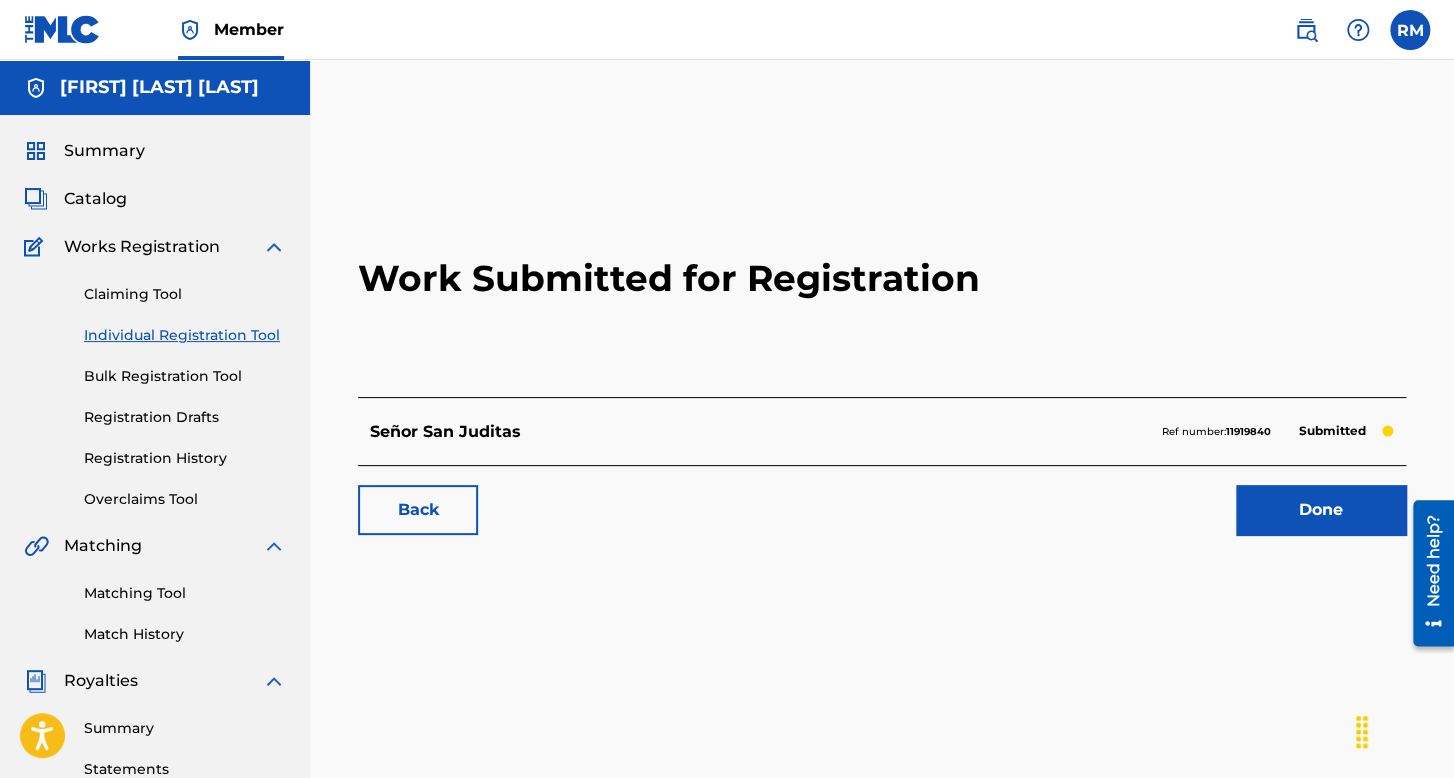 click on "Individual Registration Tool" at bounding box center [185, 335] 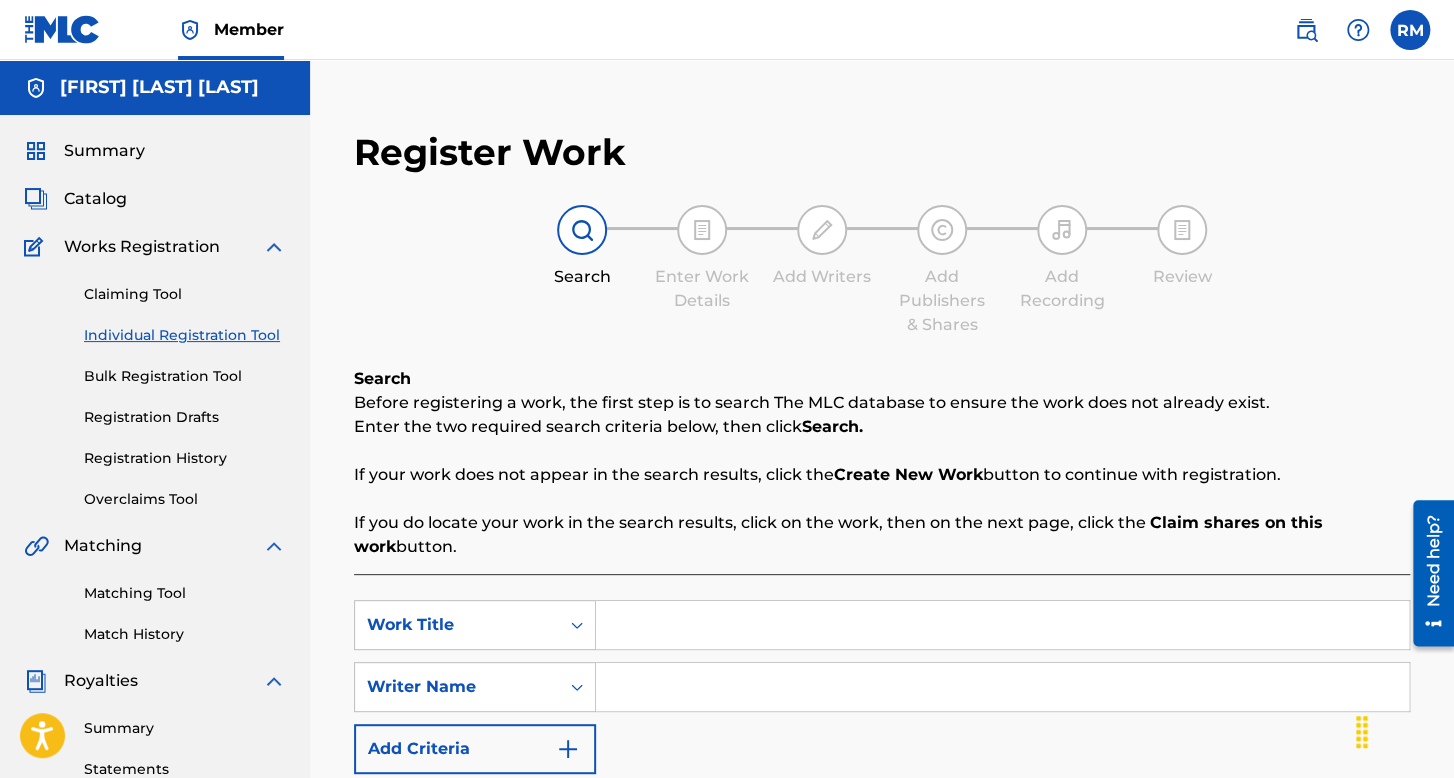 scroll, scrollTop: 200, scrollLeft: 0, axis: vertical 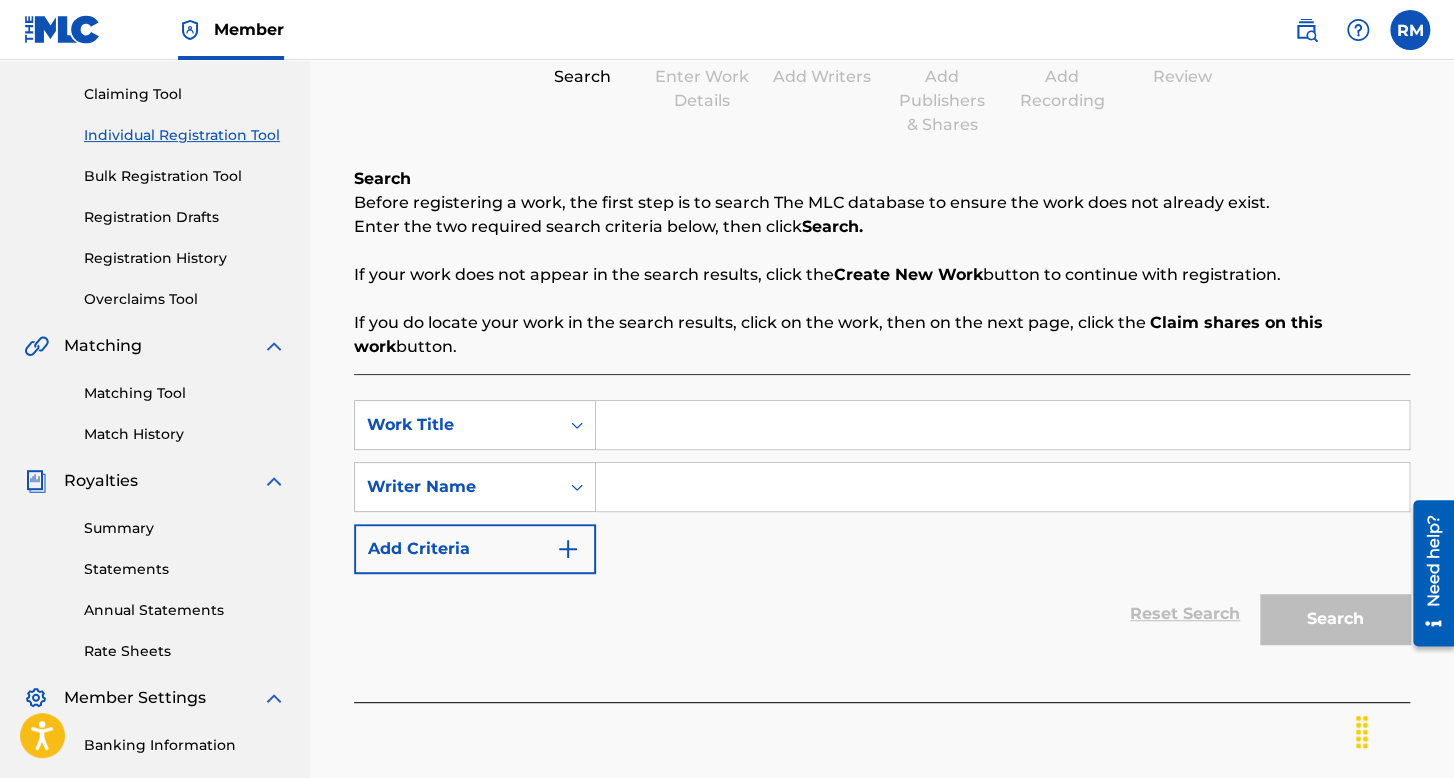 click on "SearchWithCriteriac94c910d-2922-4360-b5e9-10057b226d09 Work Title SearchWithCriteria6930fa8b-d274-468b-b29b-59d75ad7171f Writer Name Add Criteria" at bounding box center [882, 487] 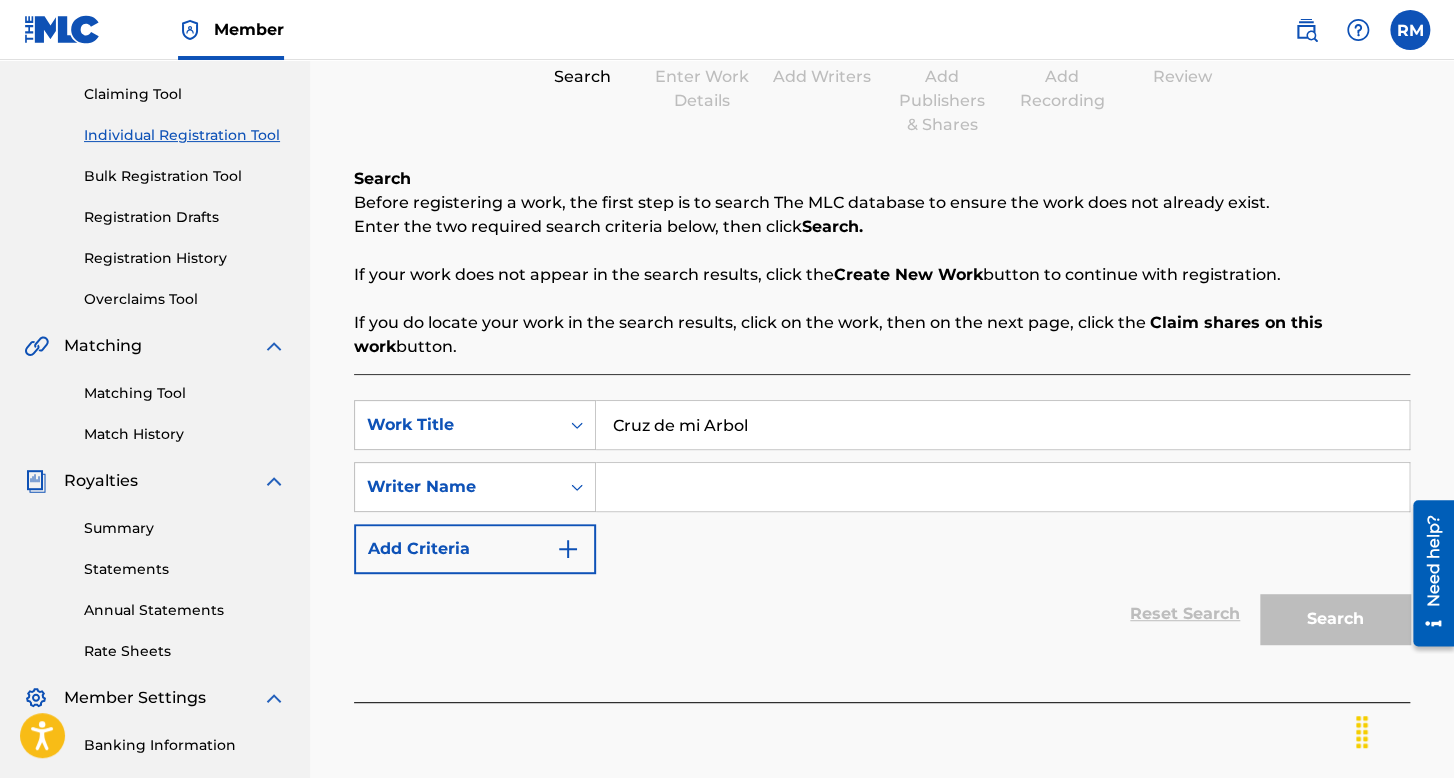 type on "Cruz de mi Arbol" 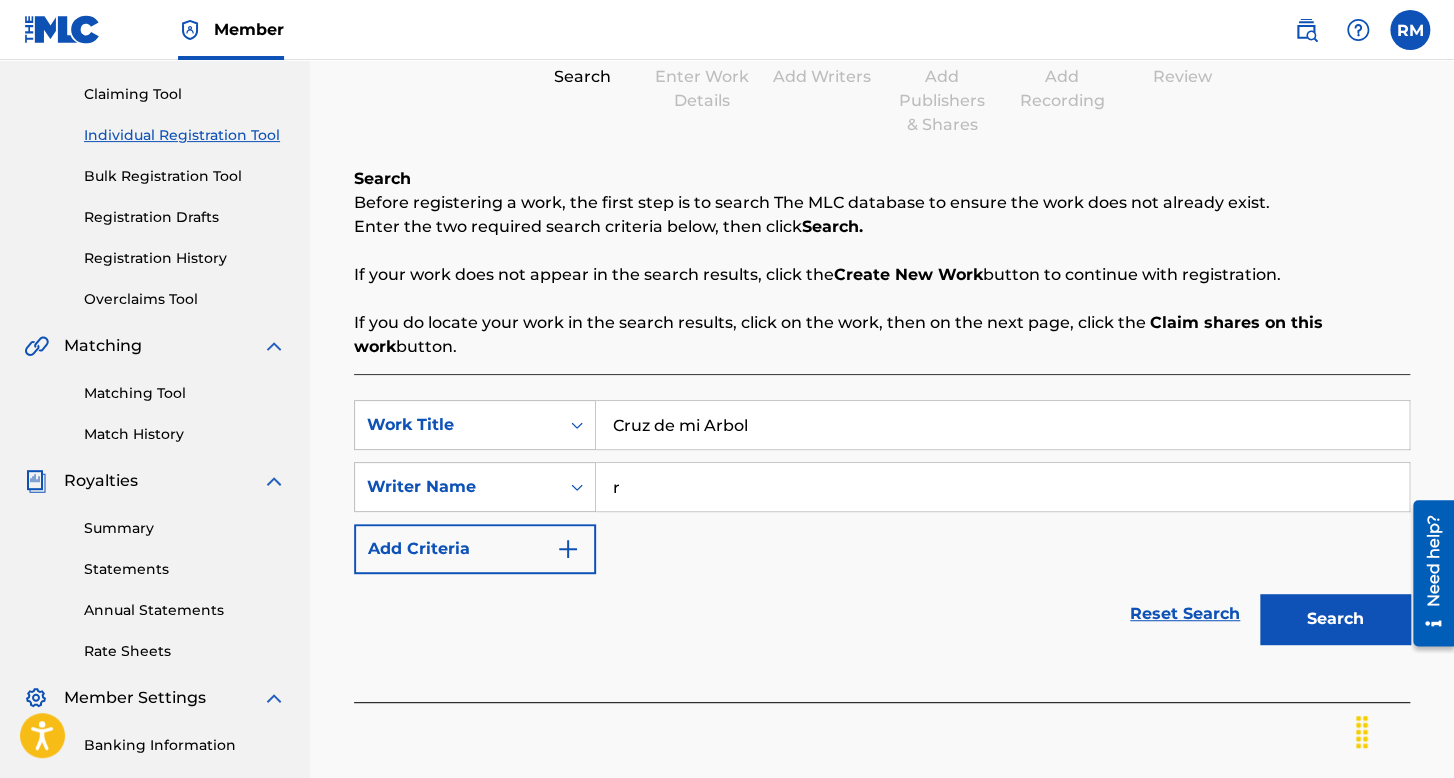 type on "r" 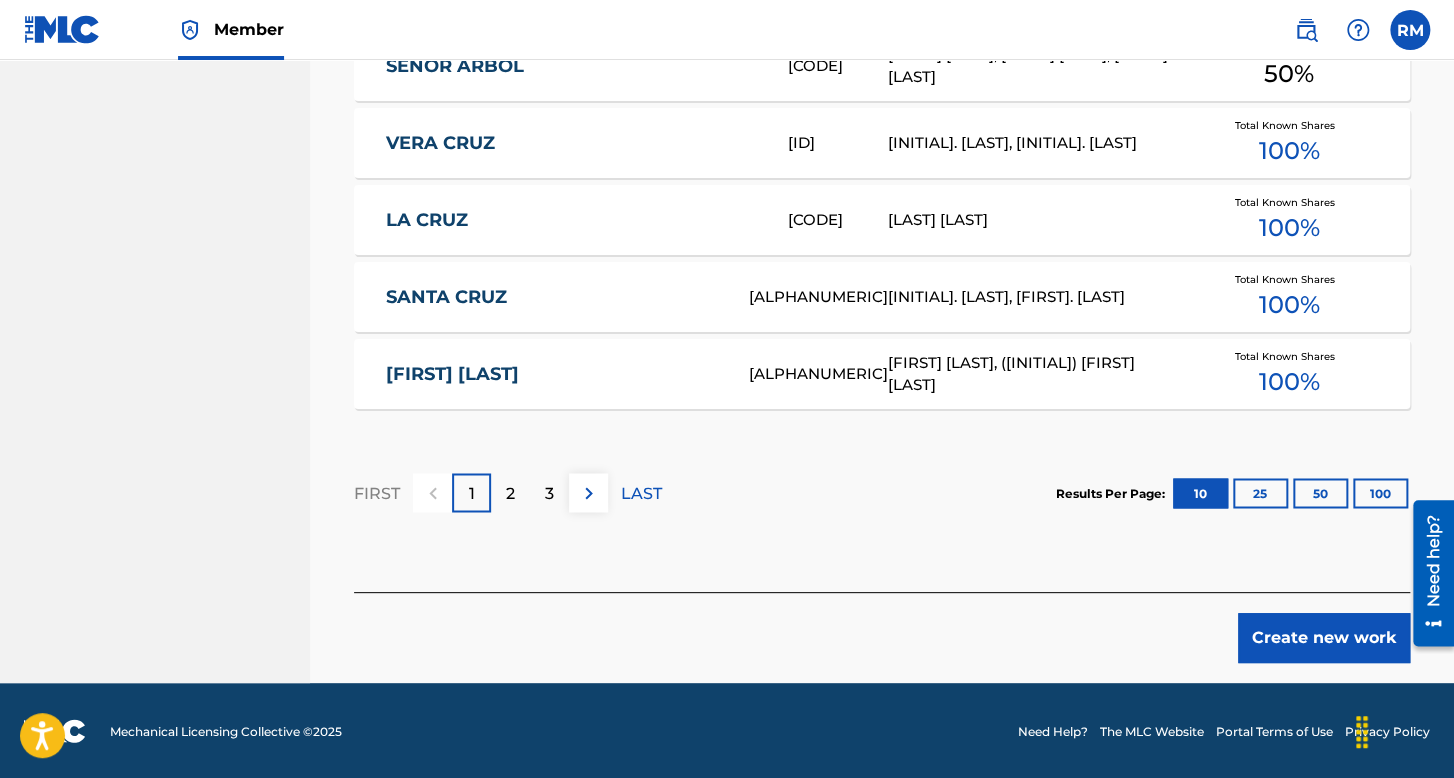 click on "Create new work" at bounding box center (1324, 638) 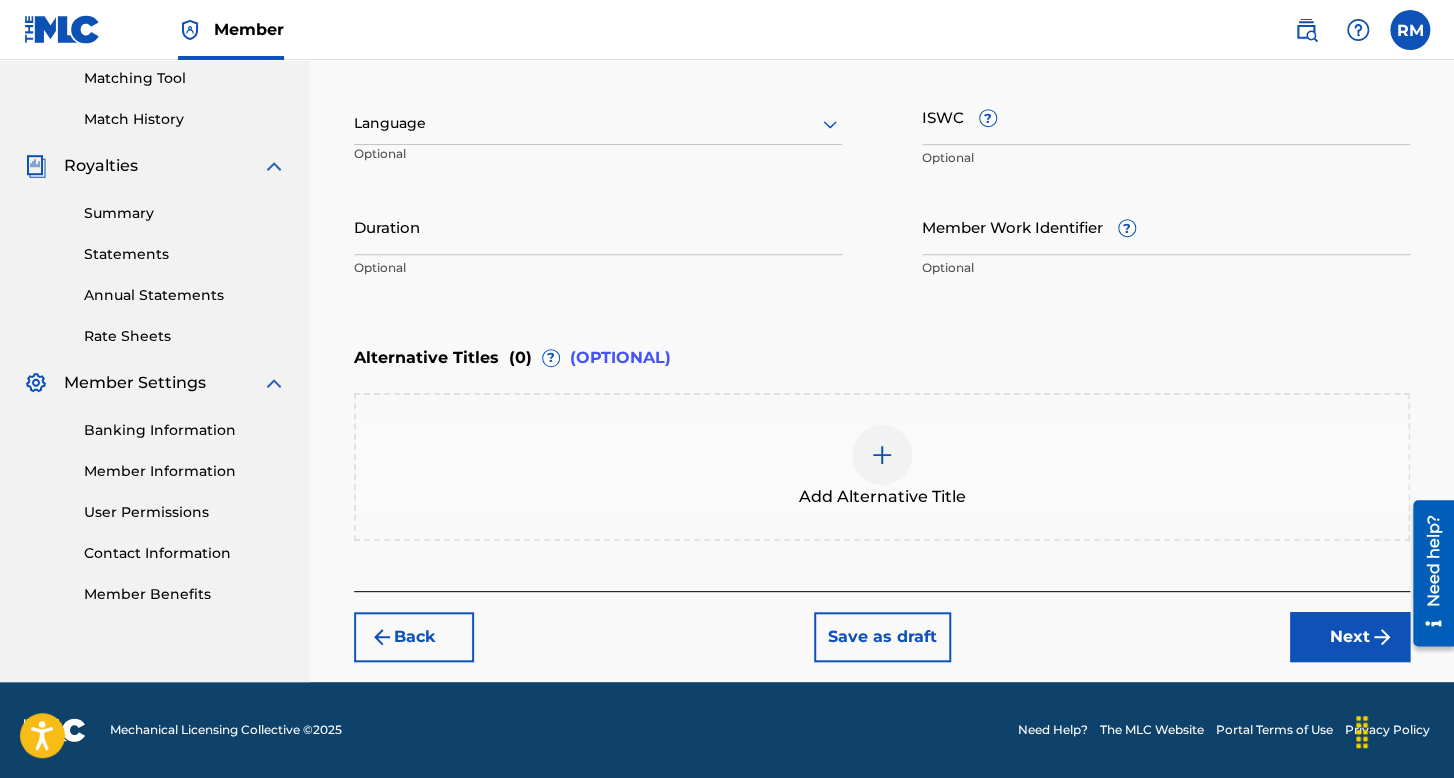 scroll, scrollTop: 513, scrollLeft: 0, axis: vertical 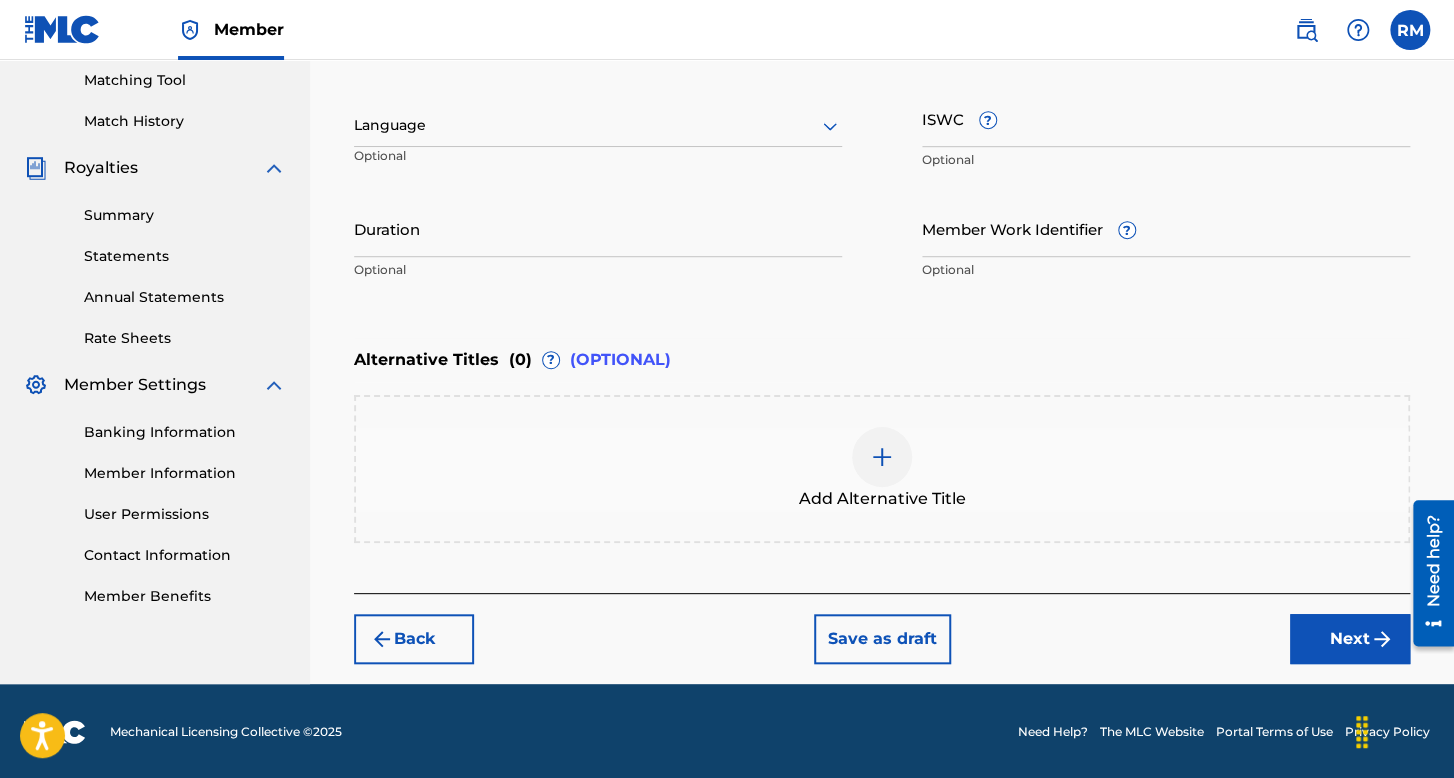 click at bounding box center (598, 125) 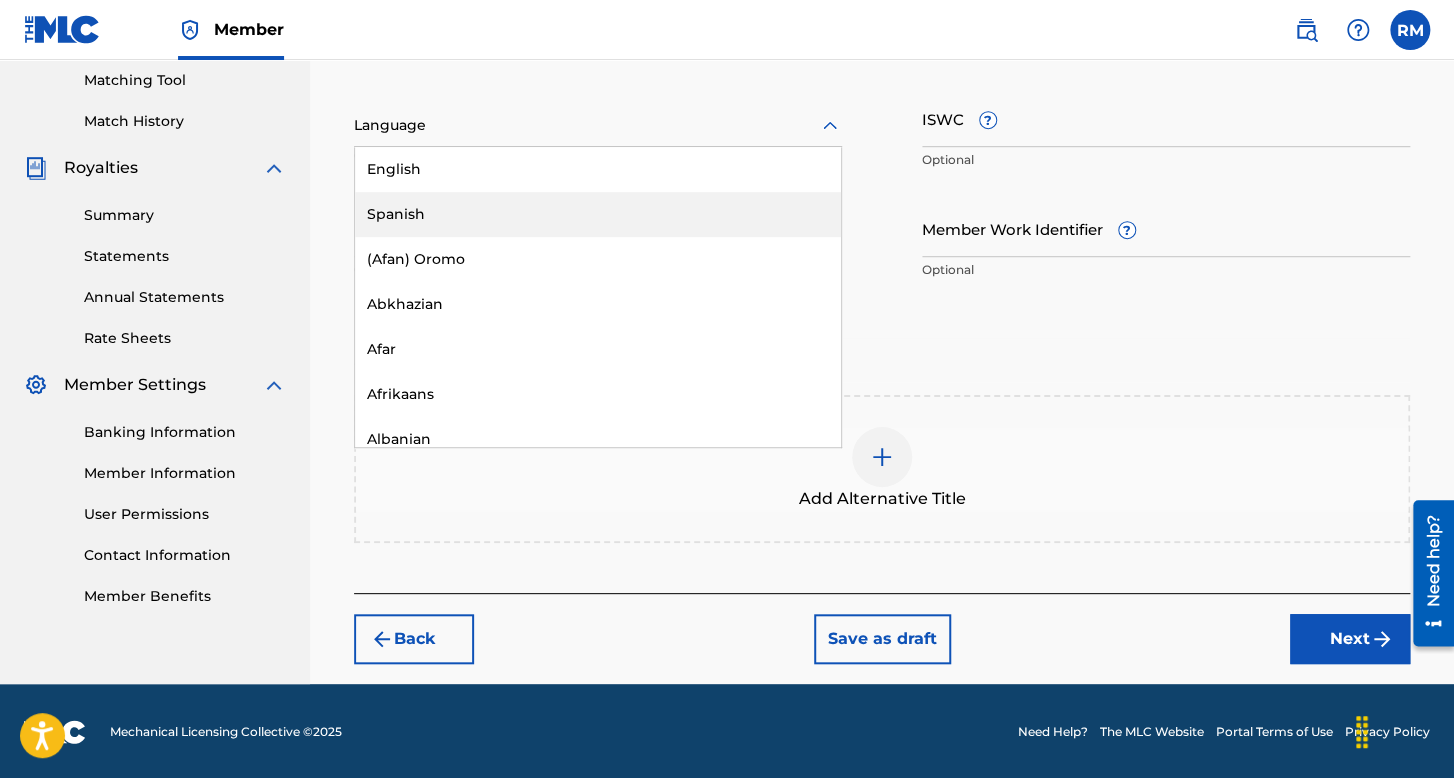 click on "Spanish" at bounding box center [598, 214] 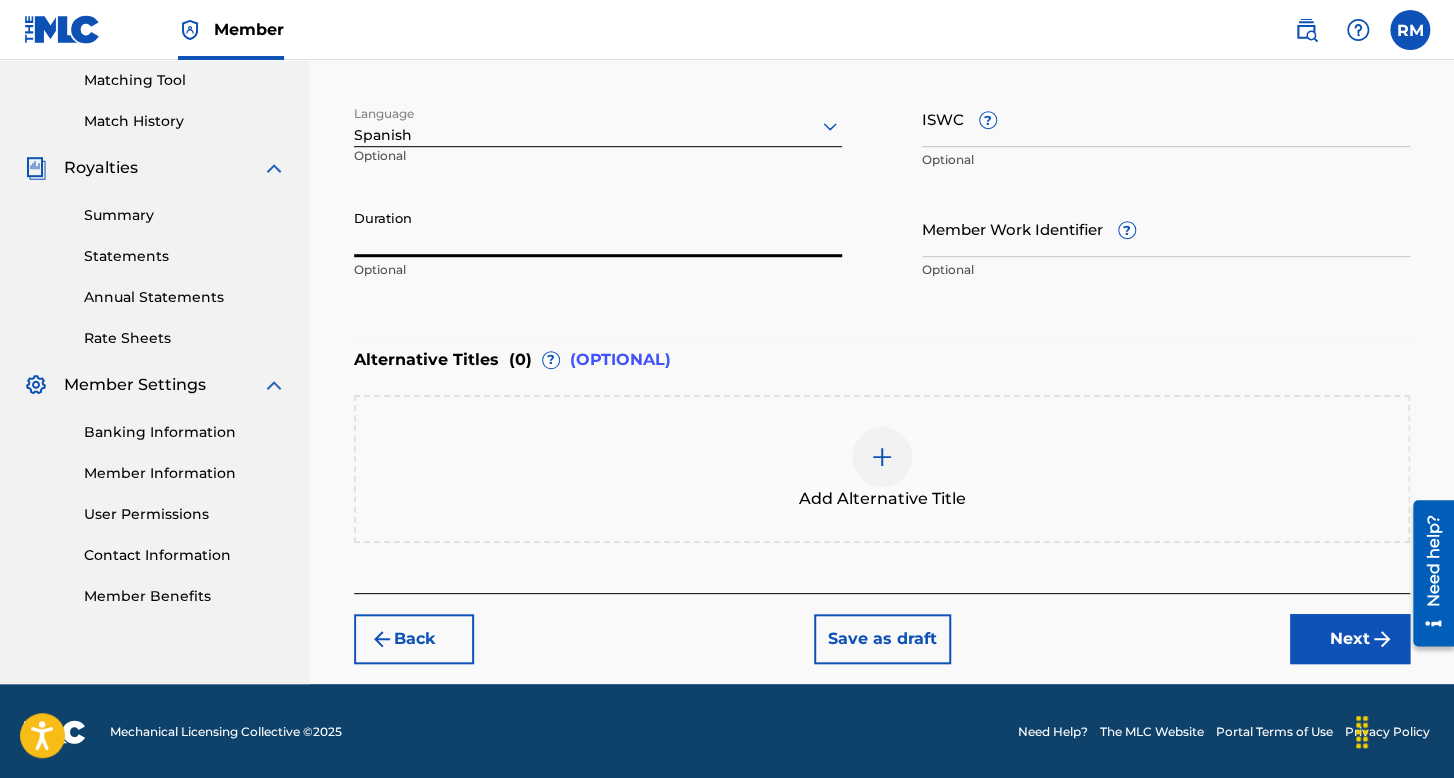click on "Duration" at bounding box center [598, 228] 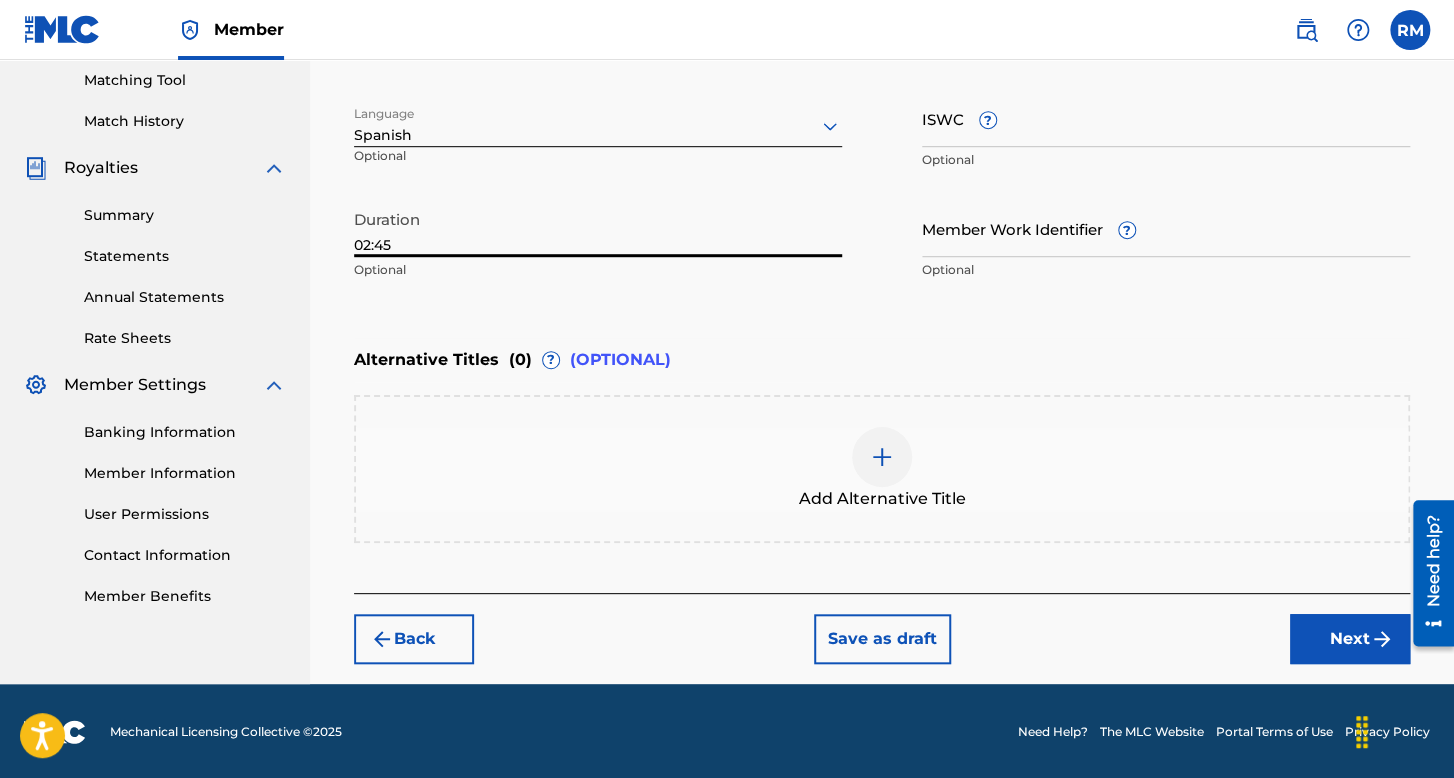 type on "02:45" 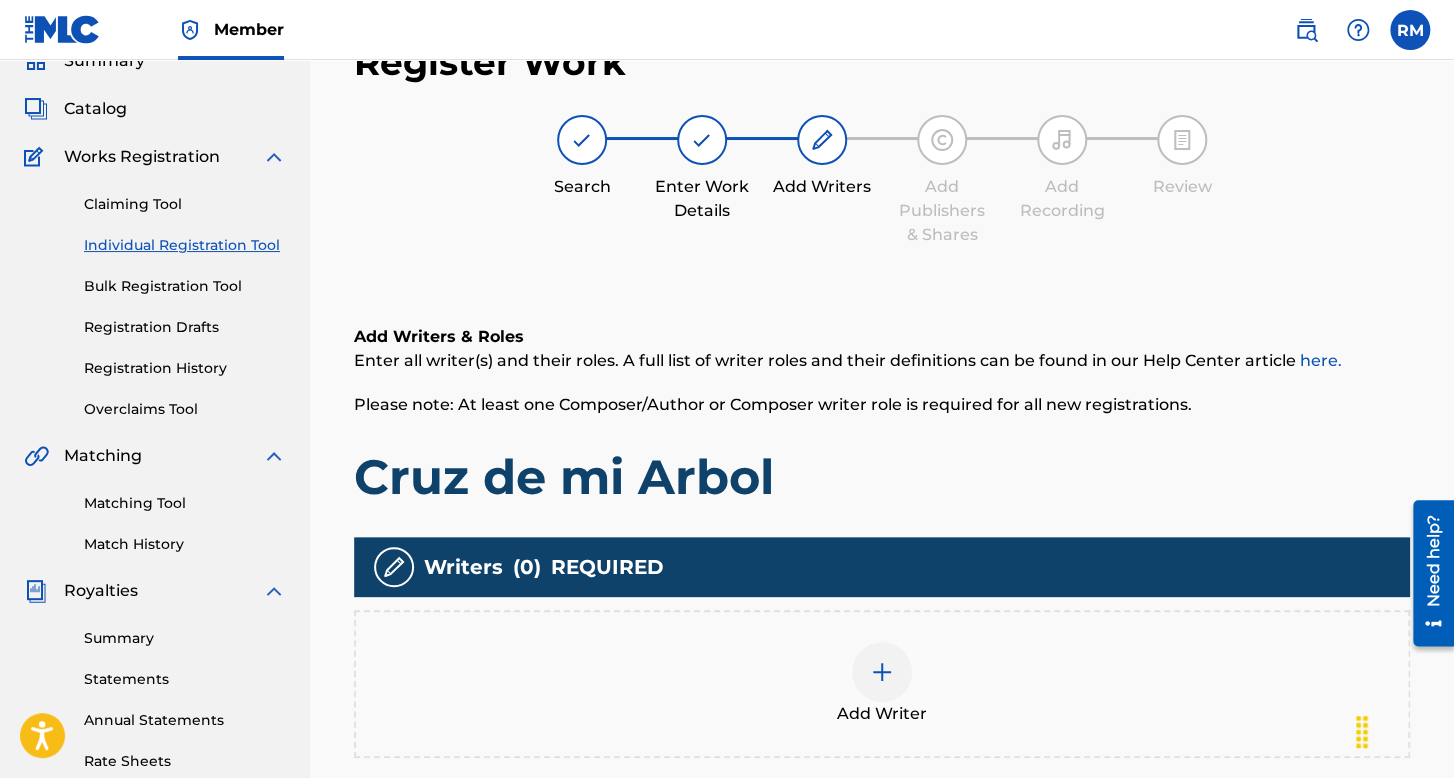 scroll, scrollTop: 462, scrollLeft: 0, axis: vertical 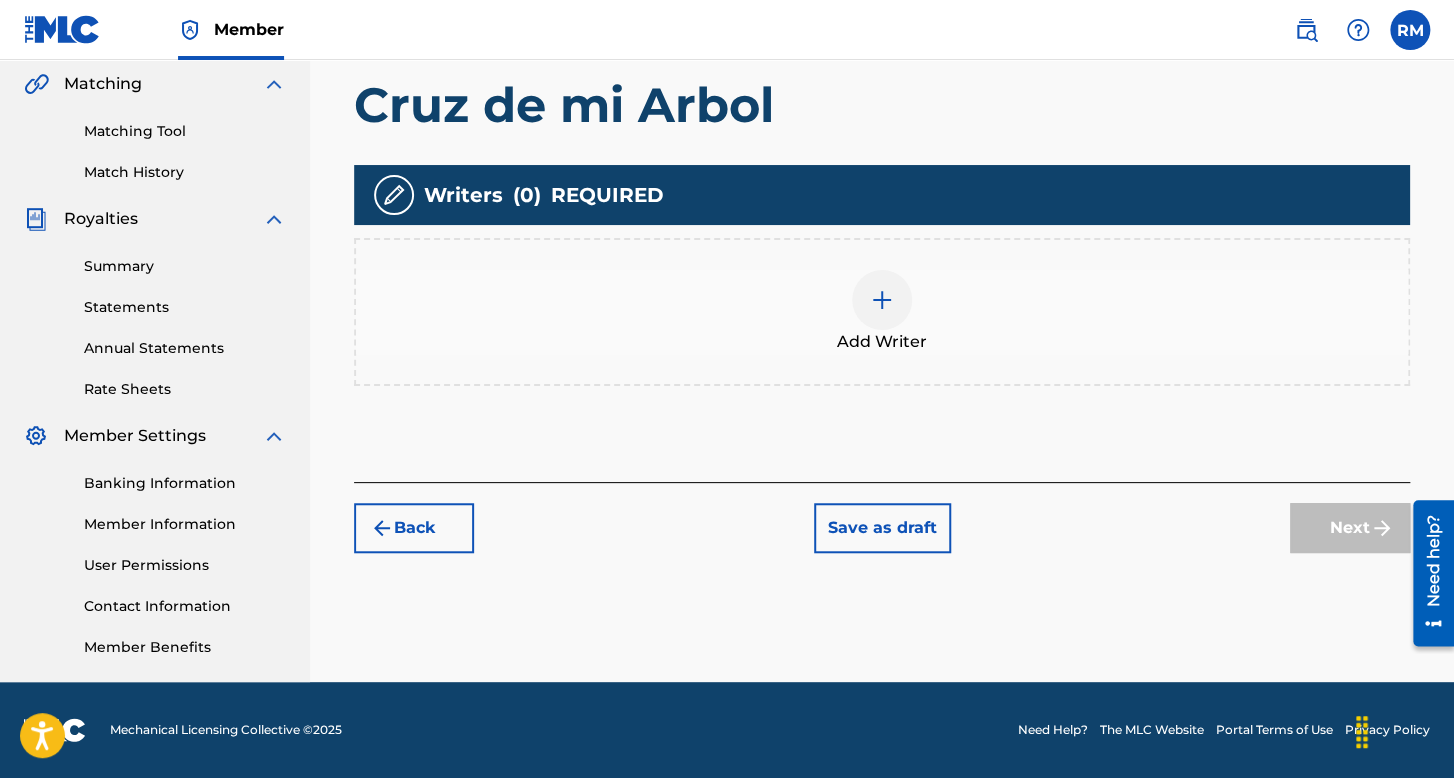 click at bounding box center [882, 300] 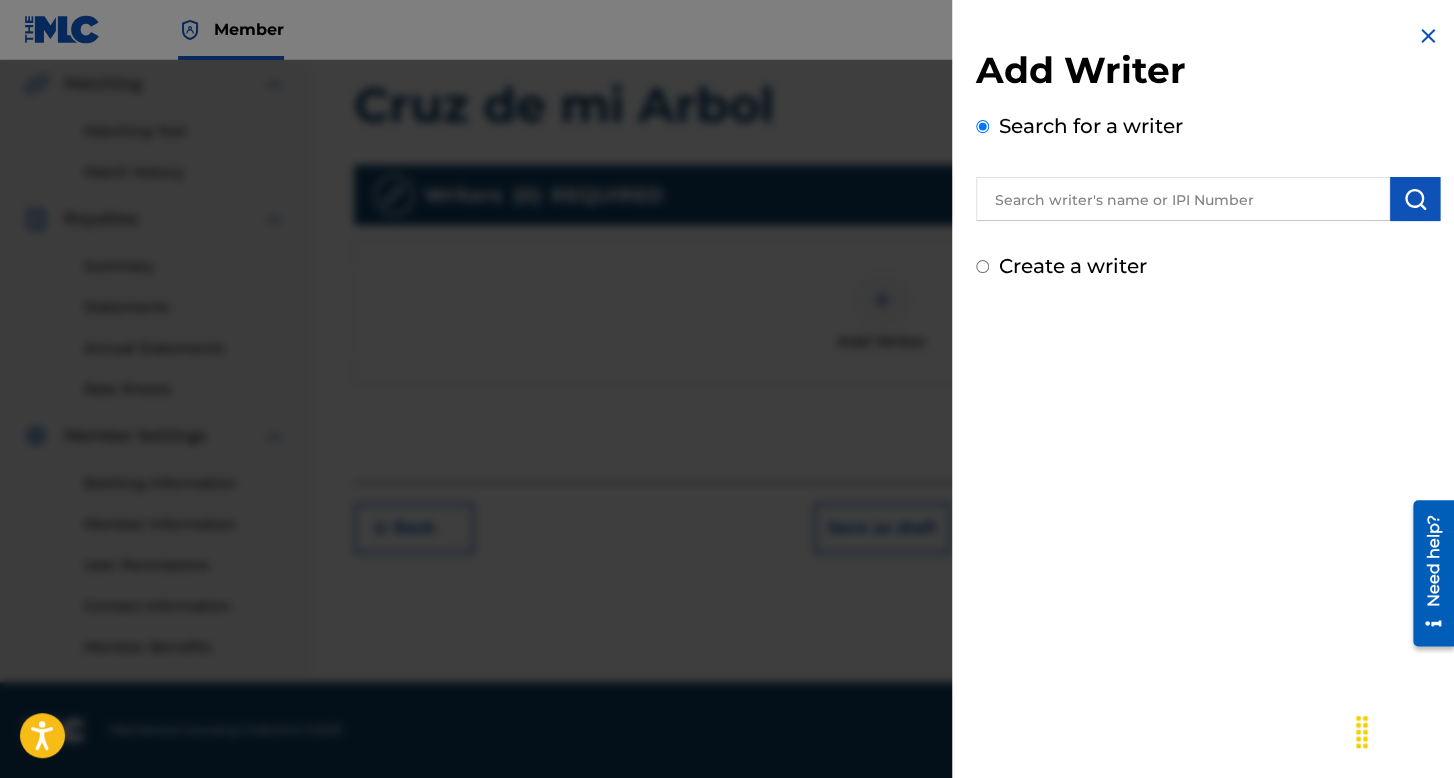 click on "Create a writer" at bounding box center (982, 266) 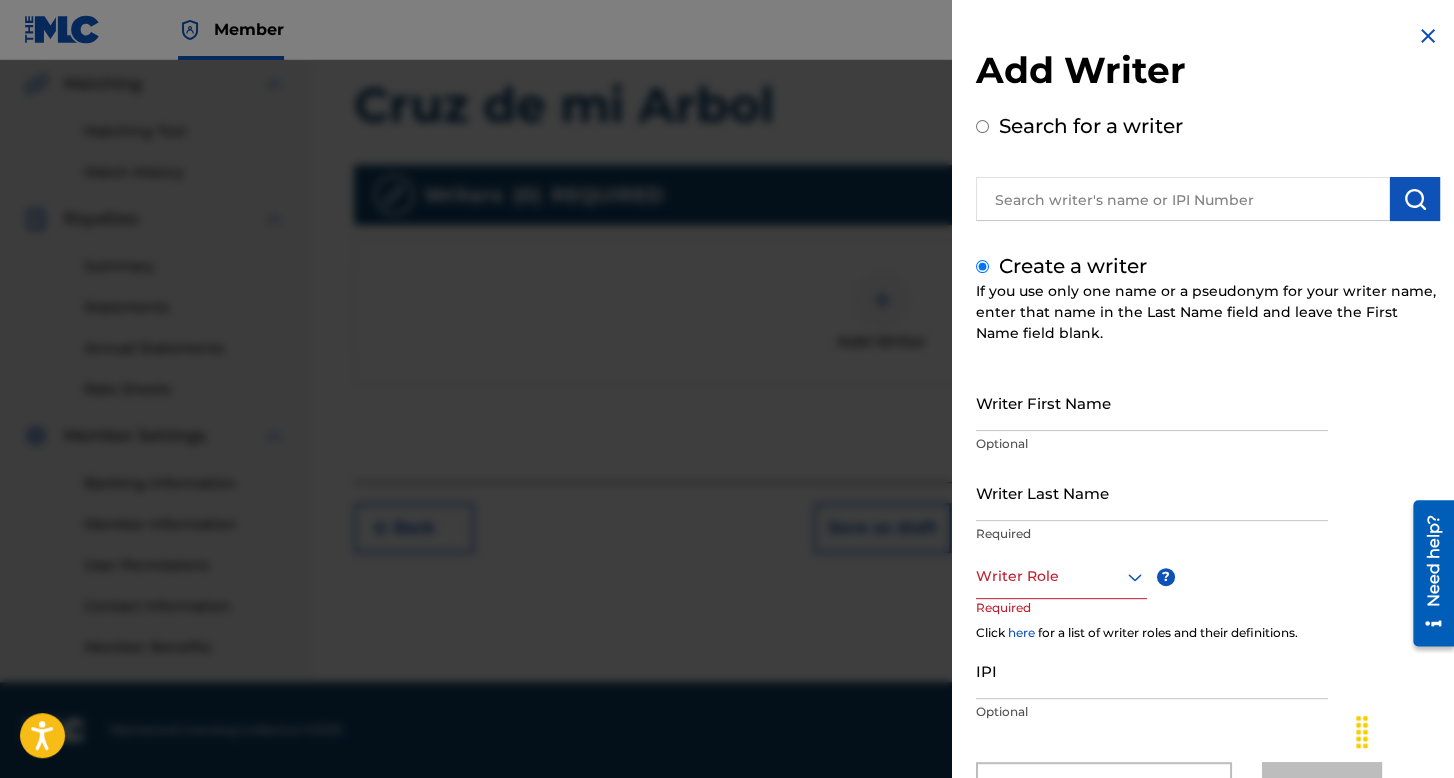 click on "Writer First Name" at bounding box center (1152, 402) 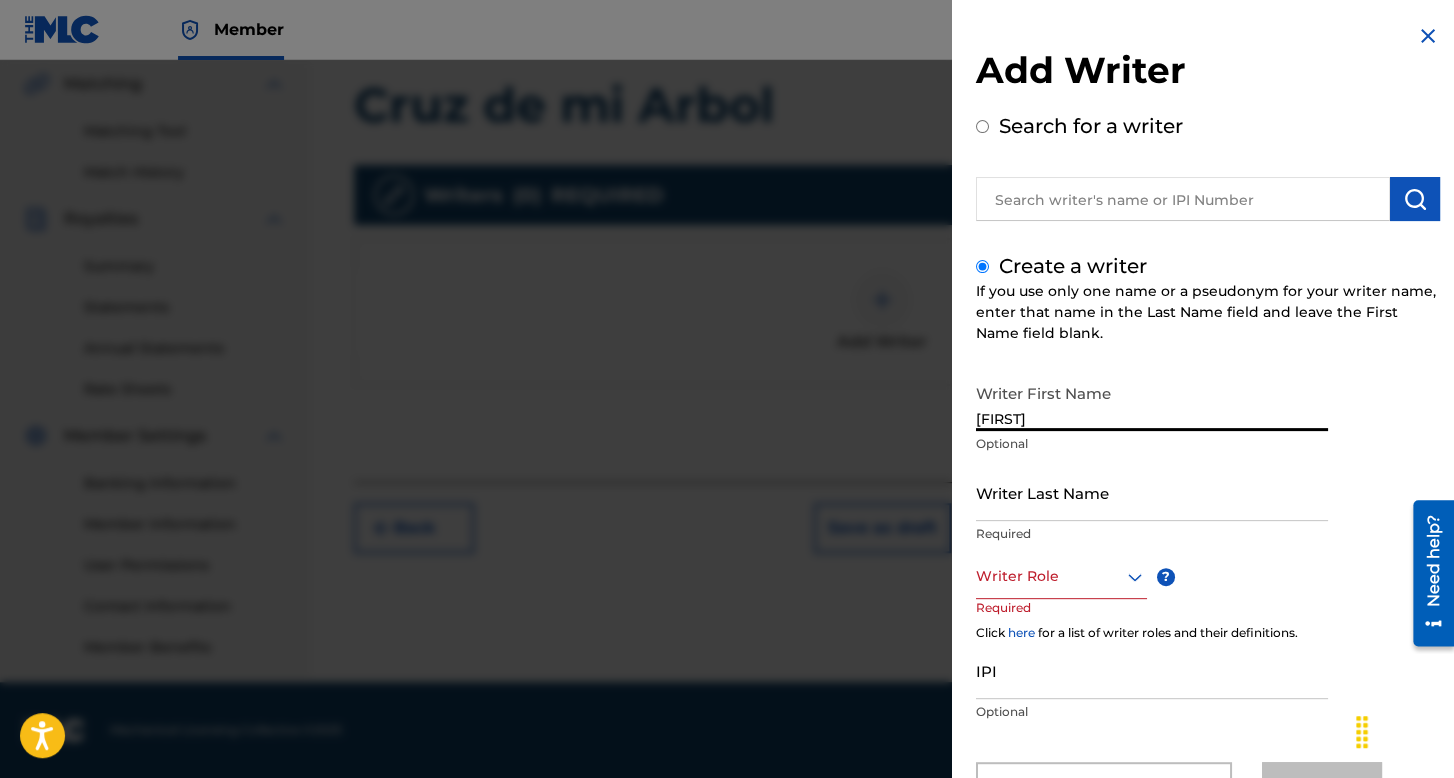 type on "[FIRST]" 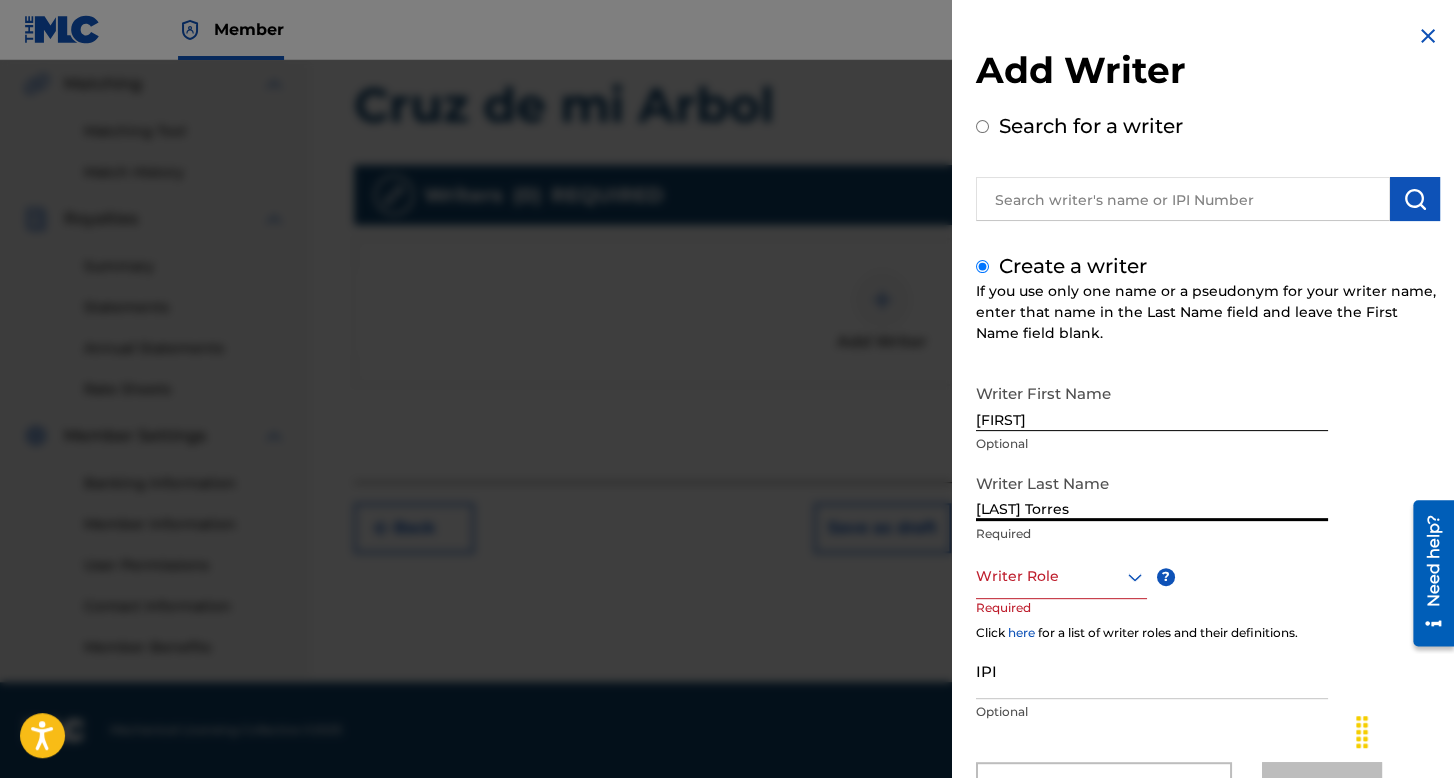 type on "[LAST] Torres" 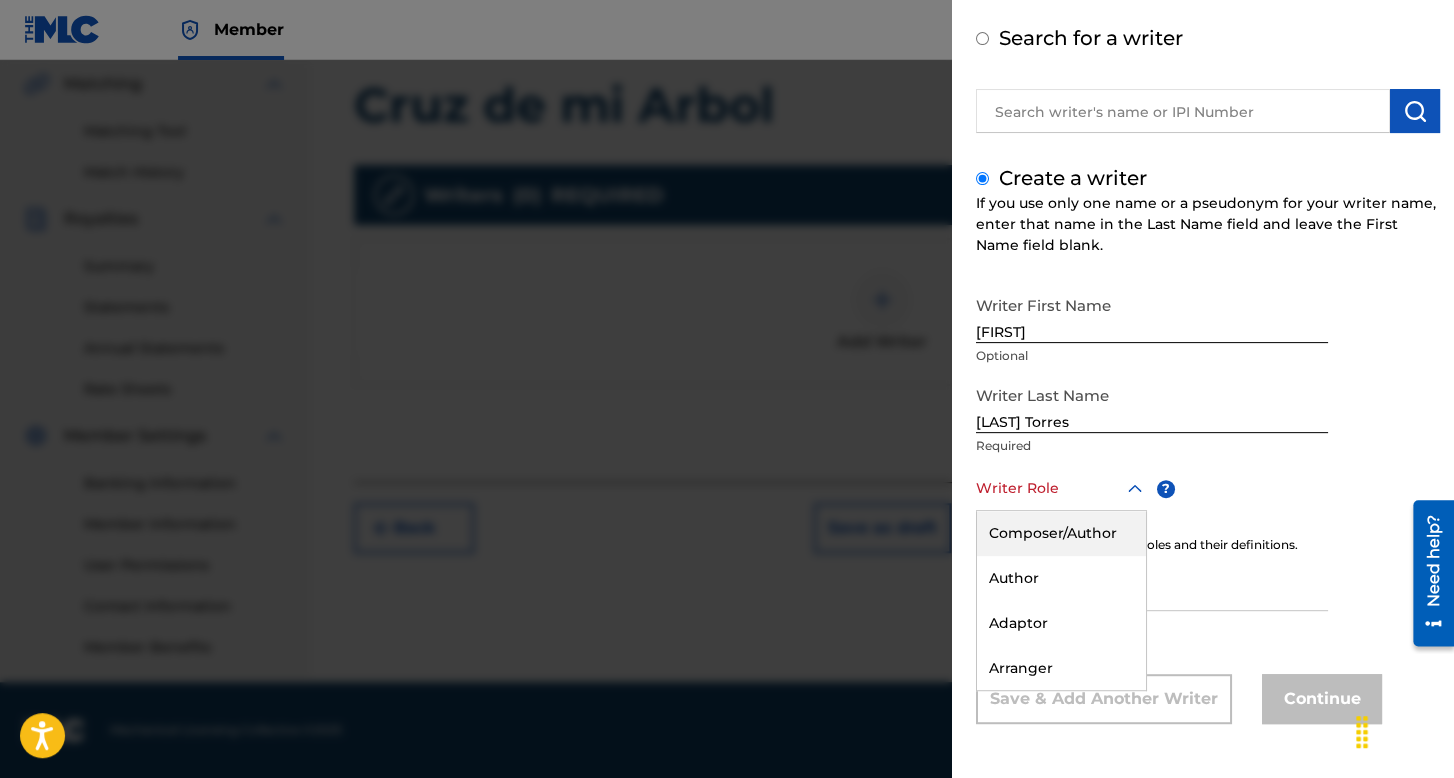 click on "Composer/Author" at bounding box center (1061, 533) 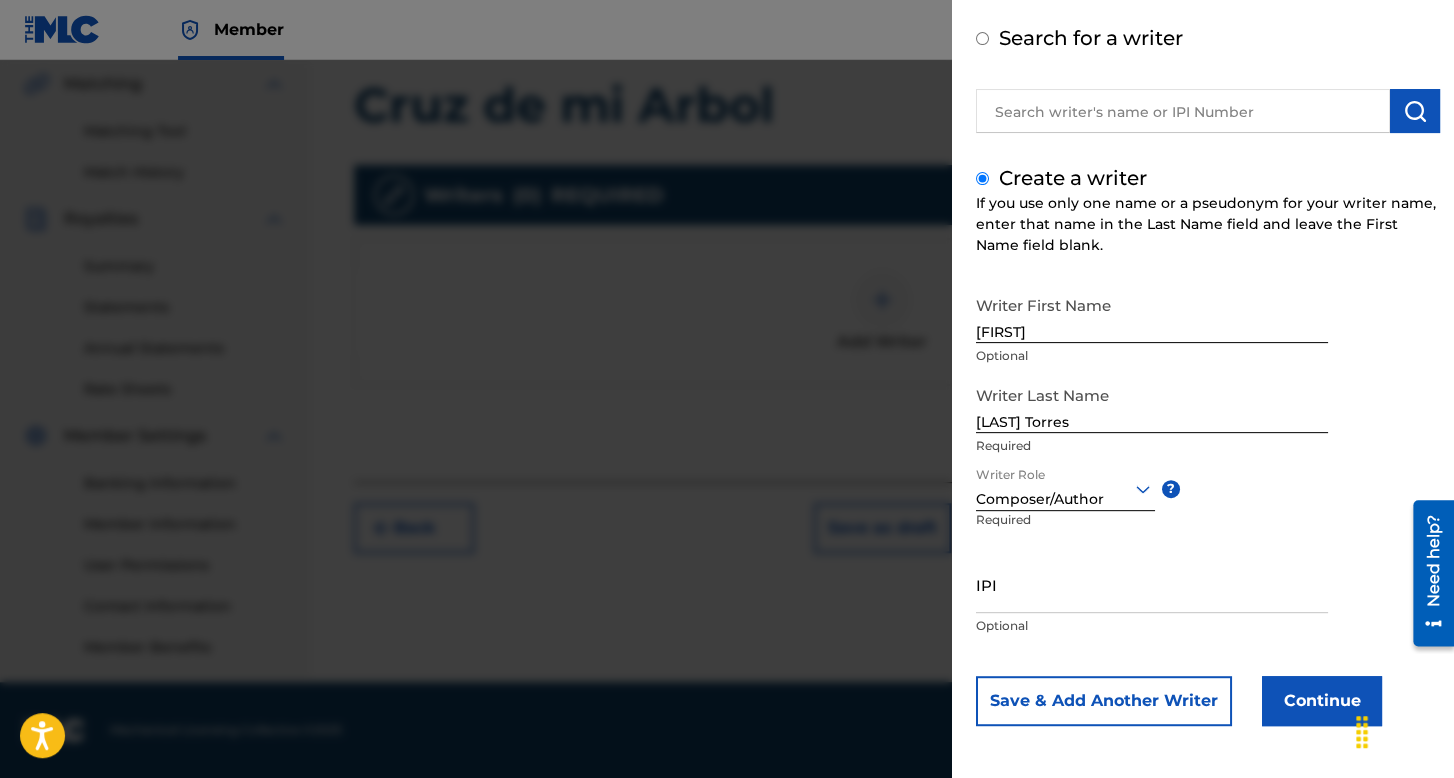 click on "Continue" at bounding box center [1322, 701] 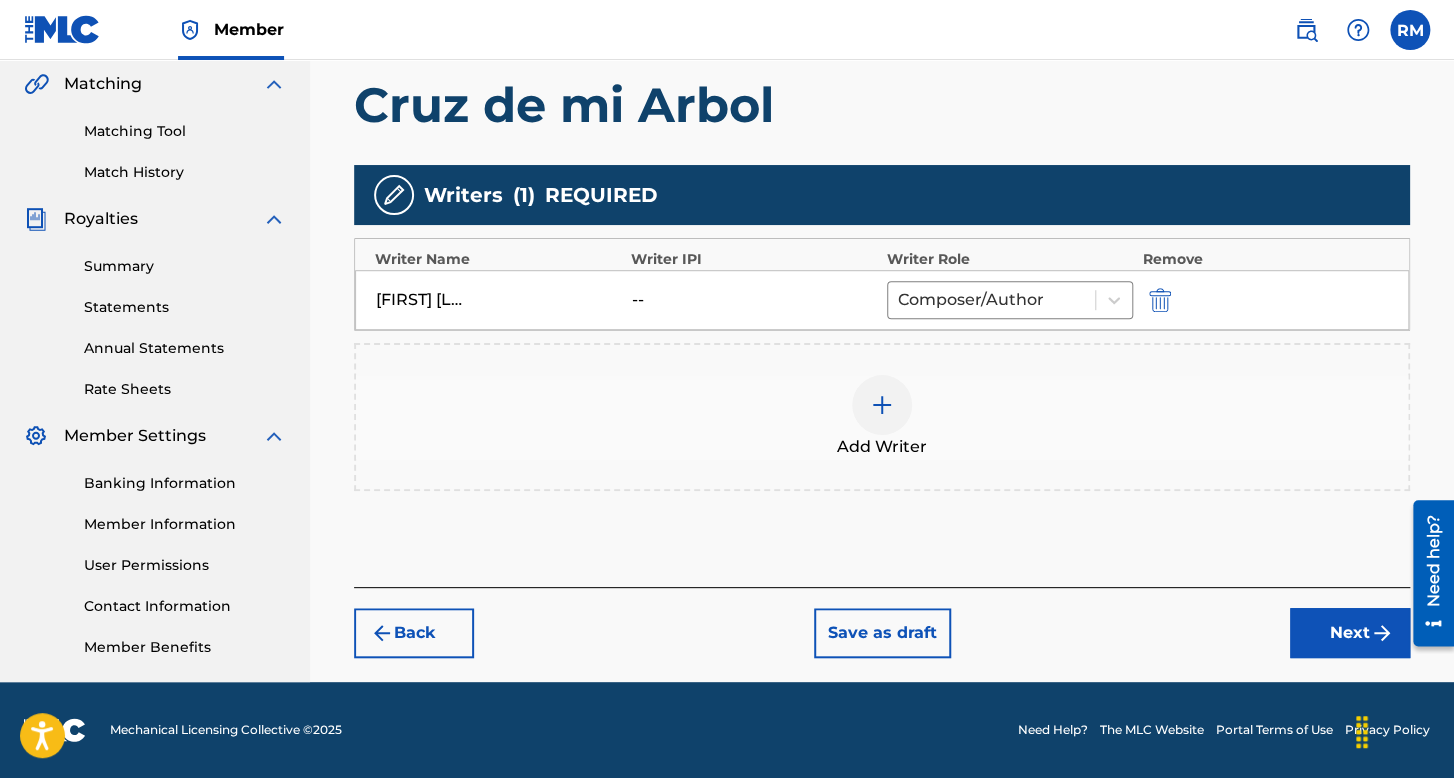 click on "Next" at bounding box center (1350, 633) 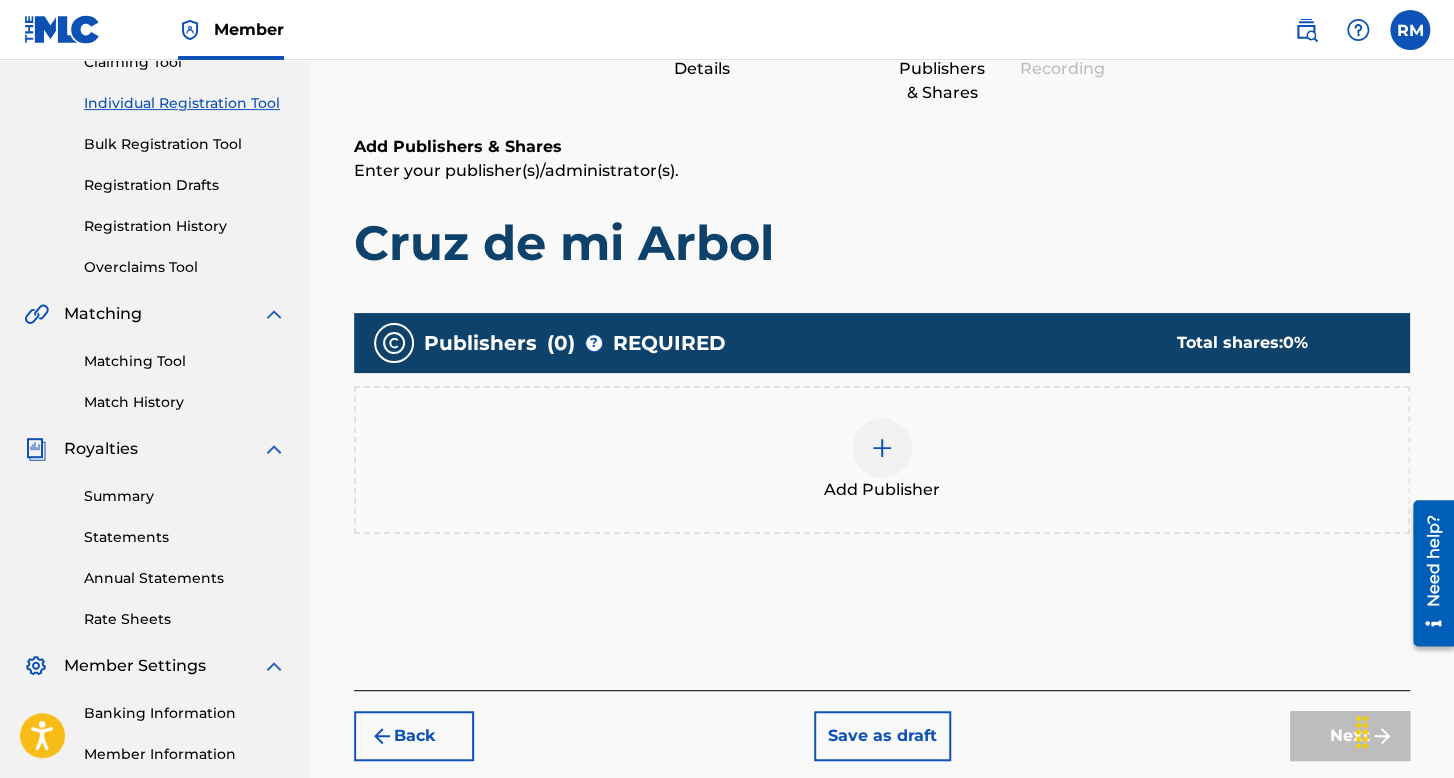scroll, scrollTop: 462, scrollLeft: 0, axis: vertical 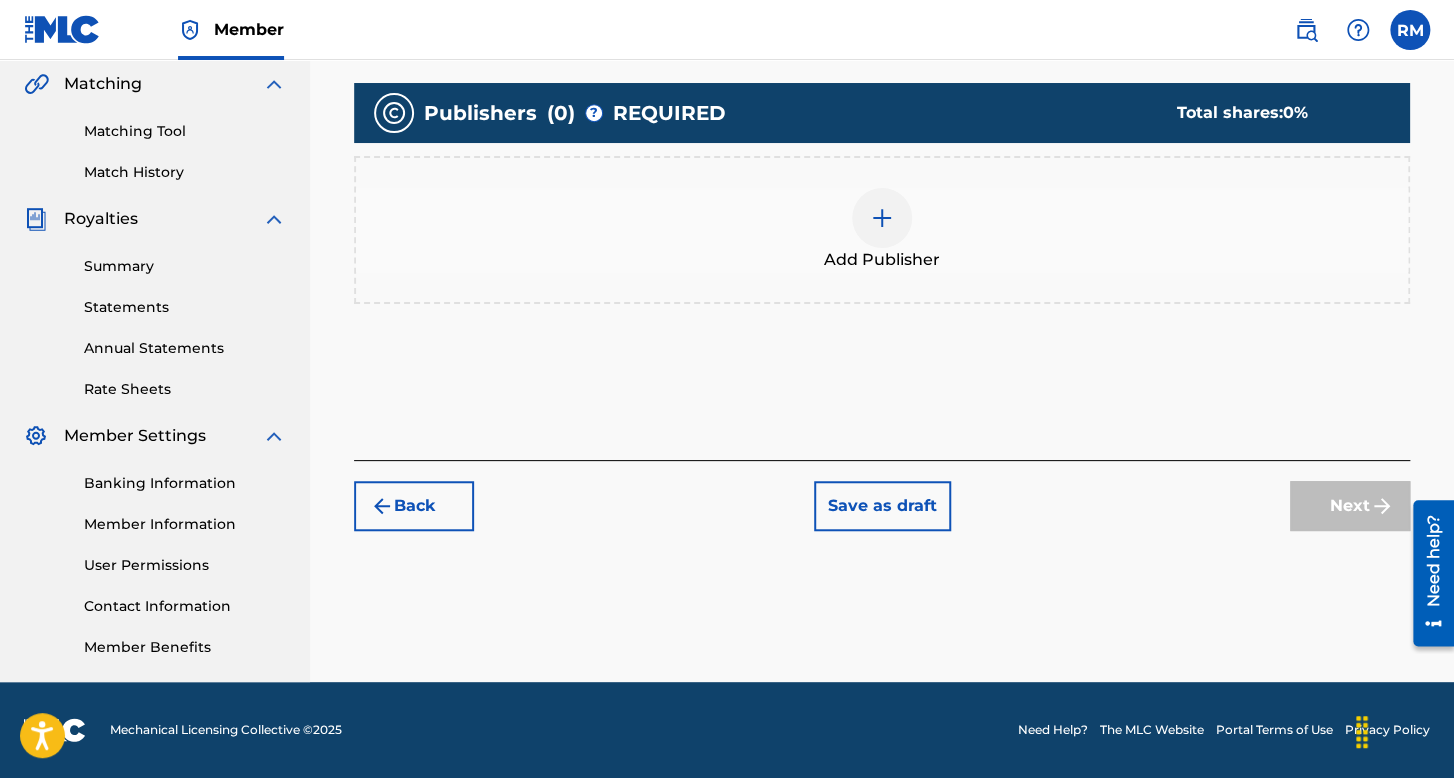 click at bounding box center [882, 218] 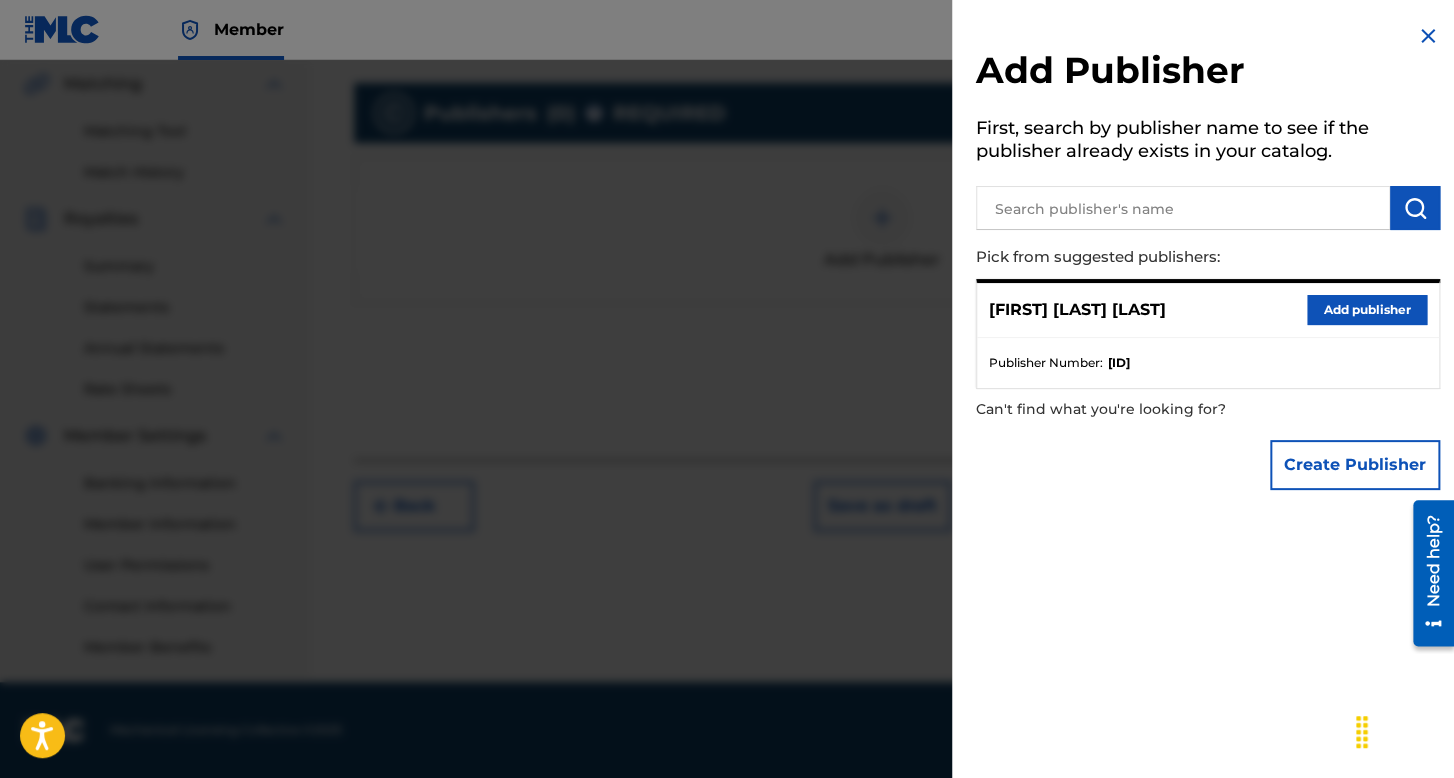 click on "Add publisher" at bounding box center [1367, 310] 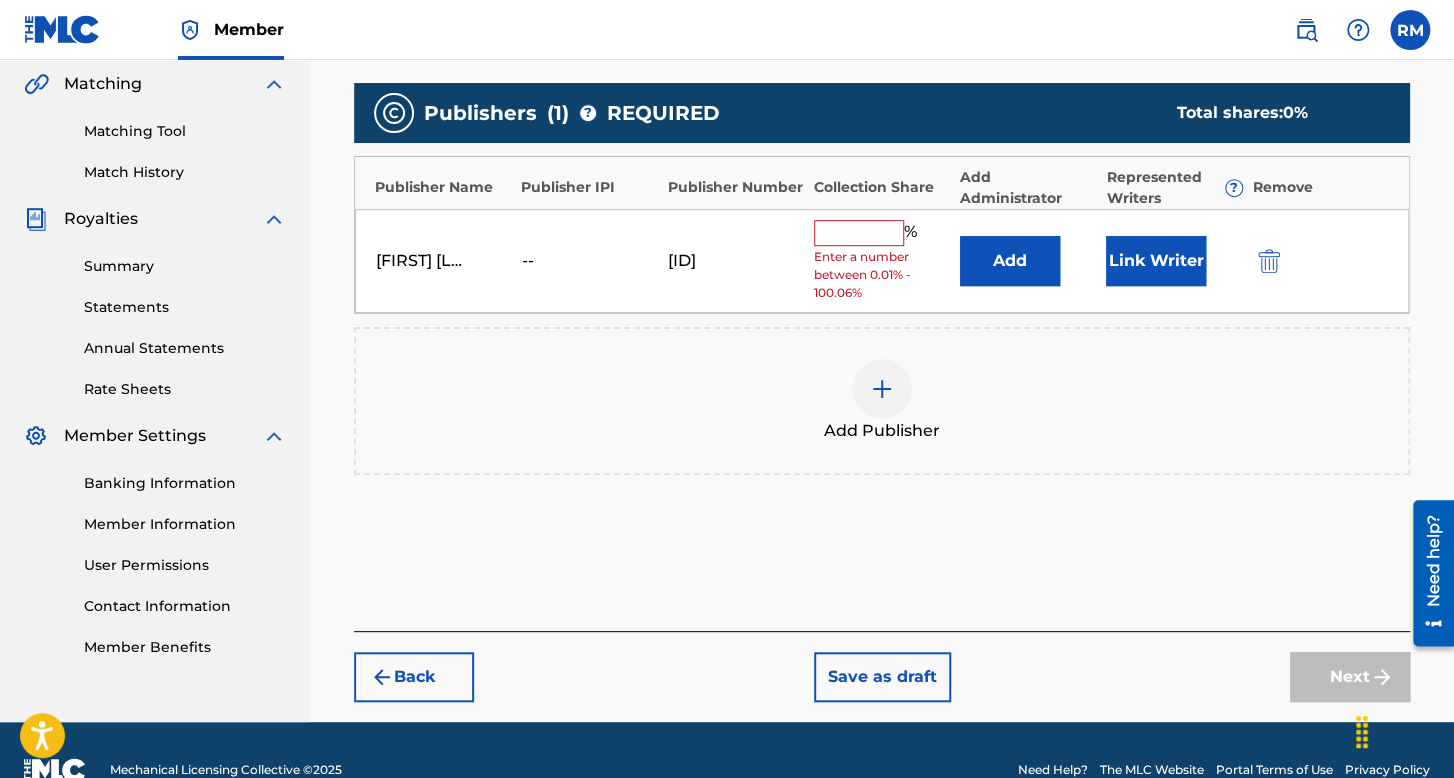 drag, startPoint x: 862, startPoint y: 225, endPoint x: 869, endPoint y: 233, distance: 10.630146 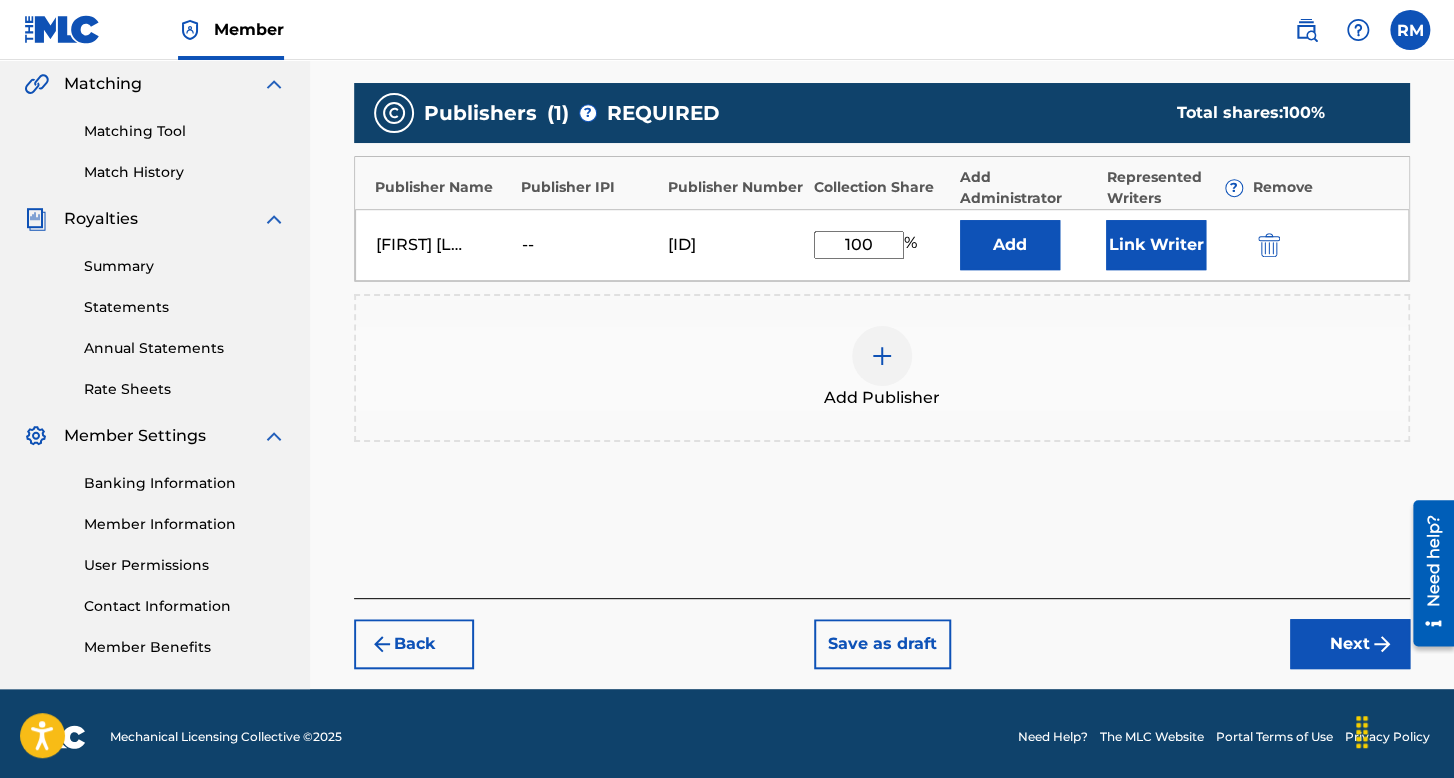 click on "Link Writer" at bounding box center [1156, 245] 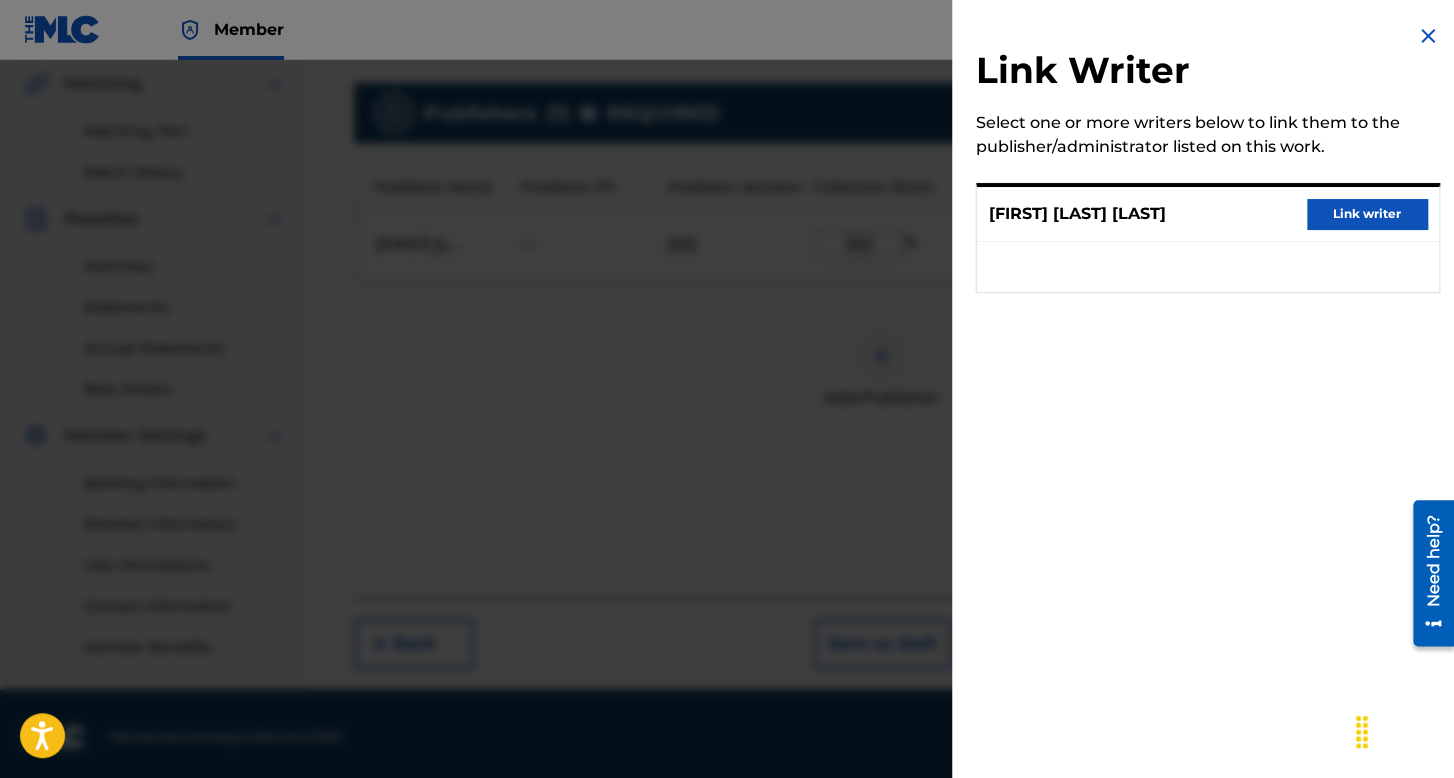 click on "Link writer" at bounding box center [1367, 214] 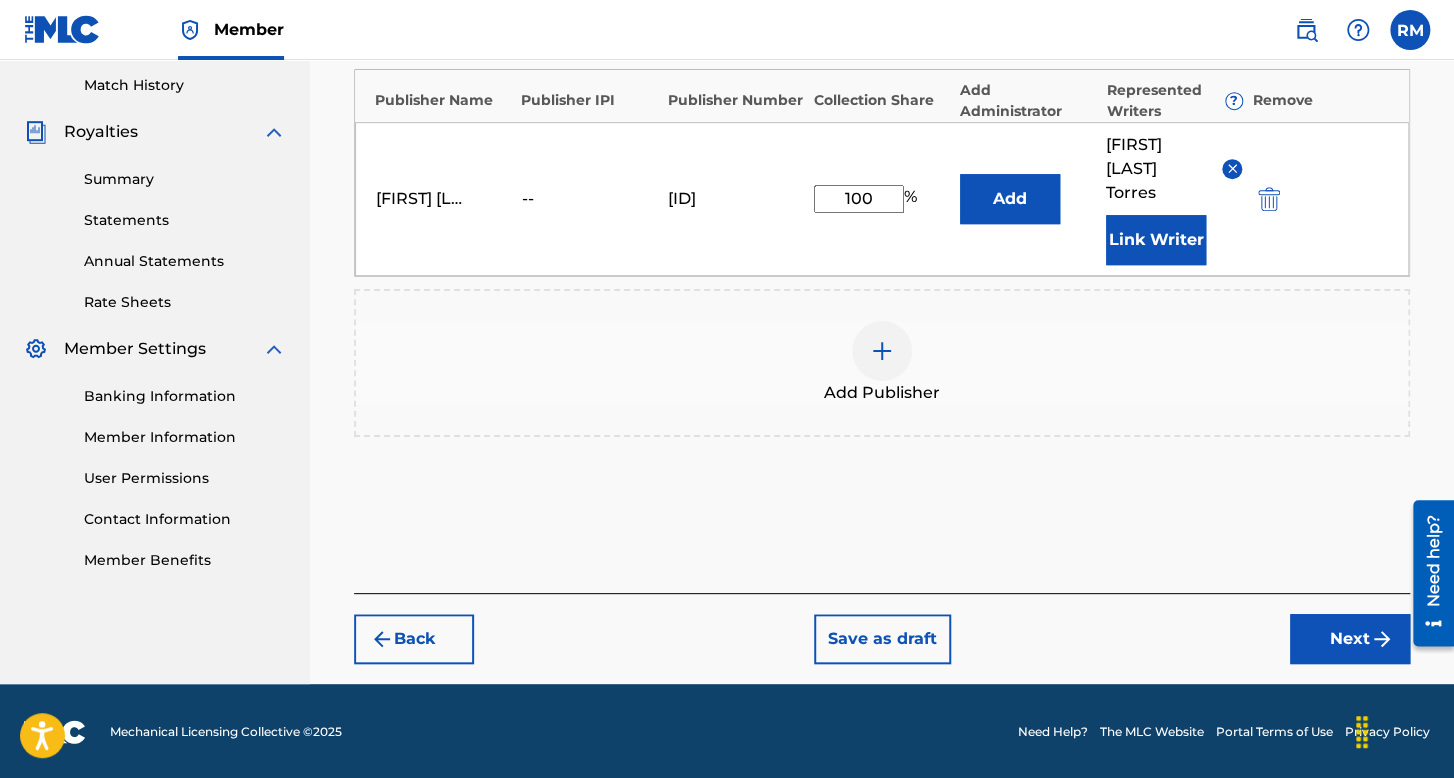 click on "Back Save as draft Next" at bounding box center (882, 628) 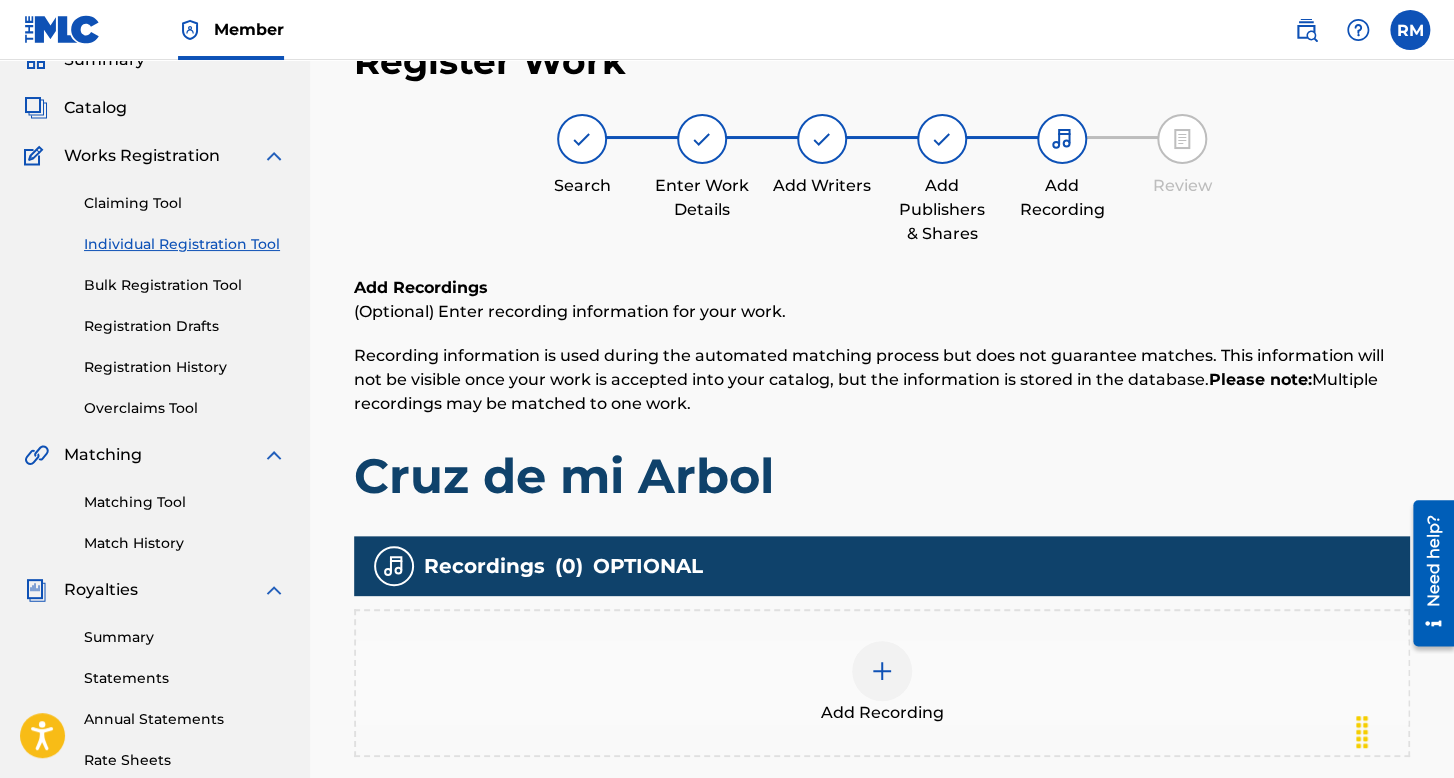scroll, scrollTop: 462, scrollLeft: 0, axis: vertical 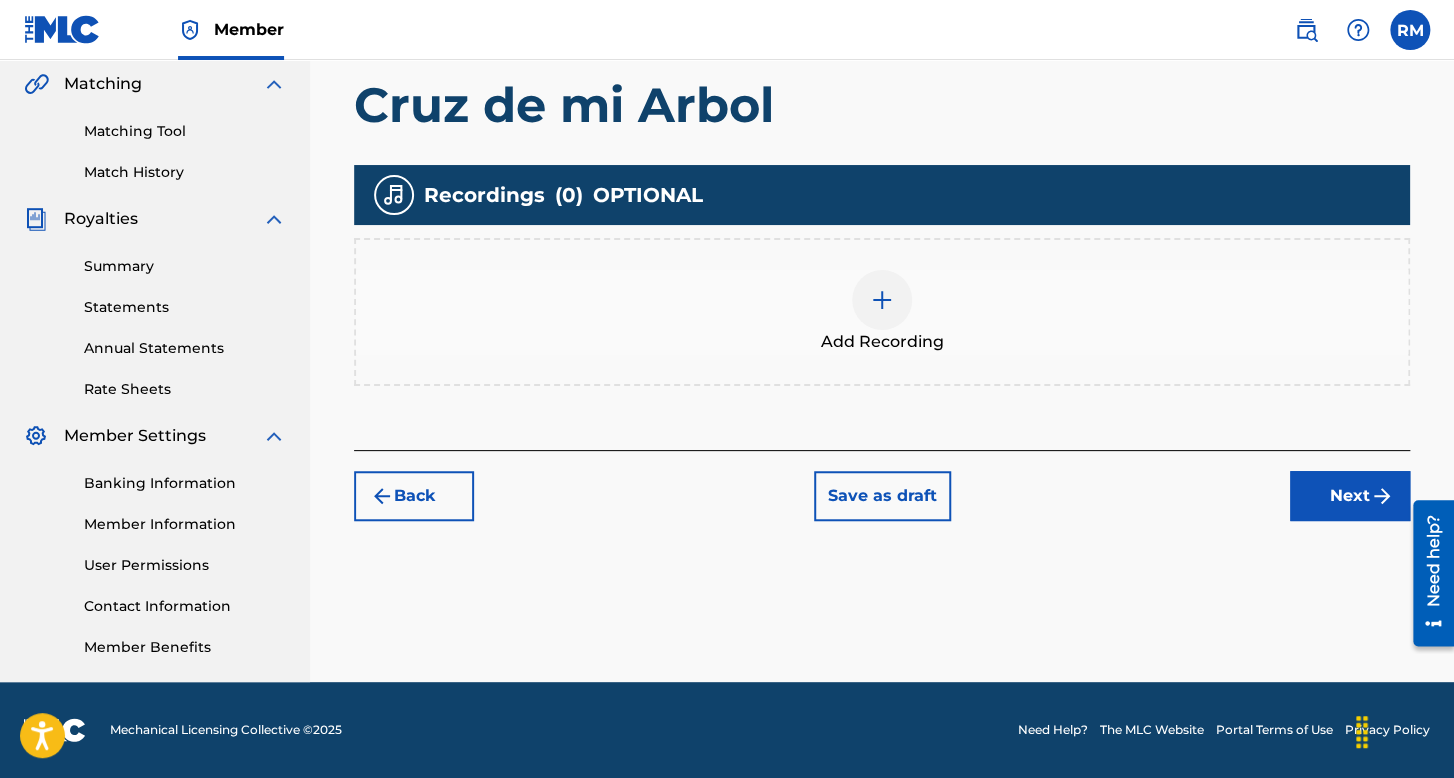 click on "Add Recording" at bounding box center [882, 312] 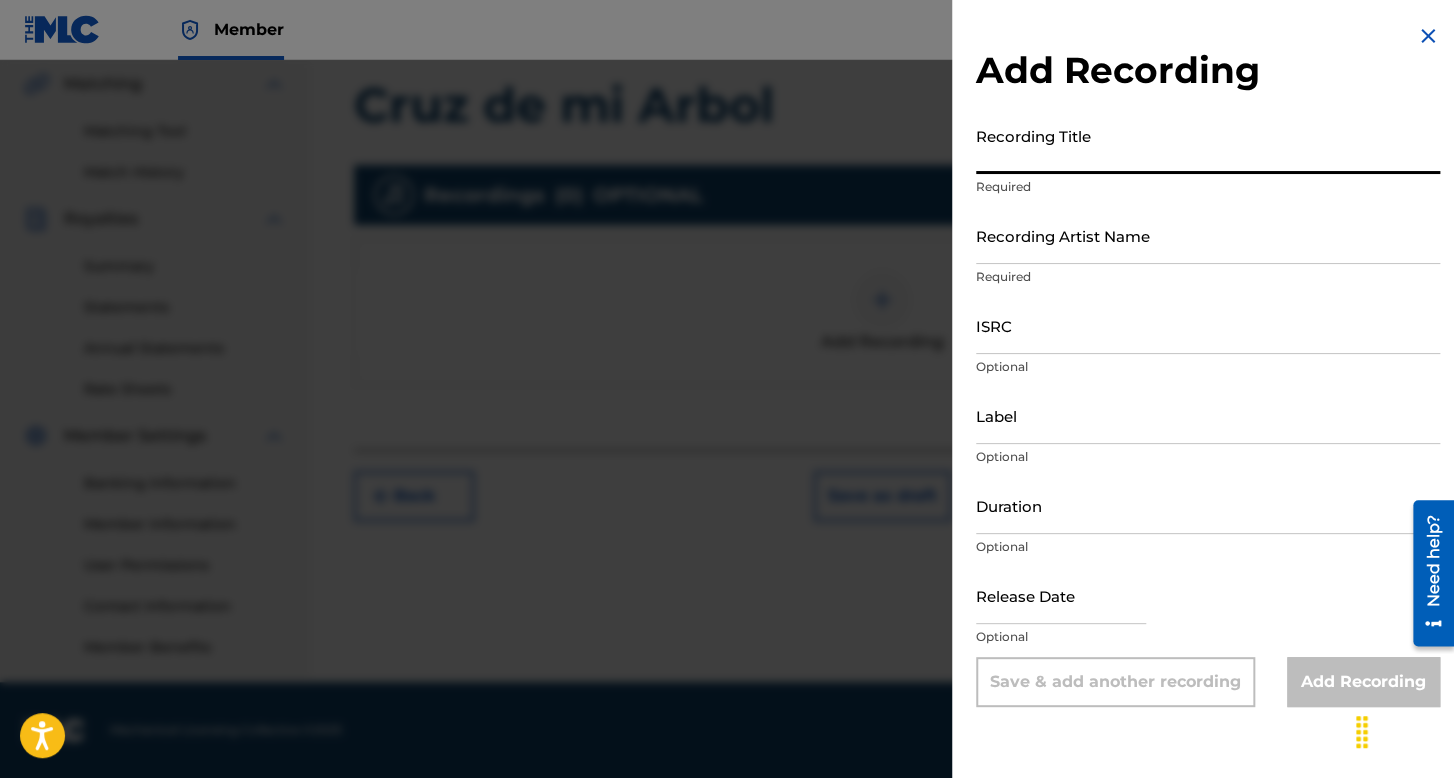 click on "Recording Title" at bounding box center [1208, 145] 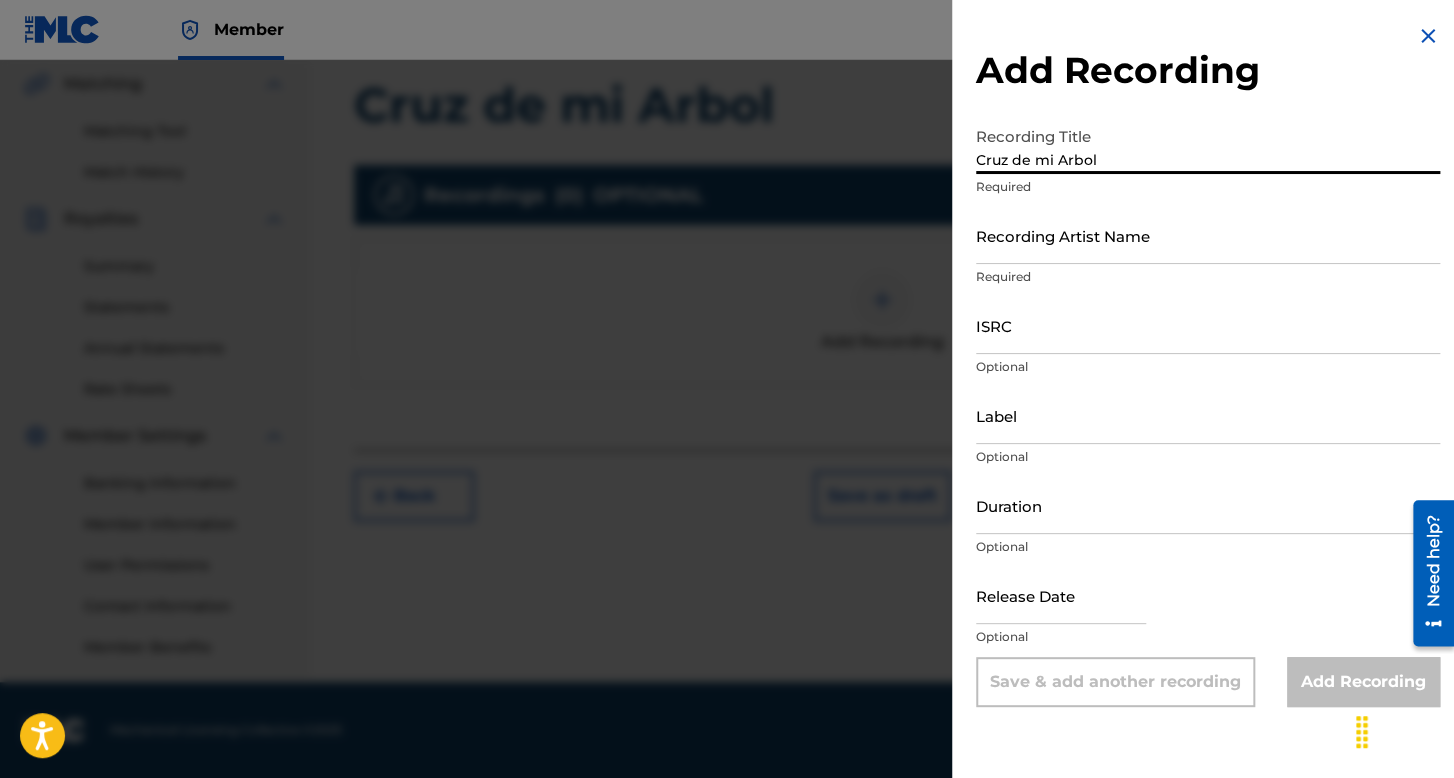 type on "Cruz de mi Arbol" 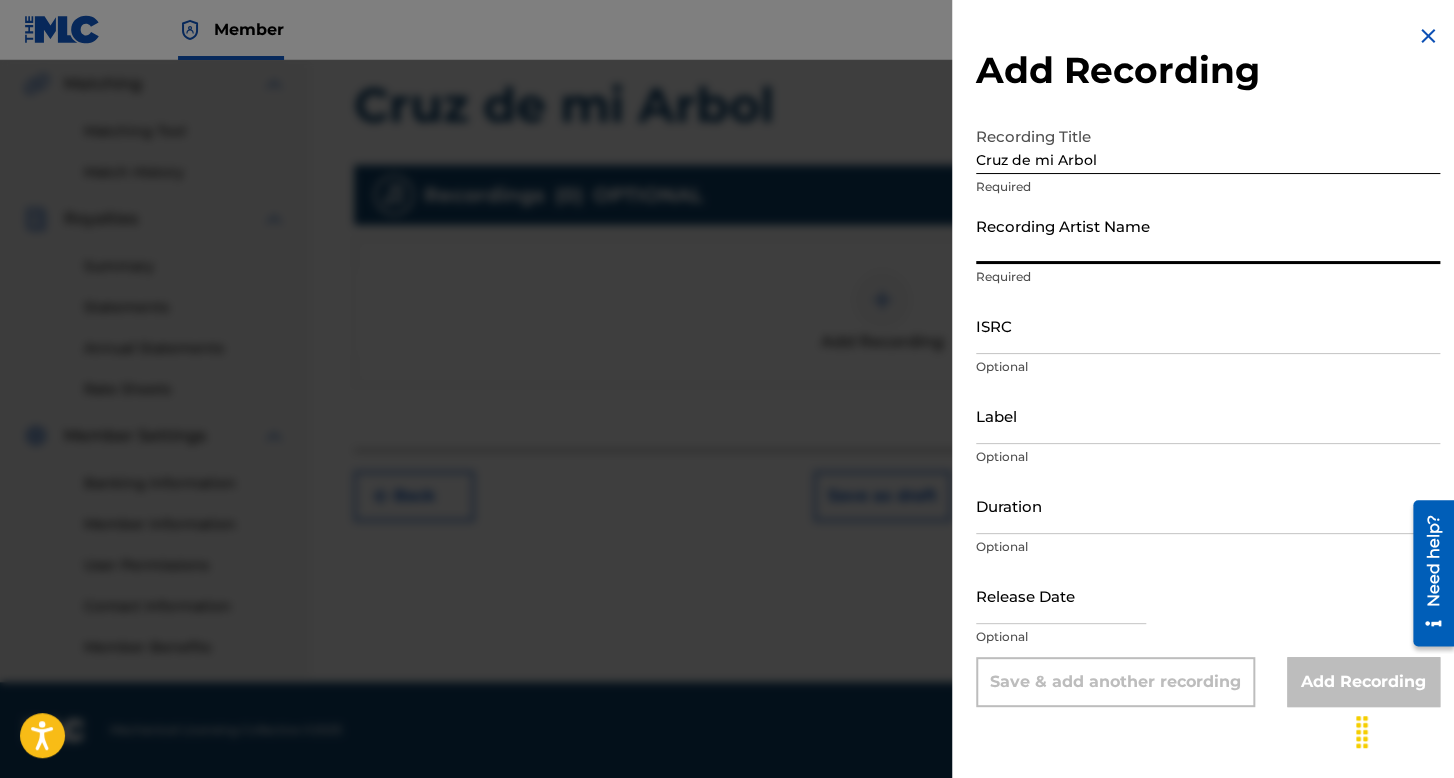 type on "[LAST] [LAST]" 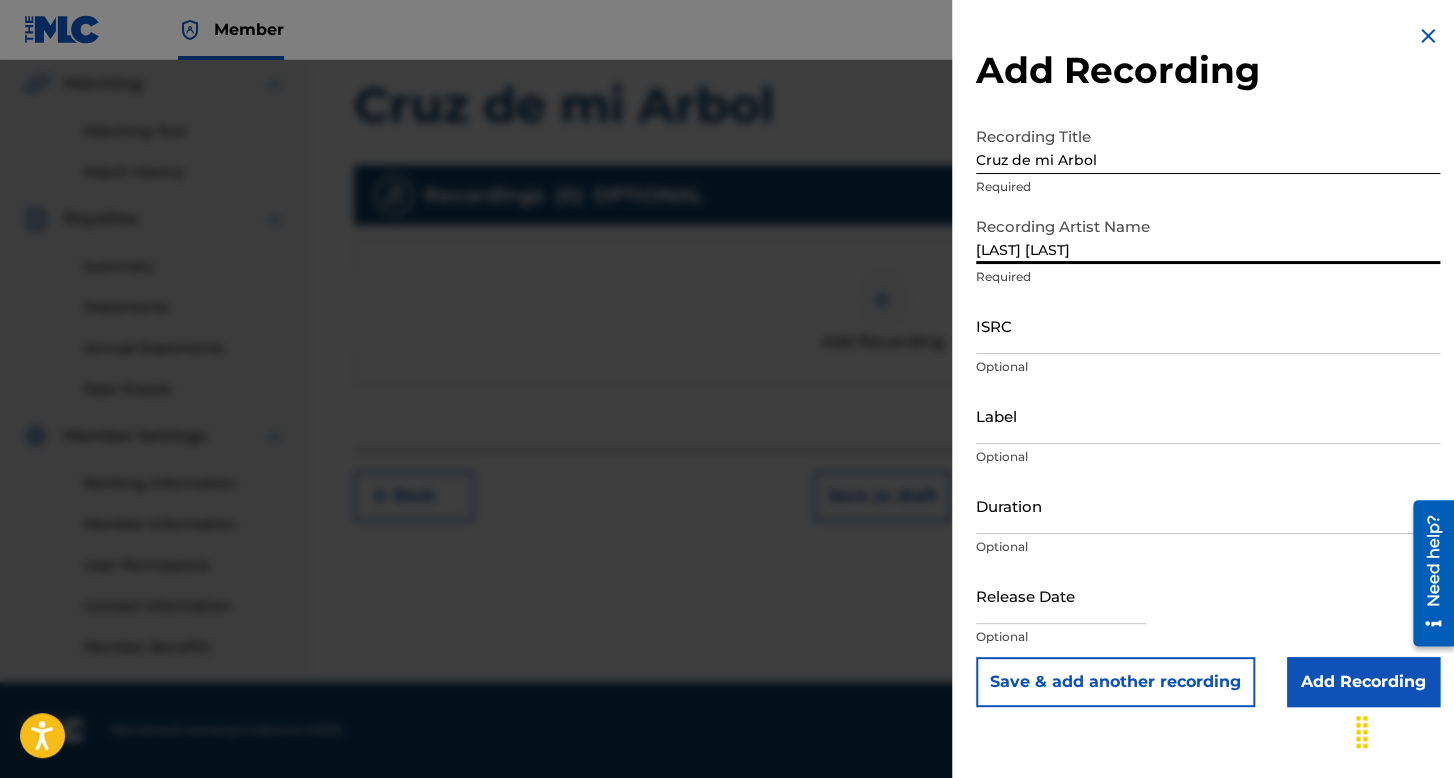 click on "ISRC" at bounding box center [1208, 325] 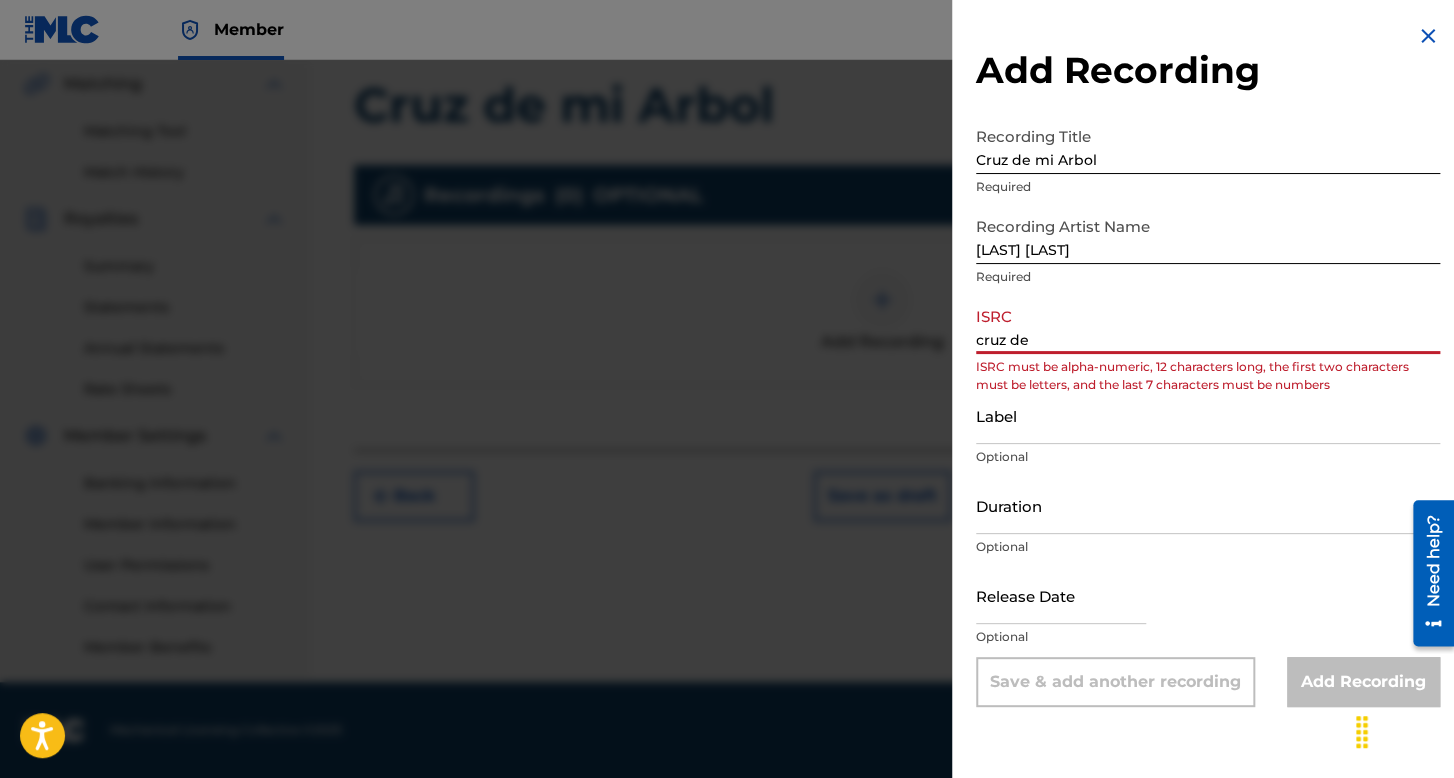 type on "cruz de" 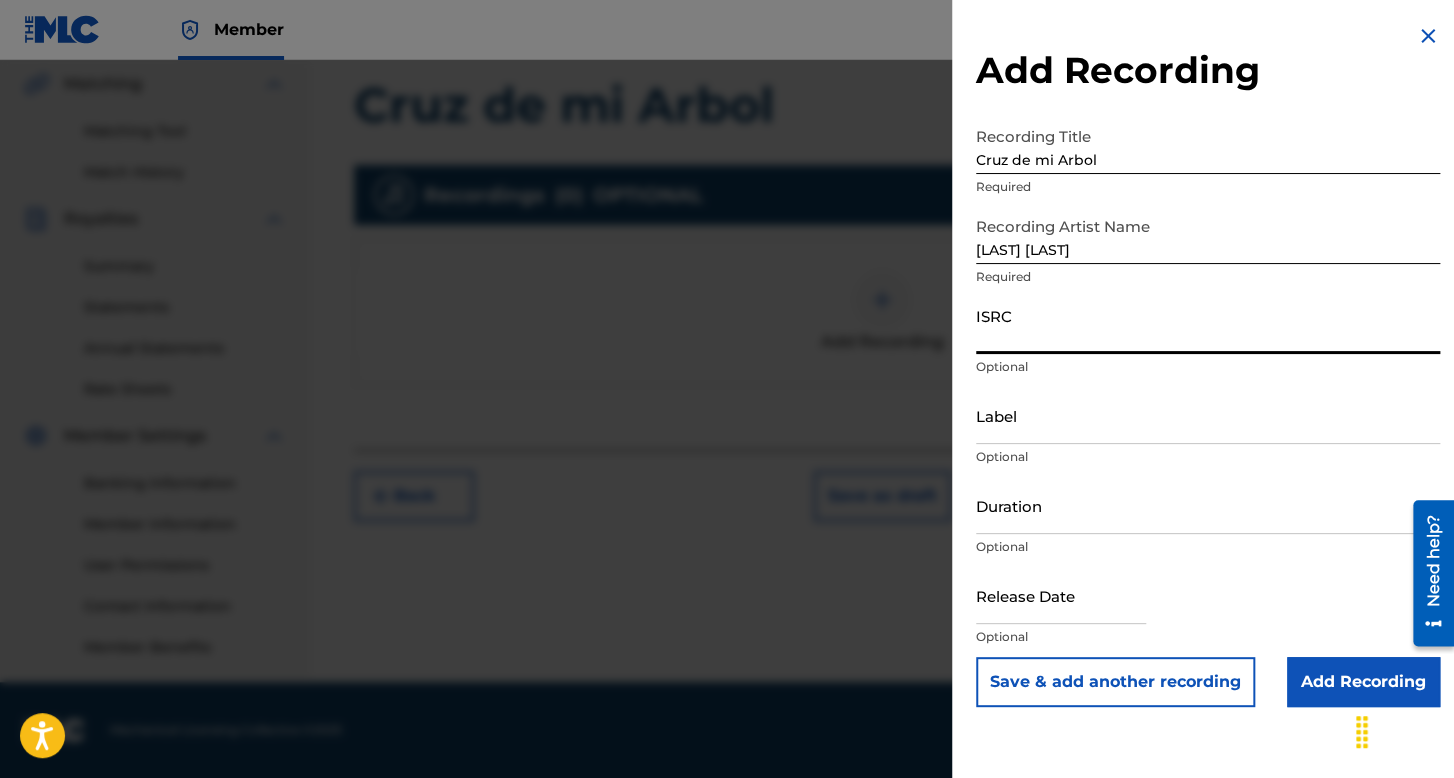 paste on "[ID]" 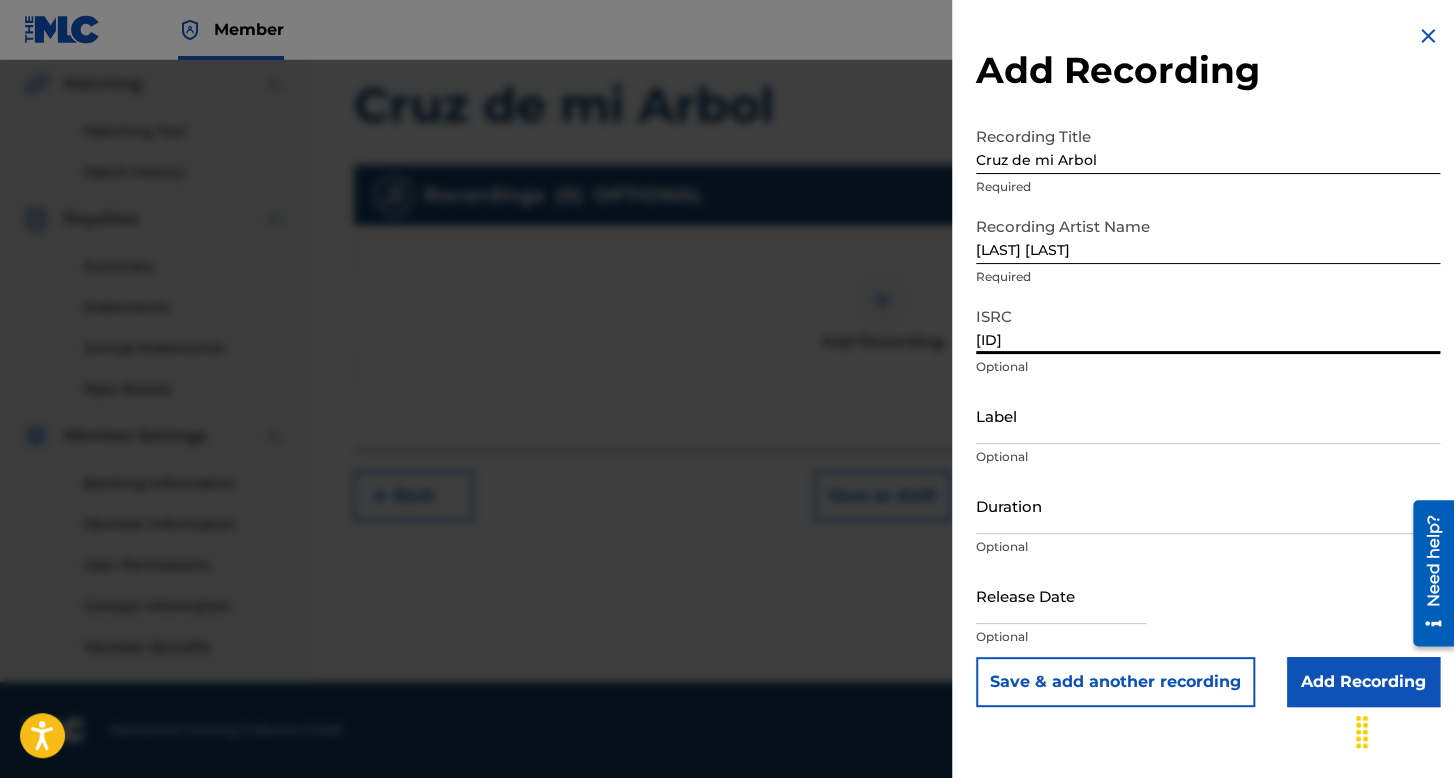 type on "[ID]" 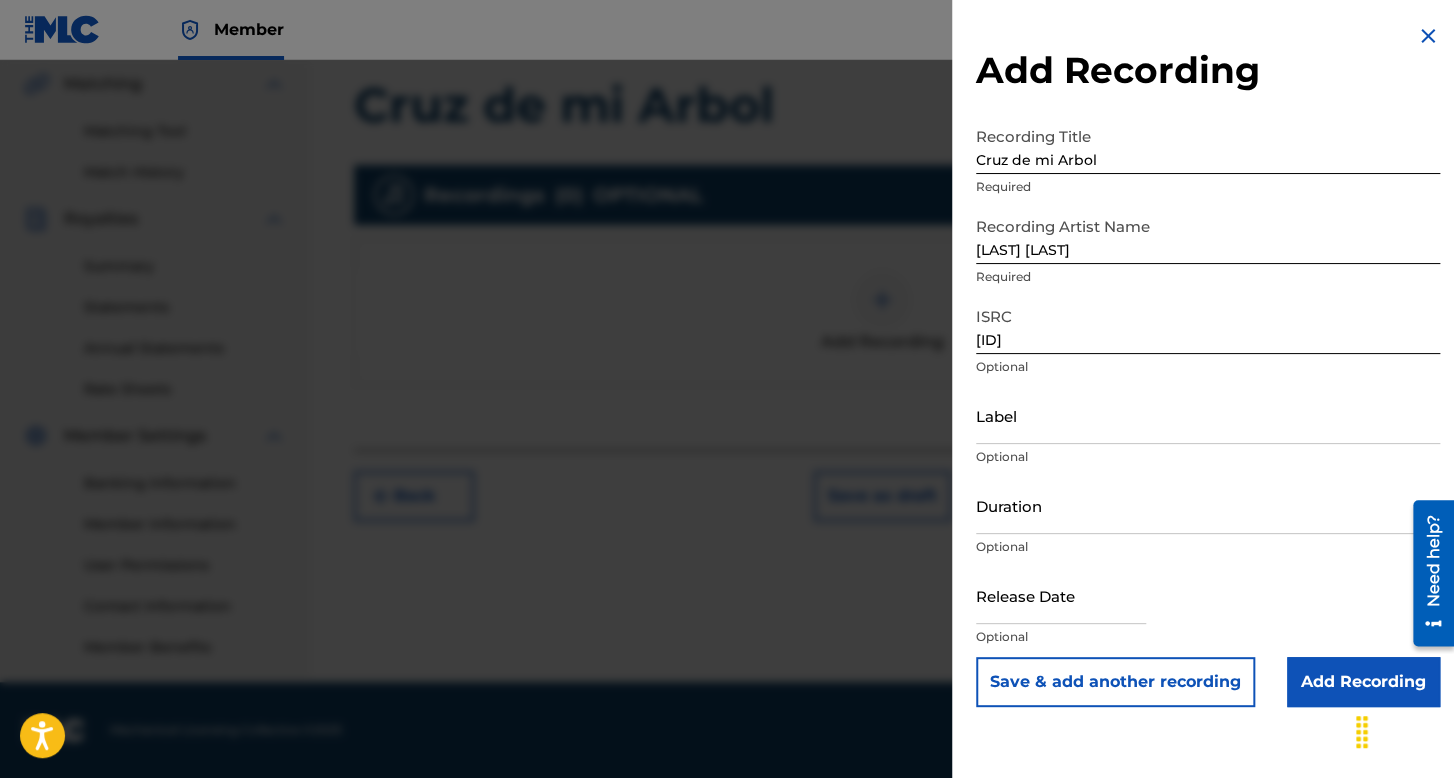 click on "Duration" at bounding box center (1208, 505) 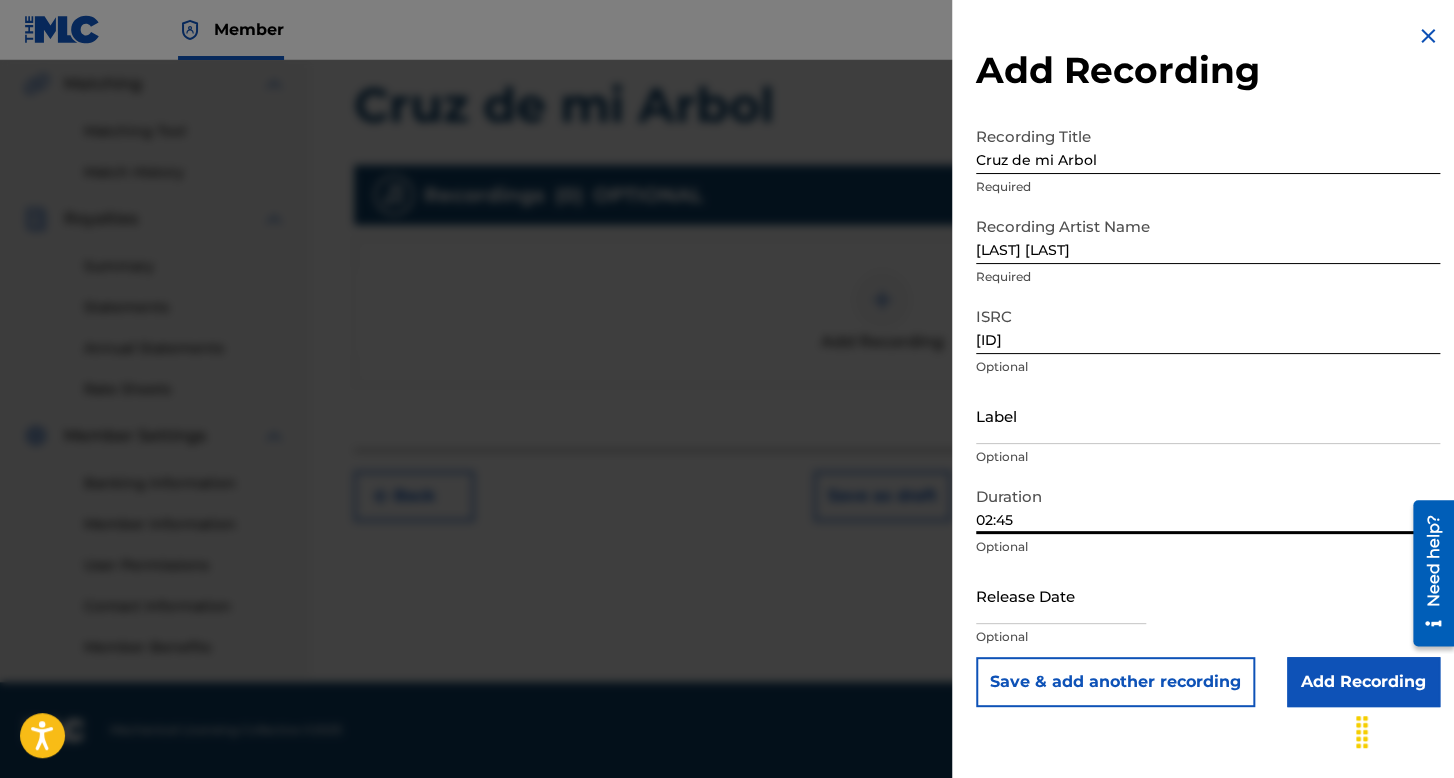 type on "02:45" 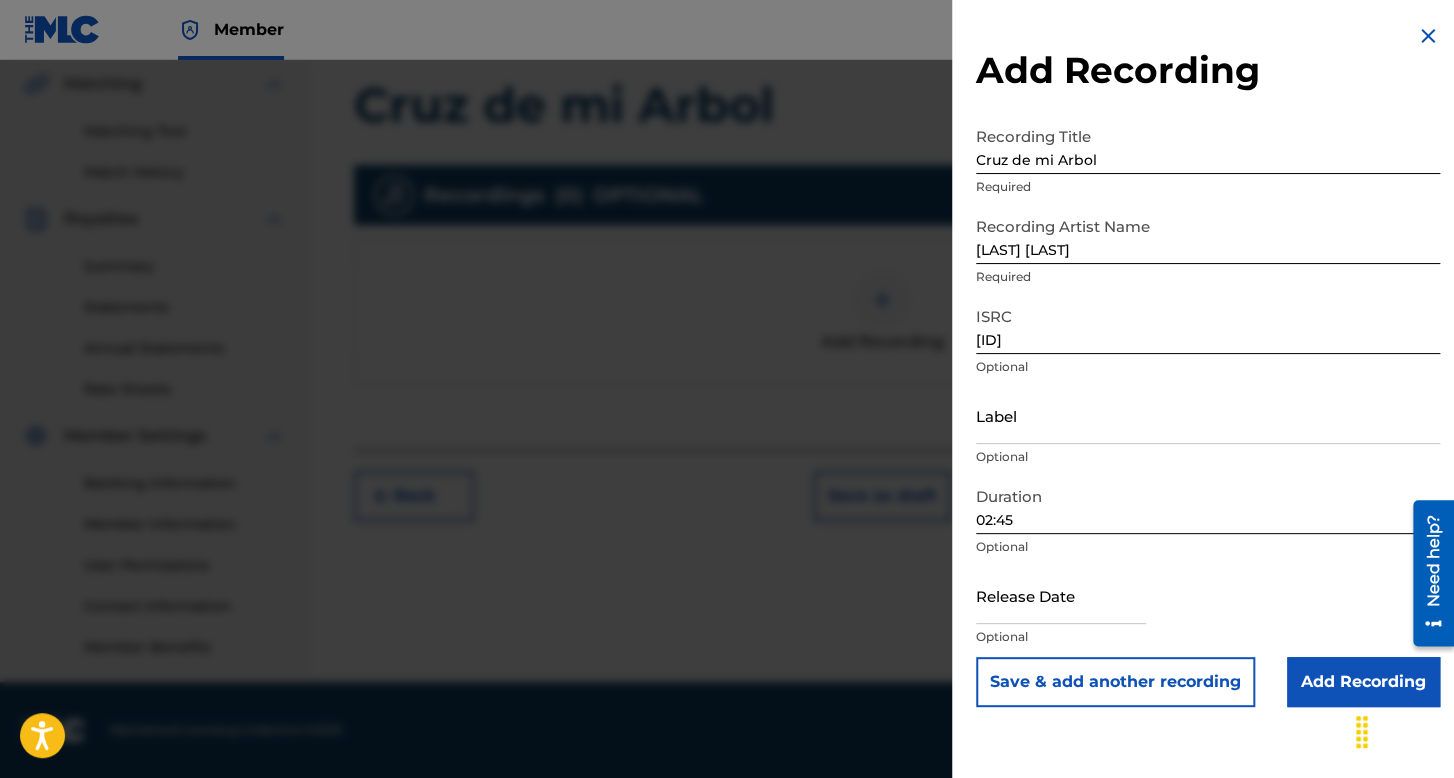click at bounding box center (1061, 595) 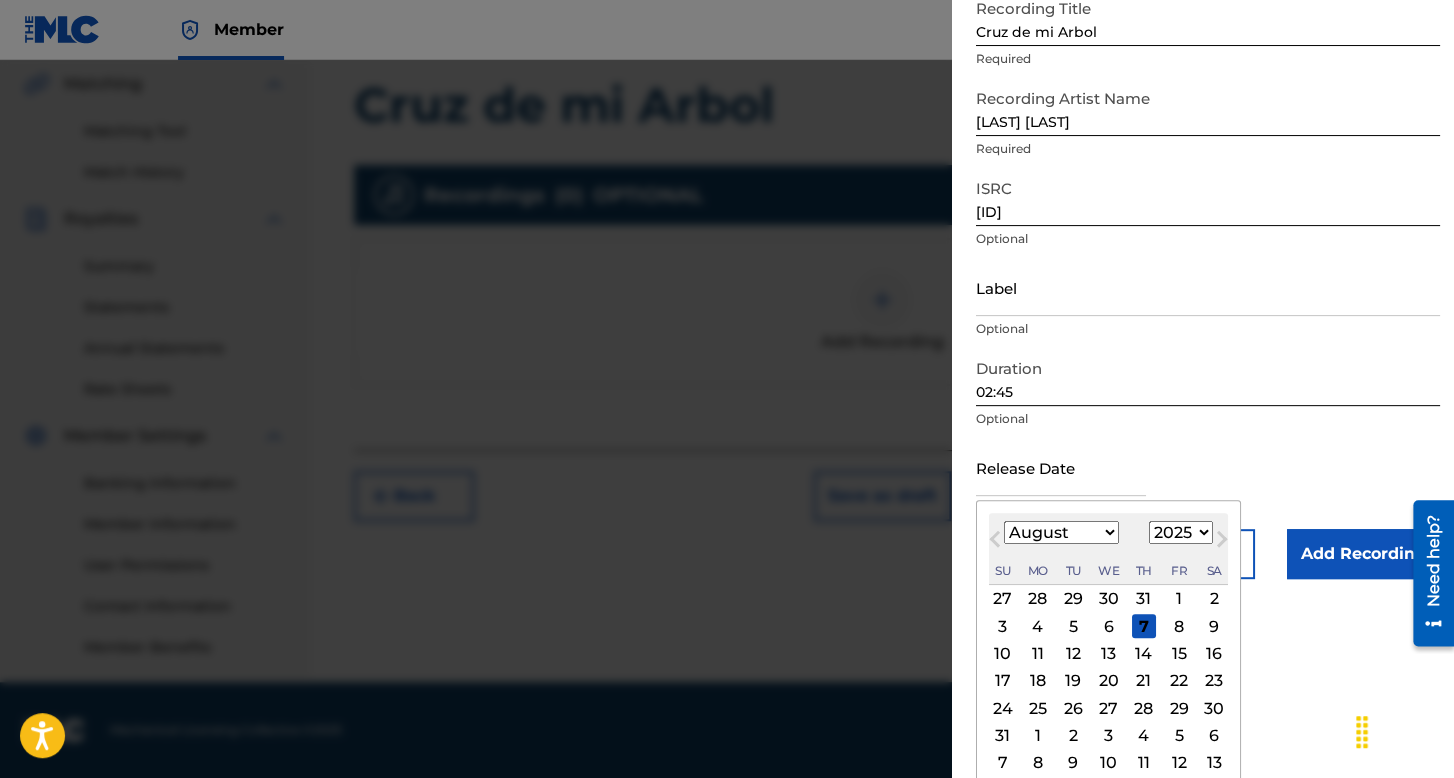 scroll, scrollTop: 139, scrollLeft: 0, axis: vertical 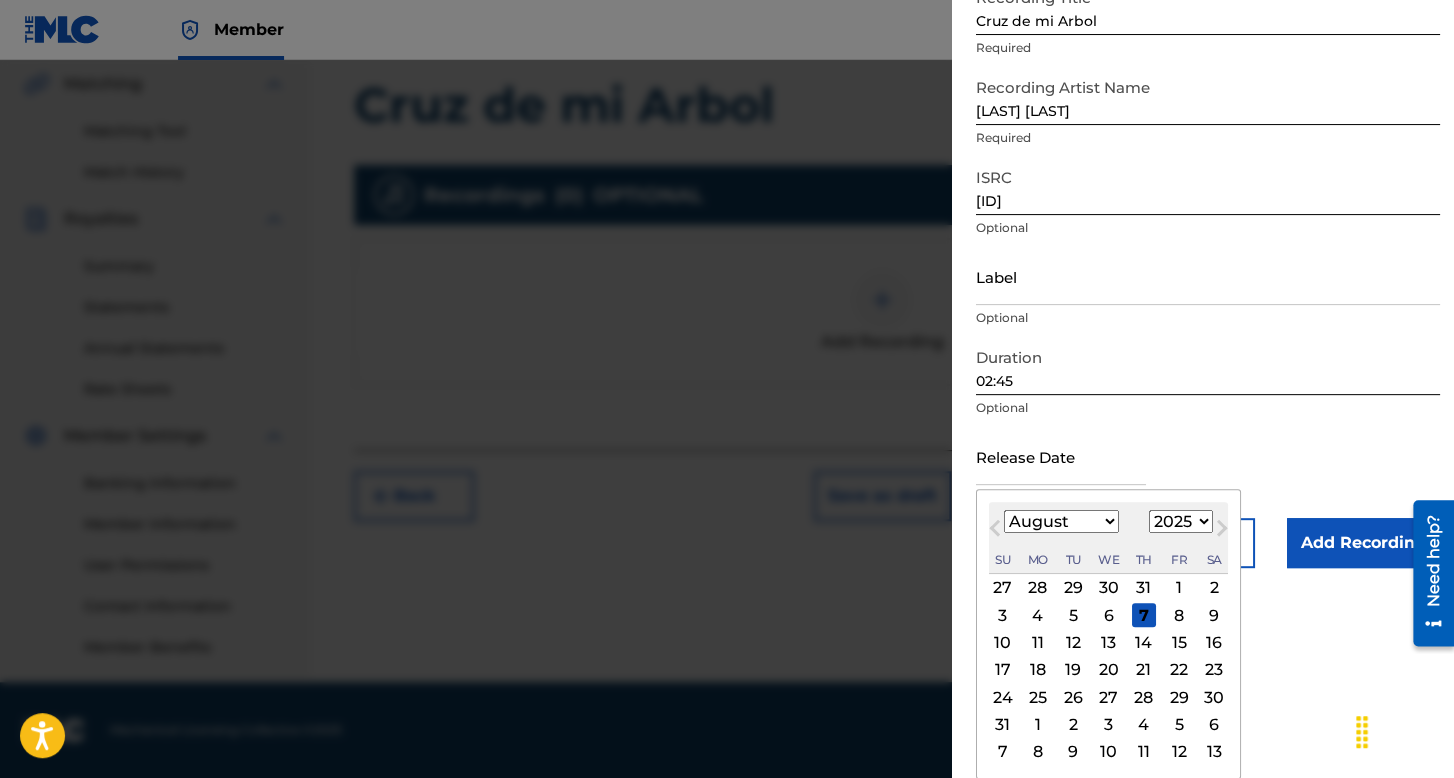 click on "January February March April May June July August September October November December" at bounding box center (1061, 521) 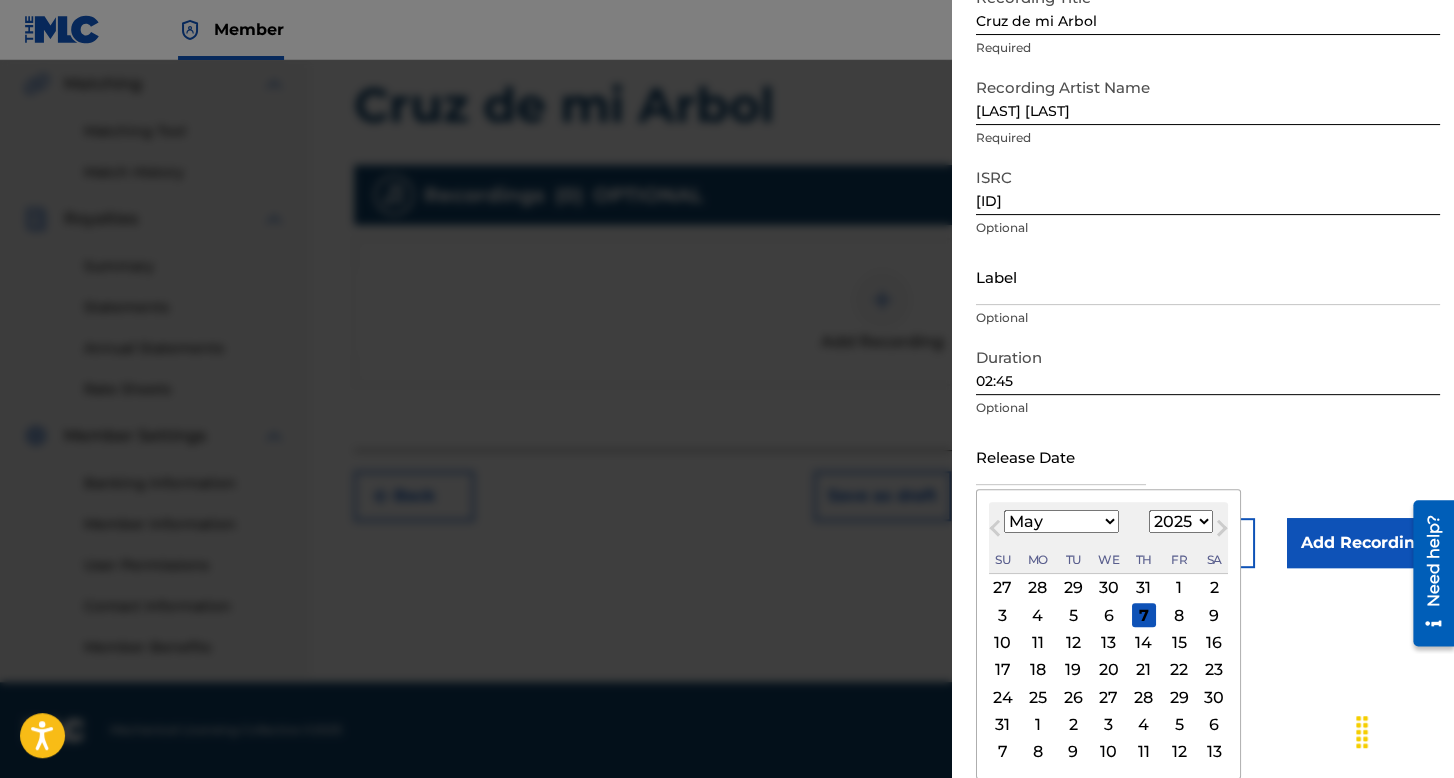 click on "January February March April May June July August September October November December" at bounding box center (1061, 521) 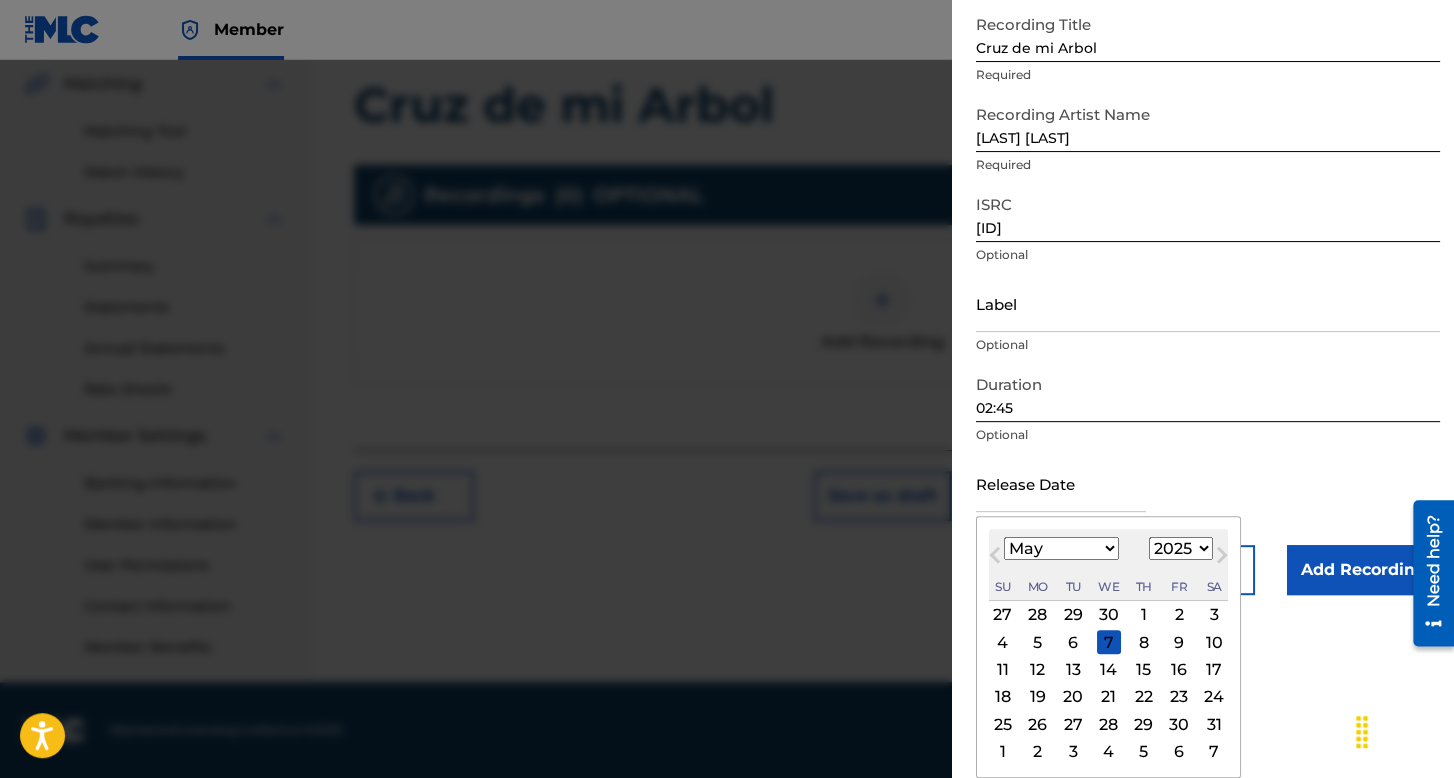 scroll, scrollTop: 112, scrollLeft: 0, axis: vertical 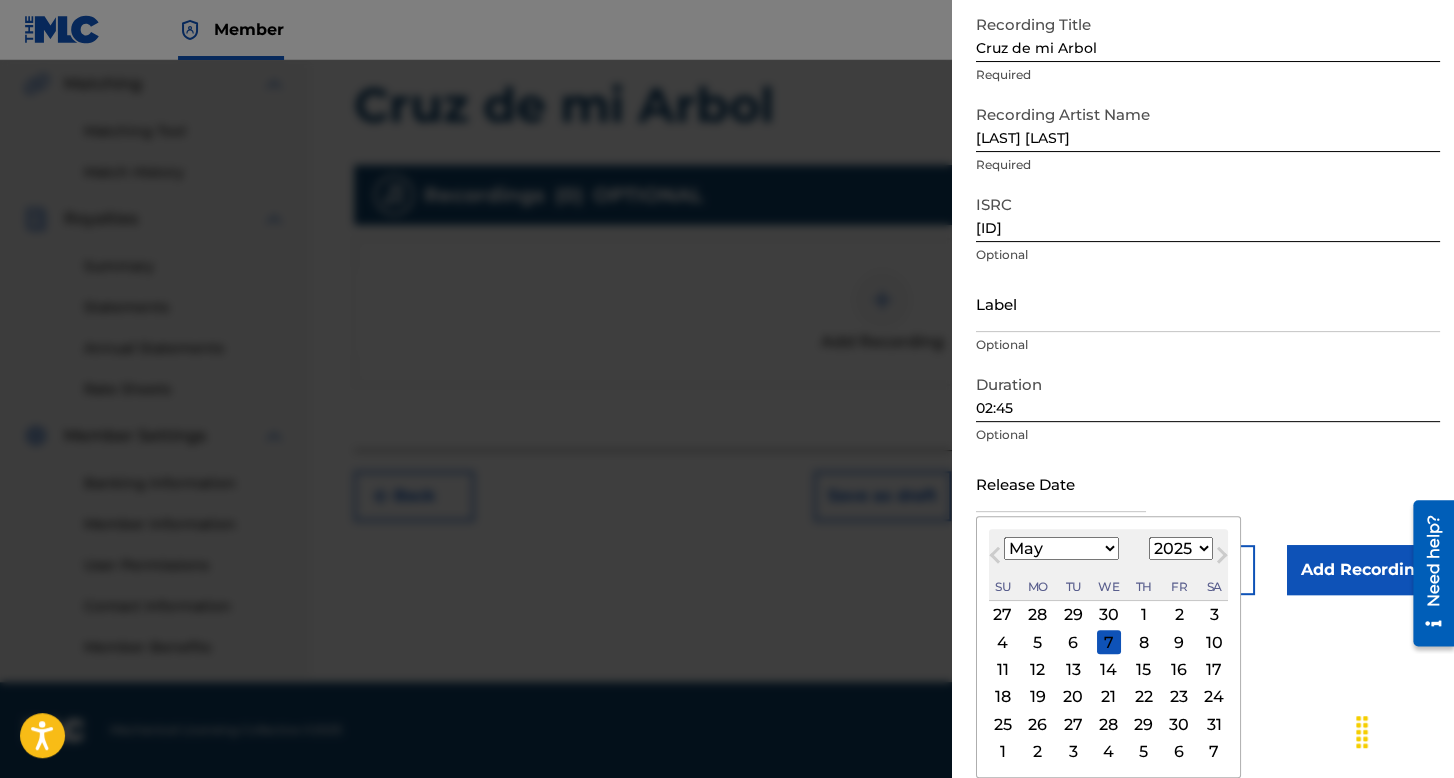 click on "1899 1900 1901 1902 1903 1904 1905 1906 1907 1908 1909 1910 1911 1912 1913 1914 1915 1916 1917 1918 1919 1920 1921 1922 1923 1924 1925 1926 1927 1928 1929 1930 1931 1932 1933 1934 1935 1936 1937 1938 1939 1940 1941 1942 1943 1944 1945 1946 1947 1948 1949 1950 1951 1952 1953 1954 1955 1956 1957 1958 1959 1960 1961 1962 1963 1964 1965 1966 1967 1968 1969 1970 1971 1972 1973 1974 1975 1976 1977 1978 1979 1980 1981 1982 1983 1984 1985 1986 1987 1988 1989 1990 1991 1992 1993 1994 1995 1996 1997 1998 1999 2000 2001 2002 2003 2004 2005 2006 2007 2008 2009 2010 2011 2012 2013 2014 2015 2016 2017 2018 2019 2020 2021 2022 2023 2024 2025 2026 2027 2028 2029 2030 2031 2032 2033 2034 2035 2036 2037 2038 2039 2040 2041 2042 2043 2044 2045 2046 2047 2048 2049 2050 2051 2052 2053 2054 2055 2056 2057 2058 2059 2060 2061 2062 2063 2064 2065 2066 2067 2068 2069 2070 2071 2072 2073 2074 2075 2076 2077 2078 2079 2080 2081 2082 2083 2084 2085 2086 2087 2088 2089 2090 2091 2092 2093 2094 2095 2096 2097 2098 2099 2100" at bounding box center [1181, 548] 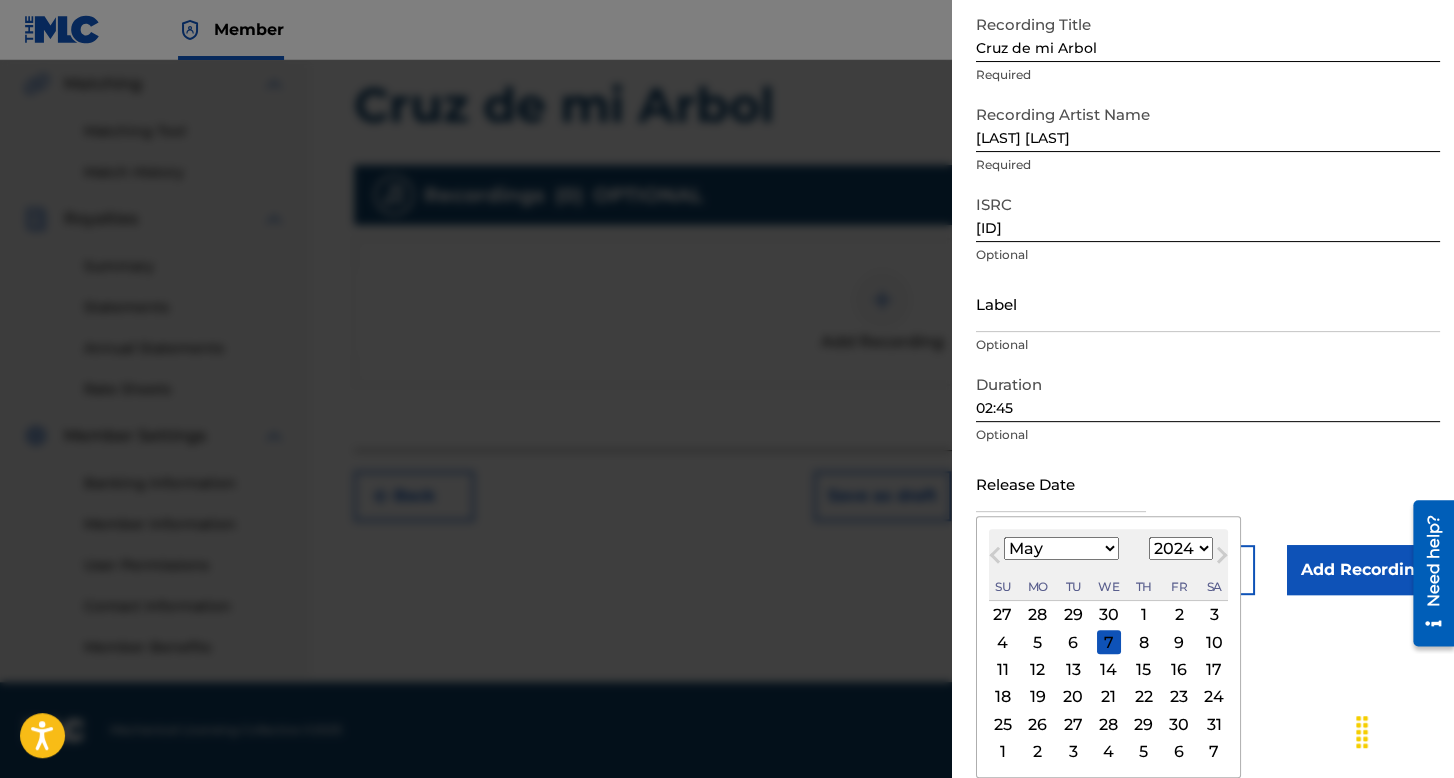 click on "1899 1900 1901 1902 1903 1904 1905 1906 1907 1908 1909 1910 1911 1912 1913 1914 1915 1916 1917 1918 1919 1920 1921 1922 1923 1924 1925 1926 1927 1928 1929 1930 1931 1932 1933 1934 1935 1936 1937 1938 1939 1940 1941 1942 1943 1944 1945 1946 1947 1948 1949 1950 1951 1952 1953 1954 1955 1956 1957 1958 1959 1960 1961 1962 1963 1964 1965 1966 1967 1968 1969 1970 1971 1972 1973 1974 1975 1976 1977 1978 1979 1980 1981 1982 1983 1984 1985 1986 1987 1988 1989 1990 1991 1992 1993 1994 1995 1996 1997 1998 1999 2000 2001 2002 2003 2004 2005 2006 2007 2008 2009 2010 2011 2012 2013 2014 2015 2016 2017 2018 2019 2020 2021 2022 2023 2024 2025 2026 2027 2028 2029 2030 2031 2032 2033 2034 2035 2036 2037 2038 2039 2040 2041 2042 2043 2044 2045 2046 2047 2048 2049 2050 2051 2052 2053 2054 2055 2056 2057 2058 2059 2060 2061 2062 2063 2064 2065 2066 2067 2068 2069 2070 2071 2072 2073 2074 2075 2076 2077 2078 2079 2080 2081 2082 2083 2084 2085 2086 2087 2088 2089 2090 2091 2092 2093 2094 2095 2096 2097 2098 2099 2100" at bounding box center [1181, 548] 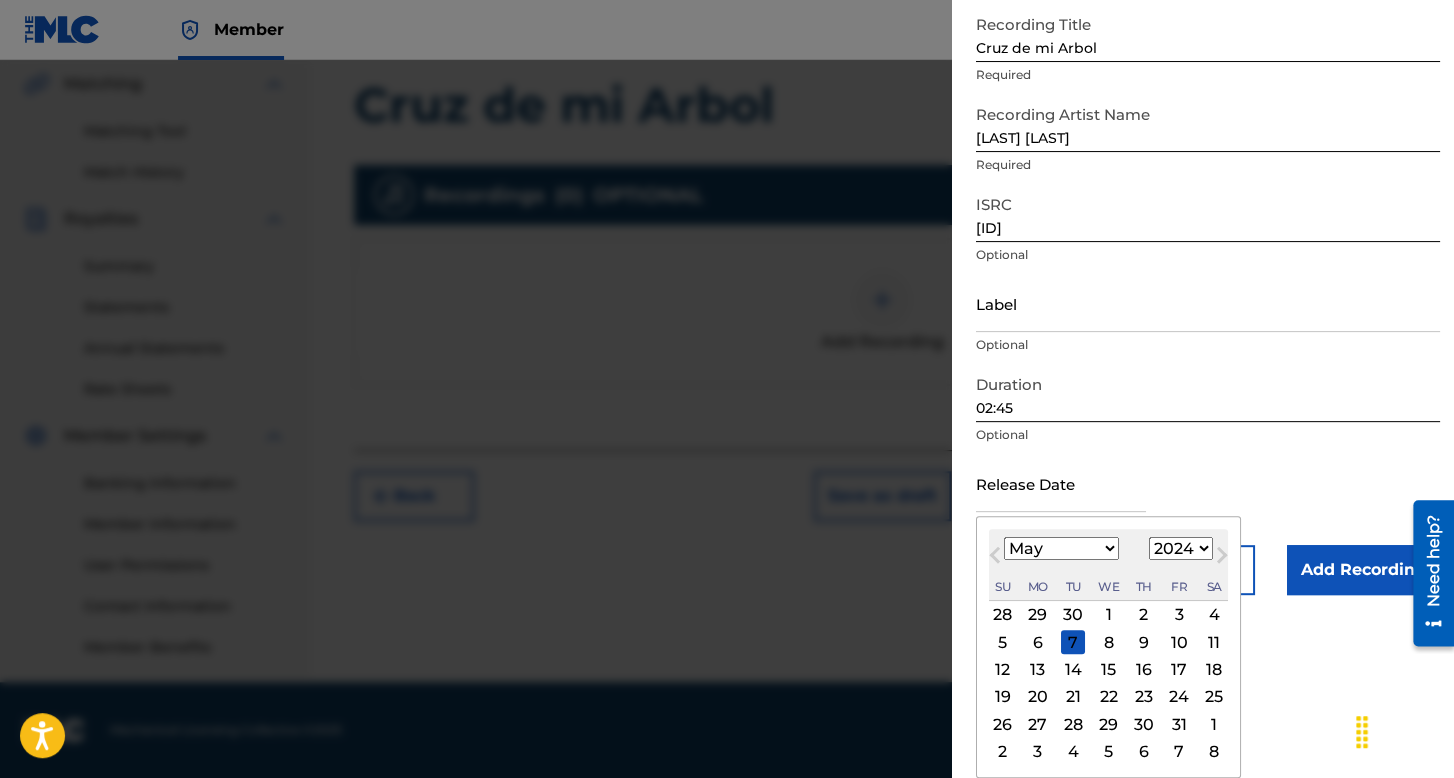 click on "6" at bounding box center (1038, 642) 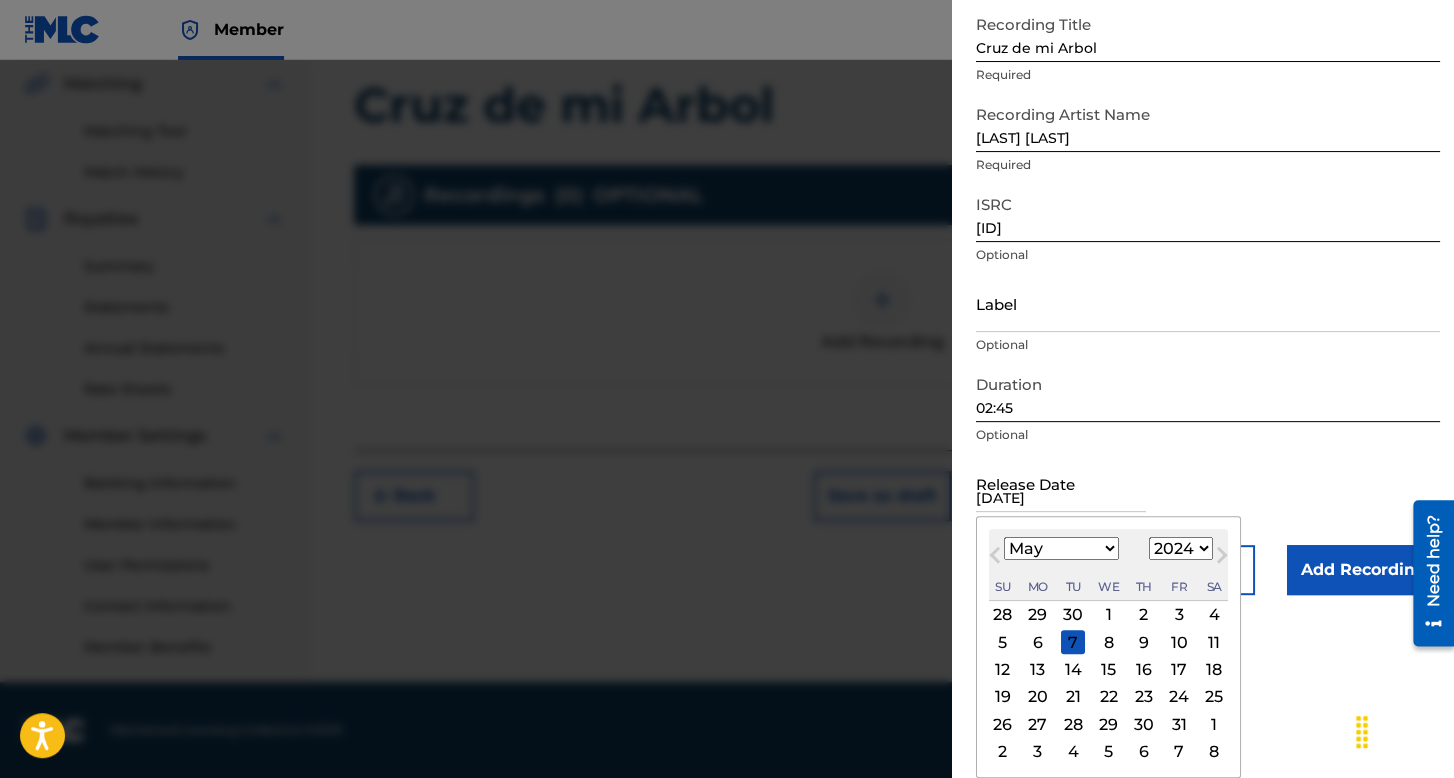 scroll, scrollTop: 0, scrollLeft: 0, axis: both 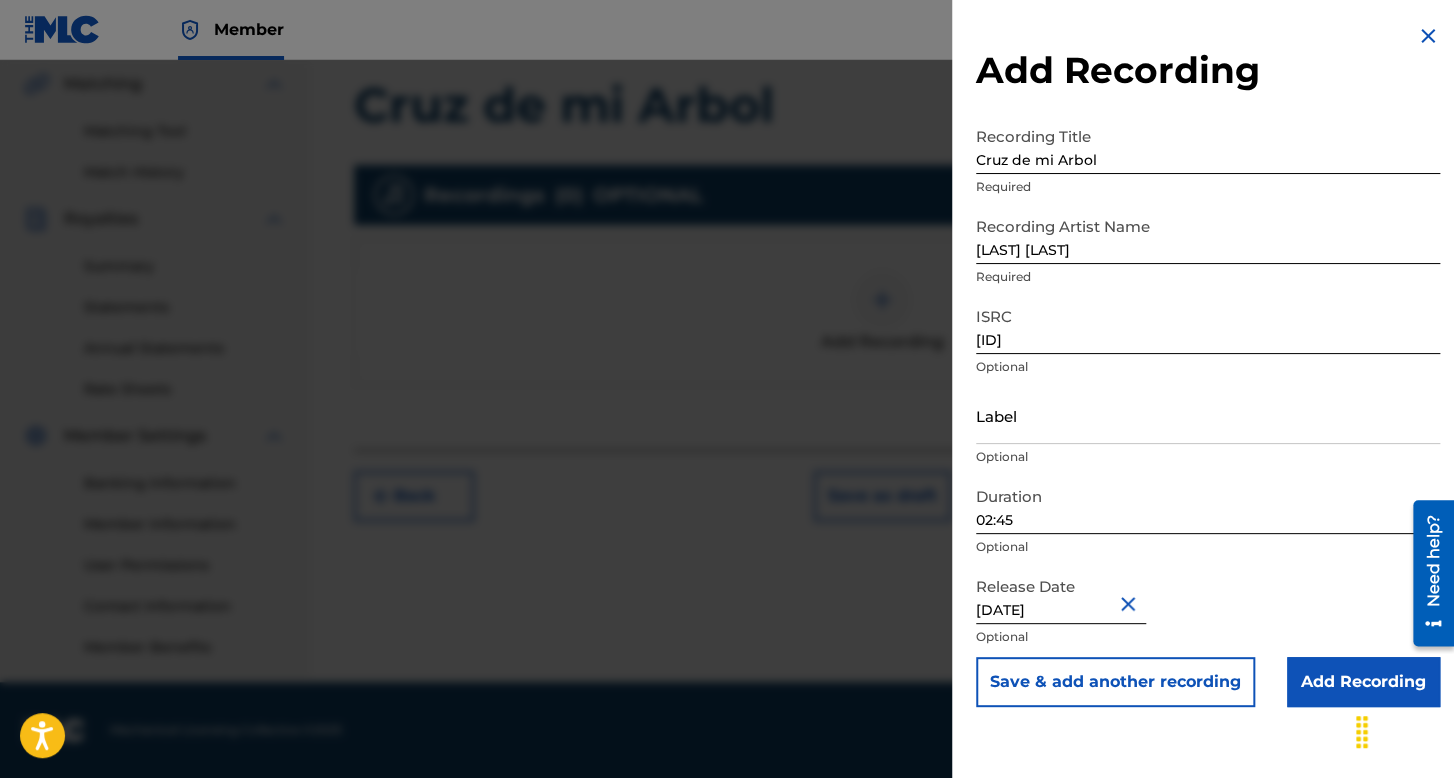 click on "Add Recording" at bounding box center (1363, 682) 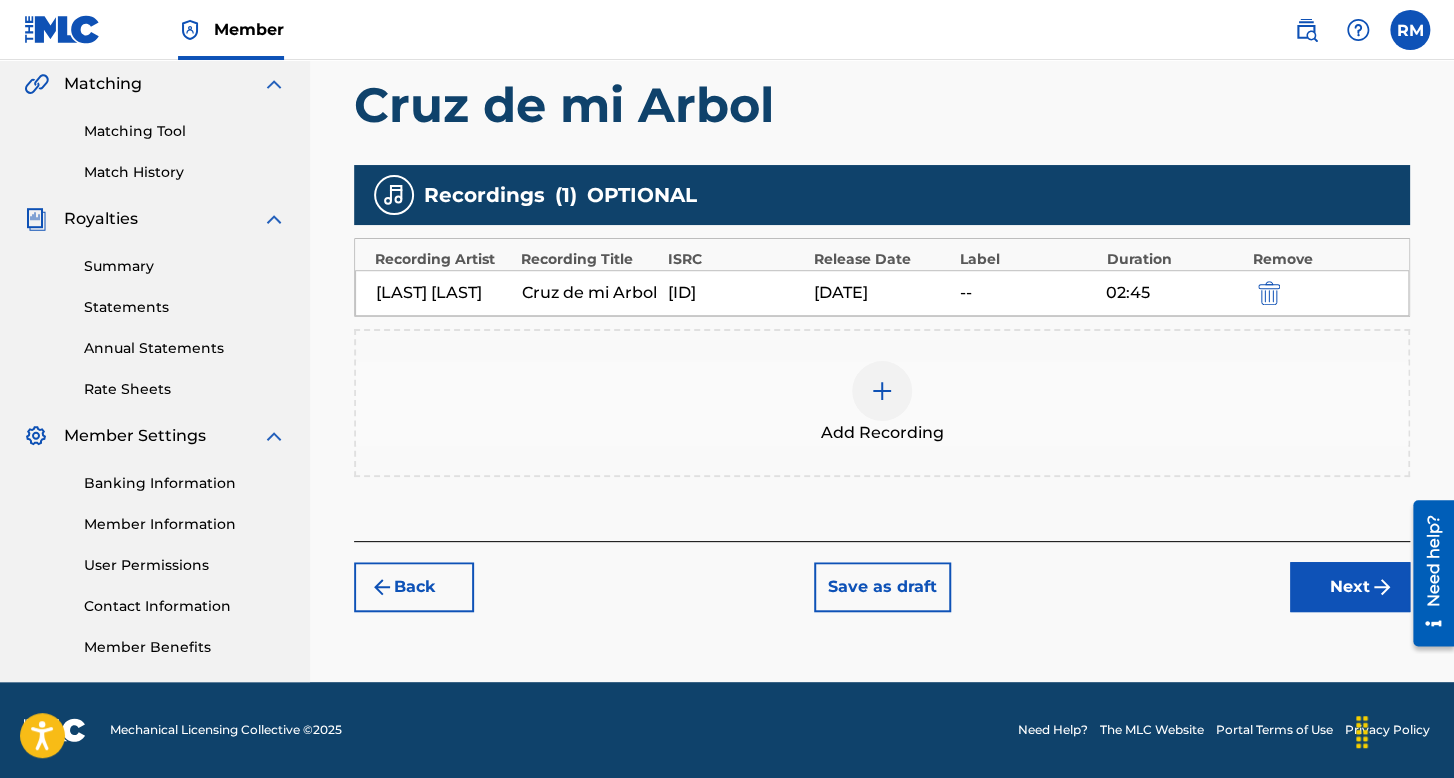 click on "Next" at bounding box center (1350, 587) 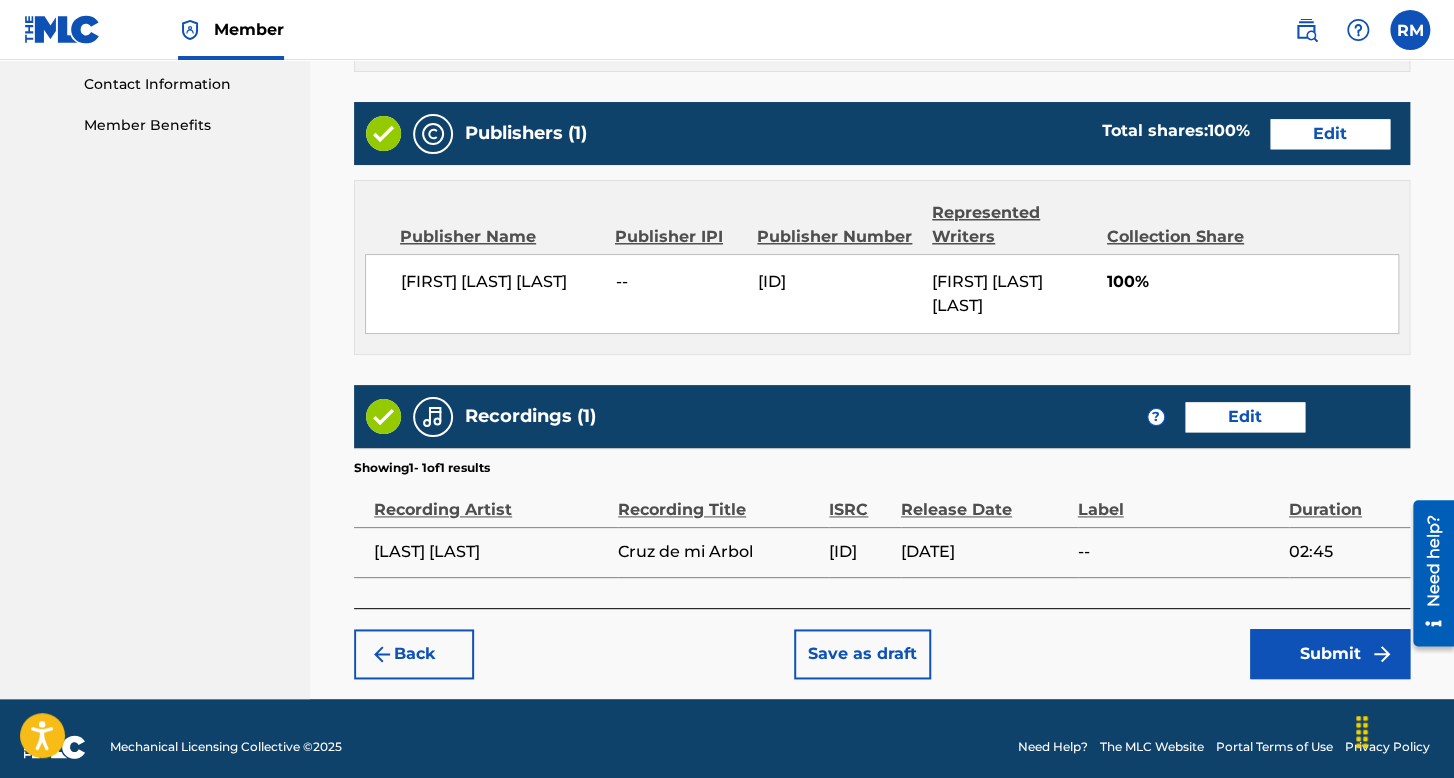 scroll, scrollTop: 999, scrollLeft: 0, axis: vertical 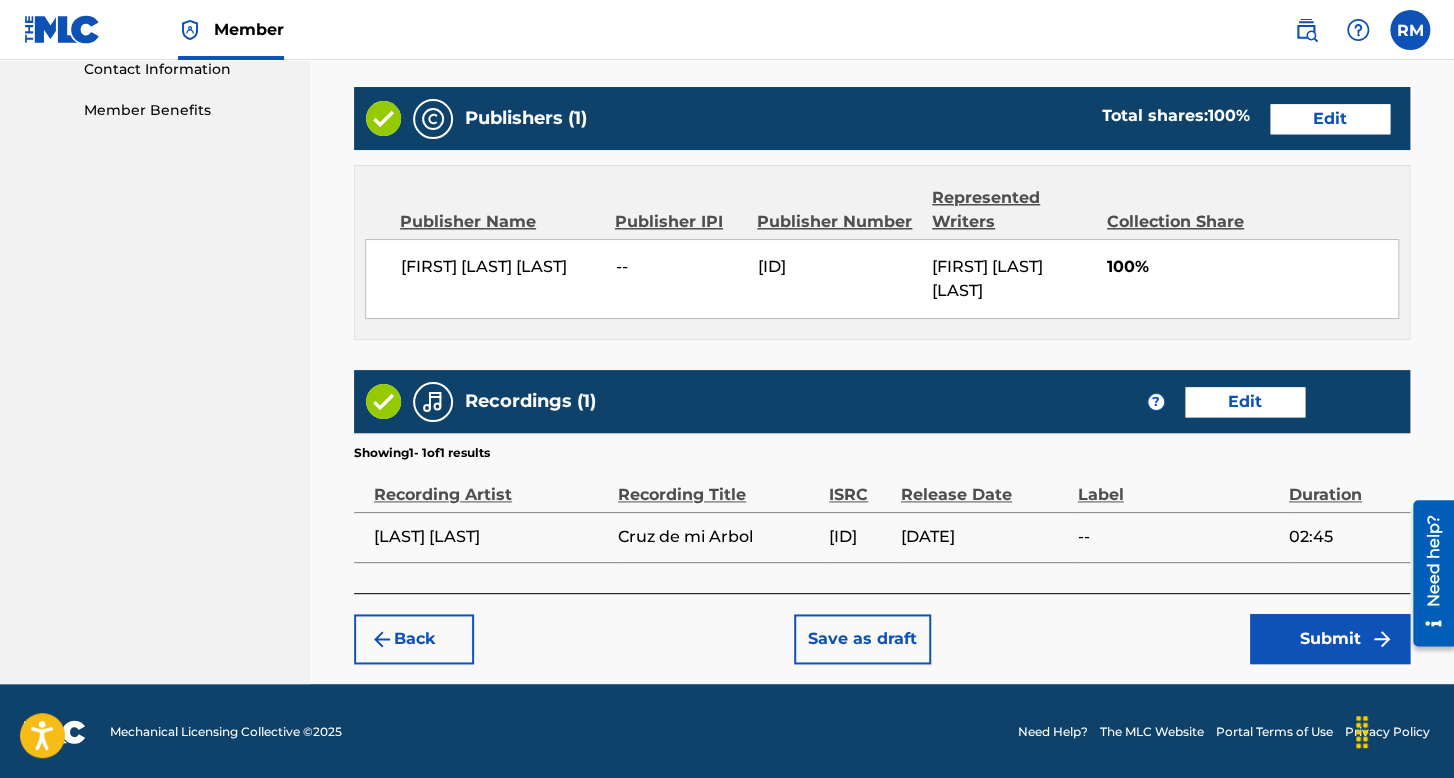 click on "Submit" at bounding box center (1330, 639) 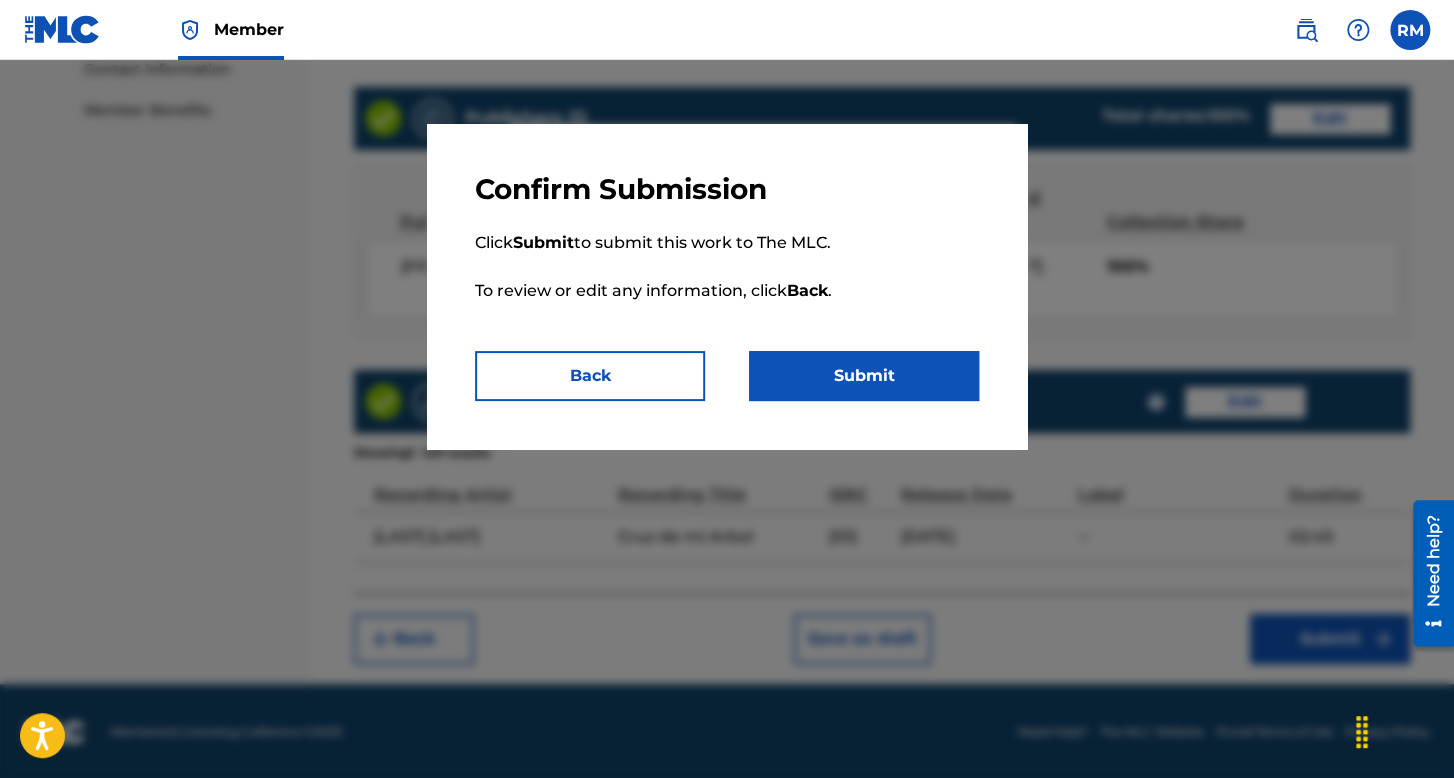 click on "Submit" at bounding box center (864, 376) 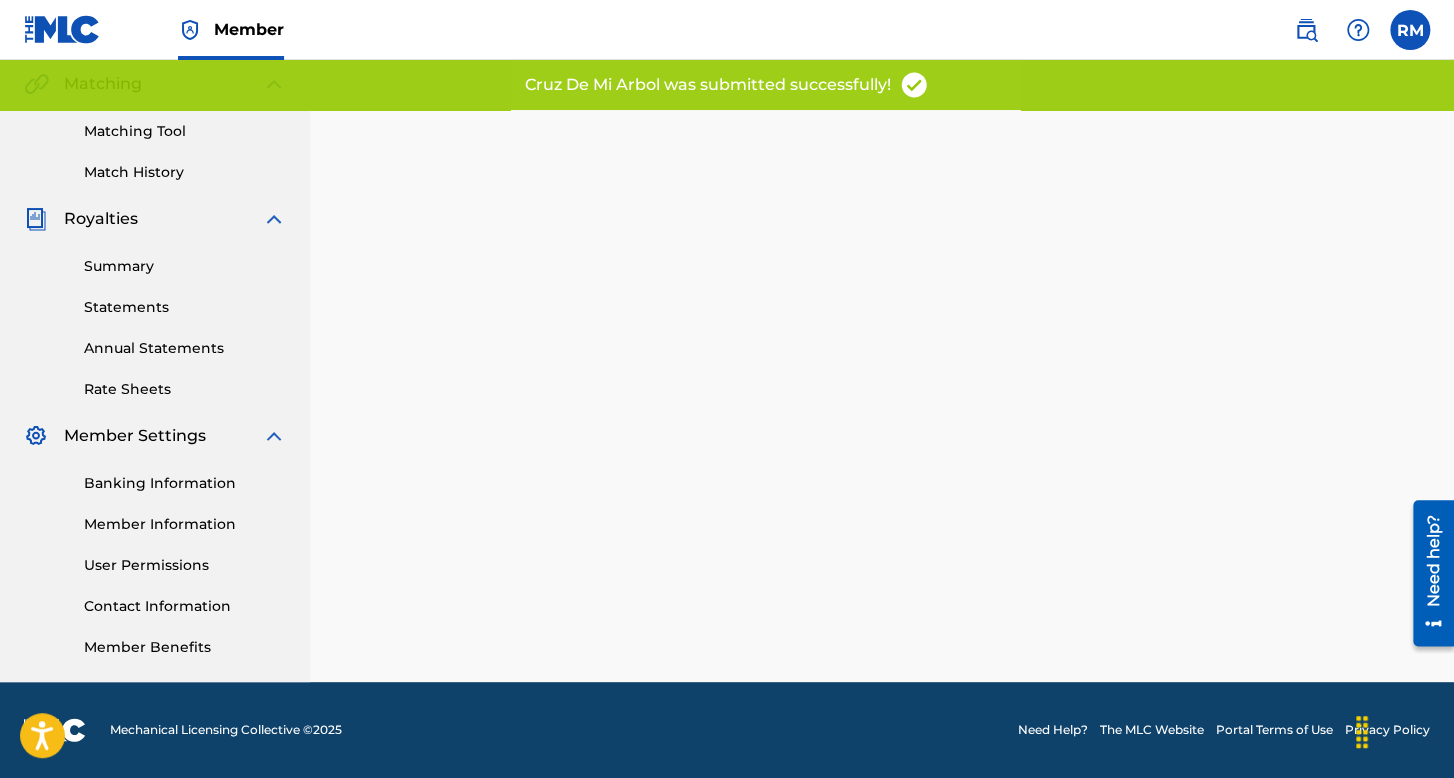 scroll, scrollTop: 0, scrollLeft: 0, axis: both 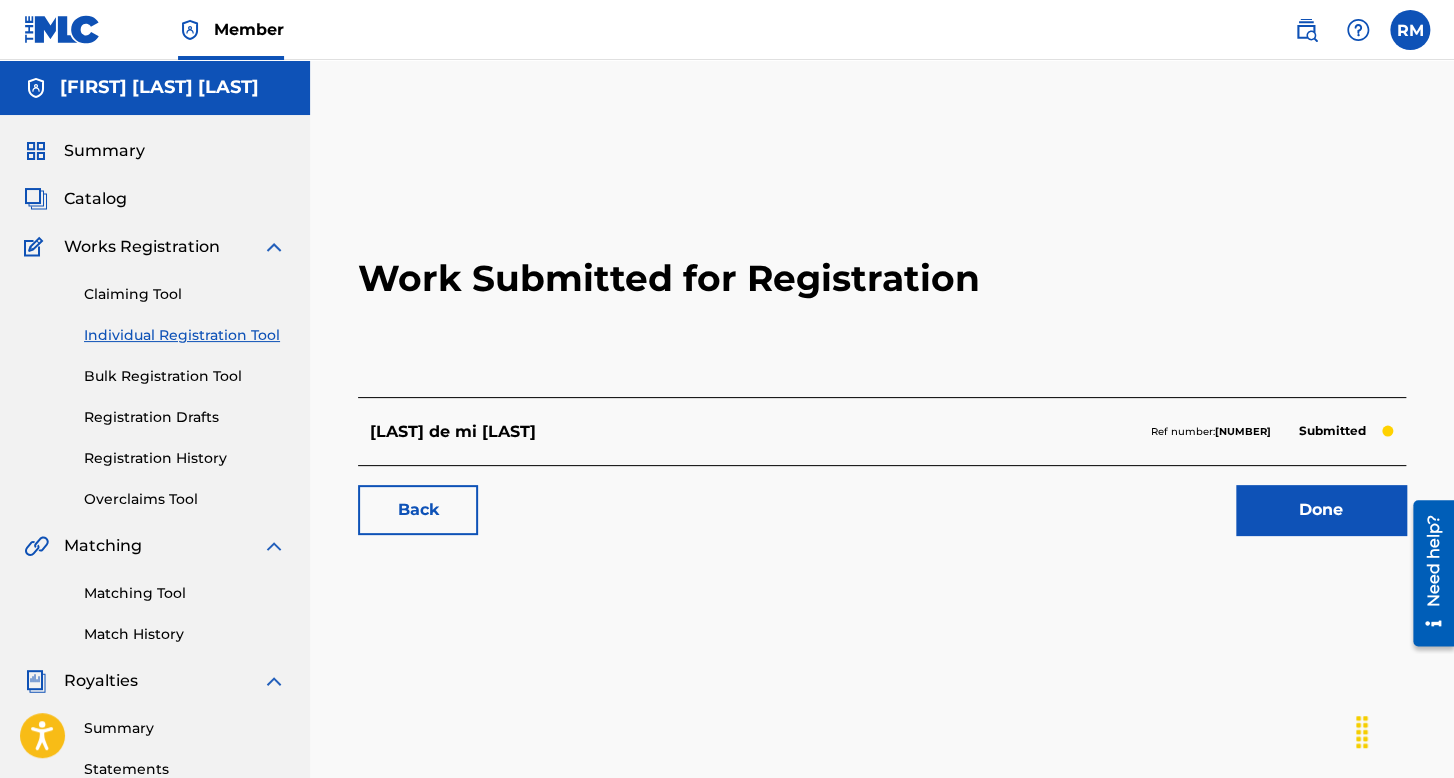 click on "Individual Registration Tool" at bounding box center [185, 335] 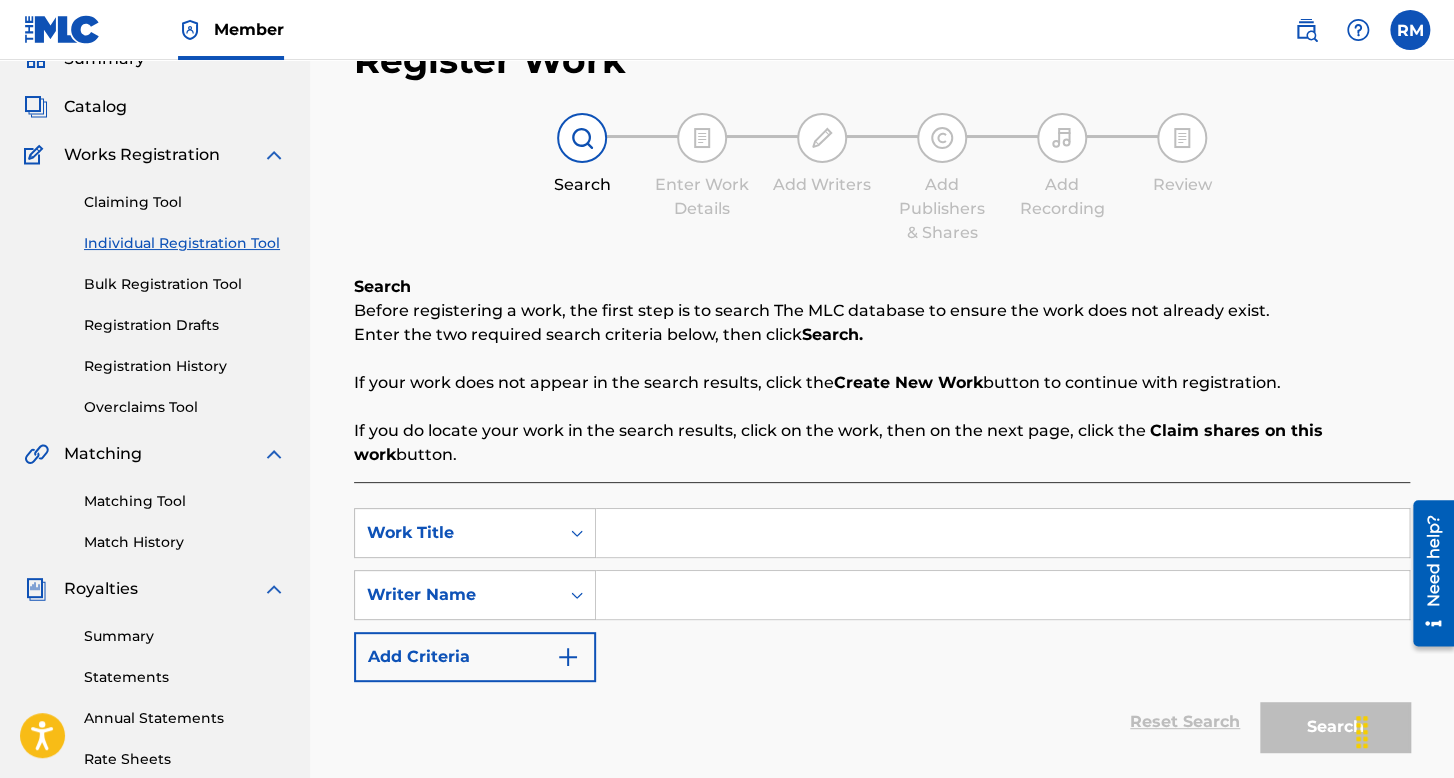 scroll, scrollTop: 200, scrollLeft: 0, axis: vertical 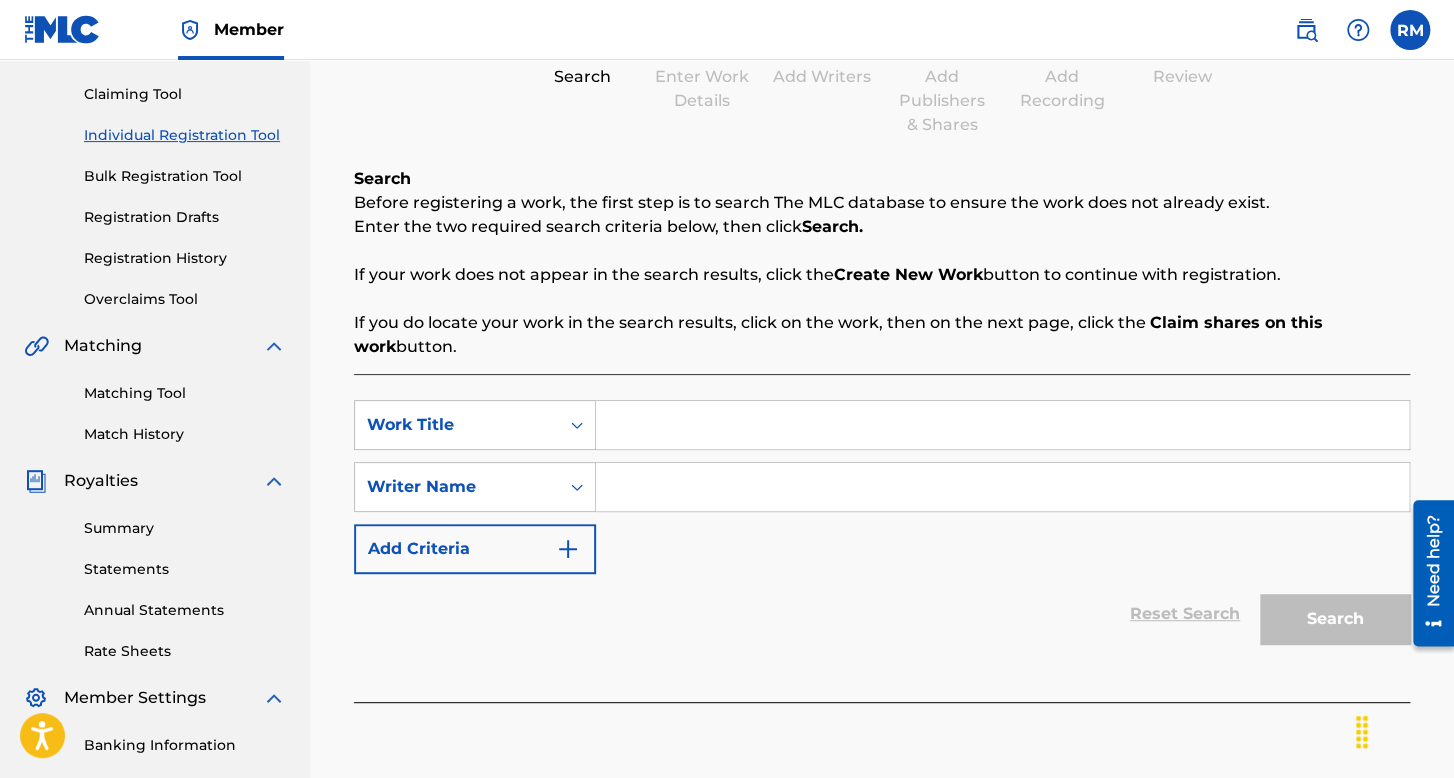 click at bounding box center (1002, 425) 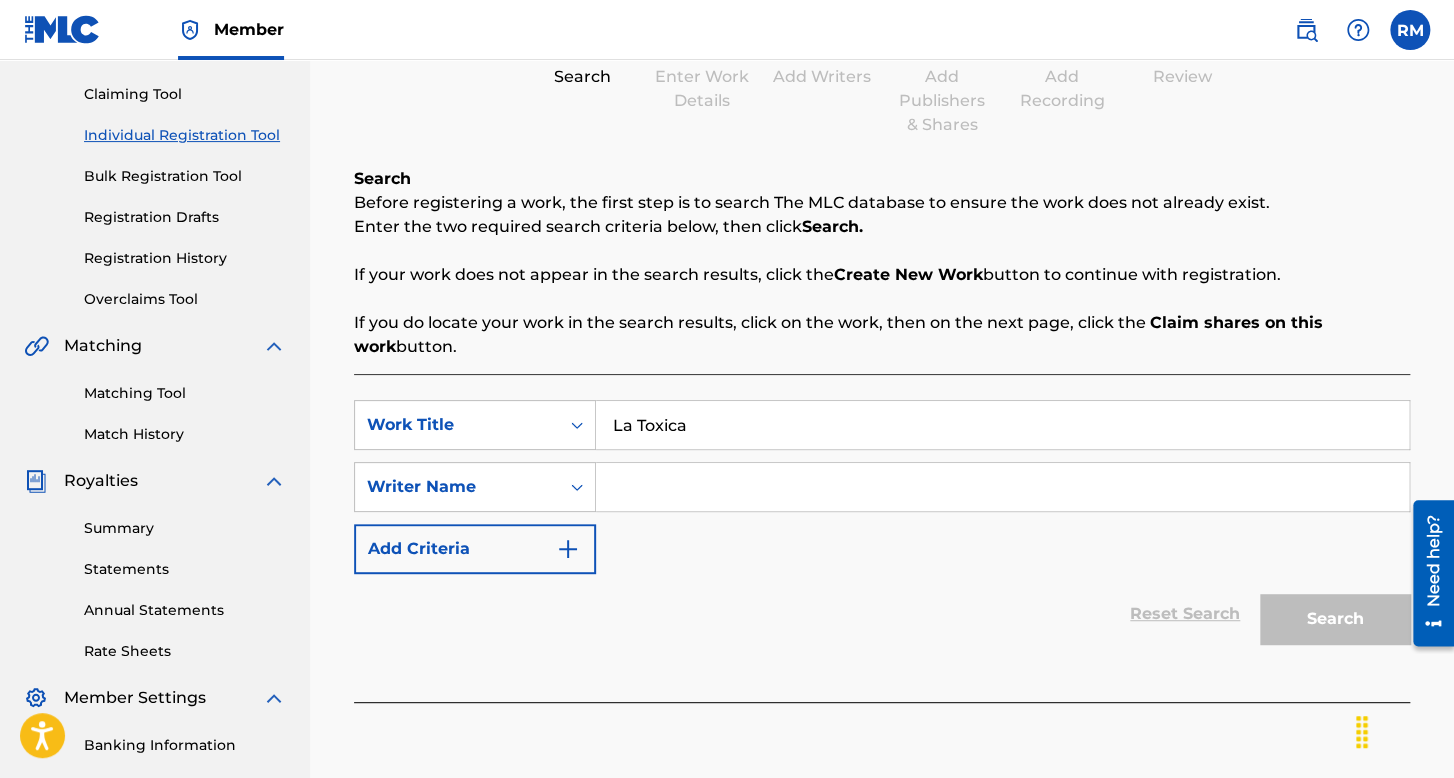 type on "La Toxica" 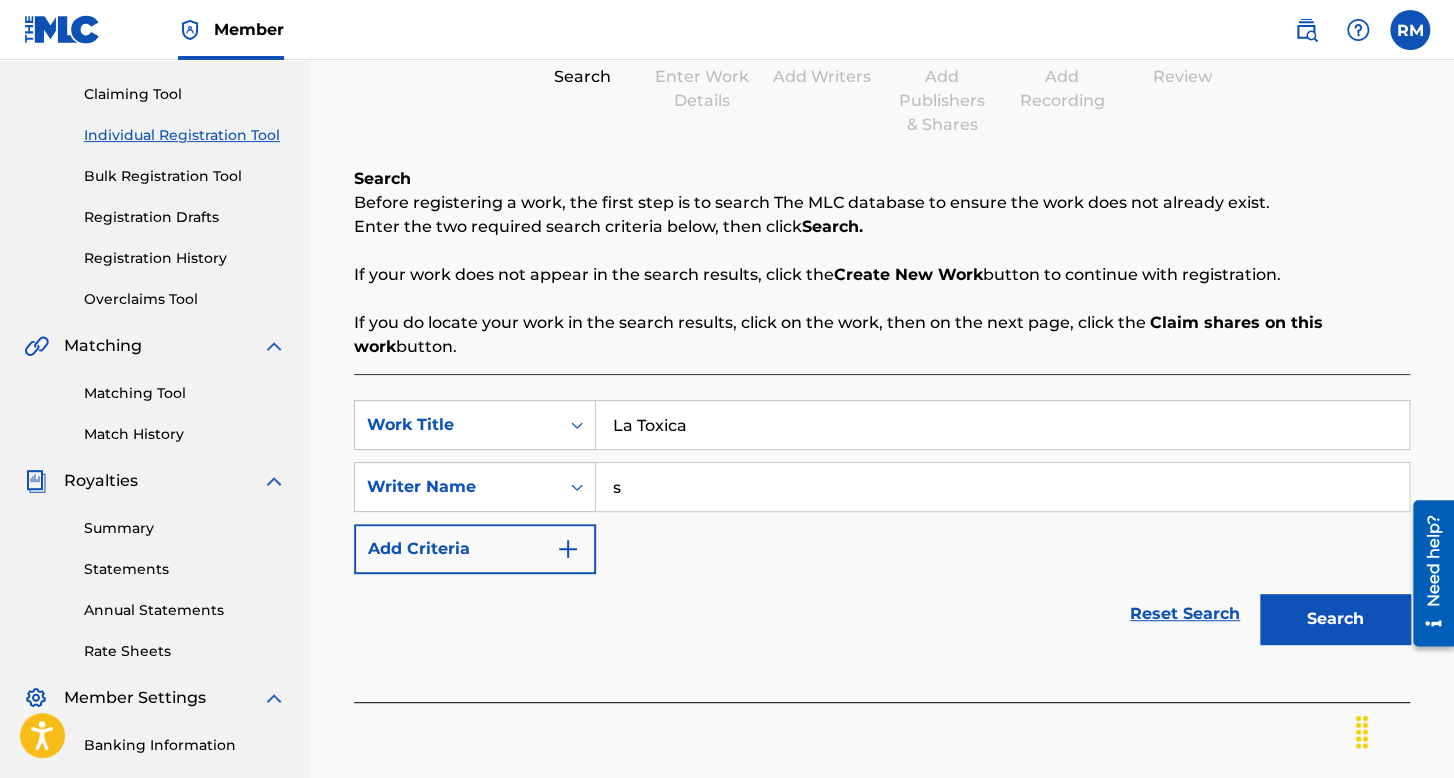 type on "s" 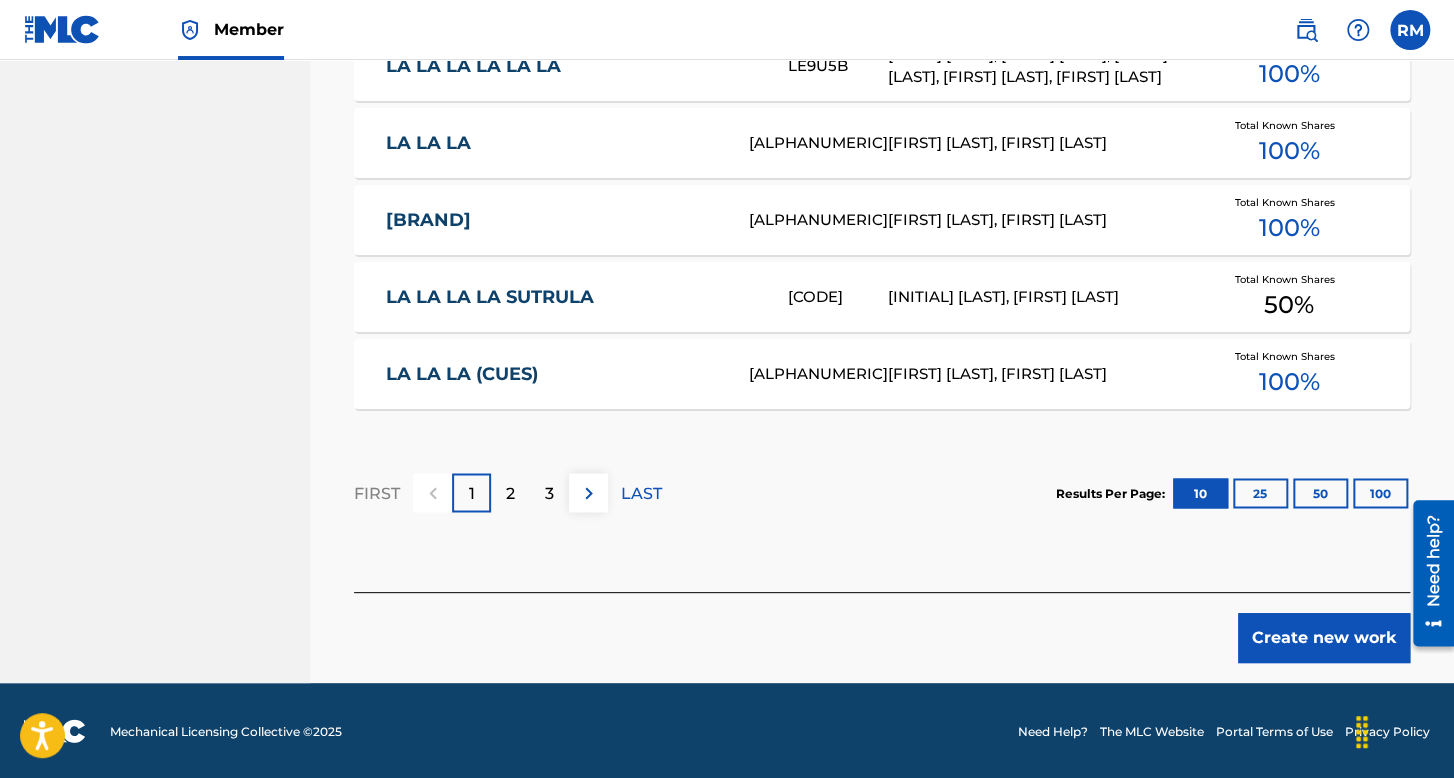 click on "Create new work" at bounding box center (1324, 638) 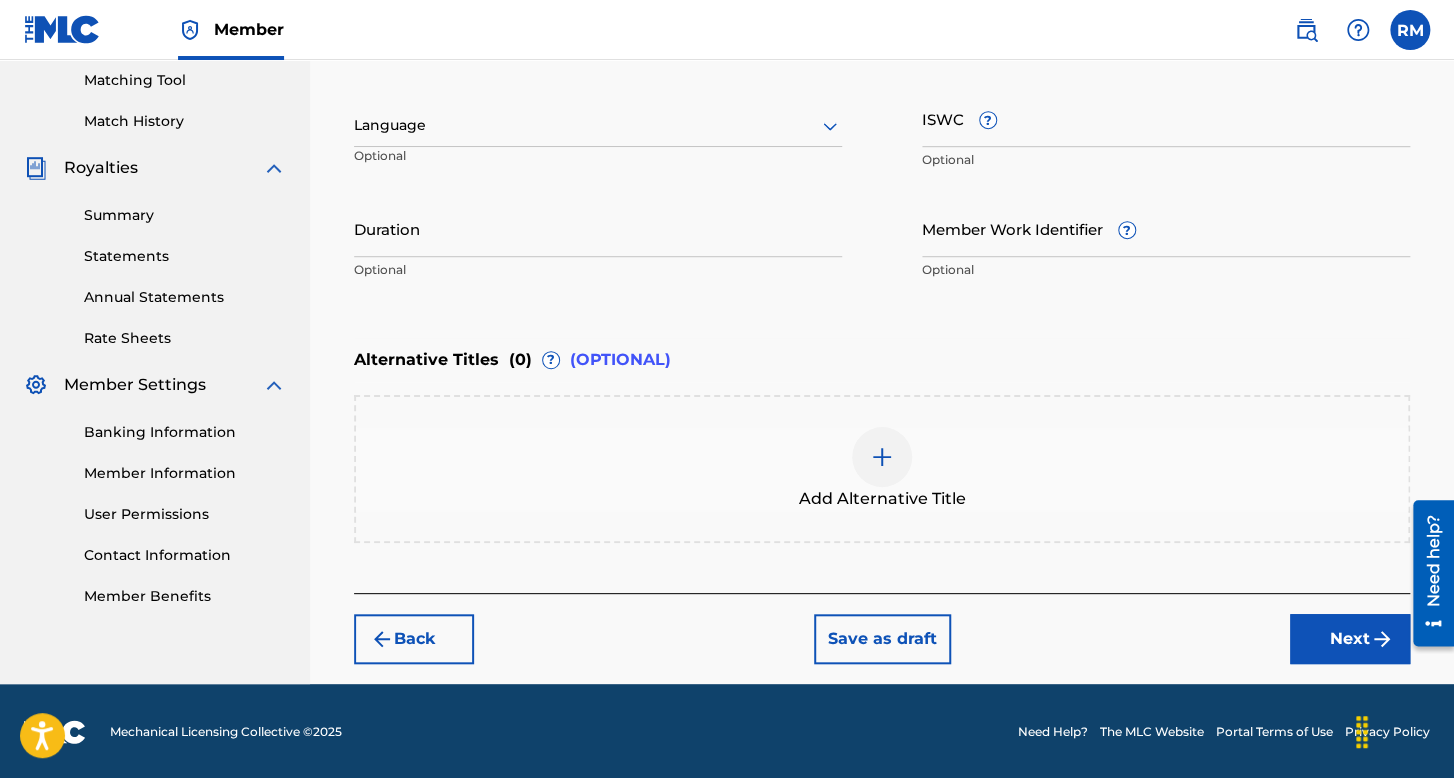 click at bounding box center [598, 125] 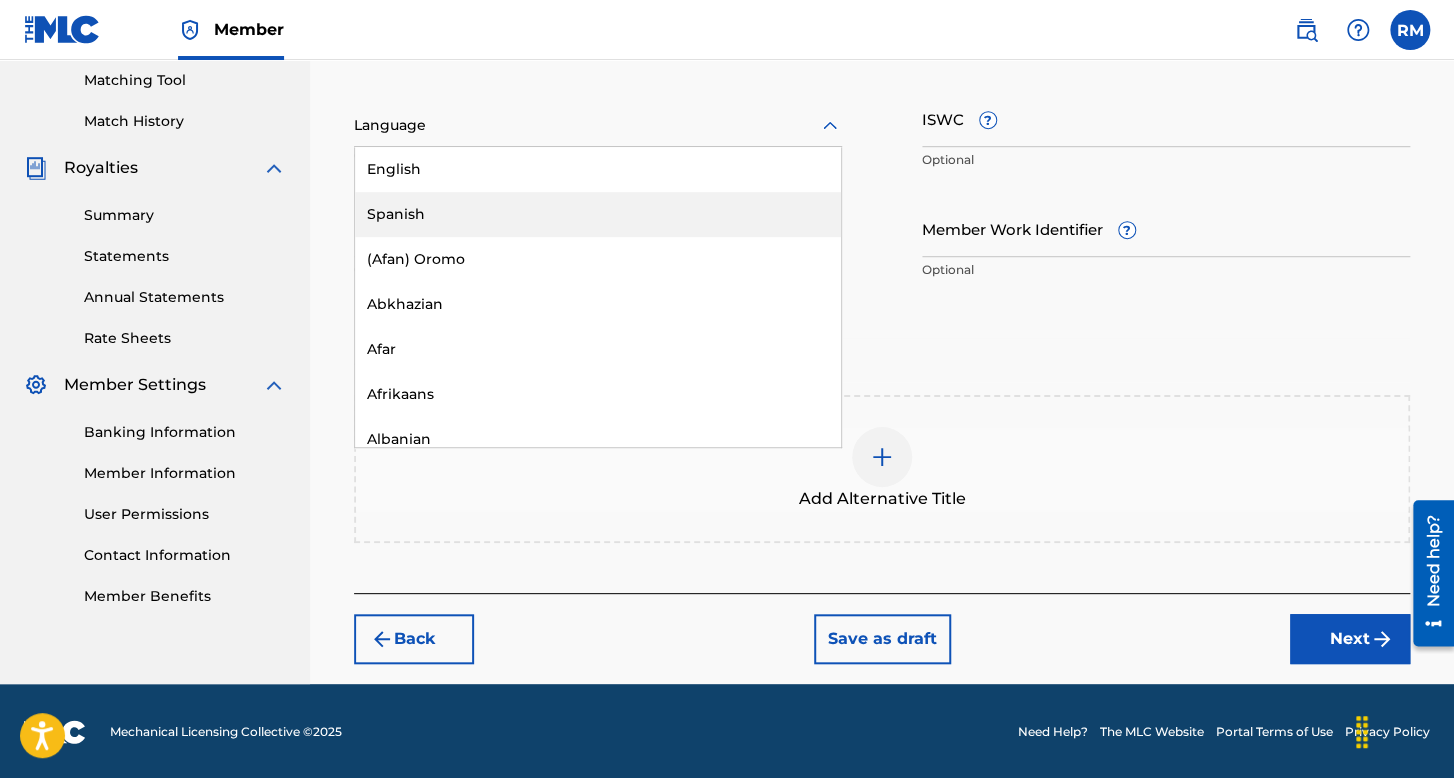 click on "Spanish" at bounding box center [598, 214] 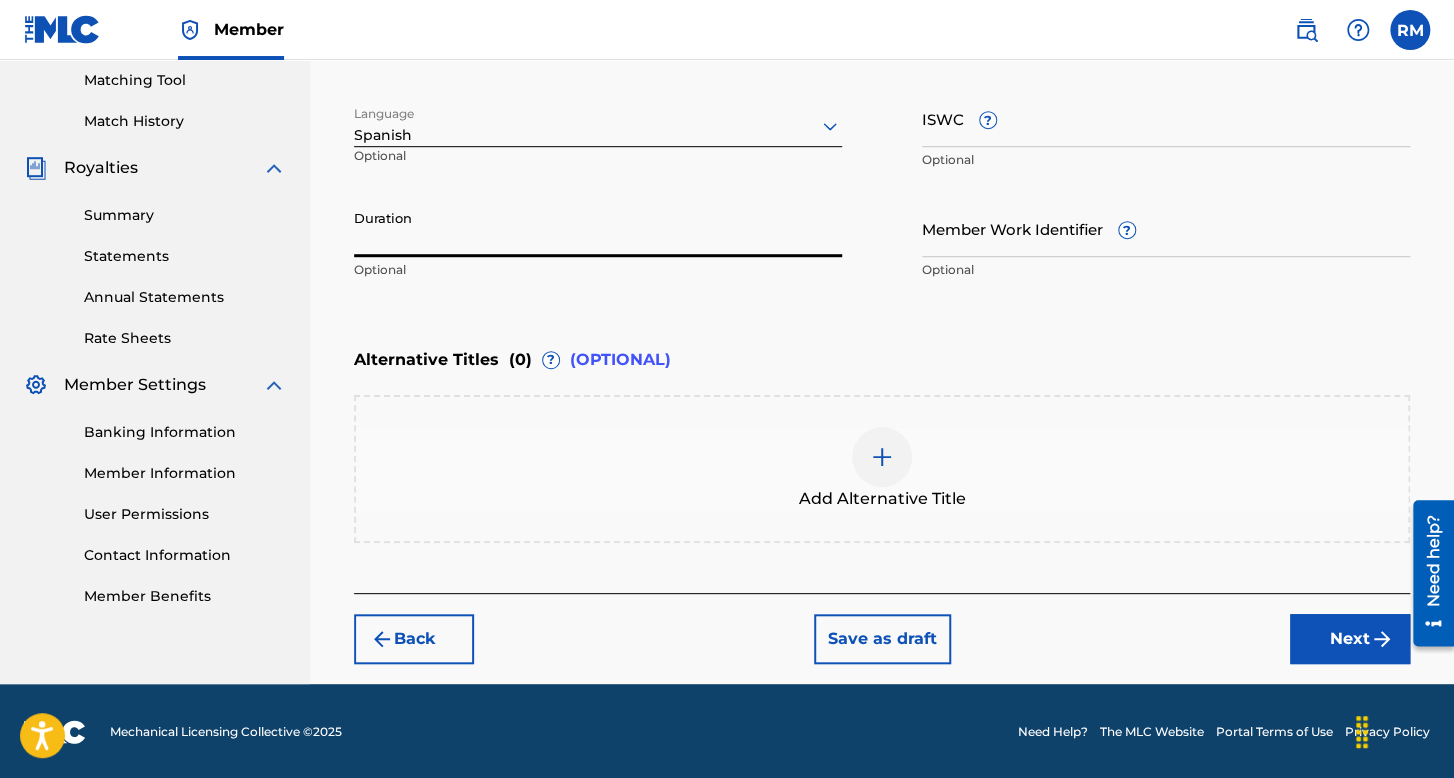 click on "Duration" at bounding box center (598, 228) 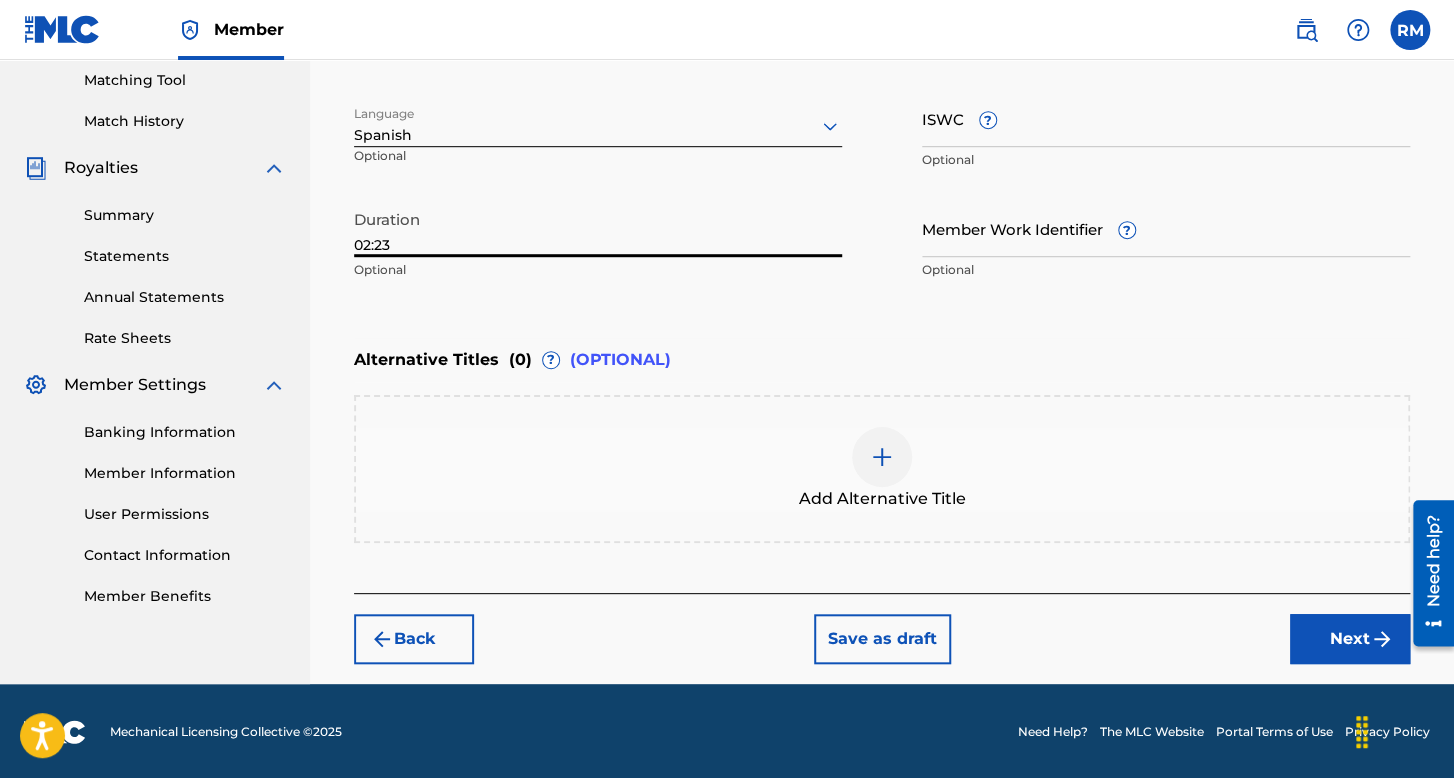 type on "02:23" 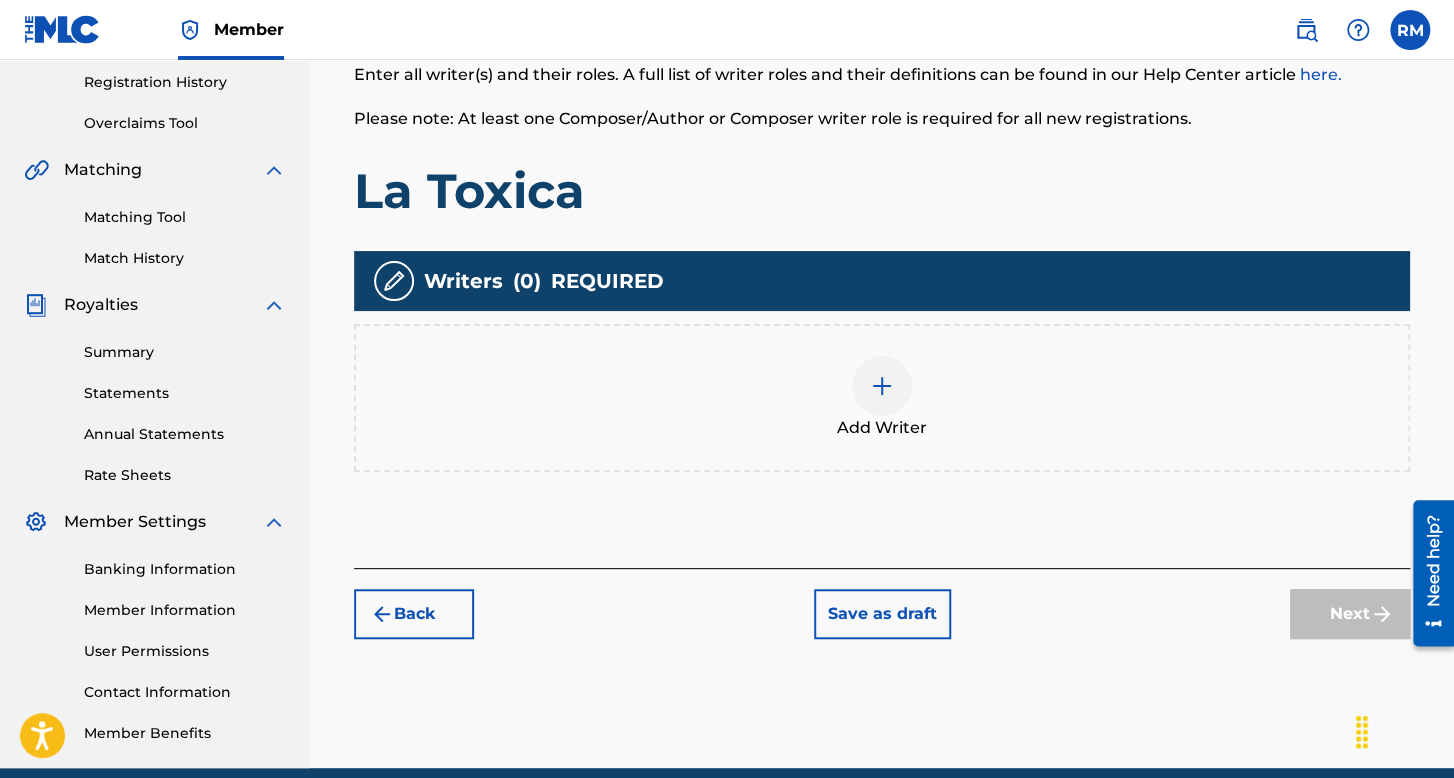 scroll, scrollTop: 462, scrollLeft: 0, axis: vertical 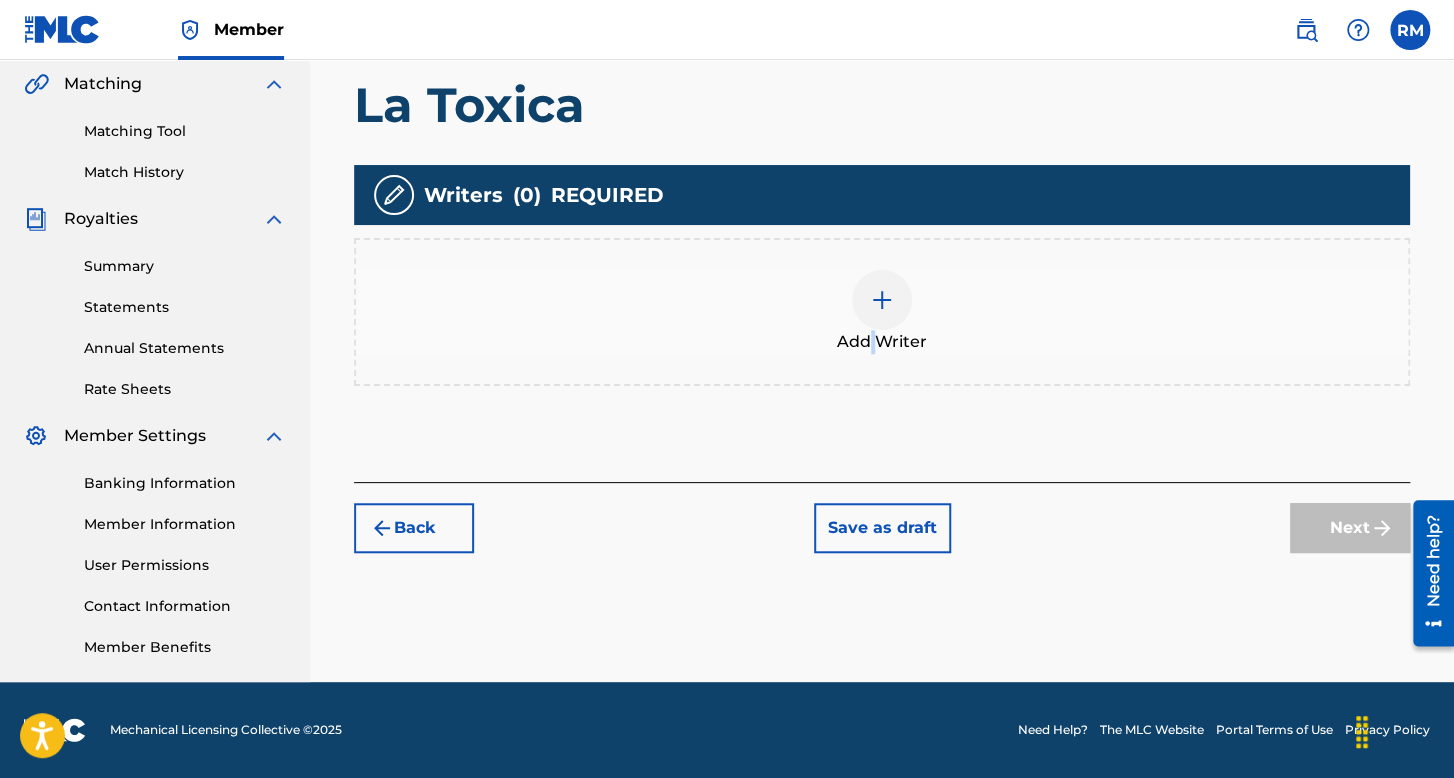 click on "Add Writer" at bounding box center [882, 312] 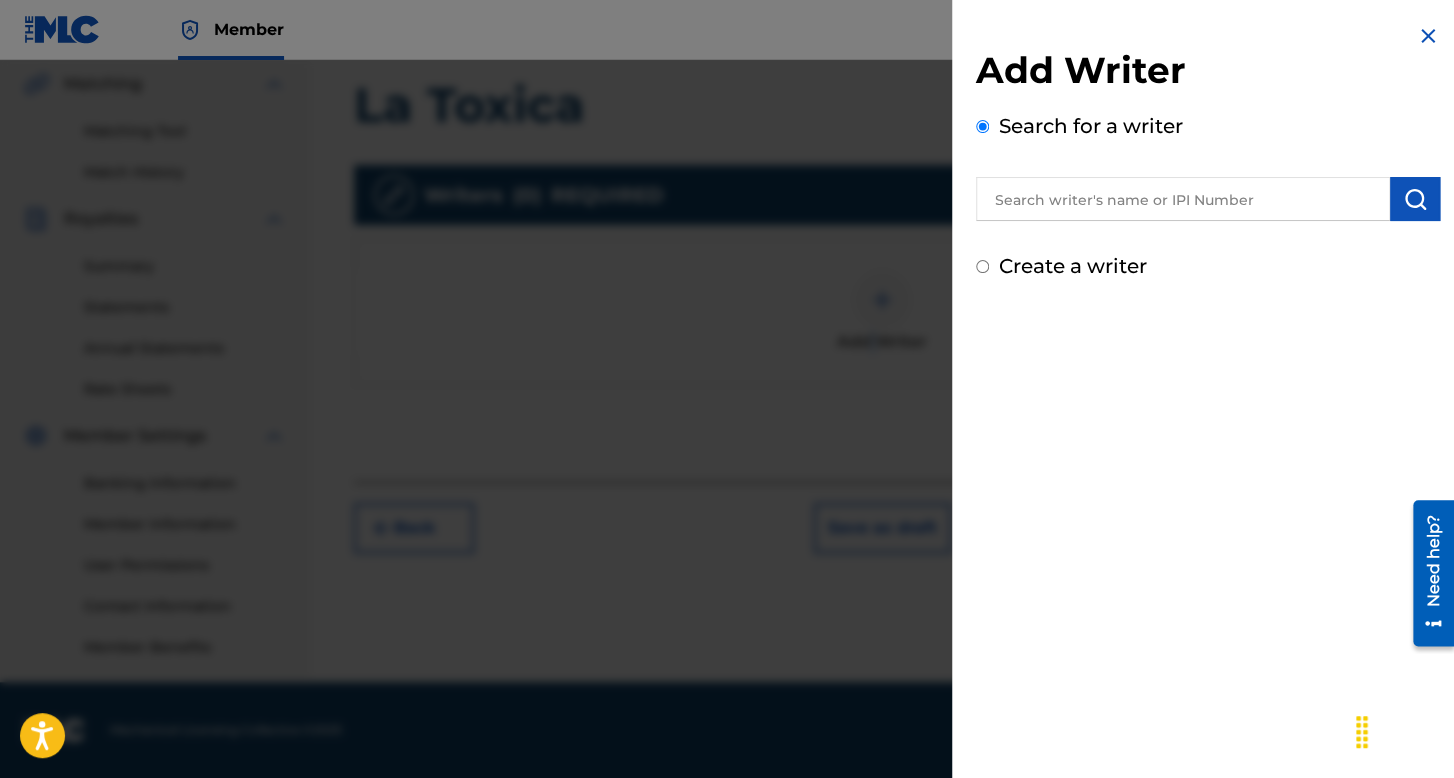 click on "Create a writer" at bounding box center [982, 266] 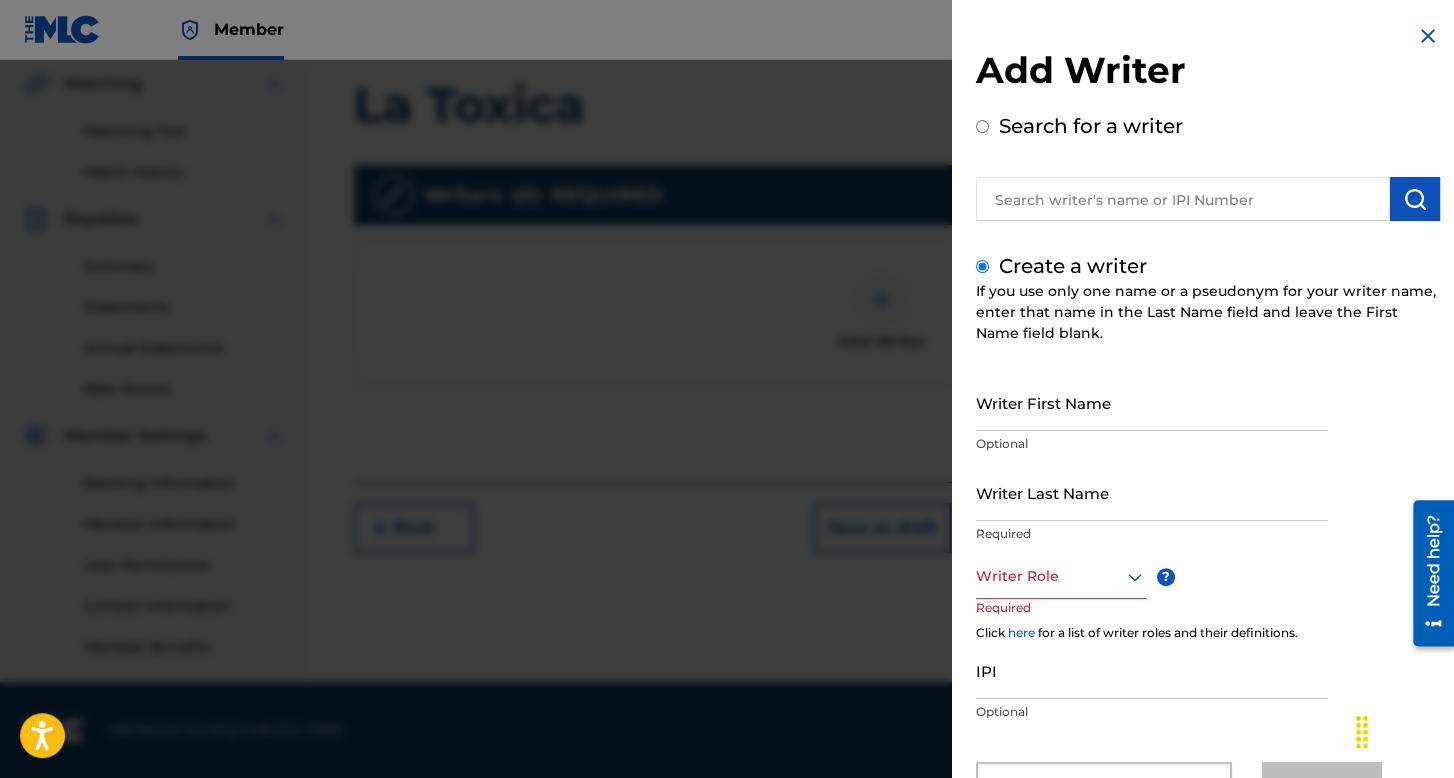 click on "Writer First Name" at bounding box center (1152, 402) 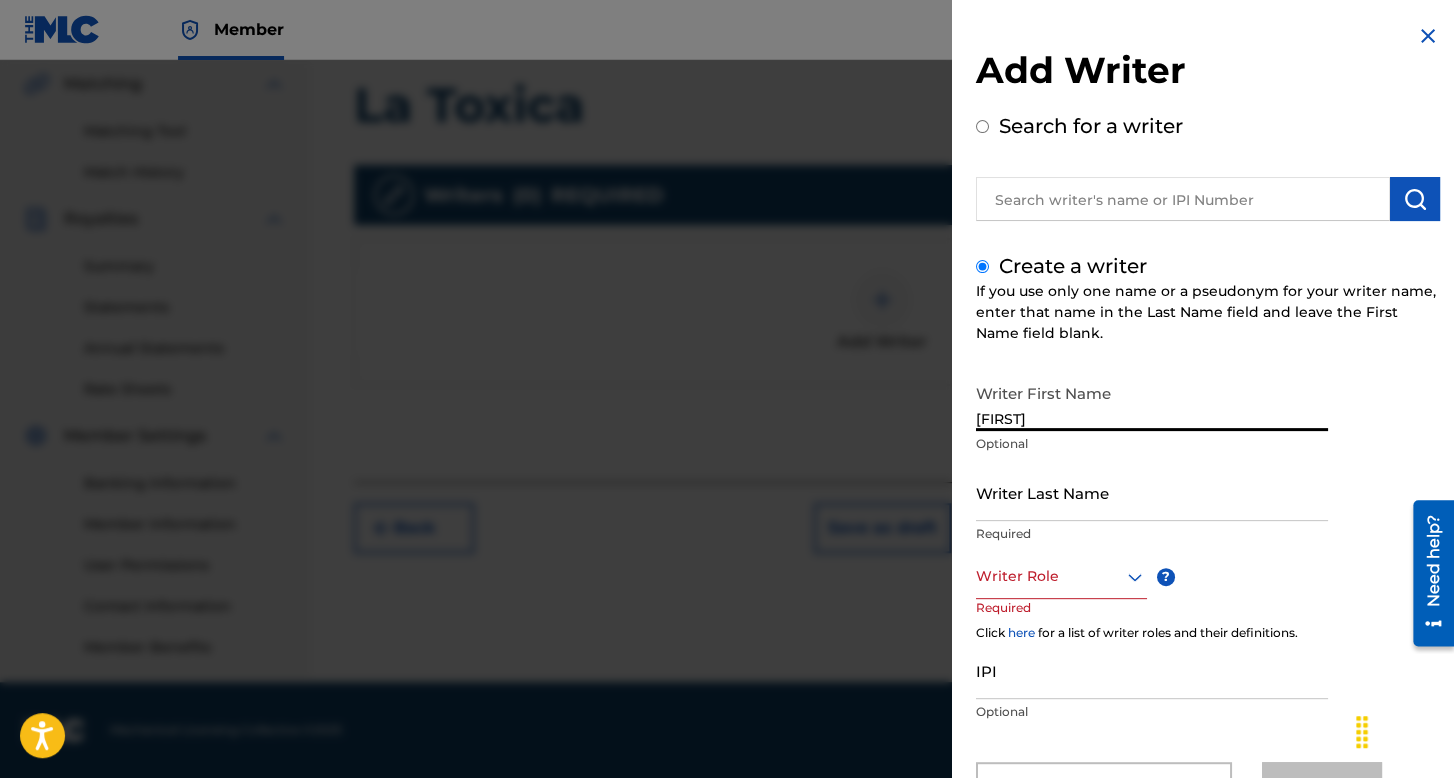 type on "[FIRST]" 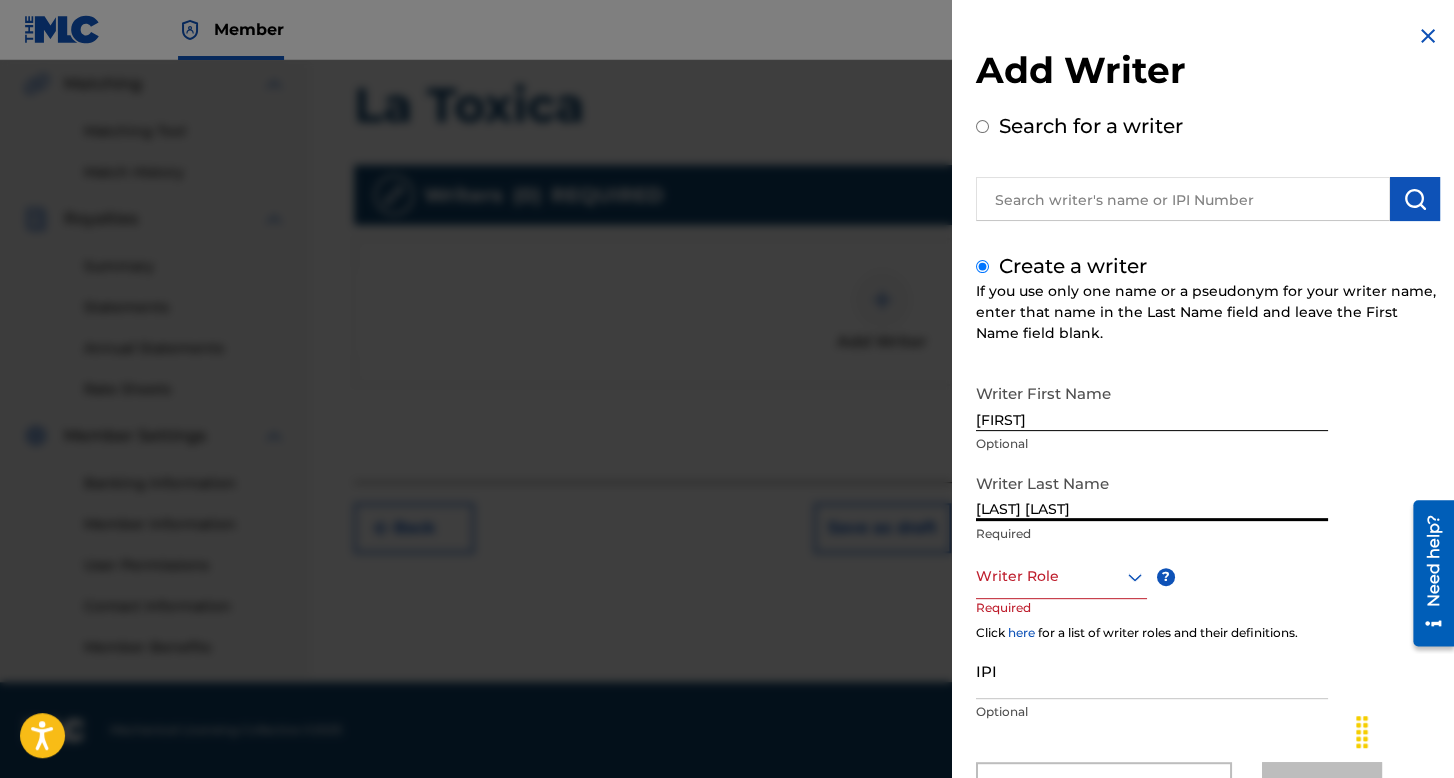 type on "[LAST] [LAST]" 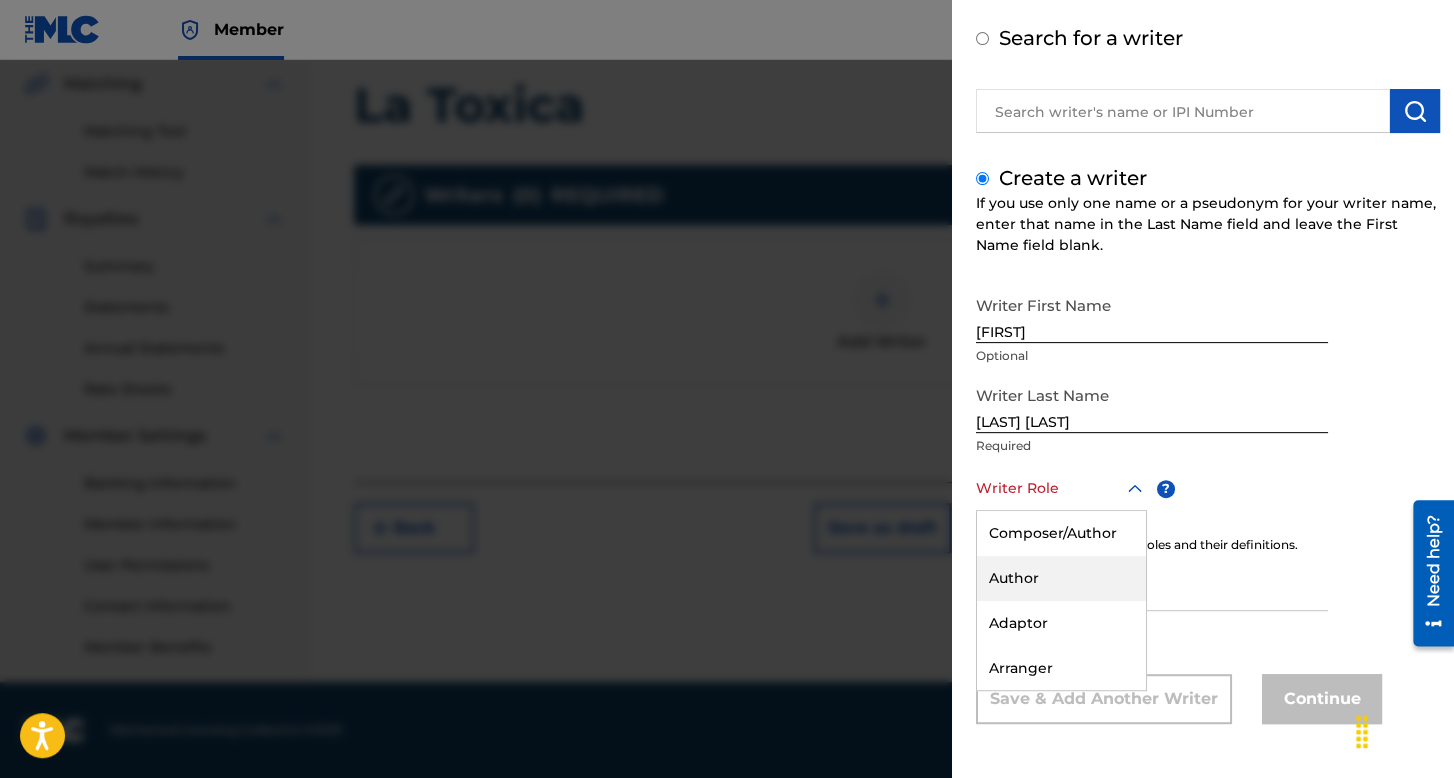 scroll, scrollTop: 88, scrollLeft: 0, axis: vertical 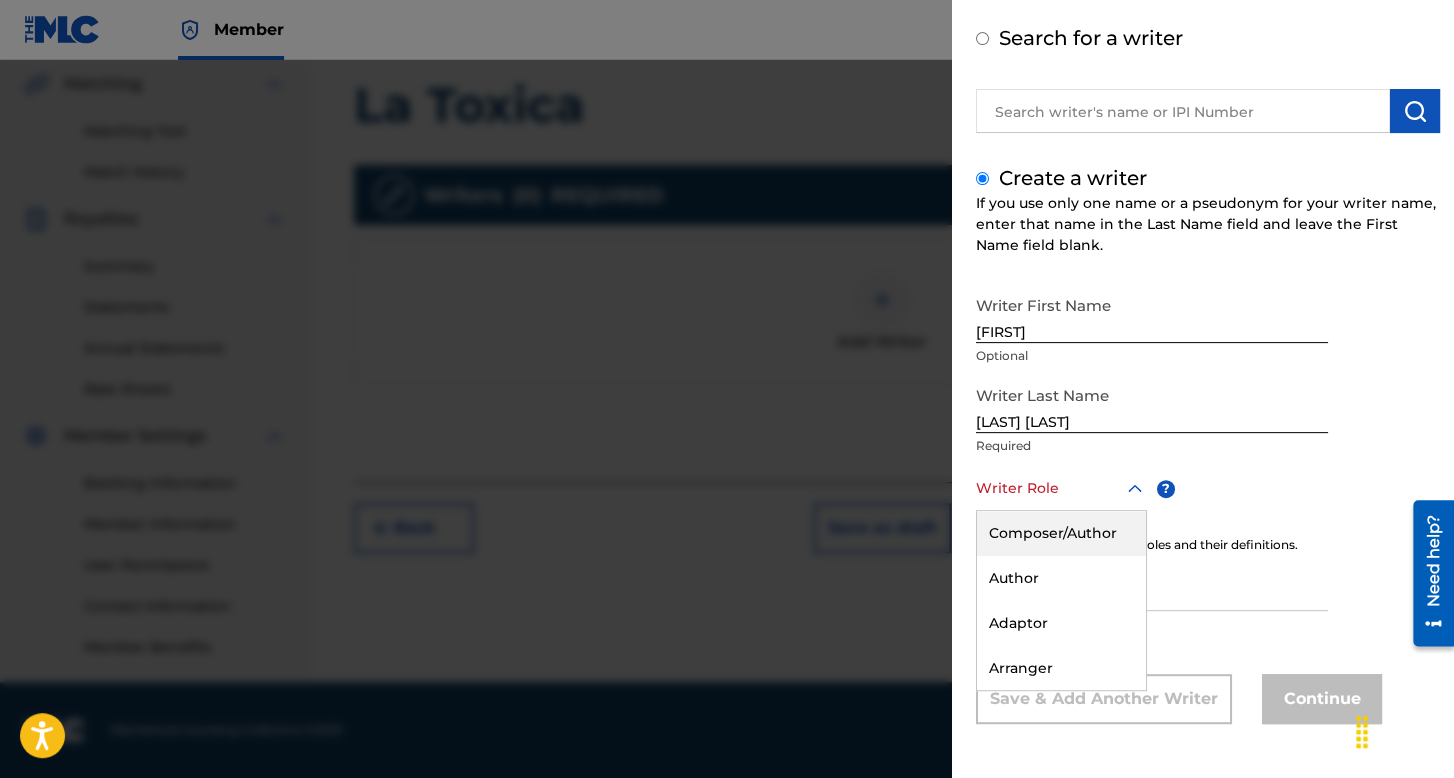 click on "Composer/Author" at bounding box center [1061, 533] 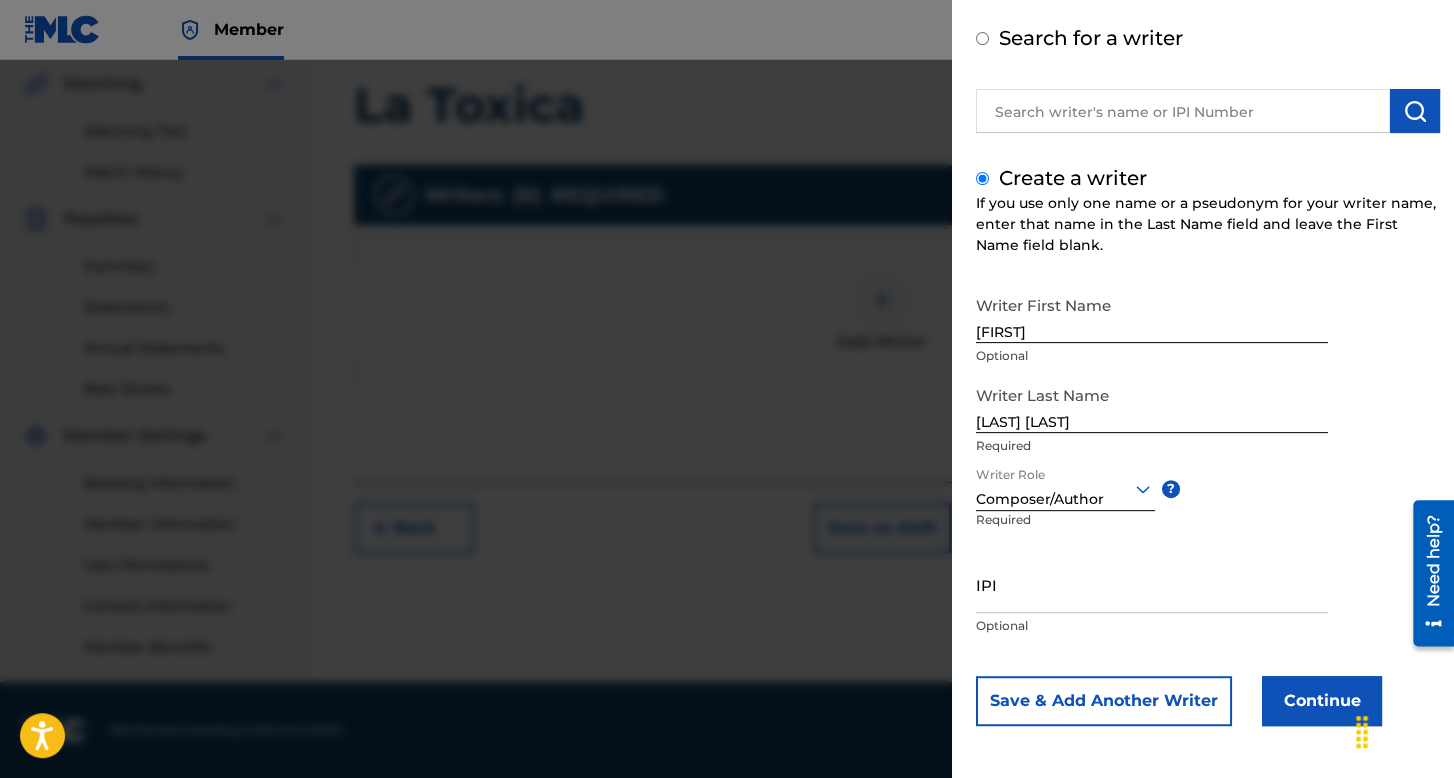 click on "Continue" at bounding box center [1322, 701] 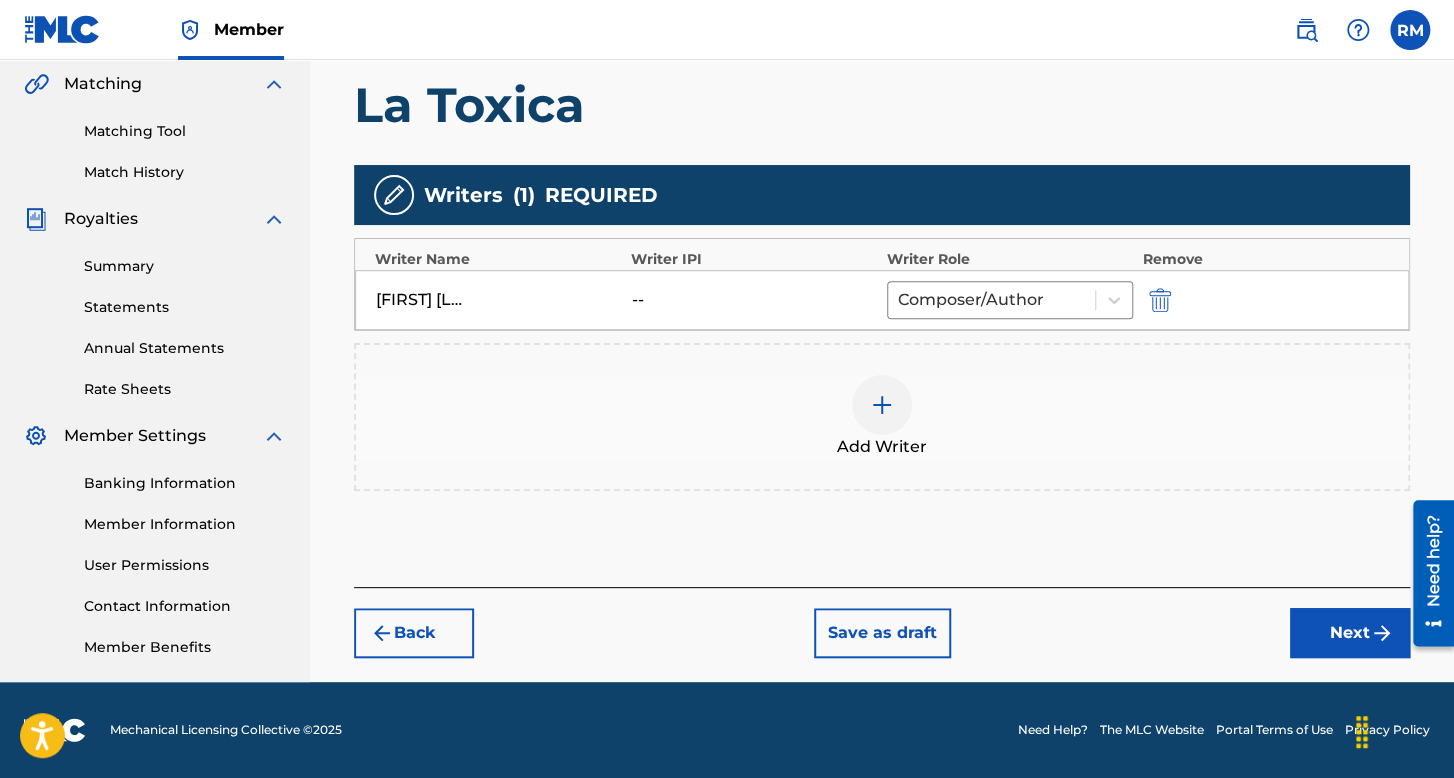 click on "Next" at bounding box center (1350, 633) 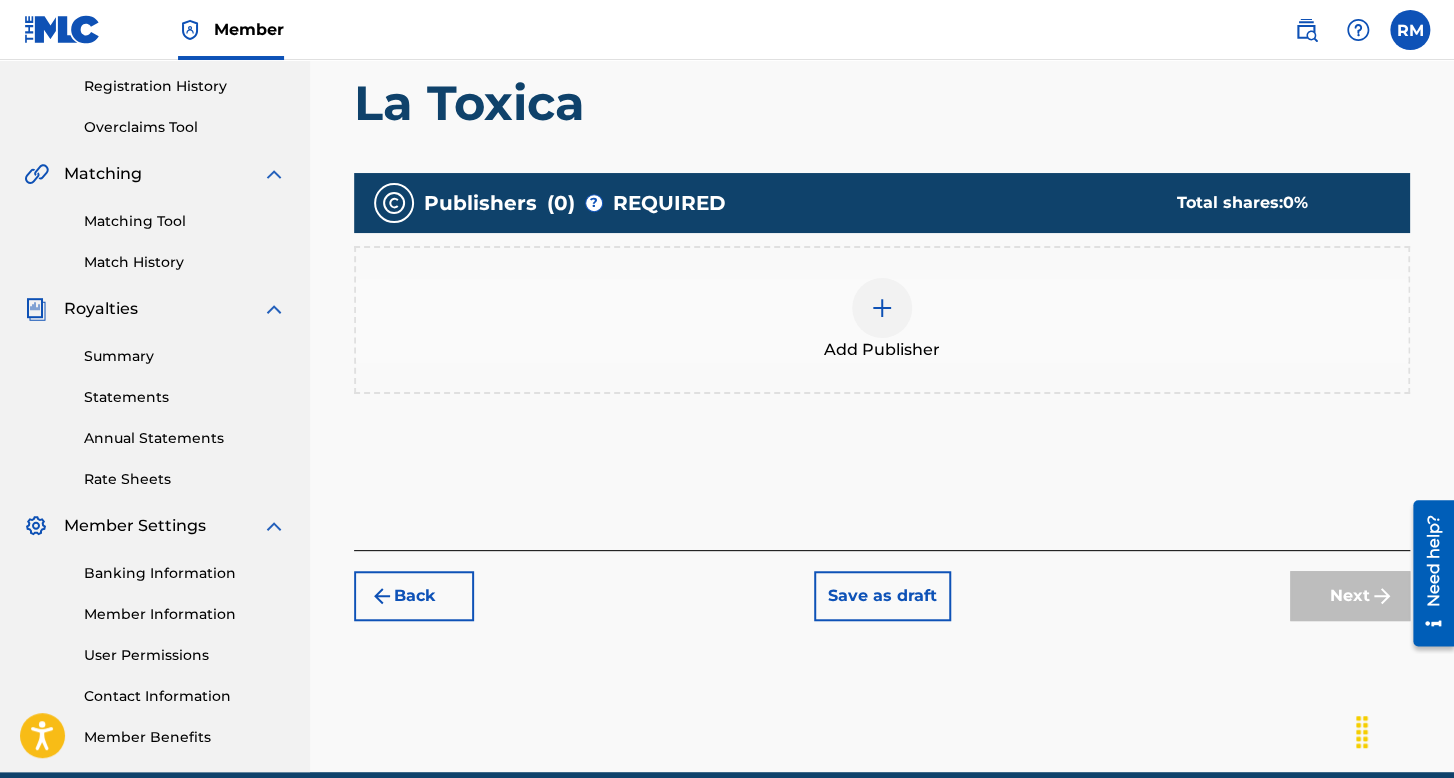 scroll, scrollTop: 394, scrollLeft: 0, axis: vertical 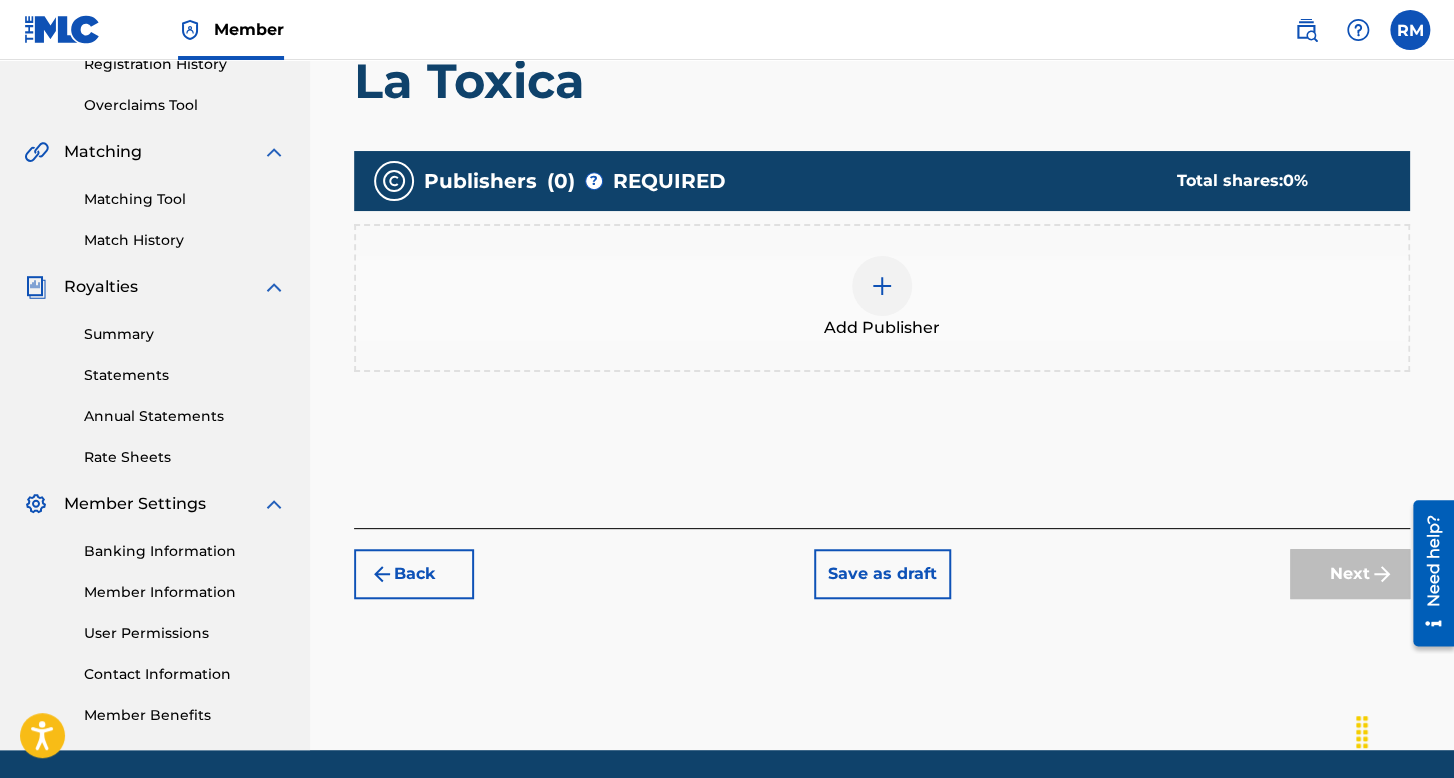 click on "Add Publisher" at bounding box center (882, 298) 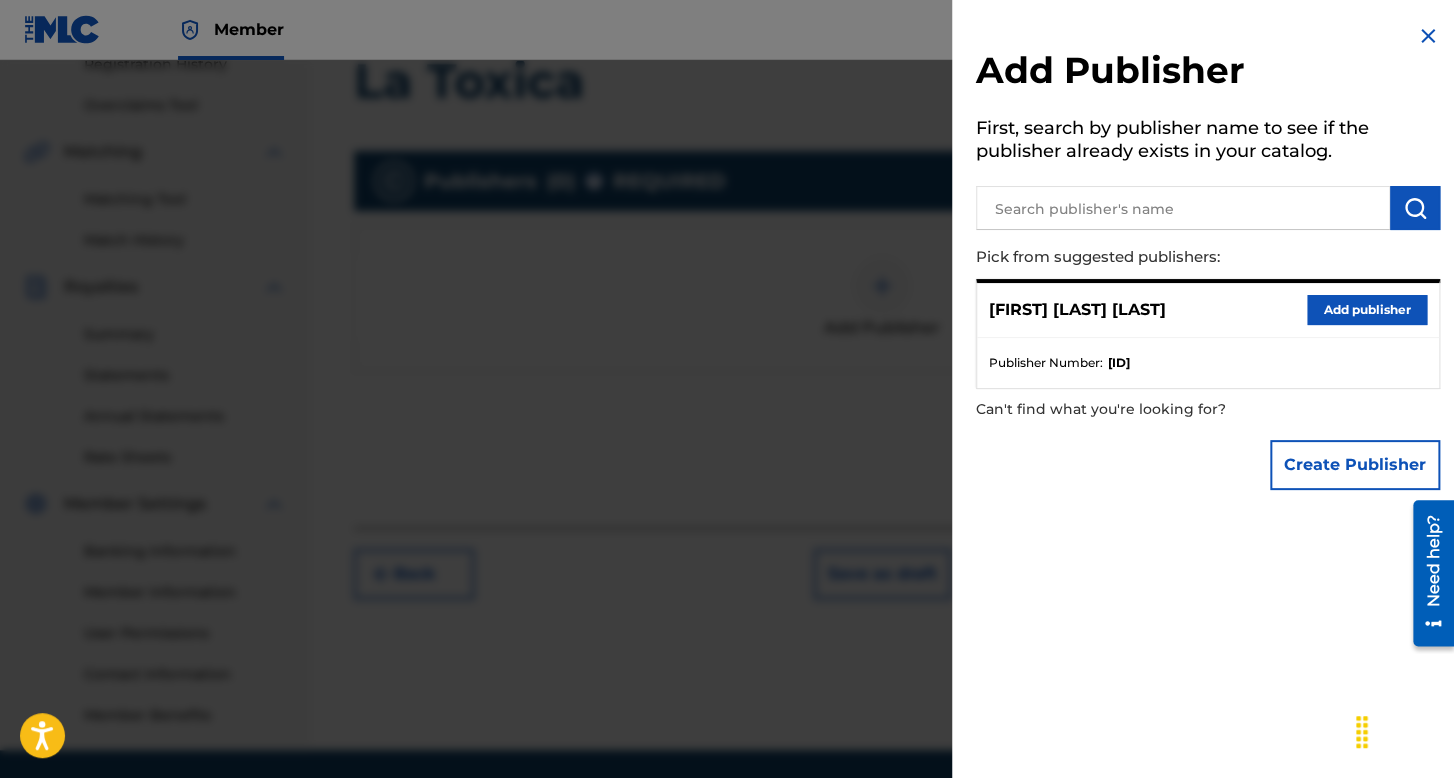 click on "Add publisher" at bounding box center (1367, 310) 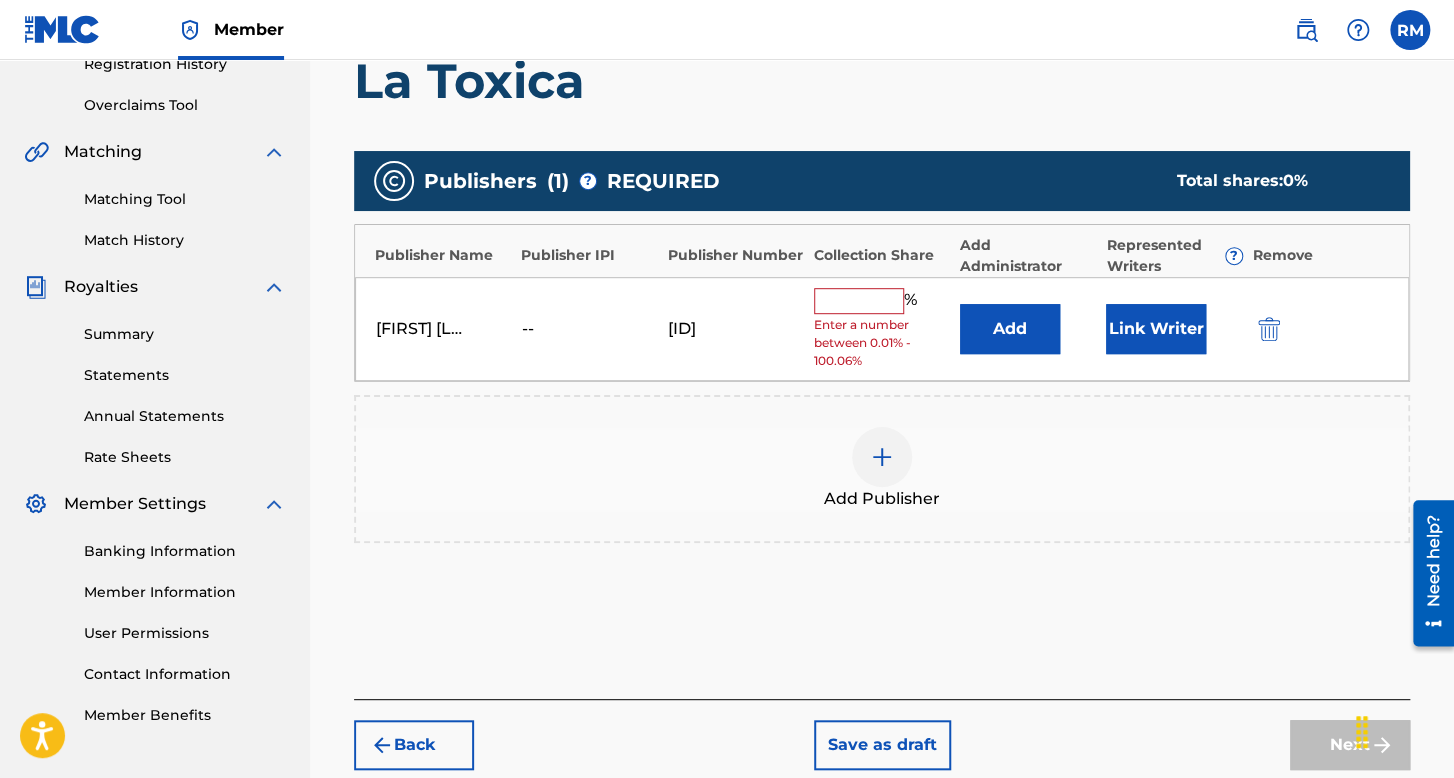 drag, startPoint x: 863, startPoint y: 301, endPoint x: 866, endPoint y: 312, distance: 11.401754 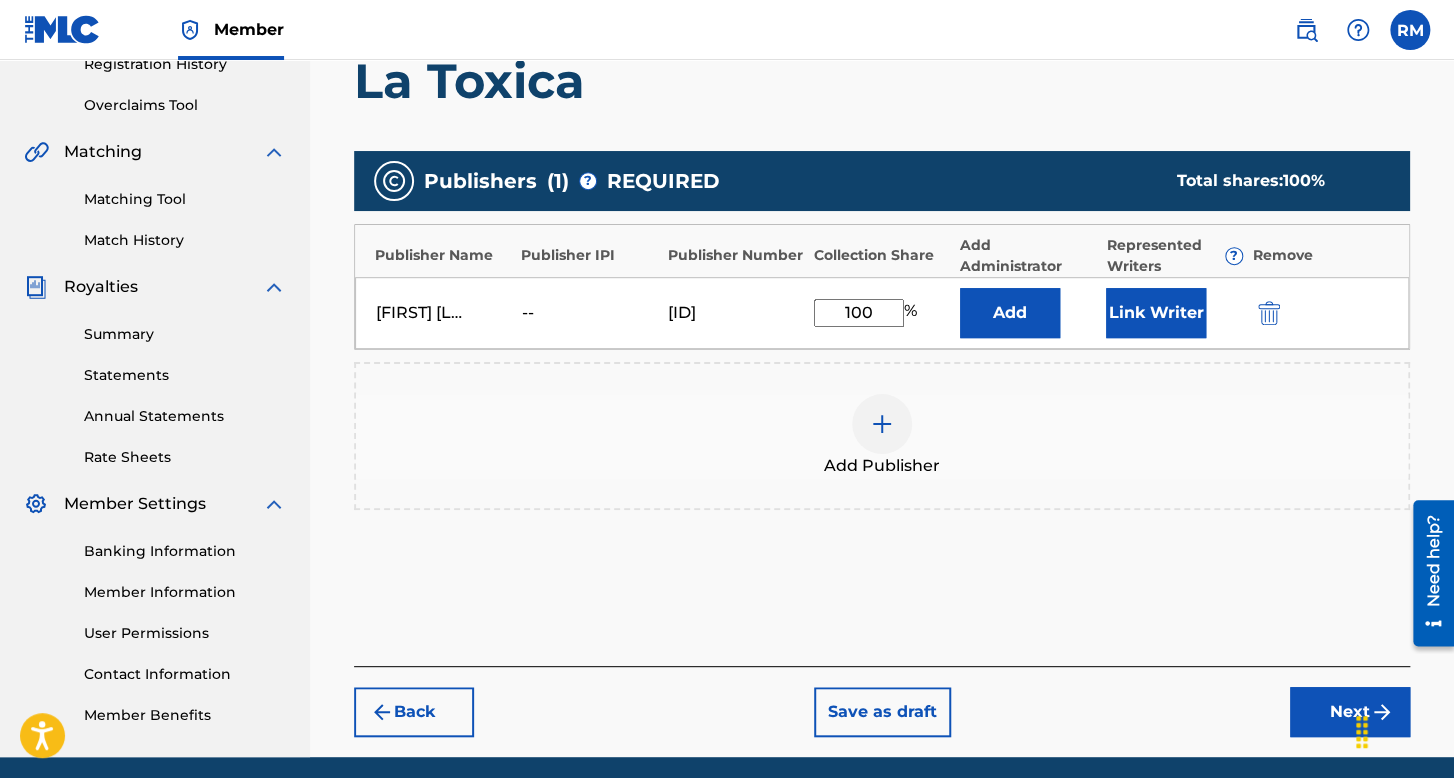 click on "Link Writer" at bounding box center (1156, 313) 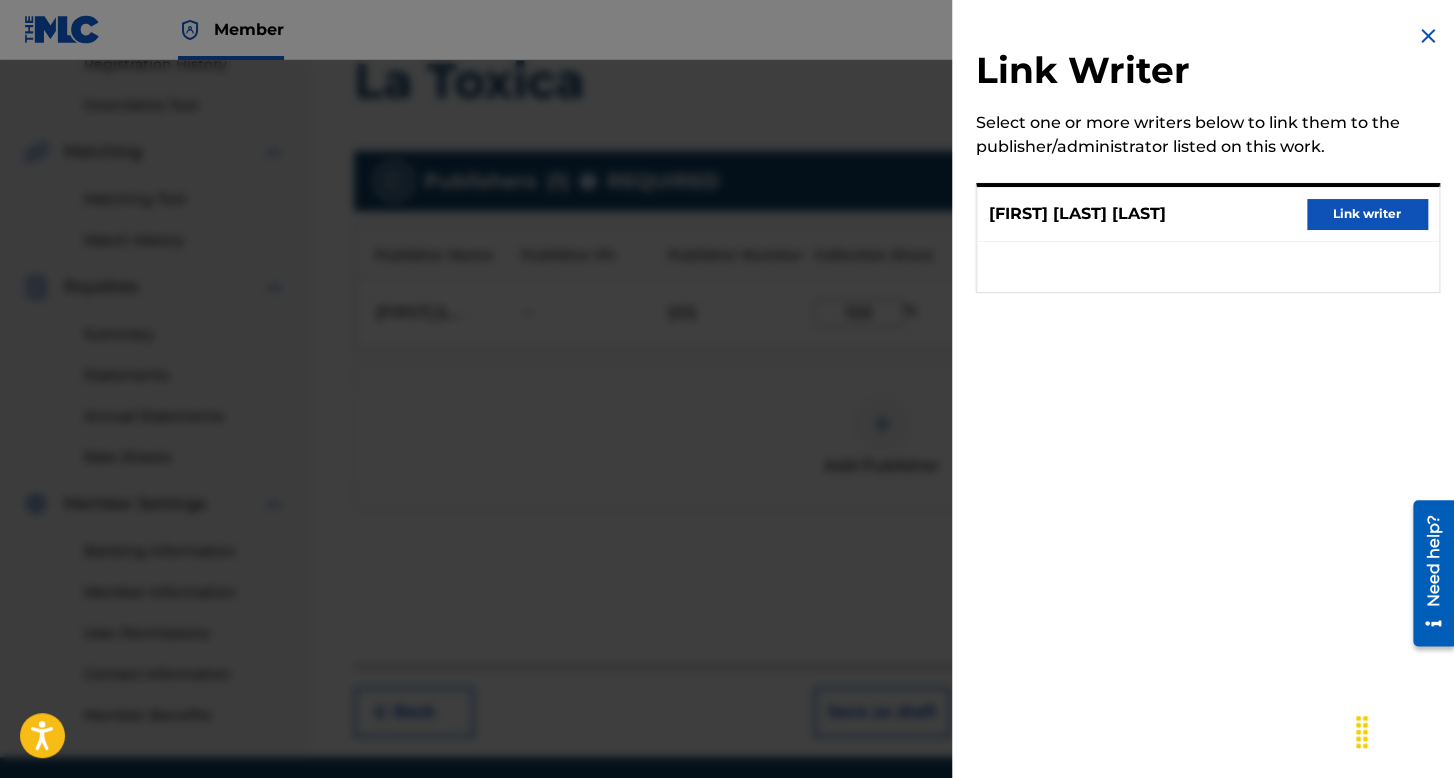 click on "Link writer" at bounding box center (1367, 214) 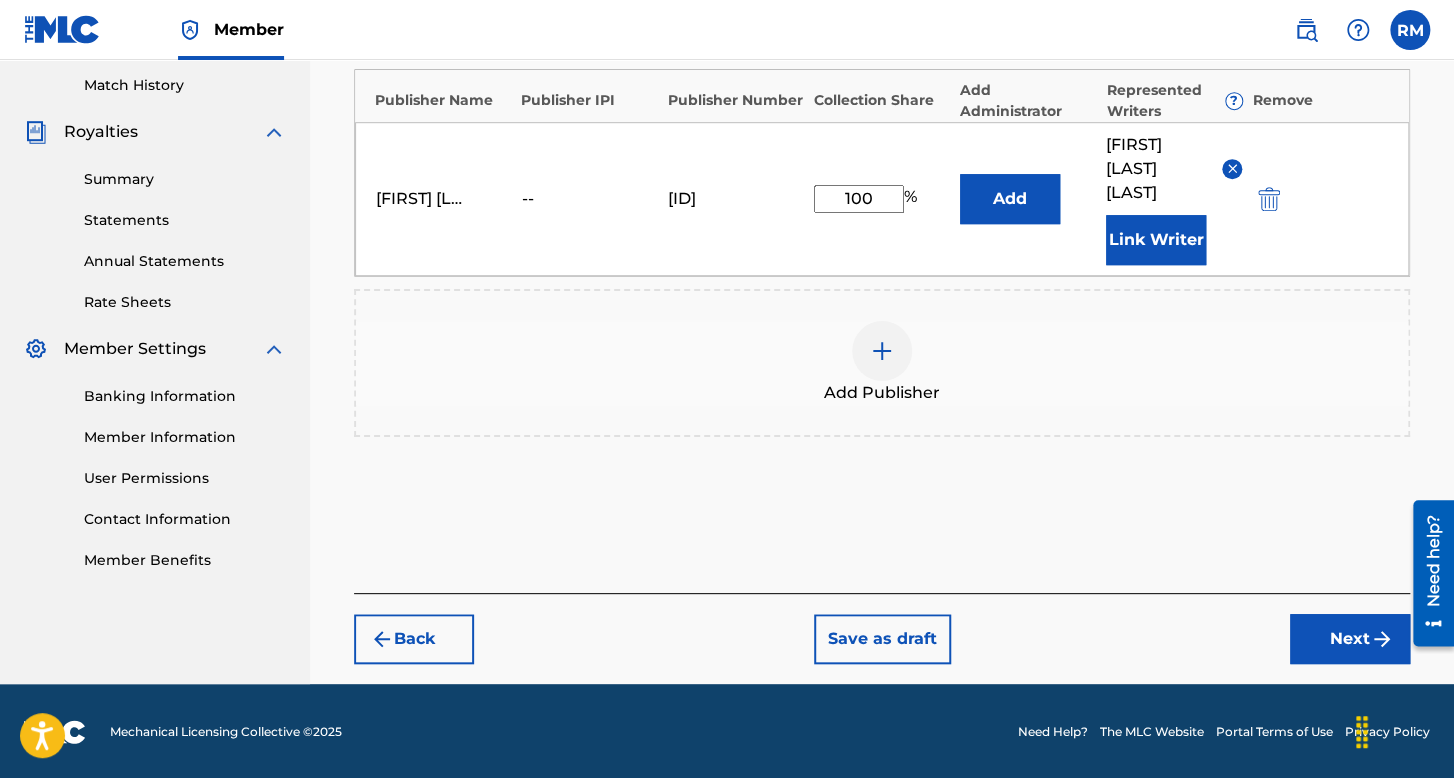click on "Next" at bounding box center (1350, 639) 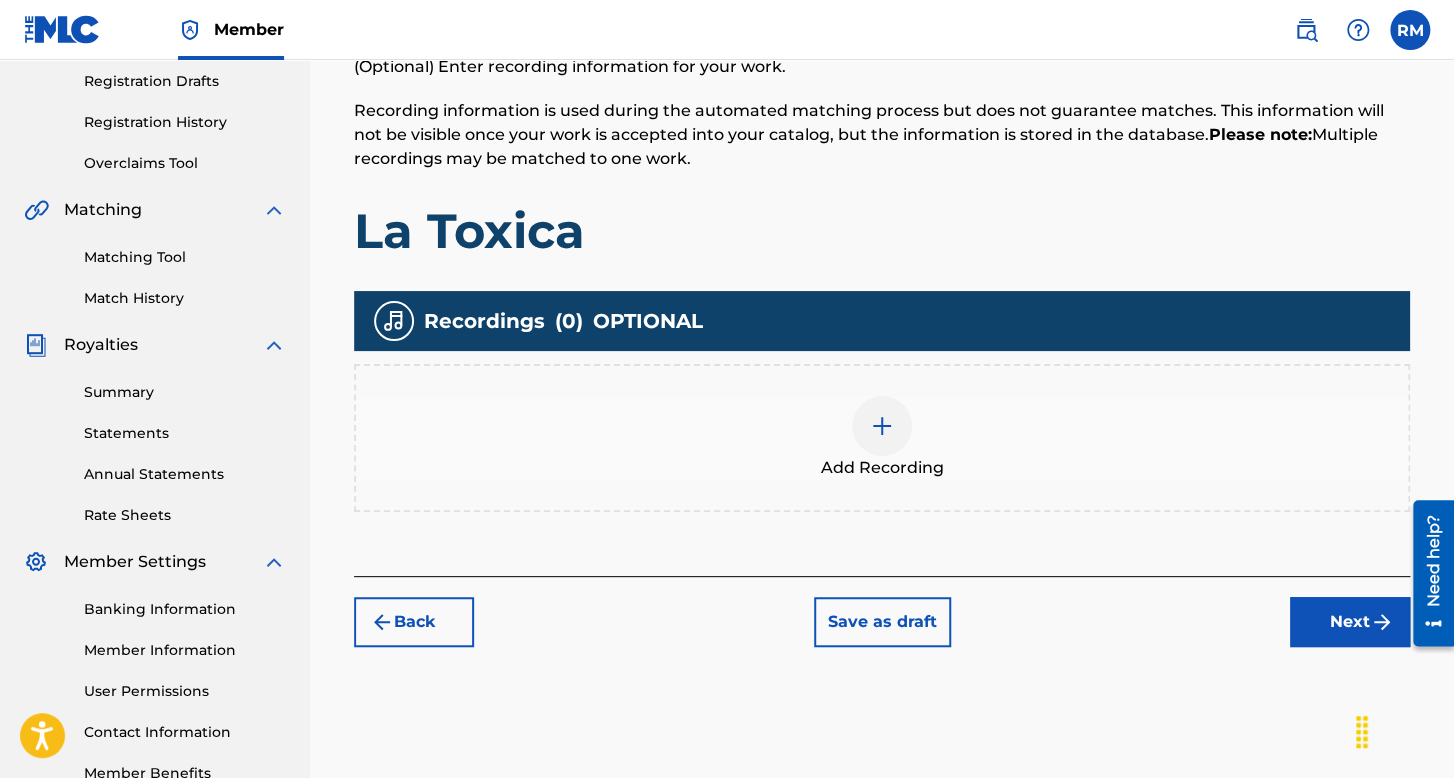 scroll, scrollTop: 462, scrollLeft: 0, axis: vertical 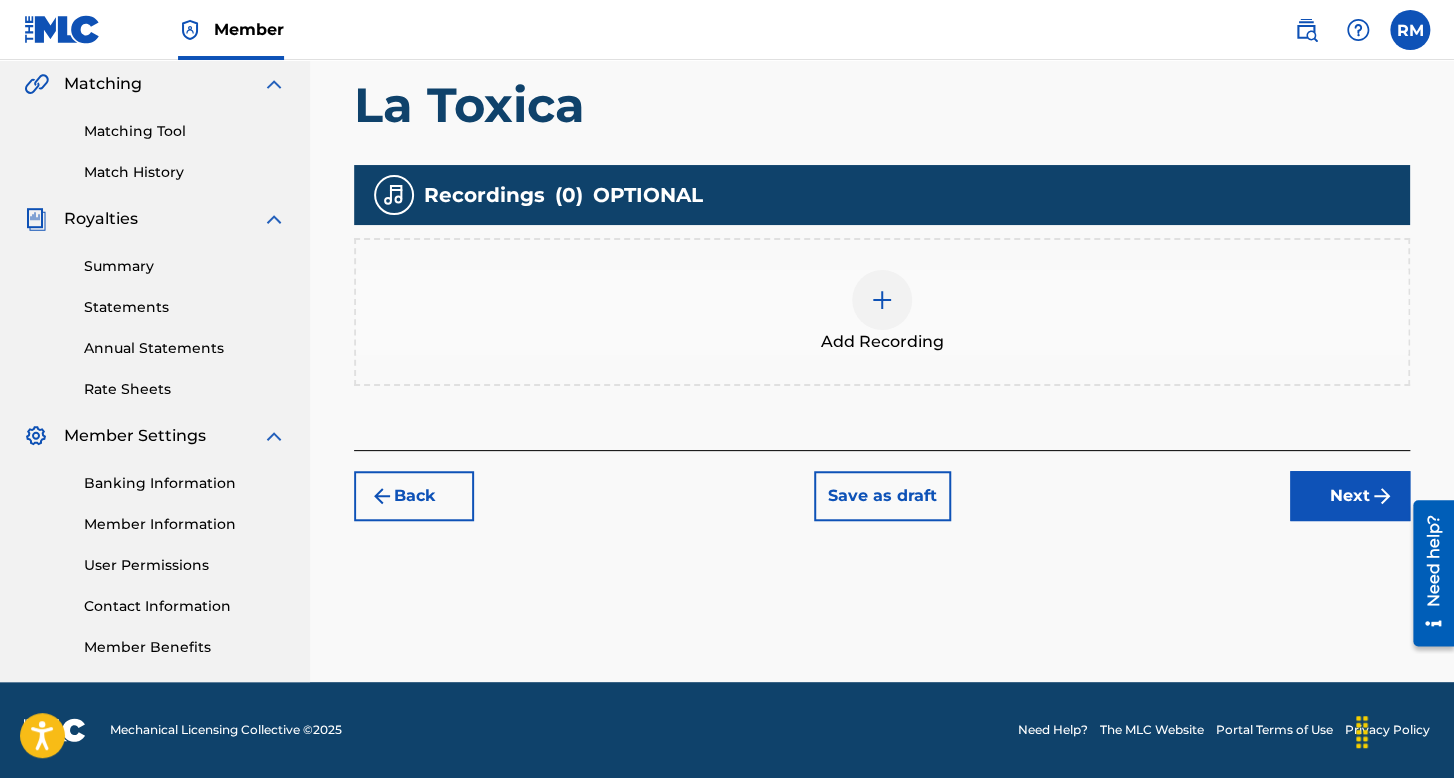 click on "Add Recording" at bounding box center [882, 342] 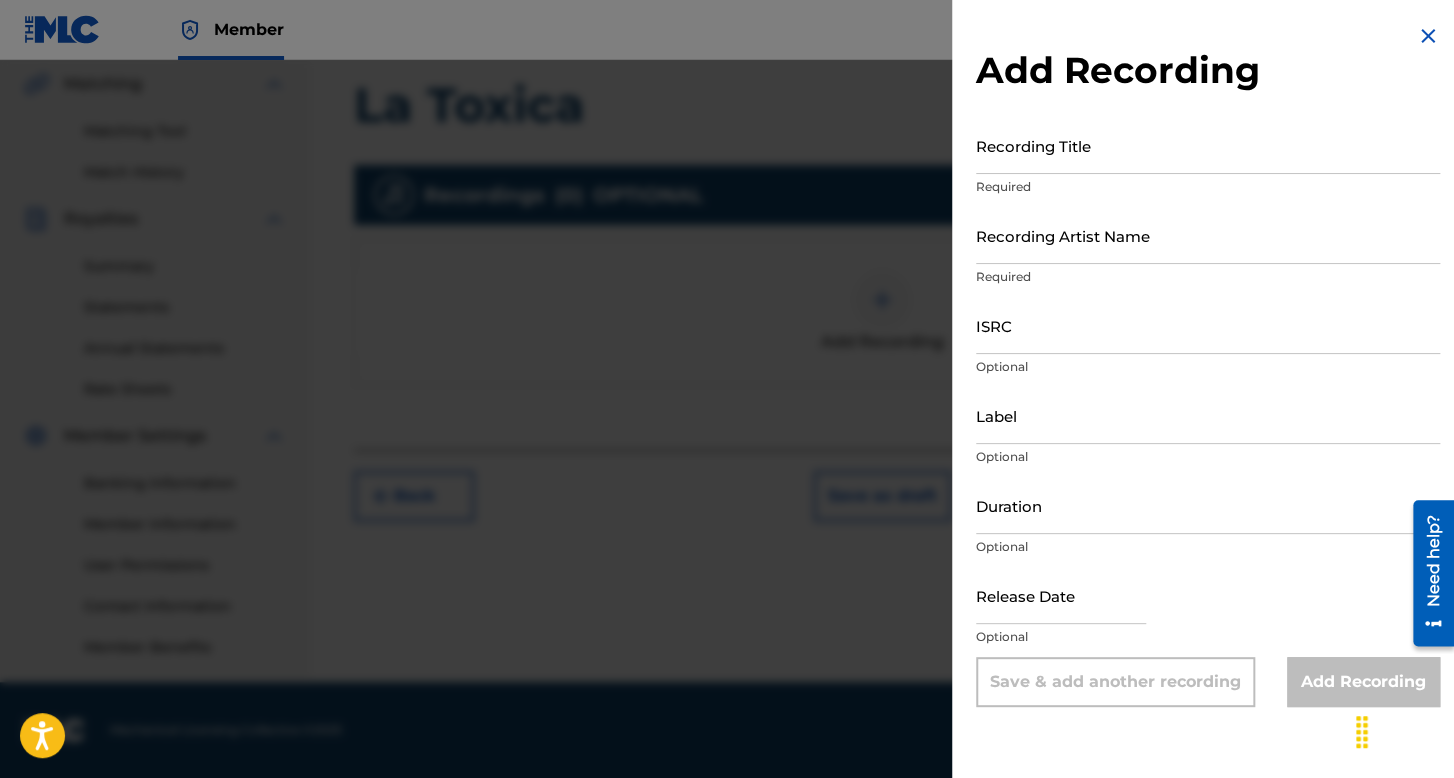 click on "Recording Title" at bounding box center (1208, 145) 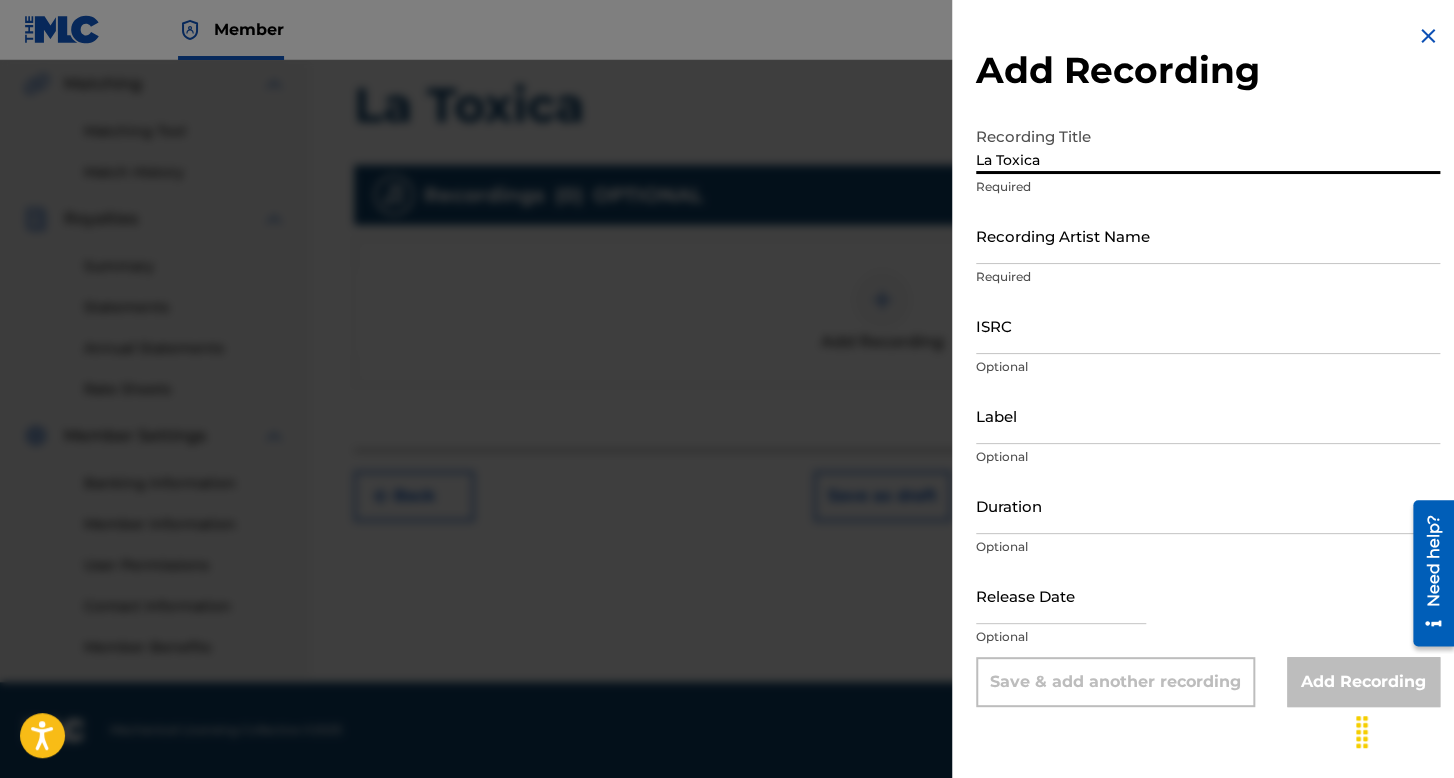 type on "La Toxica" 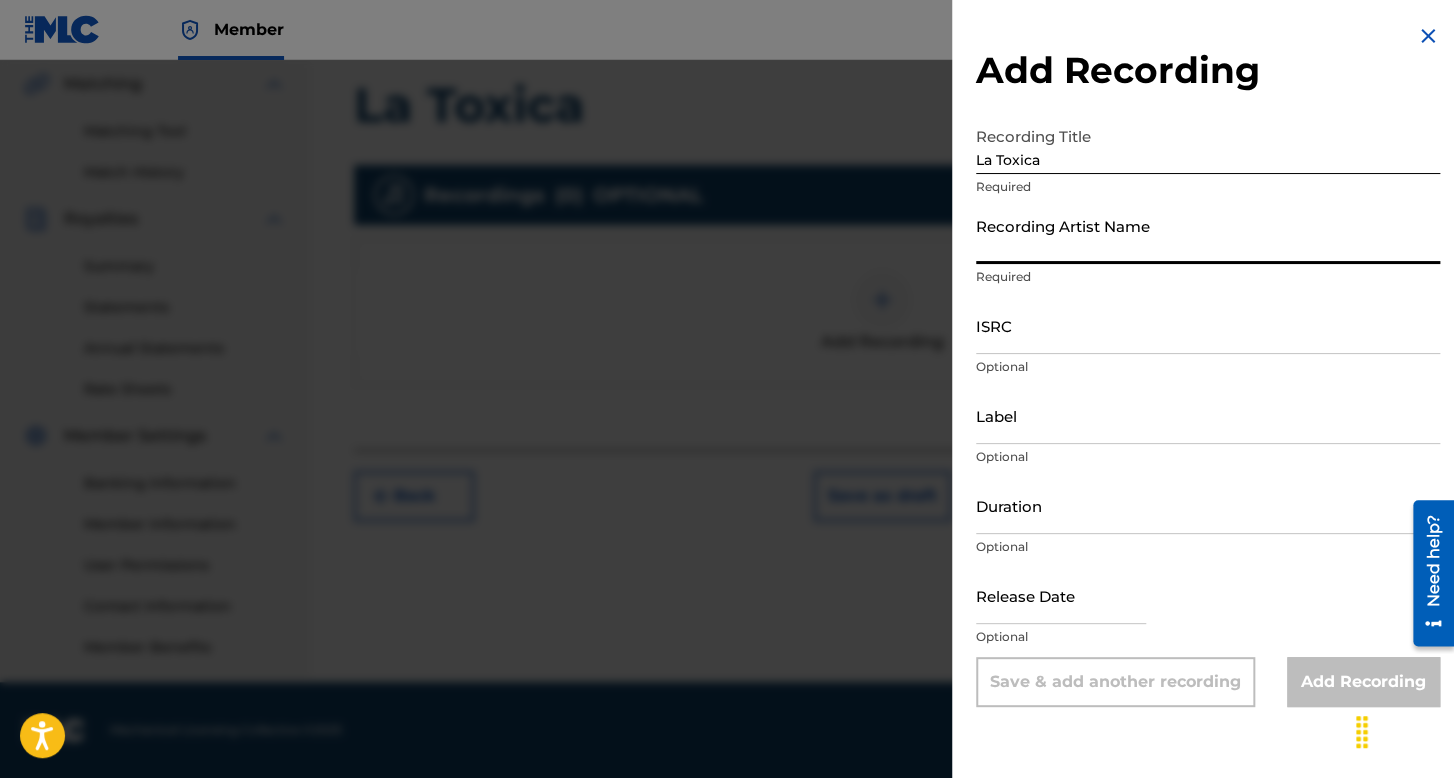 click on "Recording Artist Name" at bounding box center (1208, 235) 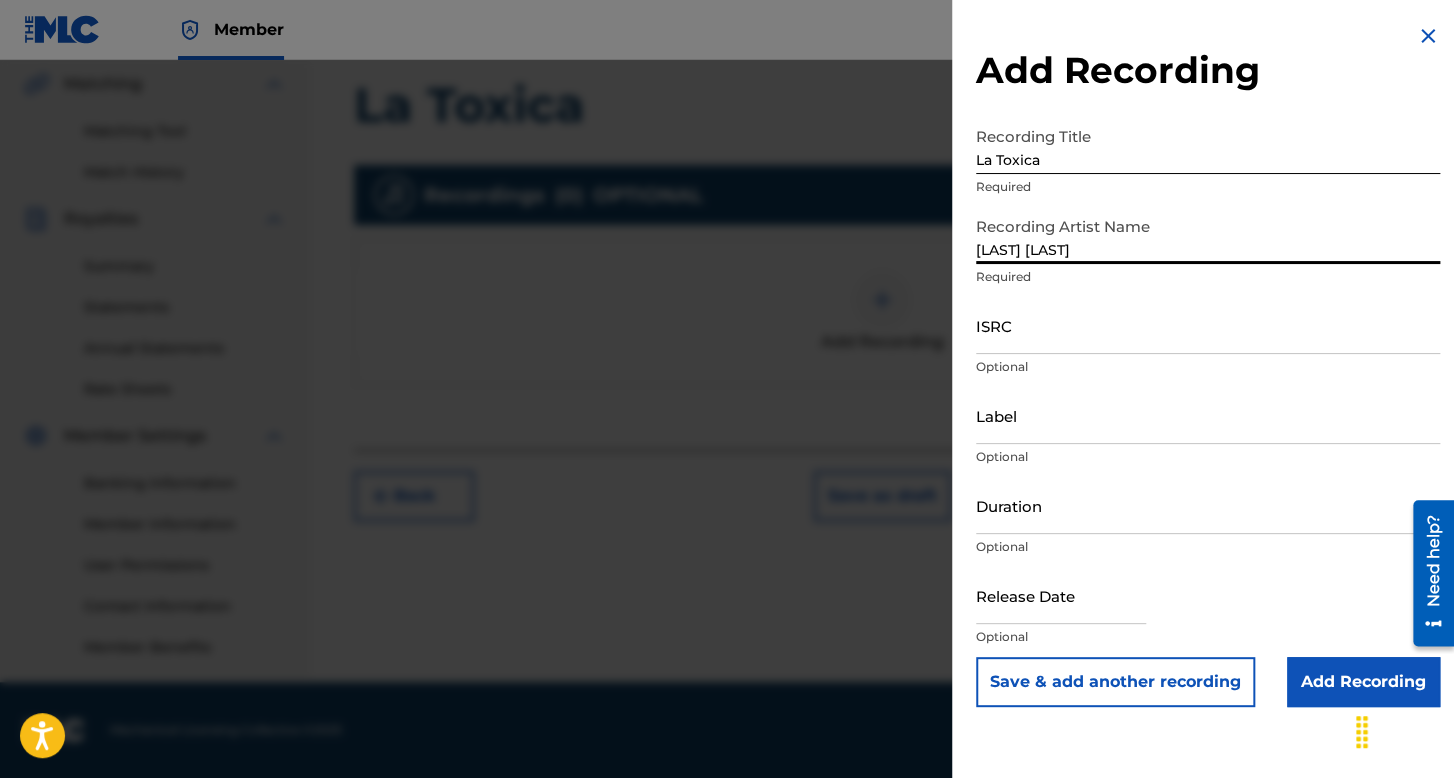 click on "ISRC" at bounding box center (1208, 325) 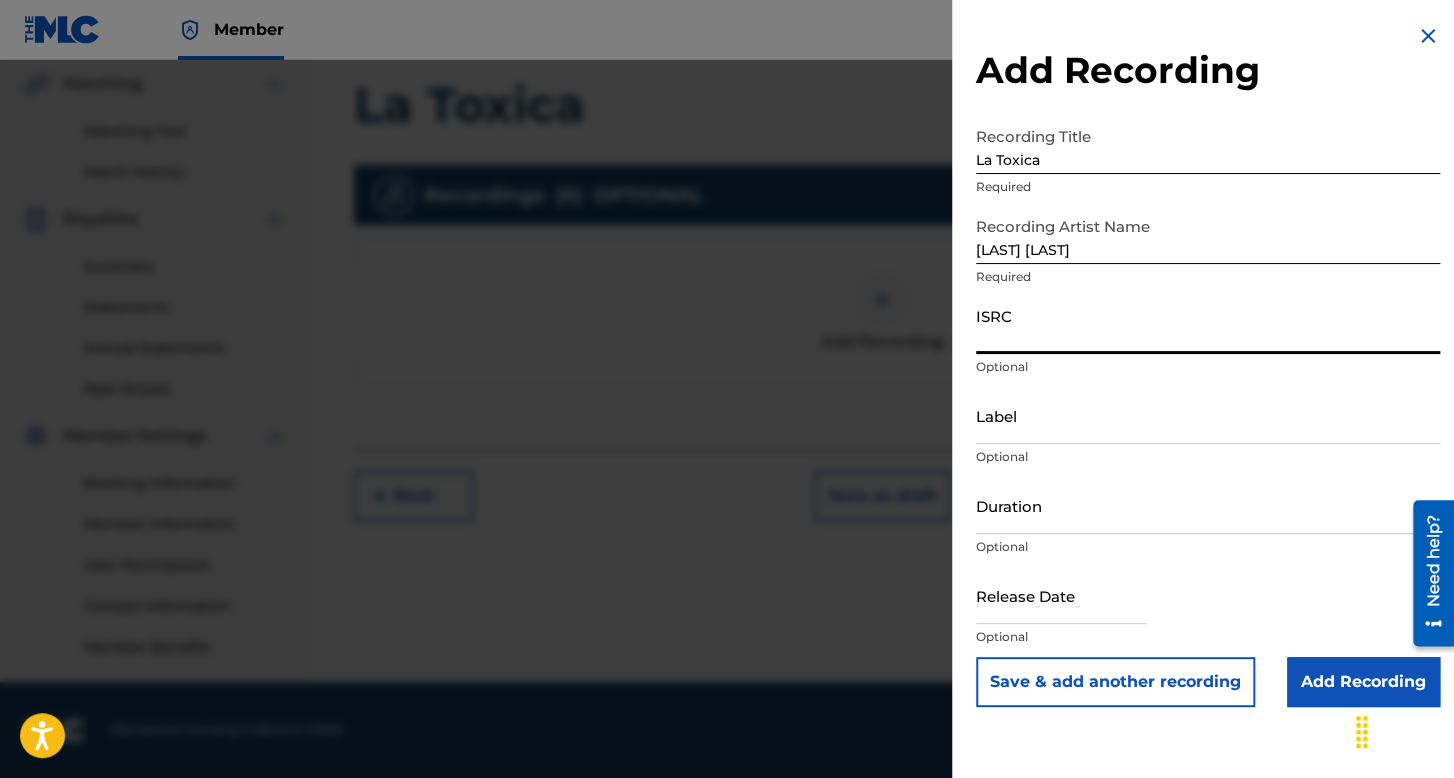 paste on "[ID]" 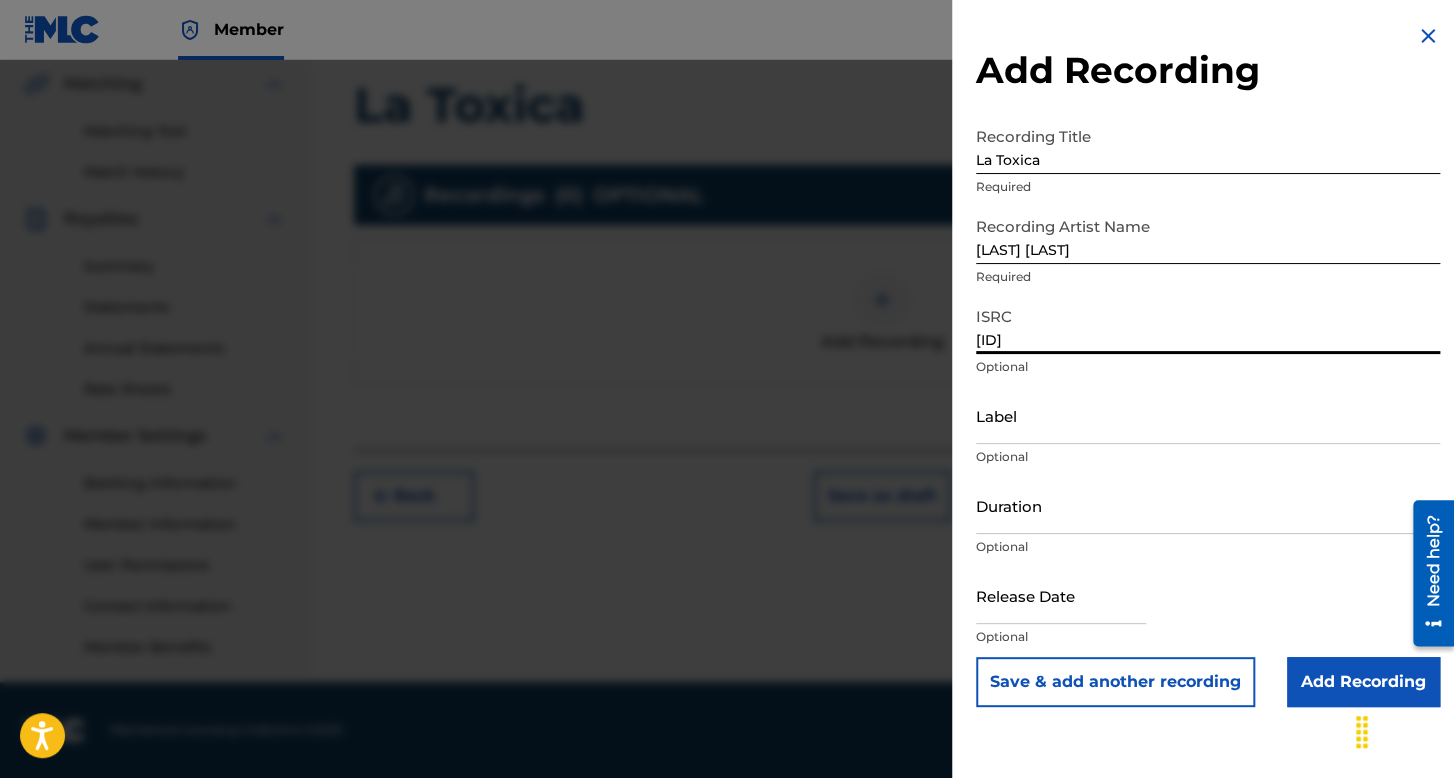 type on "[ID]" 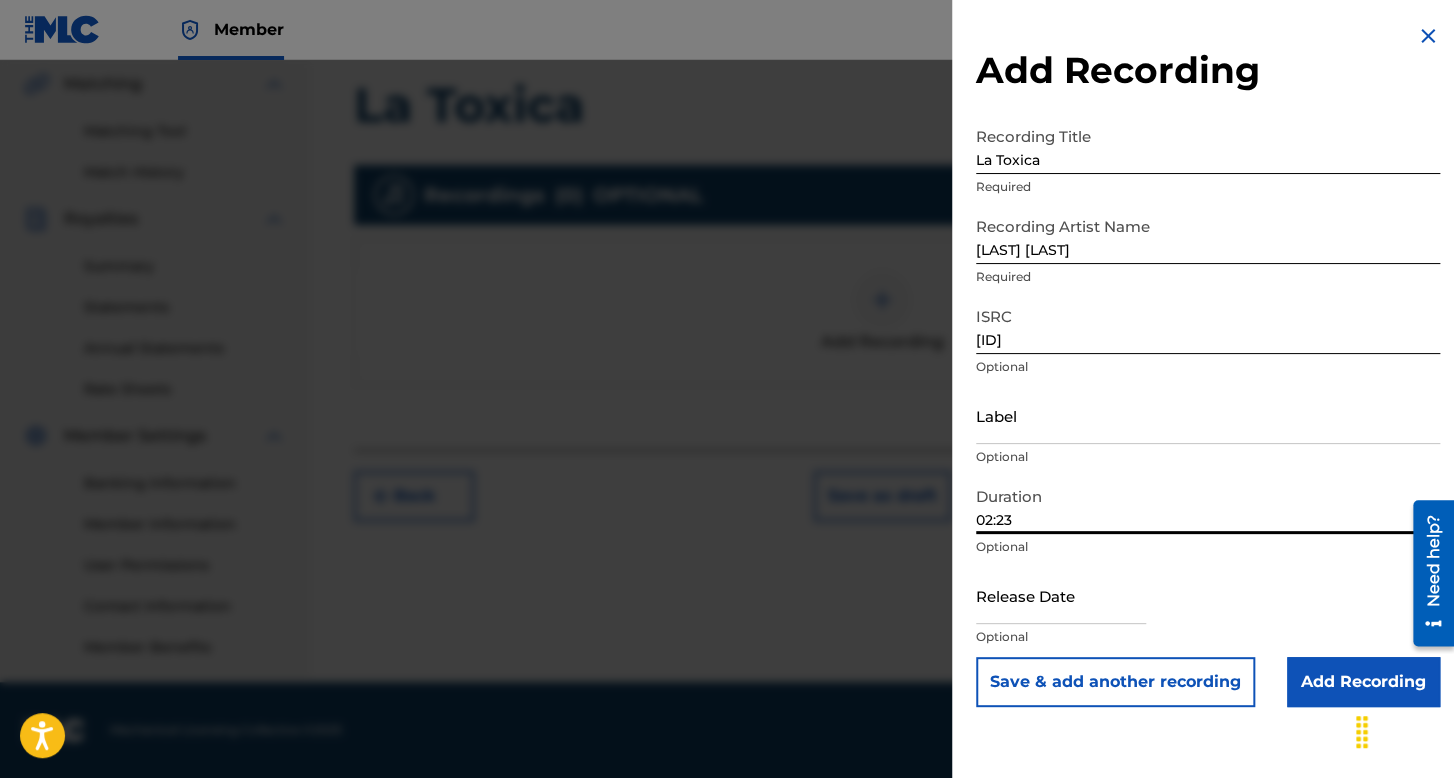 type on "02:23" 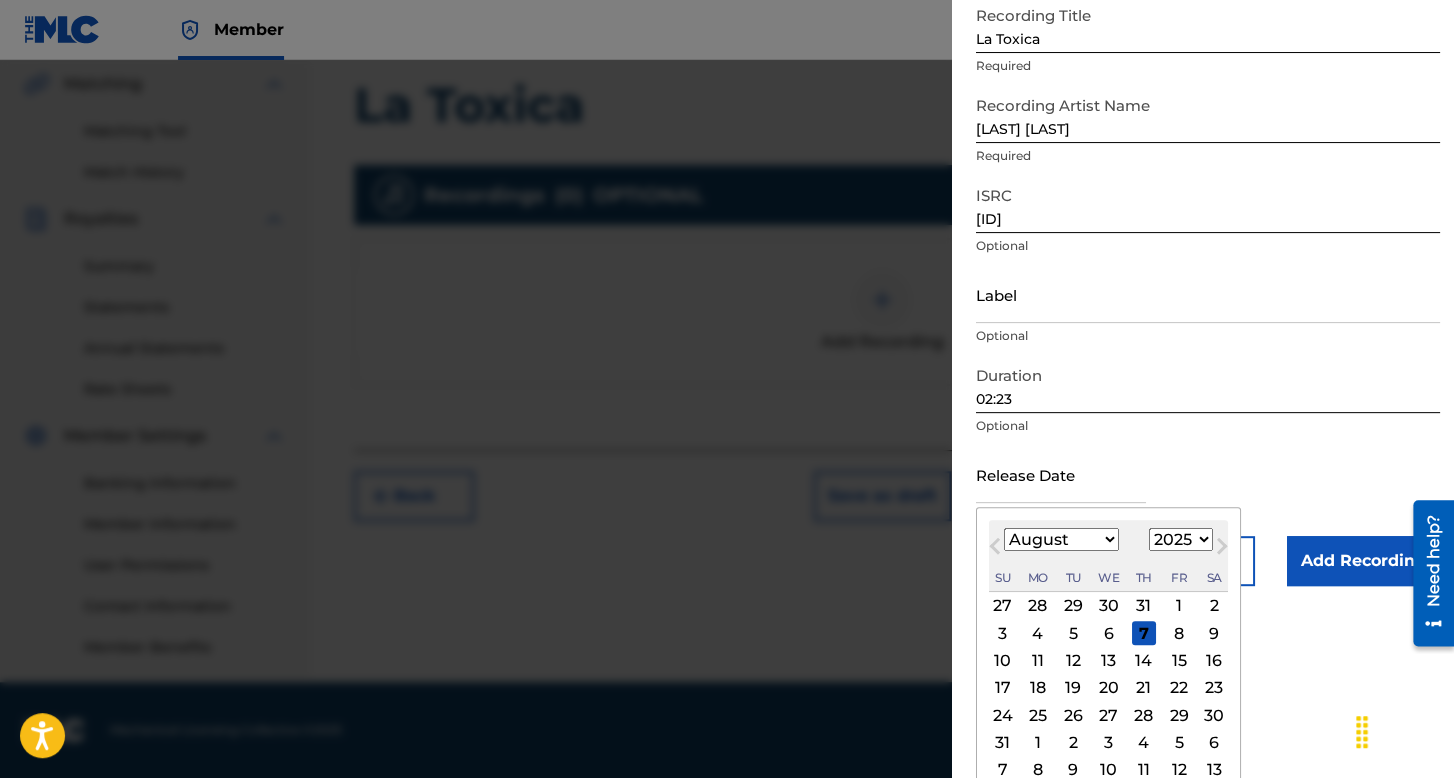 scroll, scrollTop: 139, scrollLeft: 0, axis: vertical 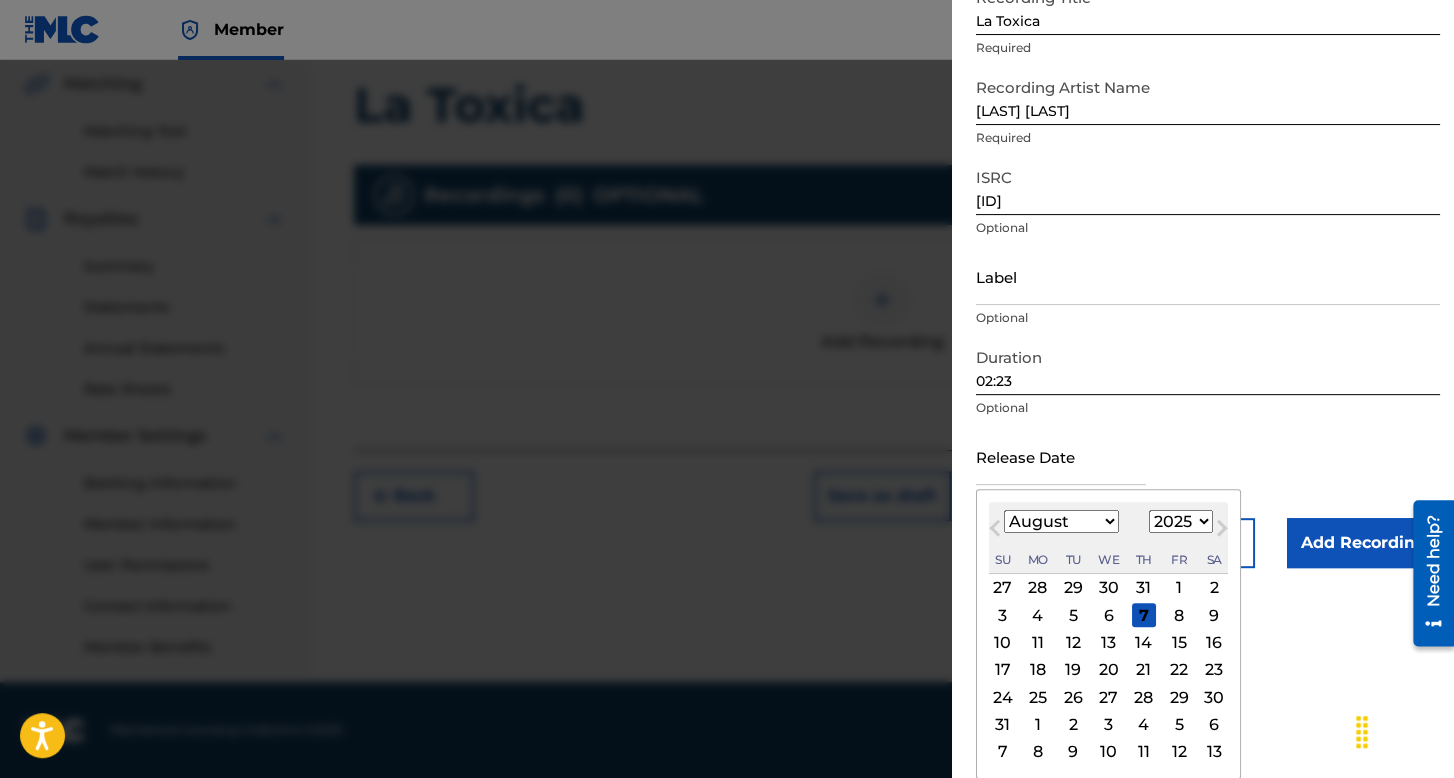 click on "January February March April May June July August September October November December" at bounding box center (1061, 521) 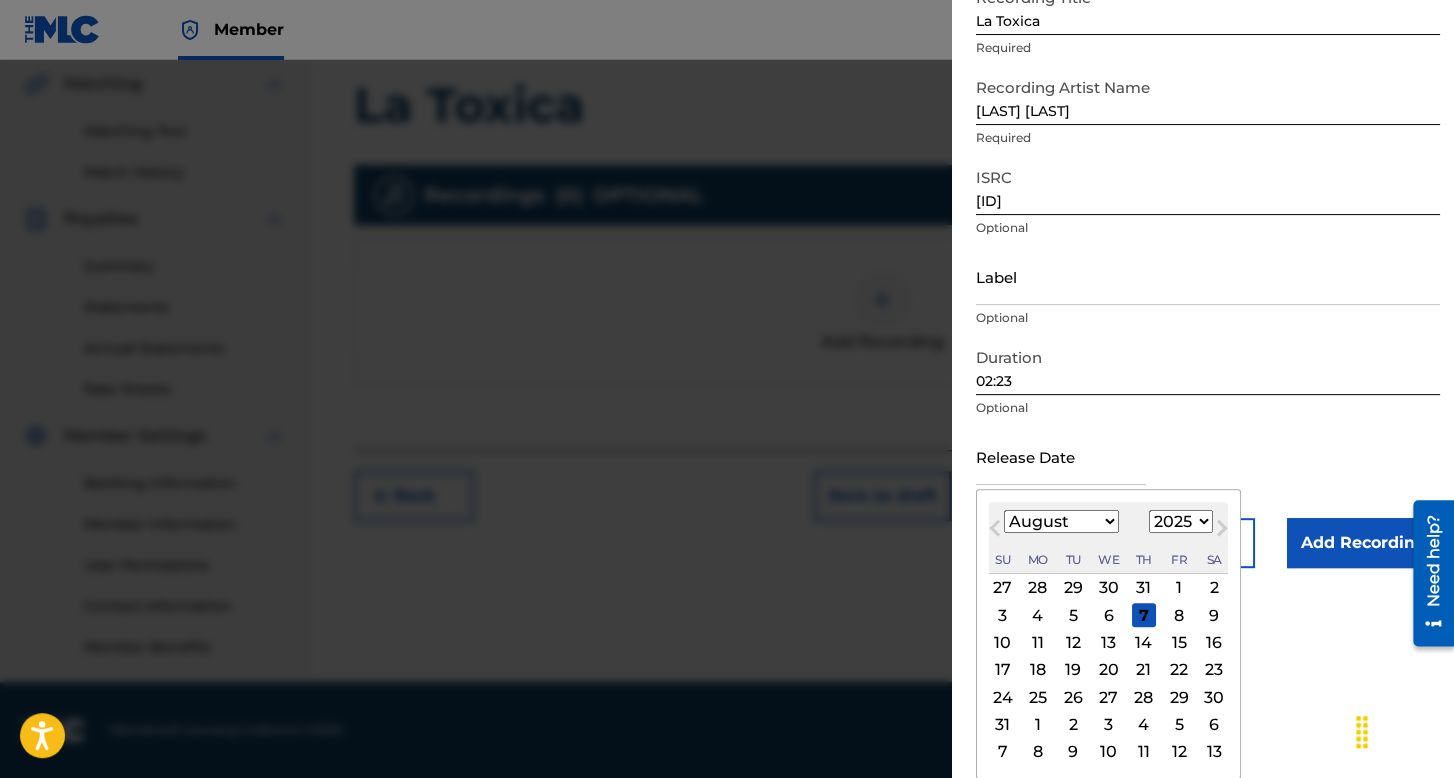 select on "4" 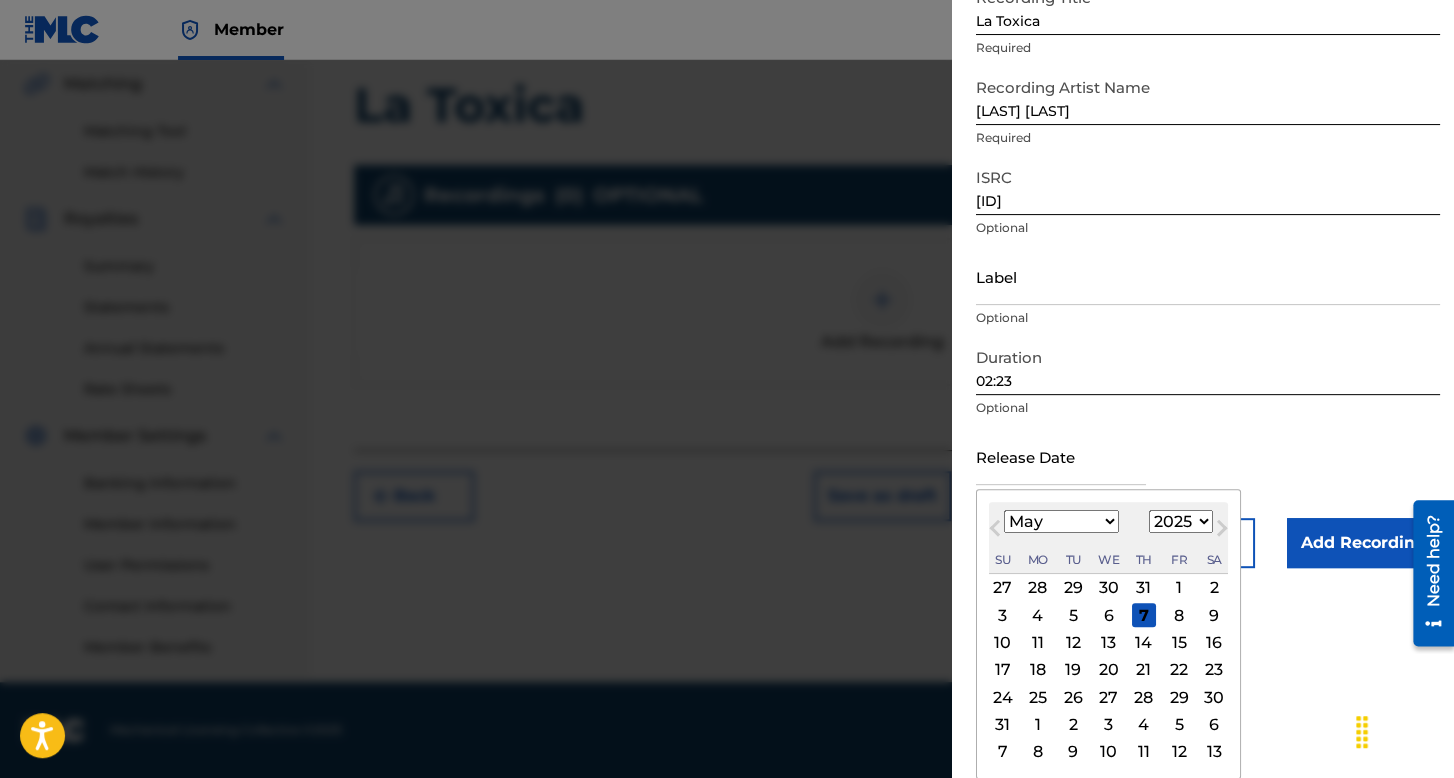 click on "January February March April May June July August September October November December" at bounding box center (1061, 521) 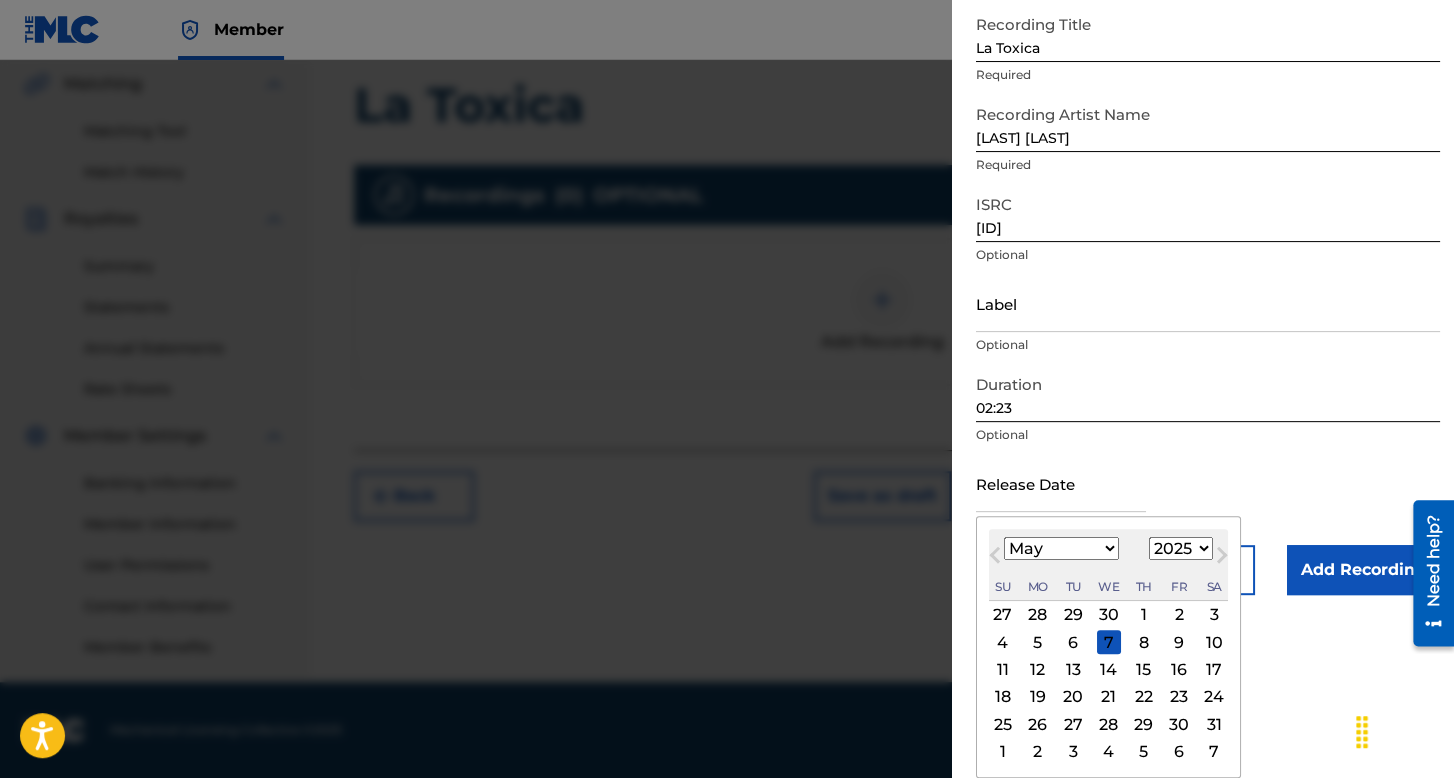 scroll, scrollTop: 112, scrollLeft: 0, axis: vertical 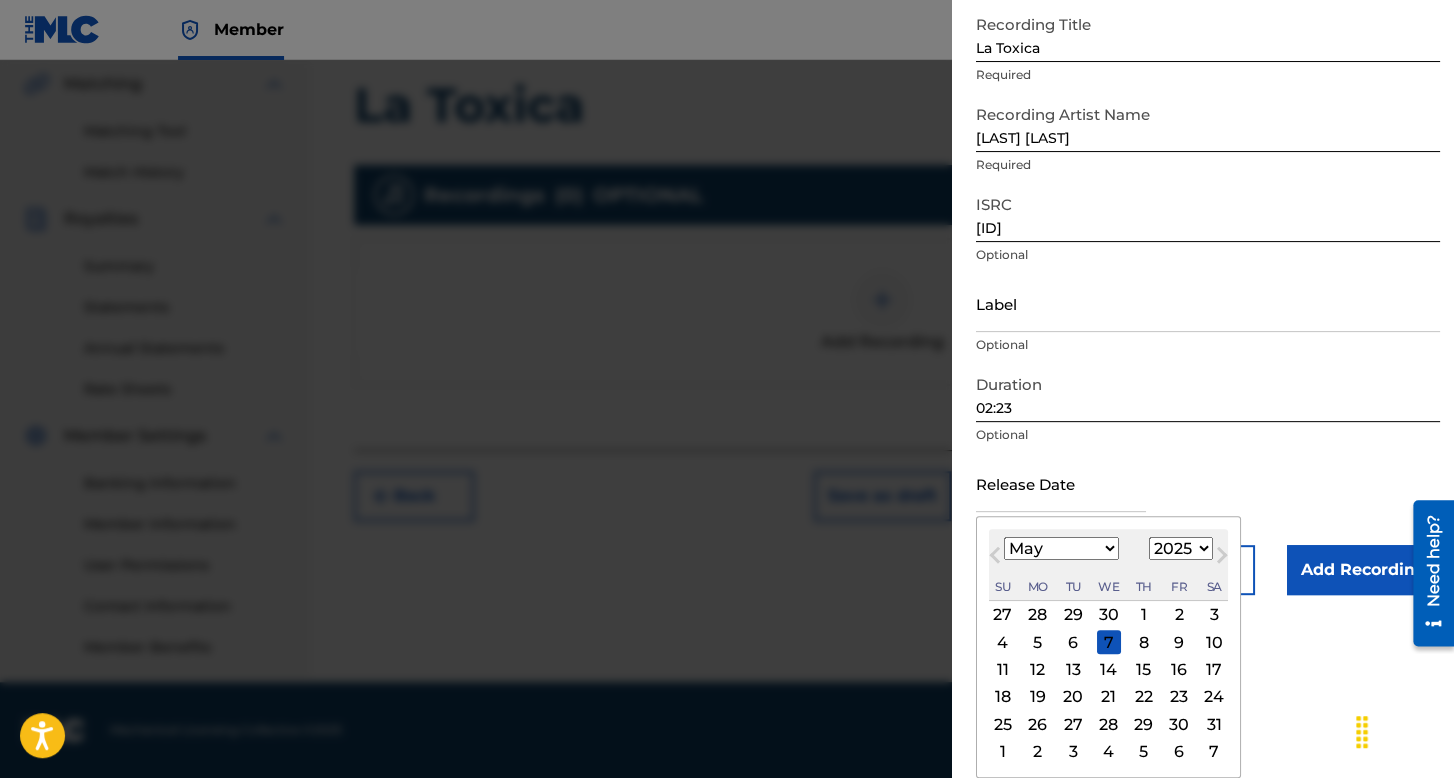 click on "1899 1900 1901 1902 1903 1904 1905 1906 1907 1908 1909 1910 1911 1912 1913 1914 1915 1916 1917 1918 1919 1920 1921 1922 1923 1924 1925 1926 1927 1928 1929 1930 1931 1932 1933 1934 1935 1936 1937 1938 1939 1940 1941 1942 1943 1944 1945 1946 1947 1948 1949 1950 1951 1952 1953 1954 1955 1956 1957 1958 1959 1960 1961 1962 1963 1964 1965 1966 1967 1968 1969 1970 1971 1972 1973 1974 1975 1976 1977 1978 1979 1980 1981 1982 1983 1984 1985 1986 1987 1988 1989 1990 1991 1992 1993 1994 1995 1996 1997 1998 1999 2000 2001 2002 2003 2004 2005 2006 2007 2008 2009 2010 2011 2012 2013 2014 2015 2016 2017 2018 2019 2020 2021 2022 2023 2024 2025 2026 2027 2028 2029 2030 2031 2032 2033 2034 2035 2036 2037 2038 2039 2040 2041 2042 2043 2044 2045 2046 2047 2048 2049 2050 2051 2052 2053 2054 2055 2056 2057 2058 2059 2060 2061 2062 2063 2064 2065 2066 2067 2068 2069 2070 2071 2072 2073 2074 2075 2076 2077 2078 2079 2080 2081 2082 2083 2084 2085 2086 2087 2088 2089 2090 2091 2092 2093 2094 2095 2096 2097 2098 2099 2100" at bounding box center [1181, 548] 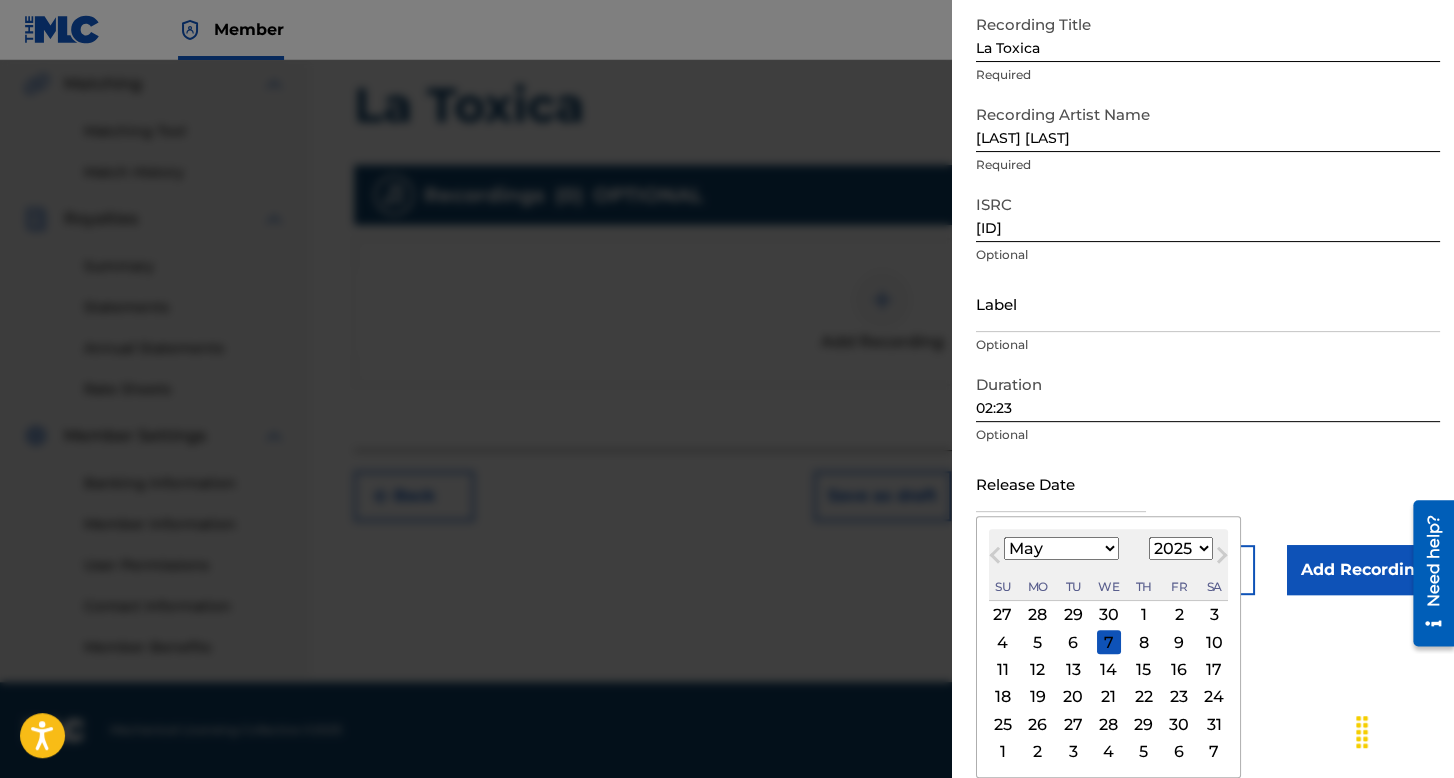click on "21" at bounding box center (1109, 697) 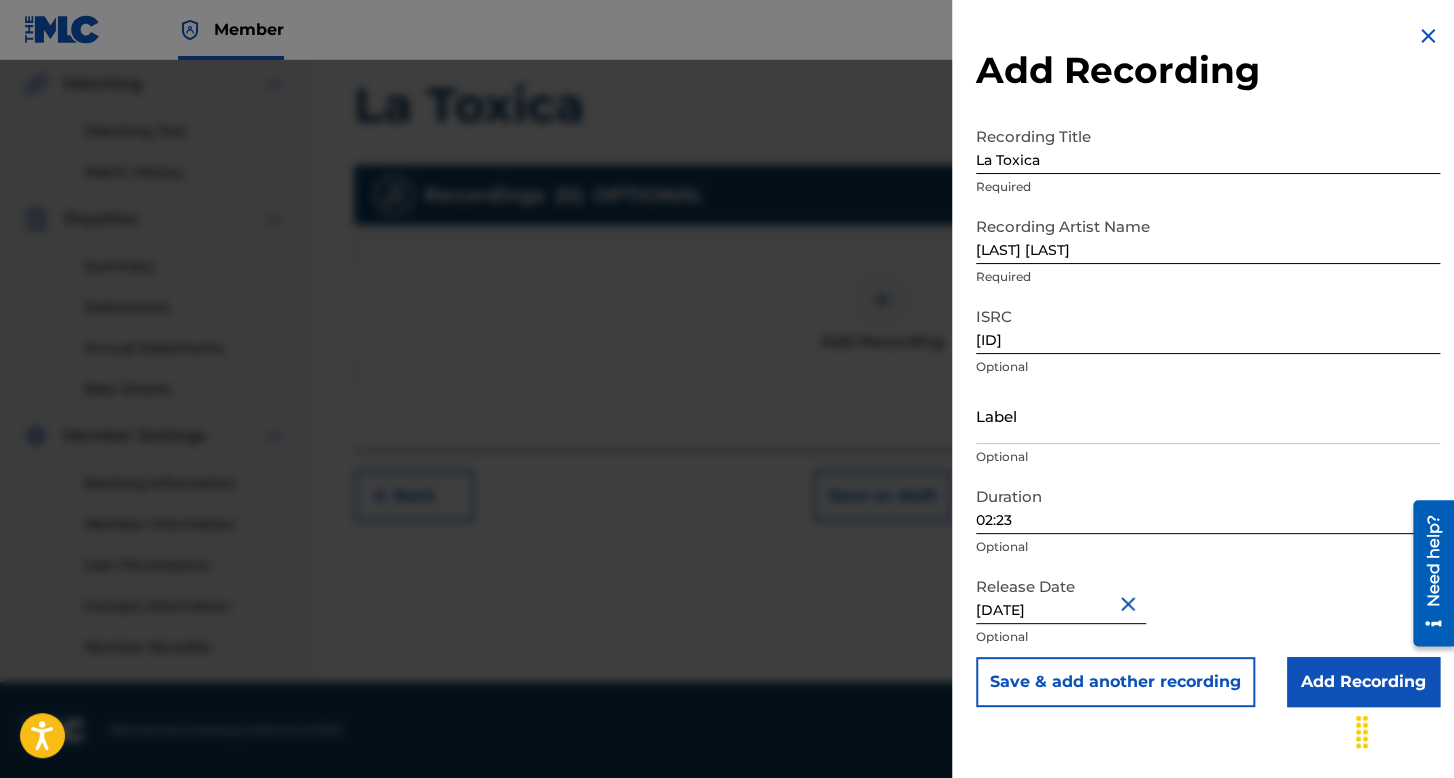 scroll, scrollTop: 0, scrollLeft: 0, axis: both 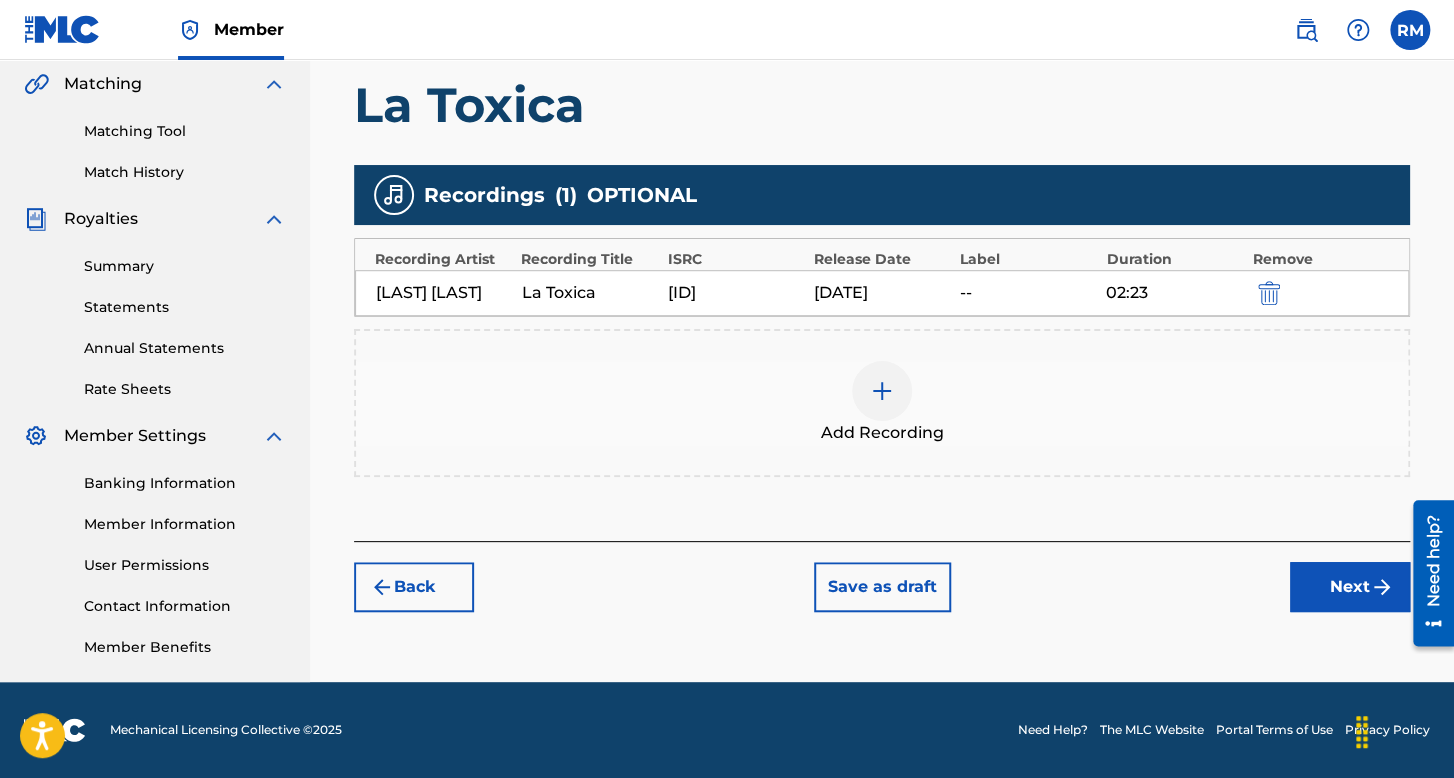 click on "Next" at bounding box center (1350, 587) 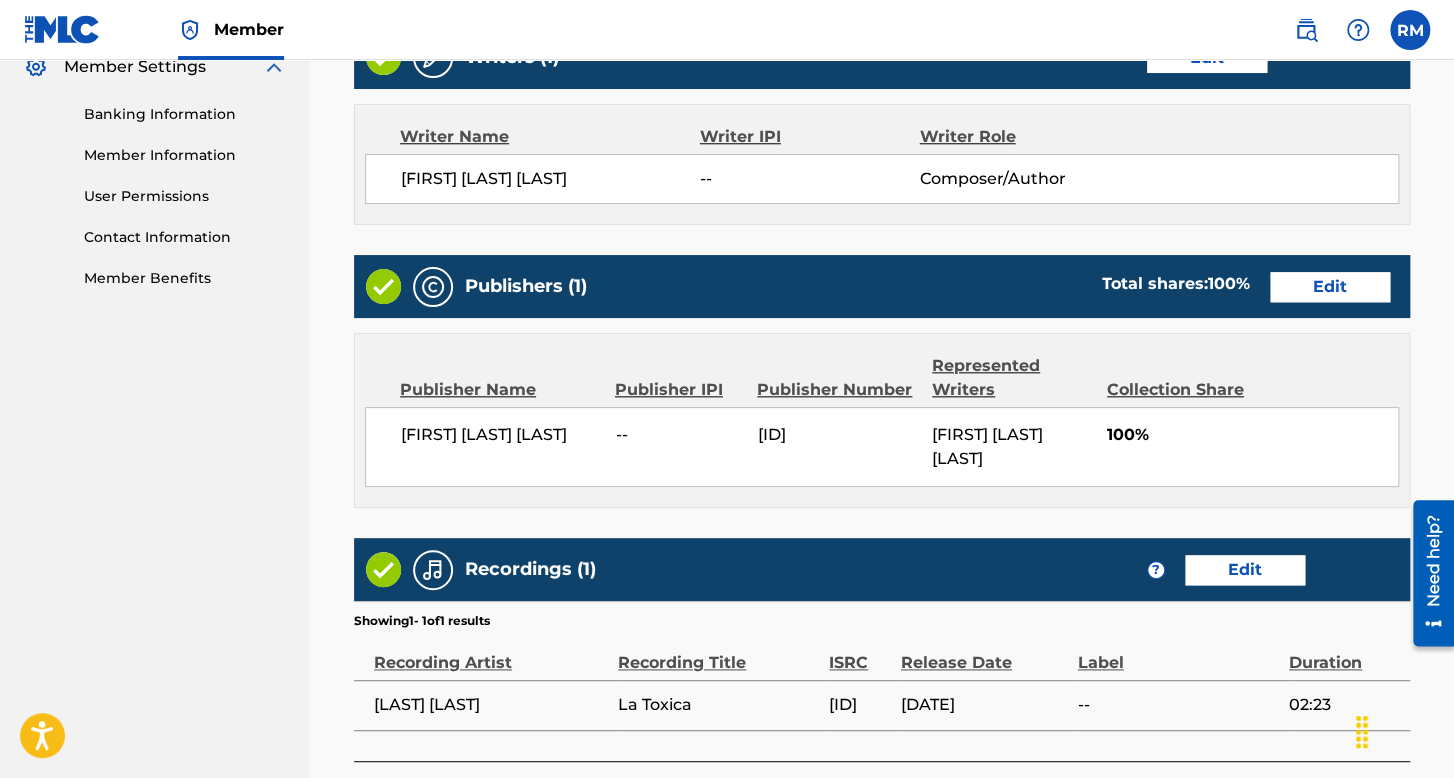 scroll, scrollTop: 999, scrollLeft: 0, axis: vertical 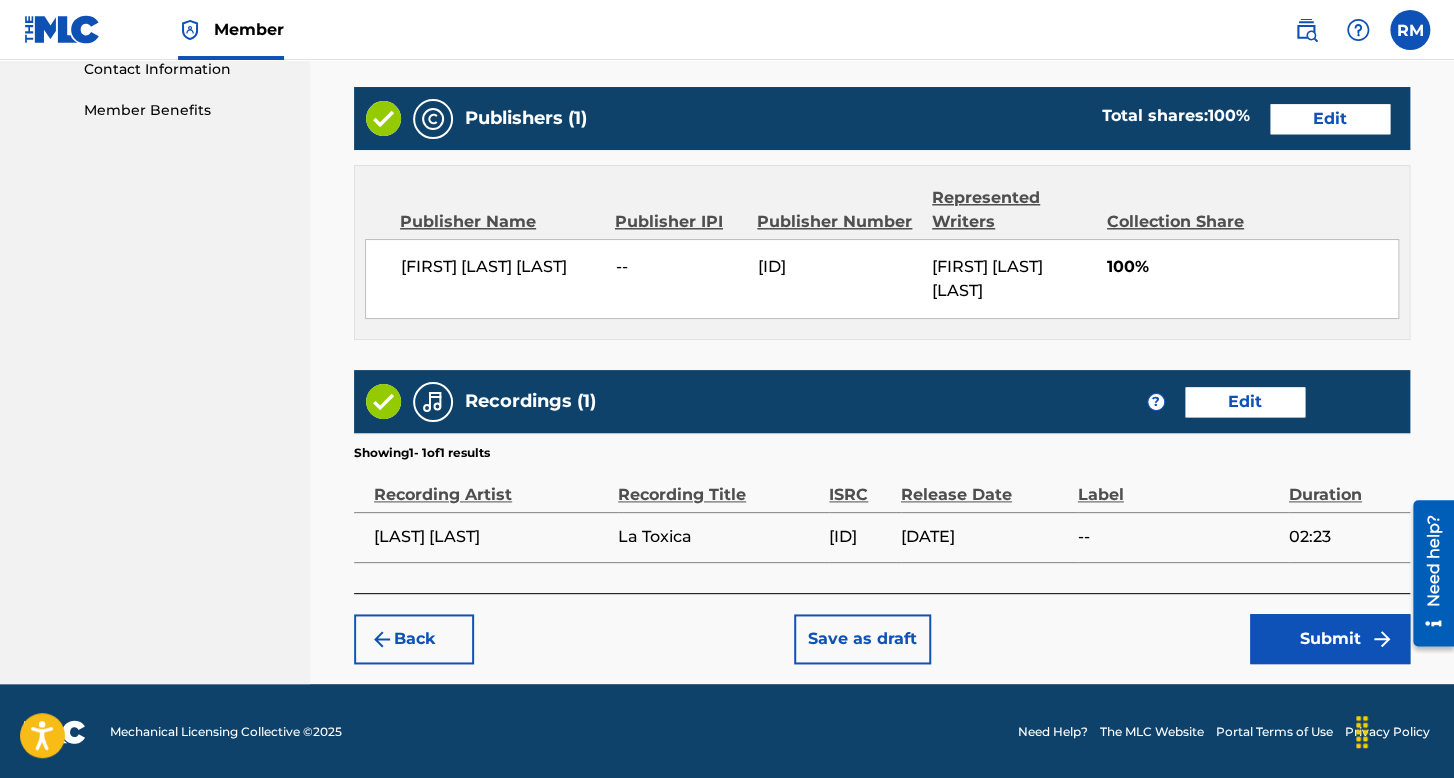 click on "Submit" at bounding box center (1330, 639) 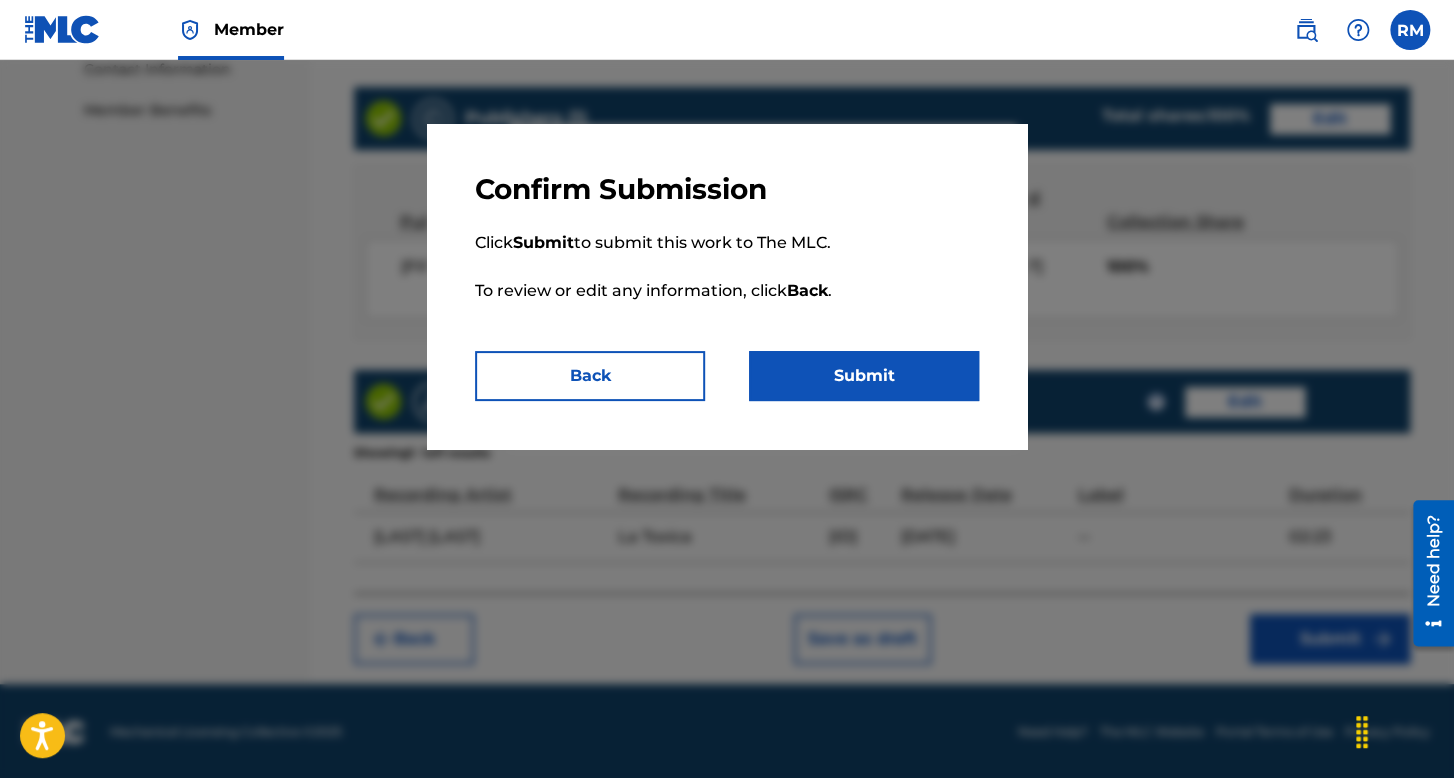 click on "Submit" at bounding box center [864, 376] 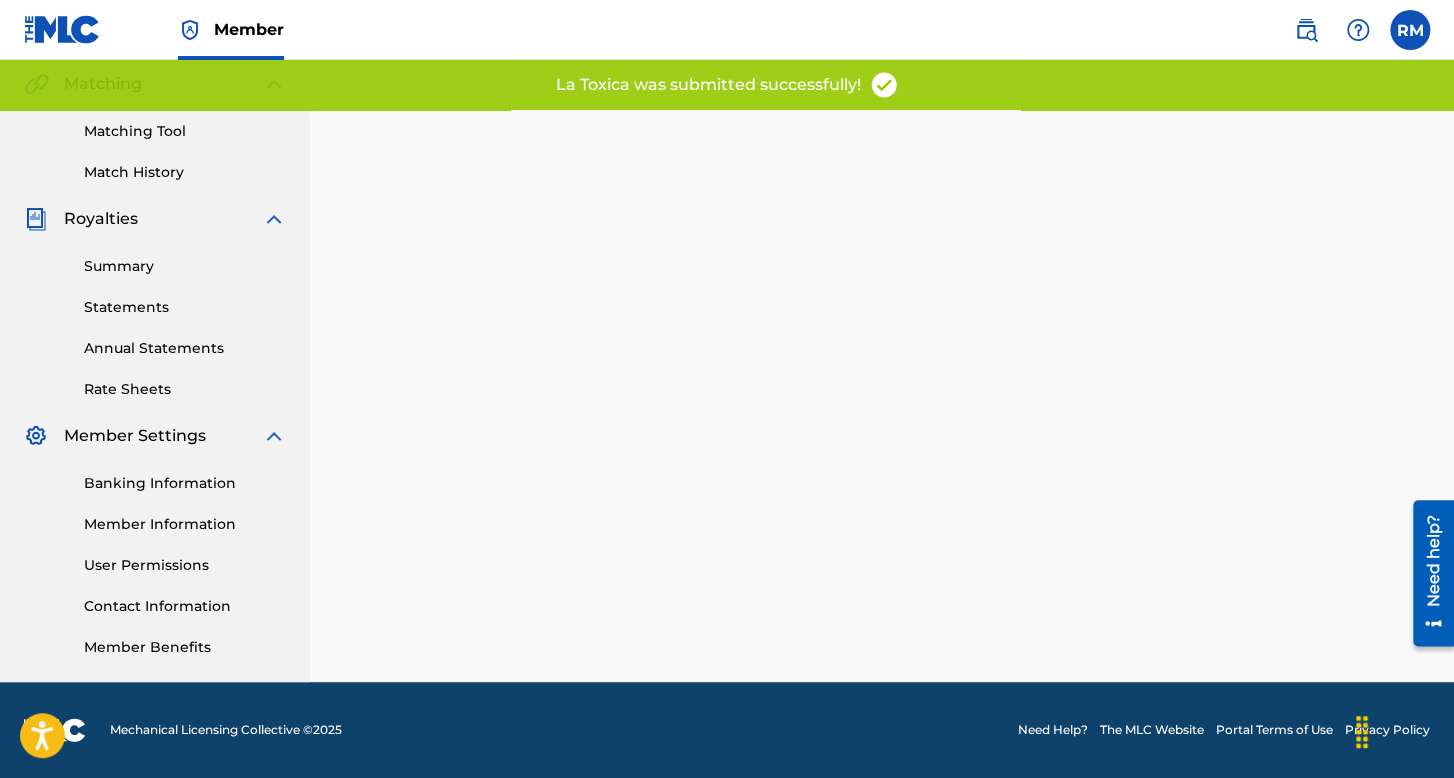 scroll, scrollTop: 0, scrollLeft: 0, axis: both 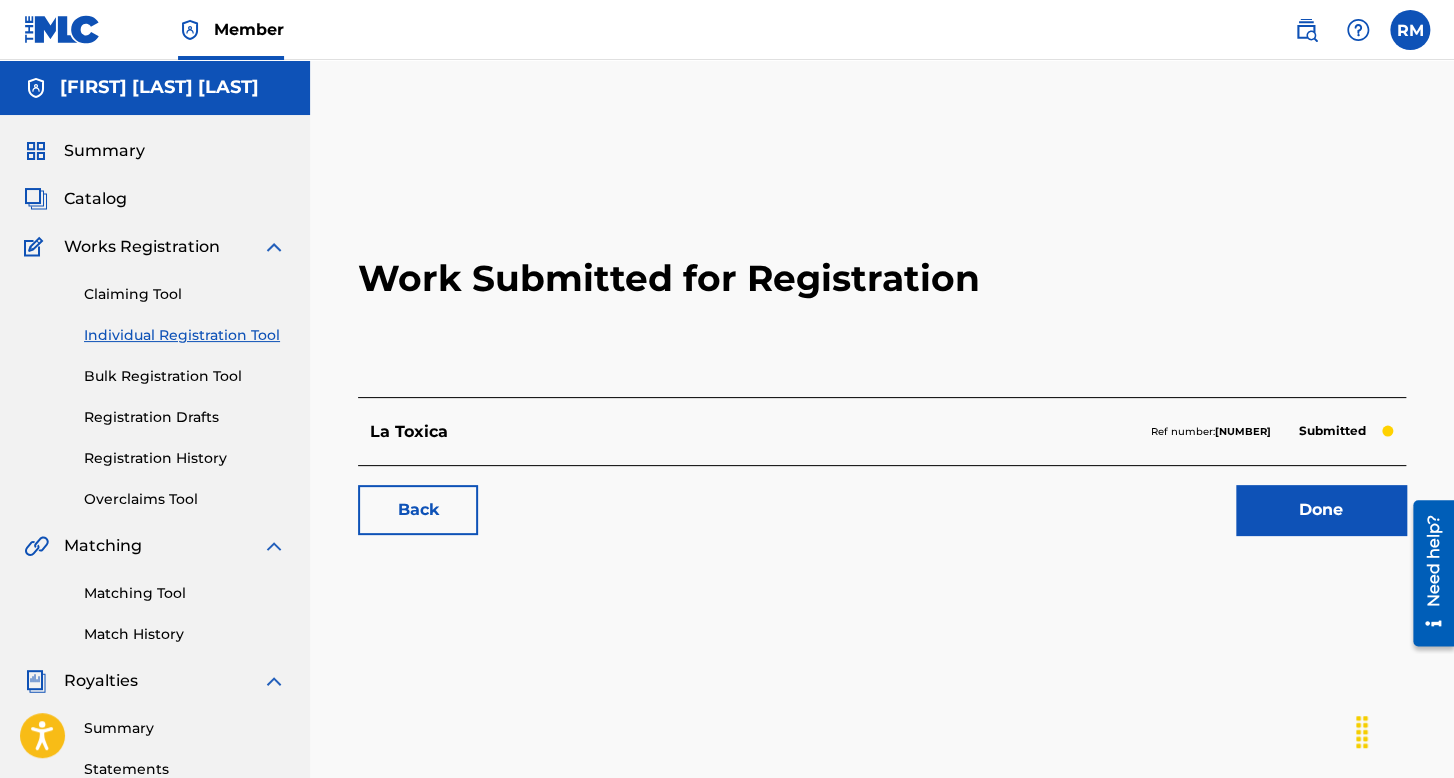 click on "Individual Registration Tool" at bounding box center (185, 335) 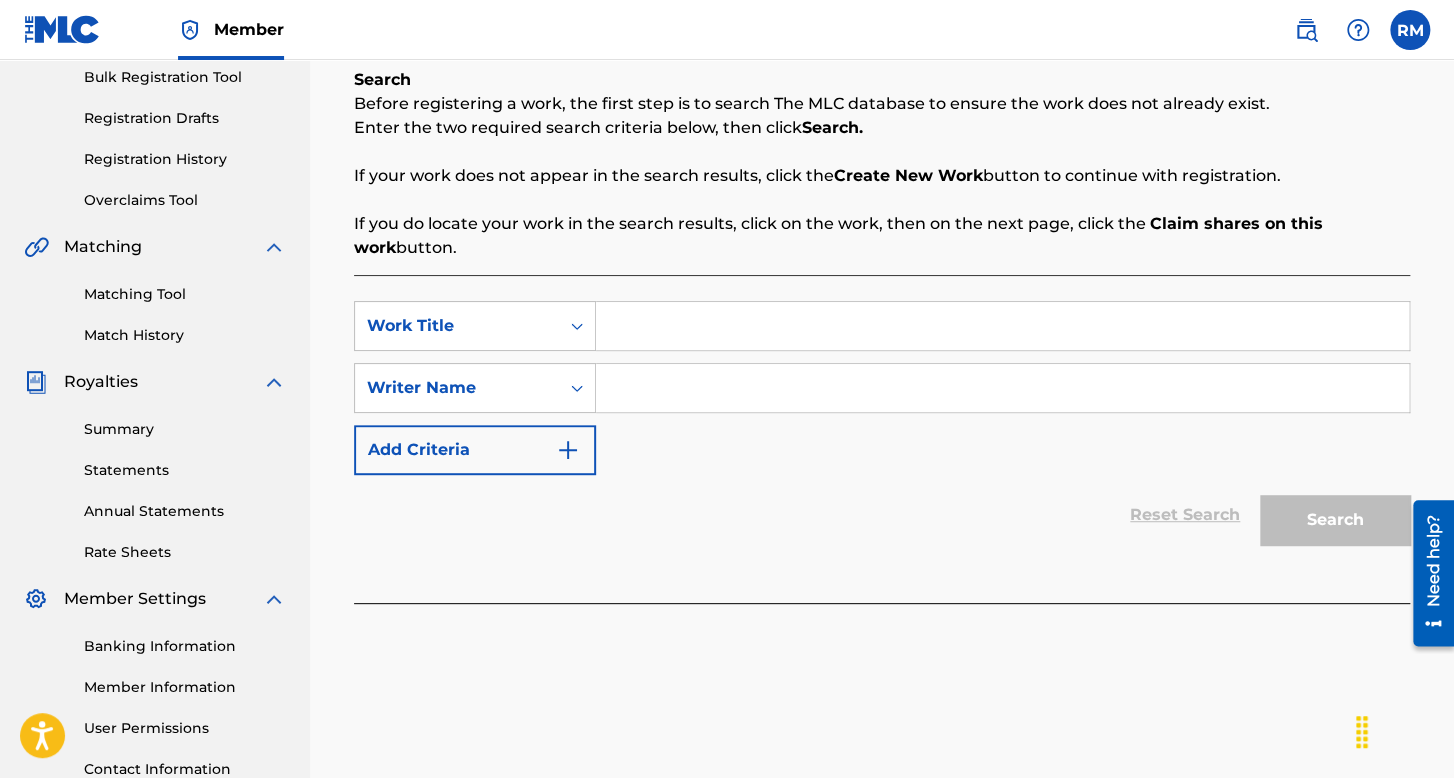 scroll, scrollTop: 300, scrollLeft: 0, axis: vertical 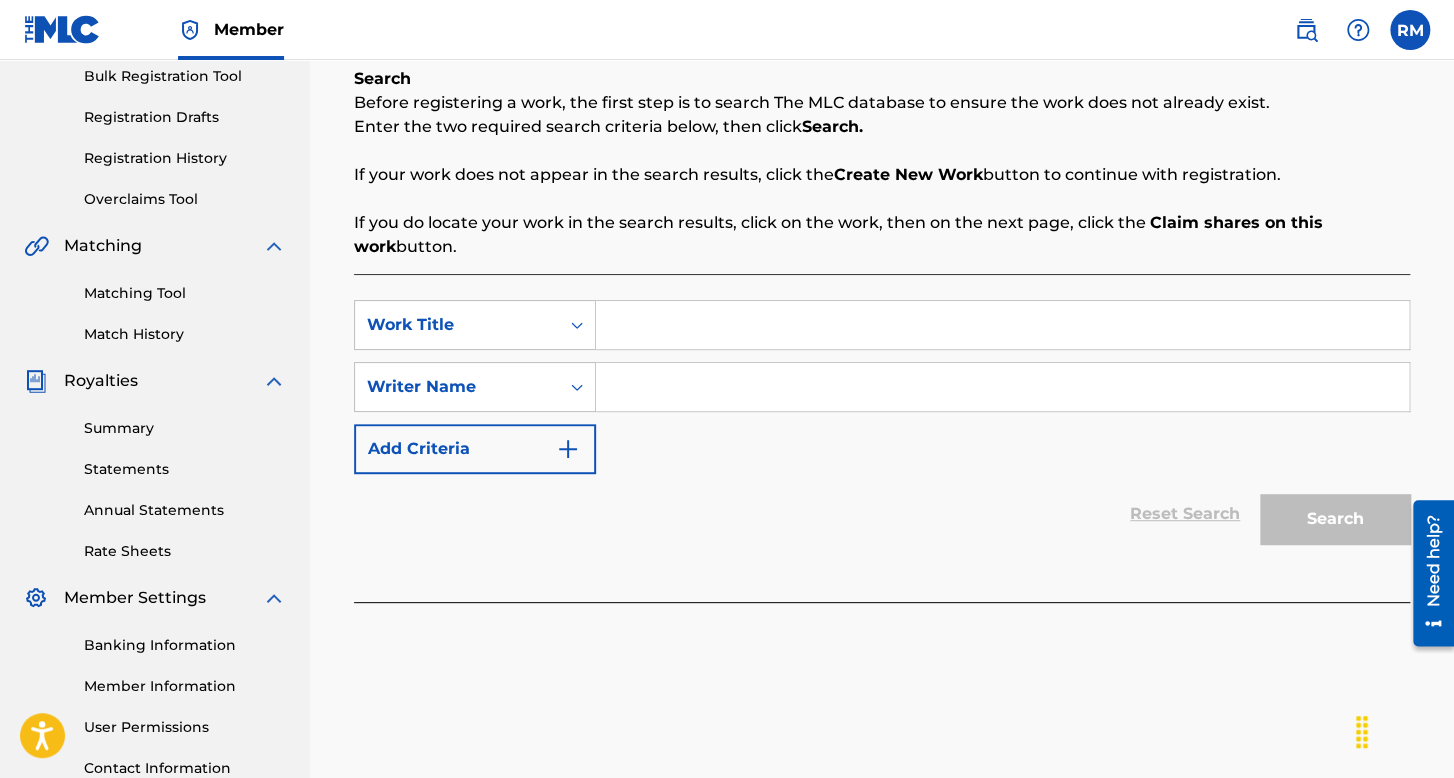 click at bounding box center [1002, 325] 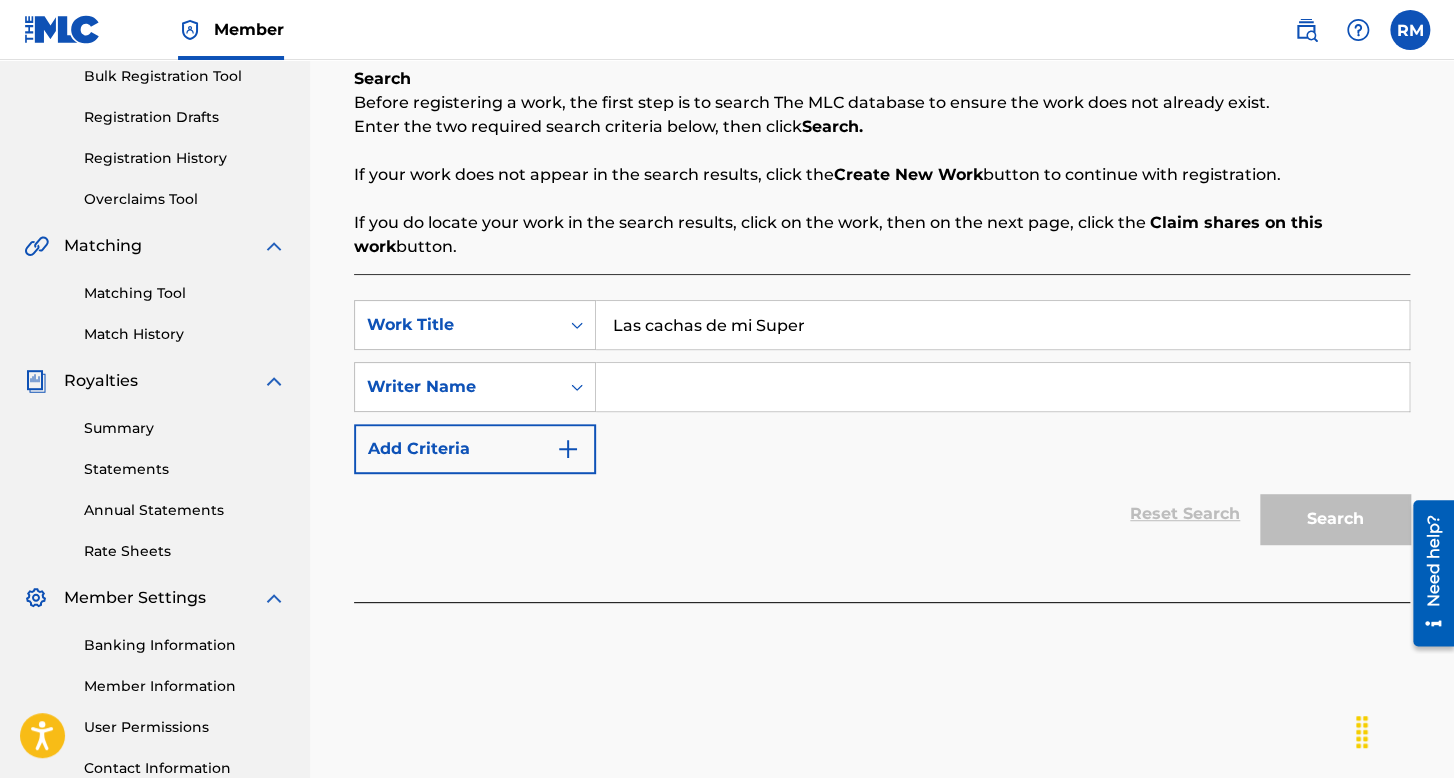 type on "Las cachas de mi Super" 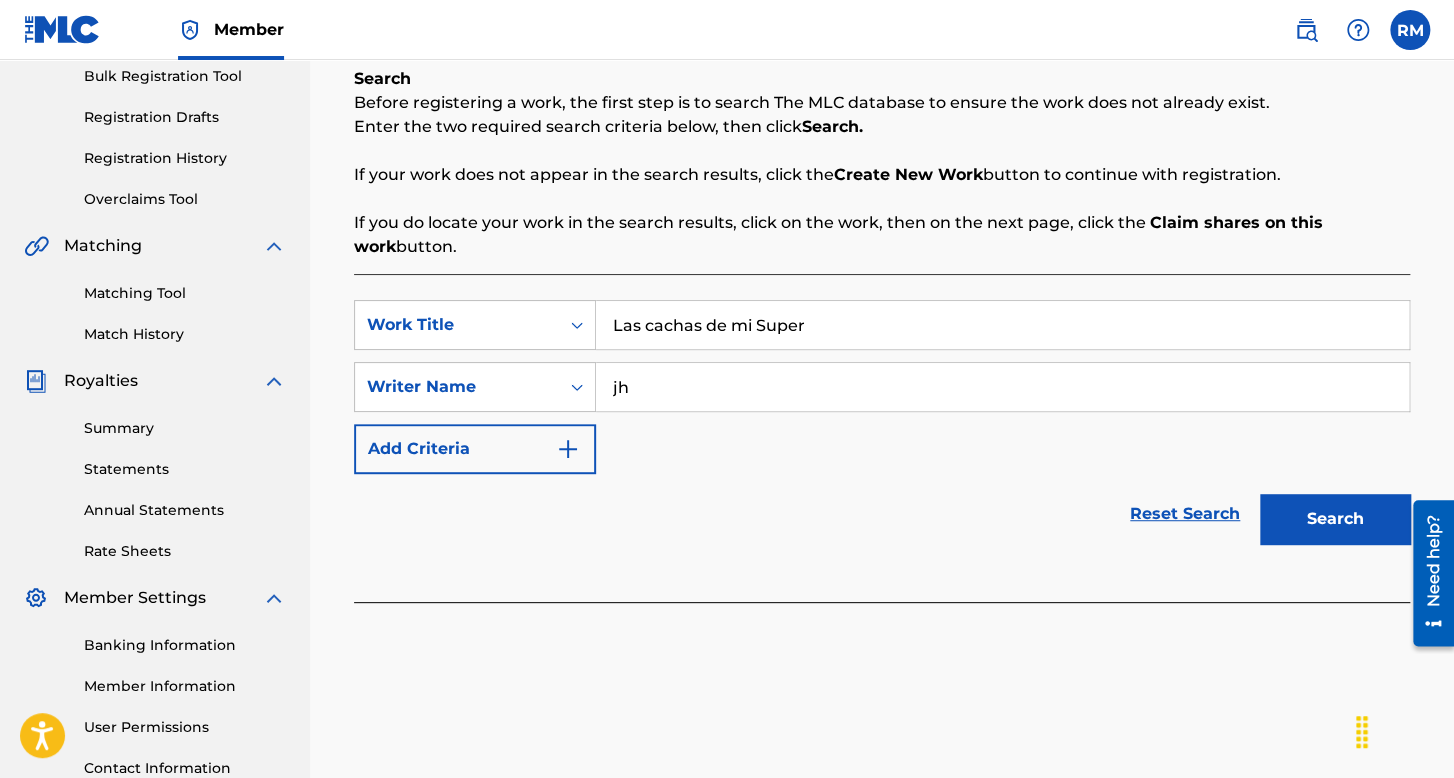 type on "jh" 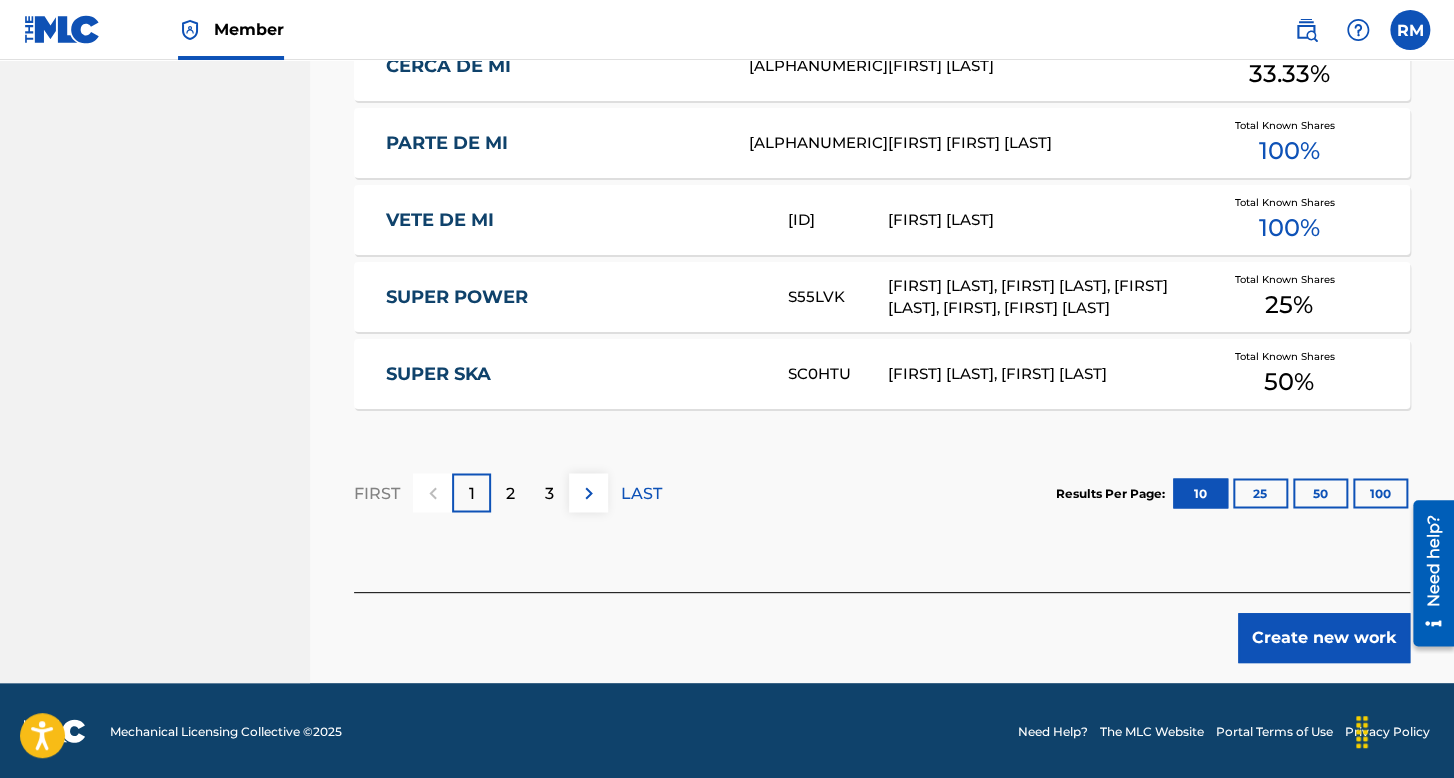 click on "Create new work" at bounding box center (1324, 638) 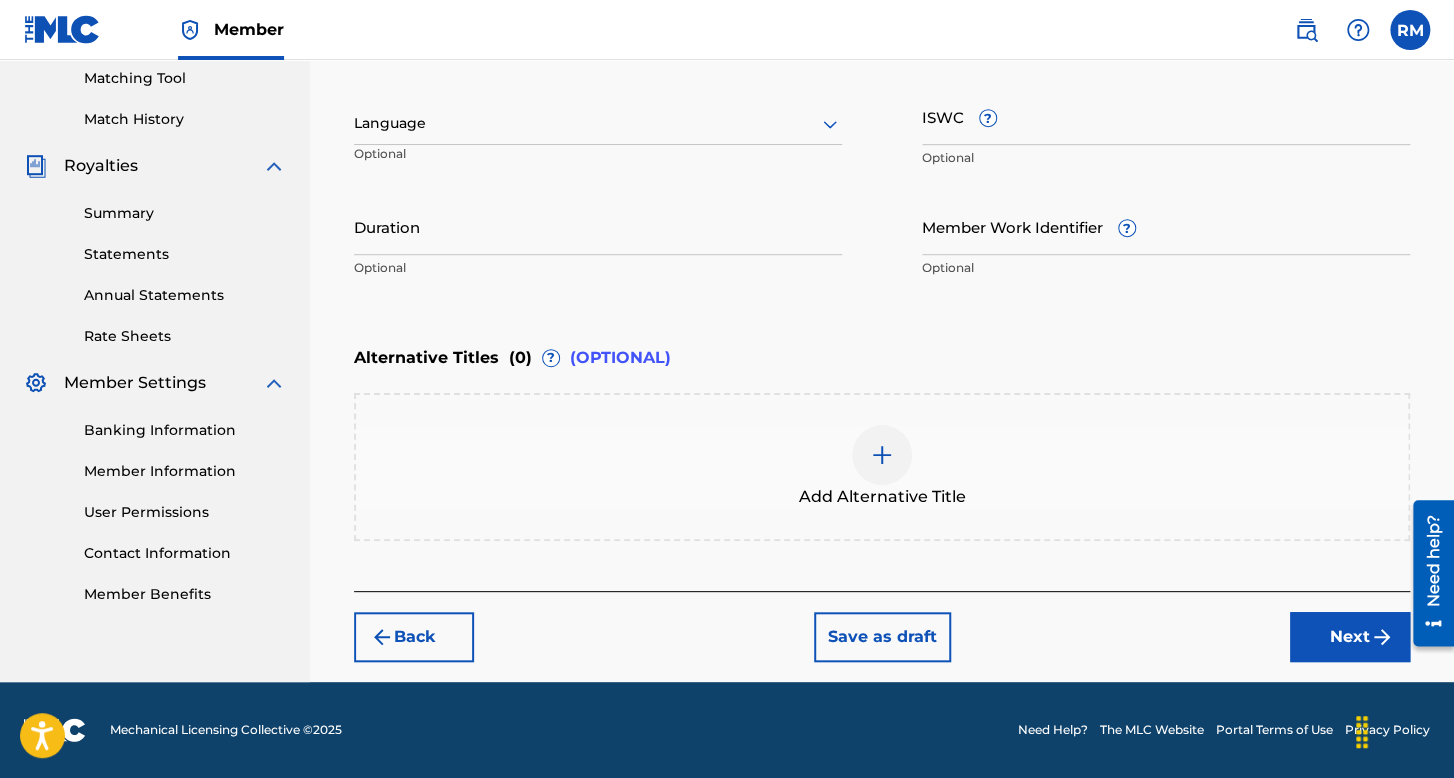 scroll, scrollTop: 513, scrollLeft: 0, axis: vertical 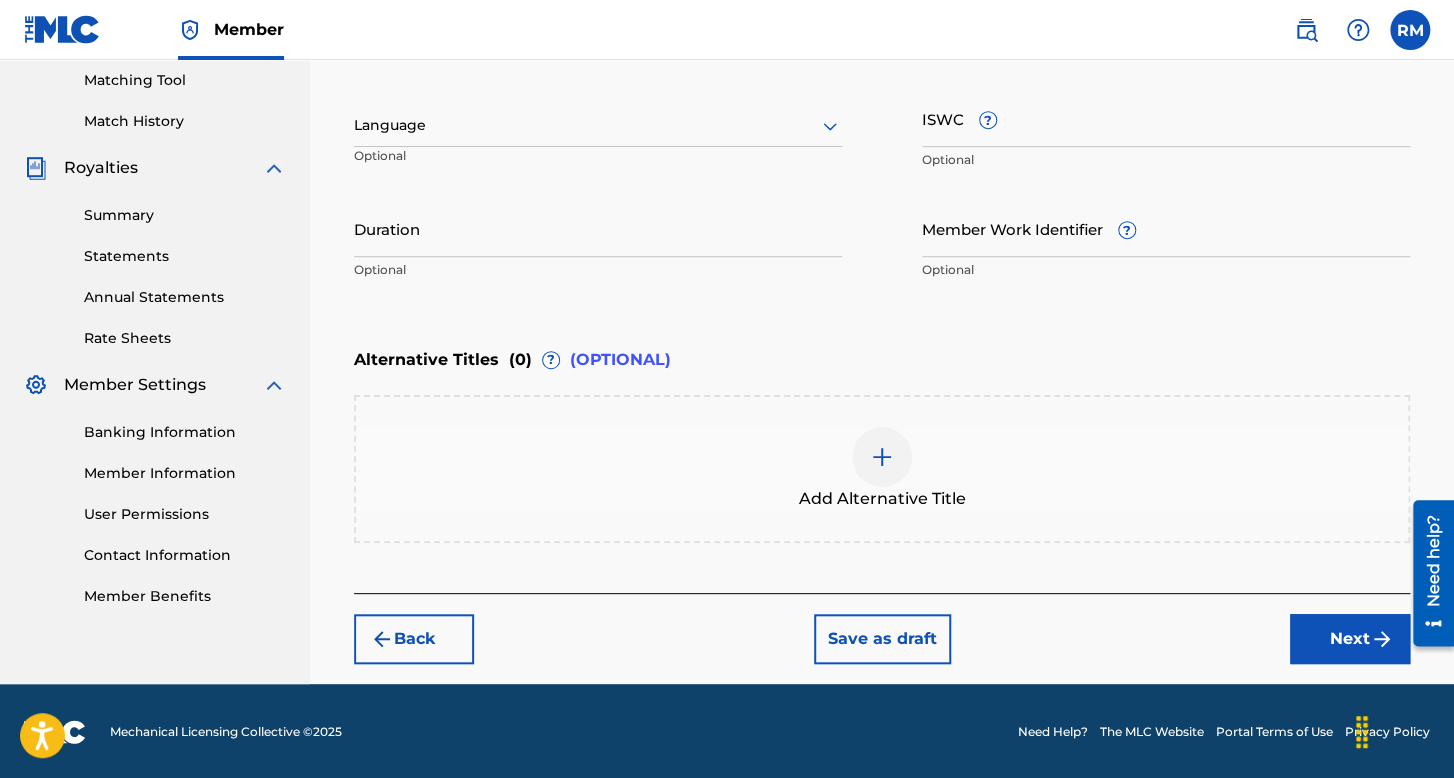 click on "Language" at bounding box center (598, 126) 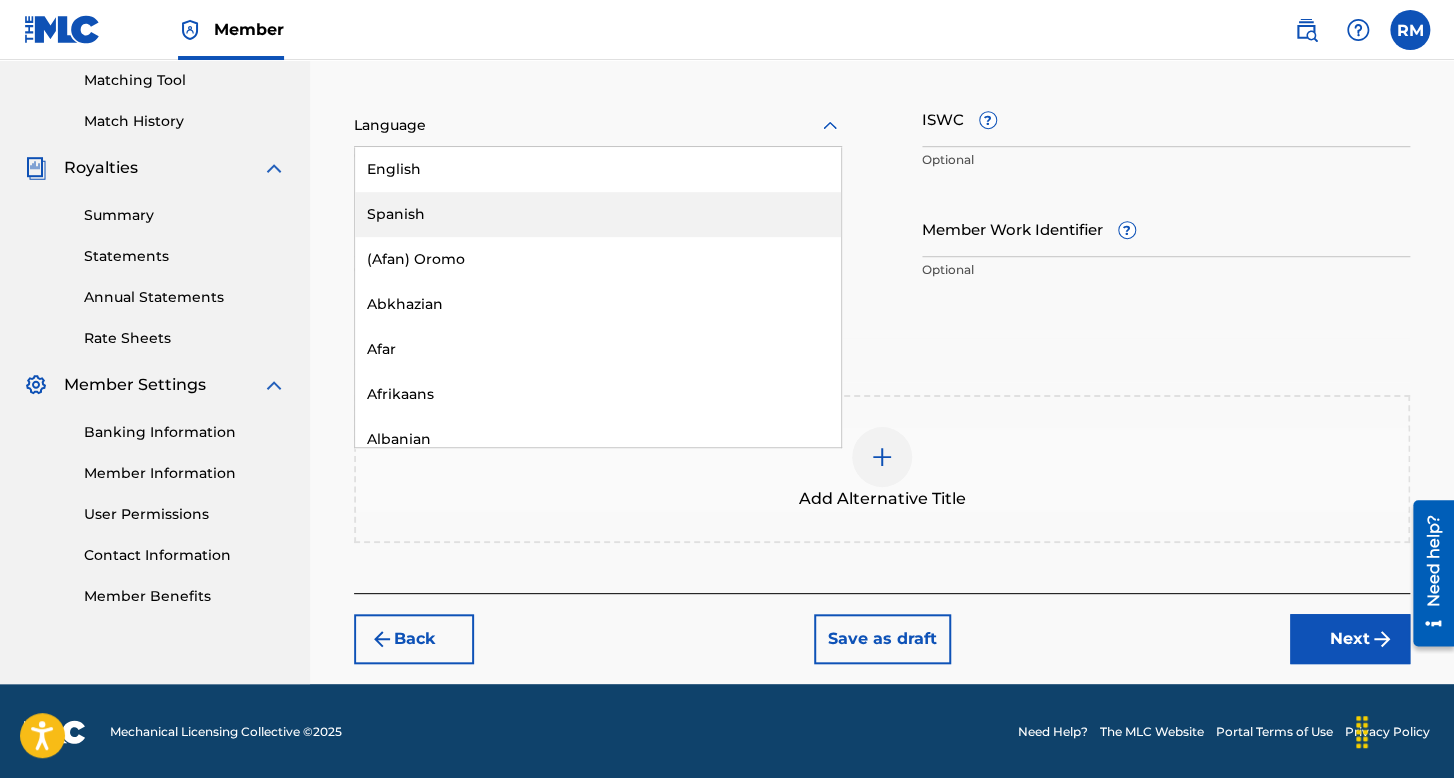 click on "Spanish" at bounding box center (598, 214) 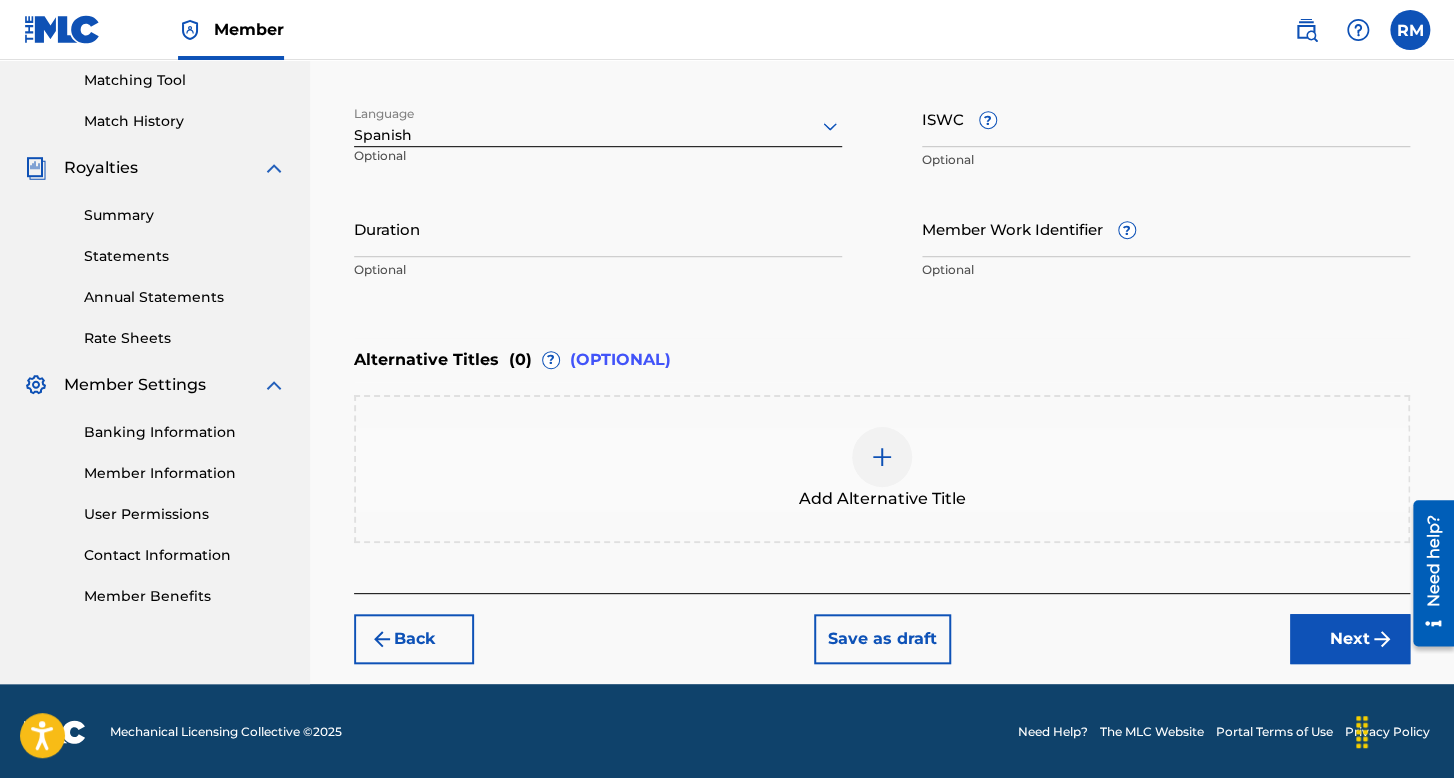click on "Duration" at bounding box center (598, 228) 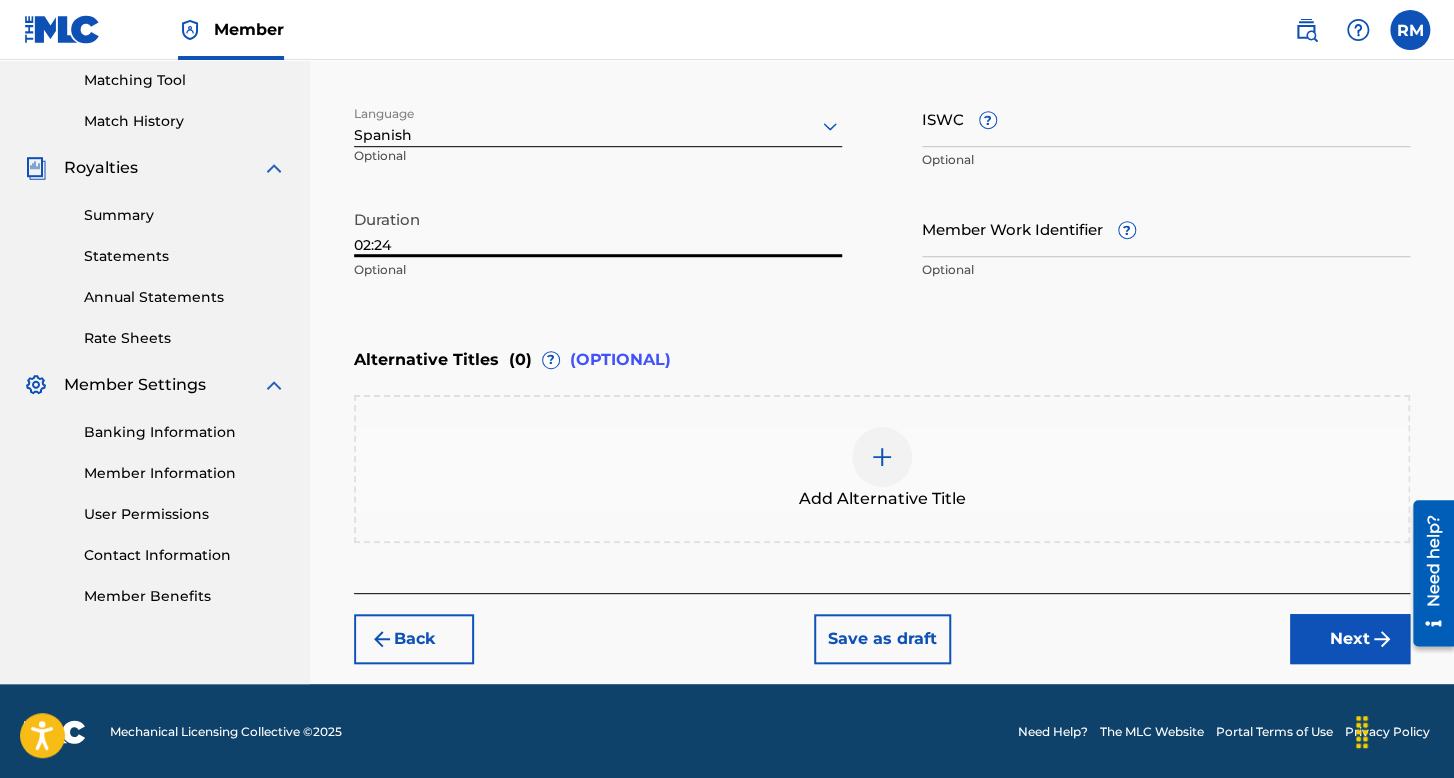 type on "02:24" 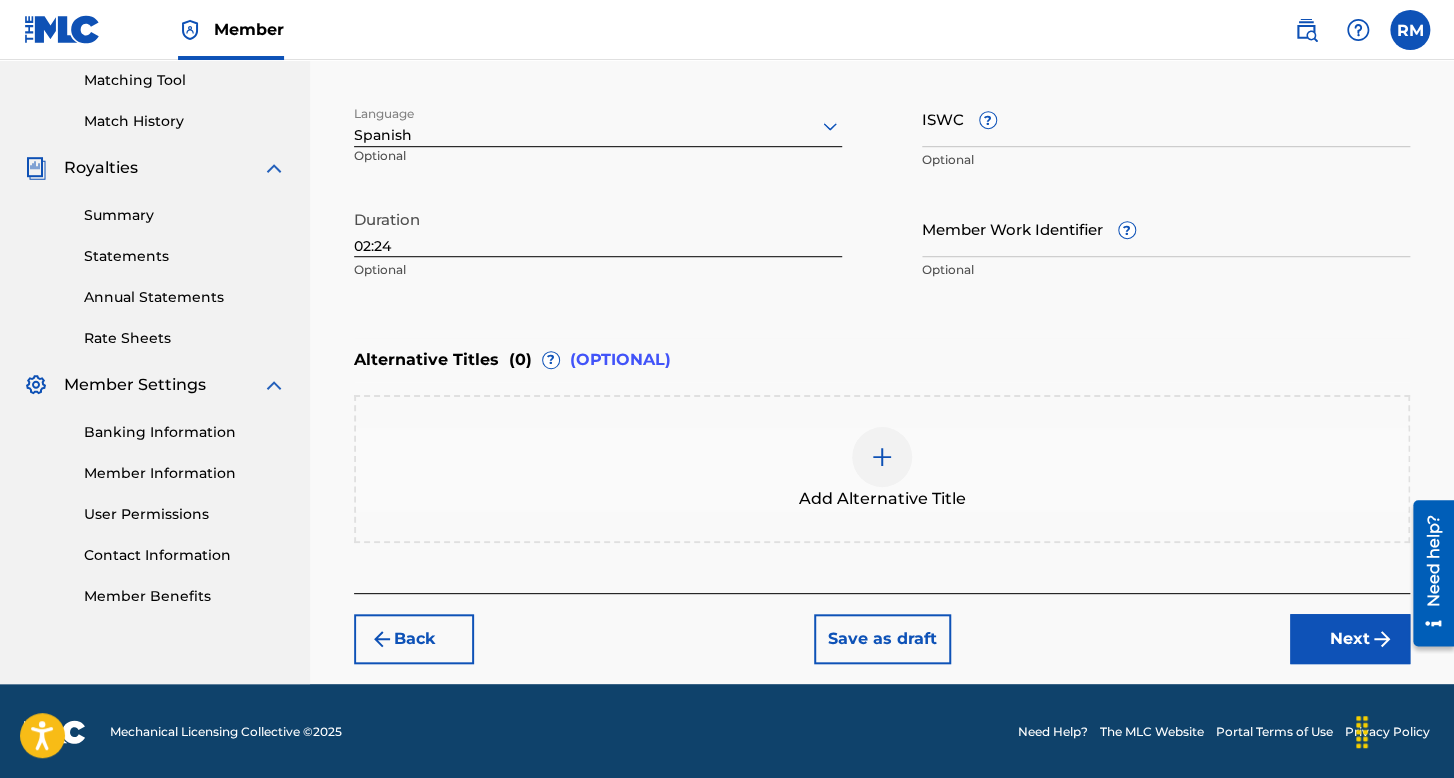 click on "Next" at bounding box center [1350, 639] 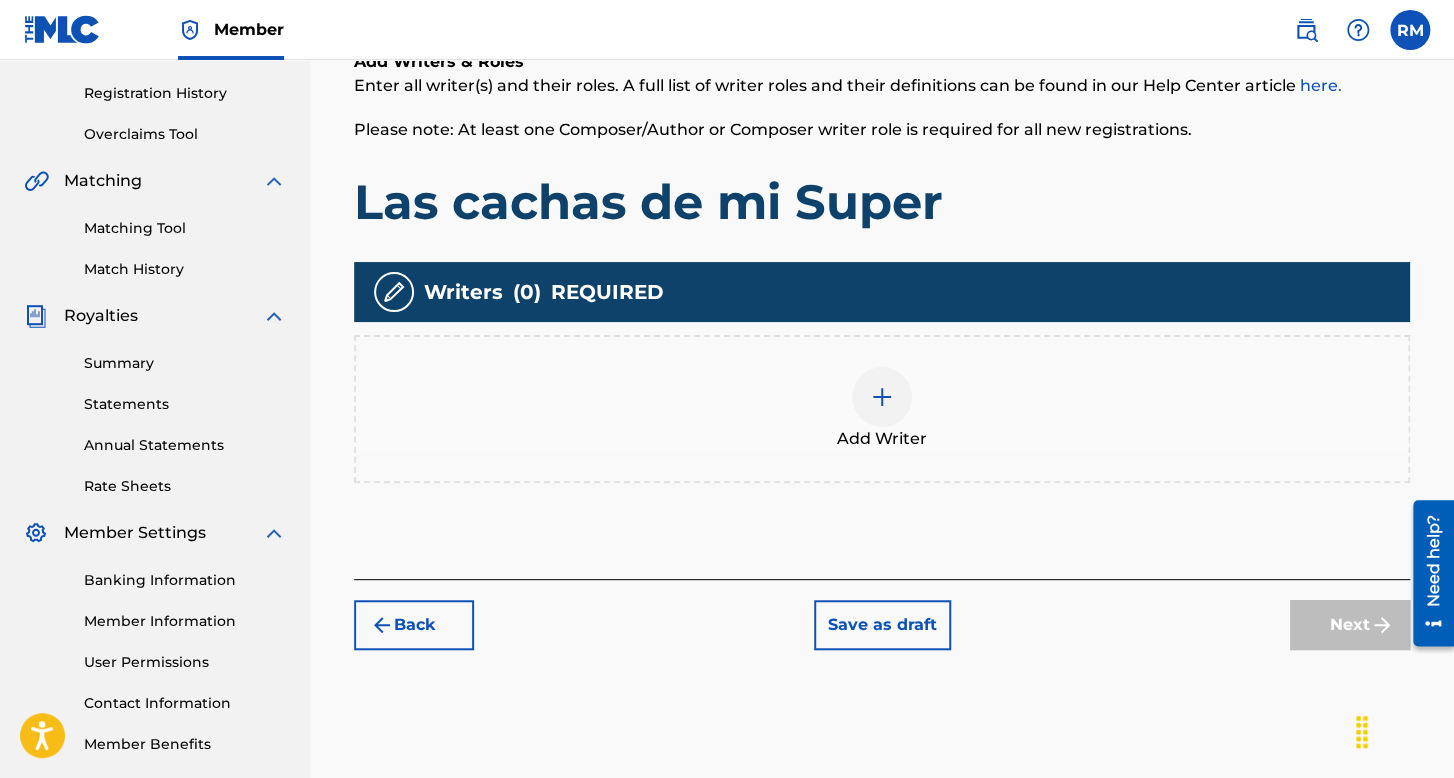 scroll, scrollTop: 390, scrollLeft: 0, axis: vertical 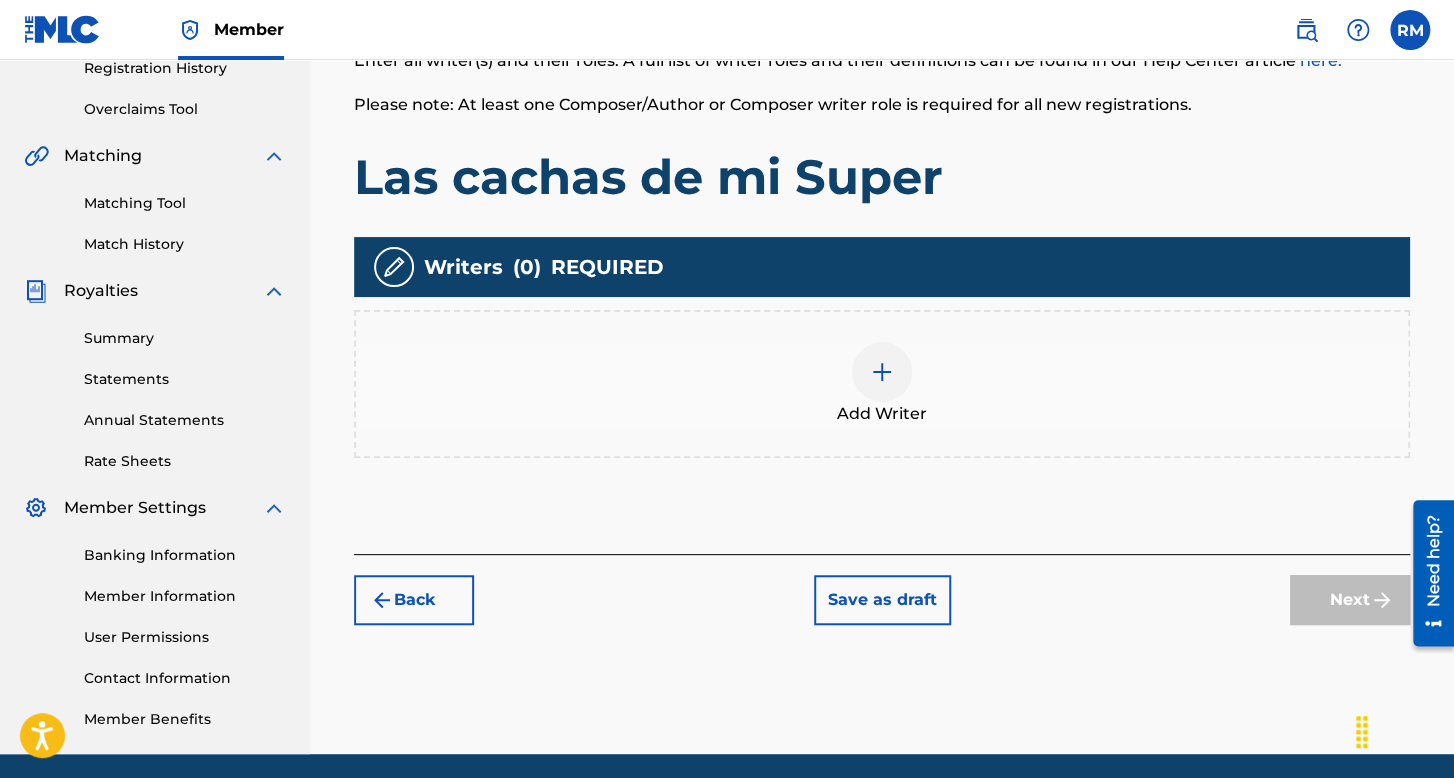 click on "Add Writer" at bounding box center [882, 384] 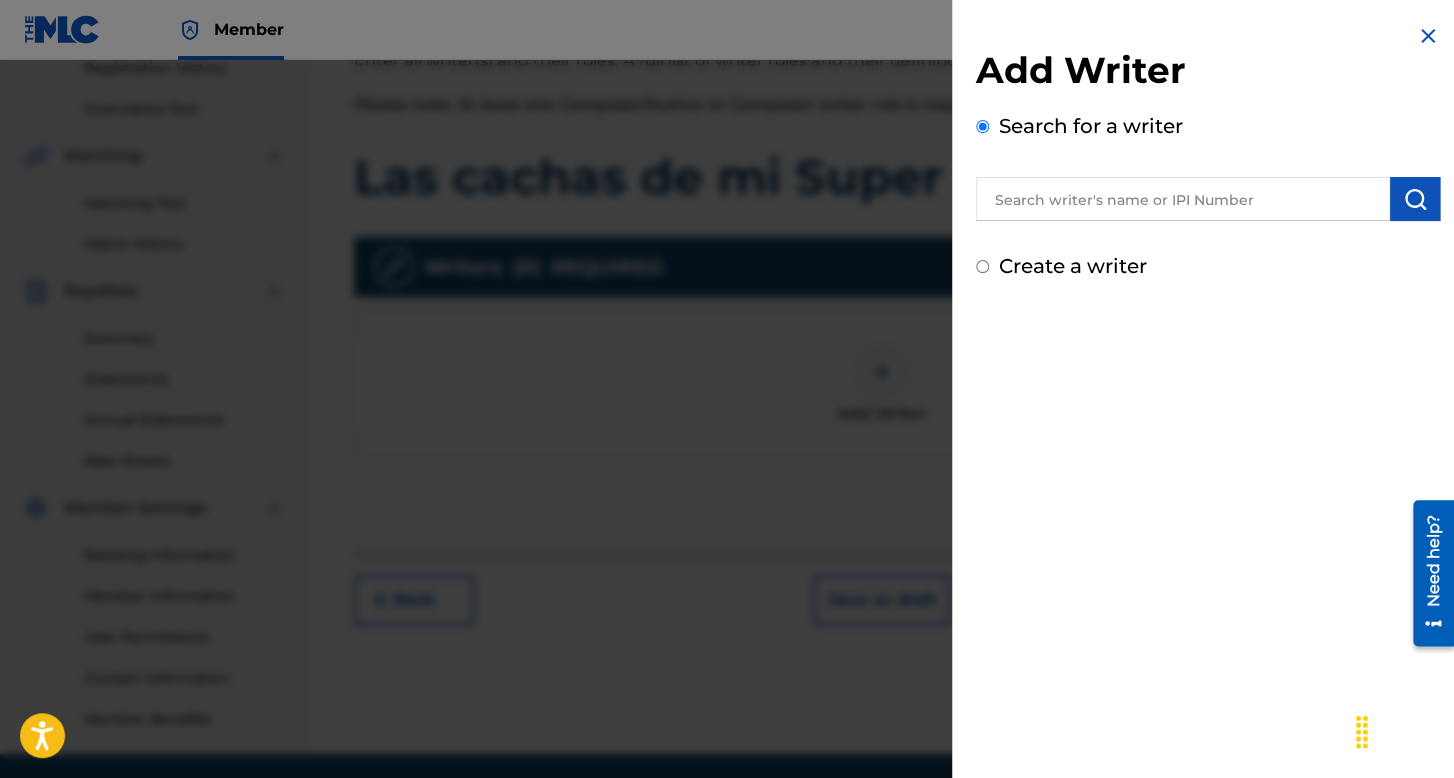 click on "Create a writer" at bounding box center (982, 266) 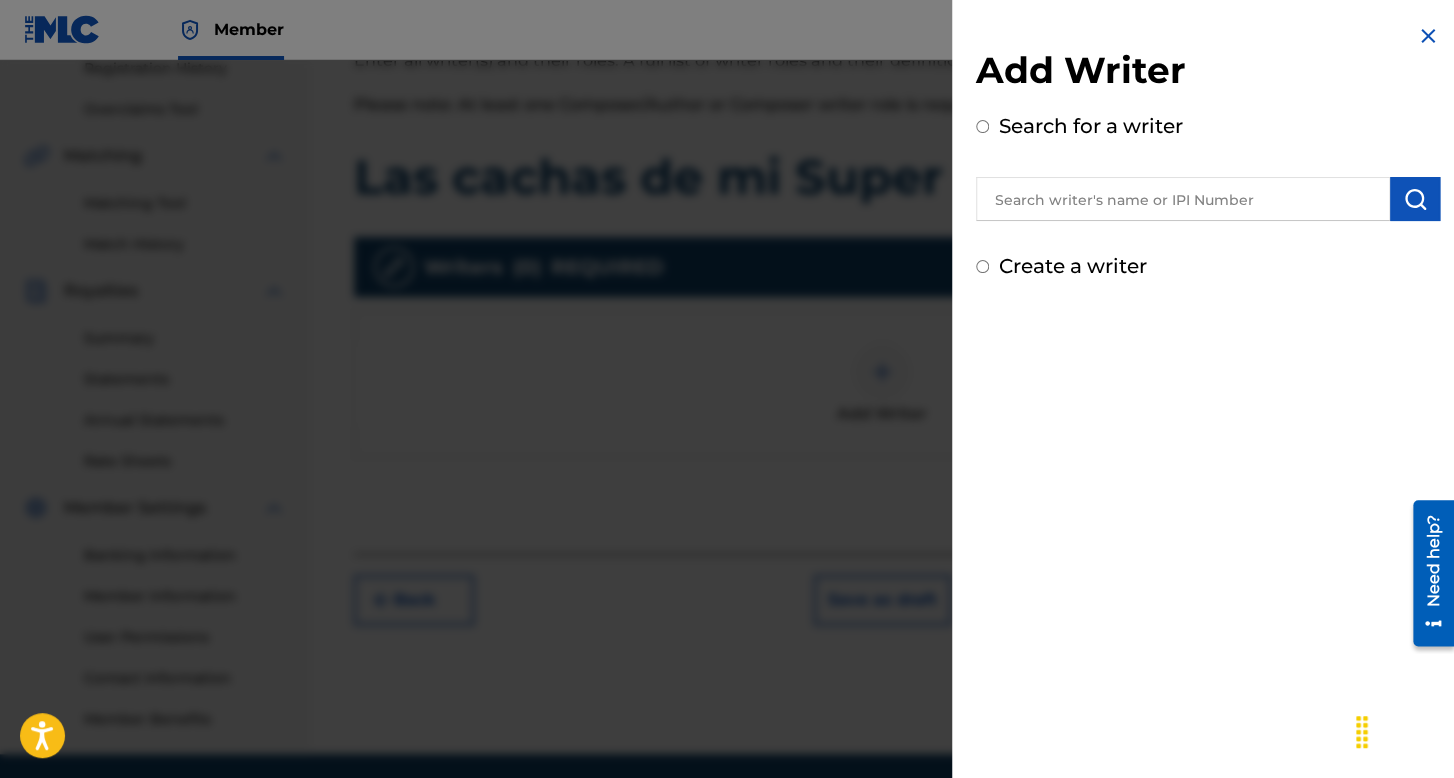 radio on "true" 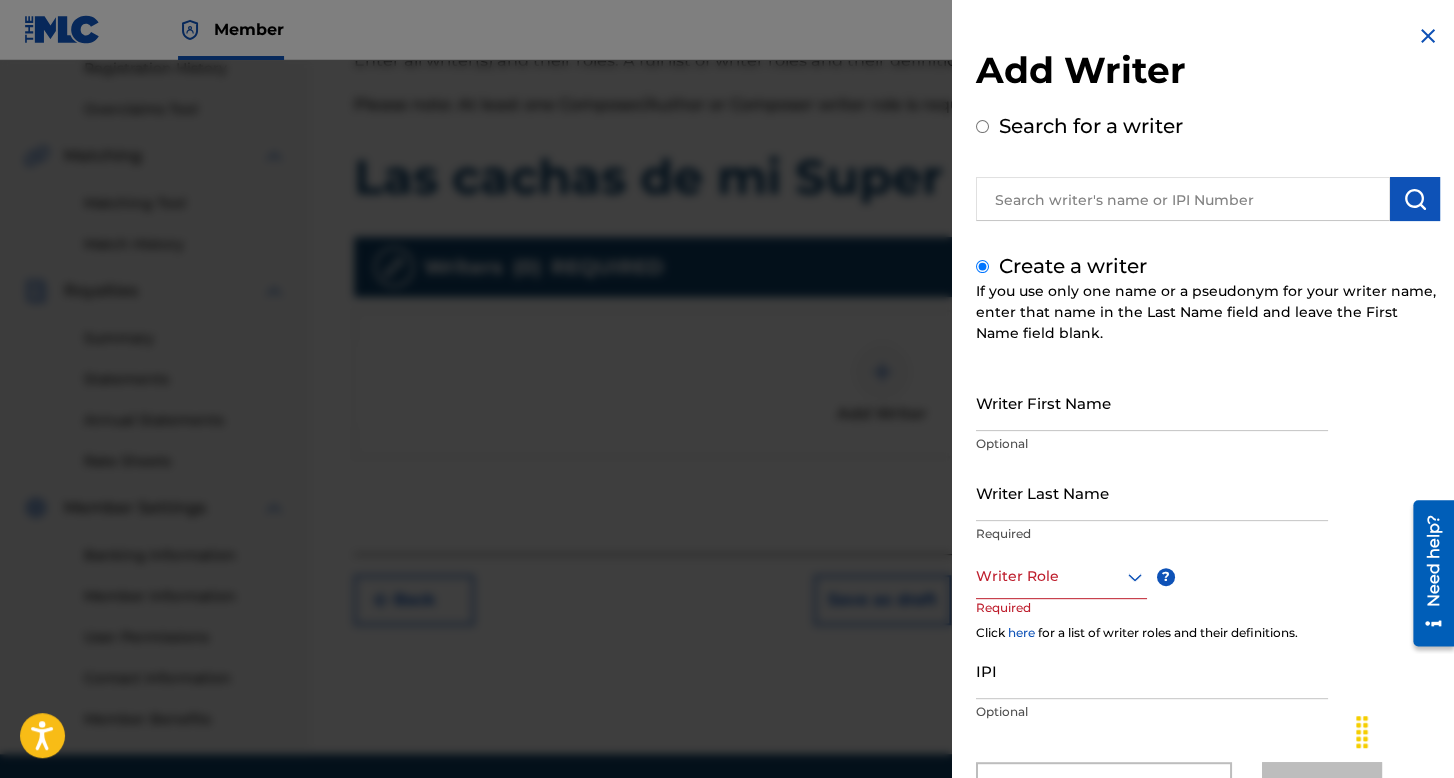click on "Writer First Name" at bounding box center [1152, 402] 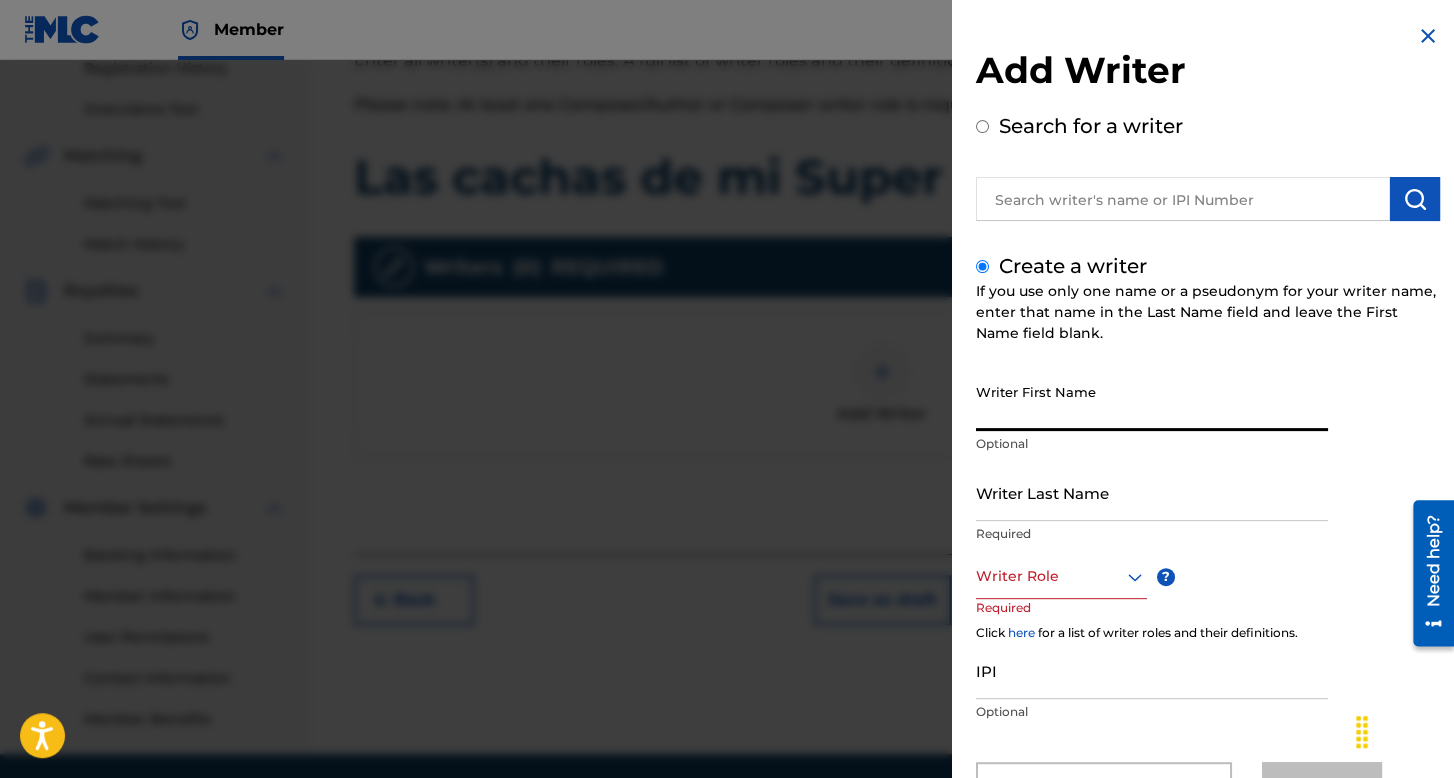click on "Writer First Name" at bounding box center [1152, 402] 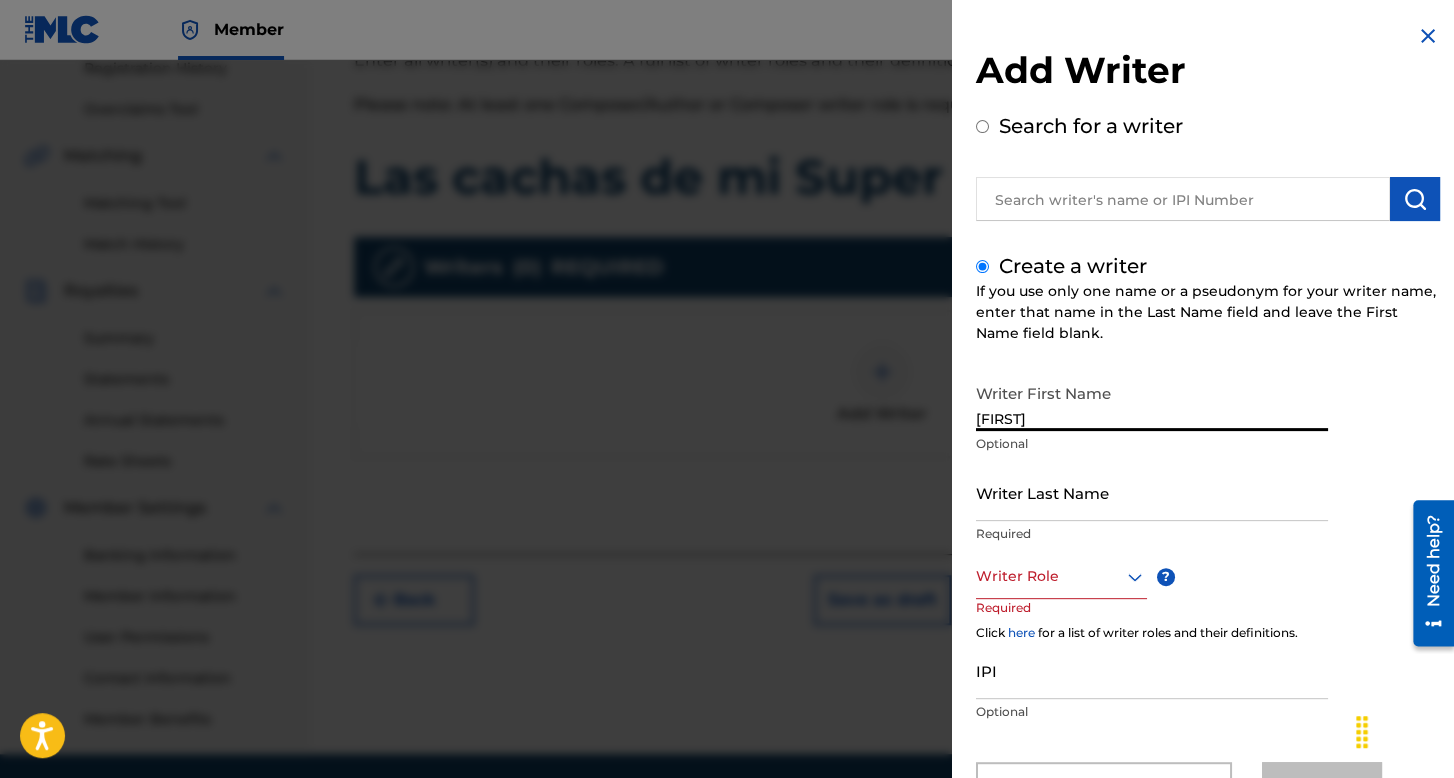 type on "[FIRST]" 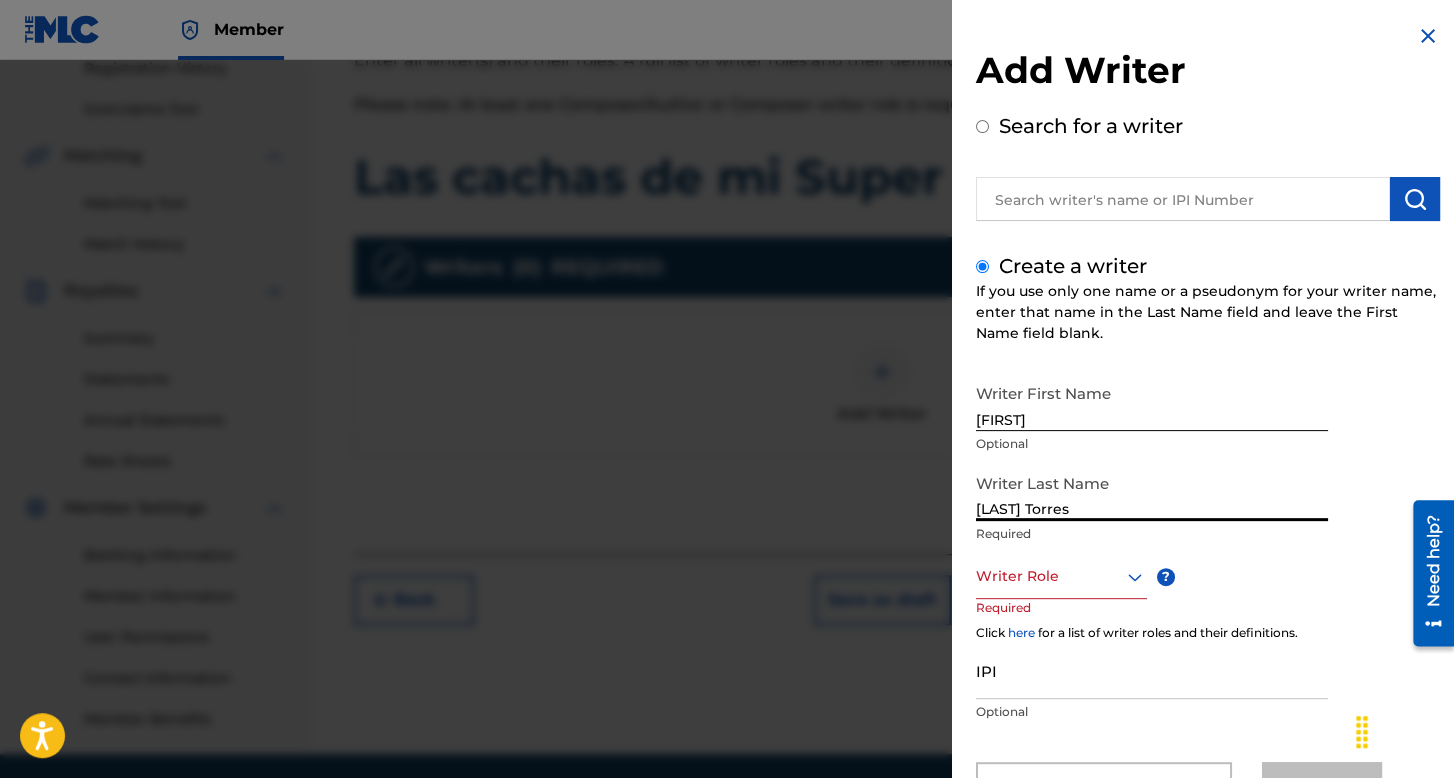 type on "[LAST] Torres" 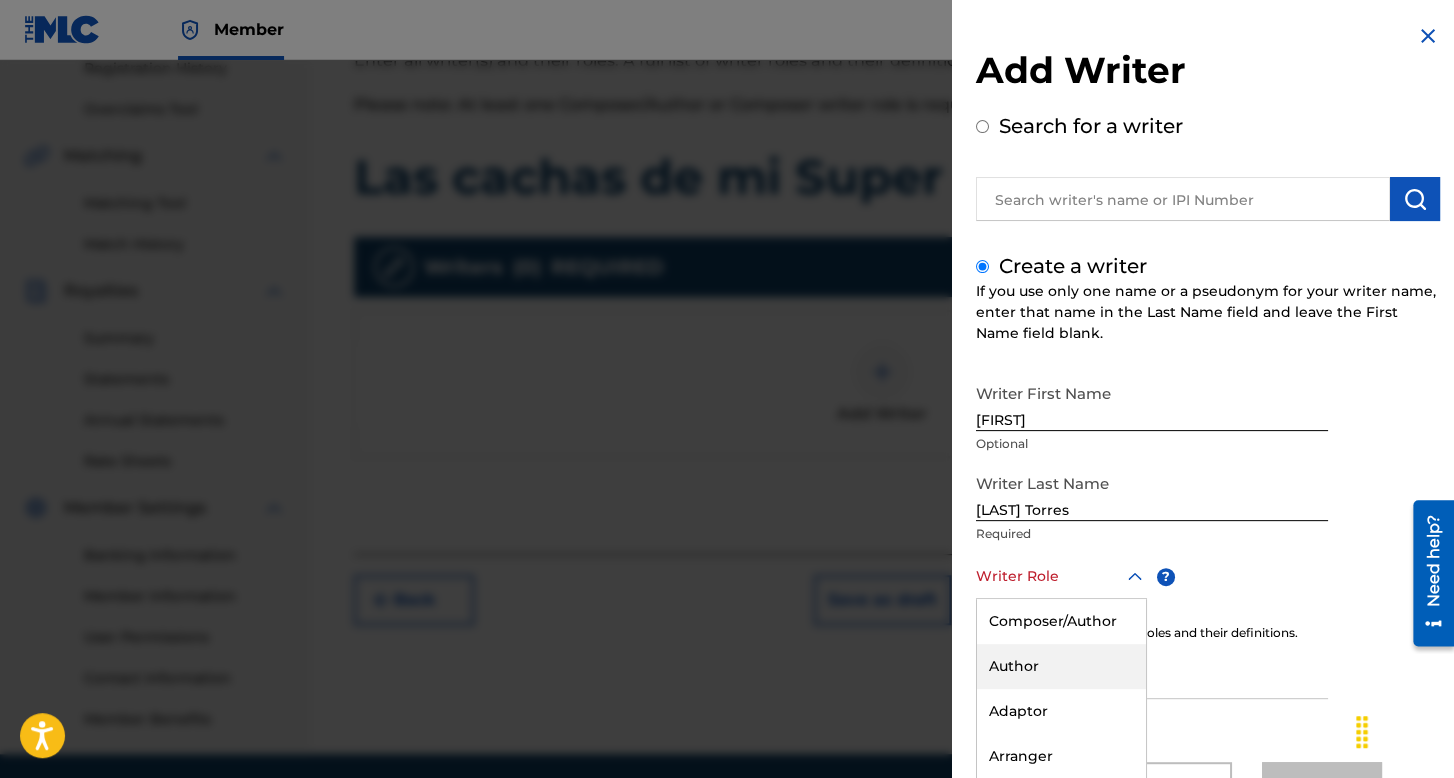 scroll, scrollTop: 88, scrollLeft: 0, axis: vertical 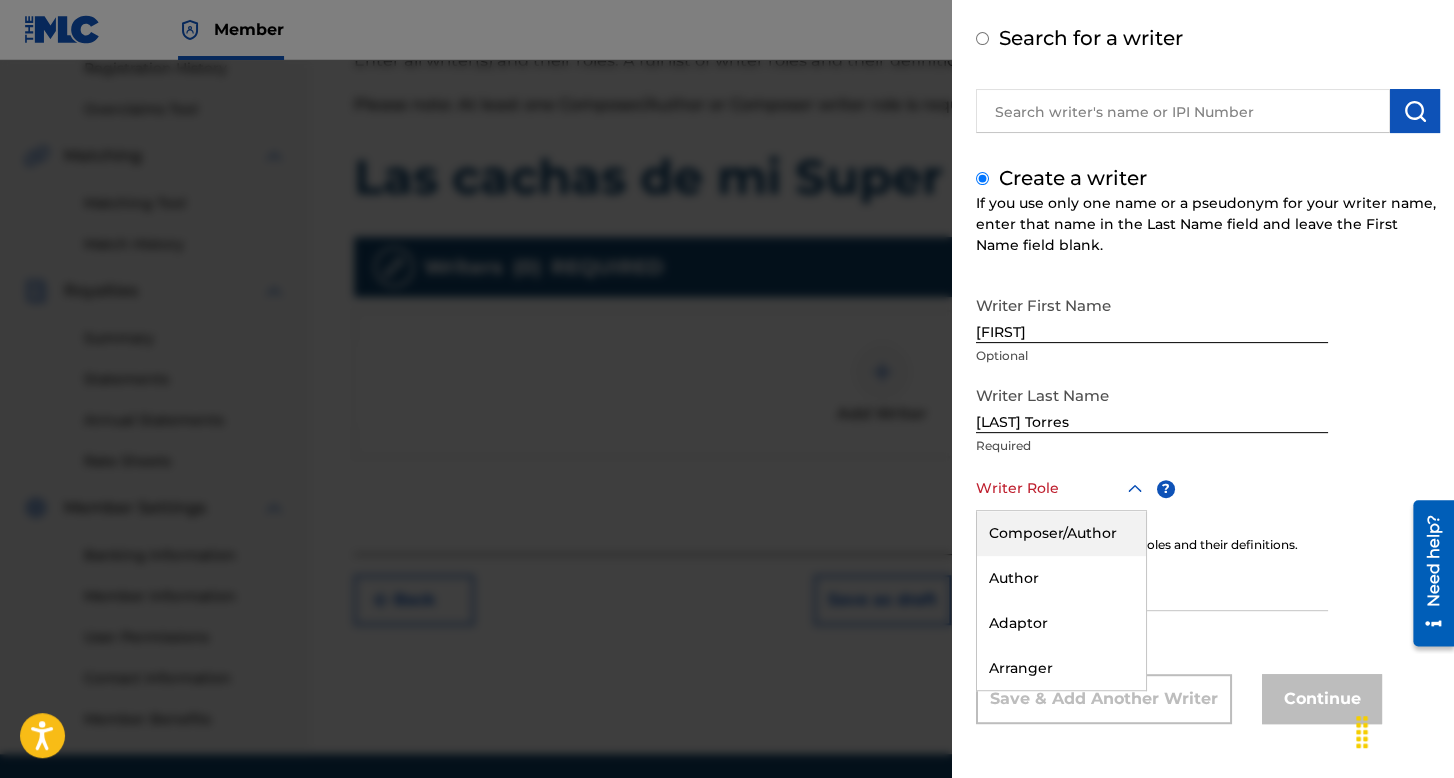 click on "Composer/Author" at bounding box center (1061, 533) 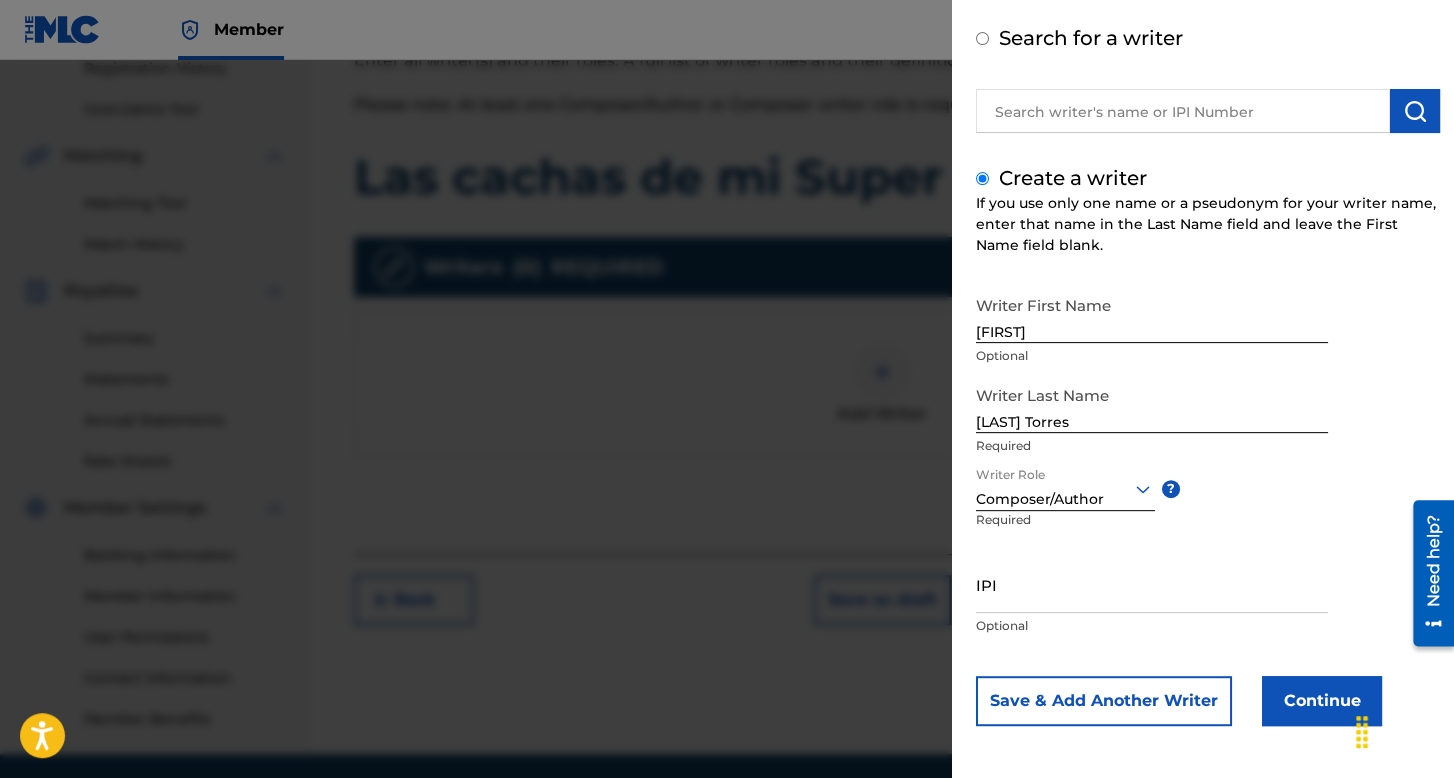 click on "Continue" at bounding box center [1322, 701] 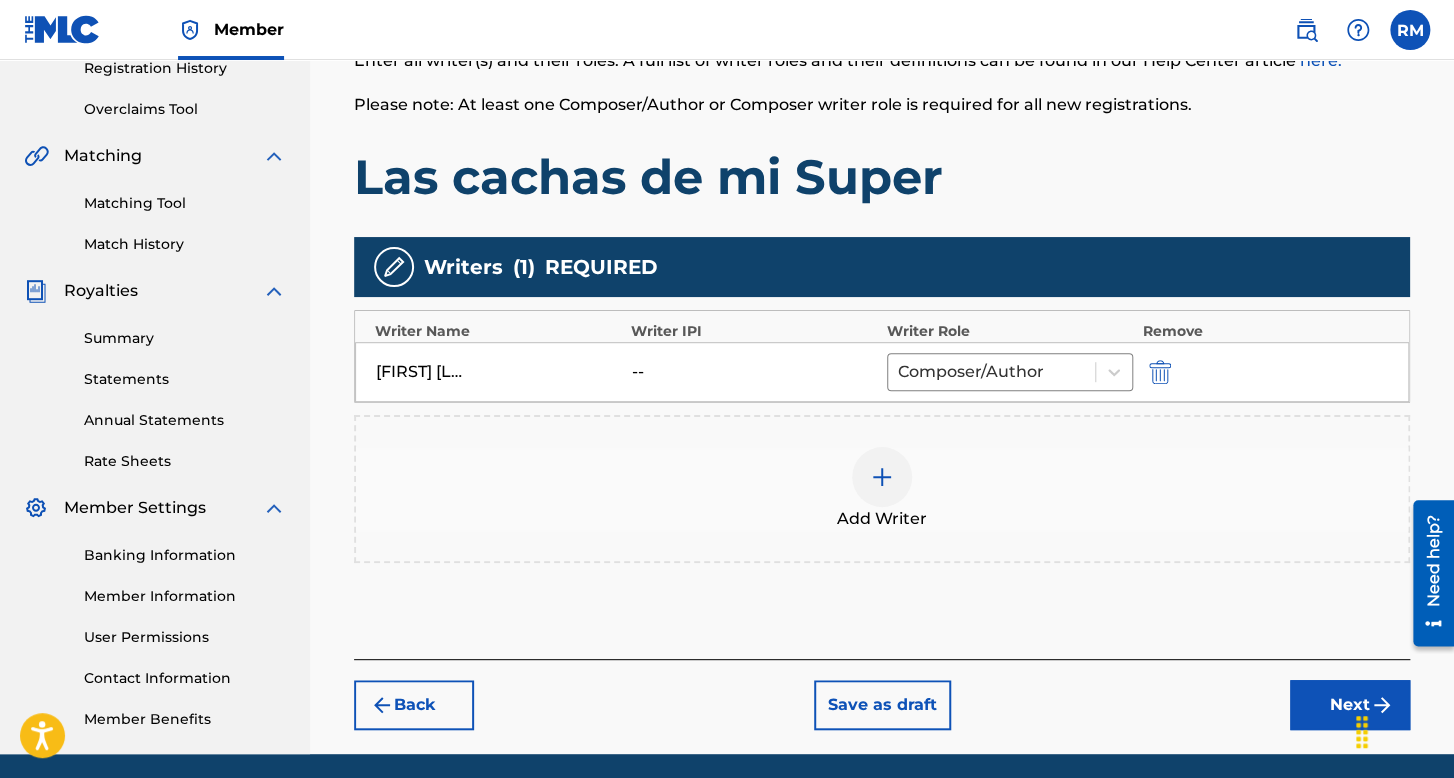 click on "Next" at bounding box center [1350, 705] 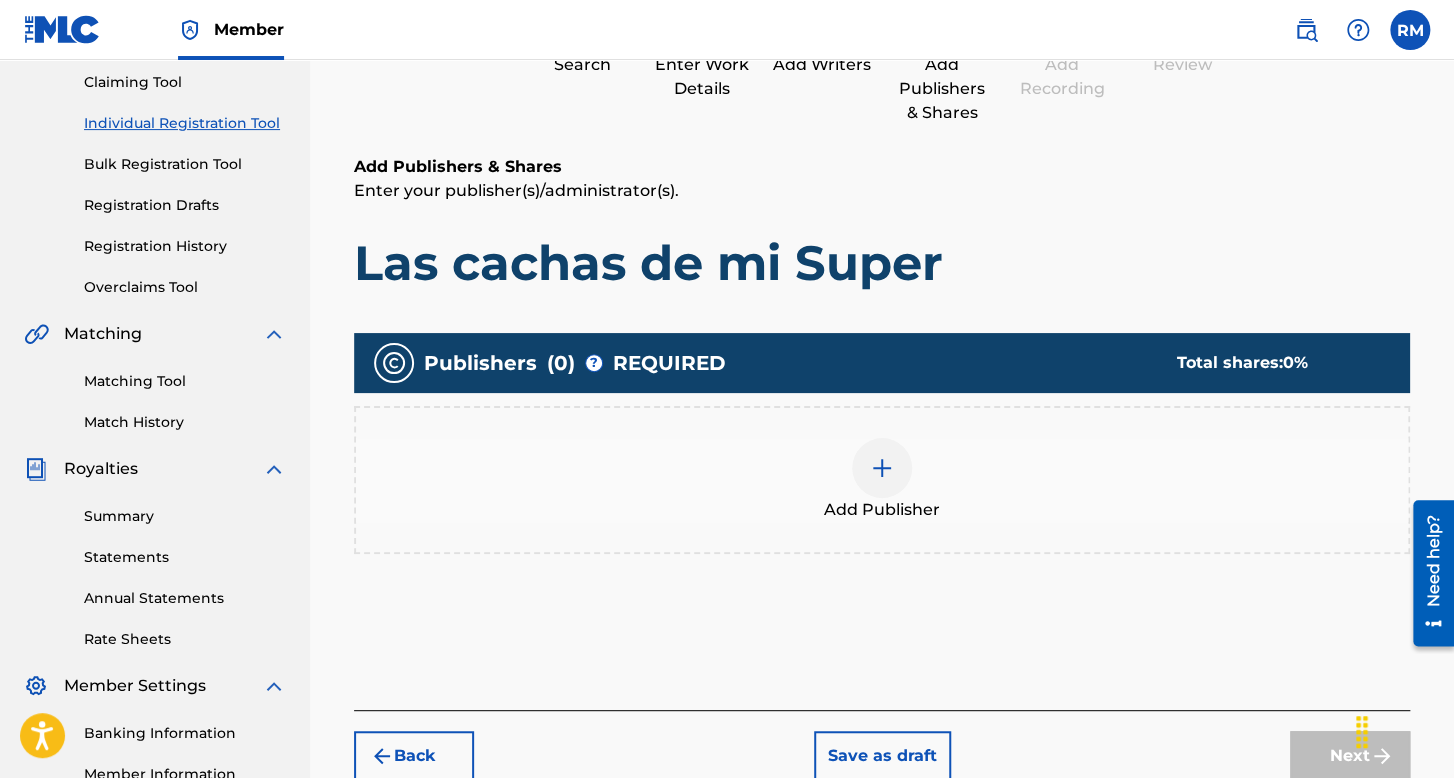 scroll, scrollTop: 462, scrollLeft: 0, axis: vertical 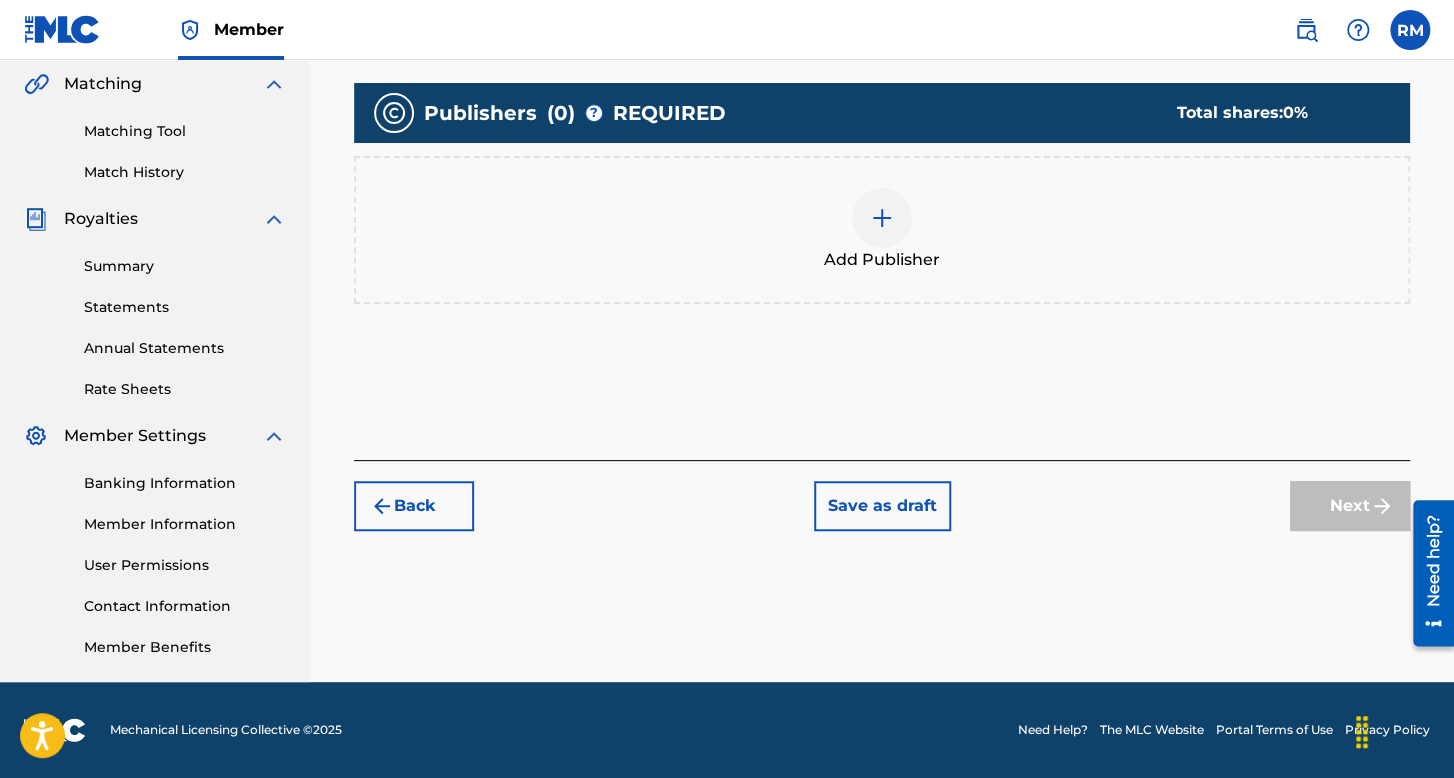 click on "Add Publisher" at bounding box center [882, 230] 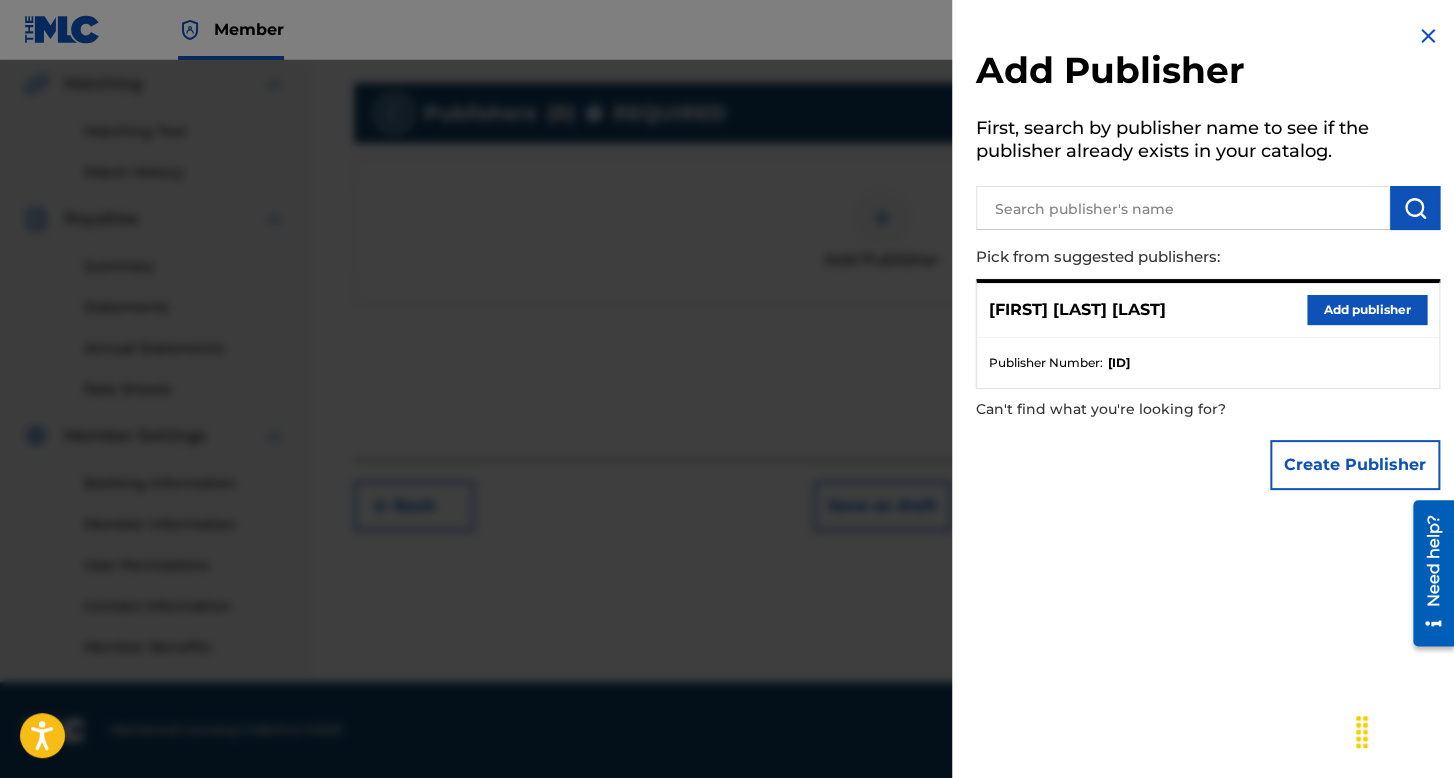click on "Add publisher" at bounding box center (1367, 310) 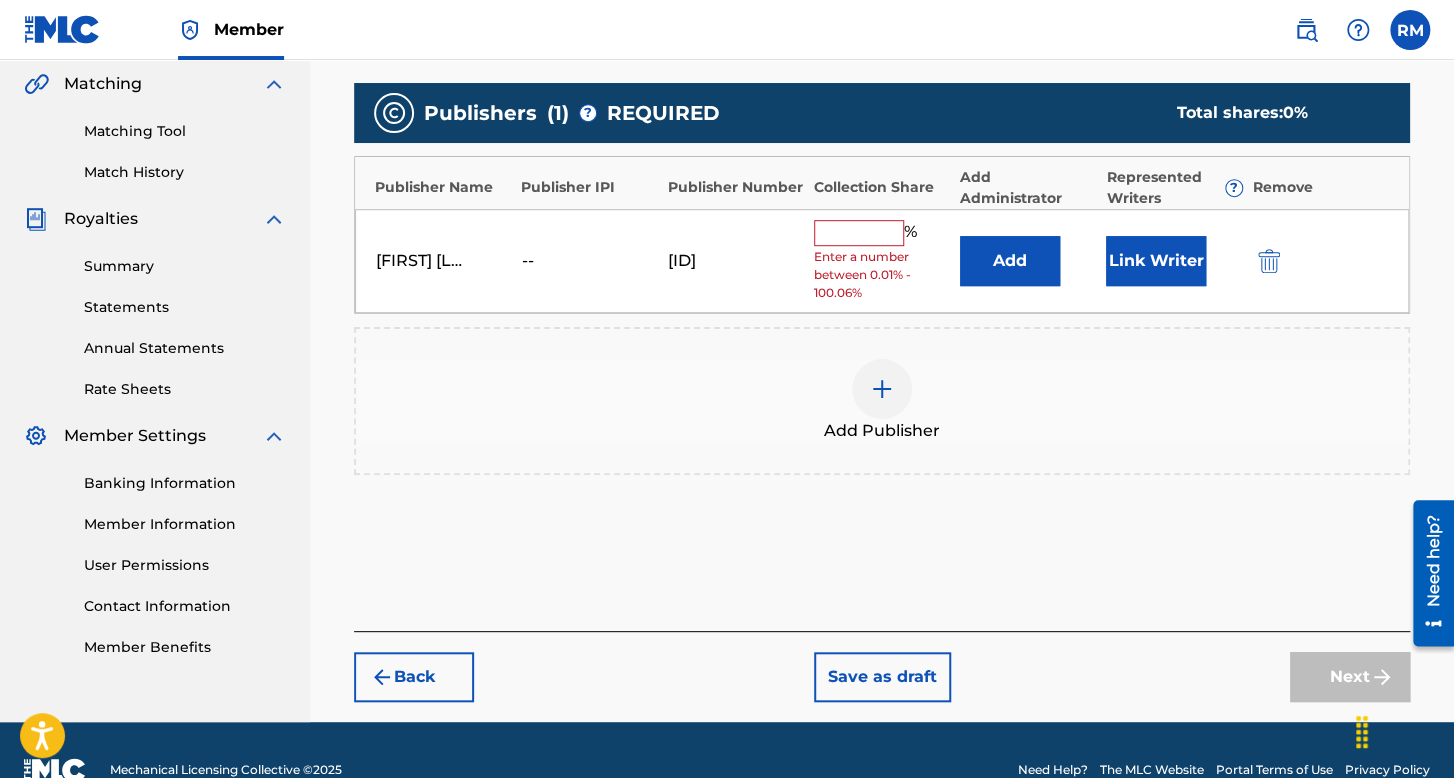 click on "[FIRST] [LAST] -- [ID] % Enter a number between 0.01% - 100.06% Add Link Writer" at bounding box center [882, 261] 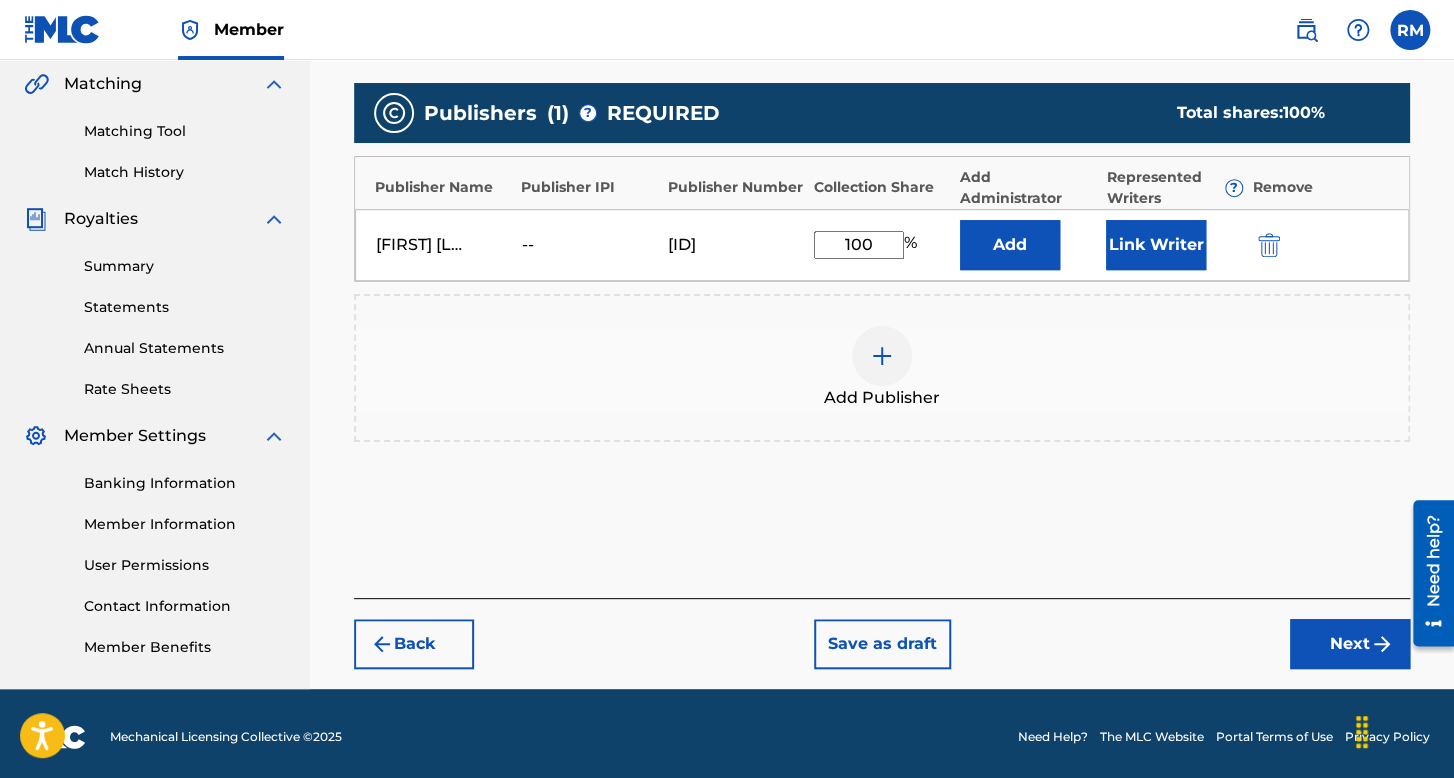 click on "Link Writer" at bounding box center [1156, 245] 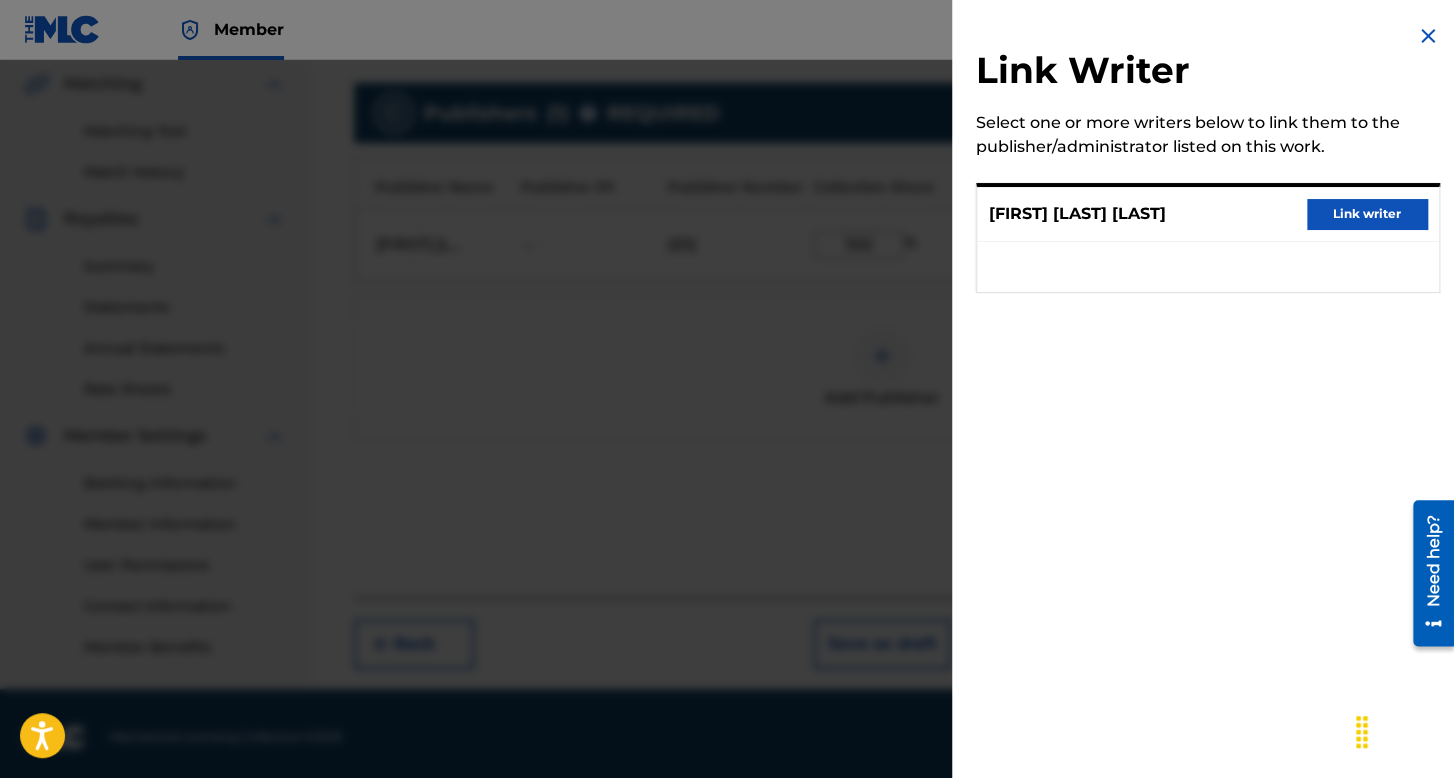 click on "Link writer" at bounding box center [1367, 214] 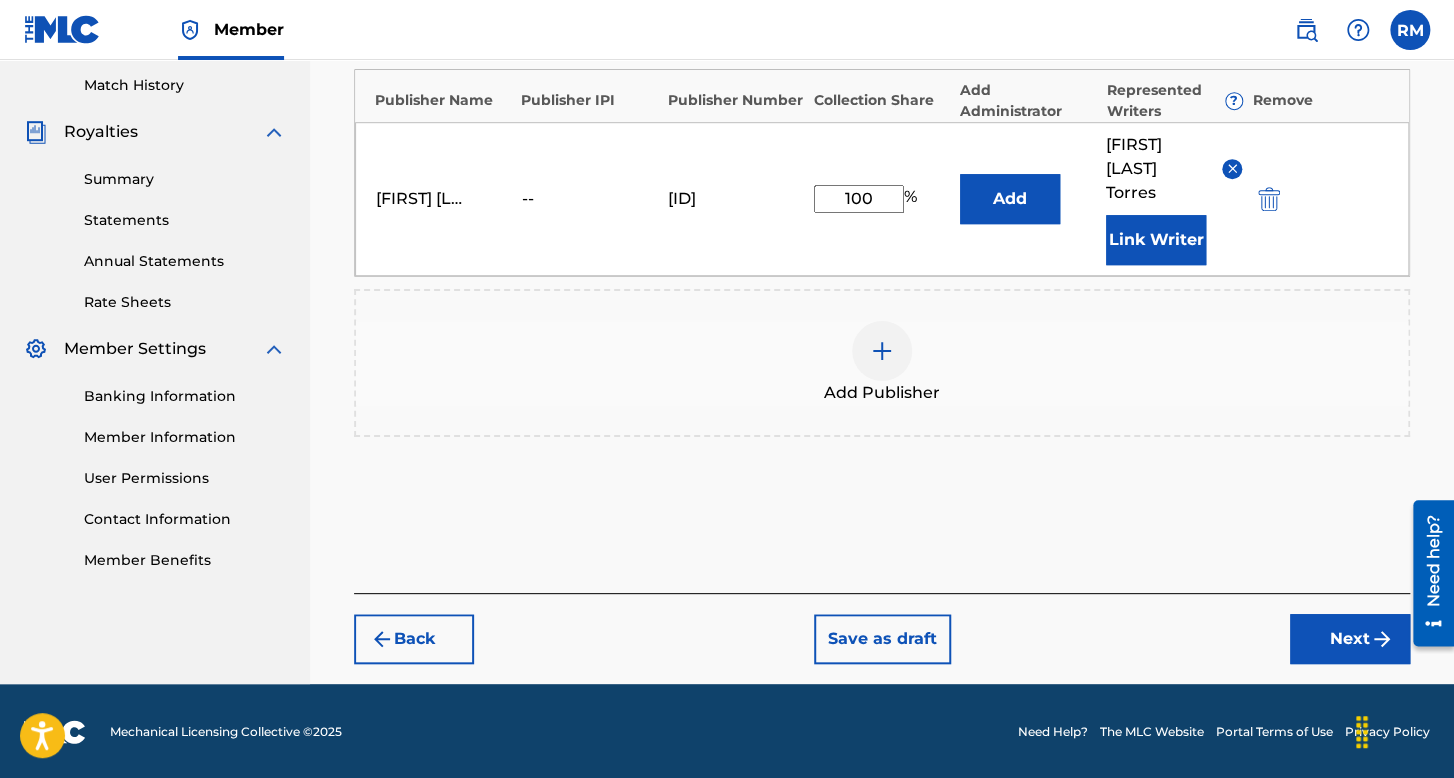click on "Next" at bounding box center [1350, 639] 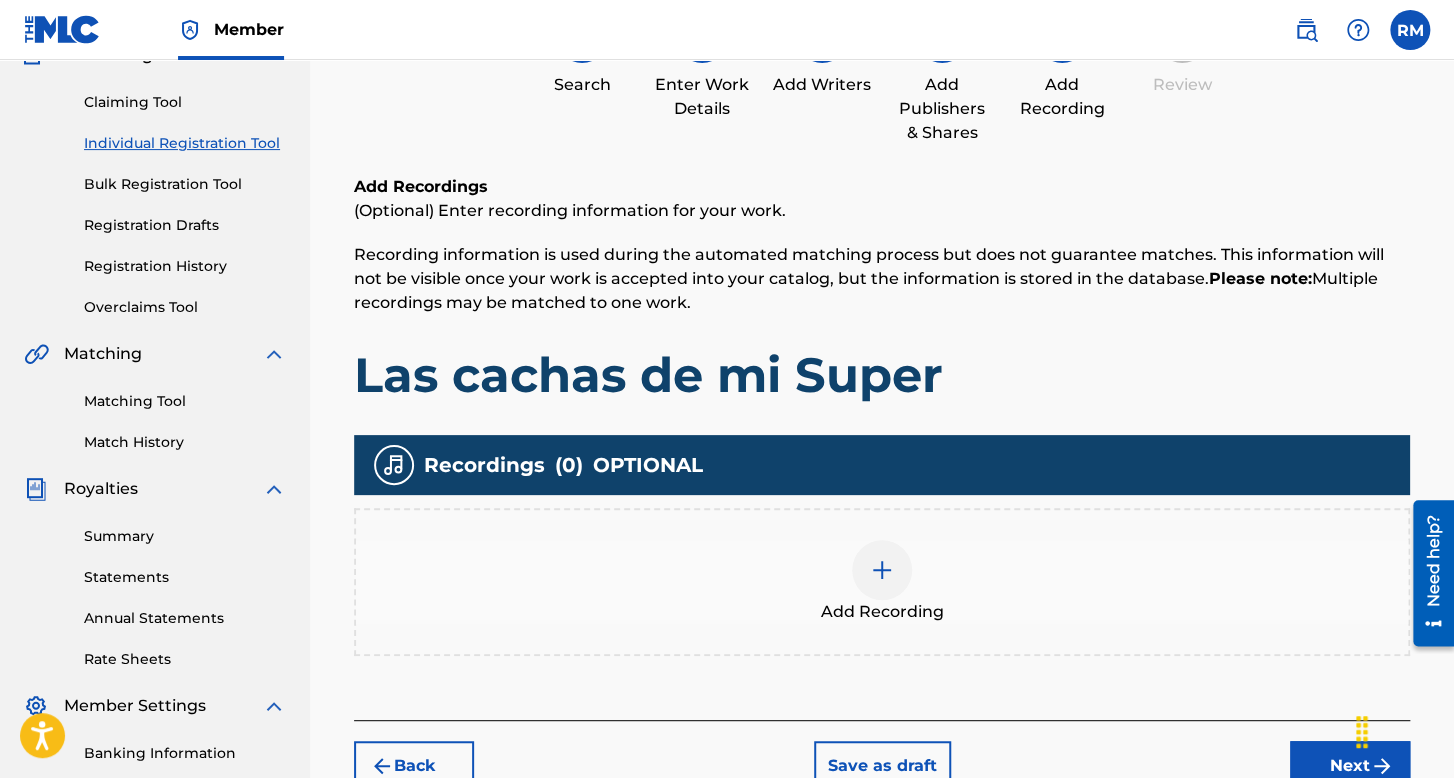 scroll, scrollTop: 462, scrollLeft: 0, axis: vertical 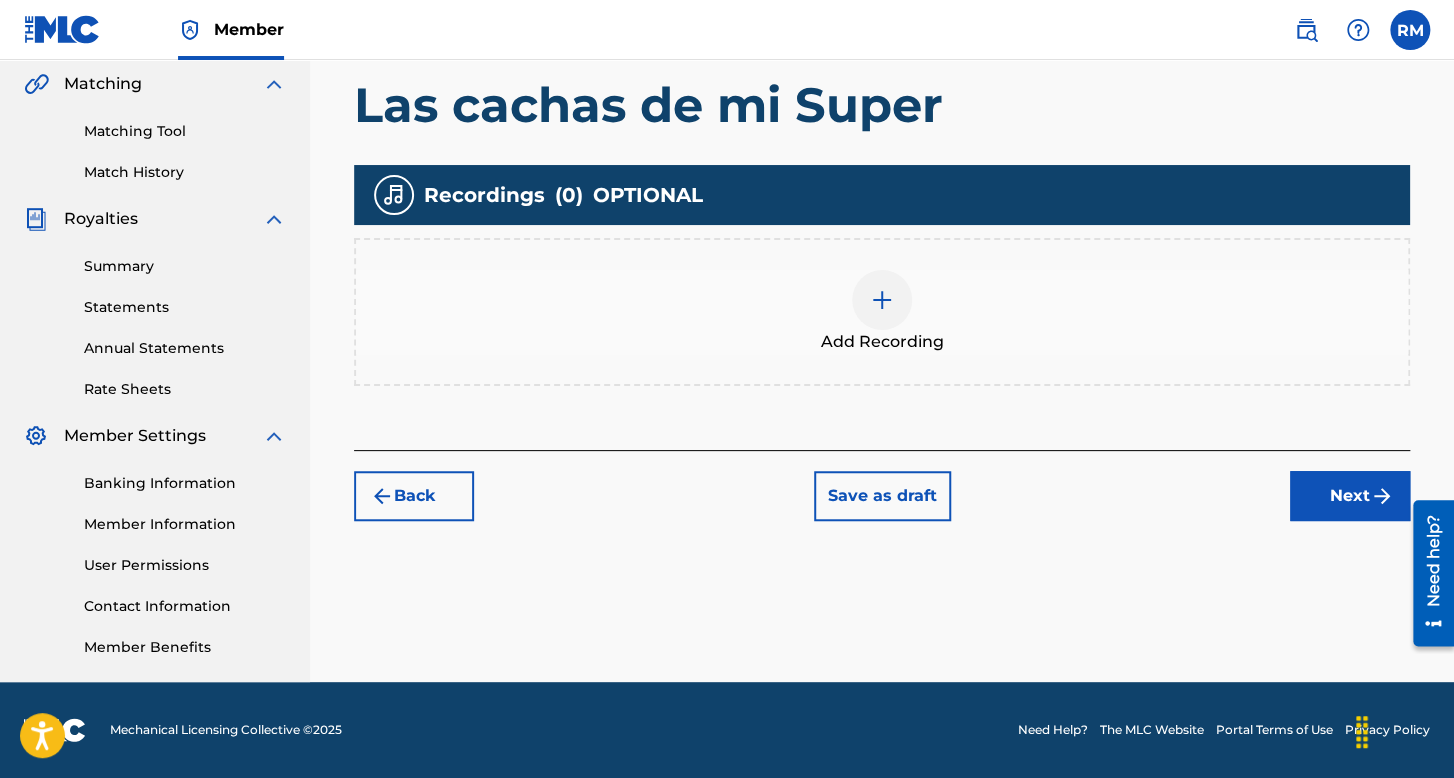 click on "Add Recording" at bounding box center (882, 312) 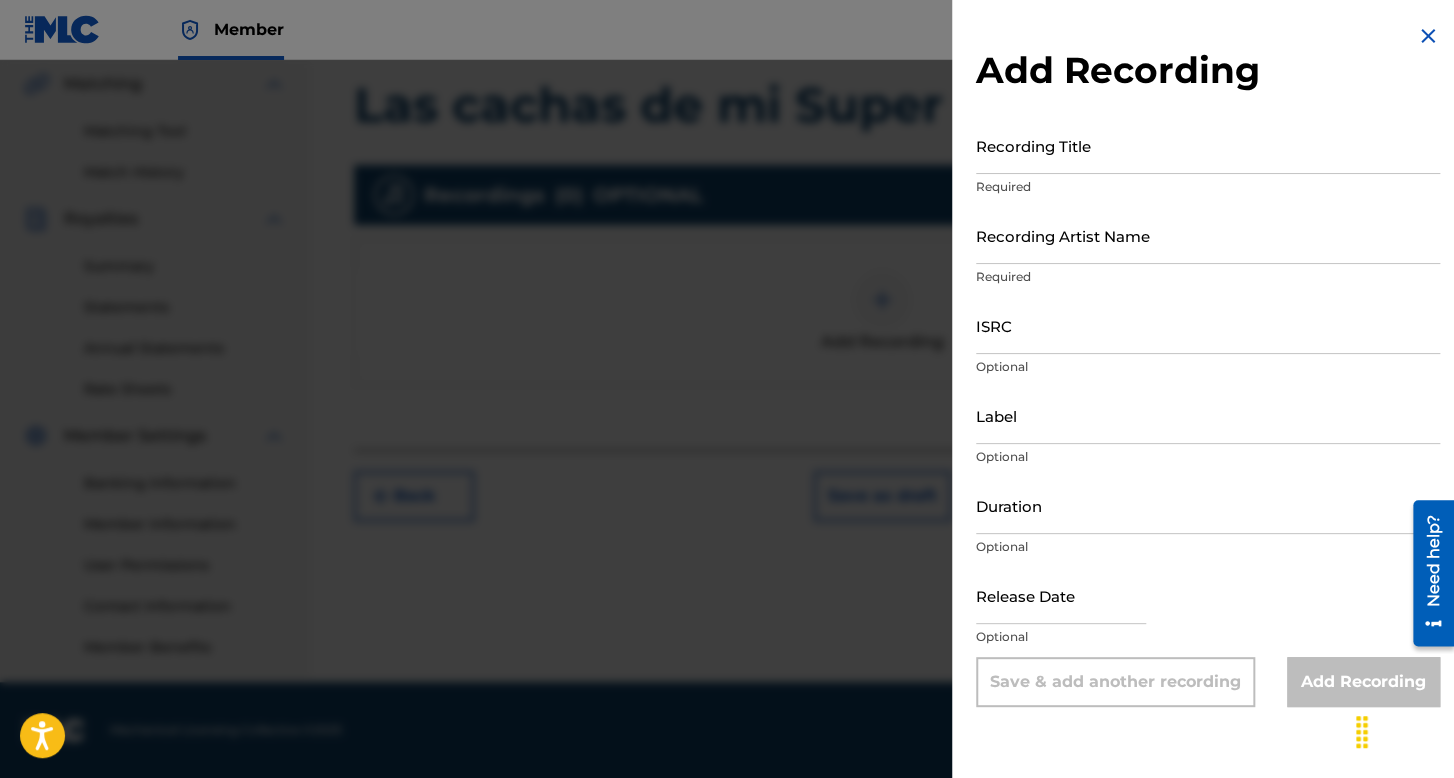 click on "Recording Title" at bounding box center [1208, 145] 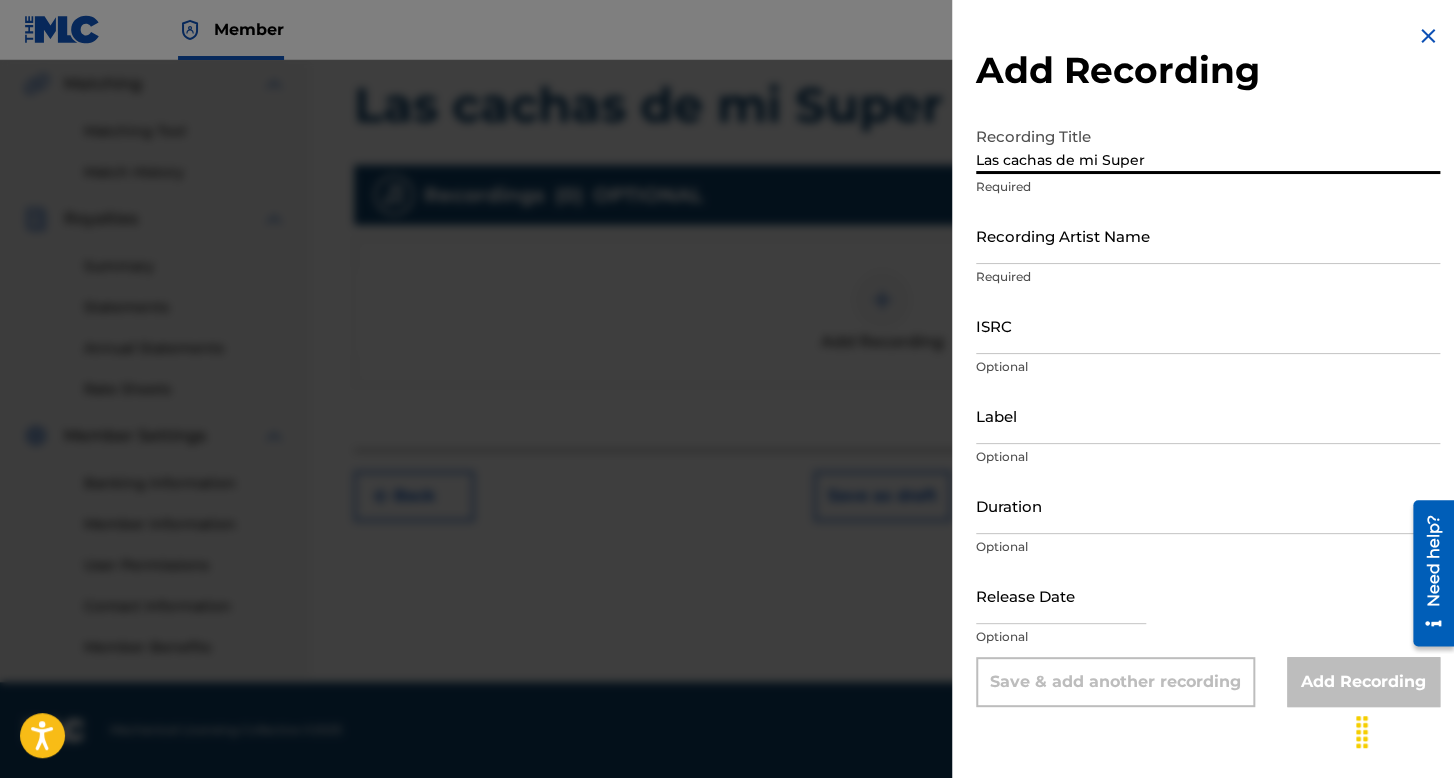 type on "Las cachas de mi Super" 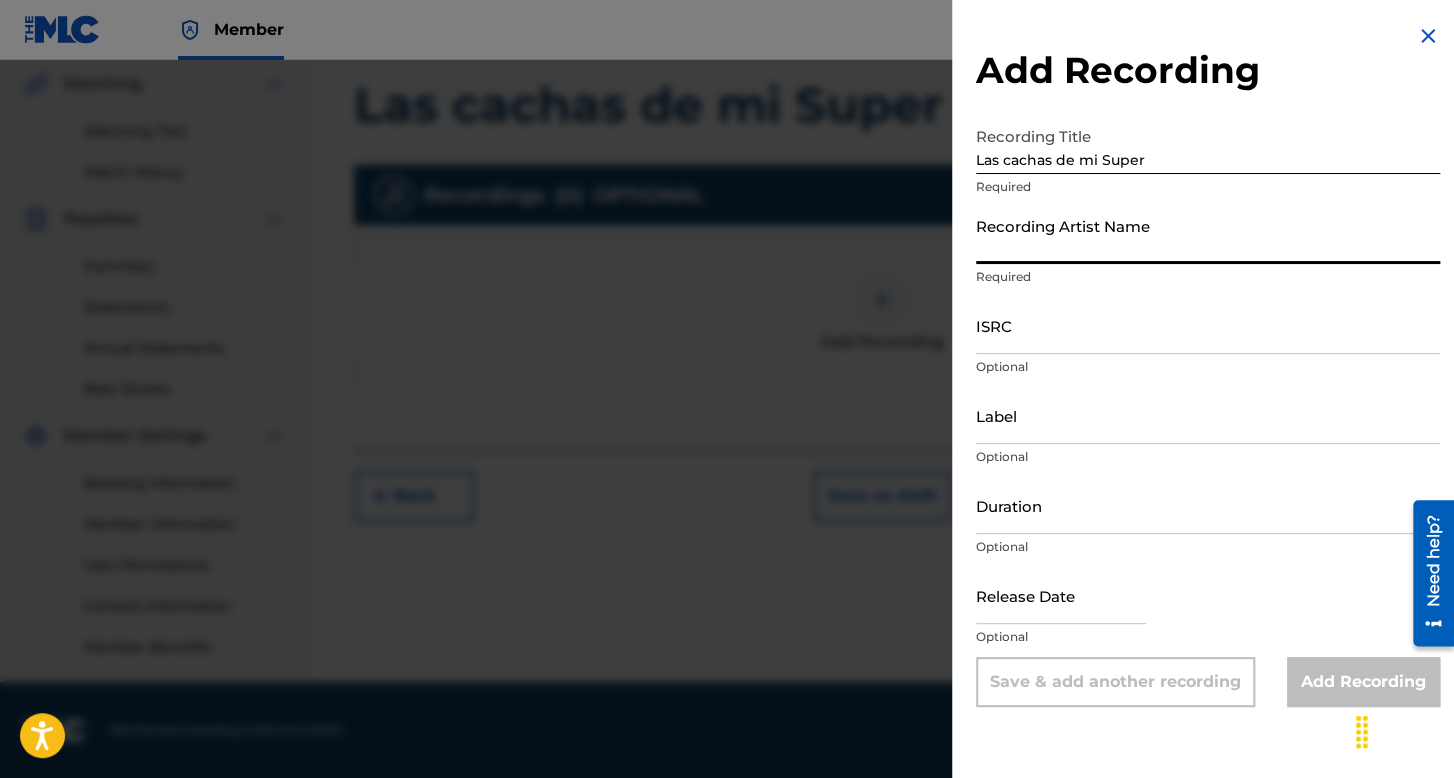 type on "[LAST] [LAST]" 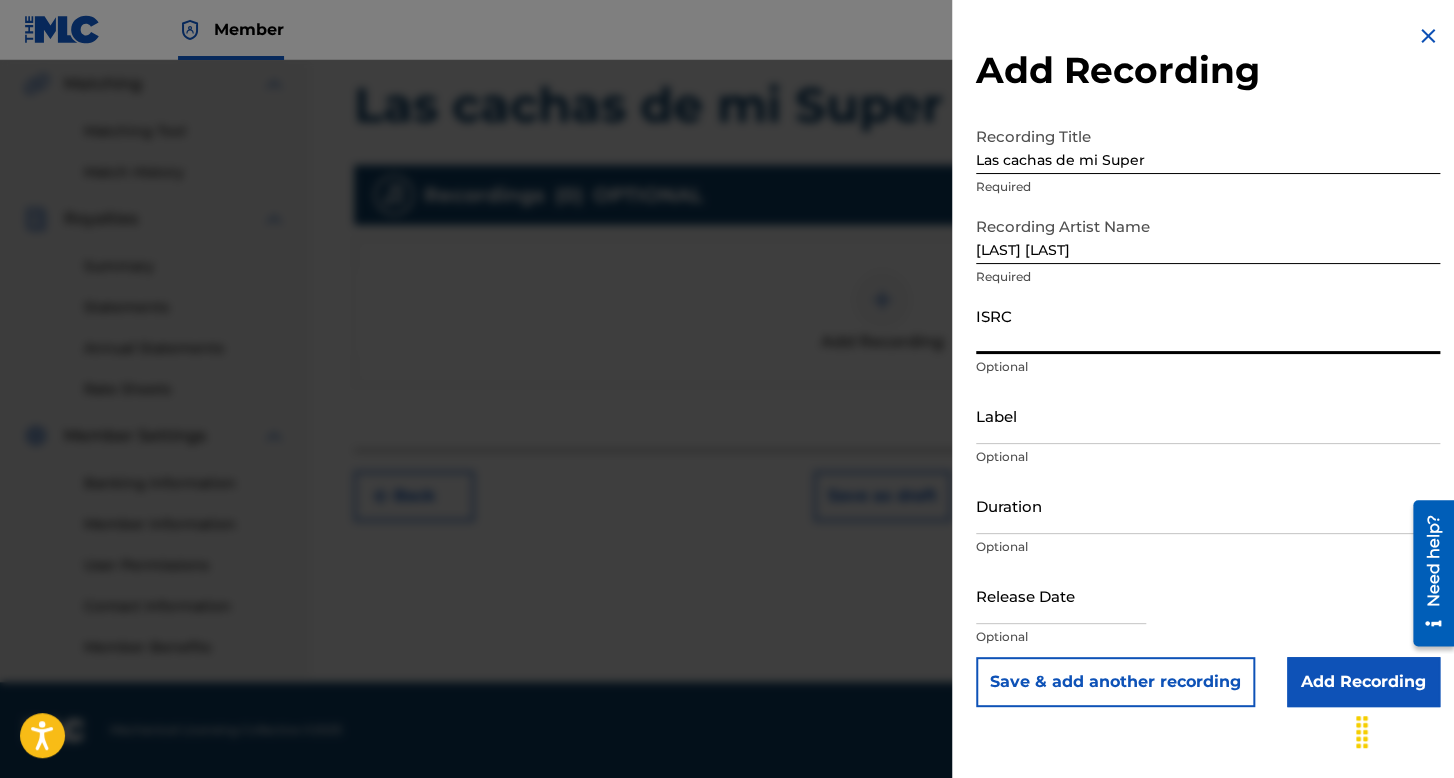 click on "ISRC" at bounding box center (1208, 325) 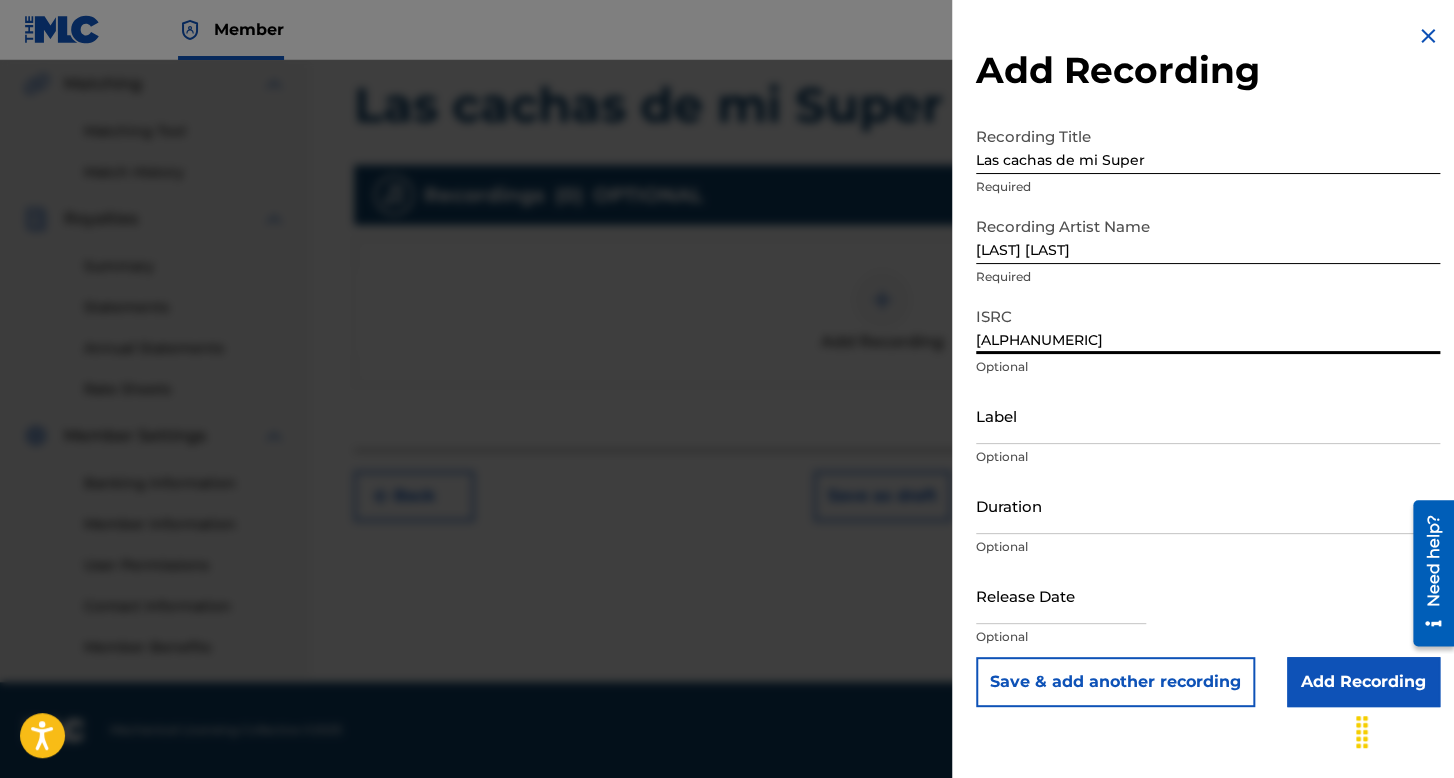 type on "[ALPHANUMERIC]" 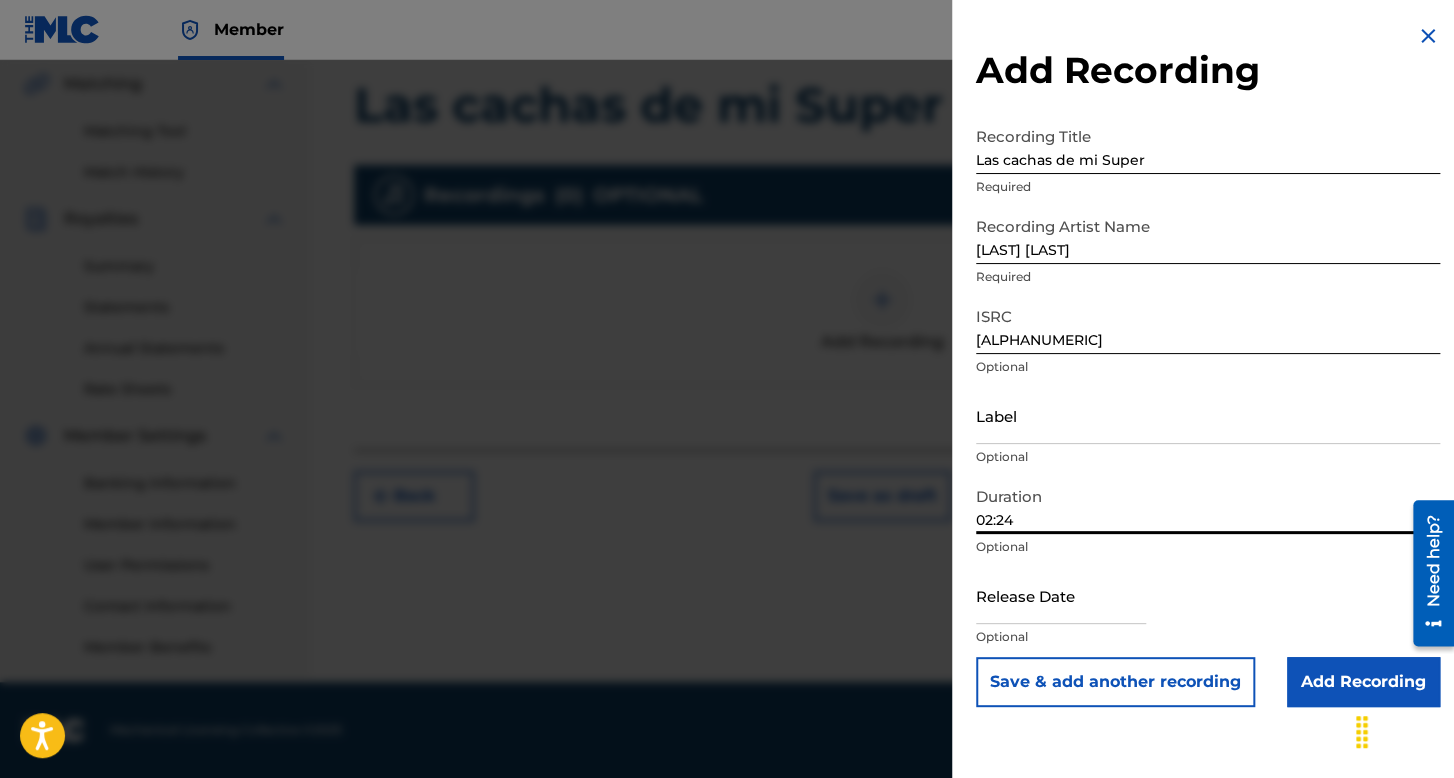 type on "02:24" 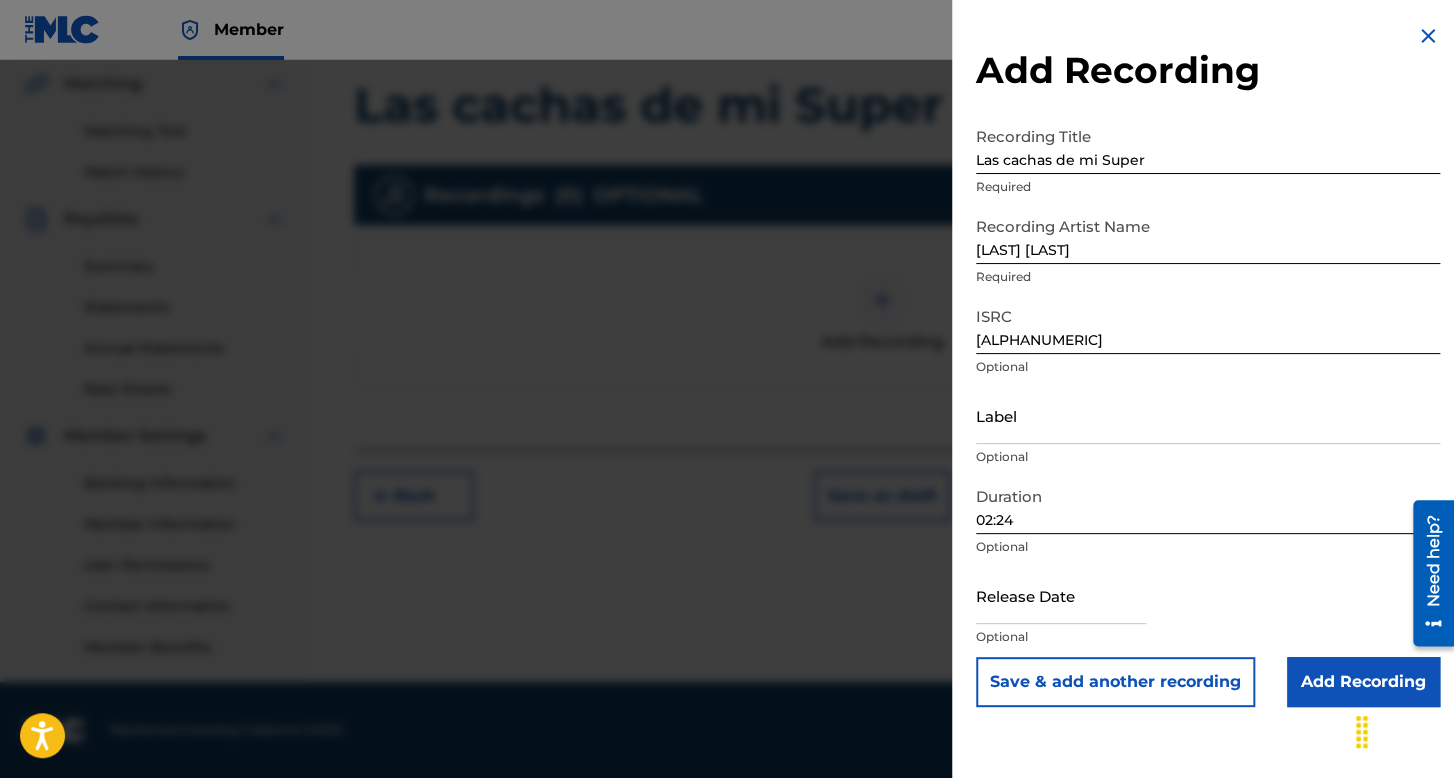 click at bounding box center [1061, 595] 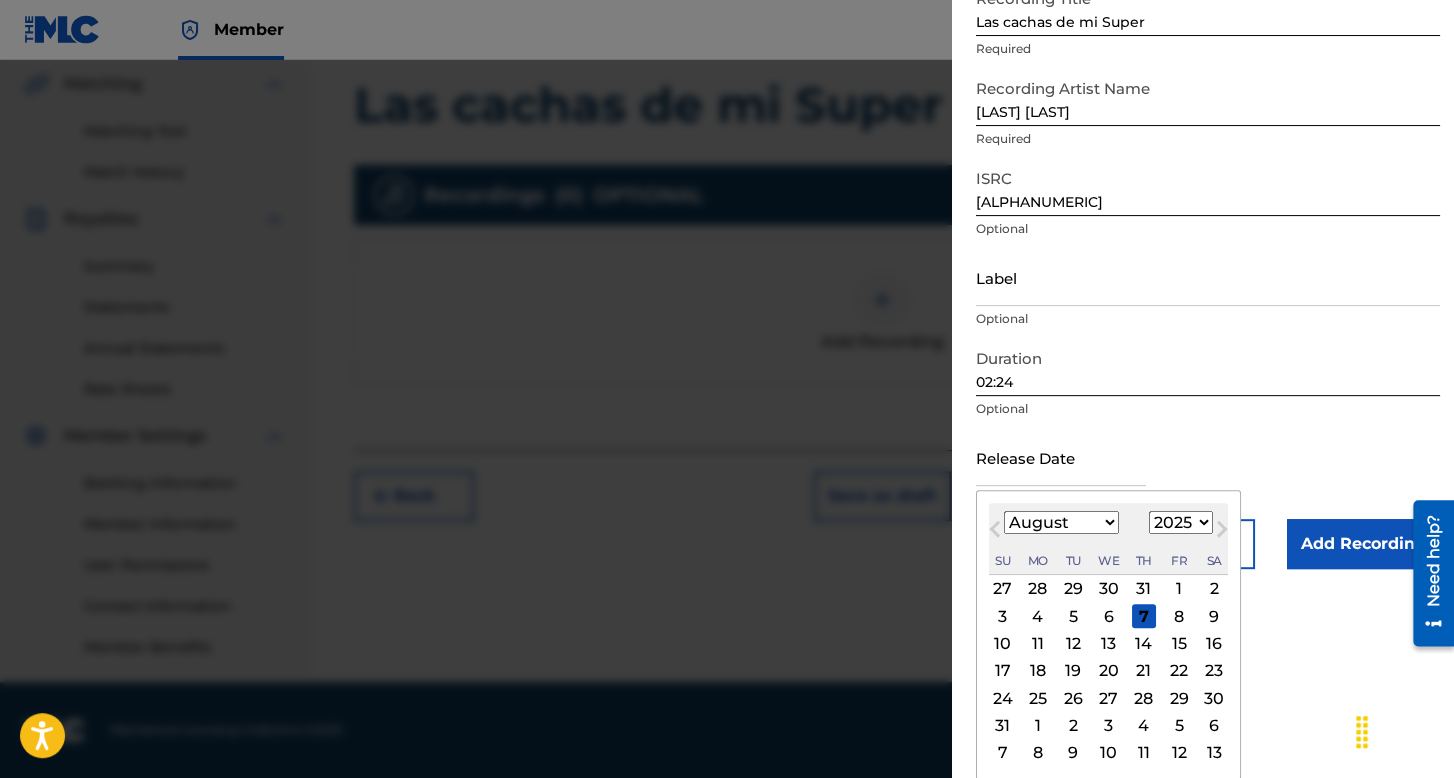 scroll, scrollTop: 139, scrollLeft: 0, axis: vertical 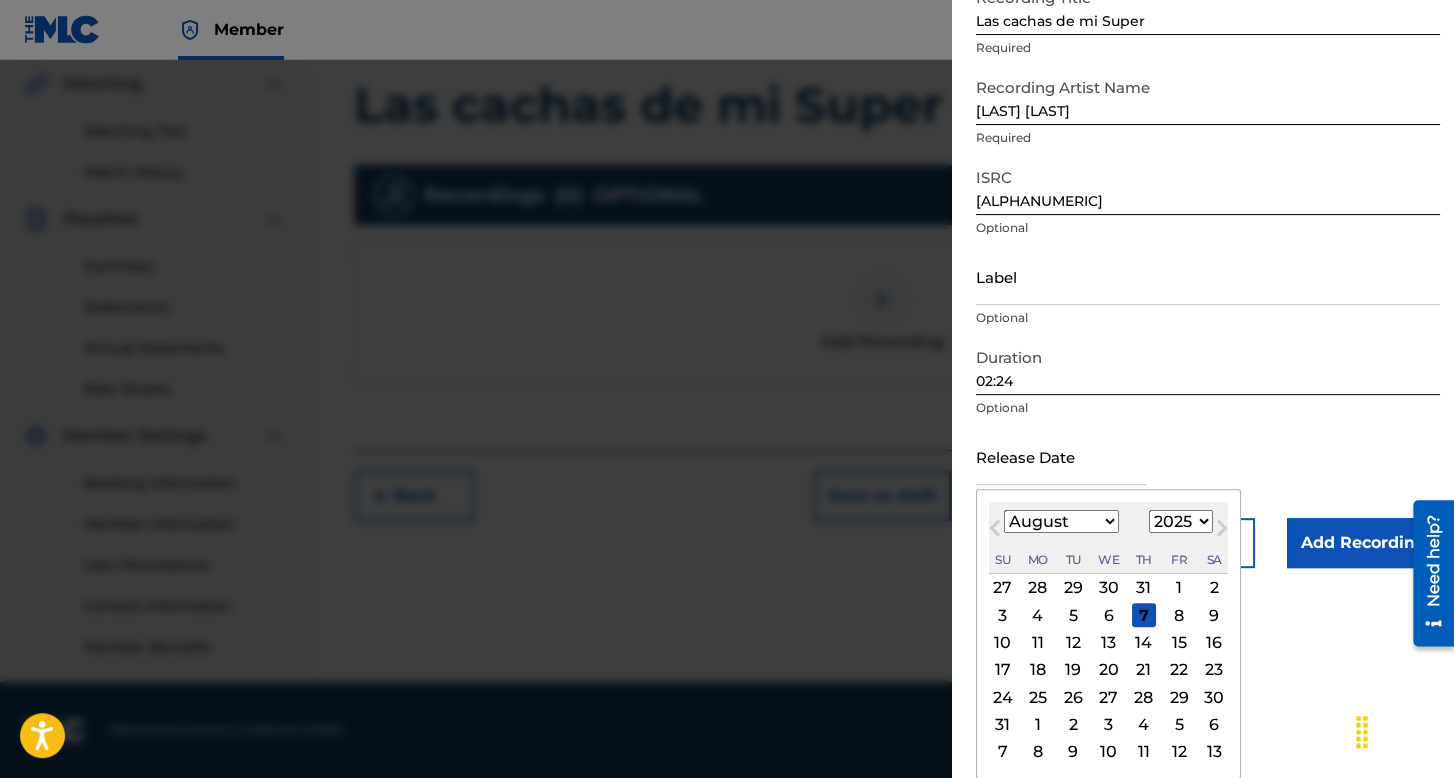 click on "January February March April May June July August September October November December" at bounding box center [1061, 521] 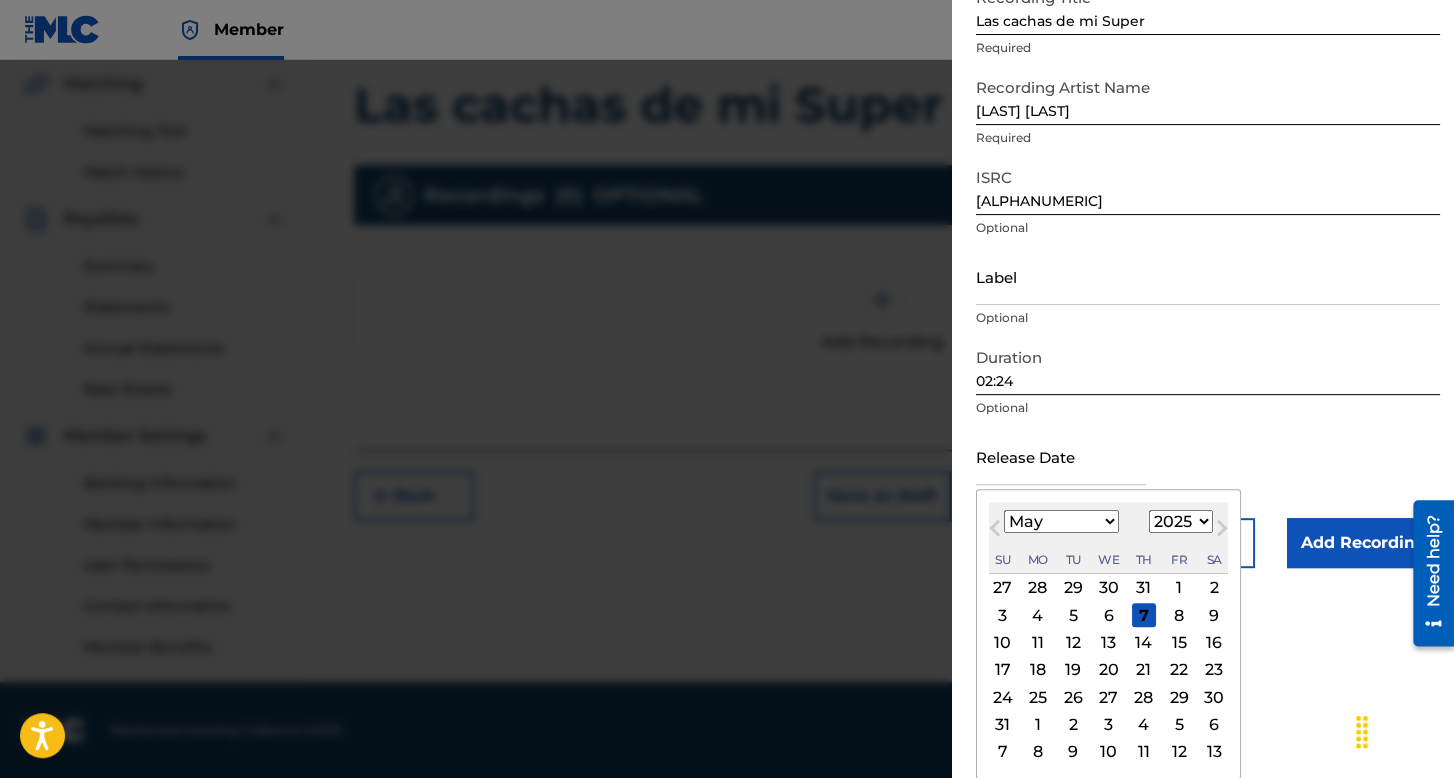 click on "January February March April May June July August September October November December" at bounding box center (1061, 521) 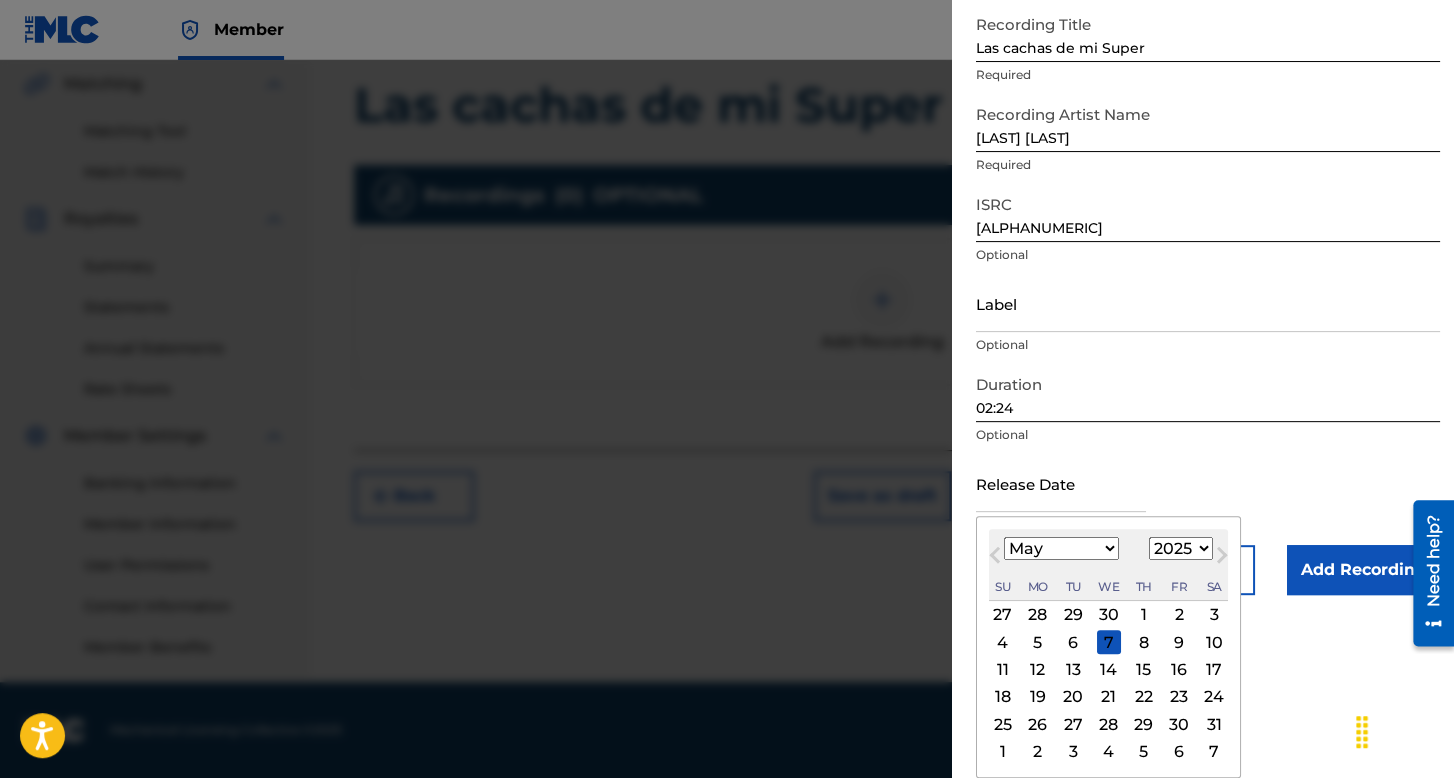 scroll, scrollTop: 112, scrollLeft: 0, axis: vertical 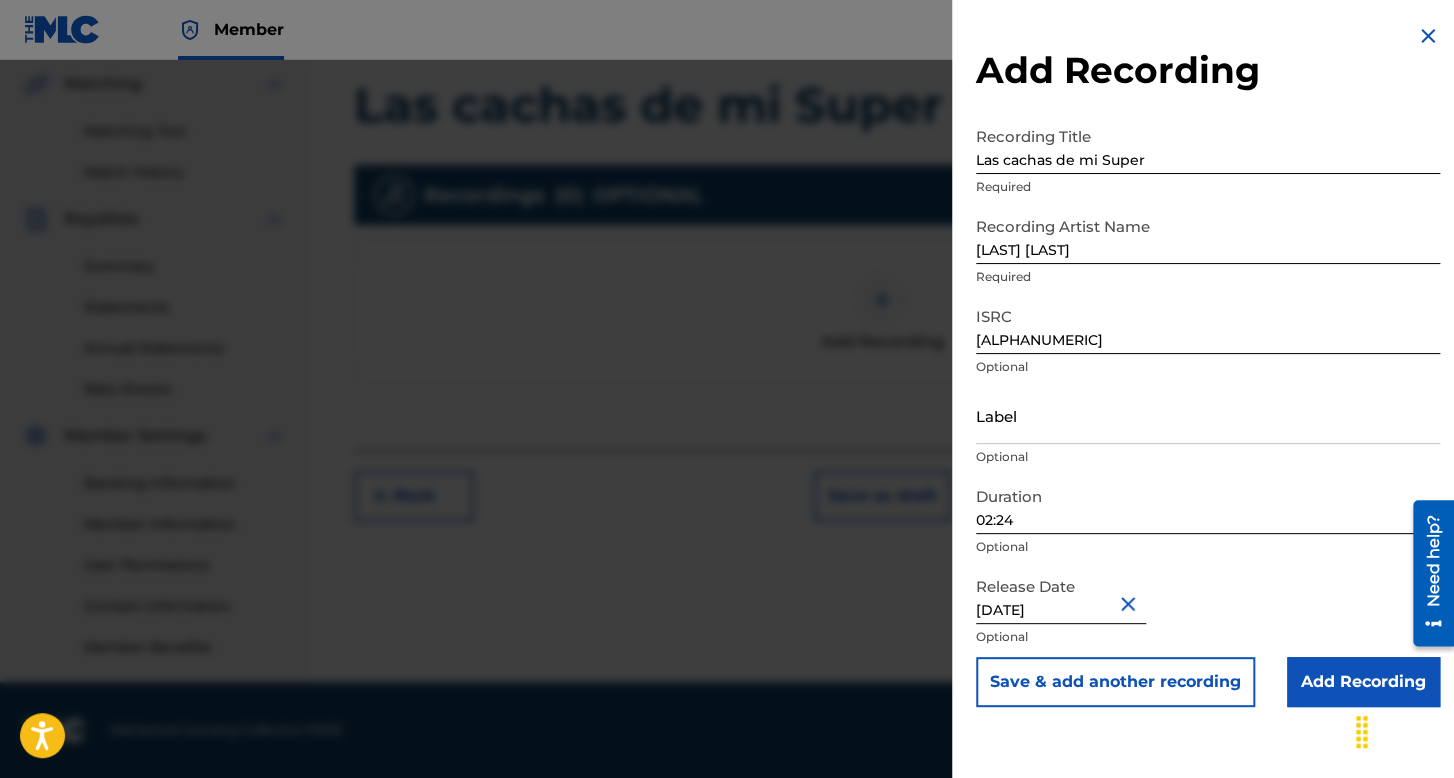 click on "Add Recording" at bounding box center (1363, 682) 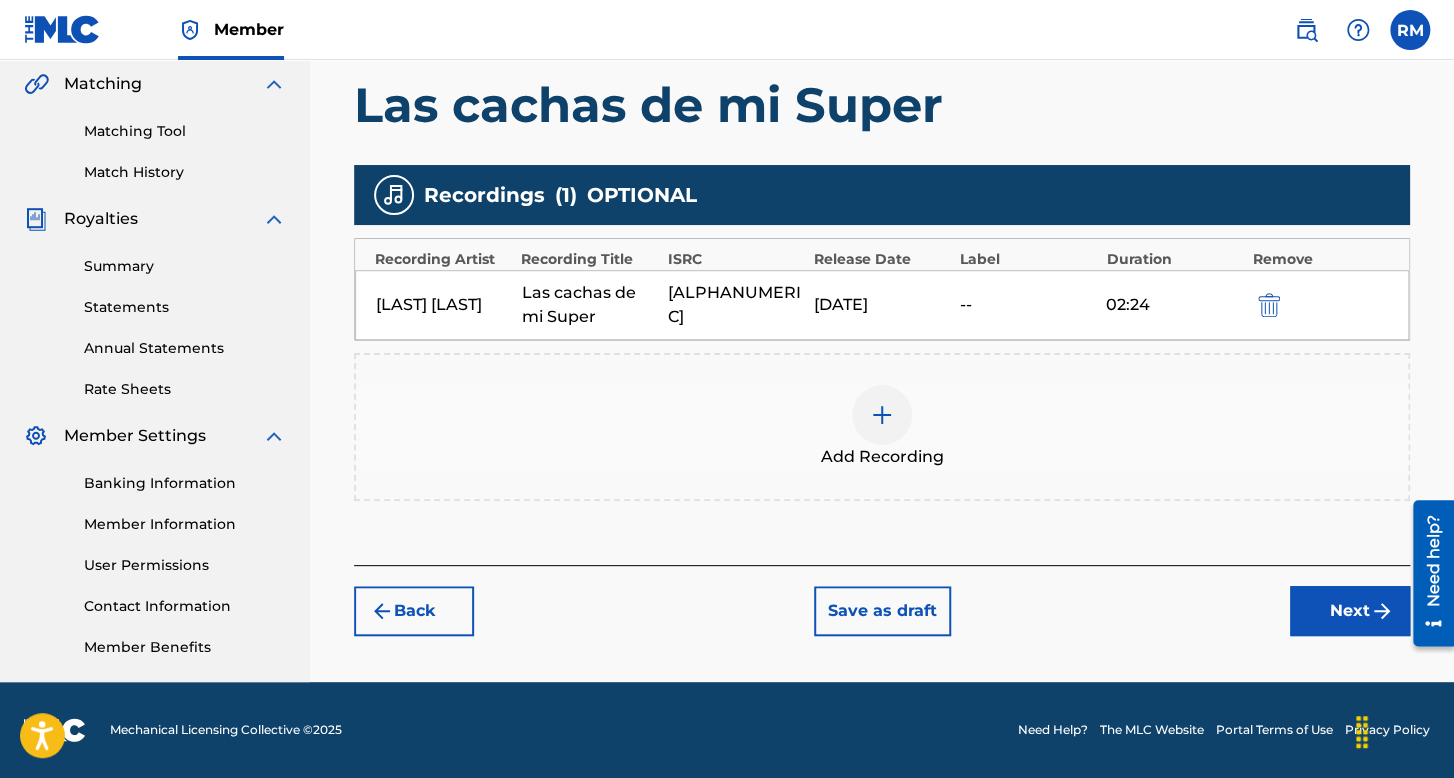 click on "Next" at bounding box center (1350, 611) 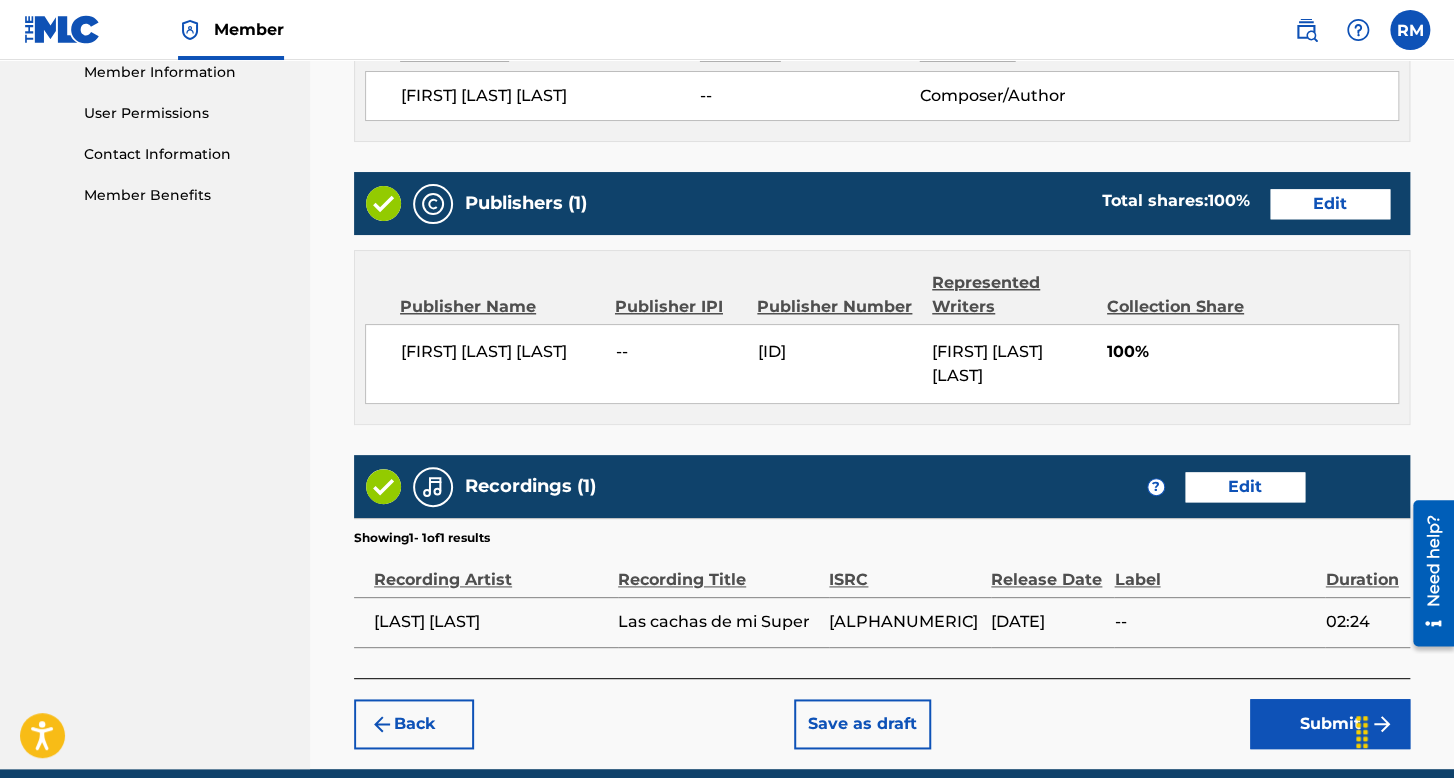 scroll, scrollTop: 999, scrollLeft: 0, axis: vertical 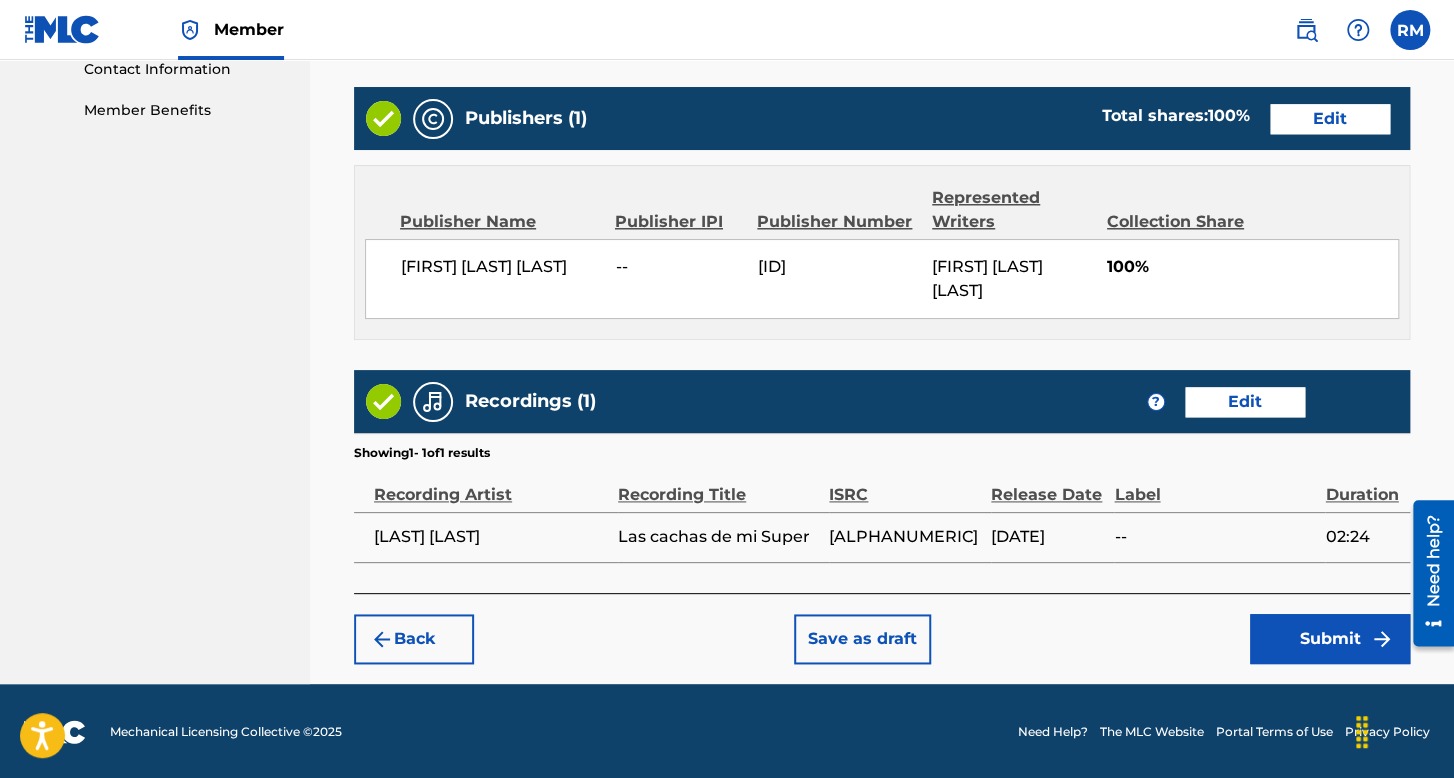 click on "Submit" at bounding box center (1330, 639) 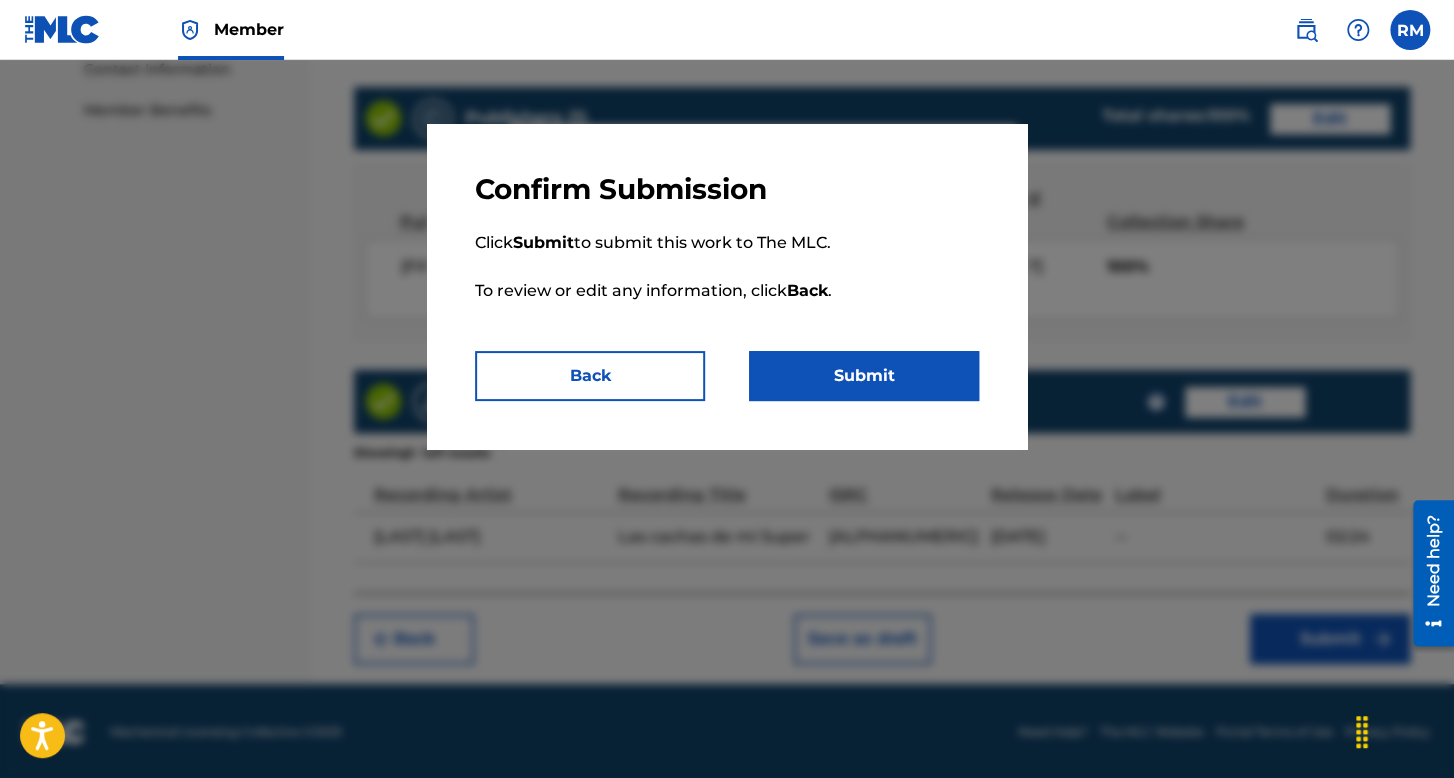 click on "Click  Submit  to submit this work to The MLC. To review or edit any information, click  Back ." at bounding box center [727, 279] 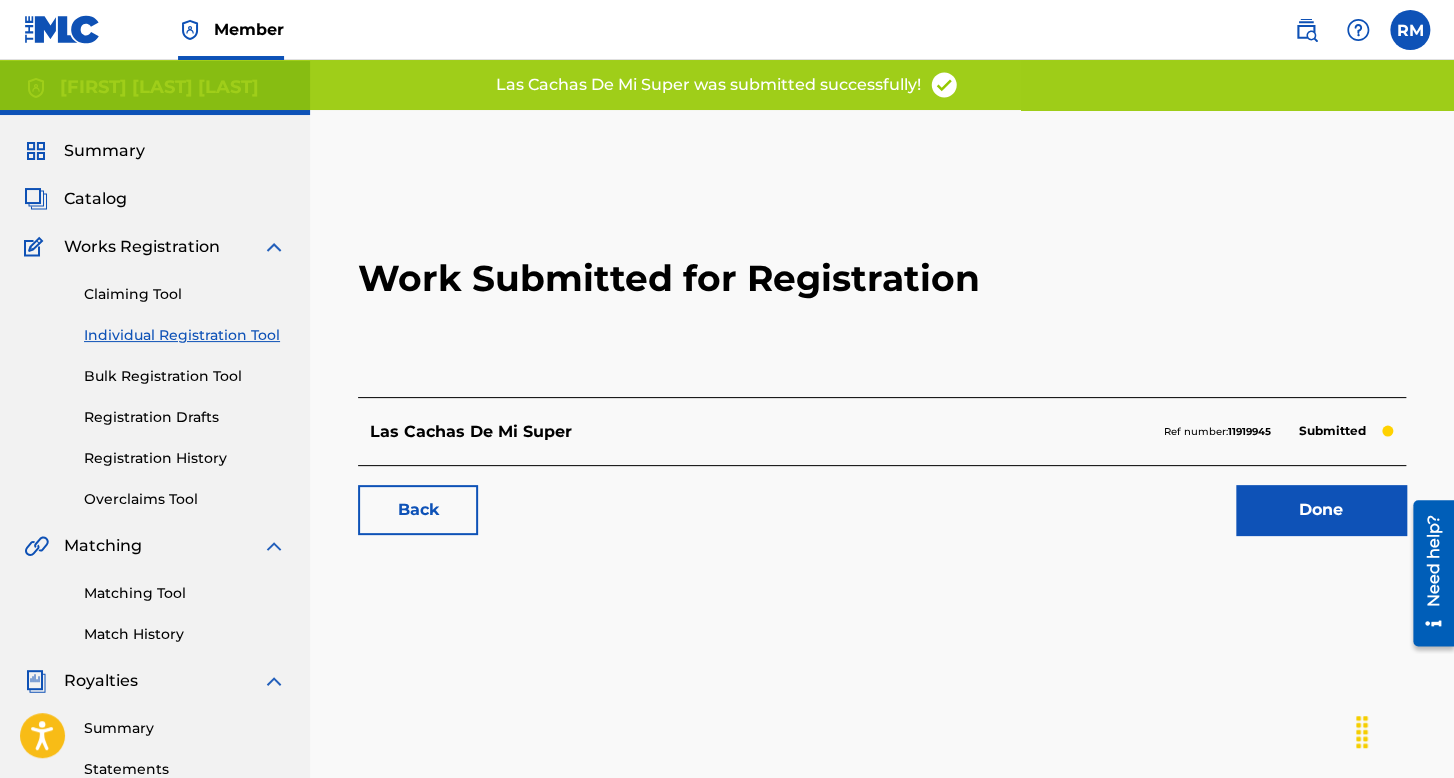 click on "Individual Registration Tool" at bounding box center (185, 335) 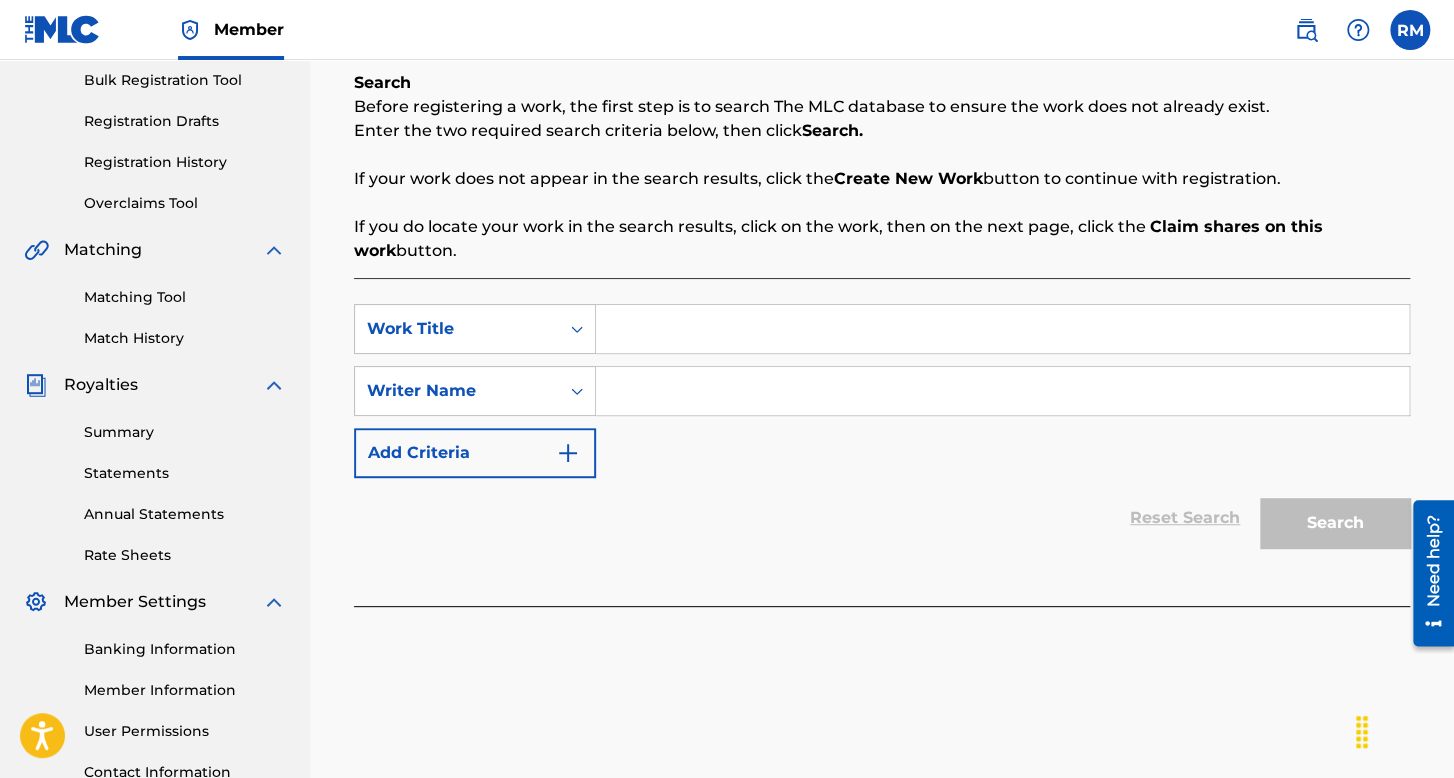 scroll, scrollTop: 300, scrollLeft: 0, axis: vertical 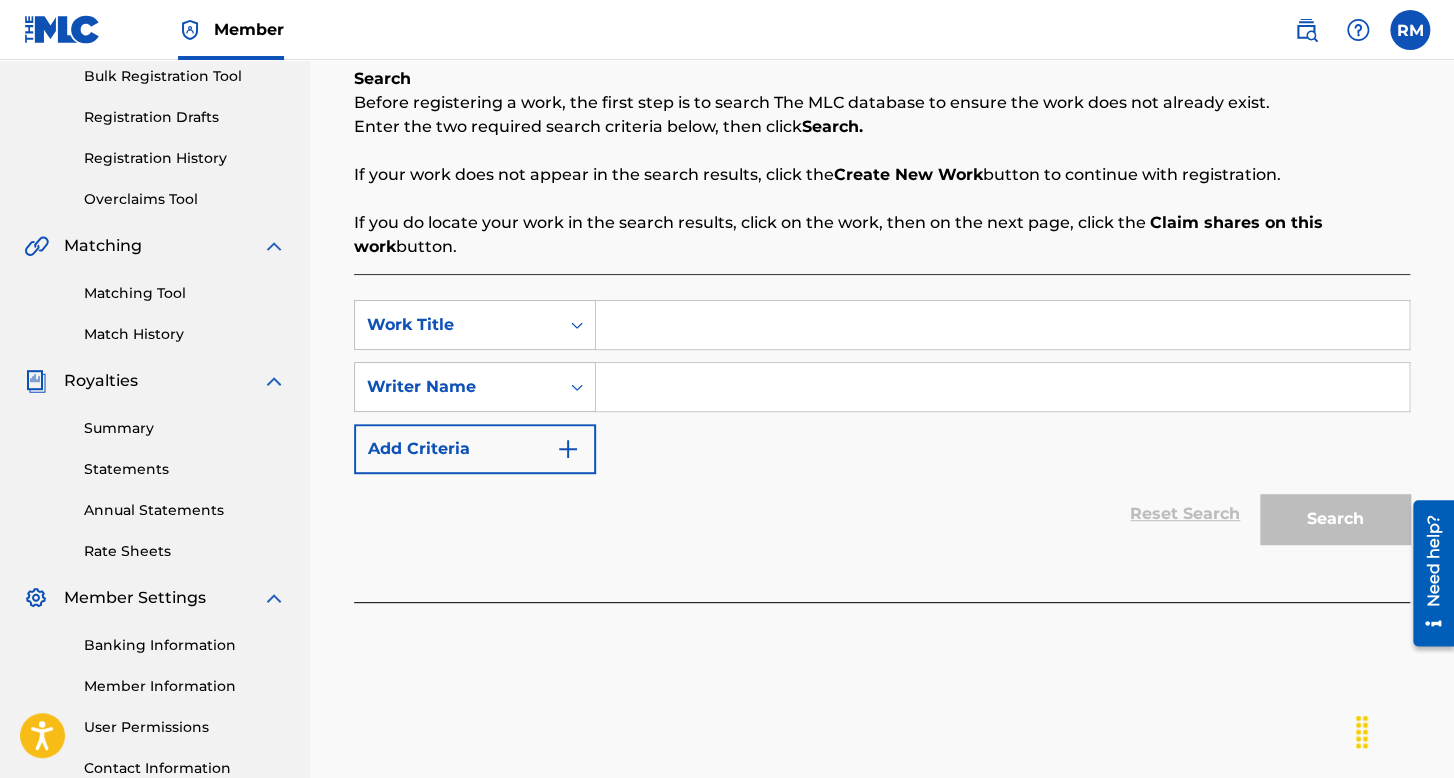 click at bounding box center [1002, 325] 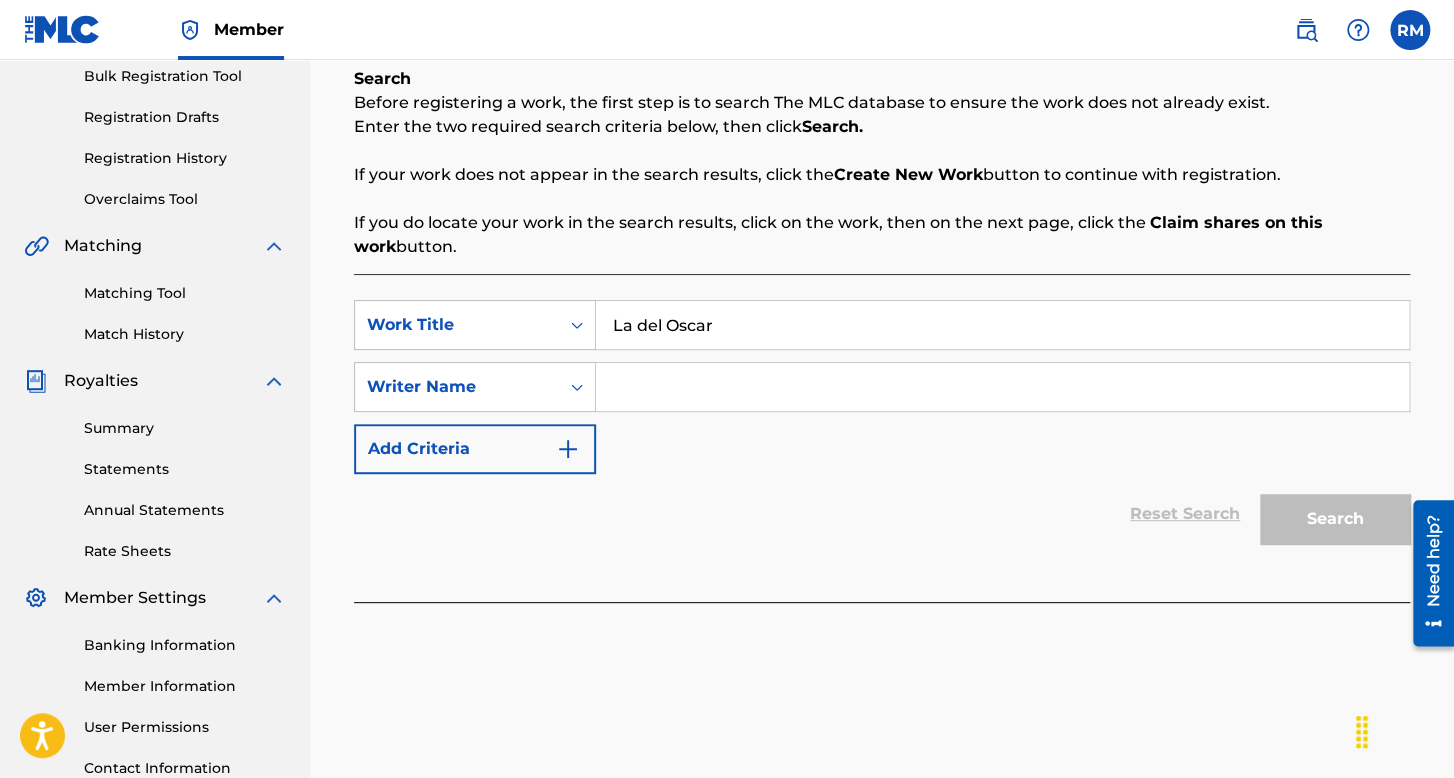 type on "La del Oscar" 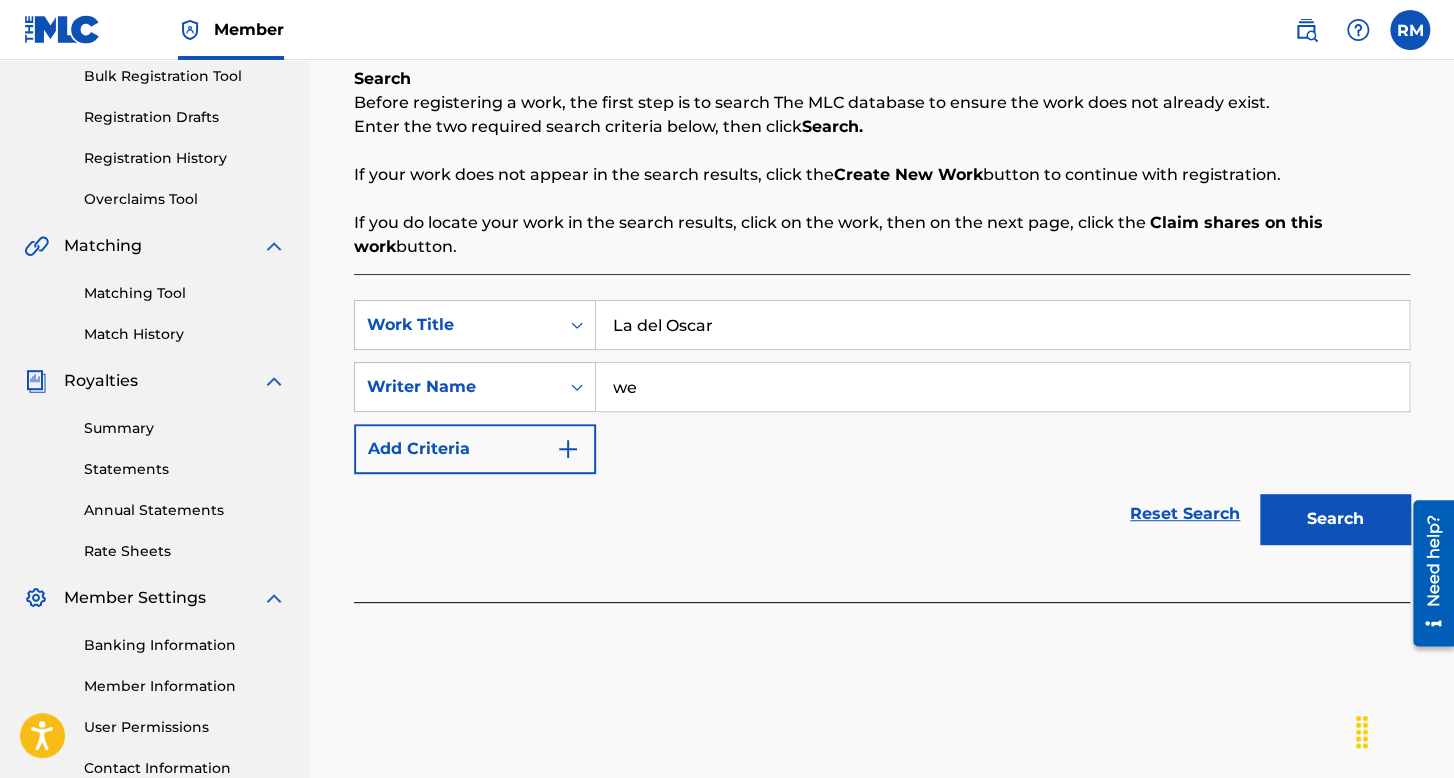 type on "we" 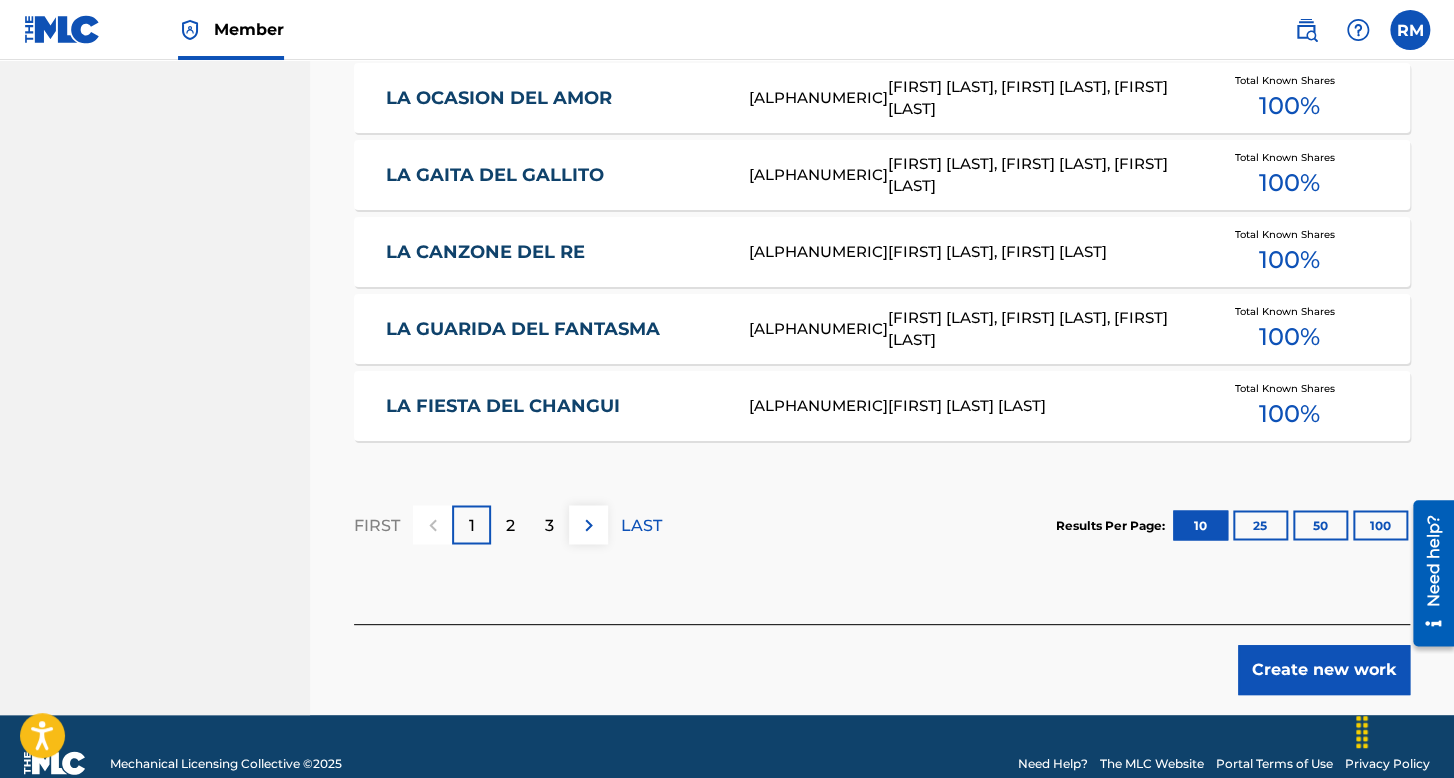 click on "Create new work" at bounding box center (1324, 670) 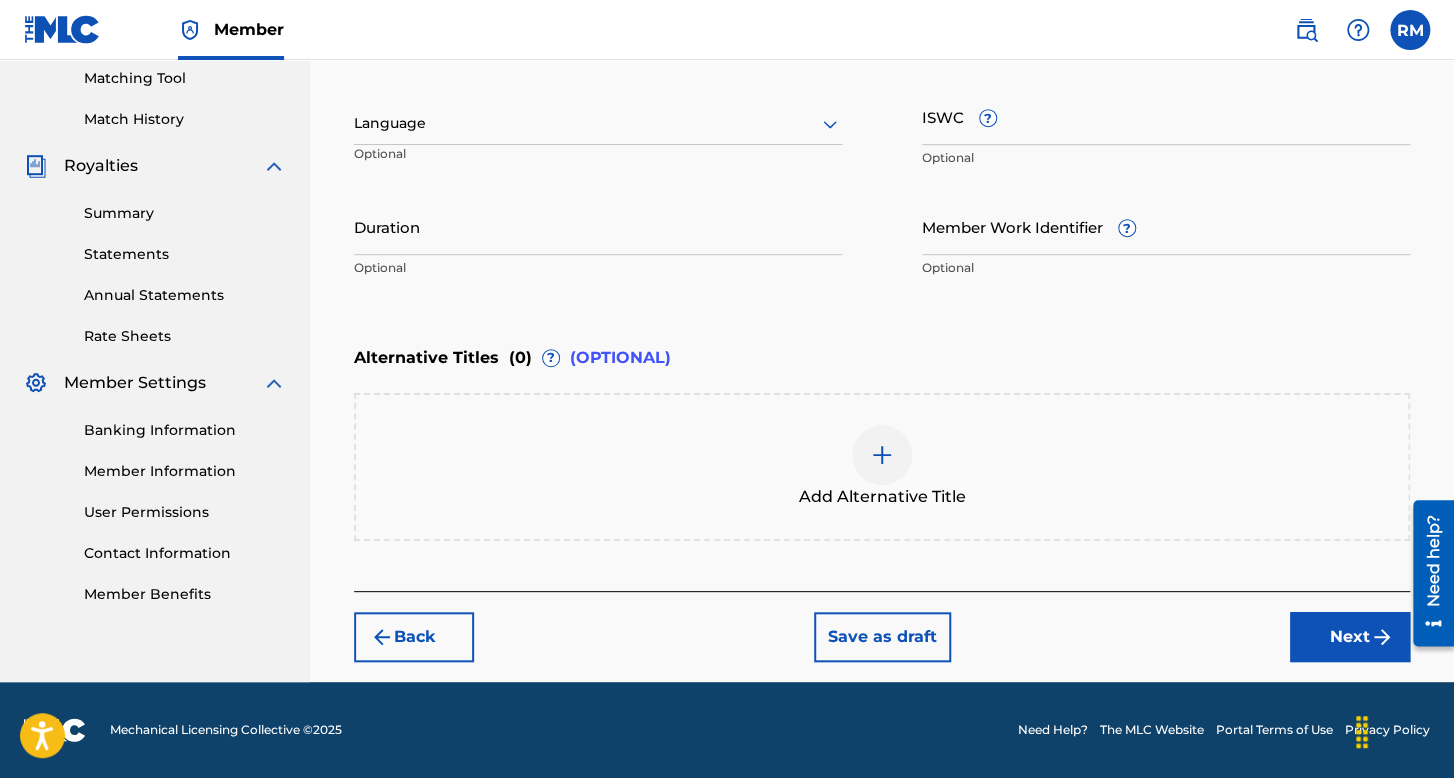 scroll, scrollTop: 513, scrollLeft: 0, axis: vertical 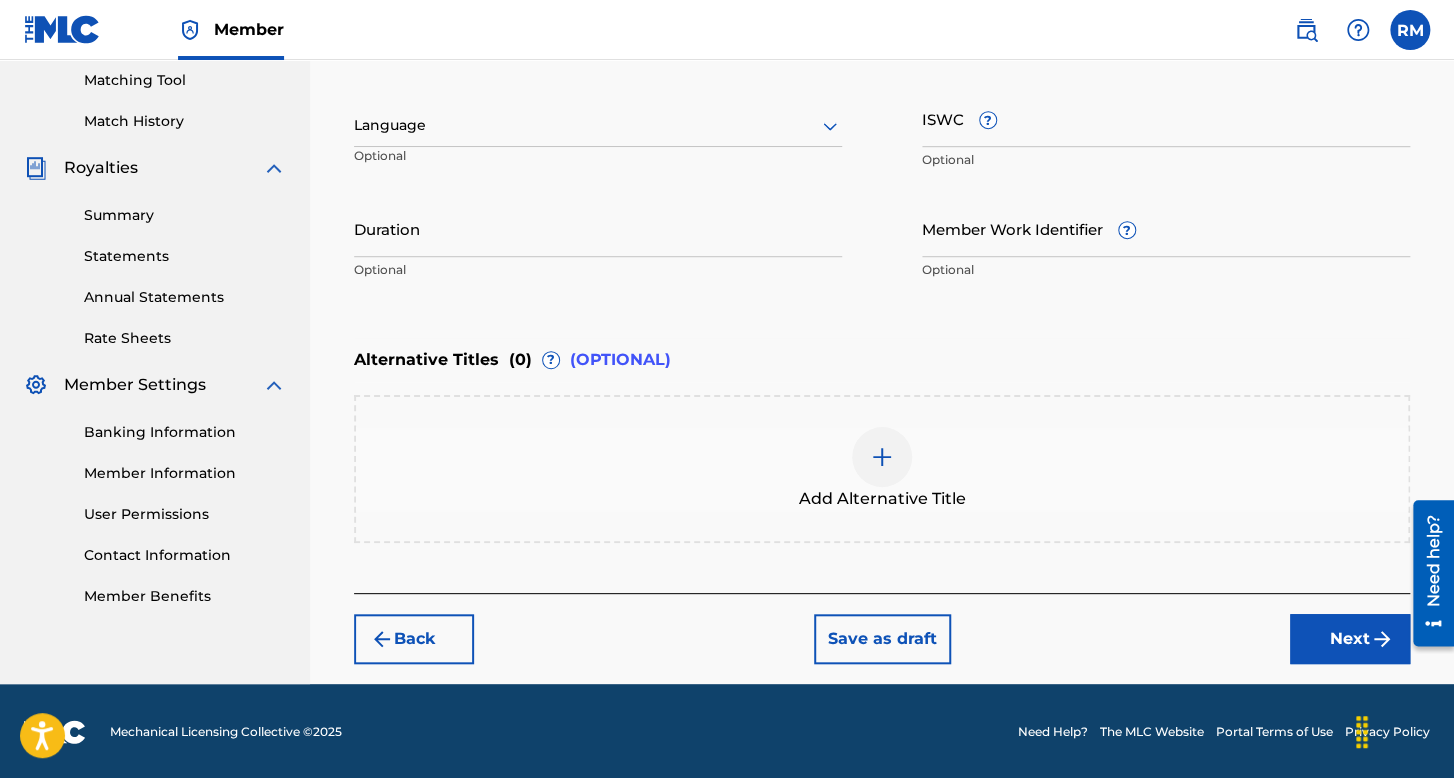 click on "Optional" at bounding box center [432, 163] 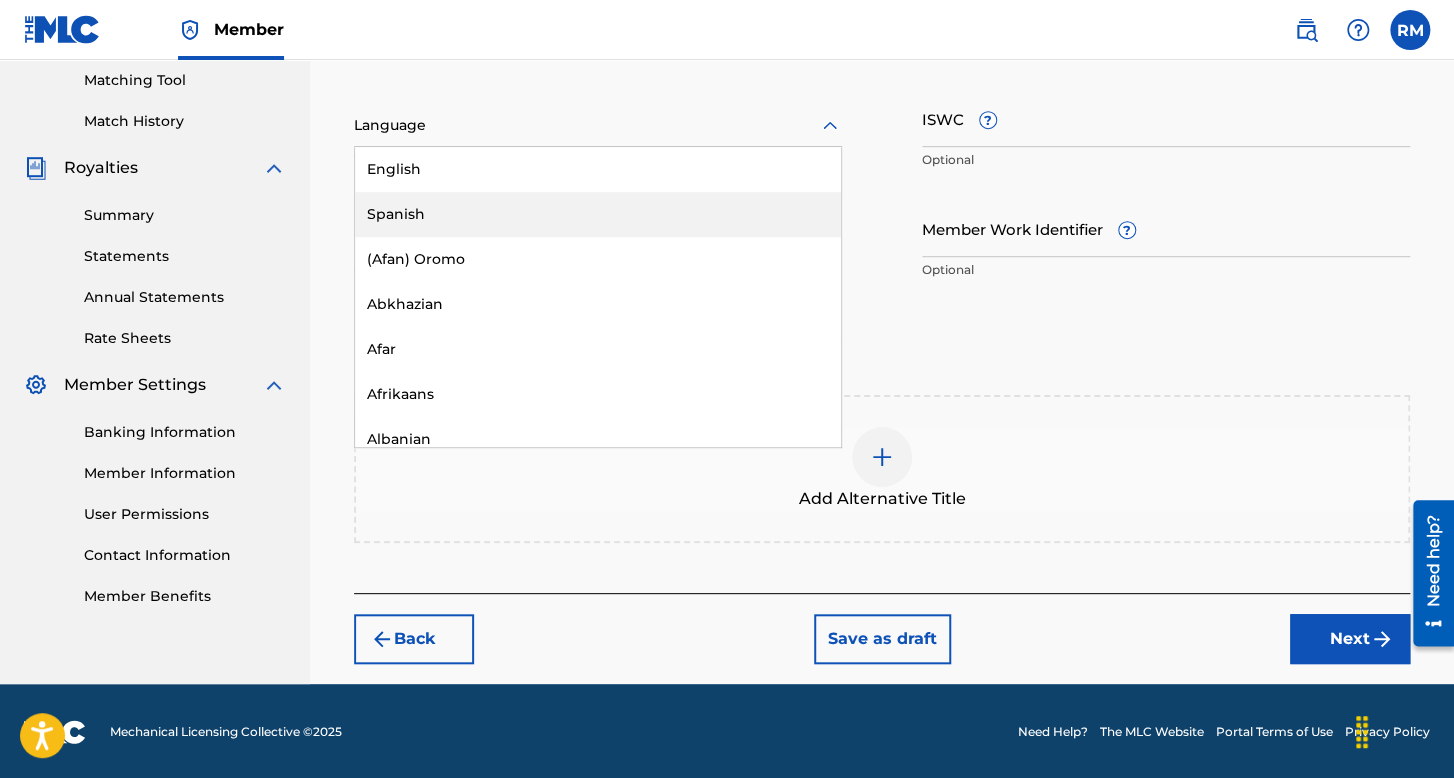 click on "Spanish" at bounding box center [598, 214] 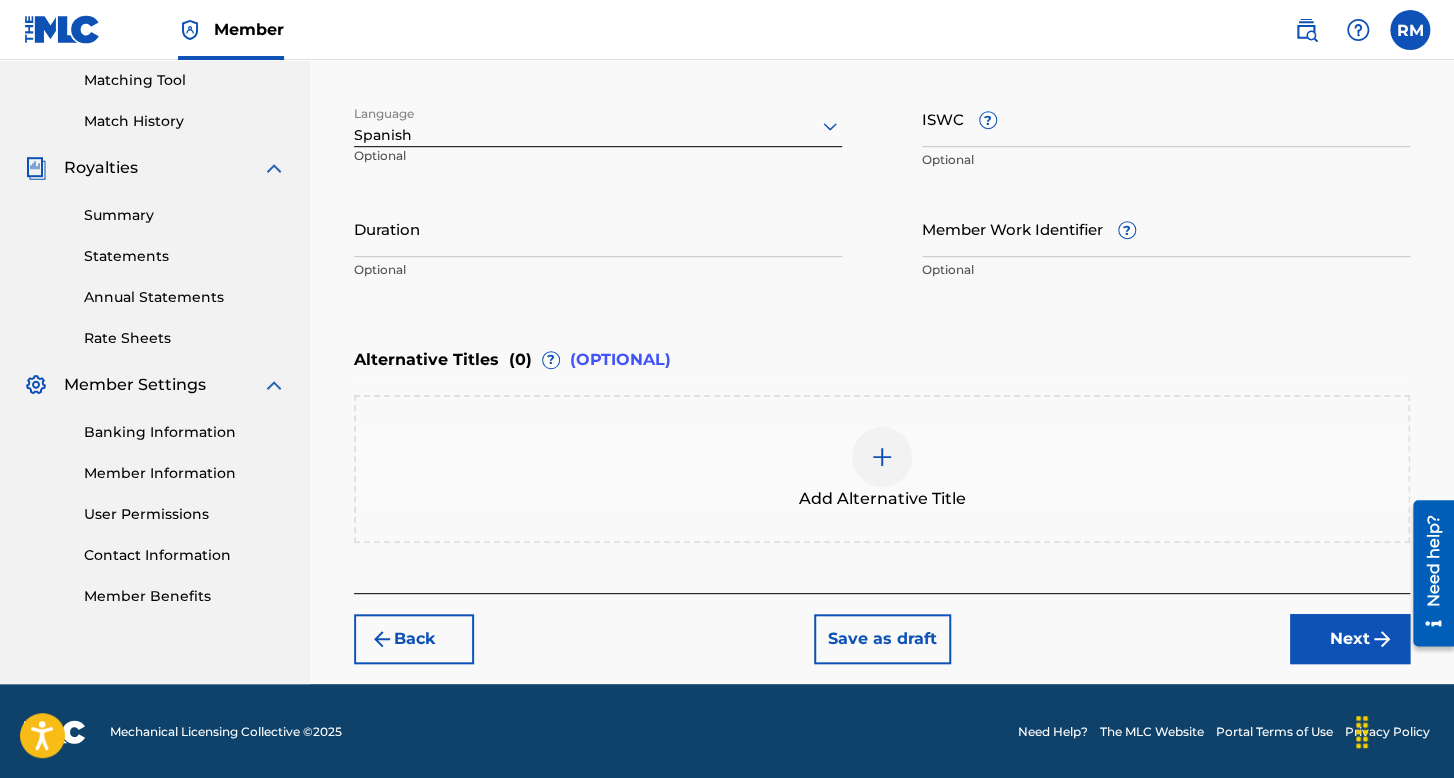 click on "Duration" at bounding box center [598, 228] 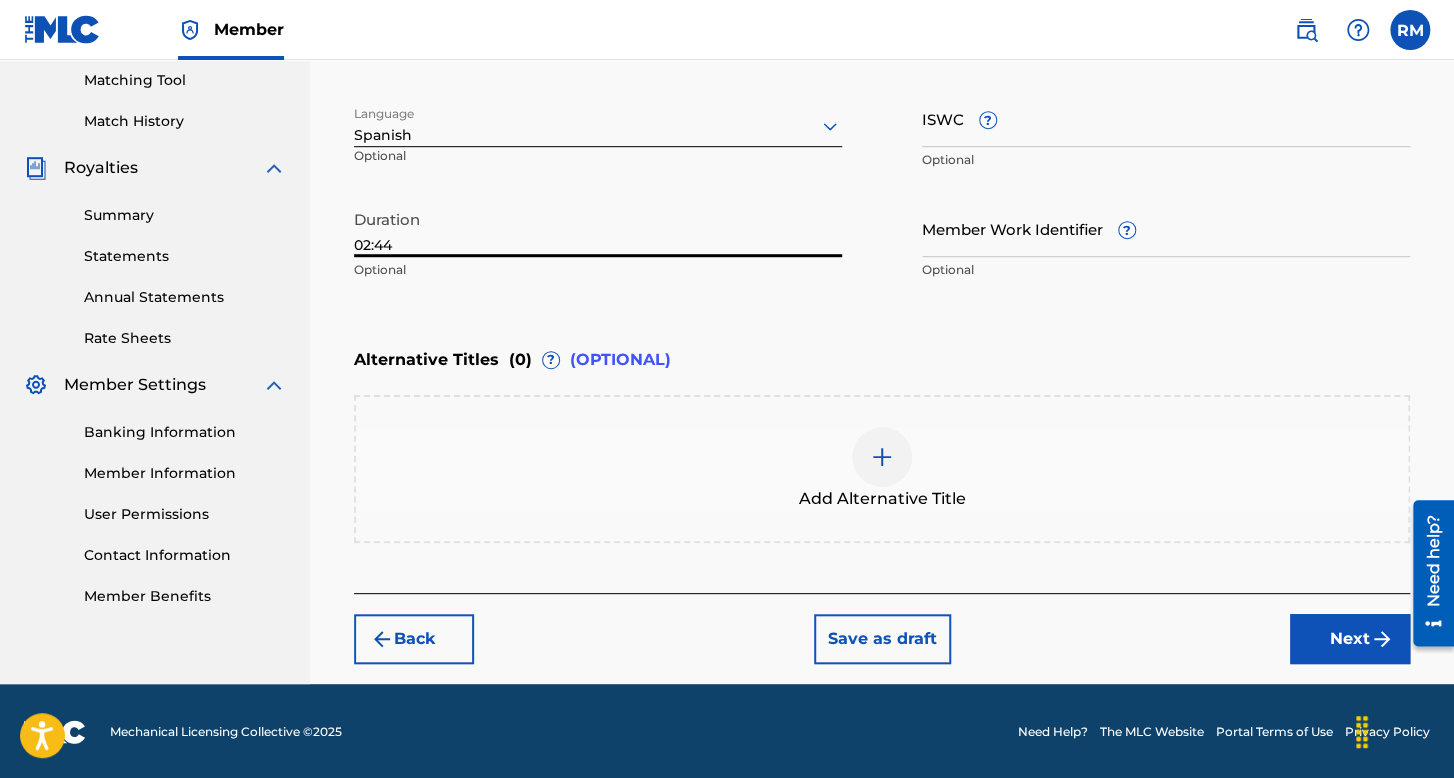 type on "02:44" 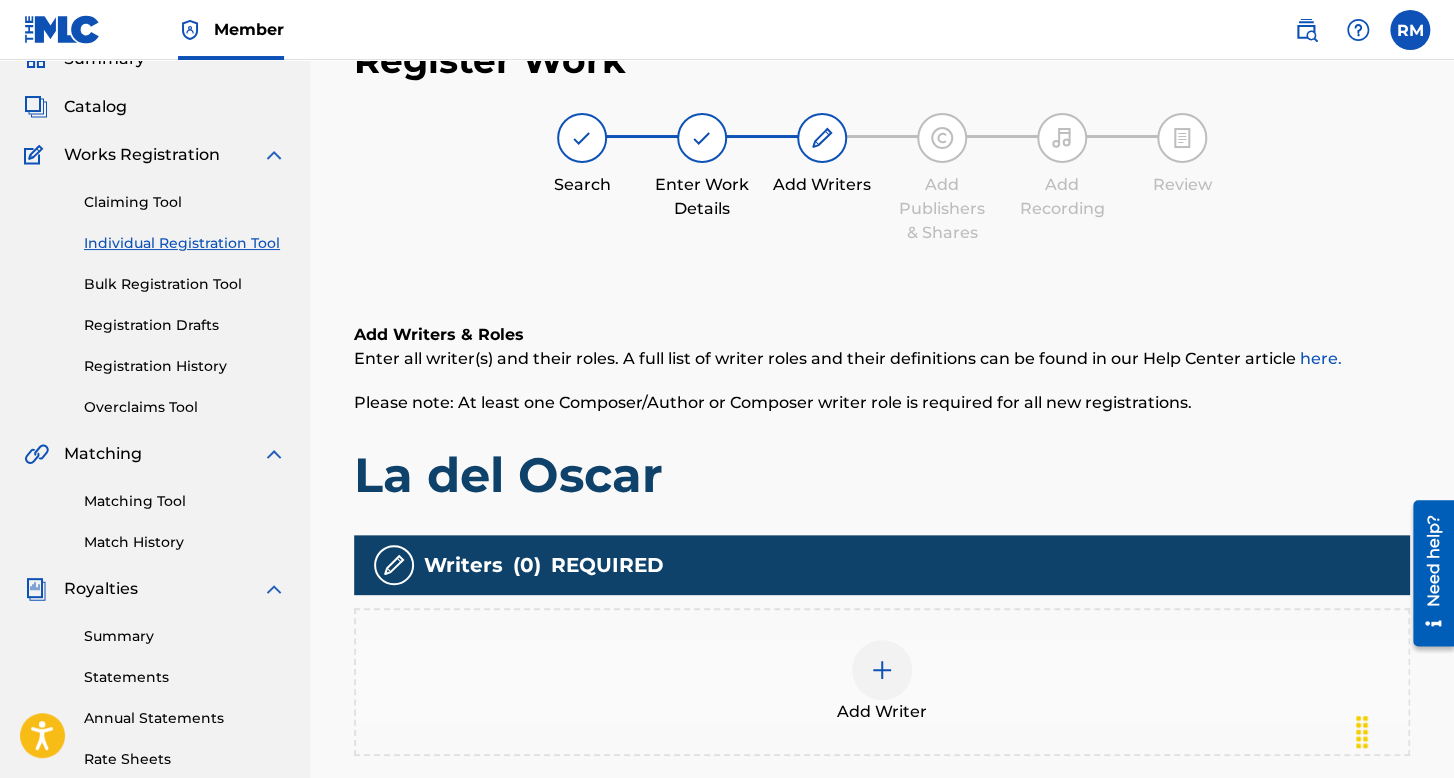 scroll, scrollTop: 462, scrollLeft: 0, axis: vertical 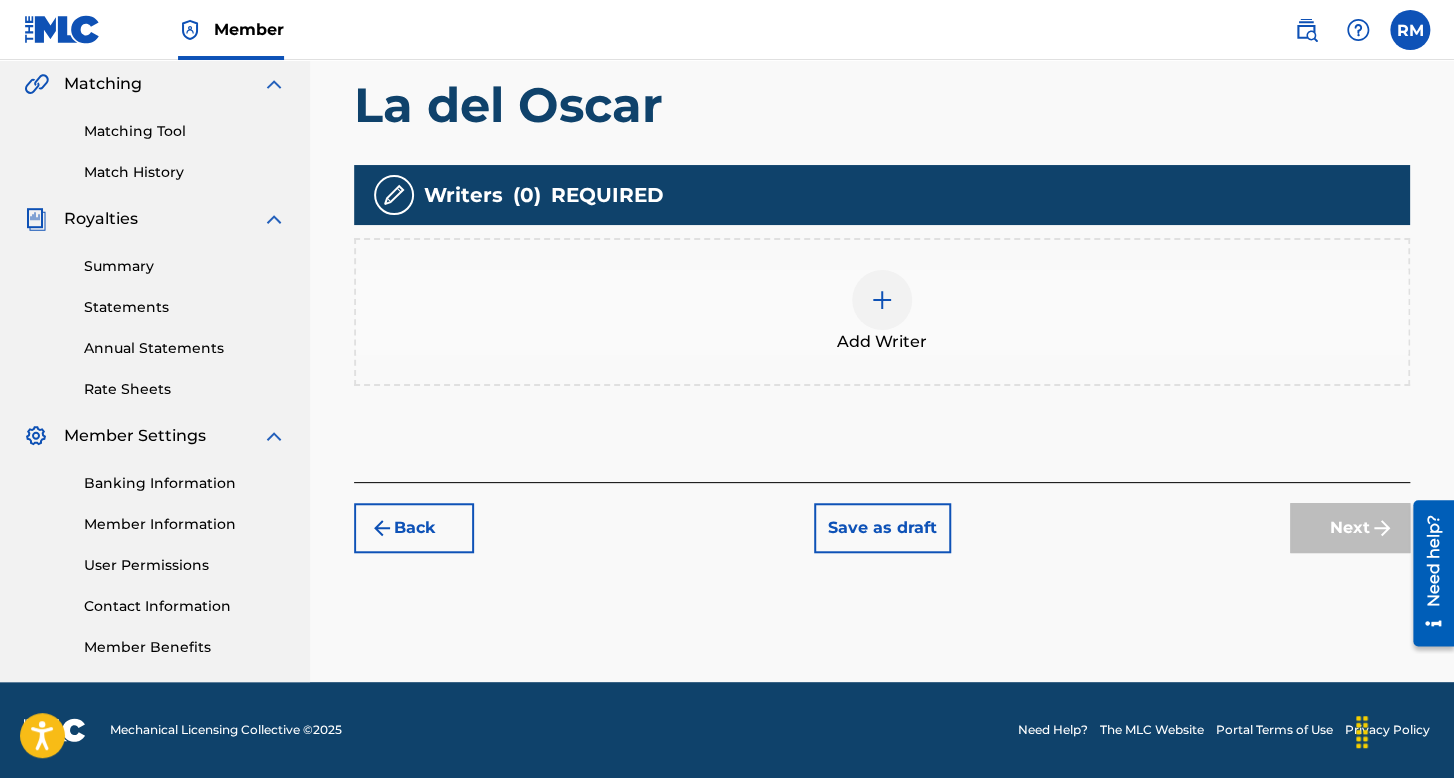 click on "Add Writer" at bounding box center (882, 342) 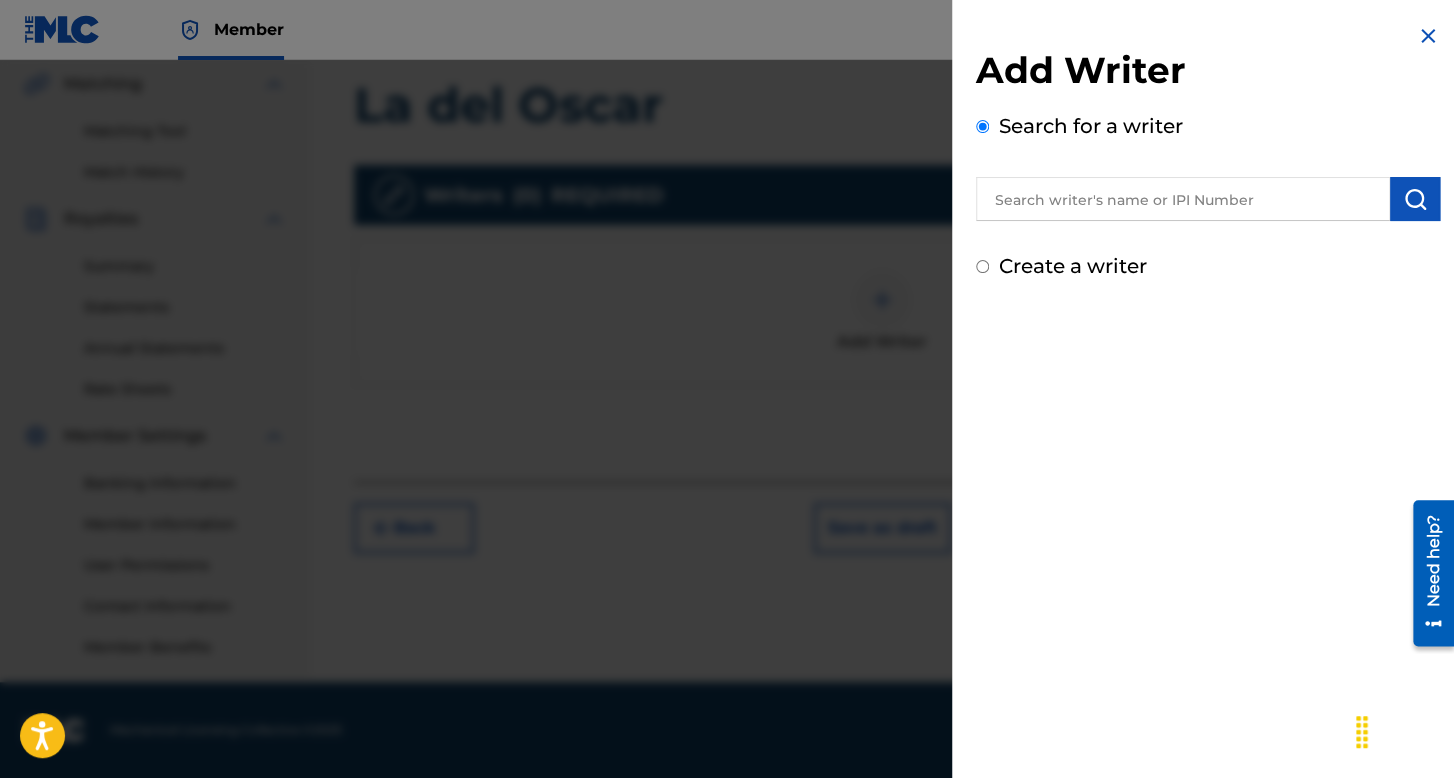click on "Create a writer" at bounding box center (982, 266) 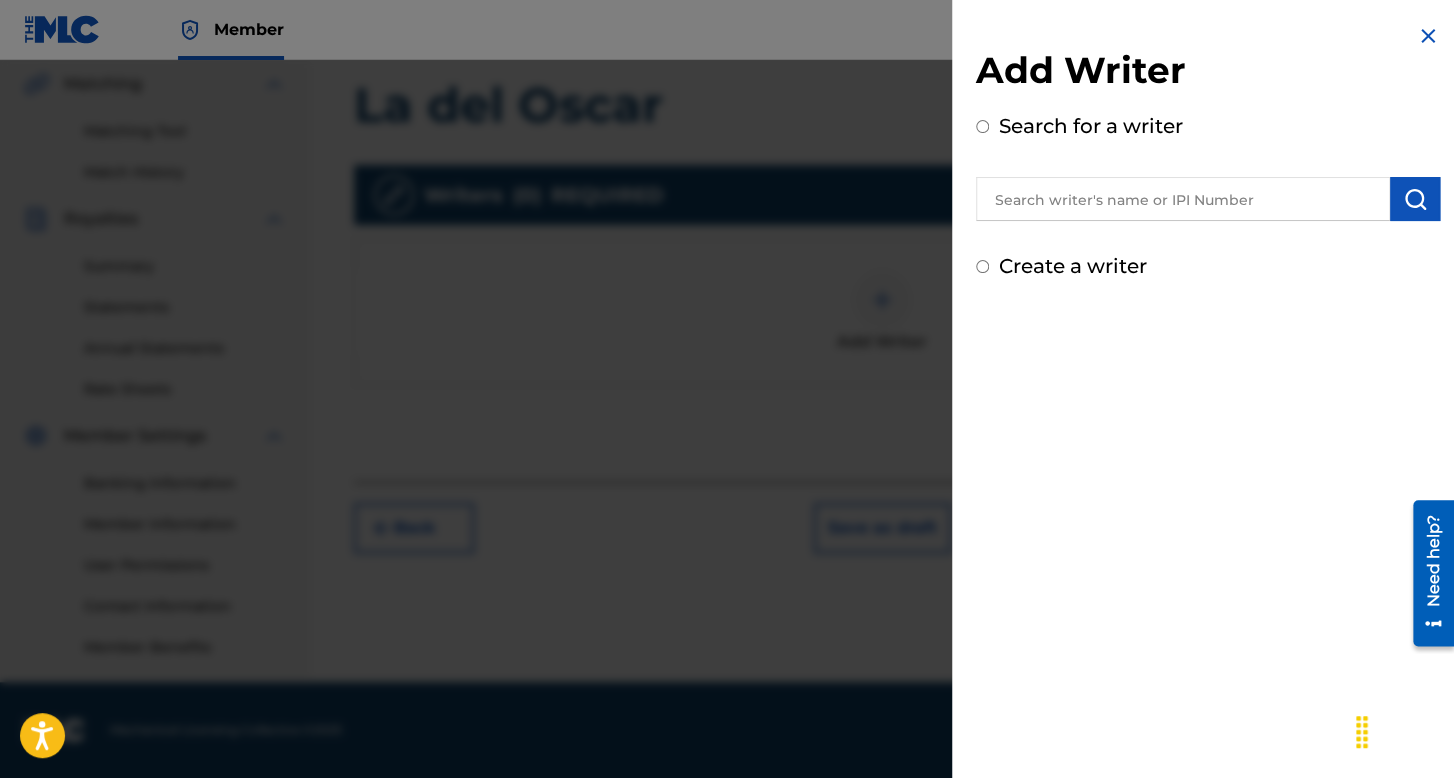 radio on "true" 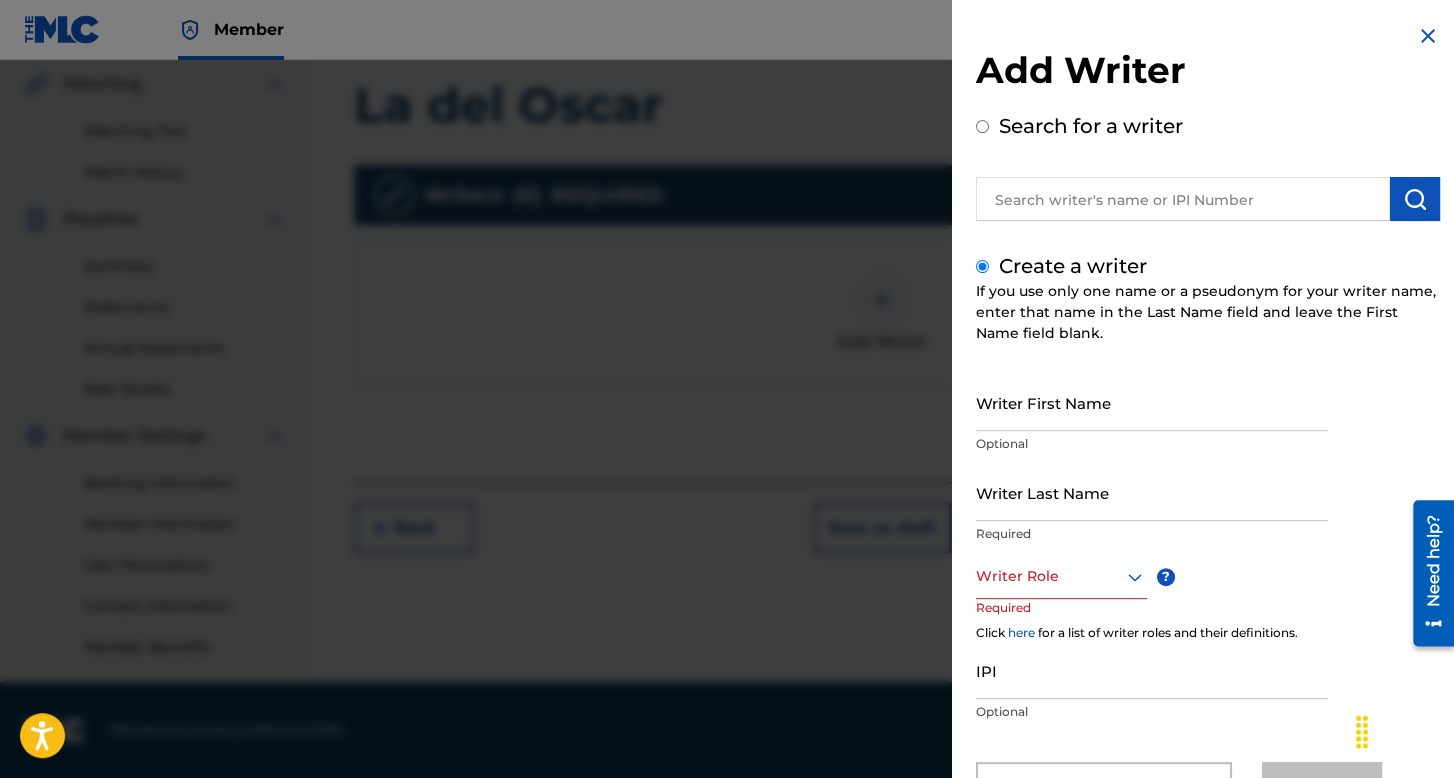 click on "Optional" at bounding box center [1152, 444] 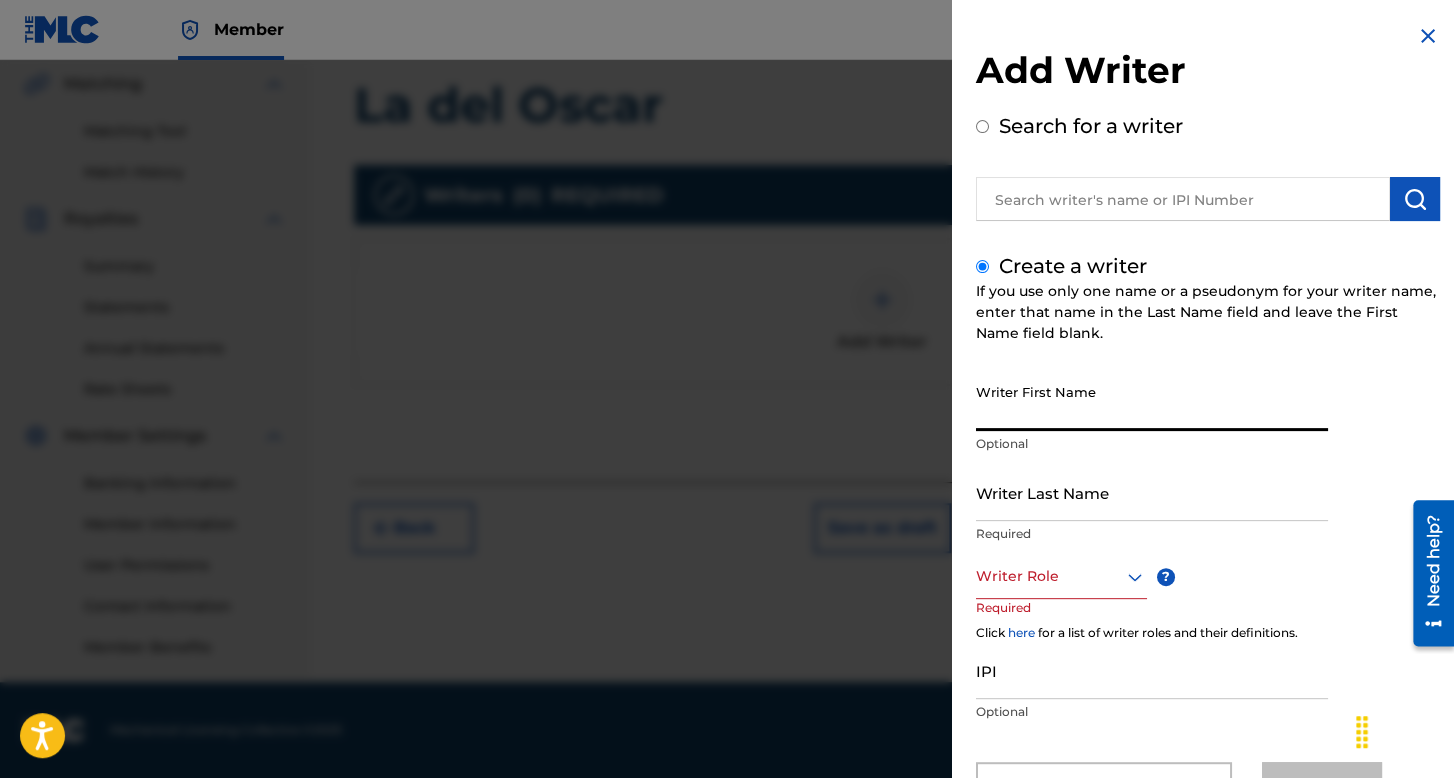 click on "Writer First Name" at bounding box center (1152, 402) 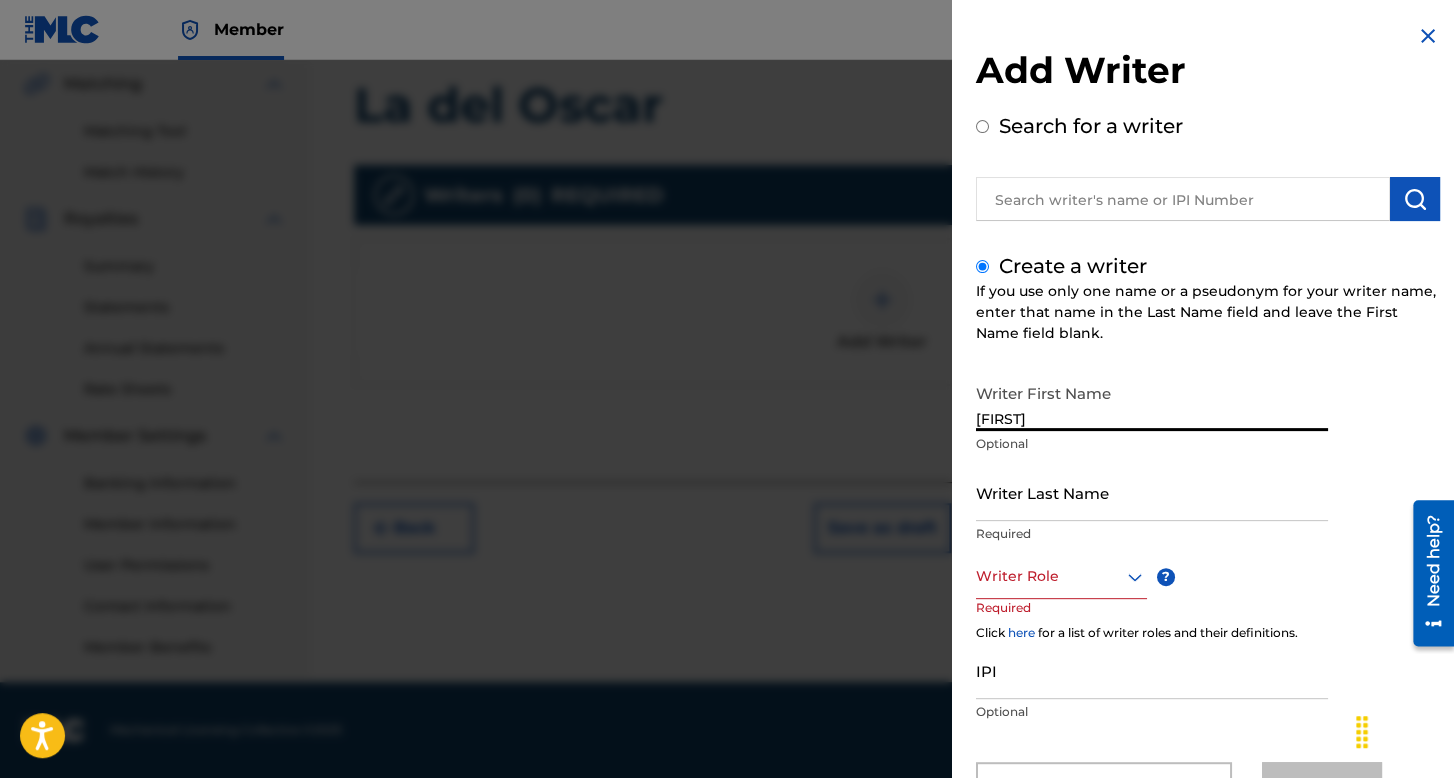type on "[FIRST]" 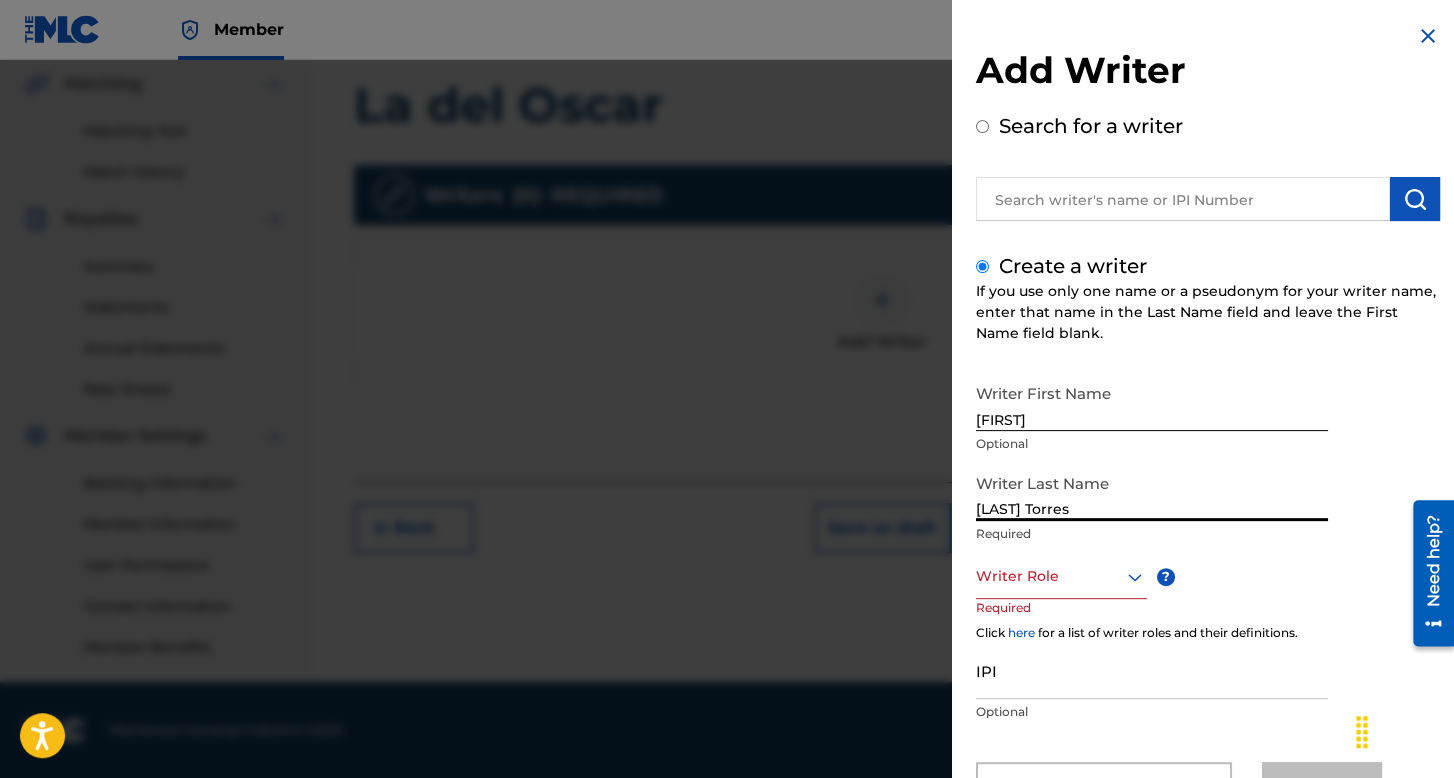 type on "[LAST] Torres" 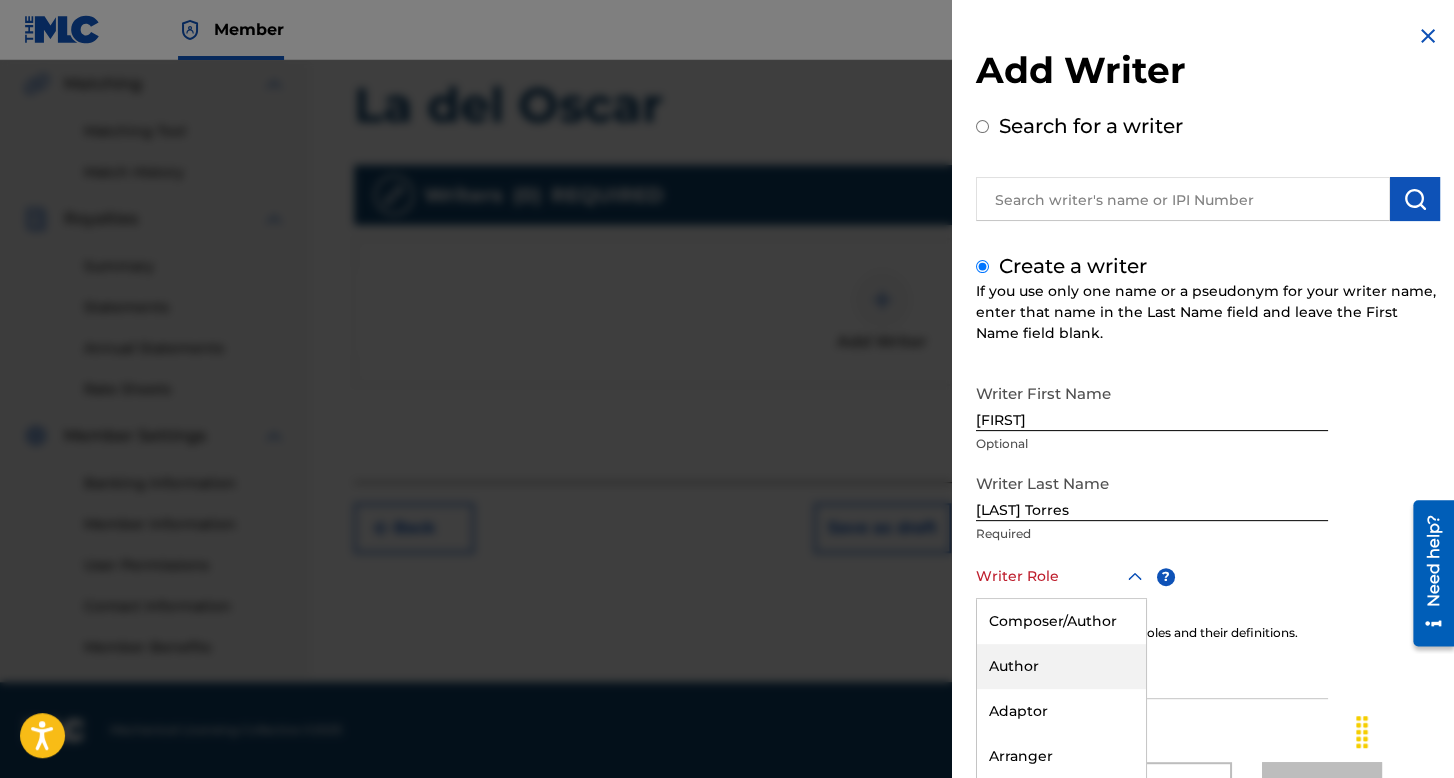 scroll, scrollTop: 88, scrollLeft: 0, axis: vertical 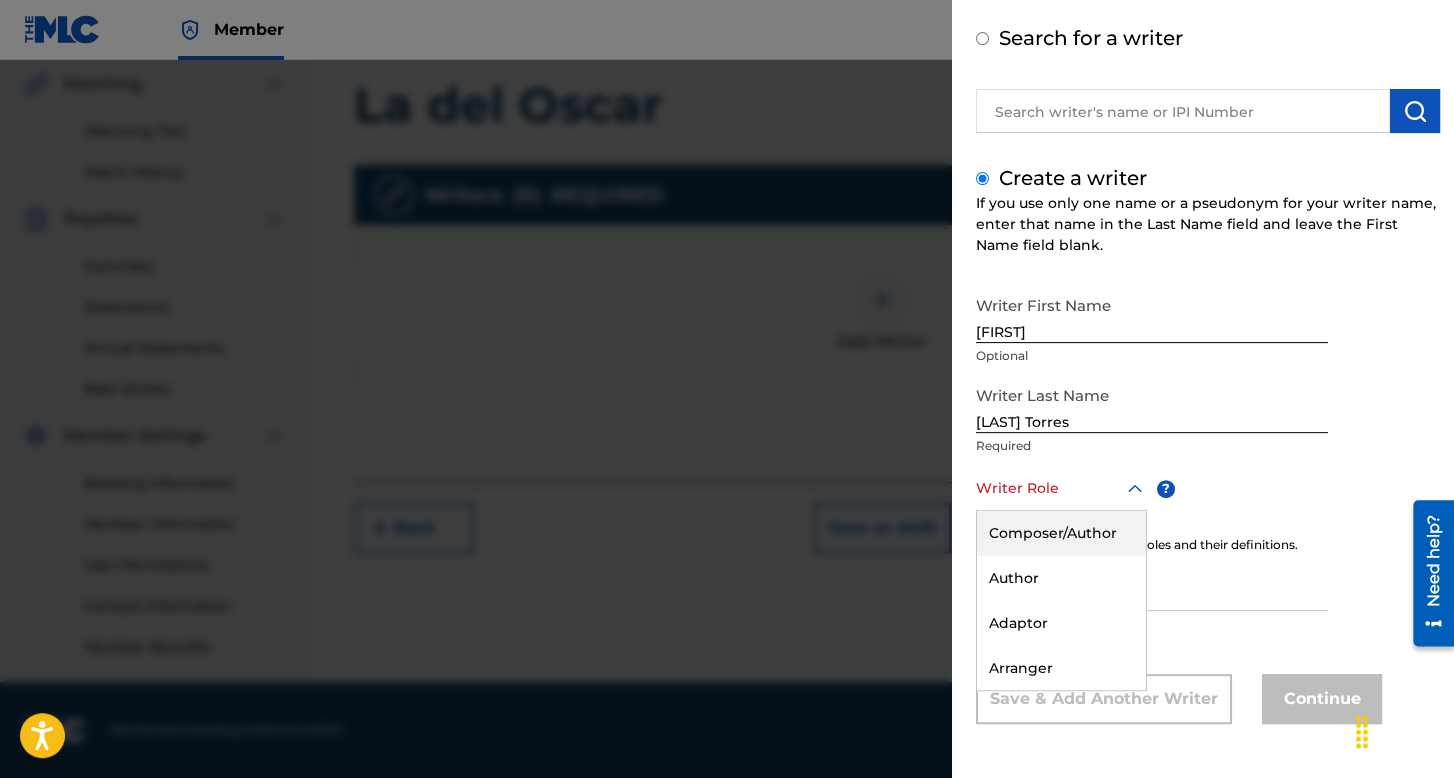 click on "Composer/Author" at bounding box center [1061, 533] 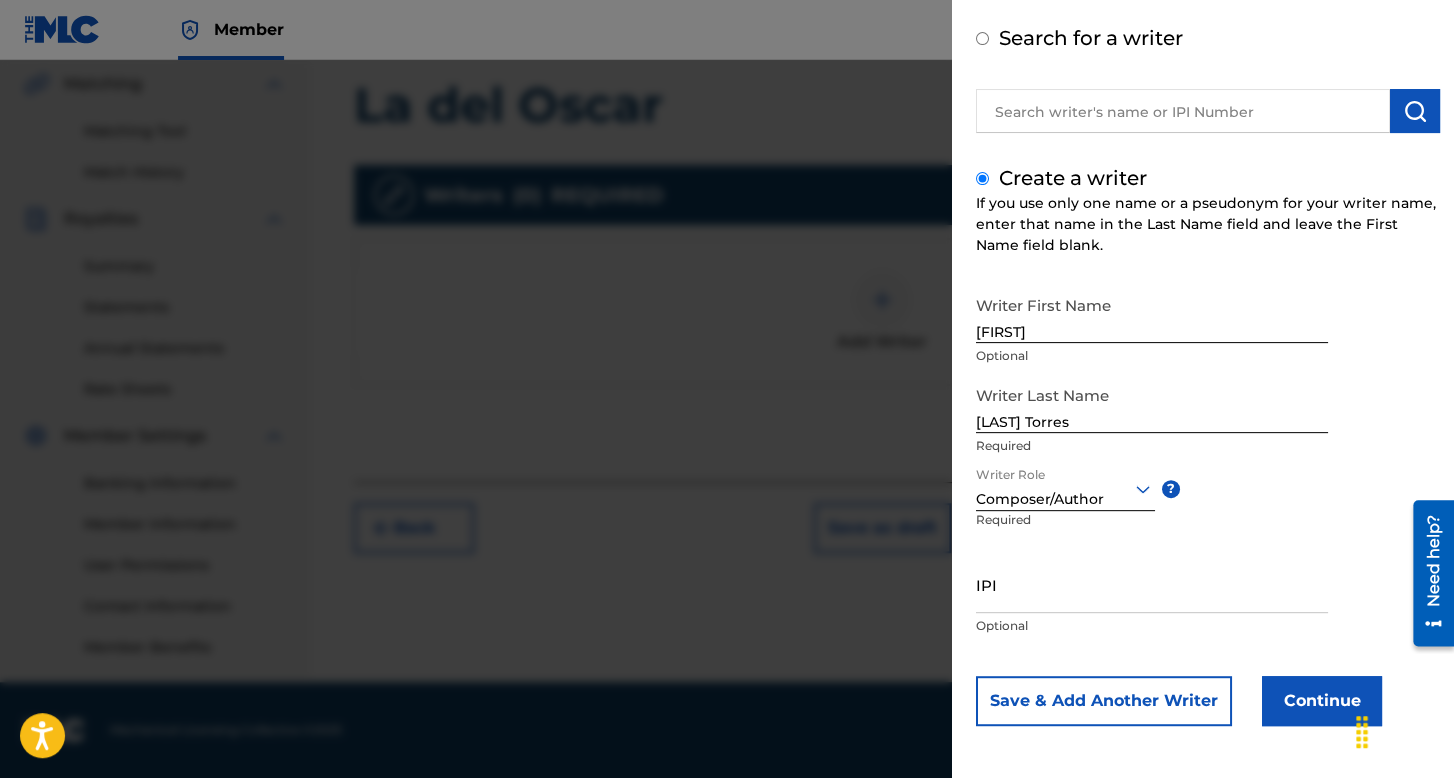 click on "Continue" at bounding box center [1322, 701] 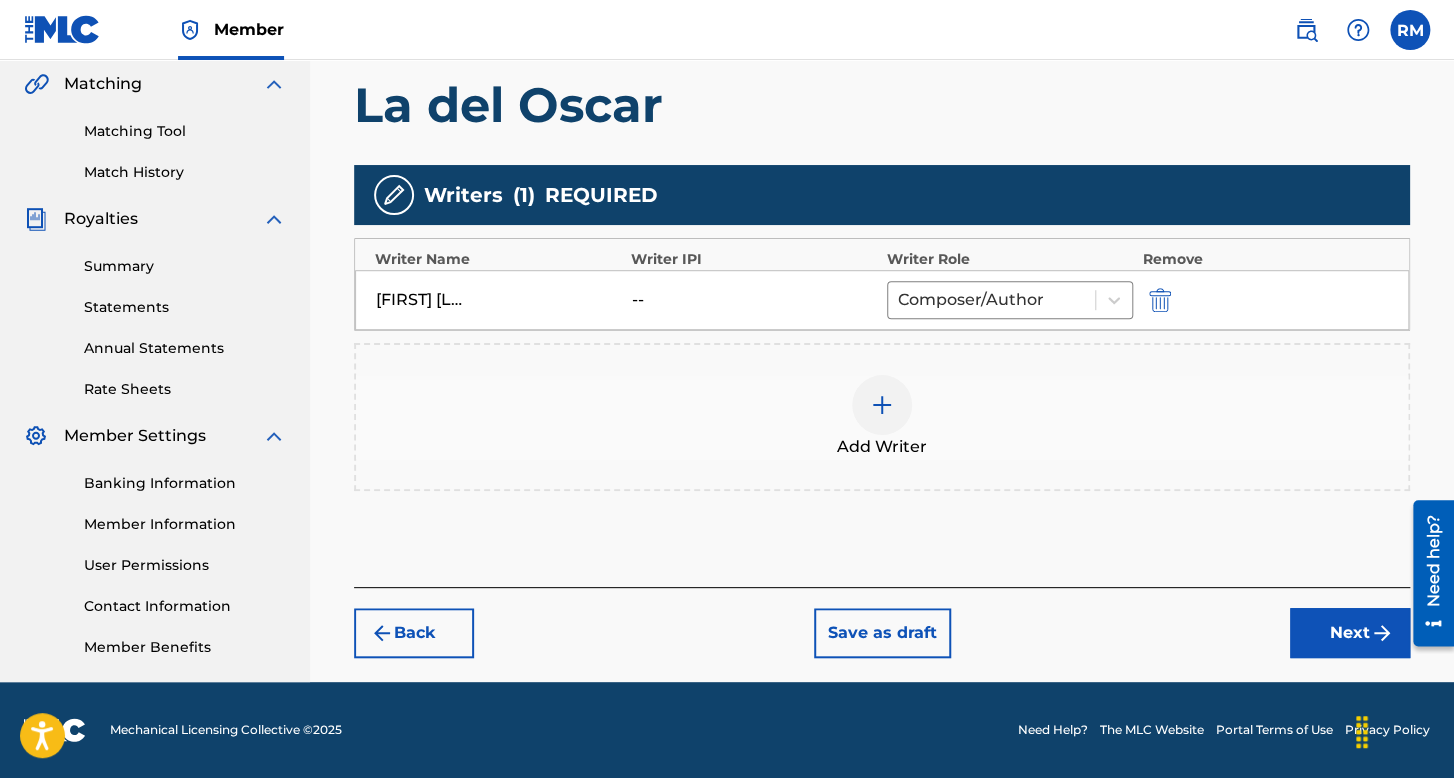 click on "Next" at bounding box center (1350, 633) 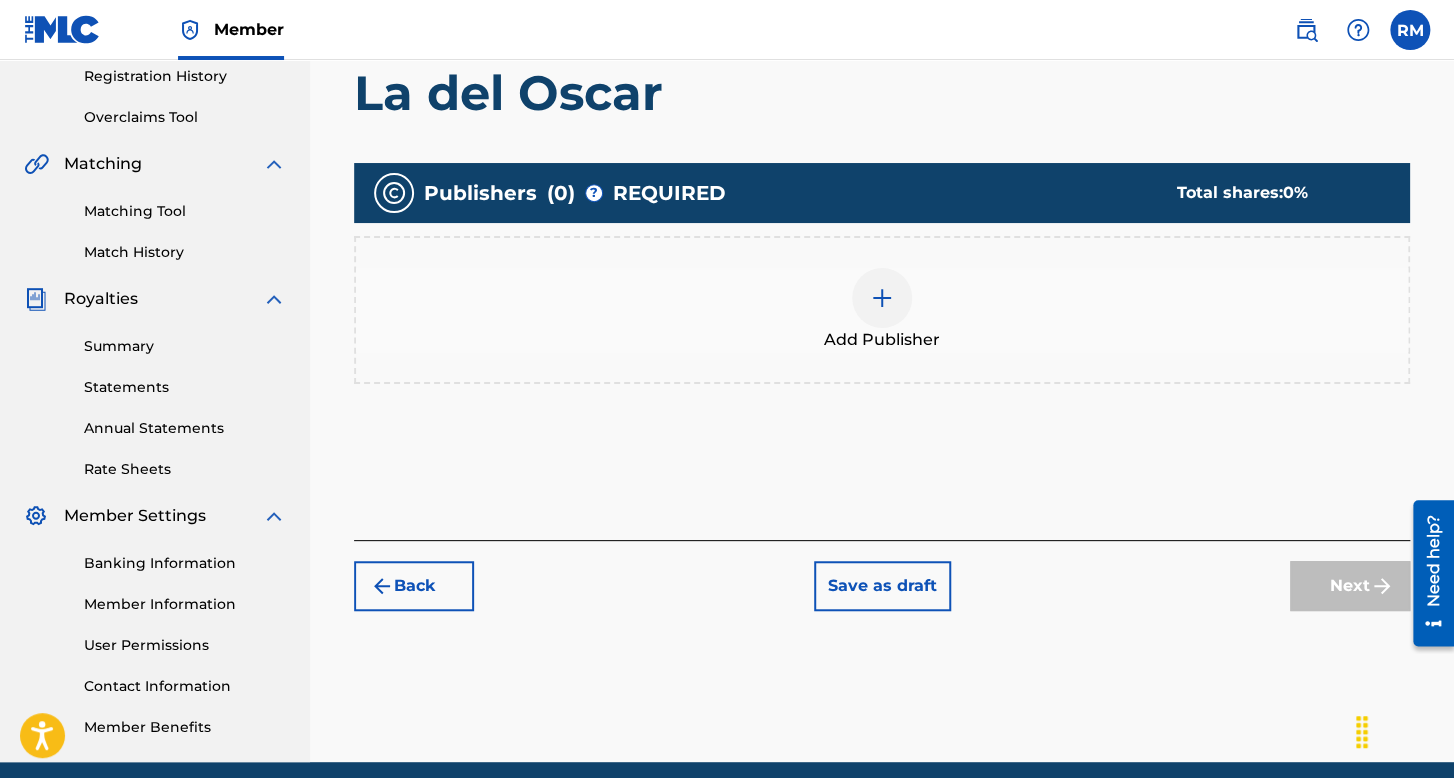 scroll, scrollTop: 390, scrollLeft: 0, axis: vertical 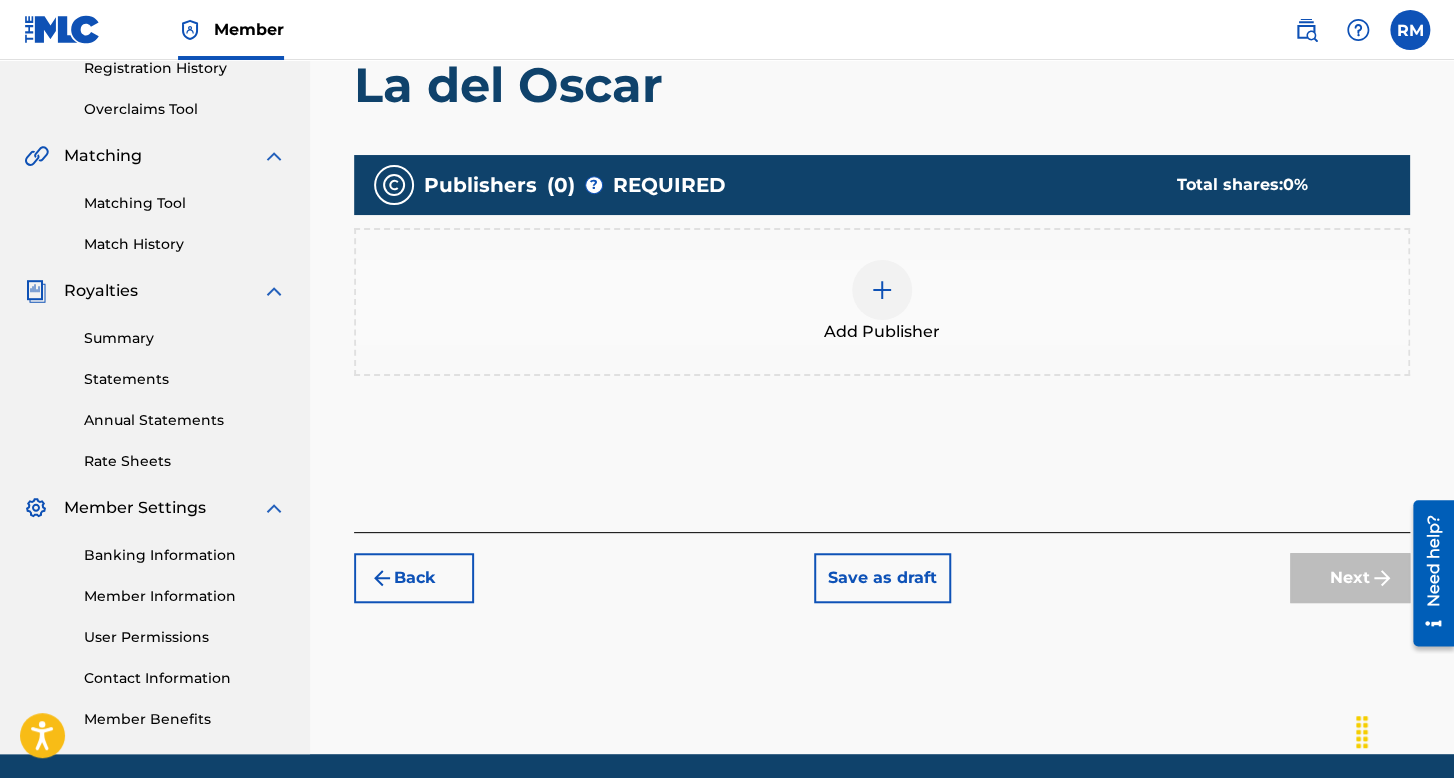 click on "Add Publisher" at bounding box center [882, 332] 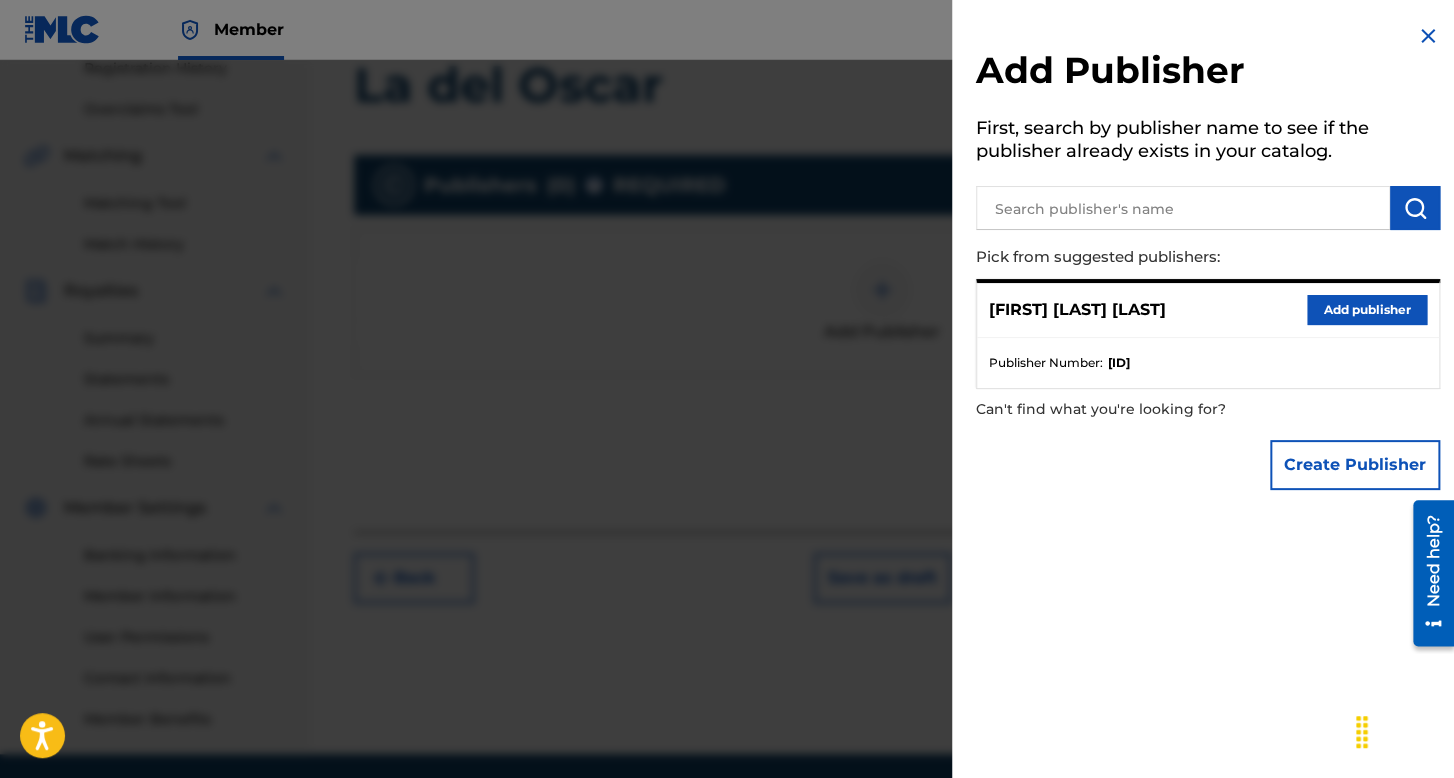 click on "Add publisher" at bounding box center (1367, 310) 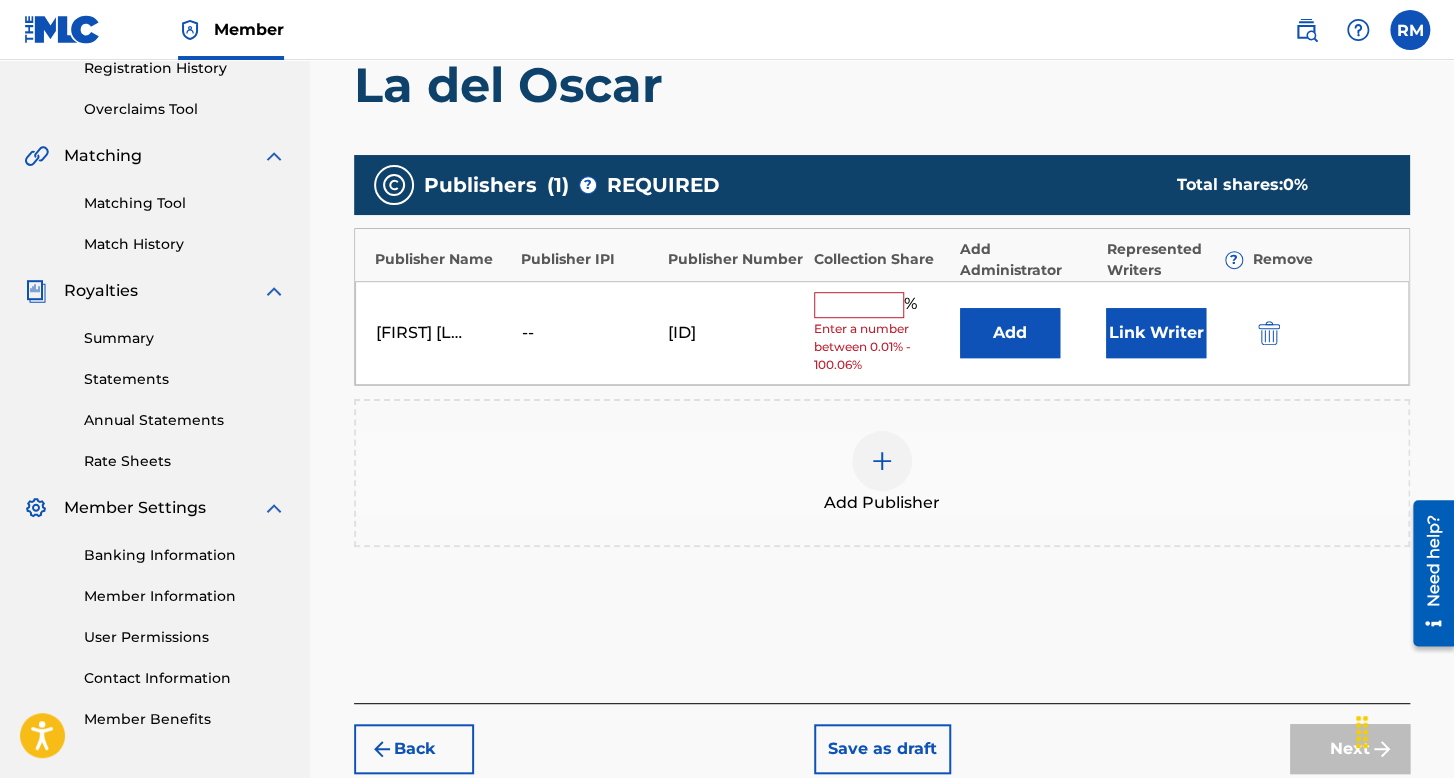 click at bounding box center (859, 305) 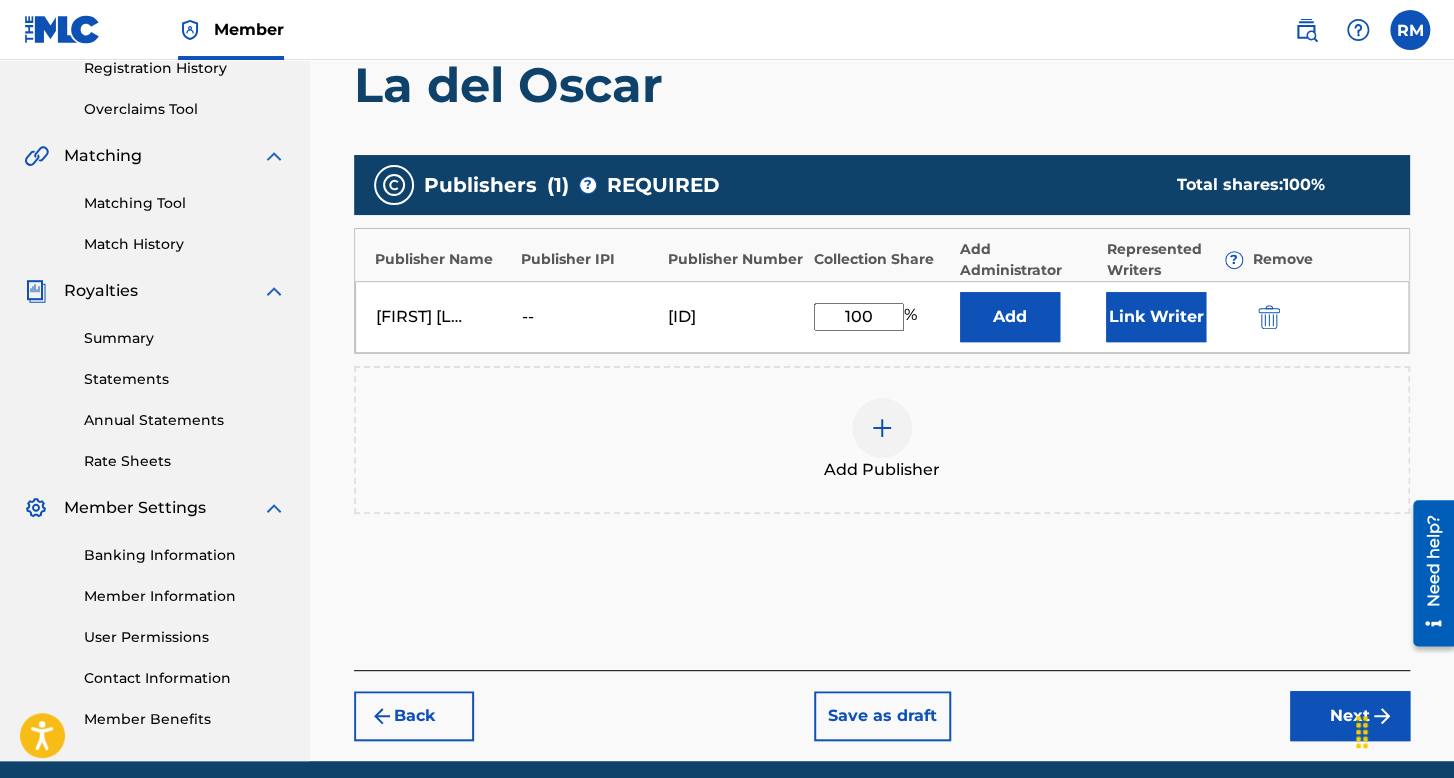 click on "Link Writer" at bounding box center (1156, 317) 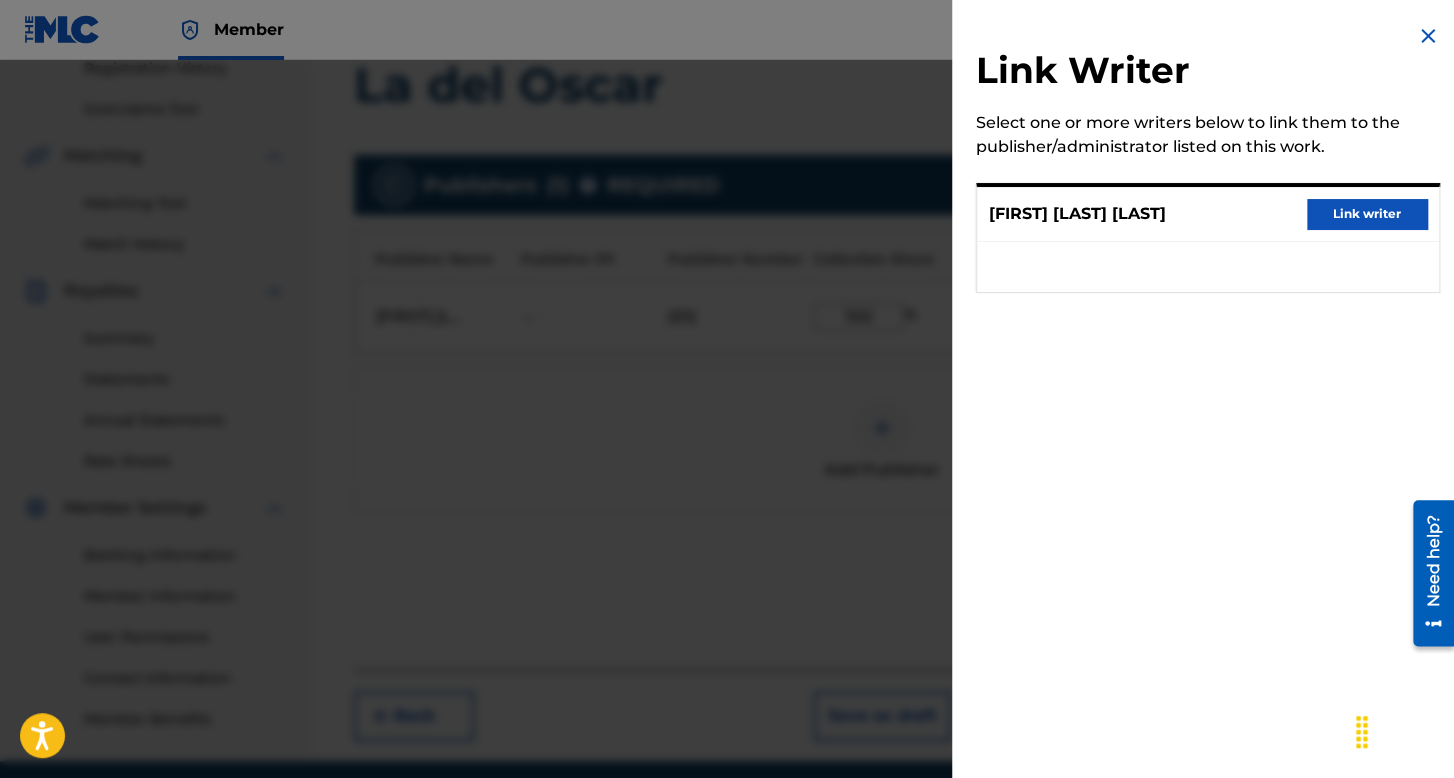 click on "Link writer" at bounding box center [1367, 214] 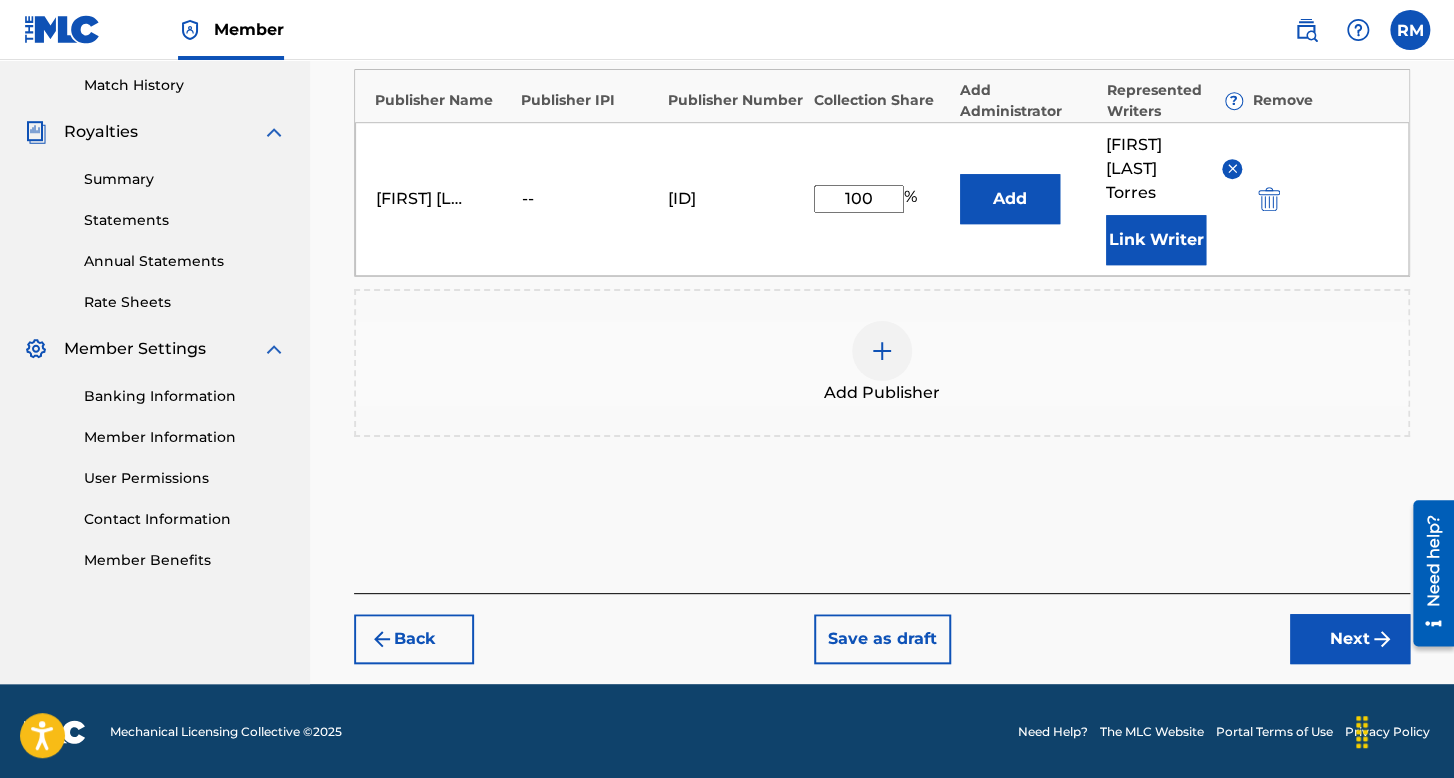 click on "Register Work Search Enter Work Details Add Writers Add Publishers & Shares Add Recording Review Add Publishers & Shares Enter your publisher(s)/administrator(s). La del Oscar Publishers ( 1 ) ? REQUIRED Total shares: 100 % Publisher Name Publisher IPI Publisher Number Collection Share Add Administrator Represented Writers ? Remove RUFINO MARTINEZ TORRES -- P624YG 100 % Add Rufino Martinez Torres Link Writer Add Publisher Back Save as draft Next" at bounding box center [882, 122] 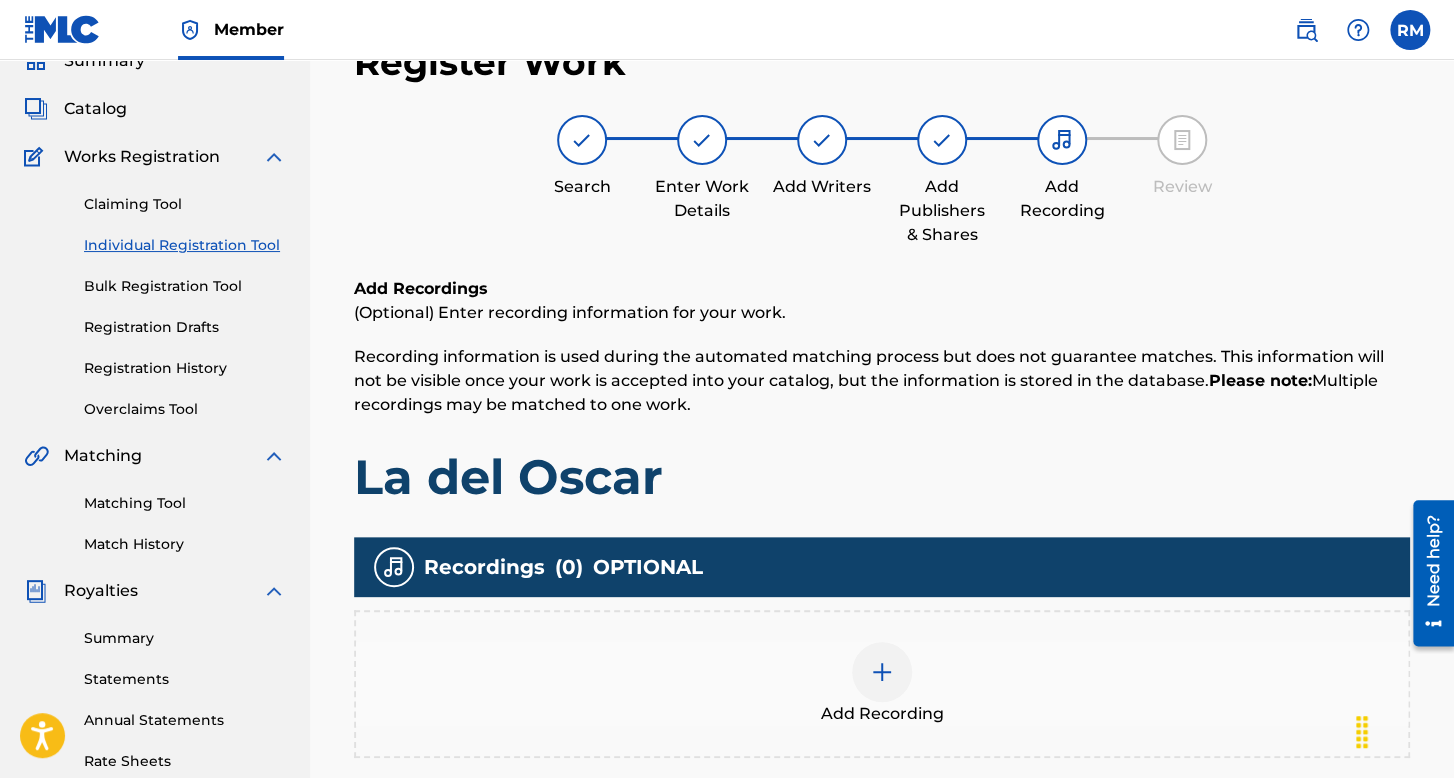 scroll, scrollTop: 390, scrollLeft: 0, axis: vertical 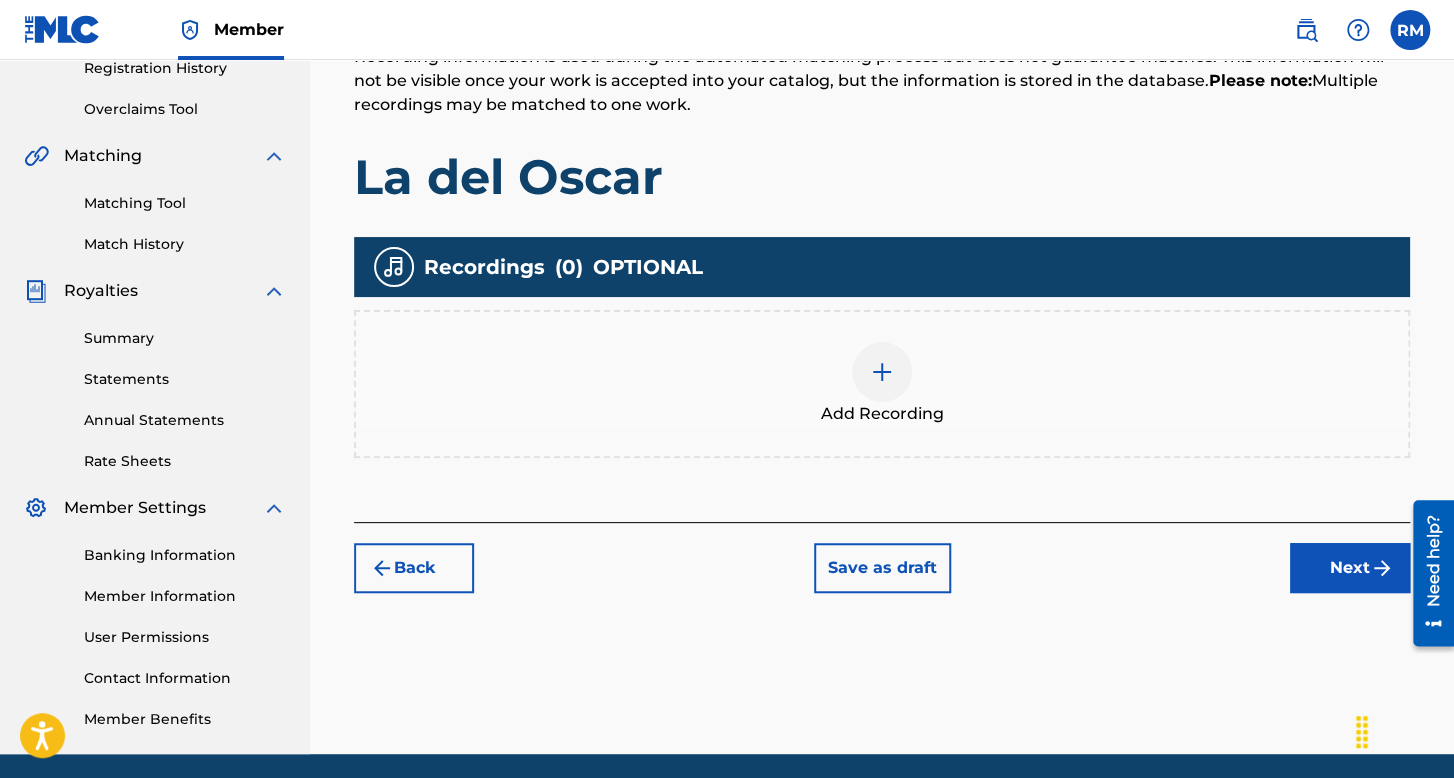 click on "Add Recording" at bounding box center (882, 414) 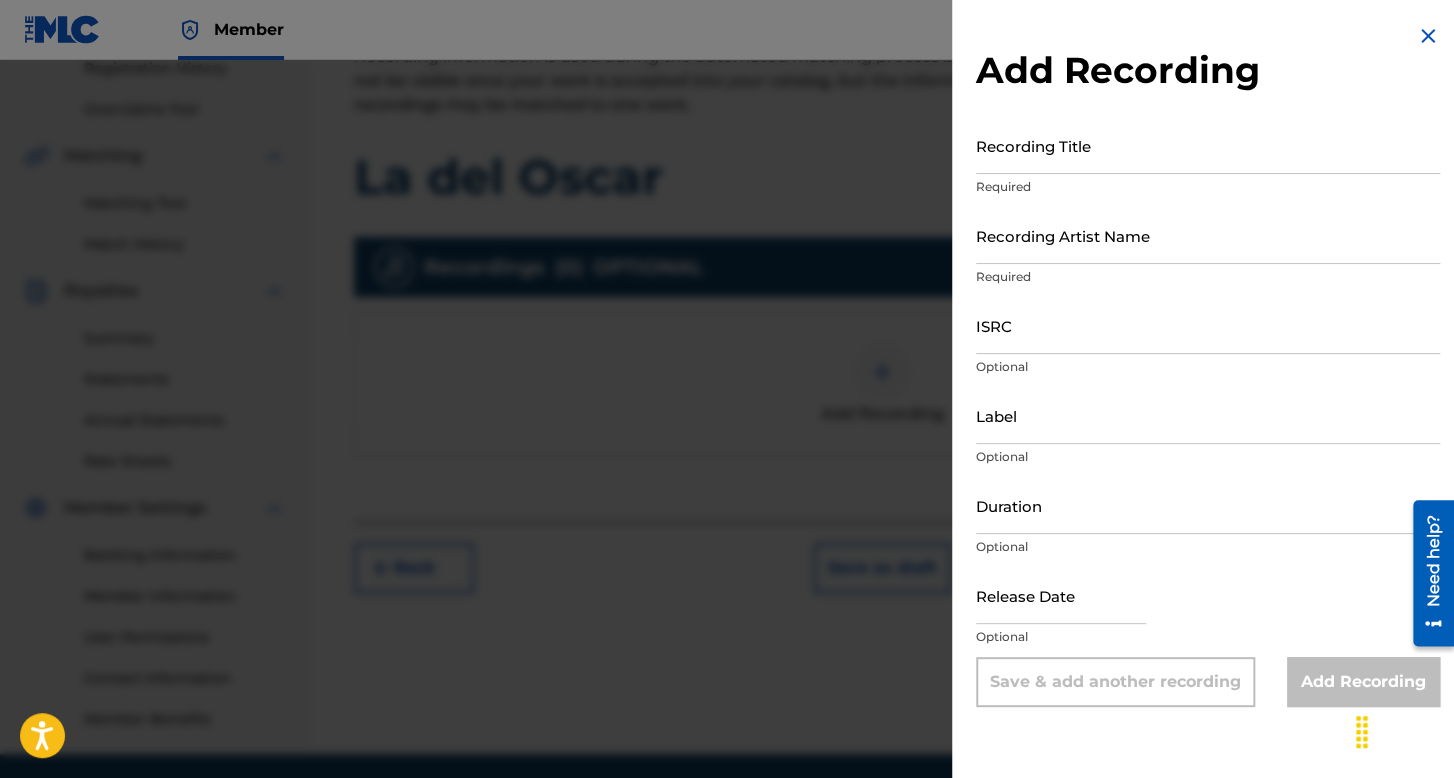 click on "Recording Title" at bounding box center (1208, 145) 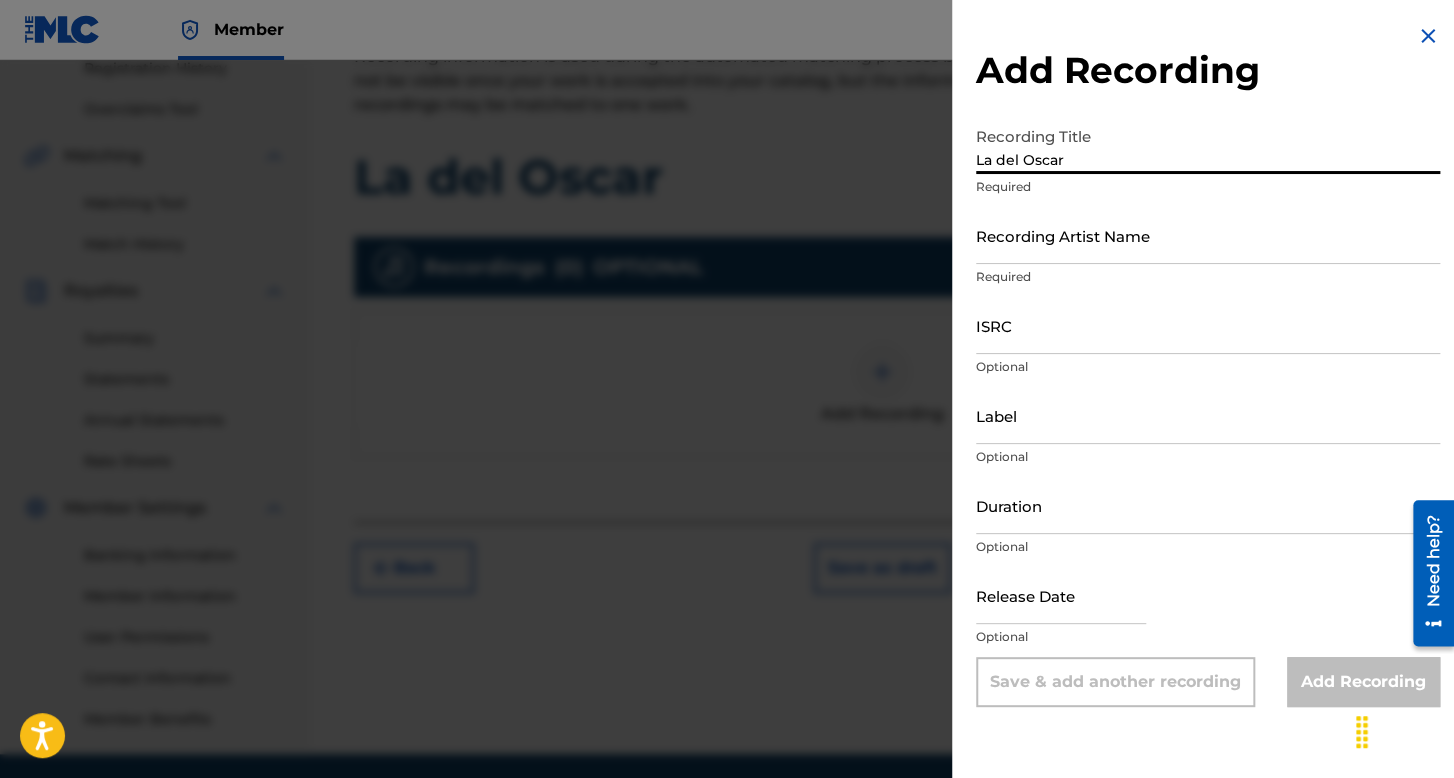 type on "La del Oscar" 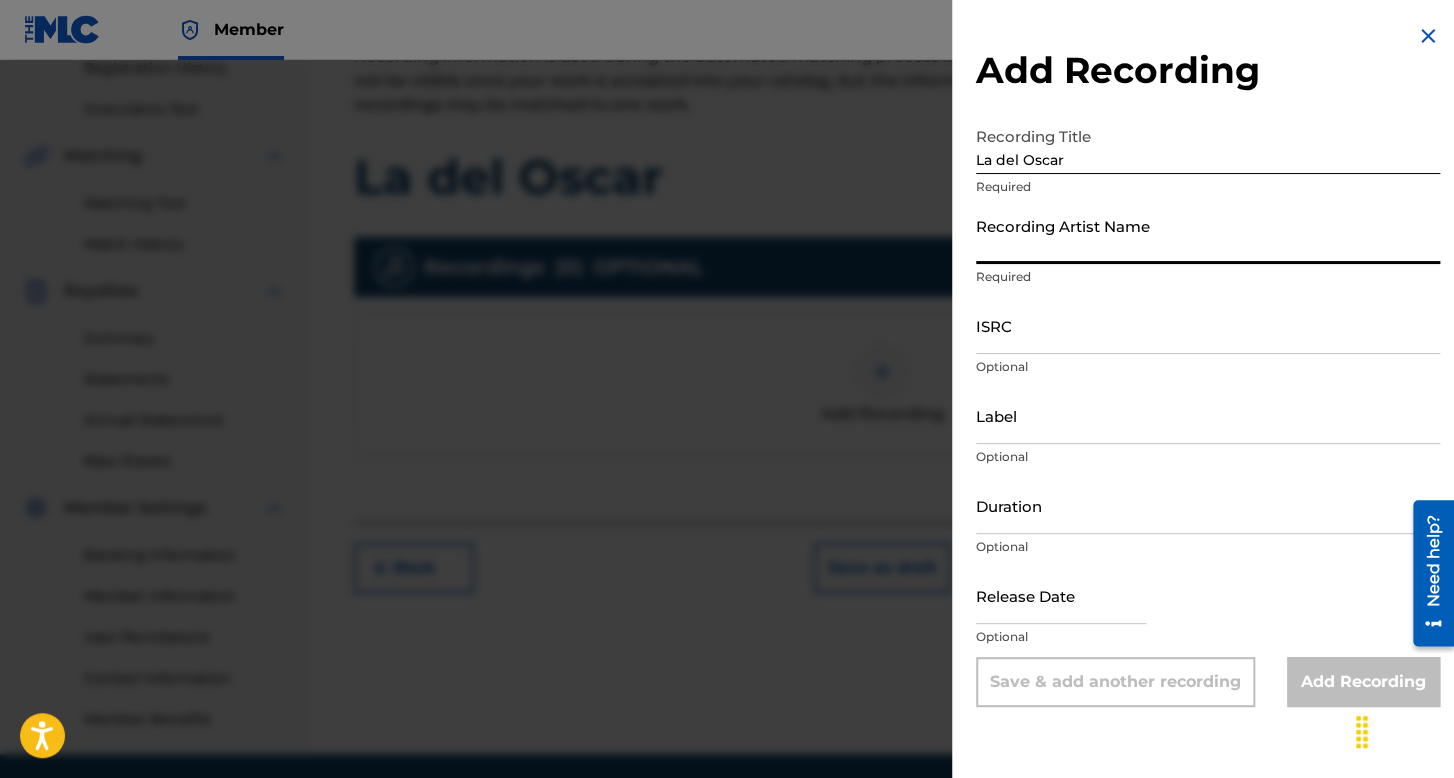 type on "[LAST] [LAST]" 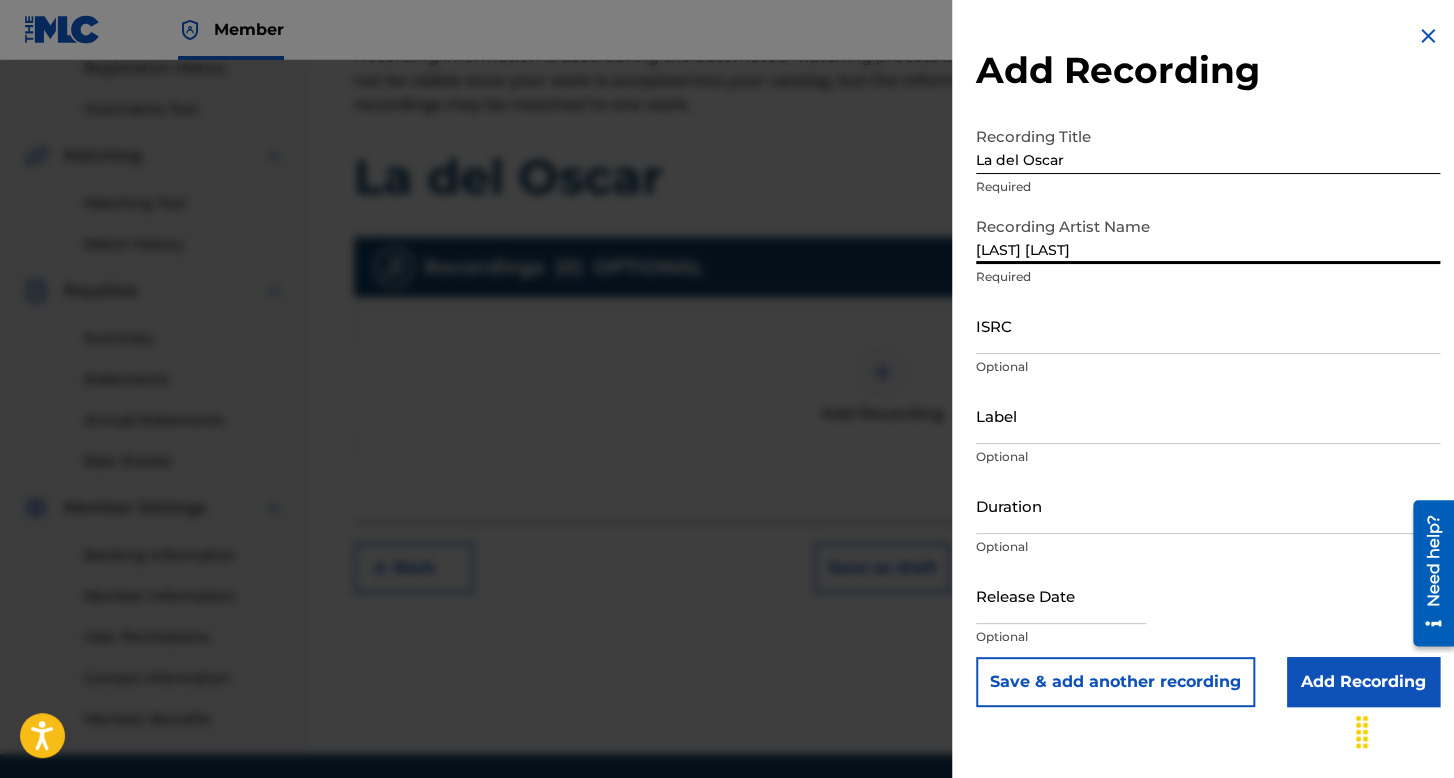 click on "ISRC" at bounding box center [1208, 325] 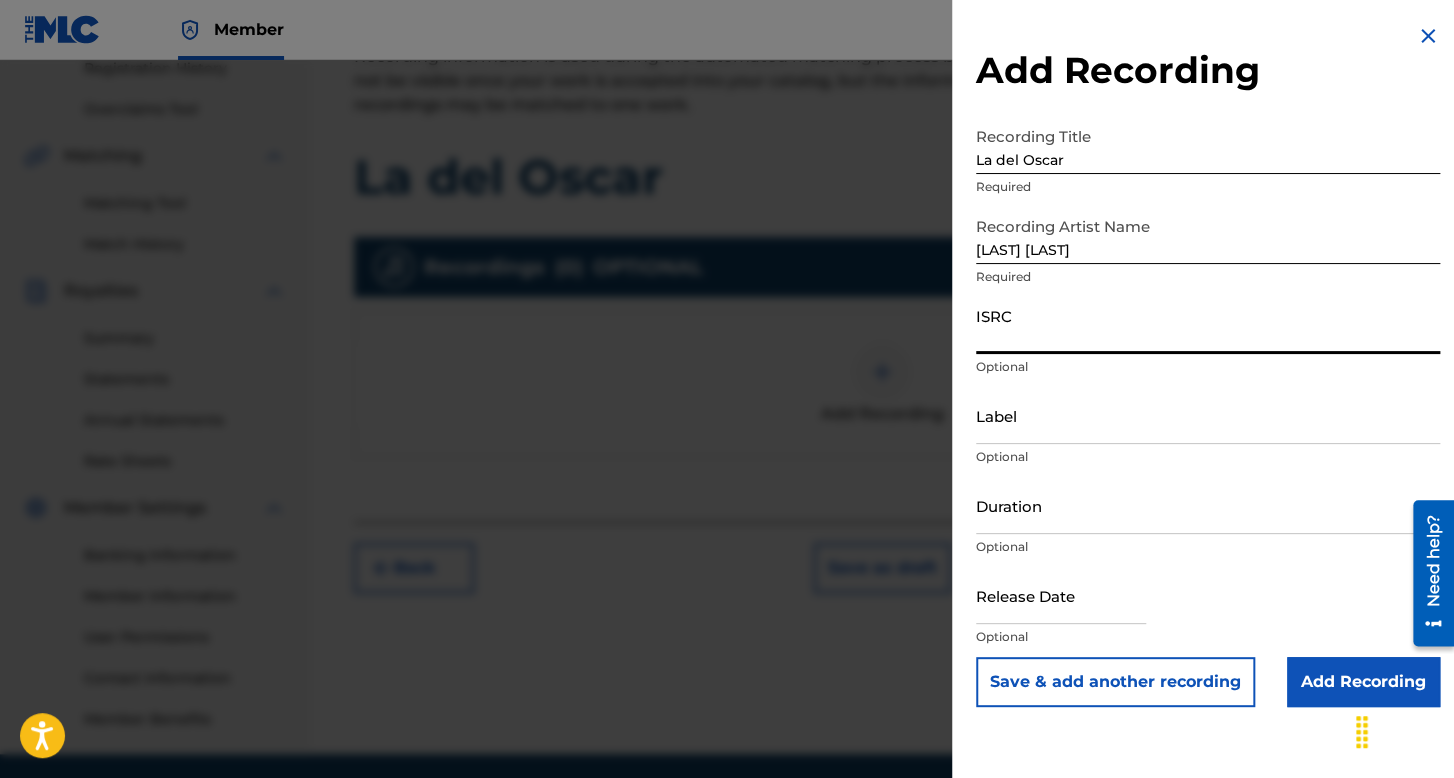 paste on "[ALPHANUMERIC]" 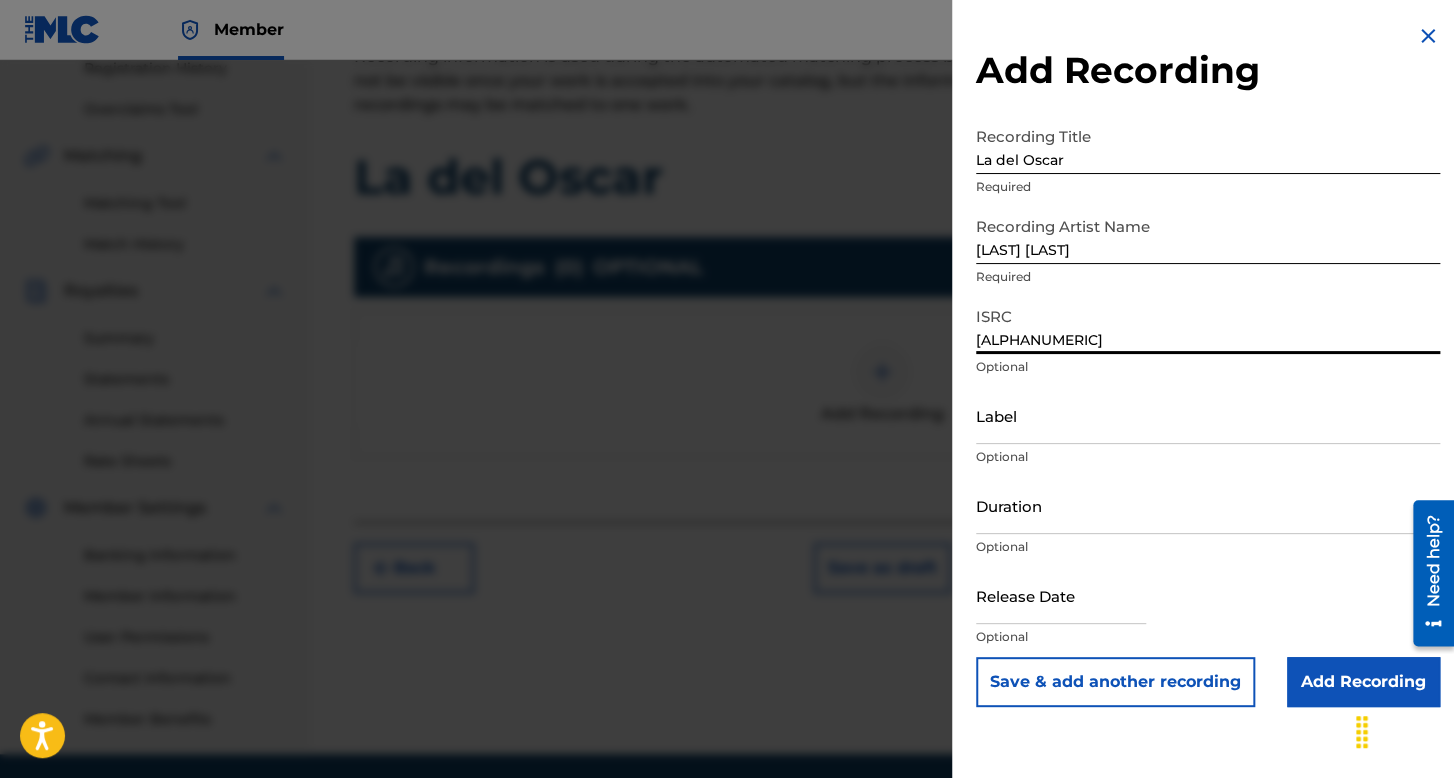 type on "[ALPHANUMERIC]" 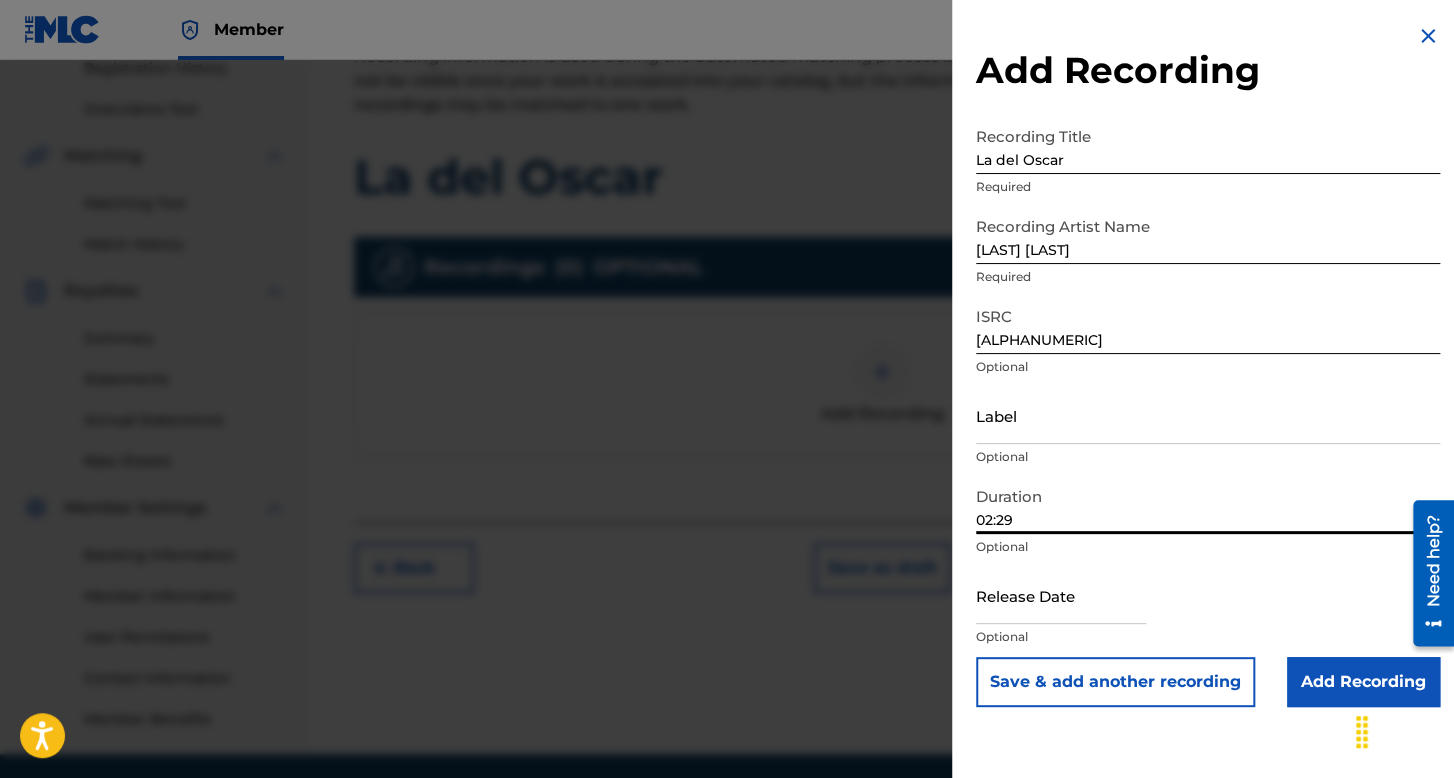 type on "02:29" 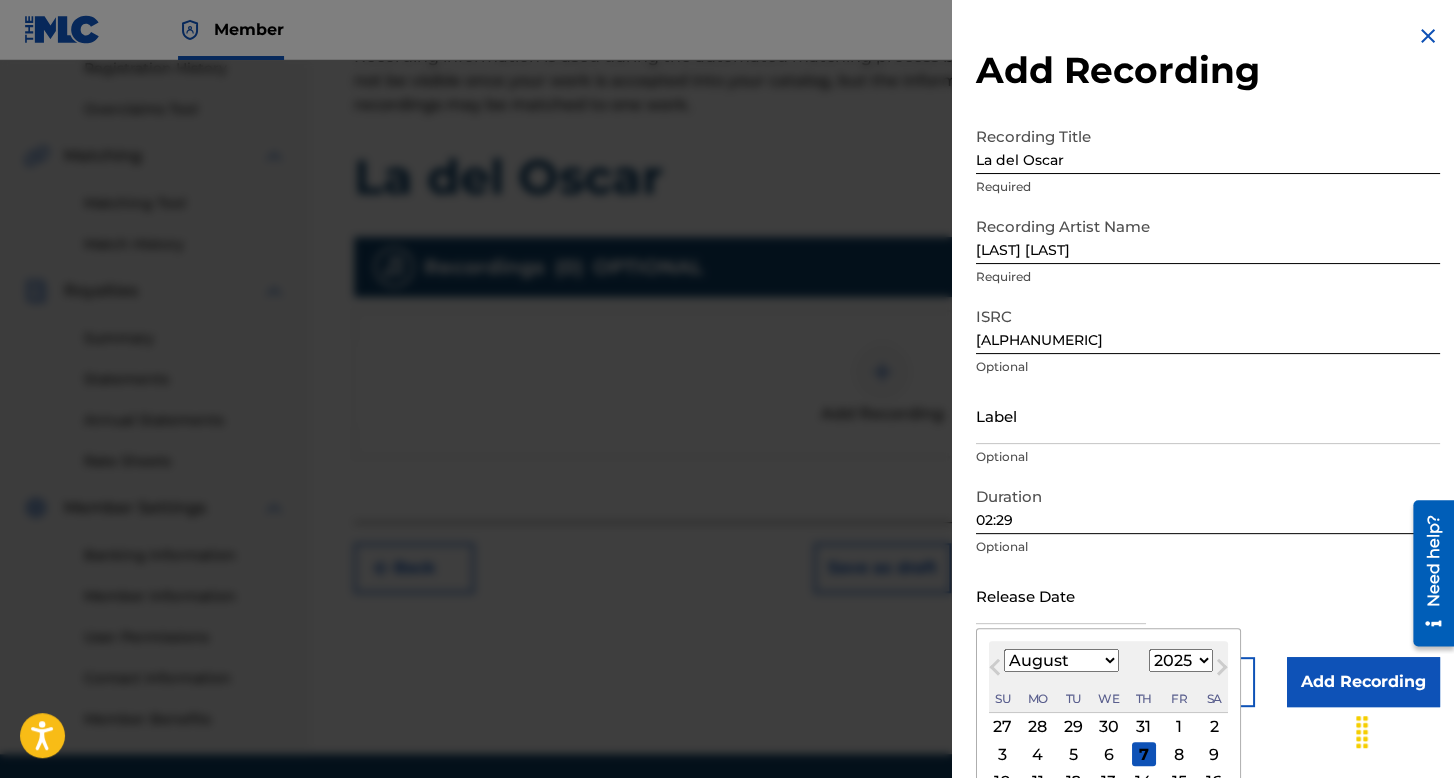 scroll, scrollTop: 100, scrollLeft: 0, axis: vertical 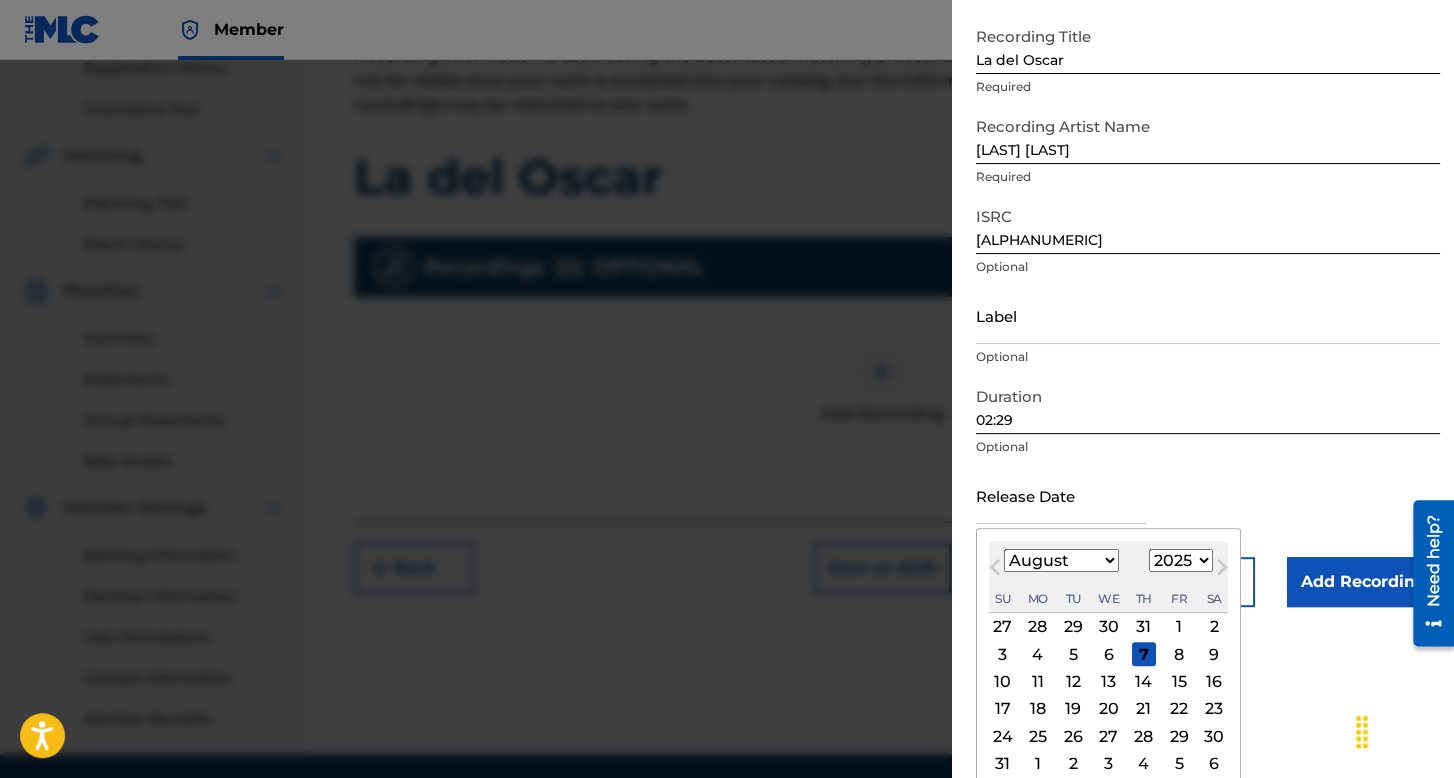 click on "January February March April May June July August September October November December" at bounding box center [1061, 560] 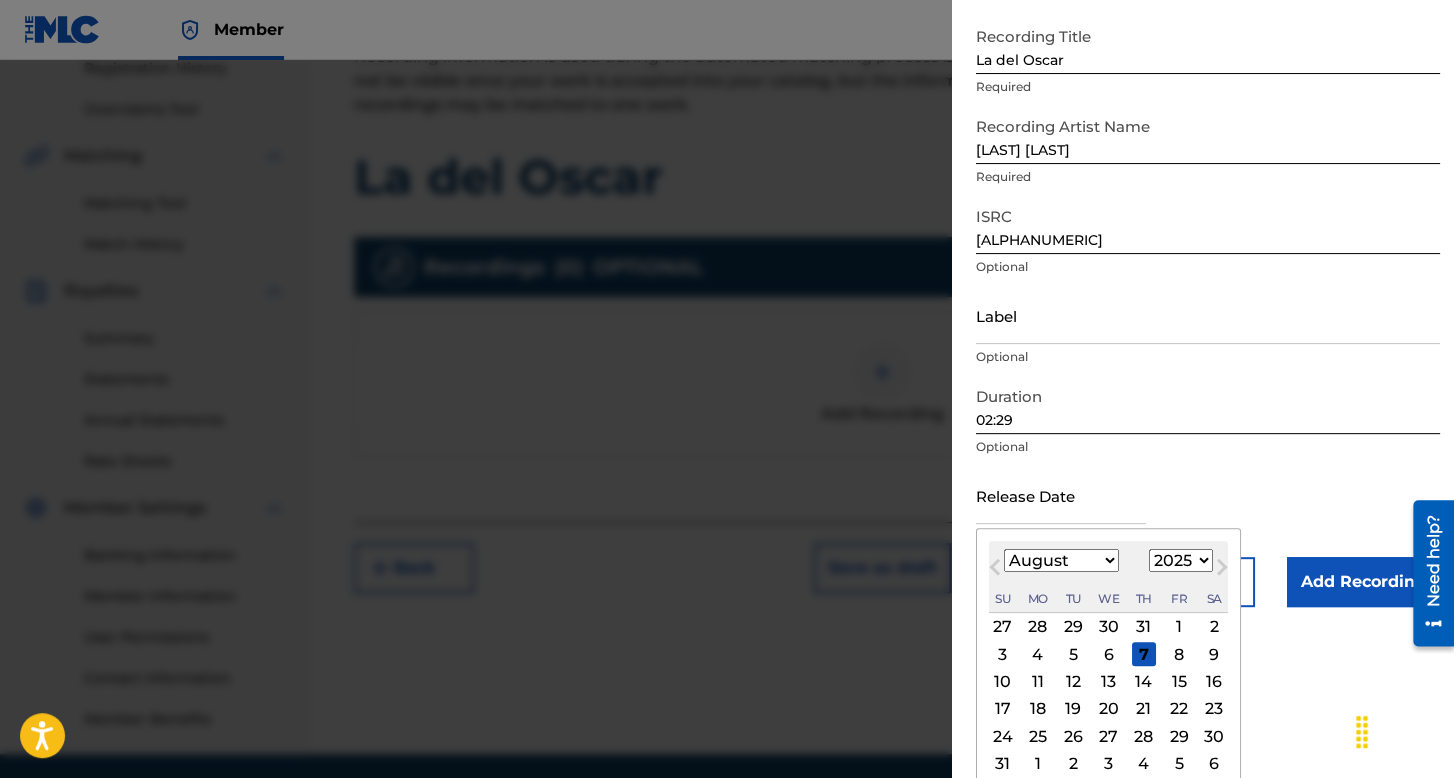 select on "4" 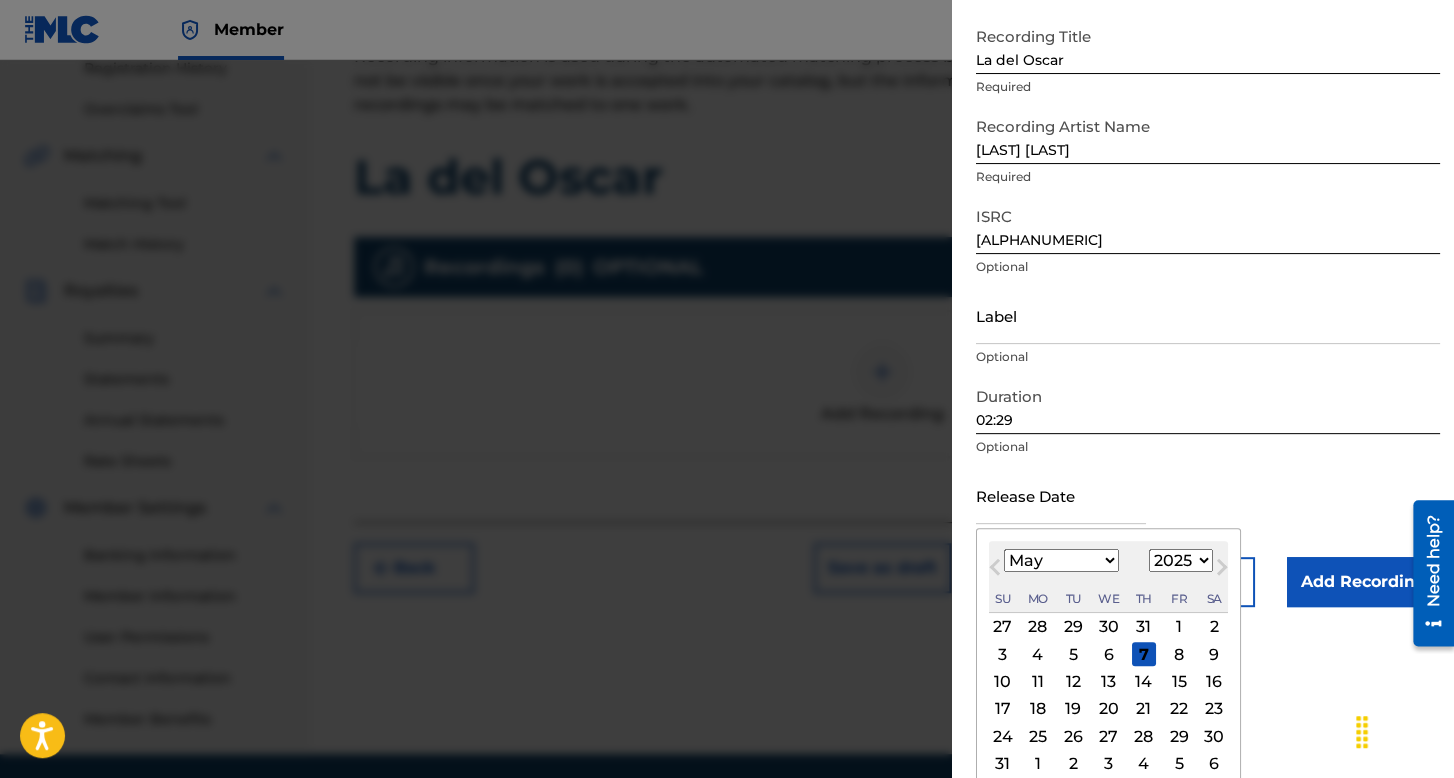 click on "January February March April May June July August September October November December" at bounding box center [1061, 560] 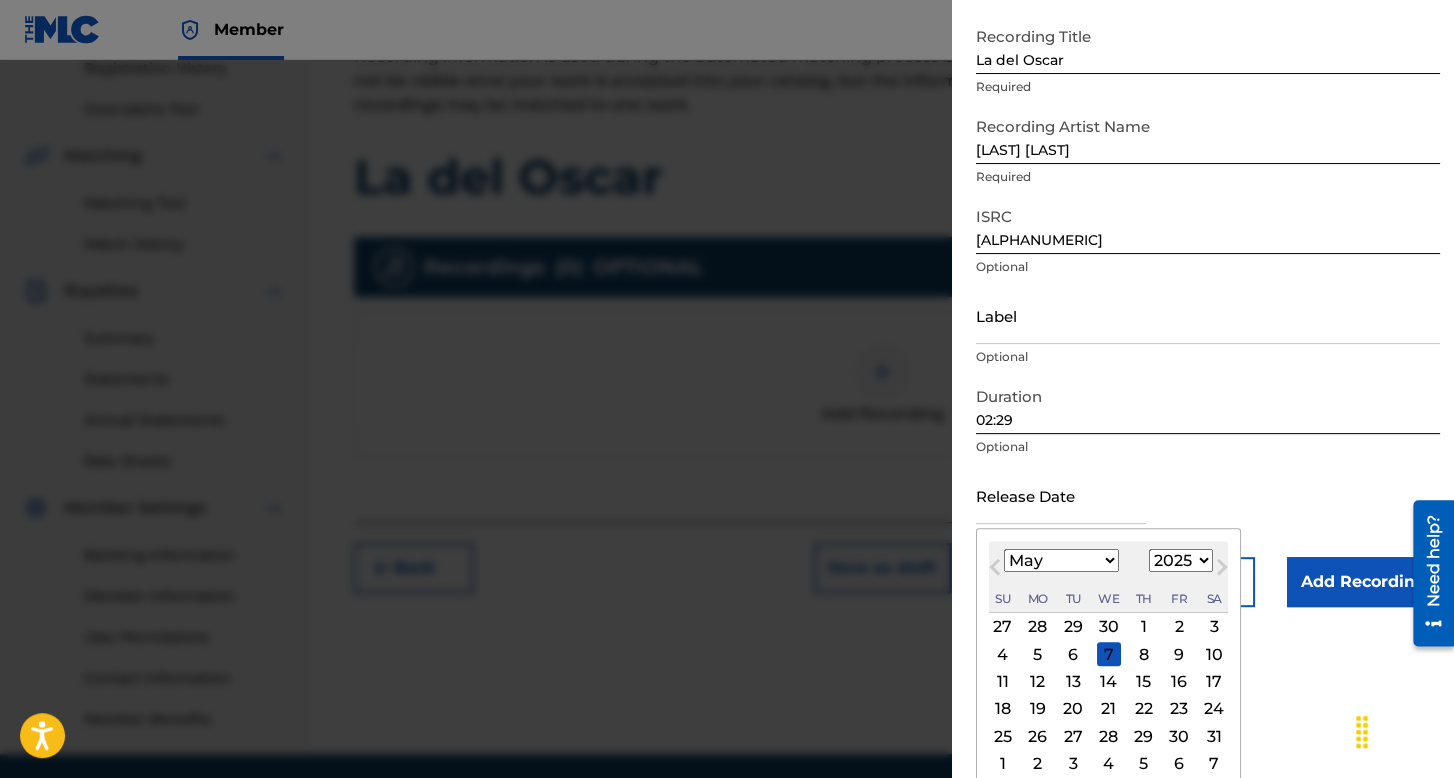 click on "21" at bounding box center (1109, 709) 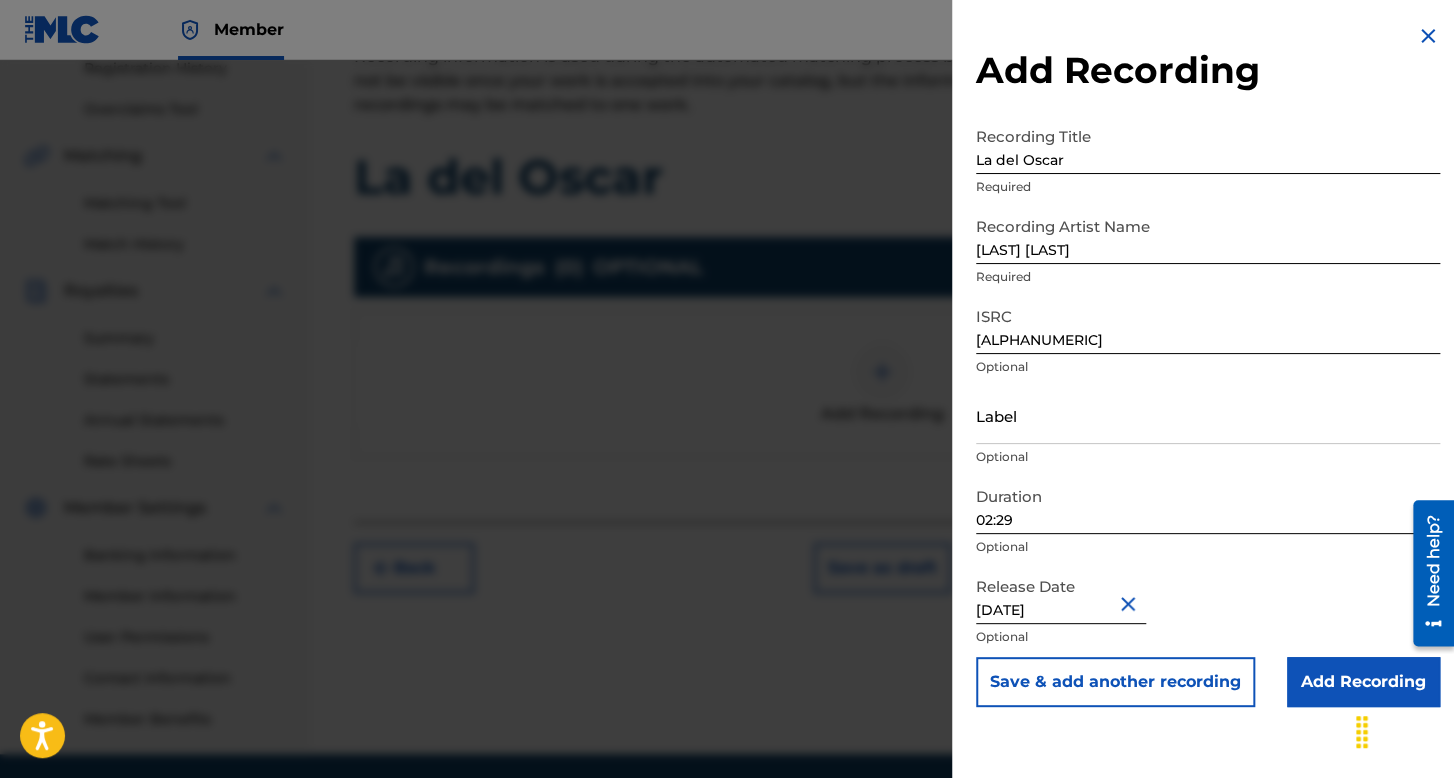 scroll, scrollTop: 0, scrollLeft: 0, axis: both 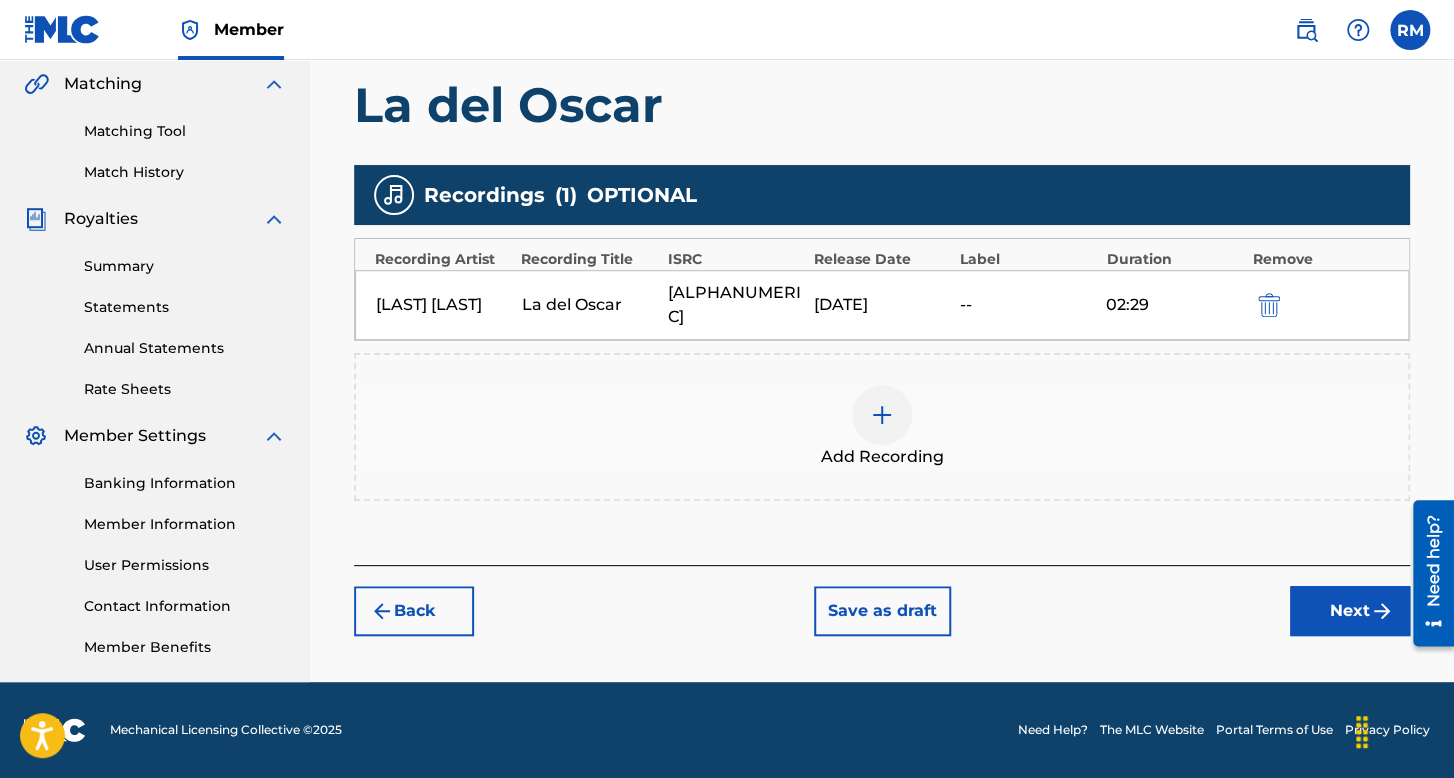 click on "Next" at bounding box center [1350, 611] 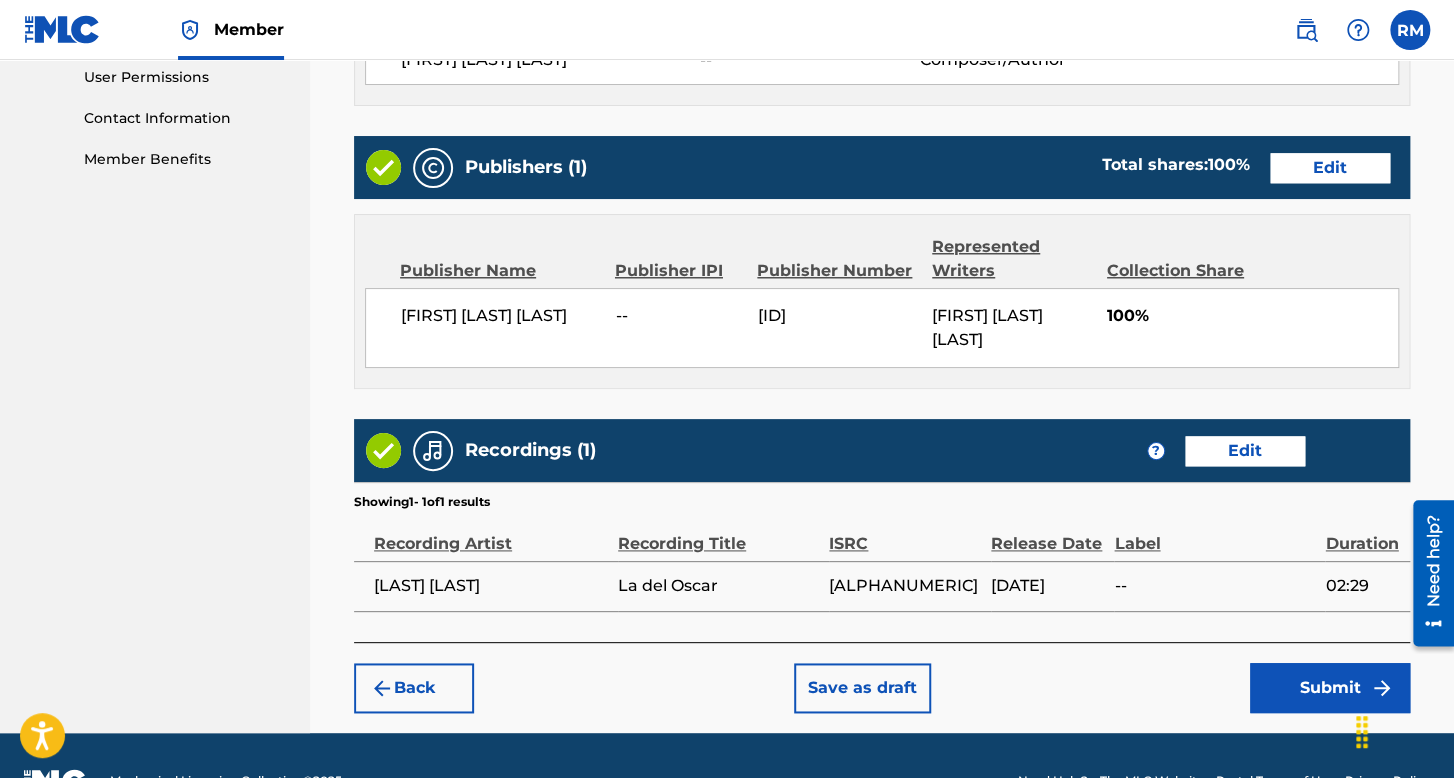 scroll, scrollTop: 999, scrollLeft: 0, axis: vertical 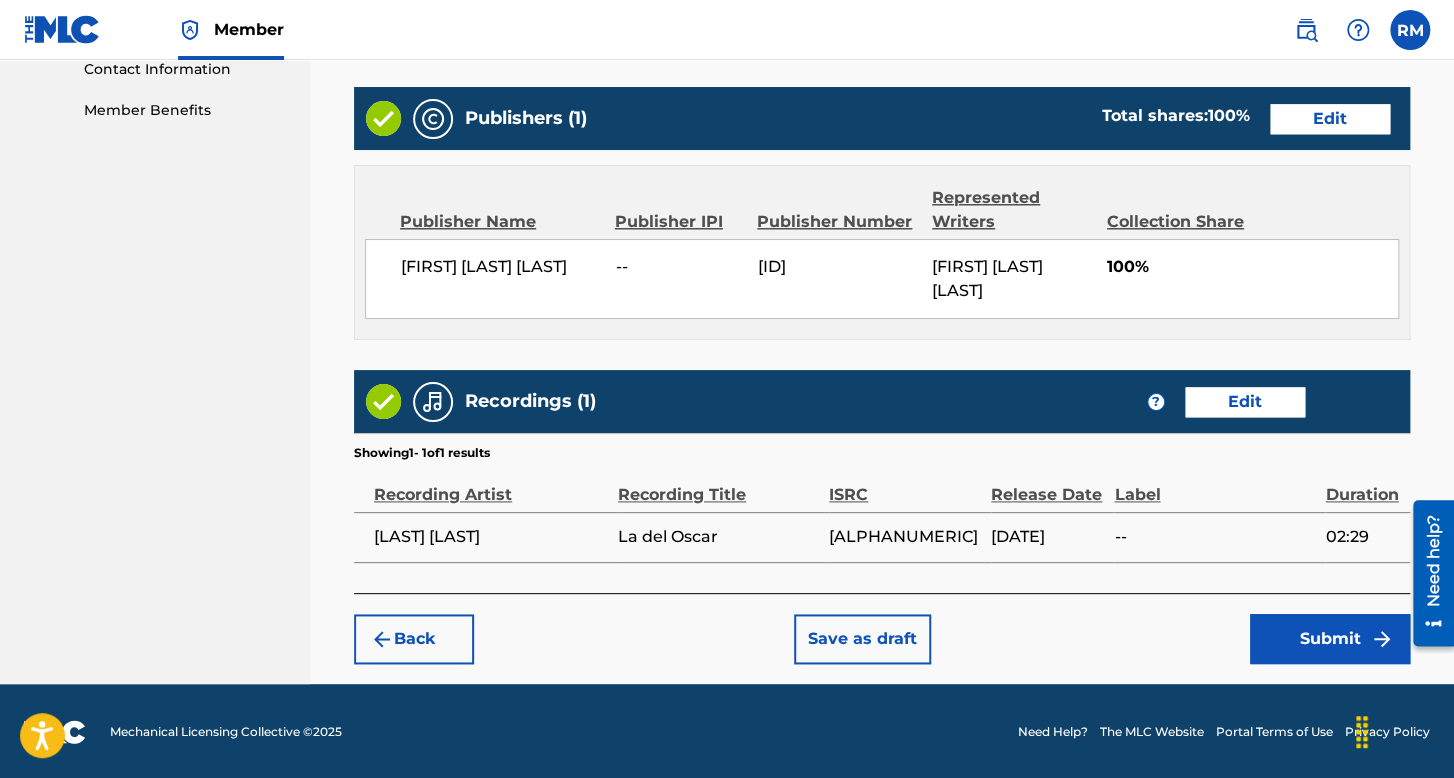 click on "Submit" at bounding box center (1330, 639) 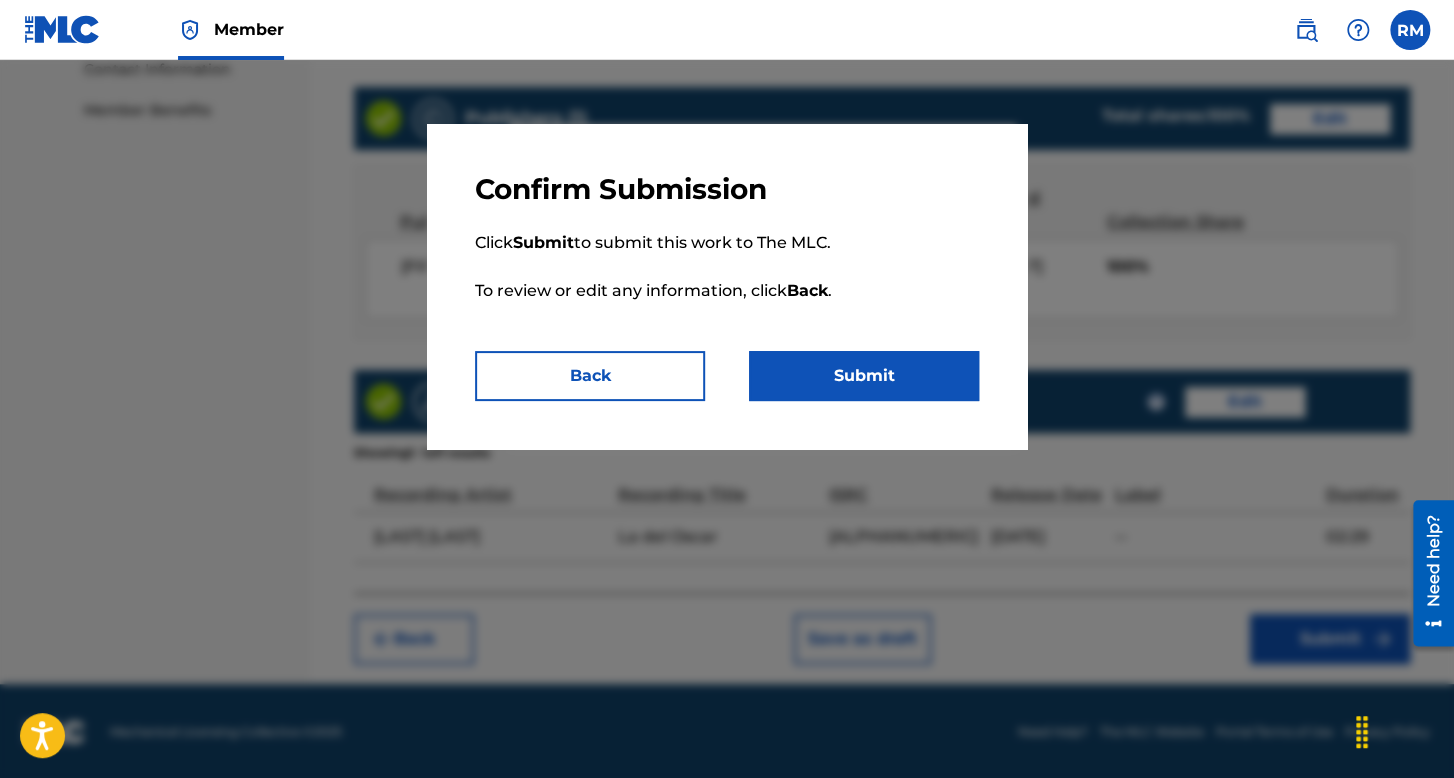 click on "Submit" at bounding box center [864, 376] 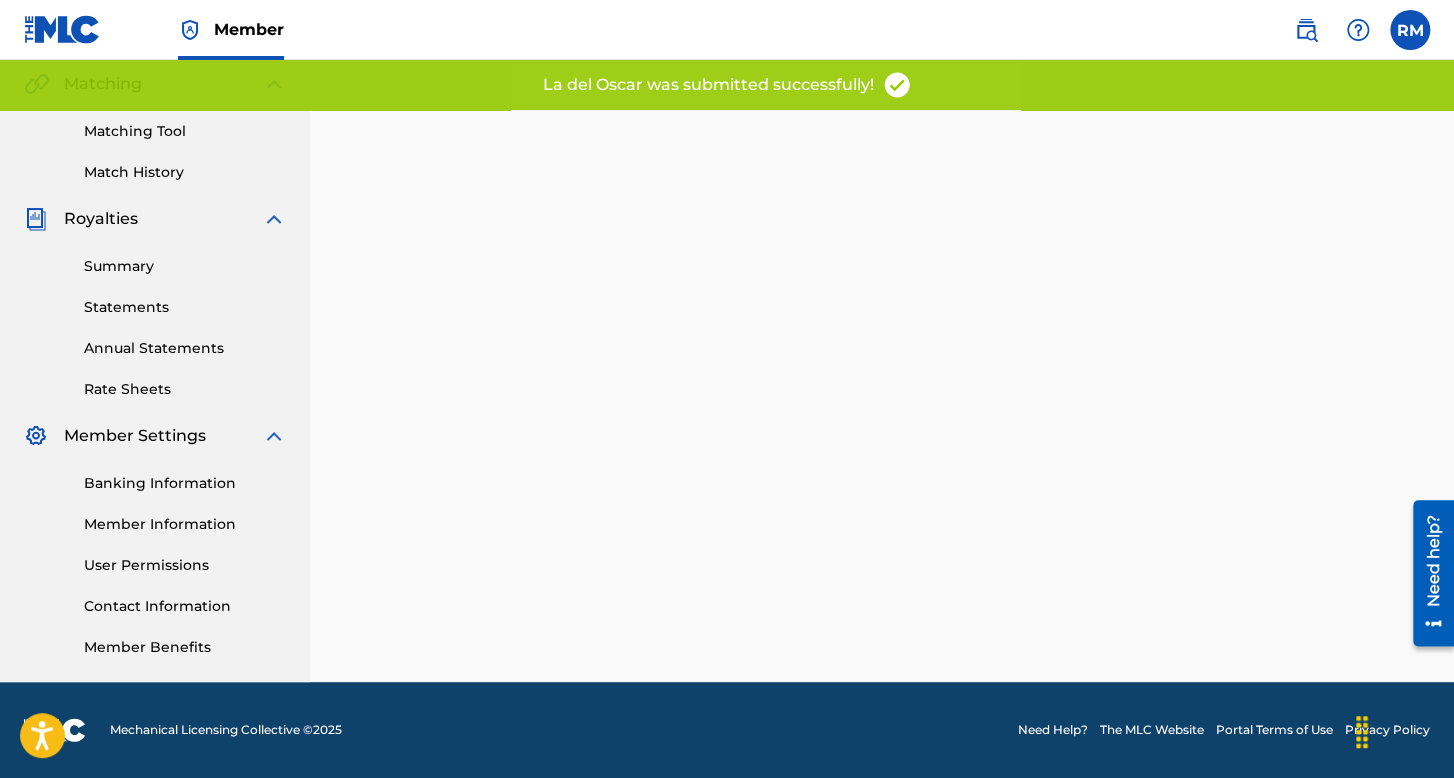 scroll, scrollTop: 0, scrollLeft: 0, axis: both 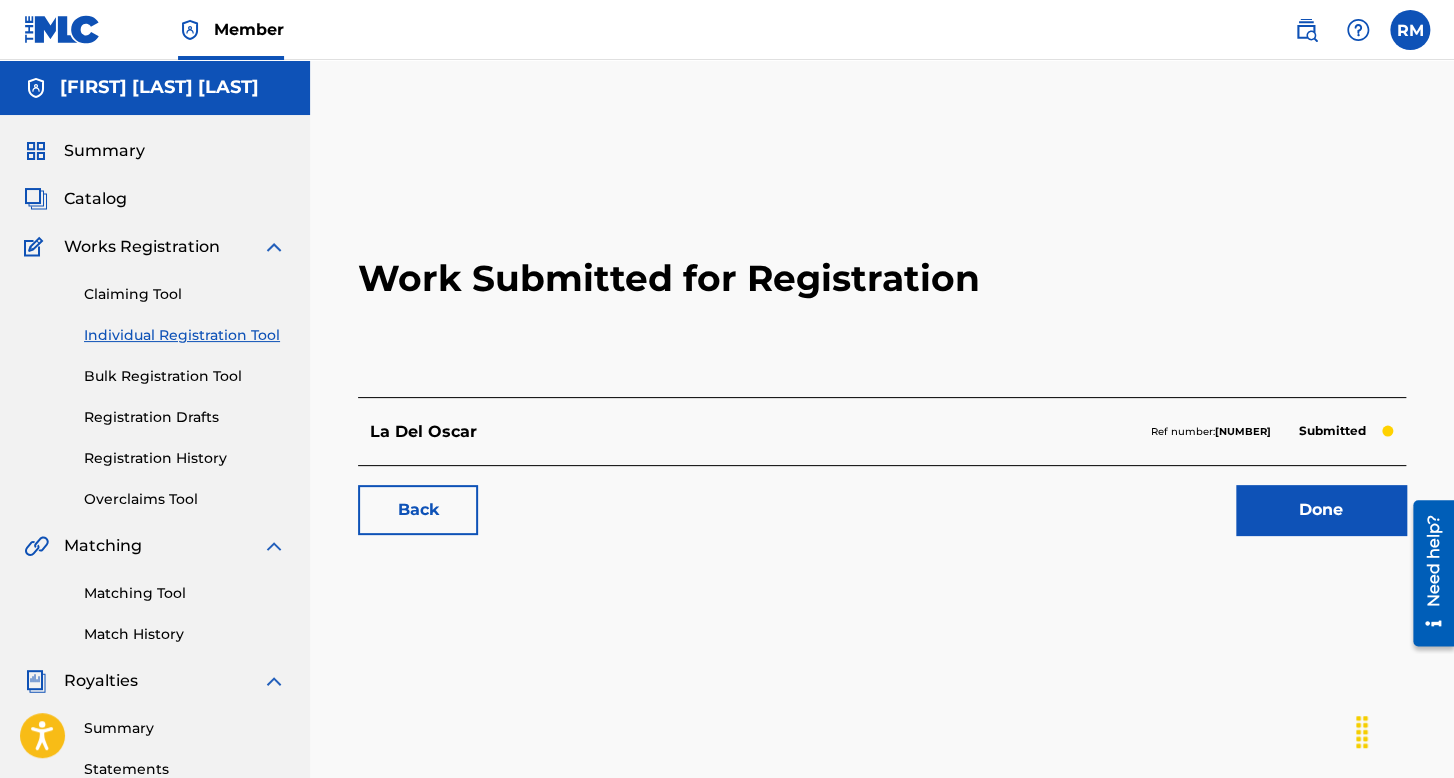 click on "Individual Registration Tool" at bounding box center [185, 335] 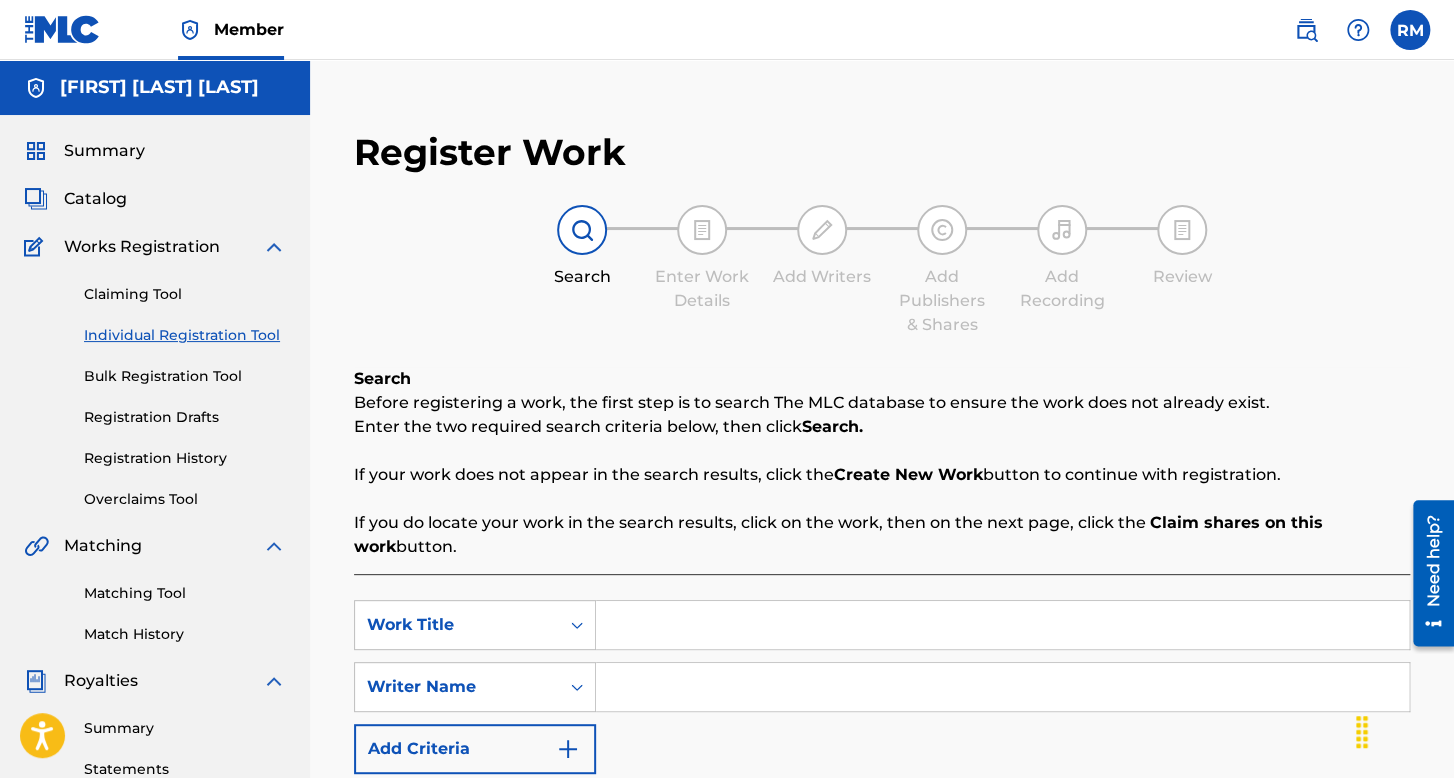click on "Registration History" at bounding box center [185, 458] 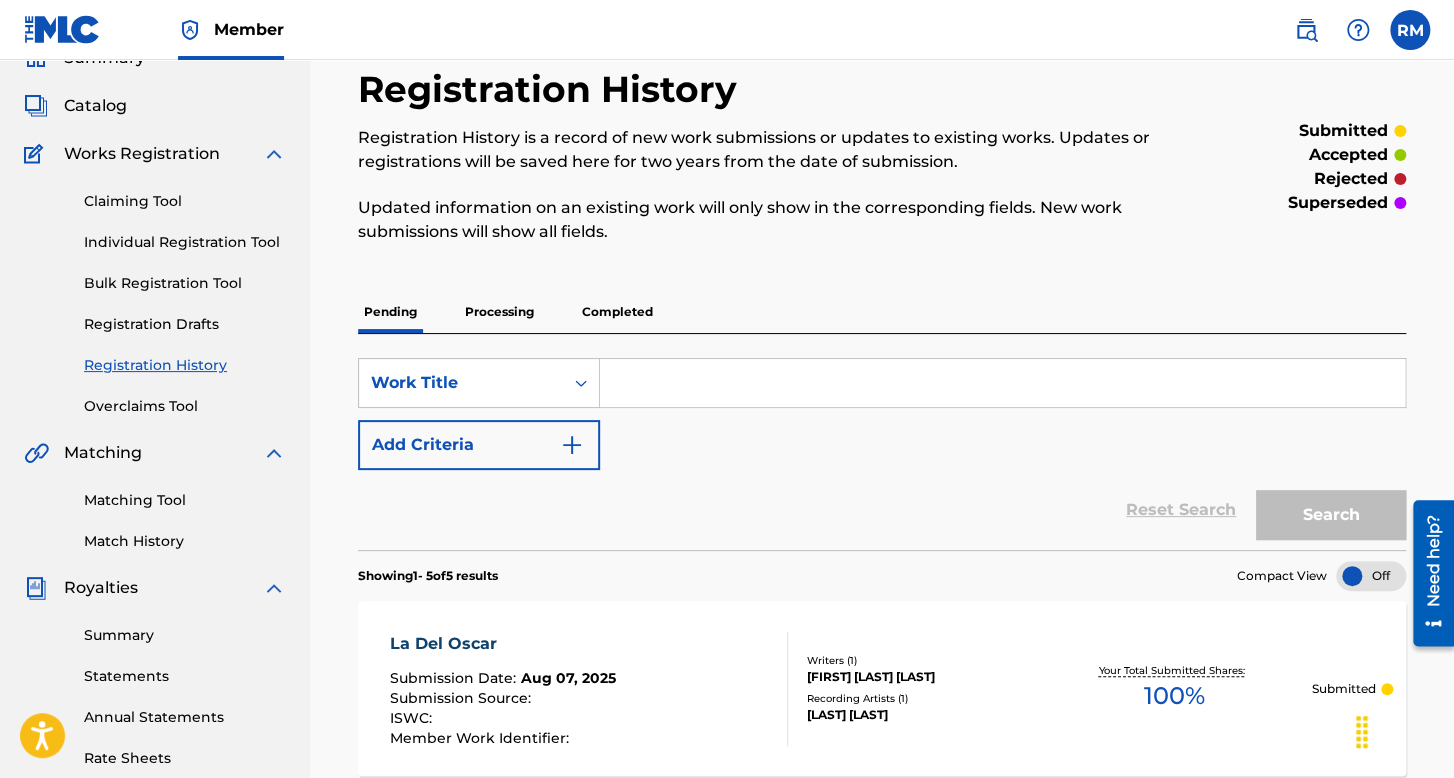 scroll, scrollTop: 0, scrollLeft: 0, axis: both 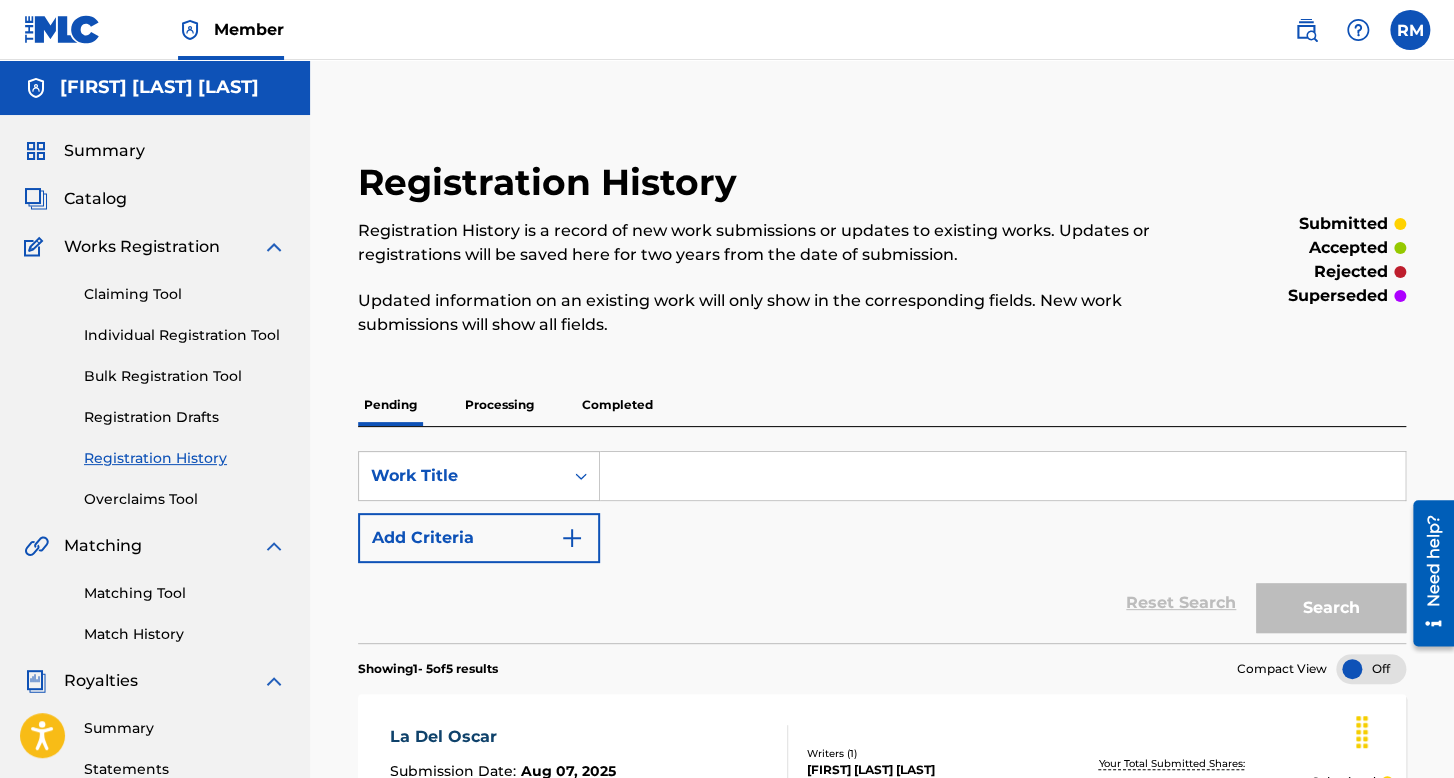 click on "Registration History" at bounding box center (185, 458) 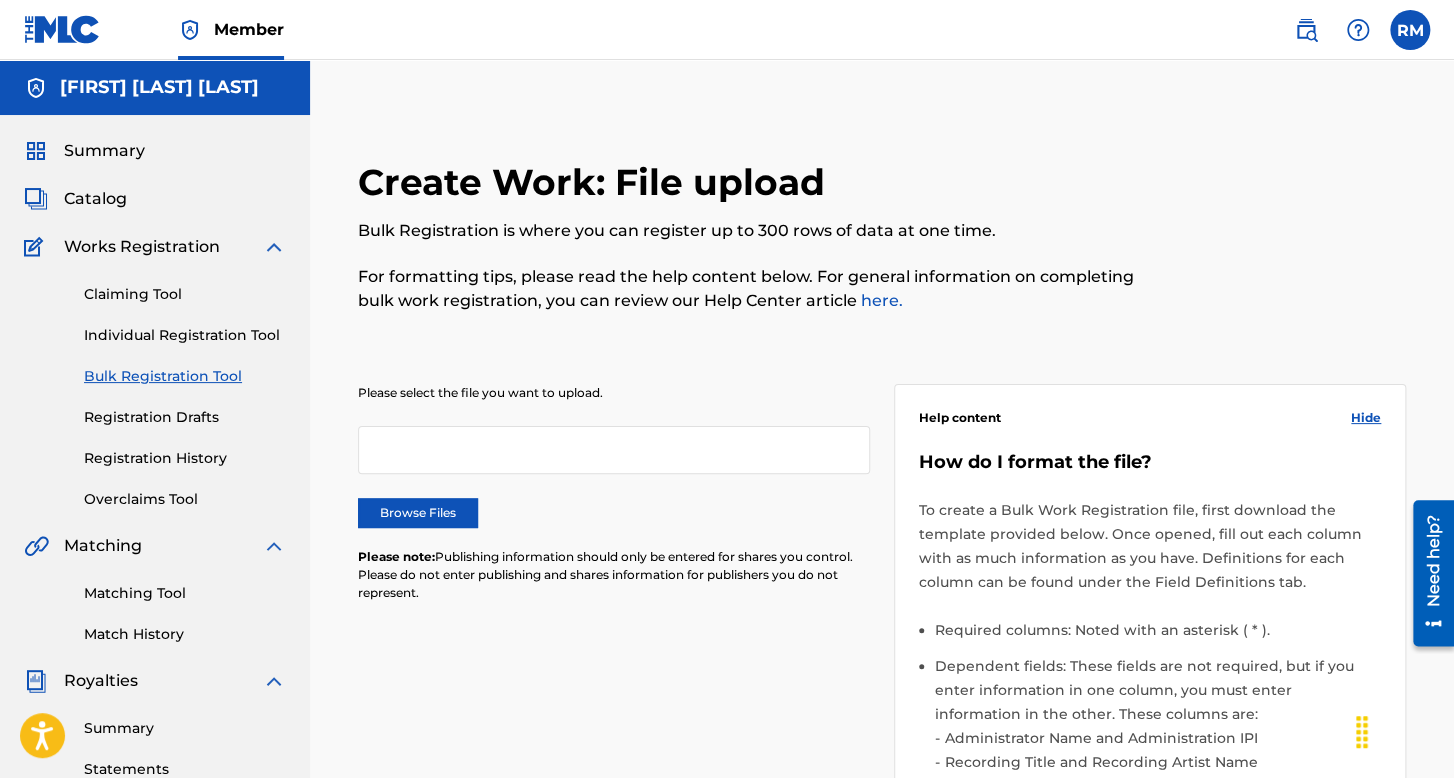 click on "Individual Registration Tool" at bounding box center (185, 335) 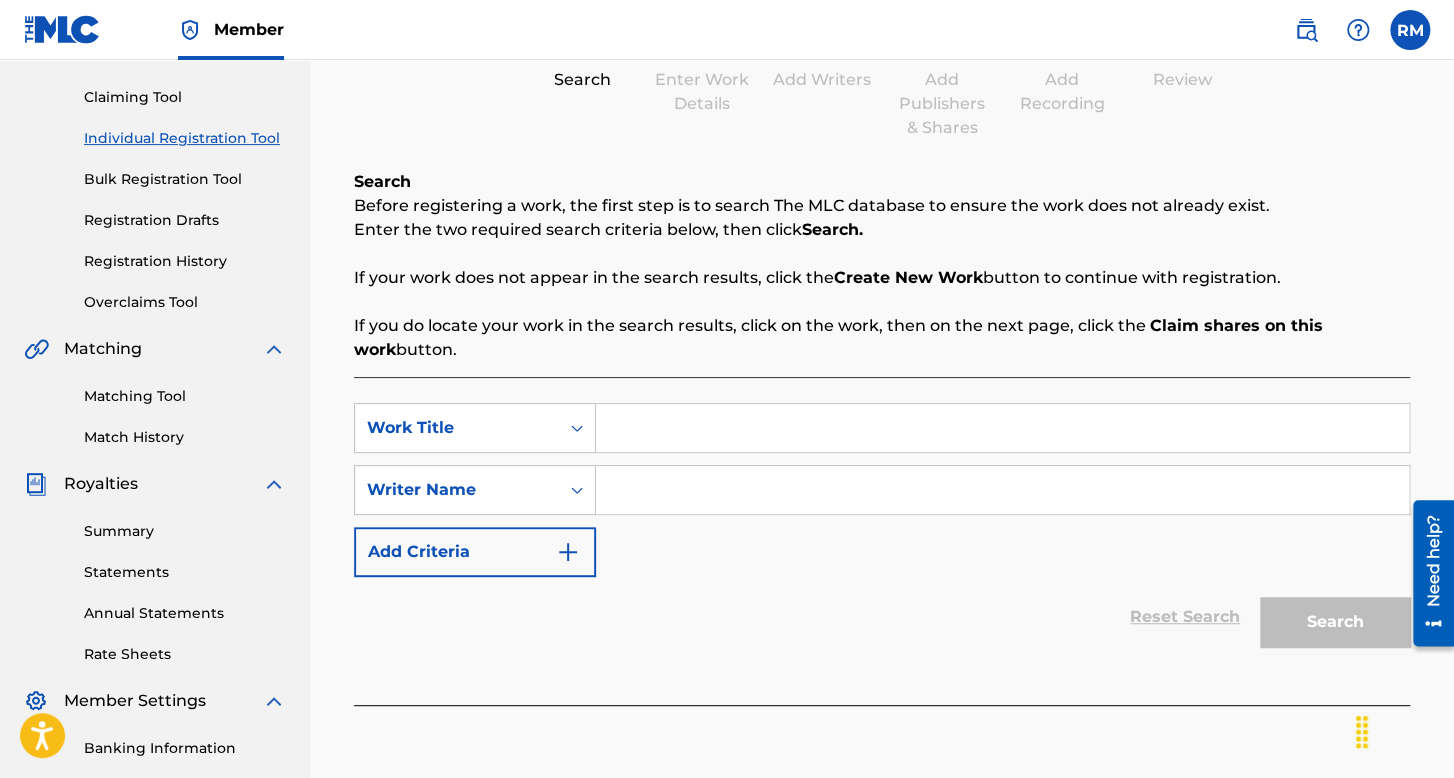 scroll, scrollTop: 200, scrollLeft: 0, axis: vertical 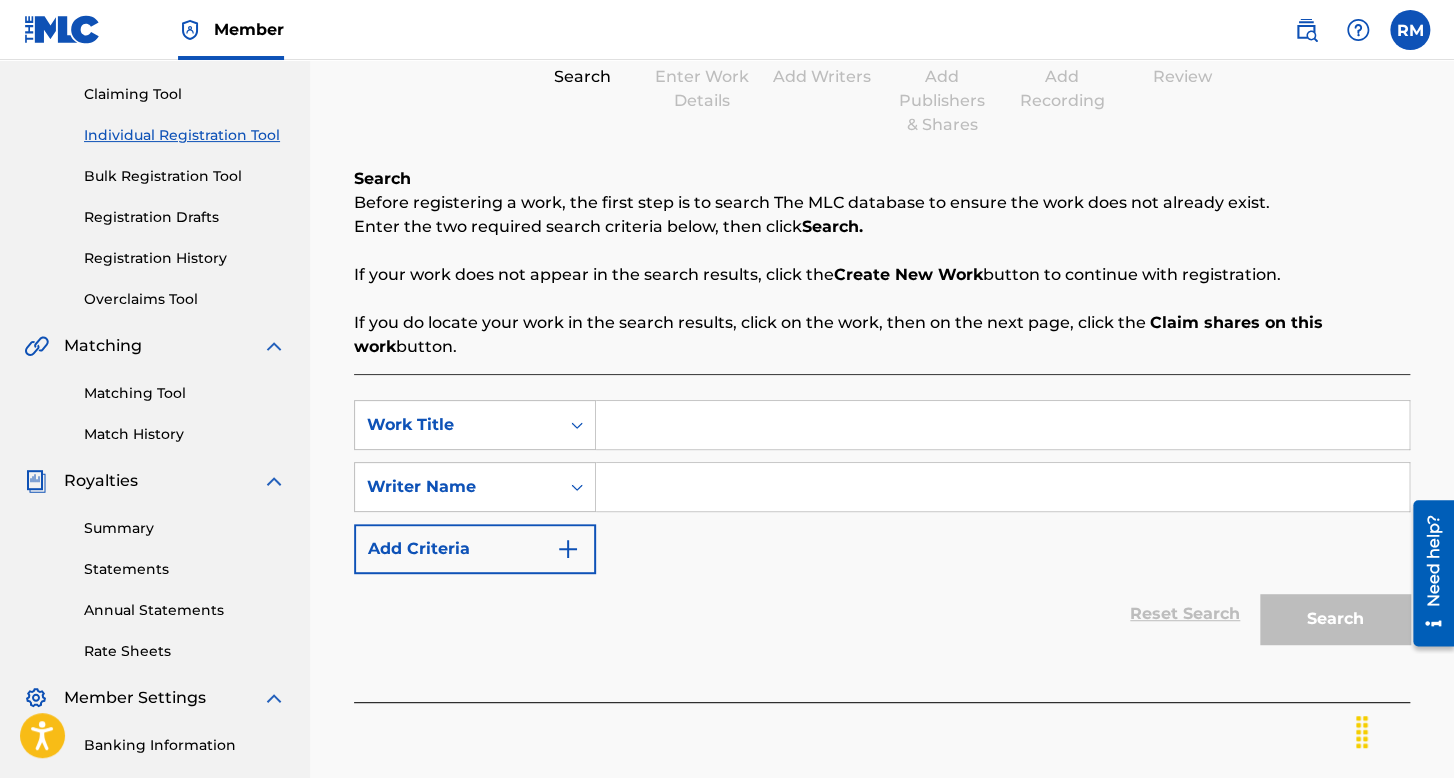click at bounding box center (1002, 425) 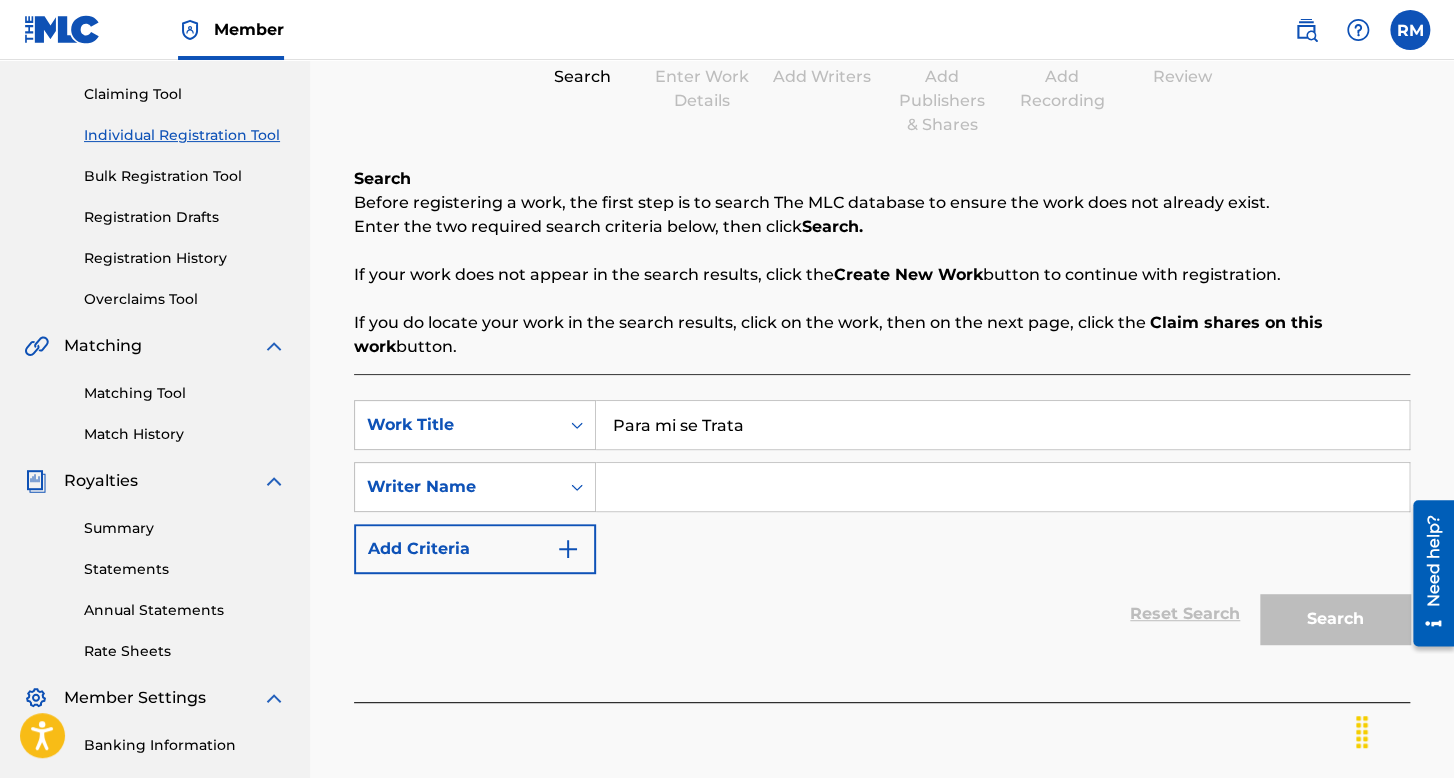 type on "Para mi se Trata" 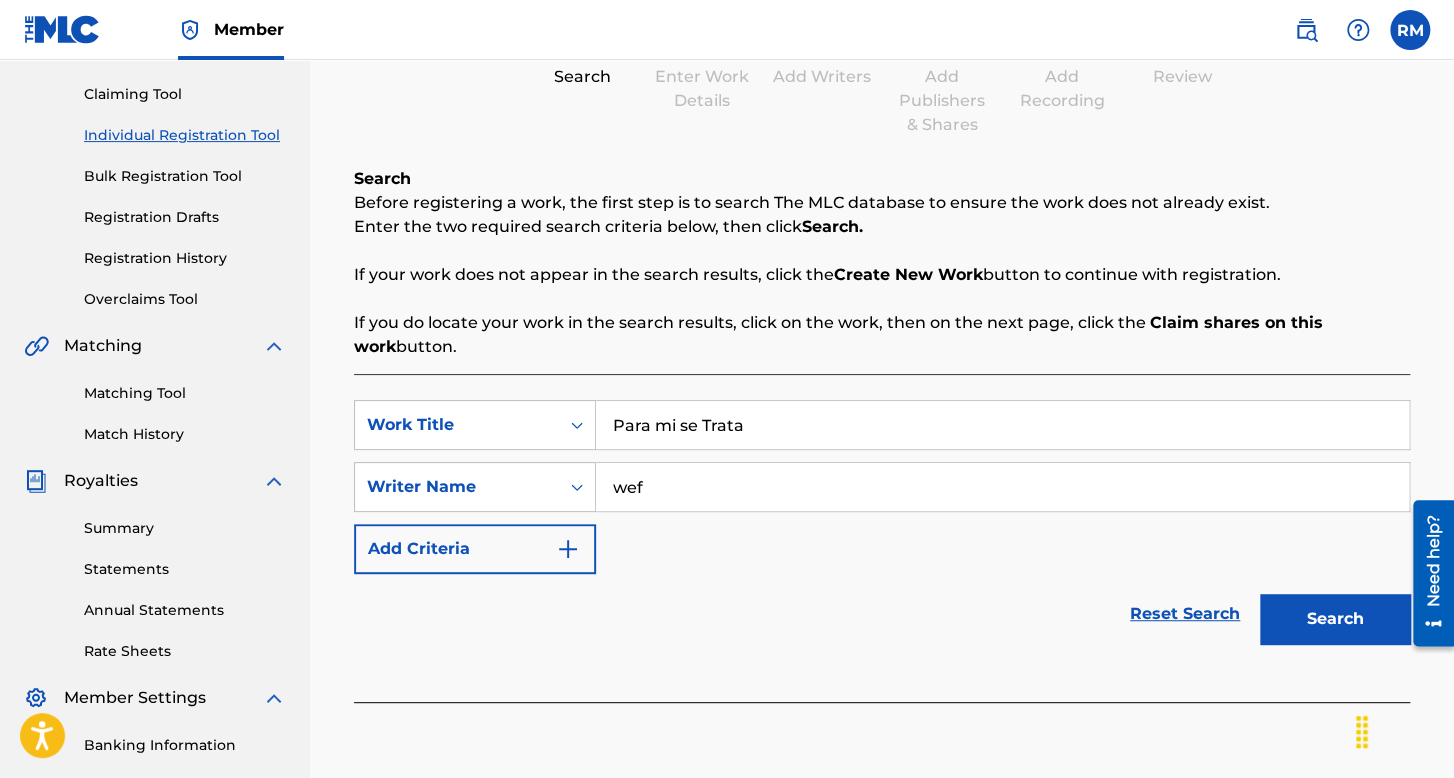 type on "wef" 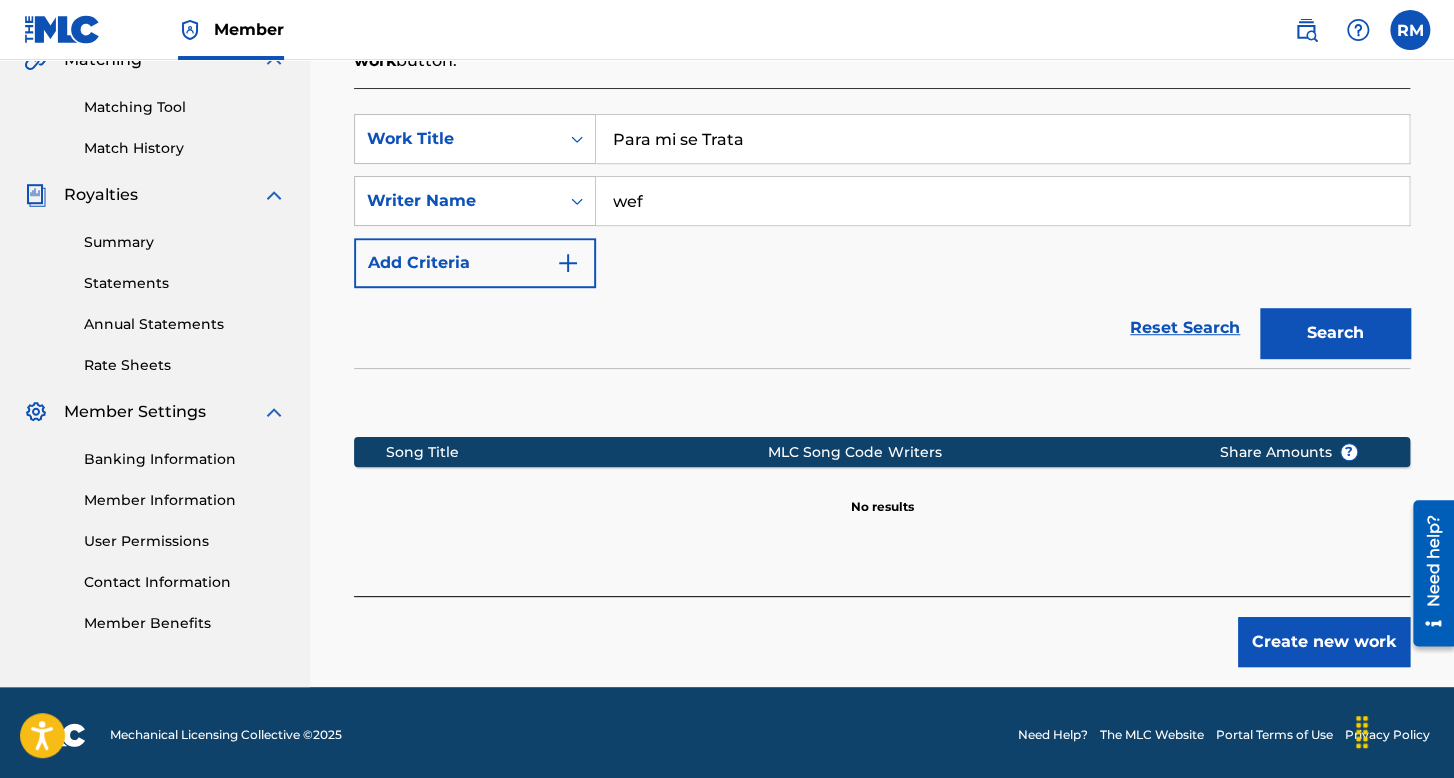 scroll, scrollTop: 491, scrollLeft: 0, axis: vertical 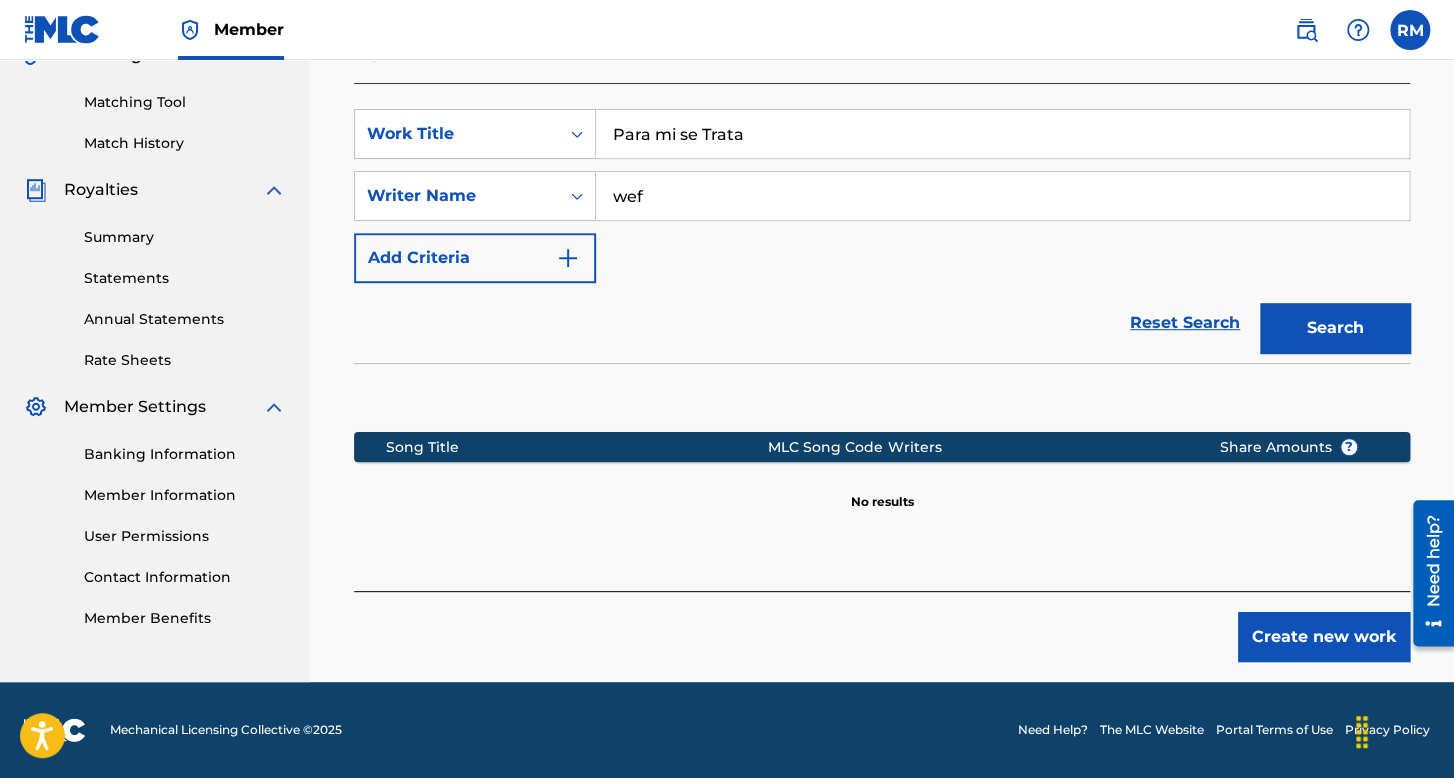 click on "Create new work" at bounding box center [1324, 637] 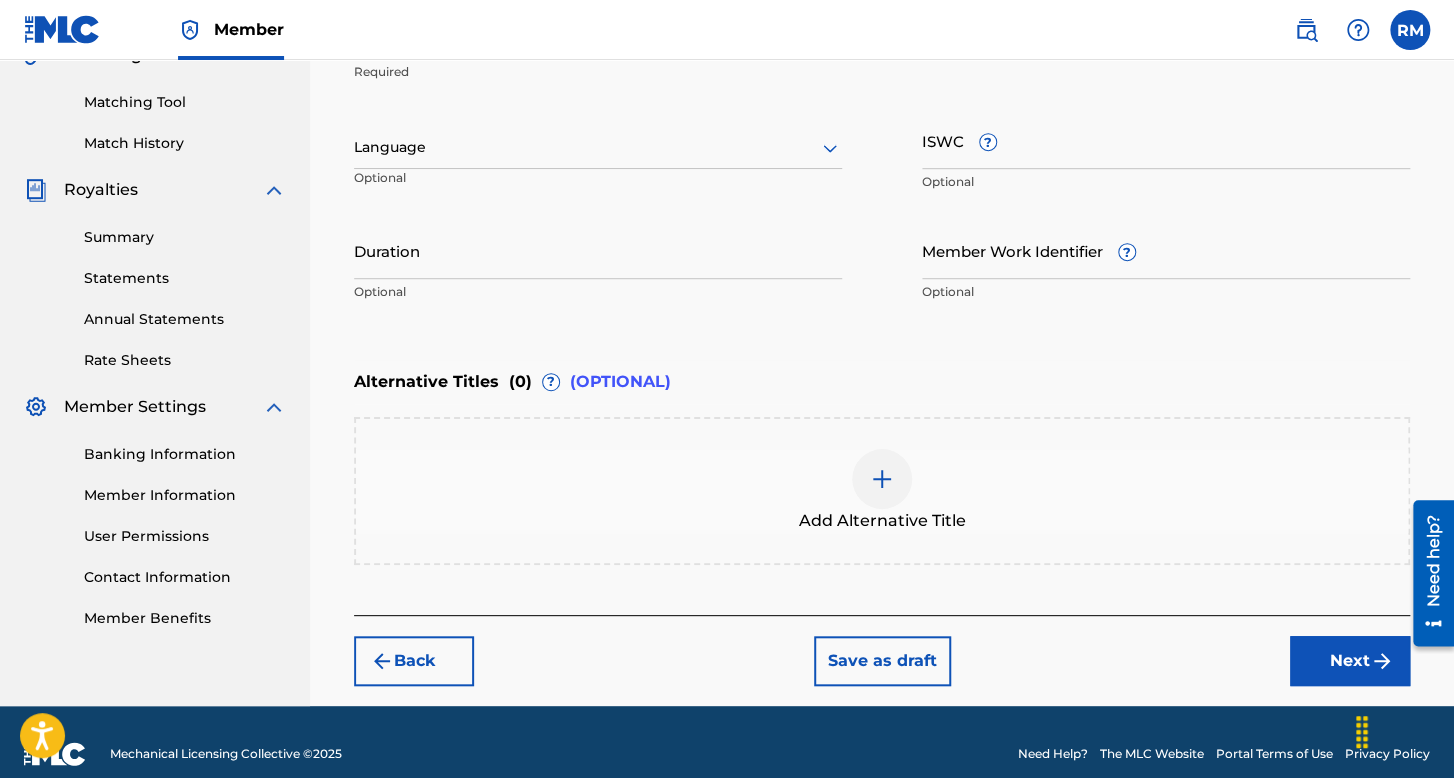 click at bounding box center (598, 147) 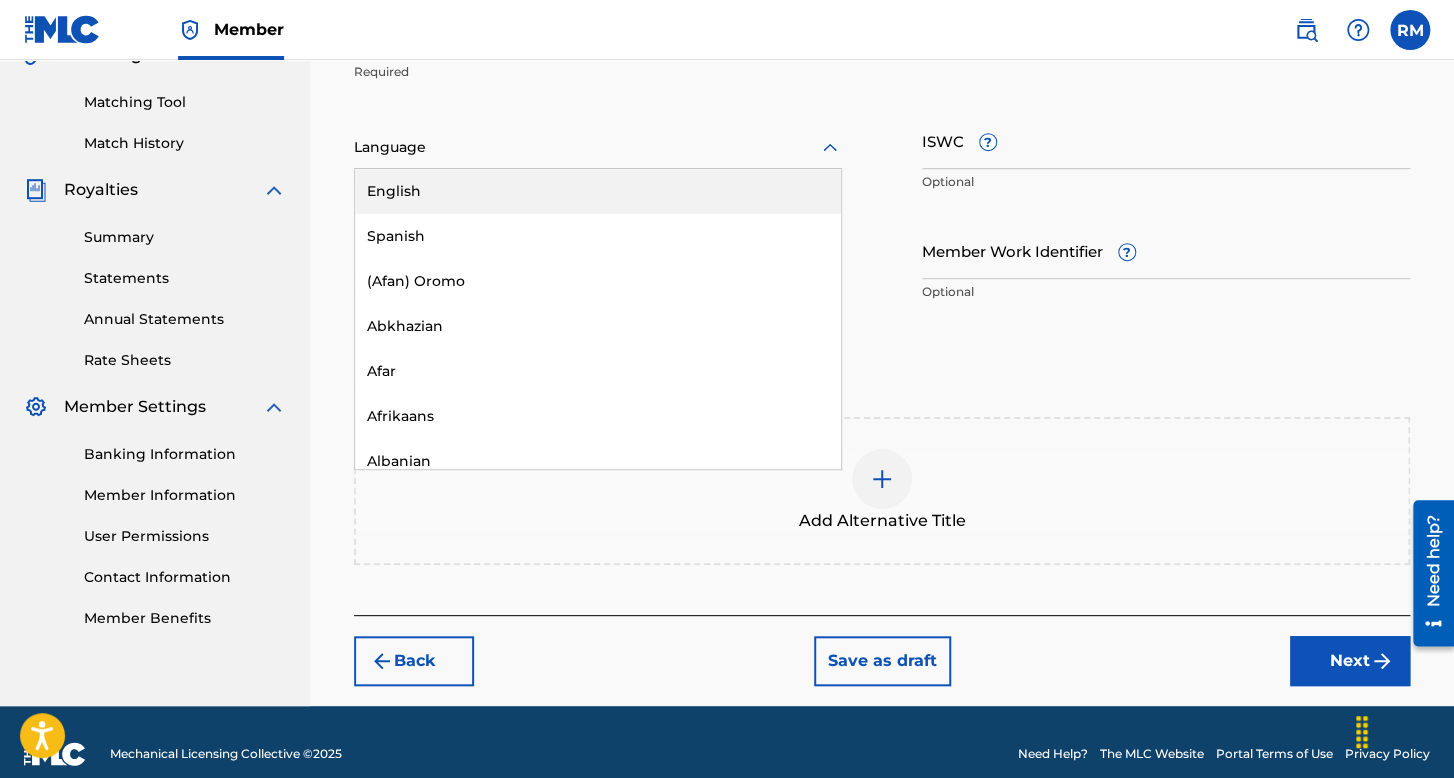 click on "English" at bounding box center [598, 191] 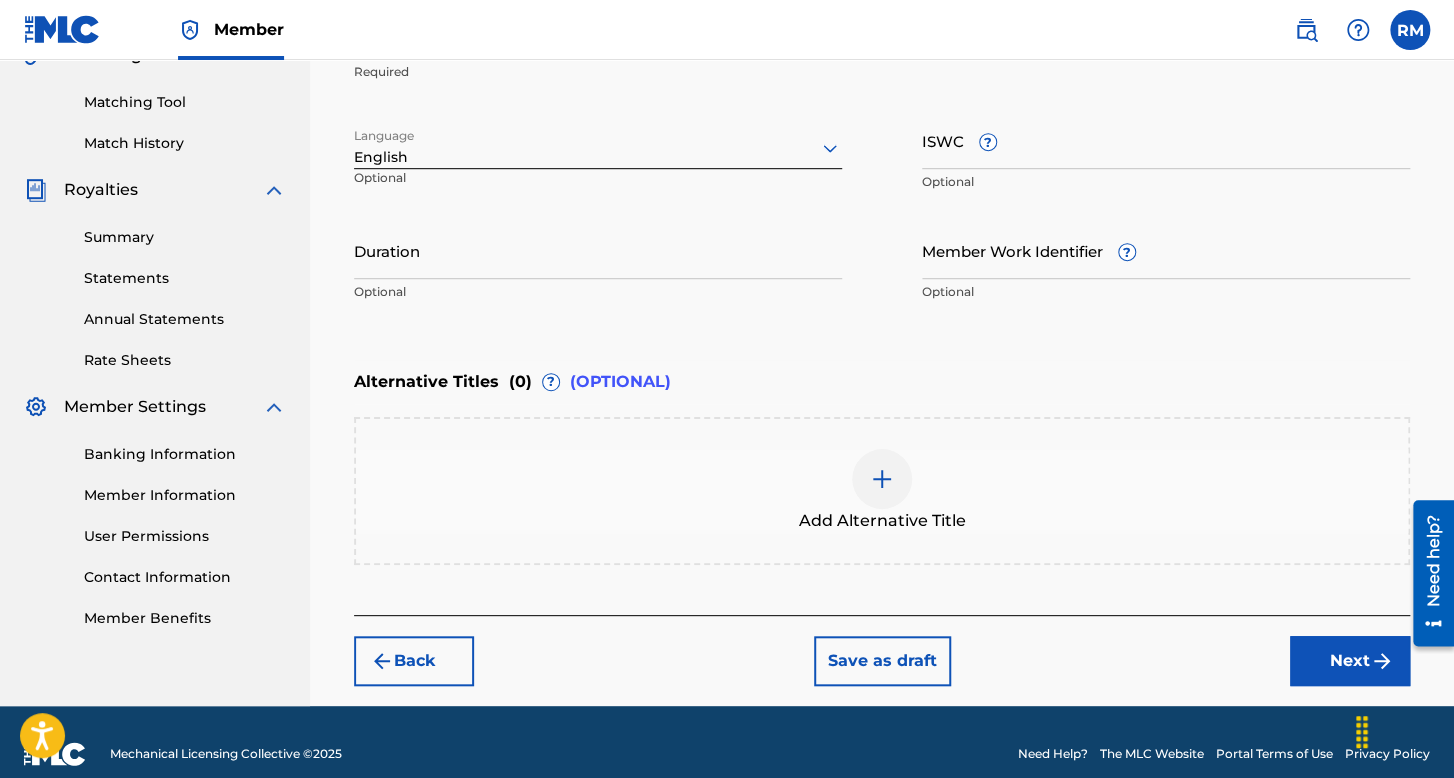 click at bounding box center (598, 147) 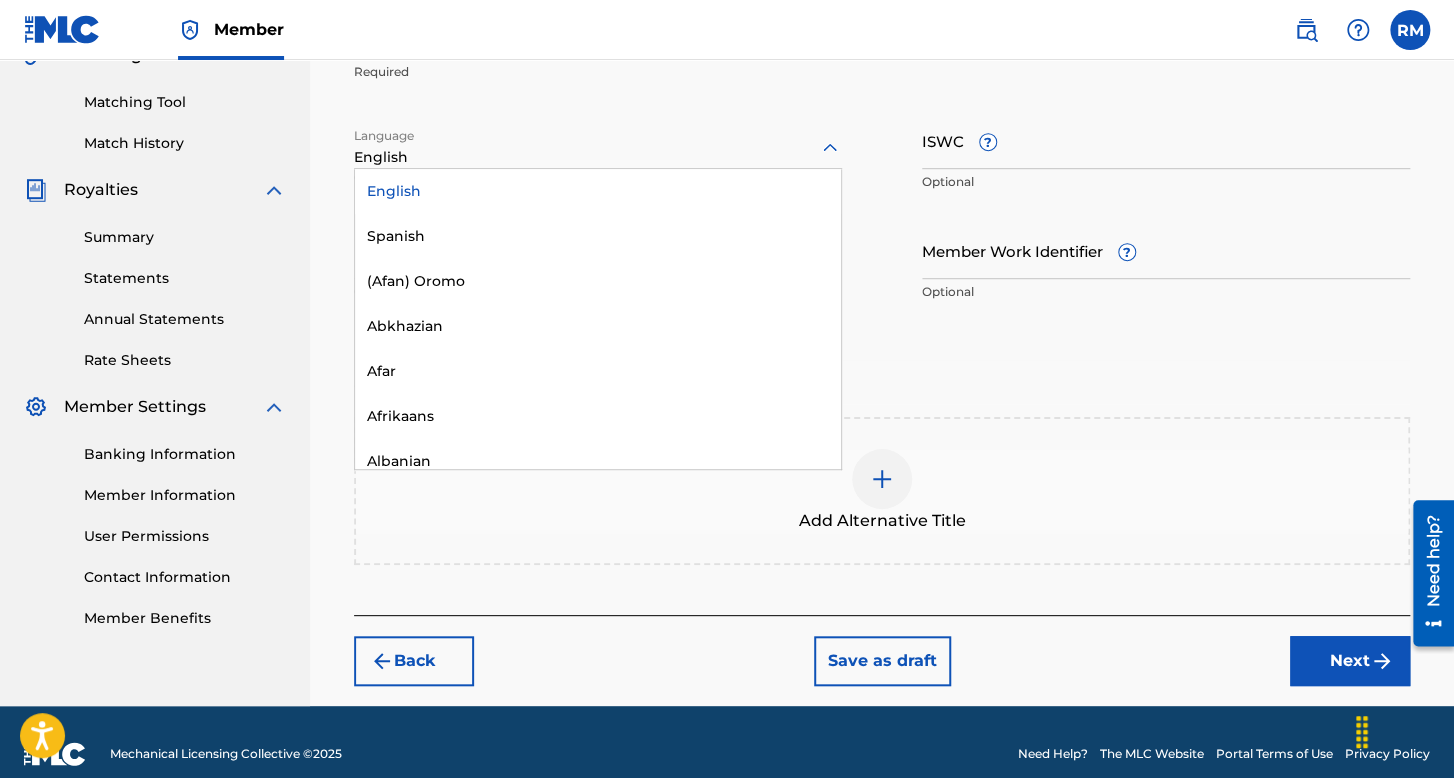 click on "English" at bounding box center [598, 191] 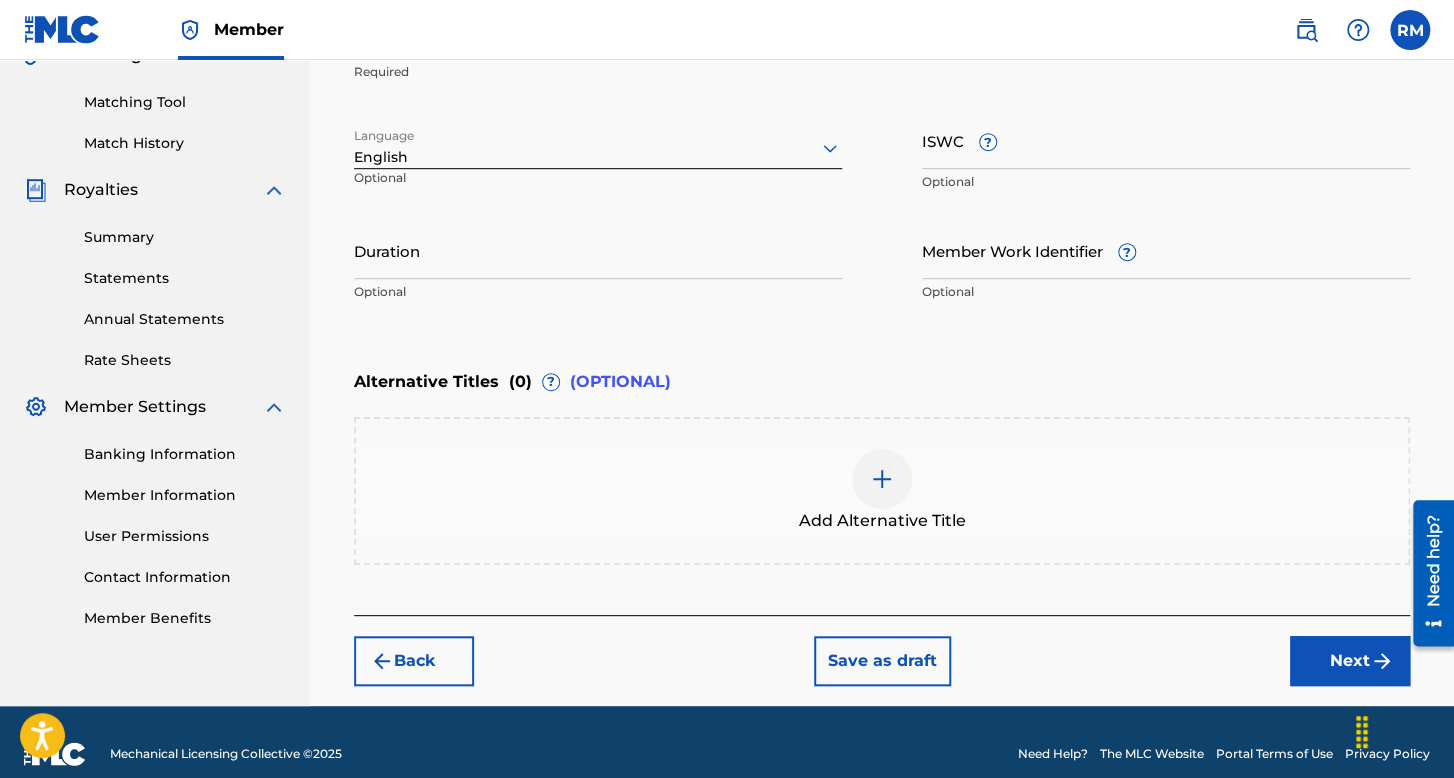 click at bounding box center [598, 147] 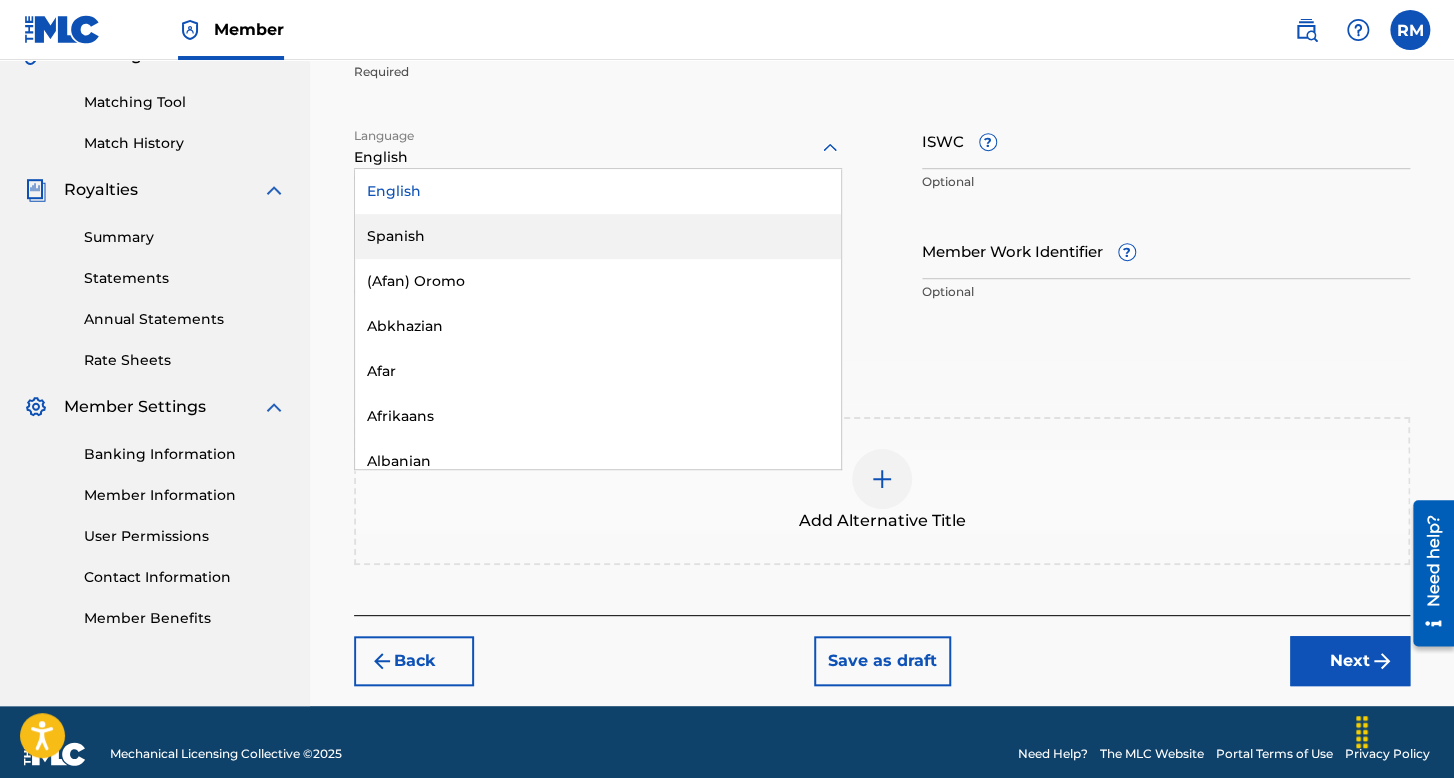 click on "Spanish" at bounding box center (598, 236) 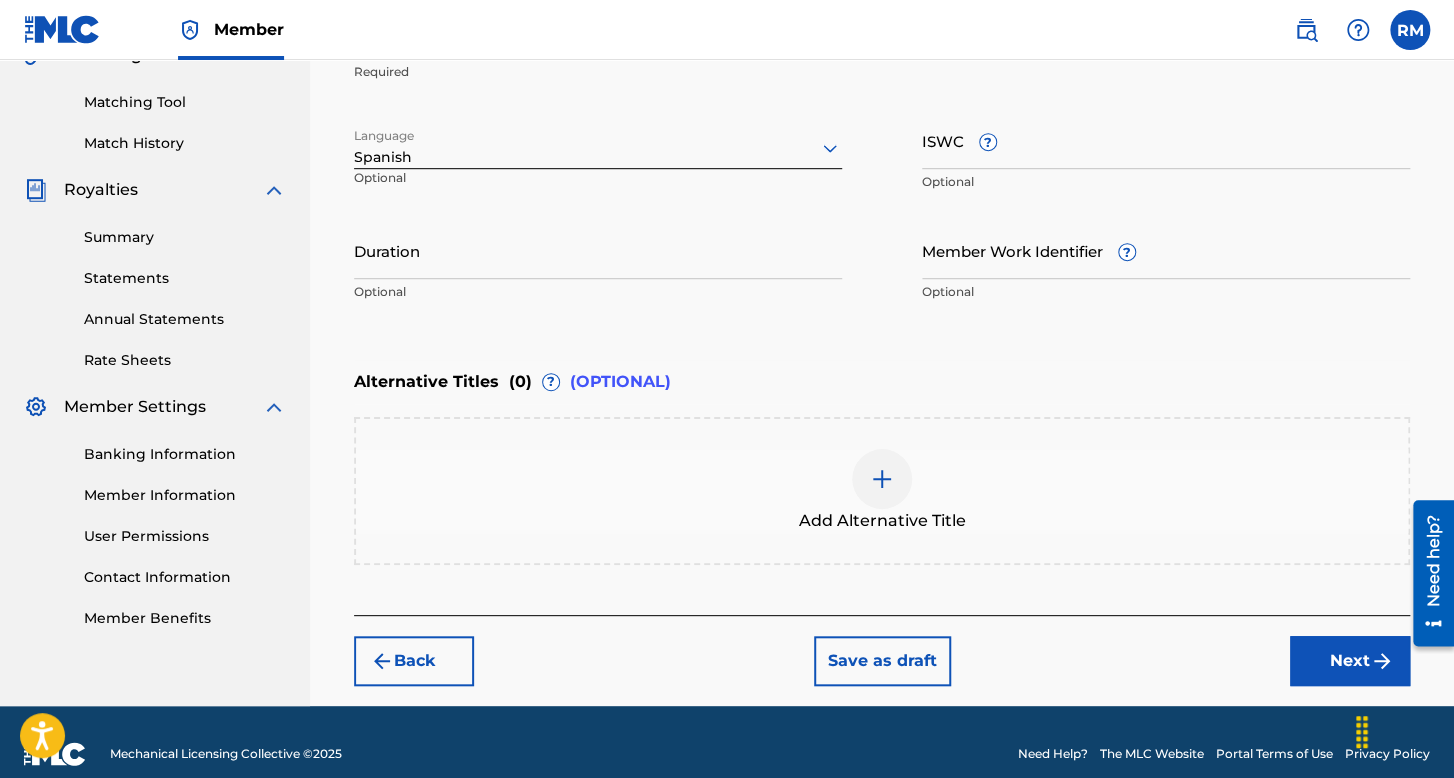click on "Duration" at bounding box center [598, 250] 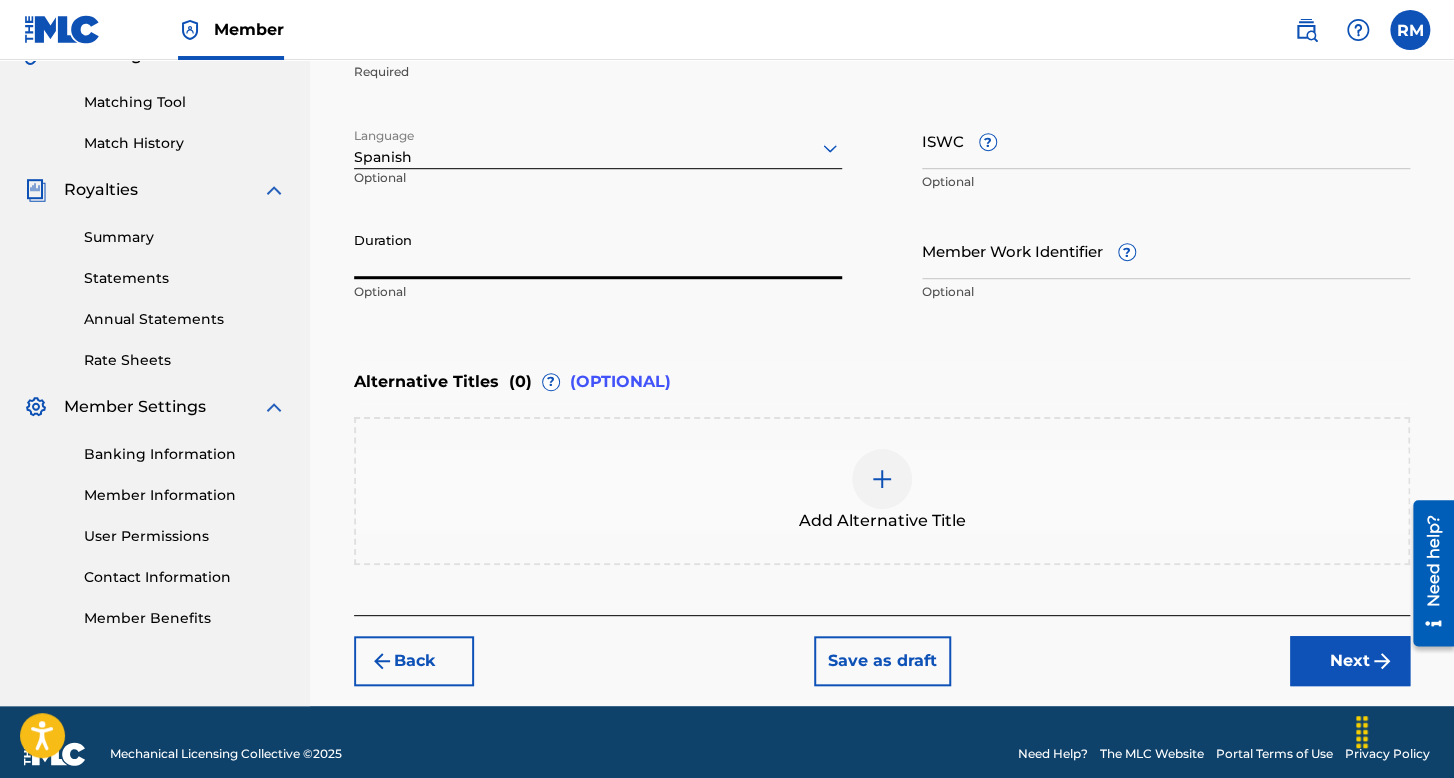 scroll, scrollTop: 391, scrollLeft: 0, axis: vertical 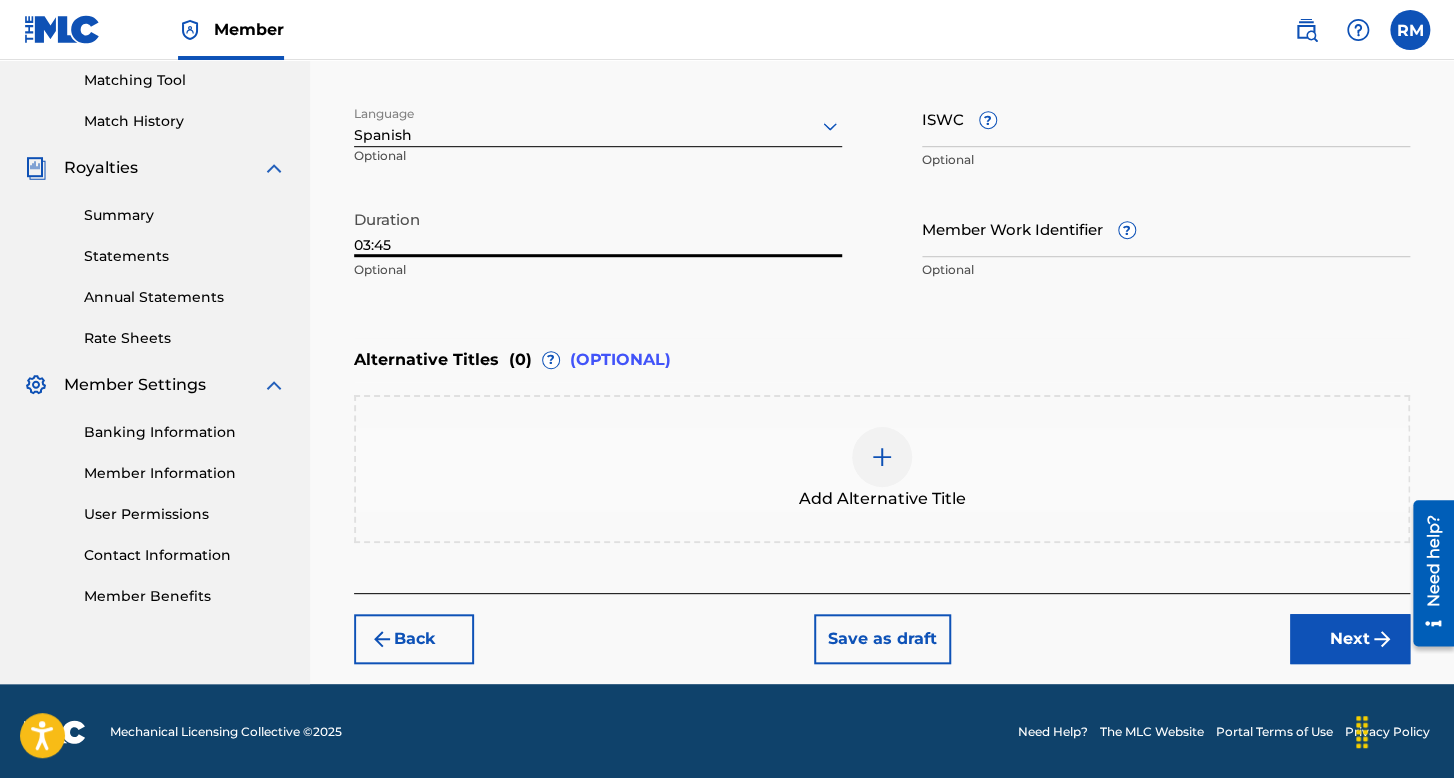 type on "03:45" 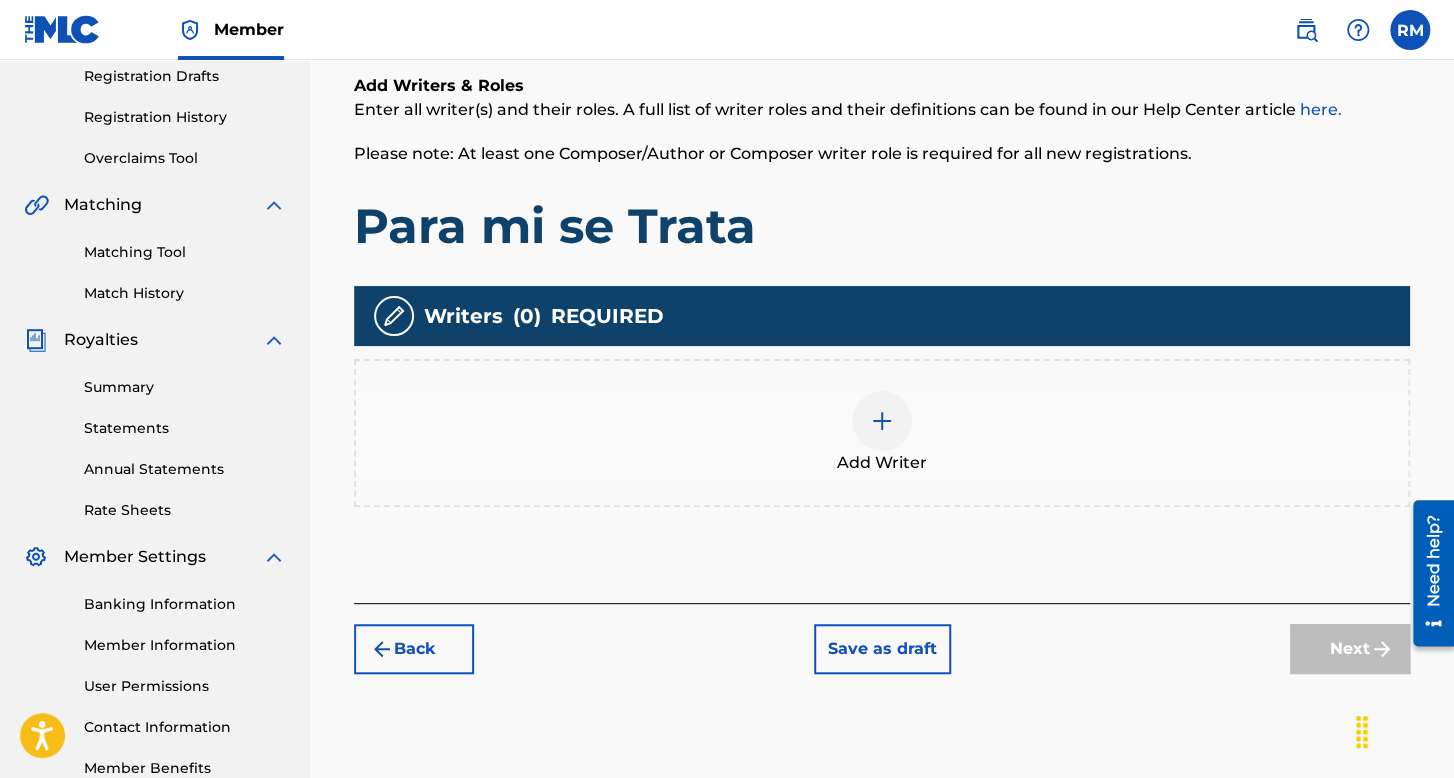 scroll, scrollTop: 390, scrollLeft: 0, axis: vertical 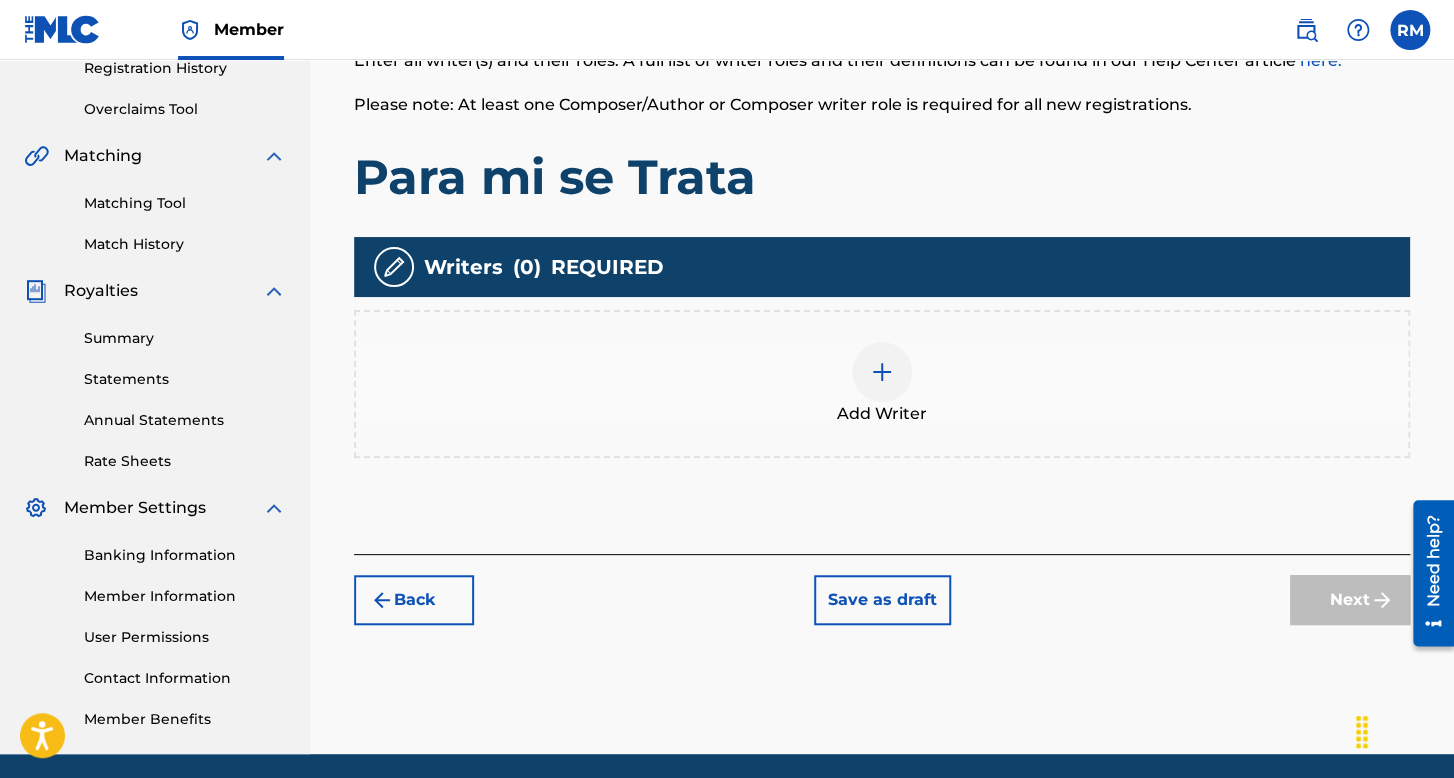 click on "Add Writer" at bounding box center (882, 384) 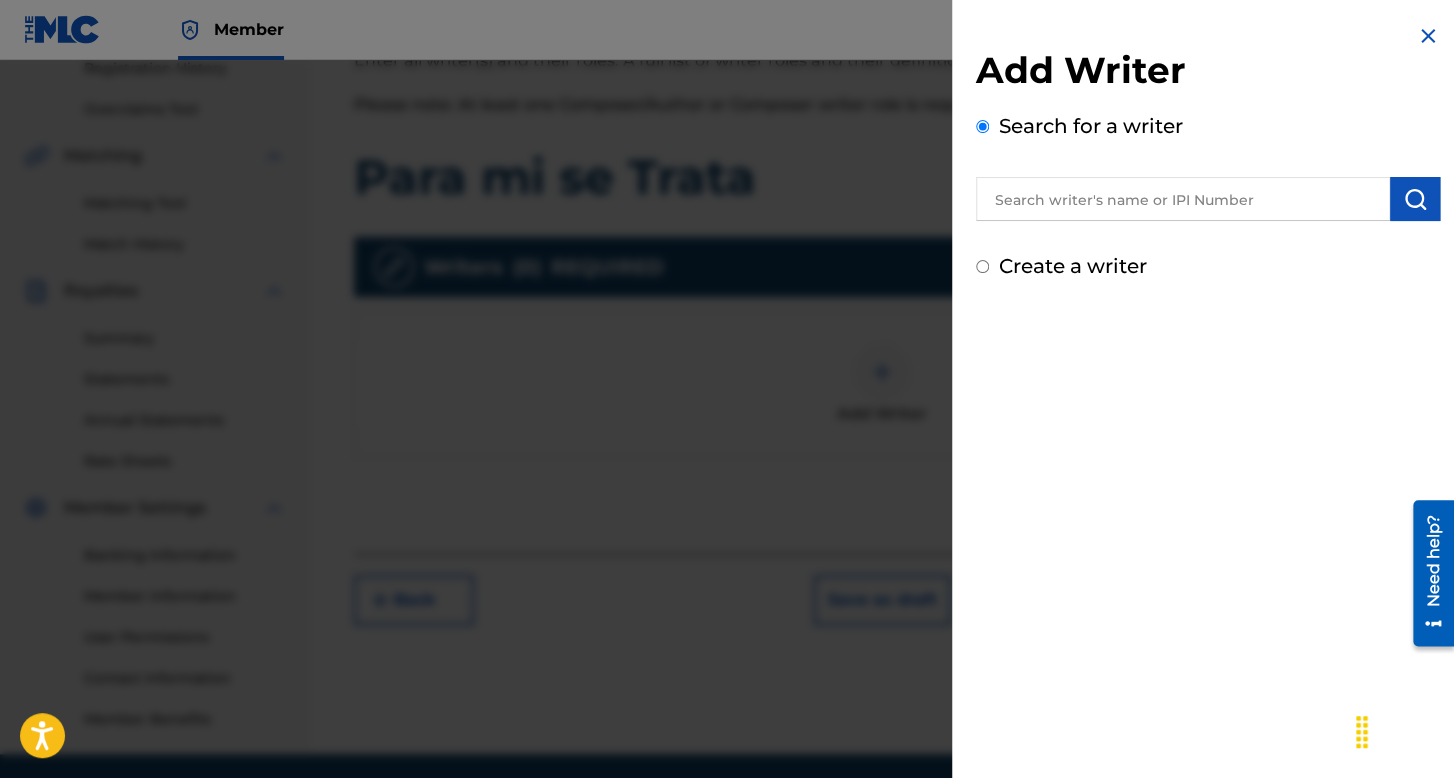 click on "Create a writer" at bounding box center [982, 266] 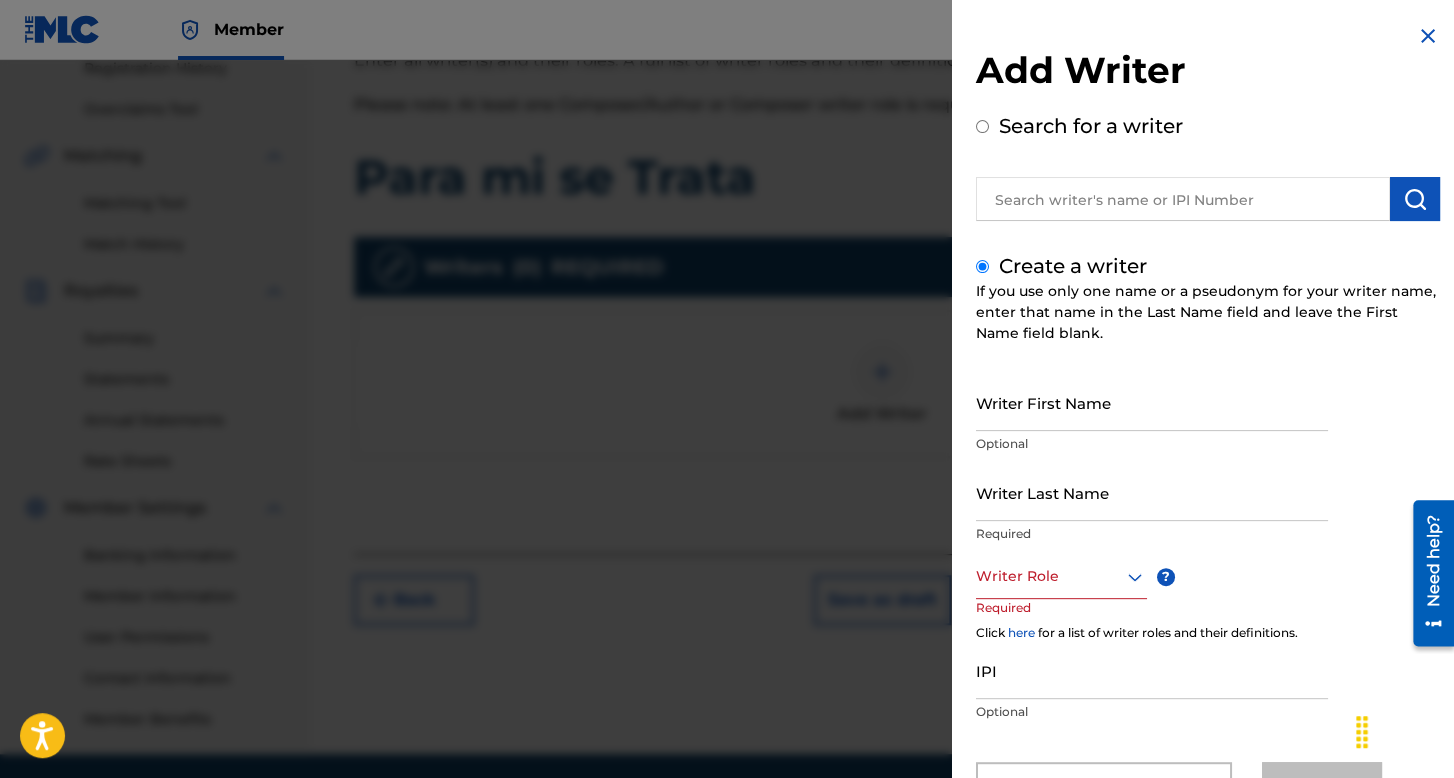 click on "Writer First Name" at bounding box center [1152, 402] 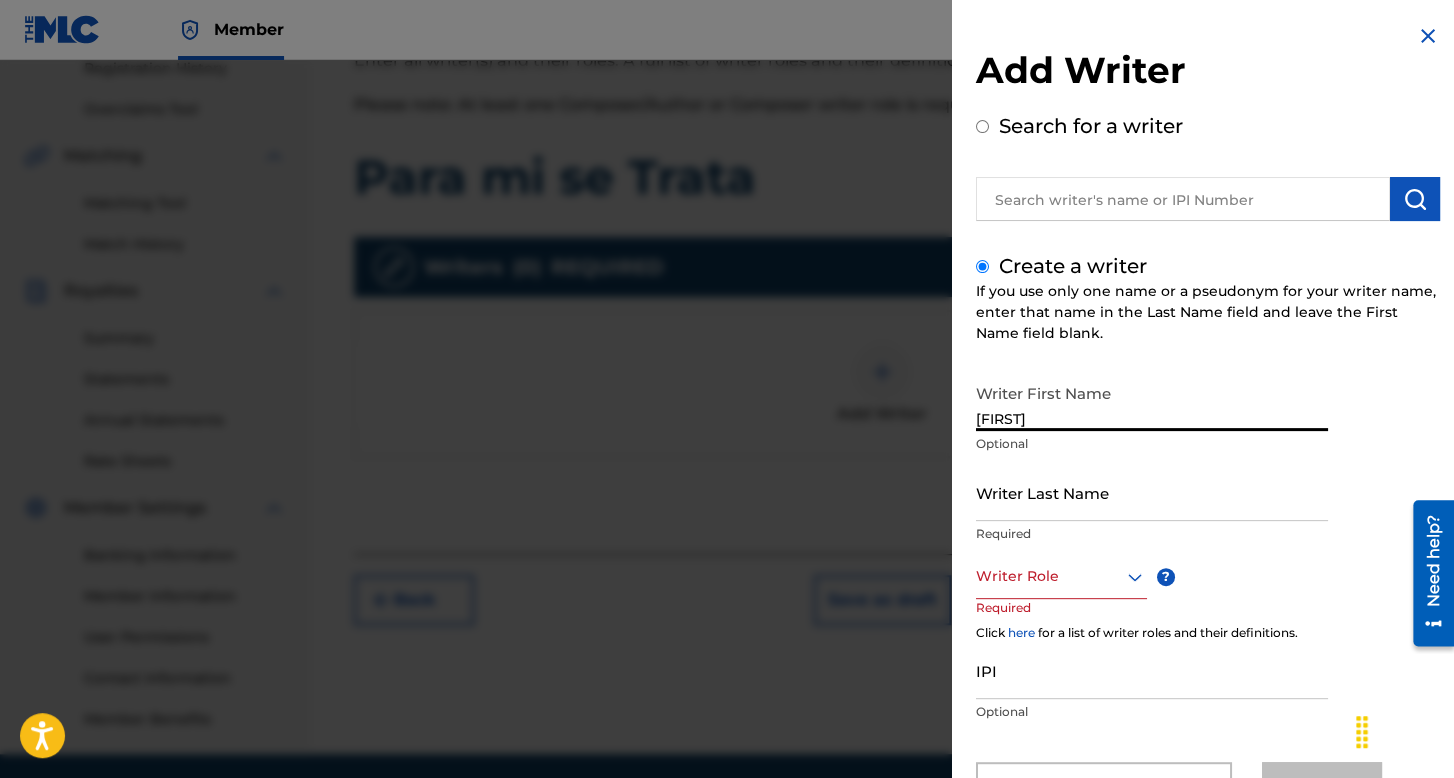 type on "[FIRST]" 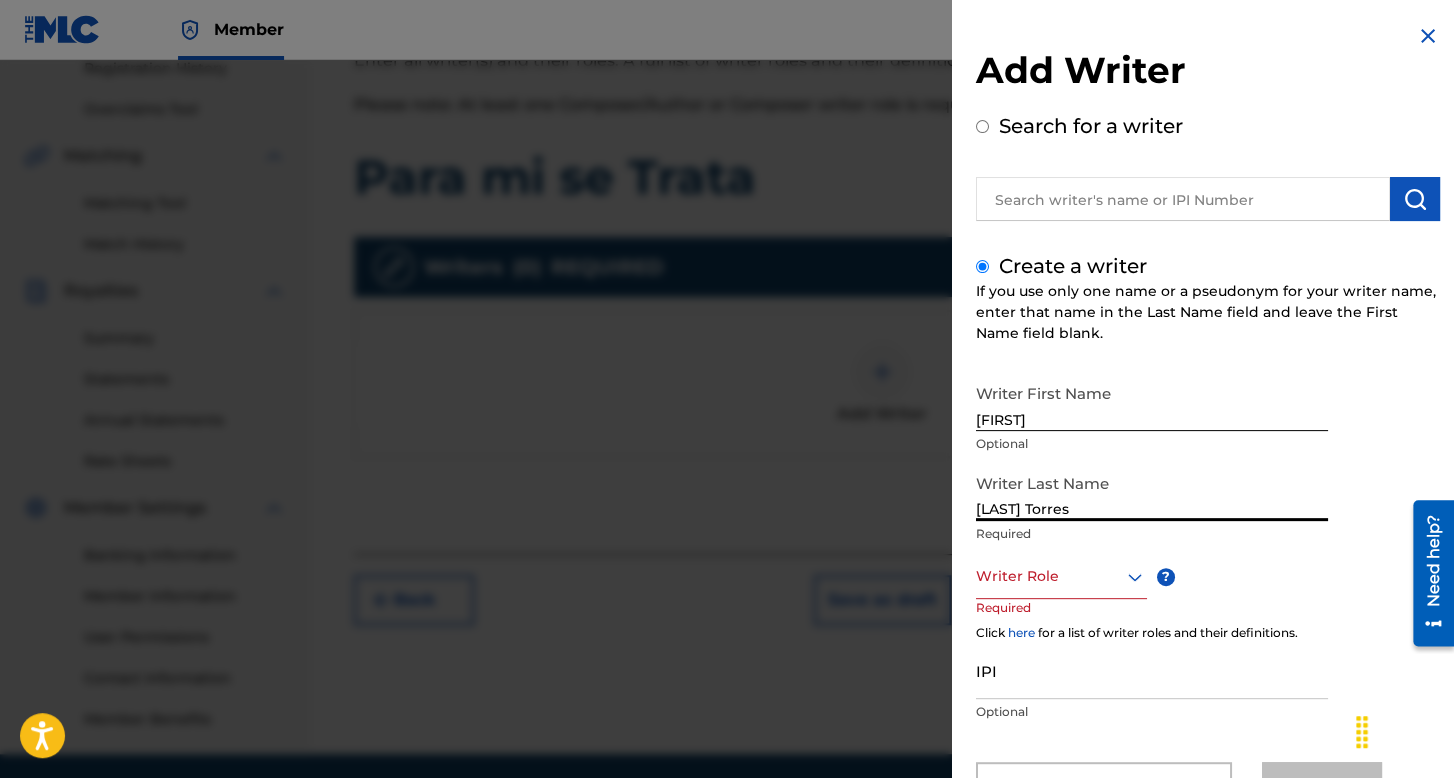 type on "[LAST] Torres" 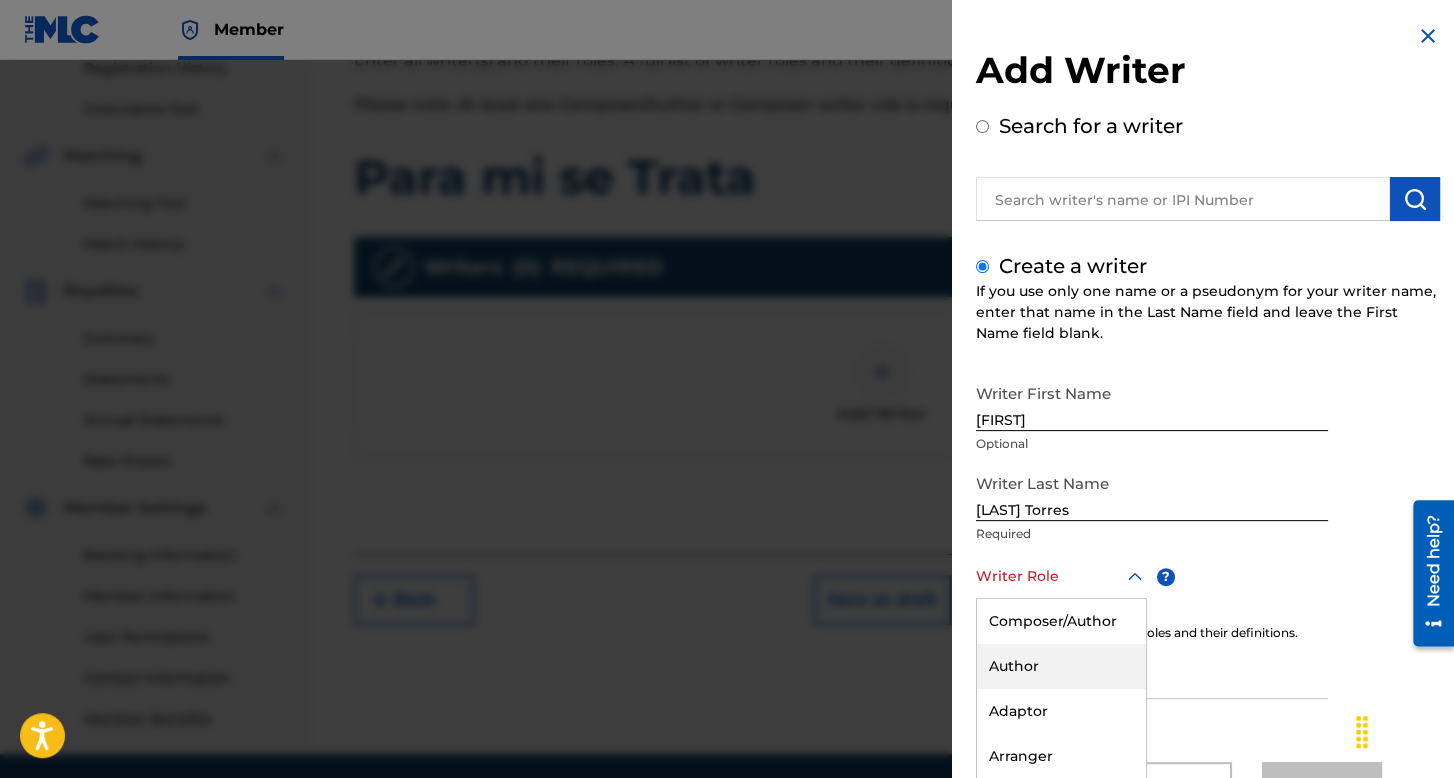 scroll, scrollTop: 88, scrollLeft: 0, axis: vertical 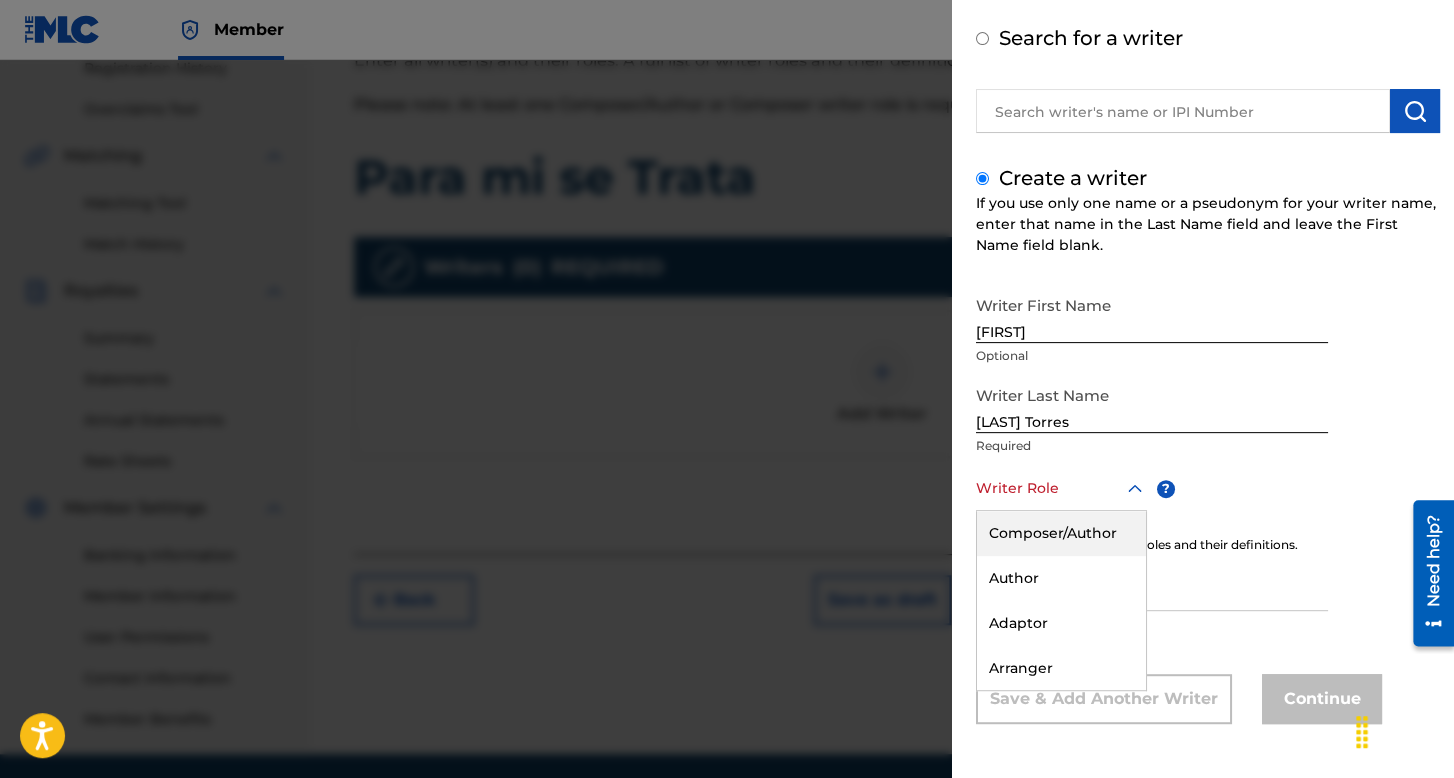 click on "Composer/Author" at bounding box center [1061, 533] 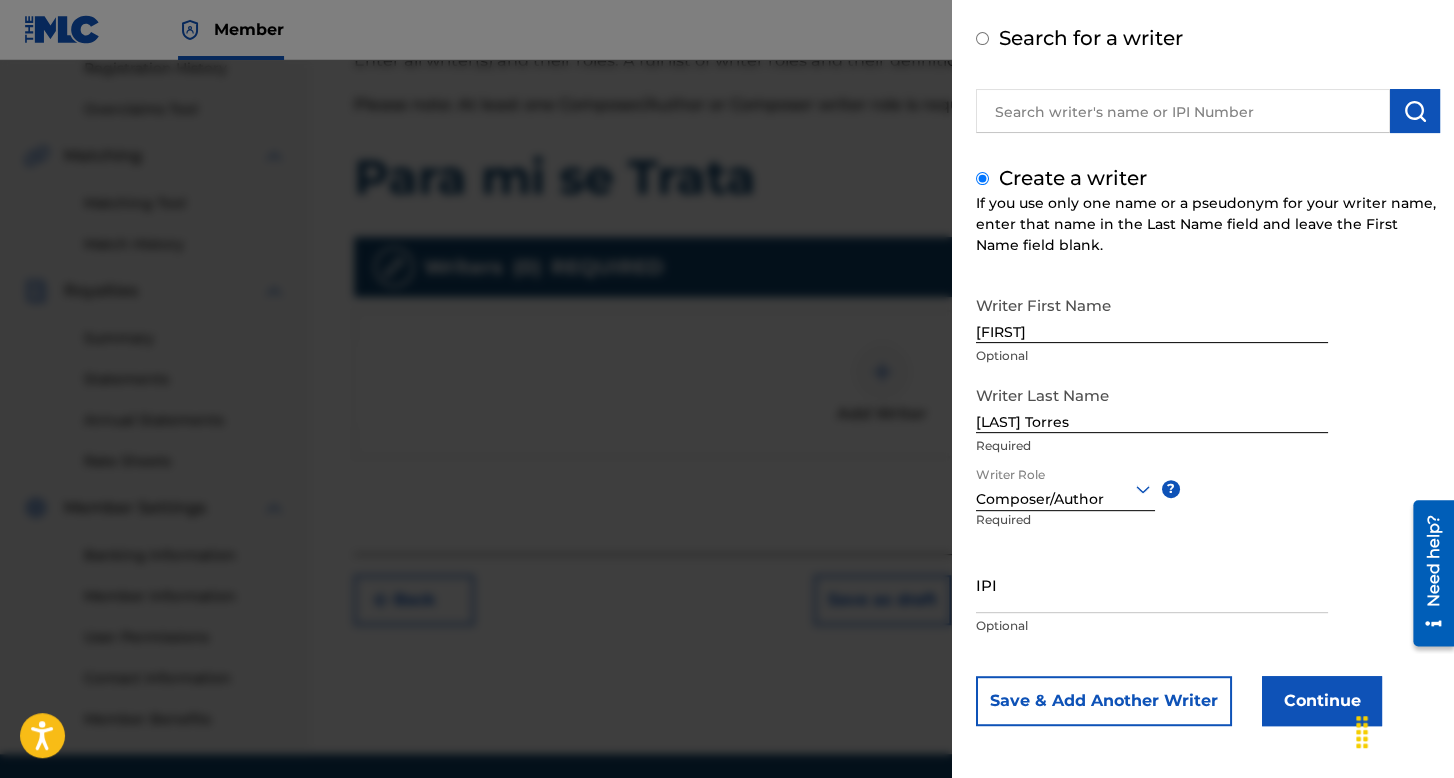 click on "Continue" at bounding box center [1322, 701] 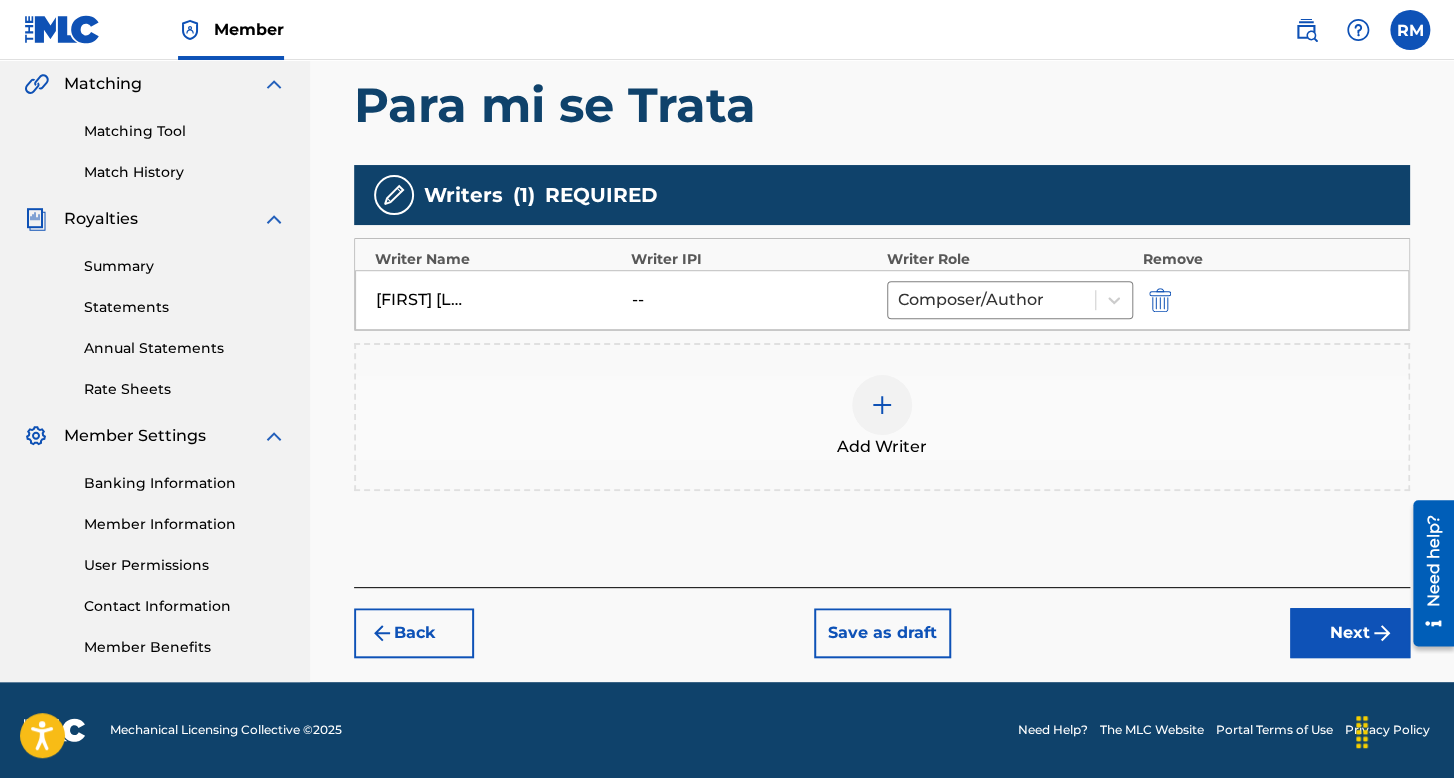 click on "Next" at bounding box center (1350, 633) 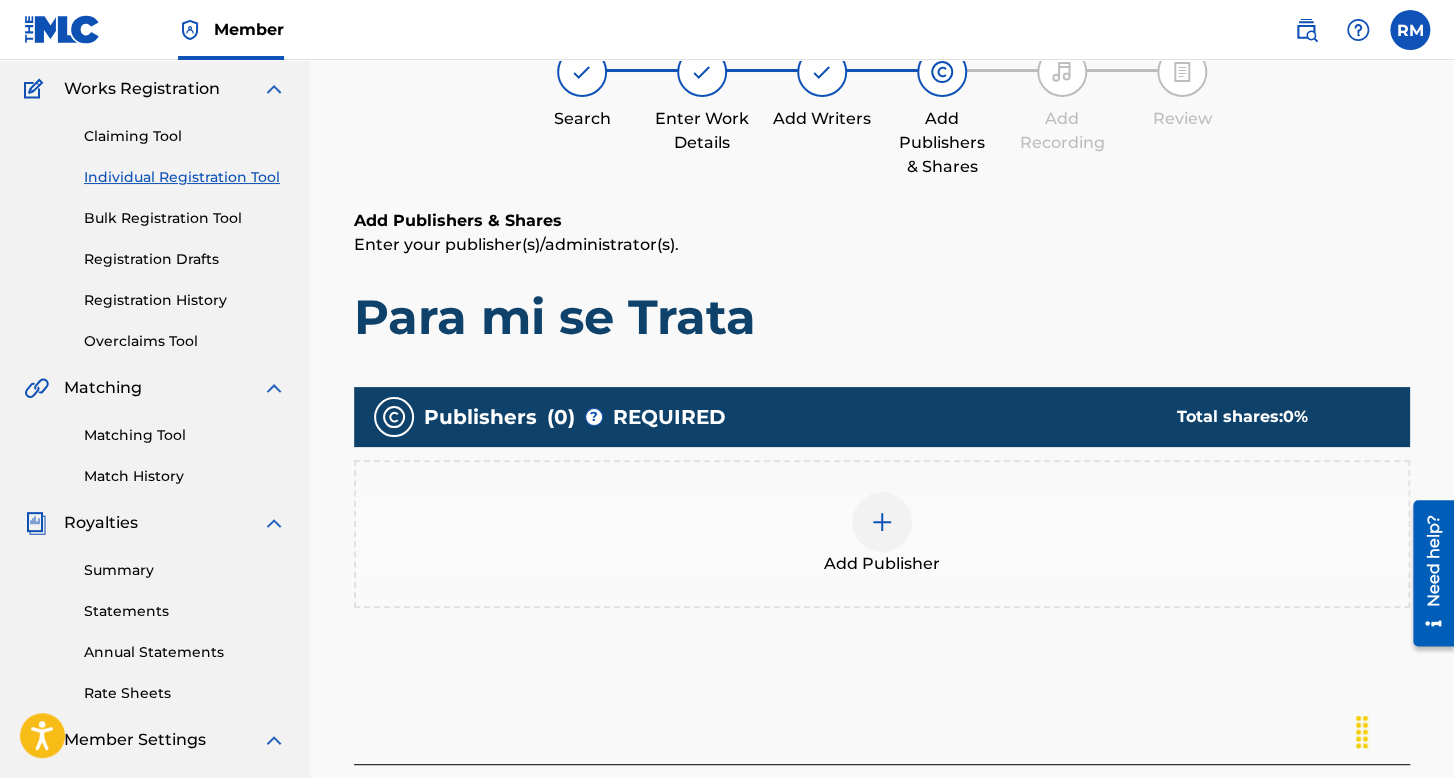 scroll, scrollTop: 190, scrollLeft: 0, axis: vertical 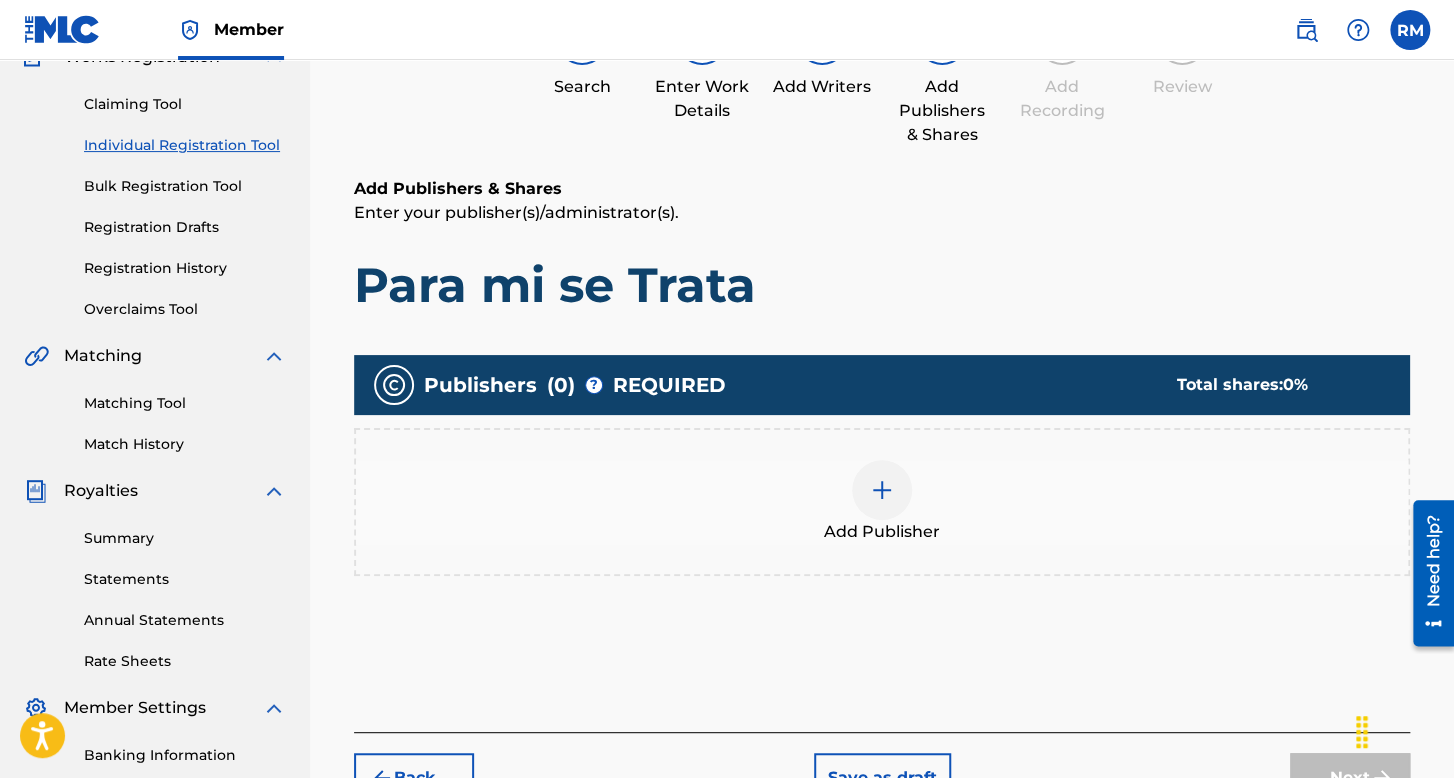 click at bounding box center (882, 490) 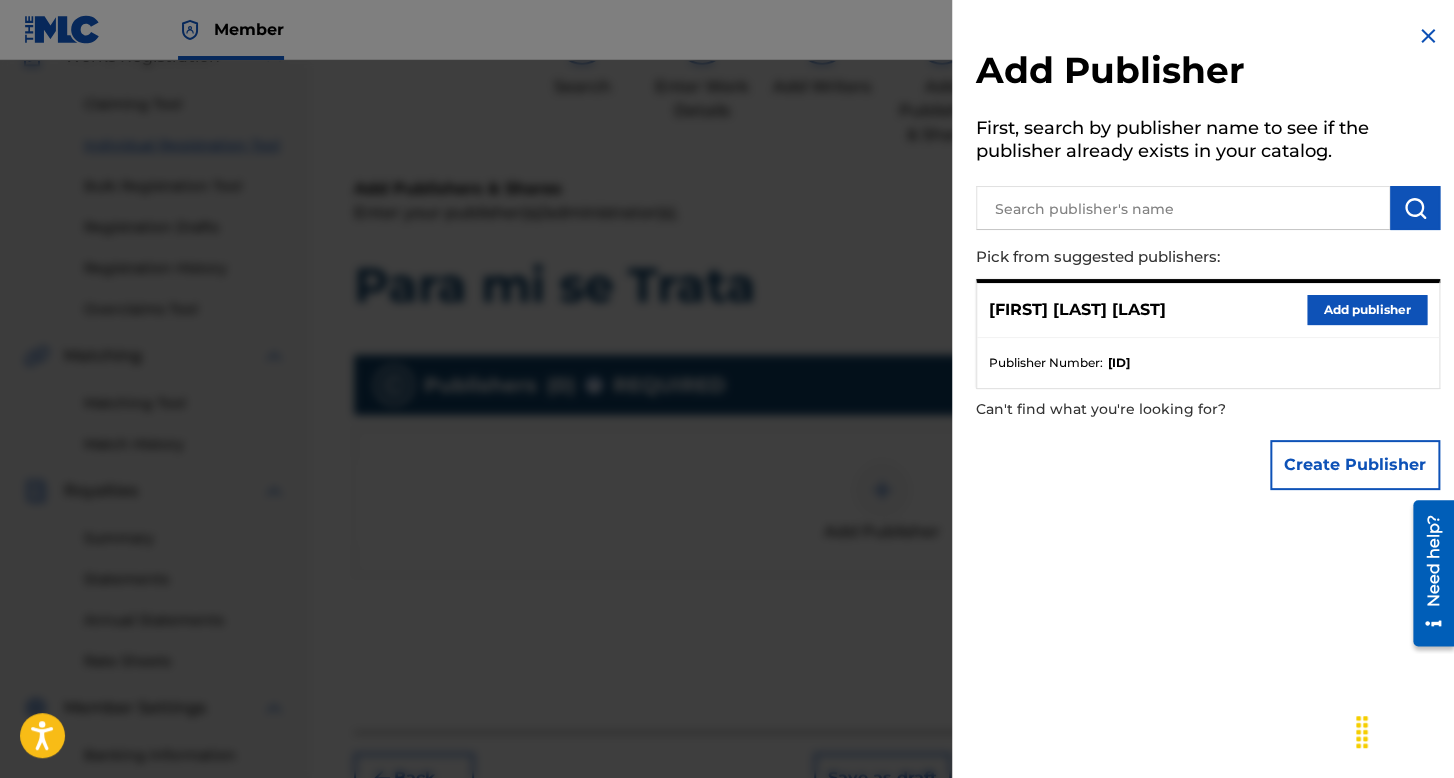 click on "Add publisher" at bounding box center (1367, 310) 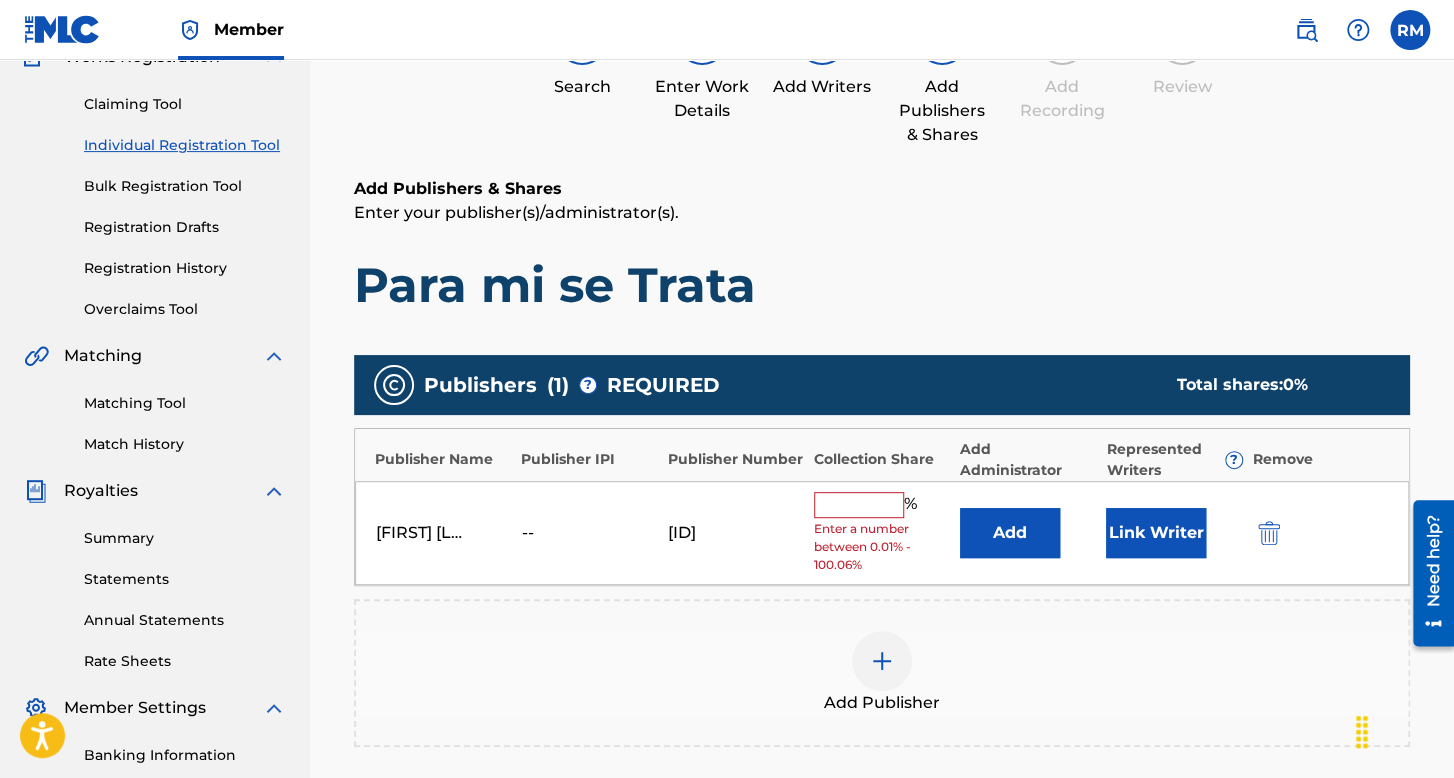 click at bounding box center (859, 505) 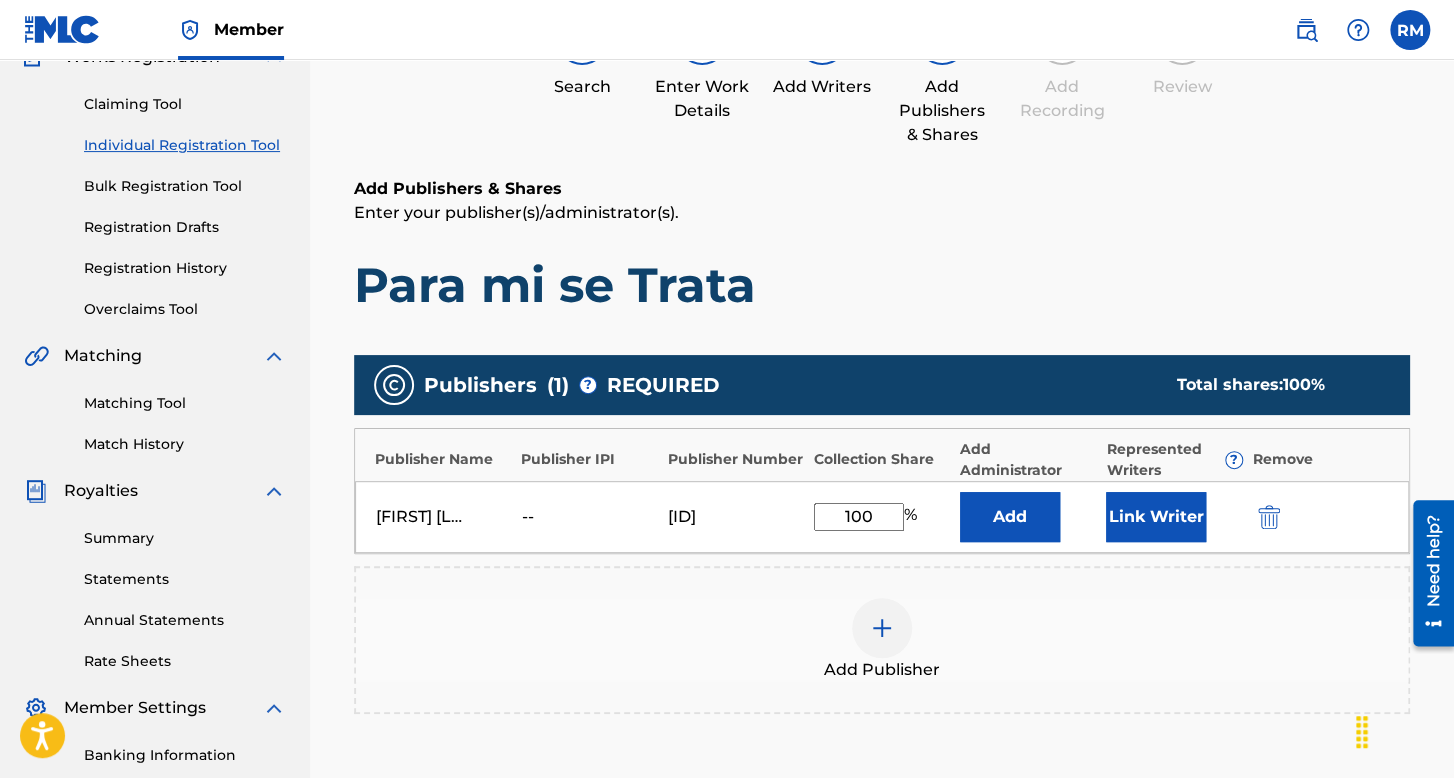 click on "Link Writer" at bounding box center [1156, 517] 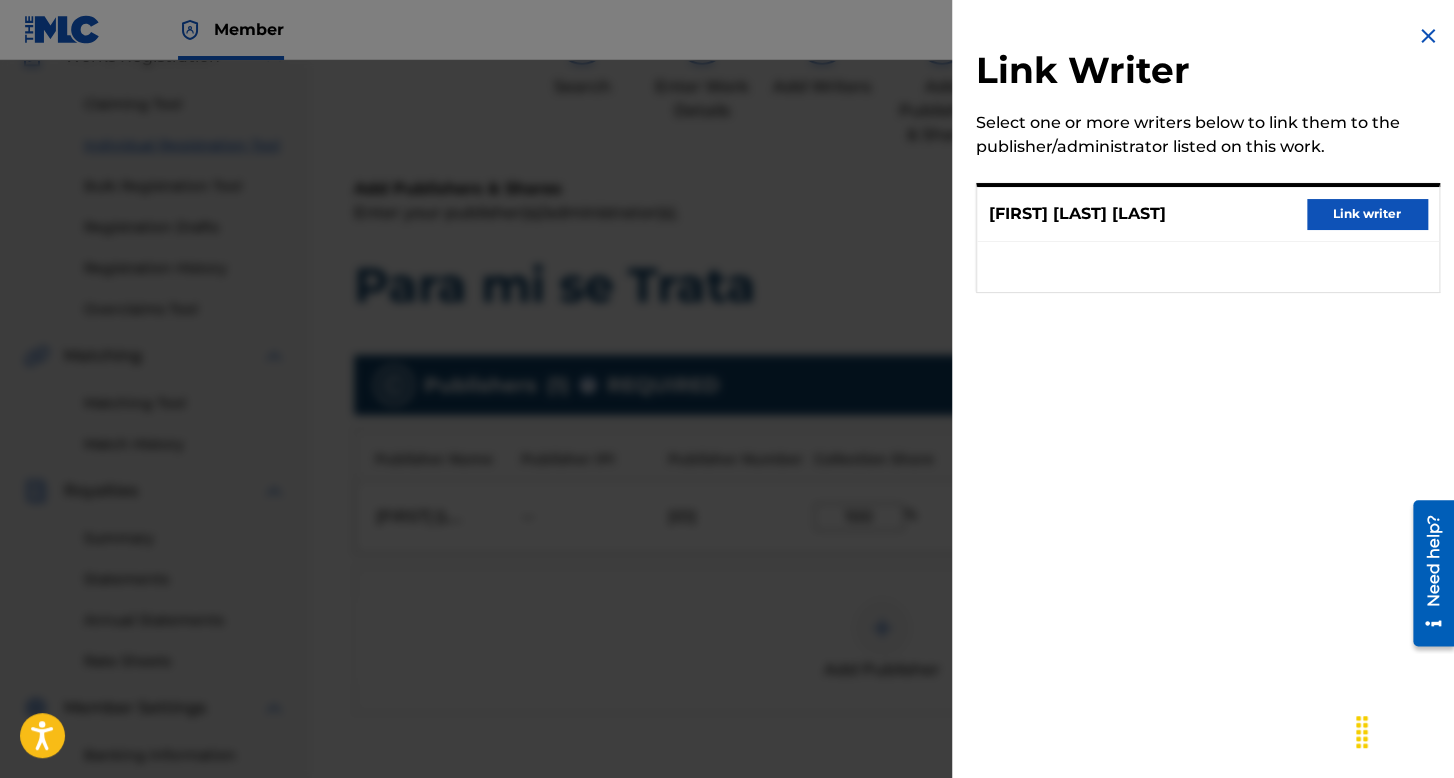 click on "Link writer" at bounding box center (1367, 214) 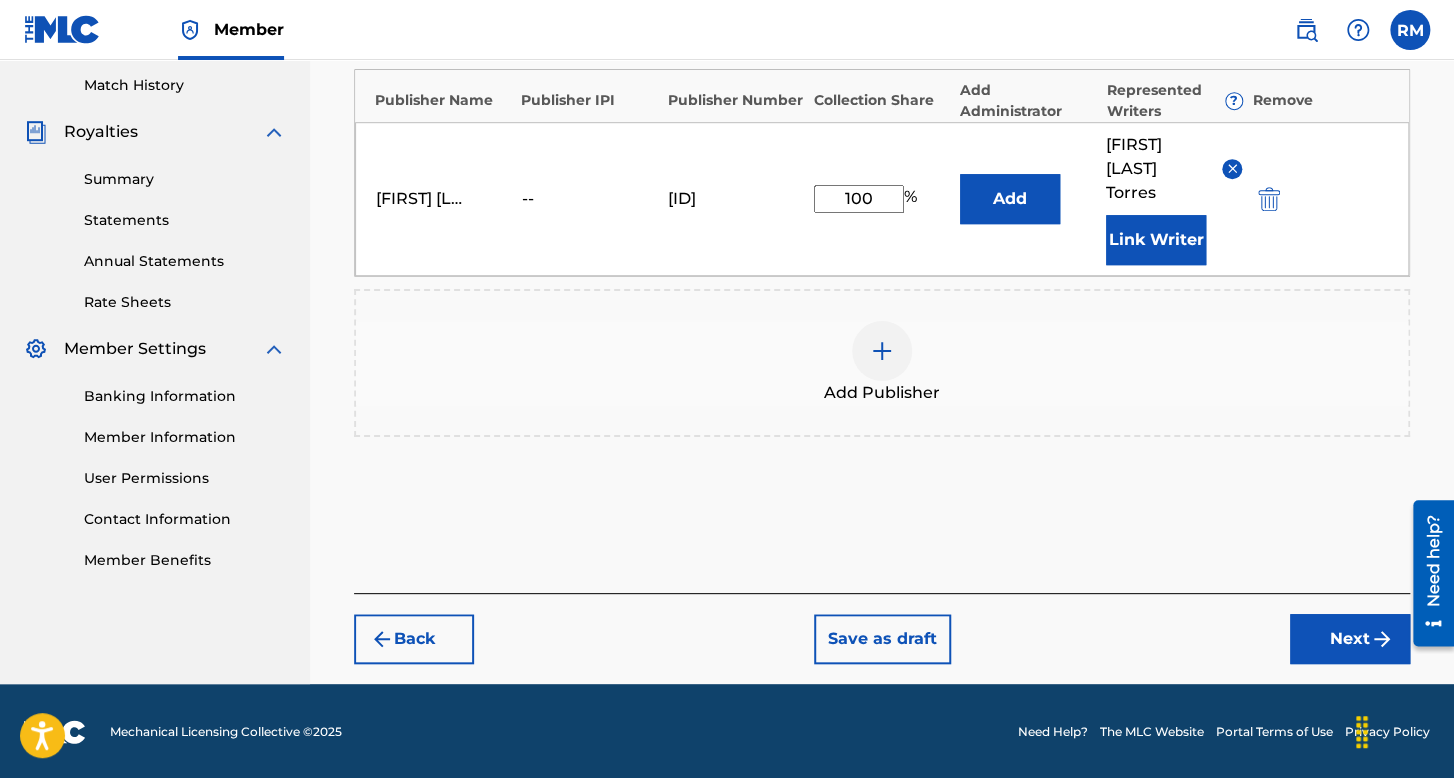 click on "Next" at bounding box center (1350, 639) 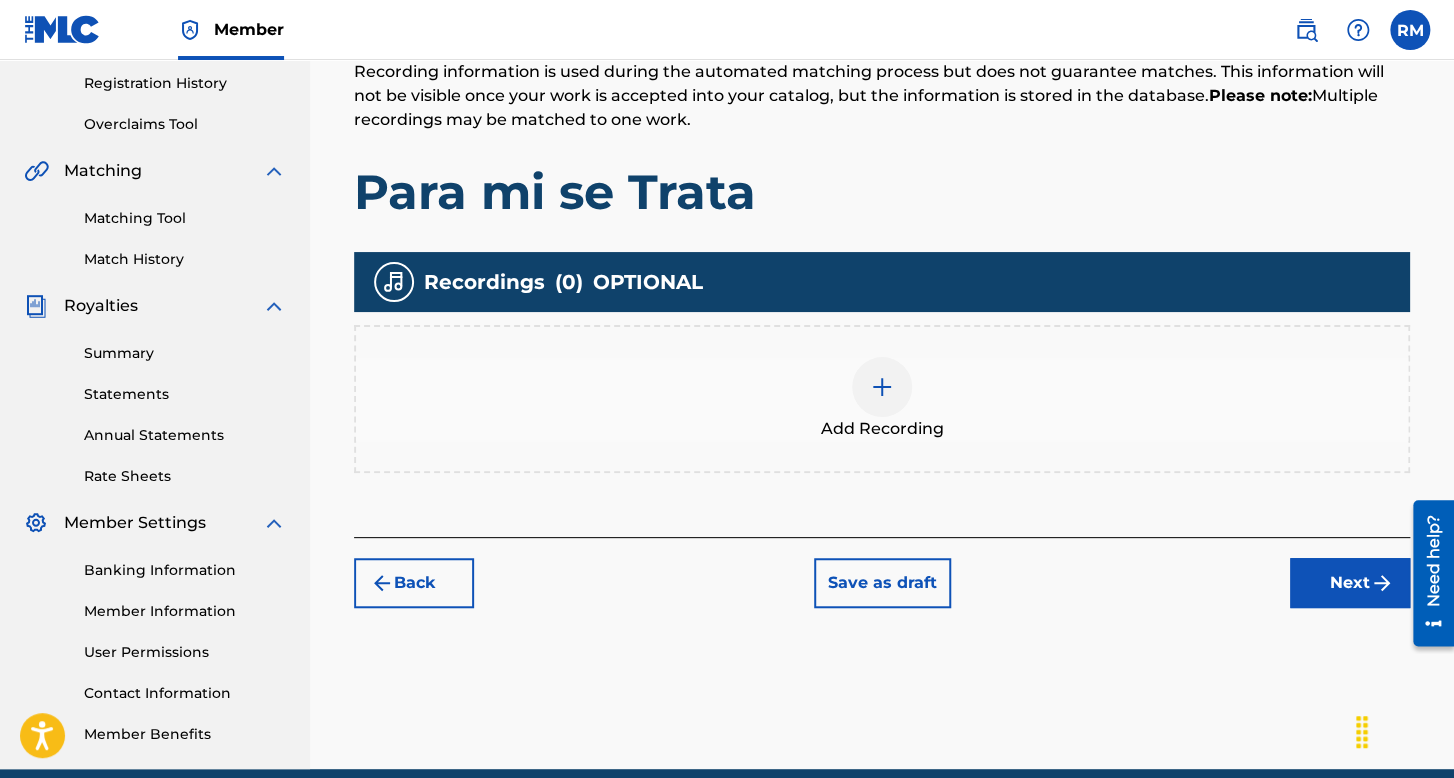 scroll, scrollTop: 400, scrollLeft: 0, axis: vertical 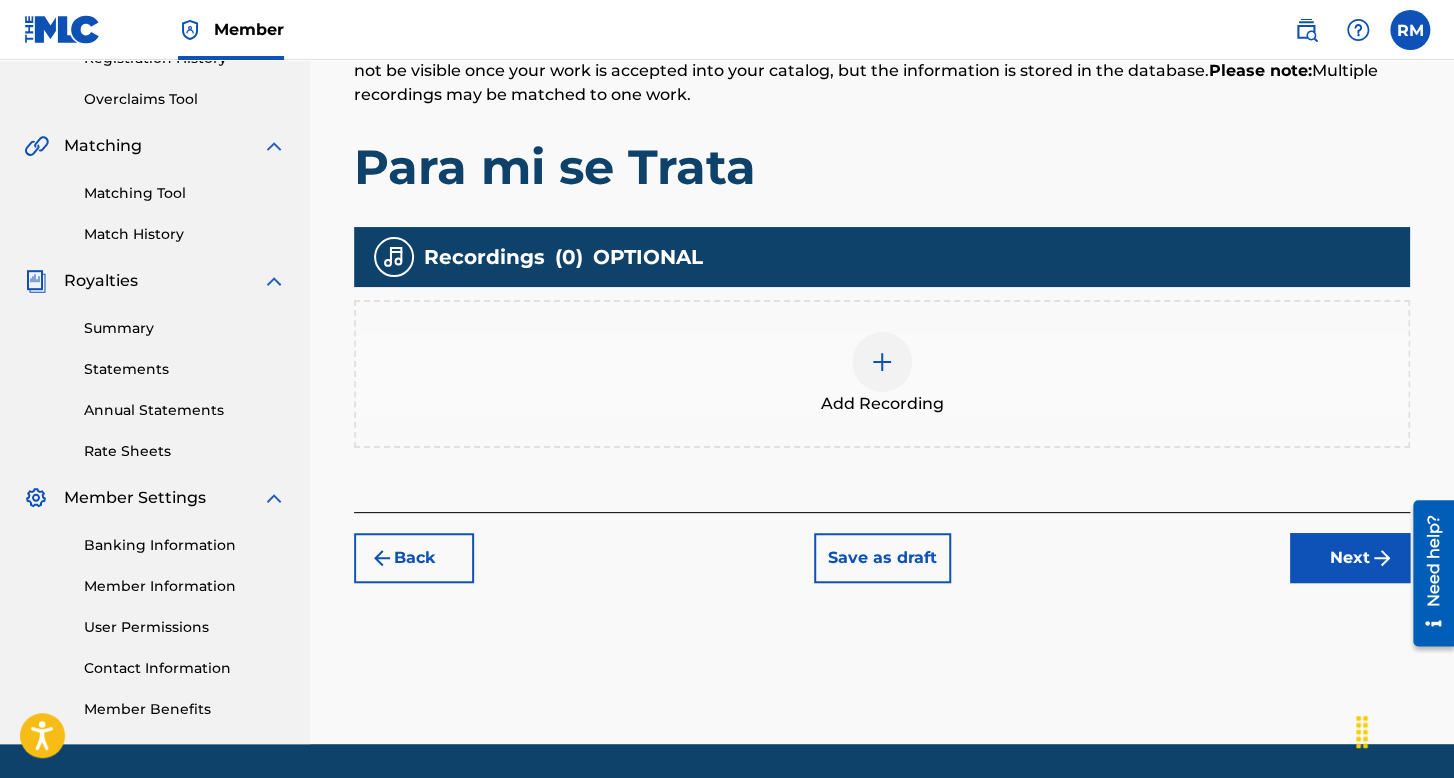 click on "Add Recording" at bounding box center (882, 374) 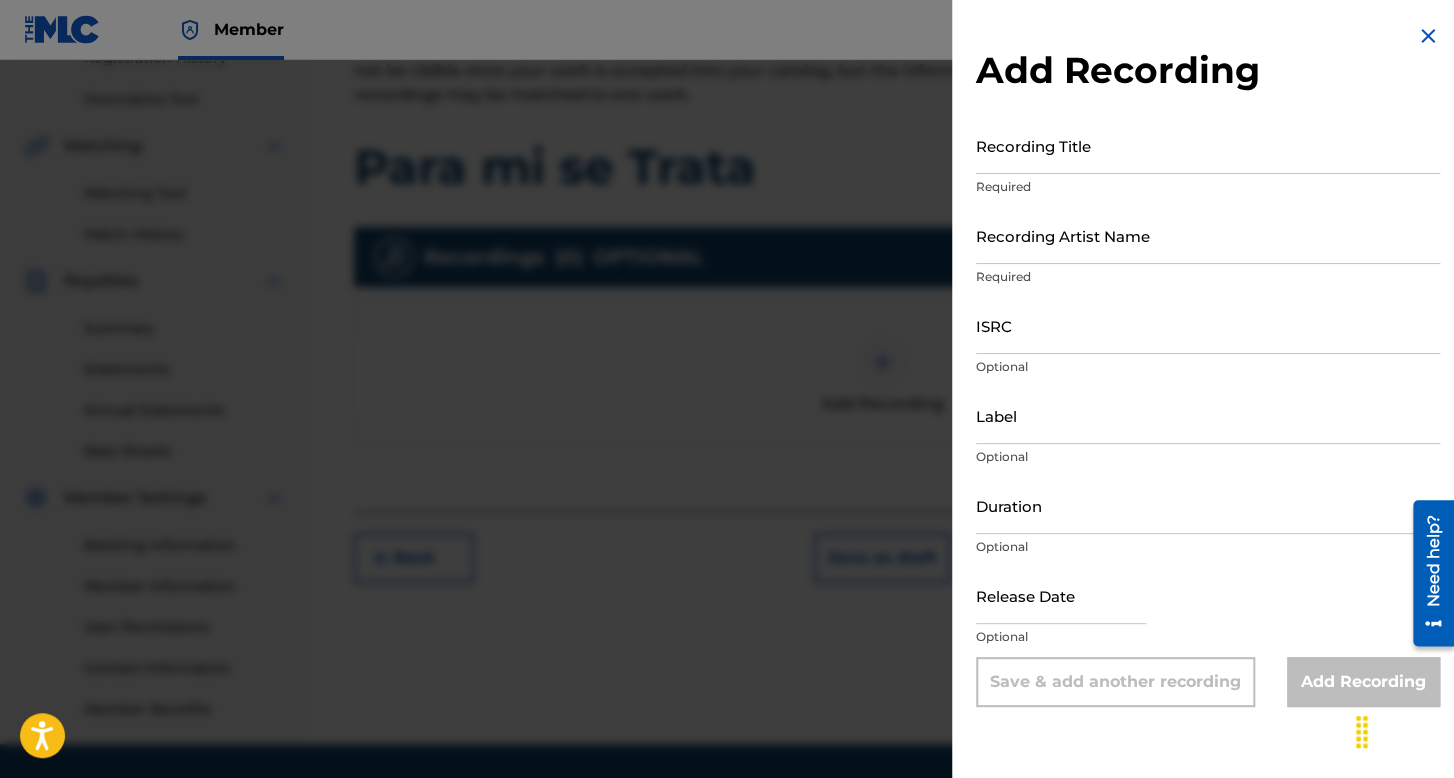 click on "Recording Title" at bounding box center (1208, 145) 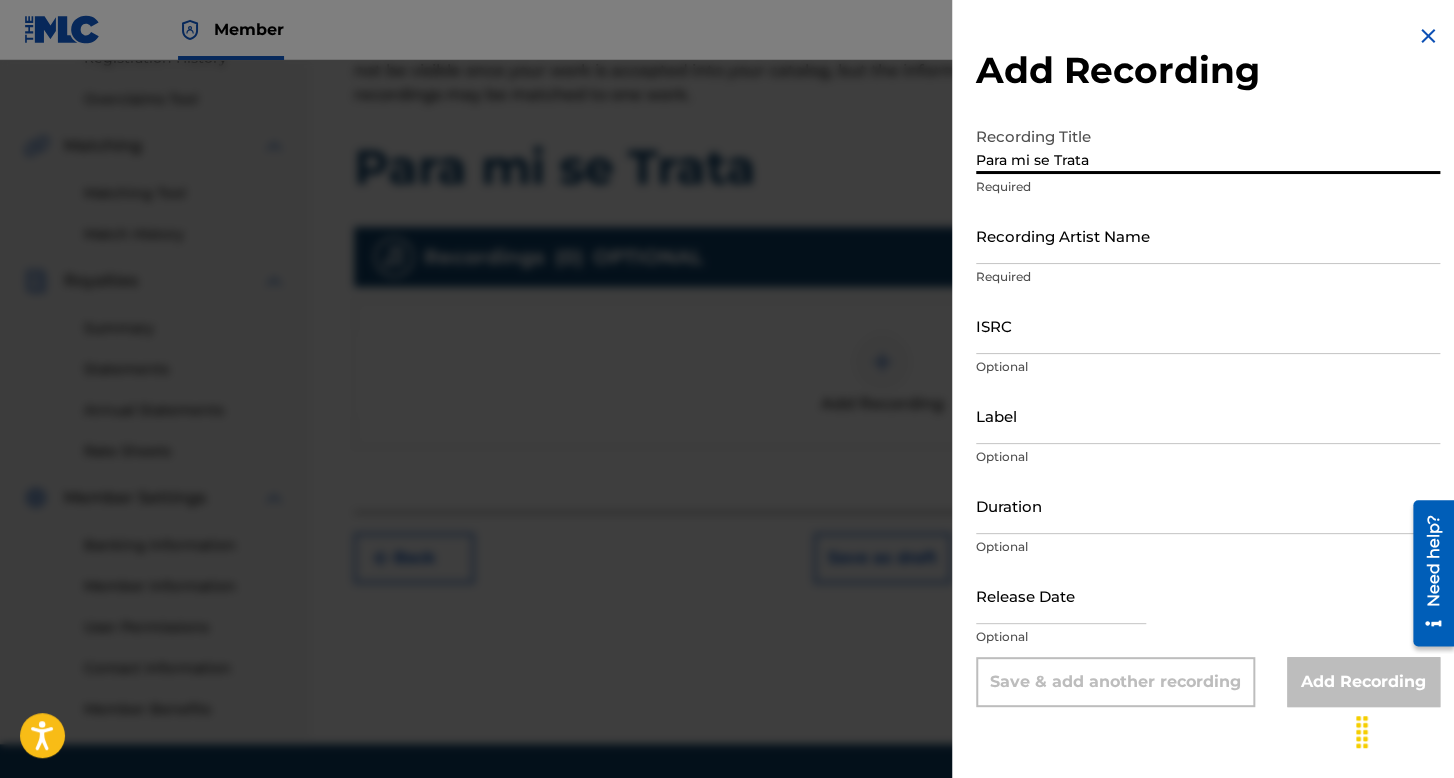 type on "Para mi se Trata" 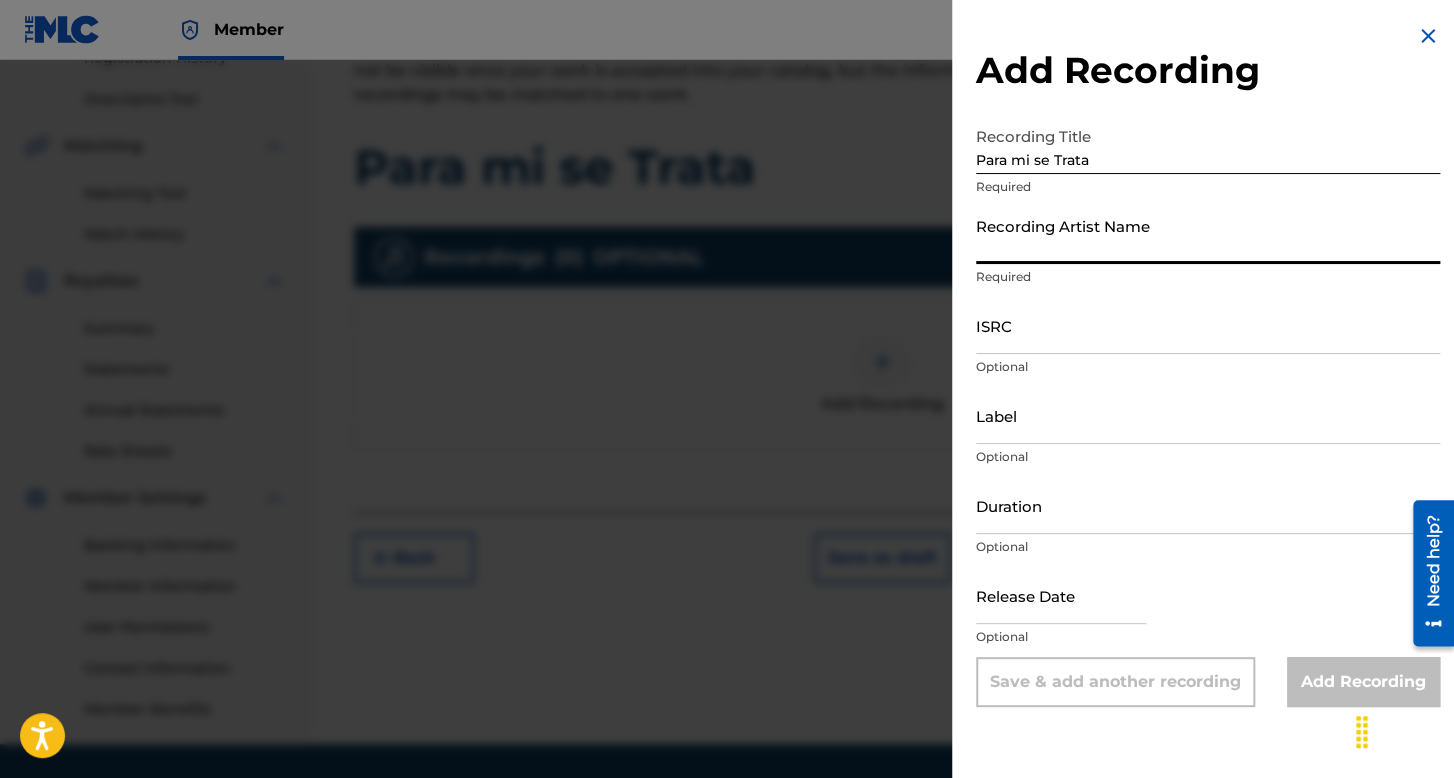 type on "[LAST] [LAST]" 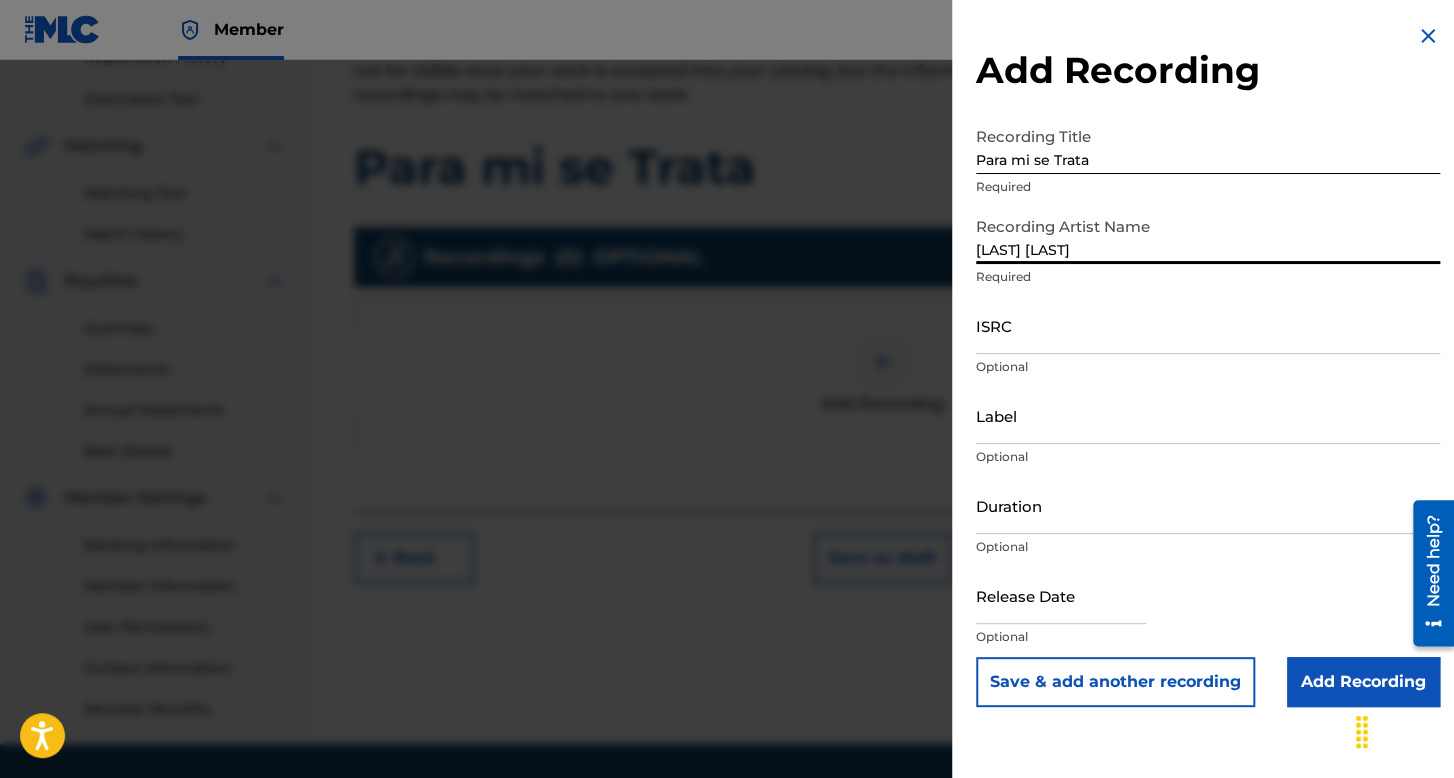 click on "ISRC" at bounding box center (1208, 325) 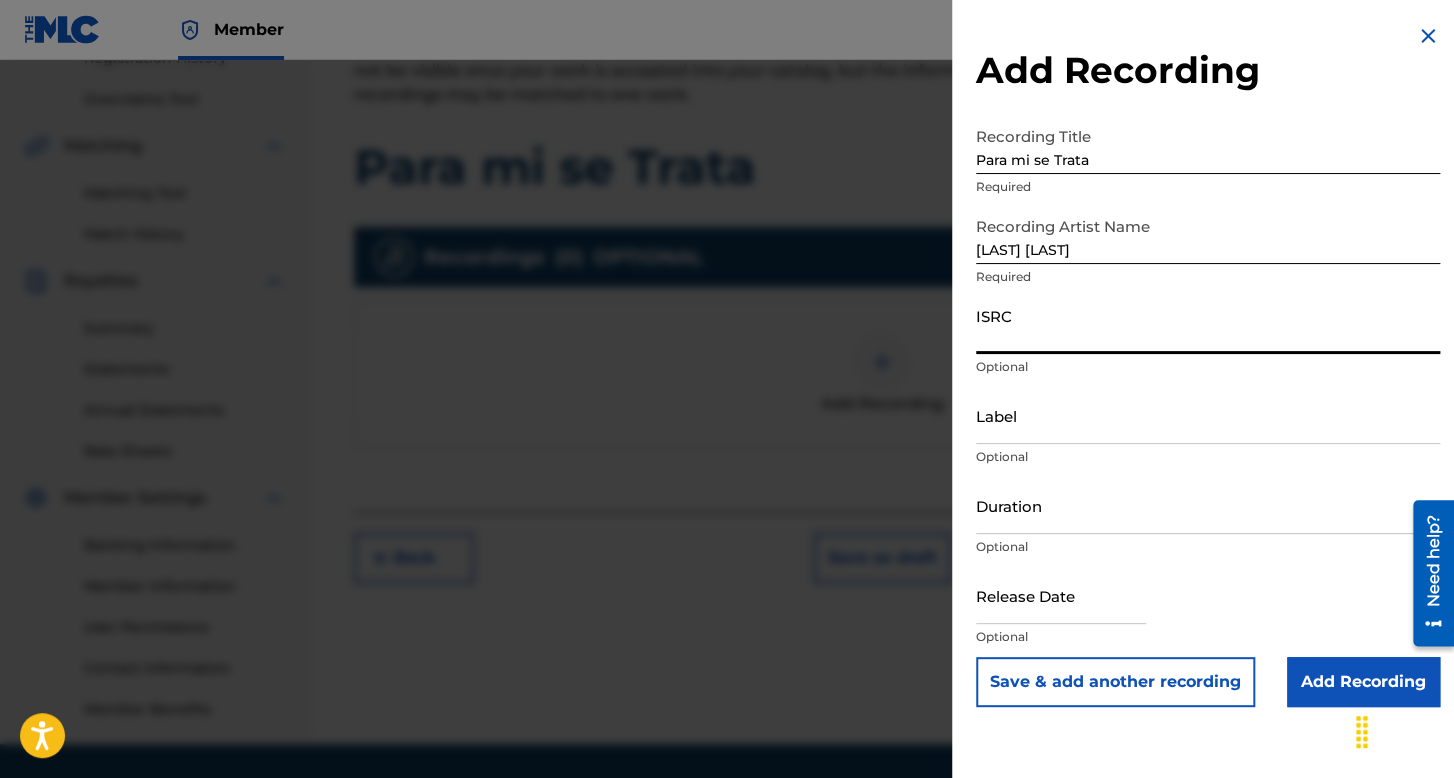 paste on "[ALPHANUMERIC]" 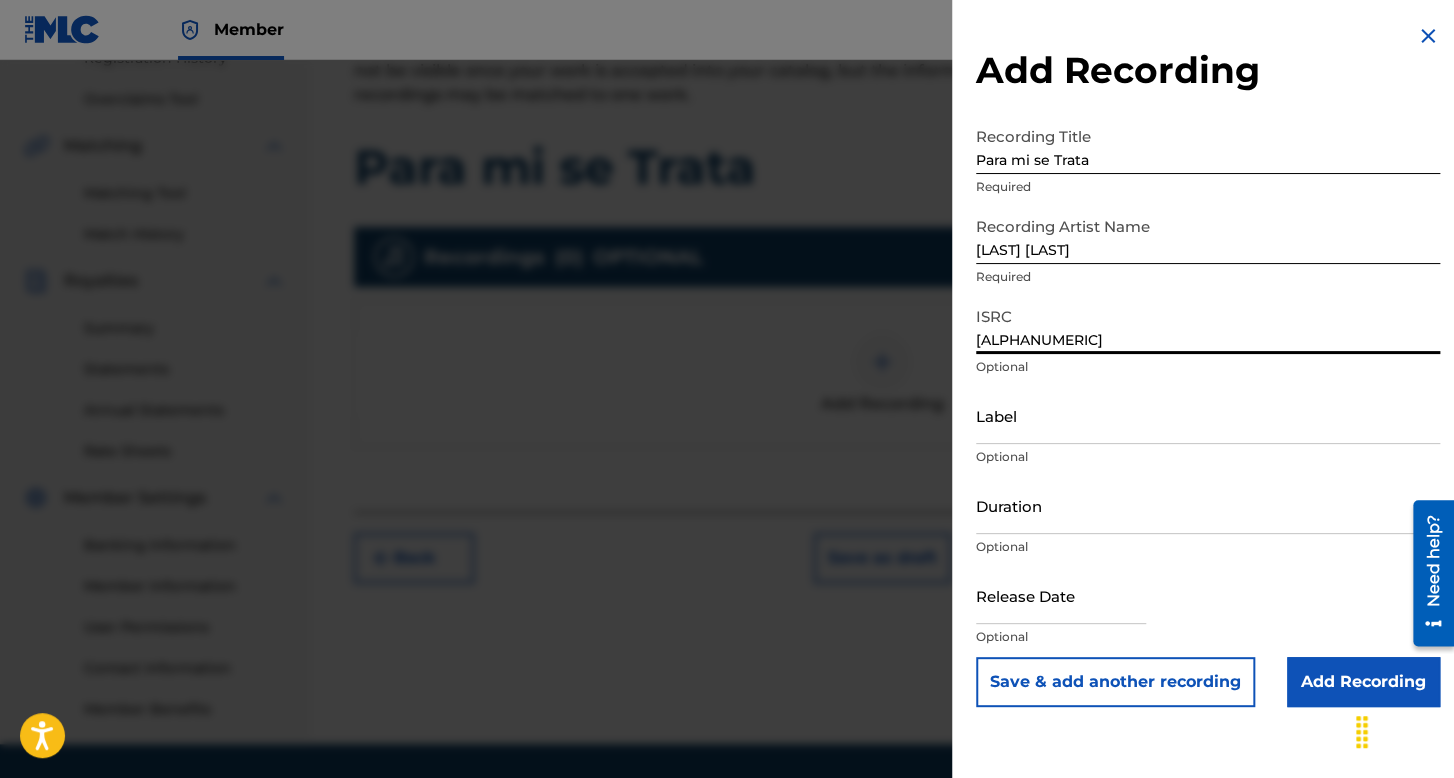 type on "[ALPHANUMERIC]" 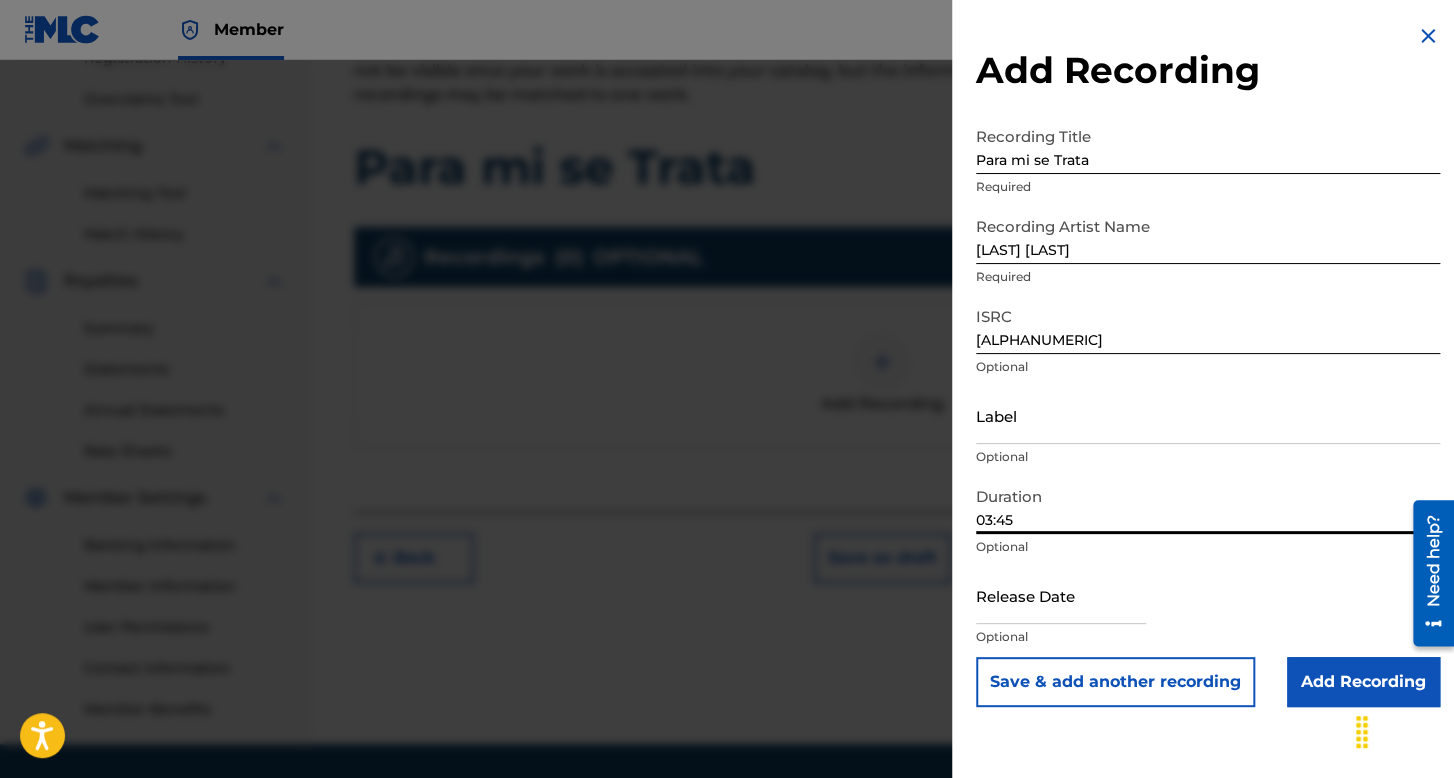 type on "03:45" 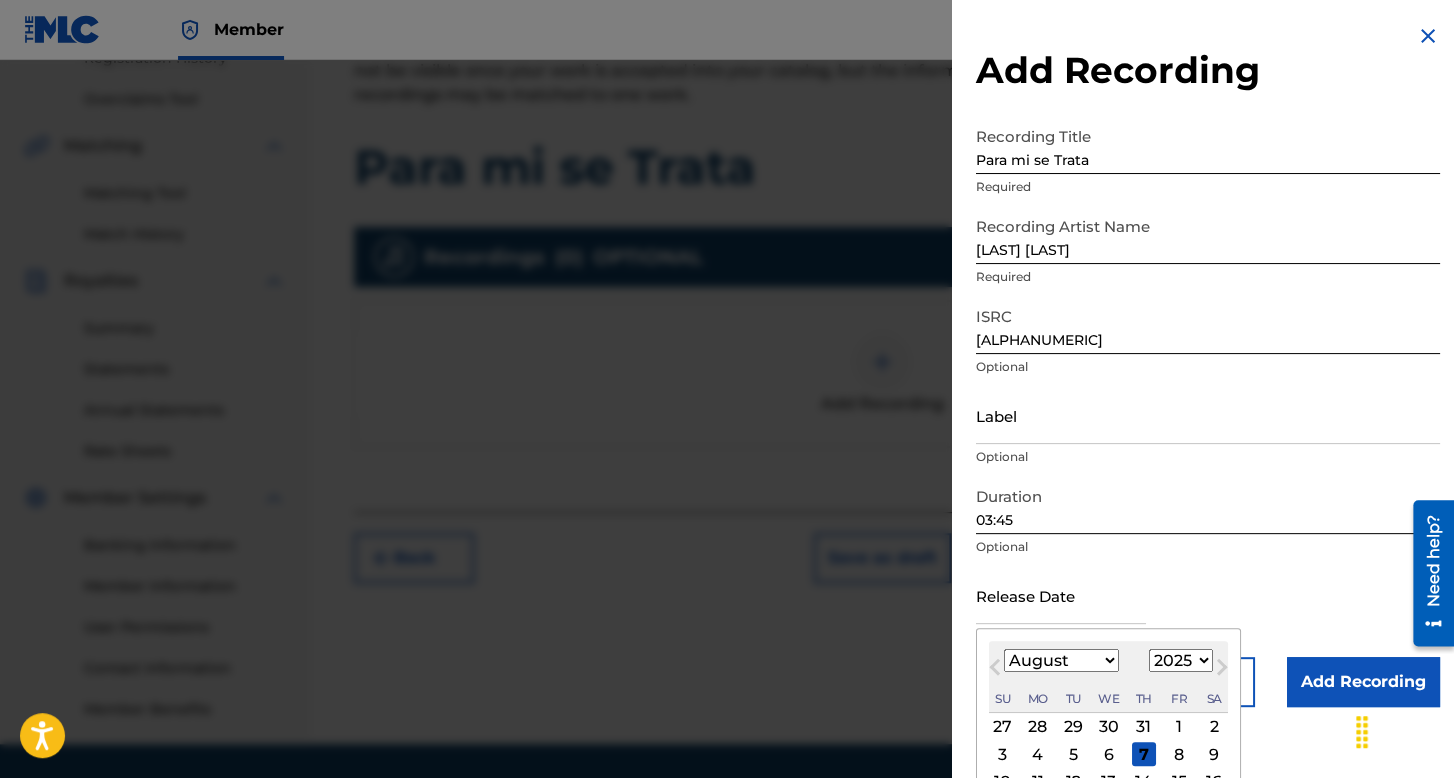 scroll, scrollTop: 139, scrollLeft: 0, axis: vertical 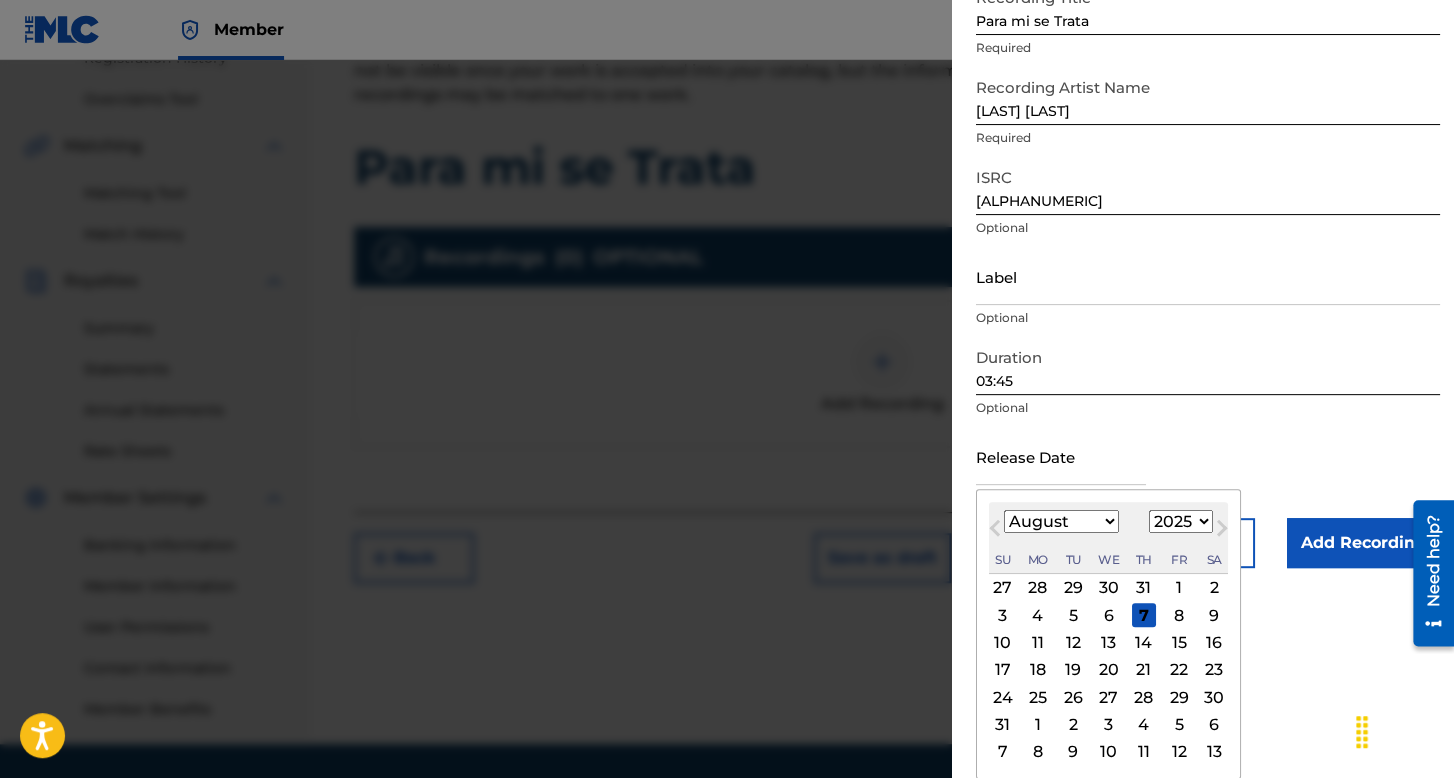 click on "January February March April May June July August September October November December" at bounding box center [1061, 521] 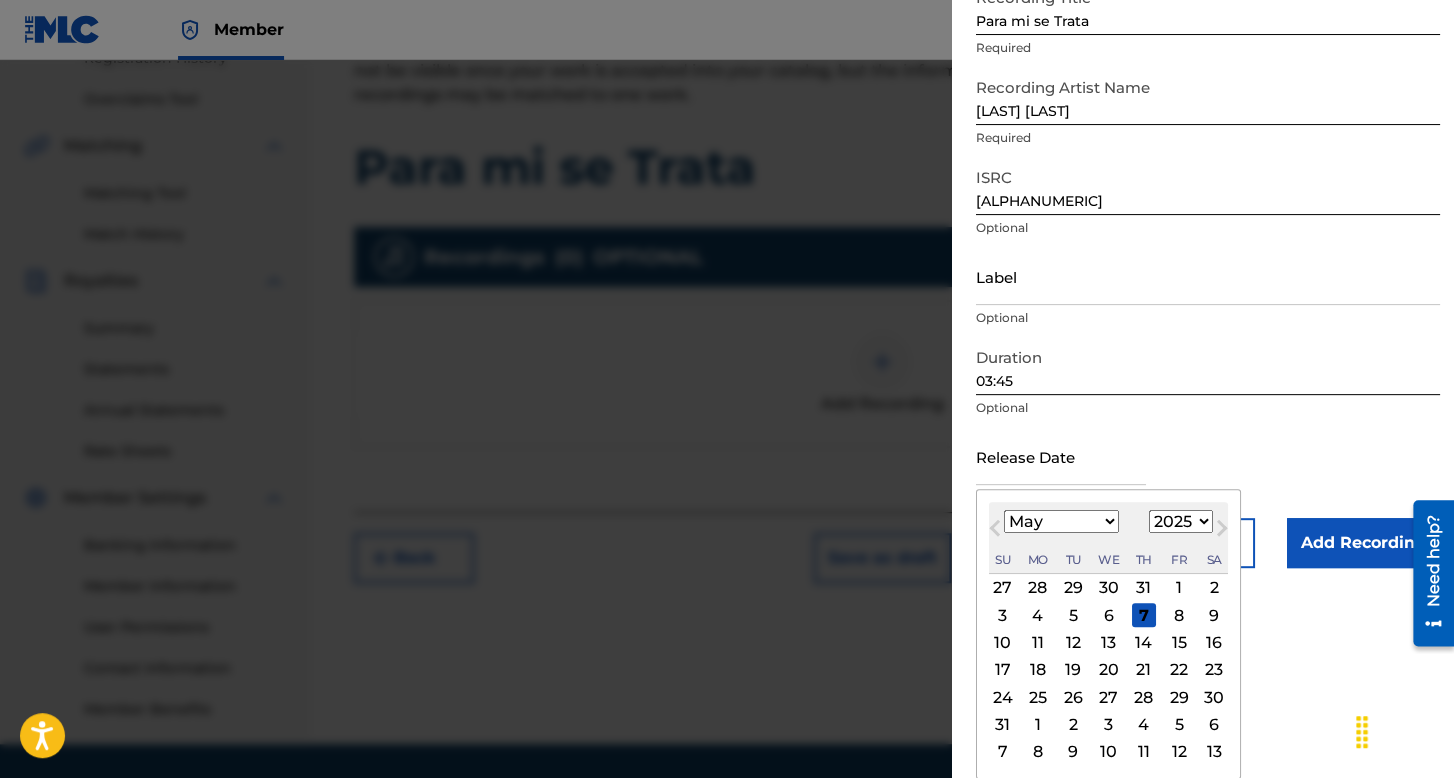 click on "January February March April May June July August September October November December" at bounding box center (1061, 521) 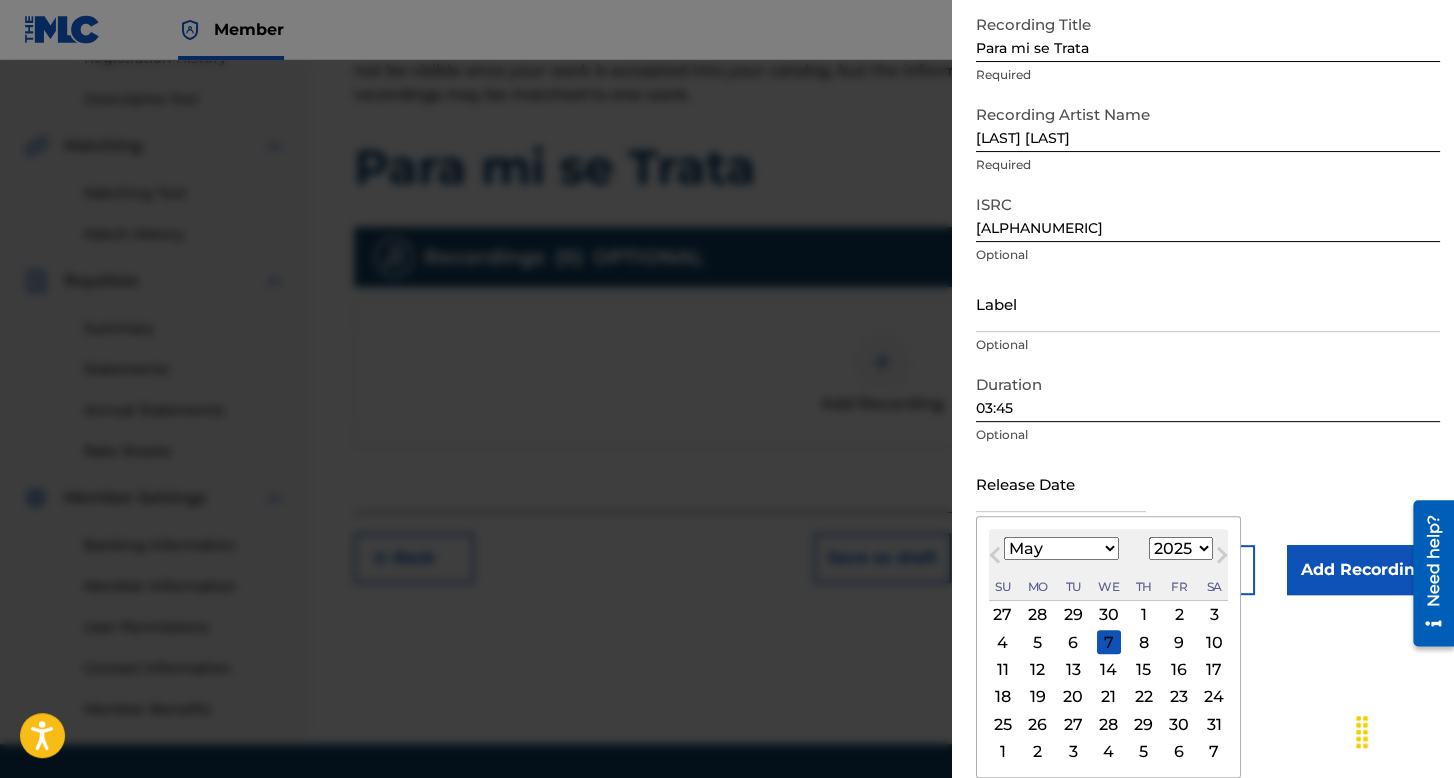 scroll, scrollTop: 112, scrollLeft: 0, axis: vertical 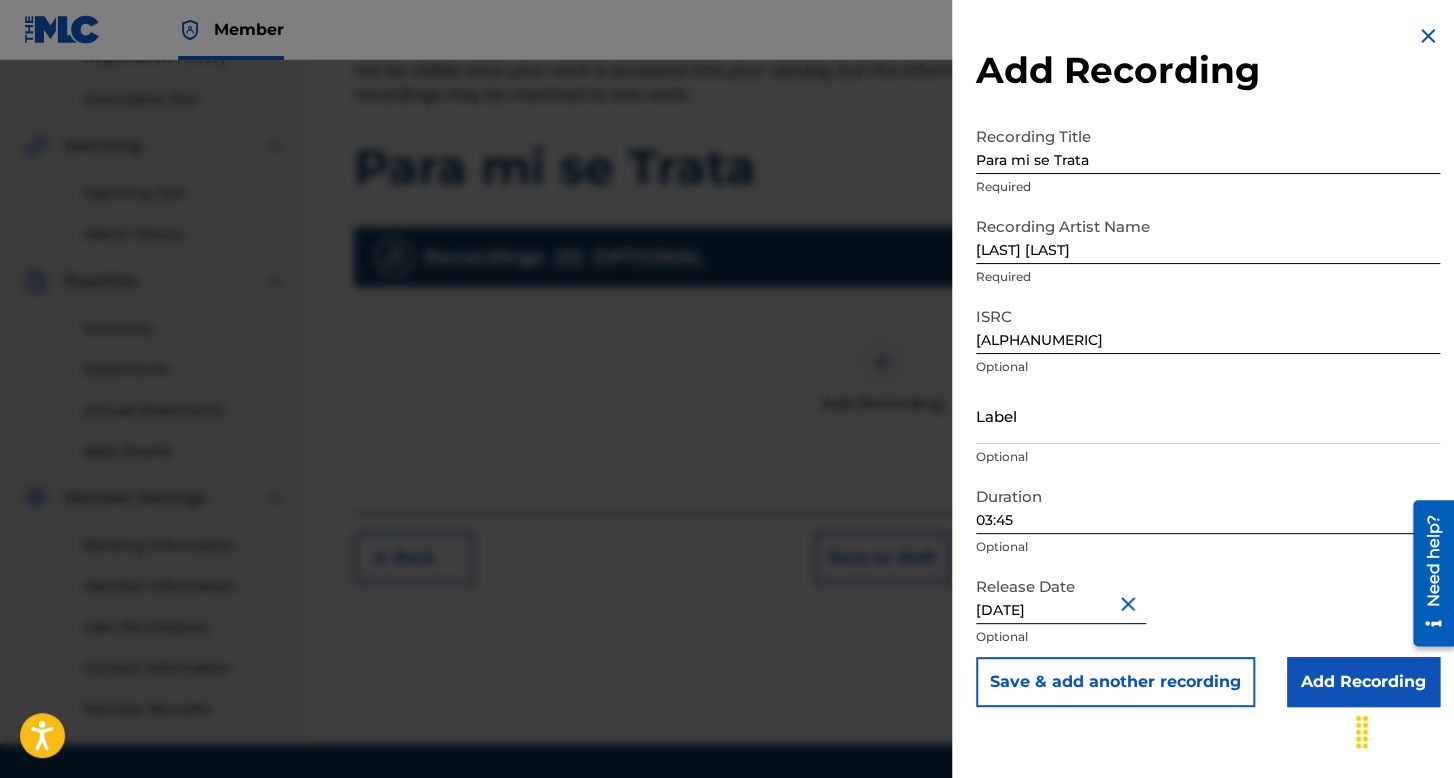 click on "Add Recording" at bounding box center (1363, 682) 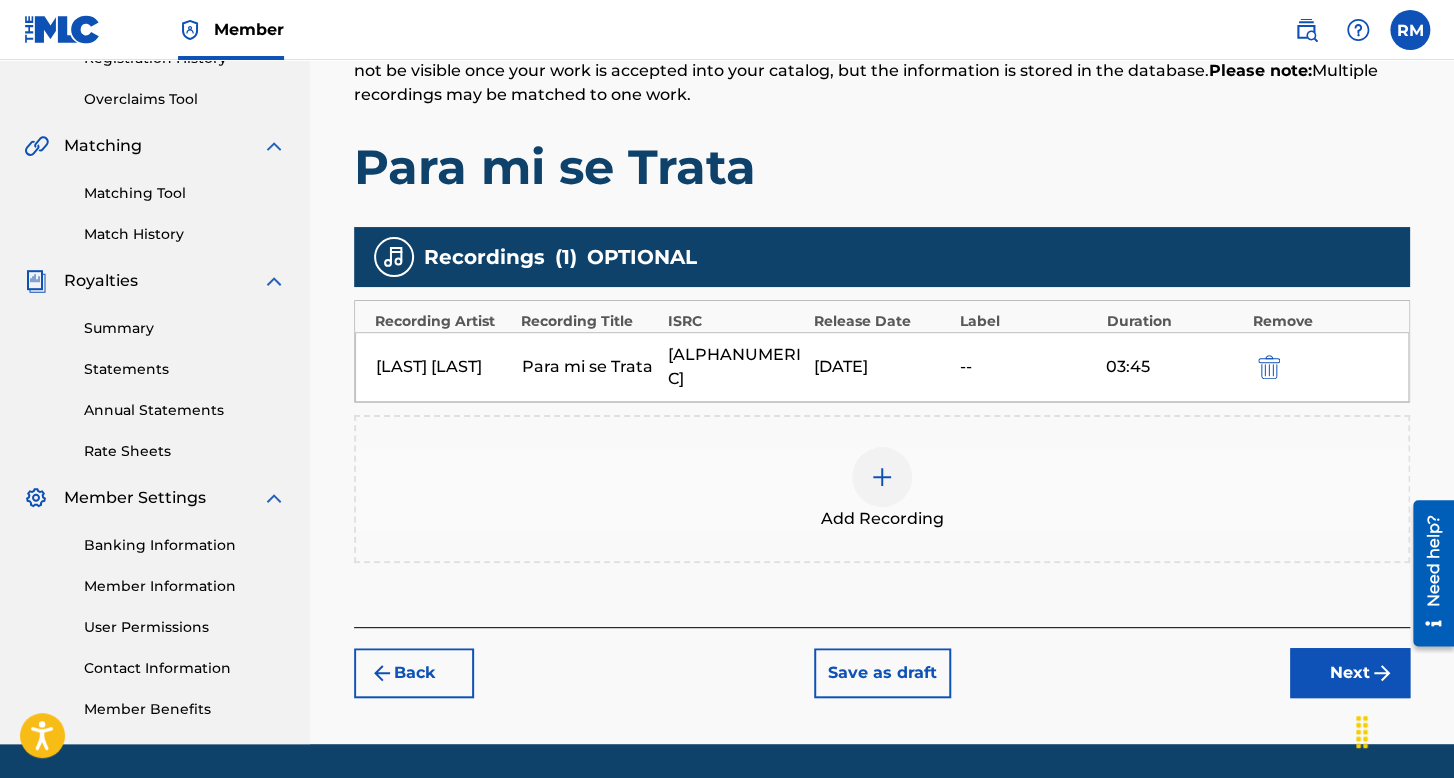 click on "Next" at bounding box center [1350, 673] 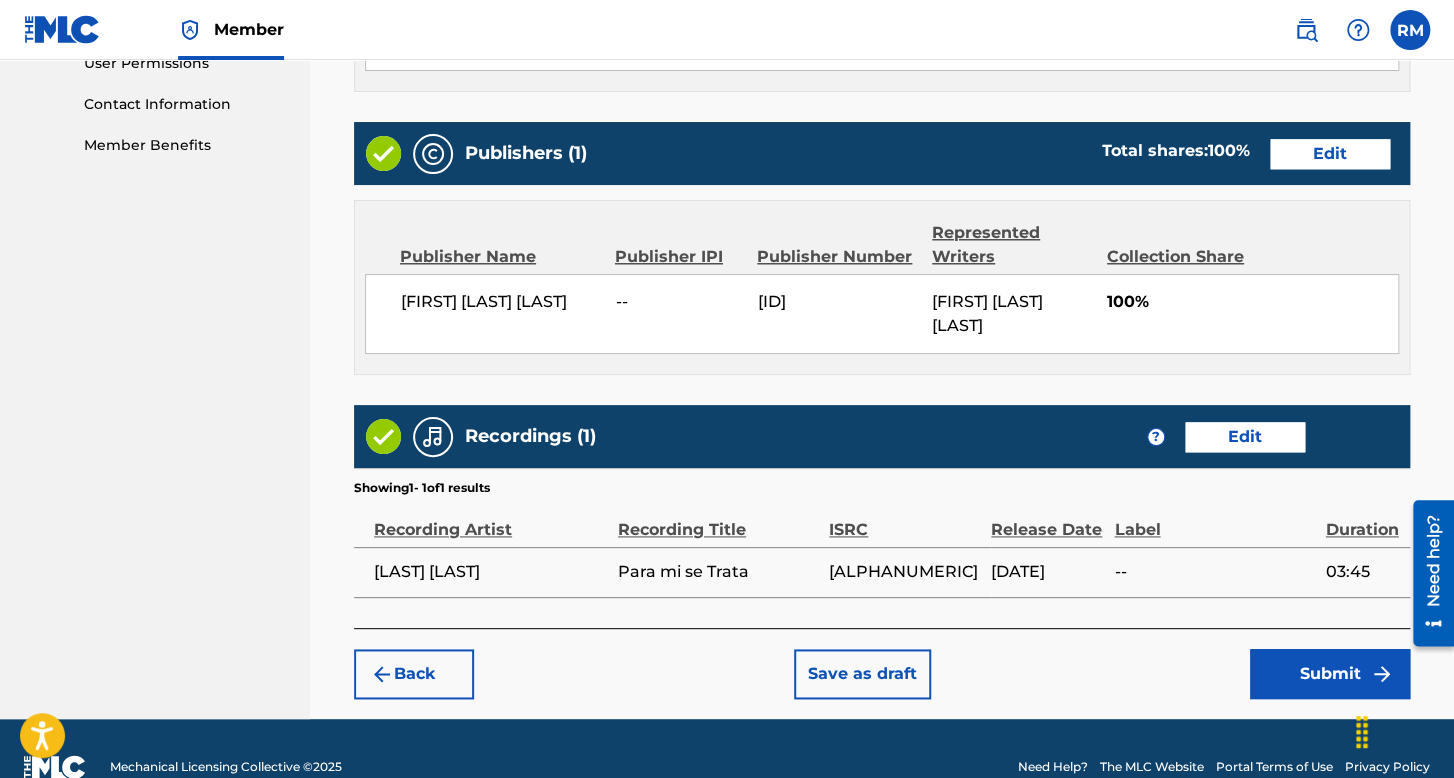 scroll, scrollTop: 990, scrollLeft: 0, axis: vertical 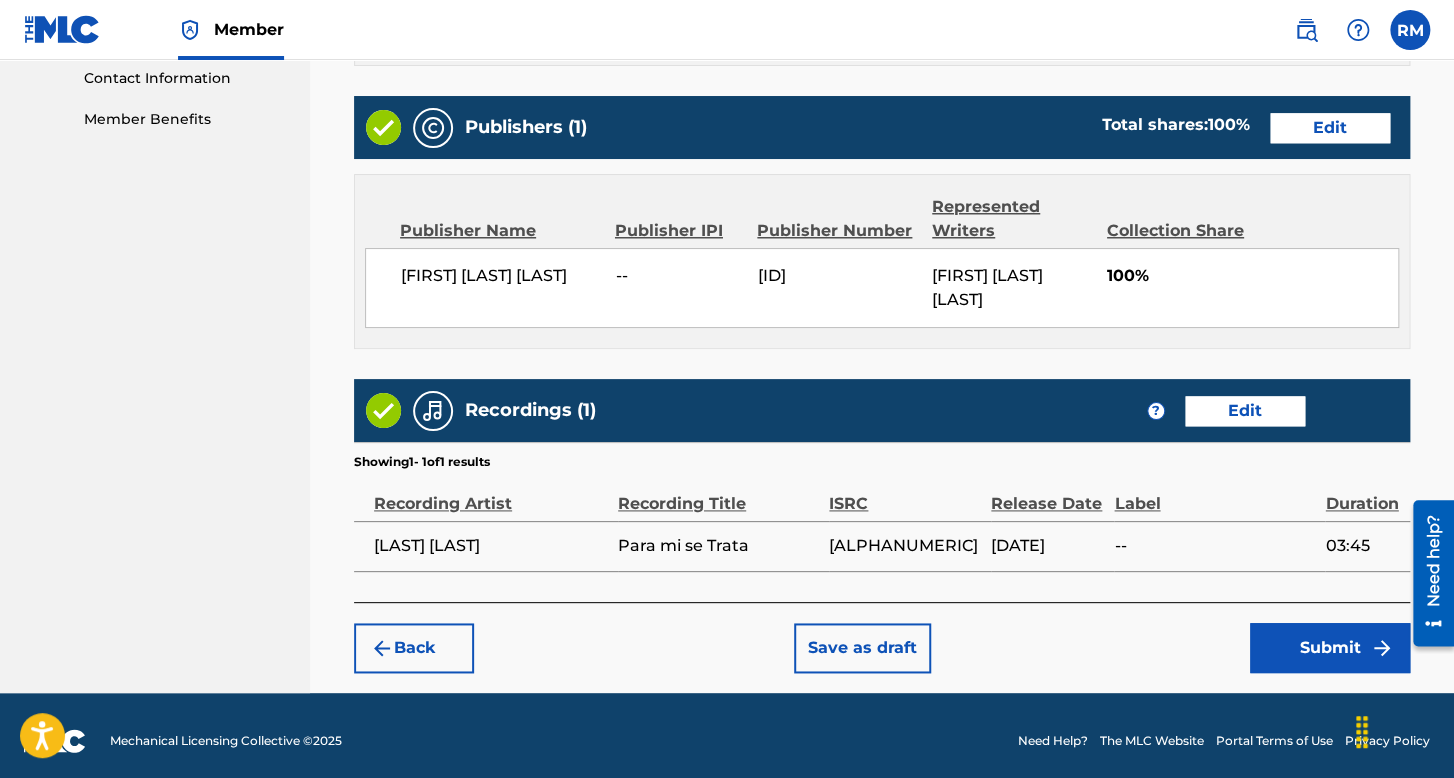 click on "Submit" at bounding box center [1330, 648] 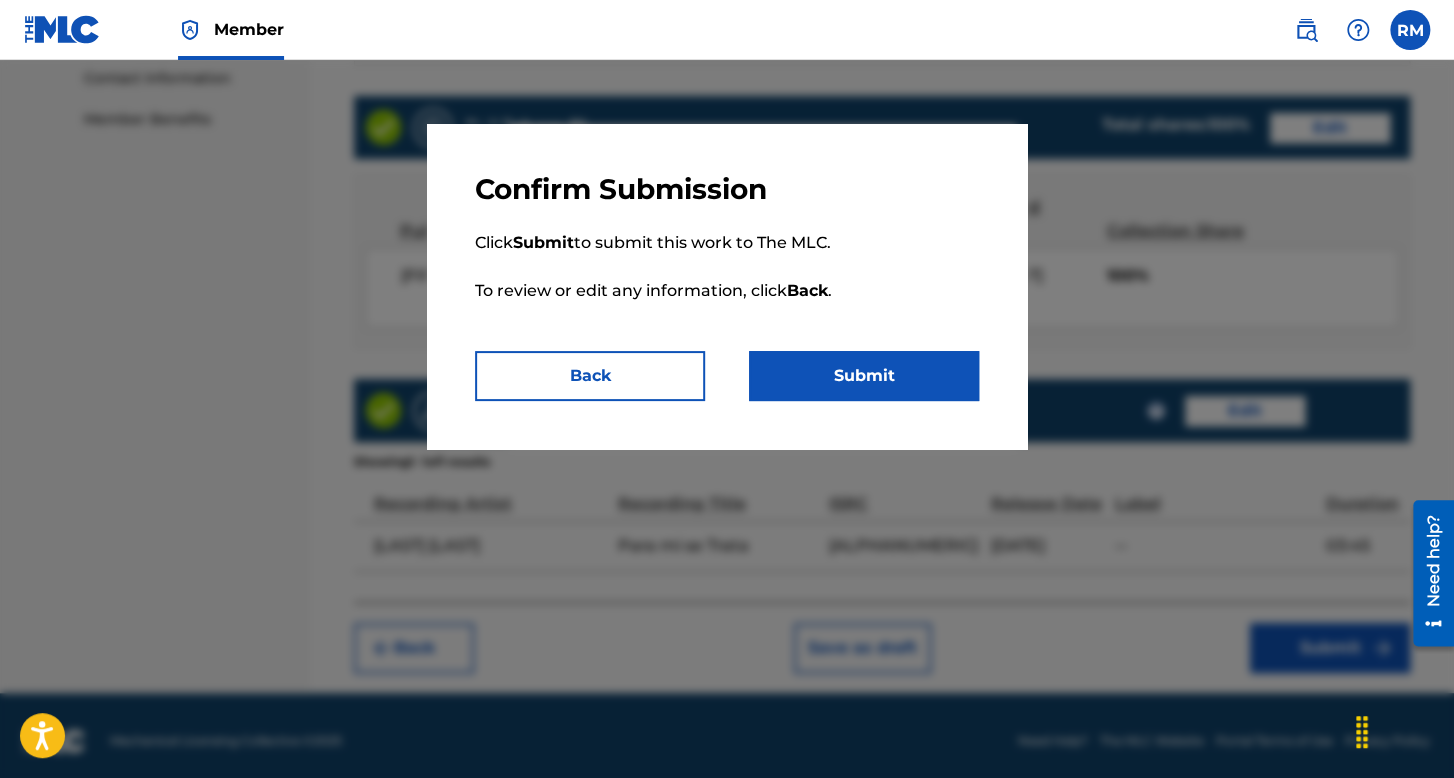 click on "Submit" at bounding box center [864, 376] 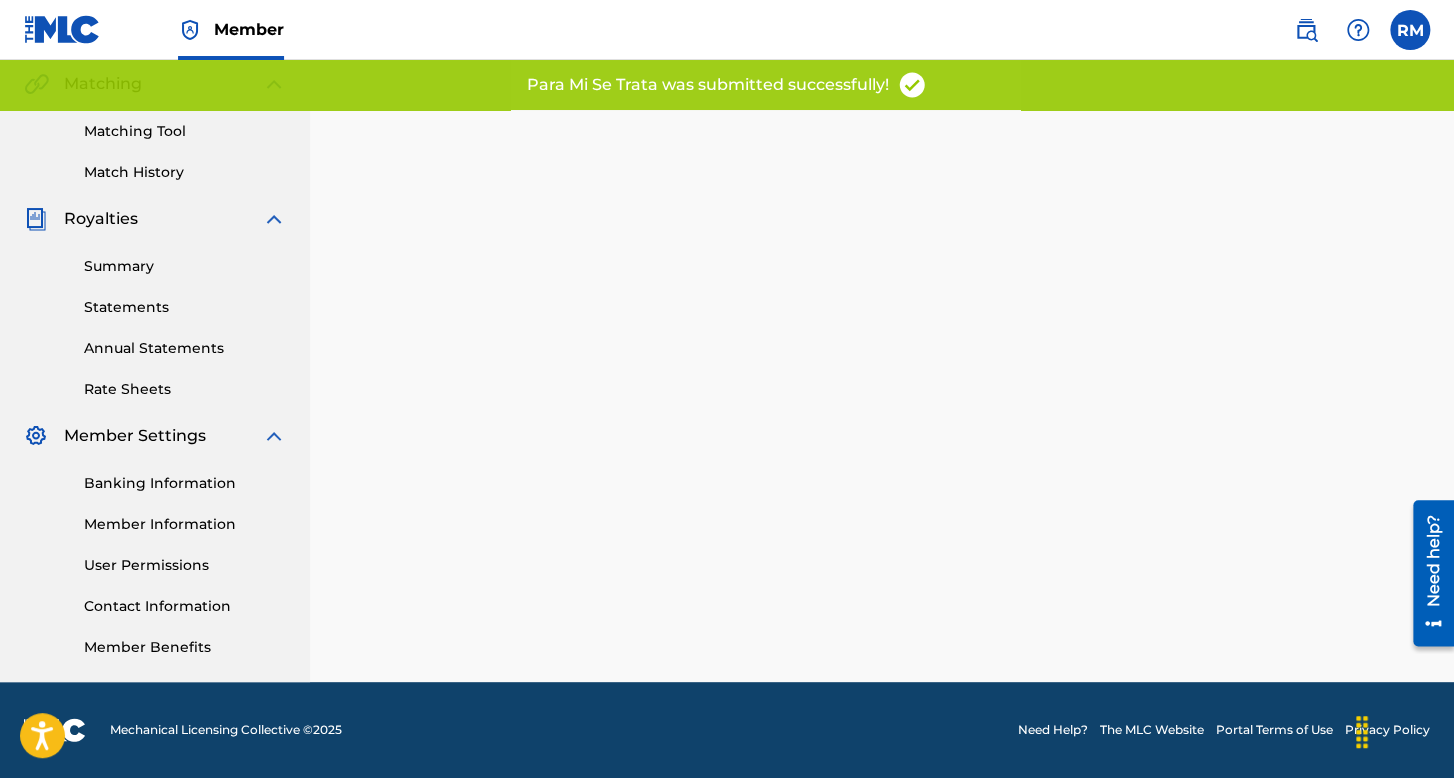 scroll, scrollTop: 0, scrollLeft: 0, axis: both 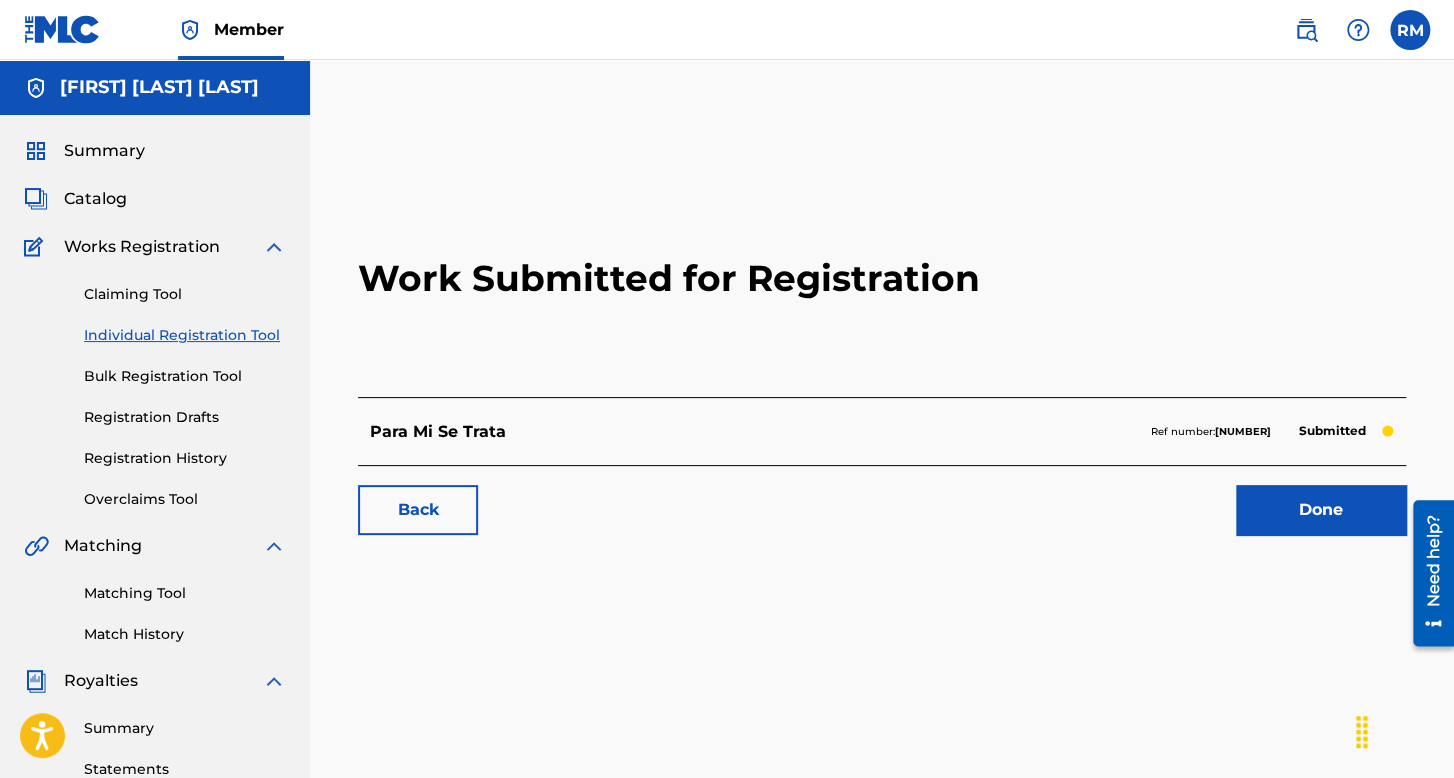 click on "Individual Registration Tool" at bounding box center [185, 335] 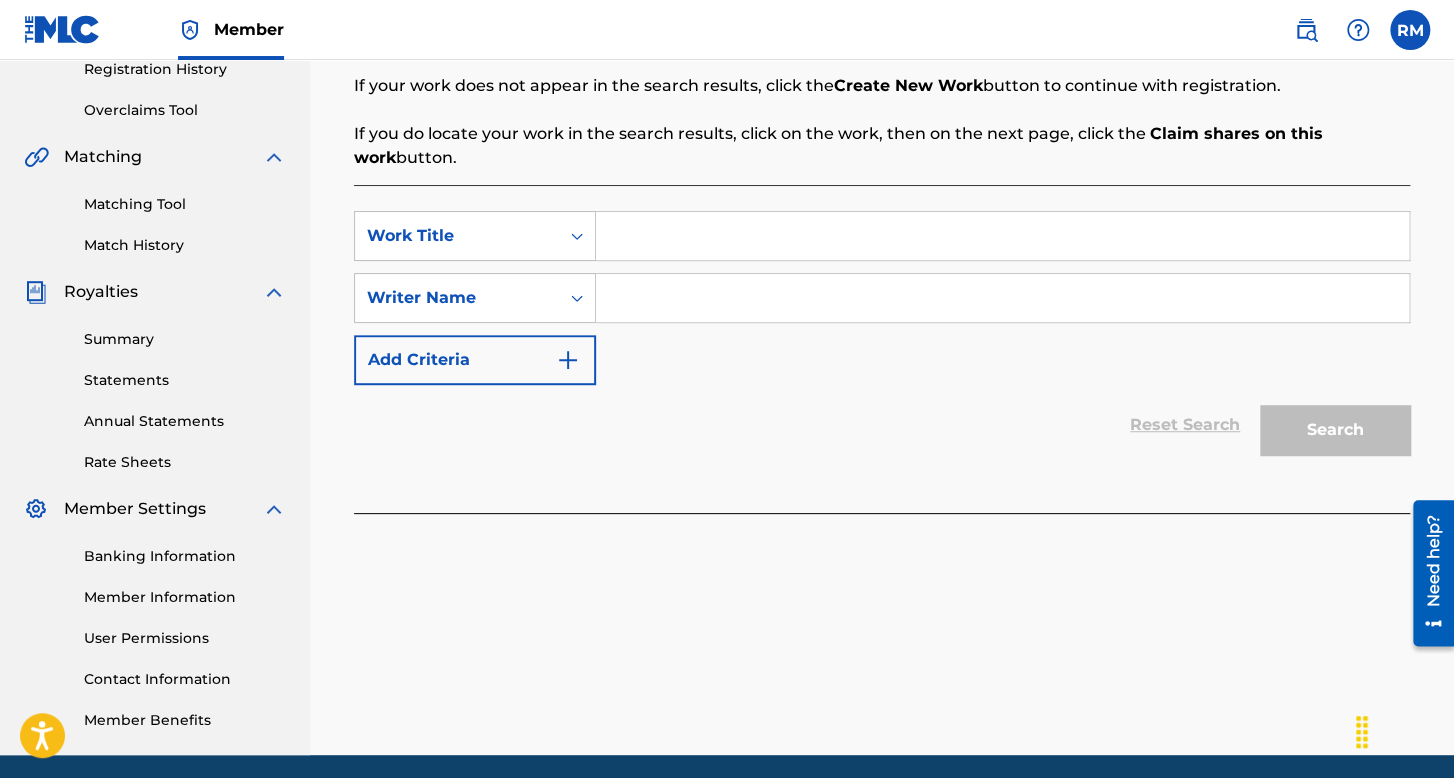 scroll, scrollTop: 400, scrollLeft: 0, axis: vertical 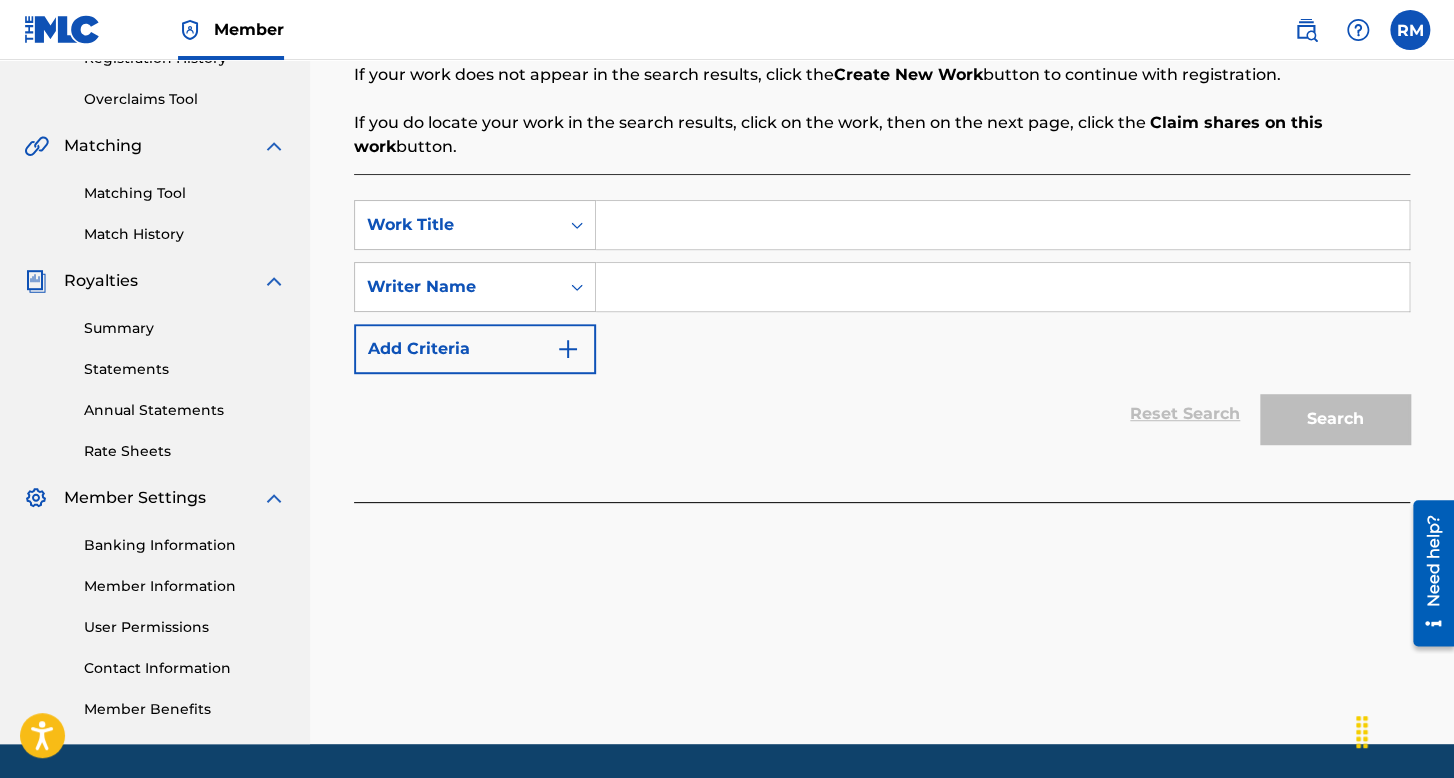 click at bounding box center [1002, 225] 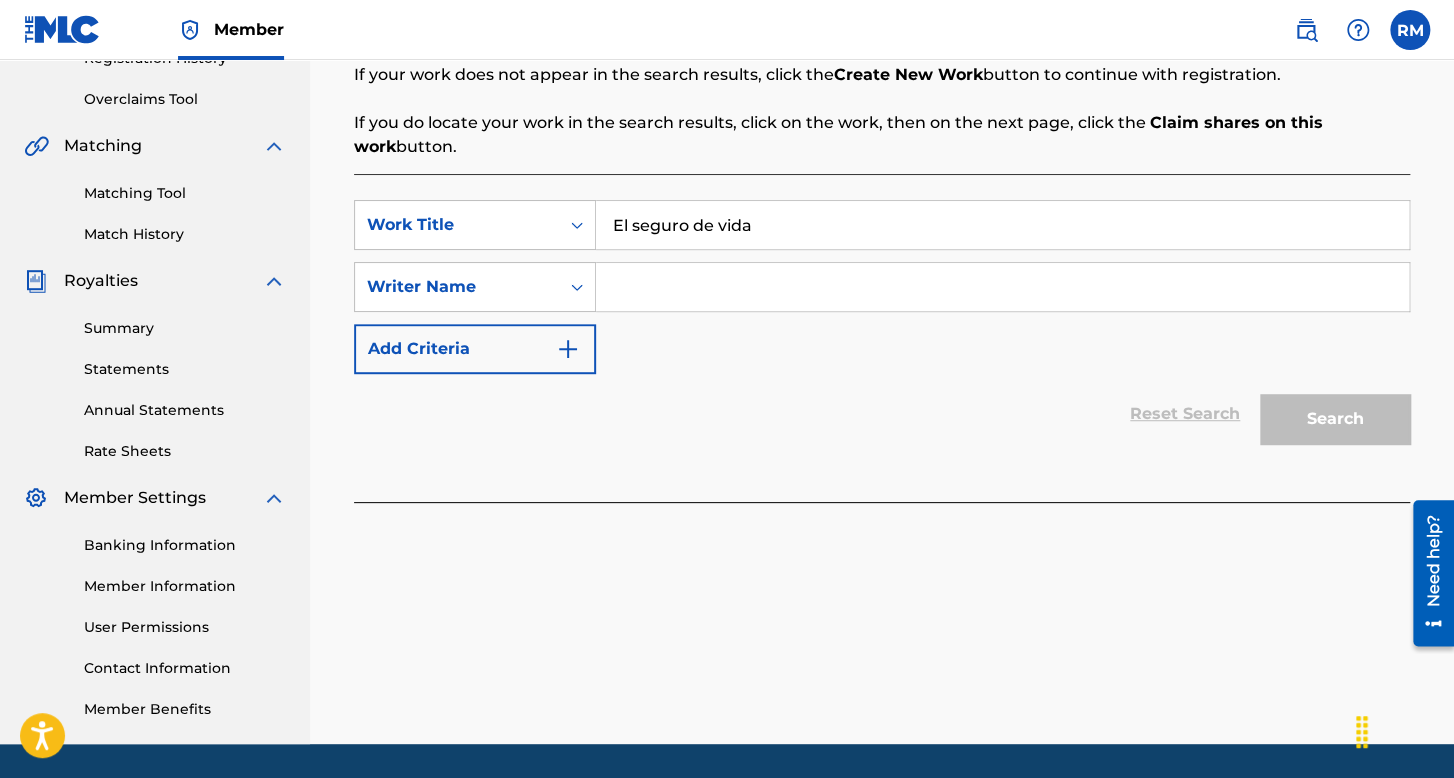 type on "El seguro de vida" 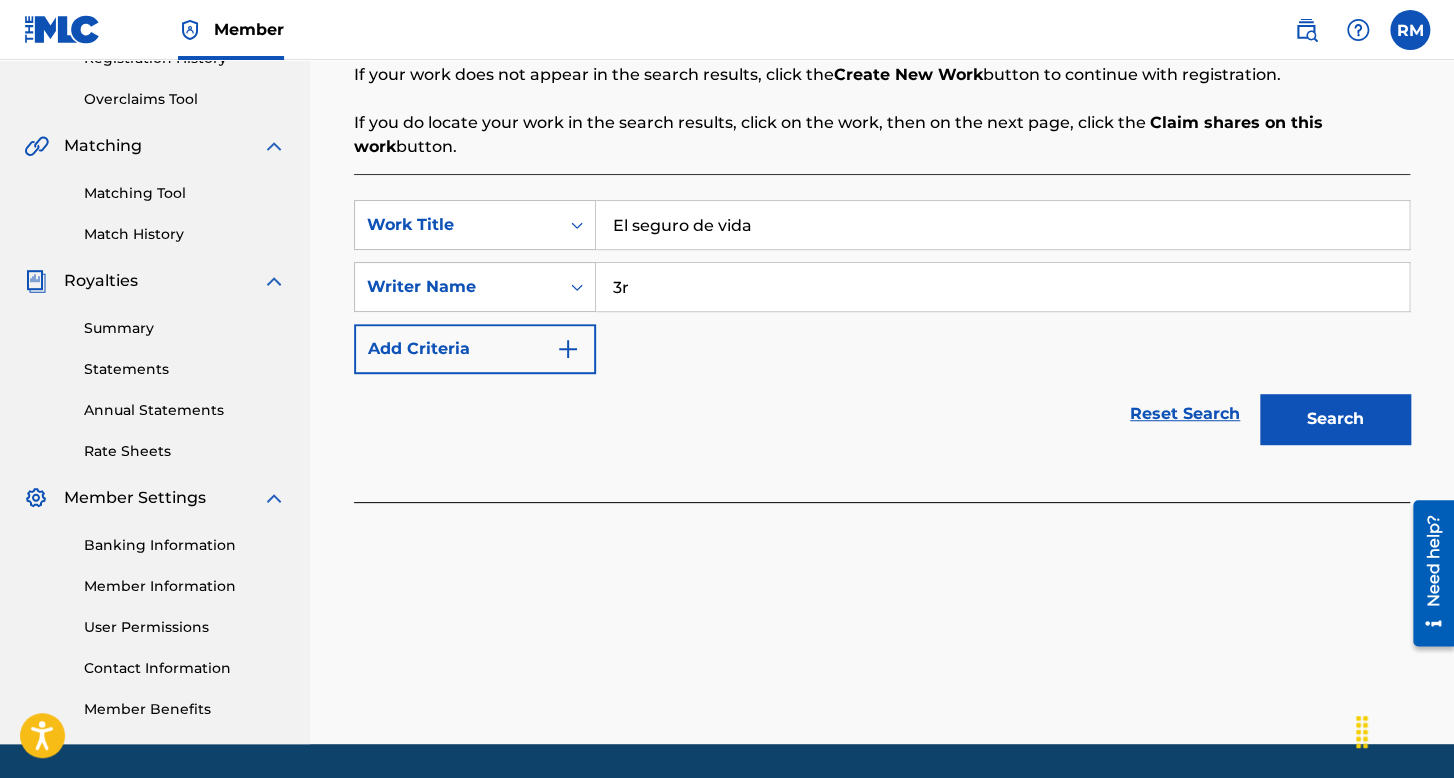 type on "3r" 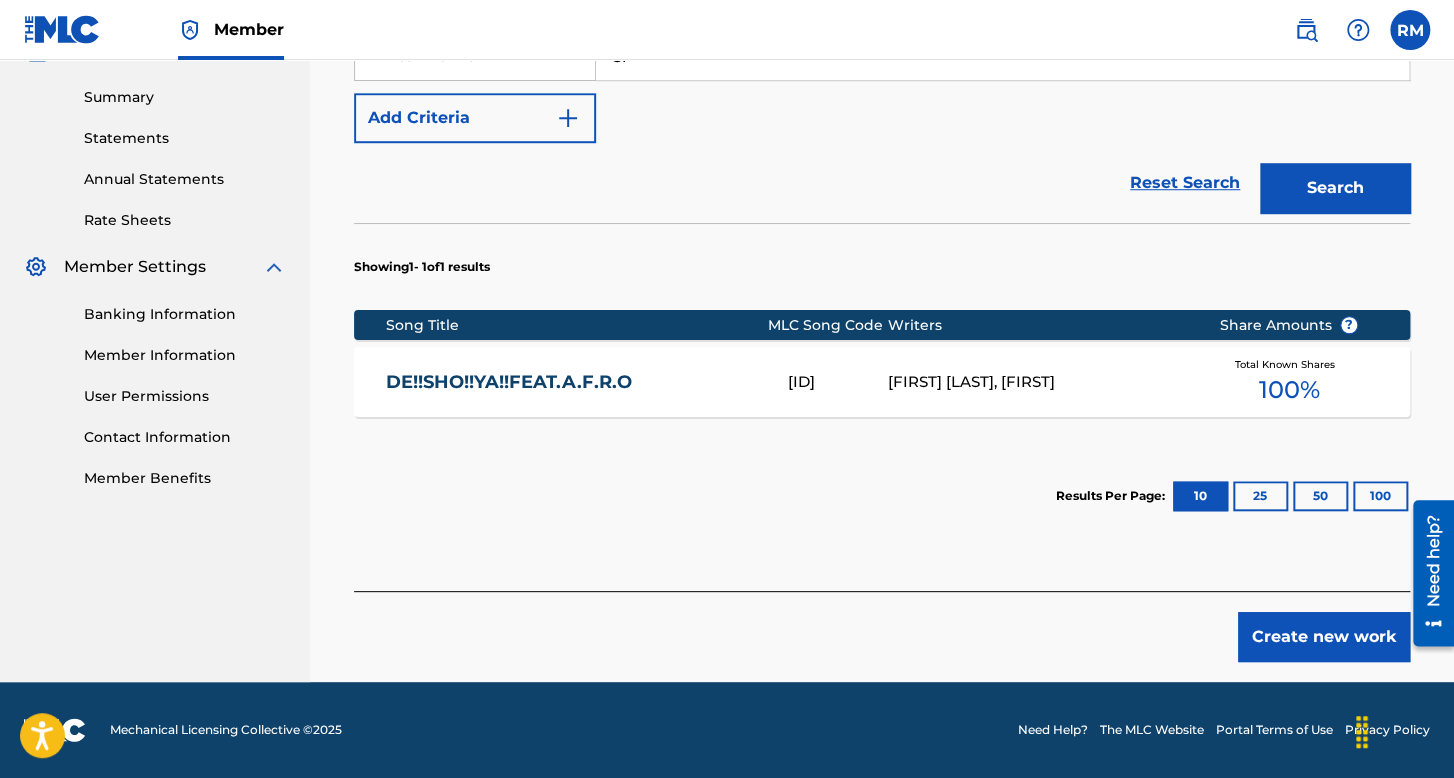 click on "Create new work" at bounding box center [1324, 637] 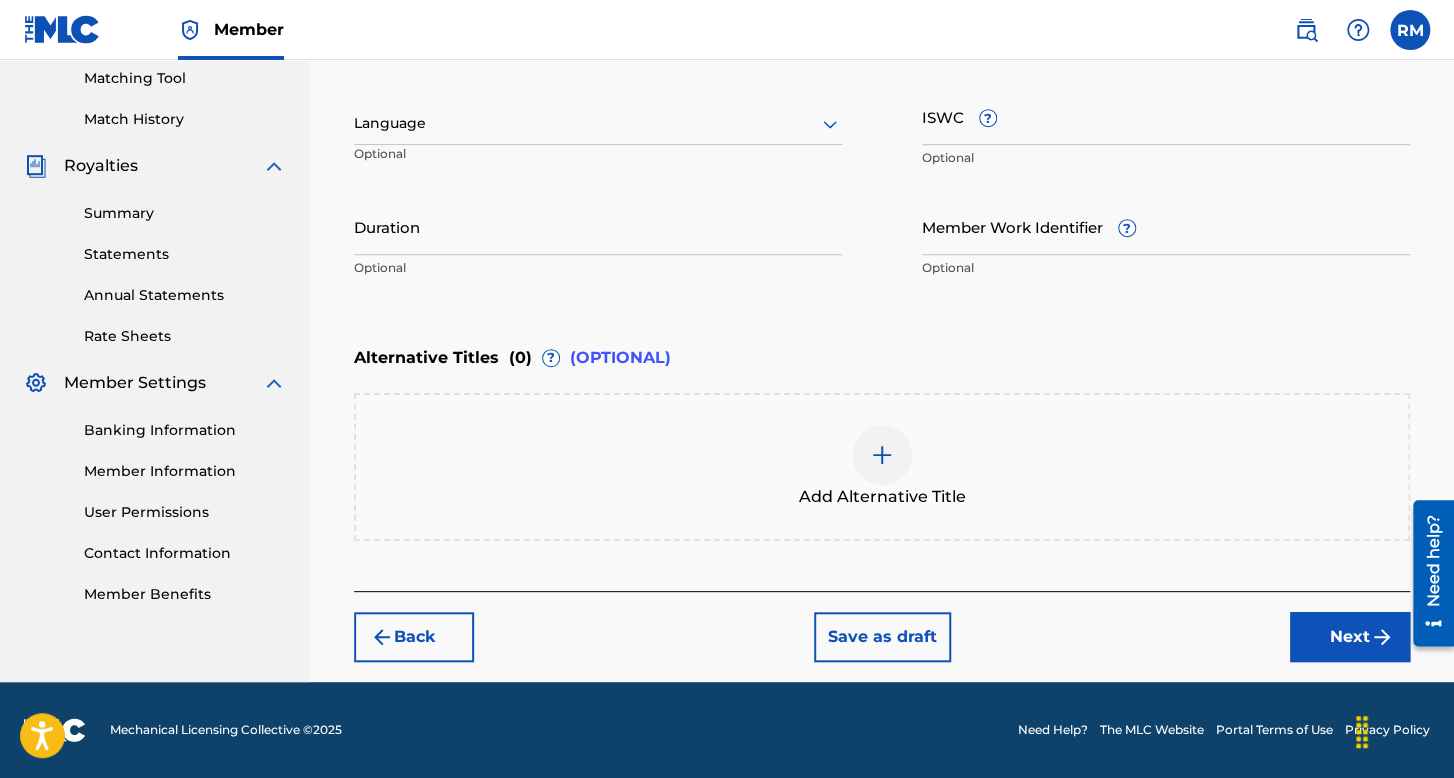 scroll, scrollTop: 513, scrollLeft: 0, axis: vertical 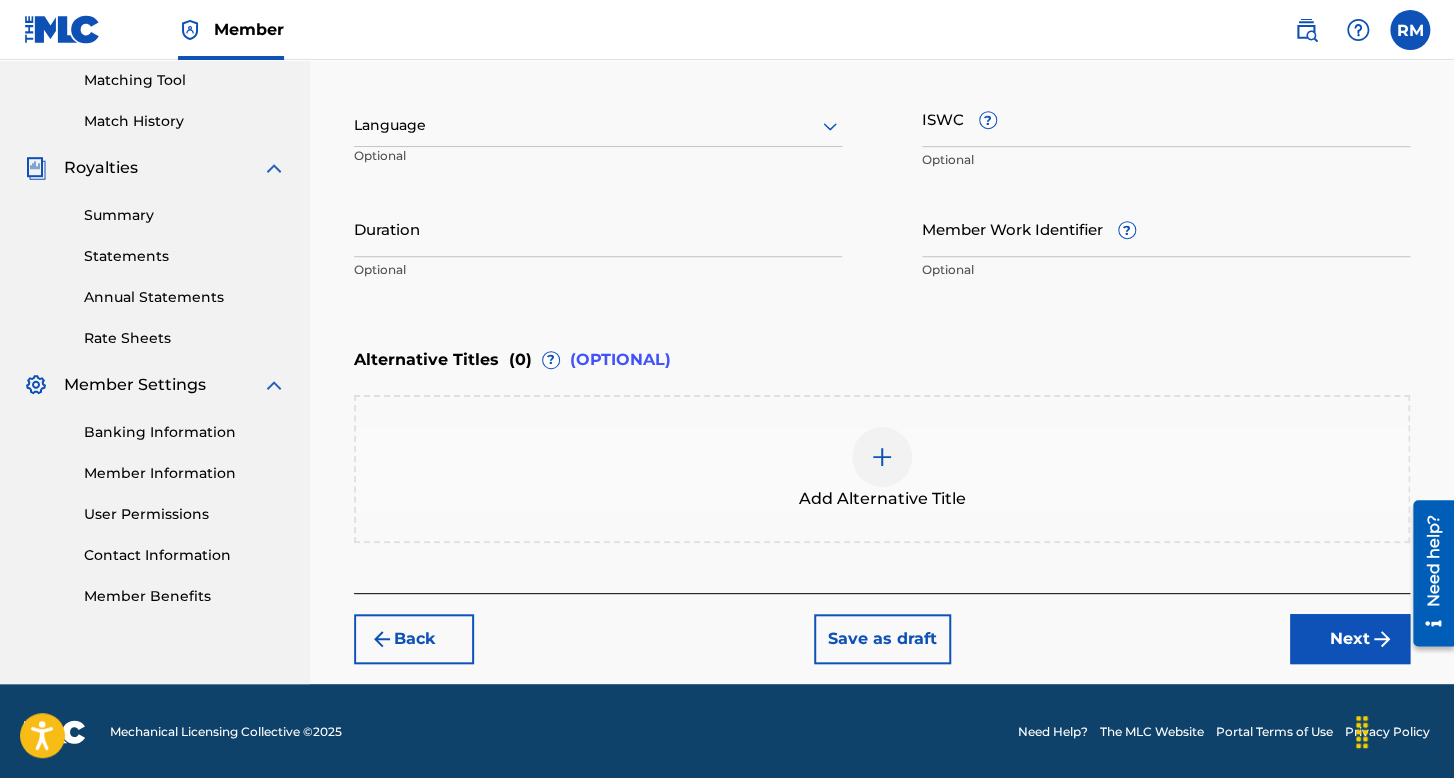 click on "Language" at bounding box center (598, 126) 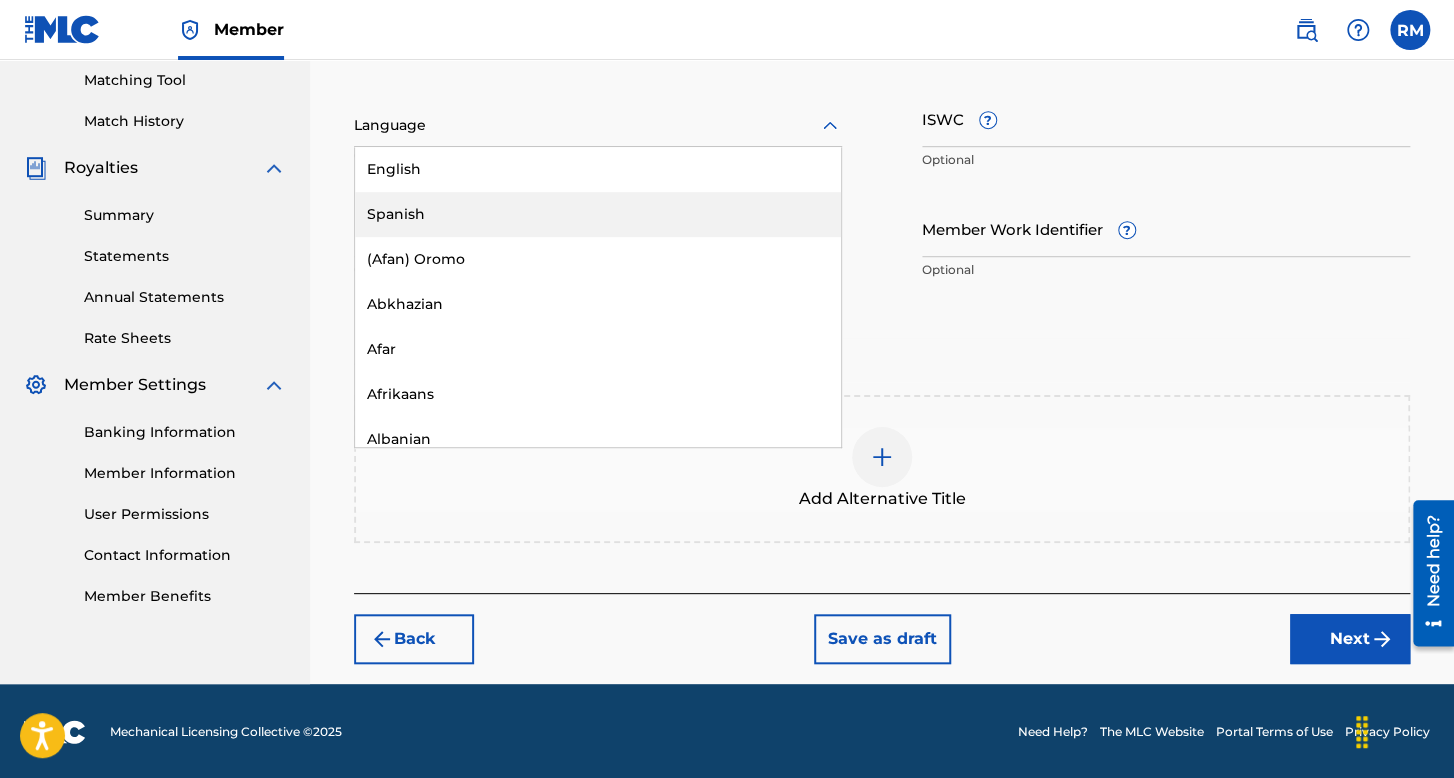 click on "Spanish" at bounding box center [598, 214] 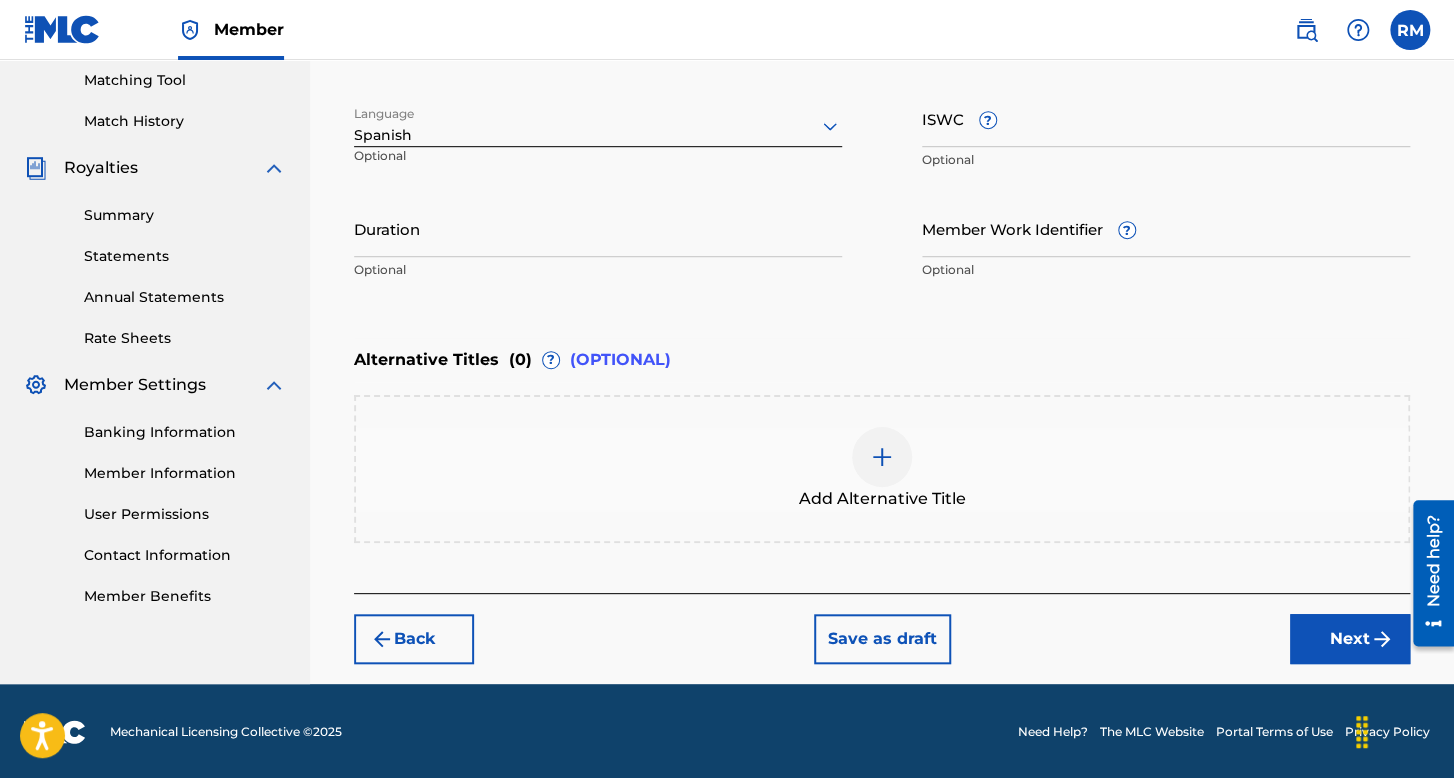 click on "Duration" at bounding box center [598, 228] 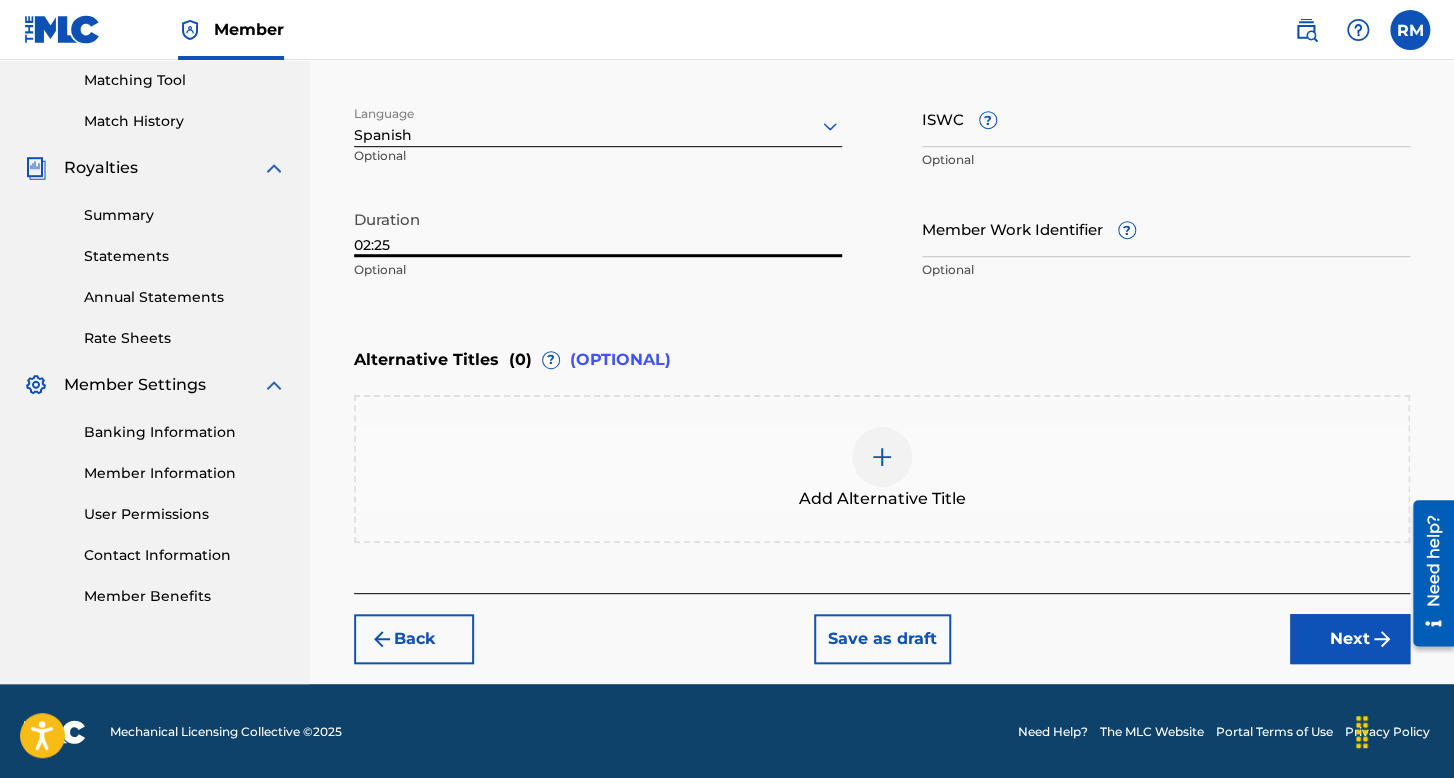 type on "02:25" 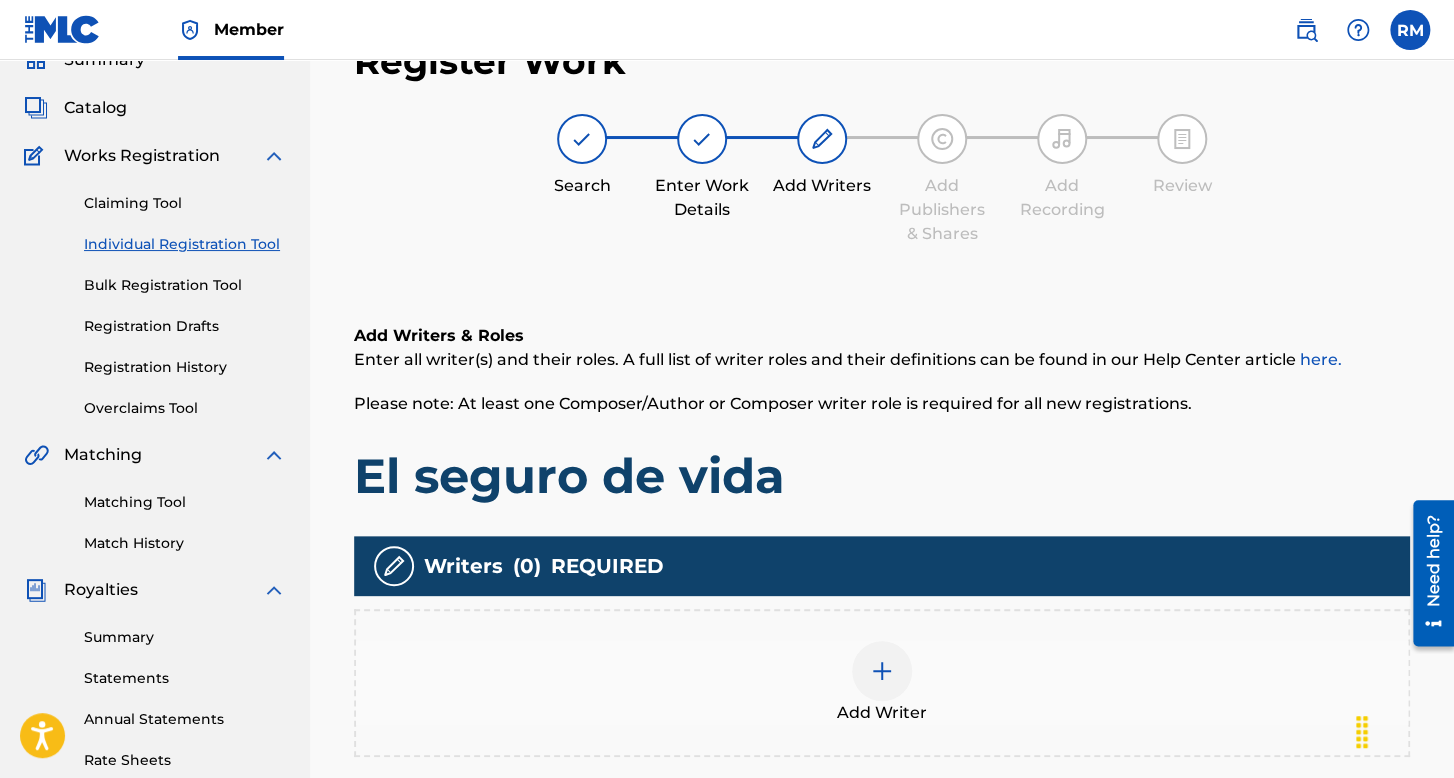 scroll, scrollTop: 462, scrollLeft: 0, axis: vertical 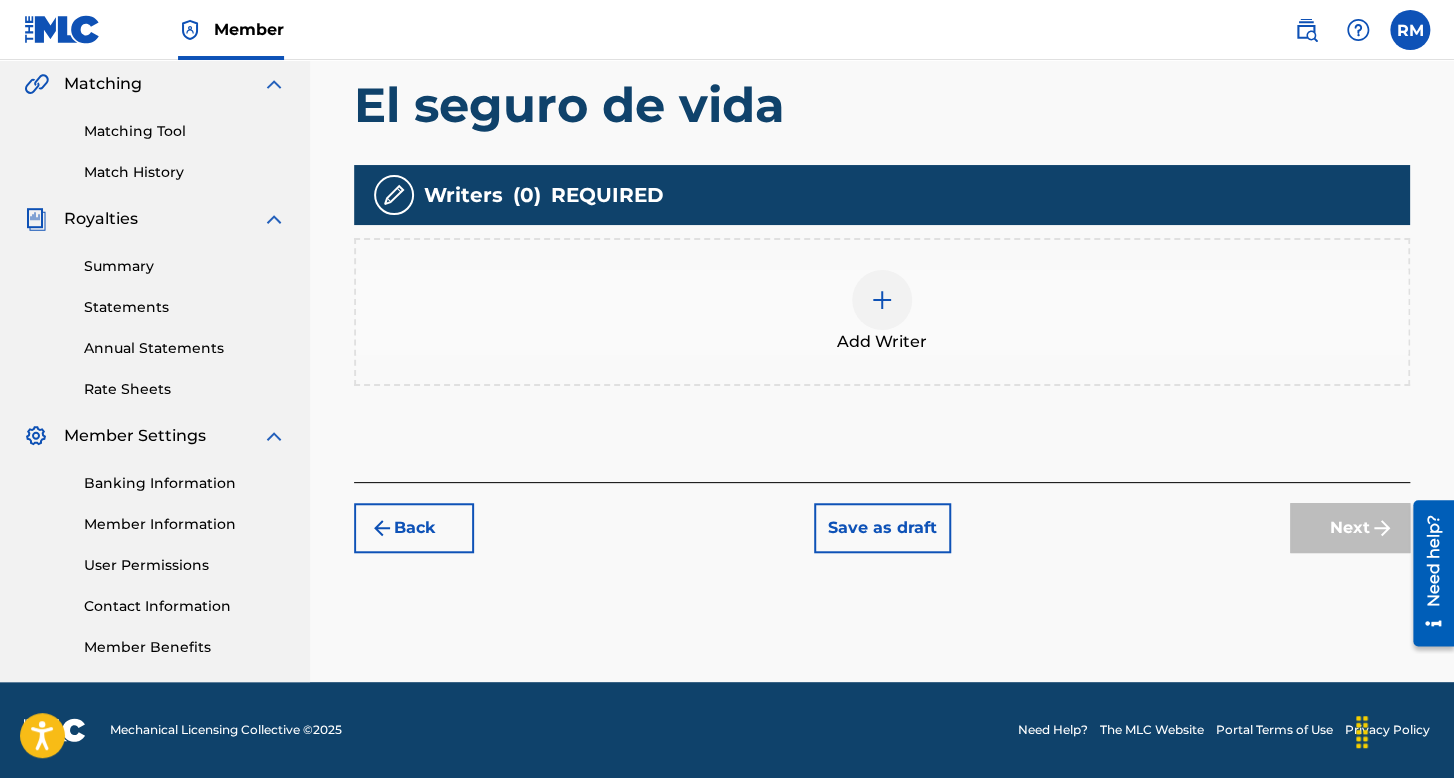 click on "Add Writer" at bounding box center [882, 342] 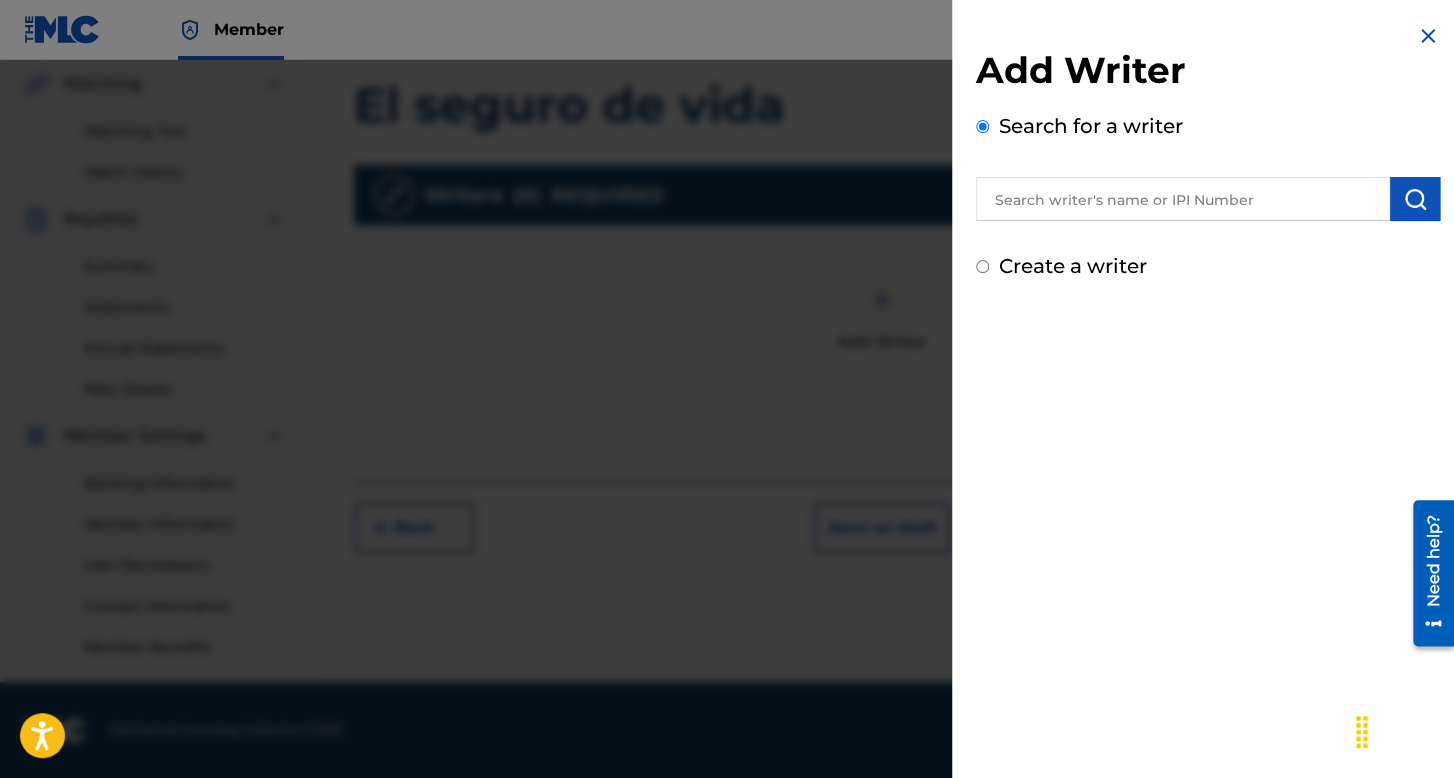 click on "Add Writer Search for a writer Create a writer" at bounding box center [1208, 152] 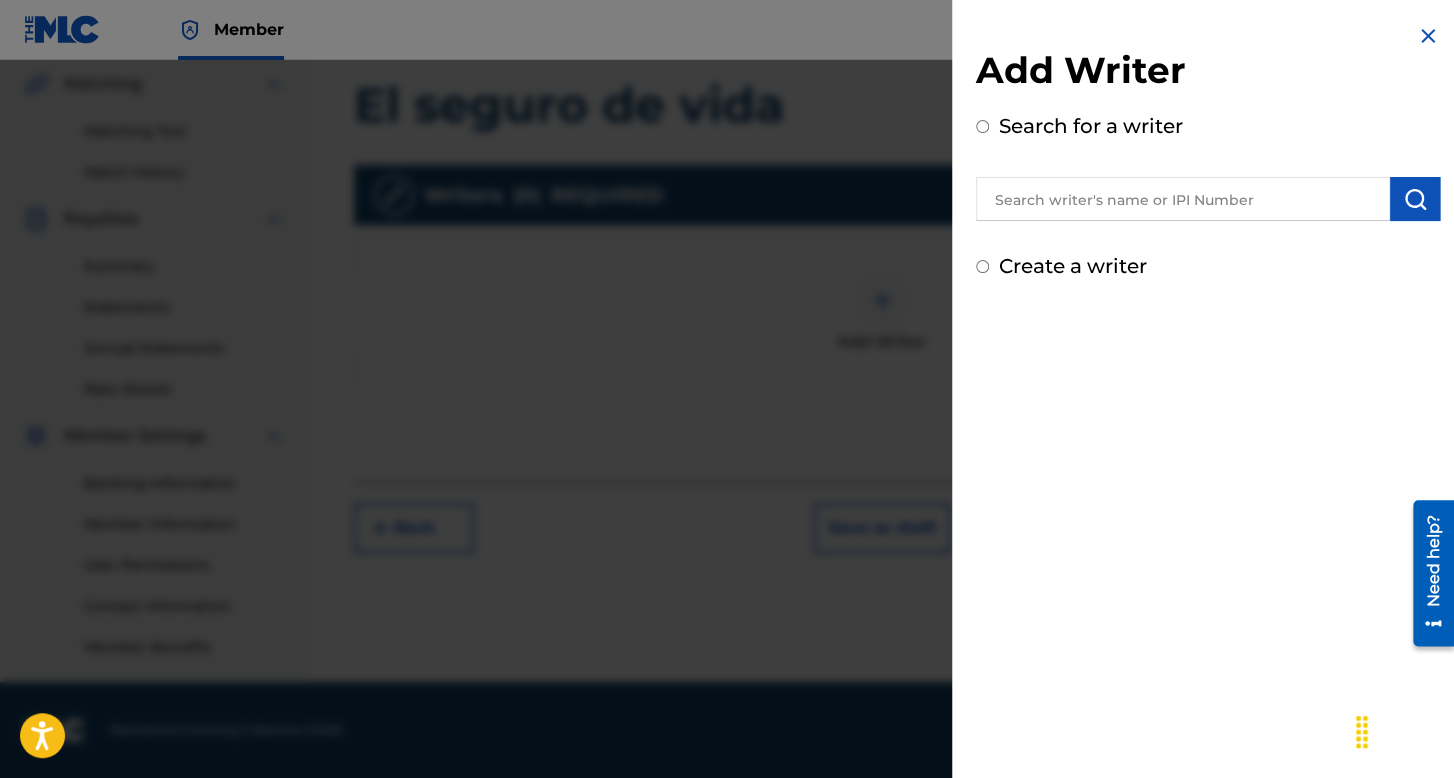 radio on "true" 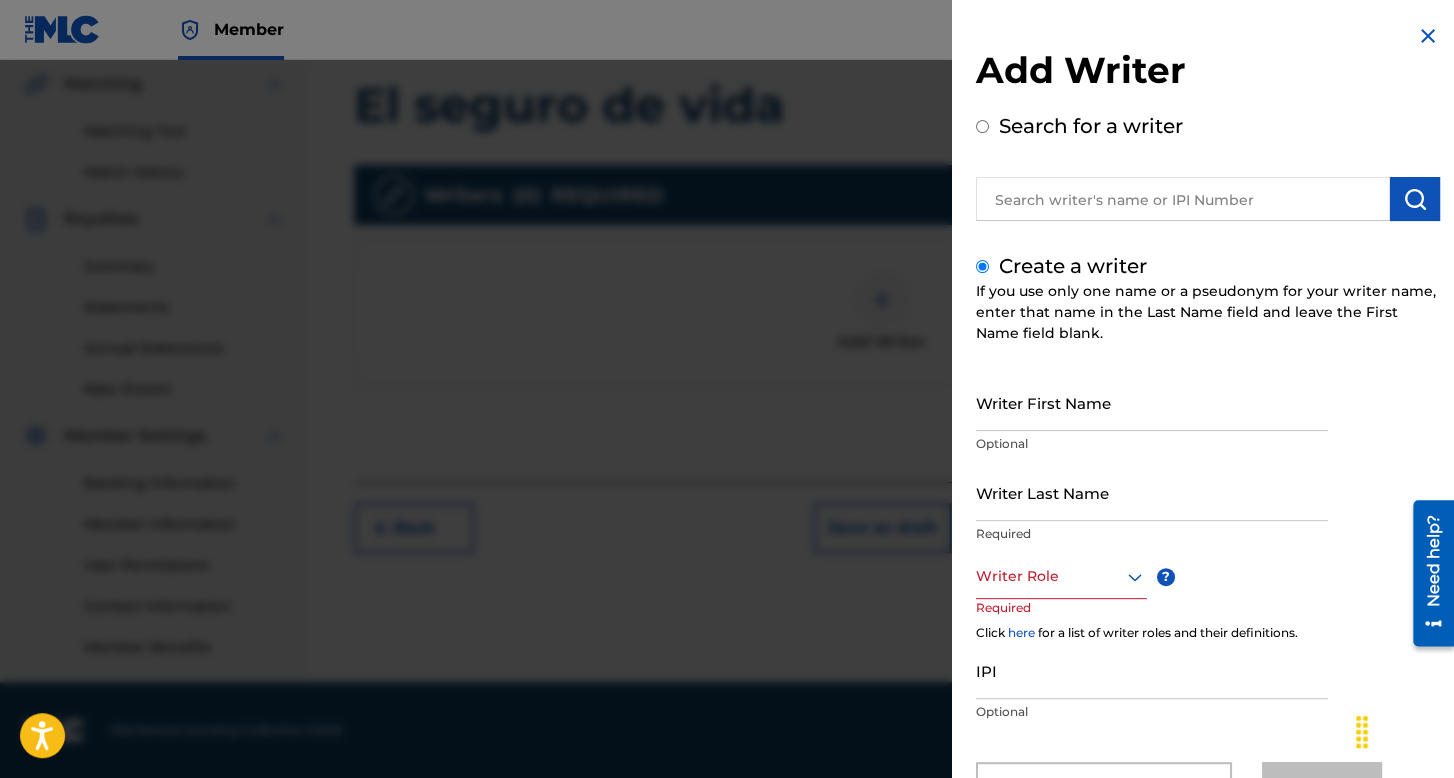click on "Writer First Name" at bounding box center [1152, 402] 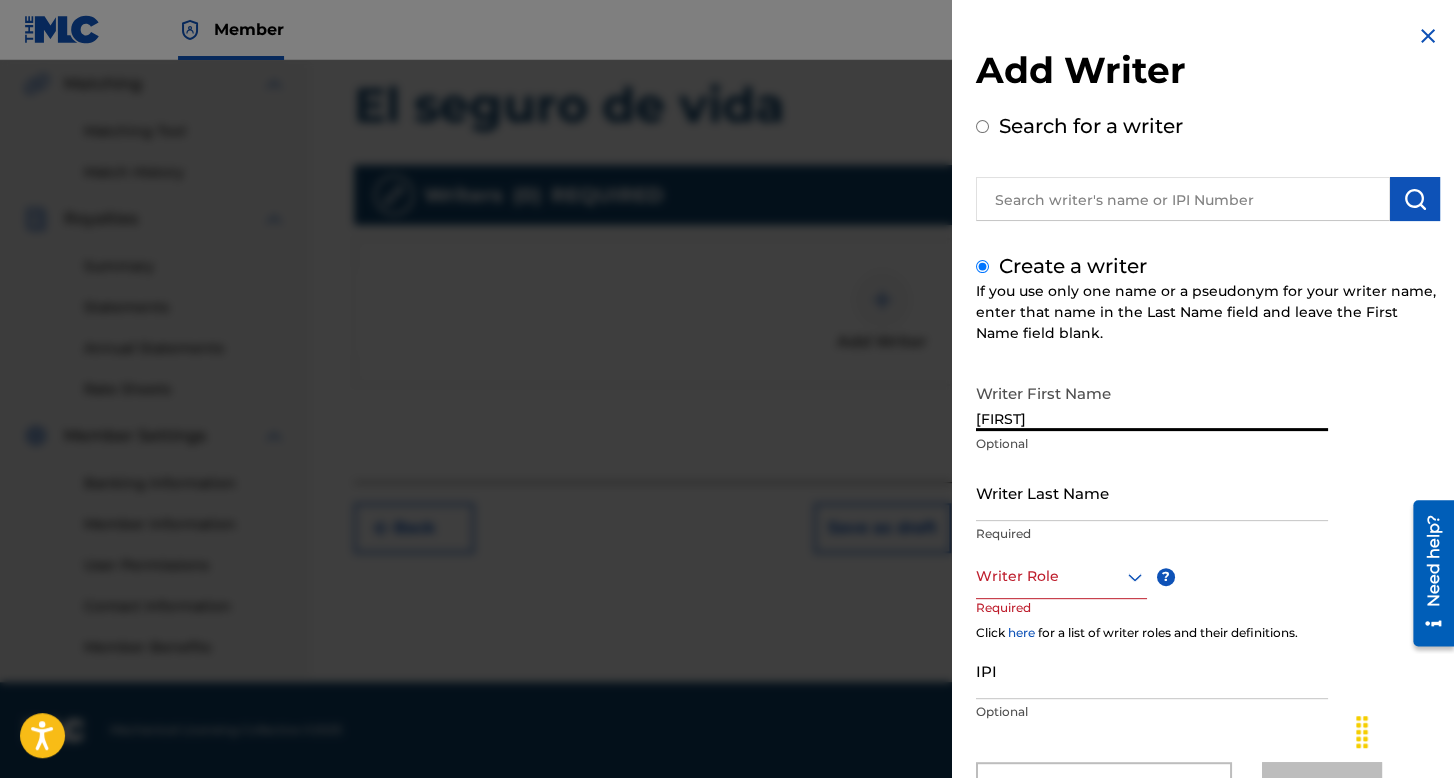 type on "[FIRST]" 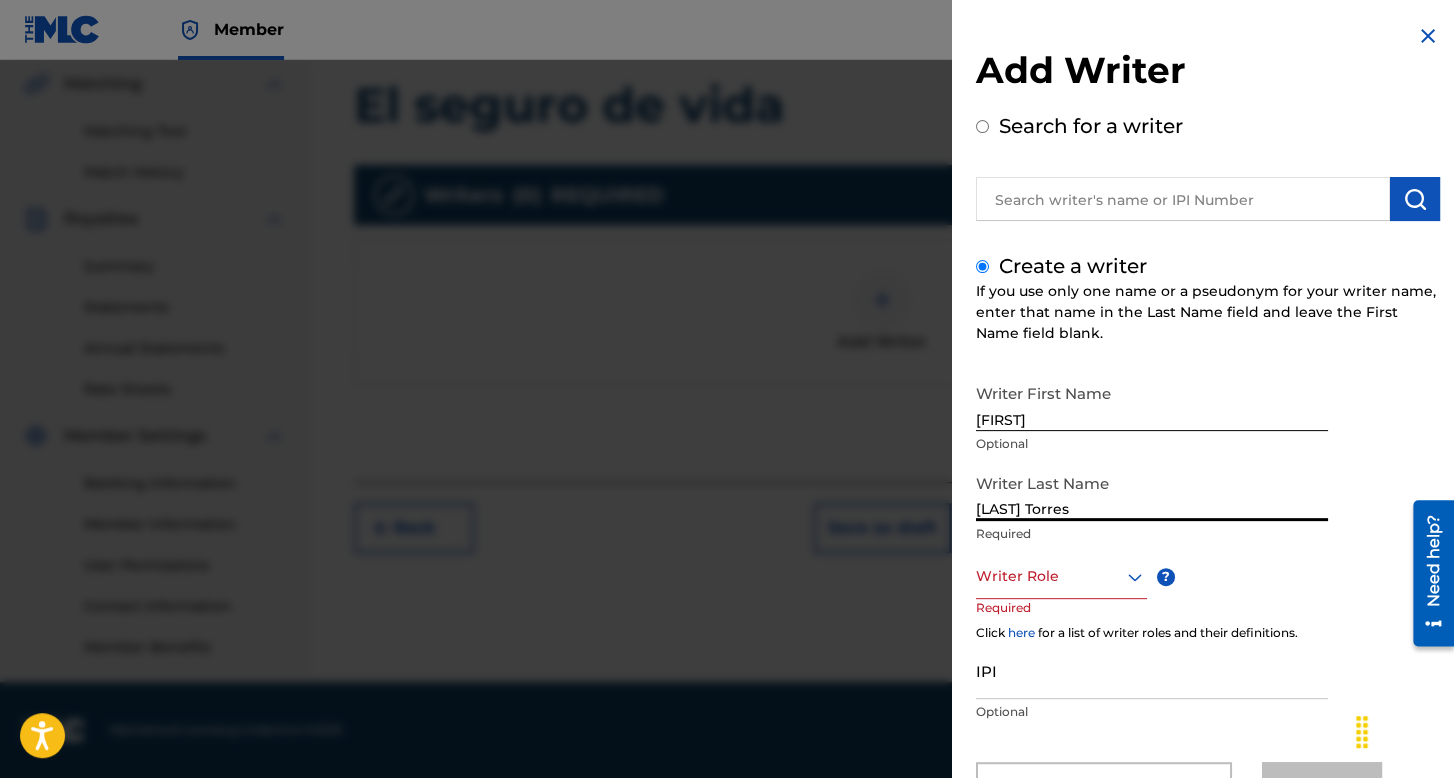 type on "[LAST] Torres" 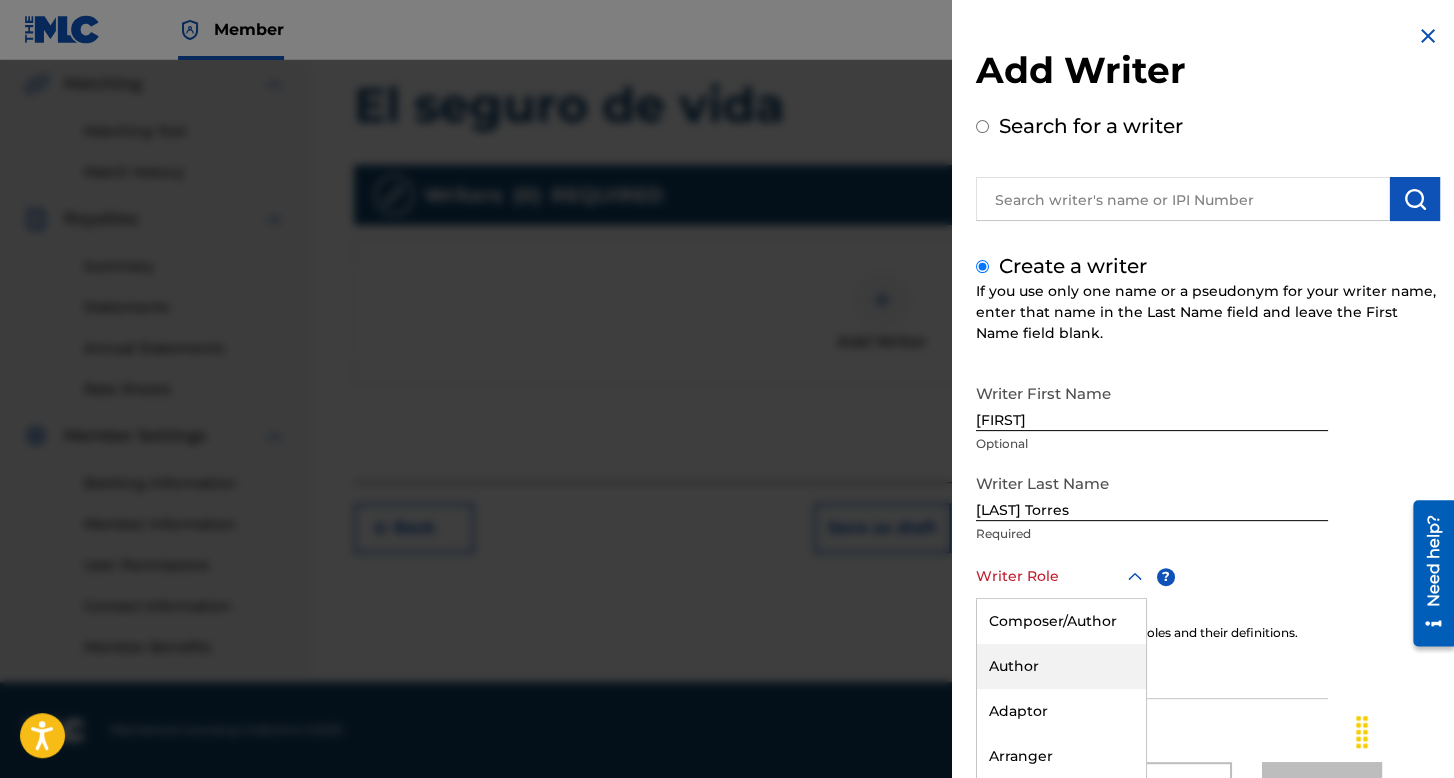 scroll, scrollTop: 88, scrollLeft: 0, axis: vertical 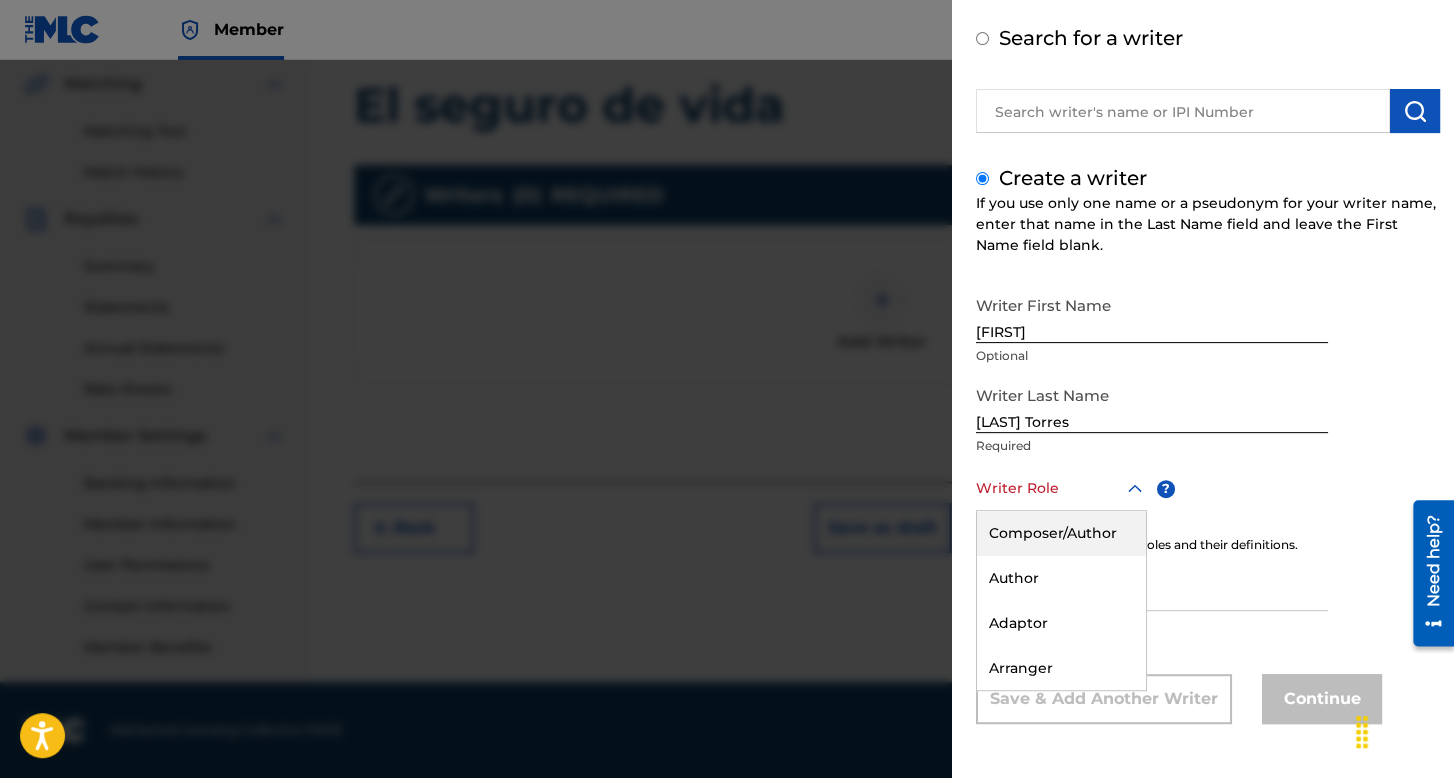click on "Composer/Author" at bounding box center [1061, 533] 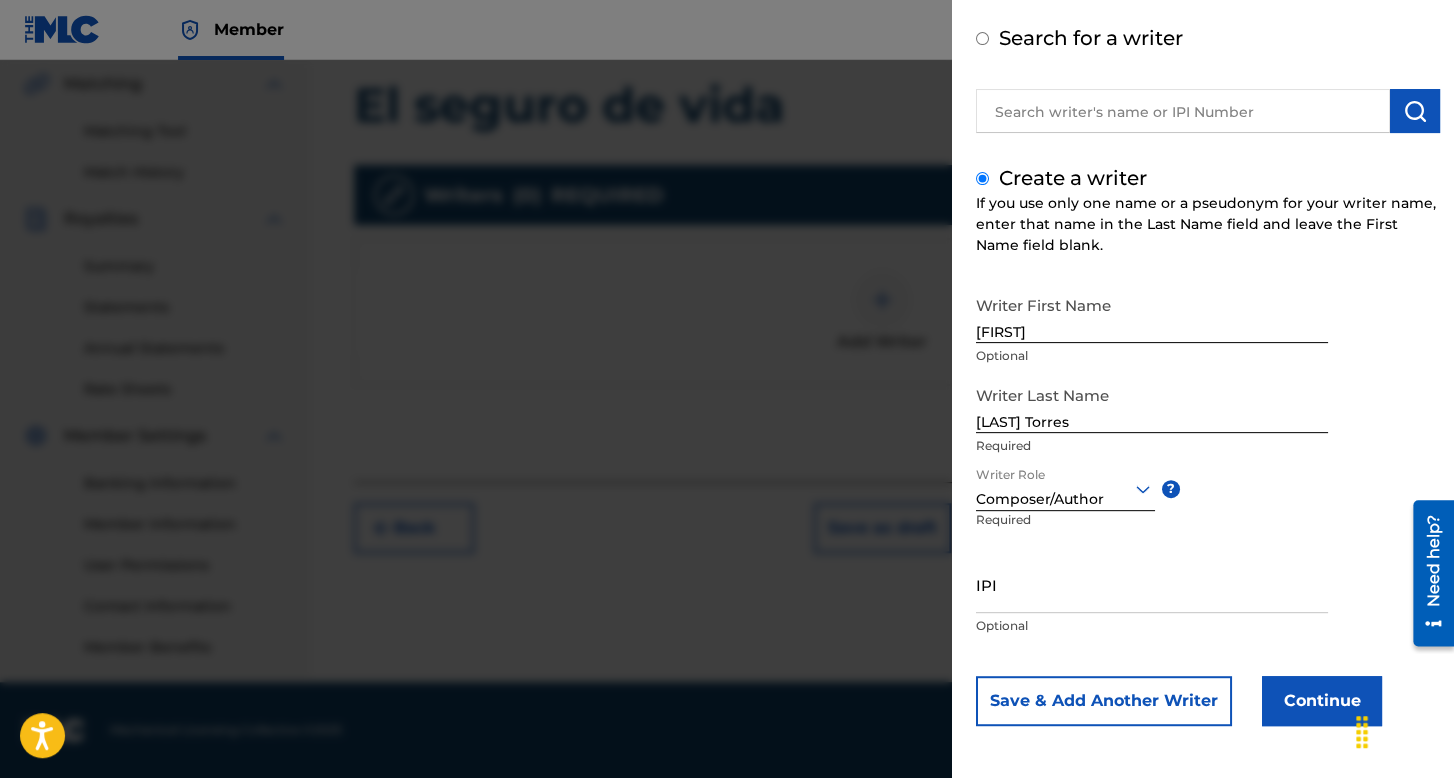 click on "Continue" at bounding box center (1322, 701) 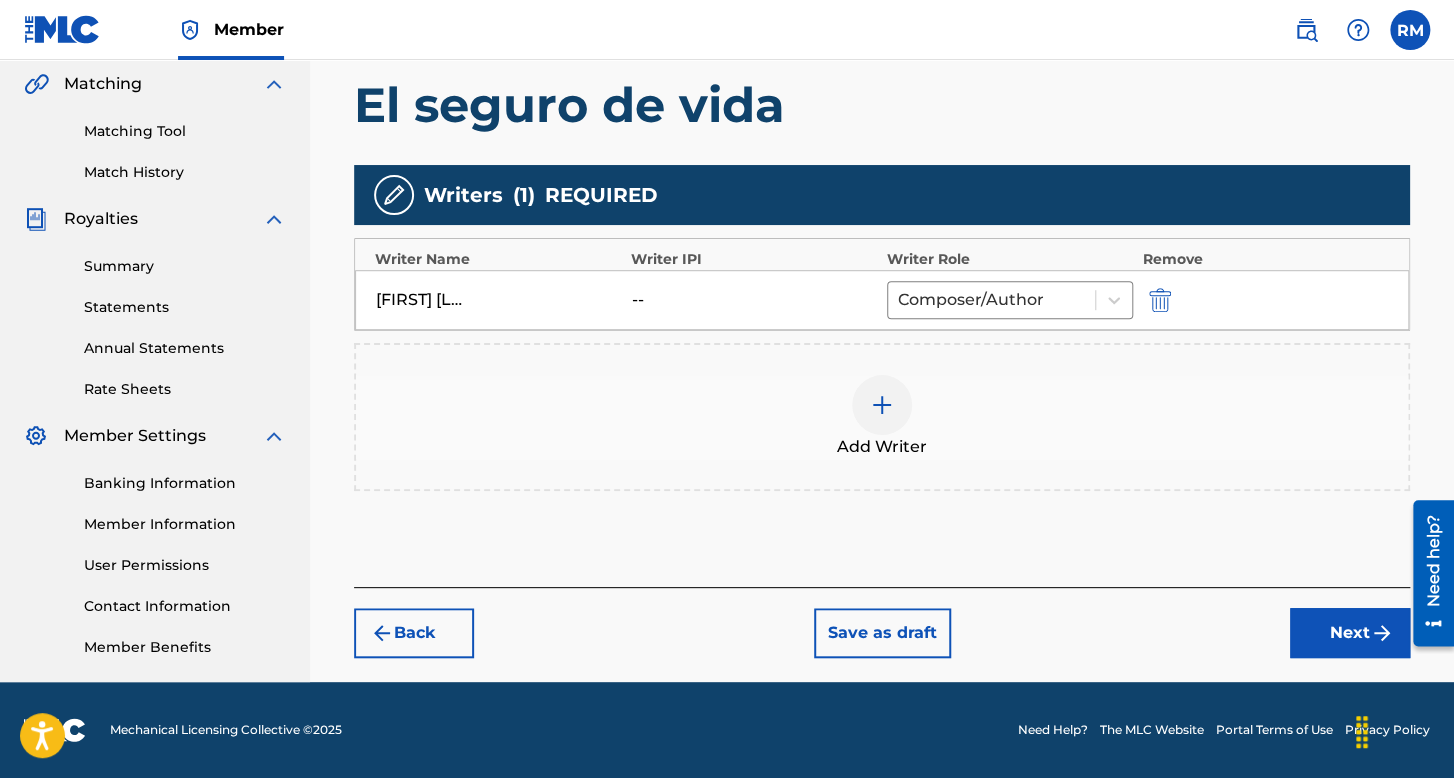 click on "Back Save as draft Next" at bounding box center [882, 622] 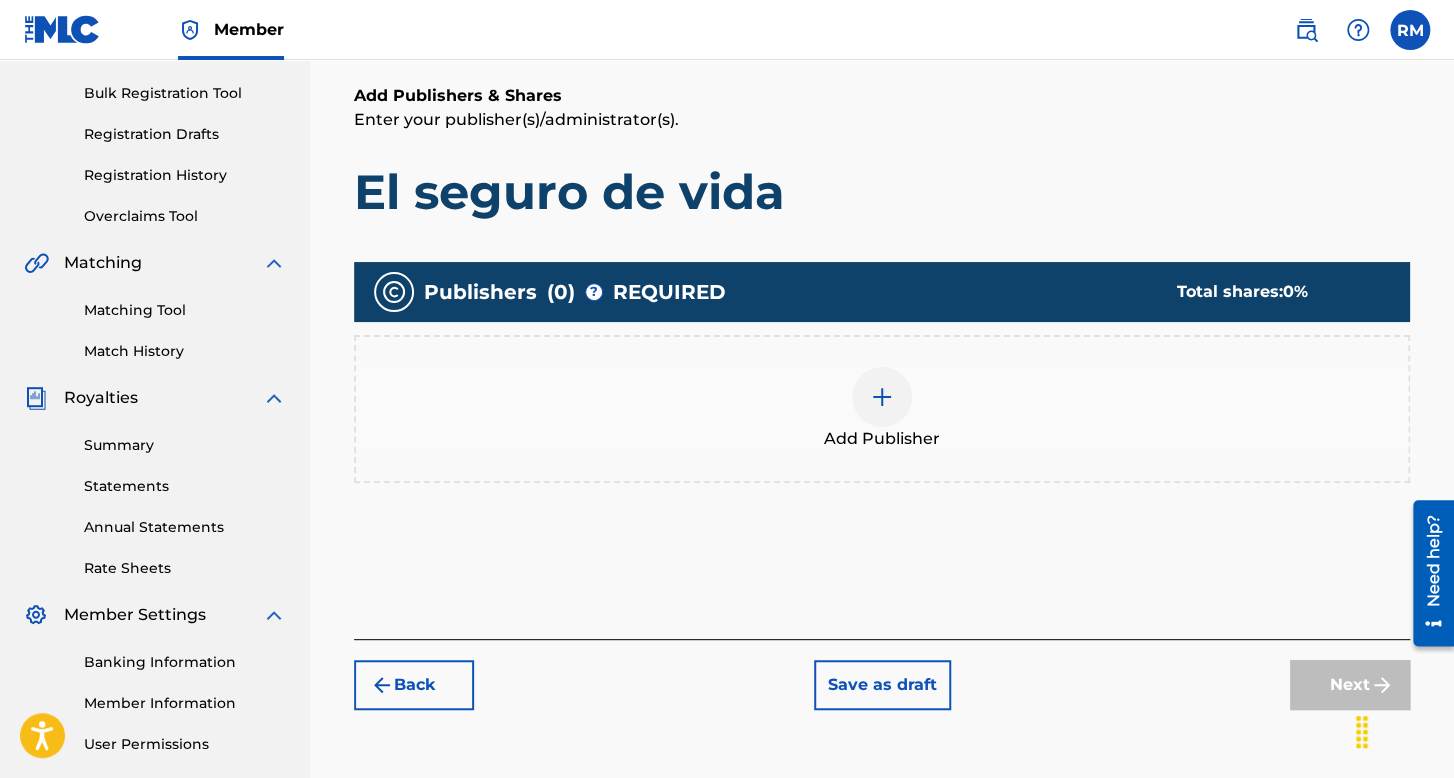 scroll, scrollTop: 390, scrollLeft: 0, axis: vertical 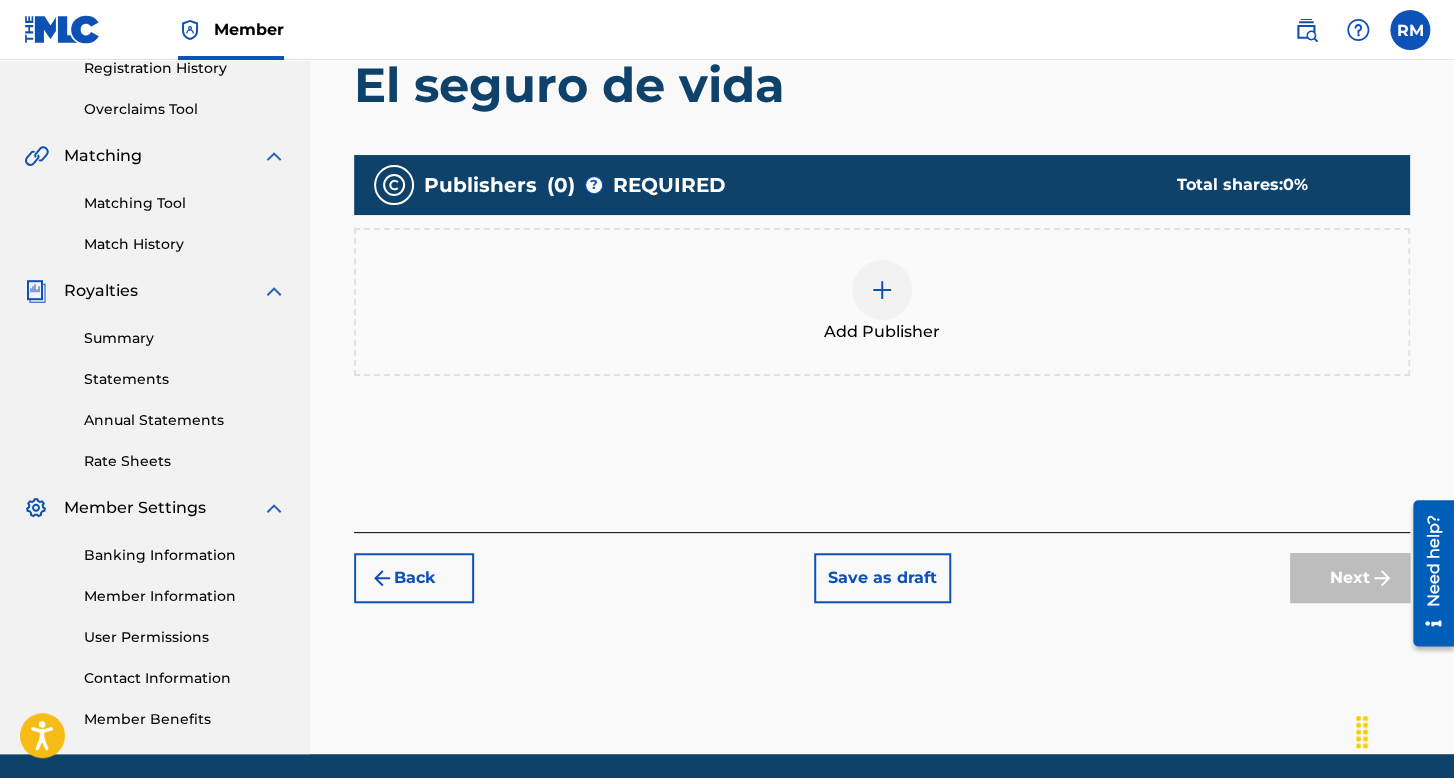 click on "Add Publisher" at bounding box center (882, 302) 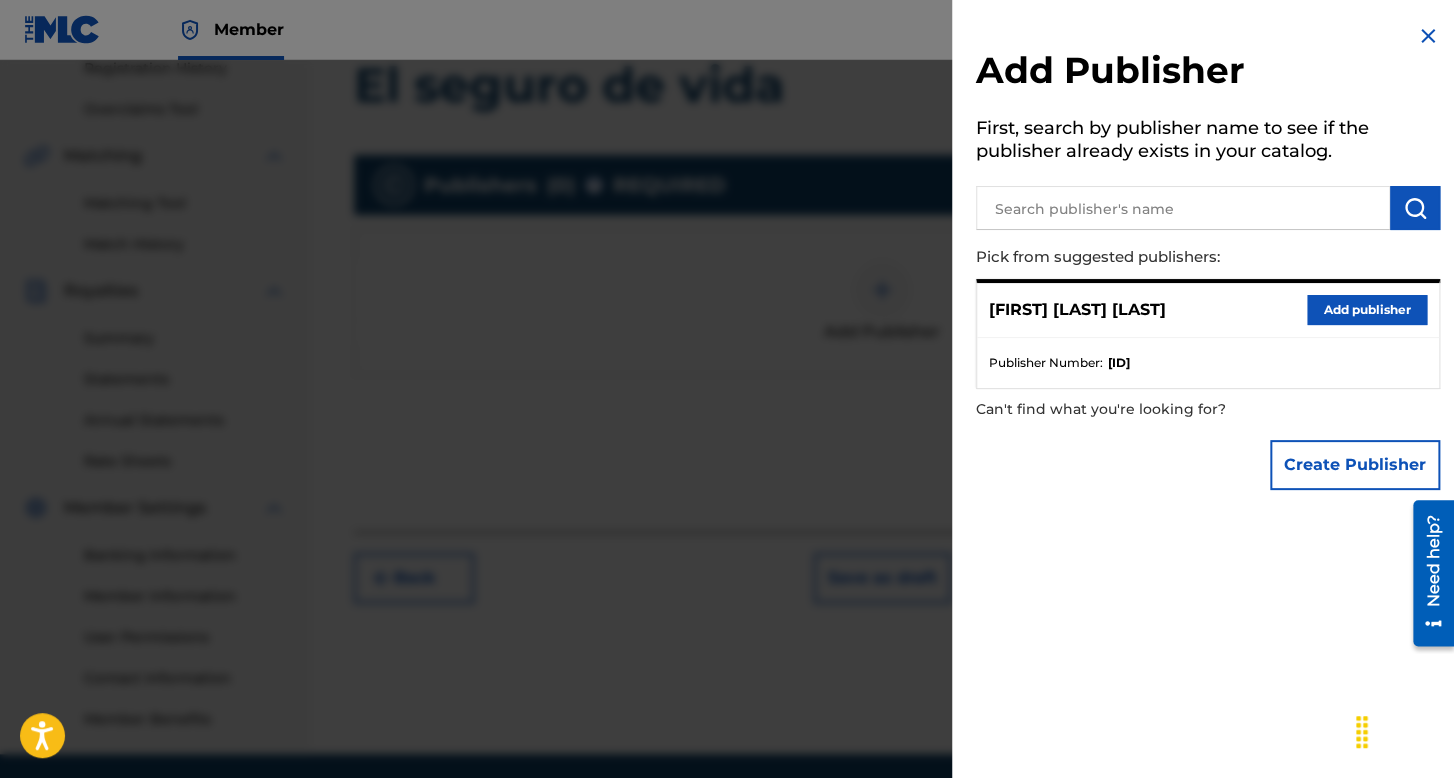 click on "Add publisher" at bounding box center [1367, 310] 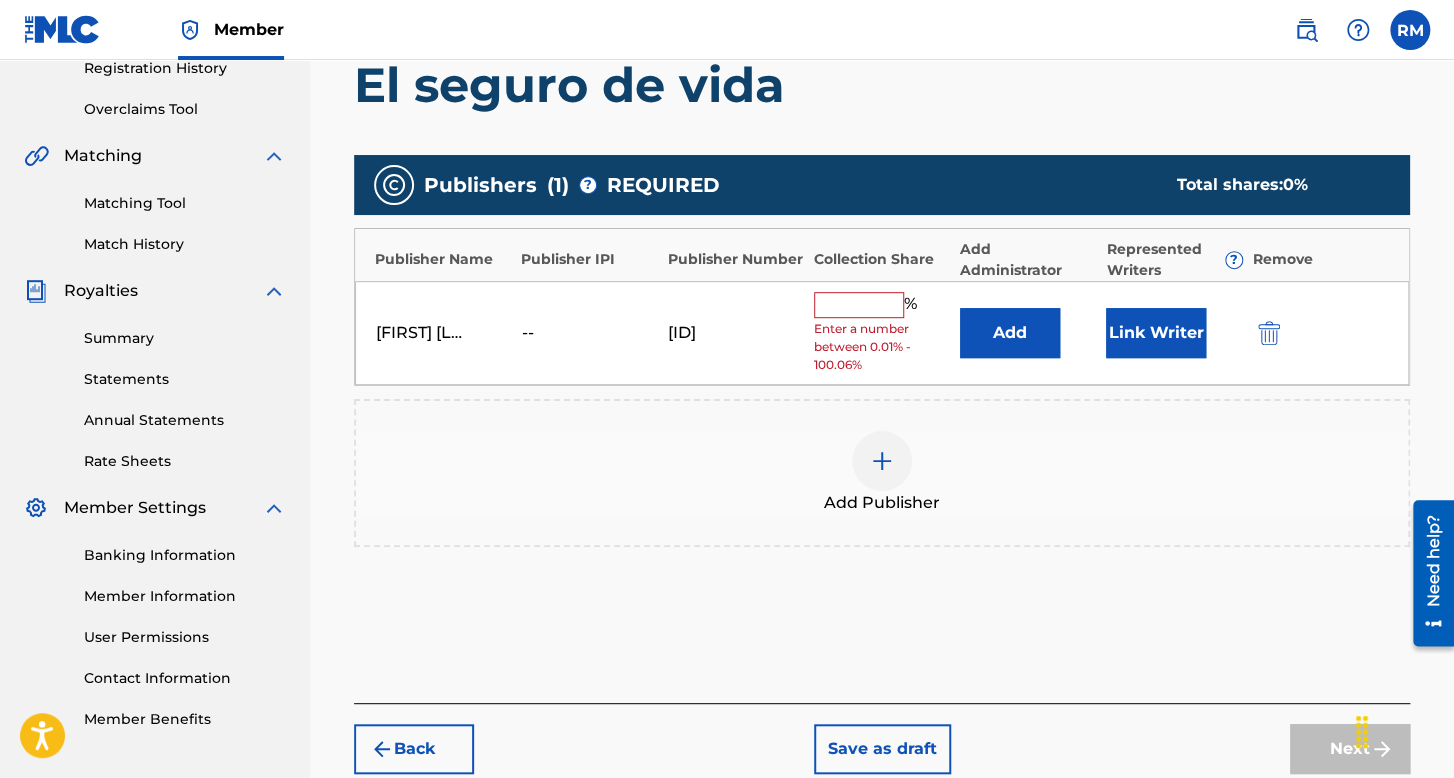 click at bounding box center [859, 305] 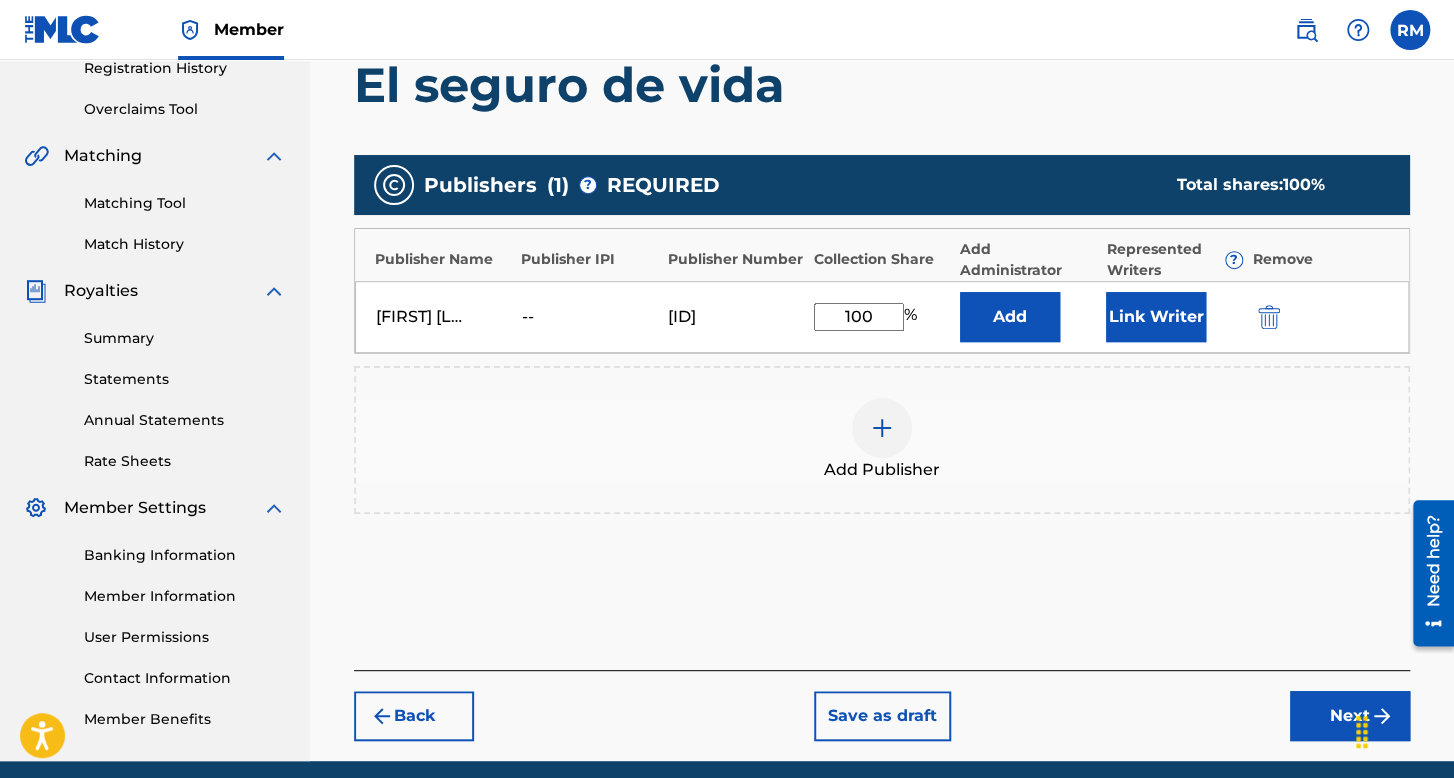 click on "[FIRST] [LAST] -- P624YG 100 % Add Link Writer" at bounding box center (882, 317) 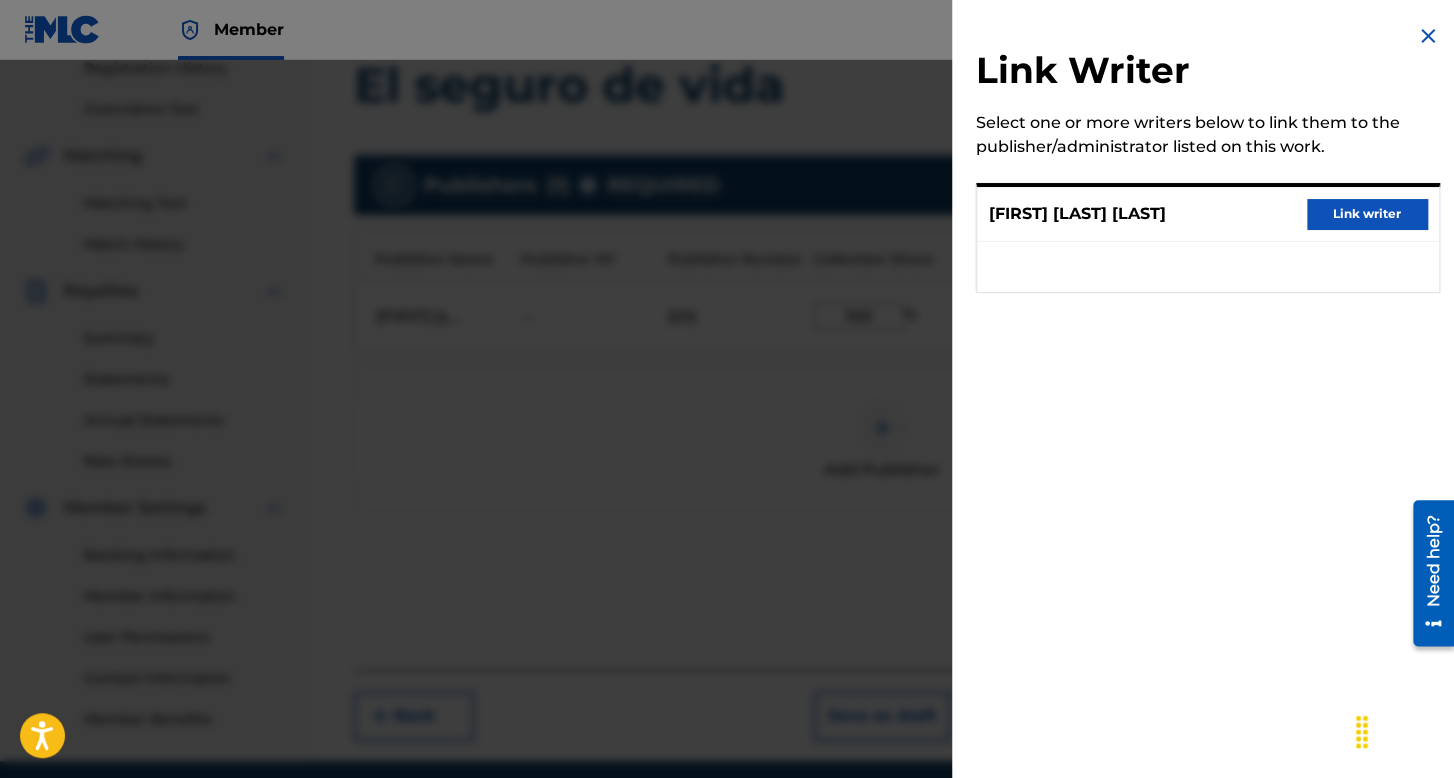 click on "Link writer" at bounding box center (1367, 214) 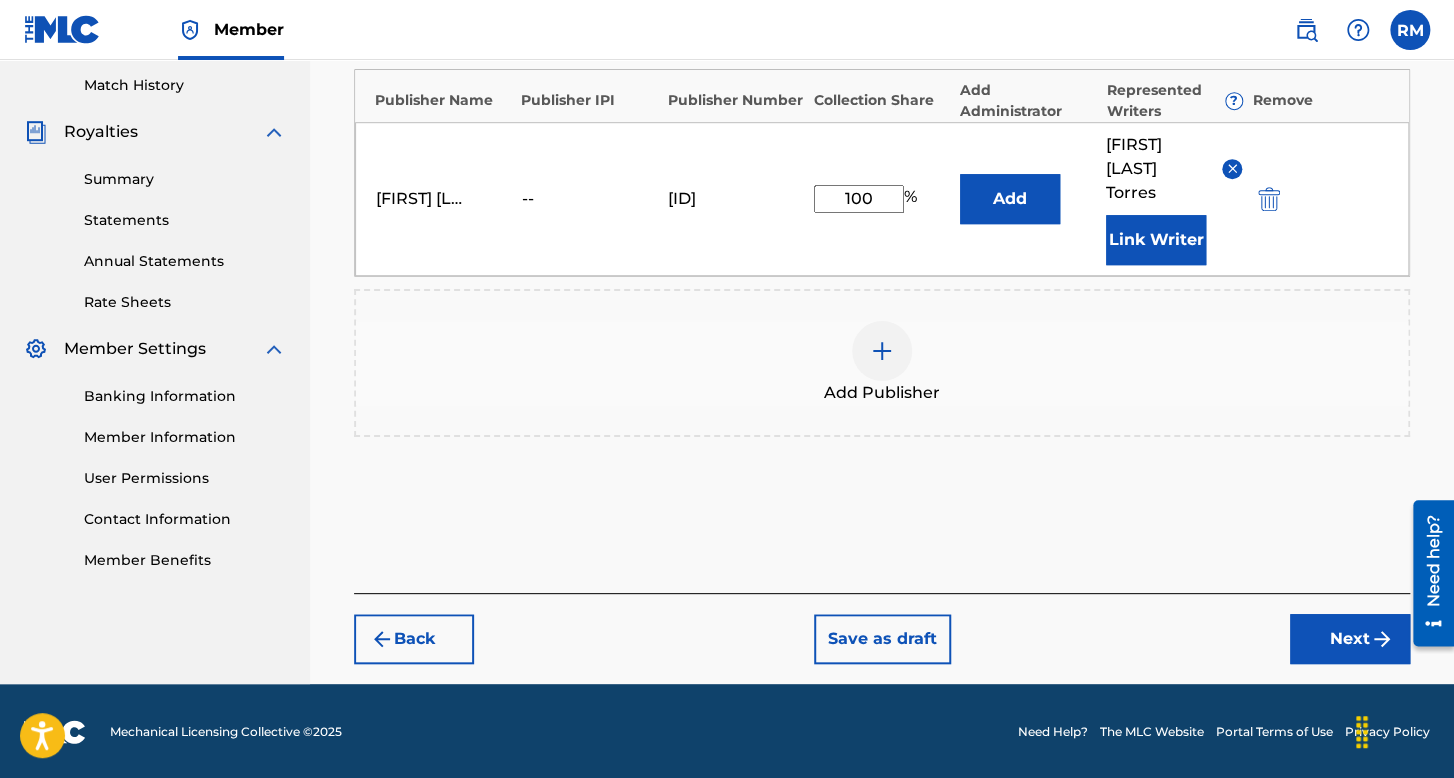 click on "Register Work Search Enter Work Details Add Writers Add Publishers & Shares Add Recording Review Add Publishers & Shares Enter your publisher(s)/administrator(s). El seguro de vida Publishers ( 1 ) ? REQUIRED Total shares: 100 % Publisher Name Publisher IPI Publisher Number Collection Share Add Administrator Represented Writers ? Remove [FIRST] [LAST] [LAST] -- P624YG 100 % Add [FIRST] [LAST] Link Writer Add Publisher Back Save as draft Next" at bounding box center (882, 122) 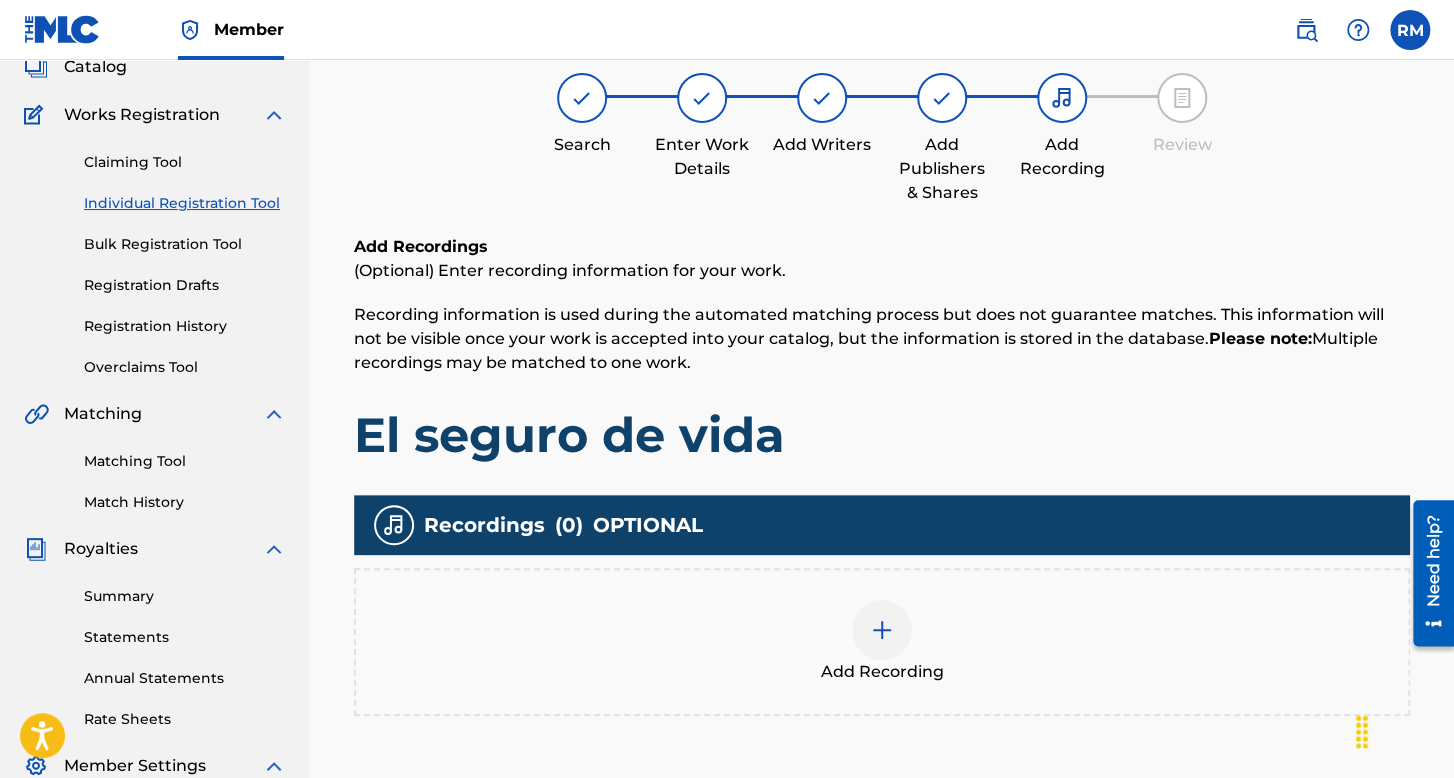 scroll, scrollTop: 390, scrollLeft: 0, axis: vertical 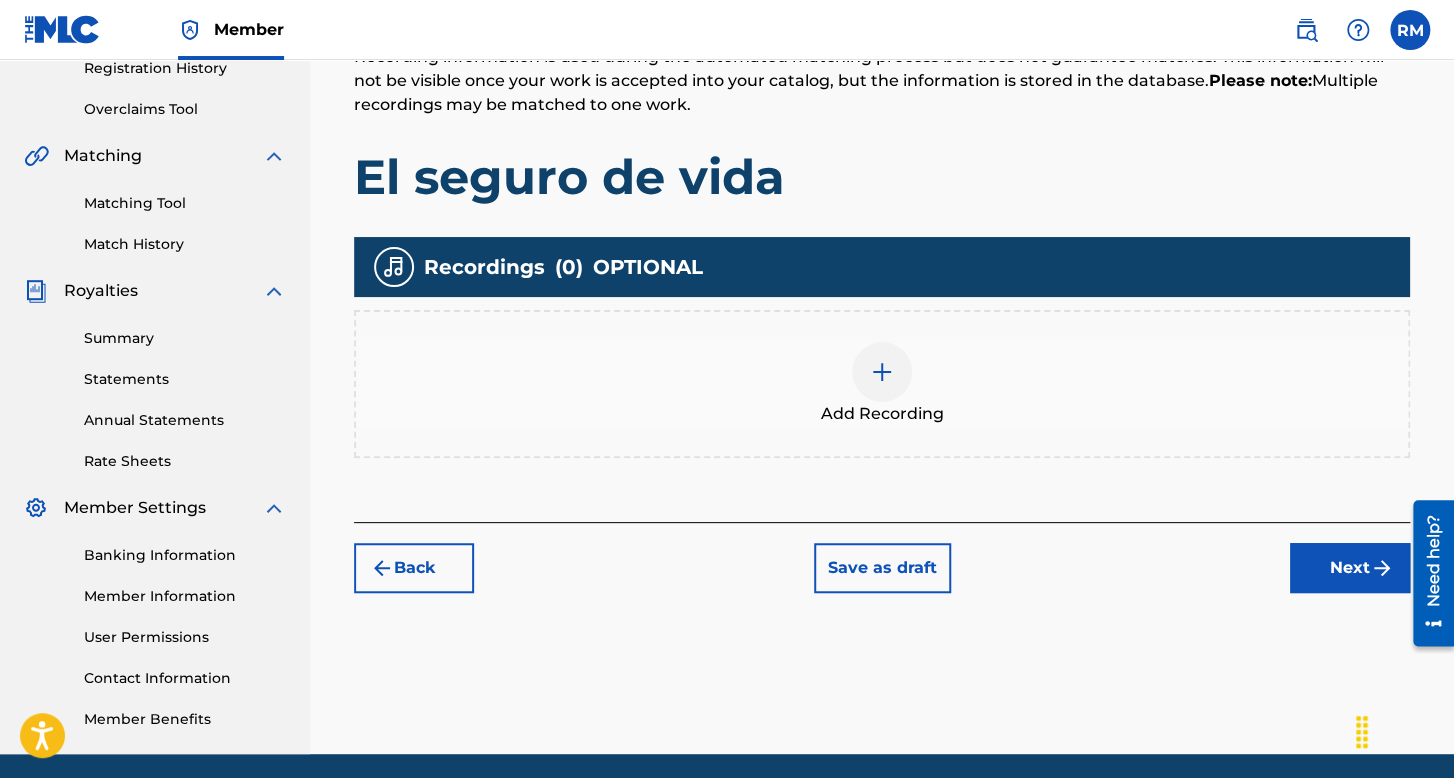 click on "Add Recording" at bounding box center [882, 384] 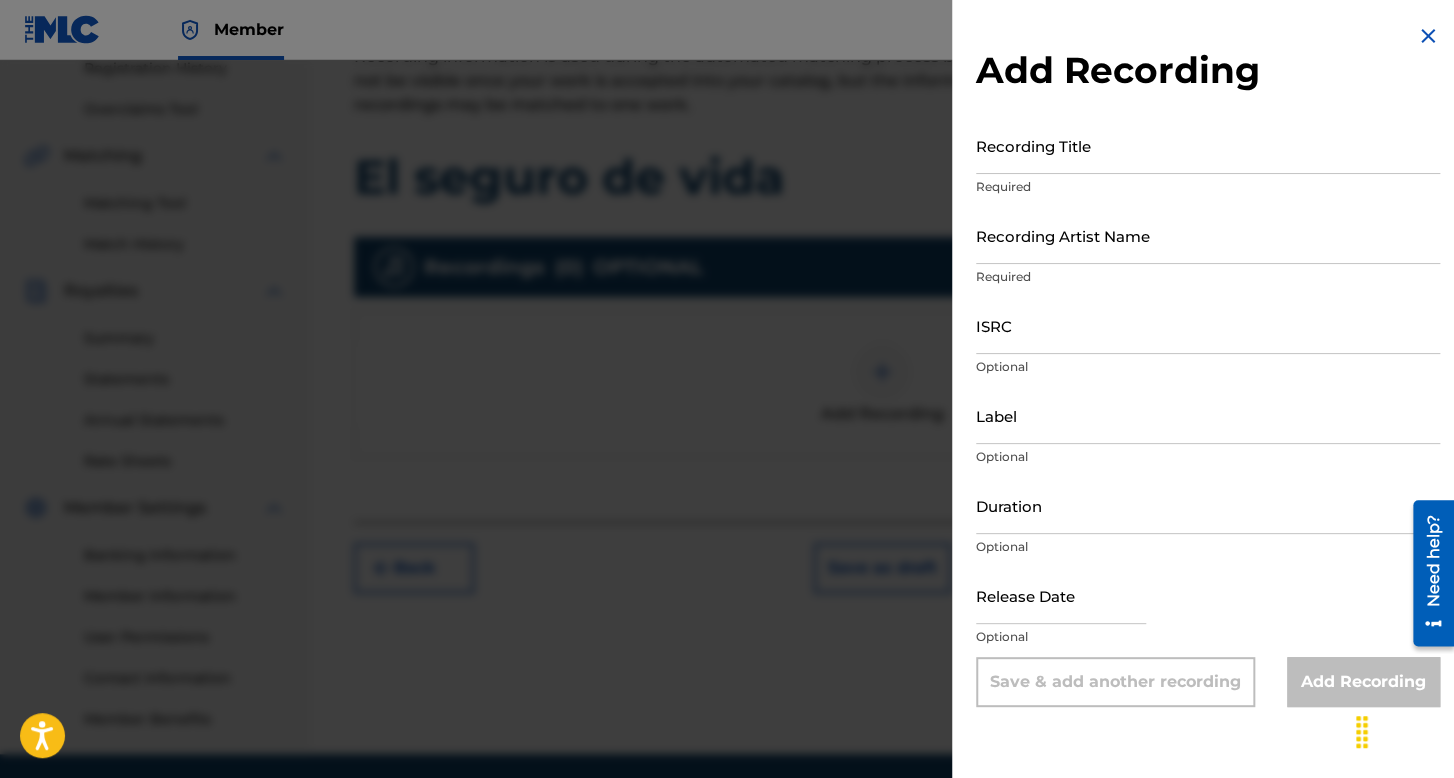 click on "Recording Title" at bounding box center (1208, 145) 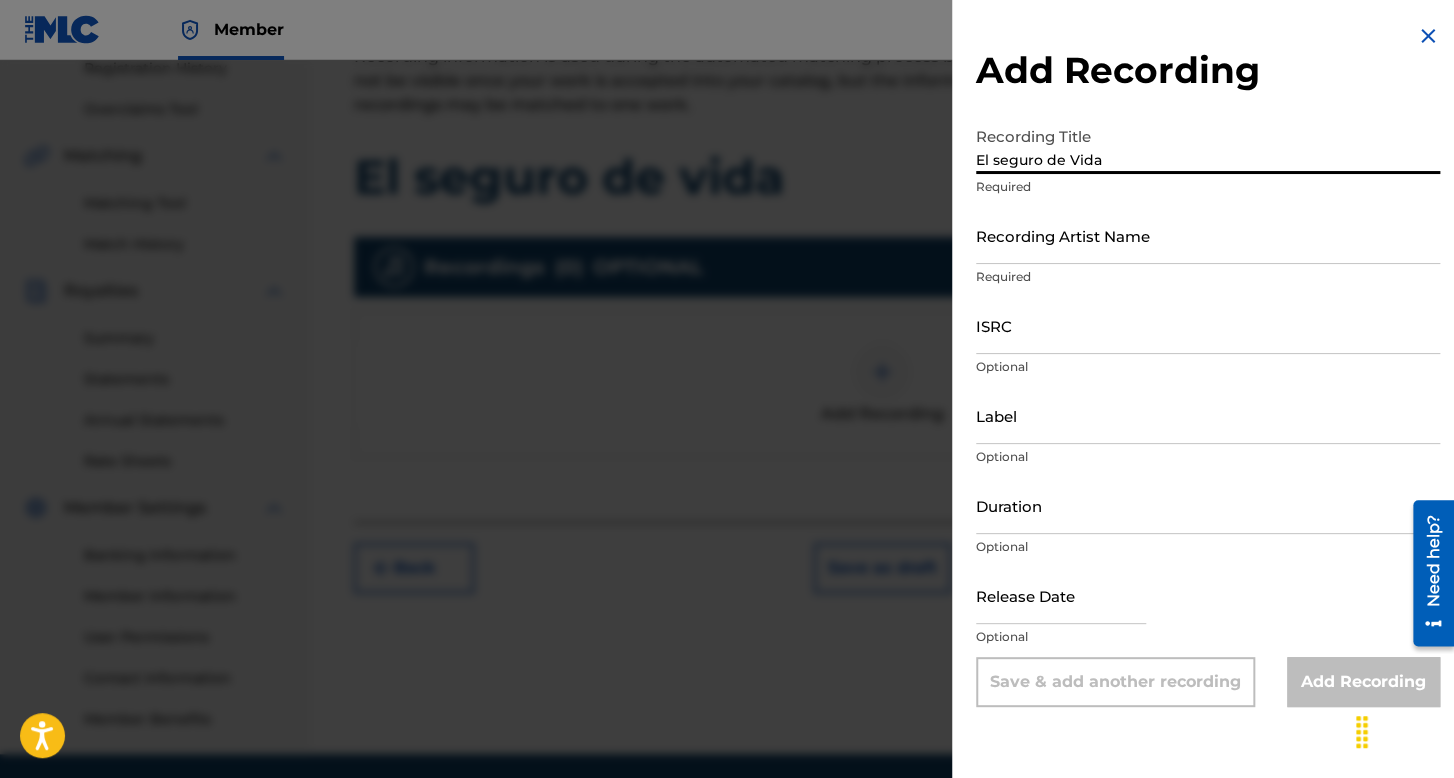 type on "El seguro de Vida" 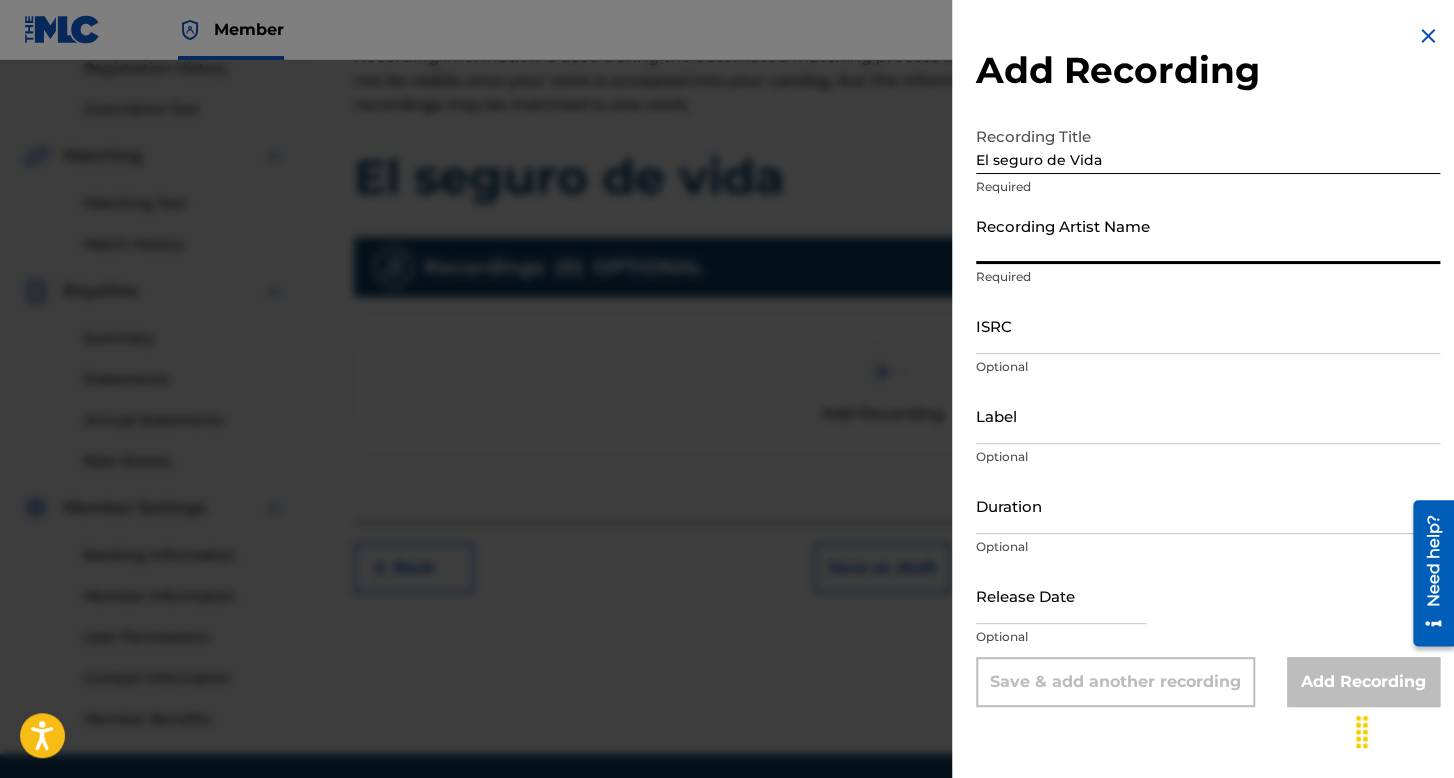 type on "[LAST] [LAST]" 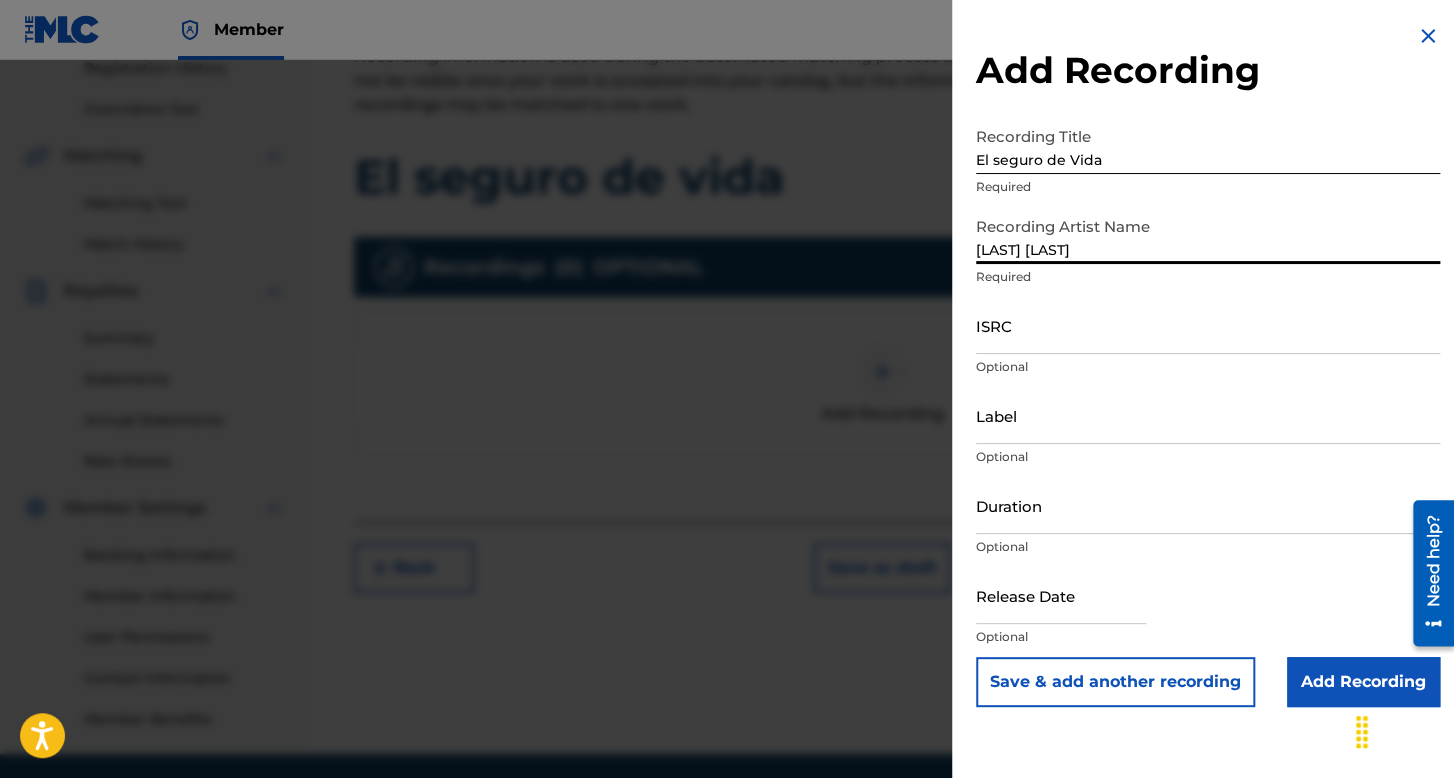 click on "ISRC" at bounding box center [1208, 325] 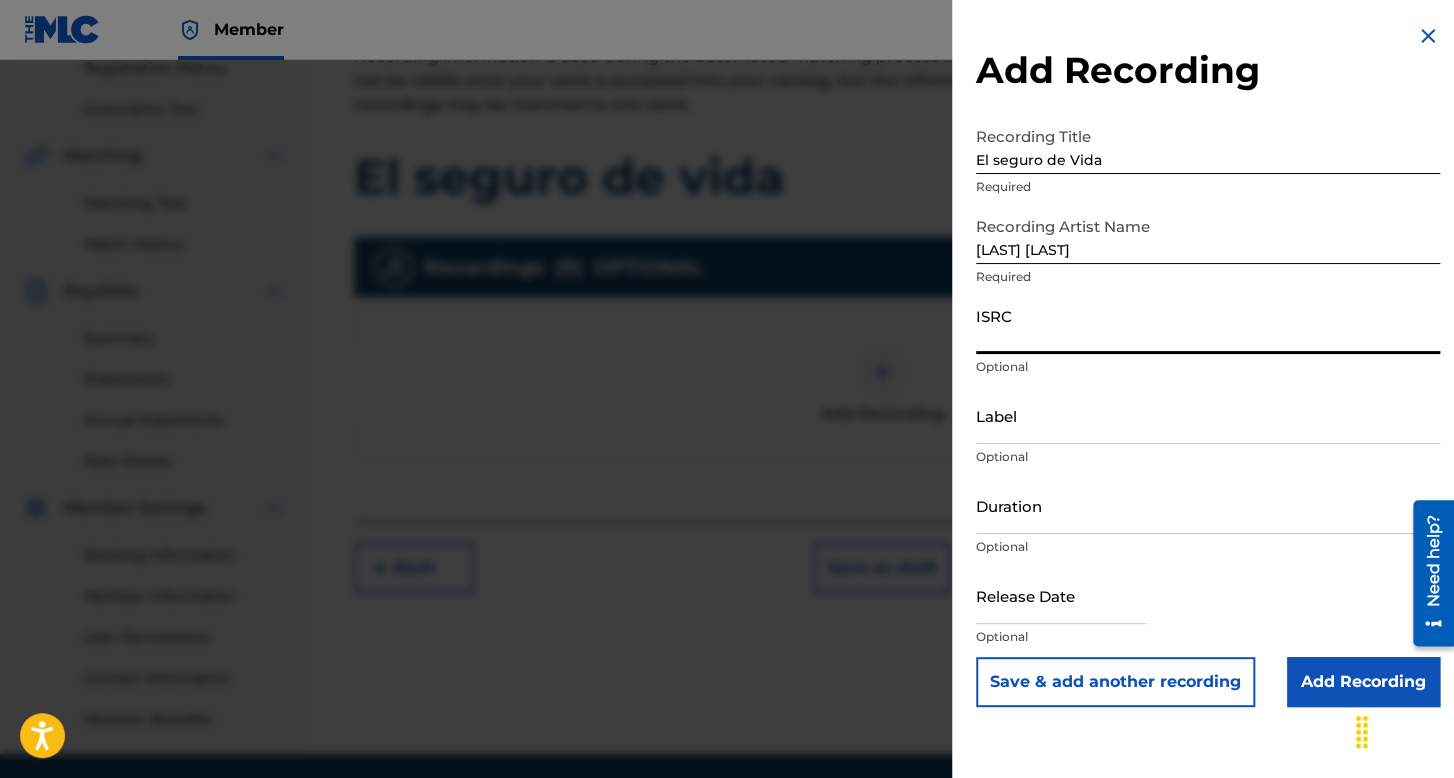 paste on "[ALPHANUMERIC]" 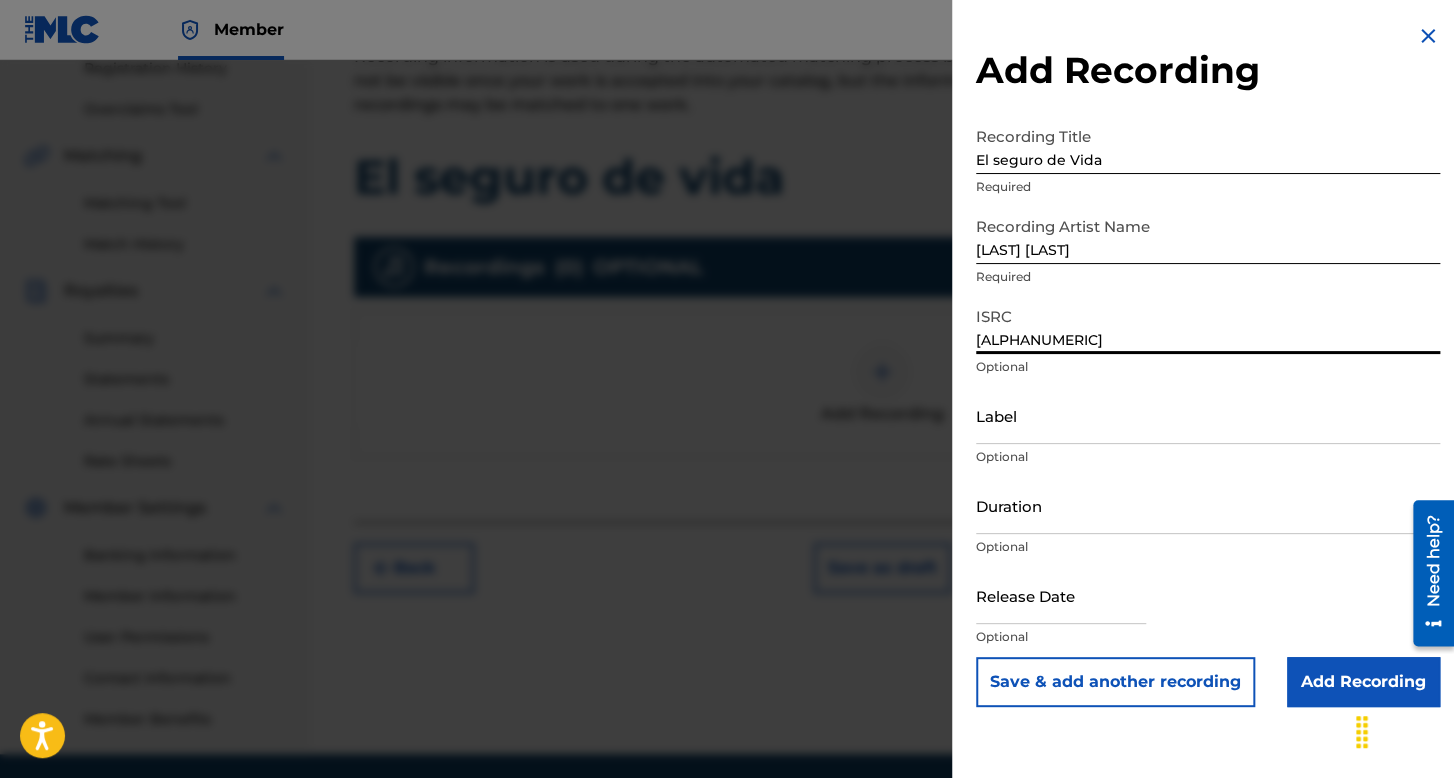 type on "[ALPHANUMERIC]" 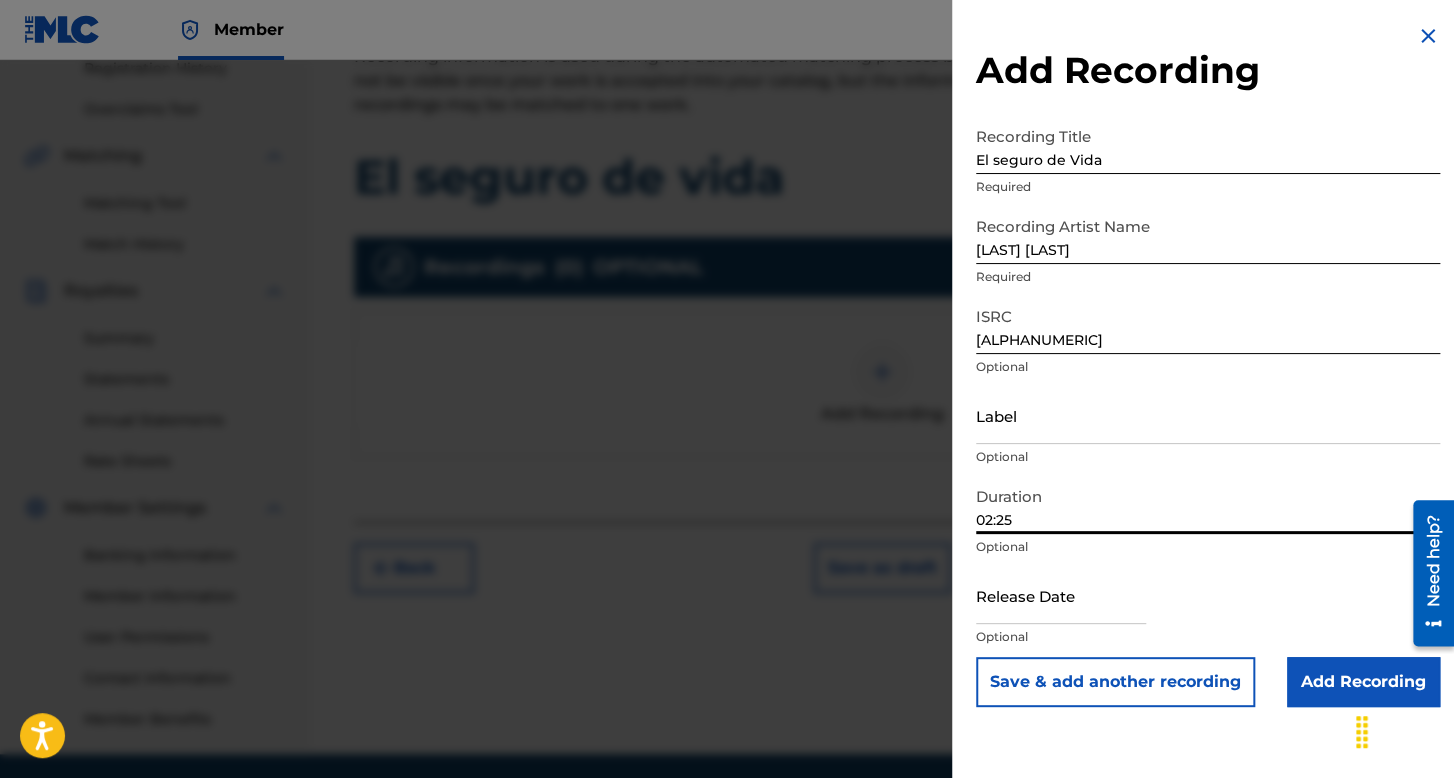 type on "02:25" 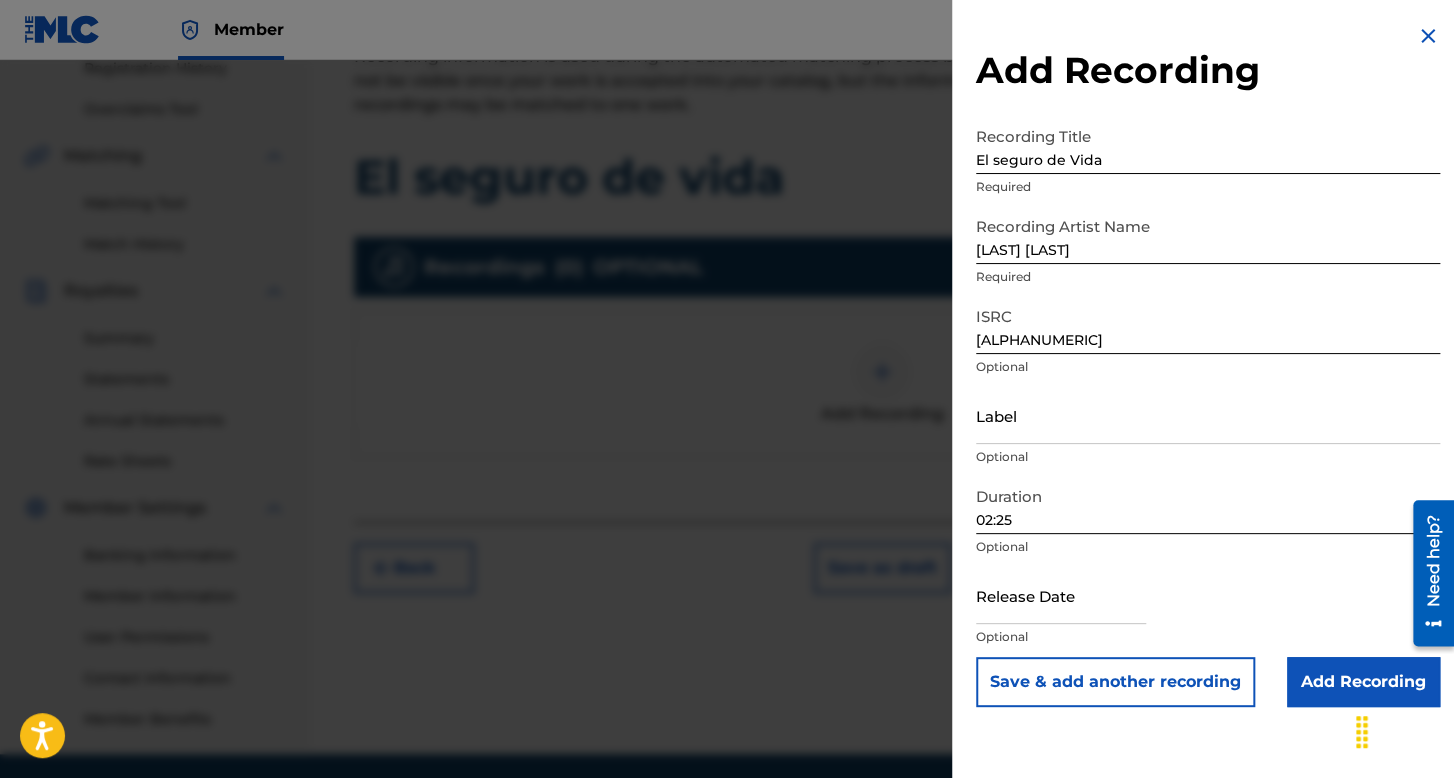 click on "Optional" at bounding box center (1208, 637) 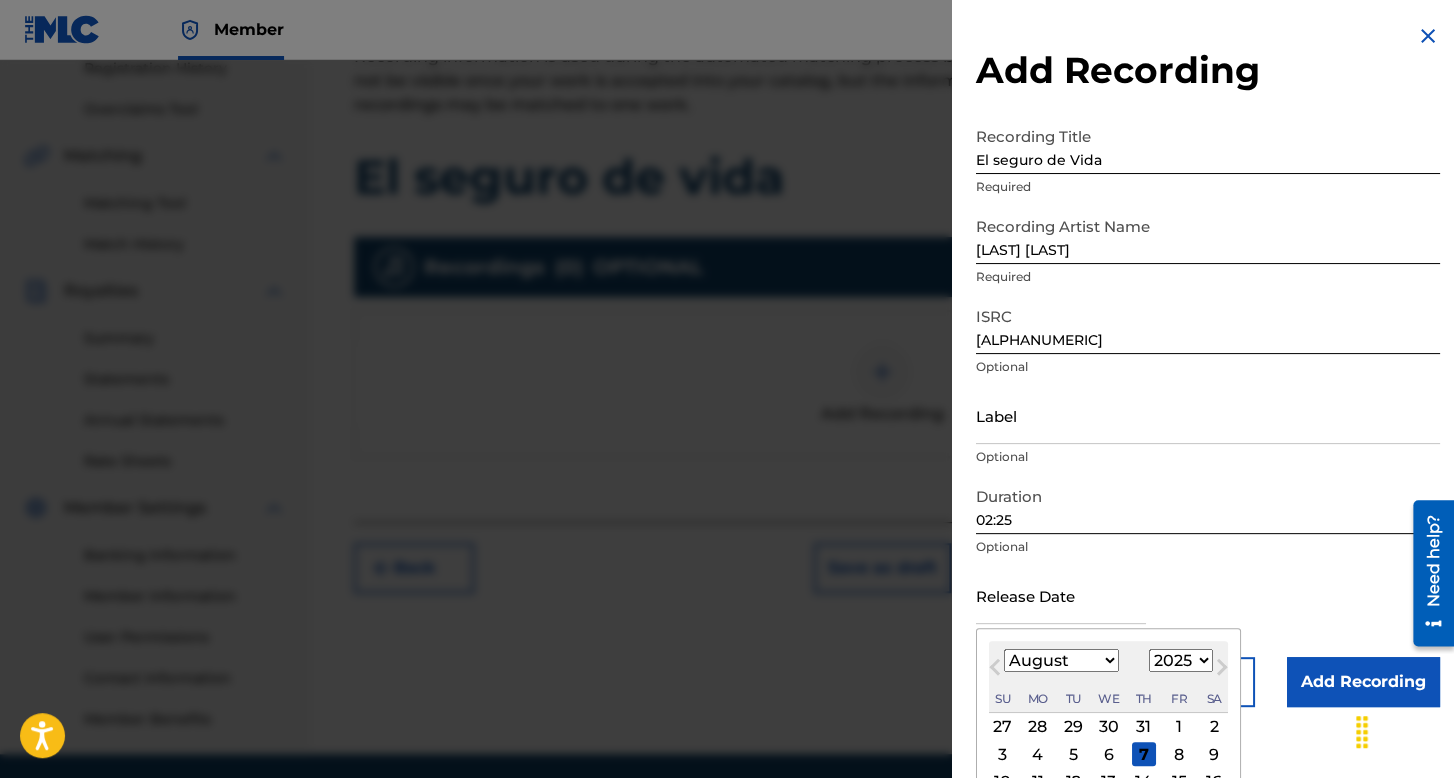 scroll, scrollTop: 139, scrollLeft: 0, axis: vertical 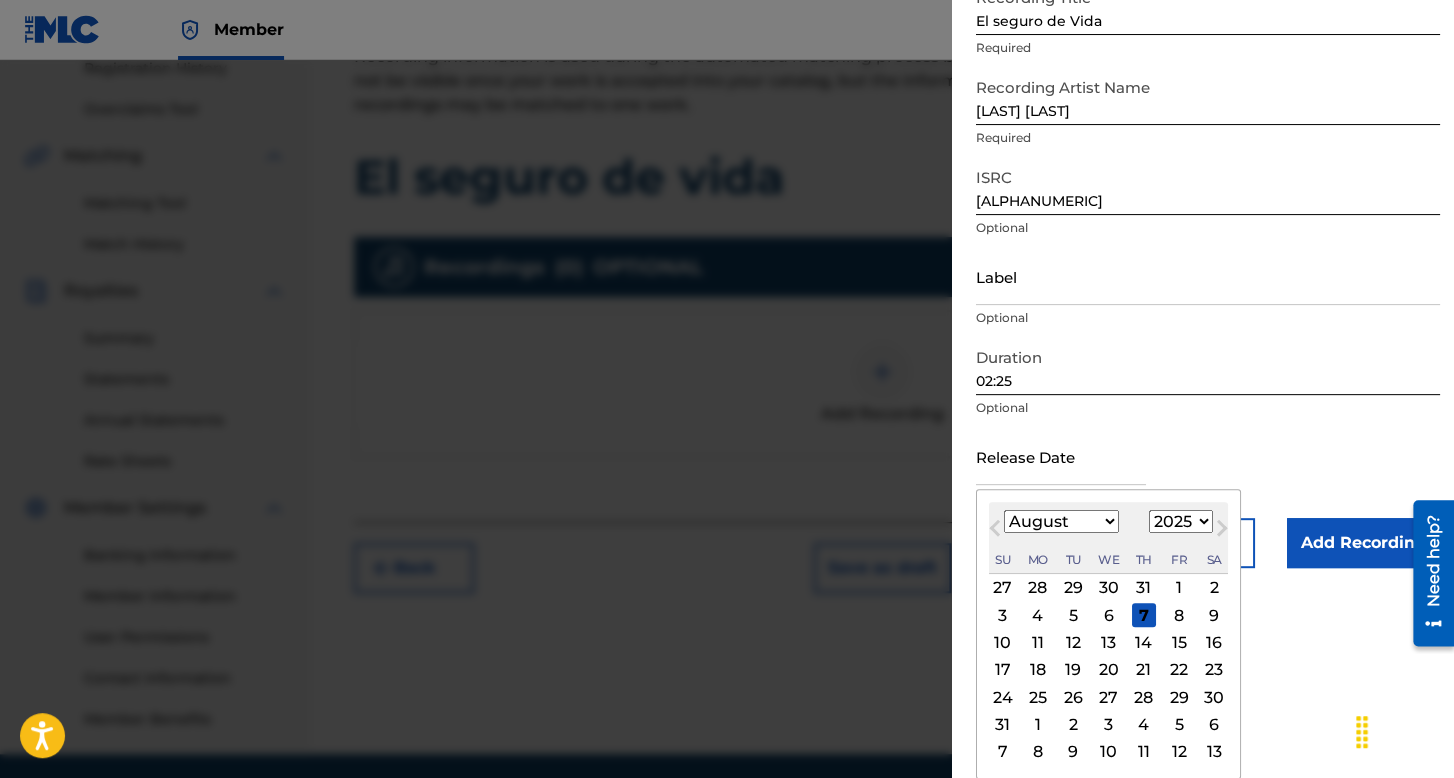 click on "January February March April May June July August September October November December" at bounding box center (1061, 521) 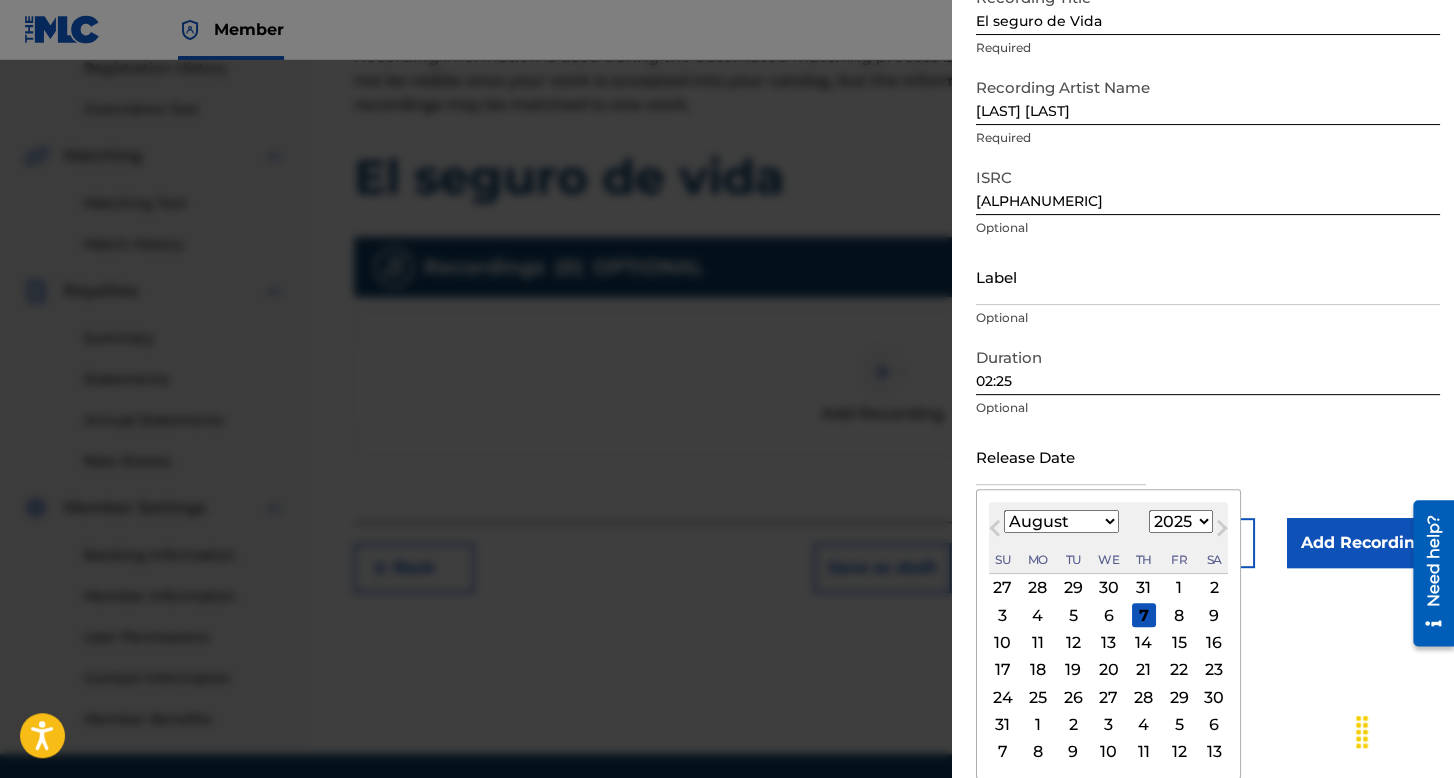 select on "4" 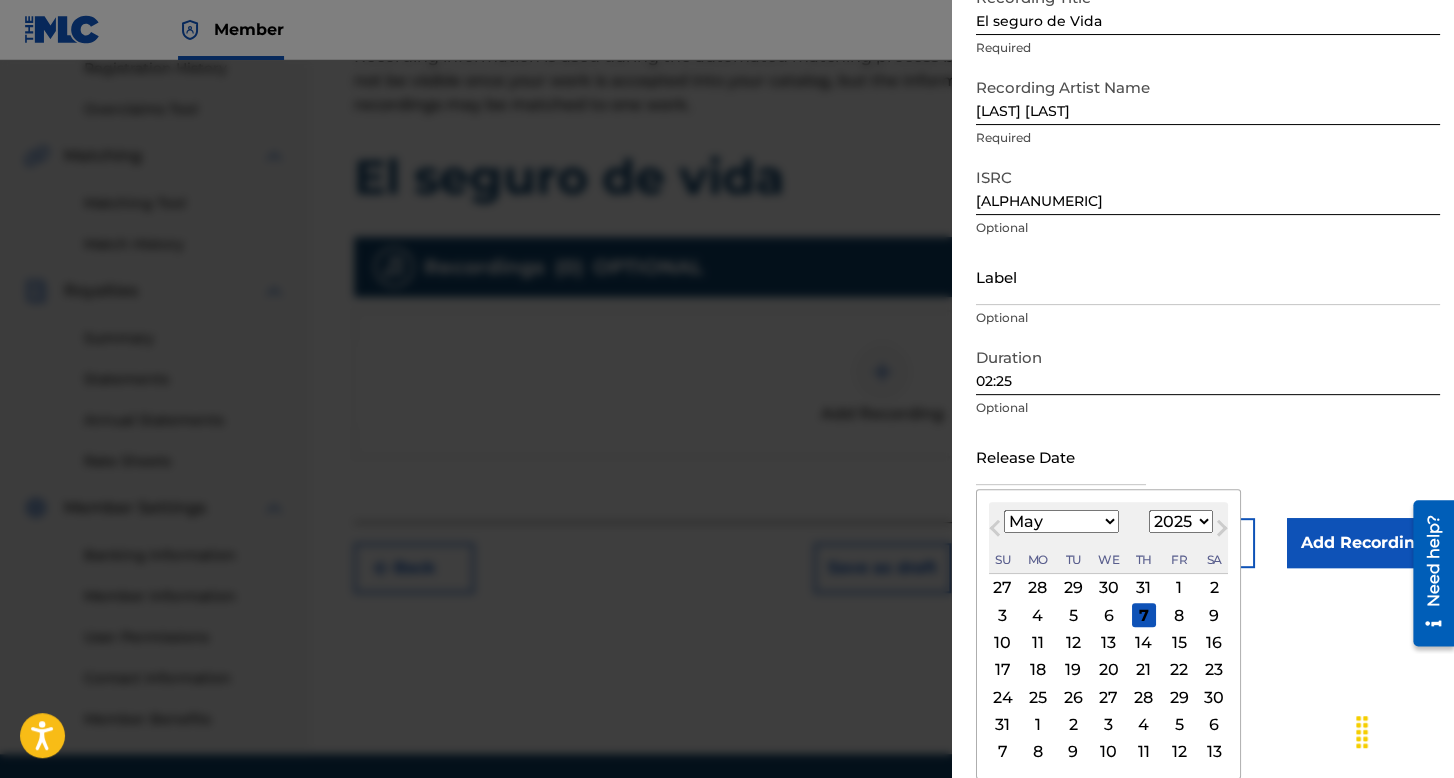 click on "January February March April May June July August September October November December" at bounding box center [1061, 521] 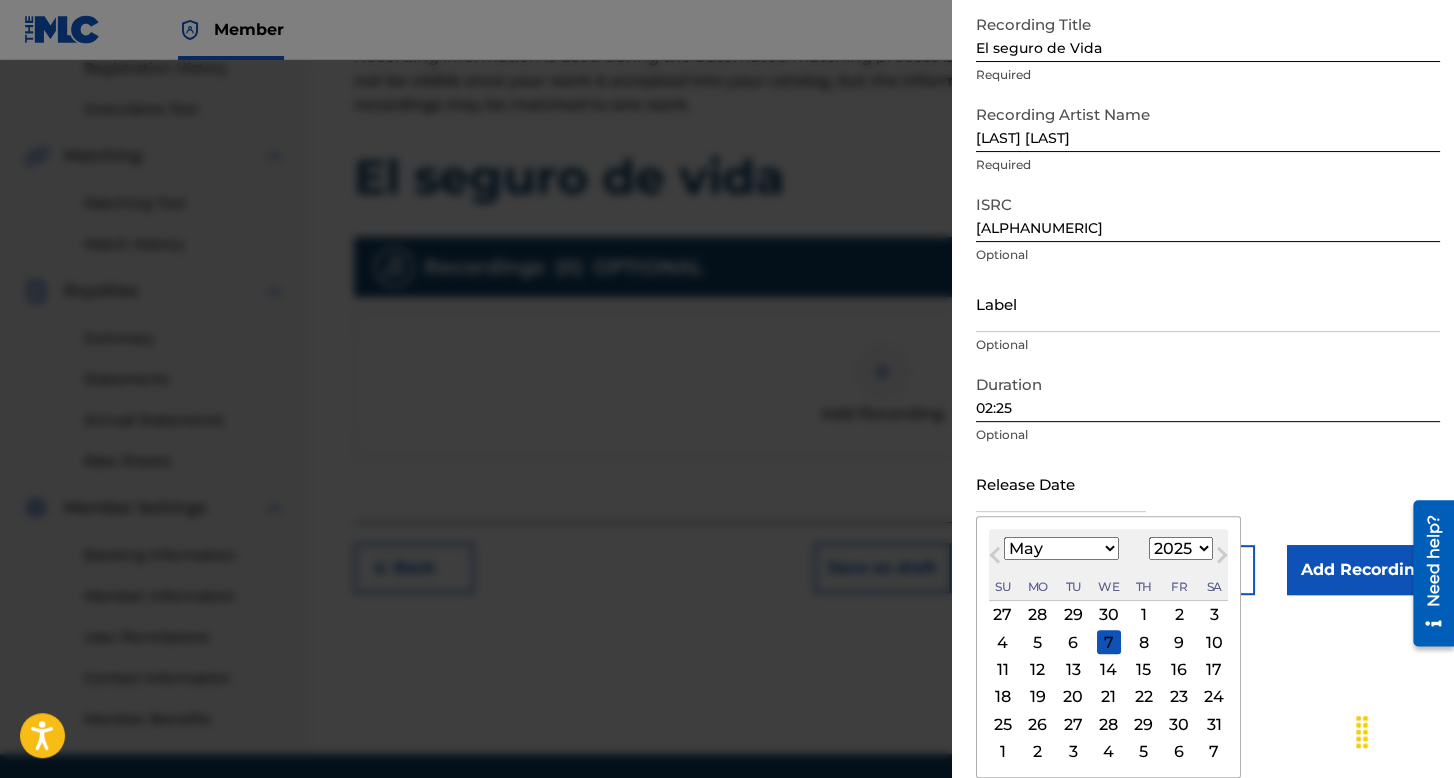scroll, scrollTop: 112, scrollLeft: 0, axis: vertical 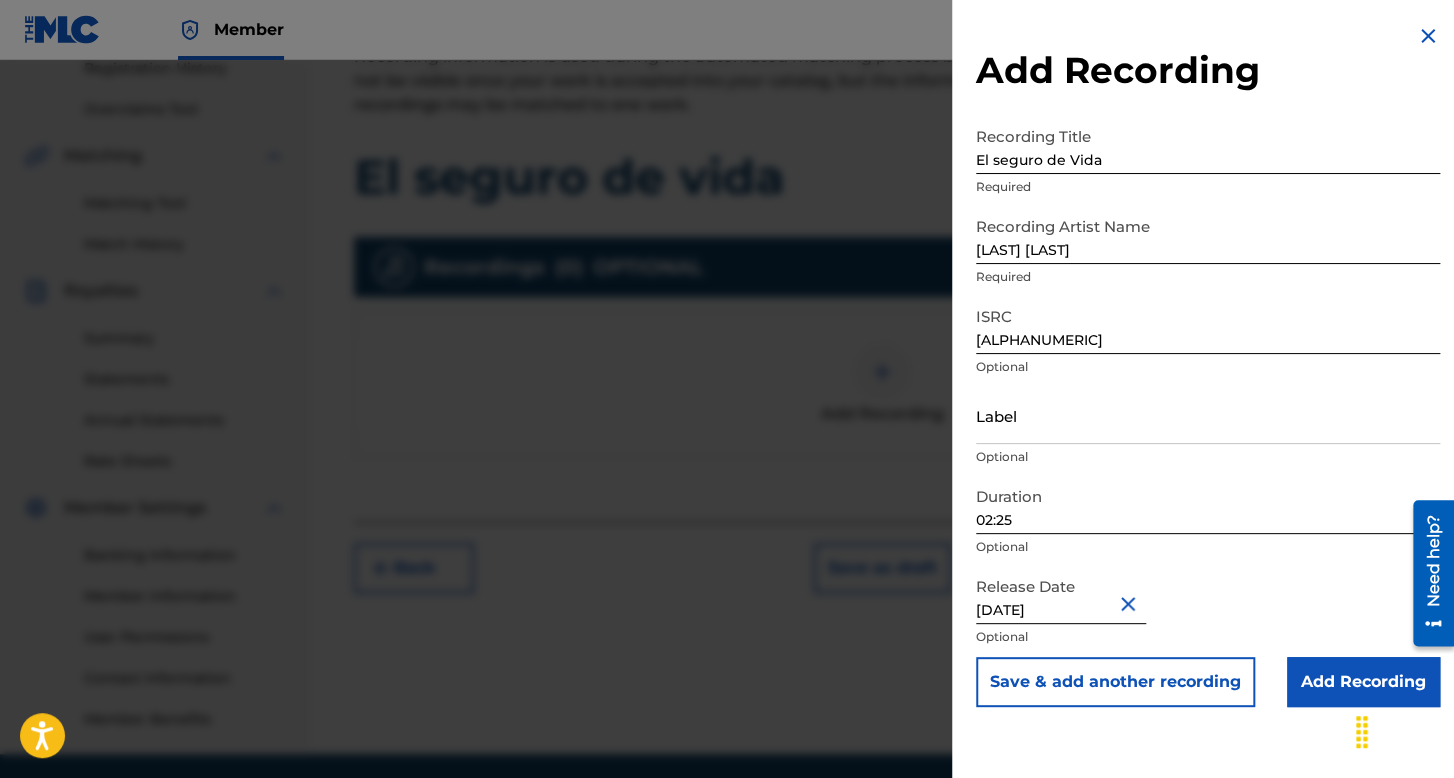 click on "Add Recording" at bounding box center (1363, 682) 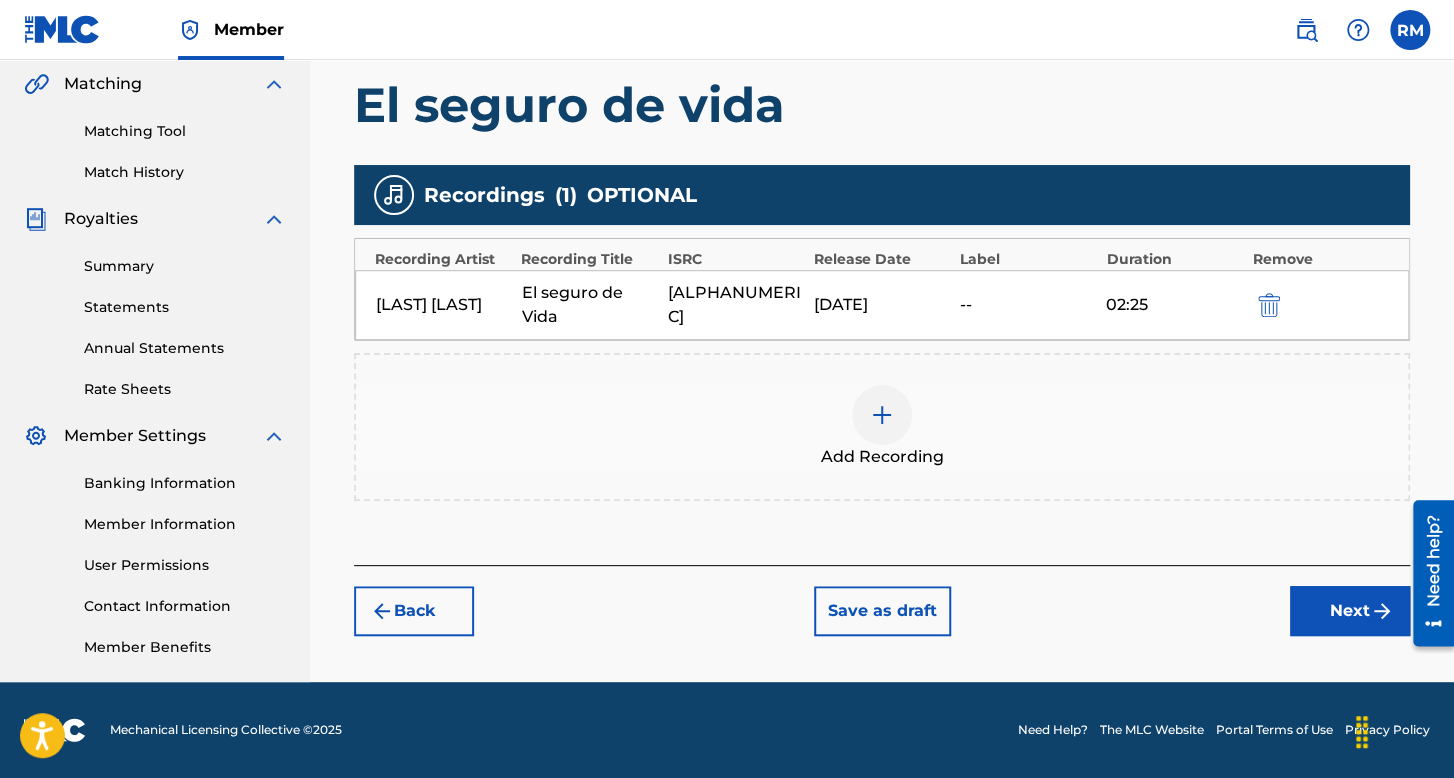 click on "Next" at bounding box center [1350, 611] 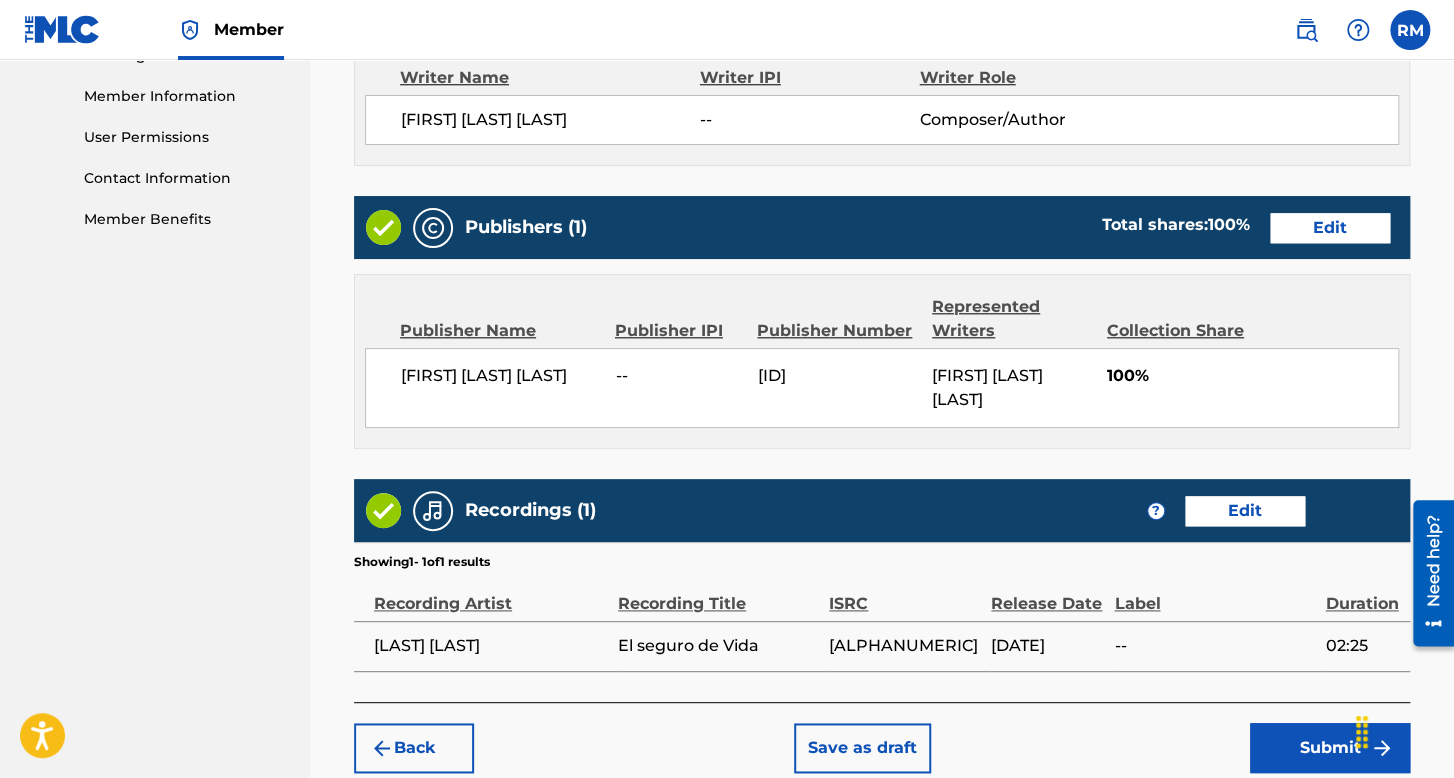 scroll, scrollTop: 994, scrollLeft: 0, axis: vertical 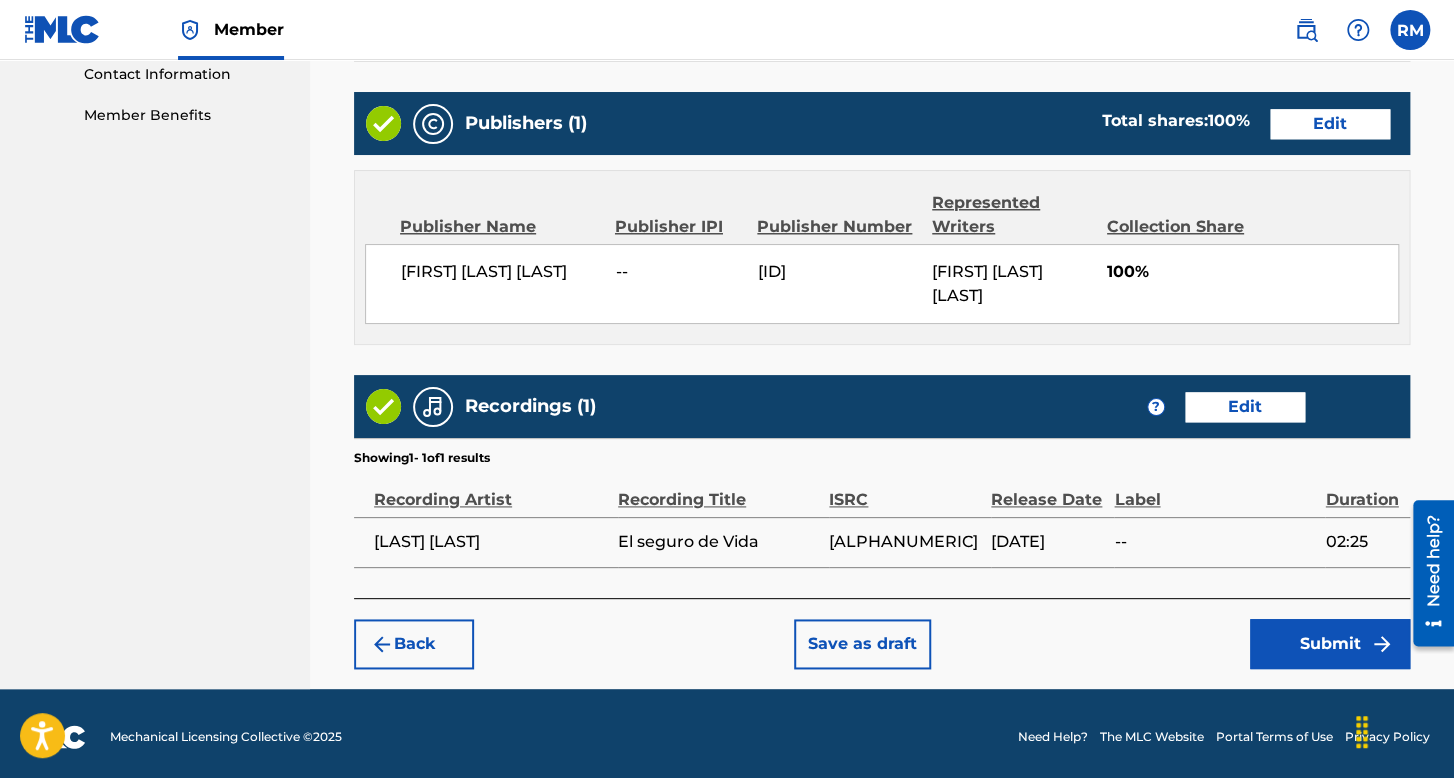 click on "Back Save as draft Submit" at bounding box center [882, 633] 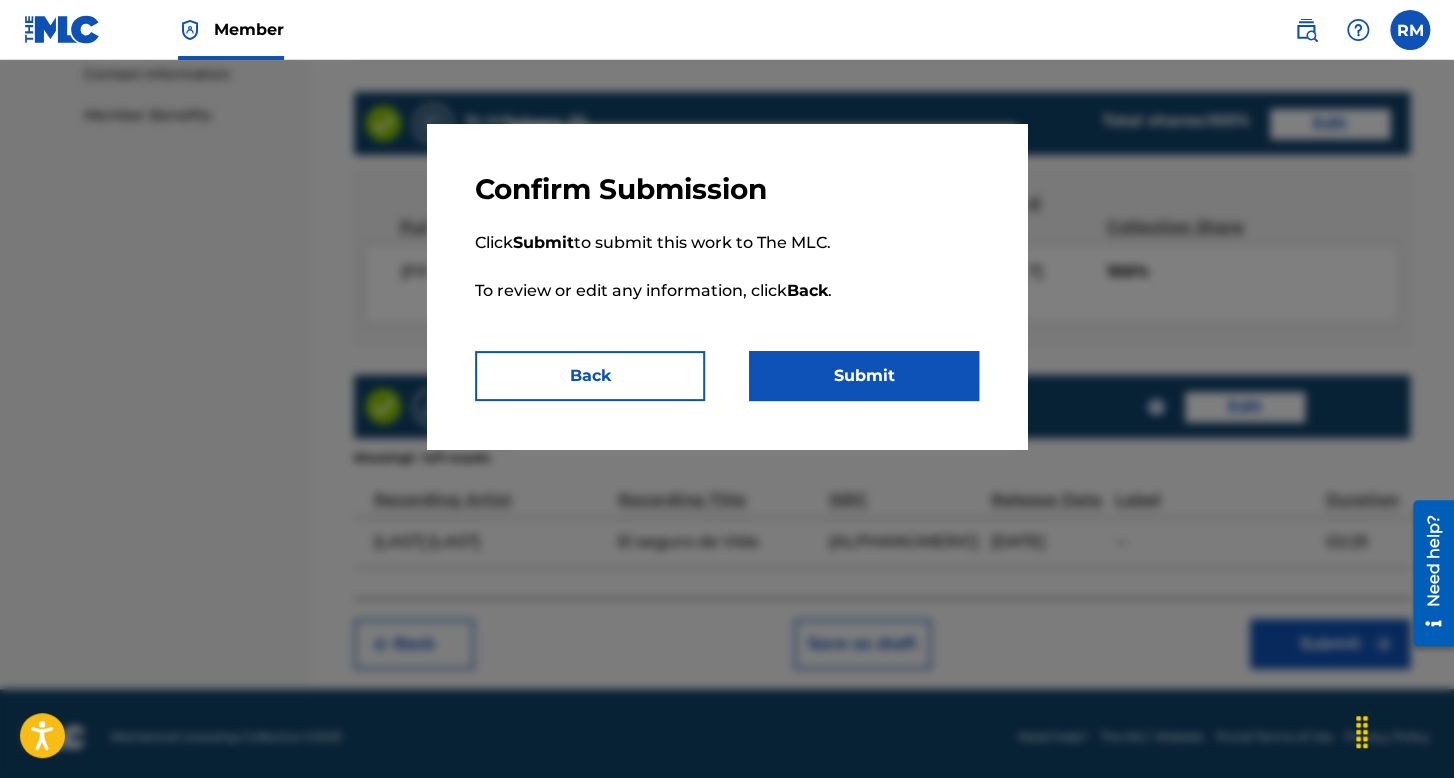 click on "Submit" at bounding box center [864, 376] 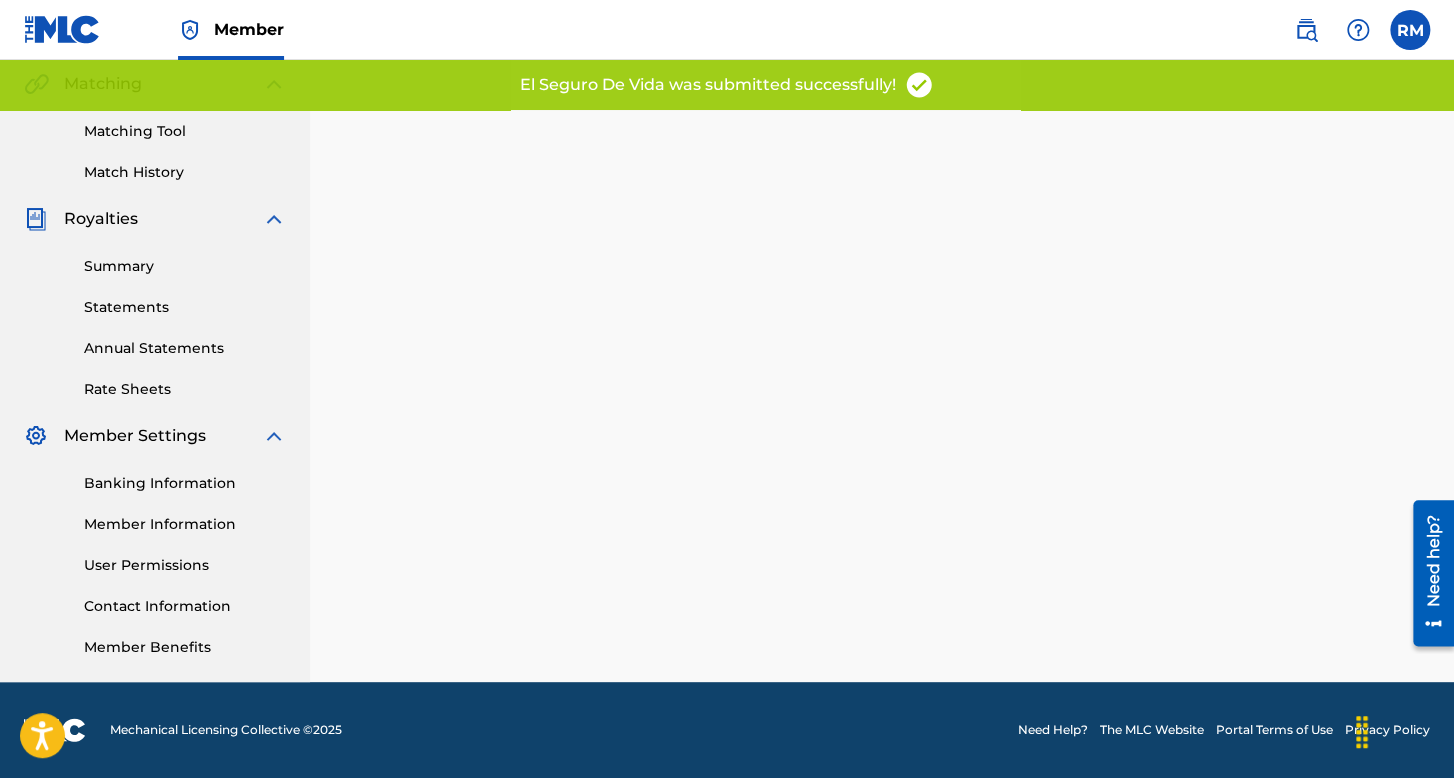 scroll, scrollTop: 0, scrollLeft: 0, axis: both 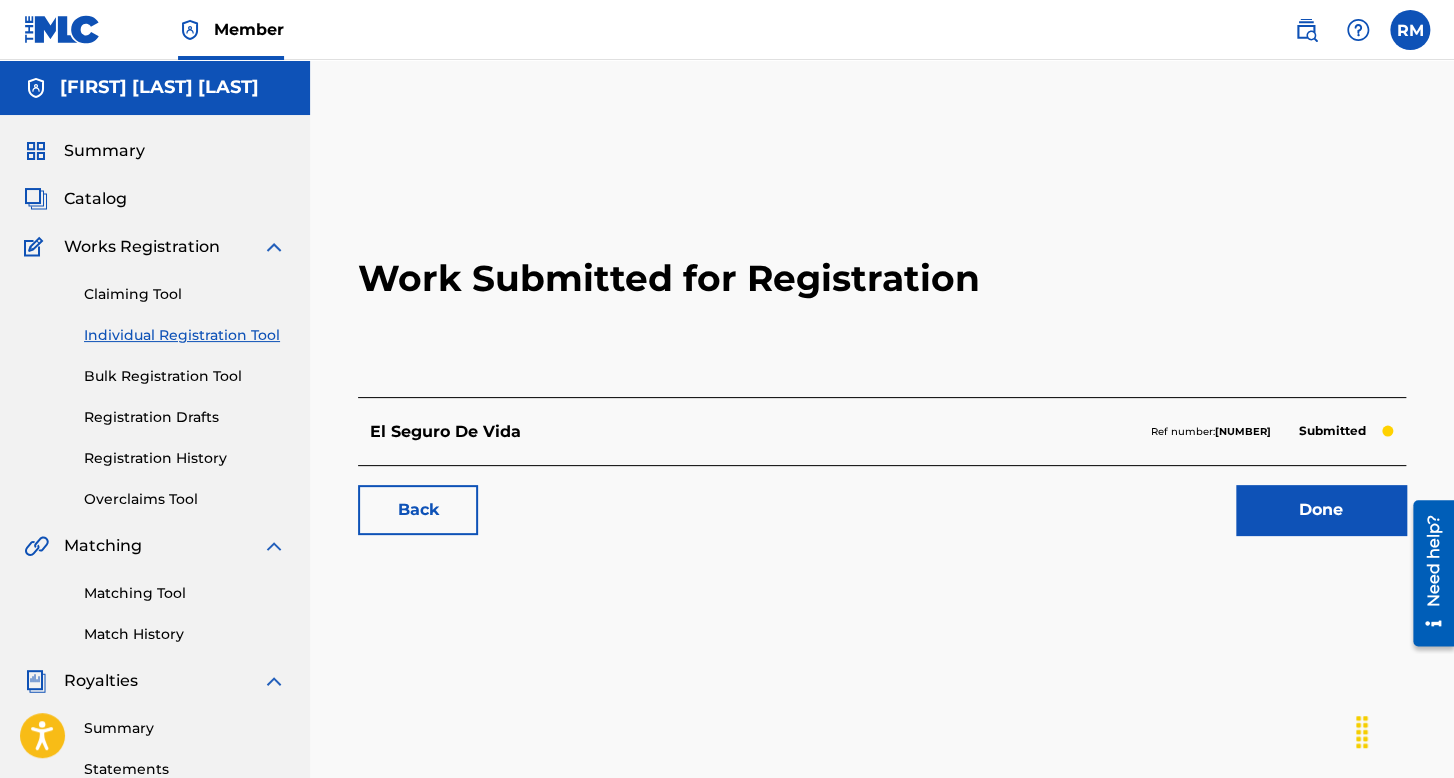 click on "Individual Registration Tool" at bounding box center (185, 335) 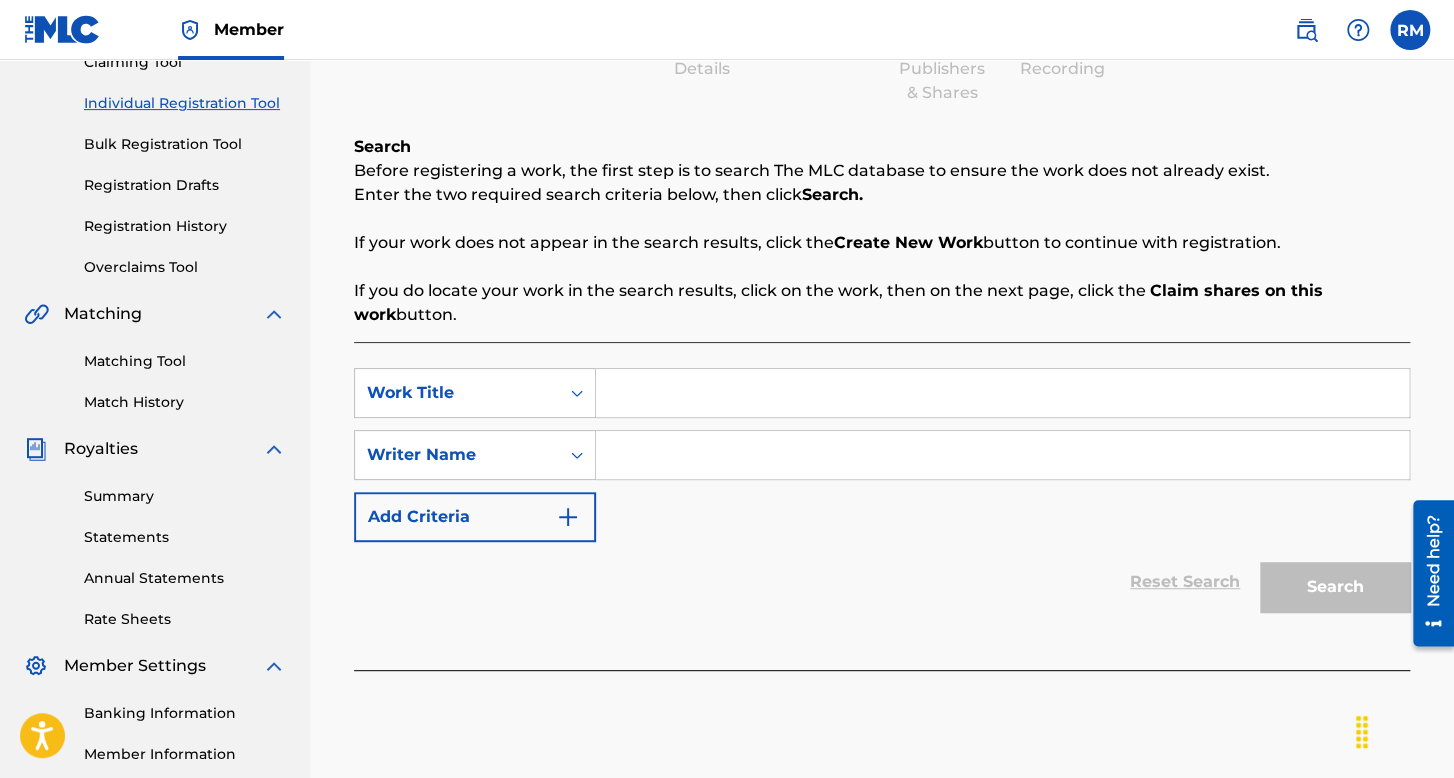 scroll, scrollTop: 300, scrollLeft: 0, axis: vertical 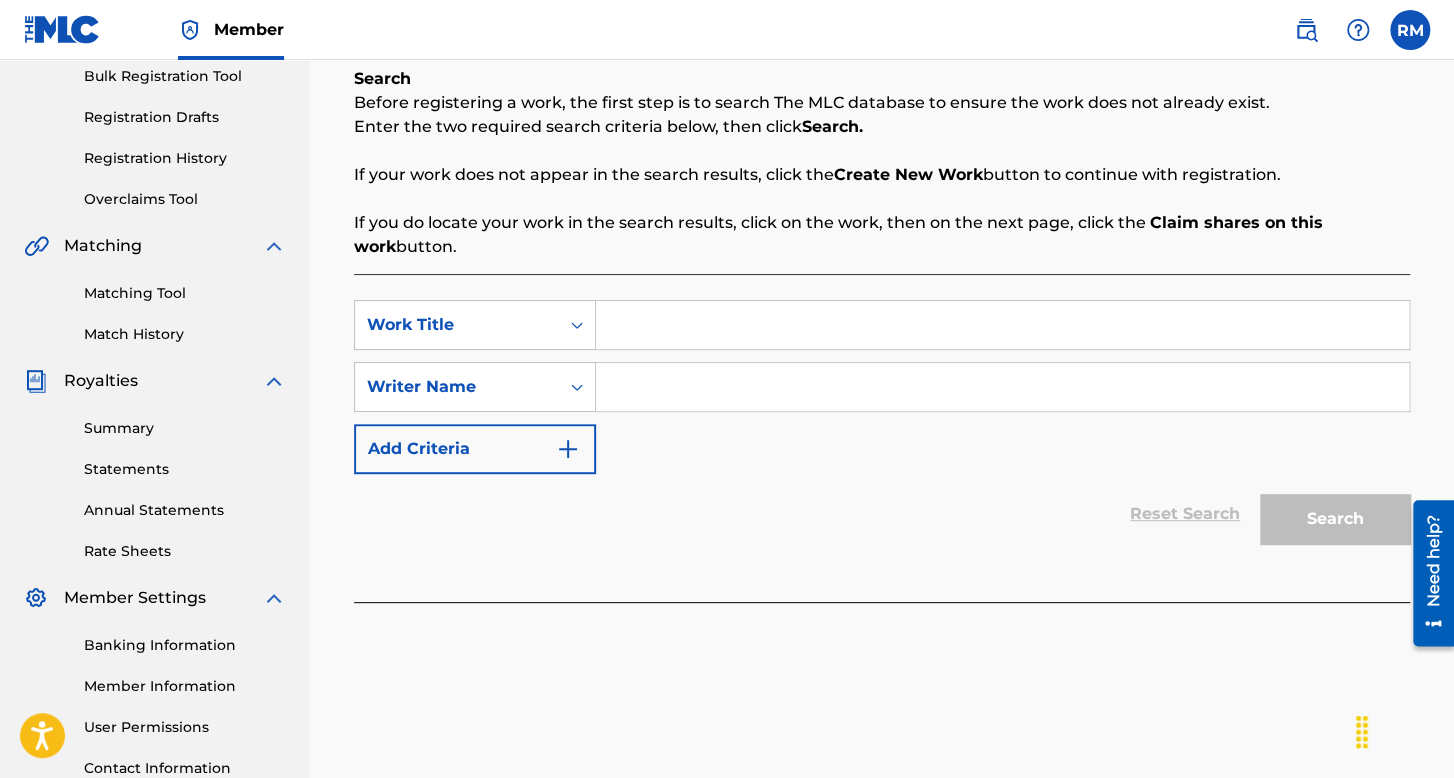 click at bounding box center (1002, 325) 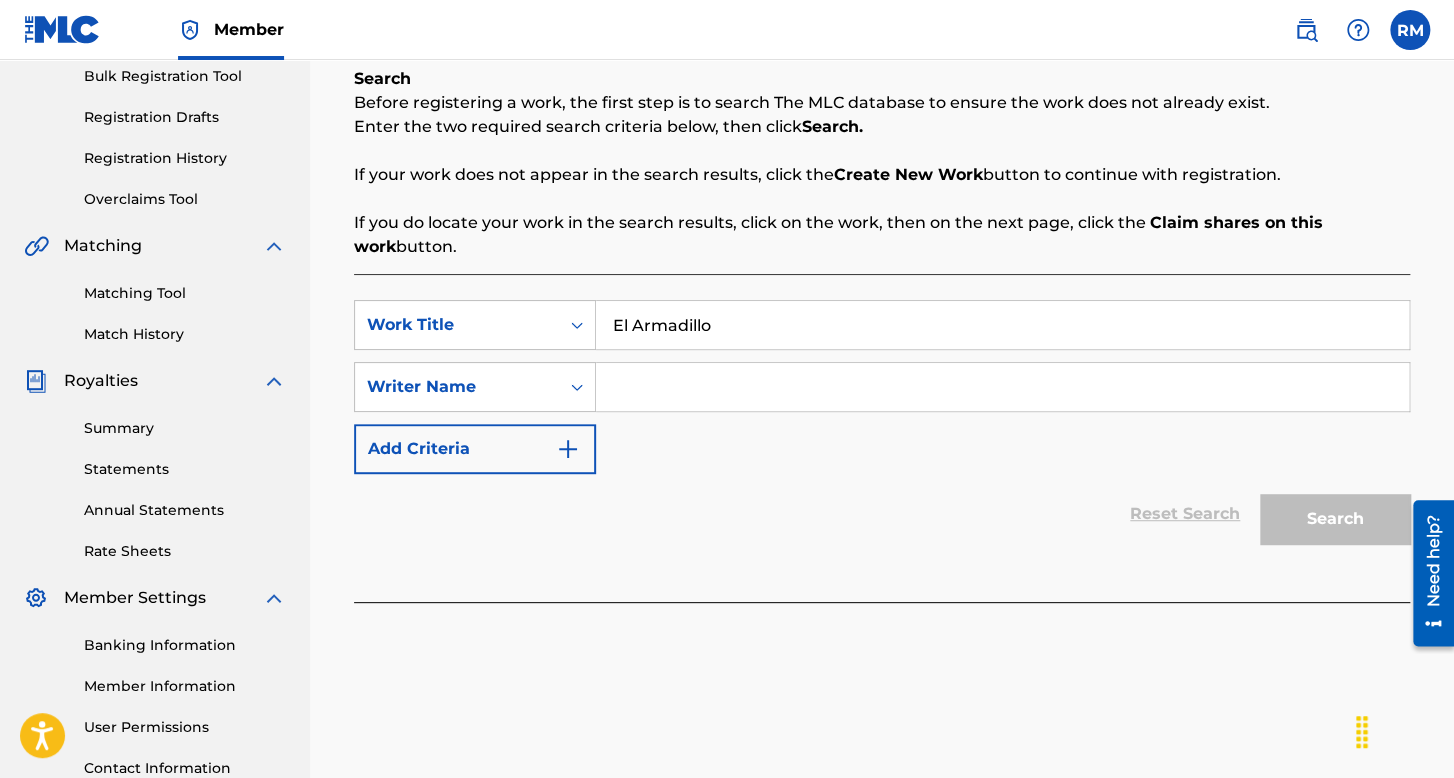 type on "El Armadillo" 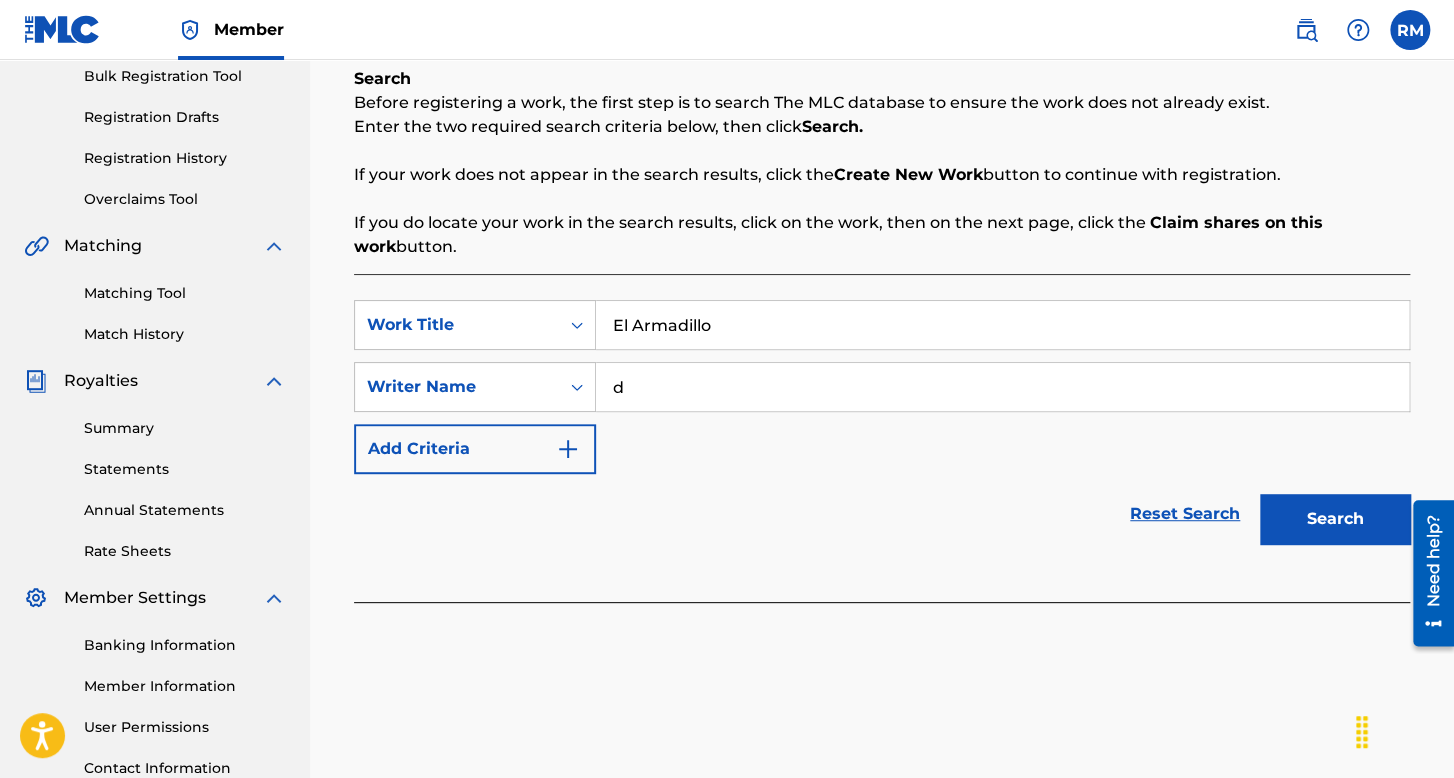 type on "d" 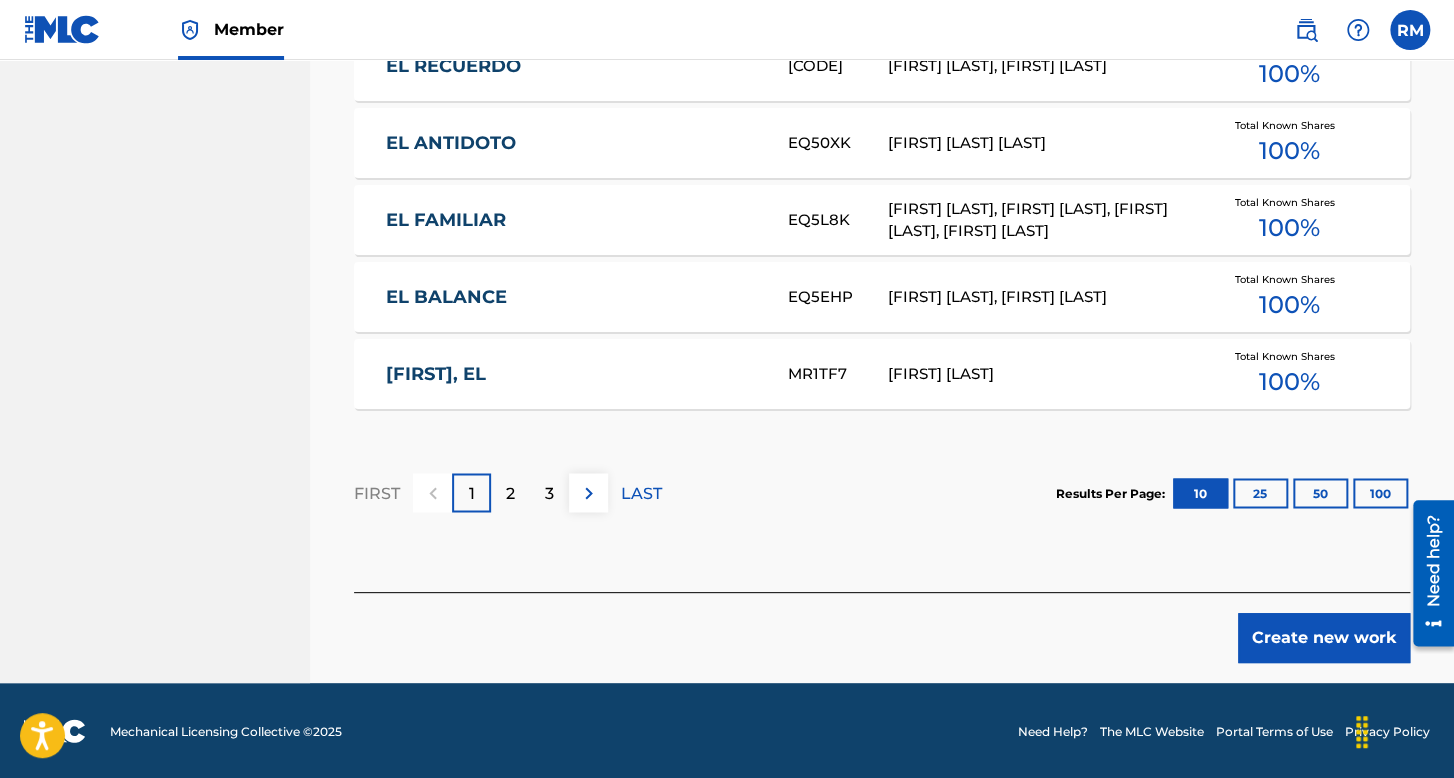 click on "Create new work" at bounding box center (1324, 638) 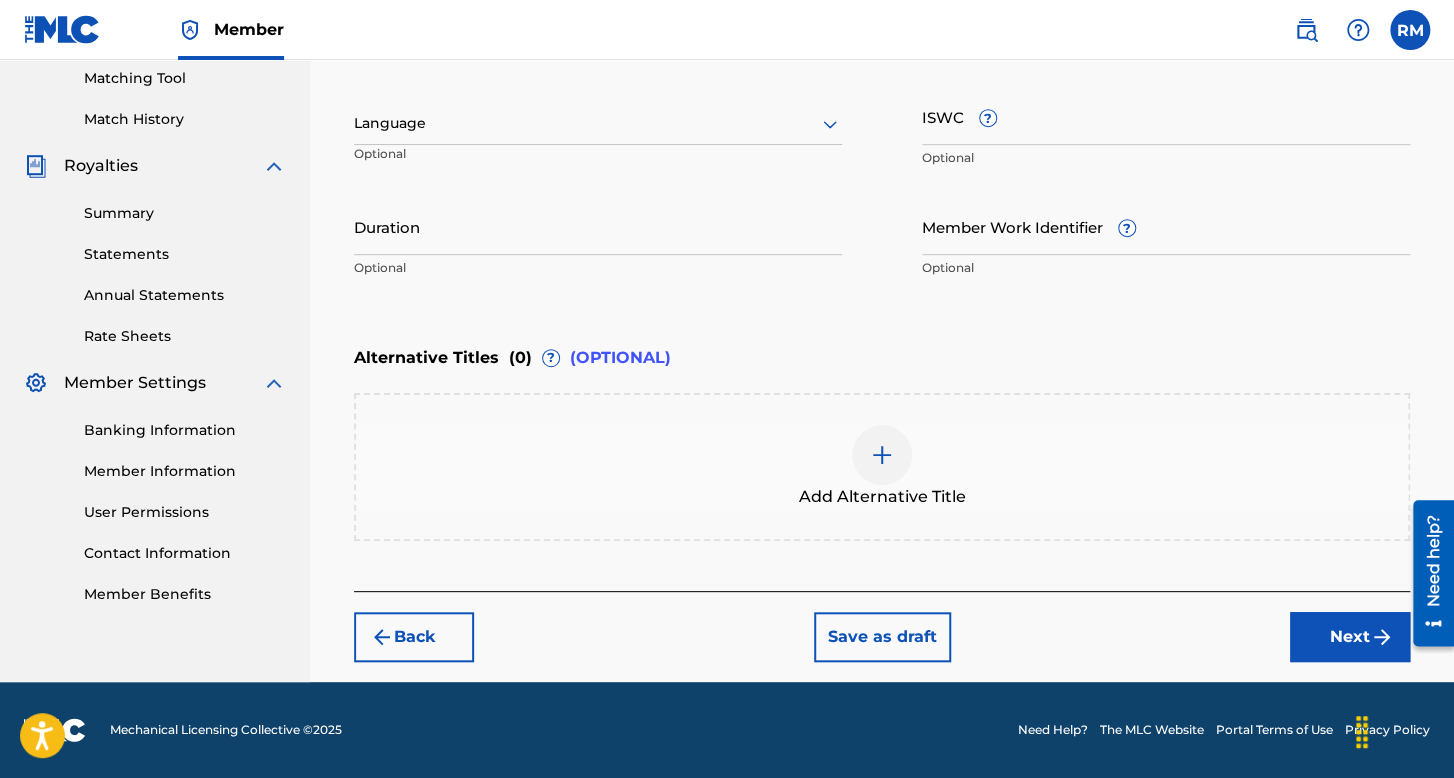 scroll, scrollTop: 513, scrollLeft: 0, axis: vertical 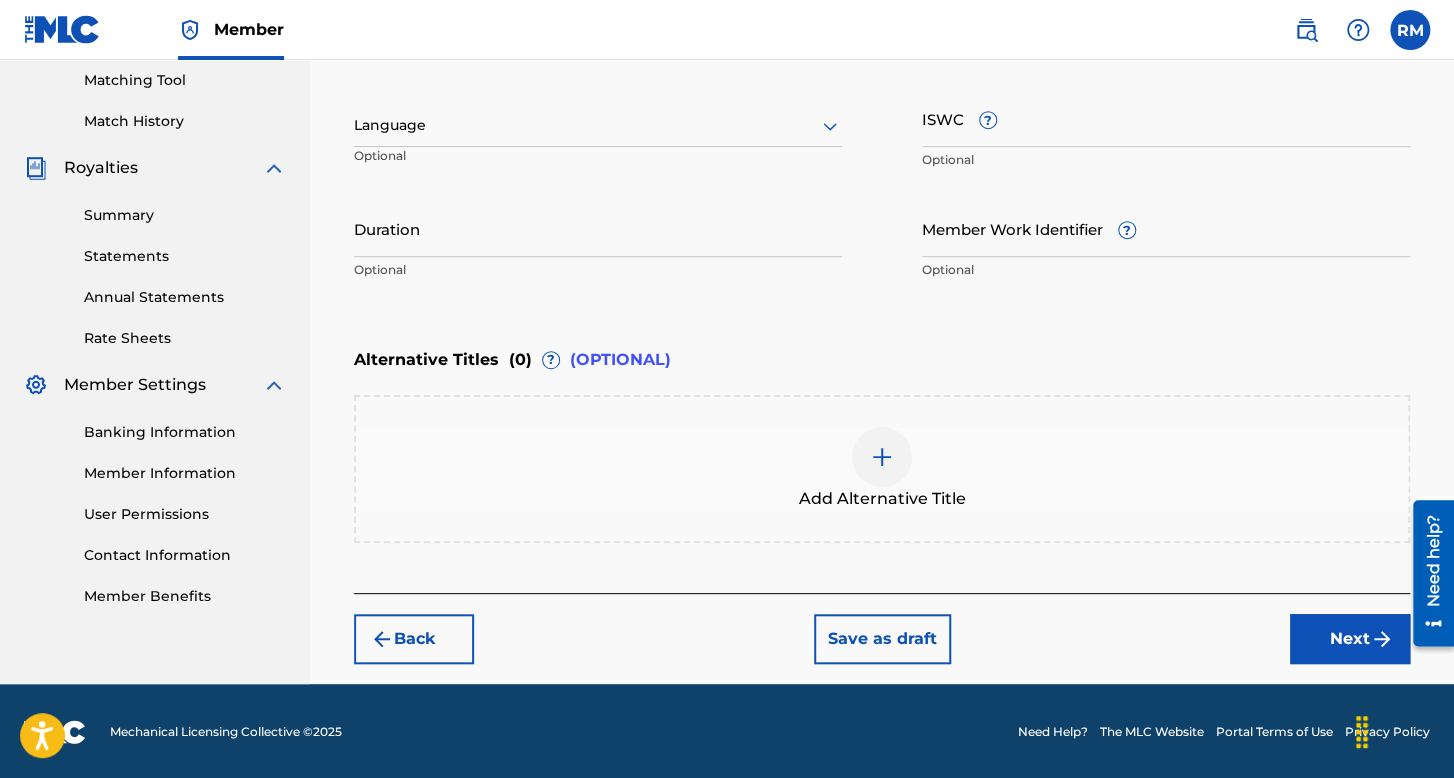 click on "Language" at bounding box center (598, 126) 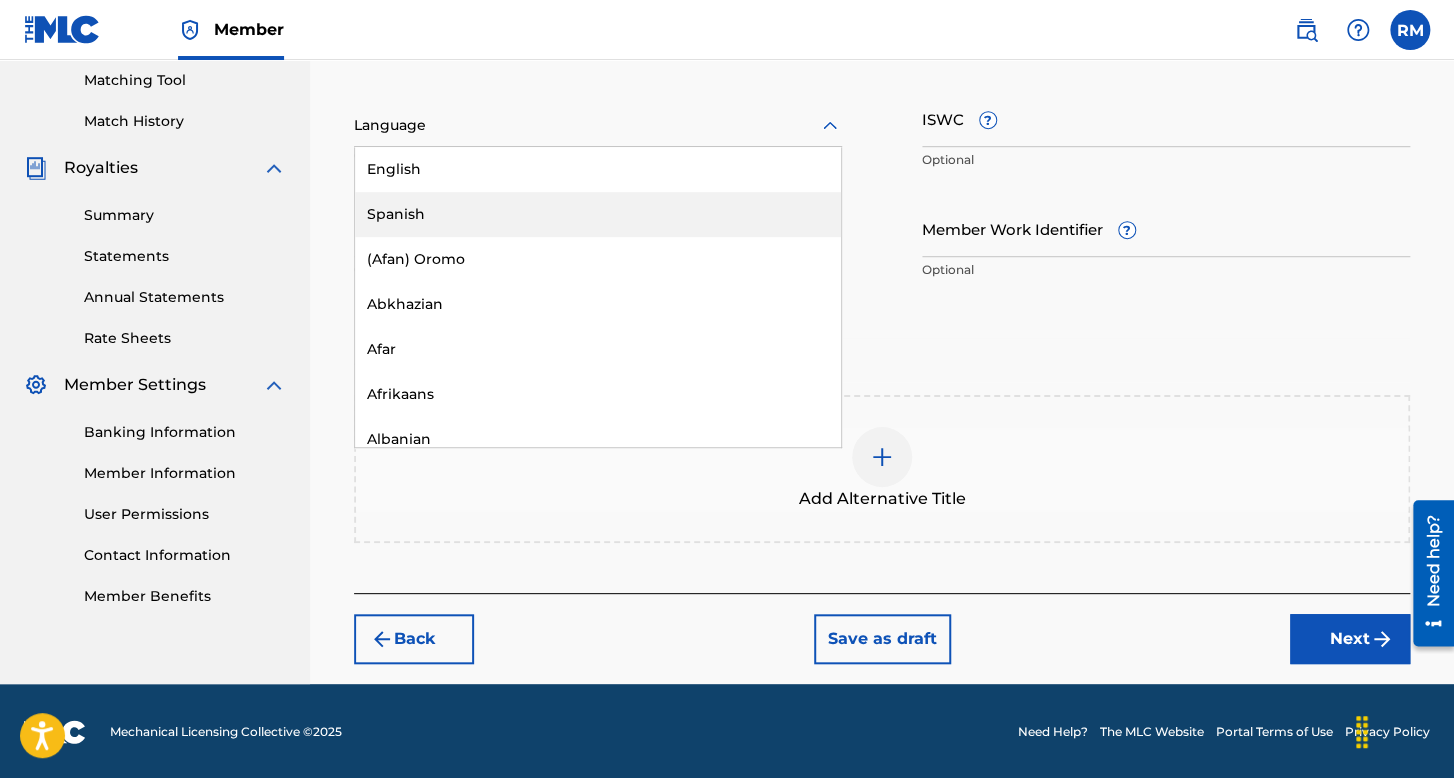 click on "Spanish" at bounding box center (598, 214) 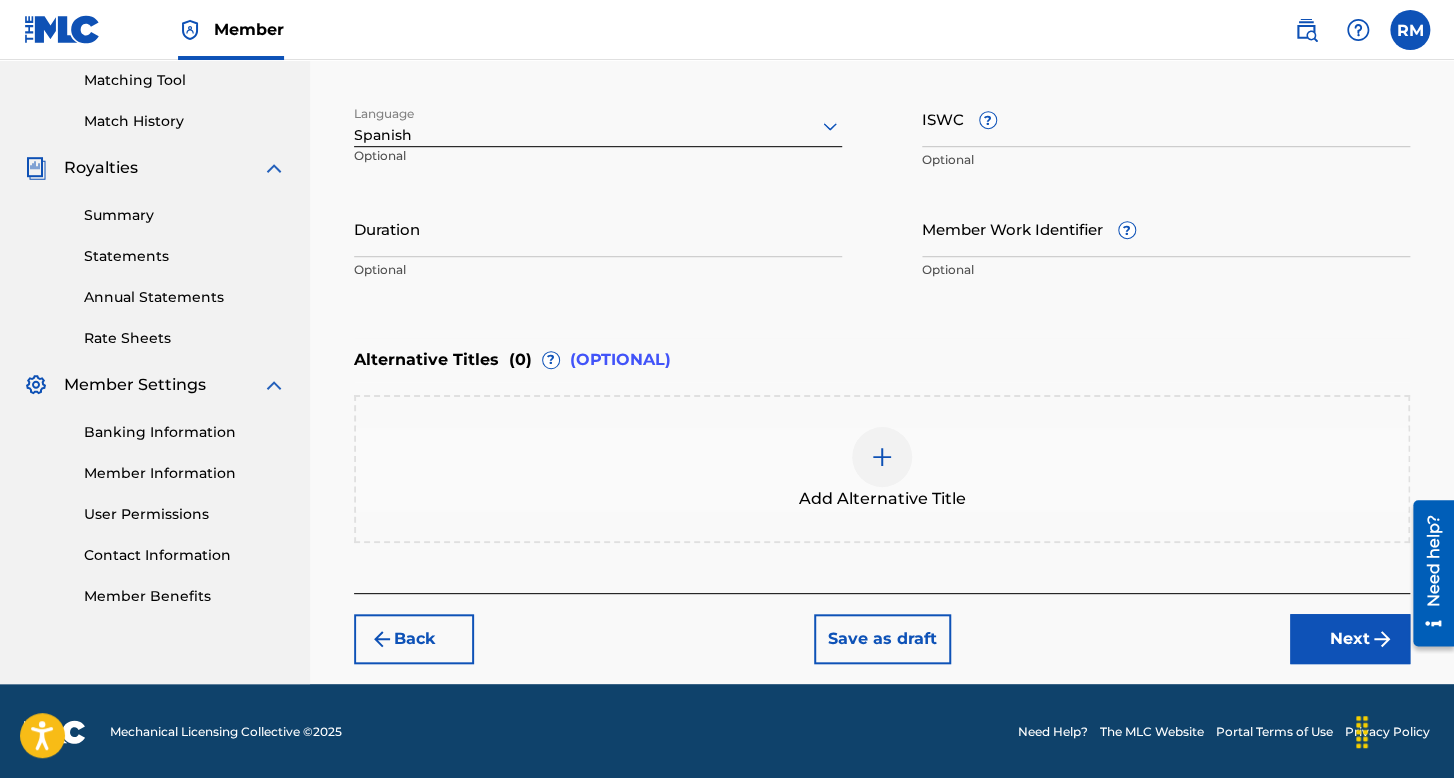 click on "Duration" at bounding box center [598, 228] 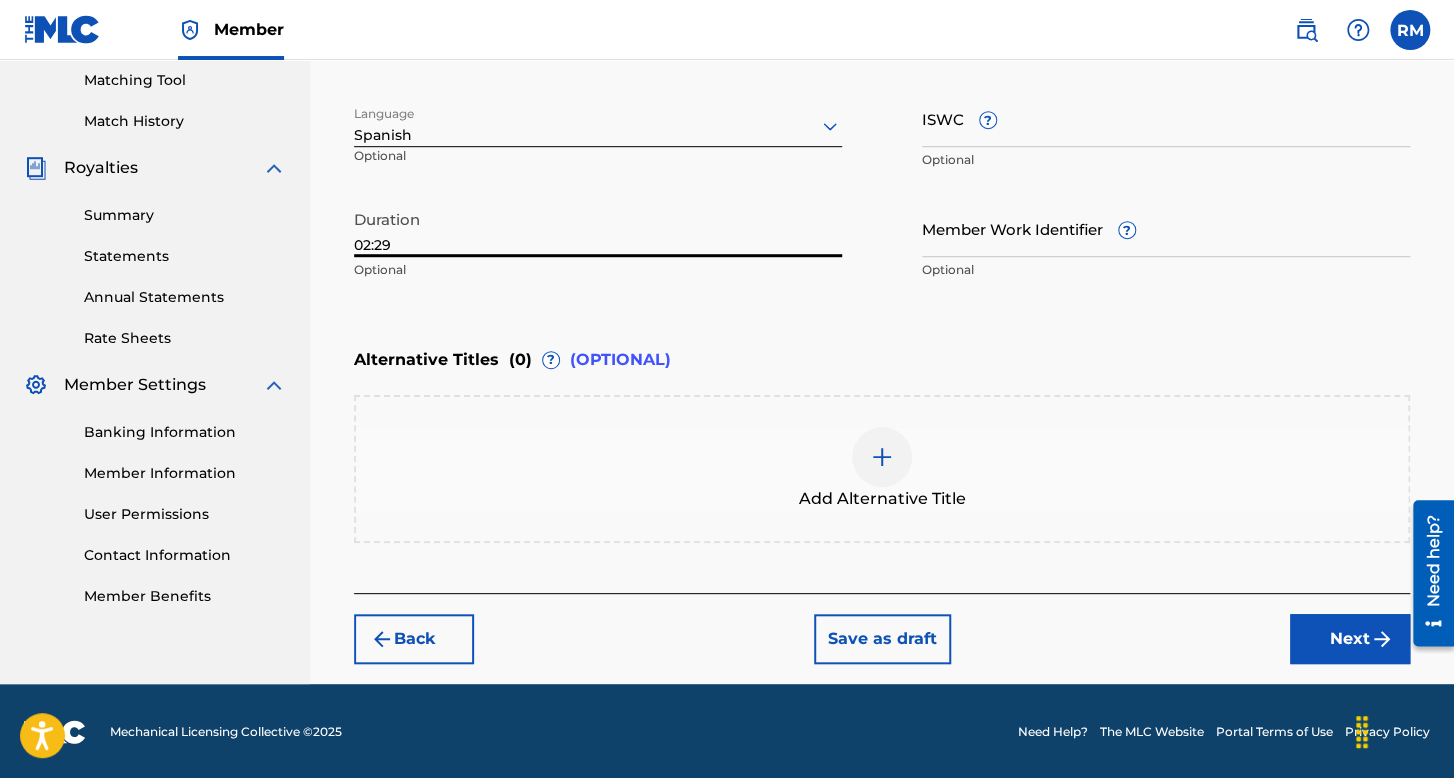 type on "02:29" 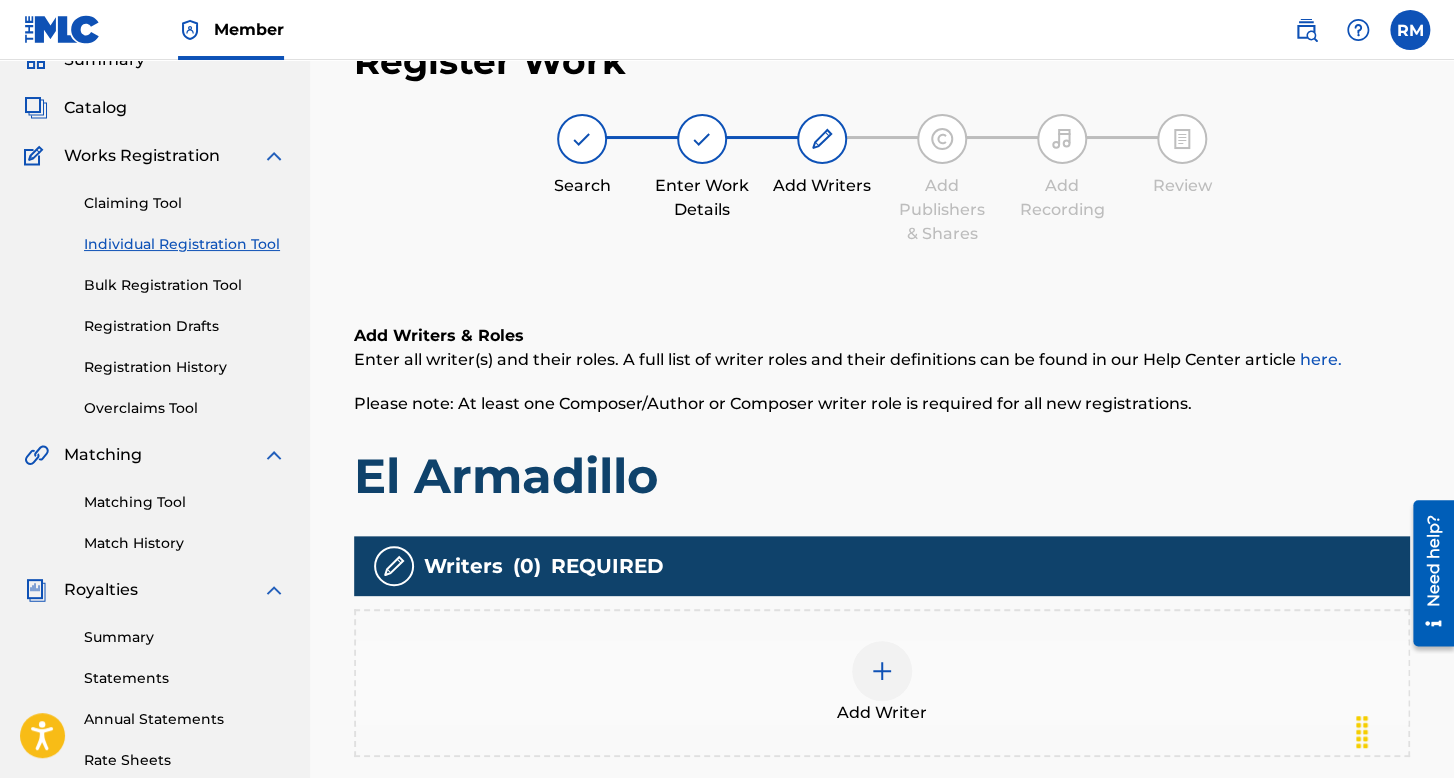 scroll, scrollTop: 424, scrollLeft: 0, axis: vertical 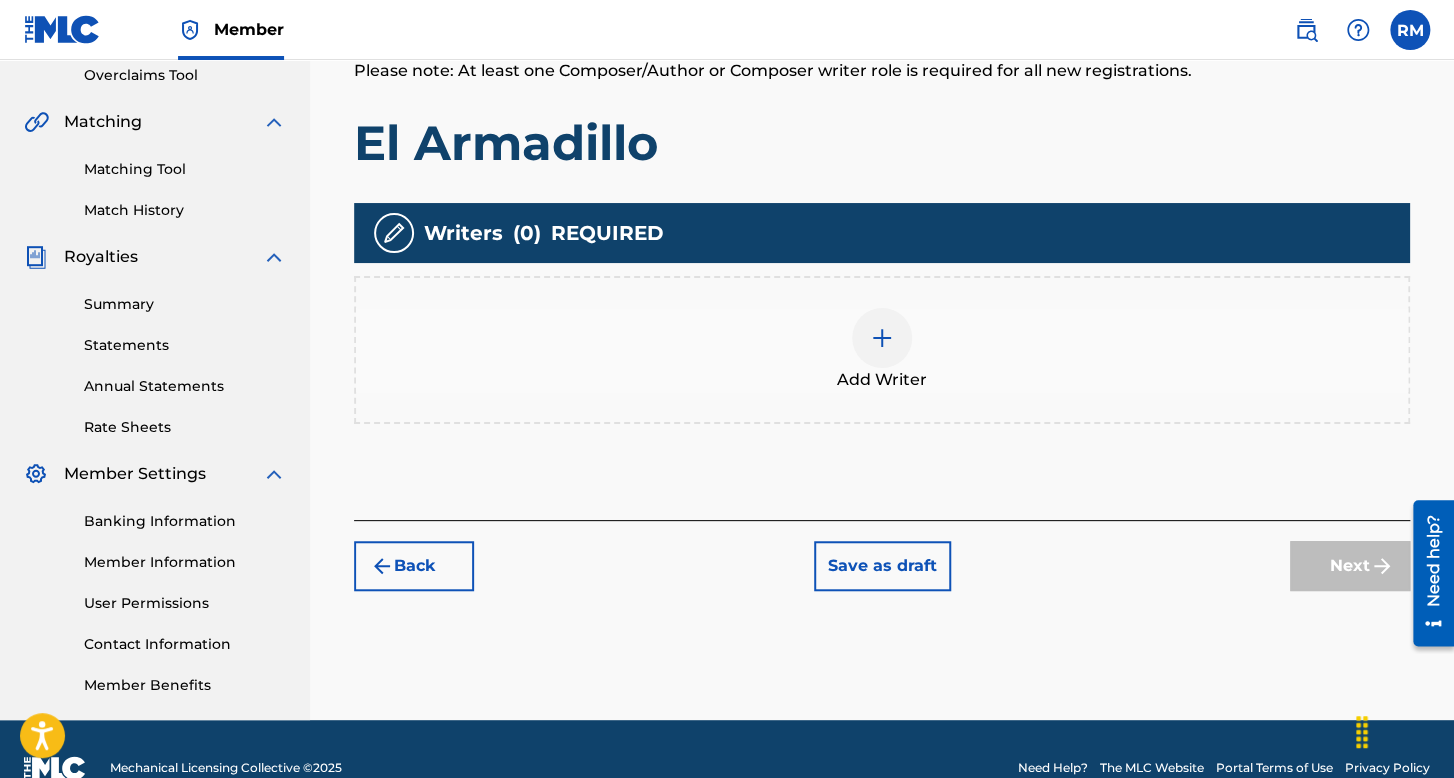 click on "Add Writer" at bounding box center (882, 380) 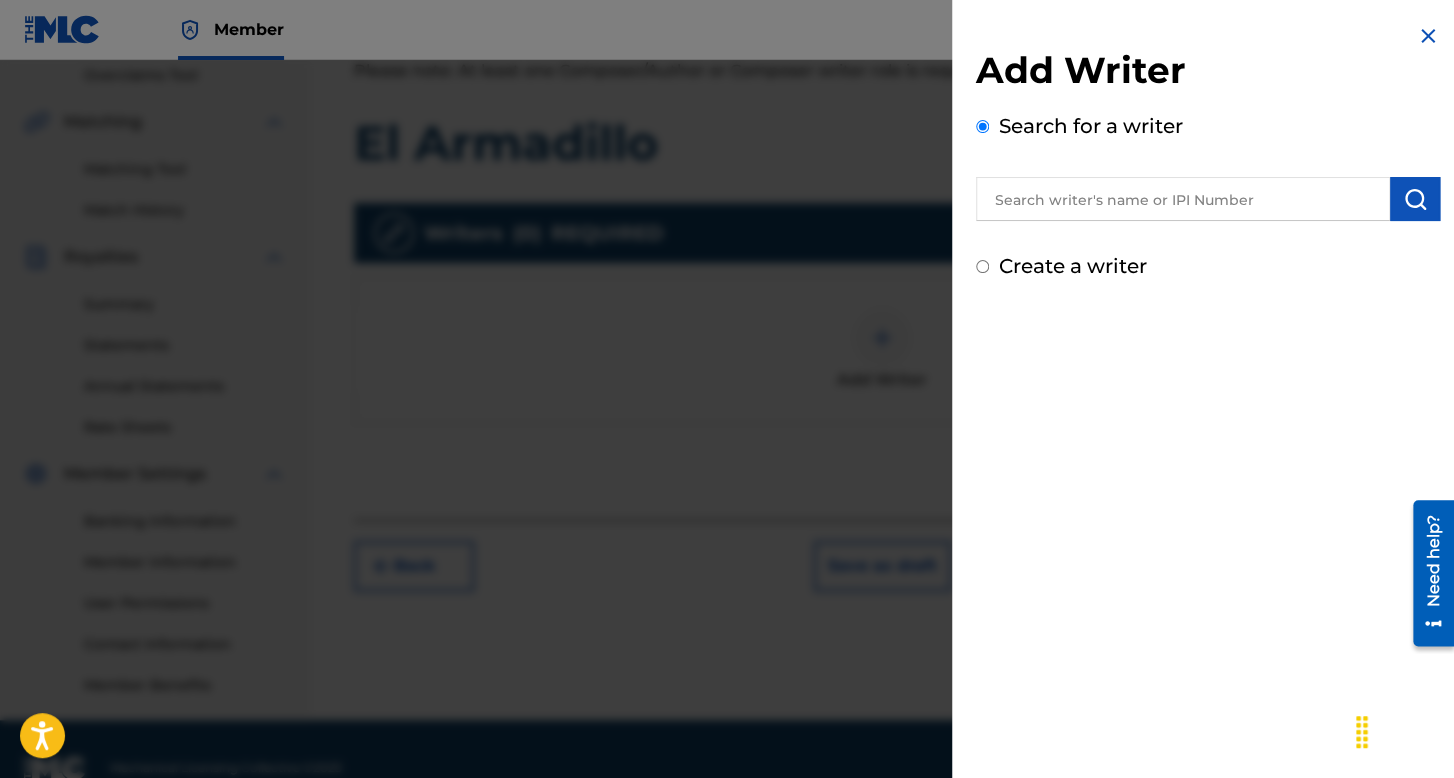 click on "Create a writer" at bounding box center (982, 266) 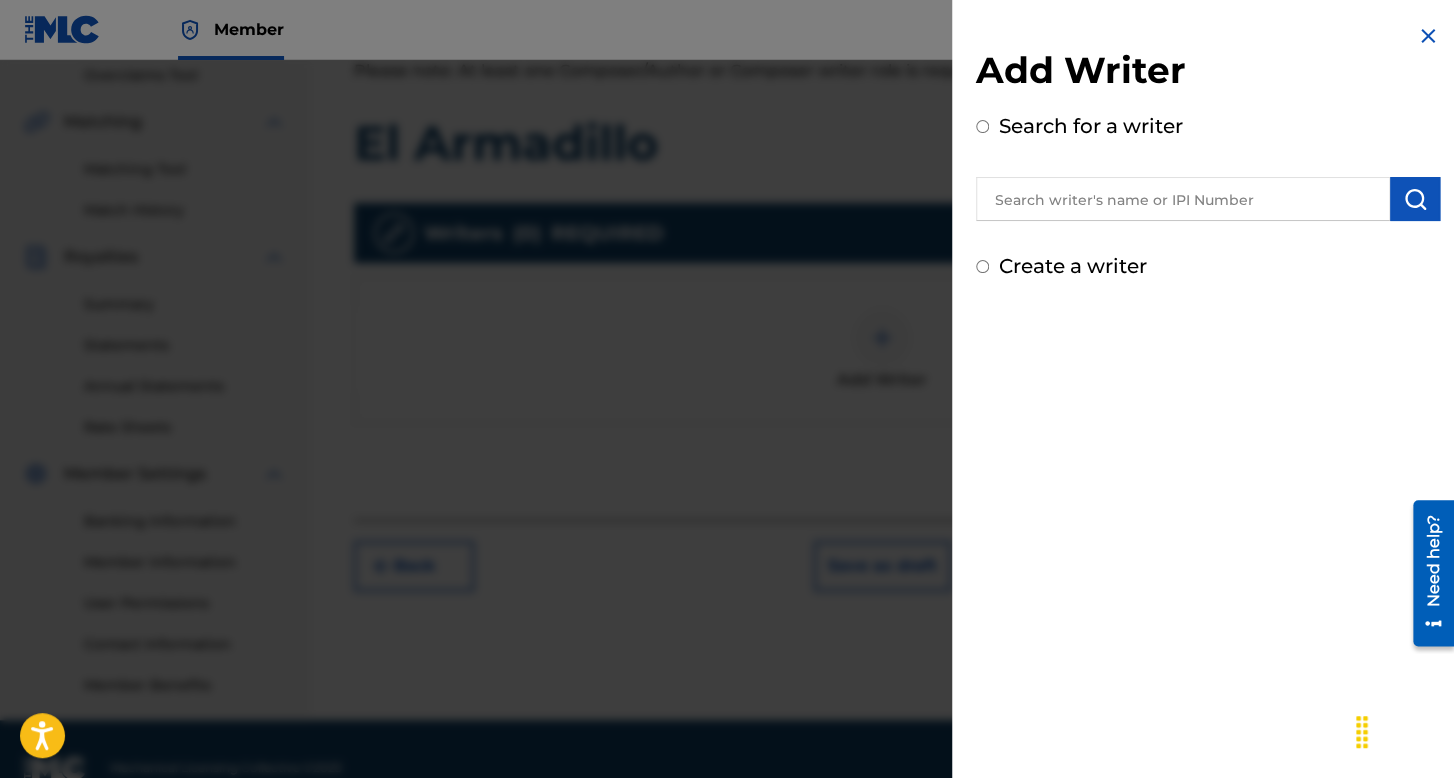 radio on "true" 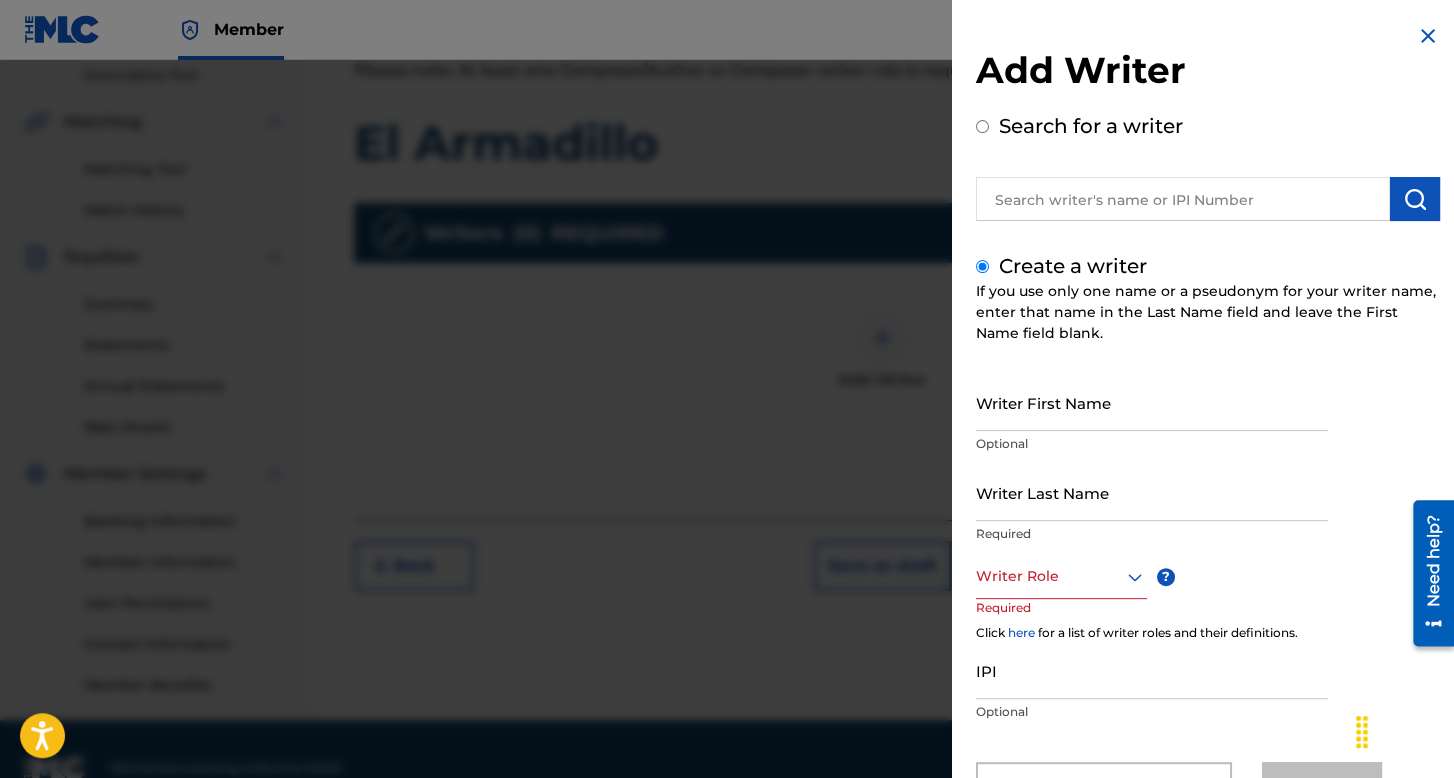click on "Writer First Name" at bounding box center [1152, 402] 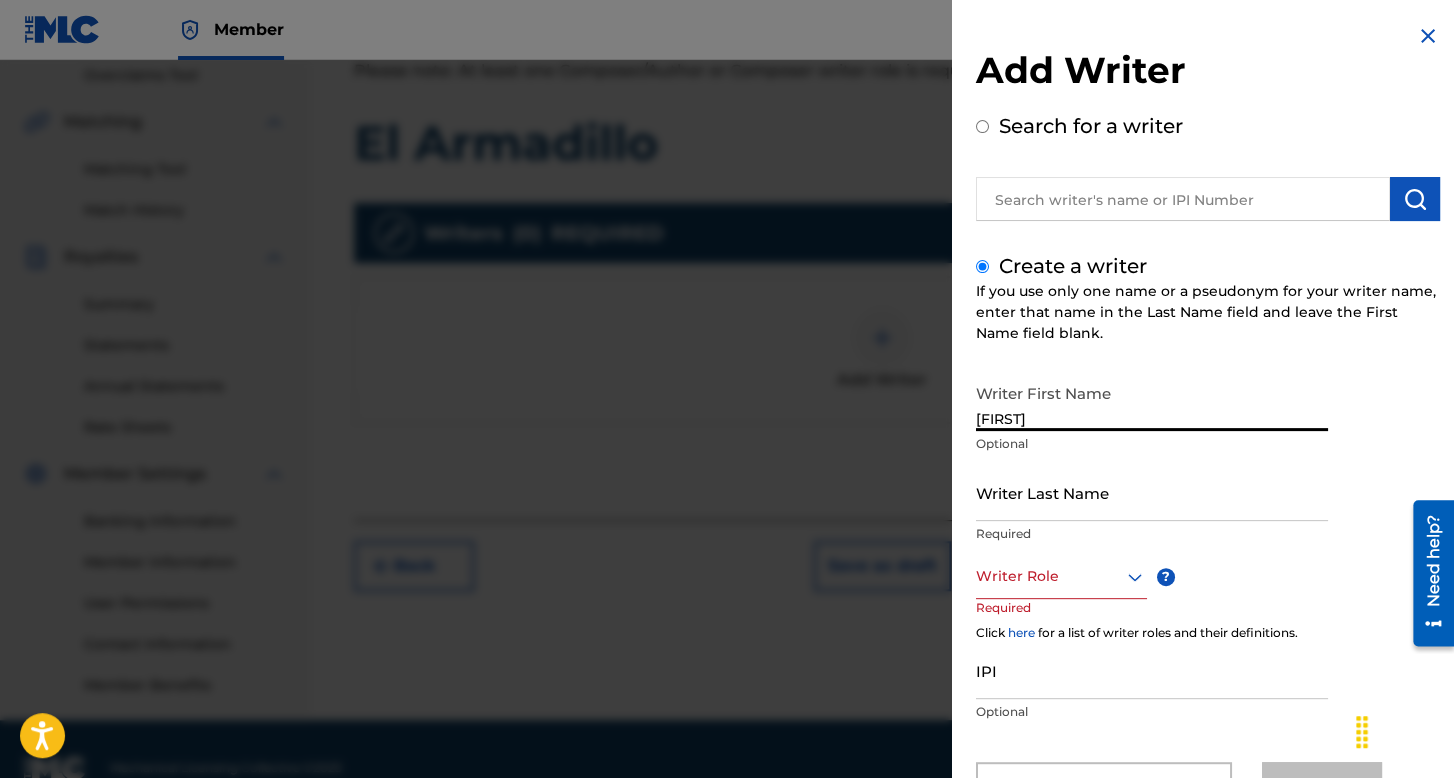 type on "[FIRST]" 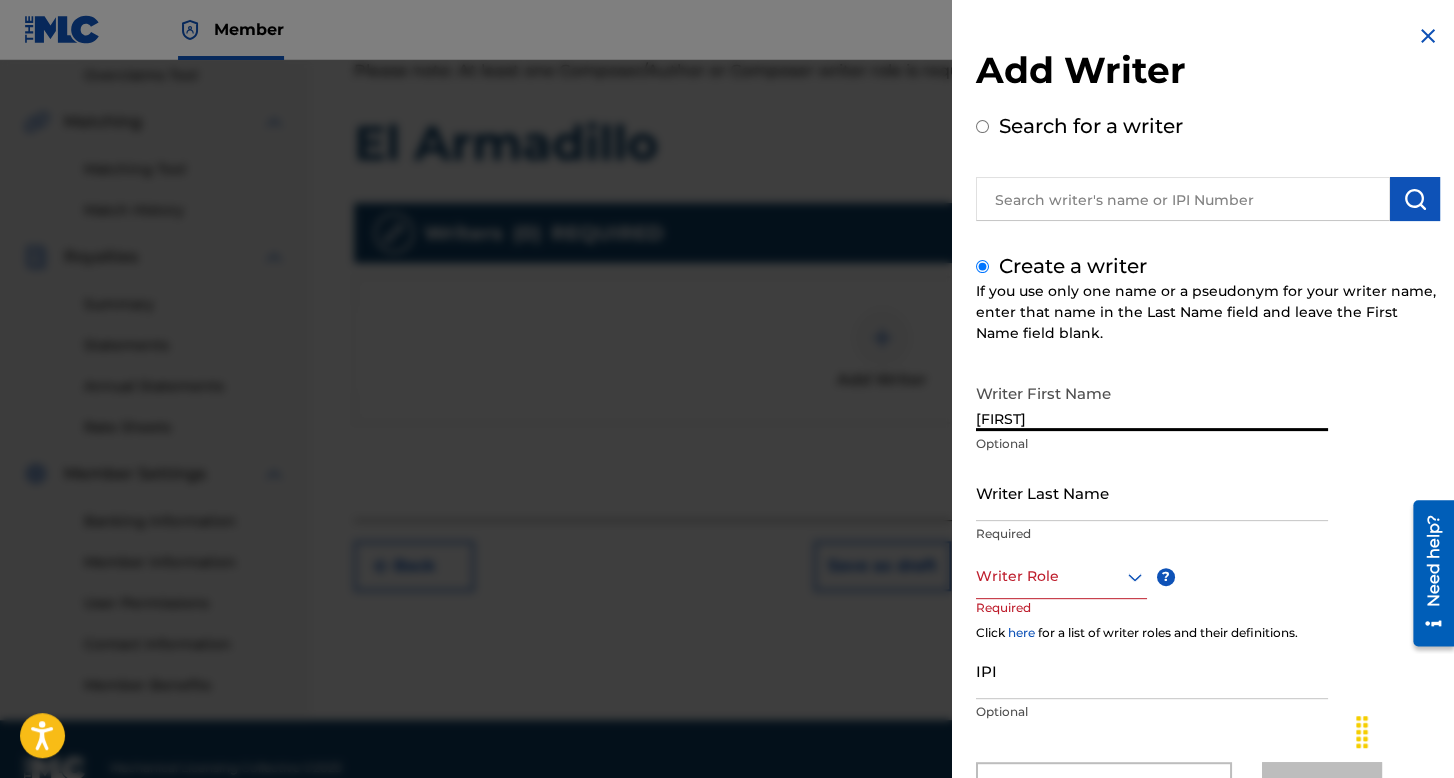 click on "Writer Last Name" at bounding box center (1152, 492) 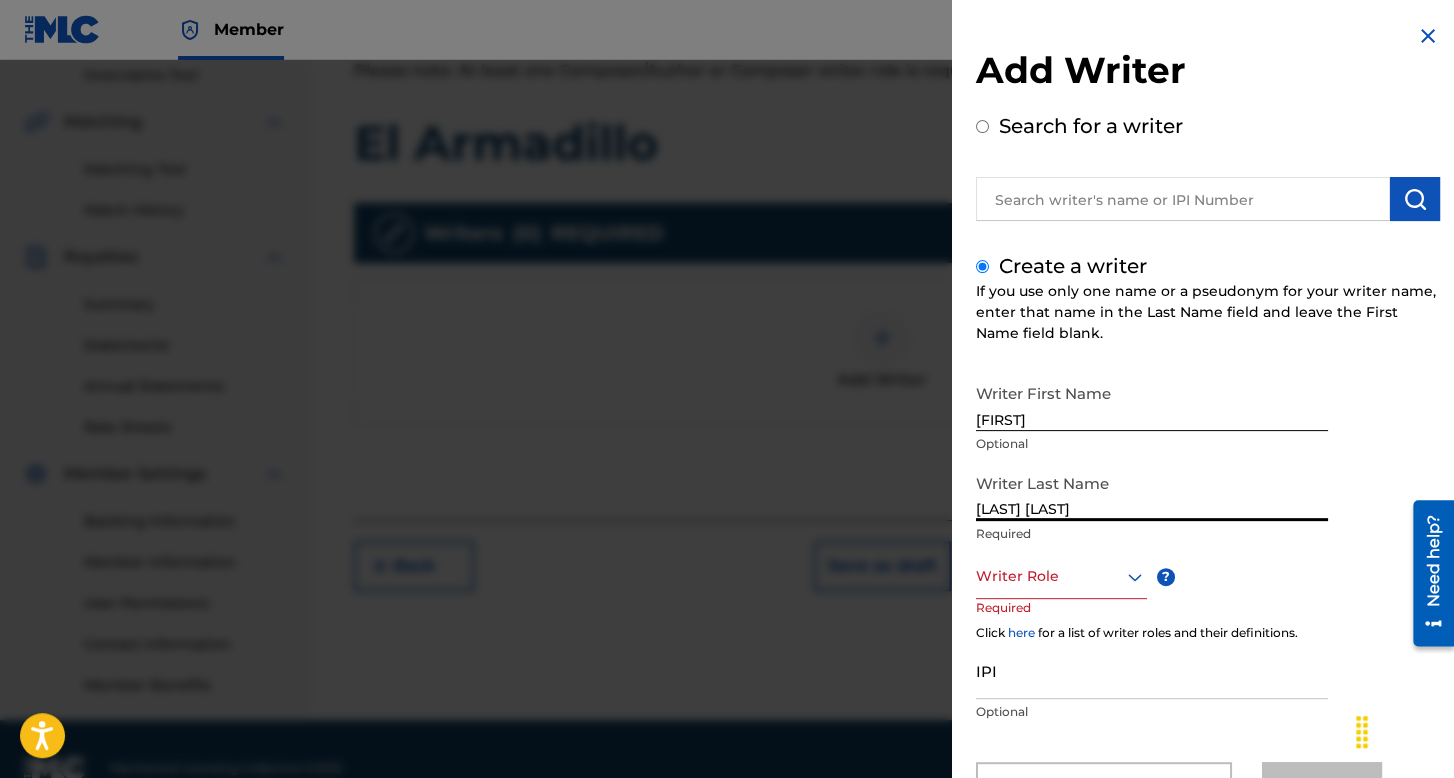 type on "[LAST] [LAST]" 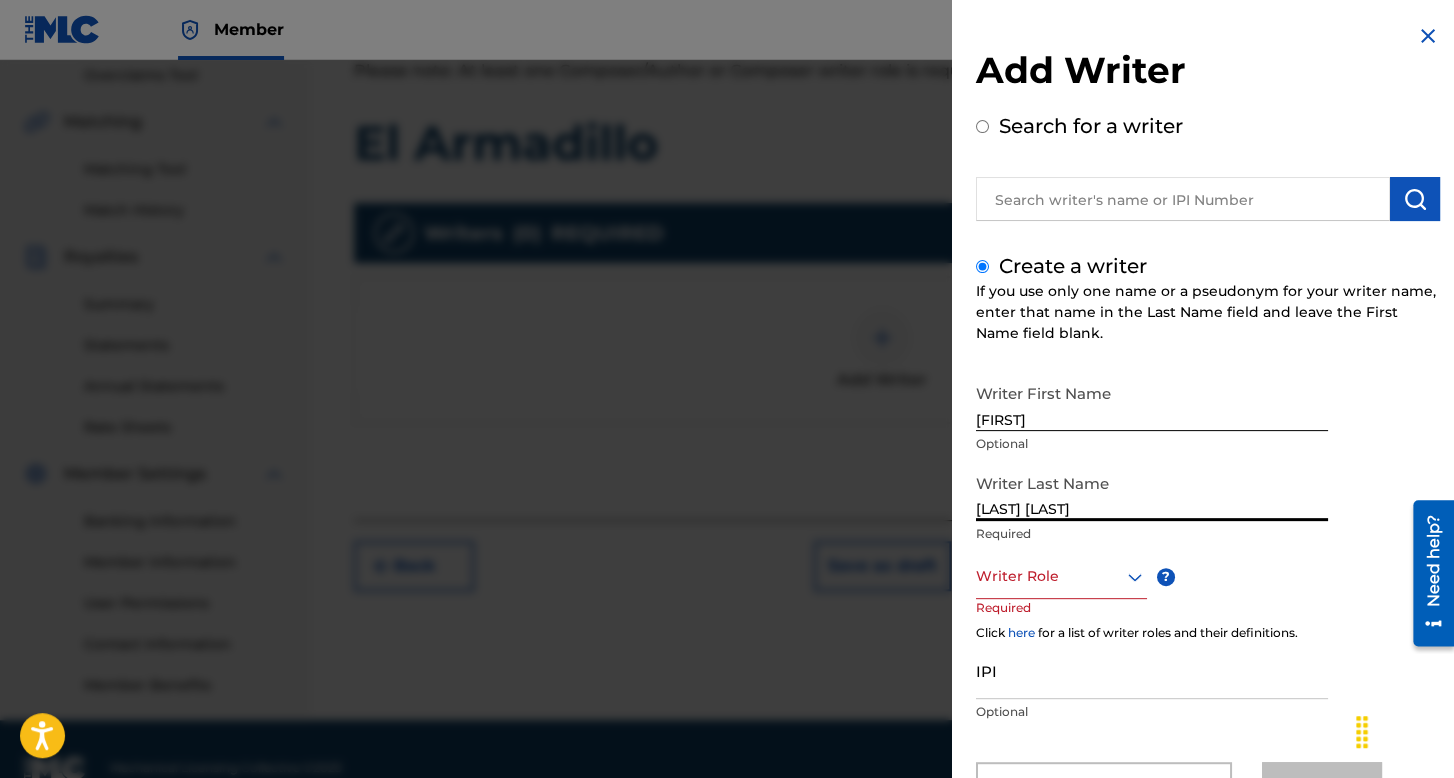click on "Writer Role" at bounding box center (1061, 576) 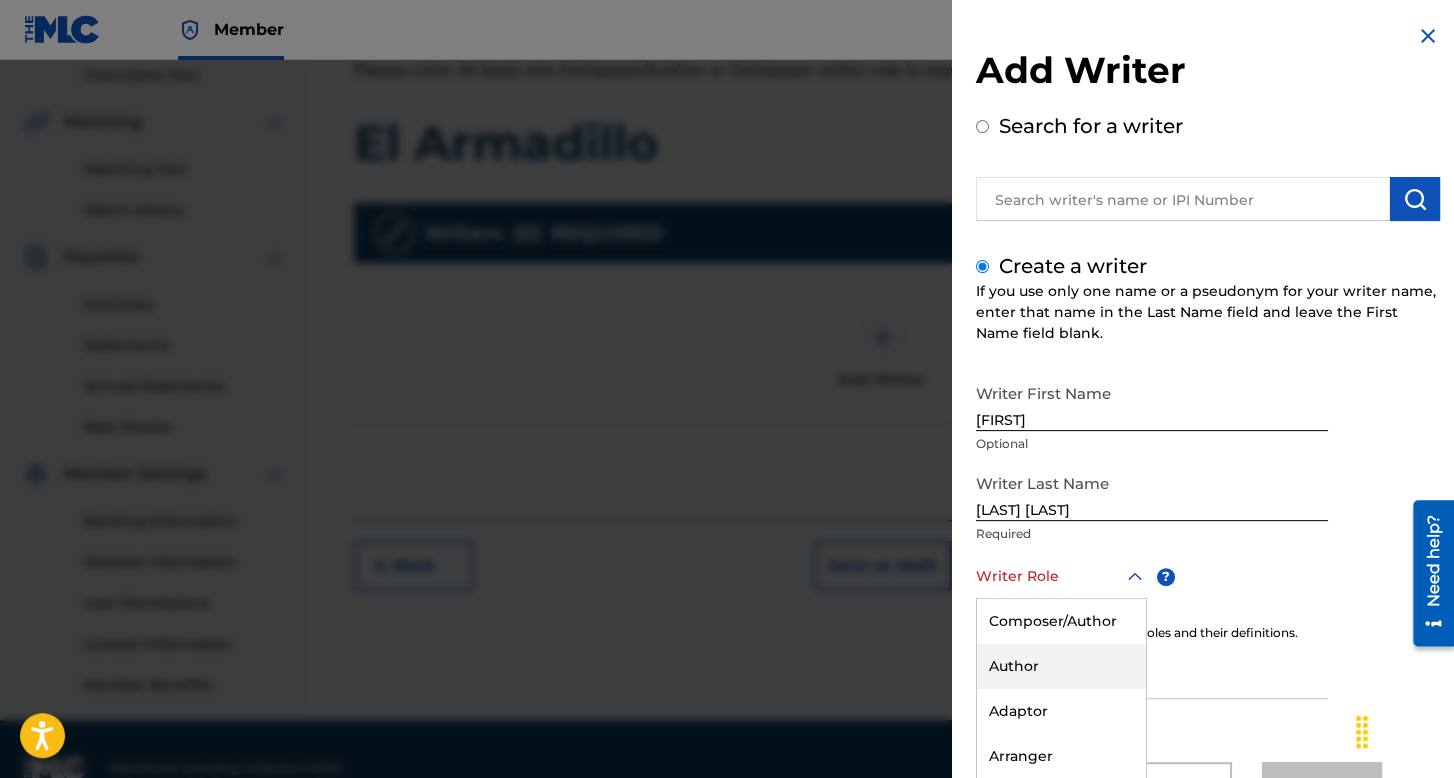 scroll, scrollTop: 88, scrollLeft: 0, axis: vertical 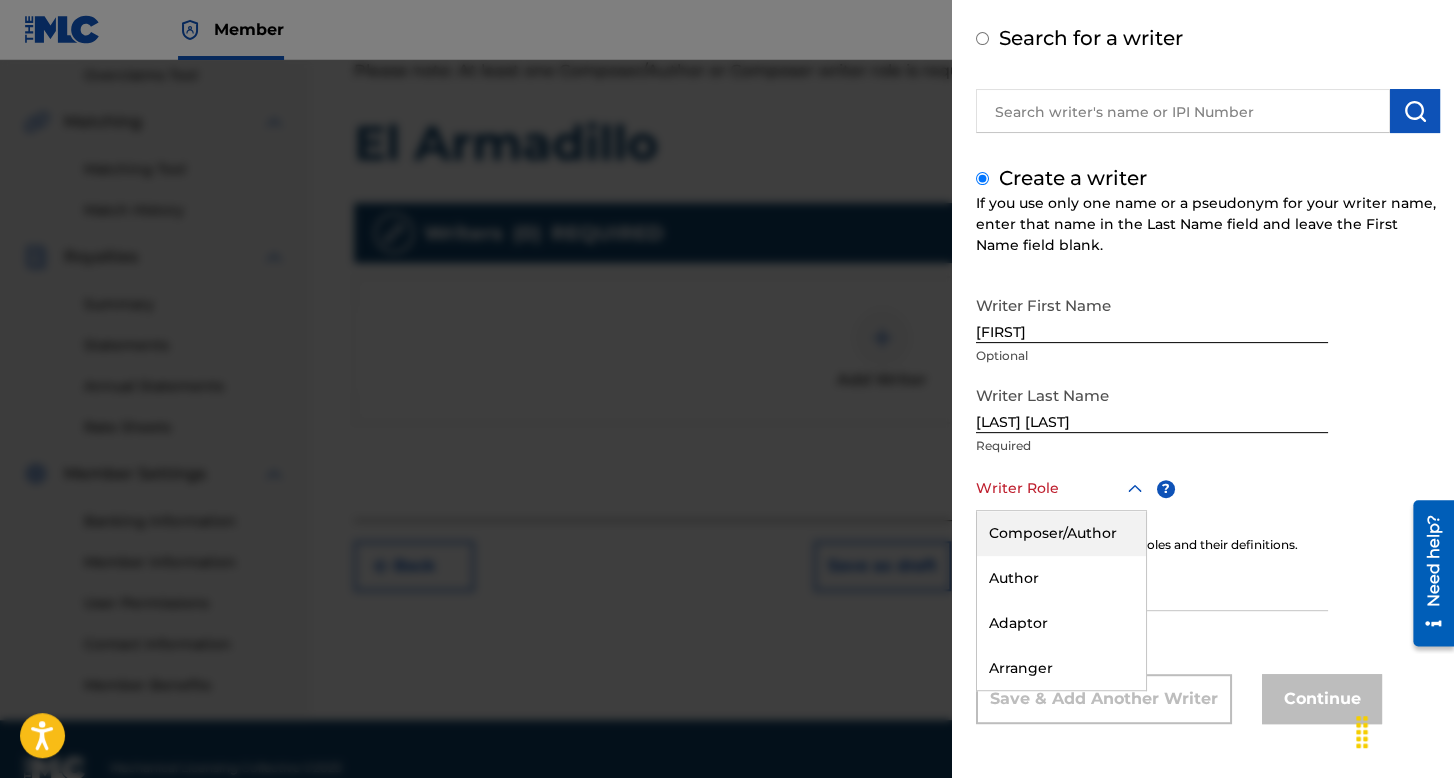 click on "Composer/Author" at bounding box center (1061, 533) 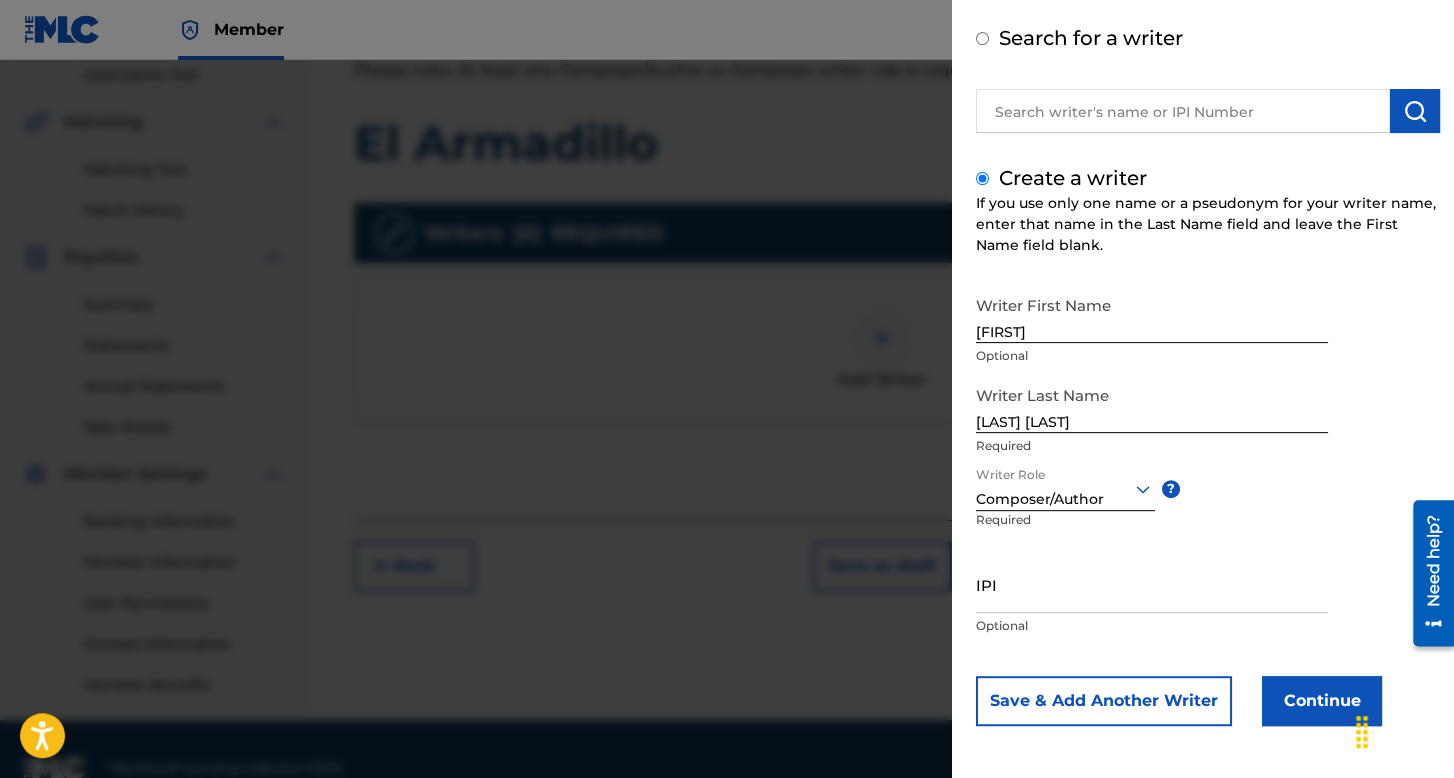 click on "Continue" at bounding box center [1322, 701] 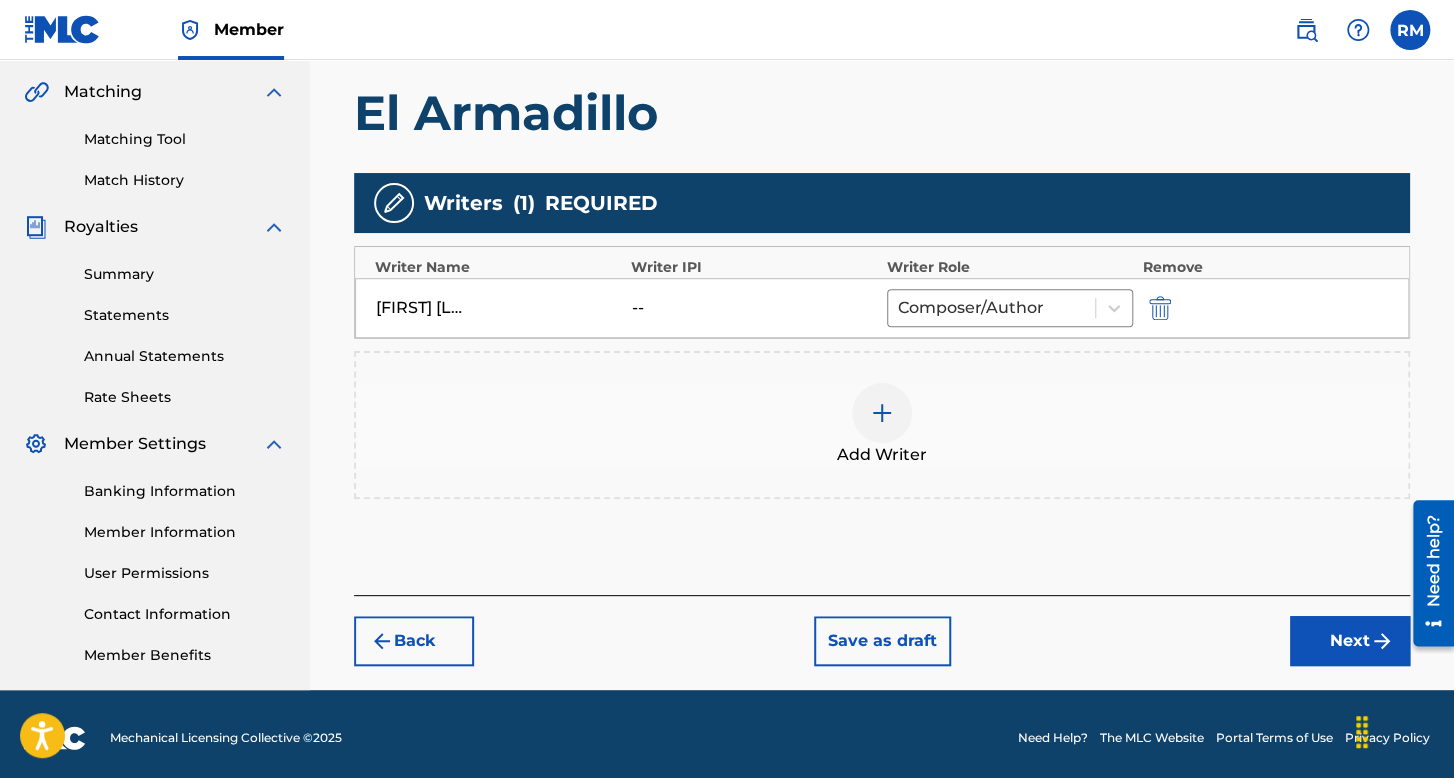 scroll, scrollTop: 462, scrollLeft: 0, axis: vertical 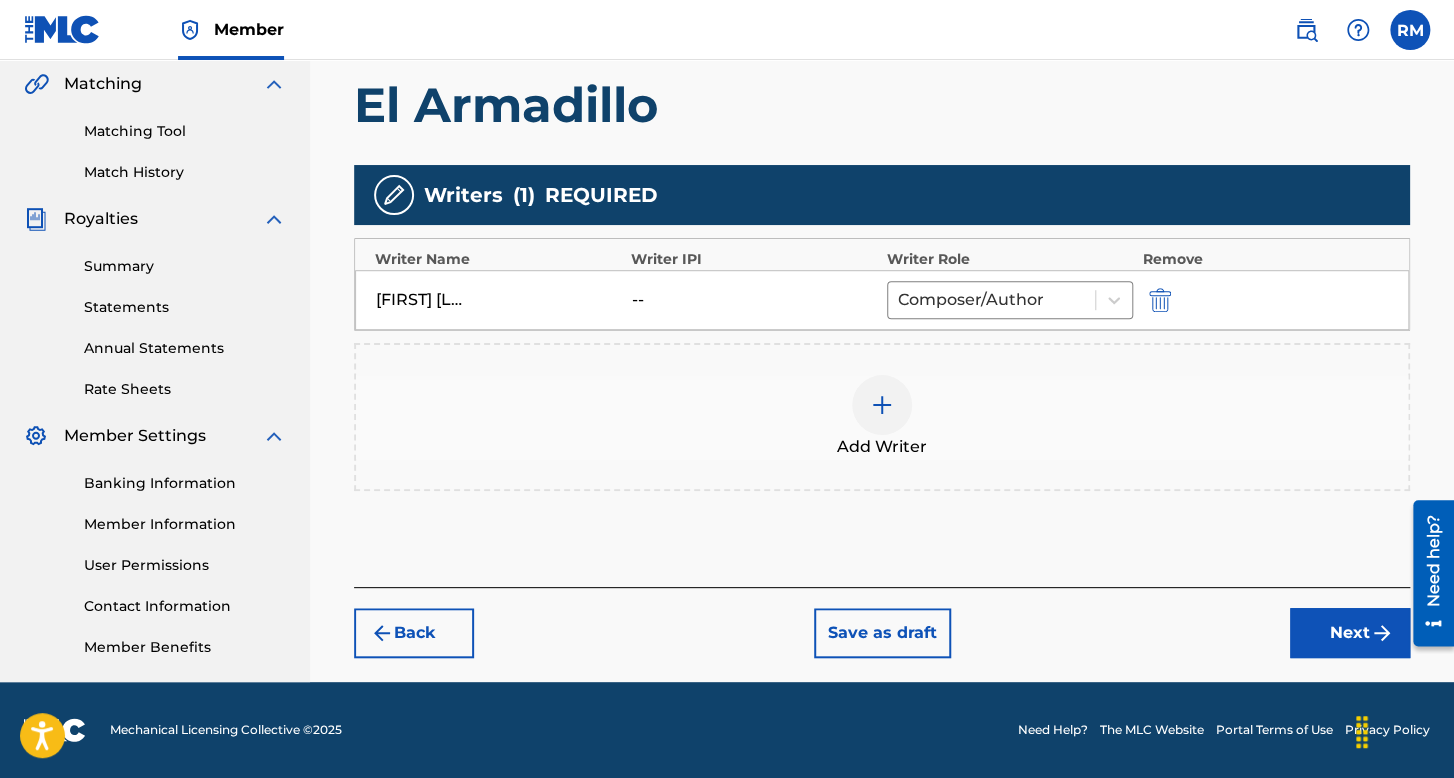 click on "Next" at bounding box center [1350, 633] 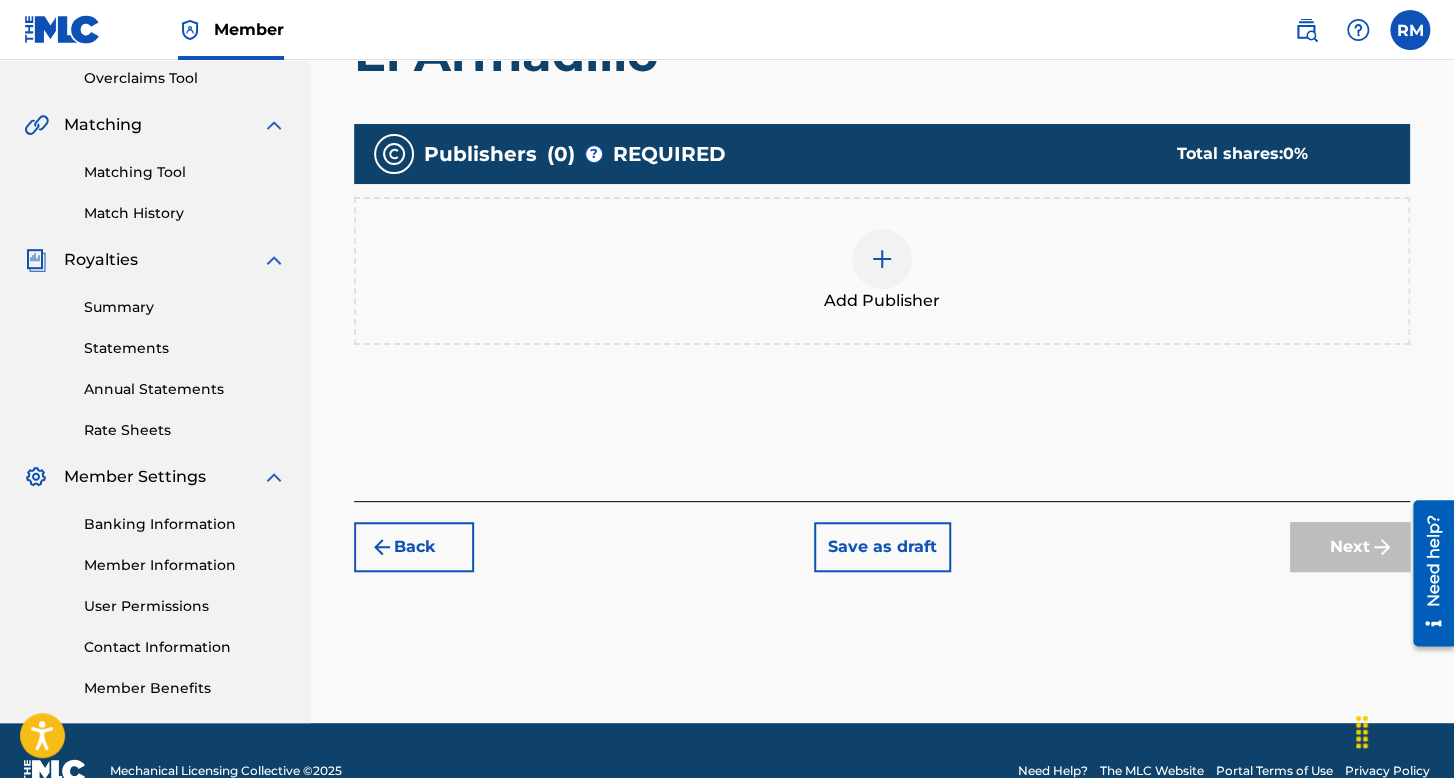 scroll, scrollTop: 462, scrollLeft: 0, axis: vertical 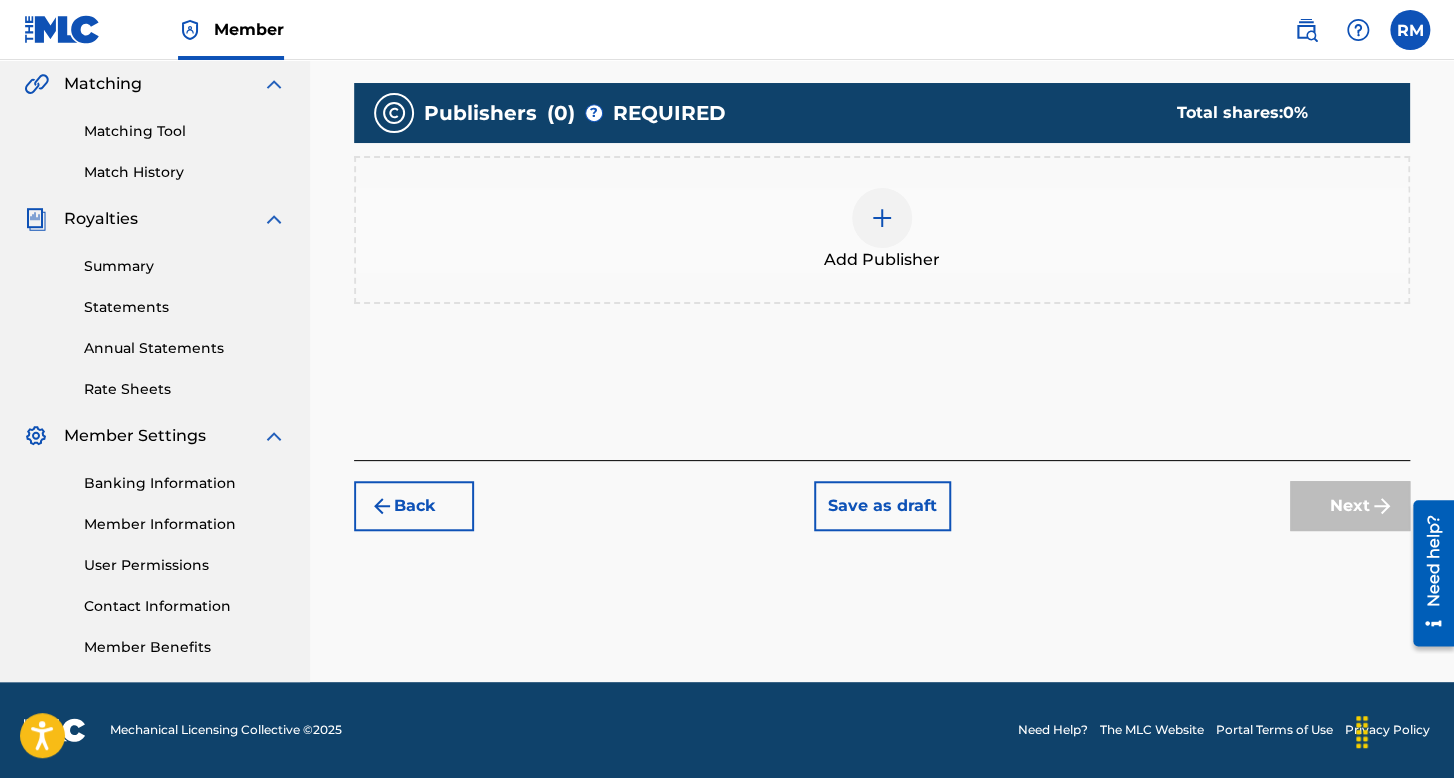 click on "Add Publisher" at bounding box center (882, 260) 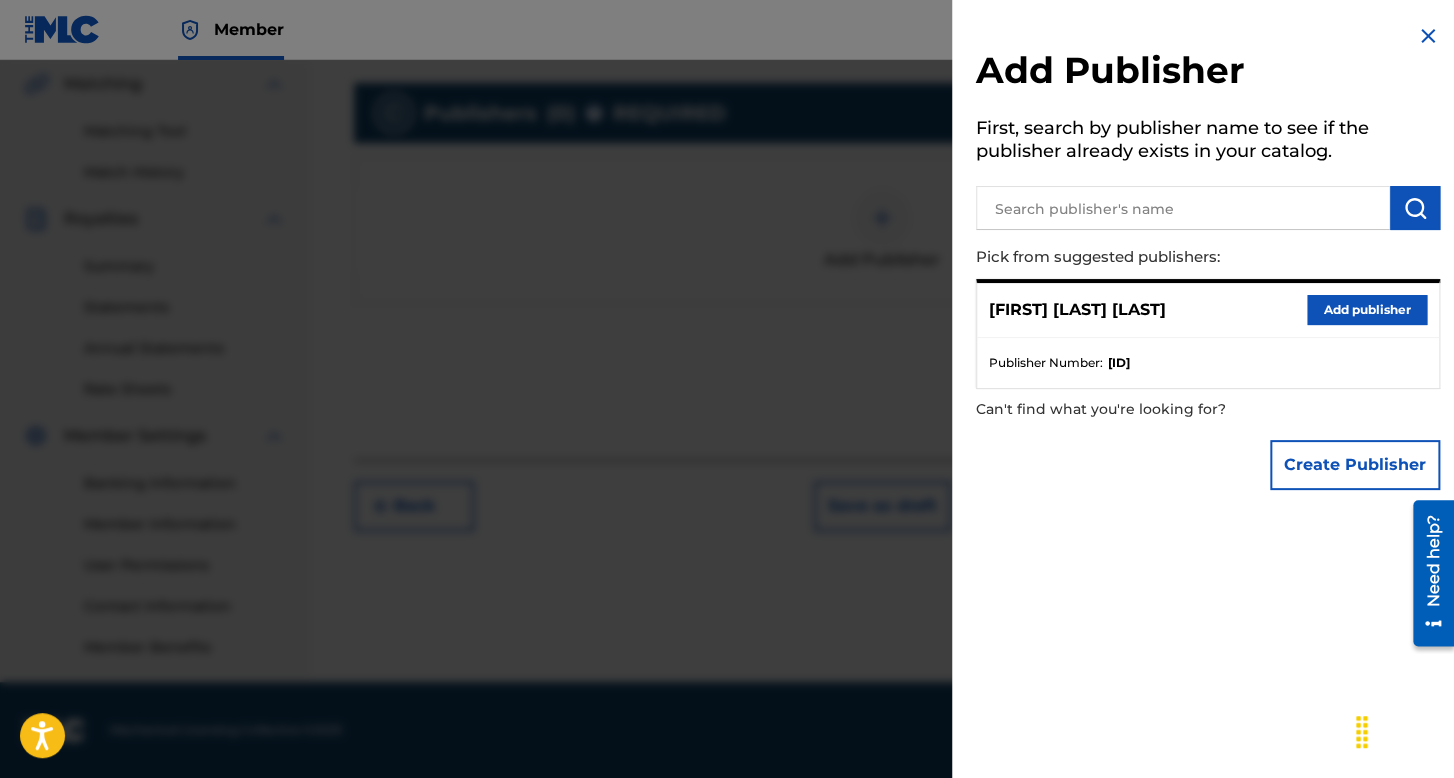 click on "Add publisher" at bounding box center [1367, 310] 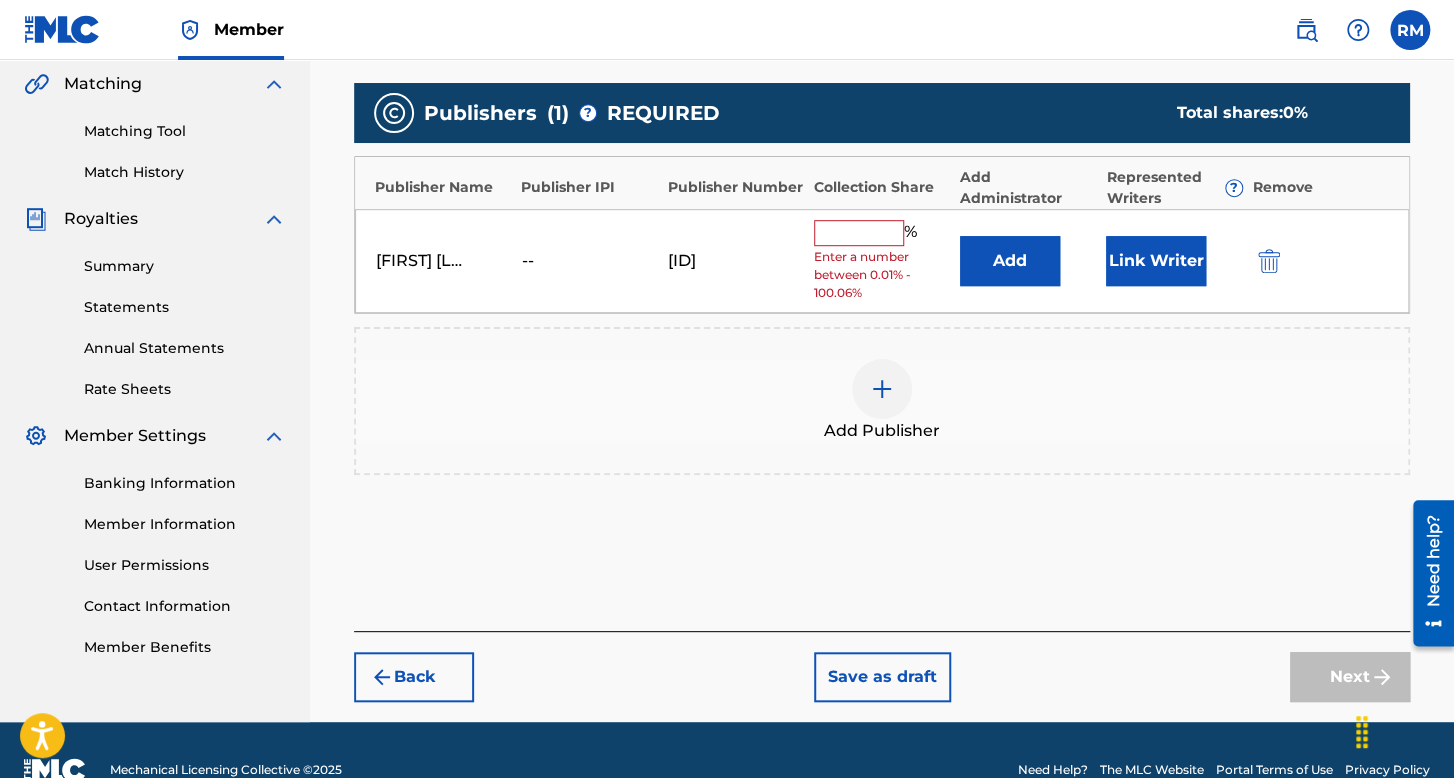 click at bounding box center [859, 233] 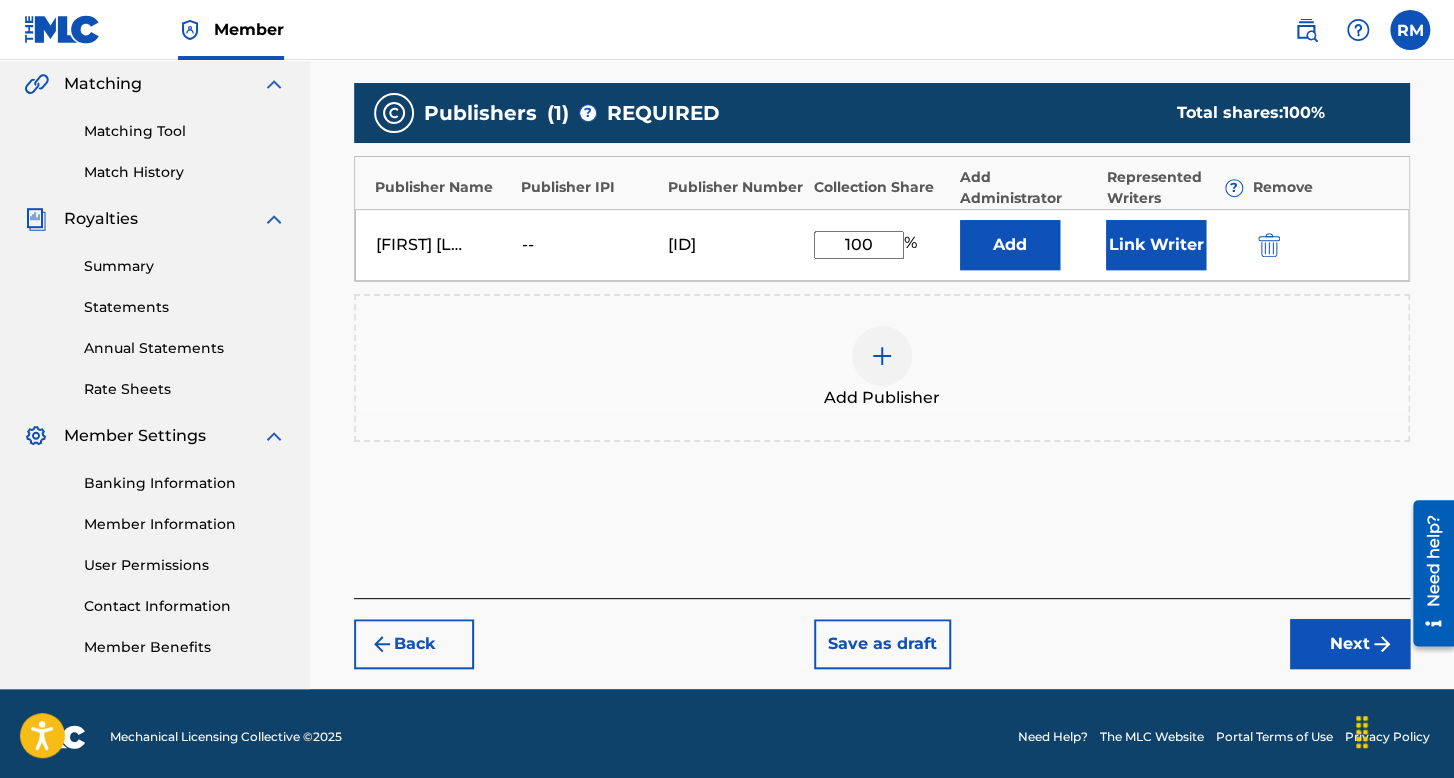 click on "Link Writer" at bounding box center [1156, 245] 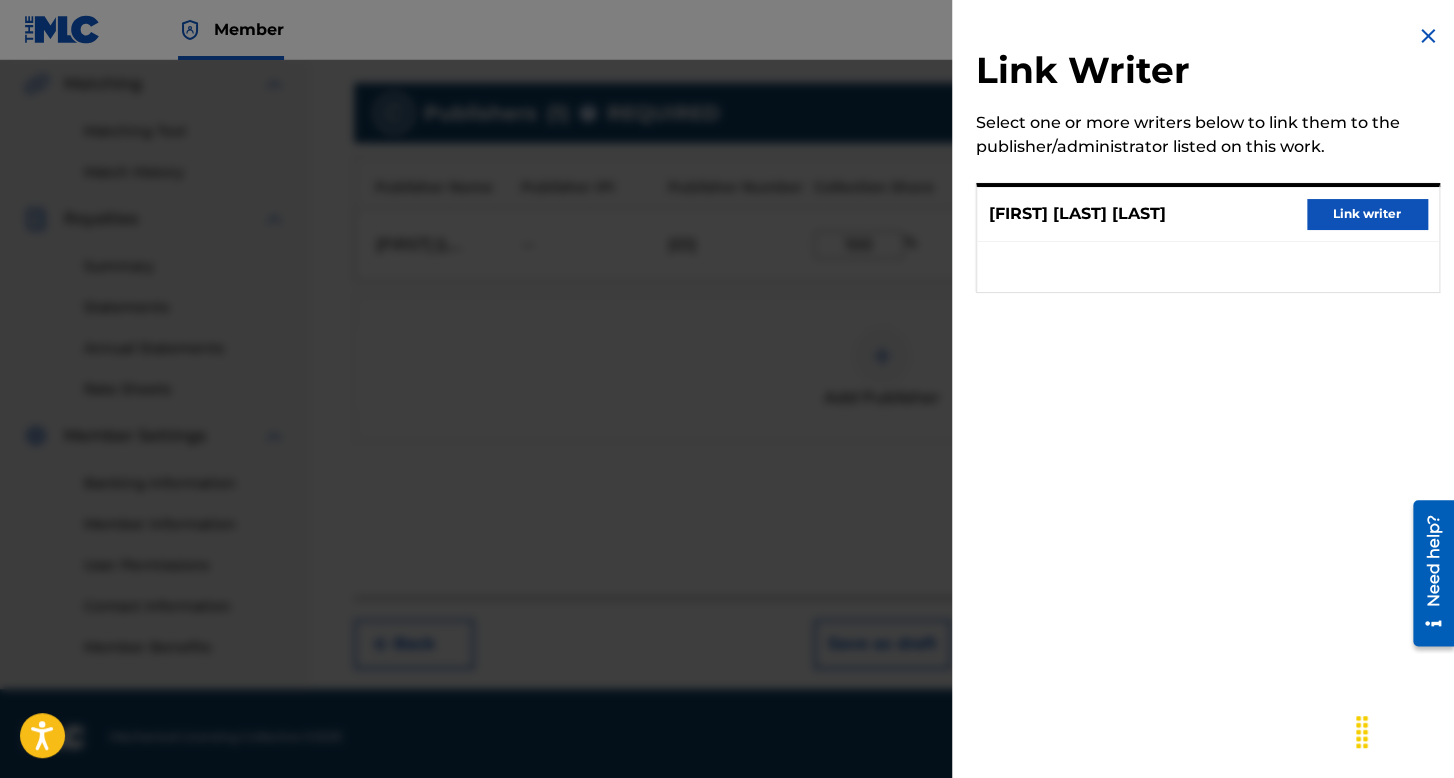 click on "Link writer" at bounding box center [1367, 214] 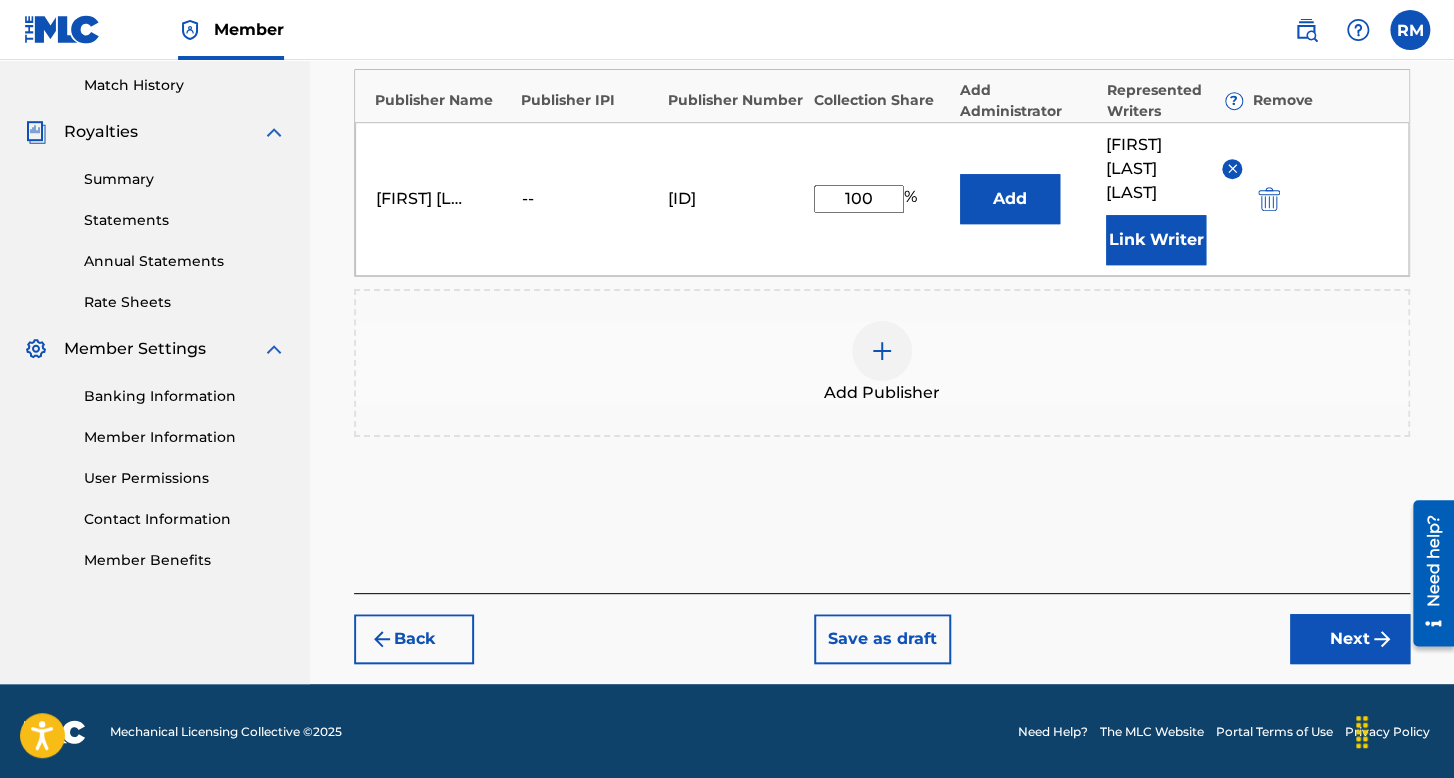 click on "Next" at bounding box center (1350, 639) 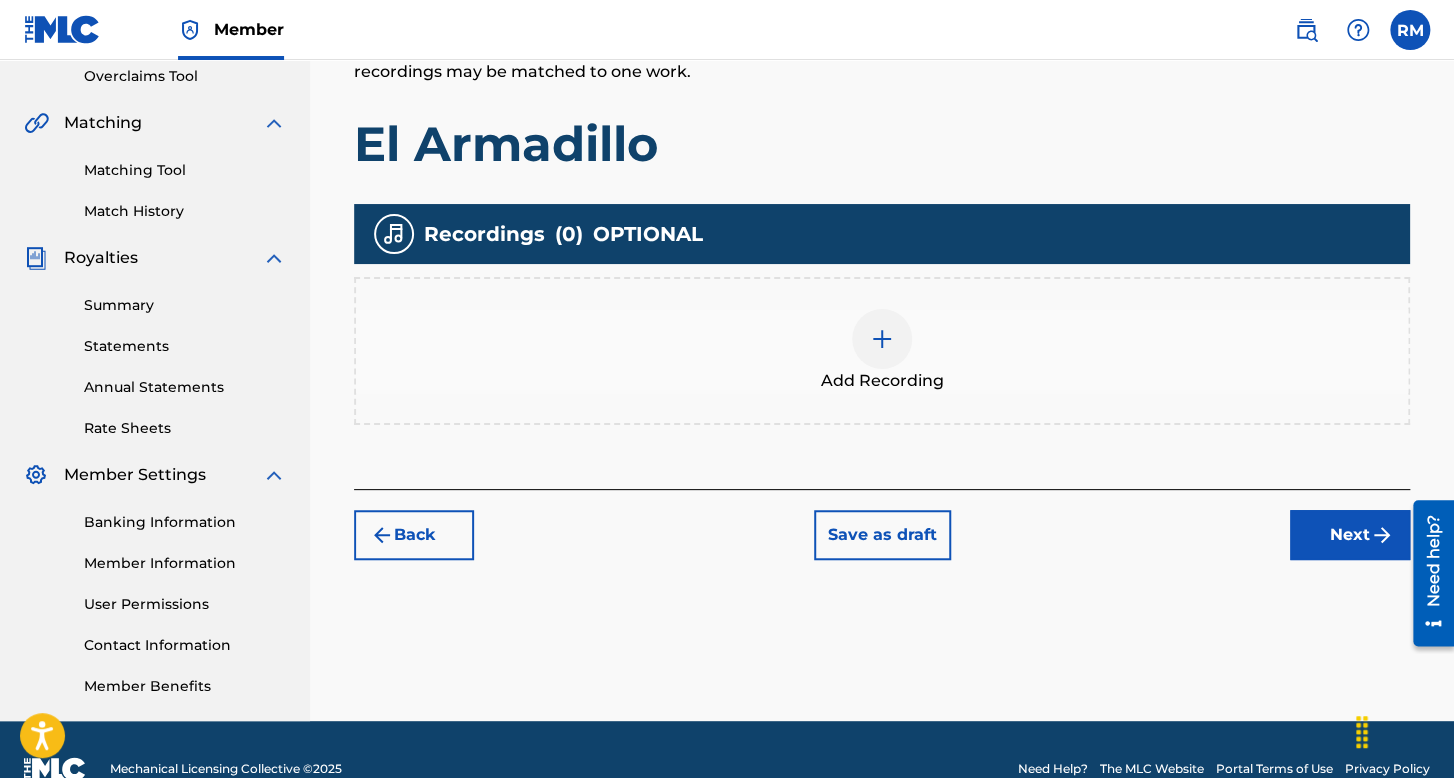 scroll, scrollTop: 462, scrollLeft: 0, axis: vertical 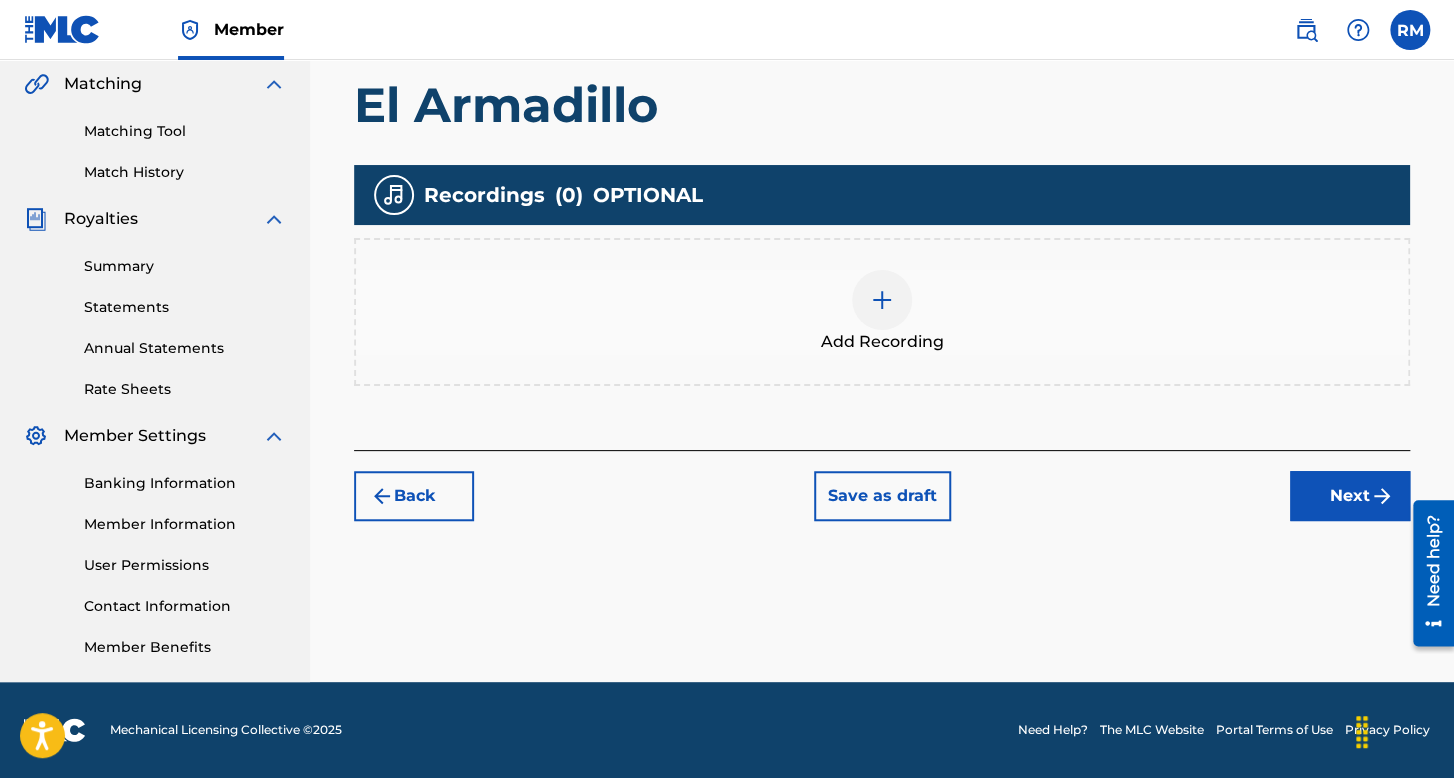 click on "Add Recording" at bounding box center (882, 312) 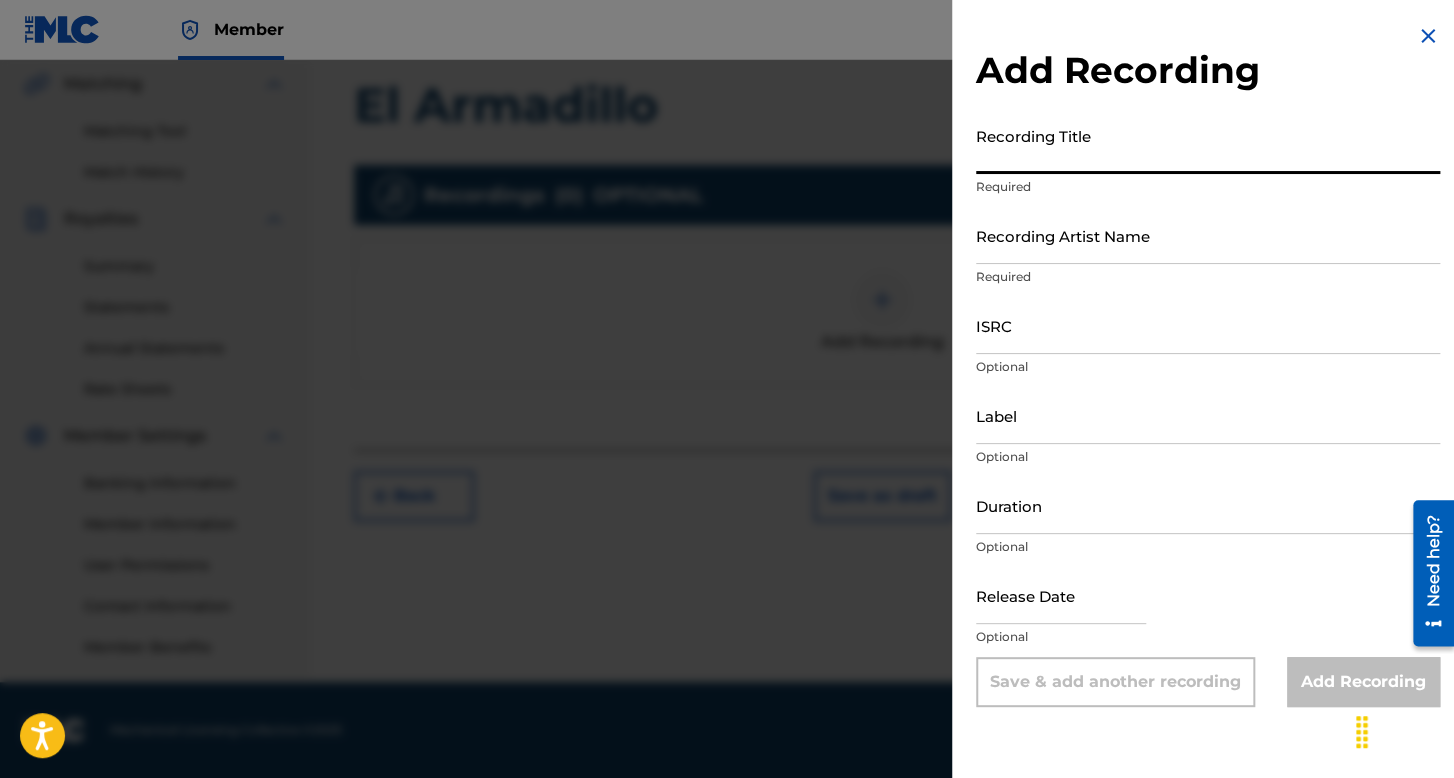 click on "Recording Title" at bounding box center (1208, 145) 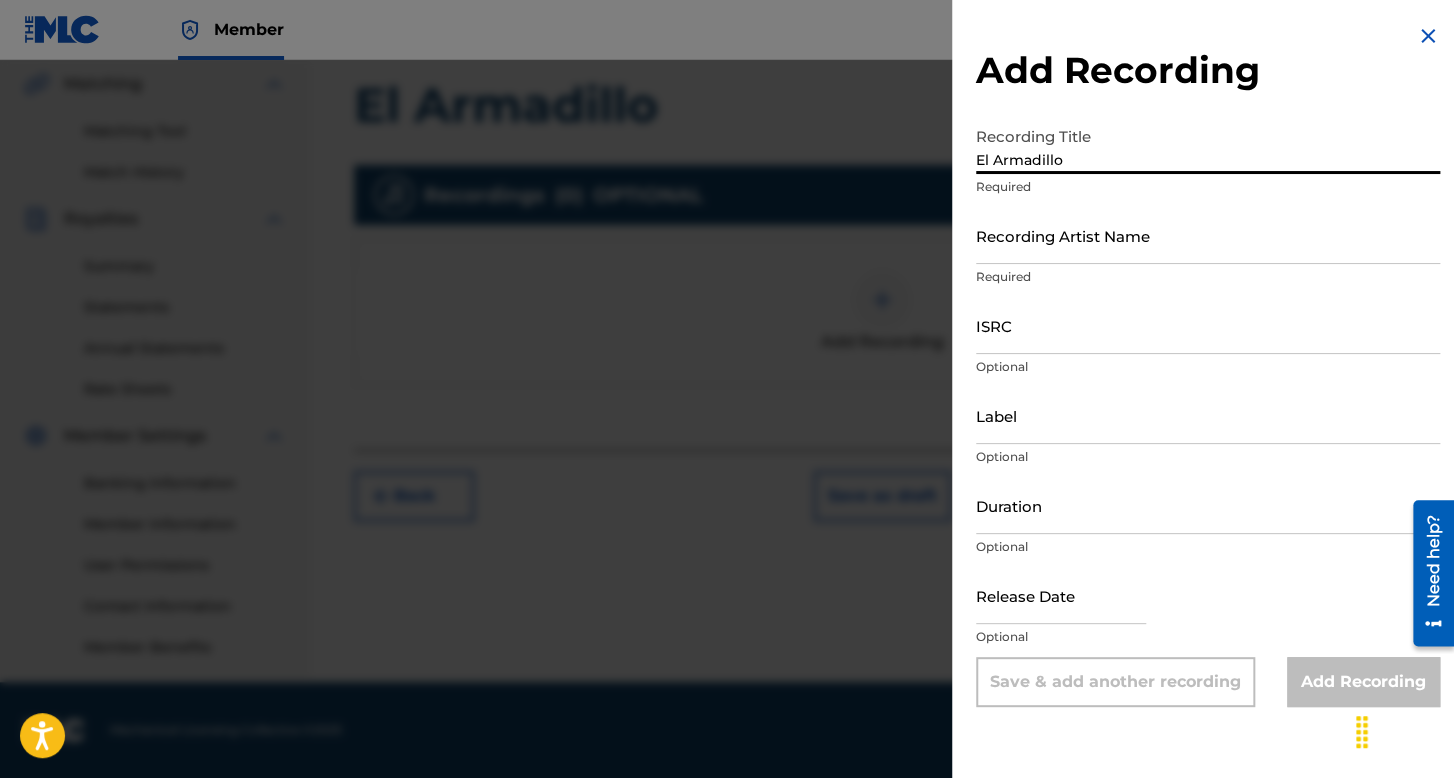 type on "El Armadillo" 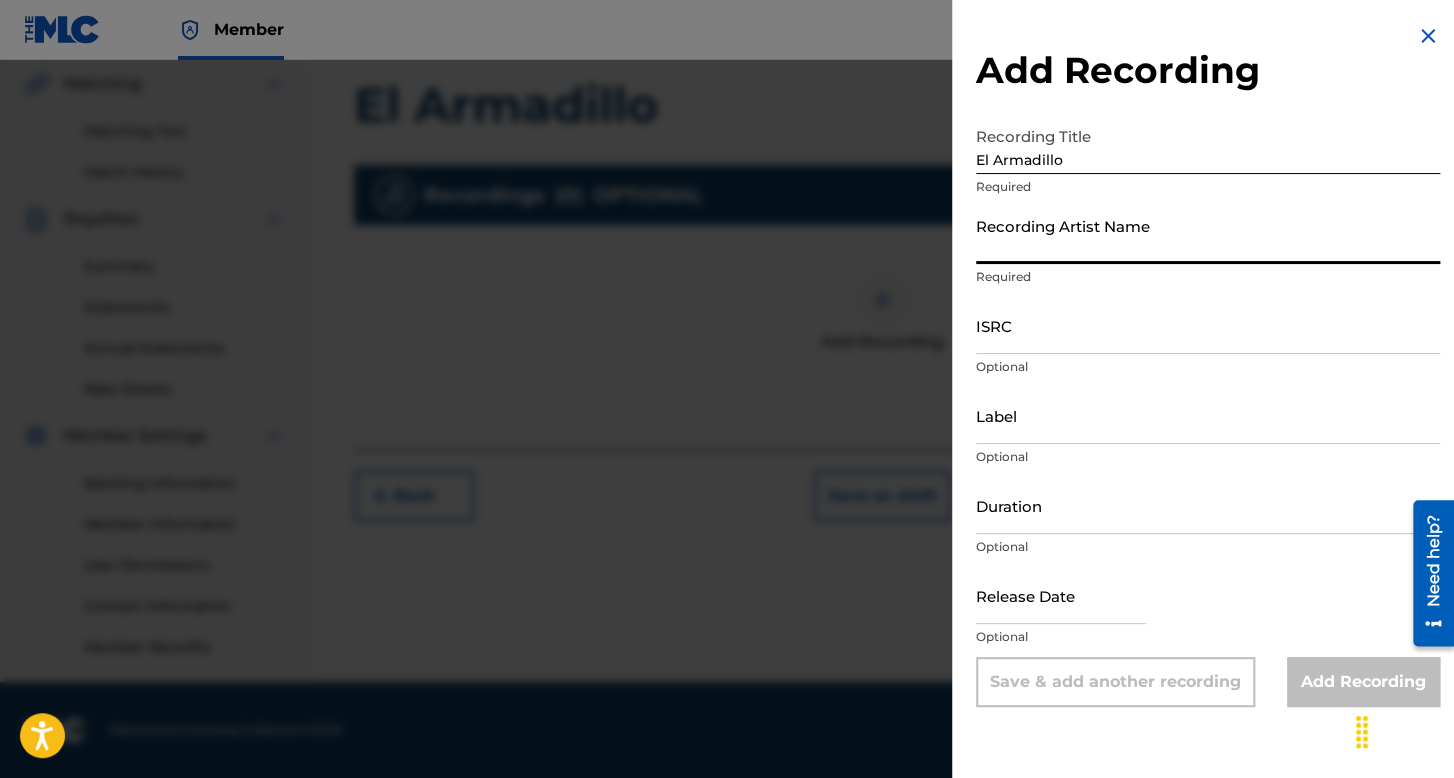 type on "[LAST] [LAST]" 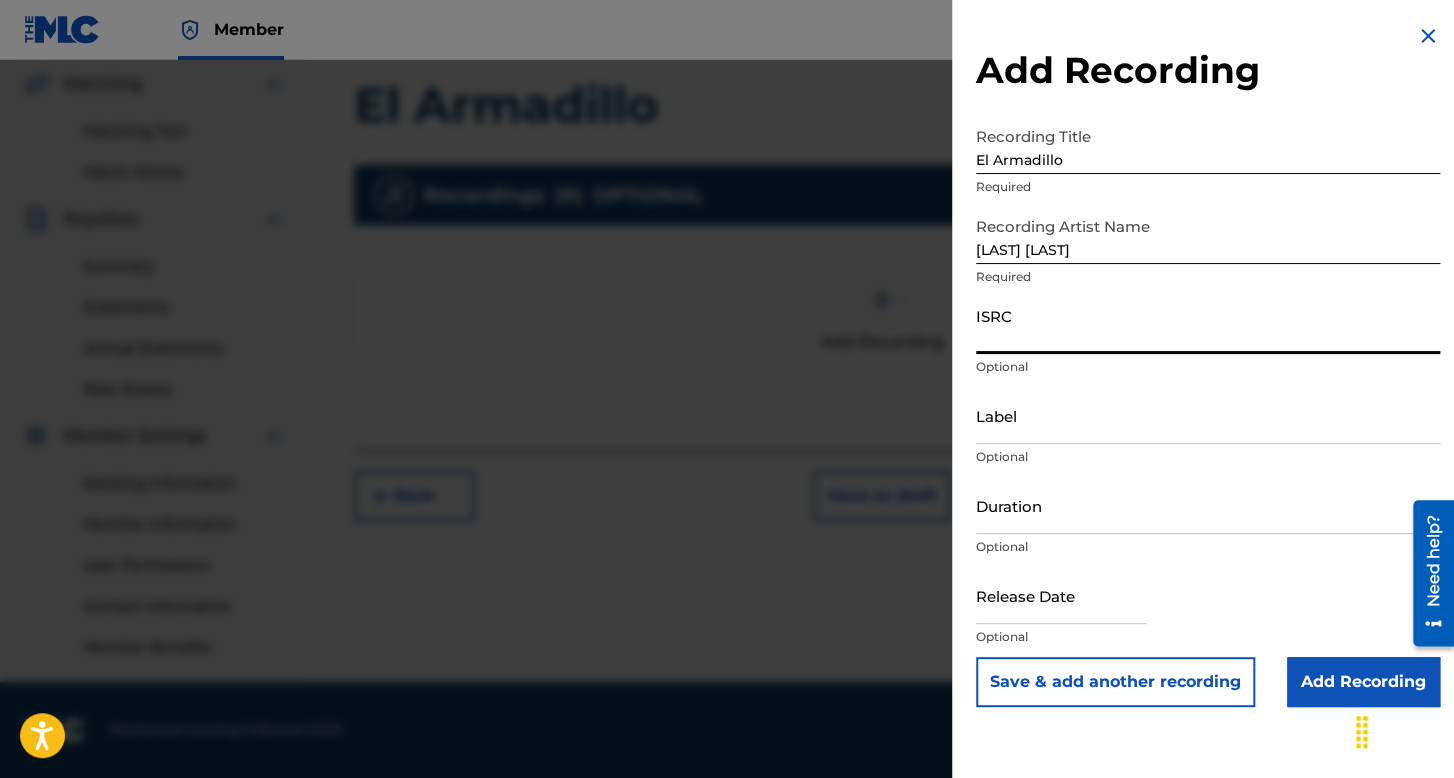click on "ISRC" at bounding box center (1208, 325) 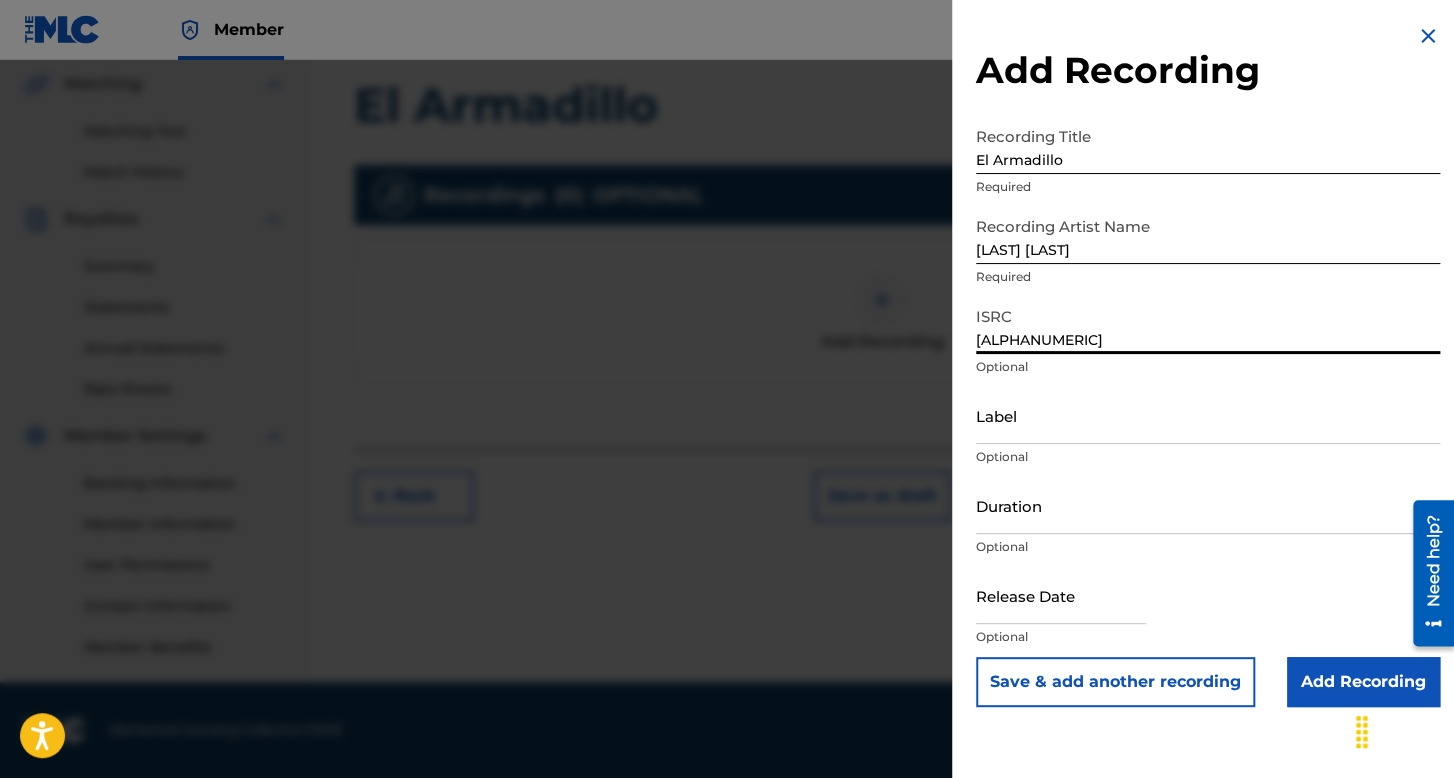 type on "[ALPHANUMERIC]" 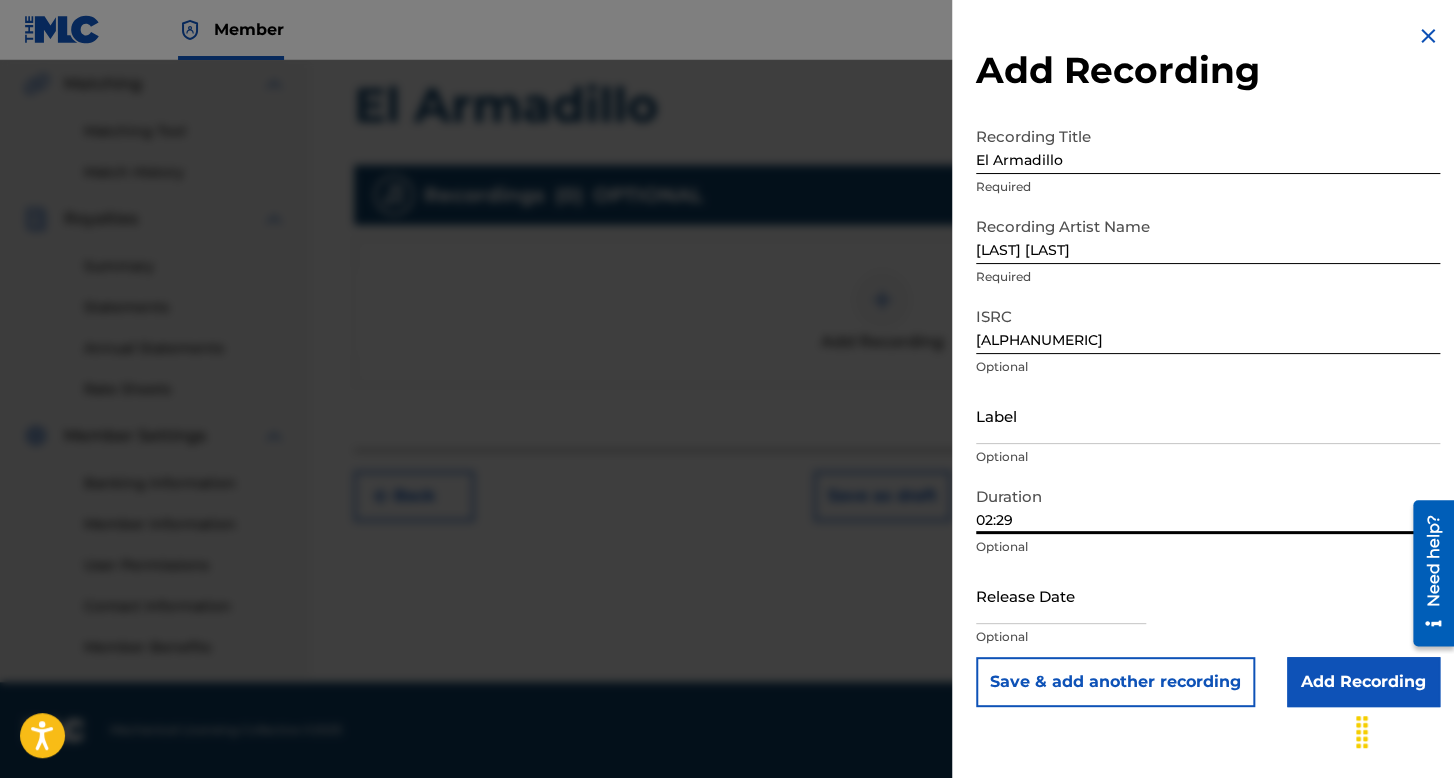 type on "02:29" 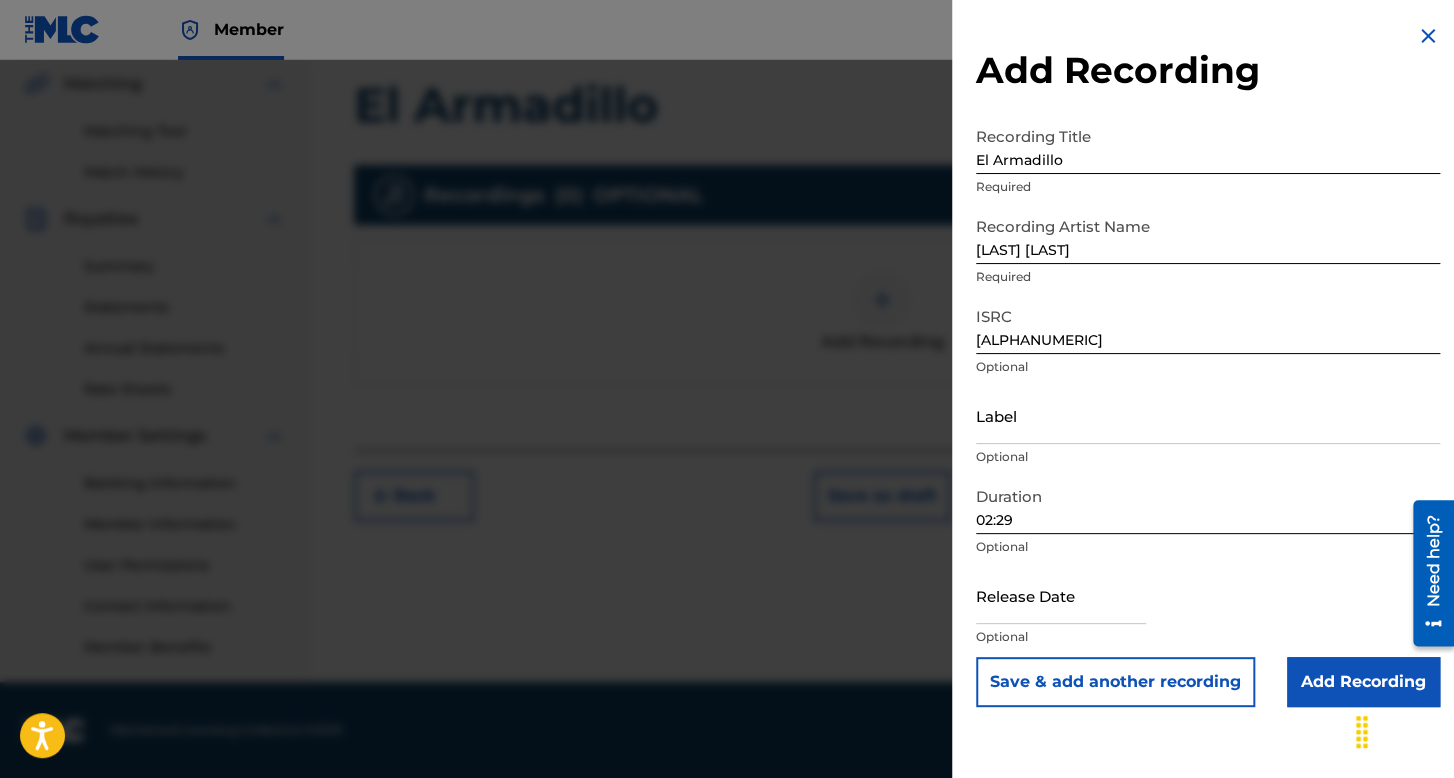 click at bounding box center [1061, 595] 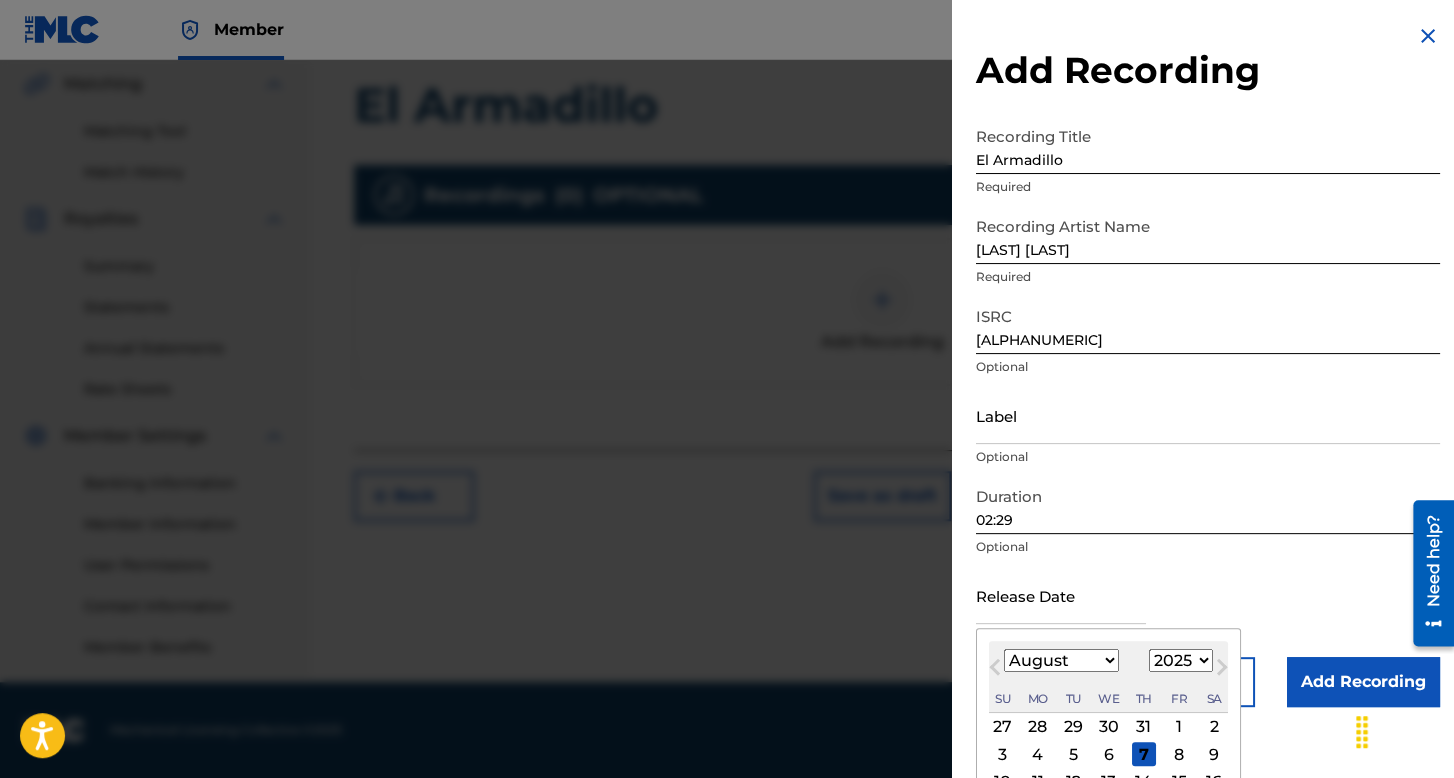 click on "January February March April May June July August September October November December" at bounding box center (1061, 660) 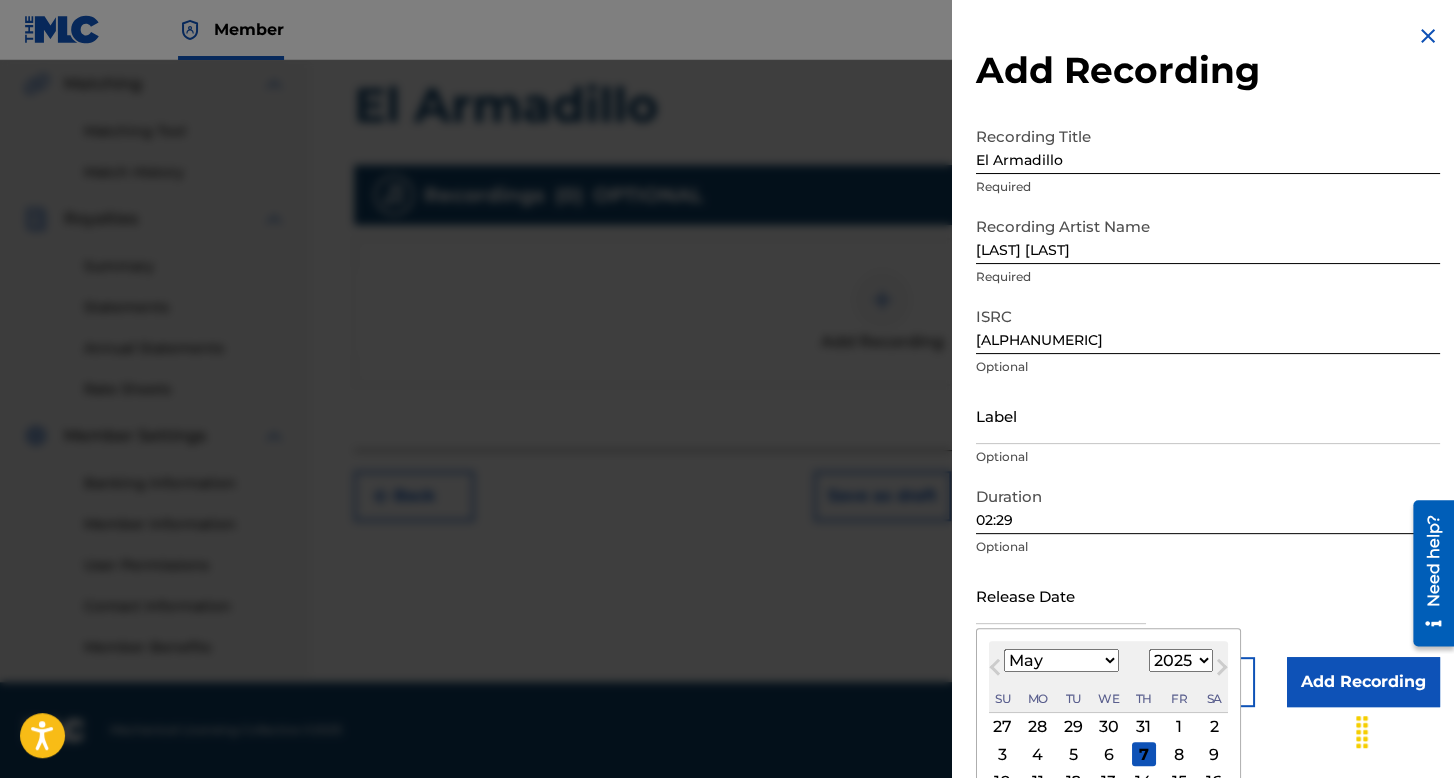 click on "January February March April May June July August September October November December" at bounding box center (1061, 660) 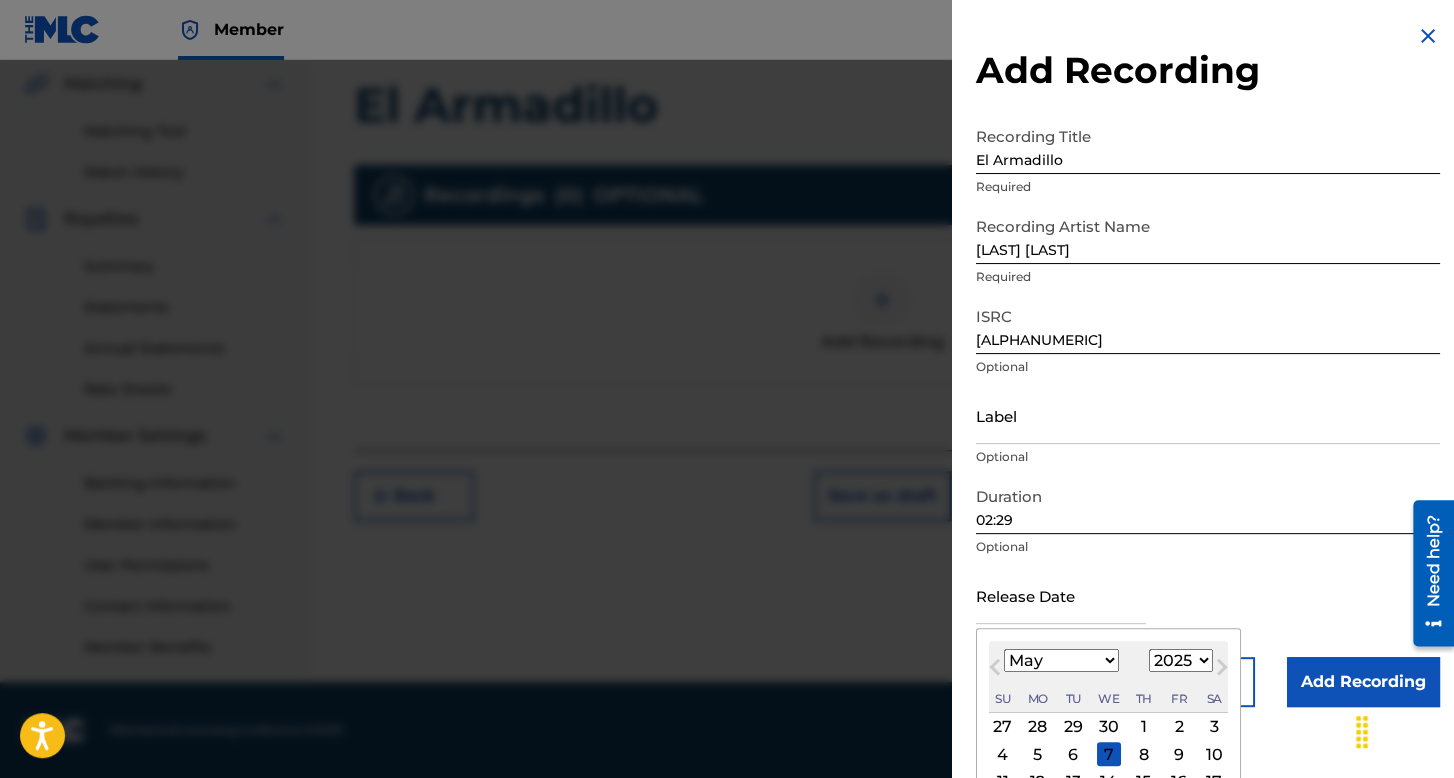 scroll, scrollTop: 112, scrollLeft: 0, axis: vertical 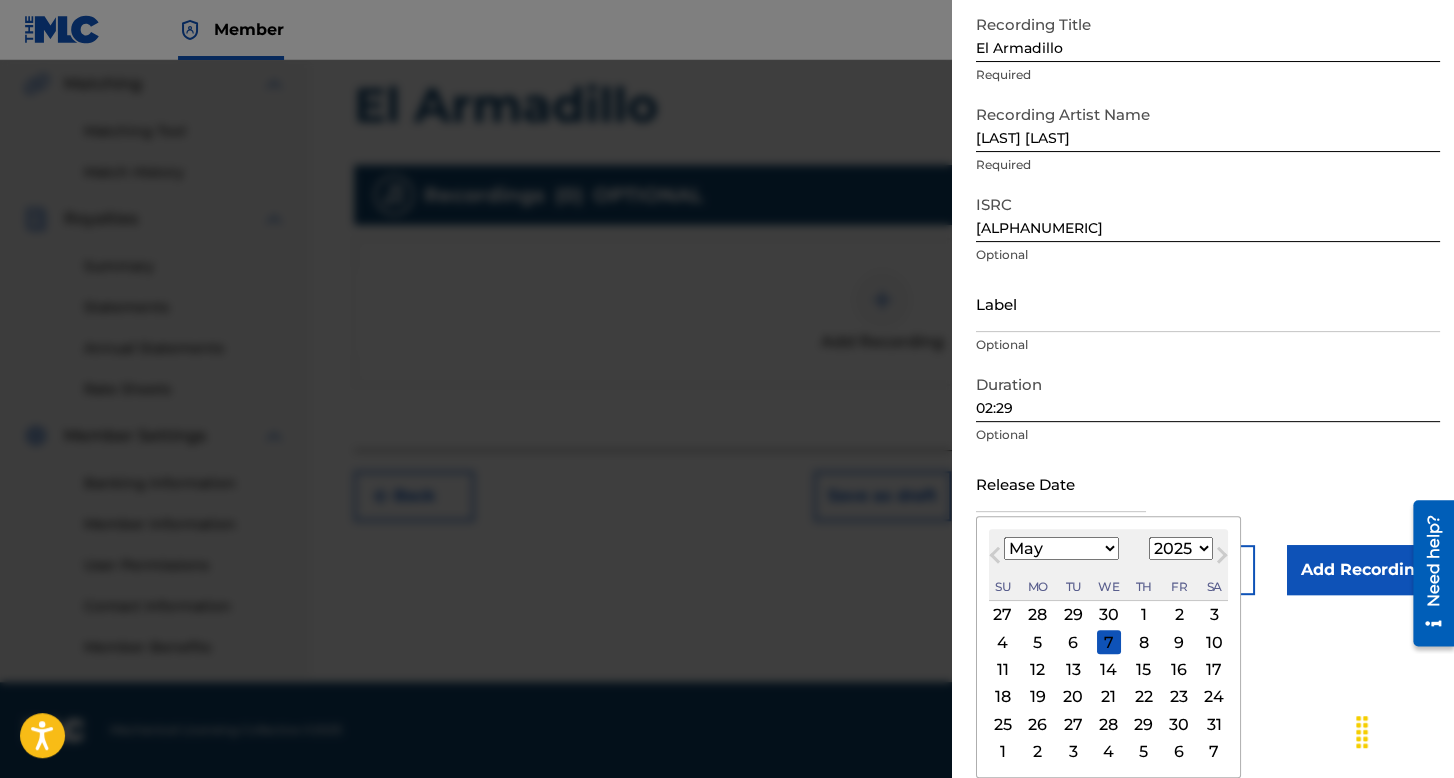 click on "21" at bounding box center (1109, 697) 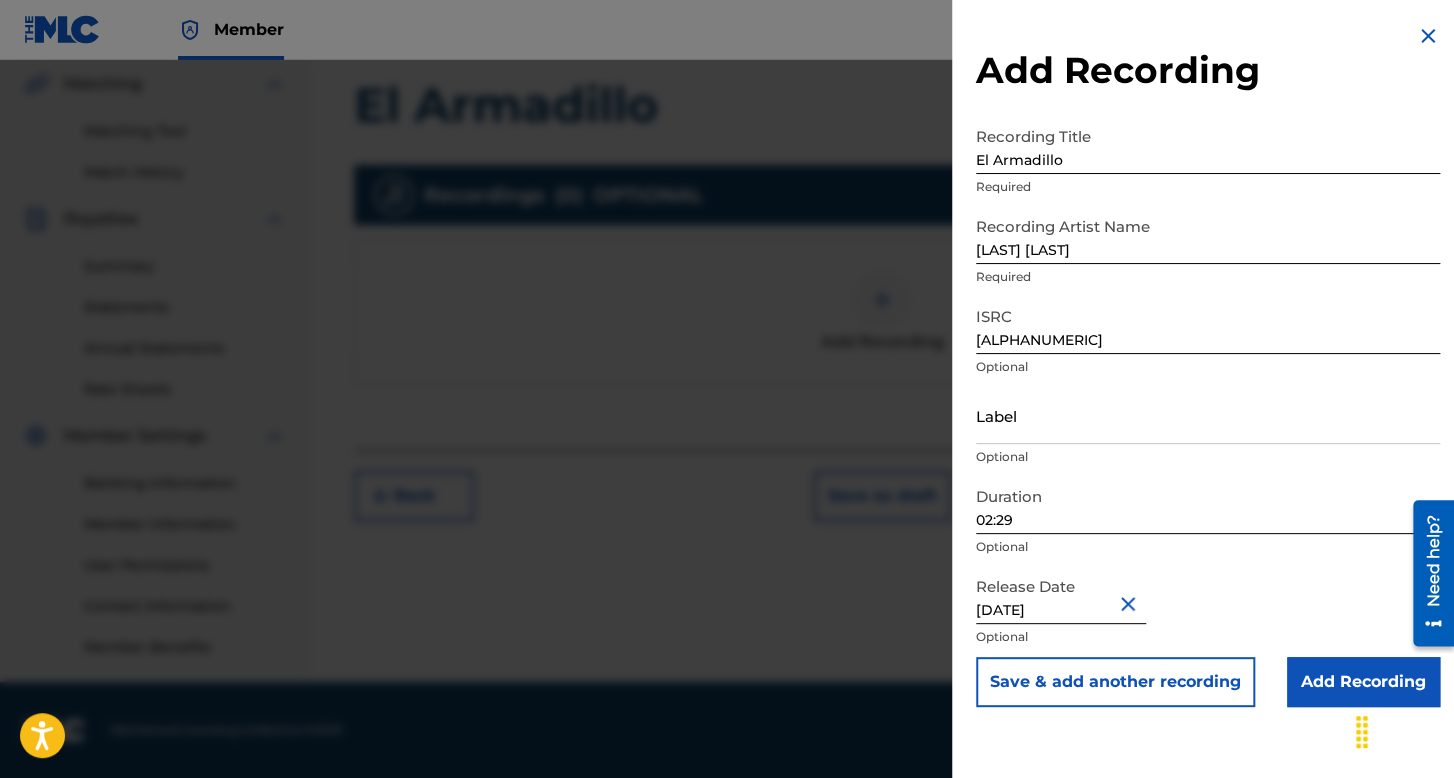scroll, scrollTop: 0, scrollLeft: 0, axis: both 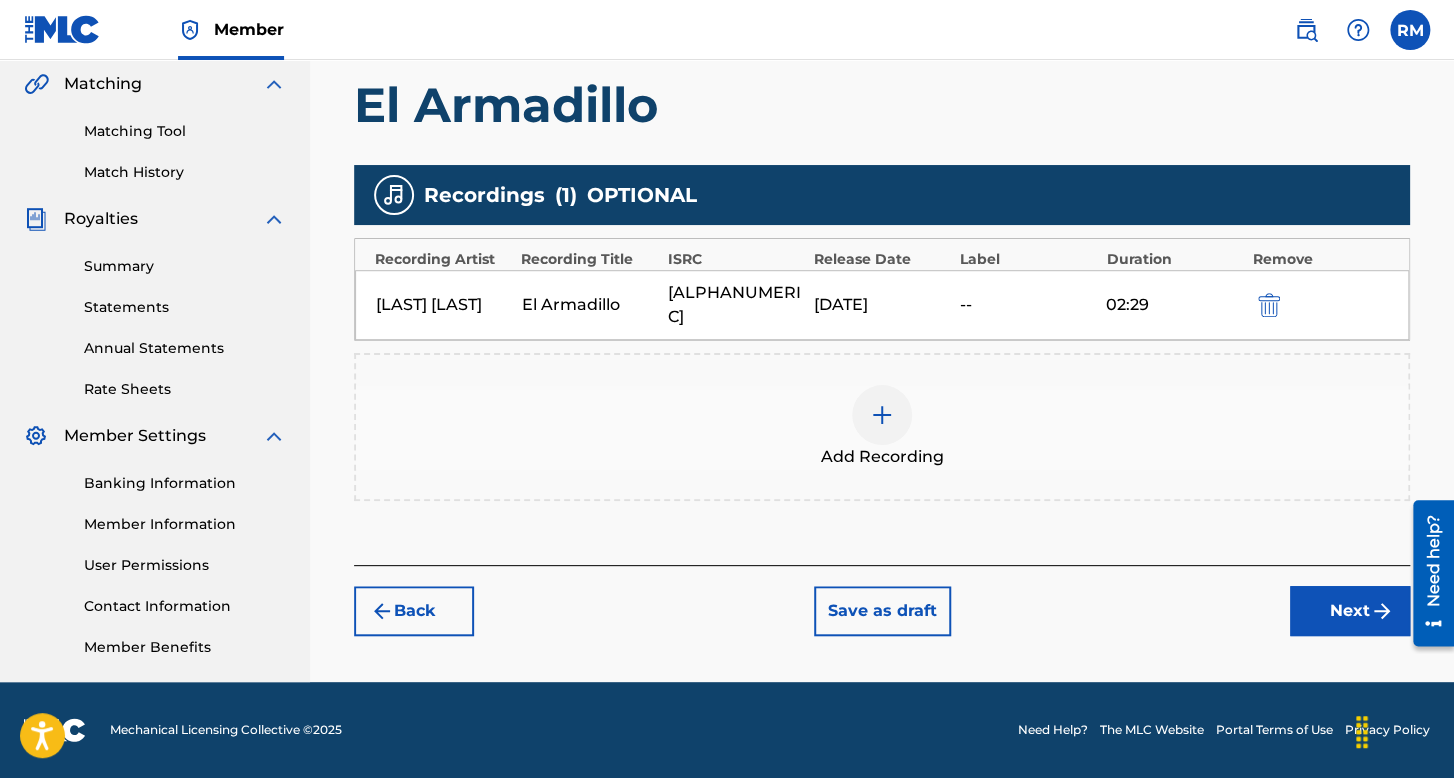 click on "Next" at bounding box center [1350, 611] 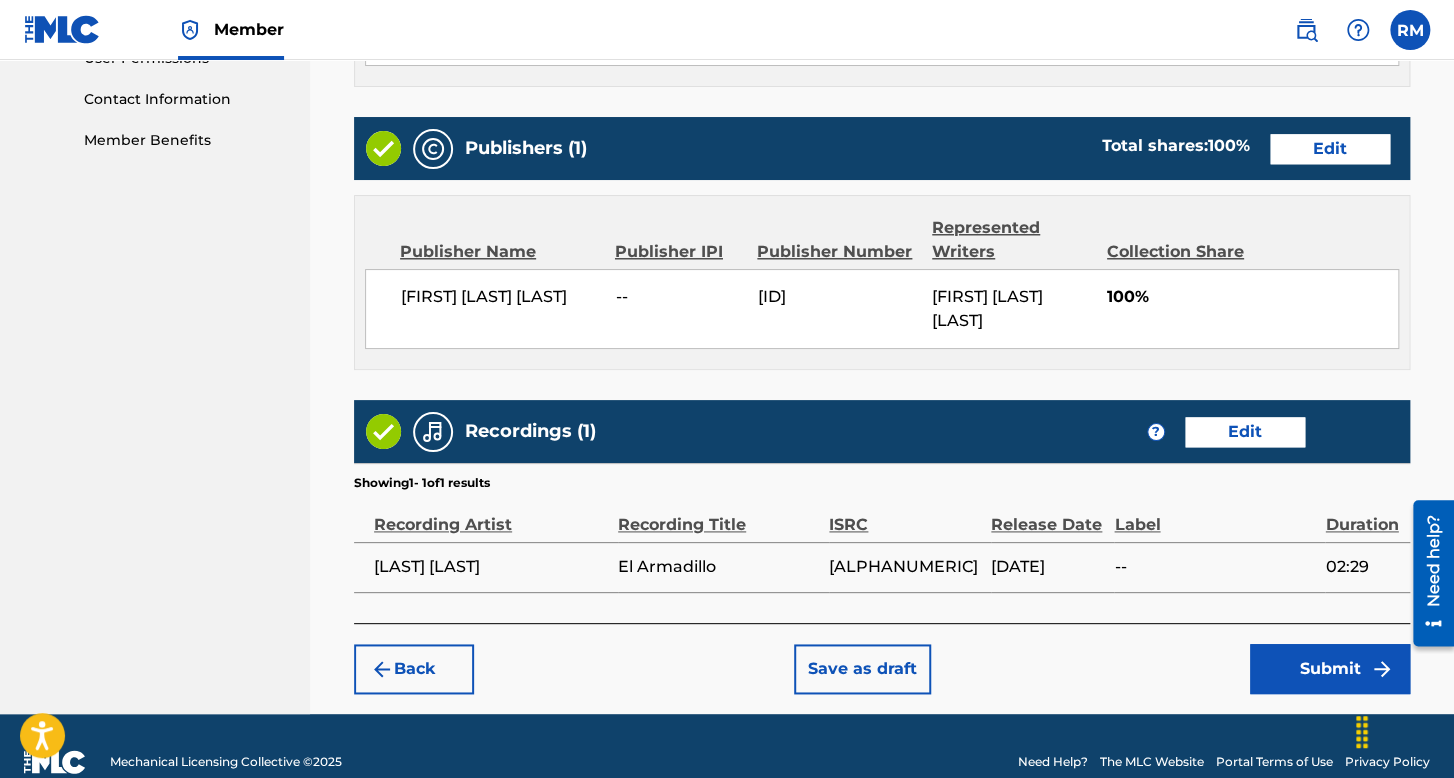 scroll, scrollTop: 999, scrollLeft: 0, axis: vertical 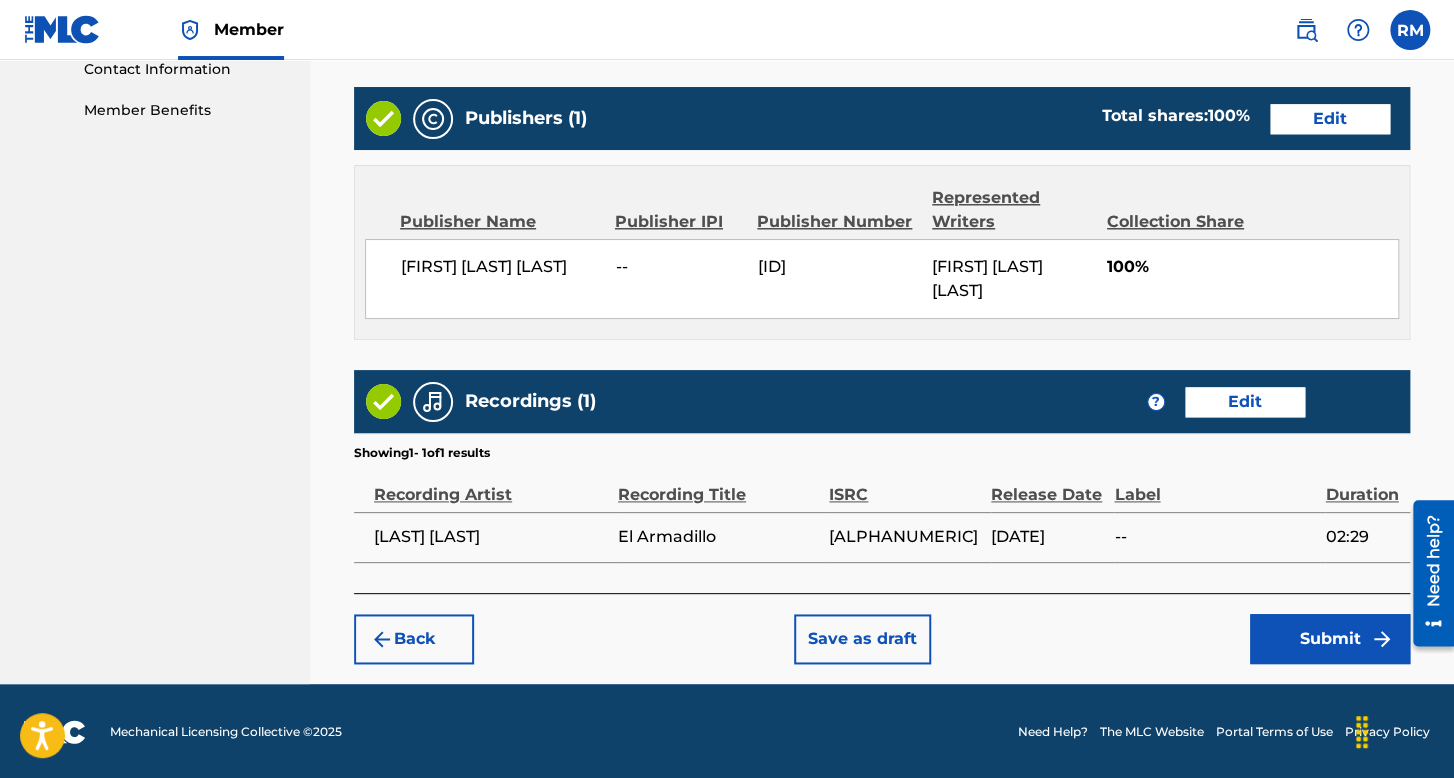 click on "Submit" at bounding box center [1330, 639] 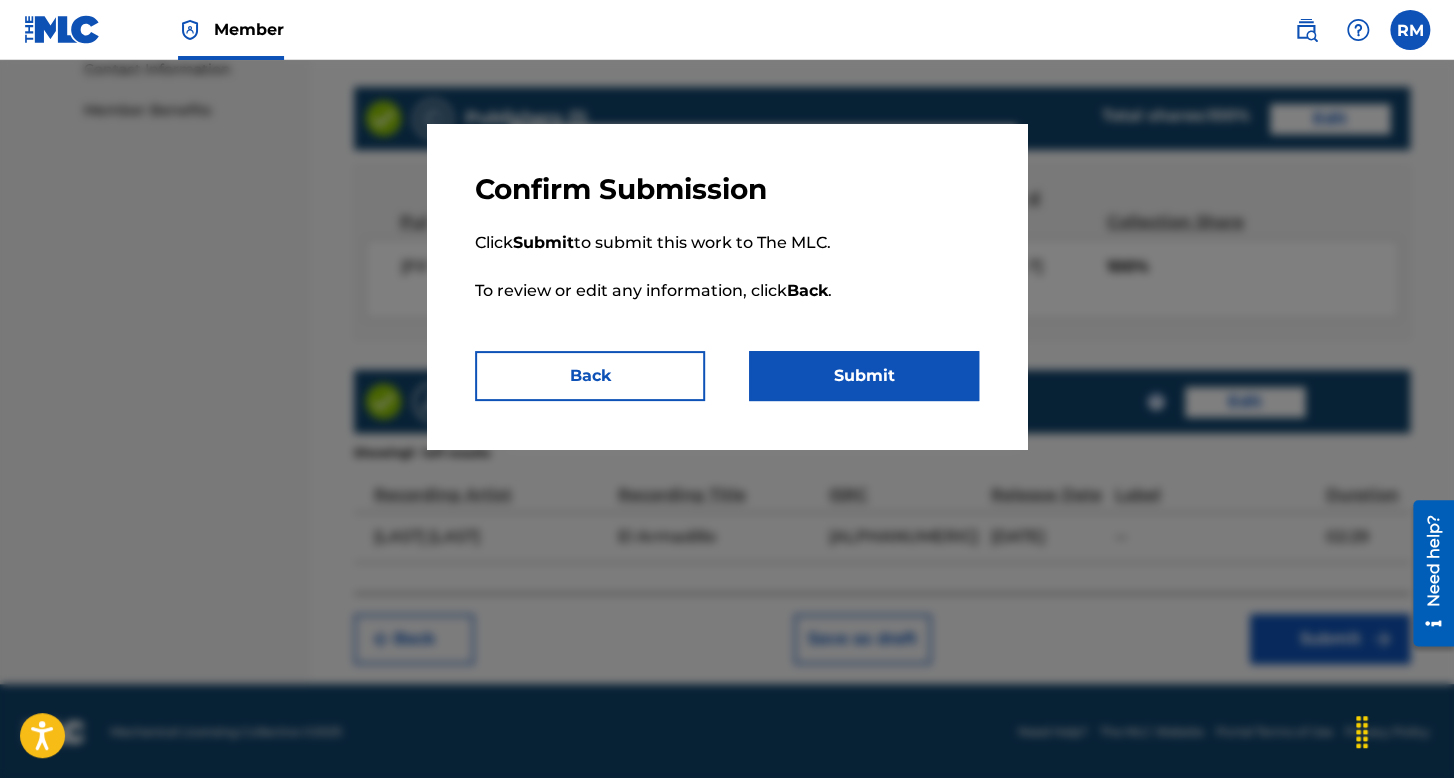 click on "Submit" at bounding box center [864, 376] 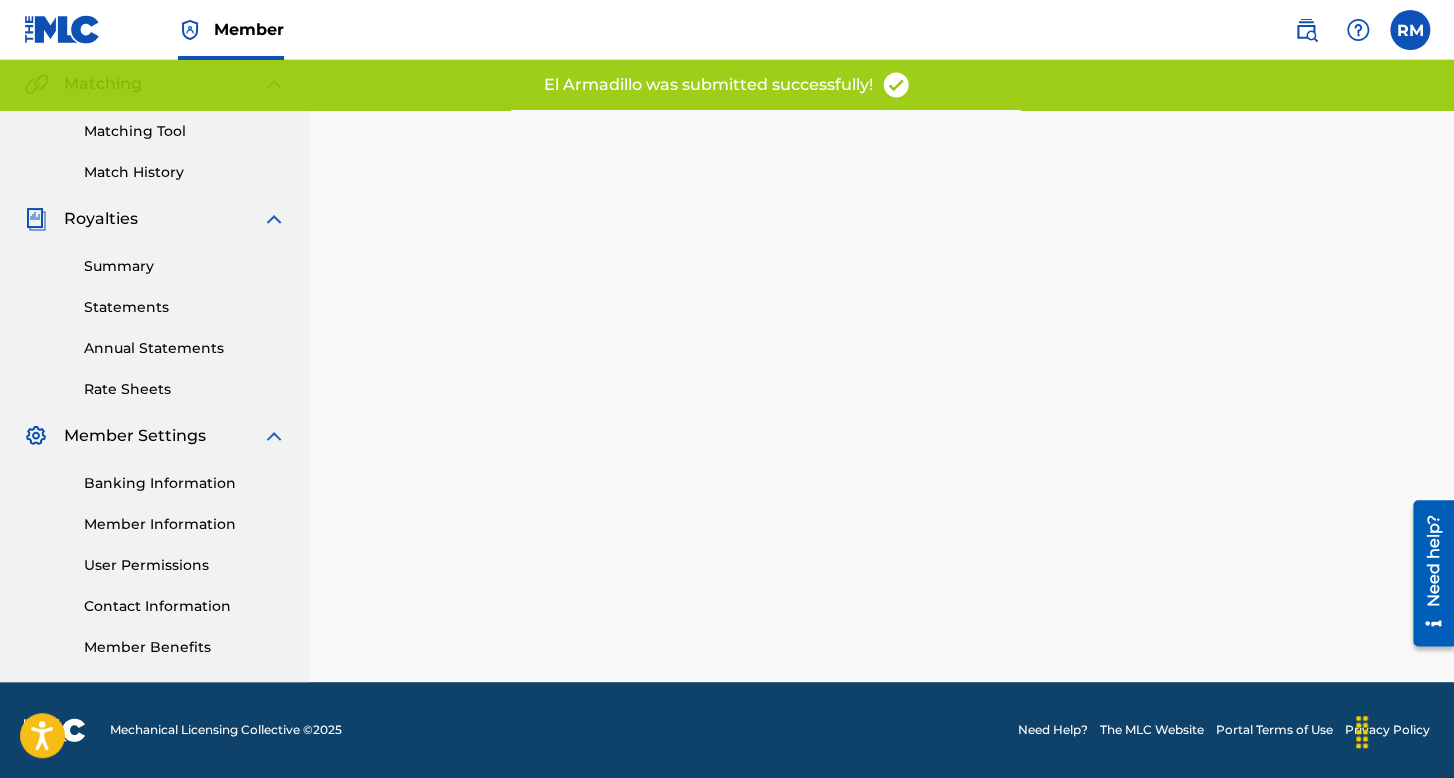 scroll, scrollTop: 0, scrollLeft: 0, axis: both 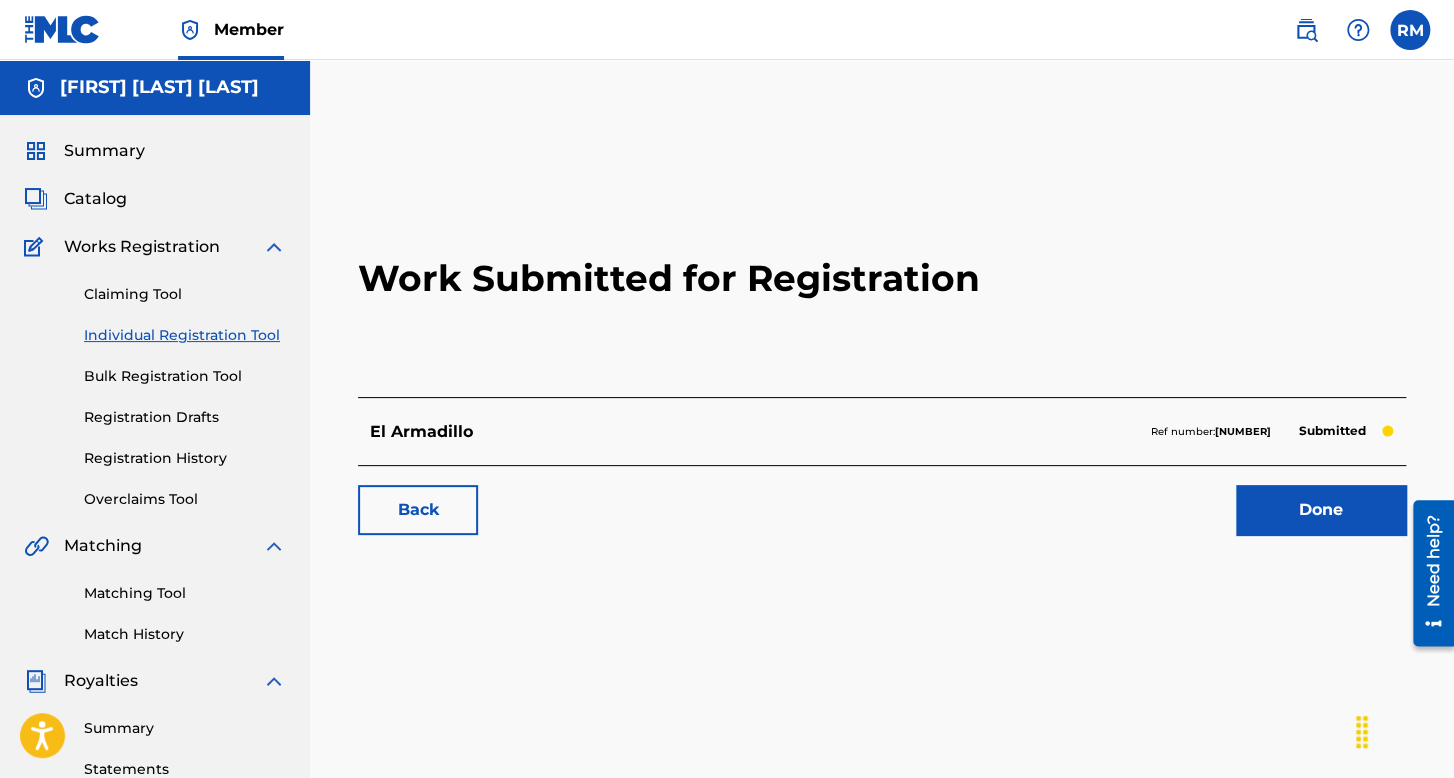 click on "Individual Registration Tool" at bounding box center (185, 335) 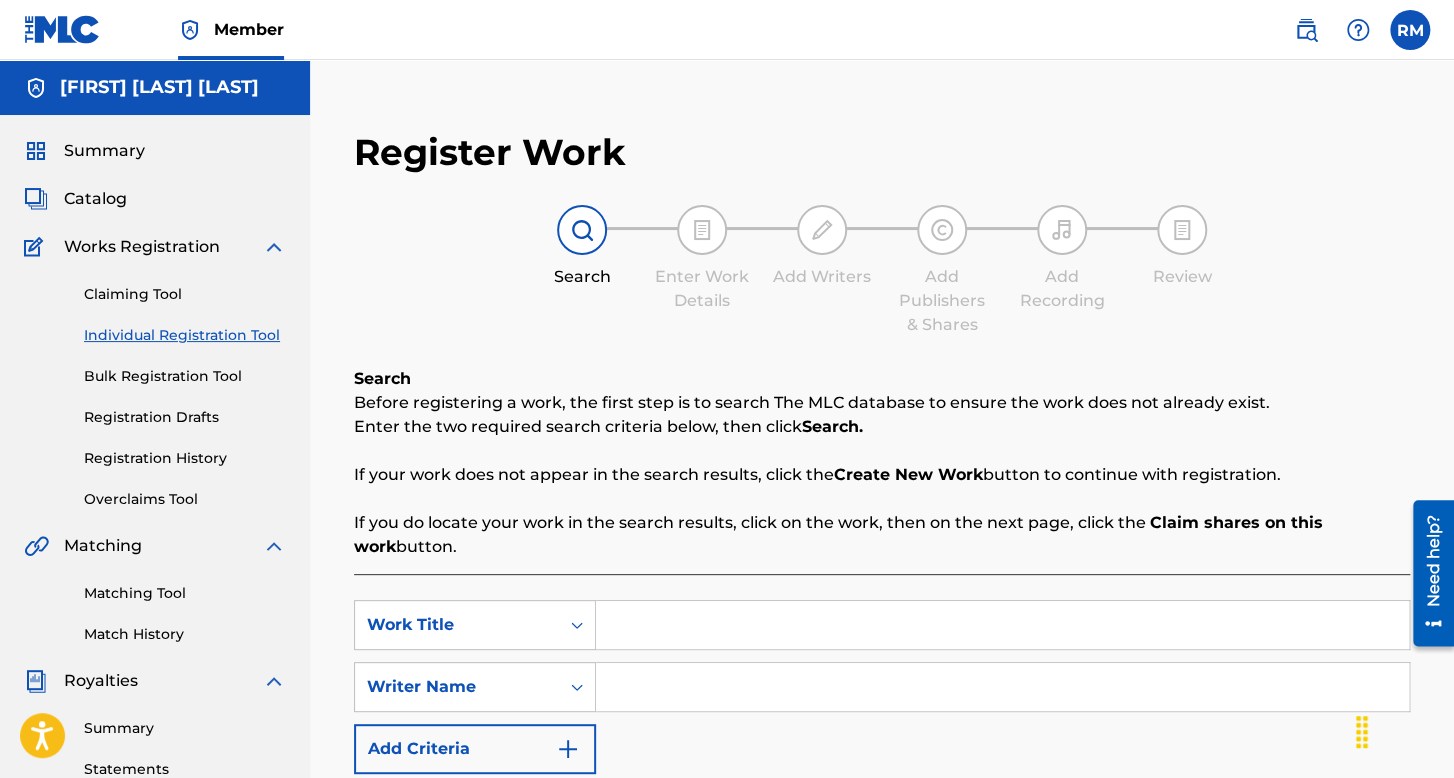 scroll, scrollTop: 300, scrollLeft: 0, axis: vertical 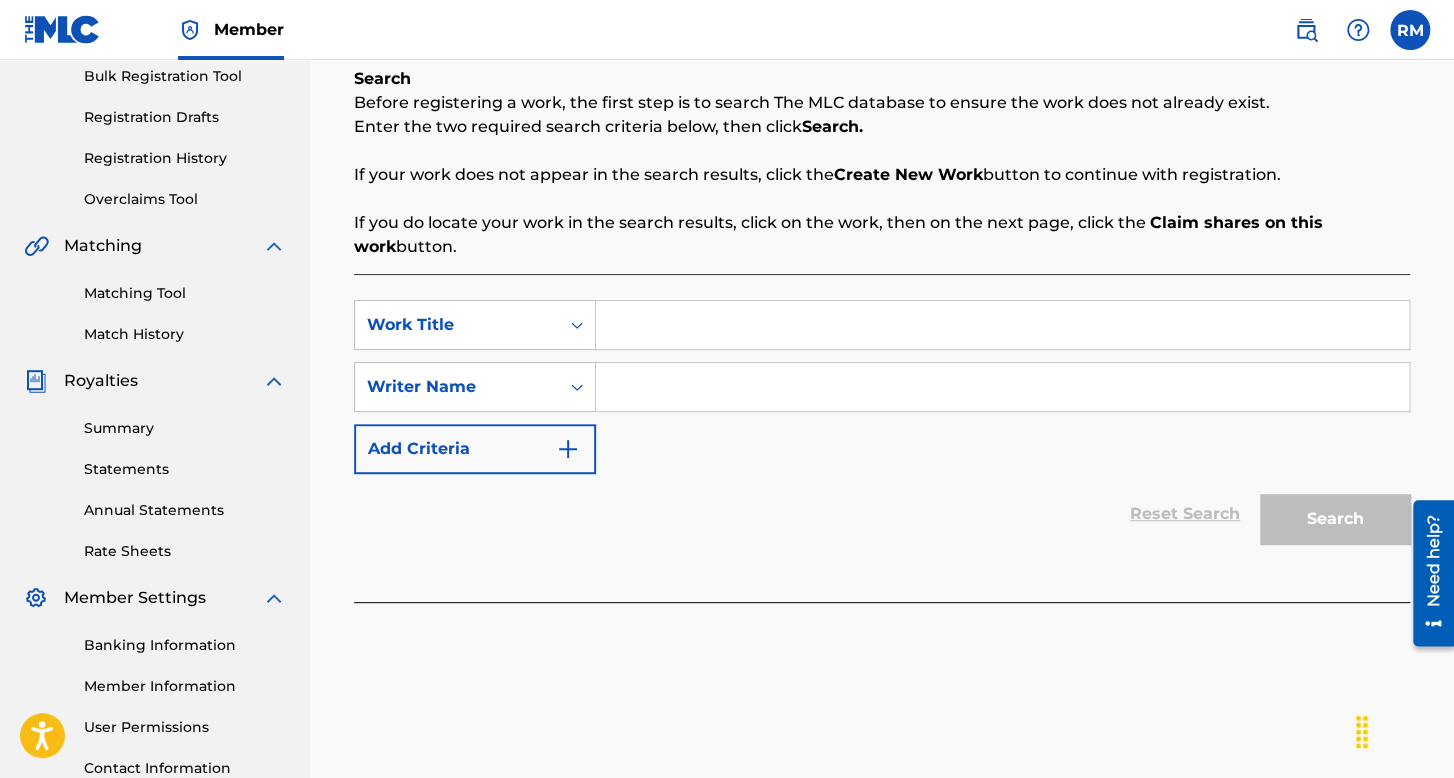 click at bounding box center [1002, 325] 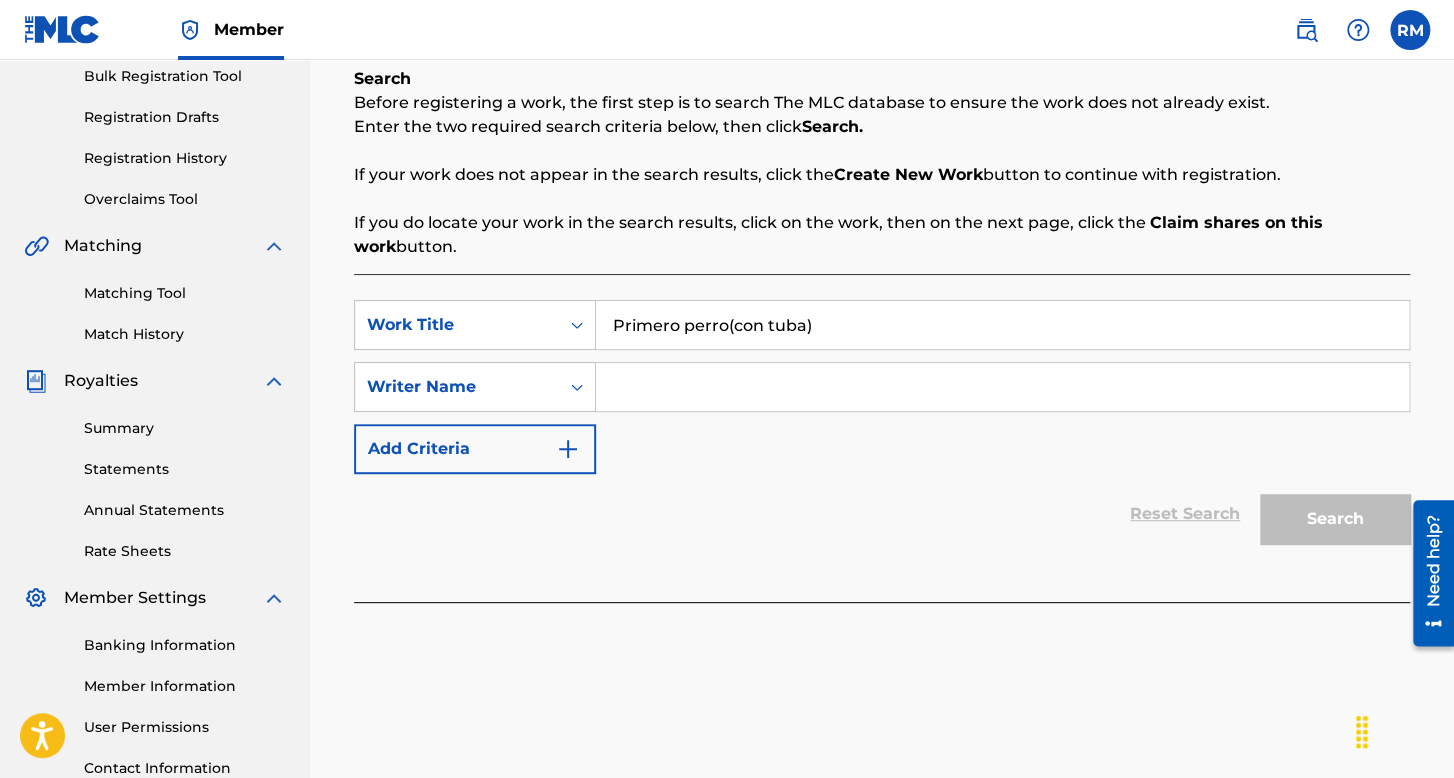 type on "Primero perro(con tuba)" 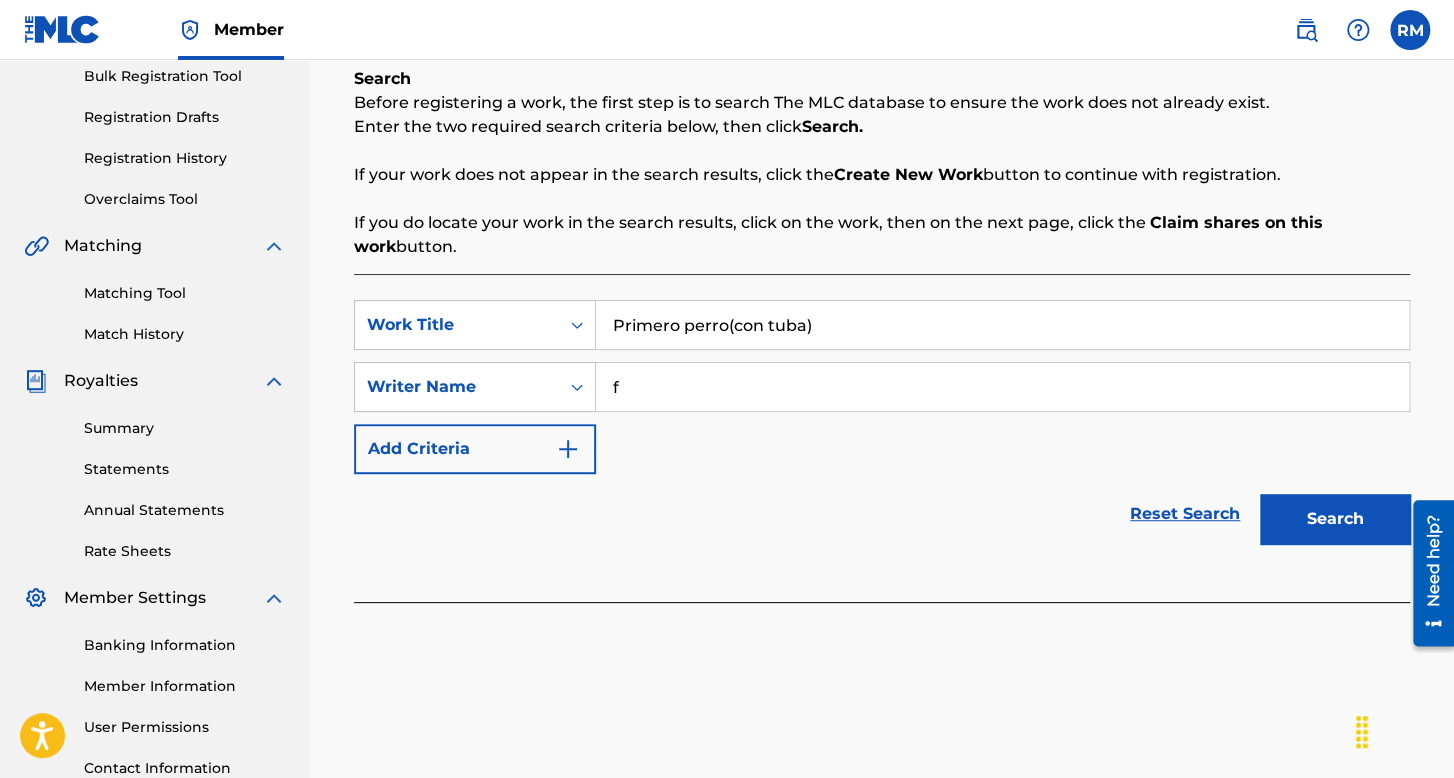 type on "f" 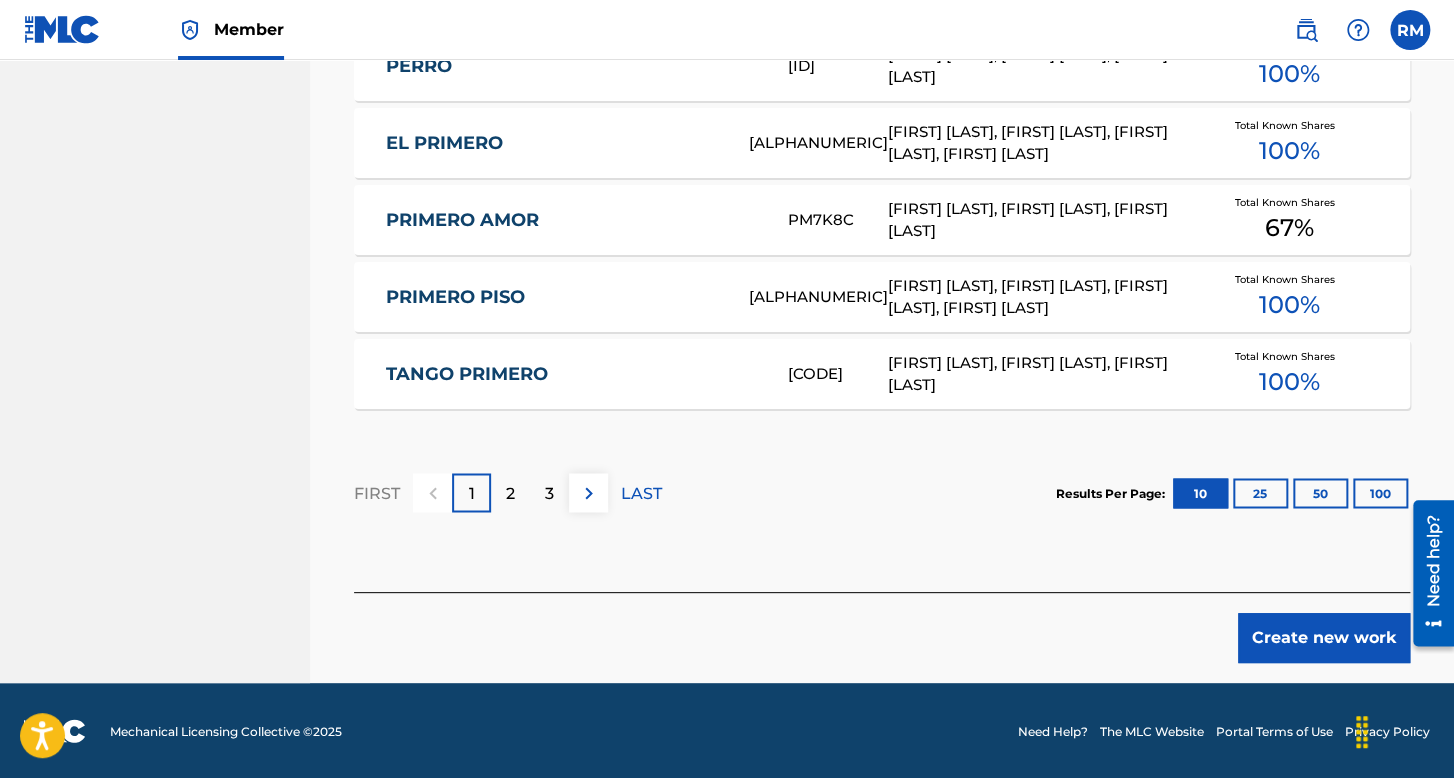 drag, startPoint x: 1329, startPoint y: 663, endPoint x: 1301, endPoint y: 629, distance: 44.04543 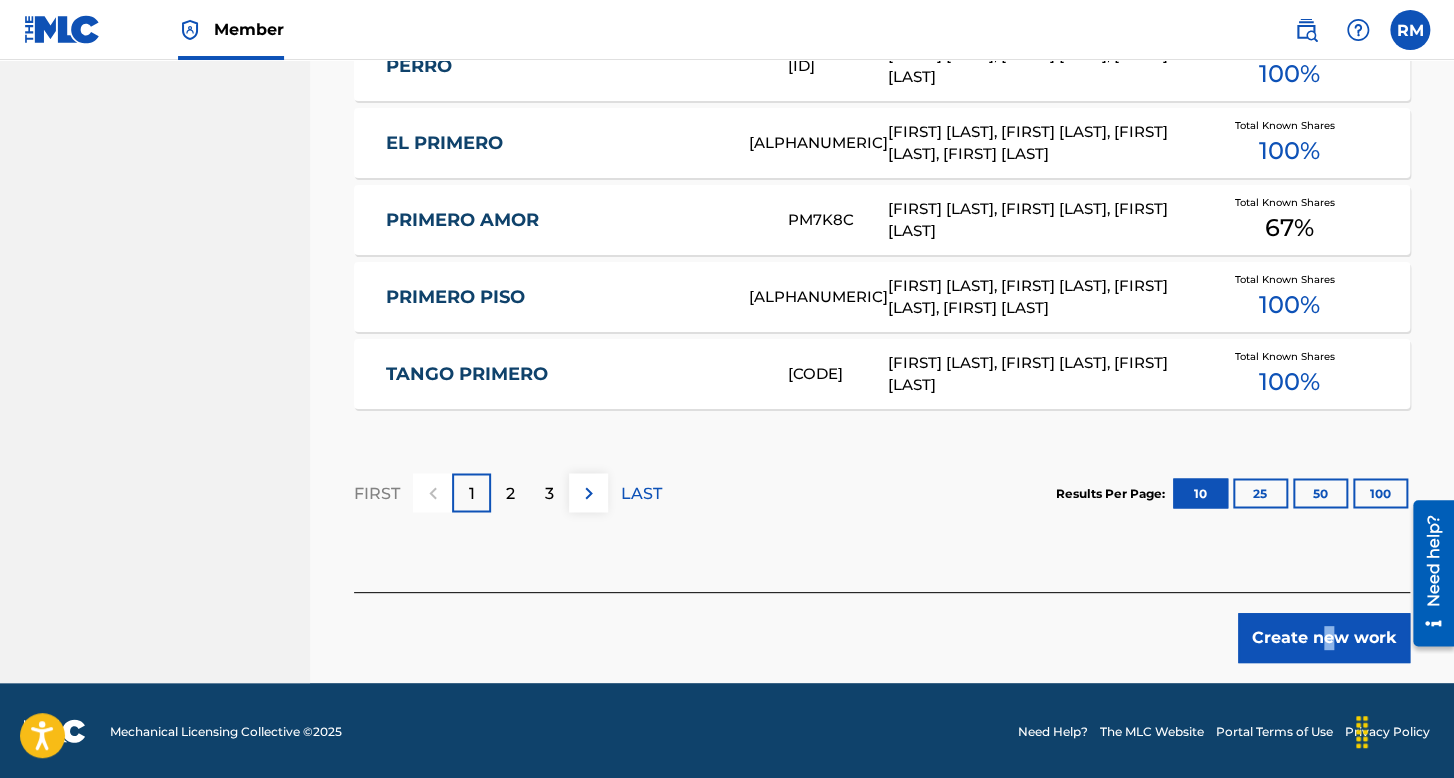 click on "Create new work" at bounding box center [1324, 638] 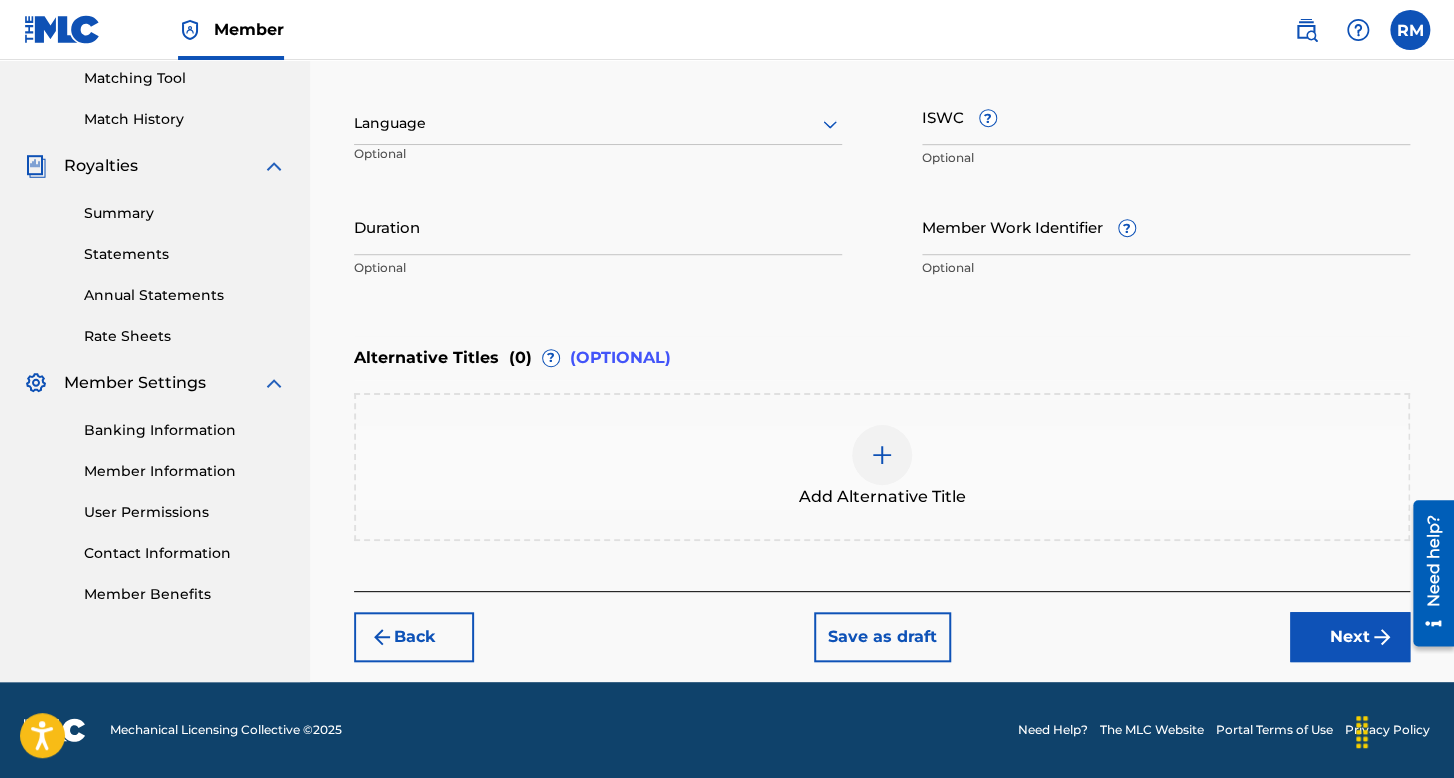 scroll, scrollTop: 513, scrollLeft: 0, axis: vertical 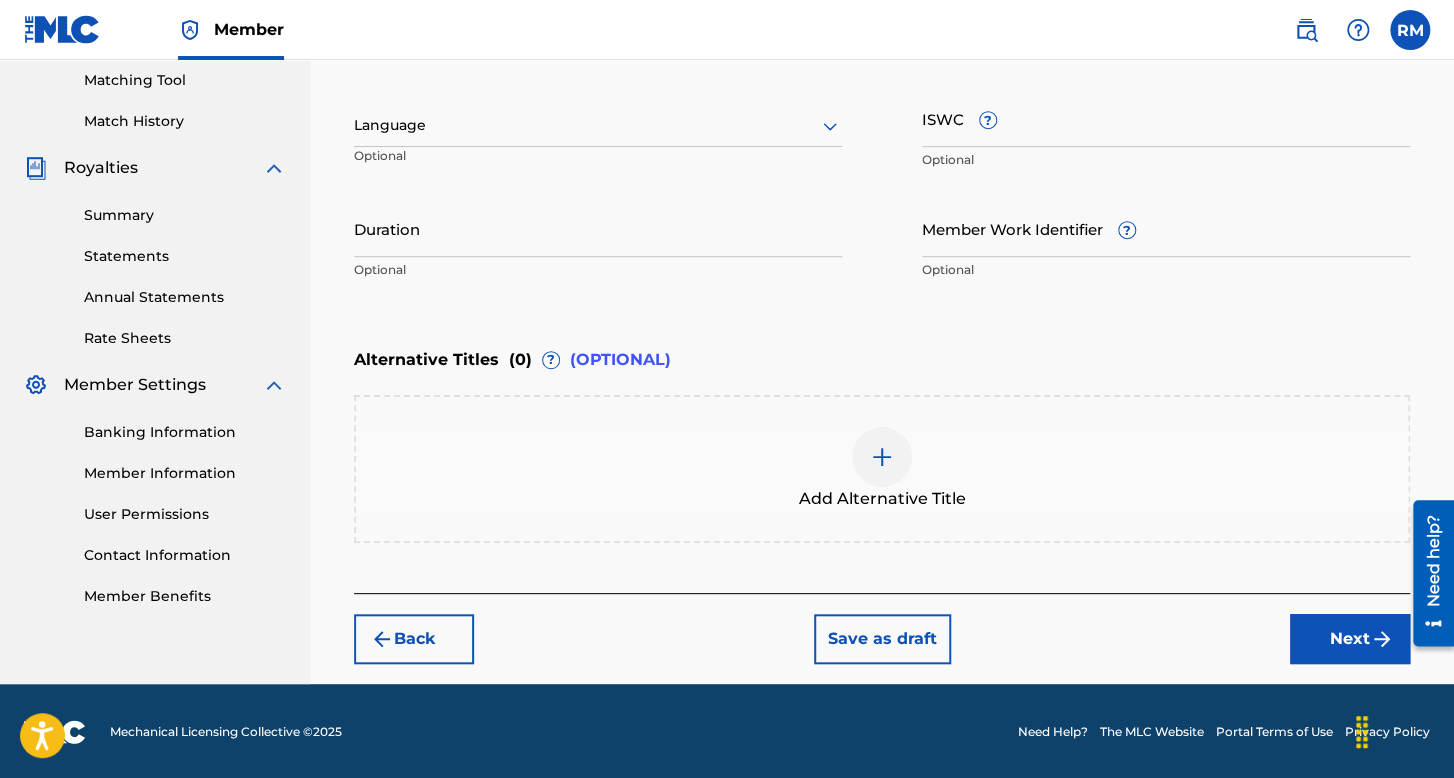 click at bounding box center (598, 125) 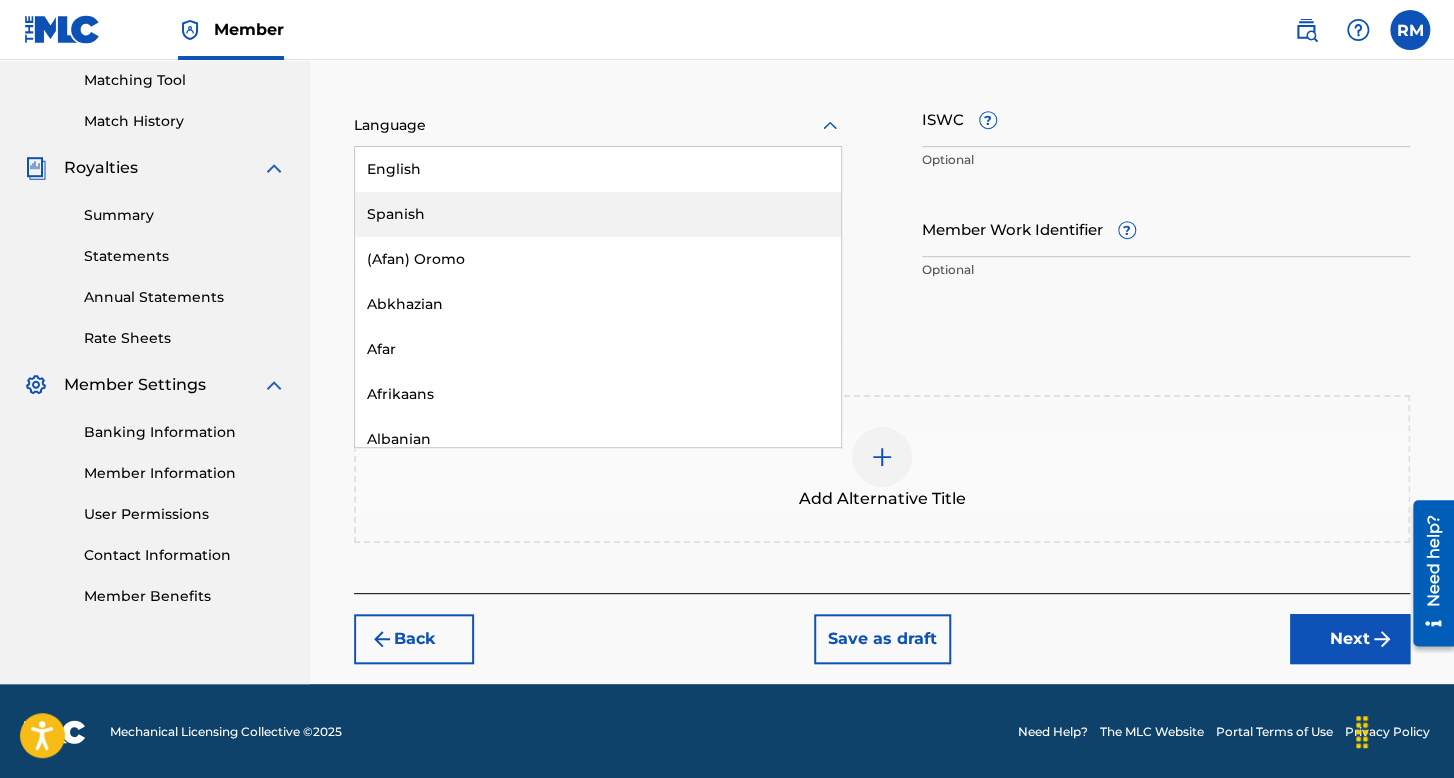 click on "Spanish" at bounding box center (598, 214) 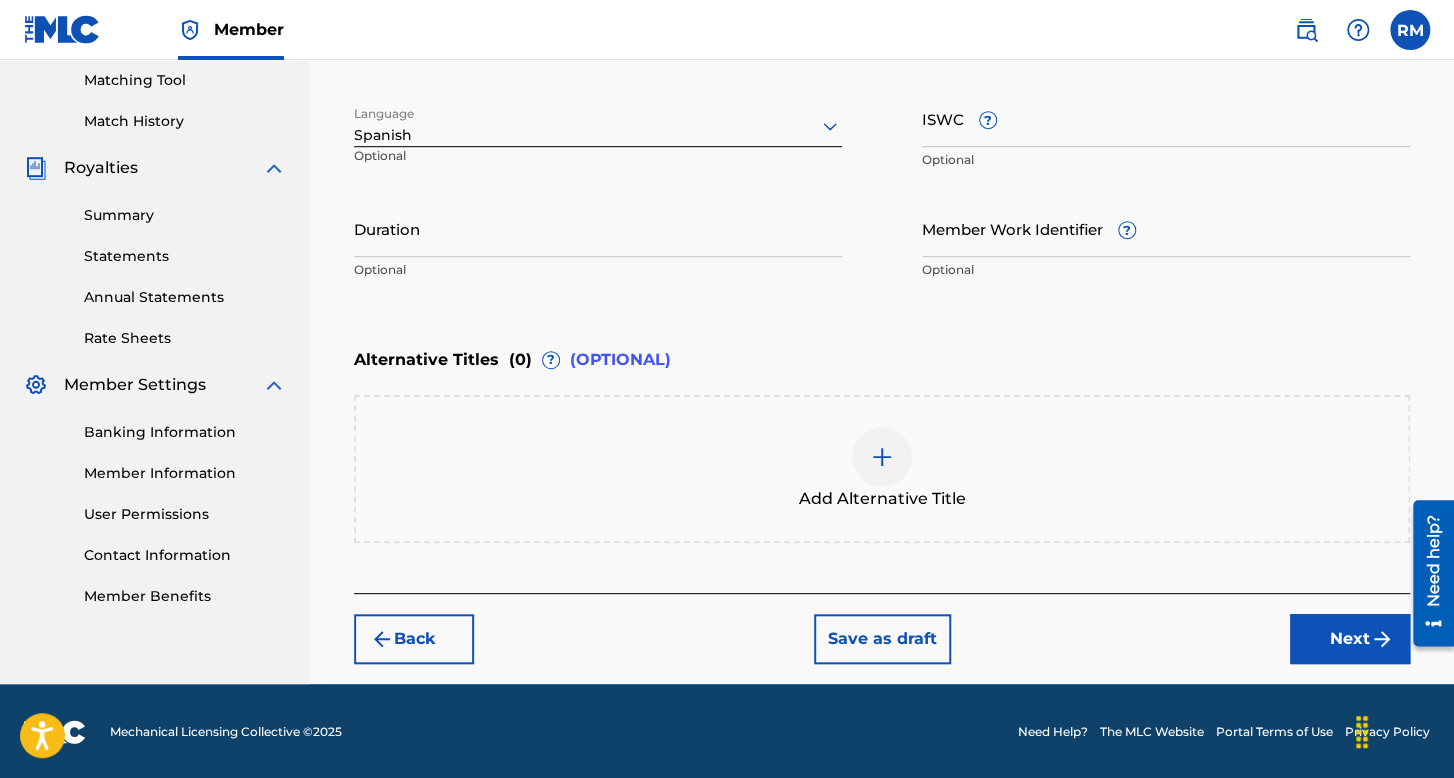 click on "Duration" at bounding box center [598, 228] 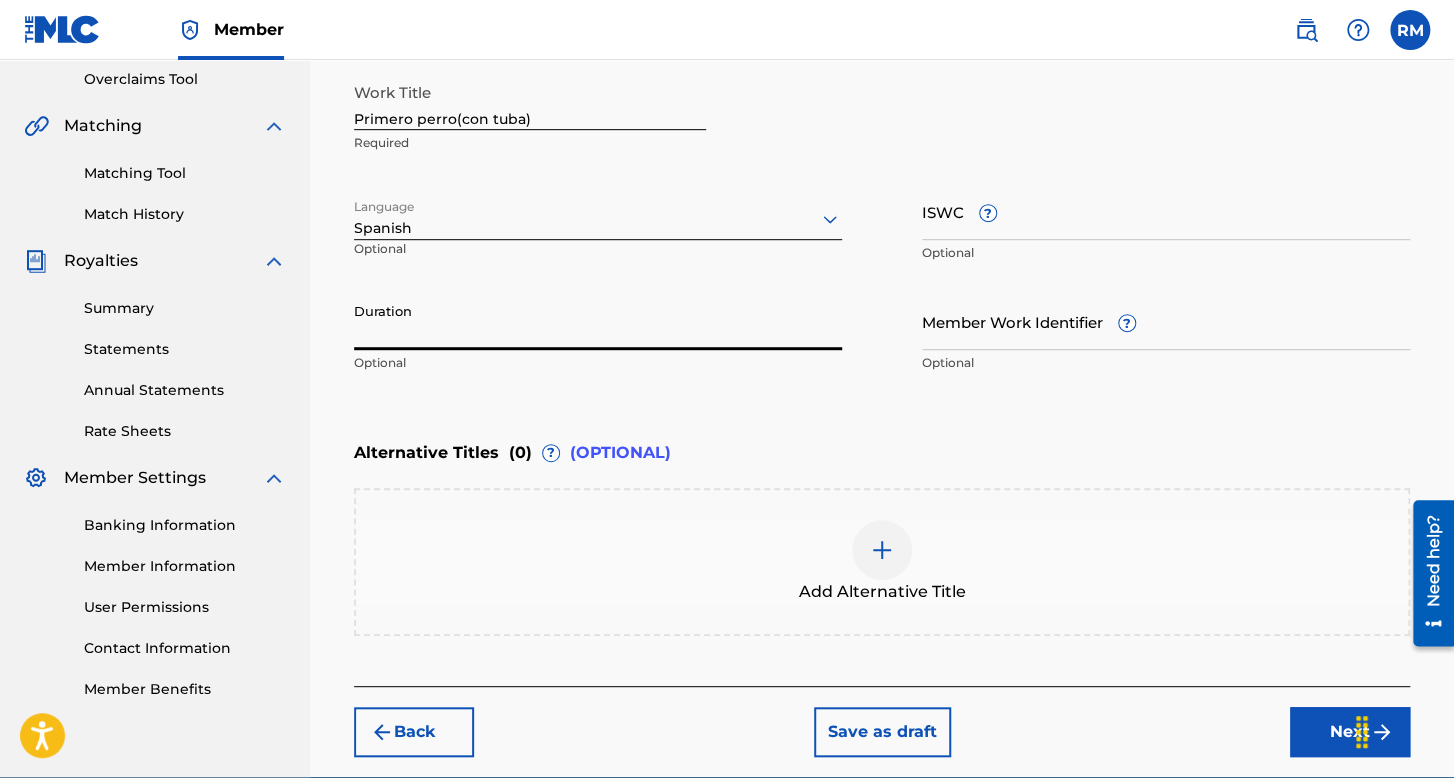 scroll, scrollTop: 513, scrollLeft: 0, axis: vertical 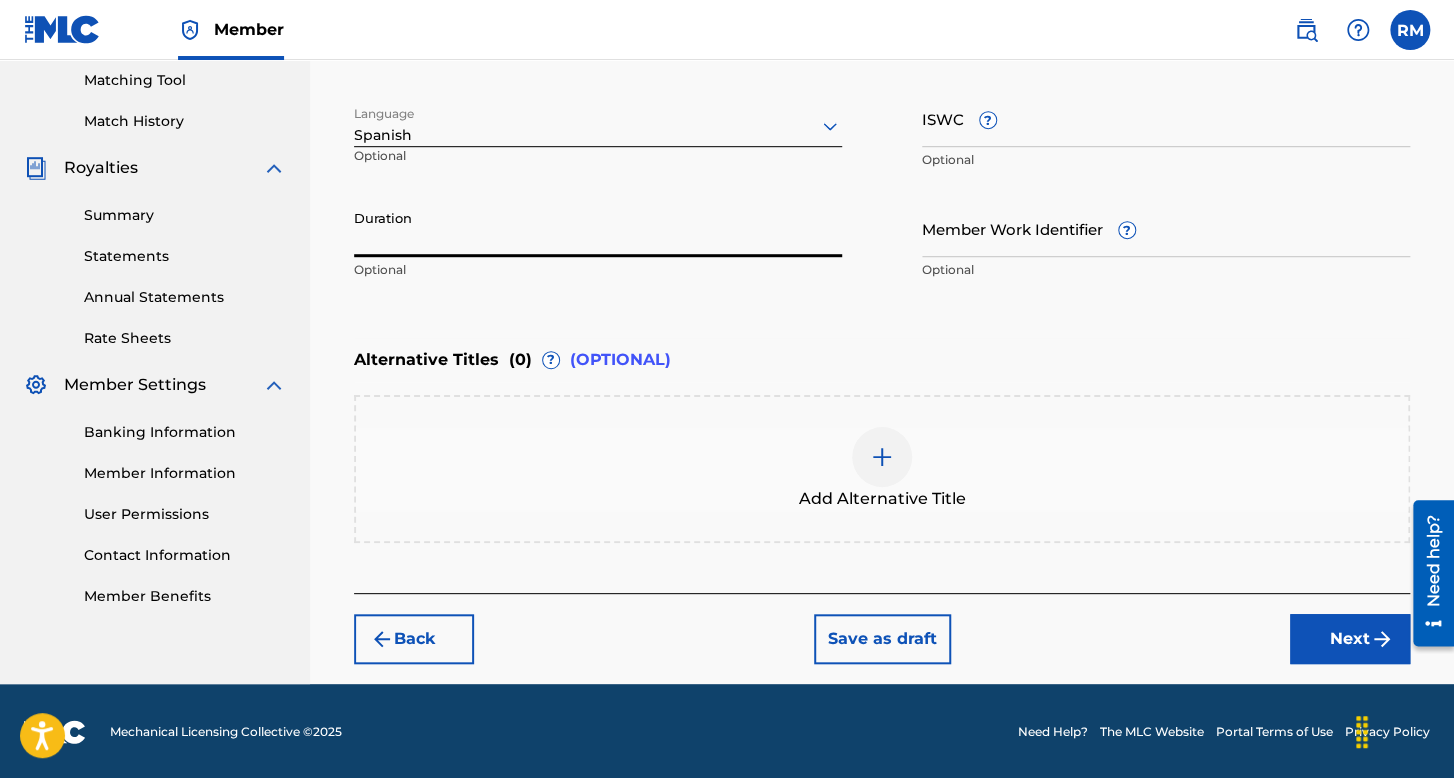 click on "Duration" at bounding box center (598, 228) 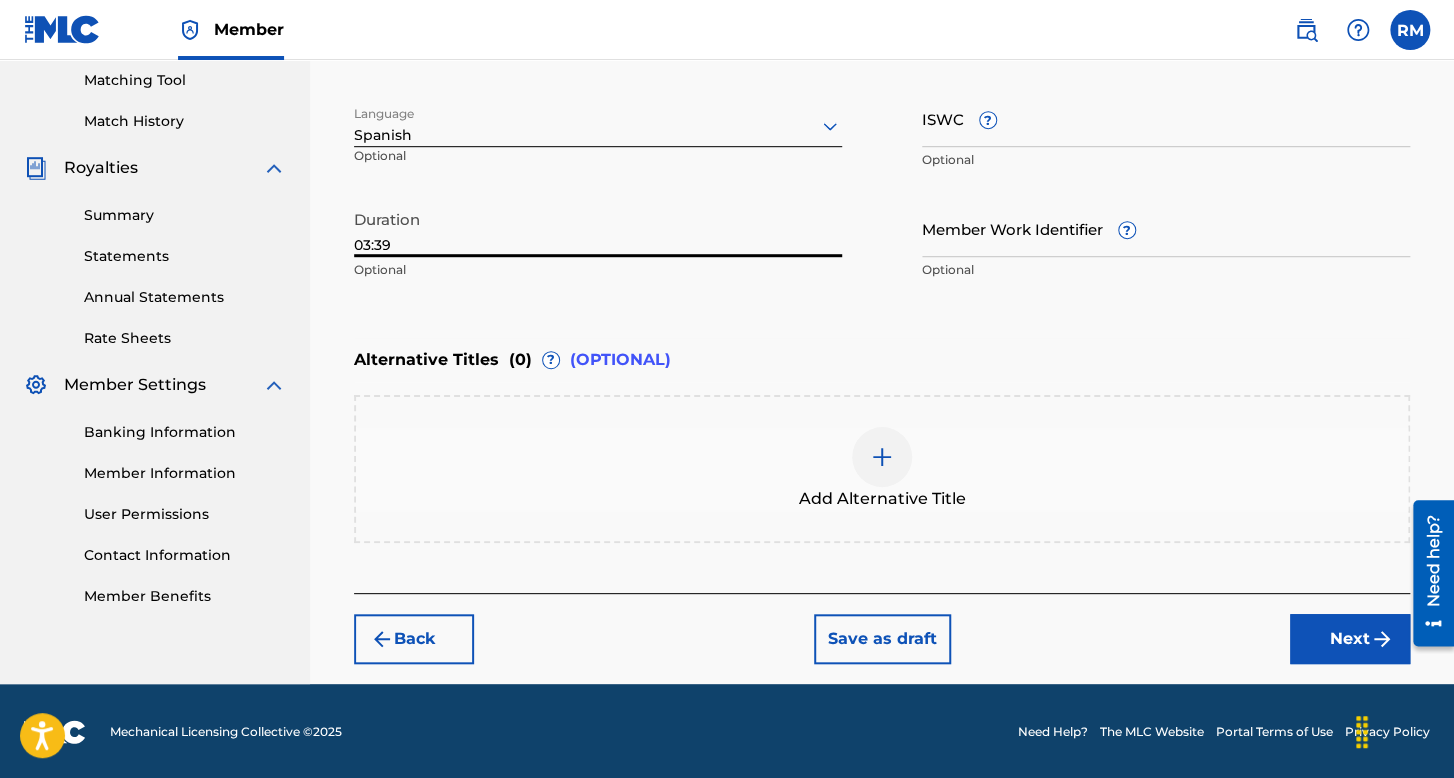 type on "03:39" 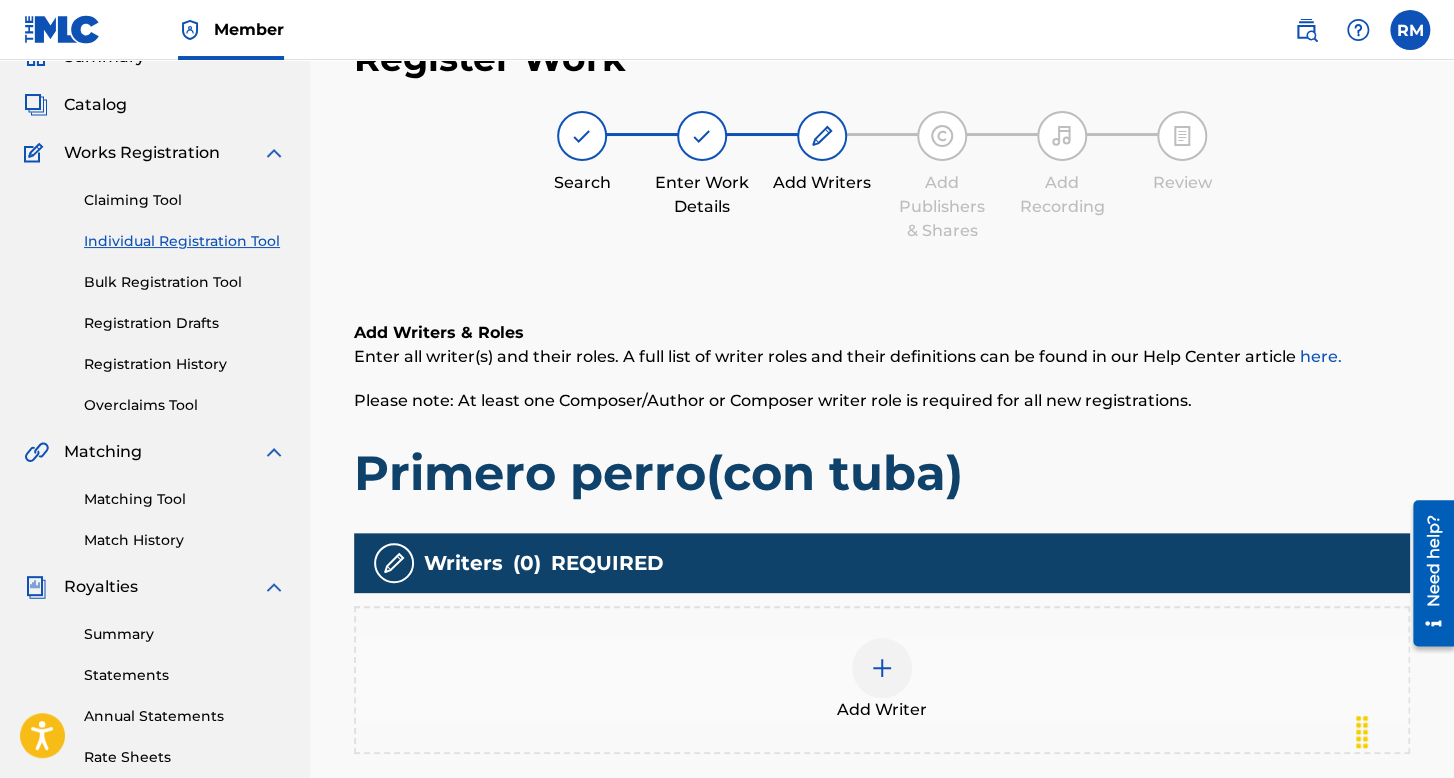 scroll, scrollTop: 462, scrollLeft: 0, axis: vertical 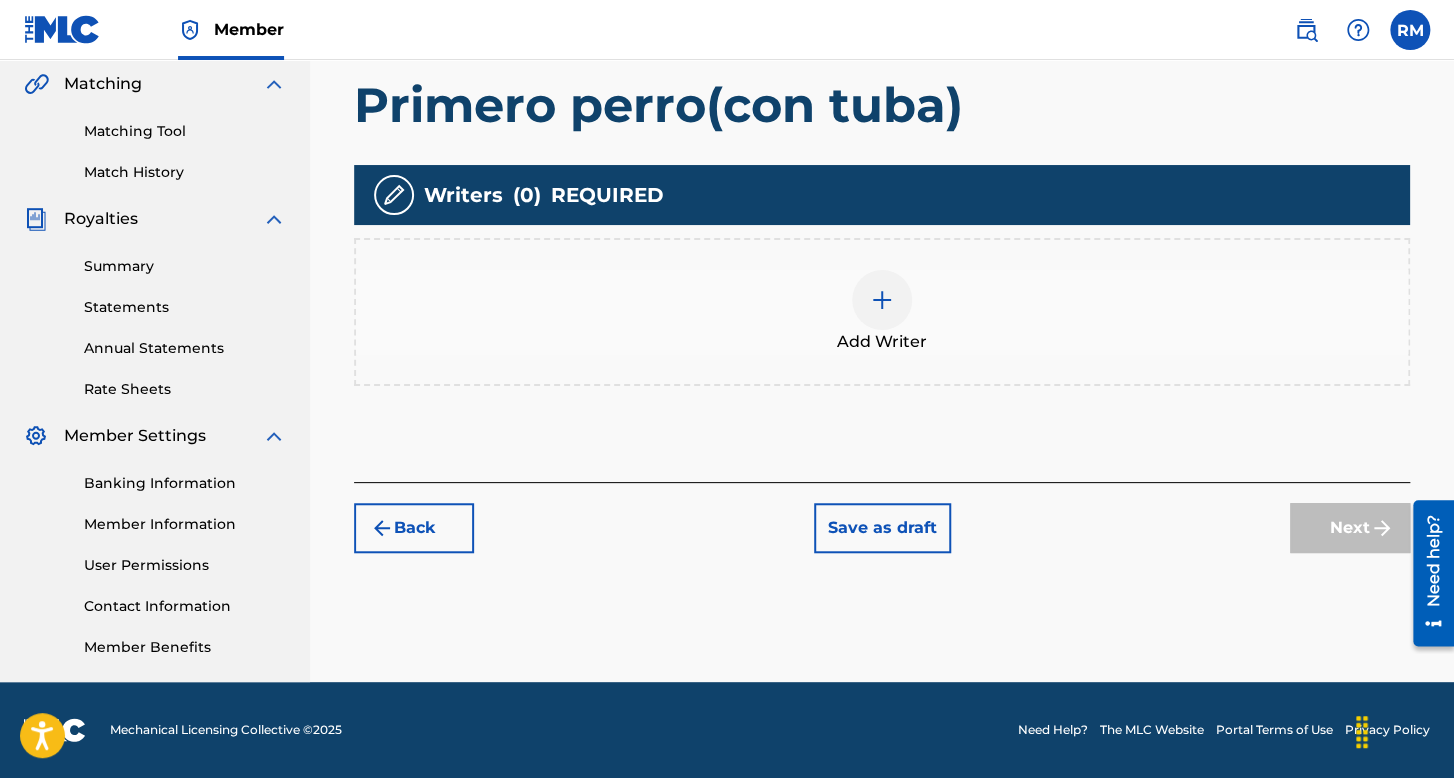 click on "Add Writer" at bounding box center [882, 342] 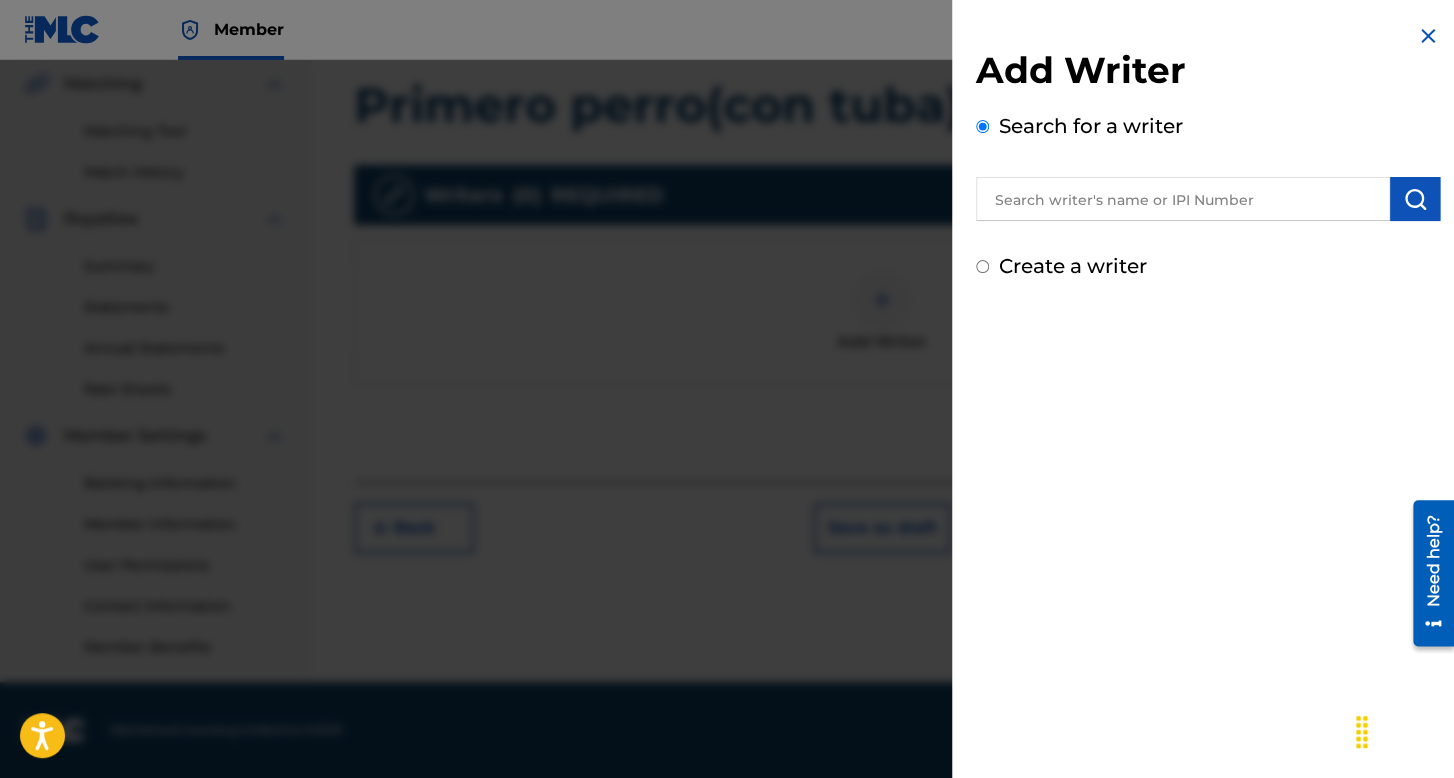 click on "Create a writer" at bounding box center (982, 266) 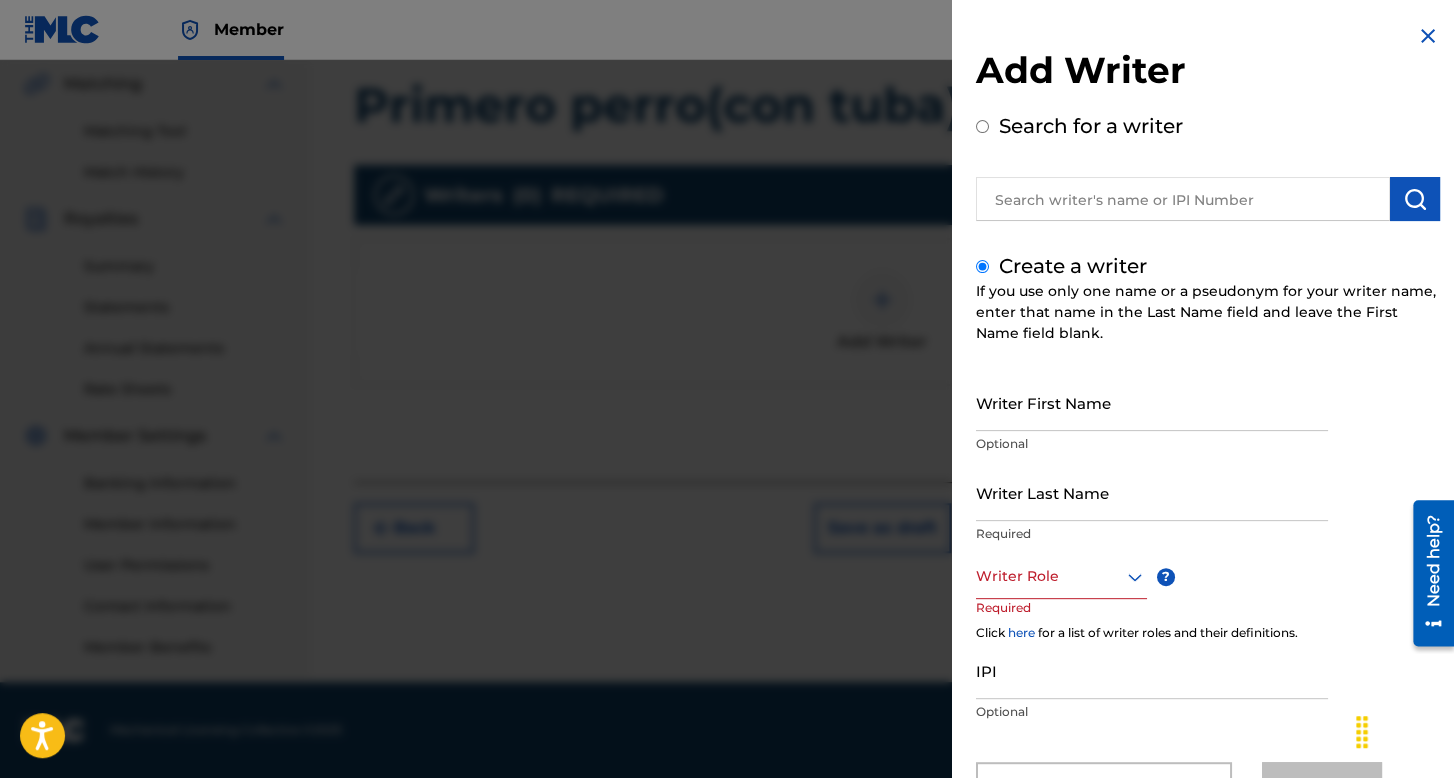 click on "Writer First Name" at bounding box center (1152, 402) 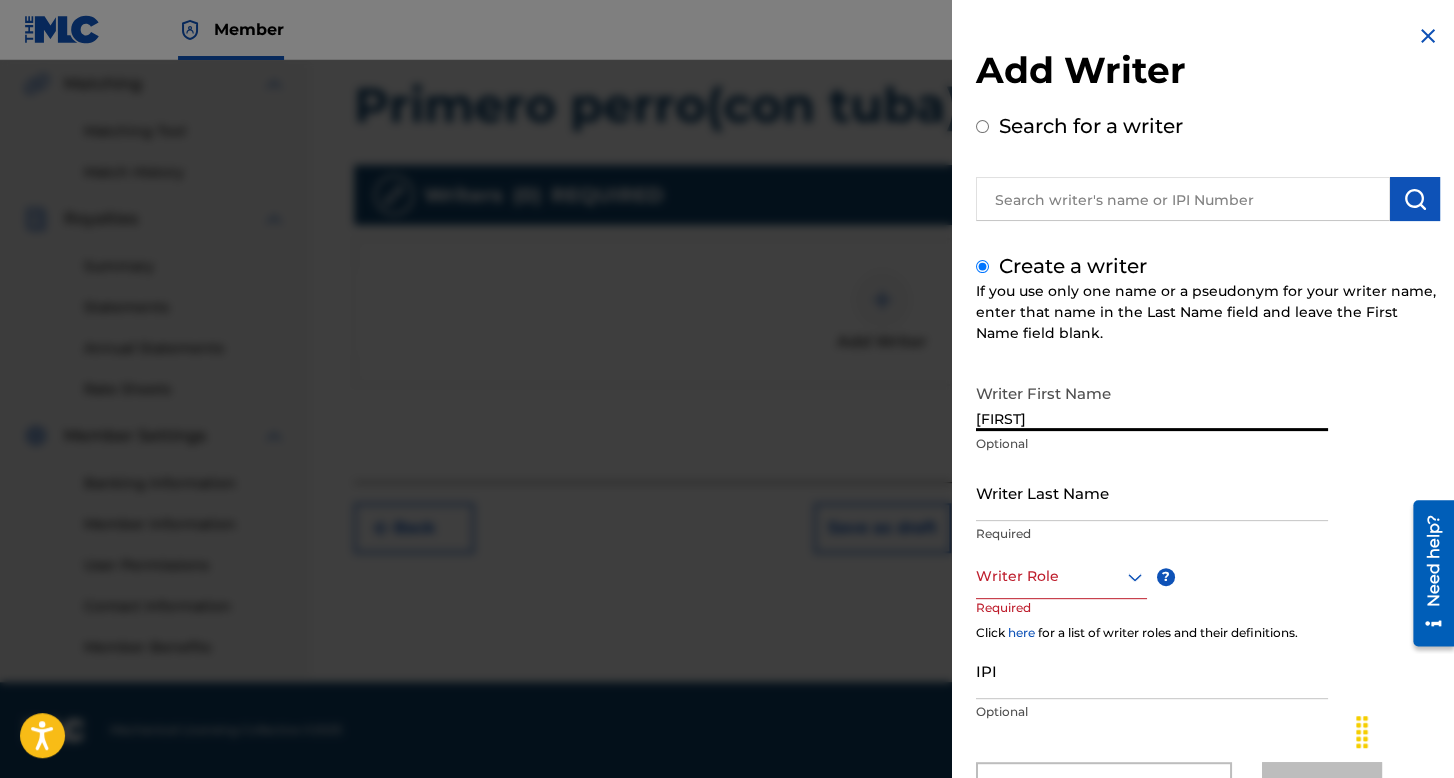 type on "[FIRST]" 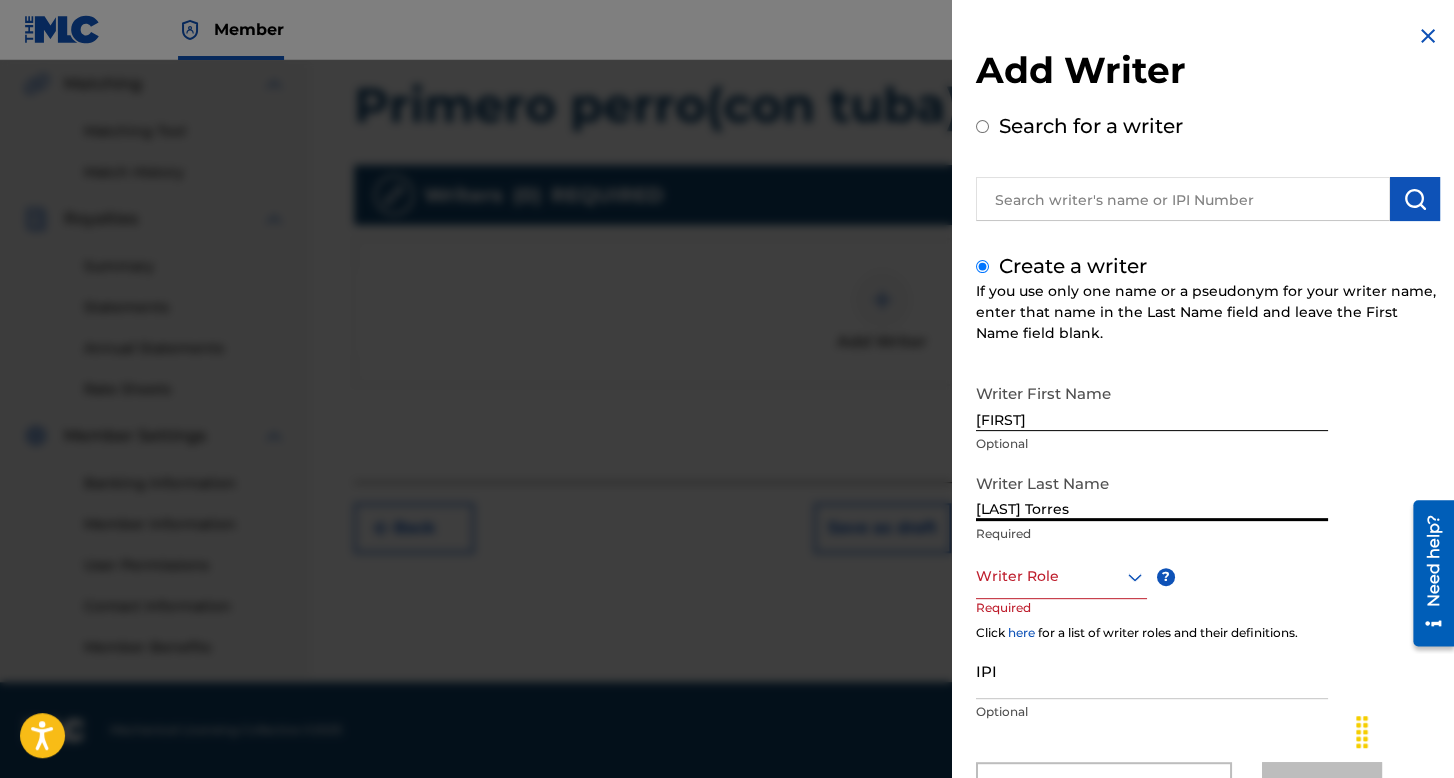 type on "[LAST] Torres" 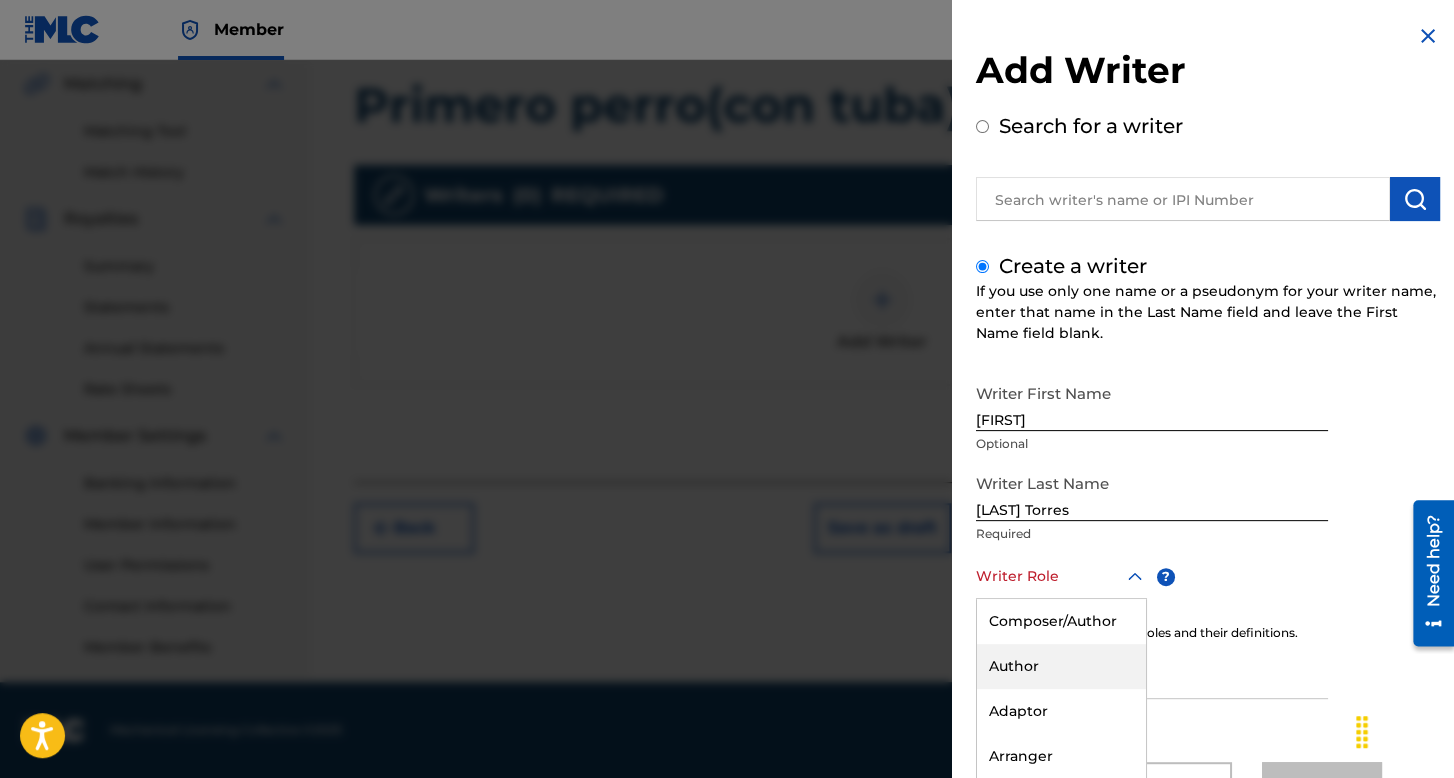 scroll, scrollTop: 88, scrollLeft: 0, axis: vertical 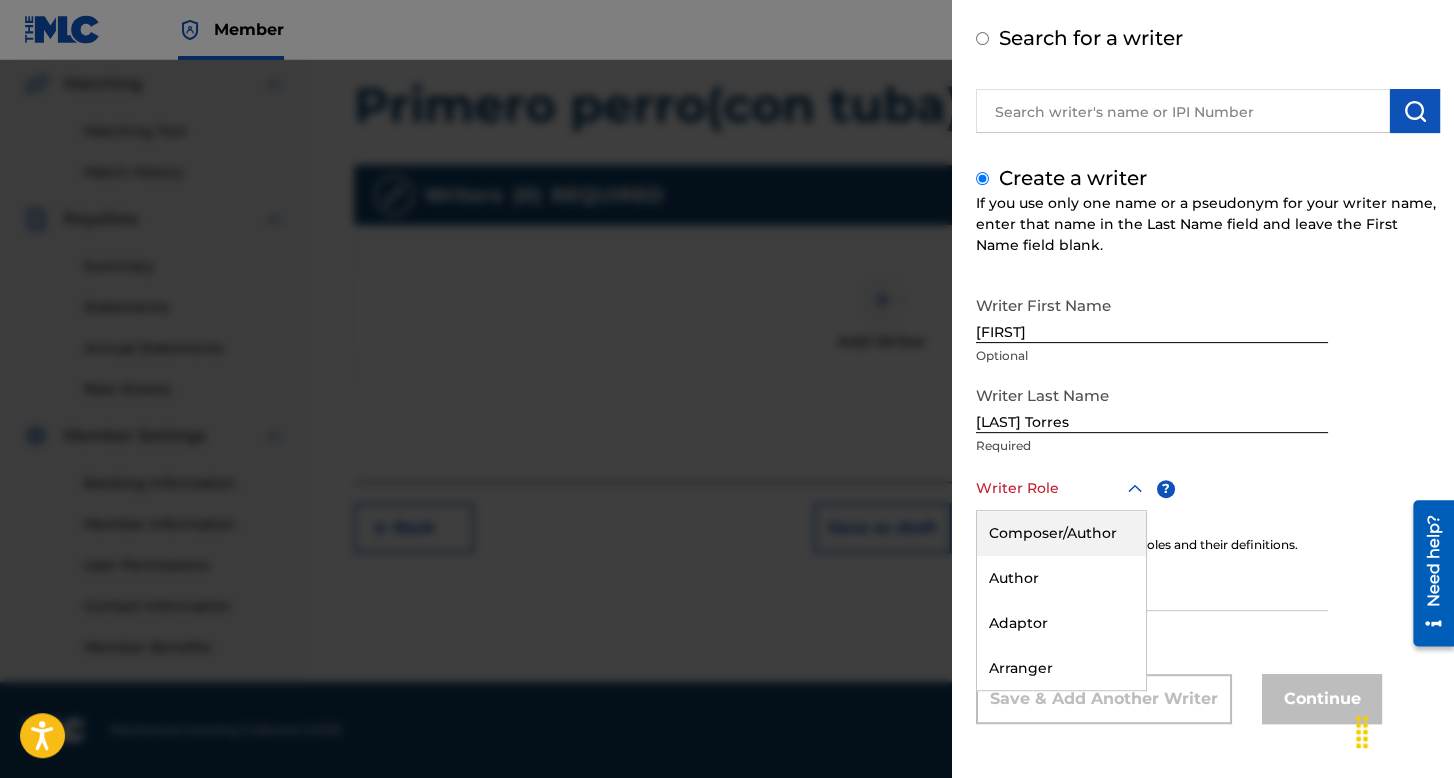 click on "Composer/Author" at bounding box center (1061, 533) 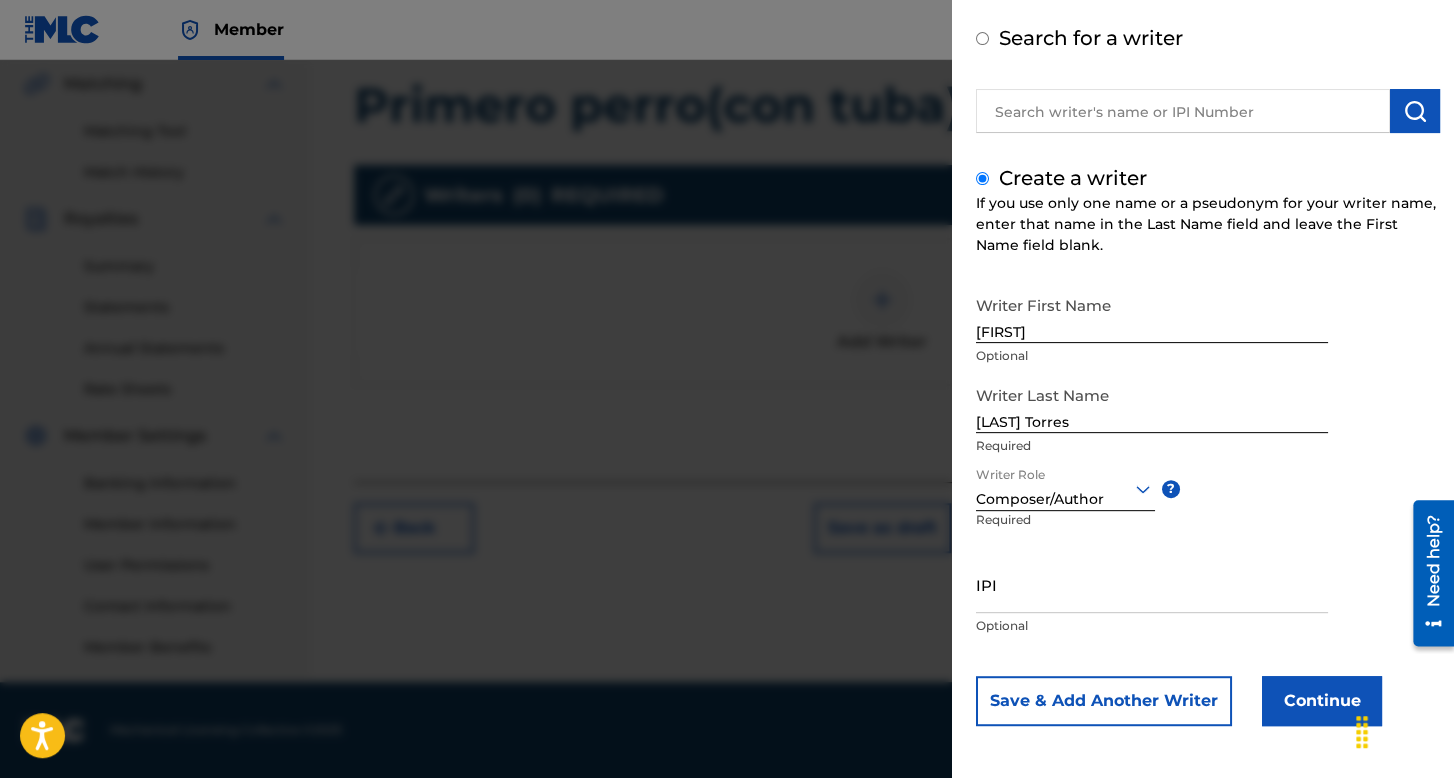click on "Continue" at bounding box center (1322, 701) 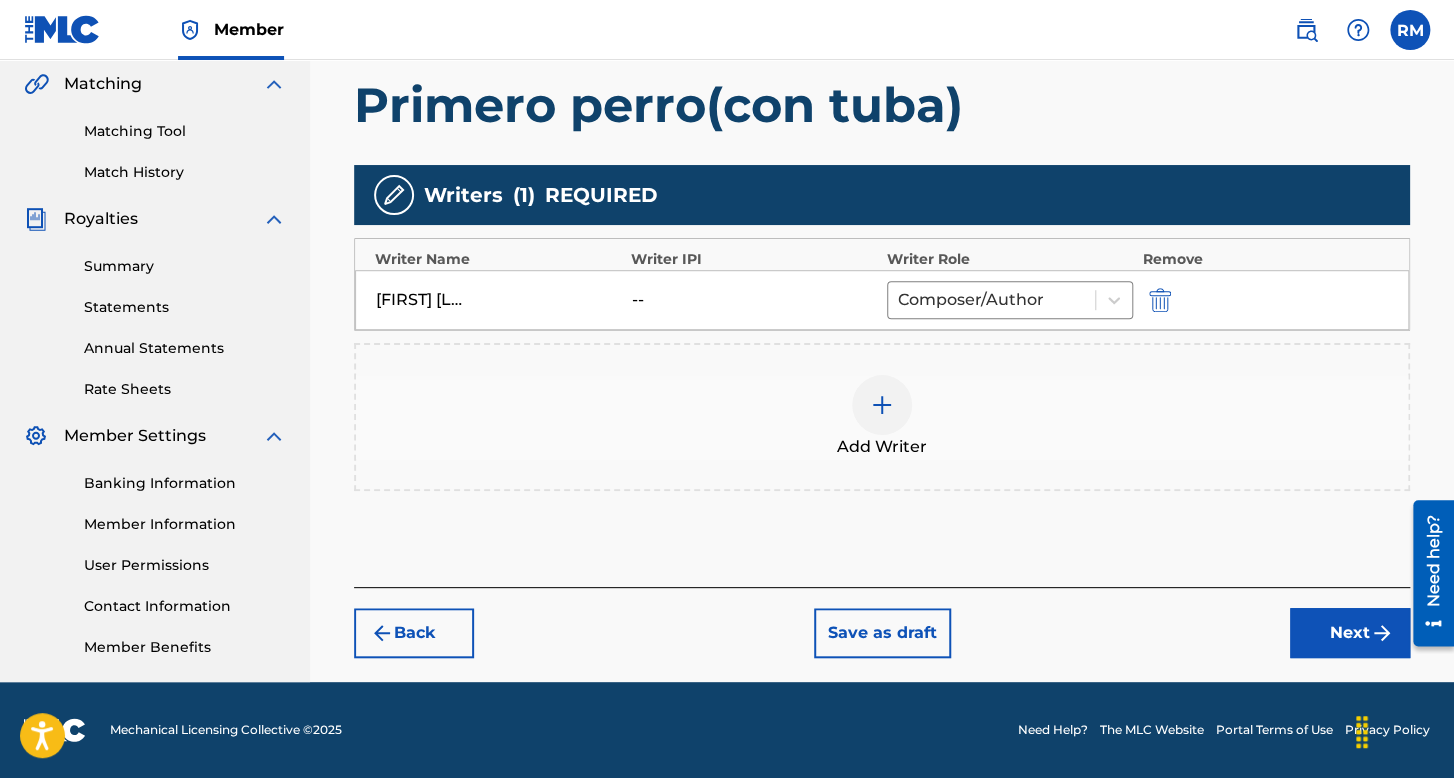 drag, startPoint x: 1300, startPoint y: 681, endPoint x: 1300, endPoint y: 646, distance: 35 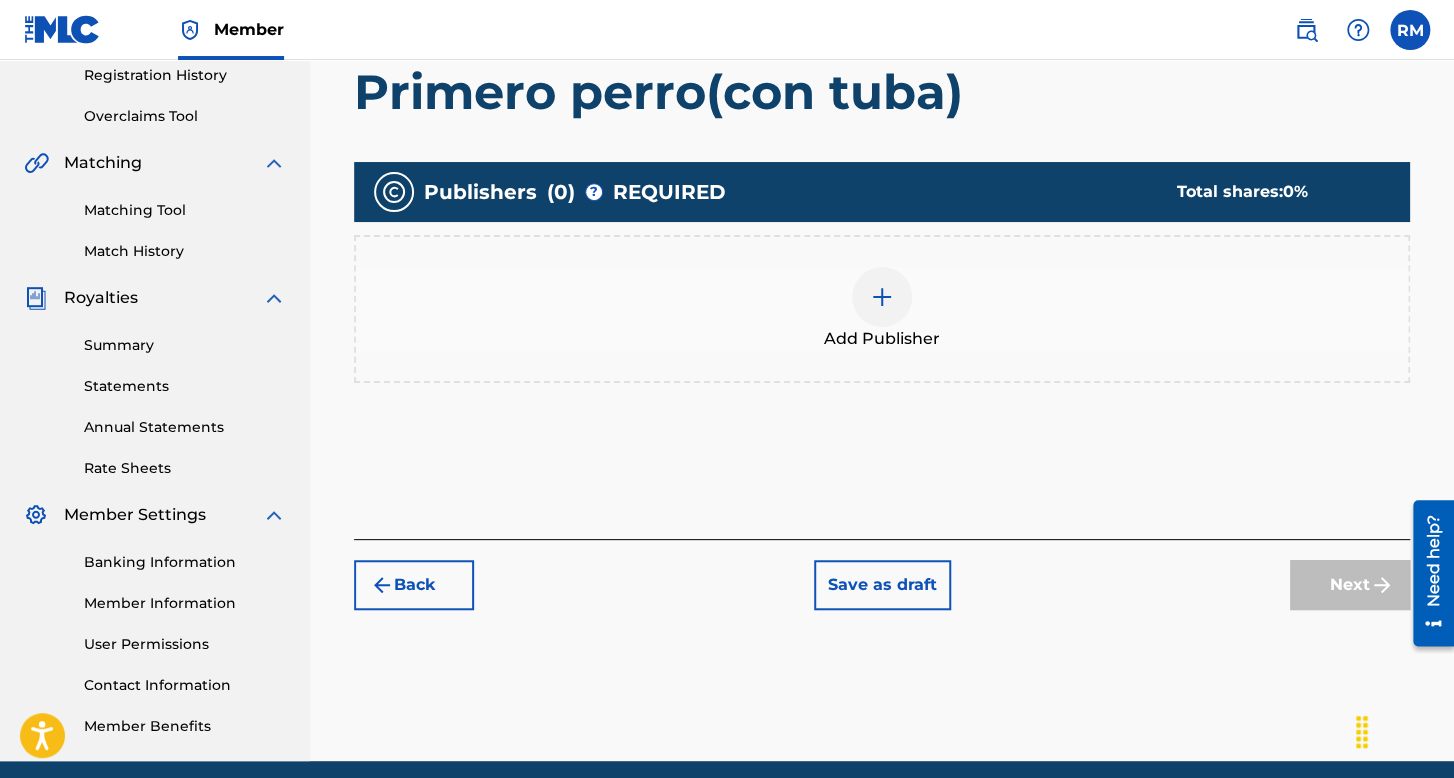 scroll, scrollTop: 424, scrollLeft: 0, axis: vertical 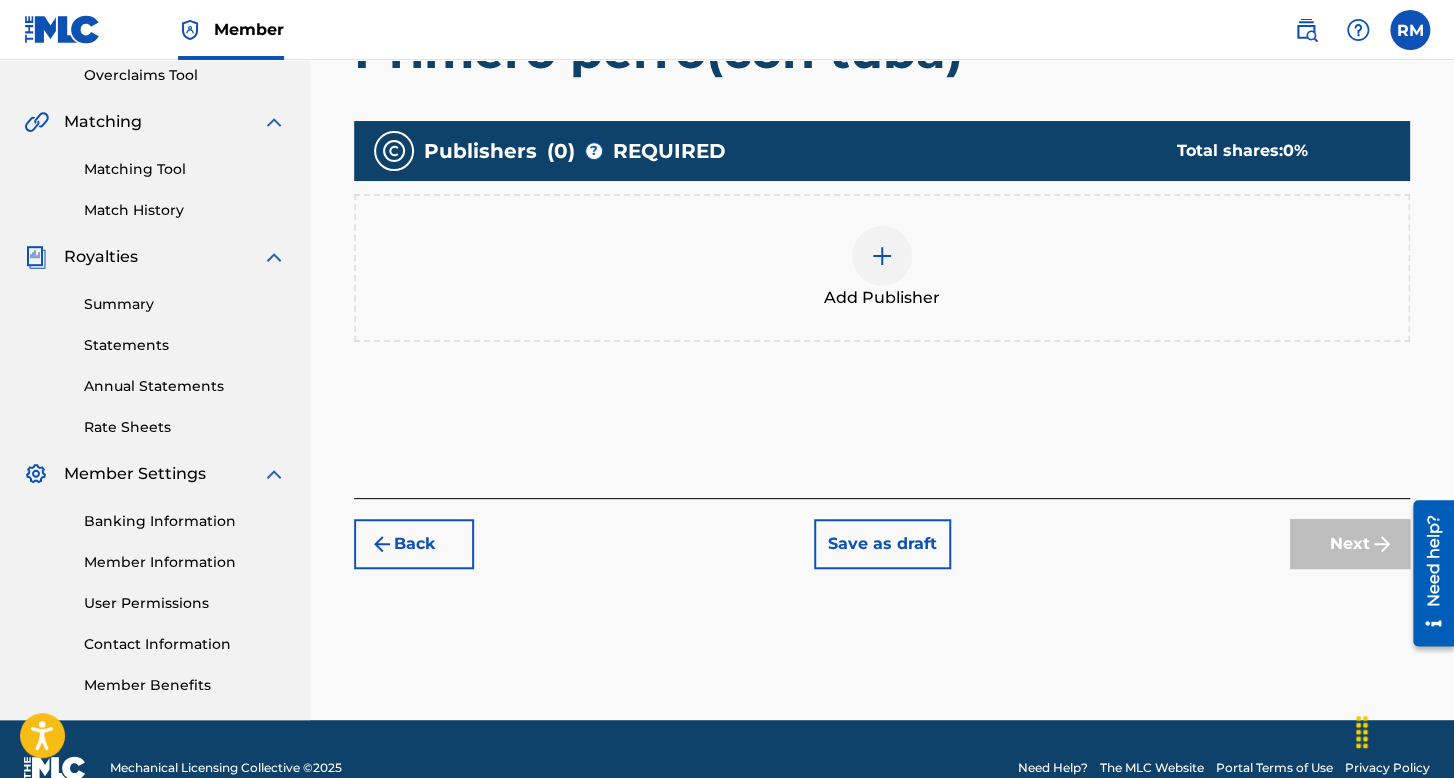 click at bounding box center [882, 256] 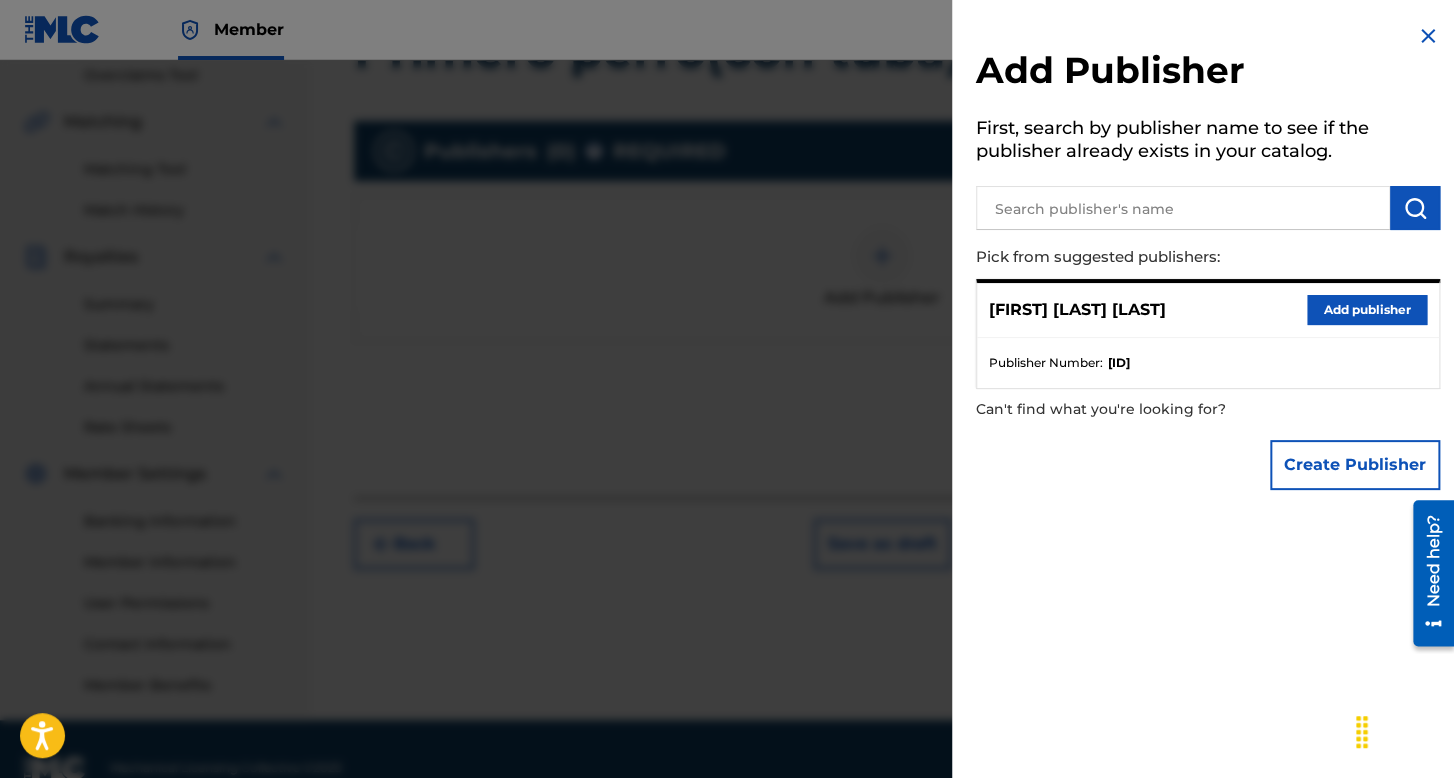 click on "Add publisher" at bounding box center [1367, 310] 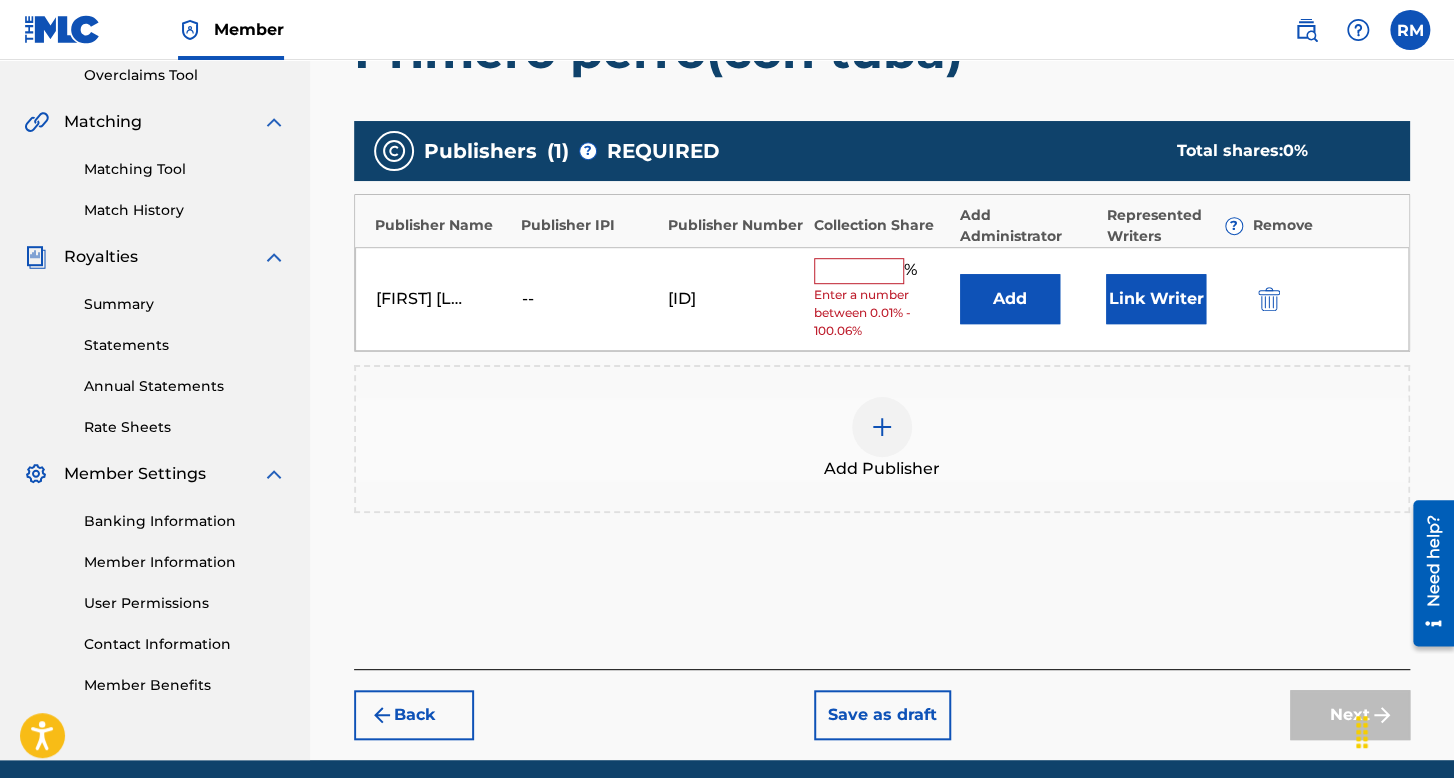 click at bounding box center (859, 271) 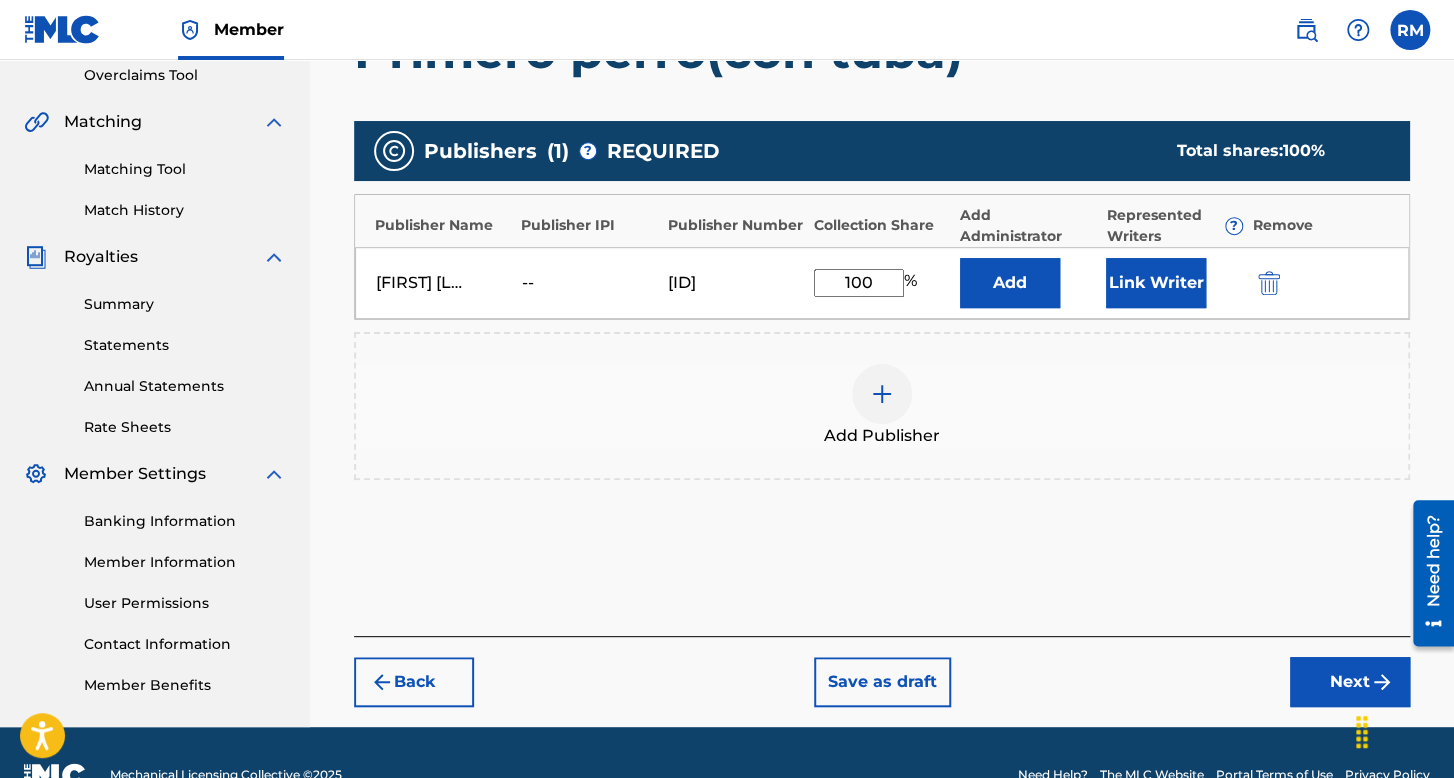 click on "Link Writer" at bounding box center [1156, 283] 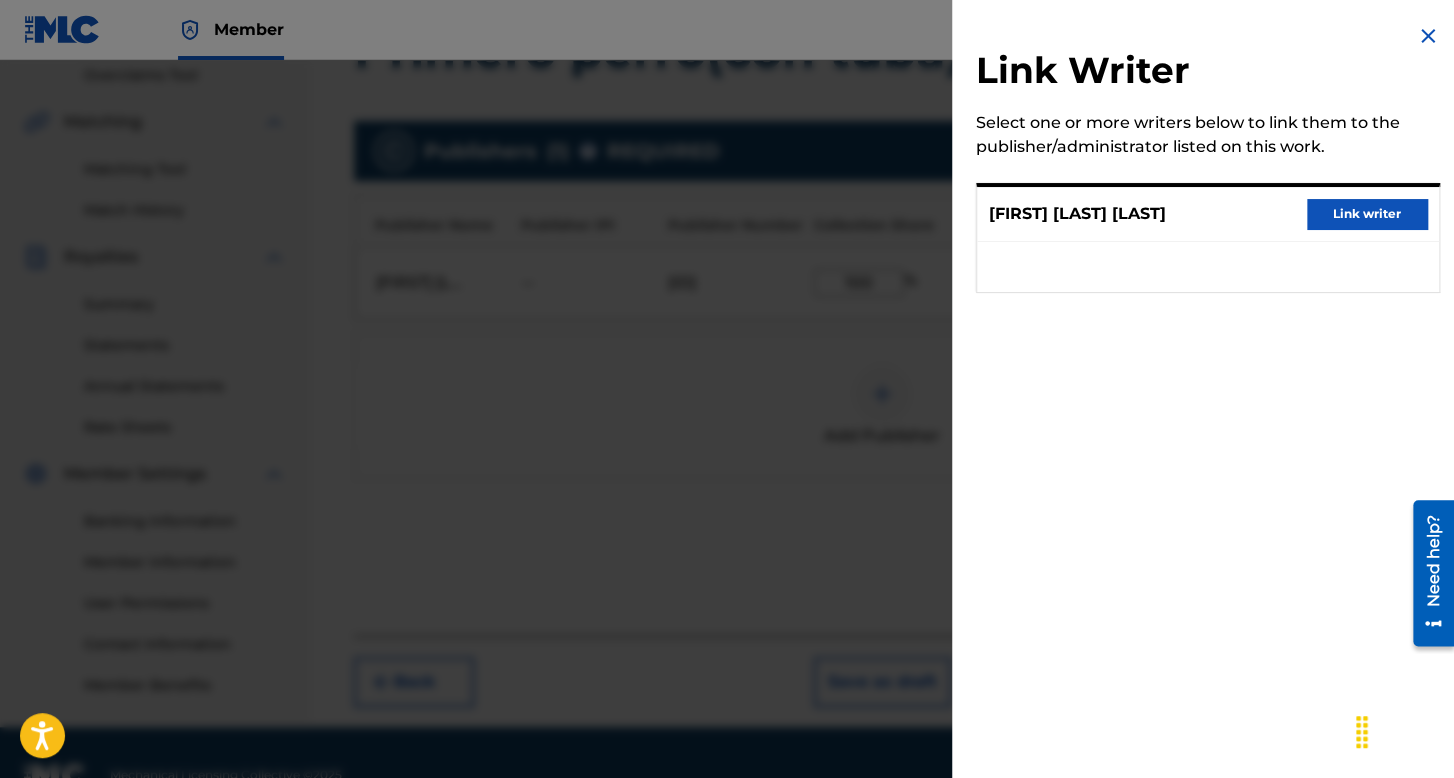 click on "Link writer" at bounding box center [1367, 214] 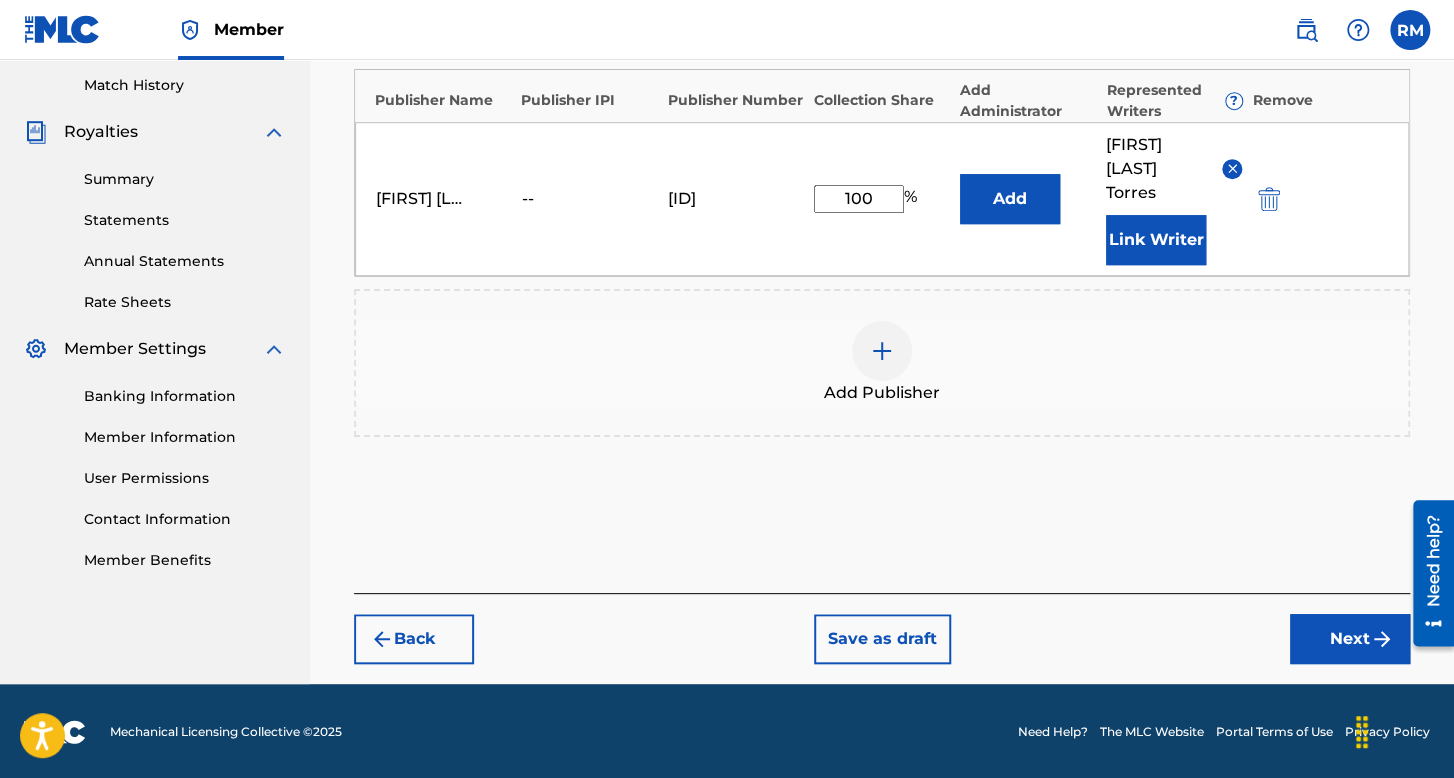 click on "Next" at bounding box center (1350, 639) 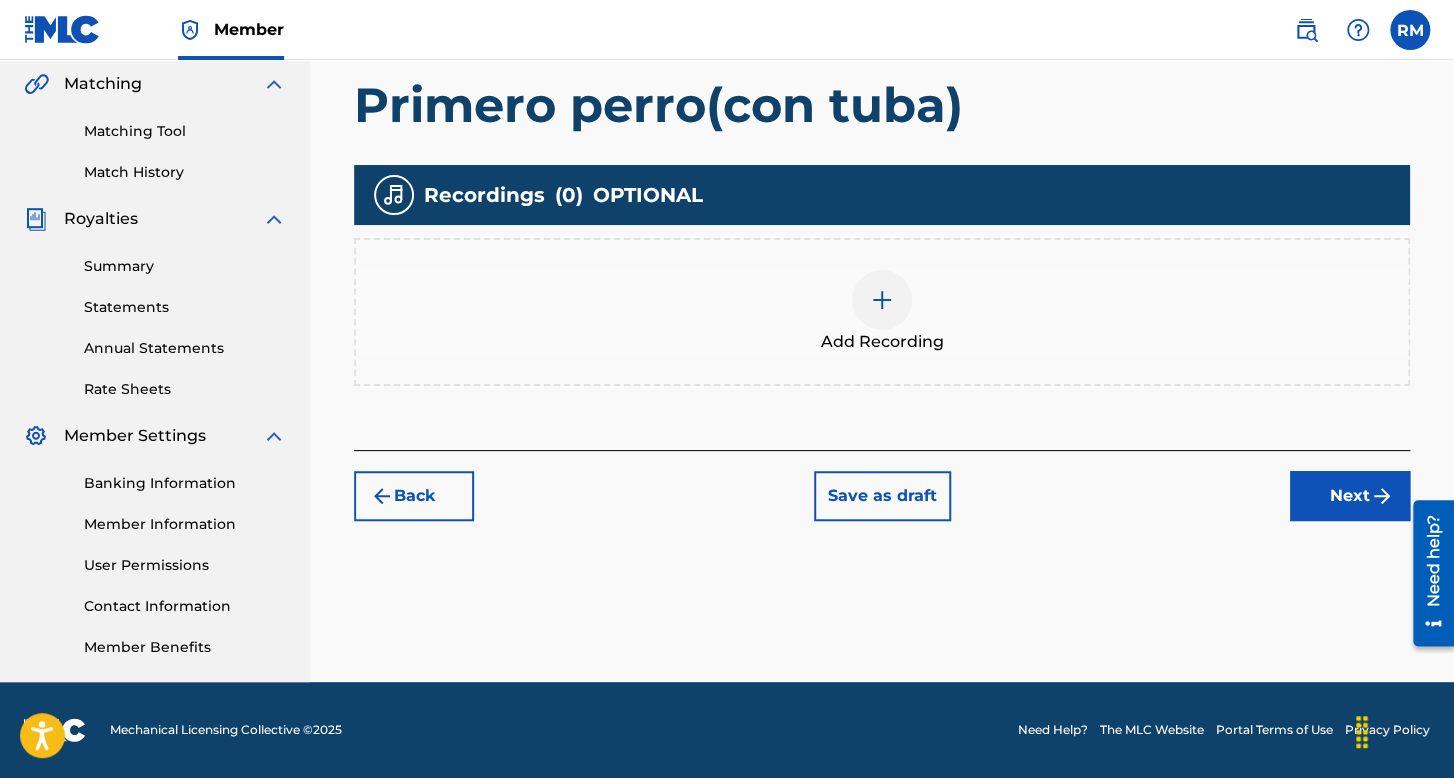click at bounding box center [882, 300] 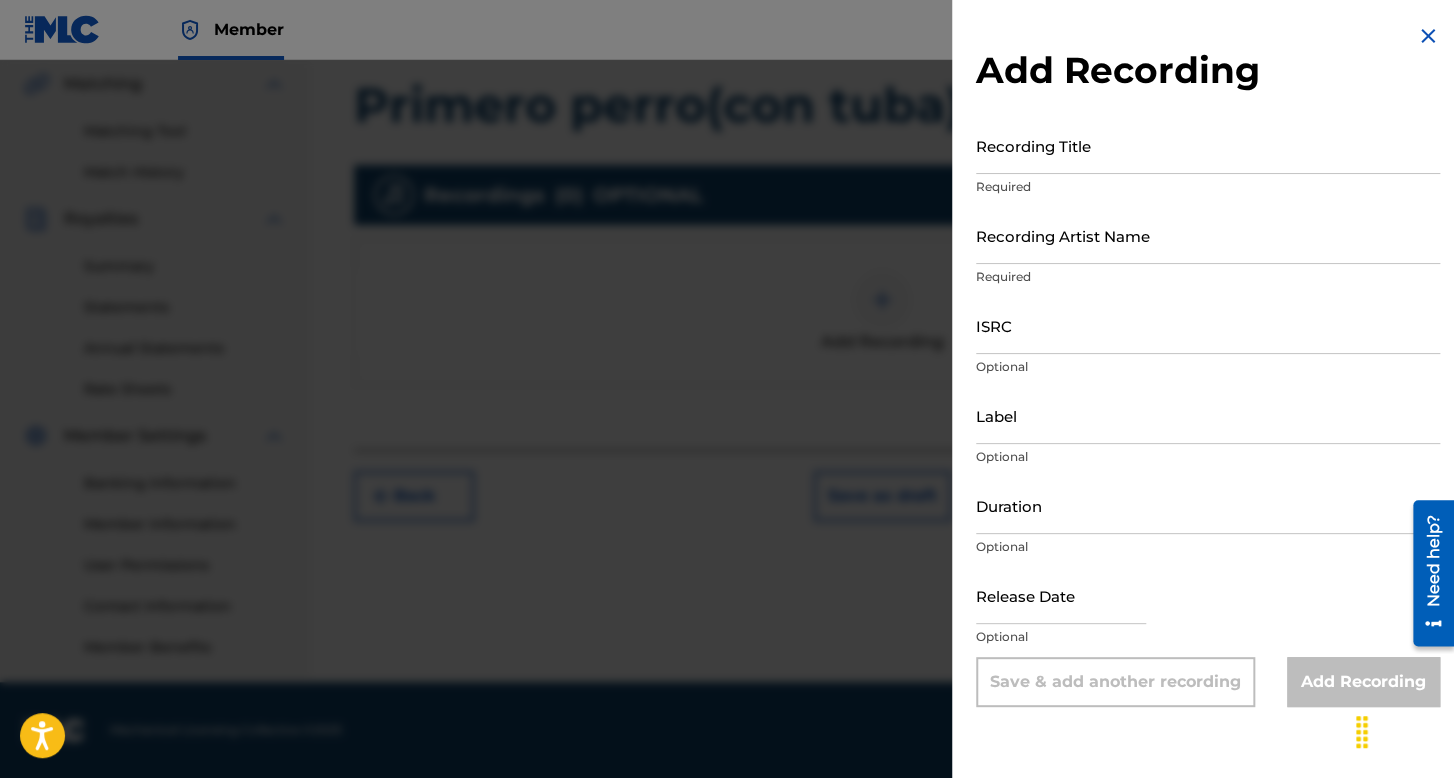 click on "Recording Title" at bounding box center [1208, 145] 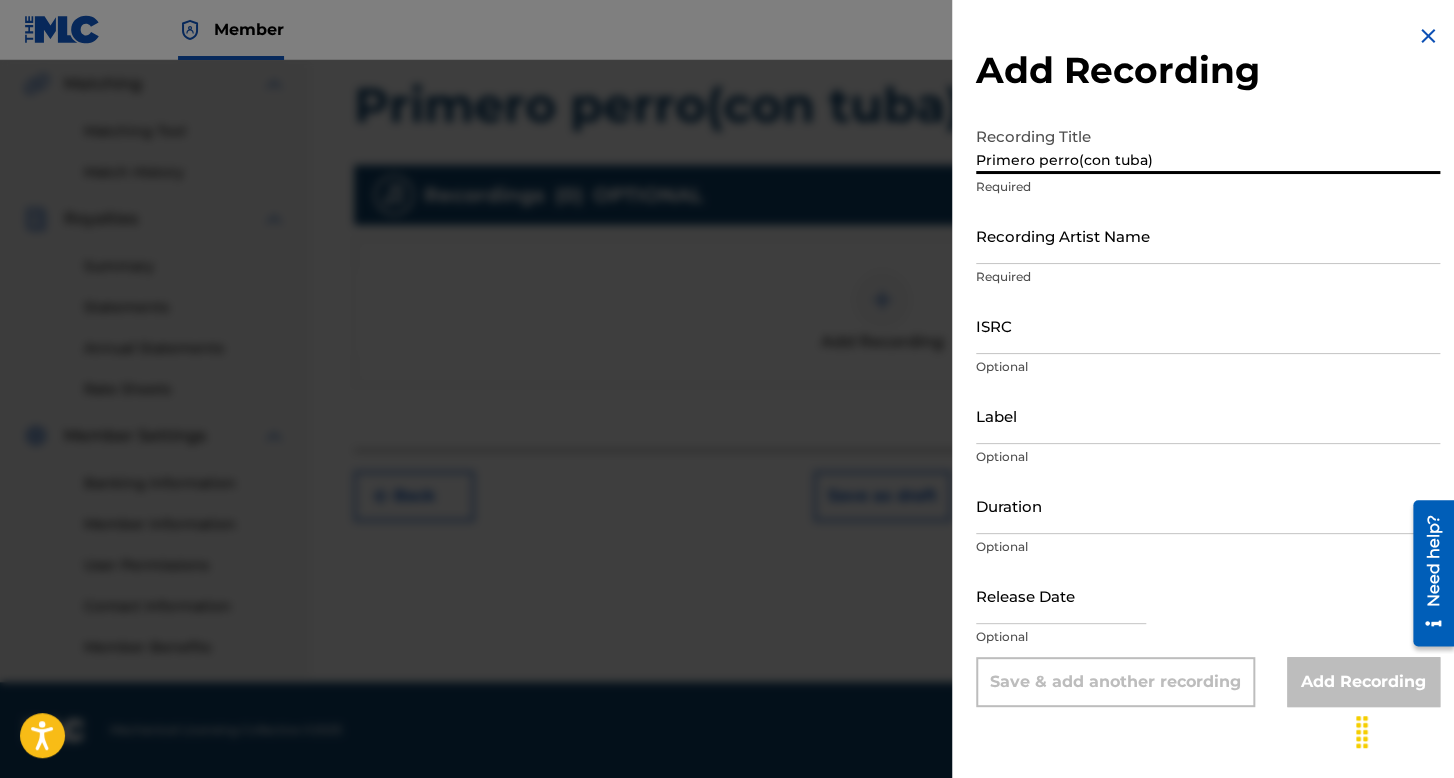 click on "Recording Artist Name" at bounding box center (1208, 235) 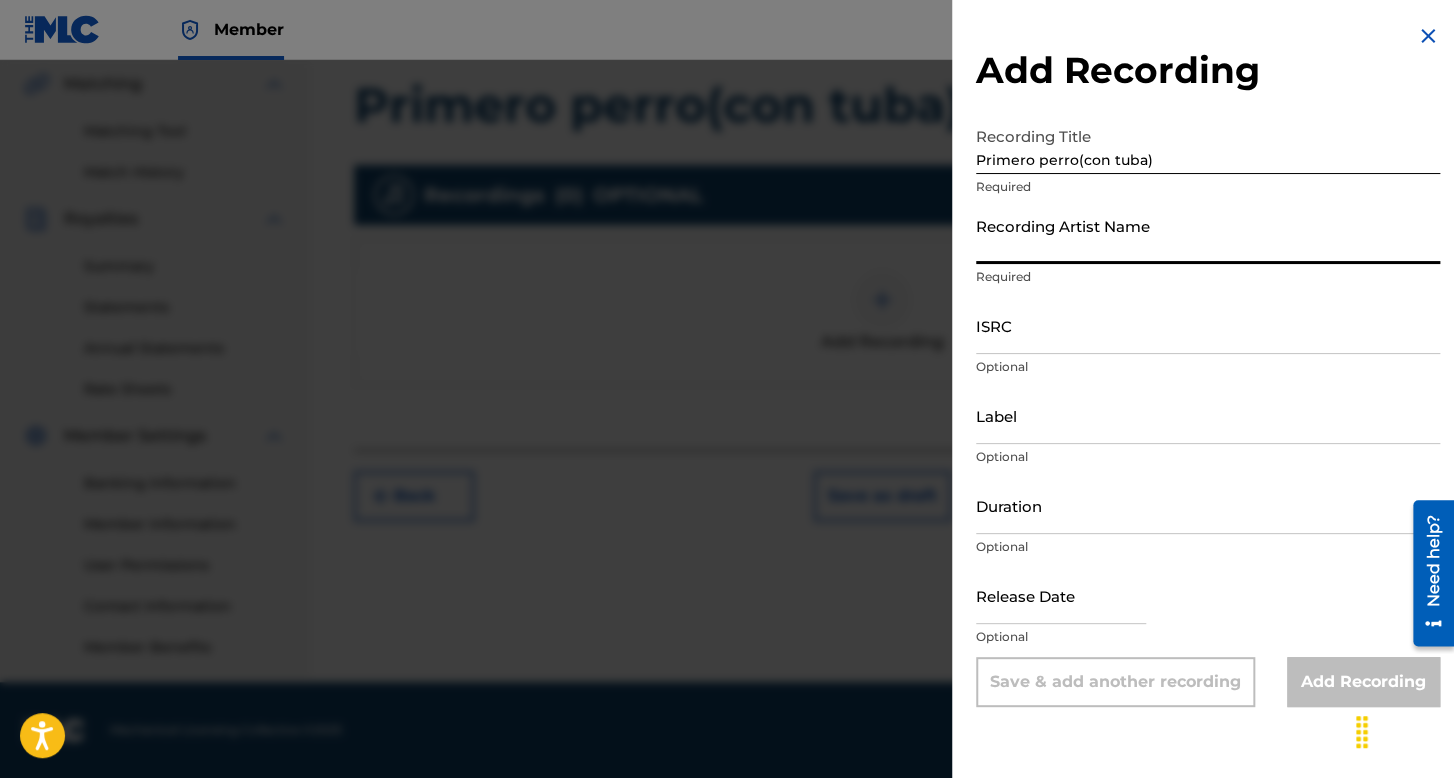 click on "Primero perro(con tuba)" at bounding box center (1208, 145) 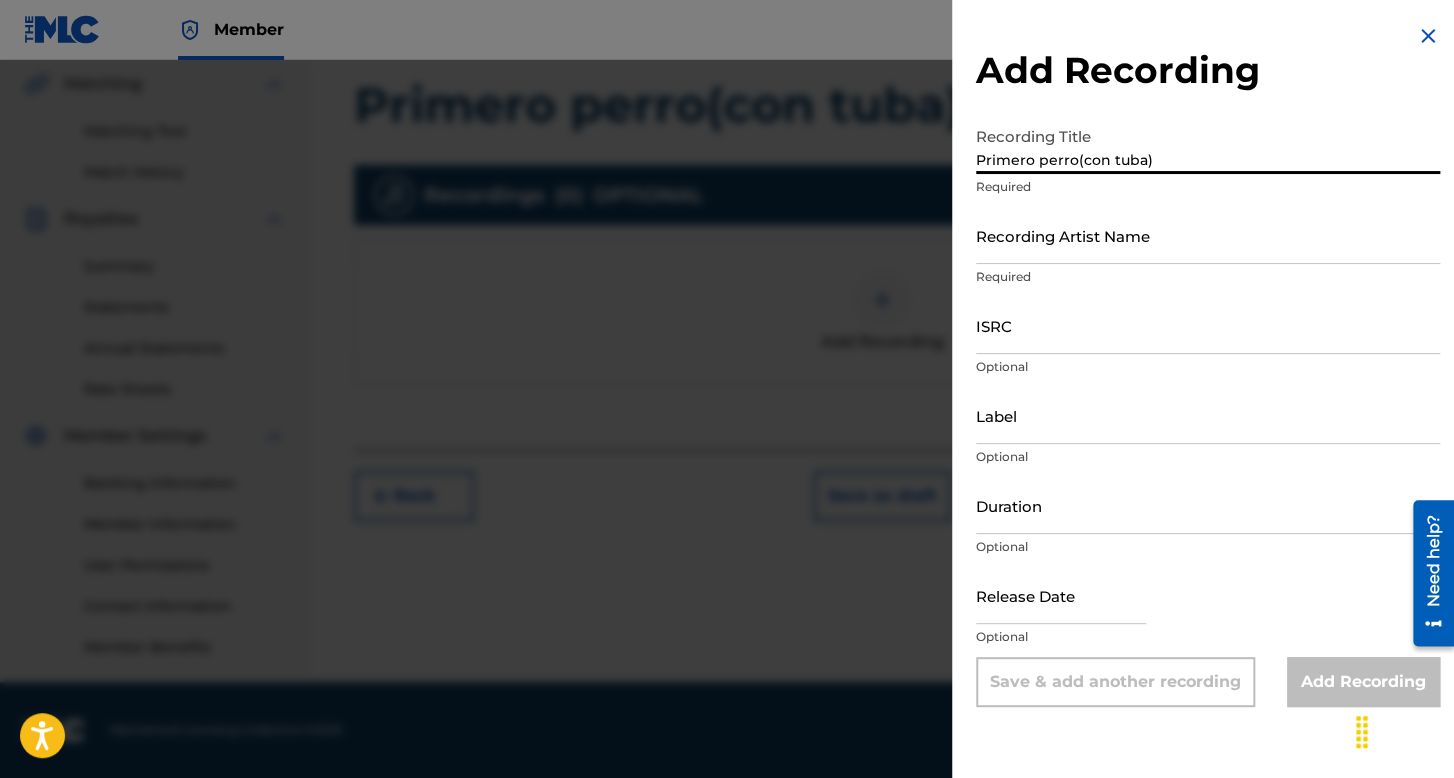 click on "Primero perro(con tuba)" at bounding box center (1208, 145) 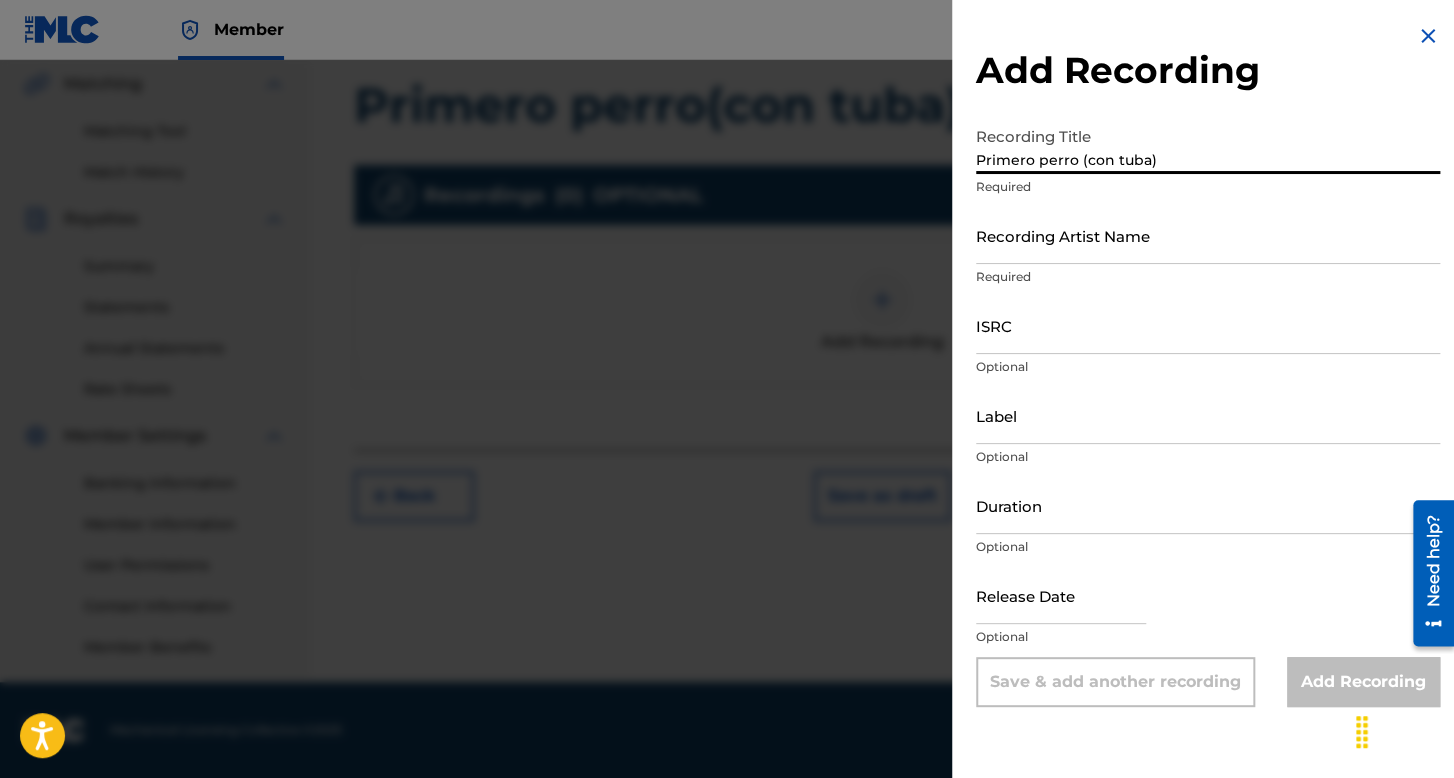 type on "Primero perro (con tuba)" 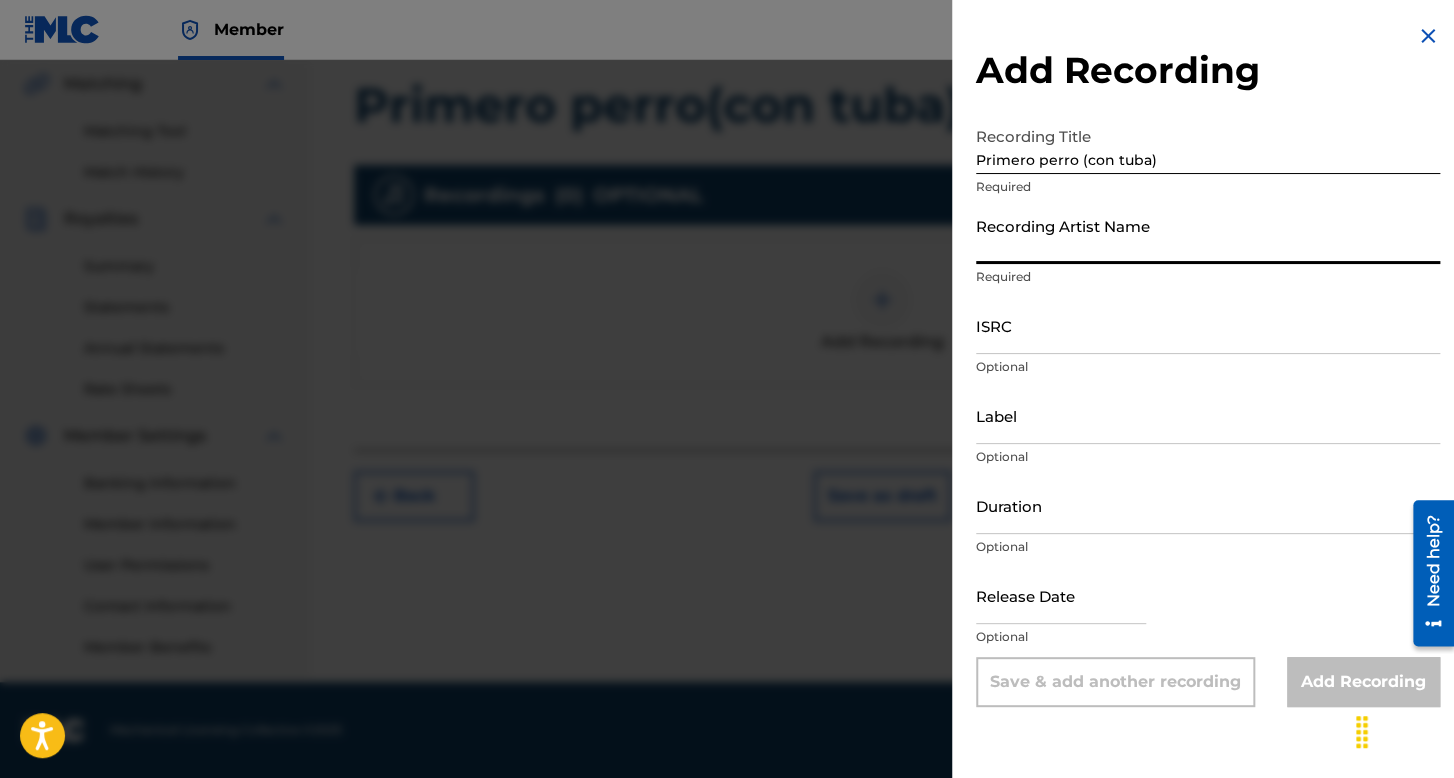 type on "[LAST] [LAST]" 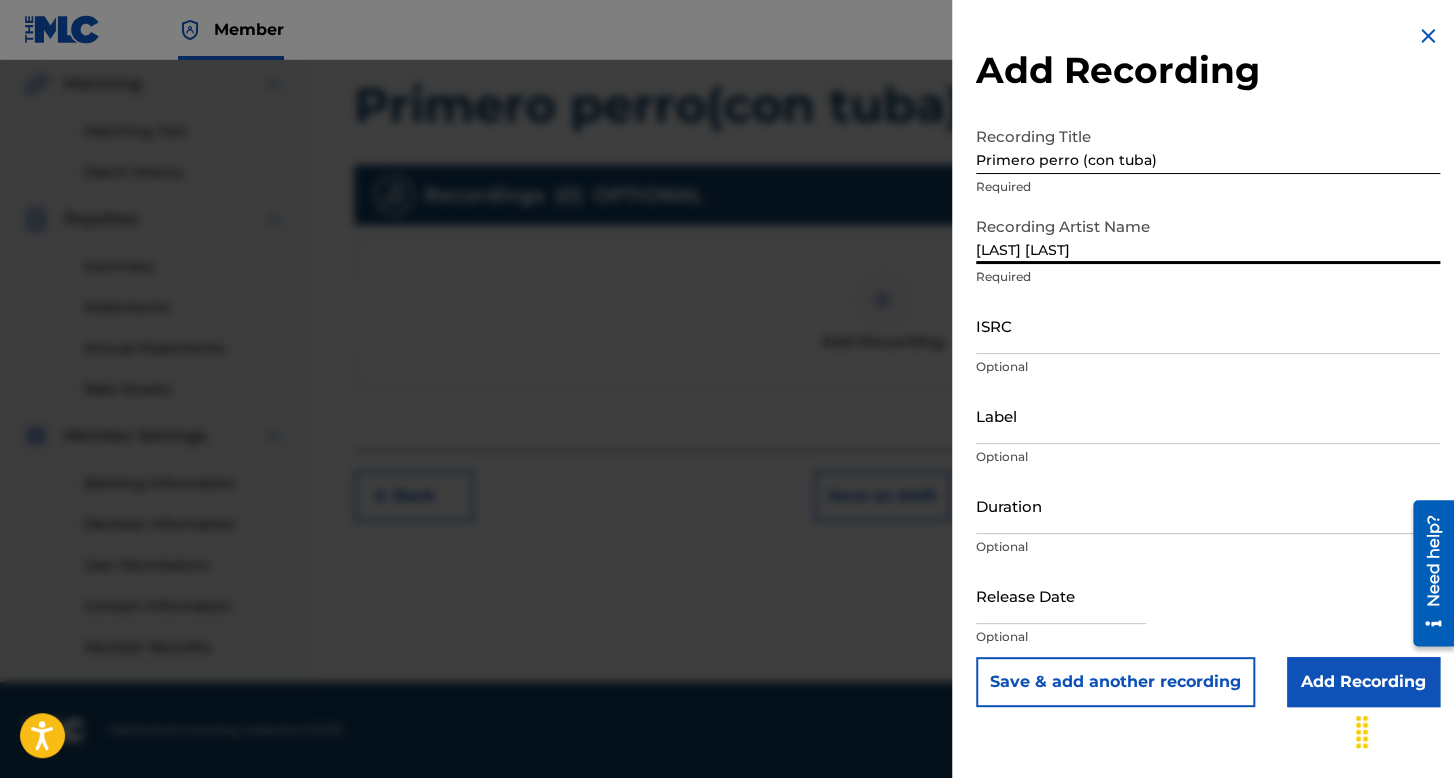 click on "Optional" at bounding box center [1208, 367] 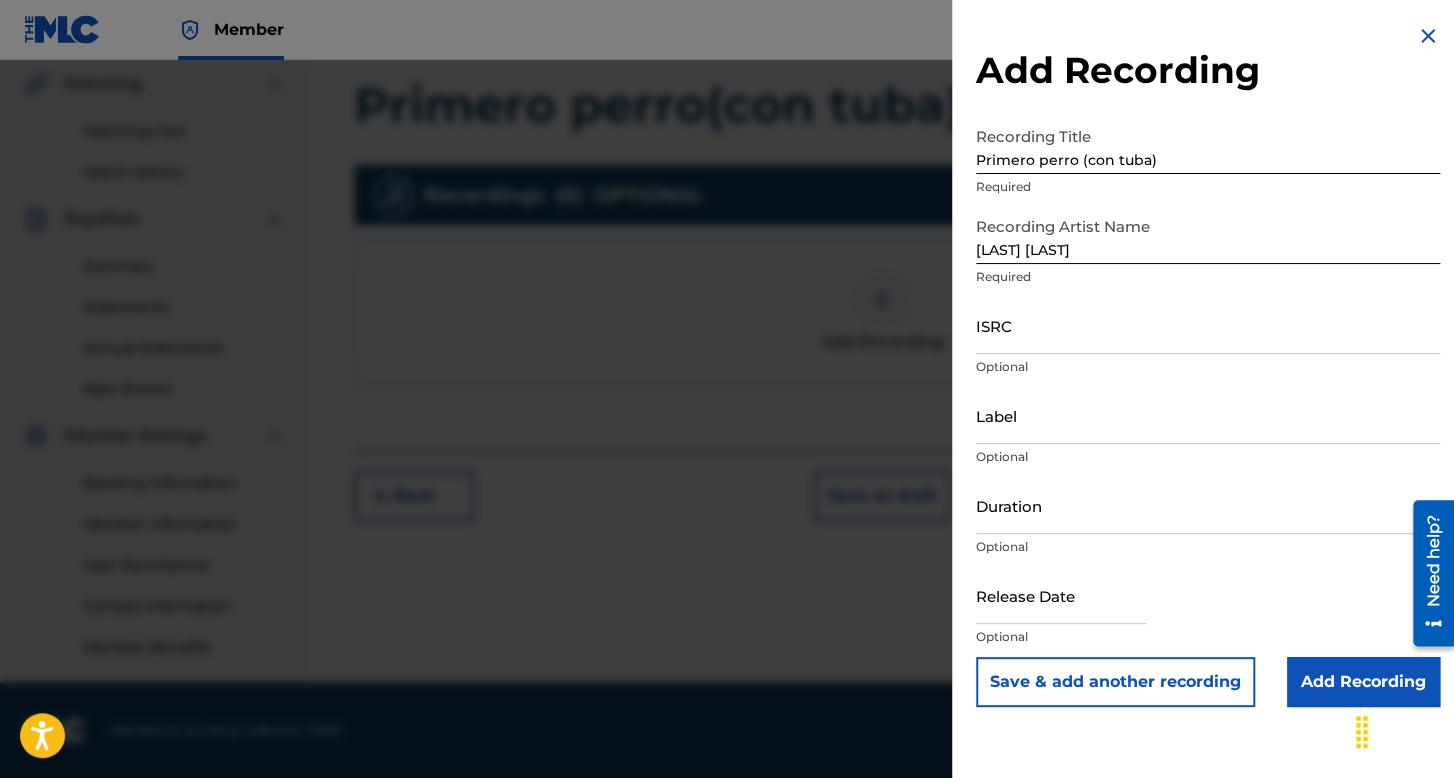 click on "ISRC" at bounding box center [1208, 325] 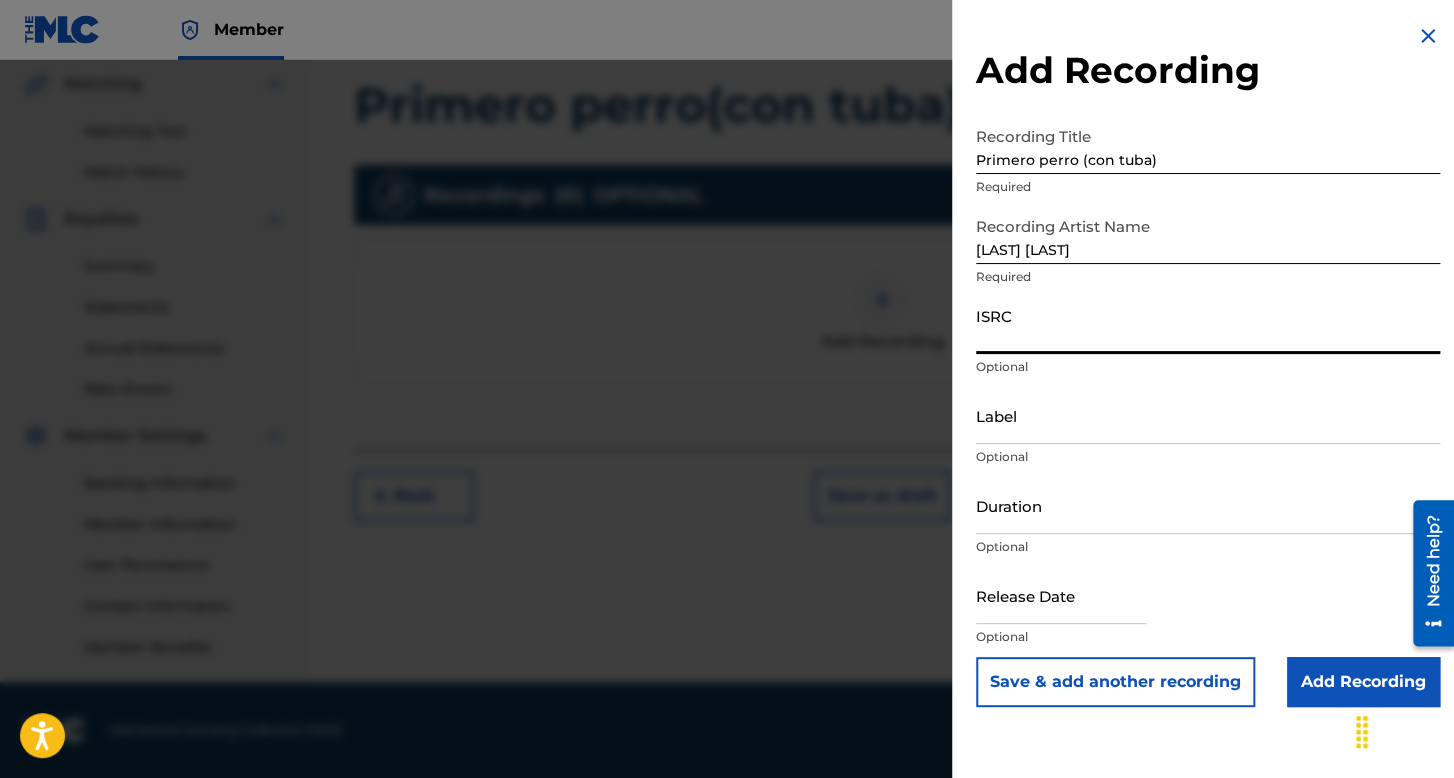 paste on "[ALPHANUMERIC]" 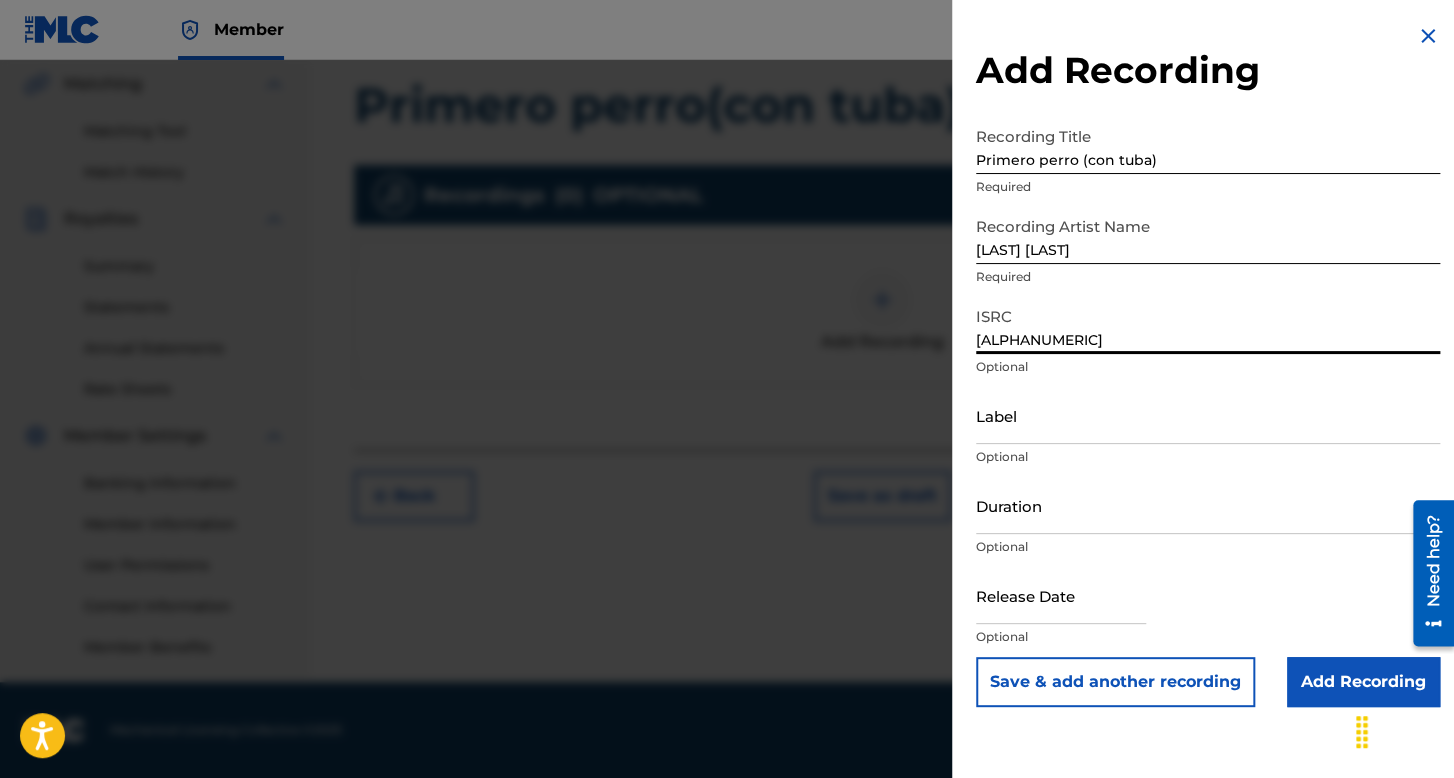 type on "[ALPHANUMERIC]" 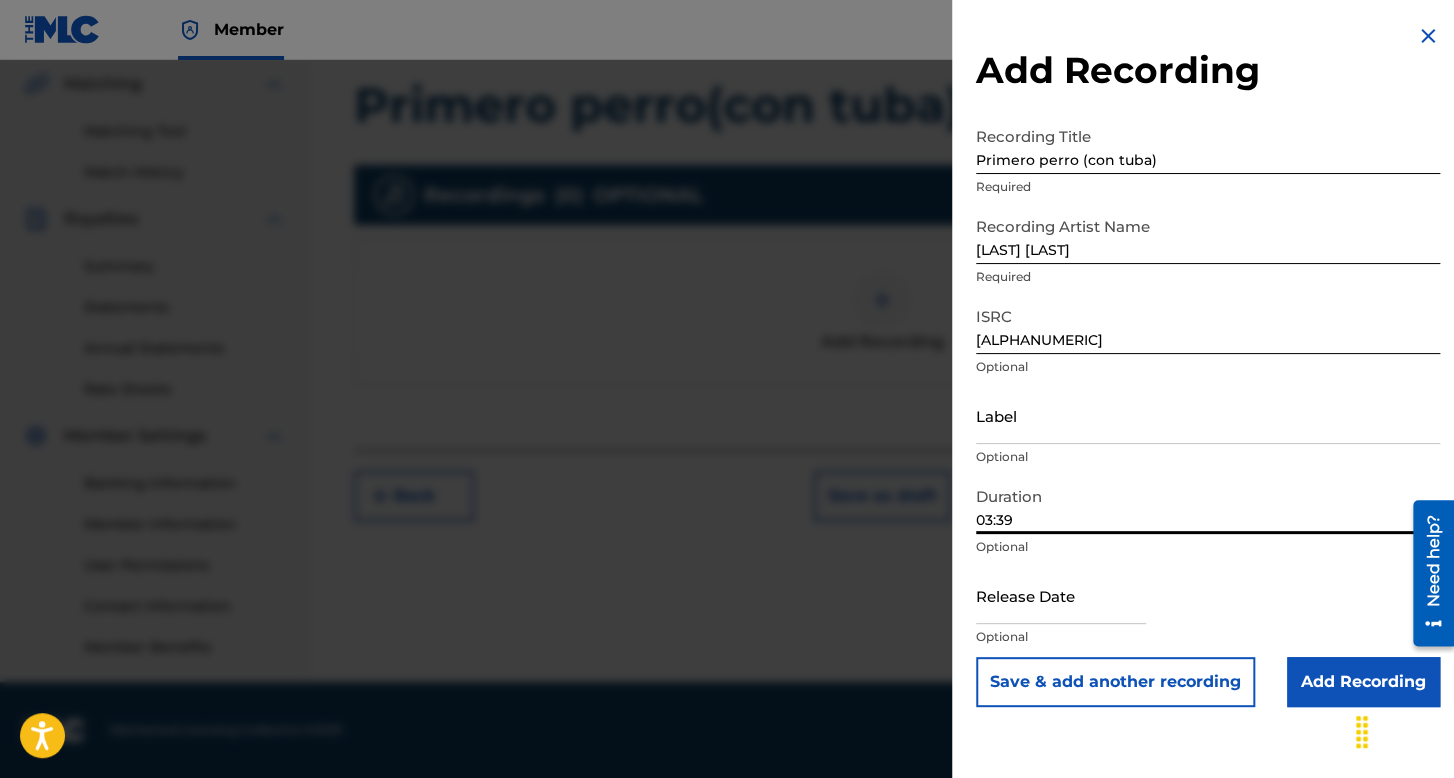 type on "03:39" 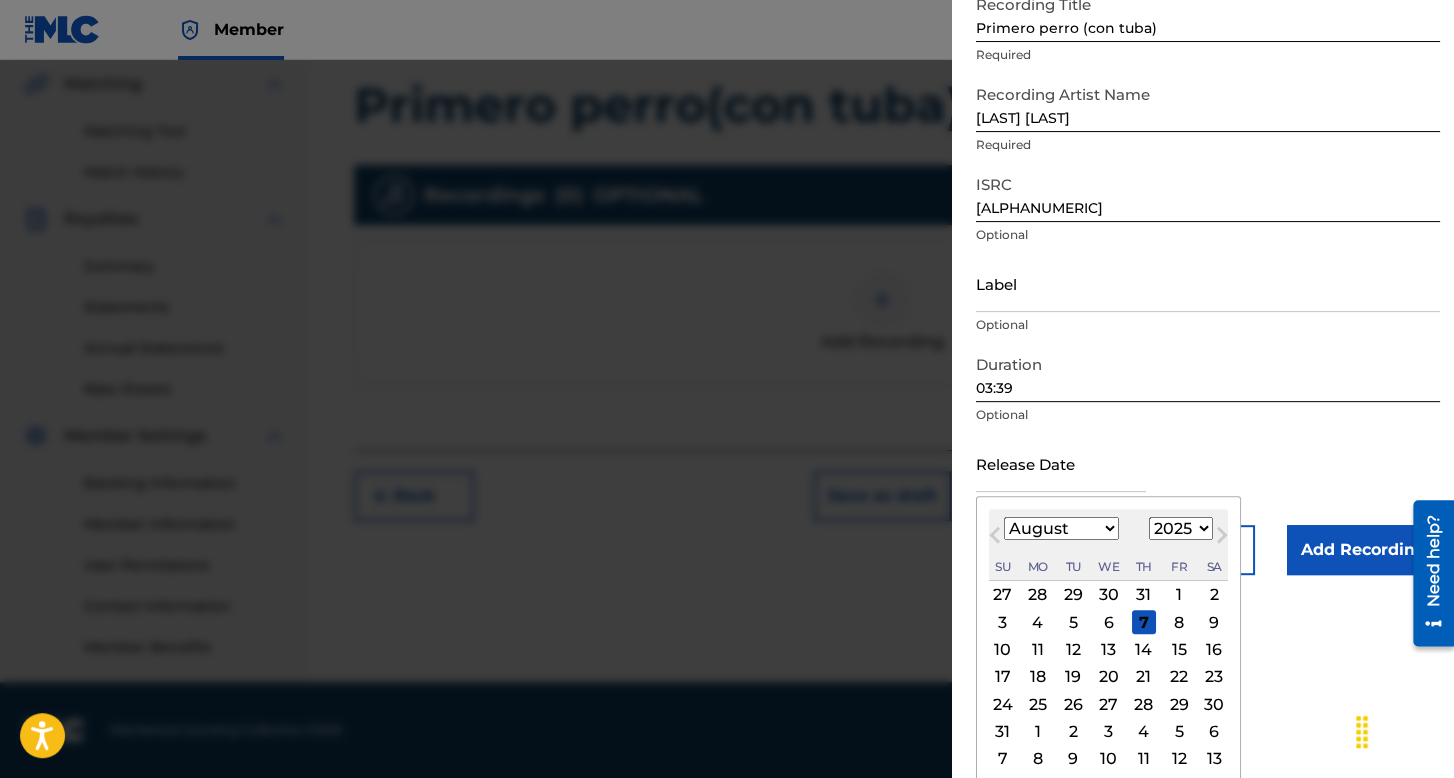 scroll, scrollTop: 139, scrollLeft: 0, axis: vertical 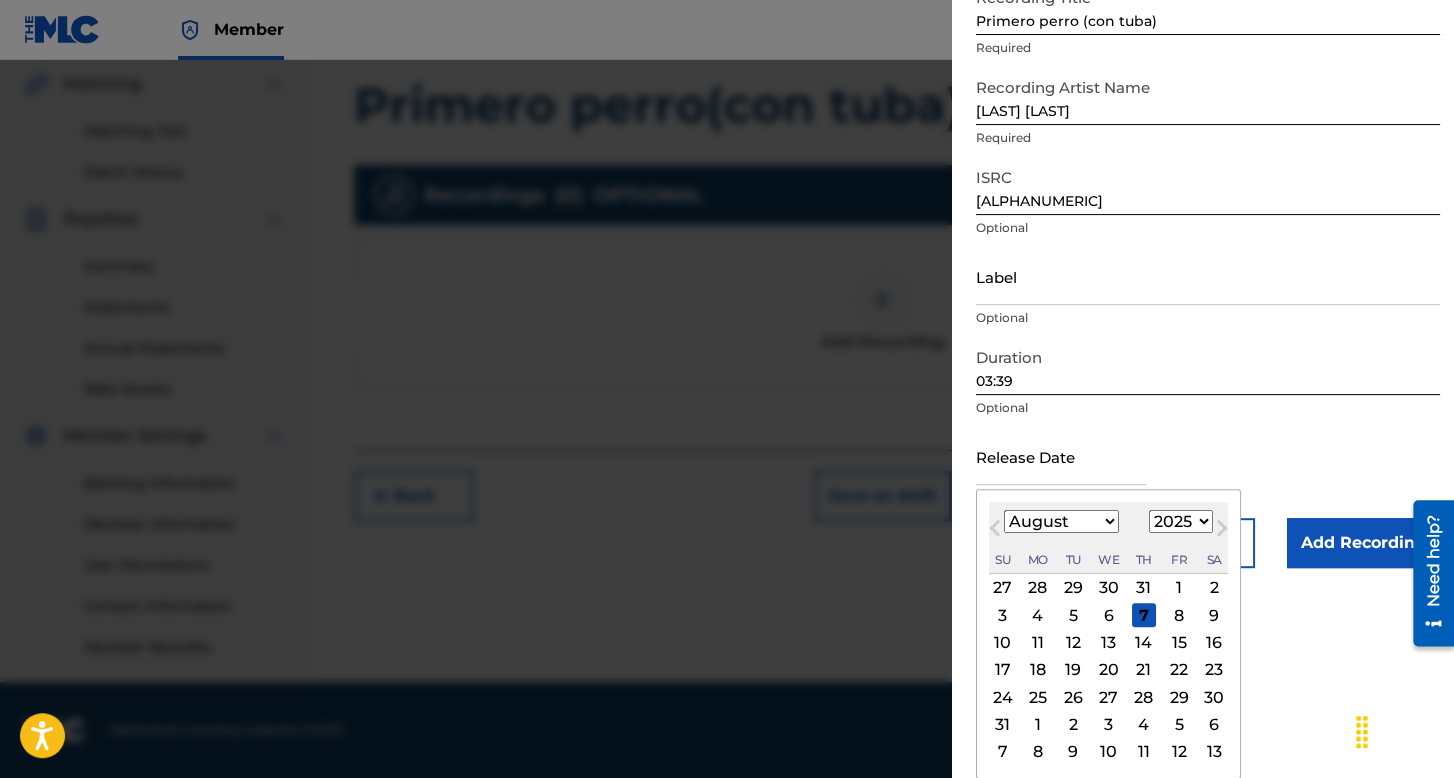 click on "Recording Title Primero perro (con tuba) Required Recording Artist Name [LAST] [FIRST] Required ISRC [ALPHANUMERIC] Optional Label Optional Duration 03:39 Optional Release Date Previous Month Next Month August 2025 January February March April May June July August September October November December 1899 1900 1901 1902 1903 1904 1905 1906 1907 1908 1909 1910 1911 1912 1913 1914 1915 1916 1917 1918 1919 1920 1921 1922 1923 1924 1925 1926 1927 1928 1929 1930 1931 1932 1933 1934 1935 1936 1937 1938 1939 1940 1941 1942 1943 1944 1945 1946 1947 1948 1949 1950 1951 1952 1953 1954 1955 1956 1957 1958 1959 1960 1961 1962 1963 1964 1965 1966 1967 1968 1969 1970 1971 1972 1973 1974 1975 1976 1977 1978 1979 1980 1981 1982 1983 1984 1985 1986 1987 1988 1989 1990 1991 1992 1993 1994 1995 1996 1997 1998 1999 2000 2001 2002 2003 2004 2005 2006 2007 2008 2009 2010 2011 2012 2013 2014 2015 2016 2017 2018 2019 2020 2021 2022 2023 2024 2025 2026 2027 2028 2029 2030 2031 2032 2033 2034 2035 2036 2037 2038 2039 2040 2041 2042 2043" at bounding box center [1208, 273] 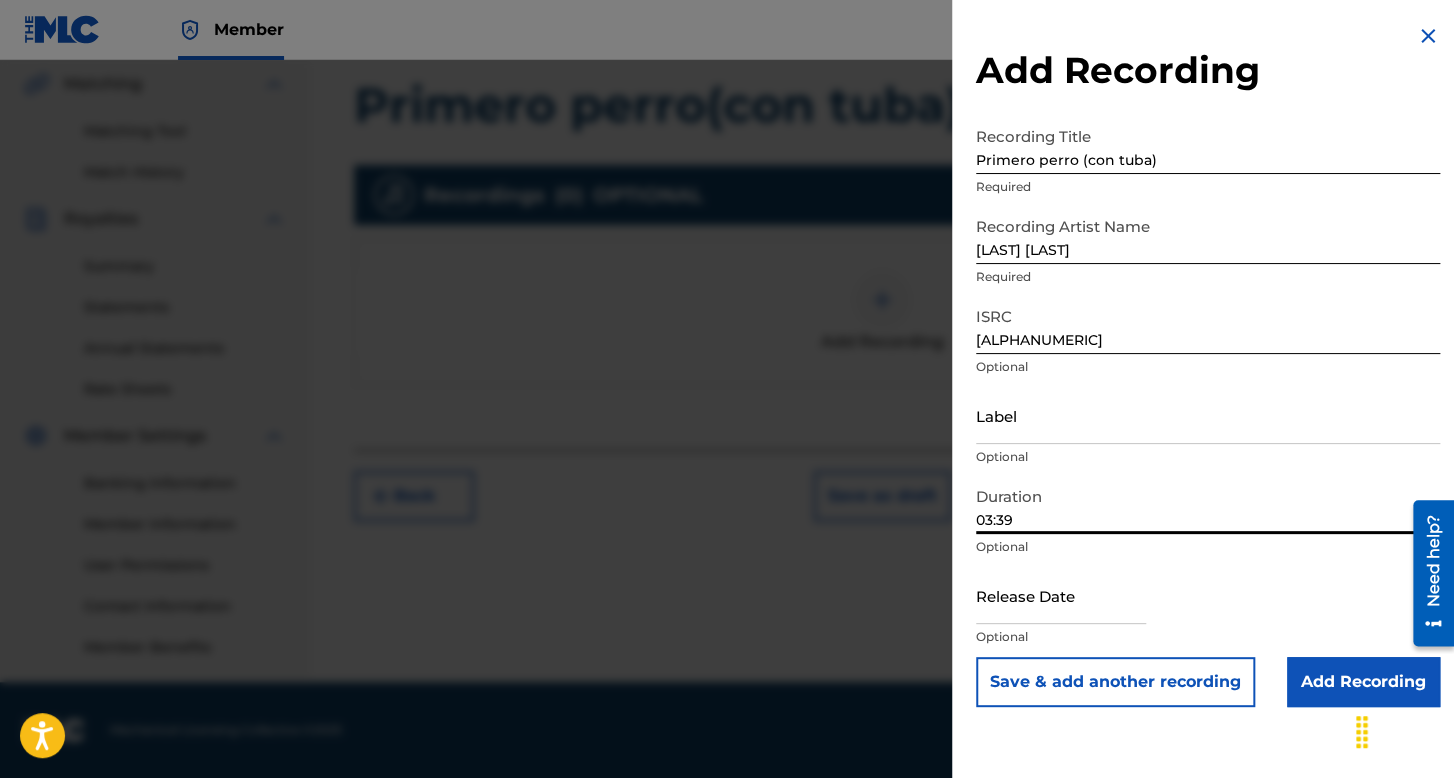 scroll, scrollTop: 0, scrollLeft: 0, axis: both 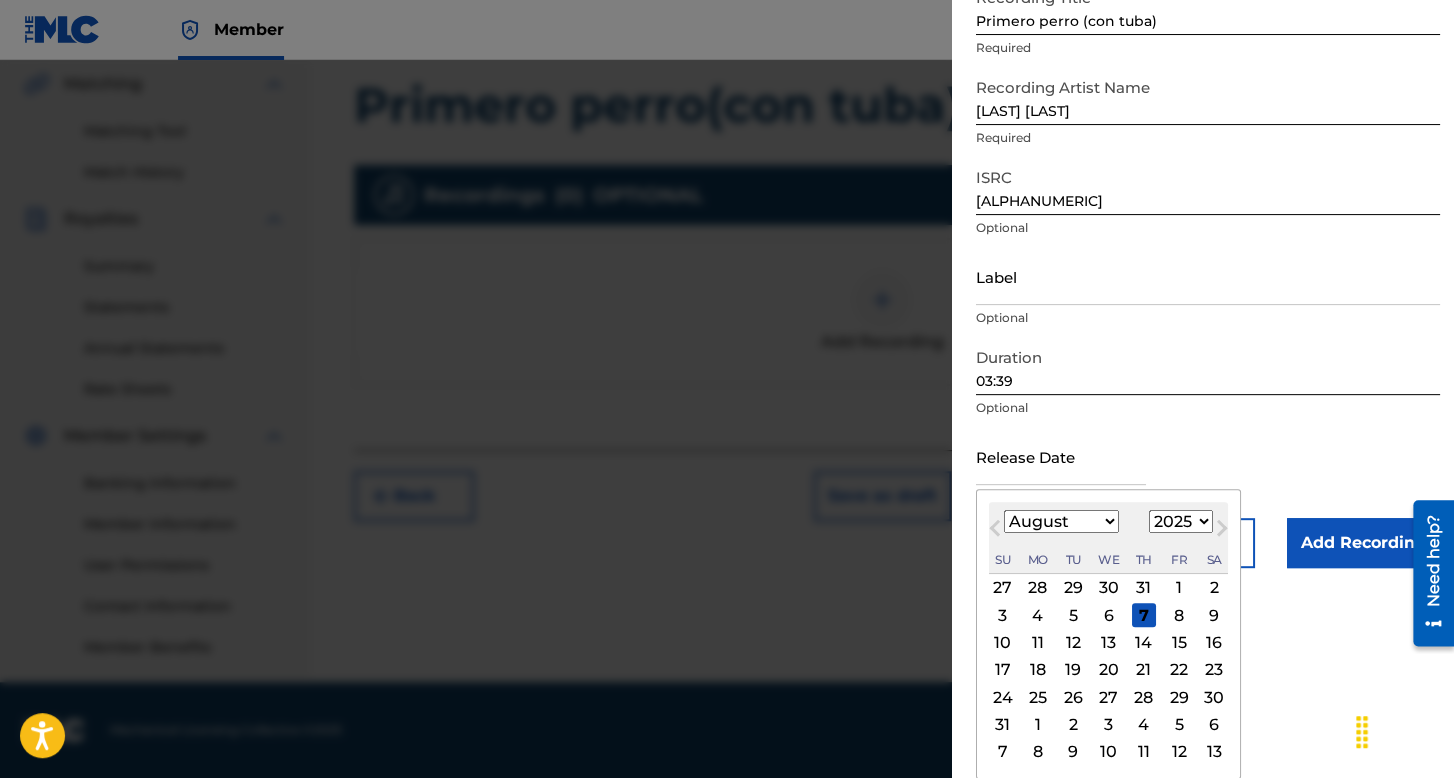 click on "January February March April May June July August September October November December" at bounding box center (1061, 521) 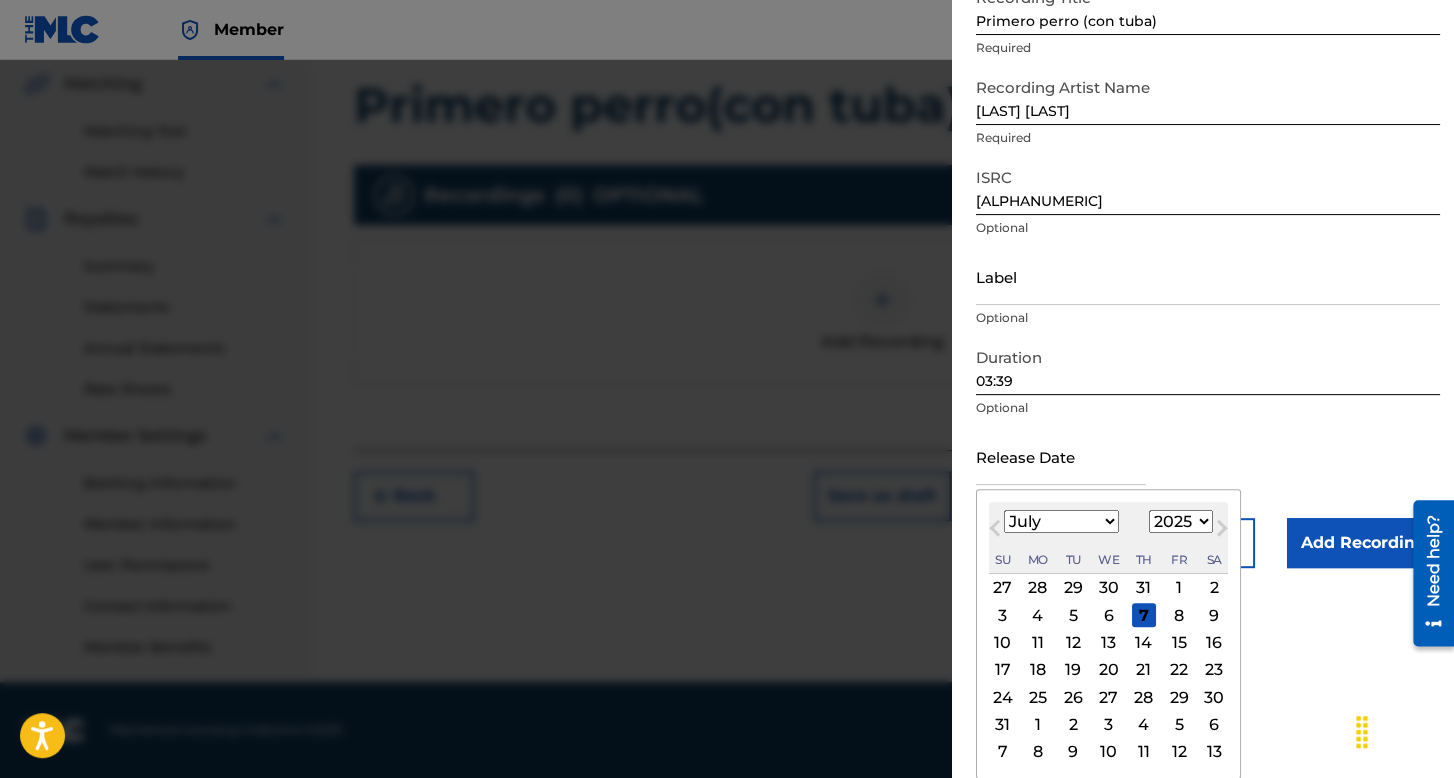 click on "January February March April May June July August September October November December" at bounding box center (1061, 521) 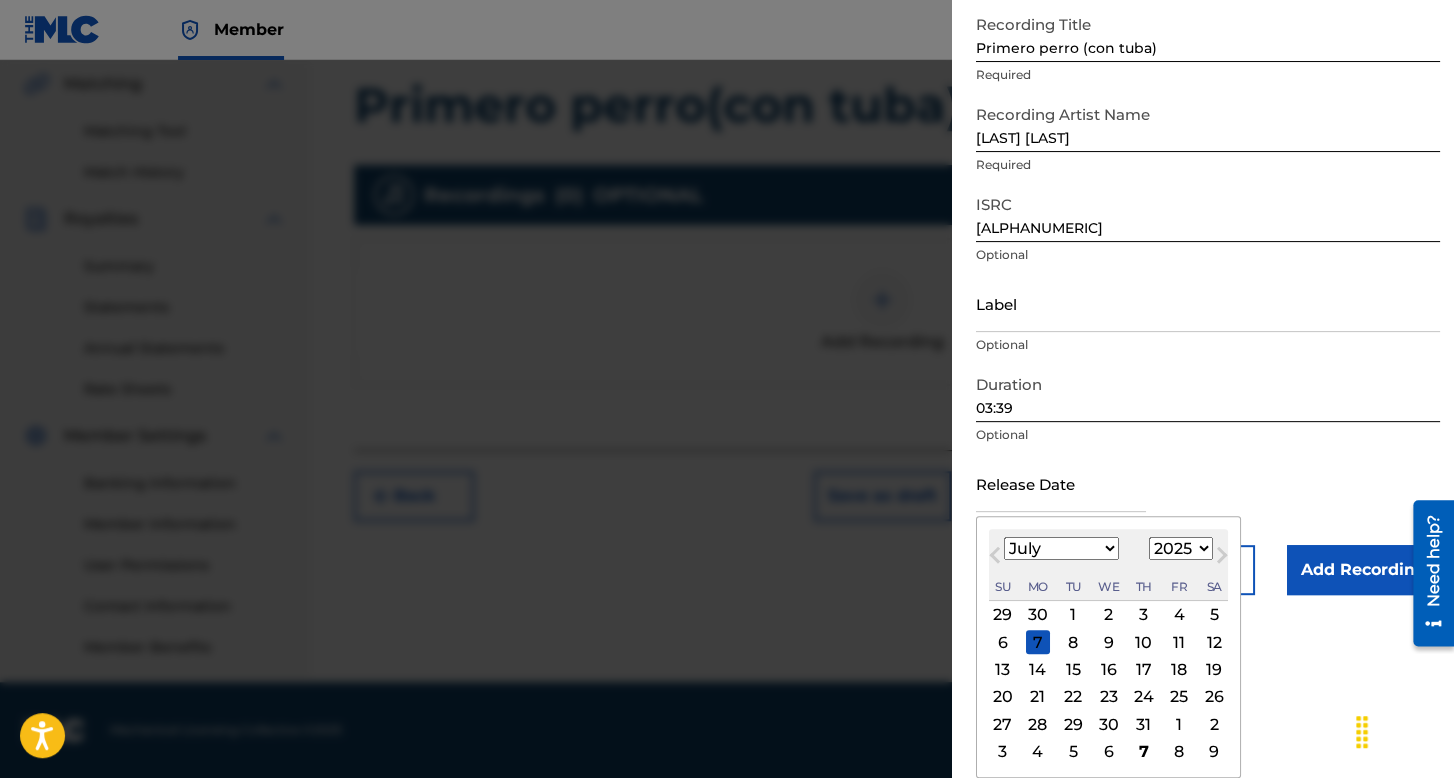 scroll, scrollTop: 112, scrollLeft: 0, axis: vertical 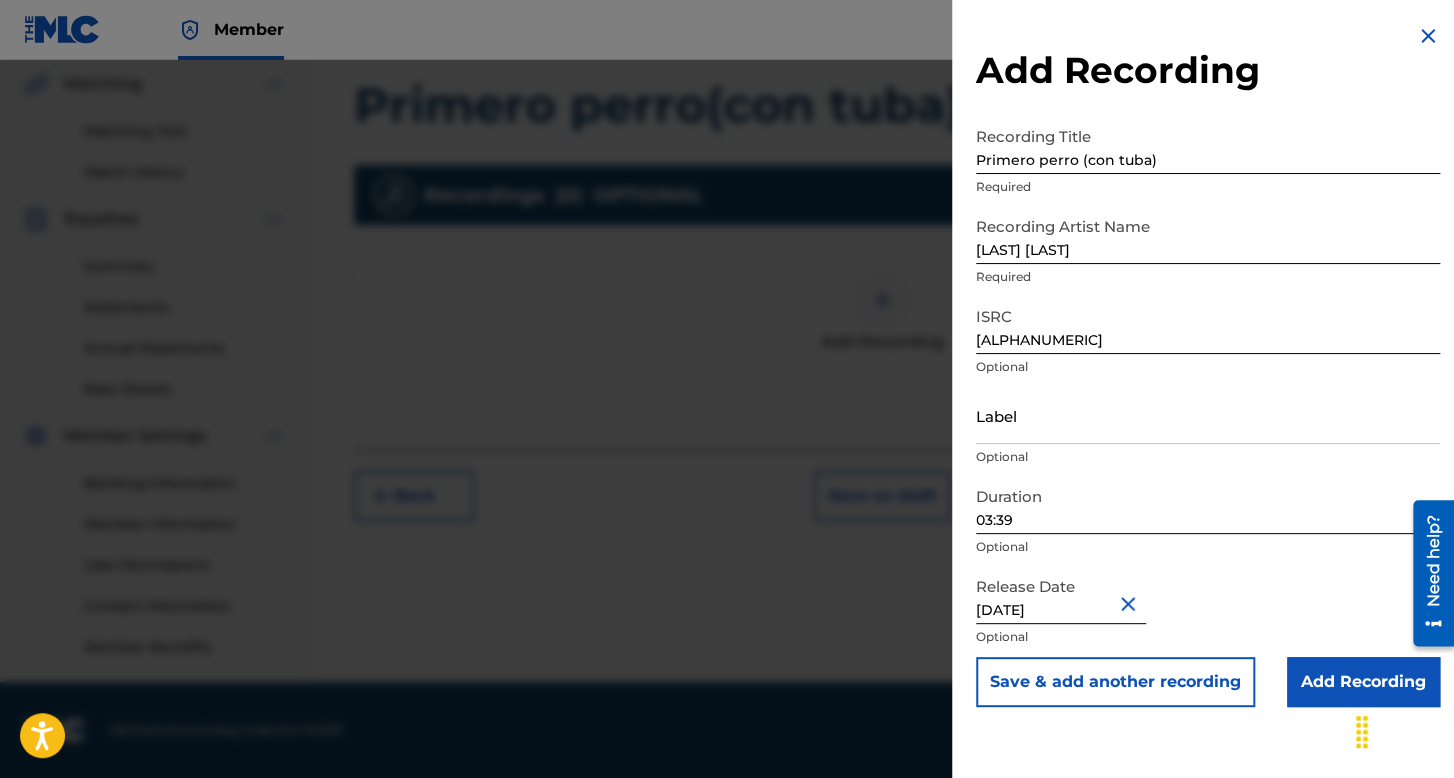click on "Add Recording" at bounding box center [1363, 682] 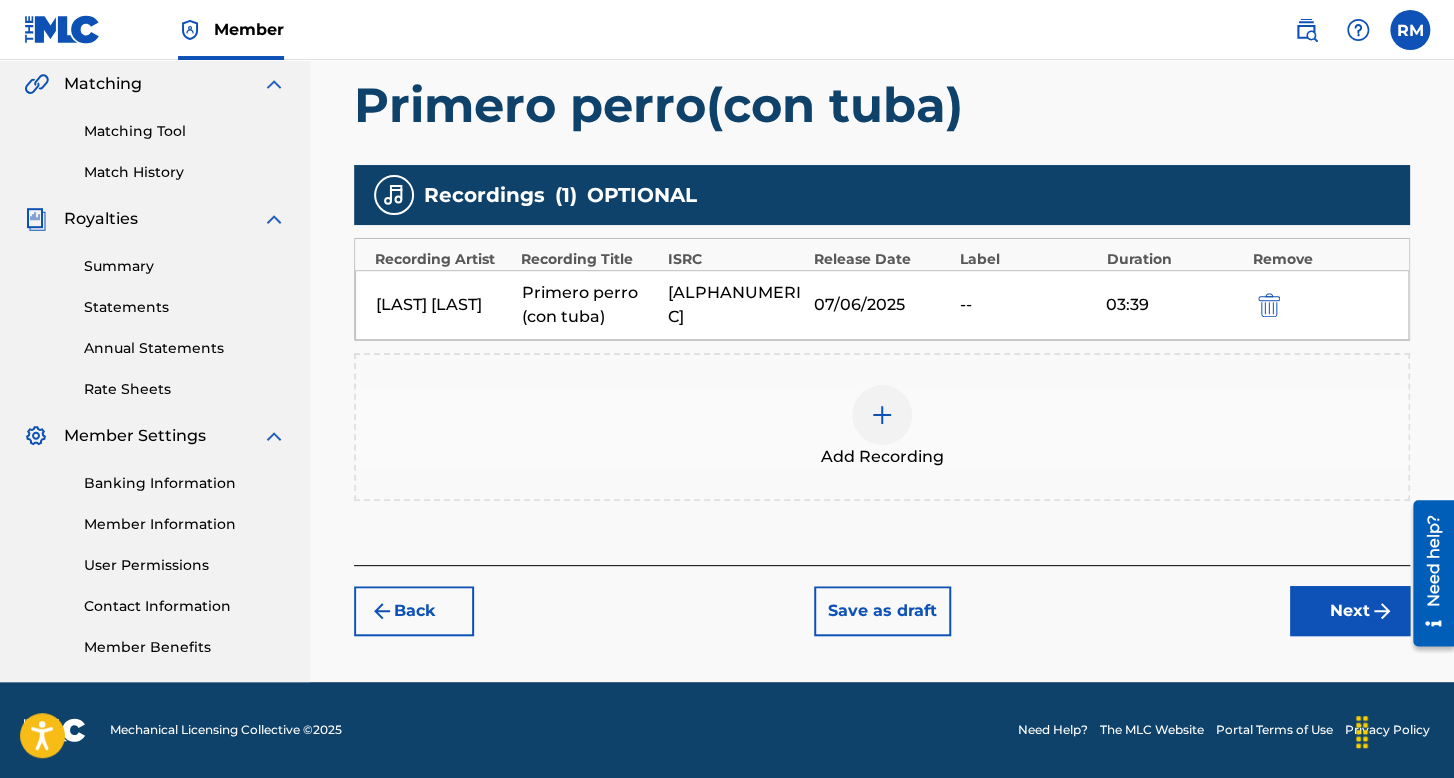 click on "Next" at bounding box center (1350, 611) 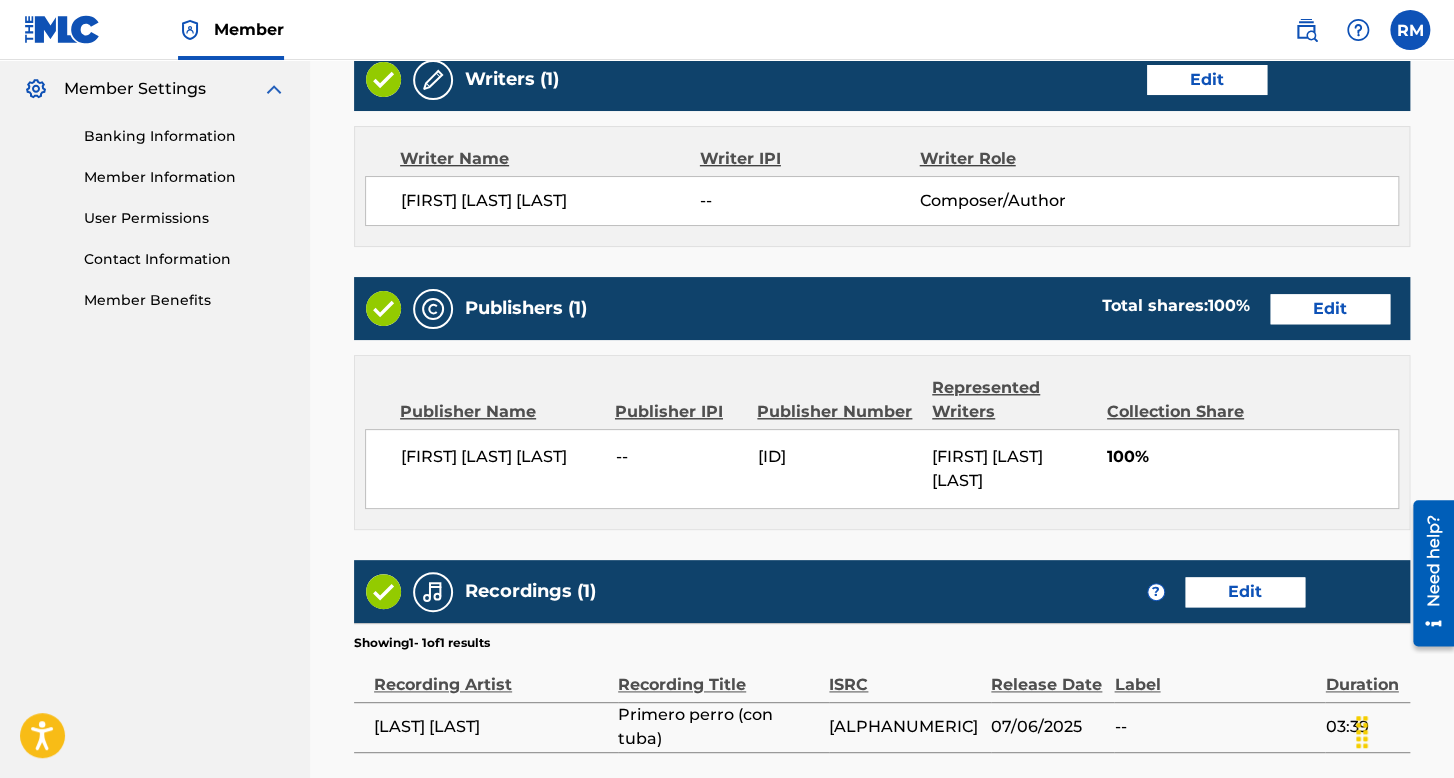 scroll, scrollTop: 999, scrollLeft: 0, axis: vertical 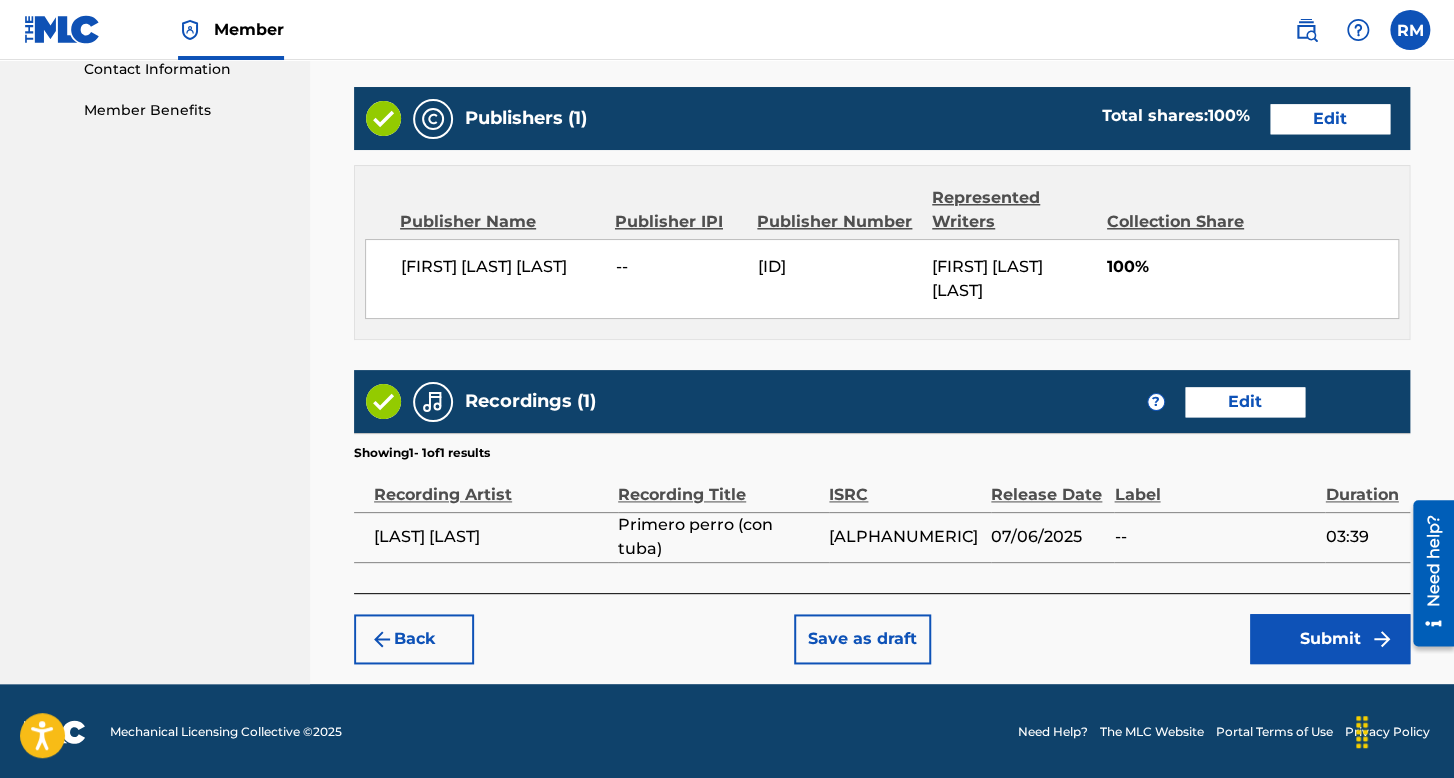 click on "Submit" at bounding box center (1330, 639) 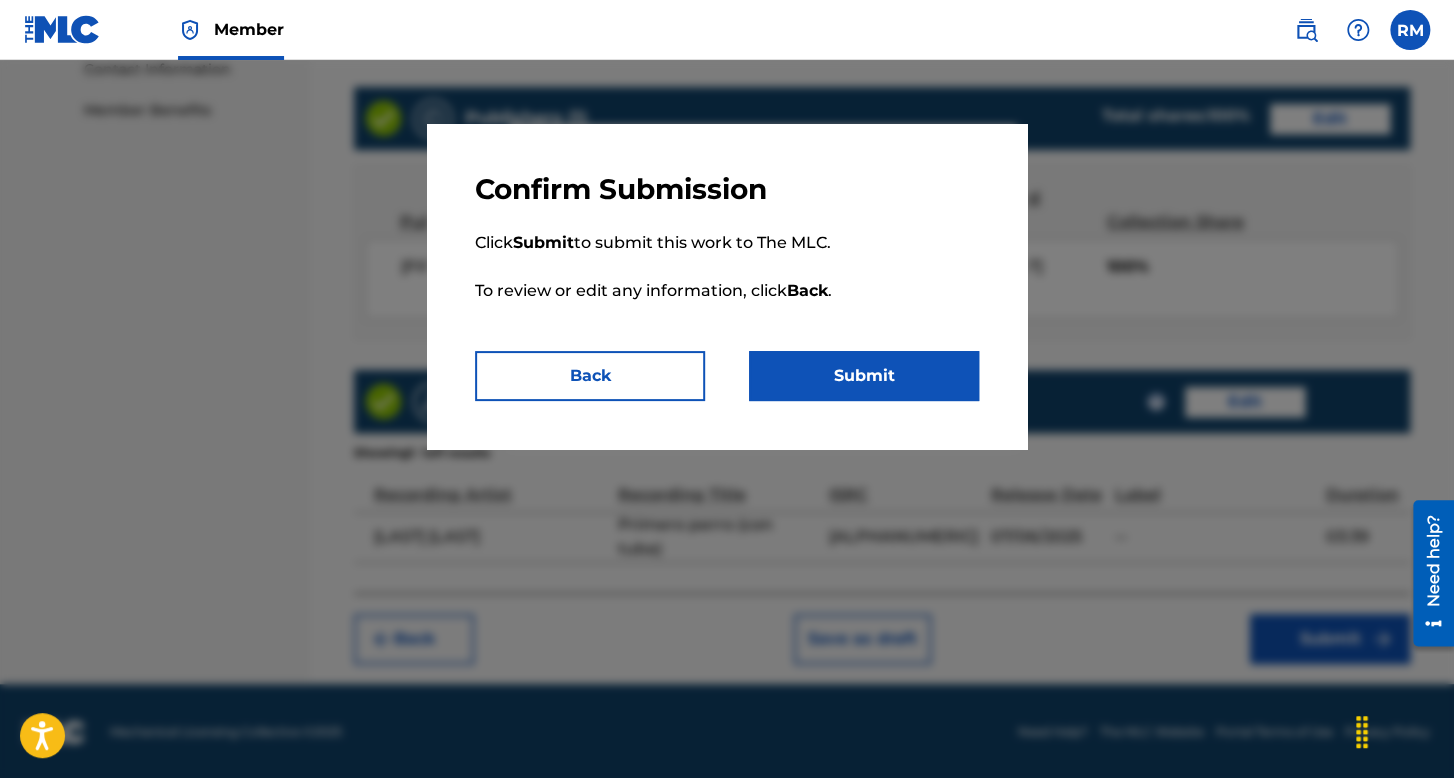 click on "Confirm Submission Click  Submit  to submit this work to The MLC. To review or edit any information, click  Back . Back Submit" at bounding box center (727, 286) 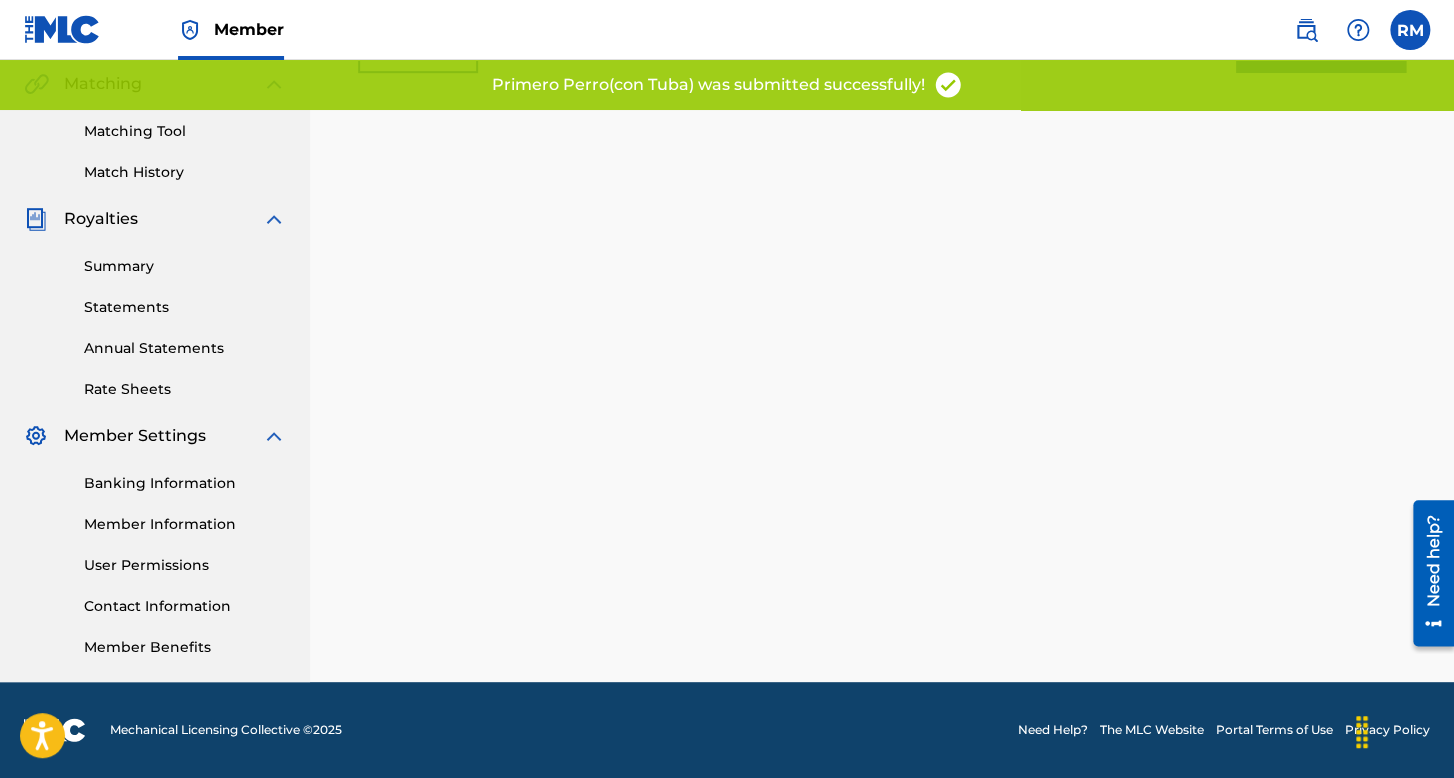 scroll, scrollTop: 0, scrollLeft: 0, axis: both 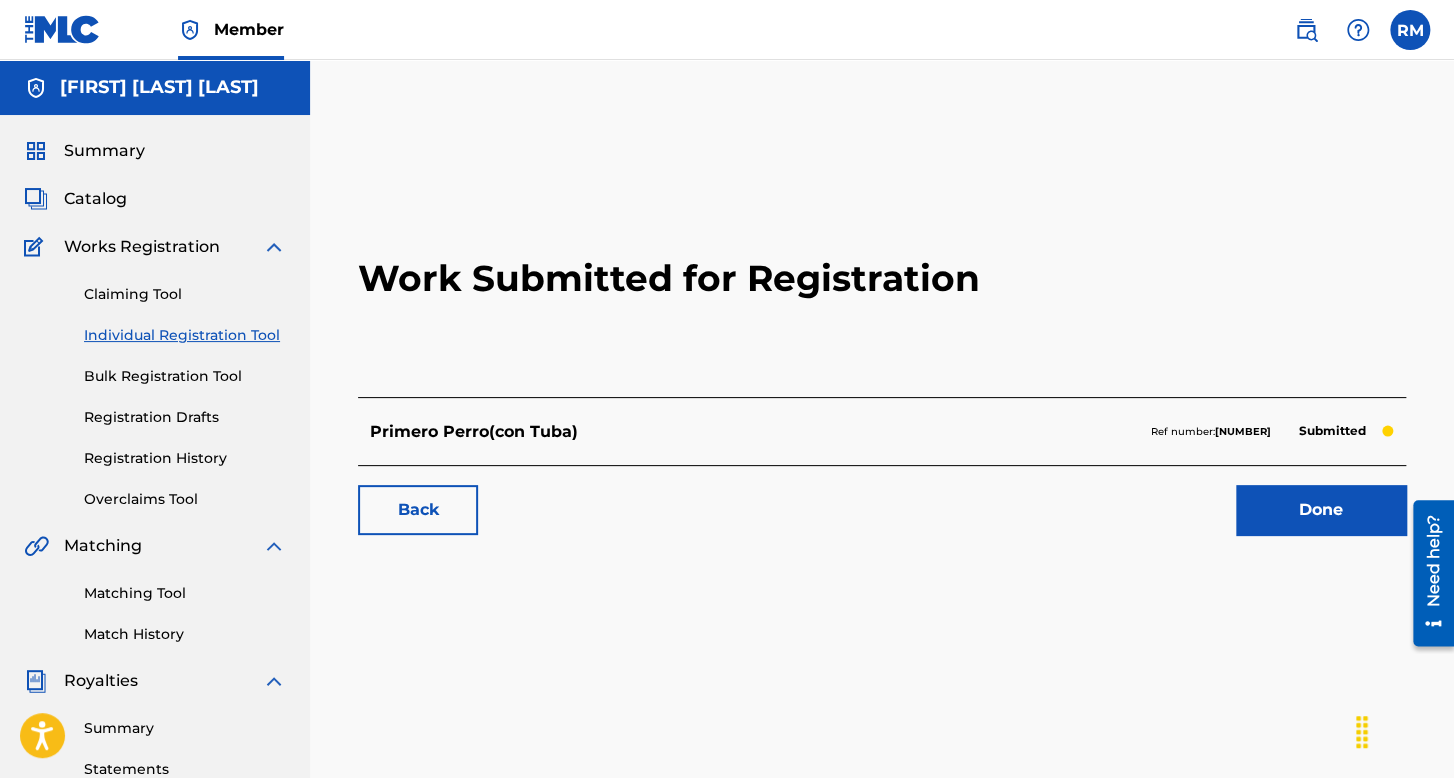 click on "Individual Registration Tool" at bounding box center (185, 335) 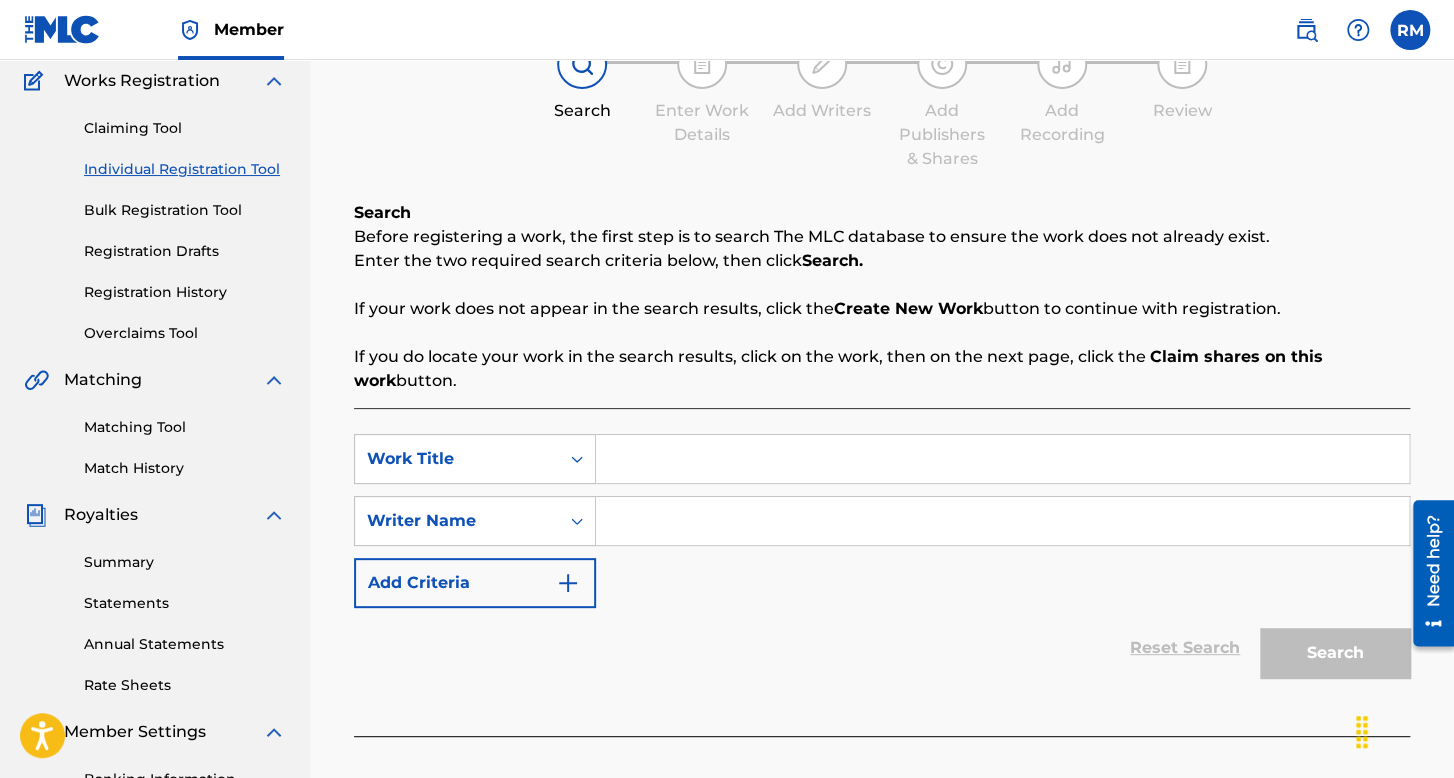 scroll, scrollTop: 300, scrollLeft: 0, axis: vertical 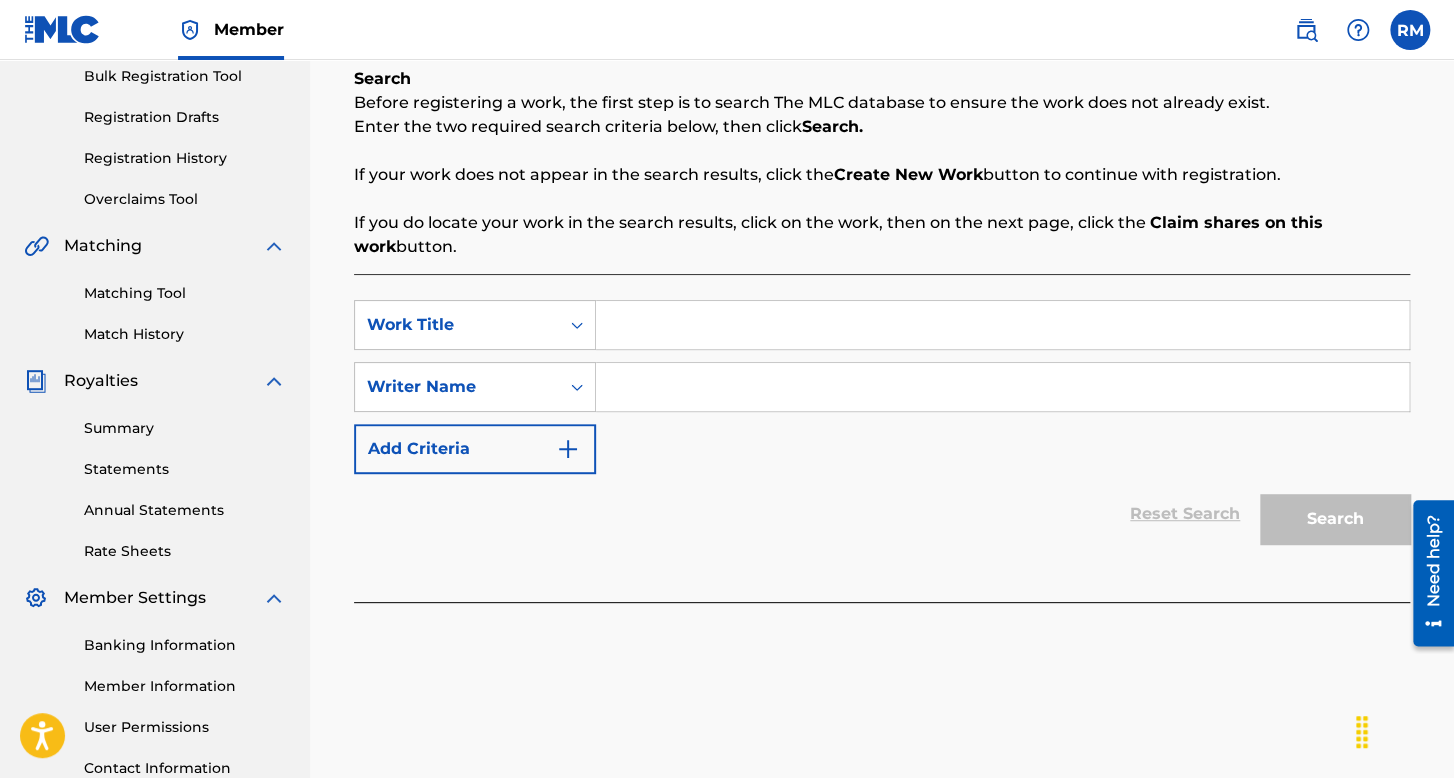 click at bounding box center (1002, 325) 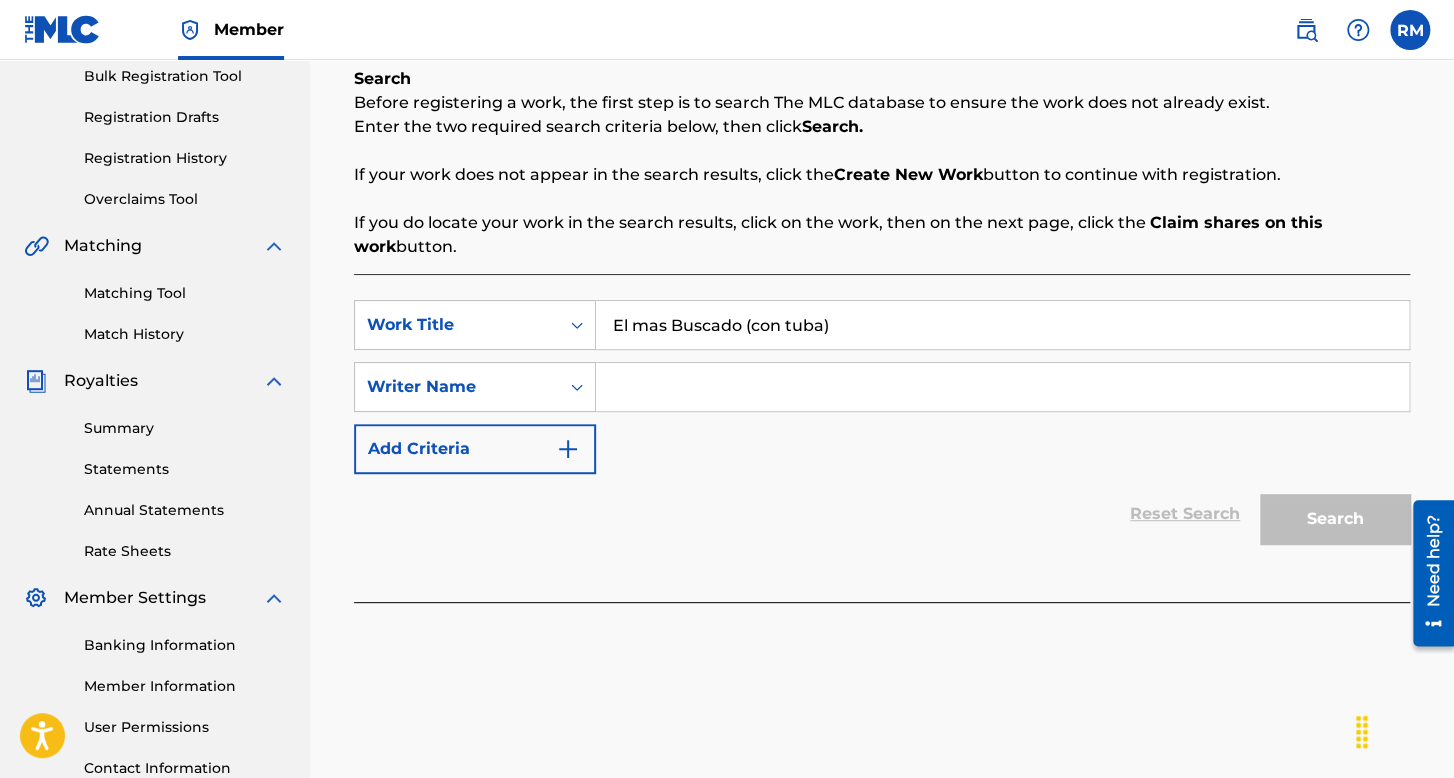 type on "El mas Buscado (con tuba)" 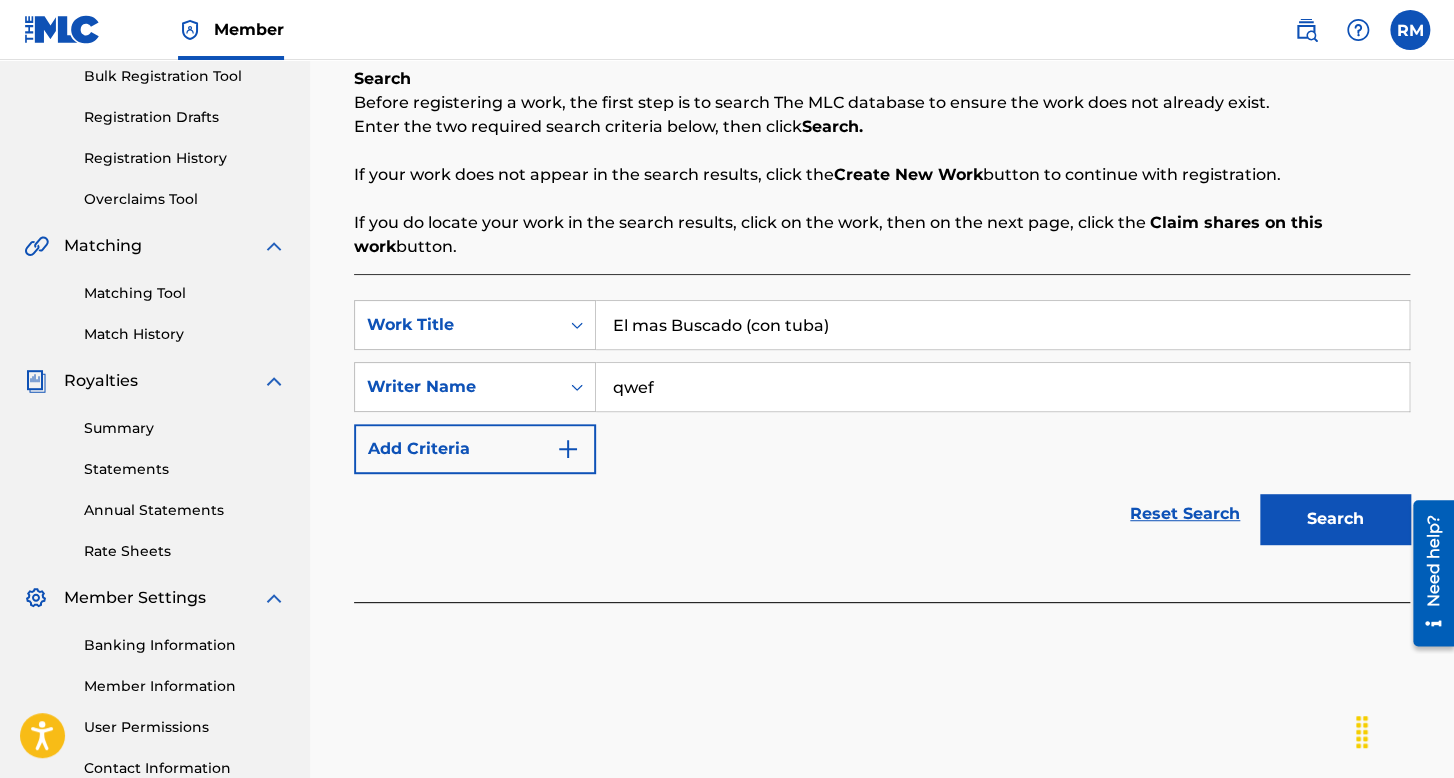 type on "qwef" 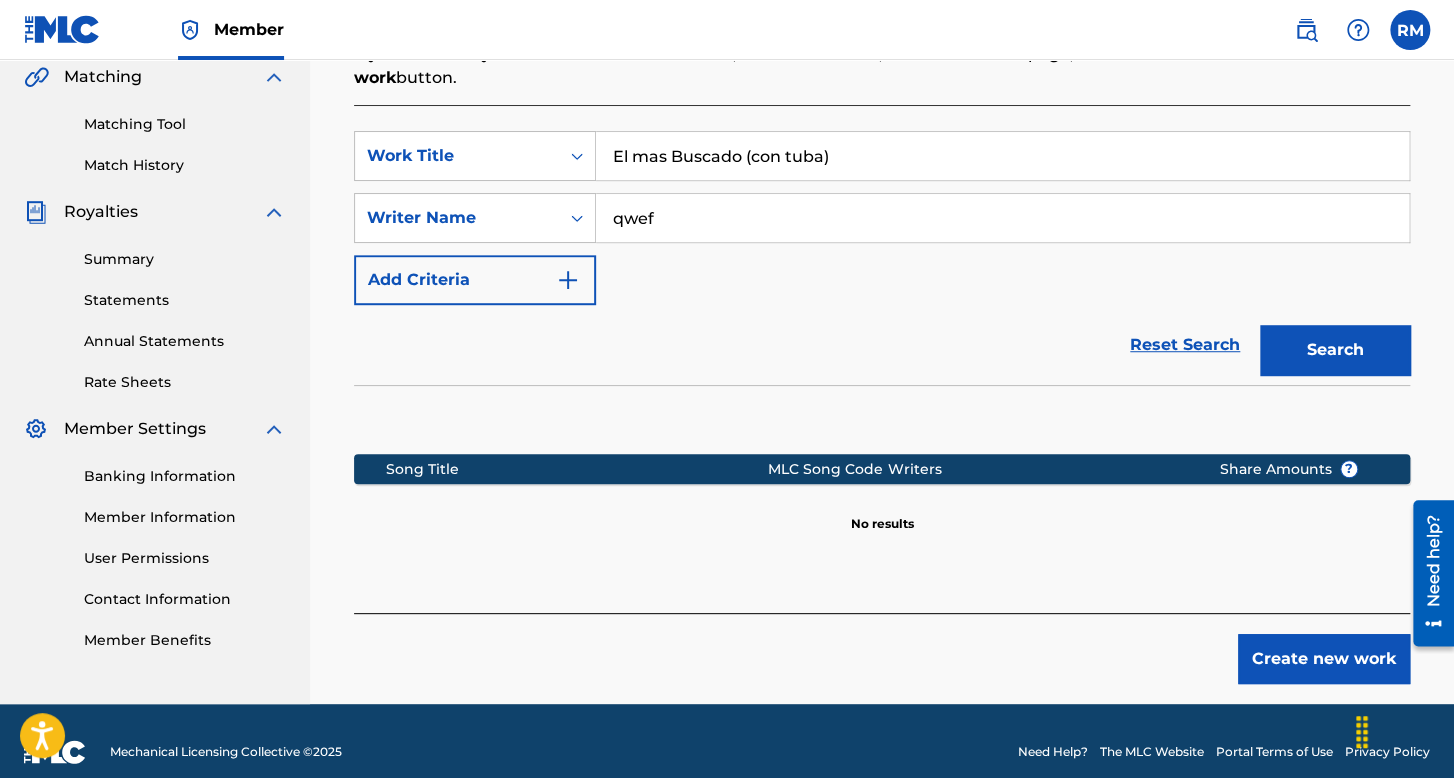 scroll, scrollTop: 491, scrollLeft: 0, axis: vertical 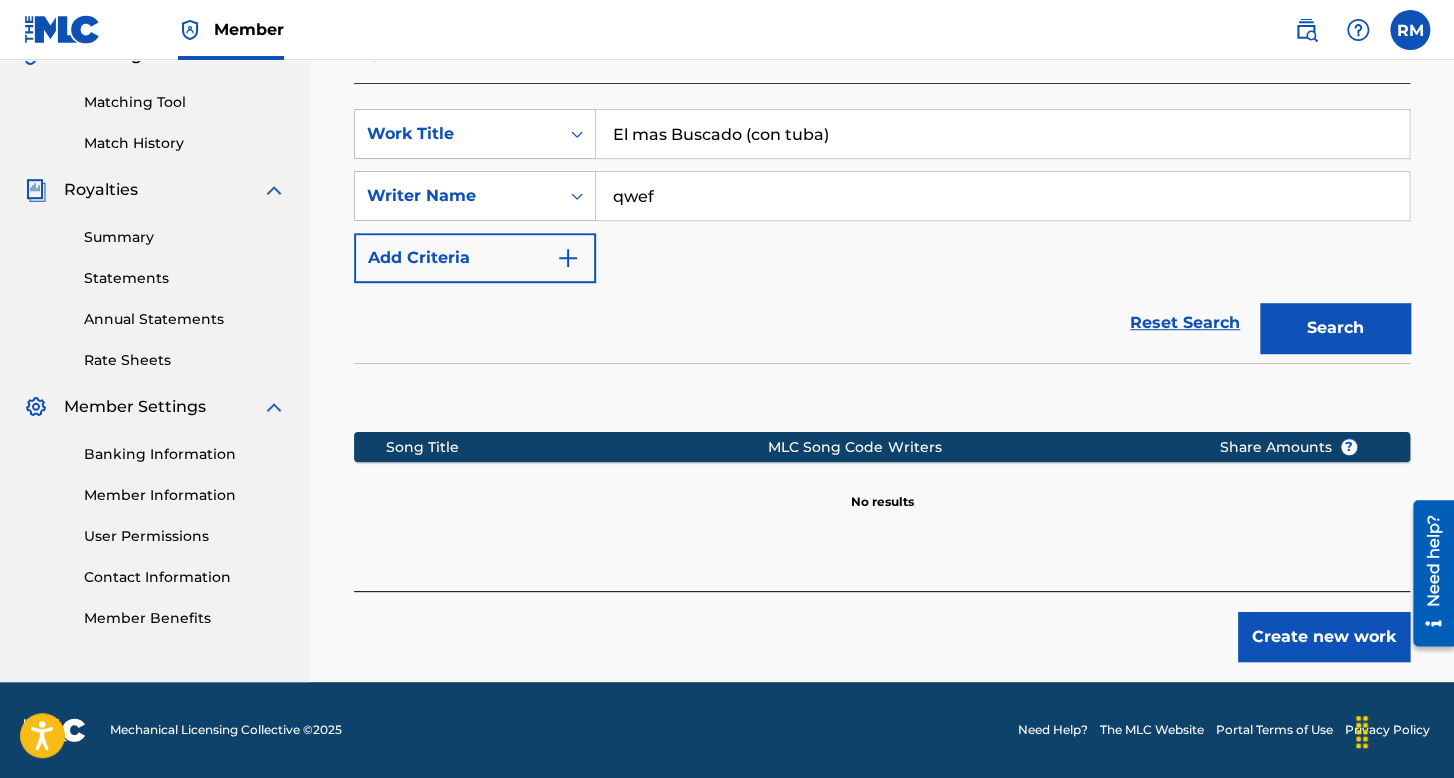 click on "Create new work" at bounding box center (1324, 637) 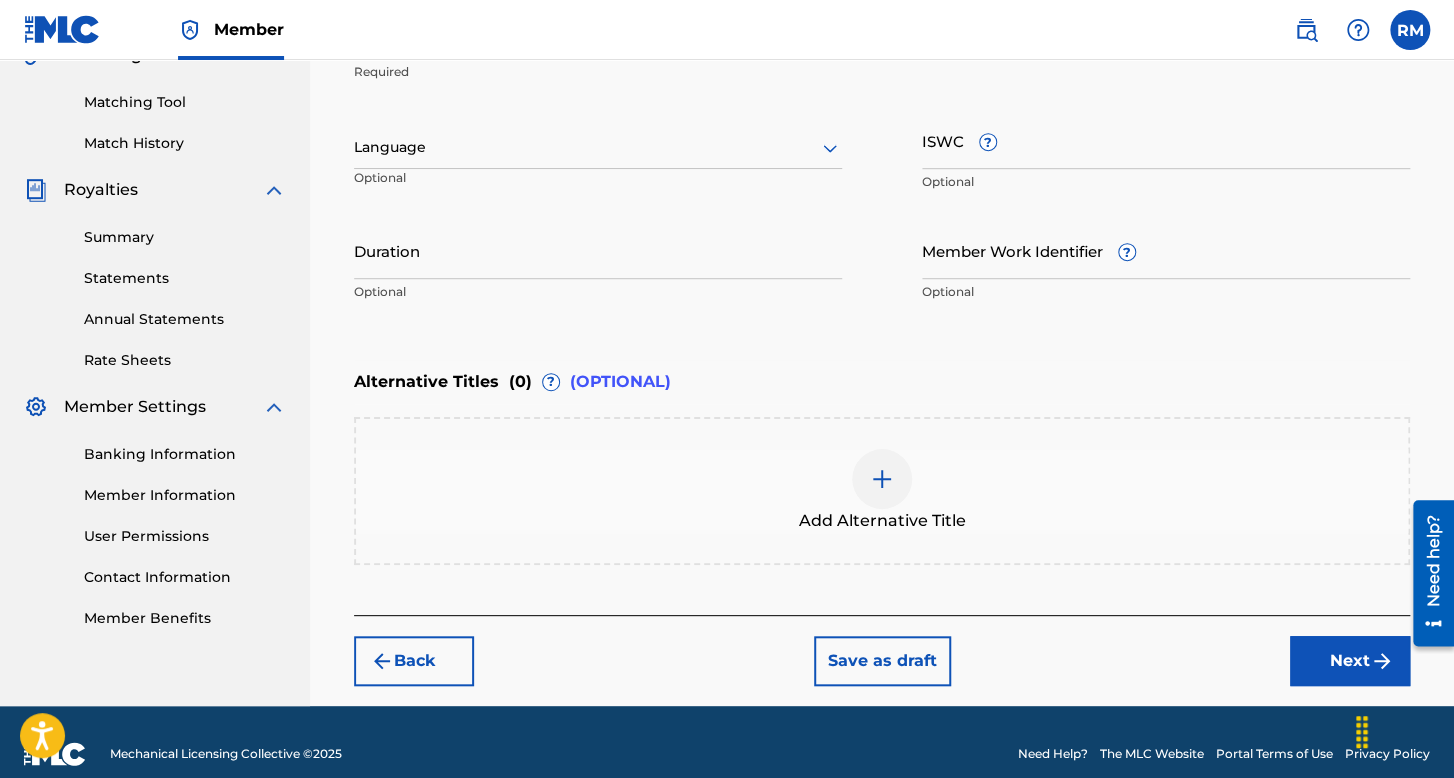scroll, scrollTop: 513, scrollLeft: 0, axis: vertical 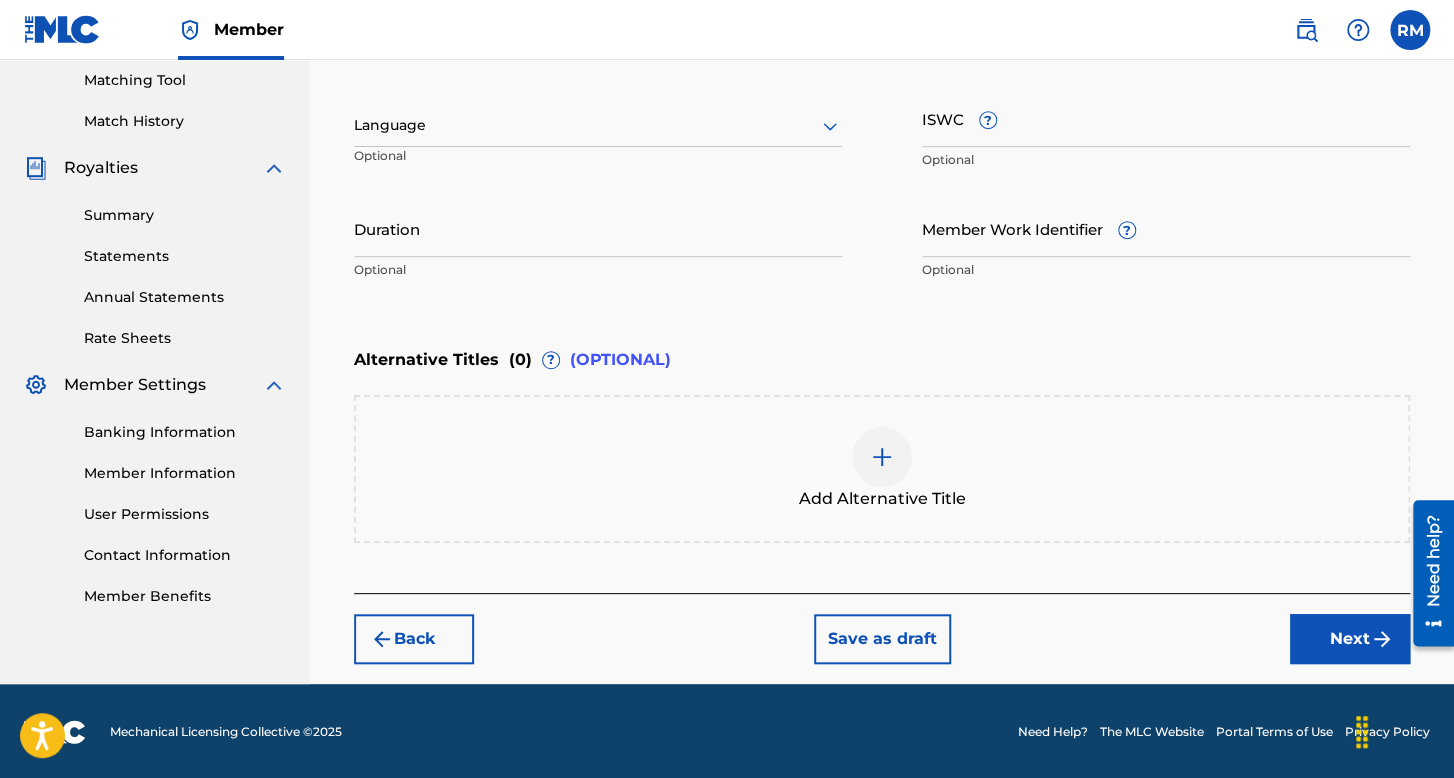 click at bounding box center (598, 125) 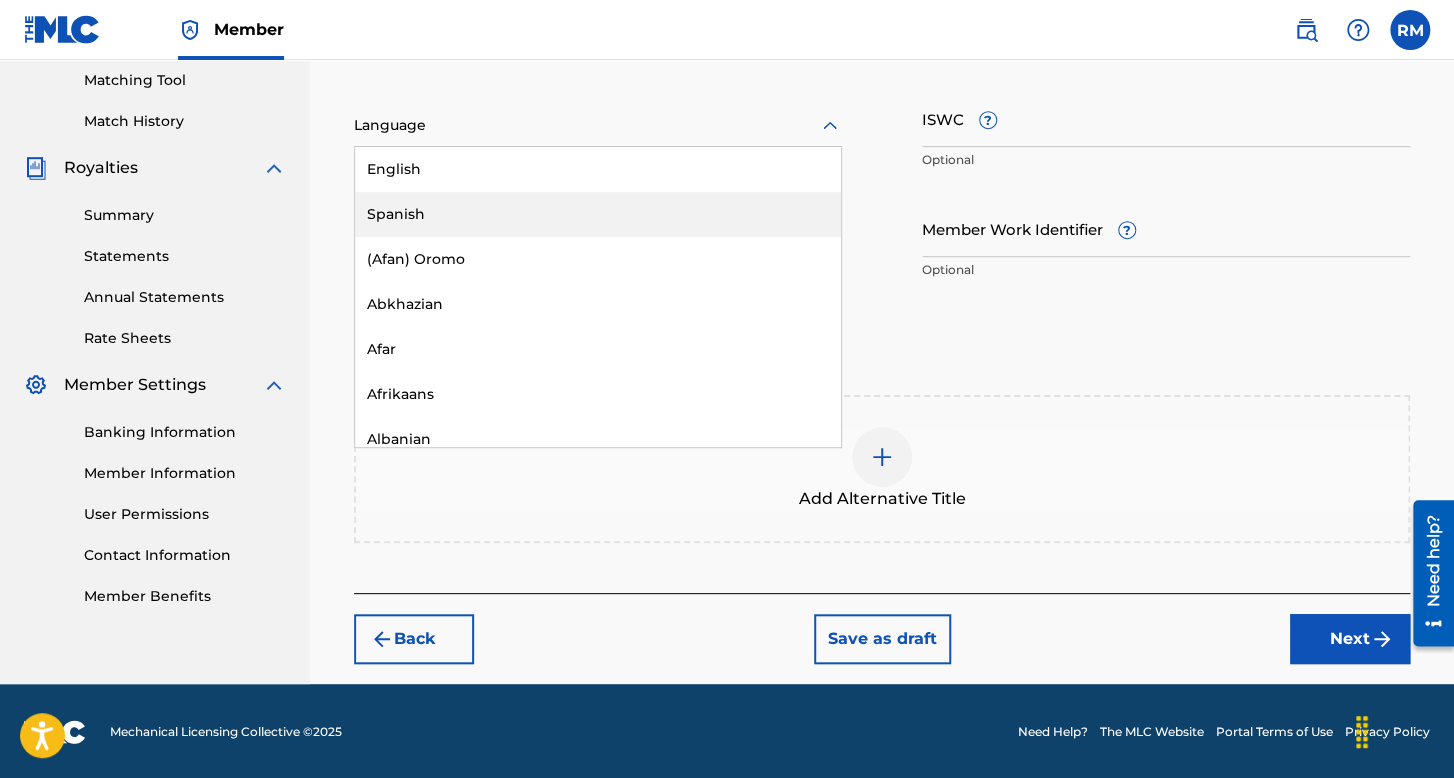 click on "Spanish" at bounding box center [598, 214] 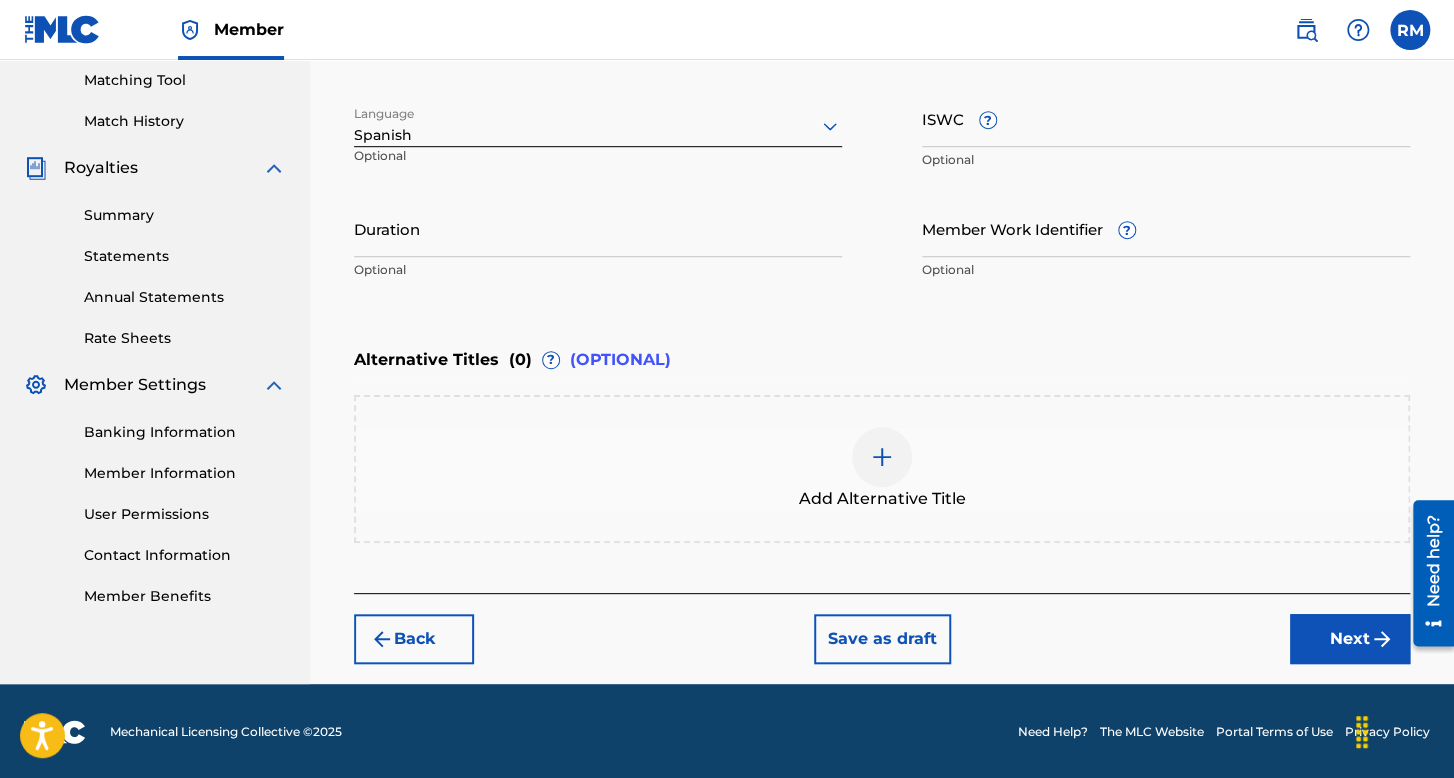 click on "Duration" at bounding box center (598, 228) 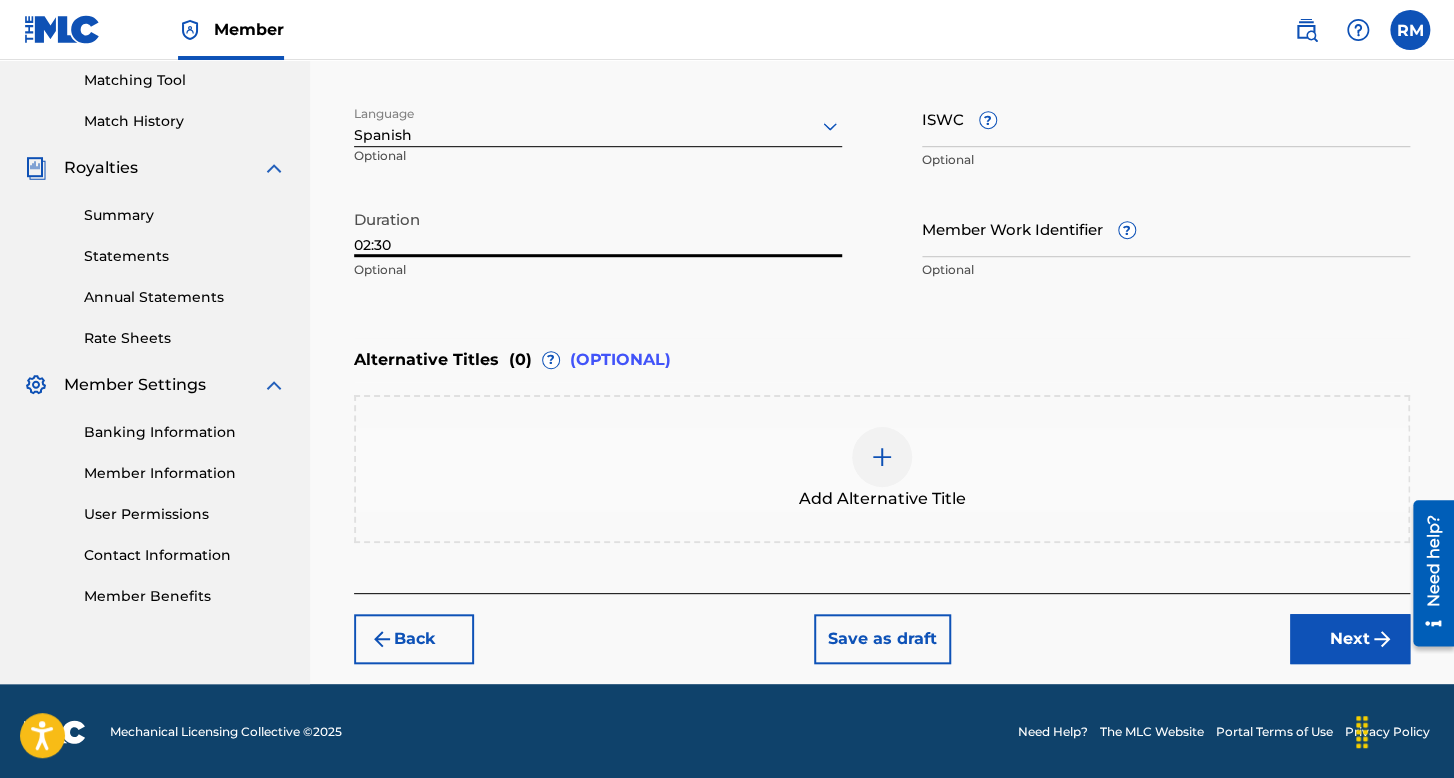 type on "02:30" 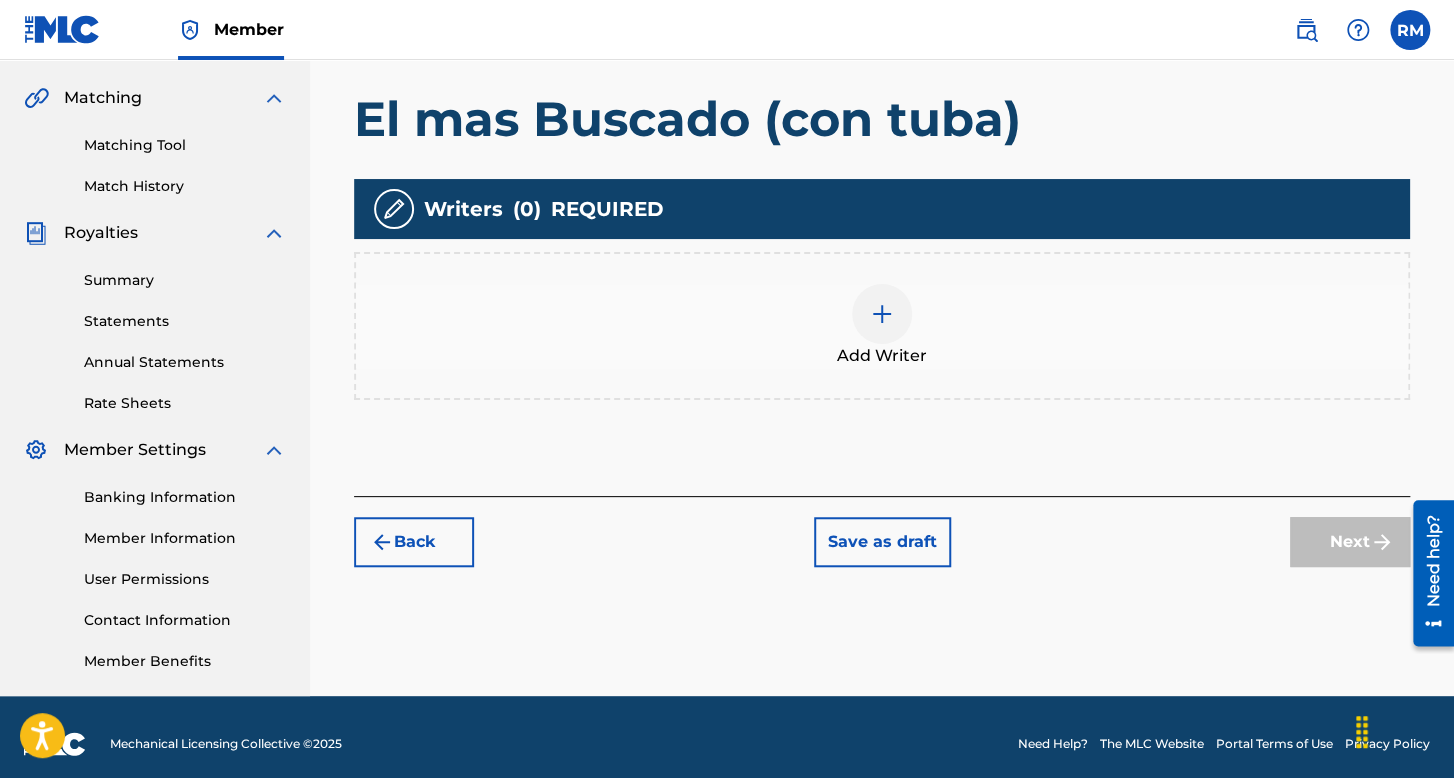 scroll, scrollTop: 462, scrollLeft: 0, axis: vertical 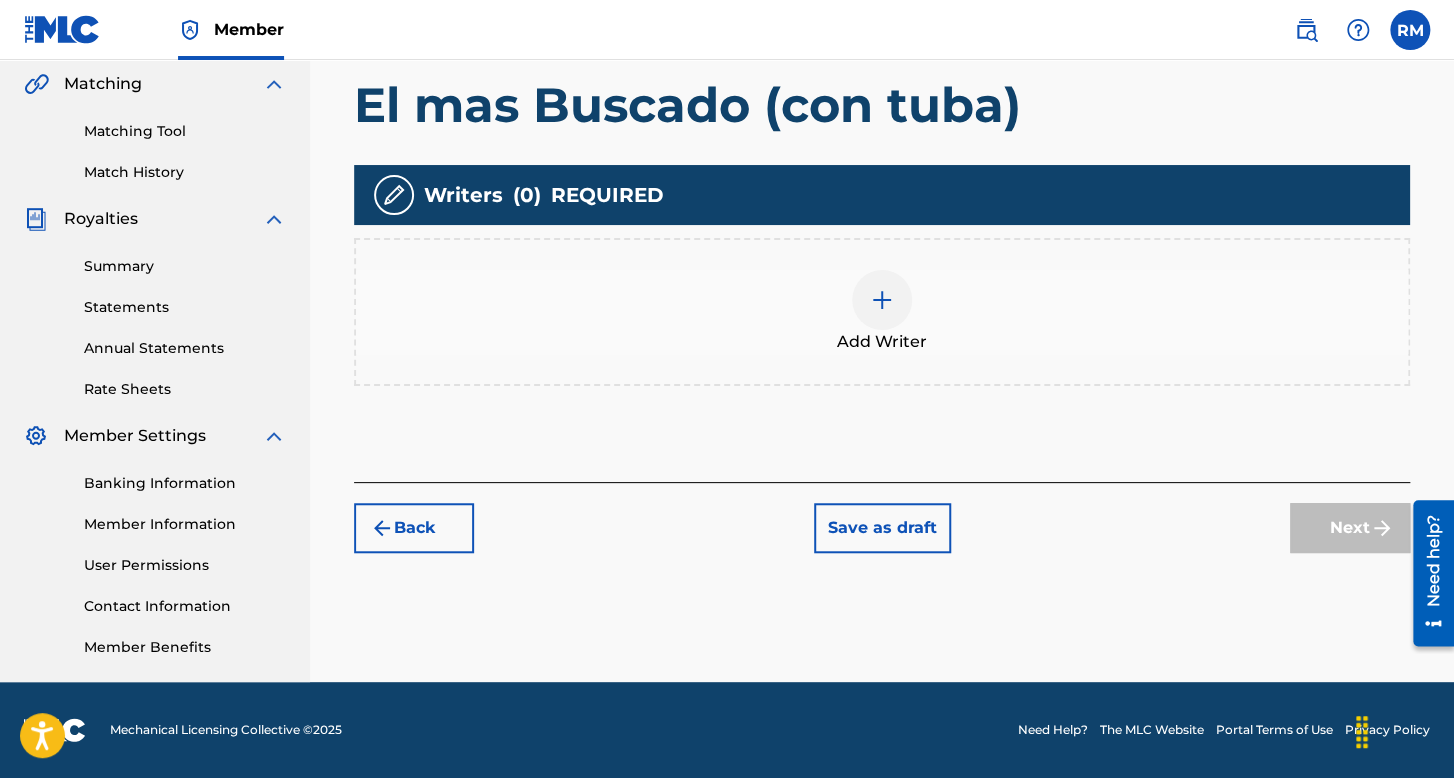 click on "Add Writer" at bounding box center (882, 312) 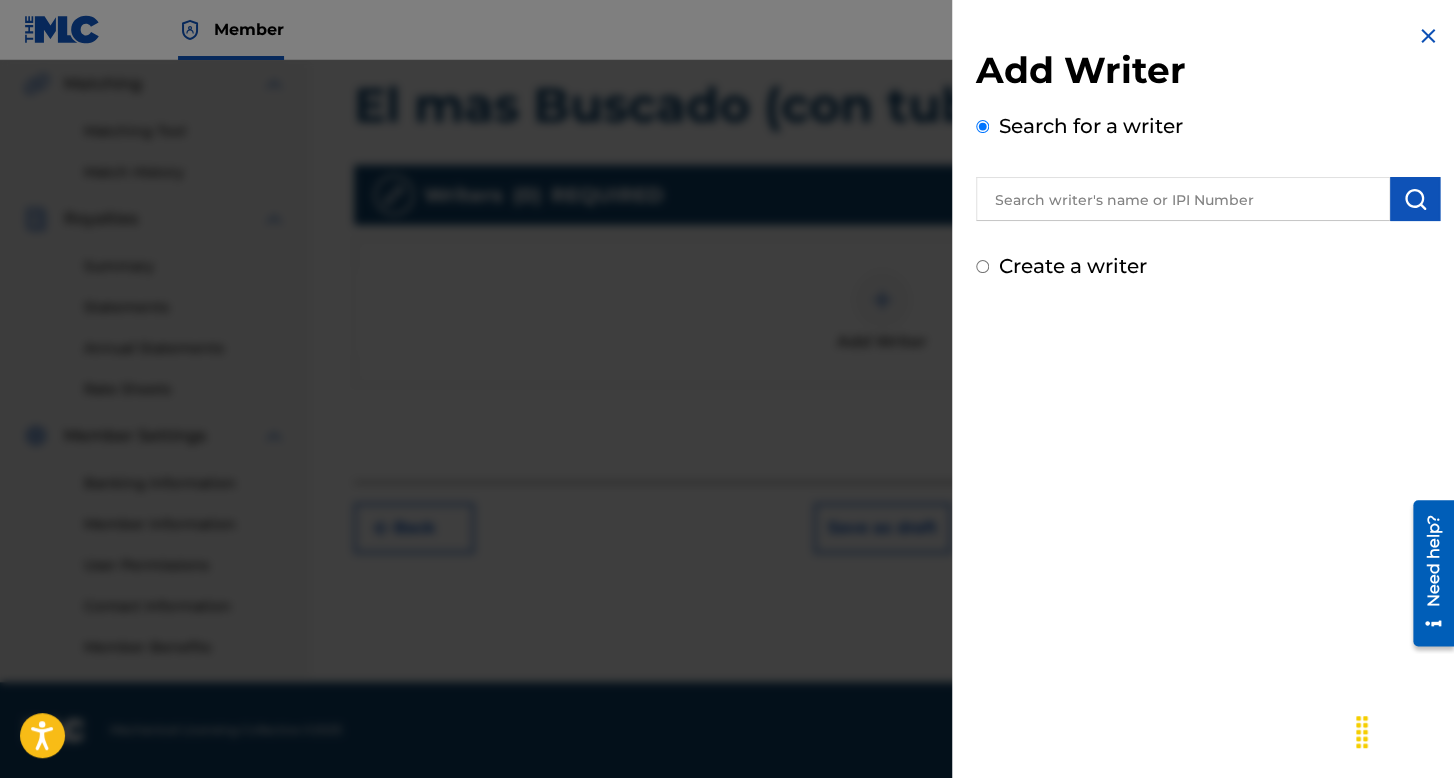click on "Create a writer" at bounding box center [982, 266] 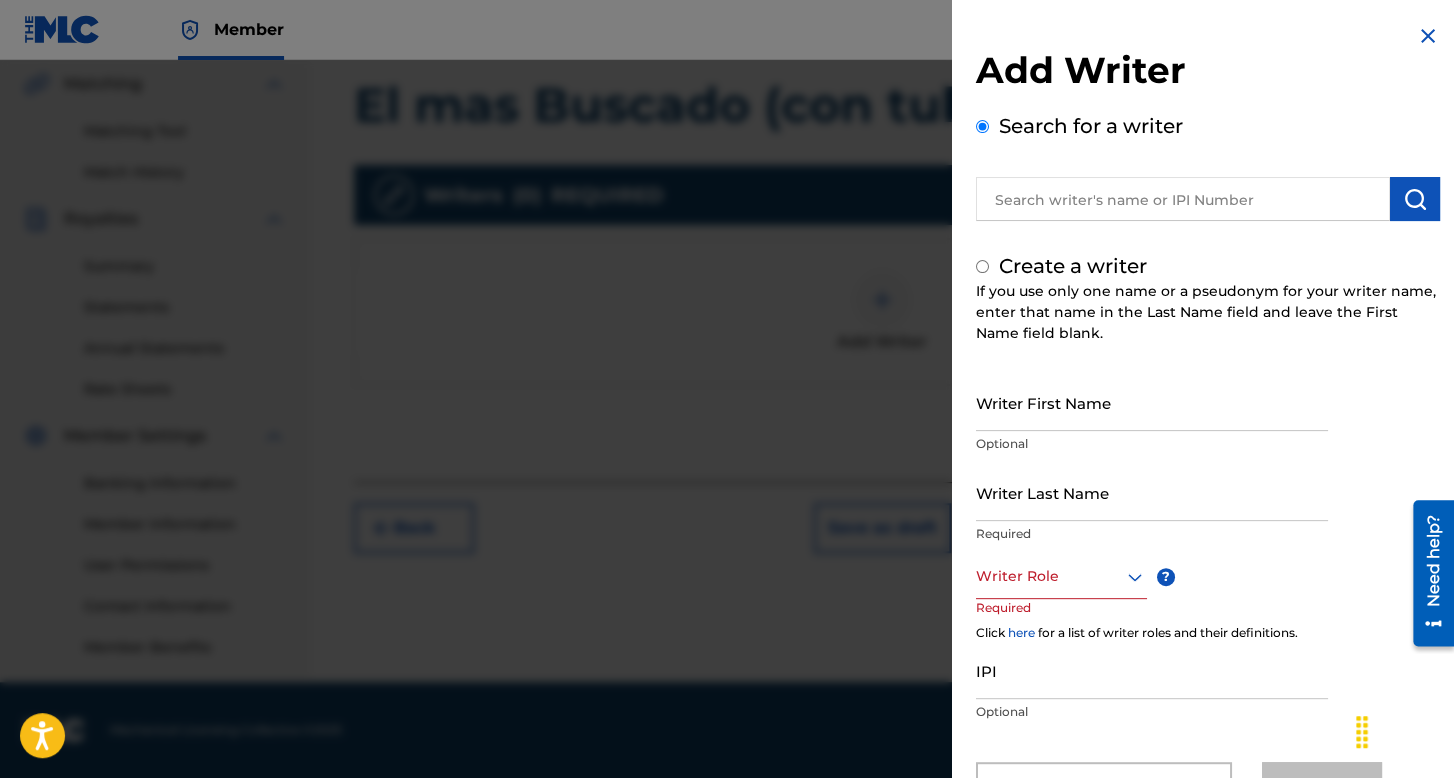 radio on "false" 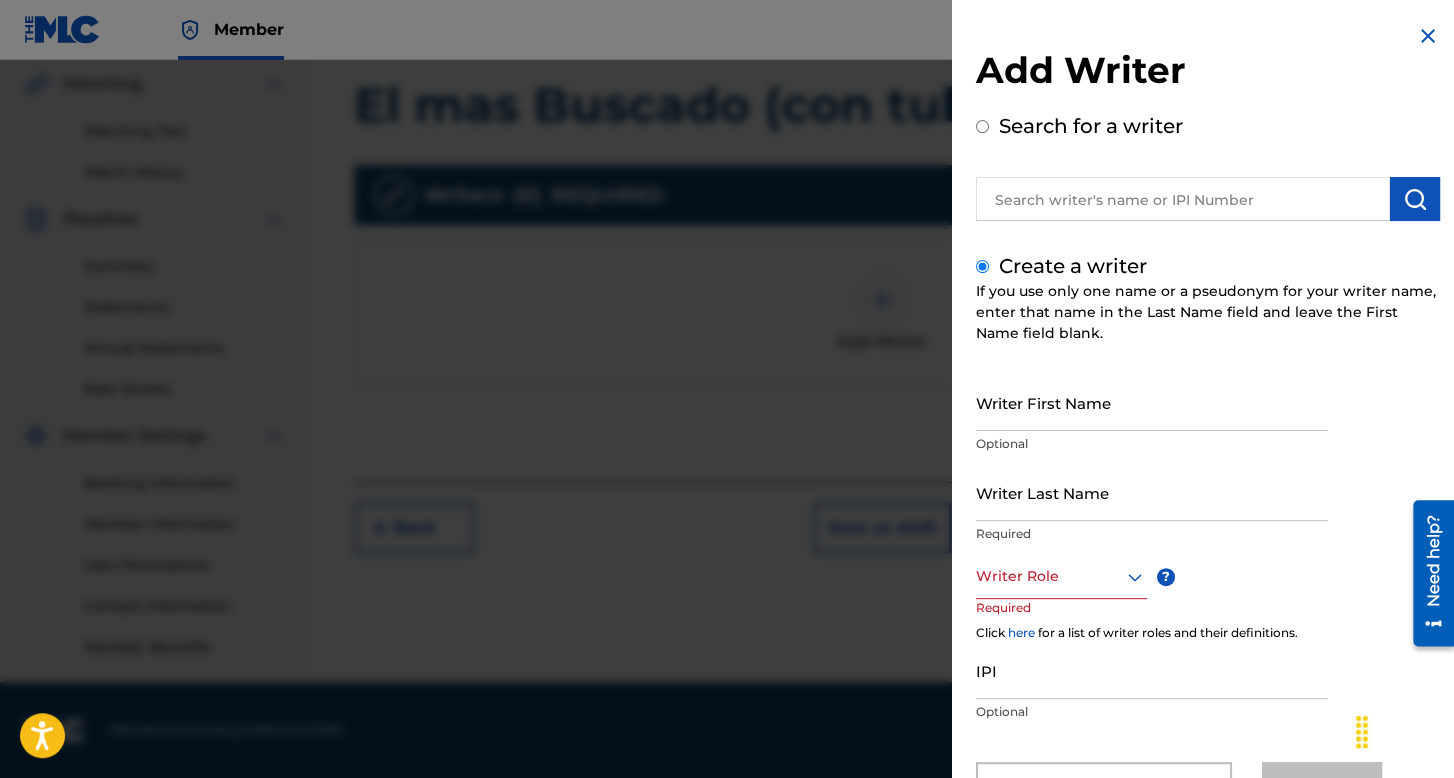 click on "Writer First Name" at bounding box center (1152, 402) 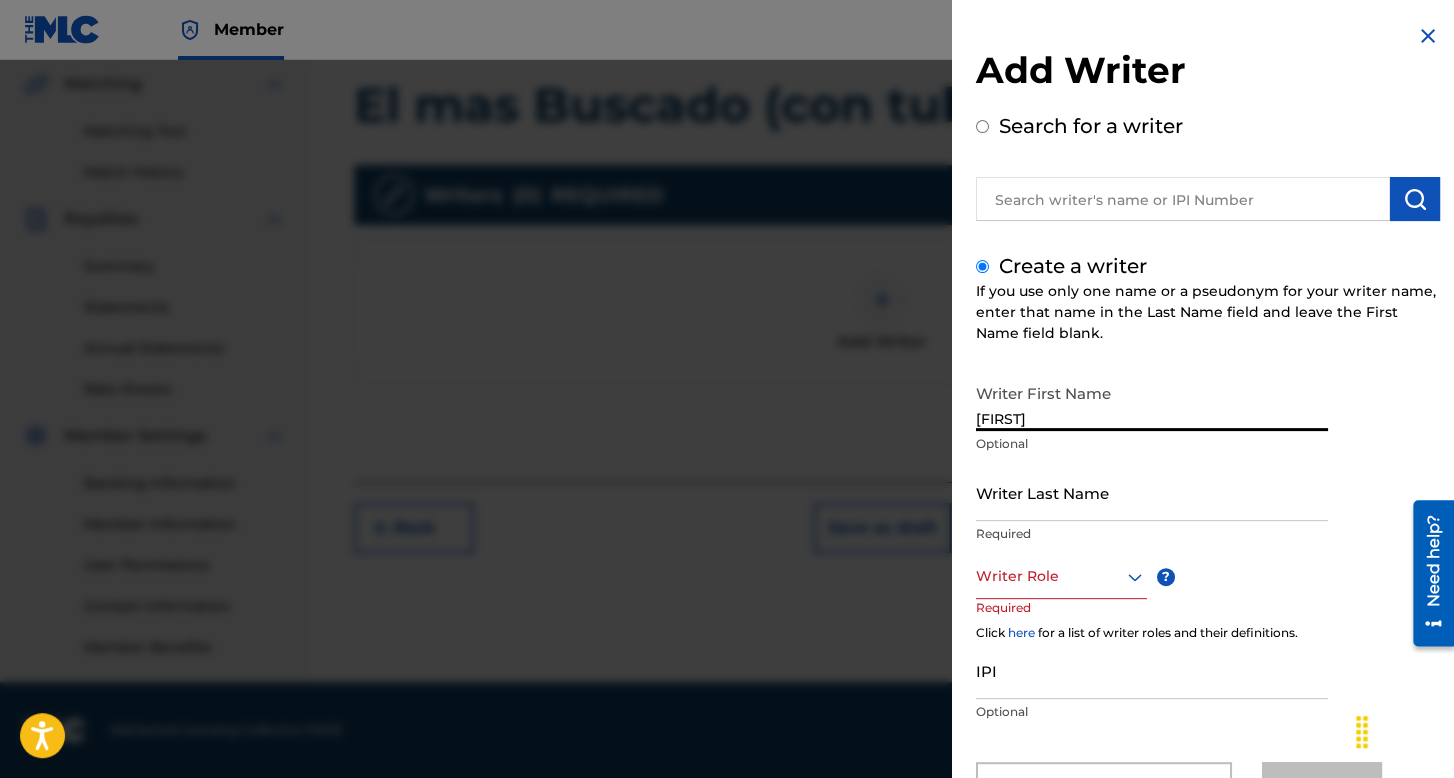 type on "[FIRST]" 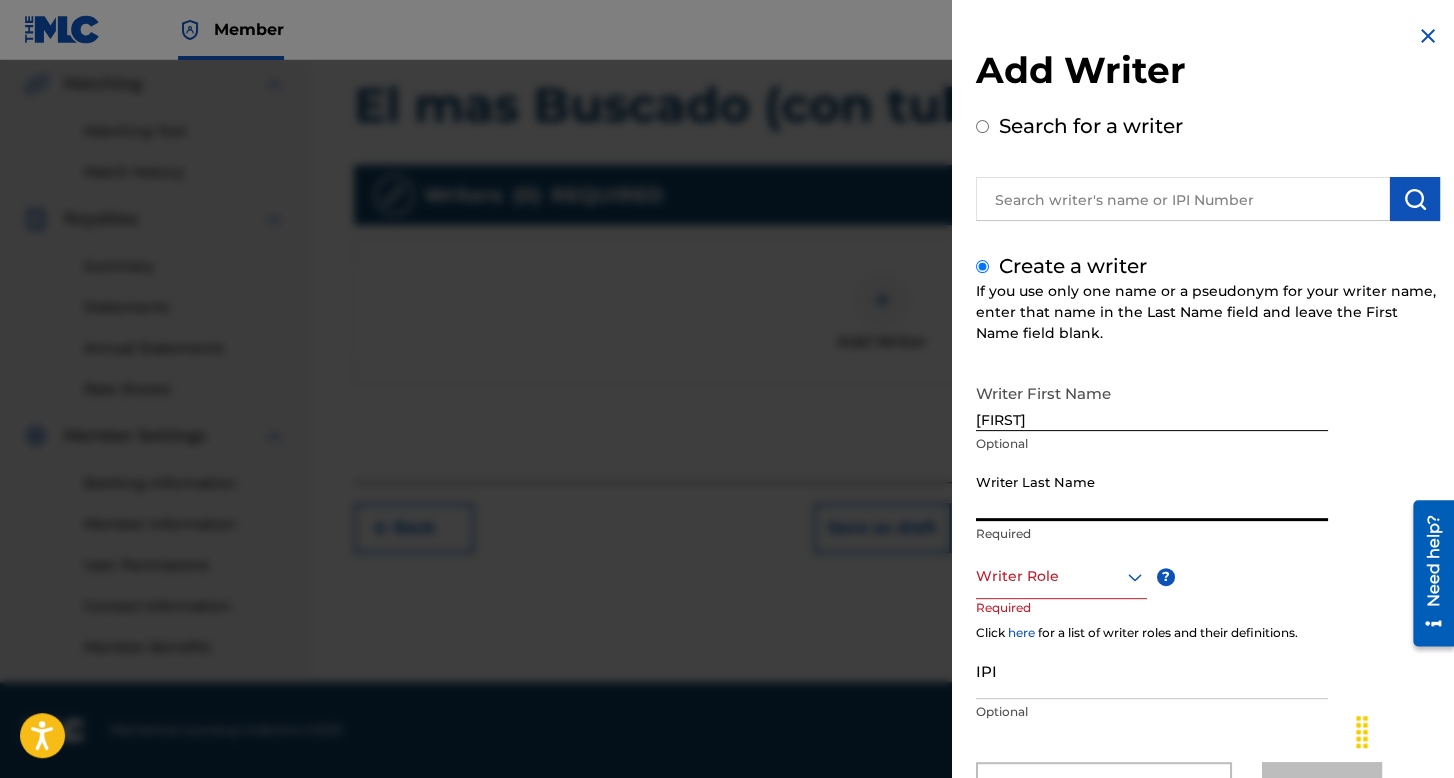 type on "," 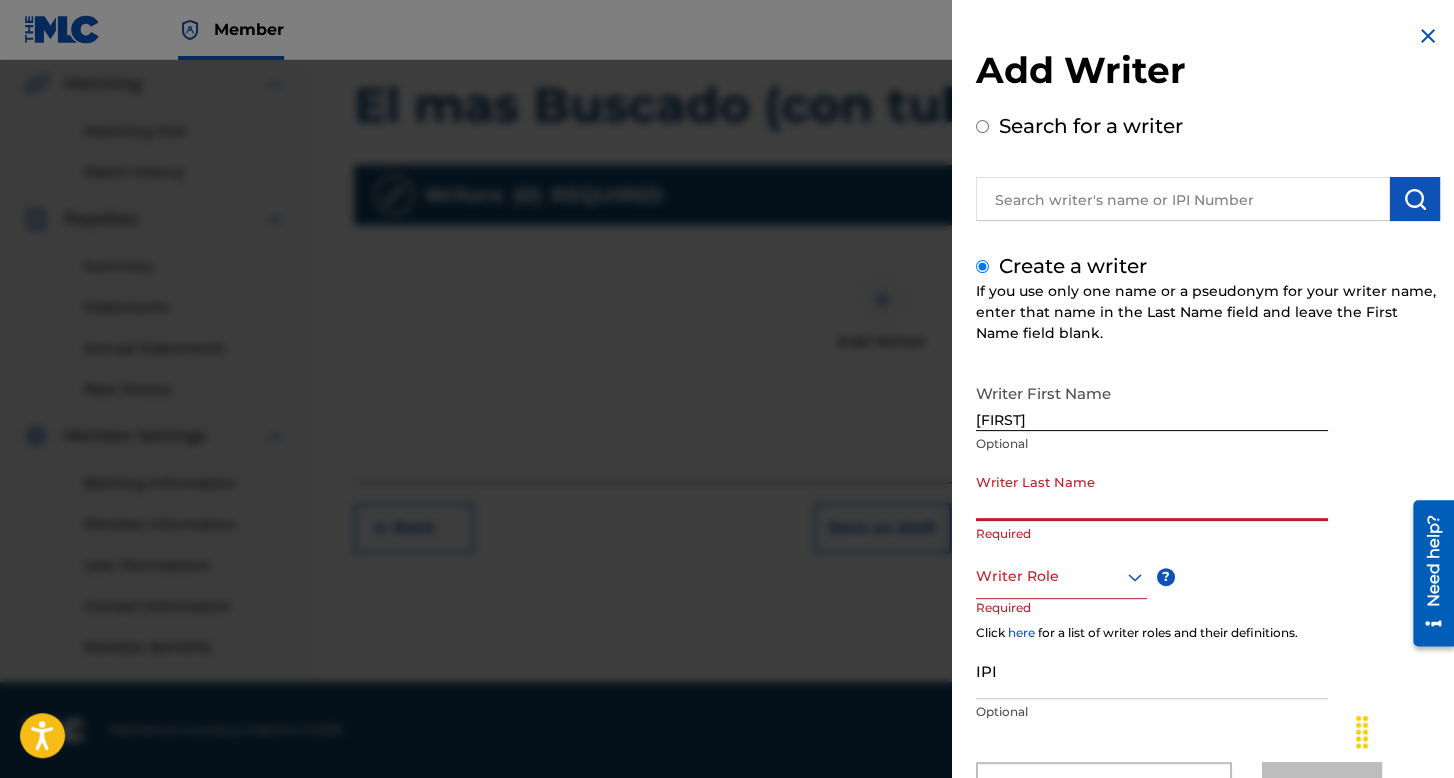 type on "m" 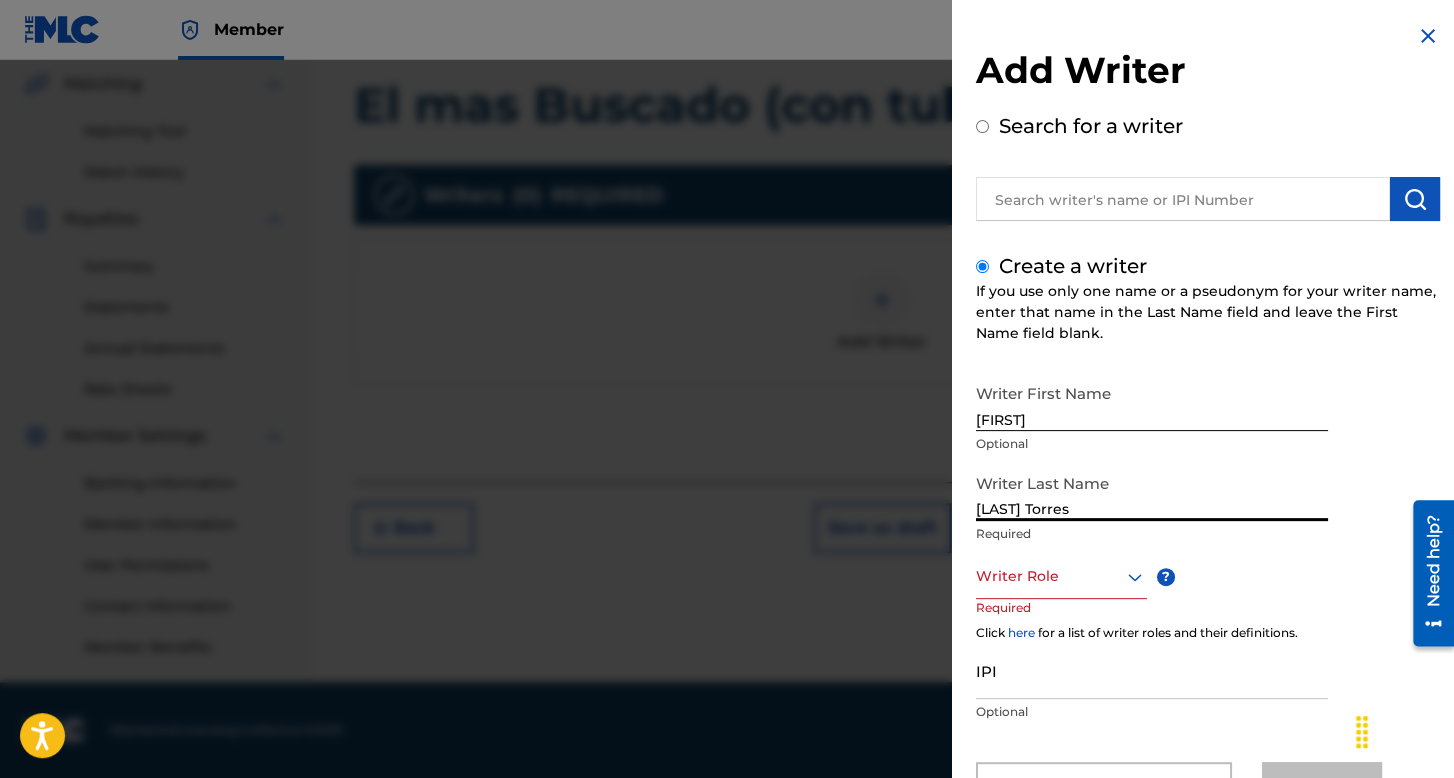 type on "[LAST] Torres" 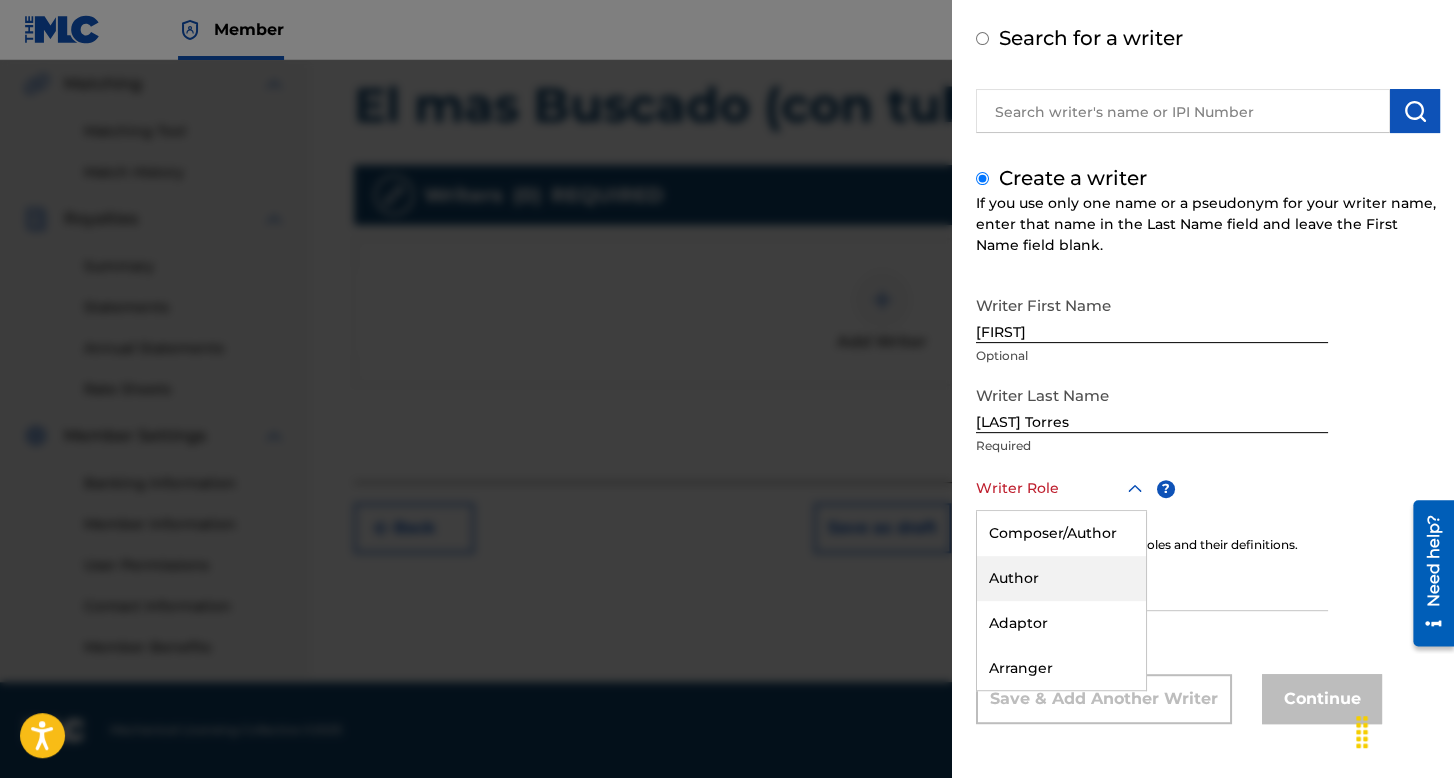 scroll, scrollTop: 88, scrollLeft: 0, axis: vertical 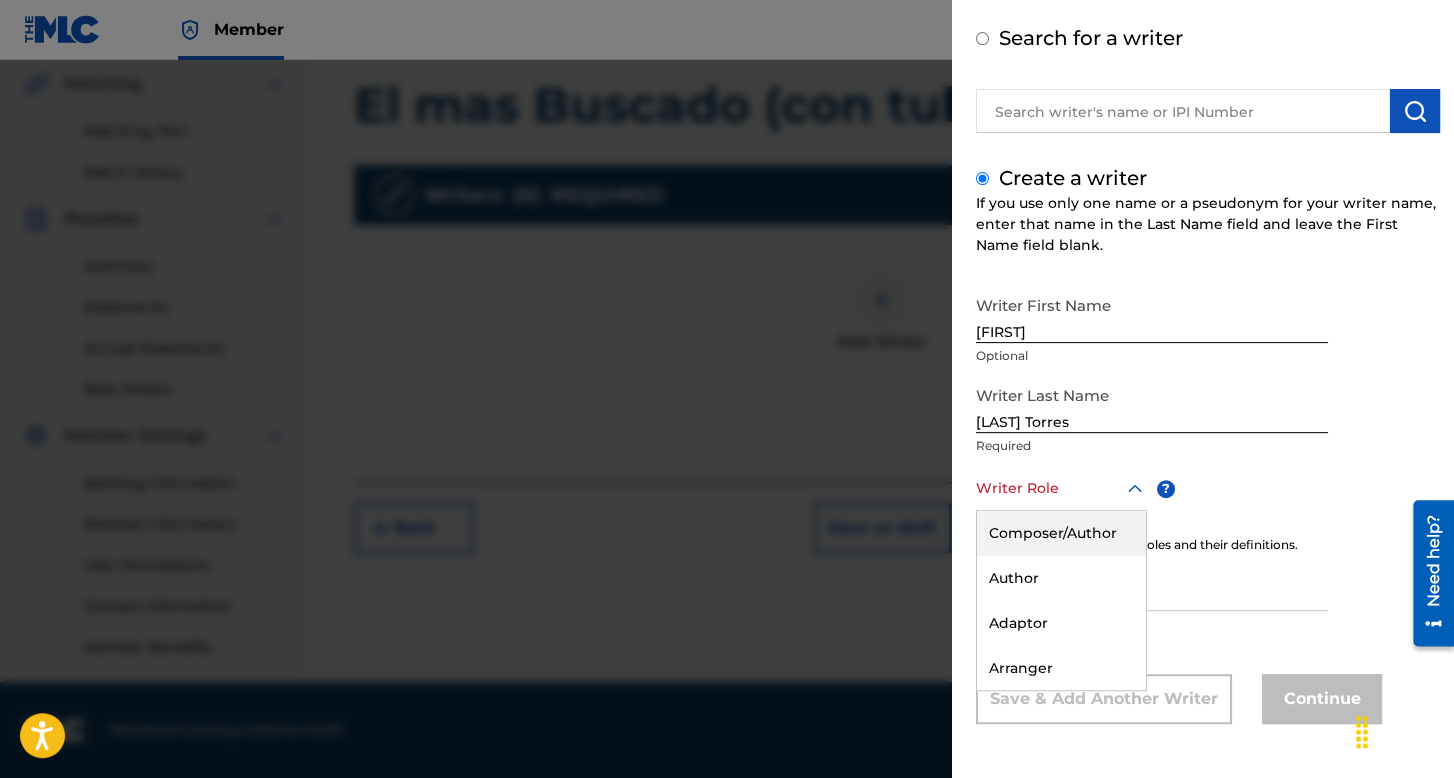 click on "Composer/Author" at bounding box center [1061, 533] 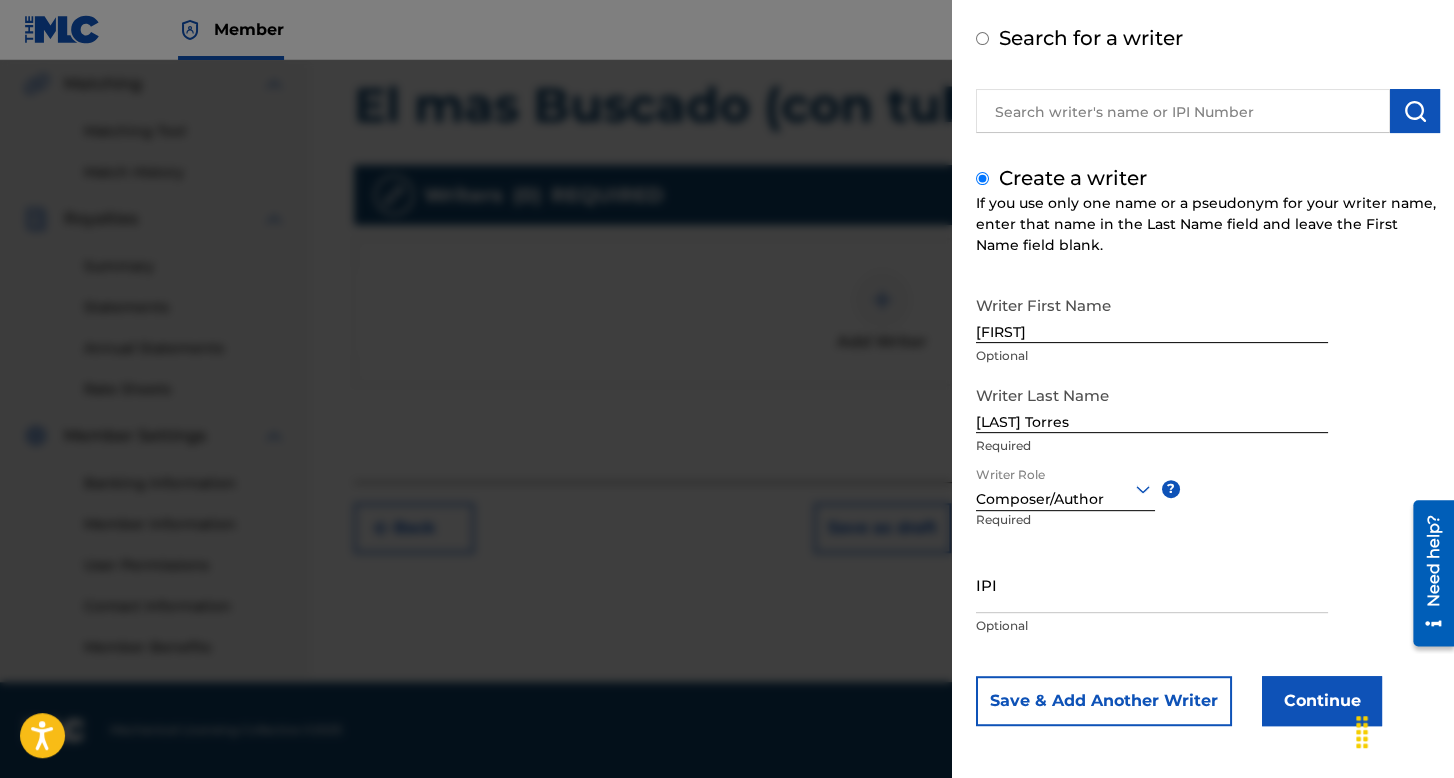 click on "Add Writer Search for a writer Create a writer If you use only one name or a pseudonym for your writer name, enter that name in the Last Name field and leave the First Name field blank. Writer First Name   [FIRST] Optional Writer Last Name   [LAST] [LAST] Required Writer Role option Composer/Author, selected. Composer/Author ? Required IPI   Optional Save & Add Another Writer Continue" at bounding box center (1208, 346) 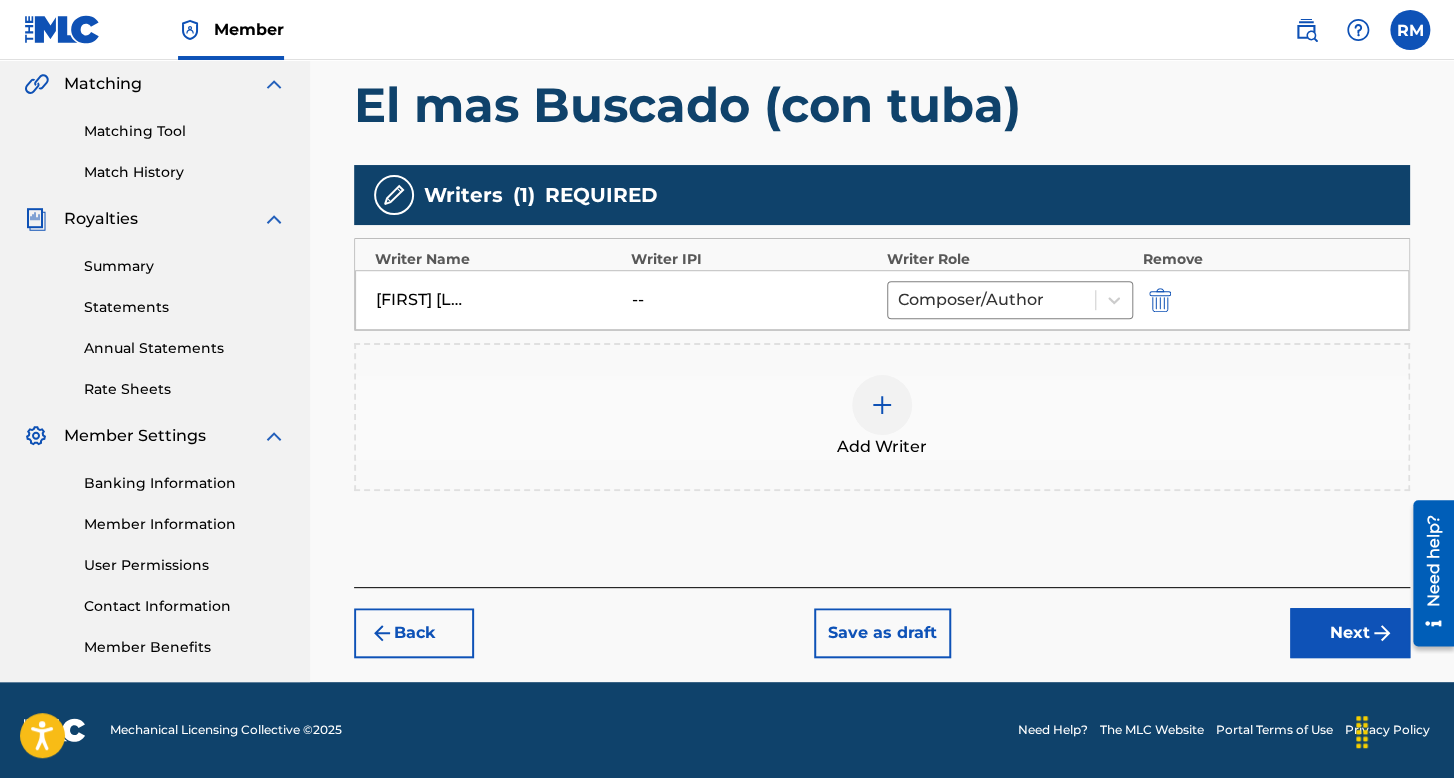 click on "Next" at bounding box center (1350, 633) 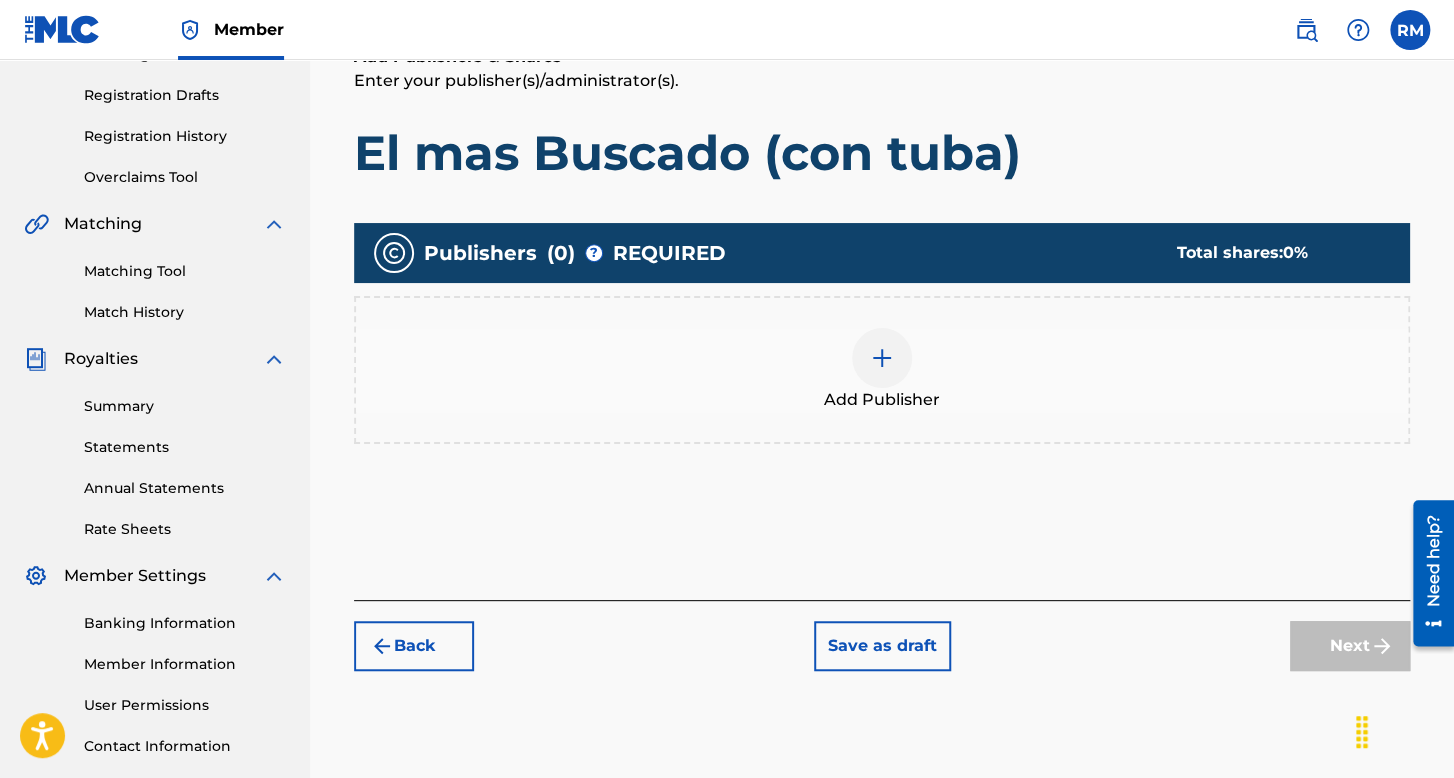 scroll, scrollTop: 385, scrollLeft: 0, axis: vertical 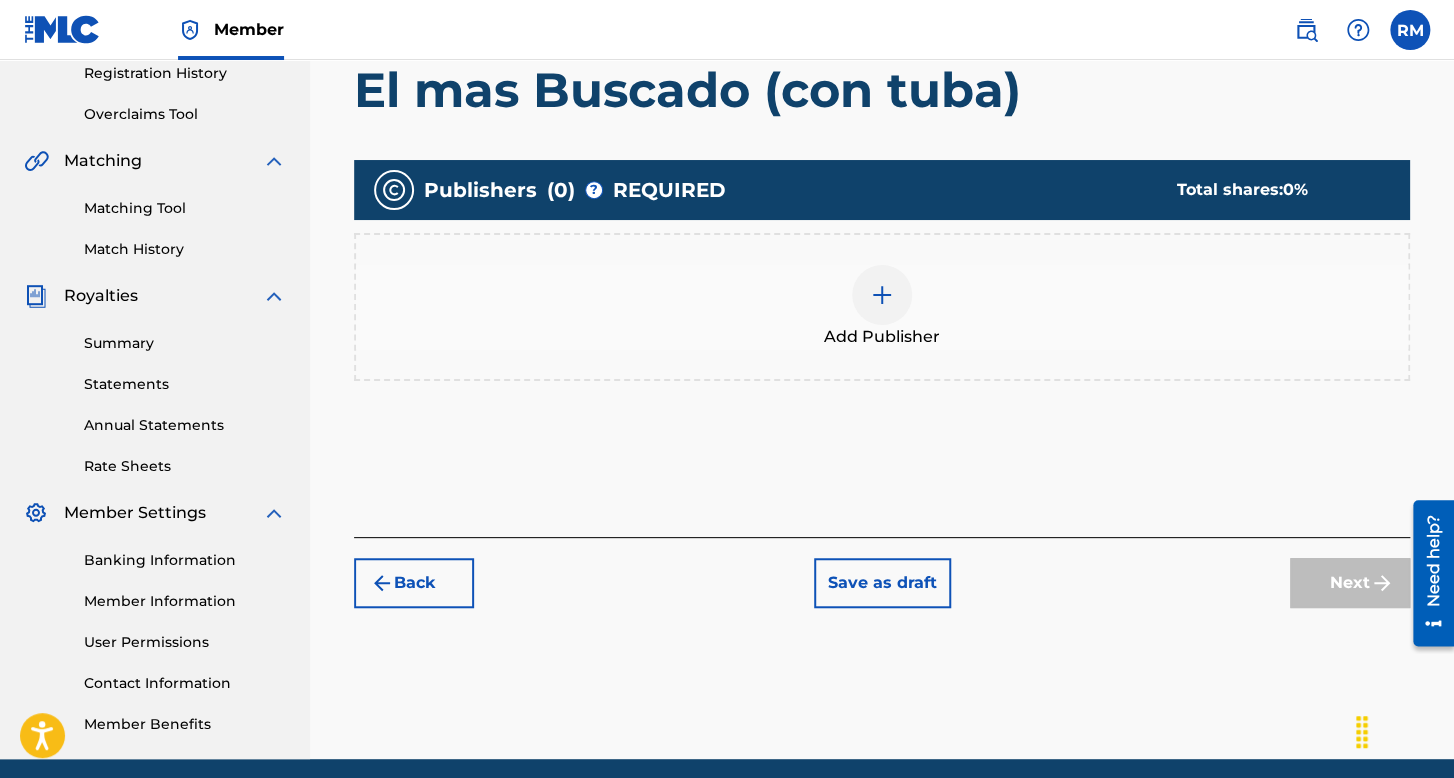 click at bounding box center [882, 295] 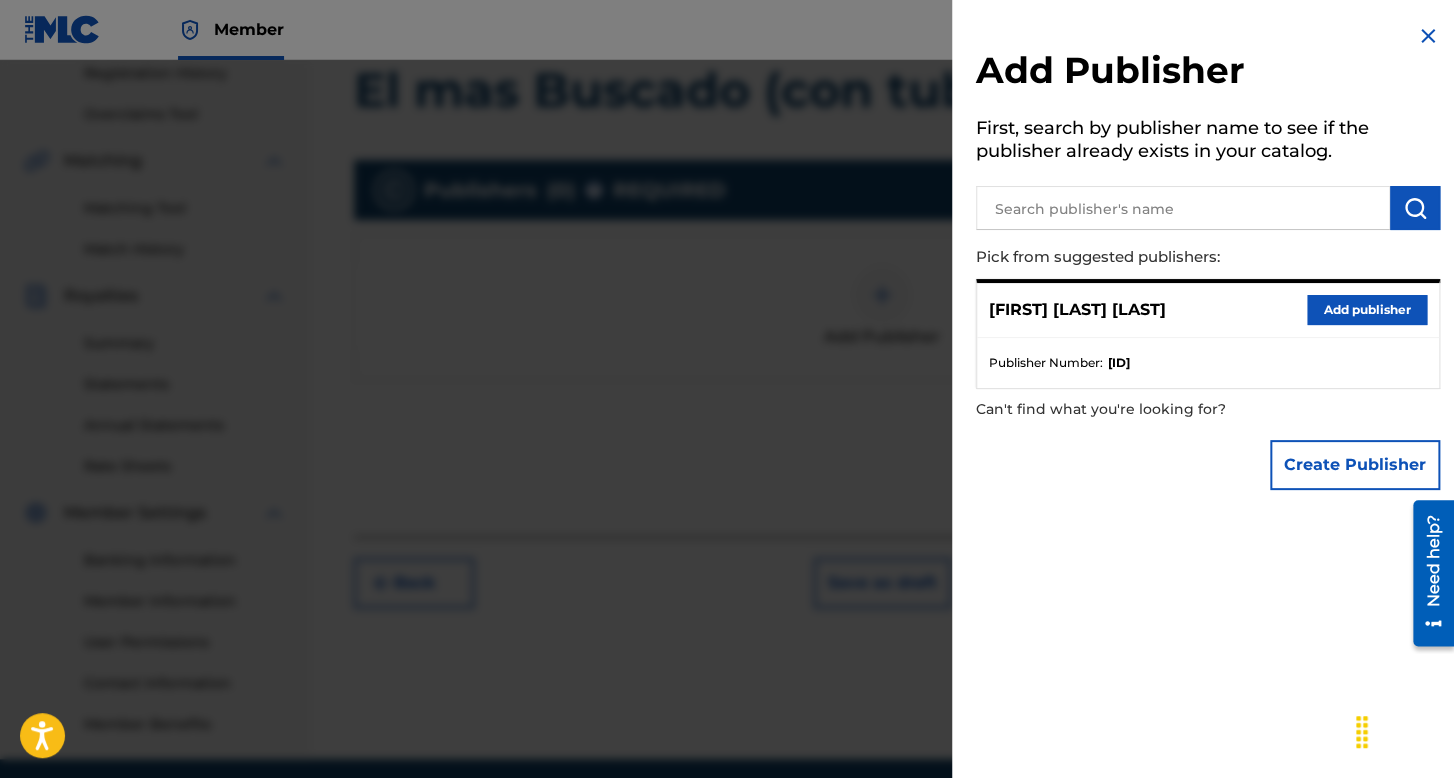 click on "Add publisher" at bounding box center (1367, 310) 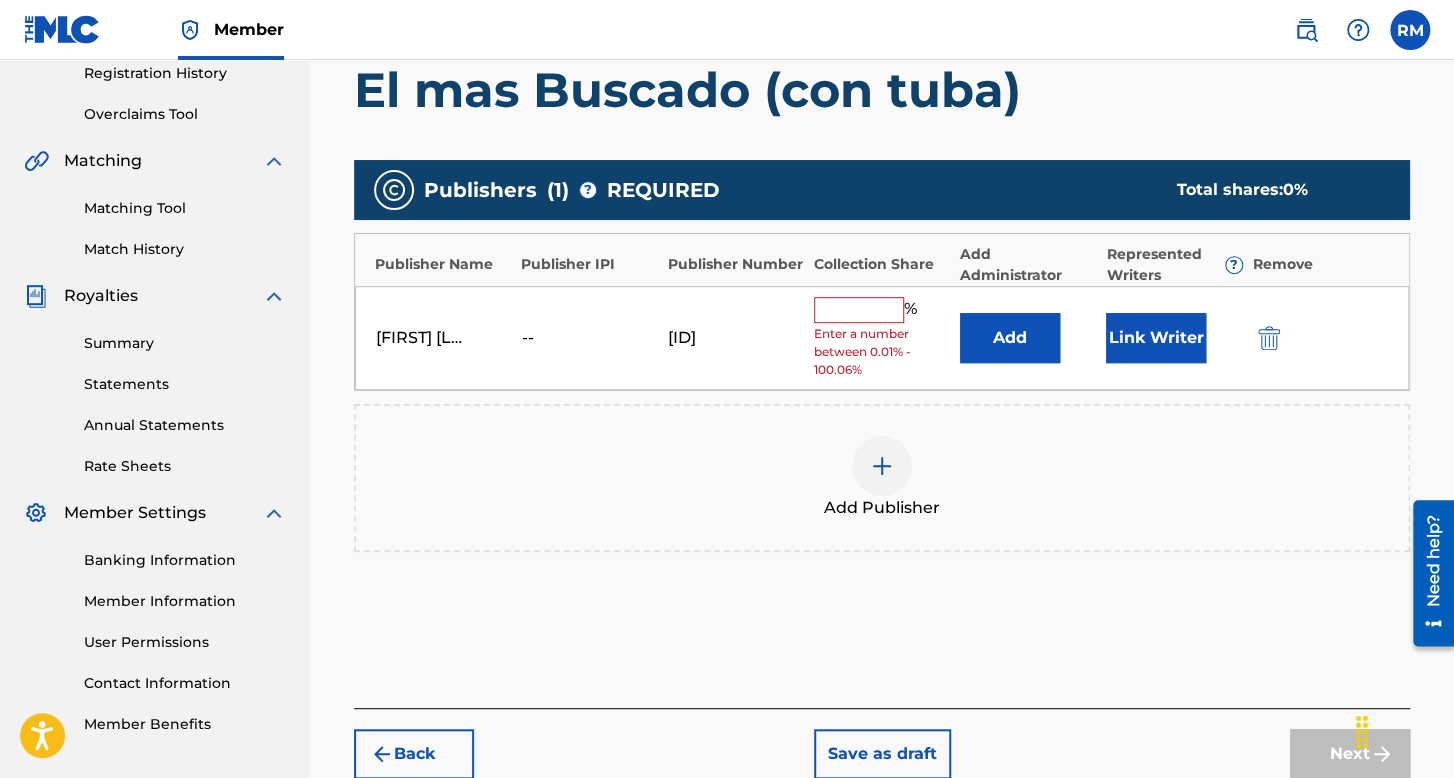 click at bounding box center [859, 310] 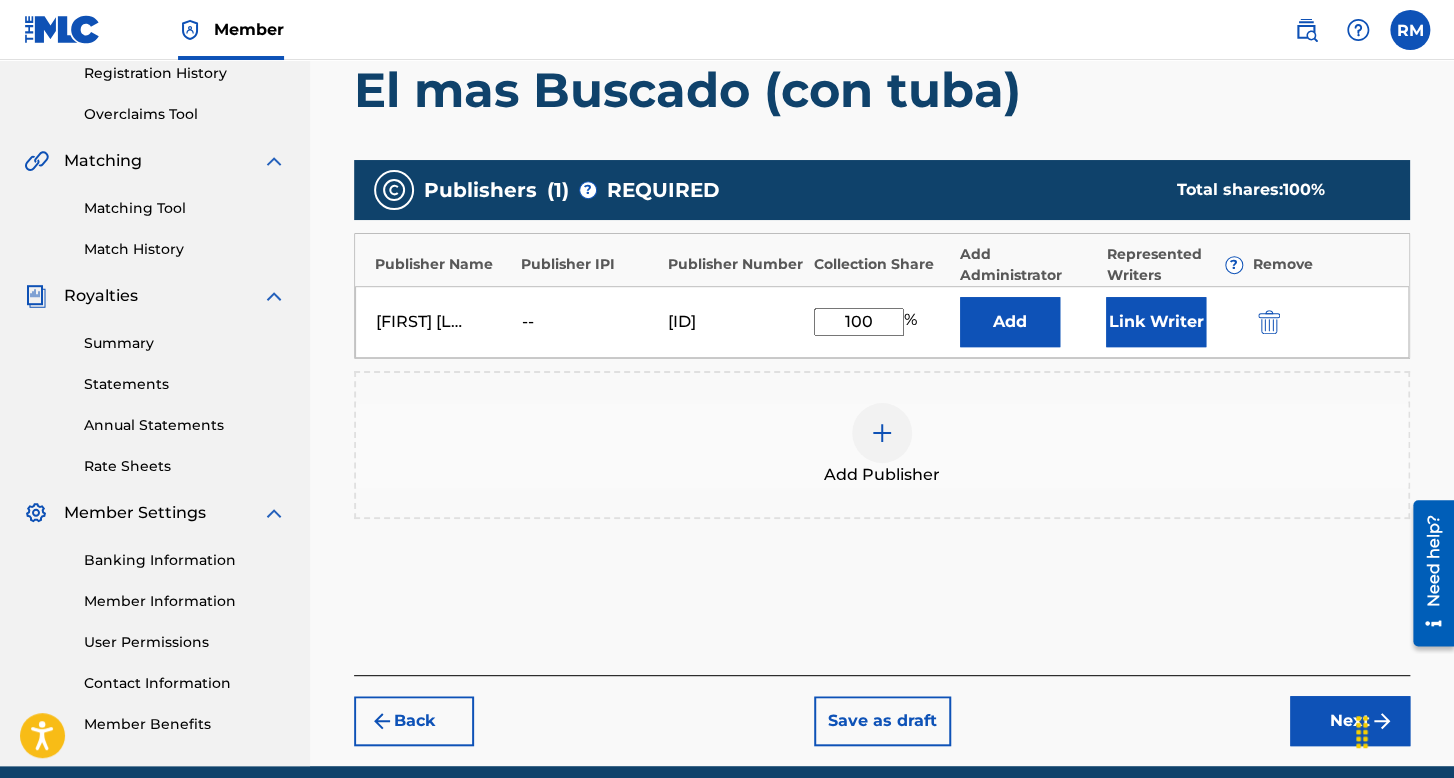click on "Link Writer" at bounding box center (1156, 322) 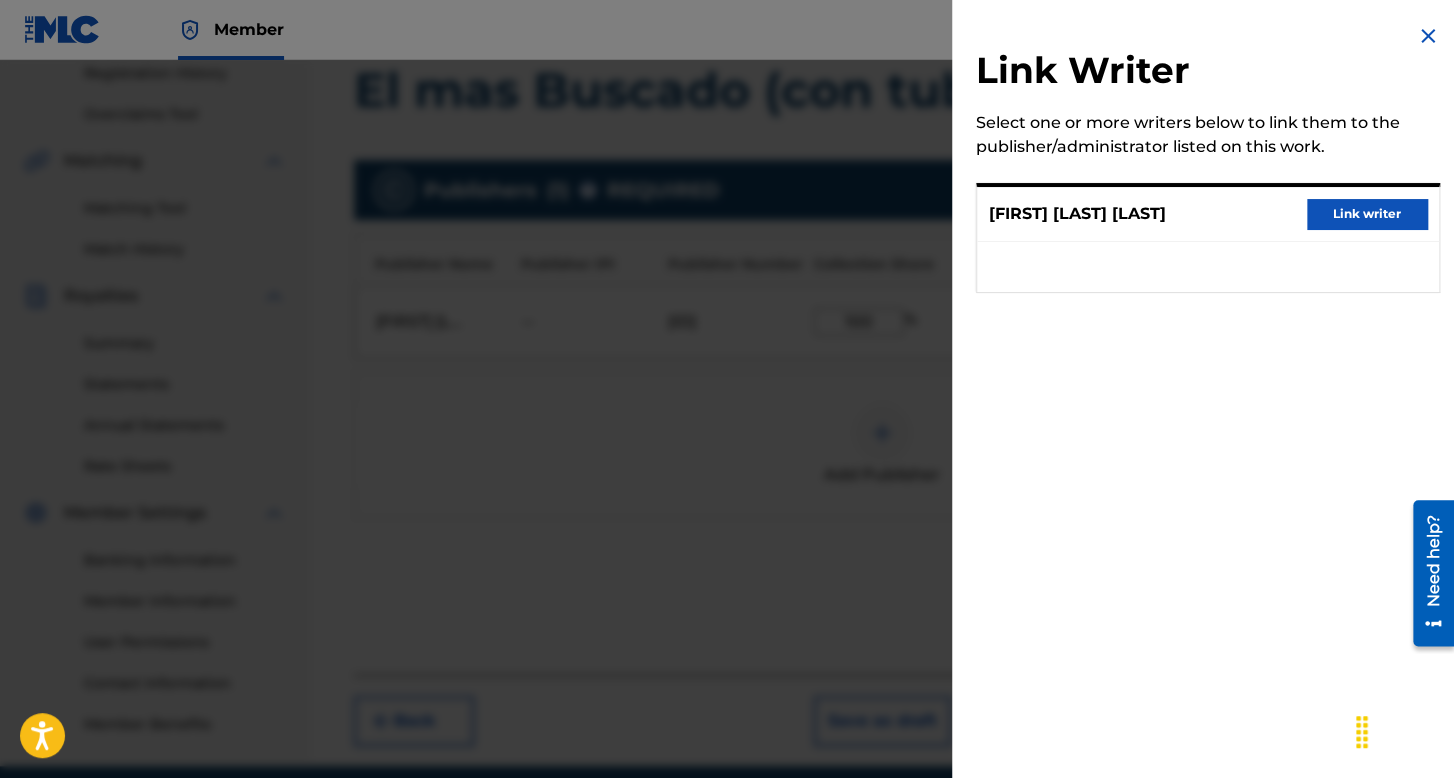 click on "Link writer" at bounding box center [1367, 214] 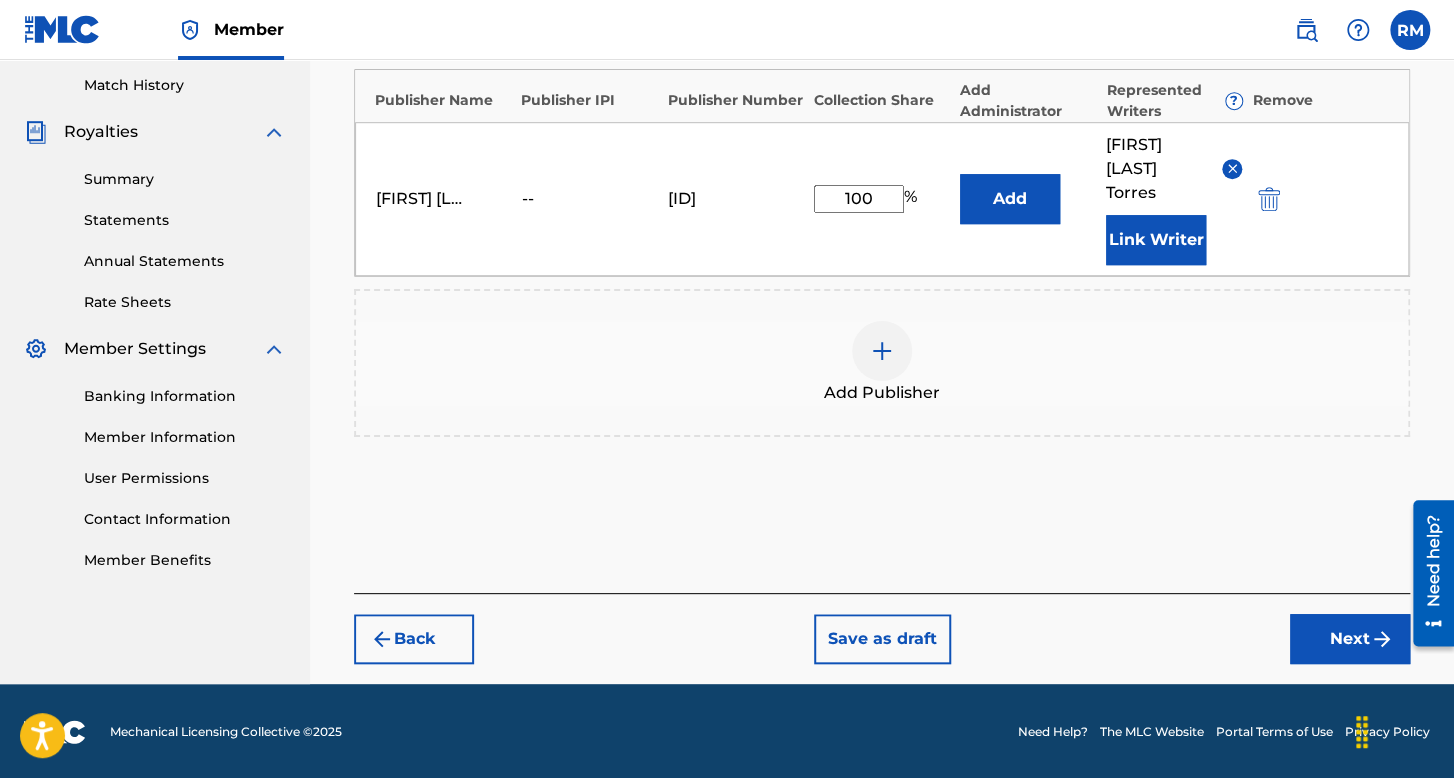 click on "Next" at bounding box center [1350, 639] 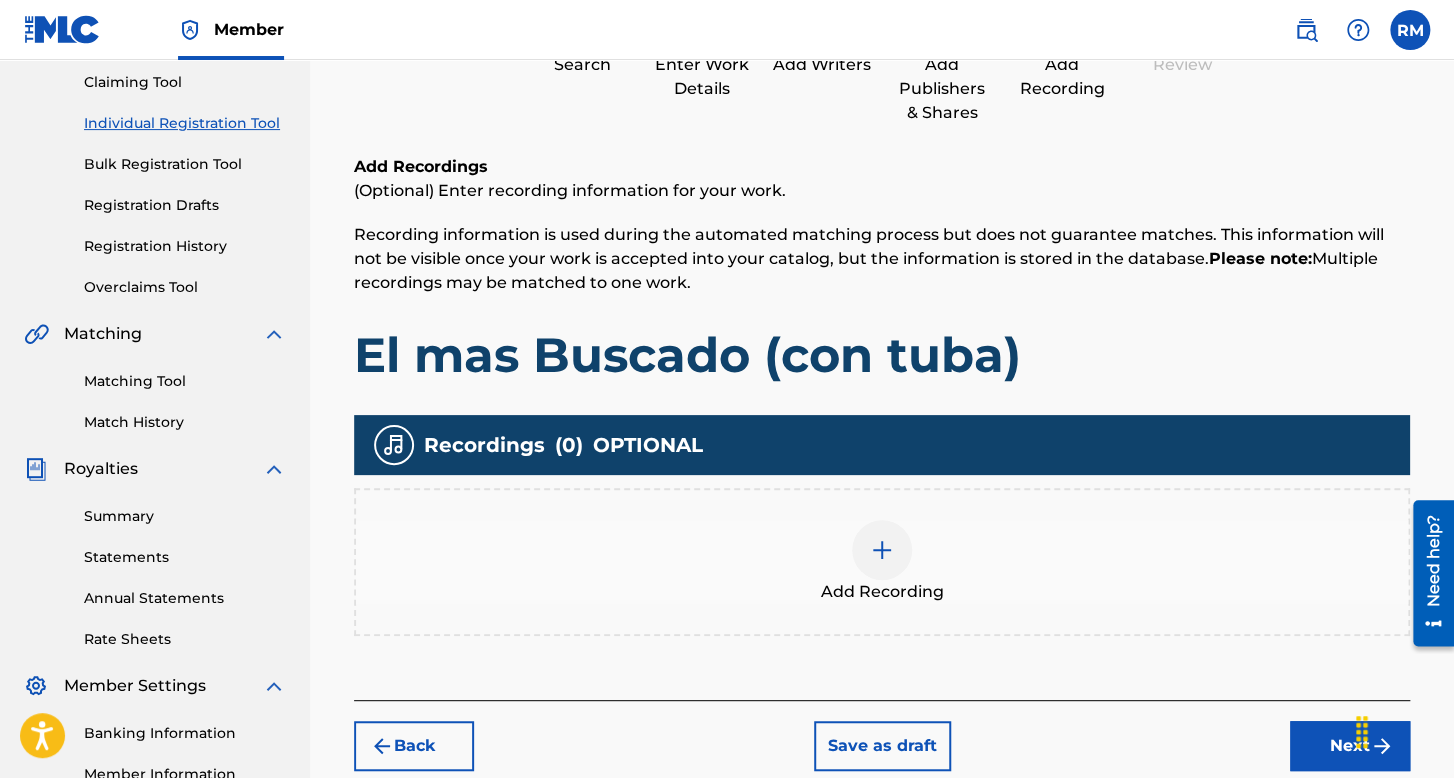 scroll, scrollTop: 190, scrollLeft: 0, axis: vertical 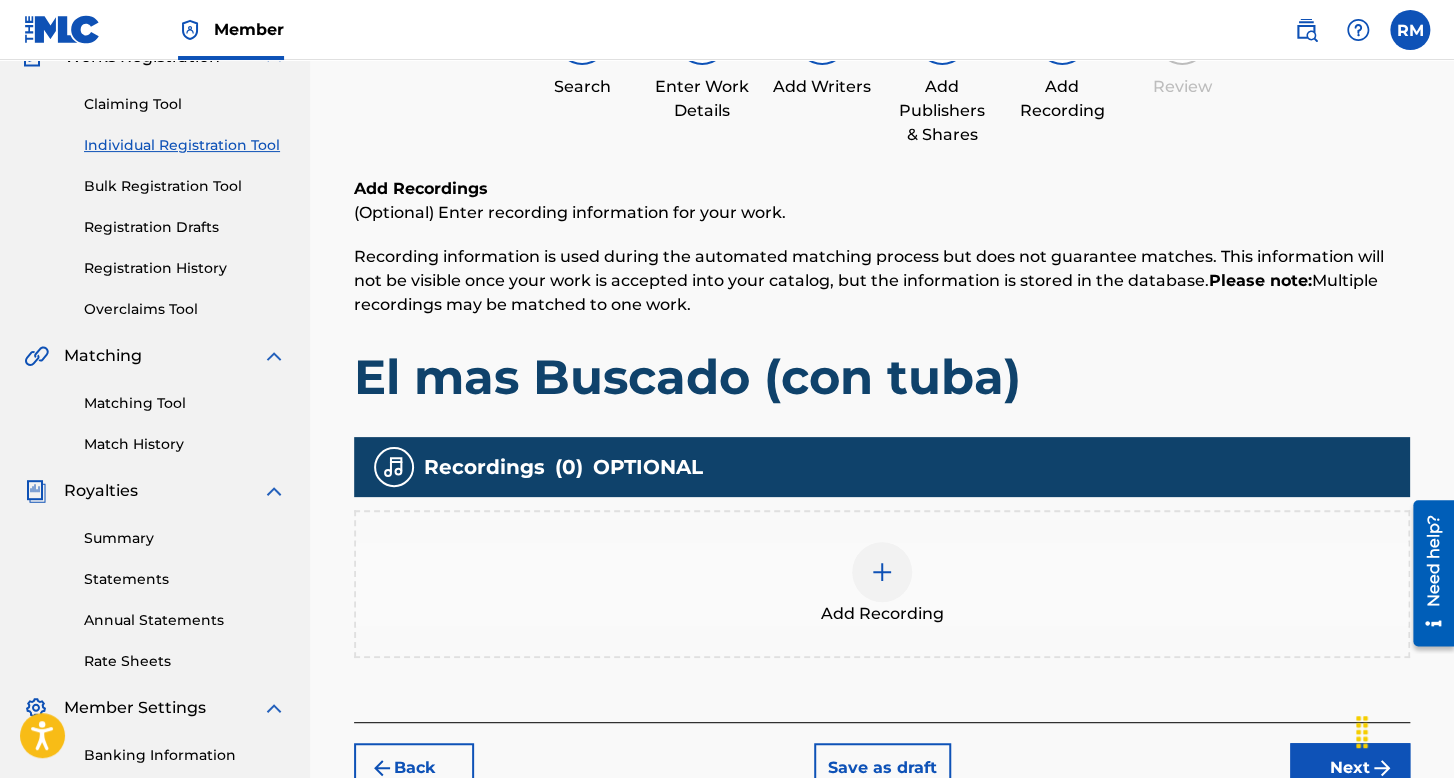 click on "Add Recording" at bounding box center [882, 584] 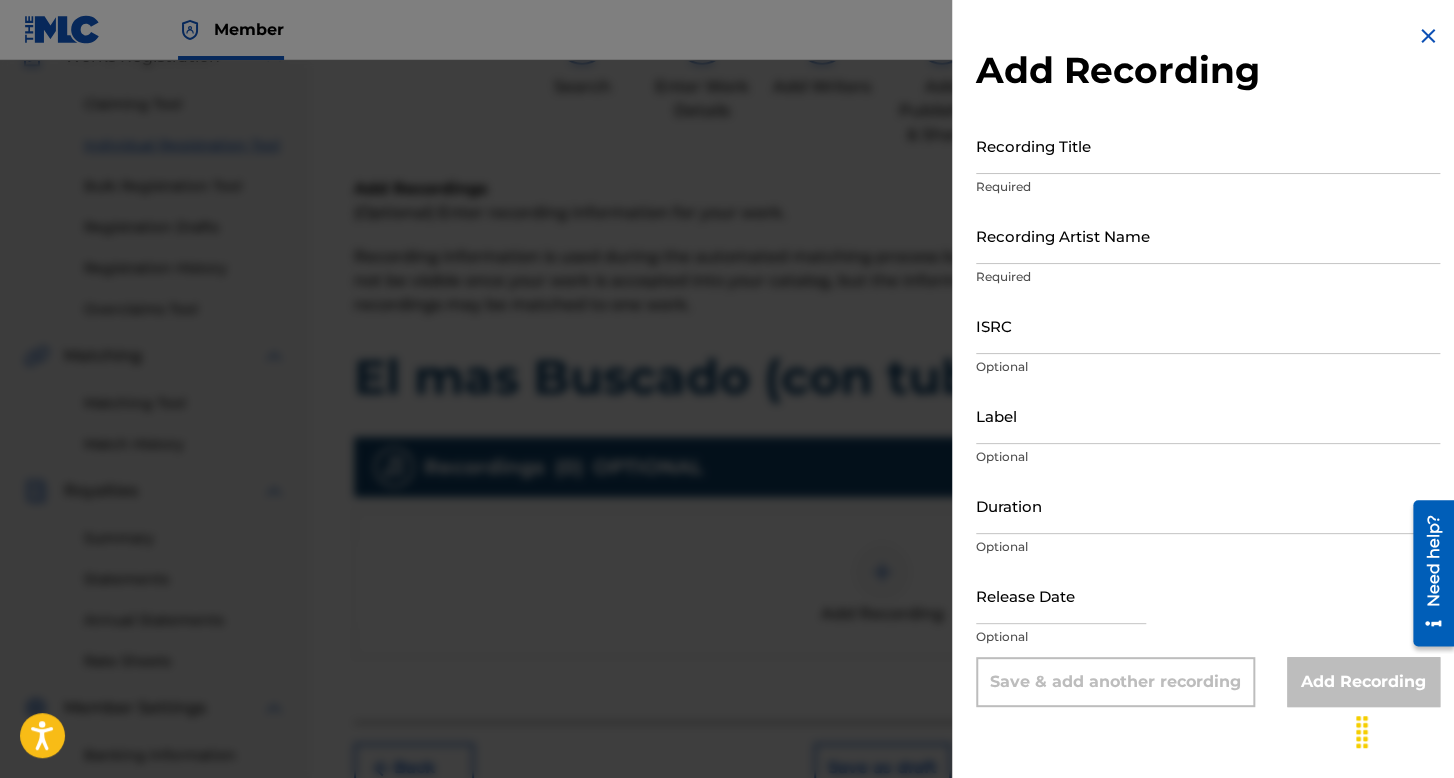 click on "Recording Title" at bounding box center (1208, 145) 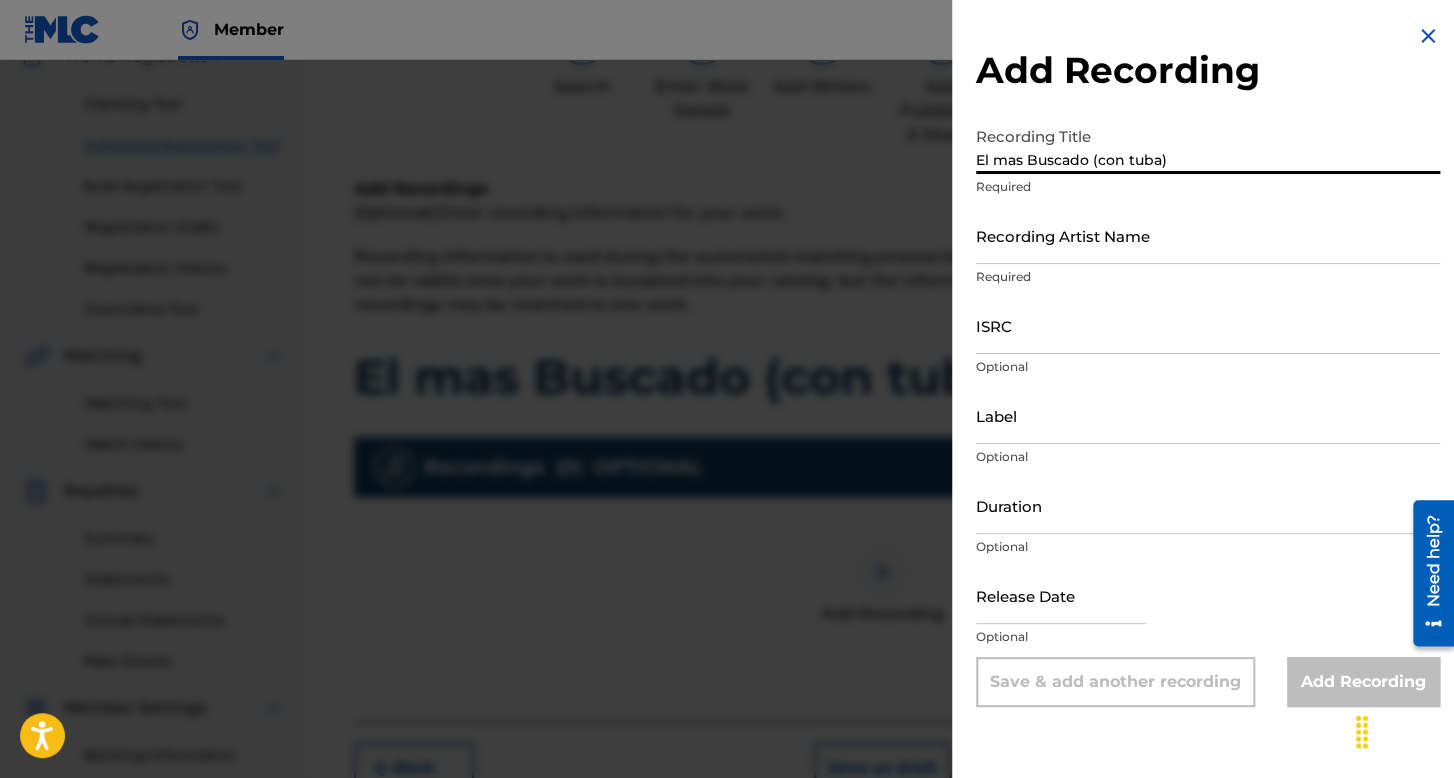 type on "El mas Buscado (con tuba)" 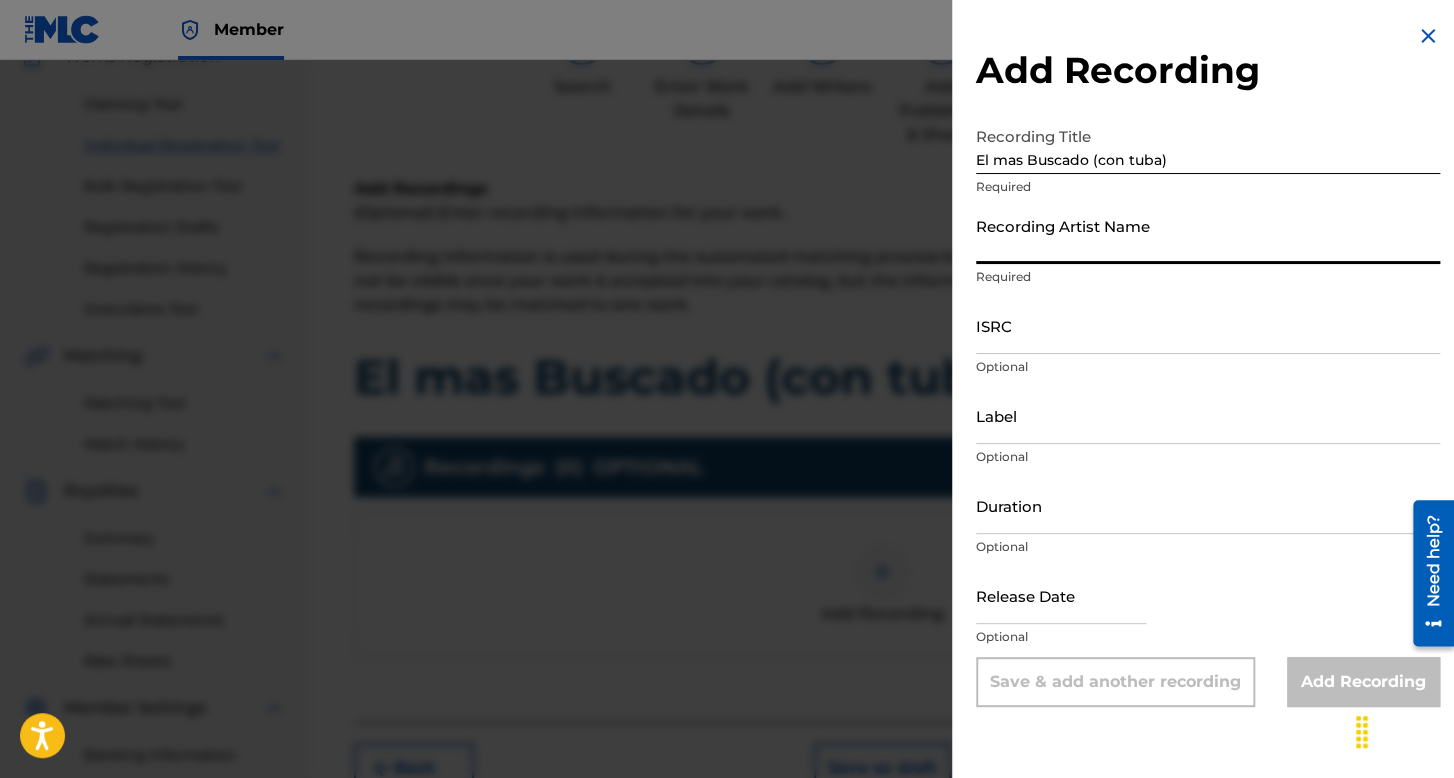 type on "[LAST] [LAST]" 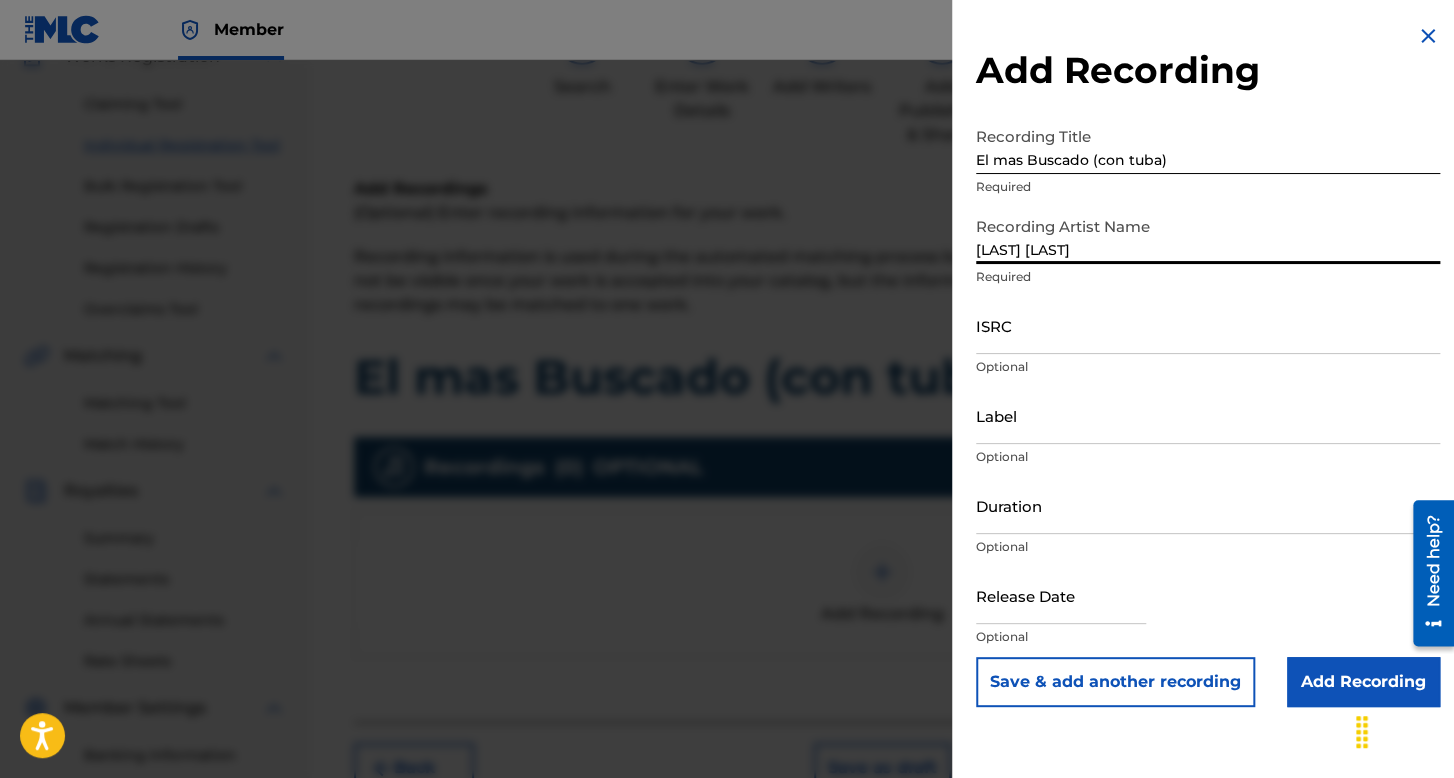click on "ISRC" at bounding box center [1208, 325] 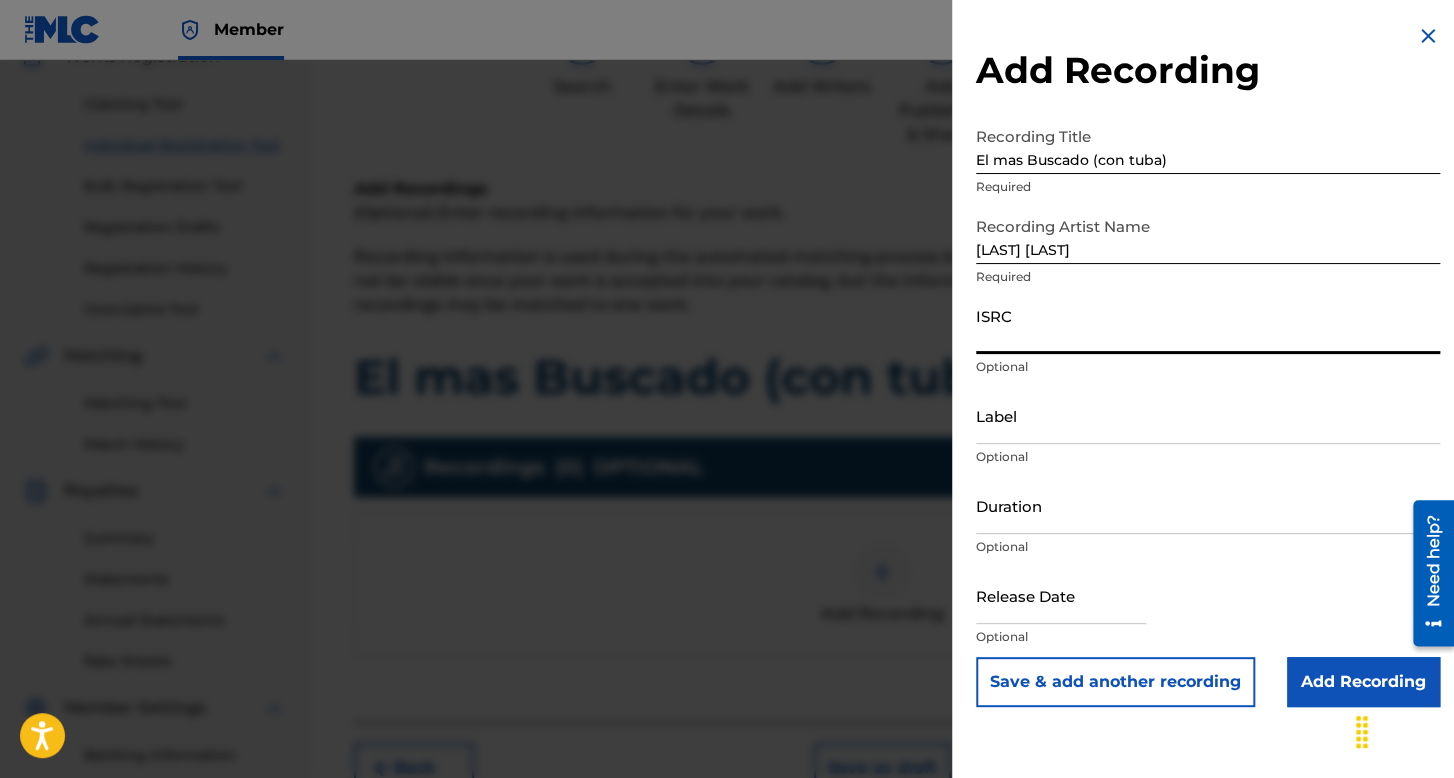 paste on "[ALPHANUMERIC]" 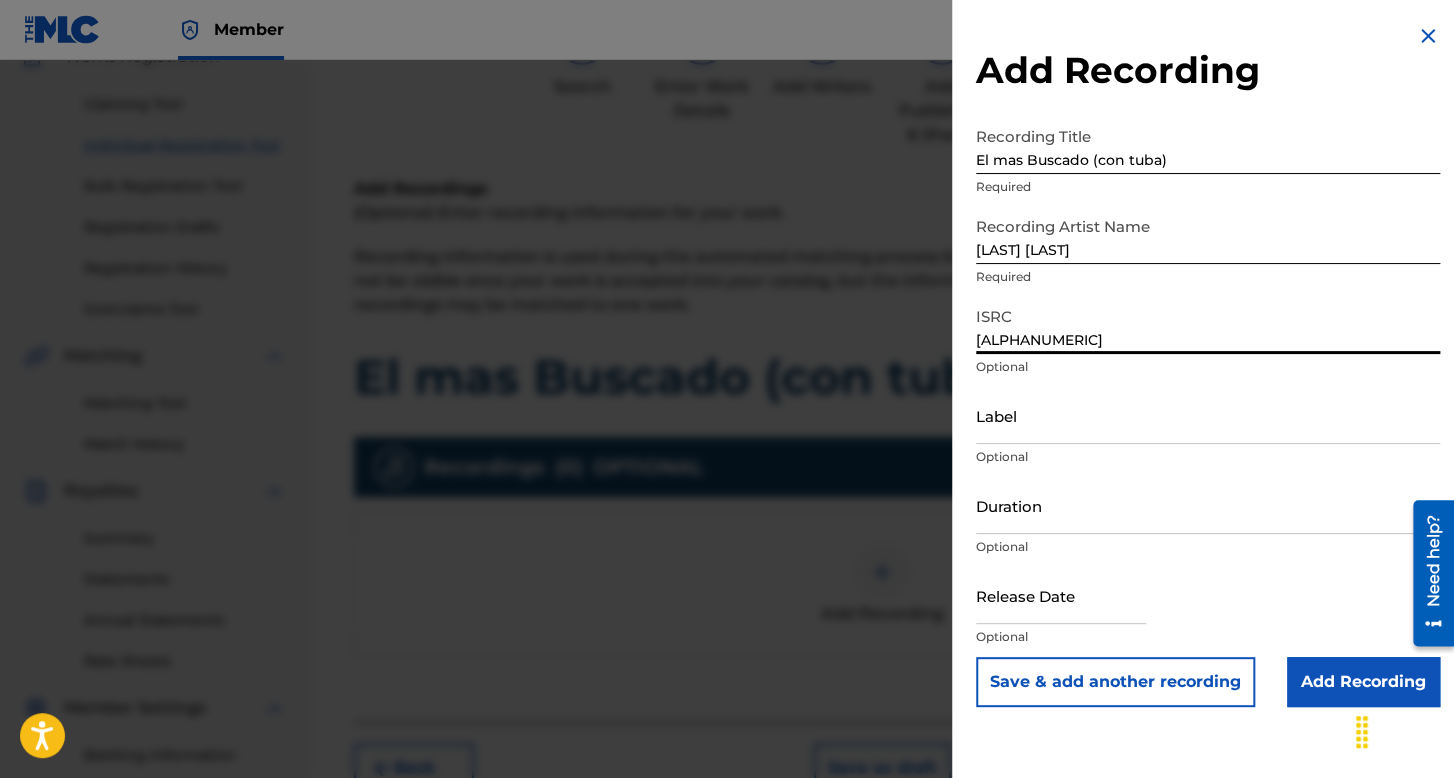 type on "[ALPHANUMERIC]" 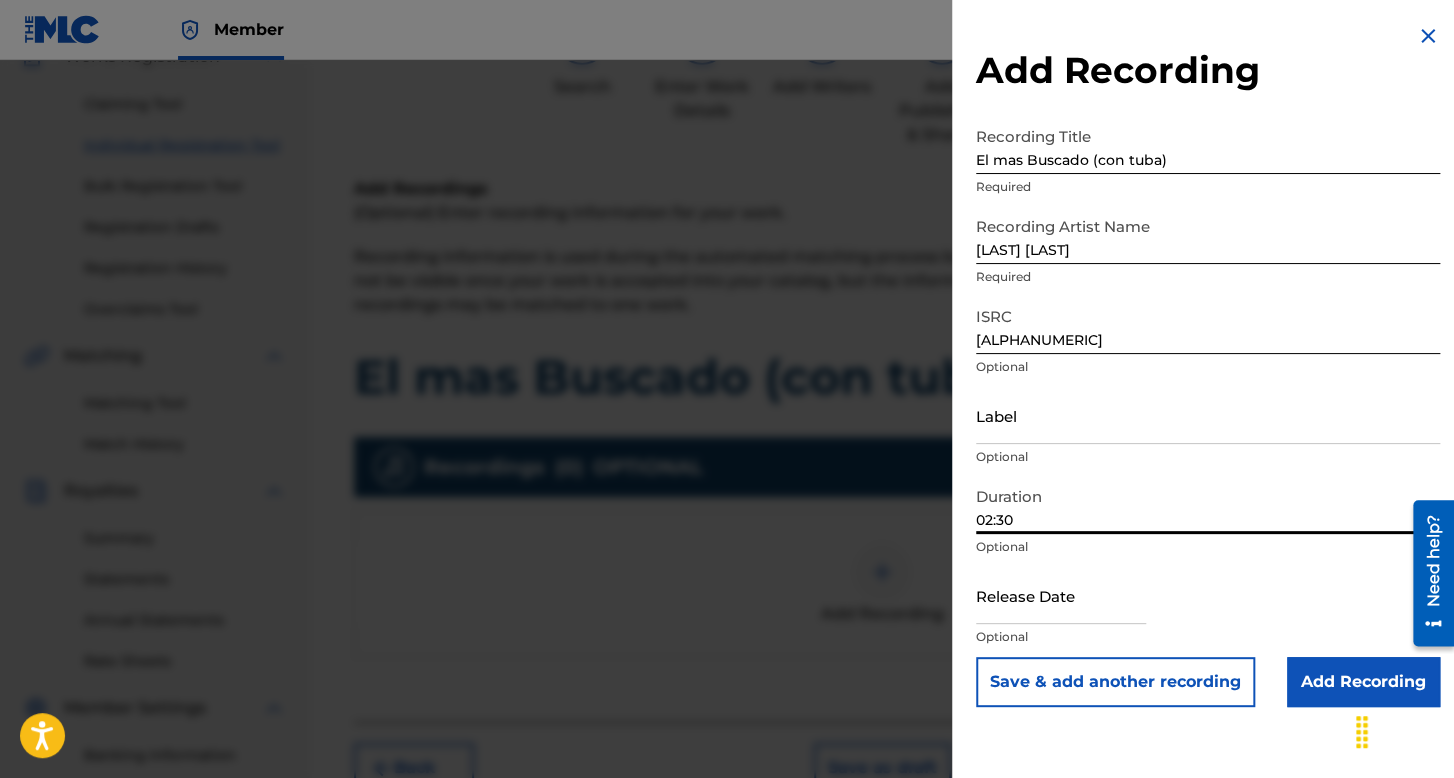 type on "02:30" 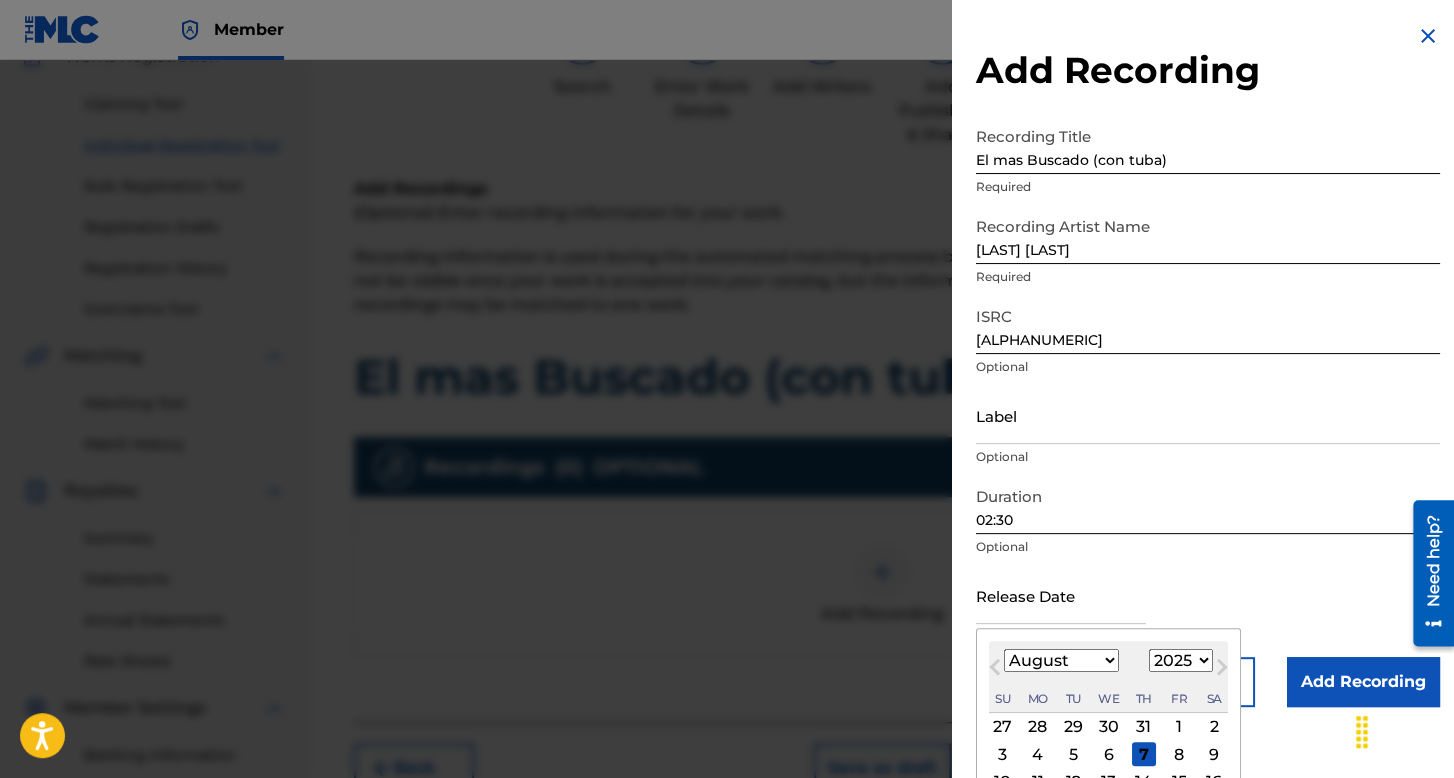 scroll, scrollTop: 462, scrollLeft: 0, axis: vertical 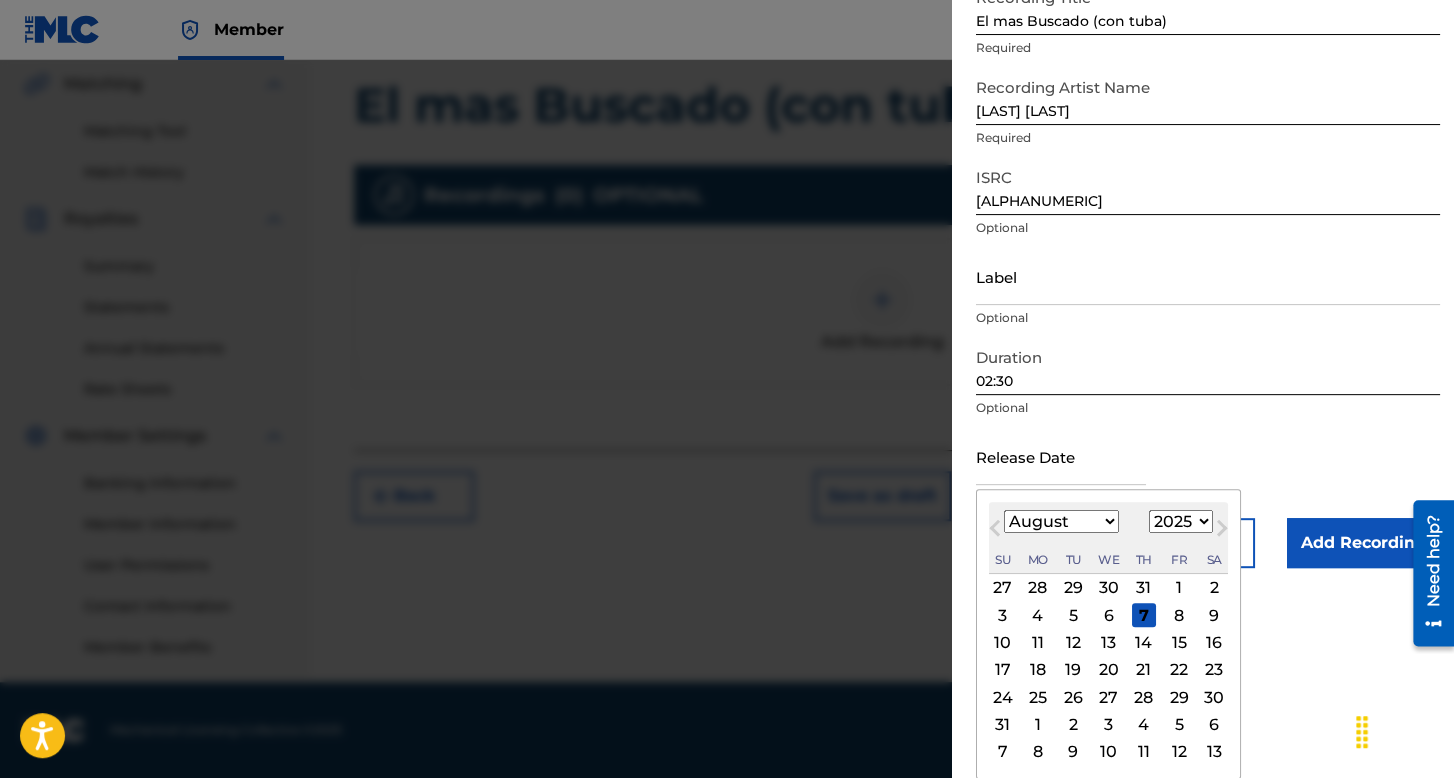 click on "January February March April May June July August September October November December" at bounding box center [1061, 521] 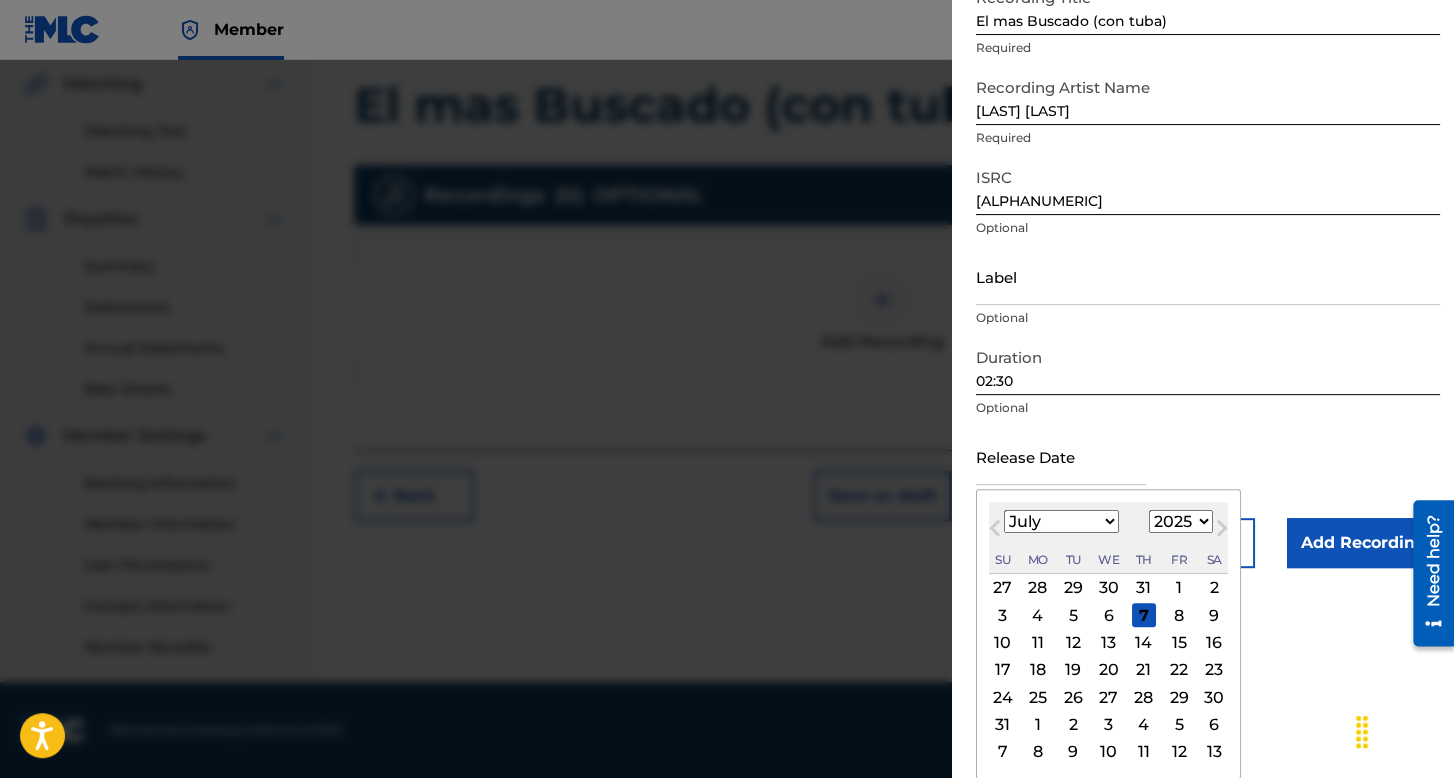 click on "January February March April May June July August September October November December" at bounding box center [1061, 521] 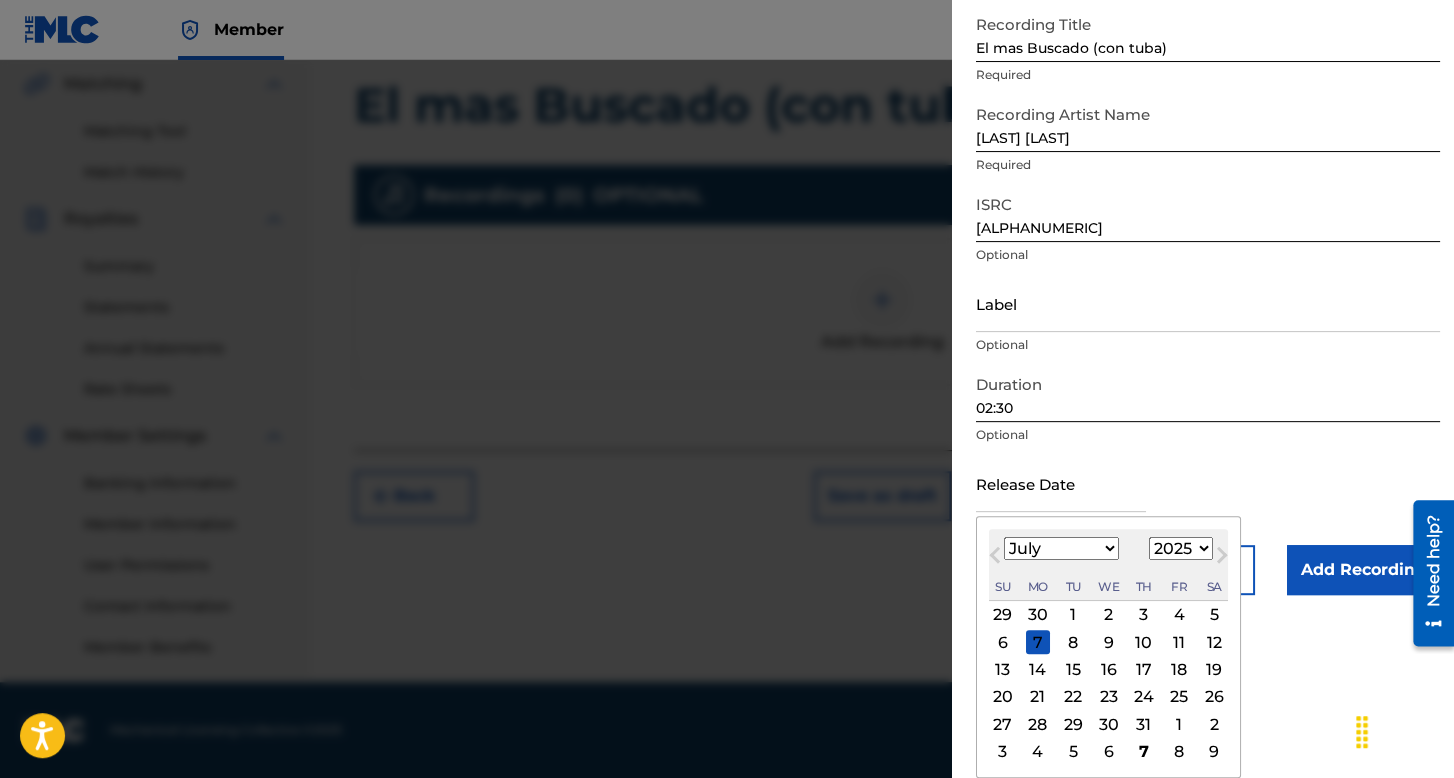 scroll, scrollTop: 112, scrollLeft: 0, axis: vertical 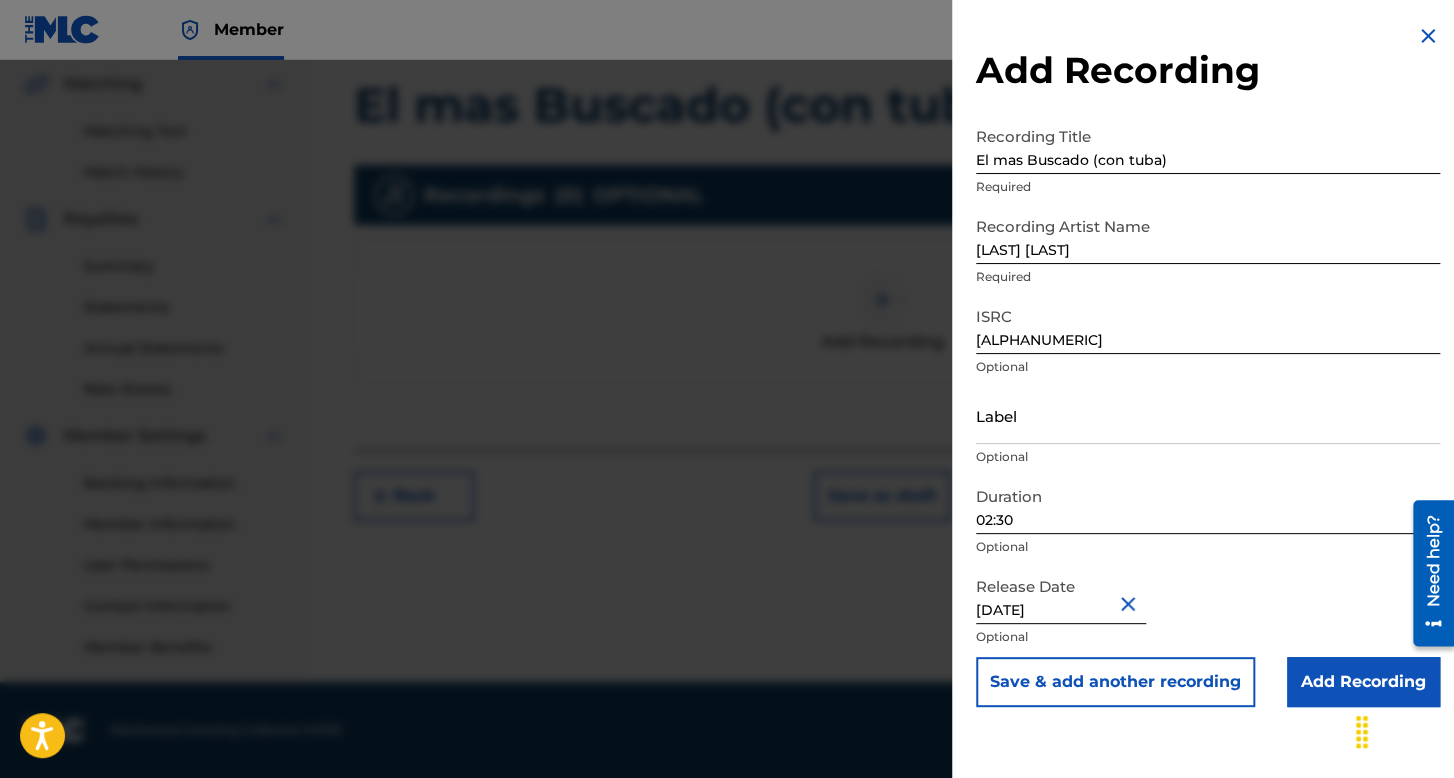 click on "Add Recording" at bounding box center (1363, 682) 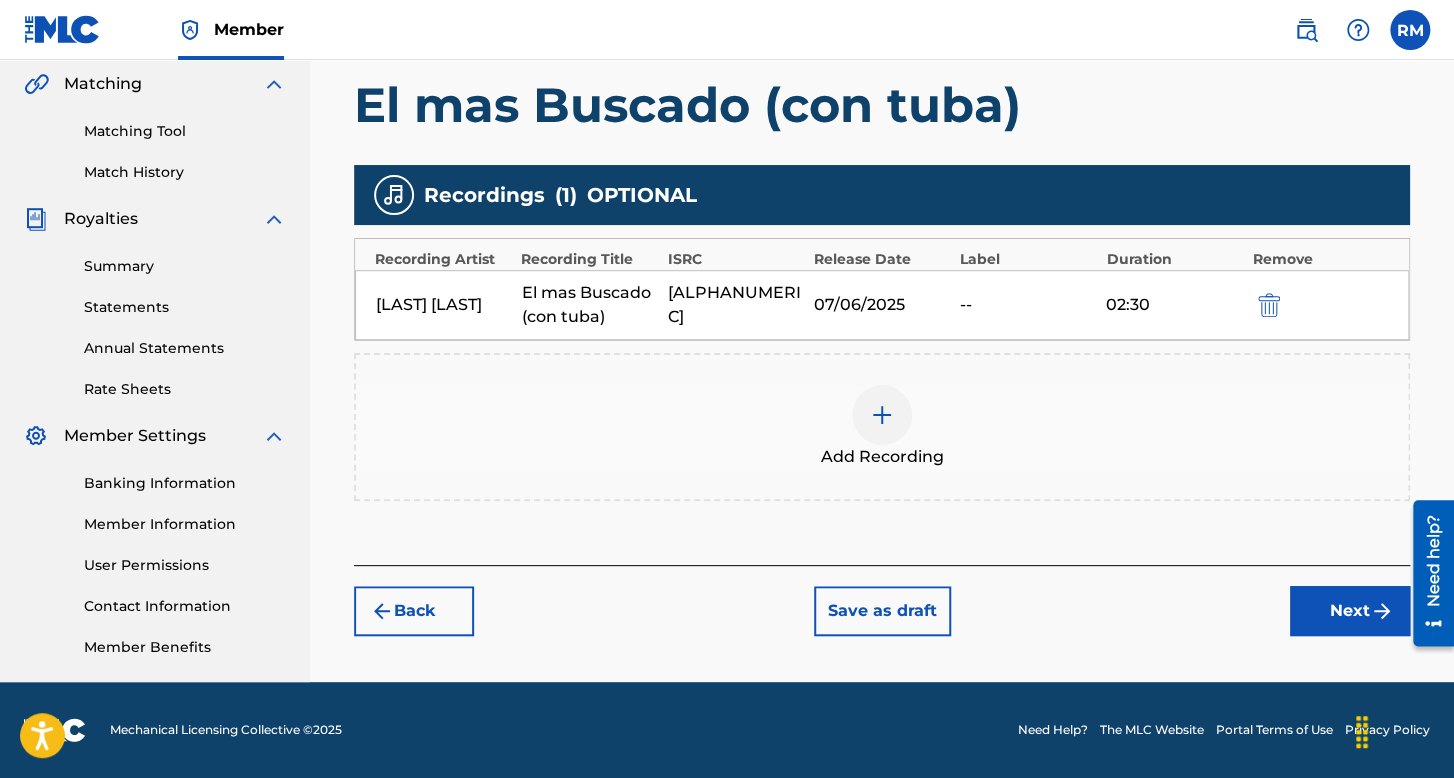 click on "Next" at bounding box center (1350, 611) 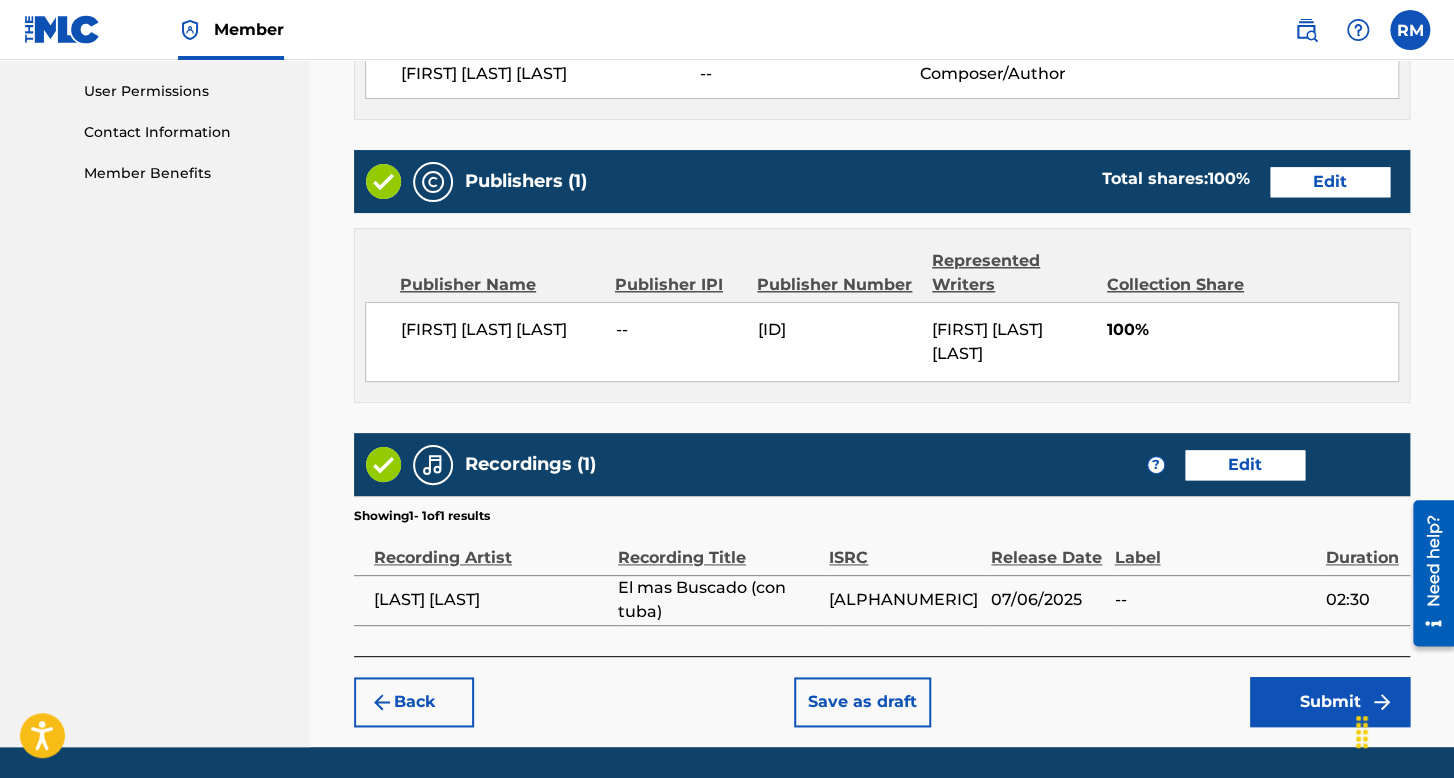 scroll, scrollTop: 999, scrollLeft: 0, axis: vertical 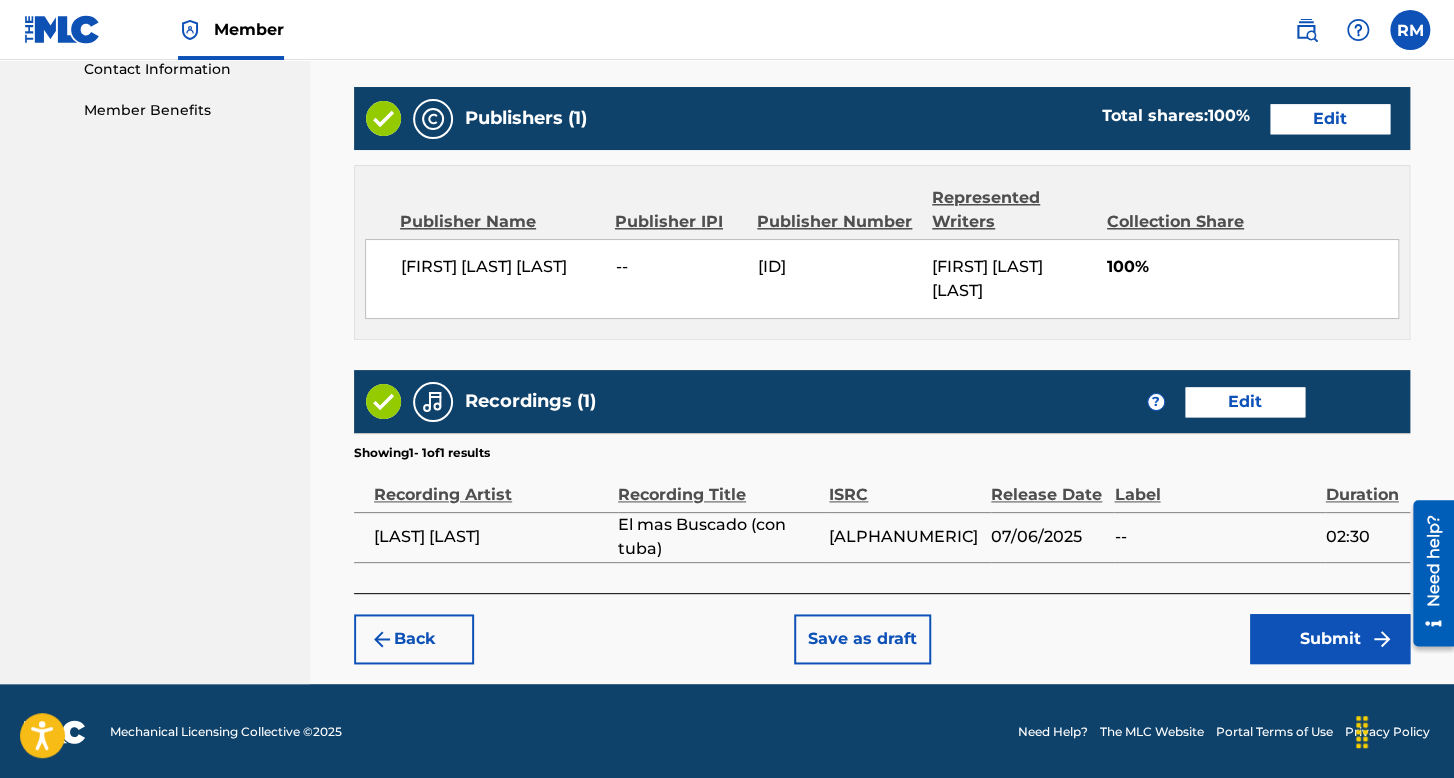 click on "Submit" at bounding box center (1330, 639) 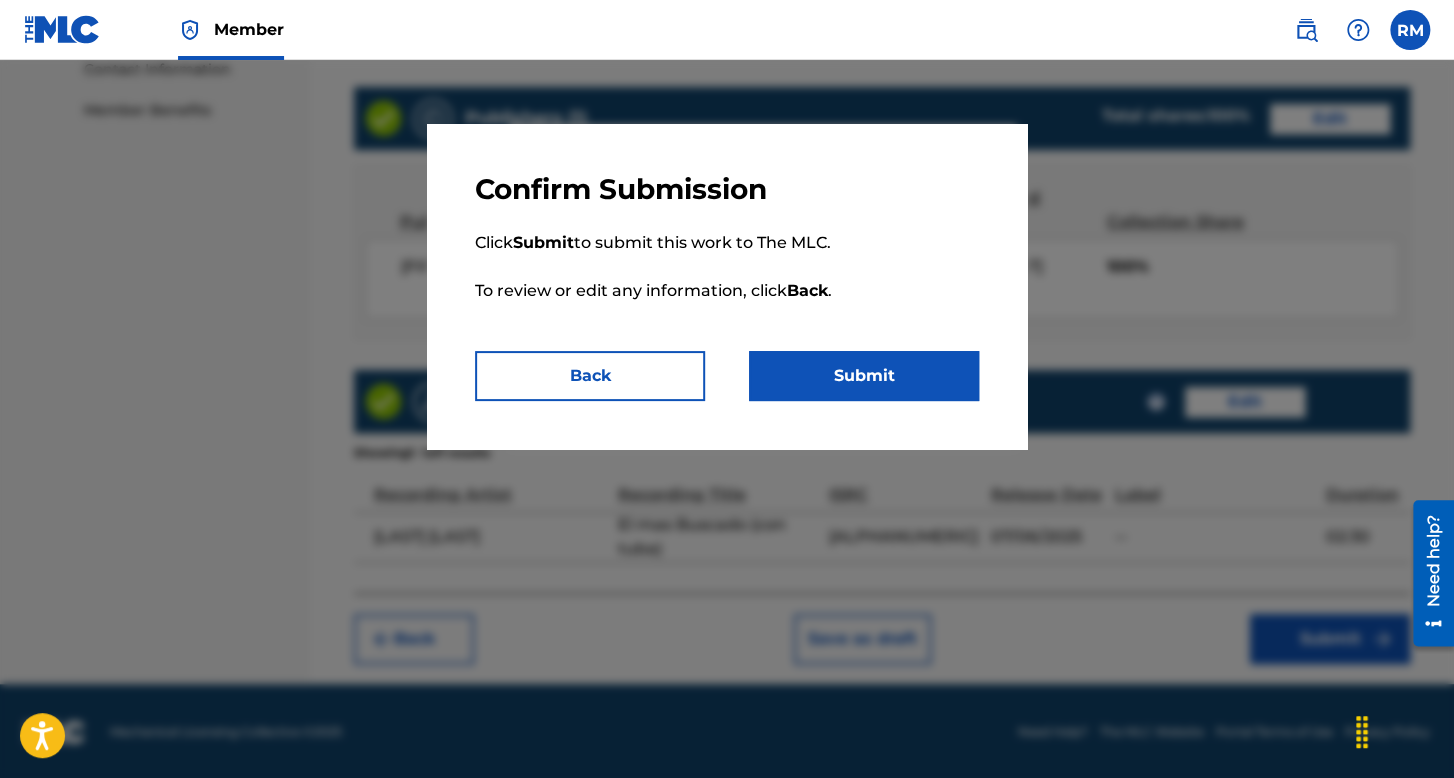 click on "Submit" at bounding box center (864, 376) 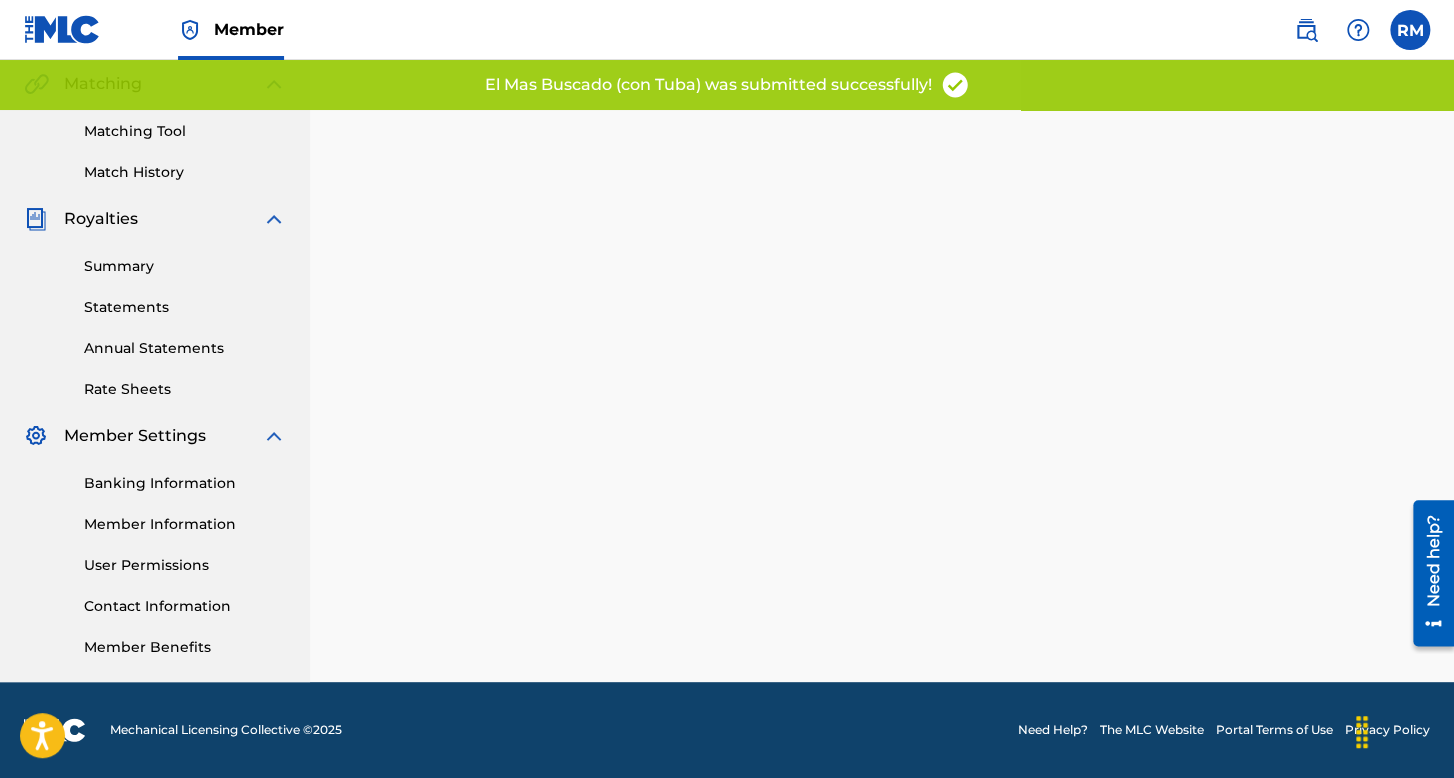 scroll, scrollTop: 0, scrollLeft: 0, axis: both 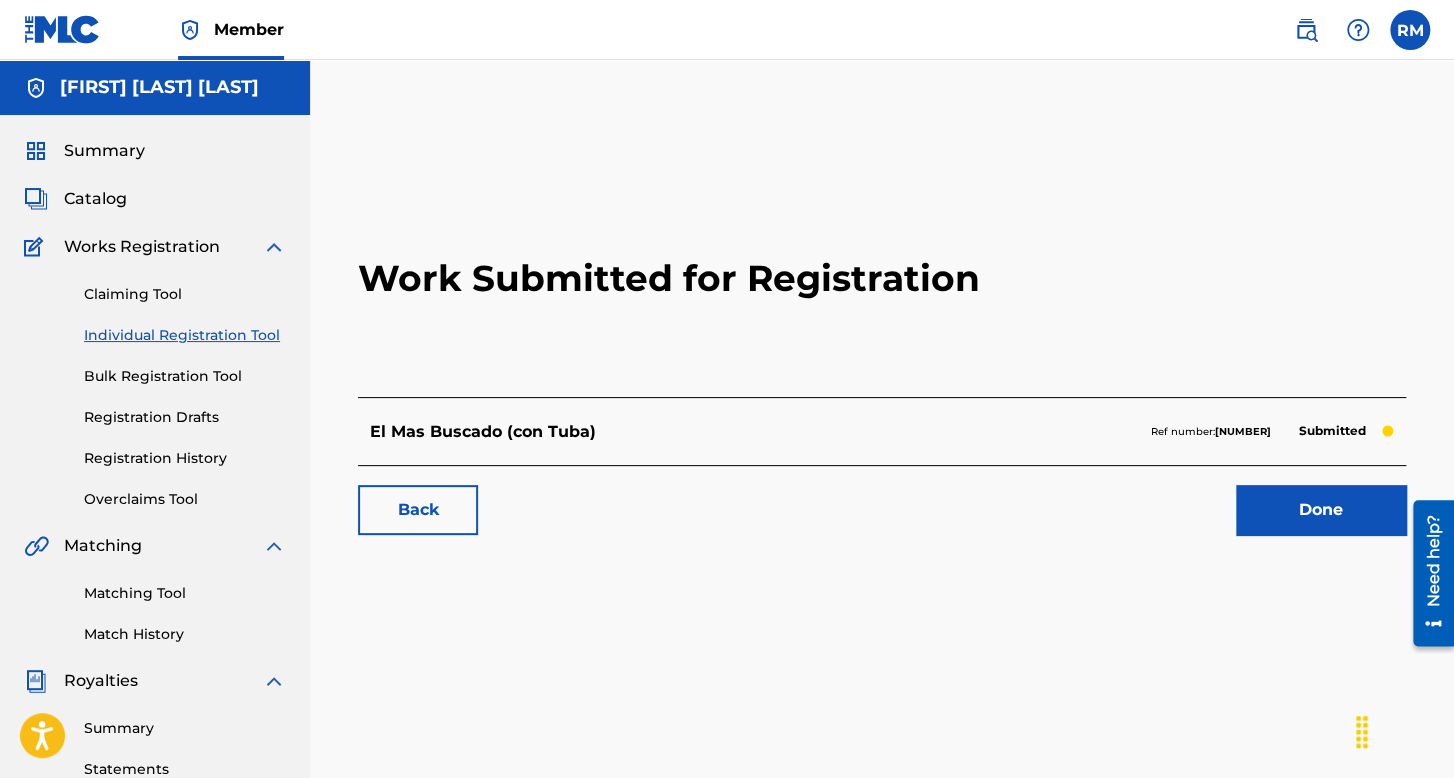click on "Individual Registration Tool" at bounding box center (185, 335) 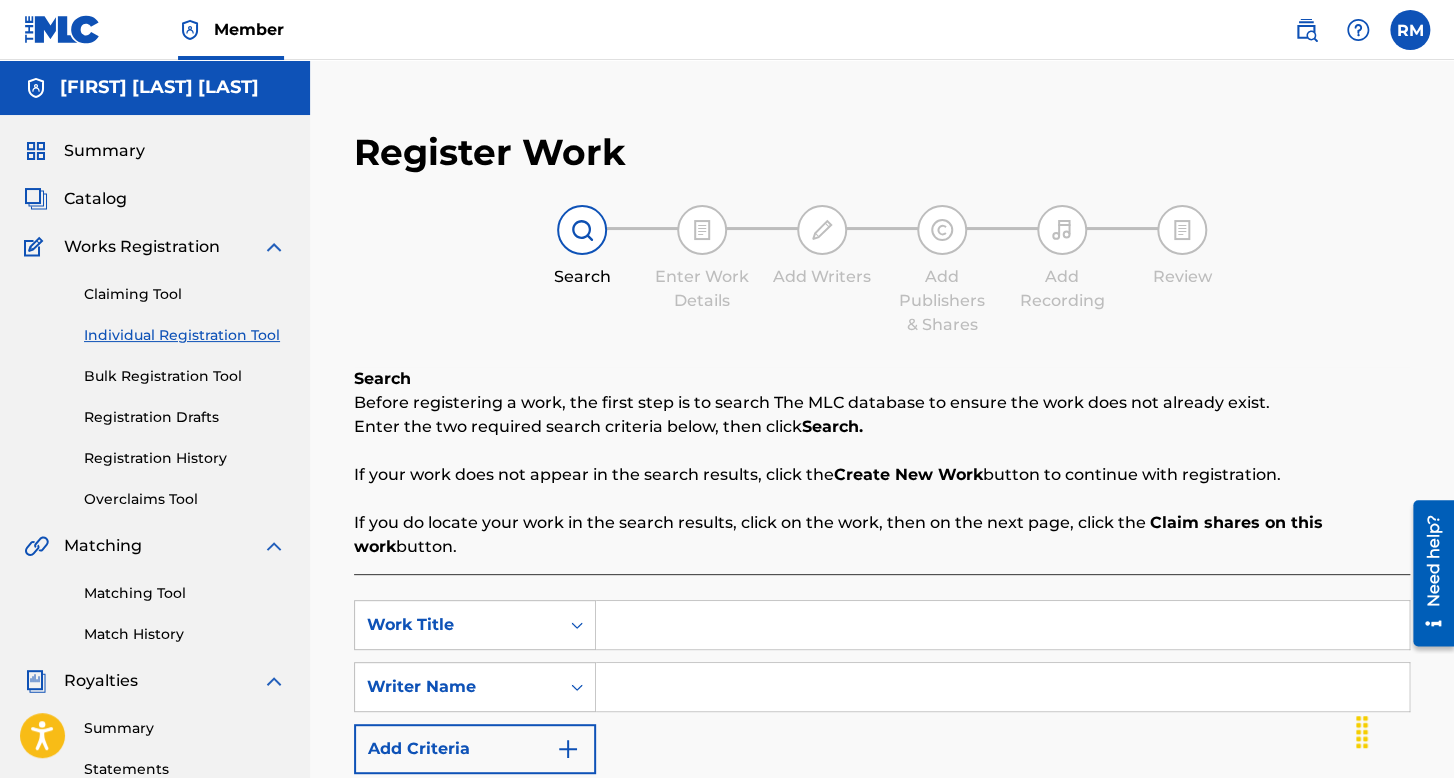scroll, scrollTop: 200, scrollLeft: 0, axis: vertical 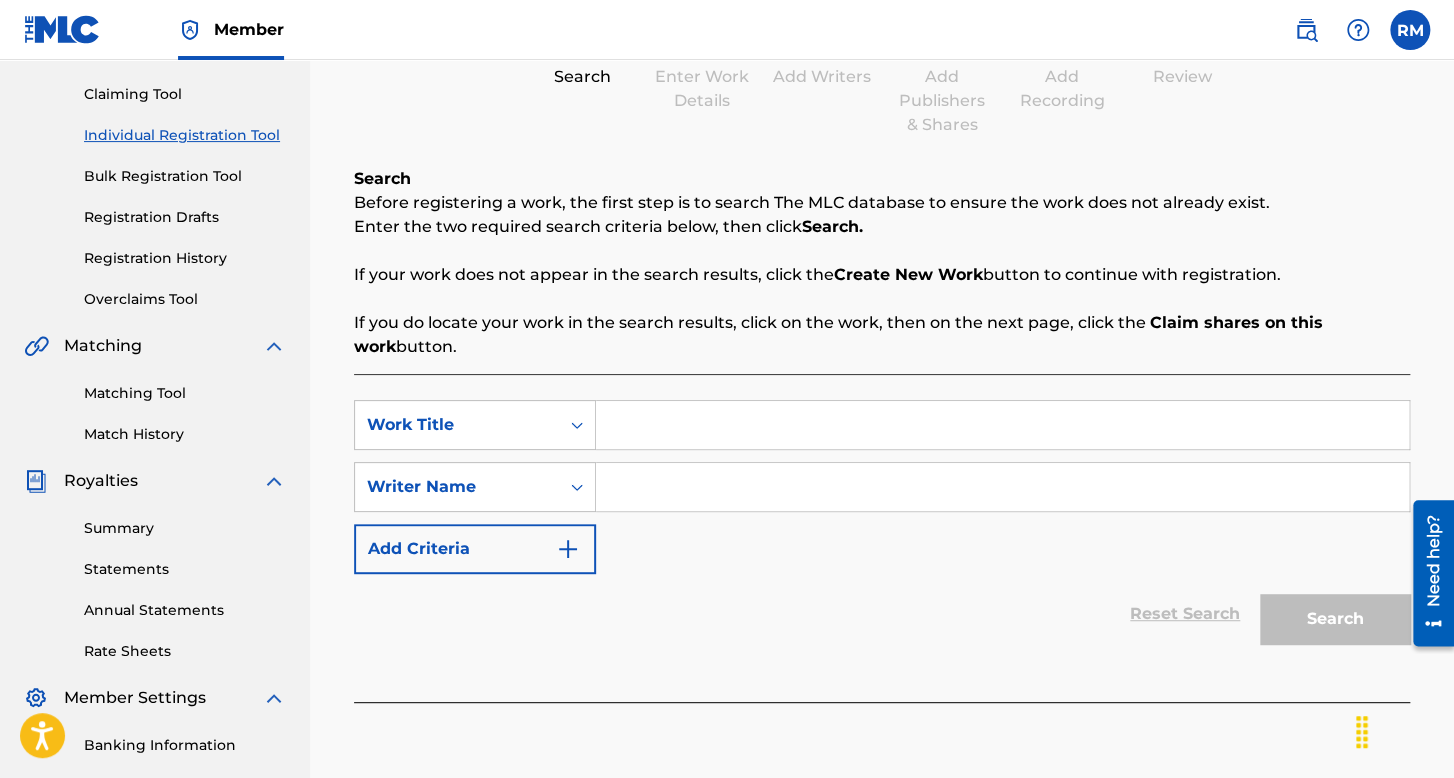 click at bounding box center [1002, 425] 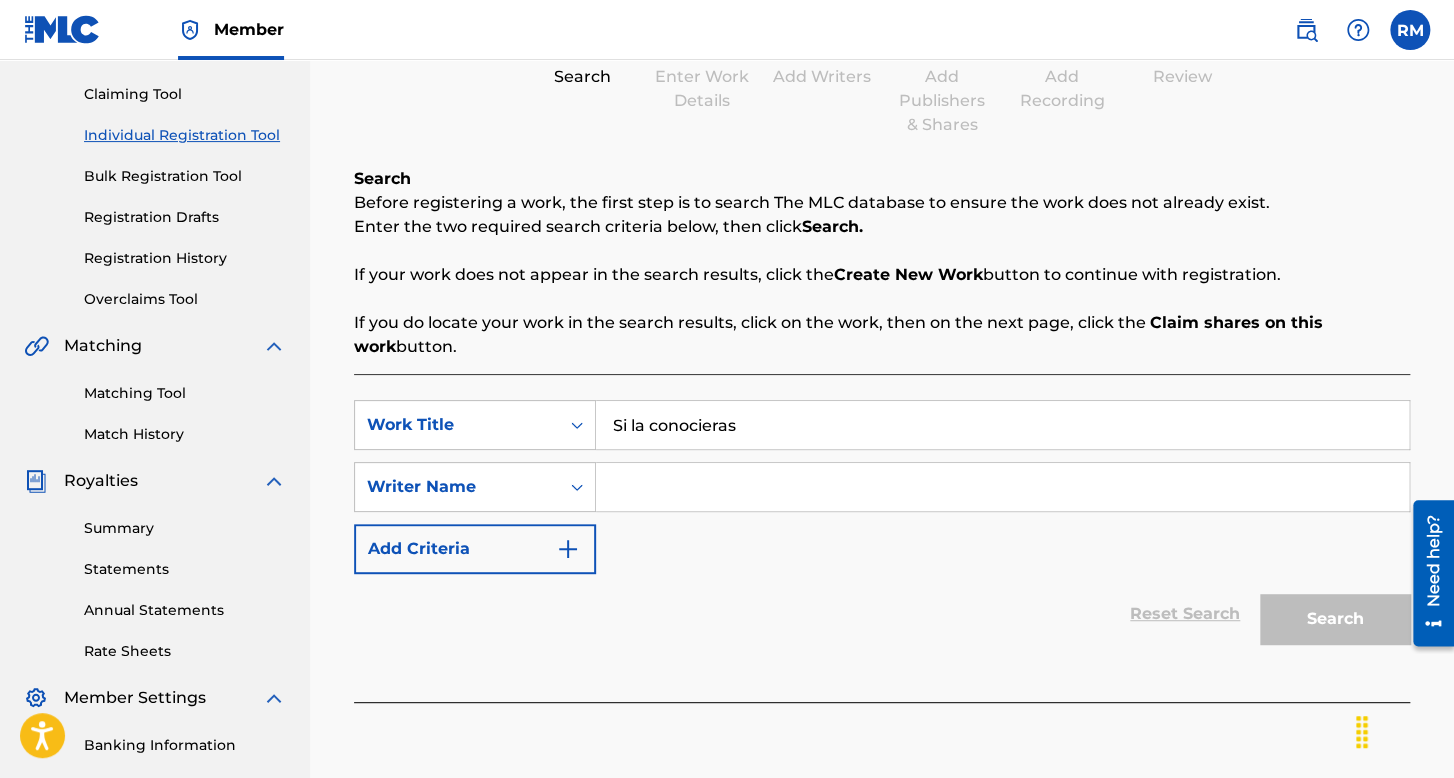 type on "Si la conocieras" 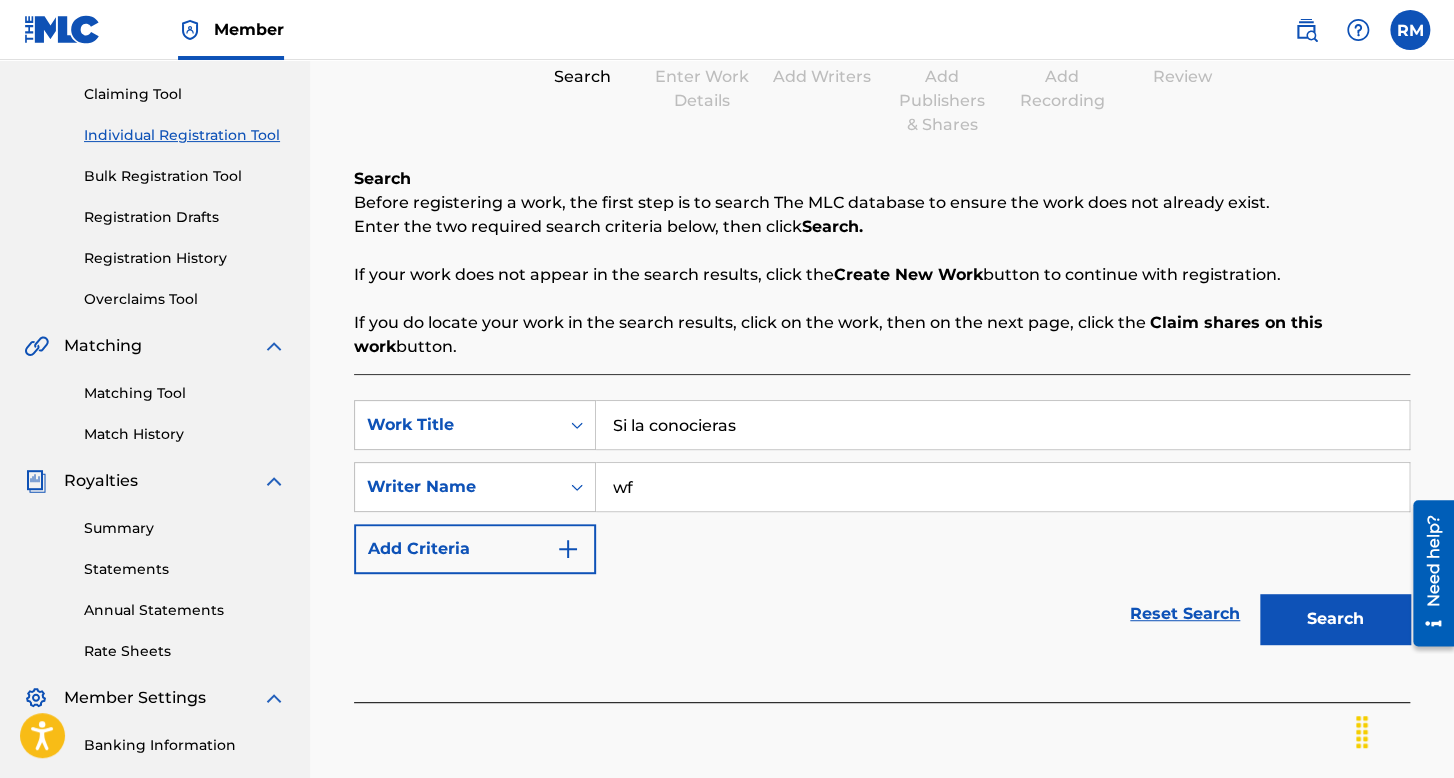 type on "wf" 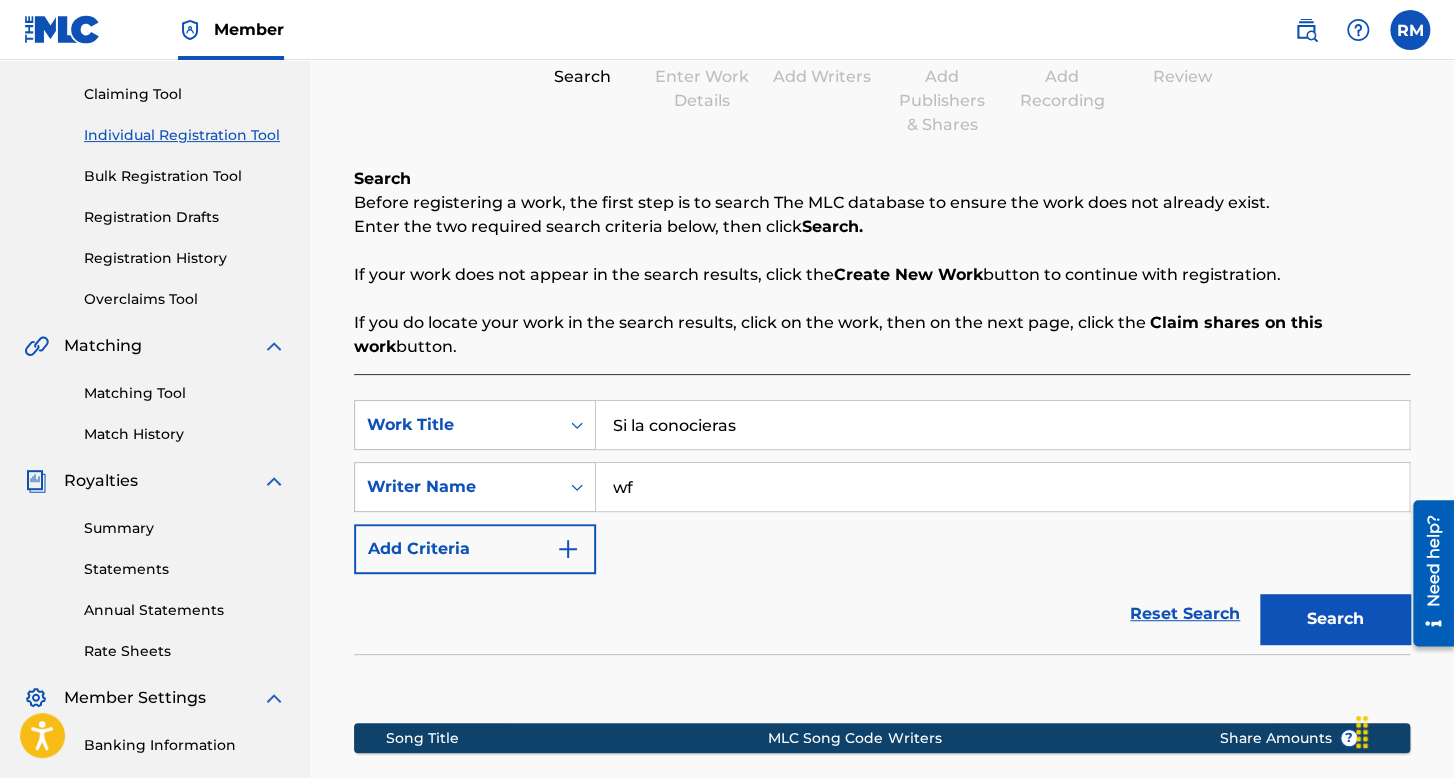scroll, scrollTop: 491, scrollLeft: 0, axis: vertical 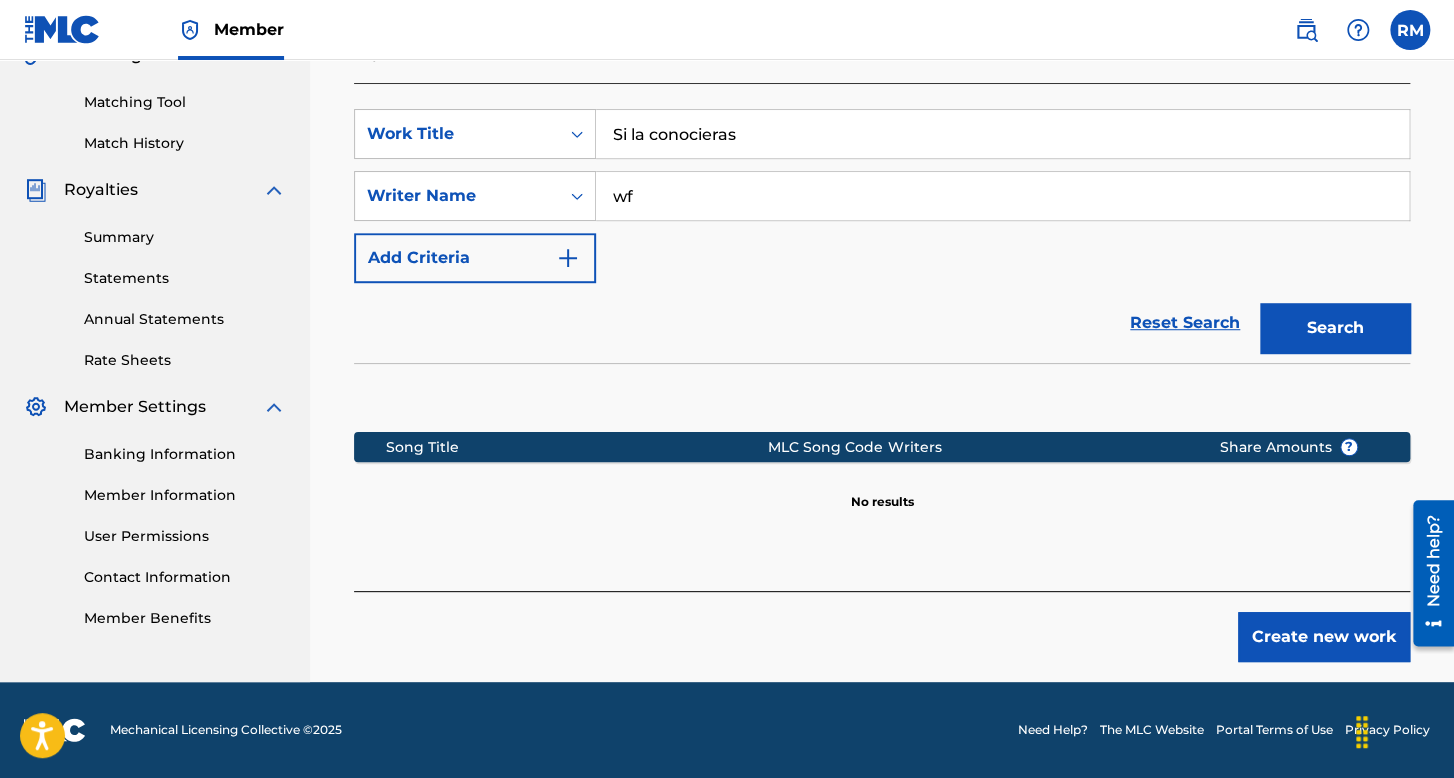 click on "Create new work" at bounding box center [1324, 637] 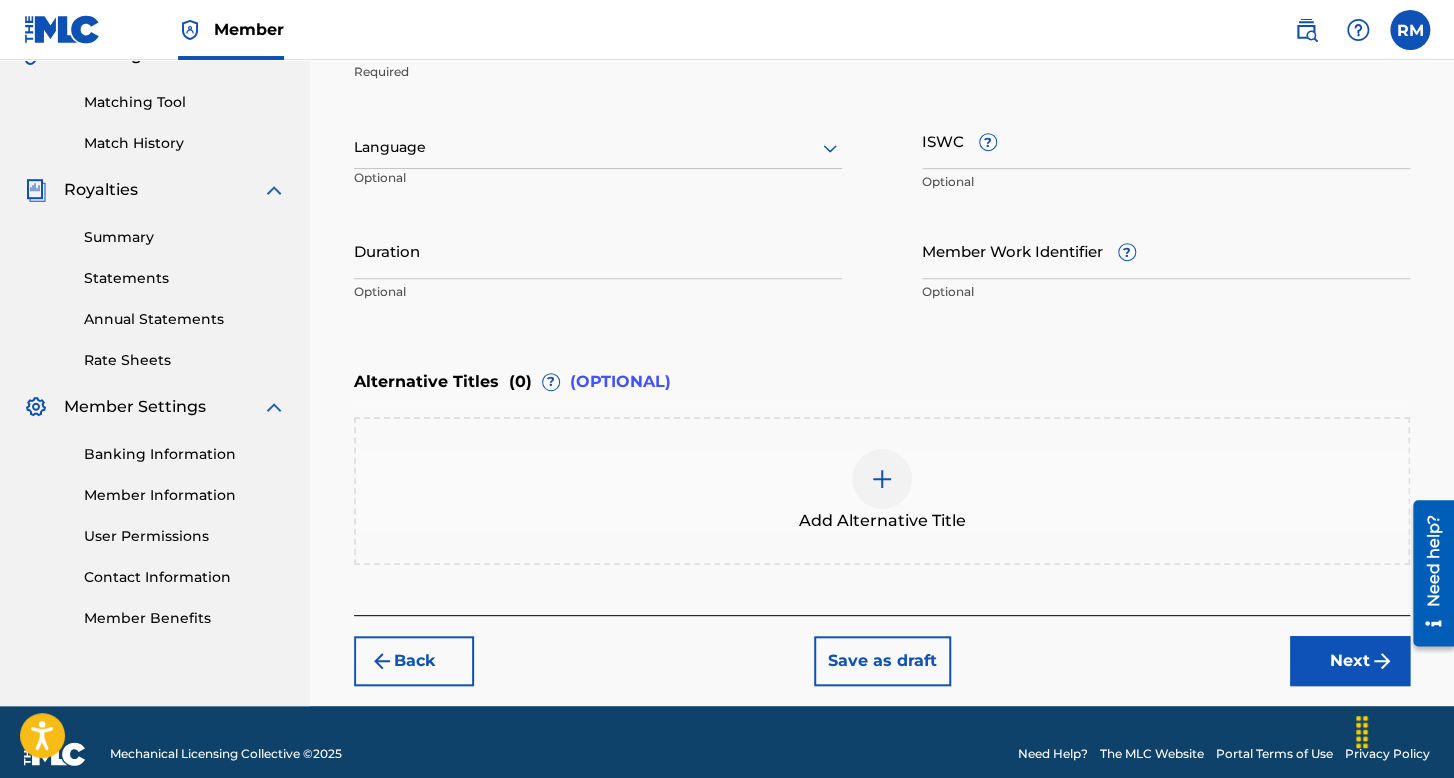 click on "Language" at bounding box center (598, 148) 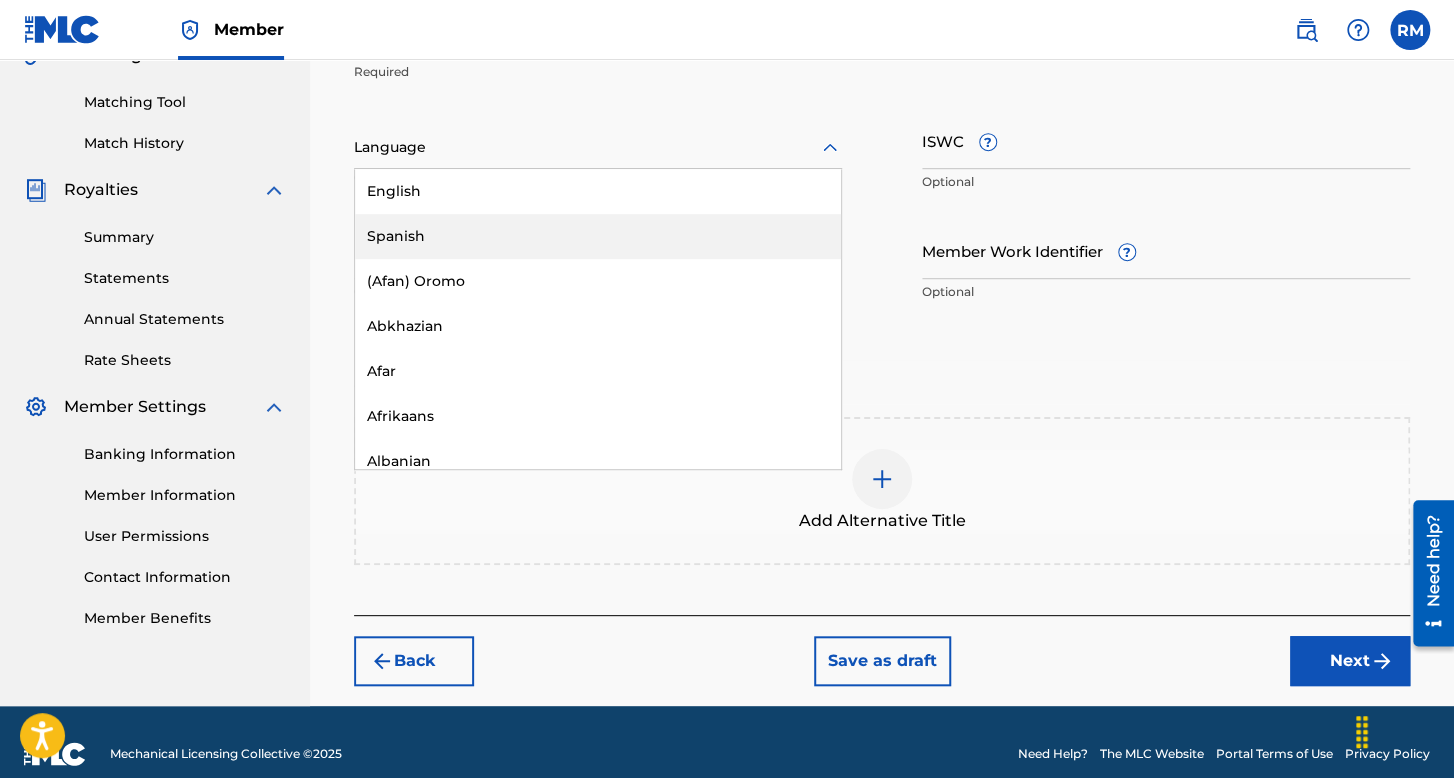 click on "Spanish" at bounding box center [598, 236] 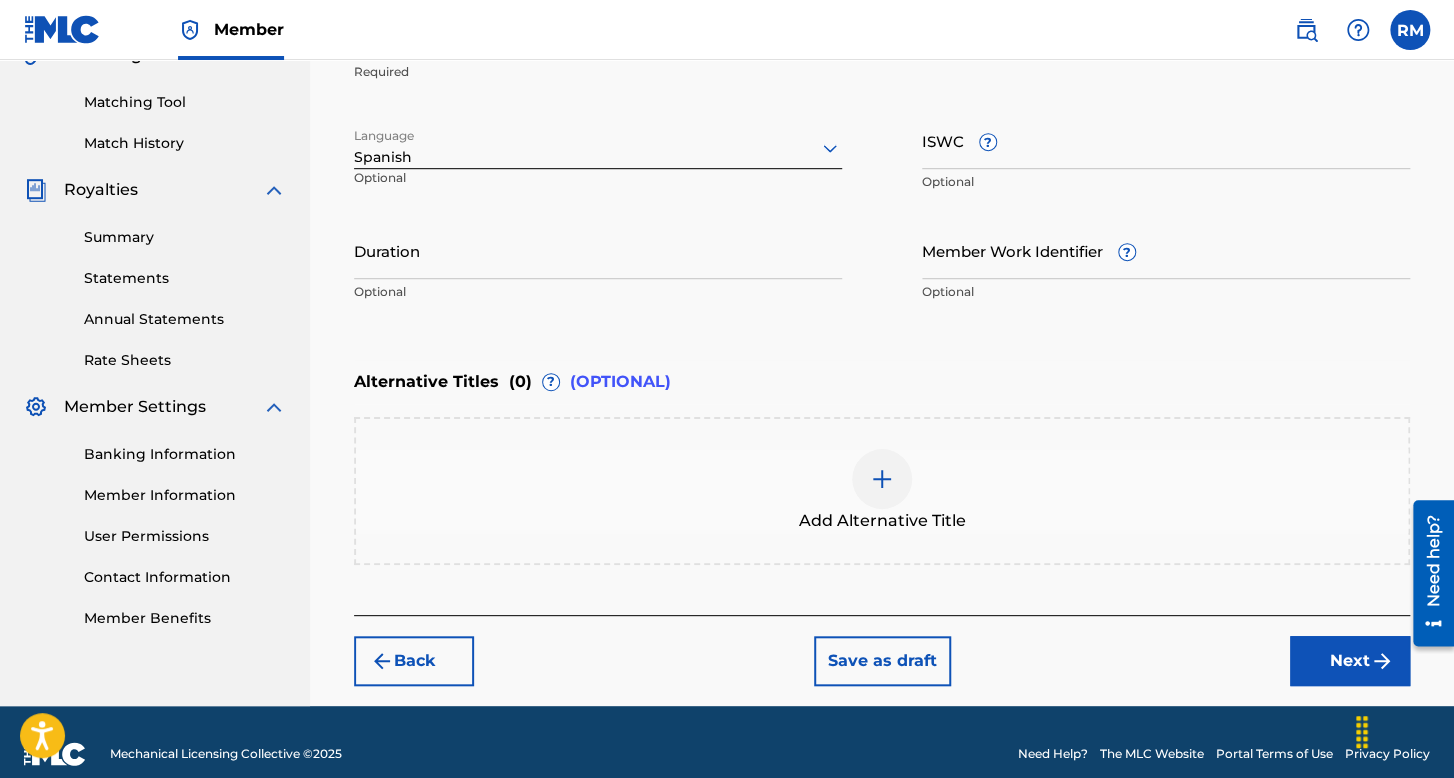 click on "Duration" at bounding box center [598, 250] 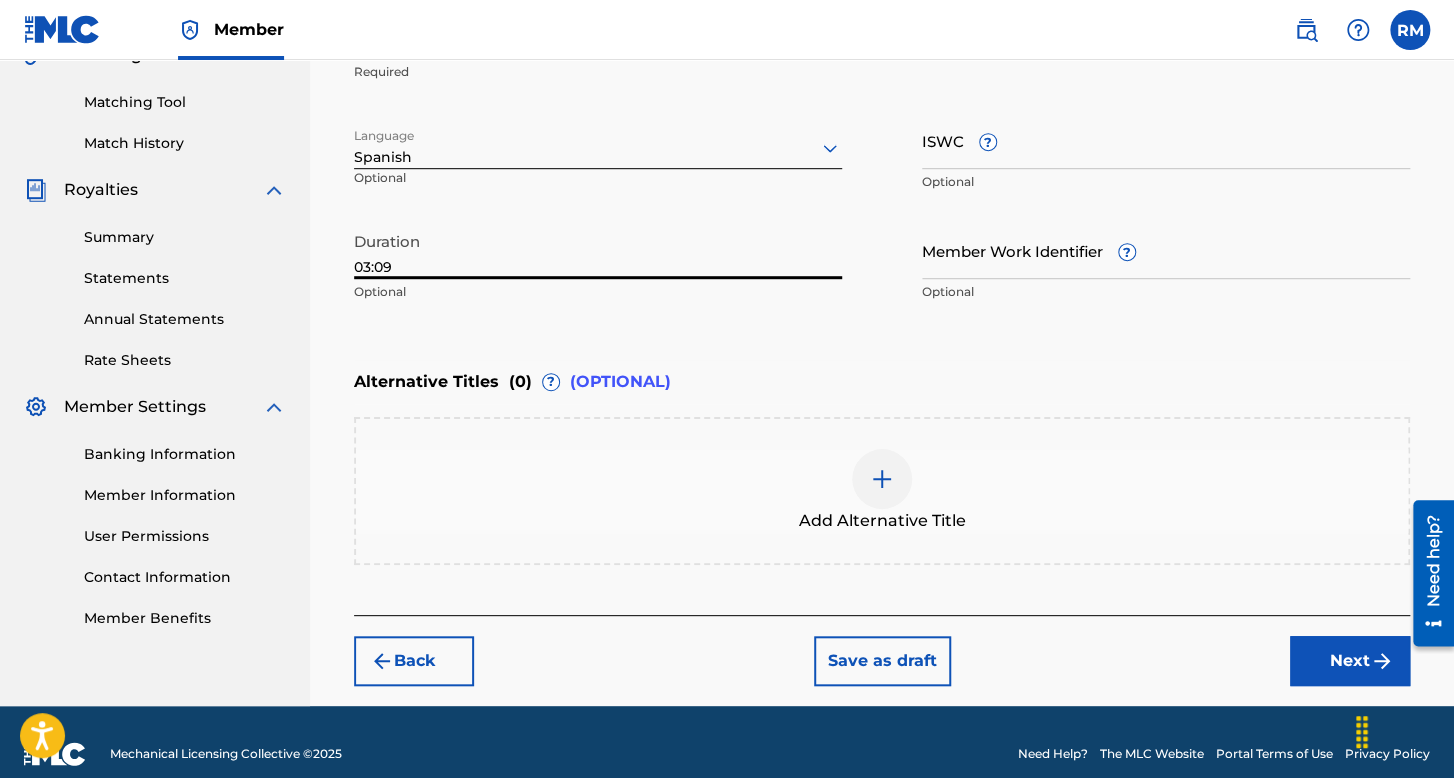 scroll, scrollTop: 513, scrollLeft: 0, axis: vertical 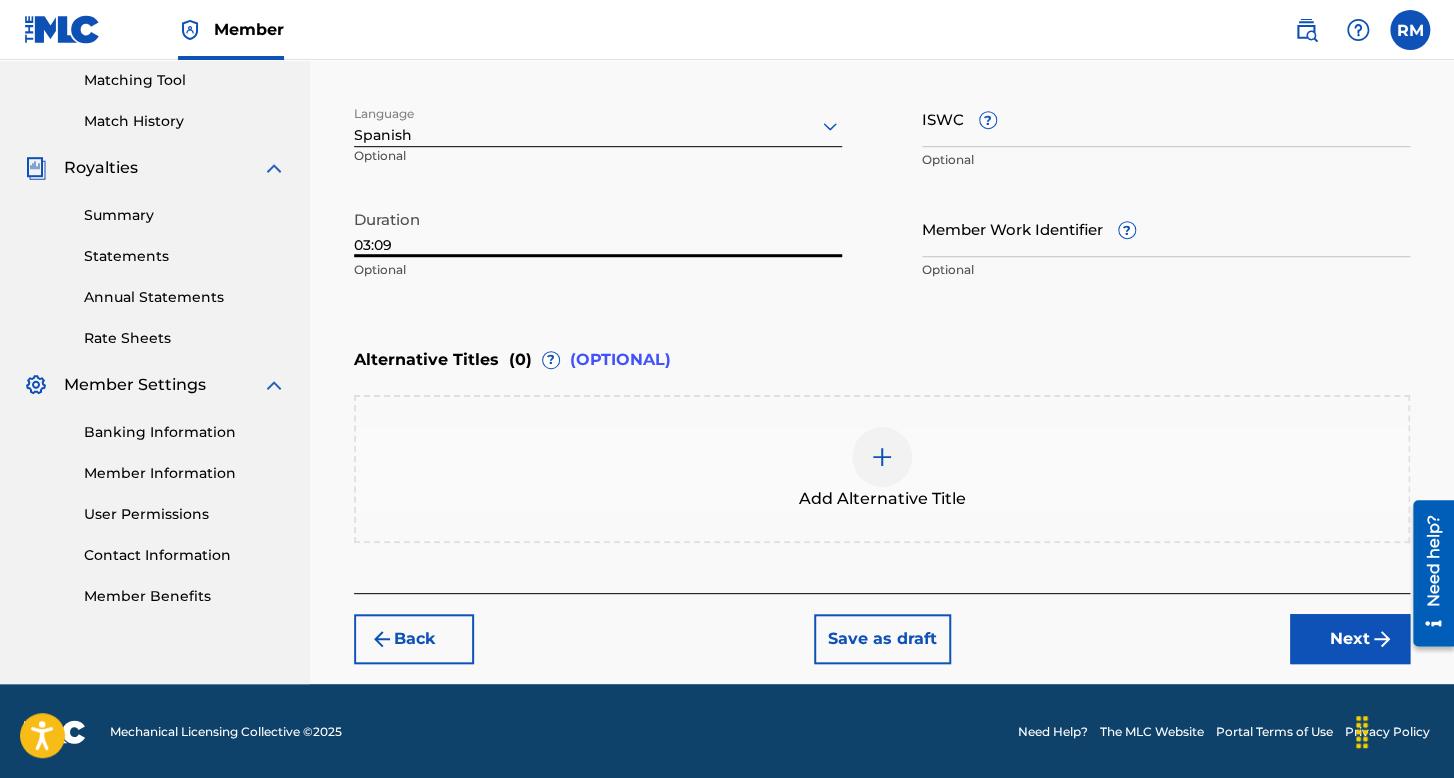 type on "03:09" 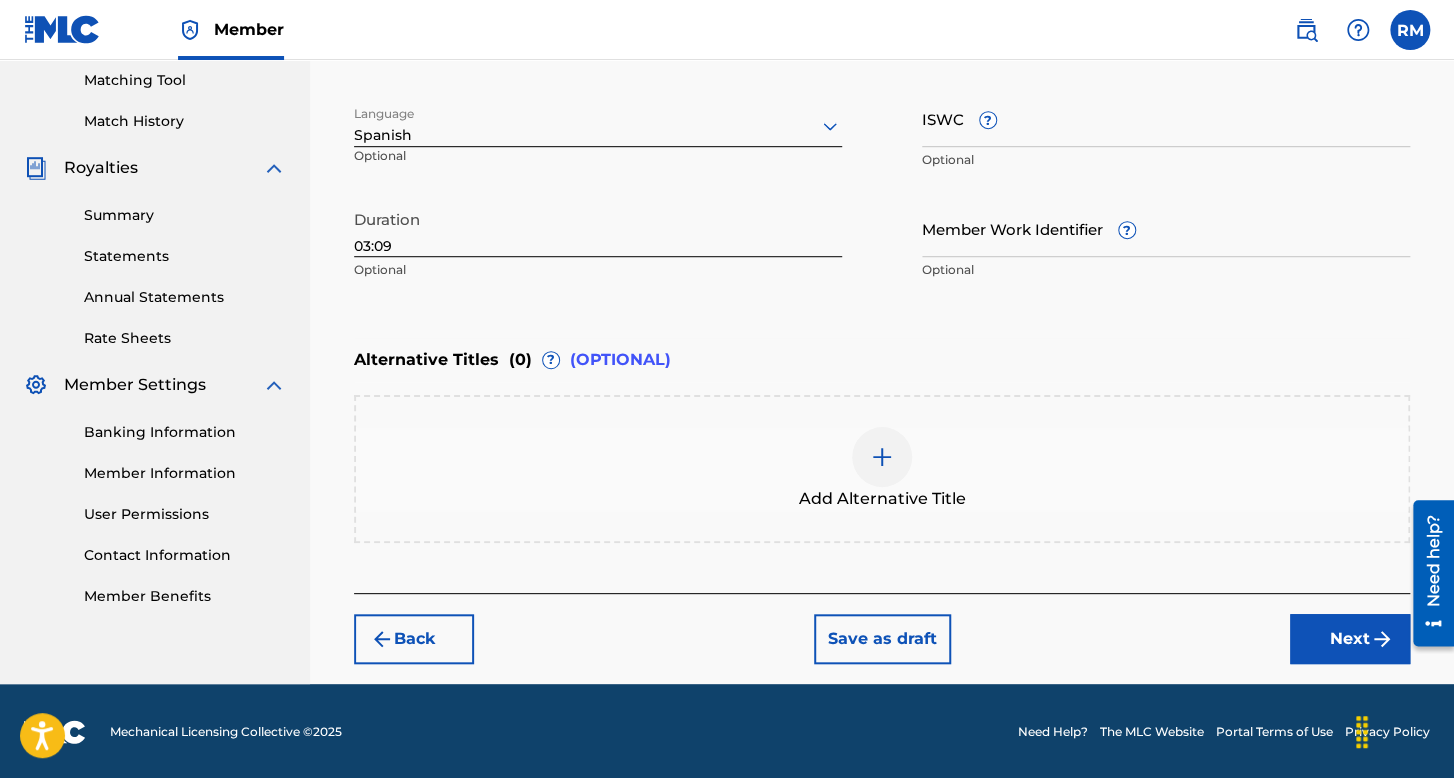 click on "Next" at bounding box center [1350, 639] 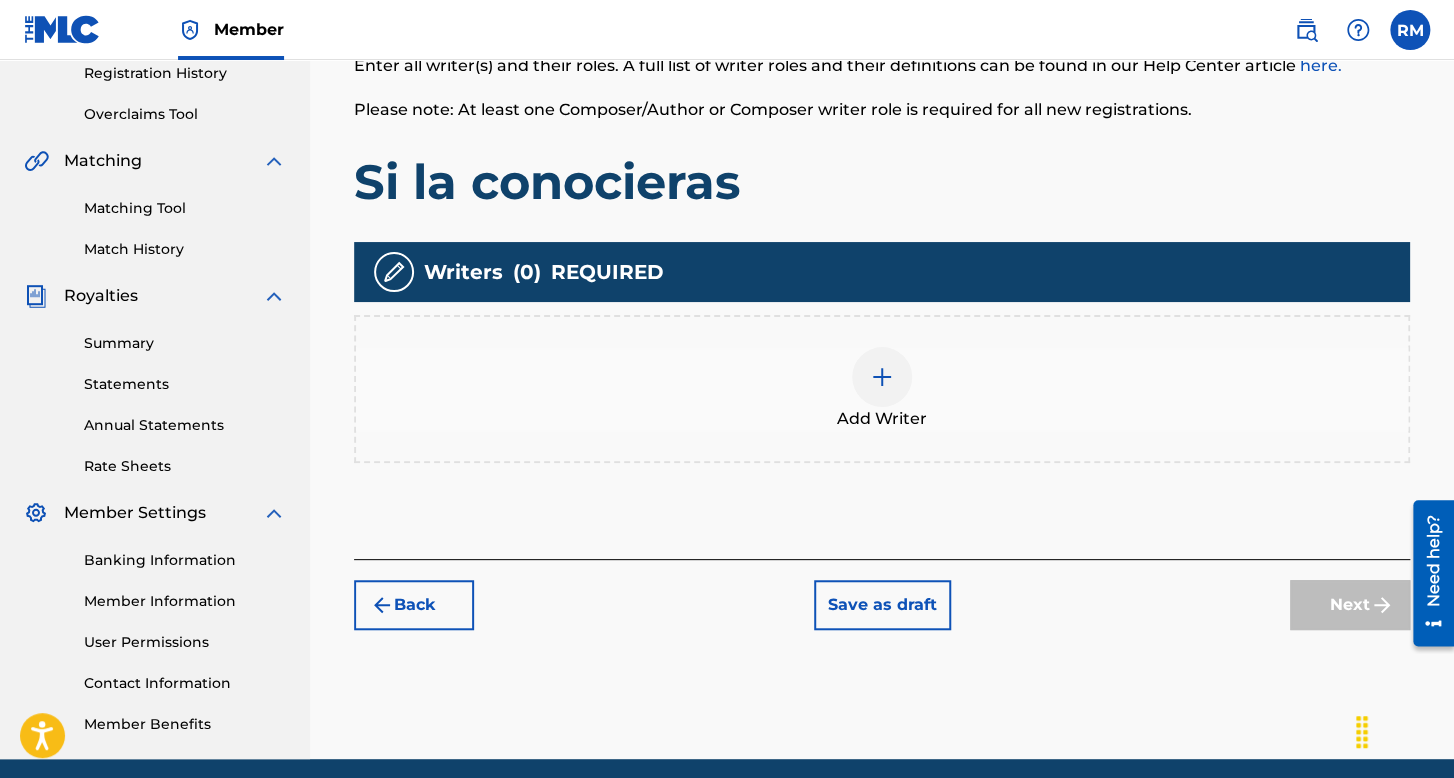 scroll, scrollTop: 462, scrollLeft: 0, axis: vertical 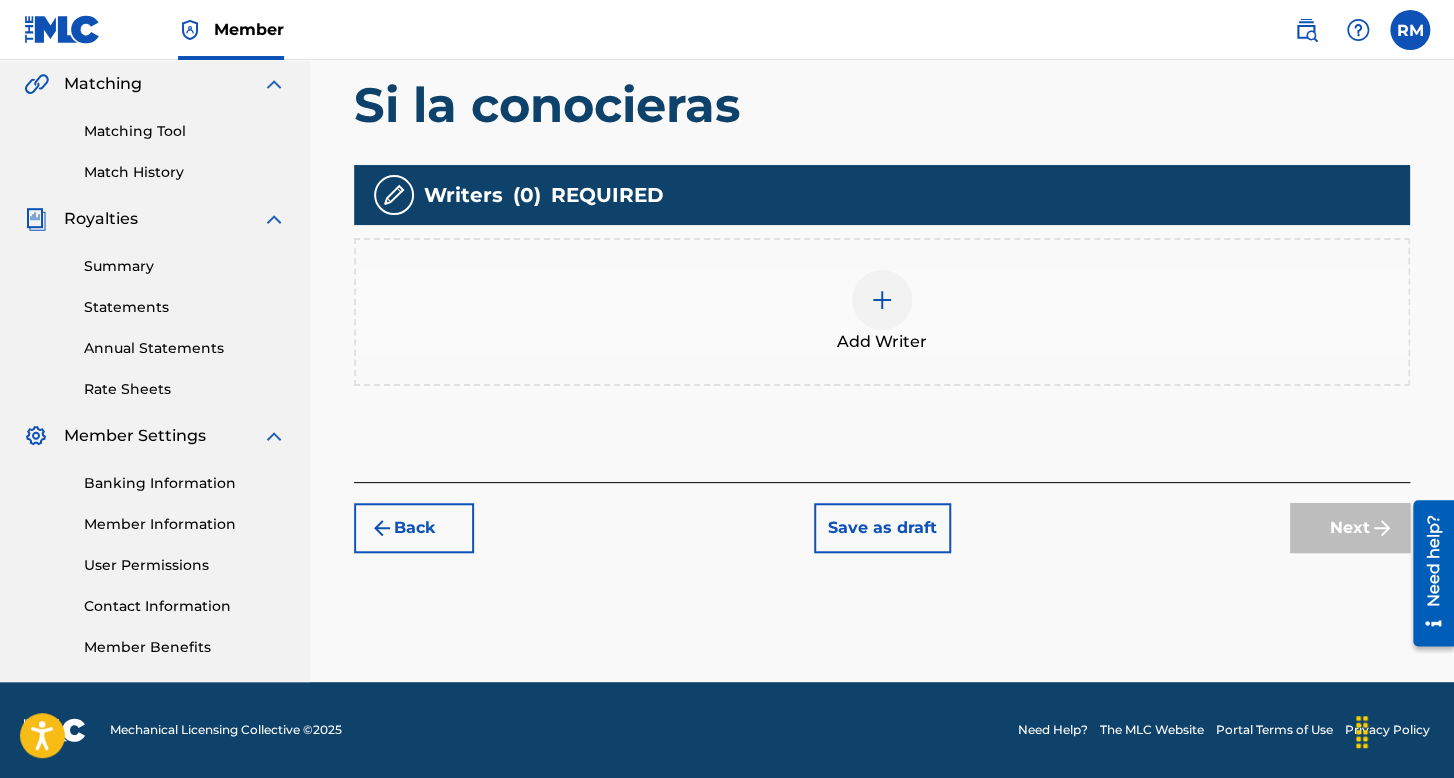 click on "Add Writer" at bounding box center [882, 312] 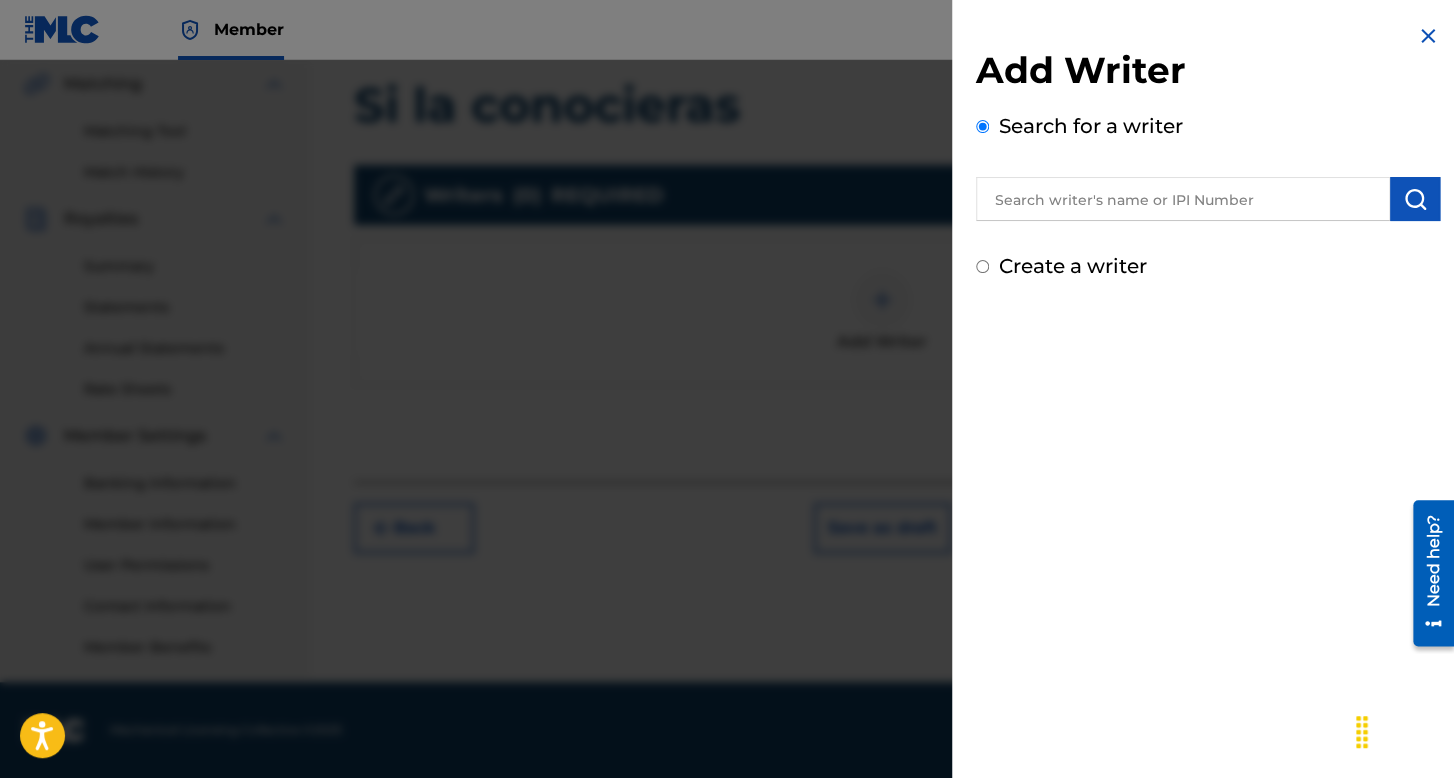 drag, startPoint x: 970, startPoint y: 266, endPoint x: 980, endPoint y: 265, distance: 10.049875 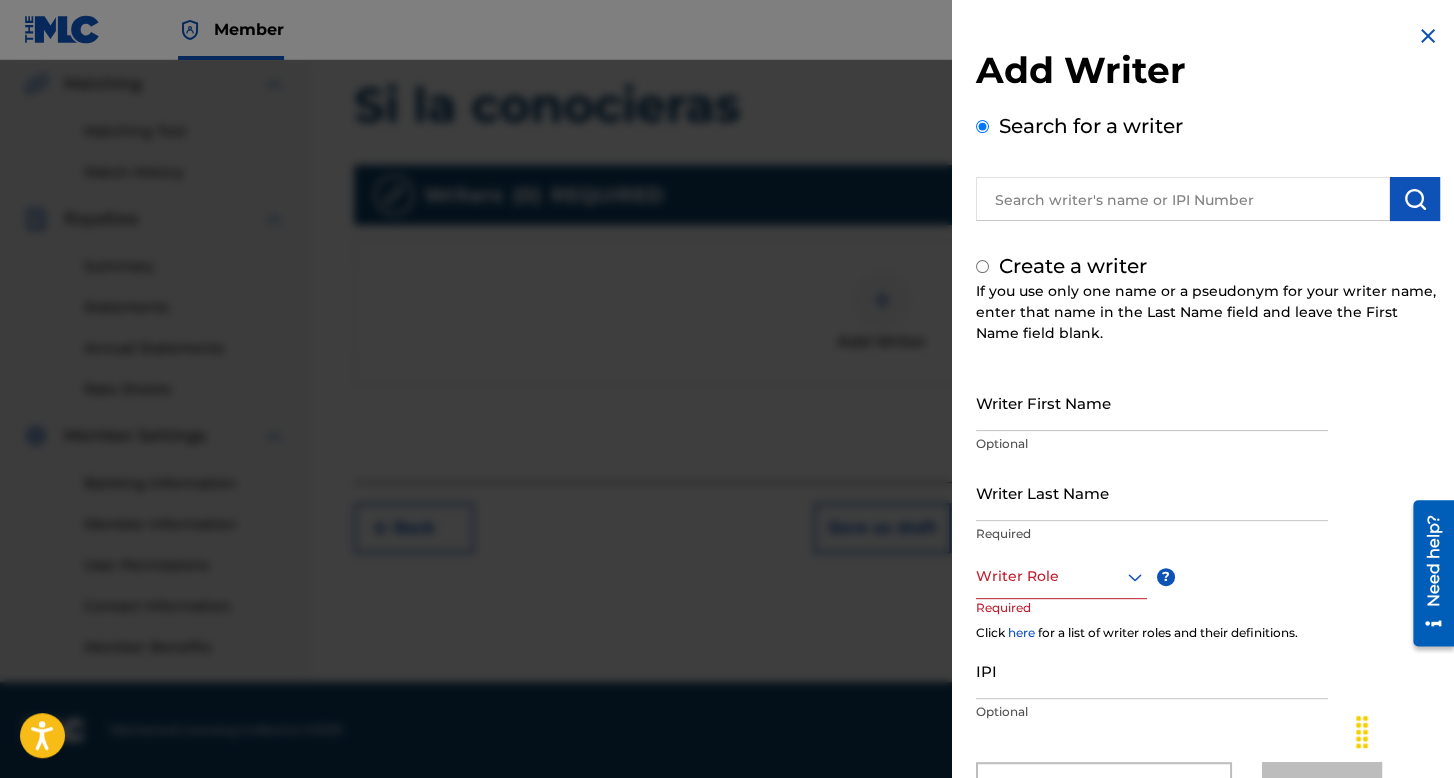 radio on "false" 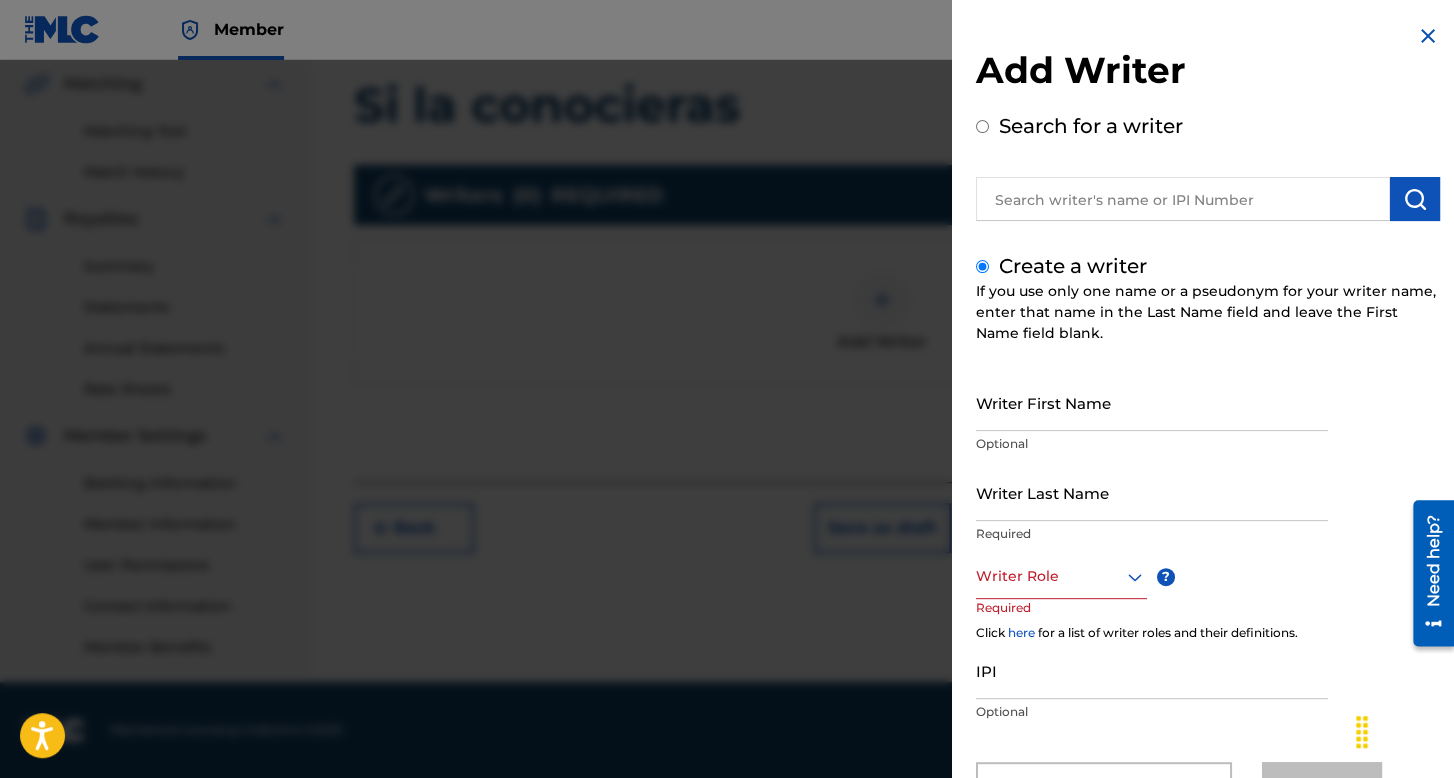 click on "Writer First Name" at bounding box center (1152, 402) 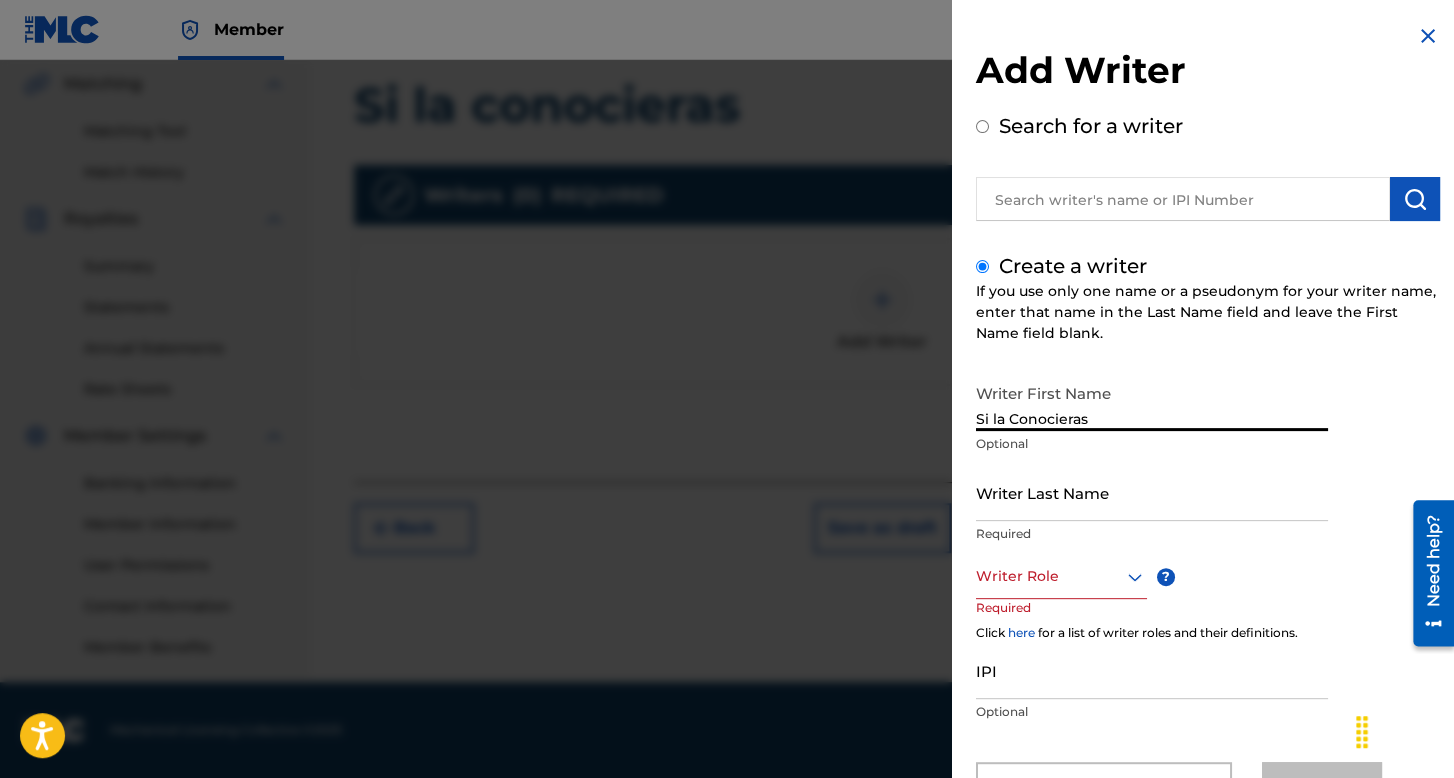 type on "Si la Conocieras" 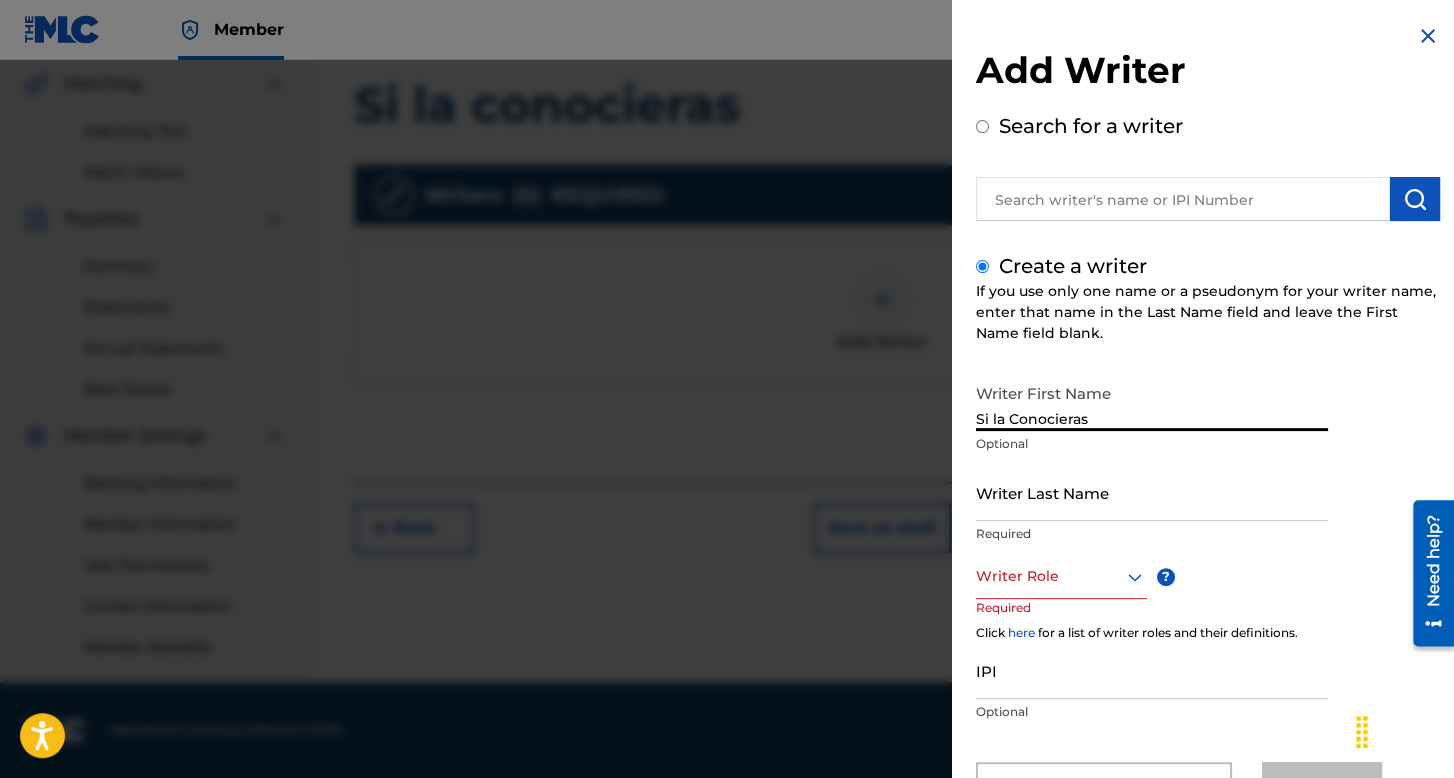 click on "Required" at bounding box center [1152, 534] 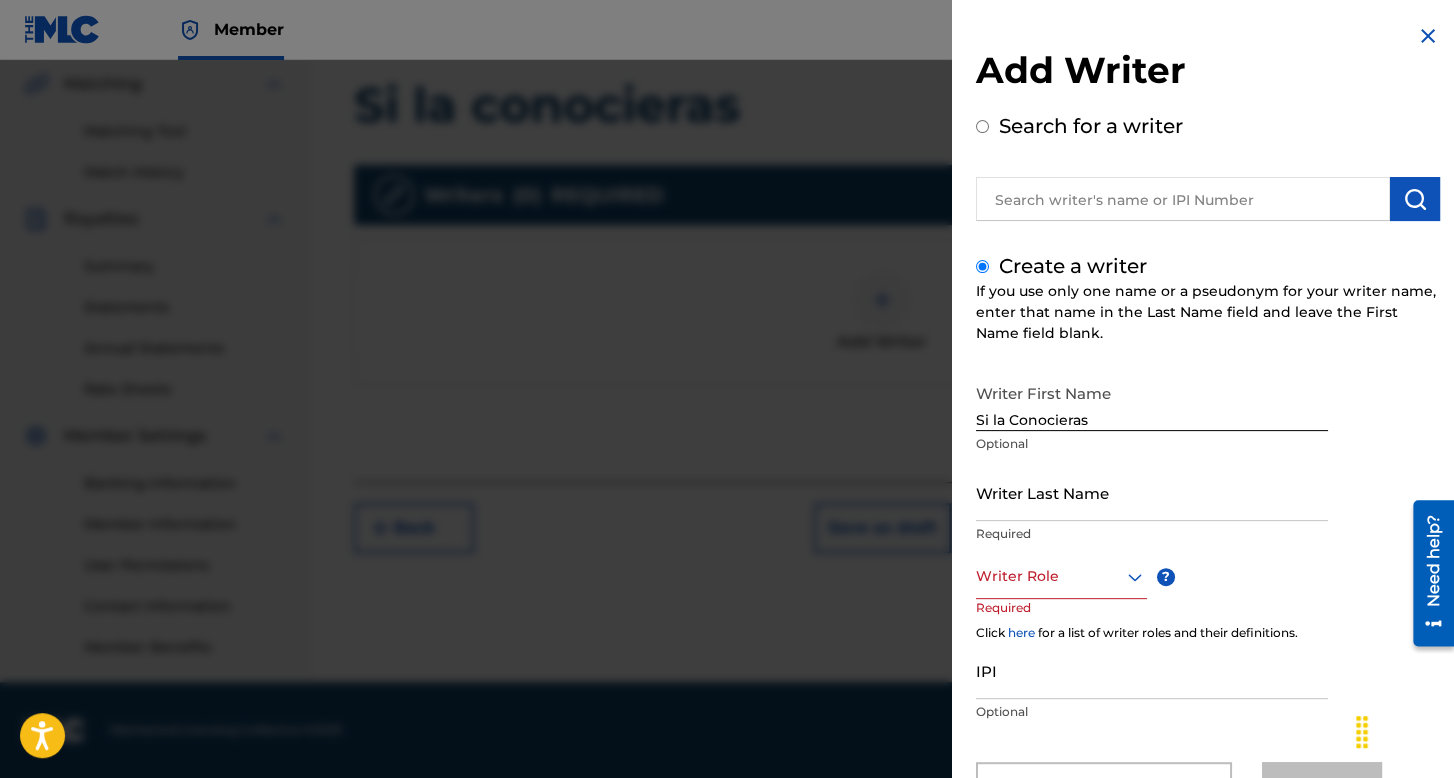 click on "Writer Last Name   Required" at bounding box center [1152, 509] 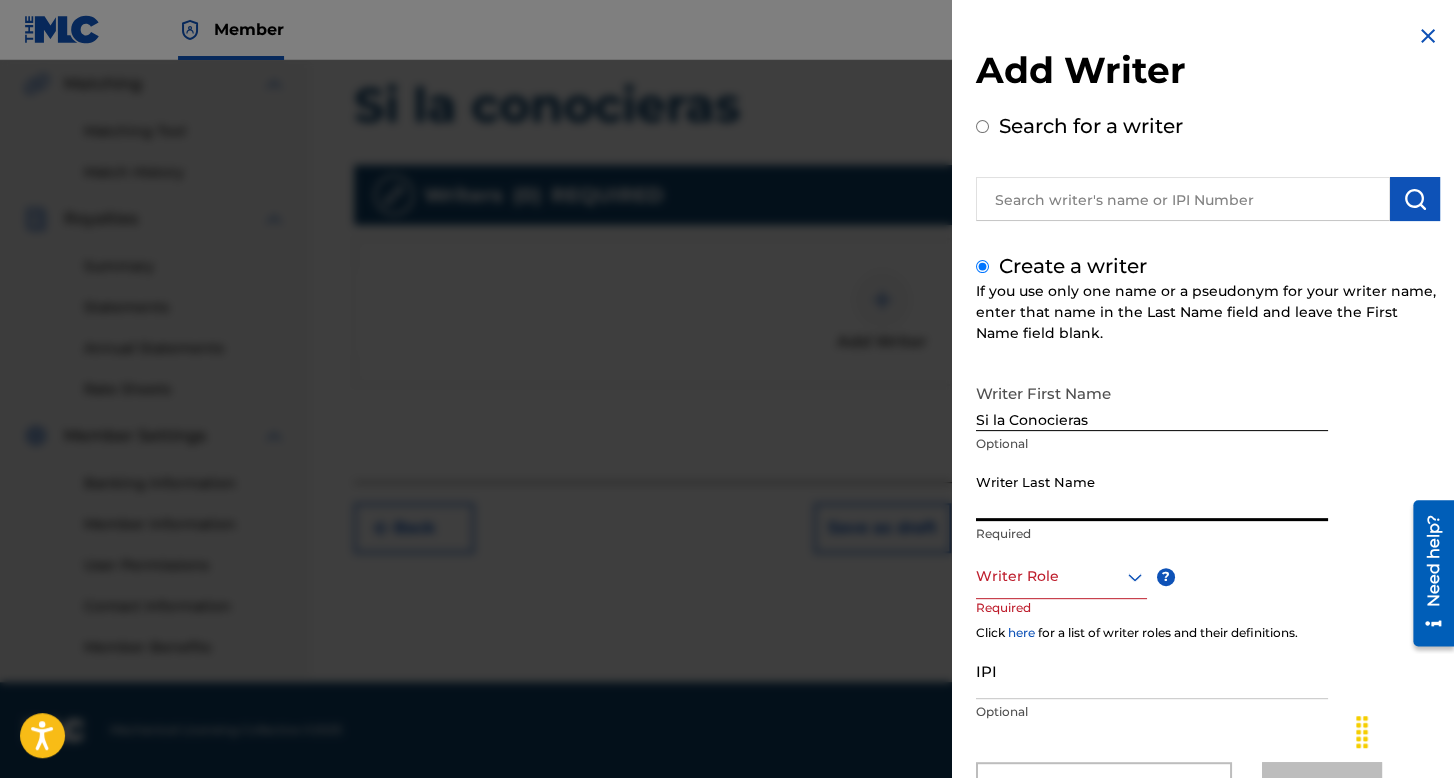 drag, startPoint x: 1075, startPoint y: 501, endPoint x: 1199, endPoint y: 495, distance: 124.14507 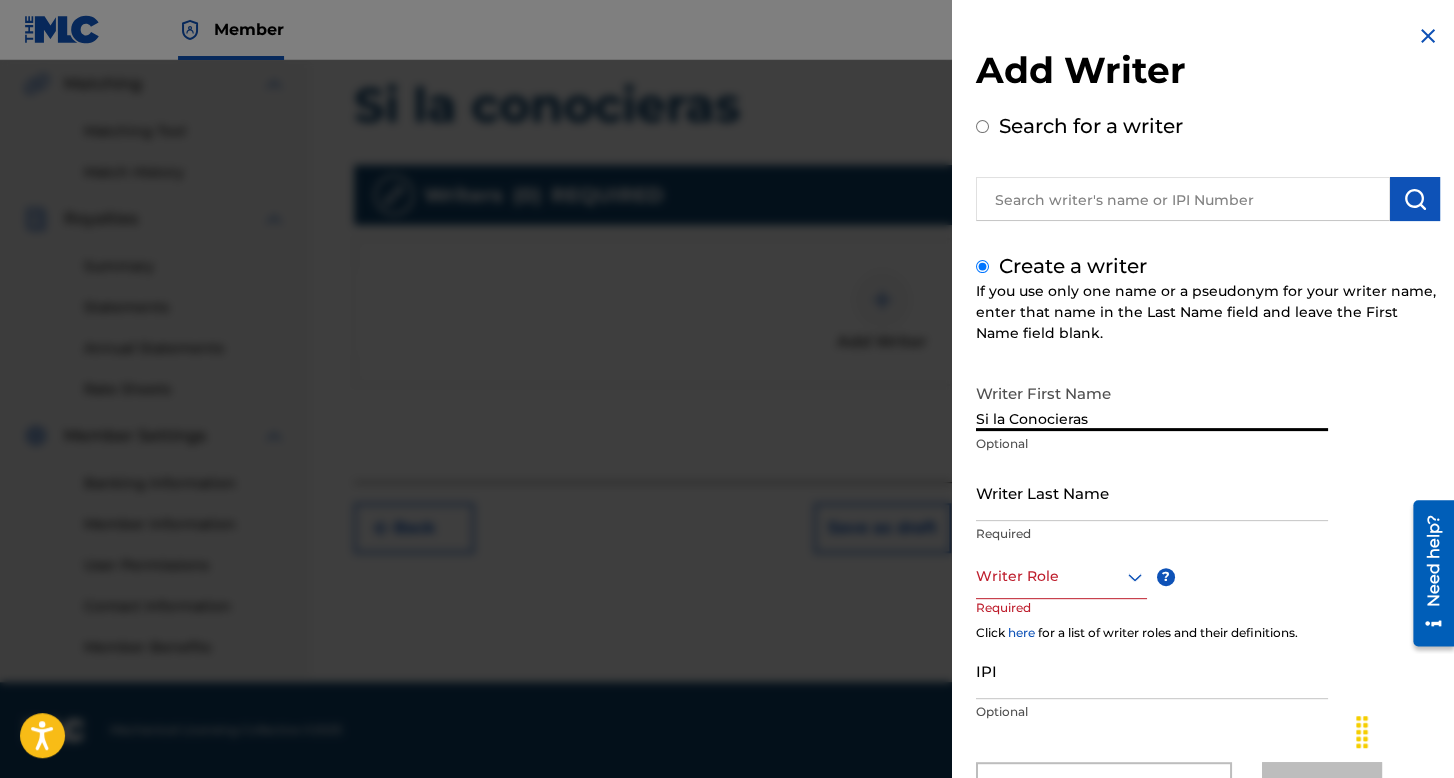 drag, startPoint x: 865, startPoint y: 436, endPoint x: 820, endPoint y: 432, distance: 45.17743 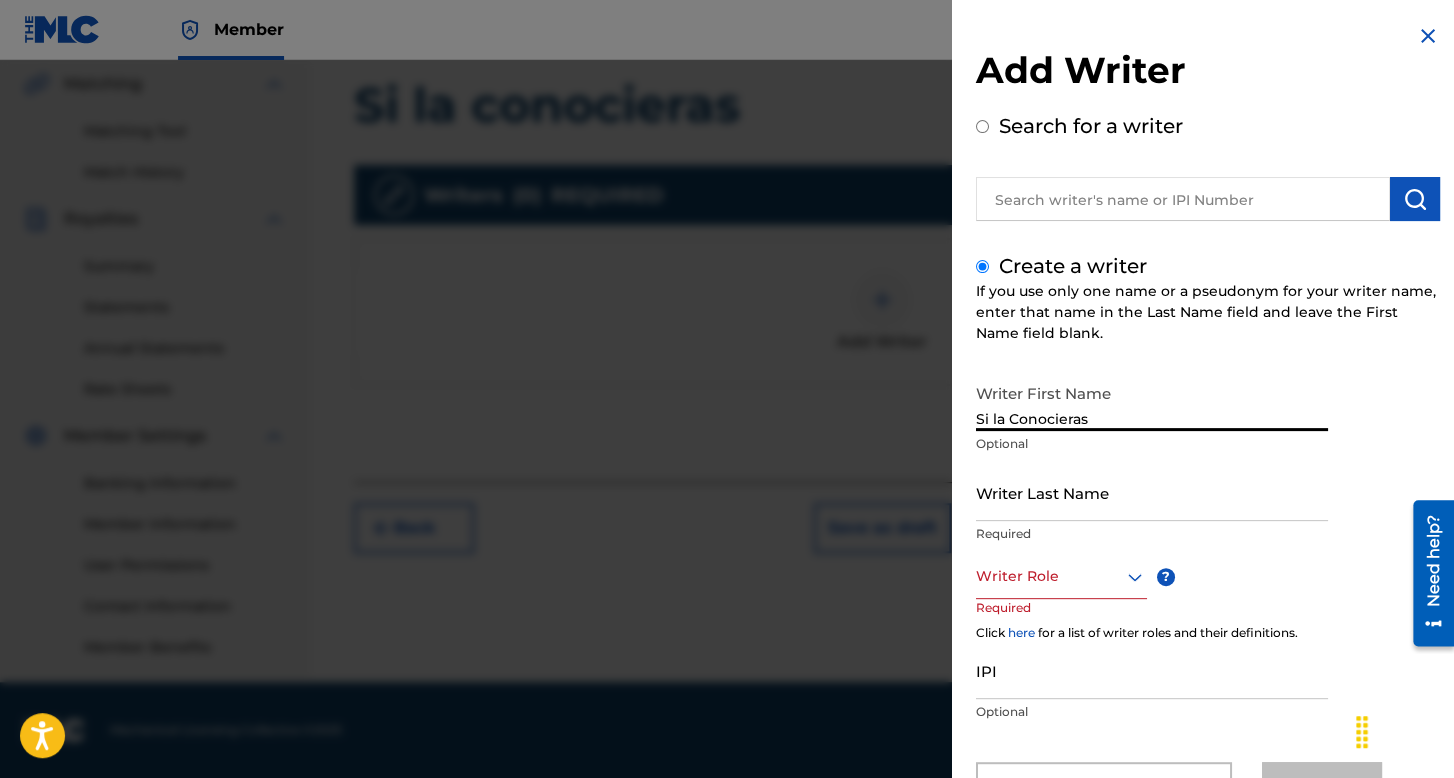 click on "Add Writer Search for a writer Create a writer If you use only one name or a pseudonym for your writer name, enter that name in the Last Name field and leave the First Name field blank. Writer First Name   Si la Conocieras Optional Writer Last Name   Required Writer Role ? Required Click   here   for a list of writer roles and their definitions. IPI   Optional Save & Add Another Writer Continue" at bounding box center [727, 419] 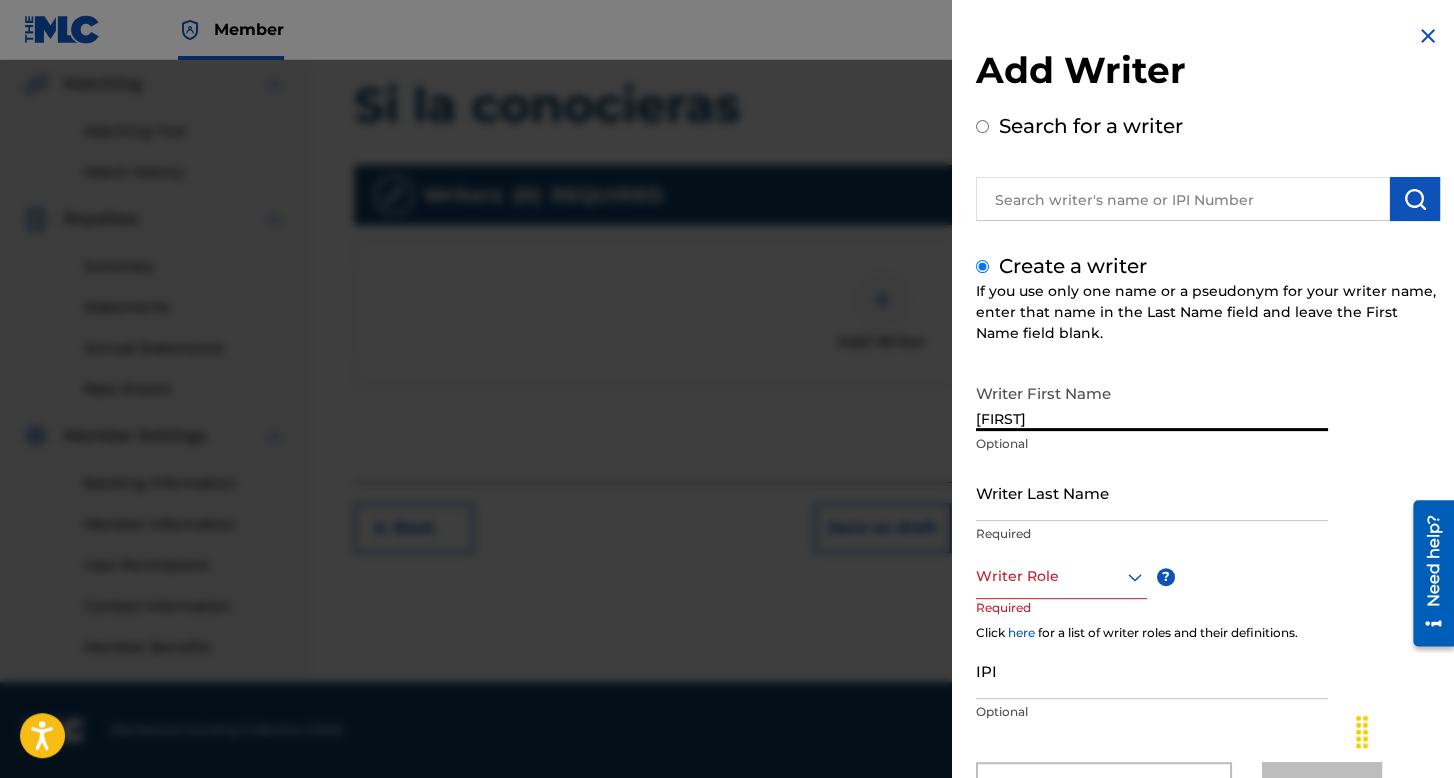 type on "[FIRST]" 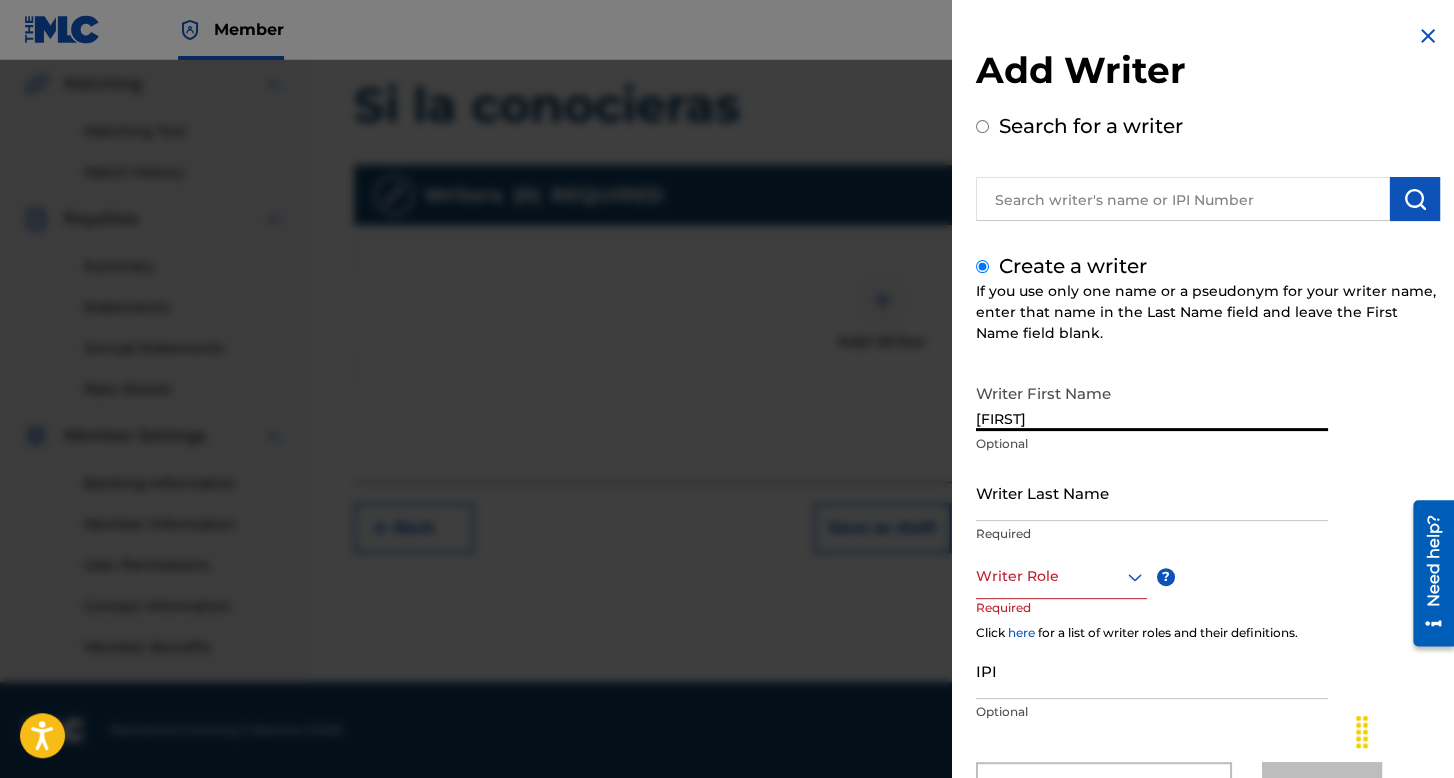 click on "Writer Last Name" at bounding box center (1152, 492) 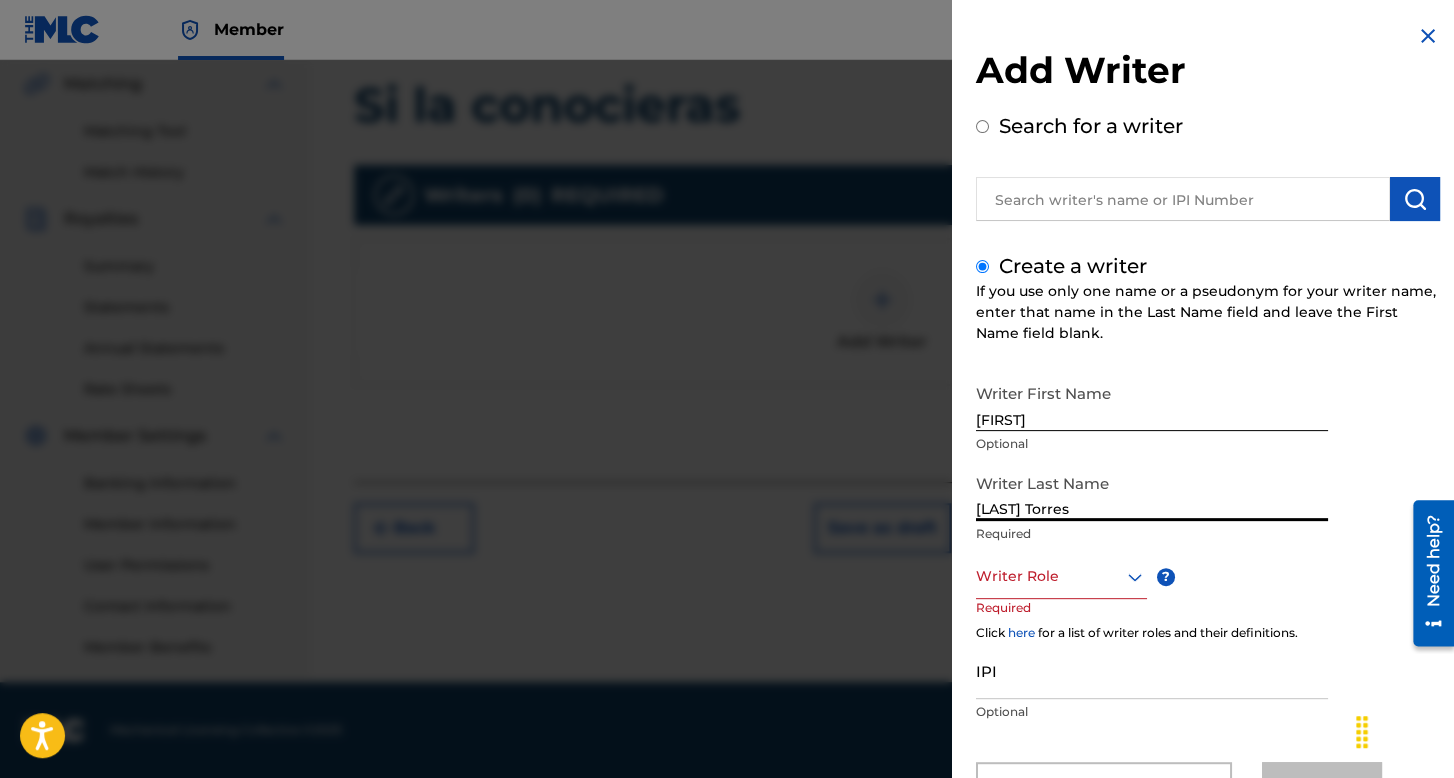 type on "[LAST] Torres" 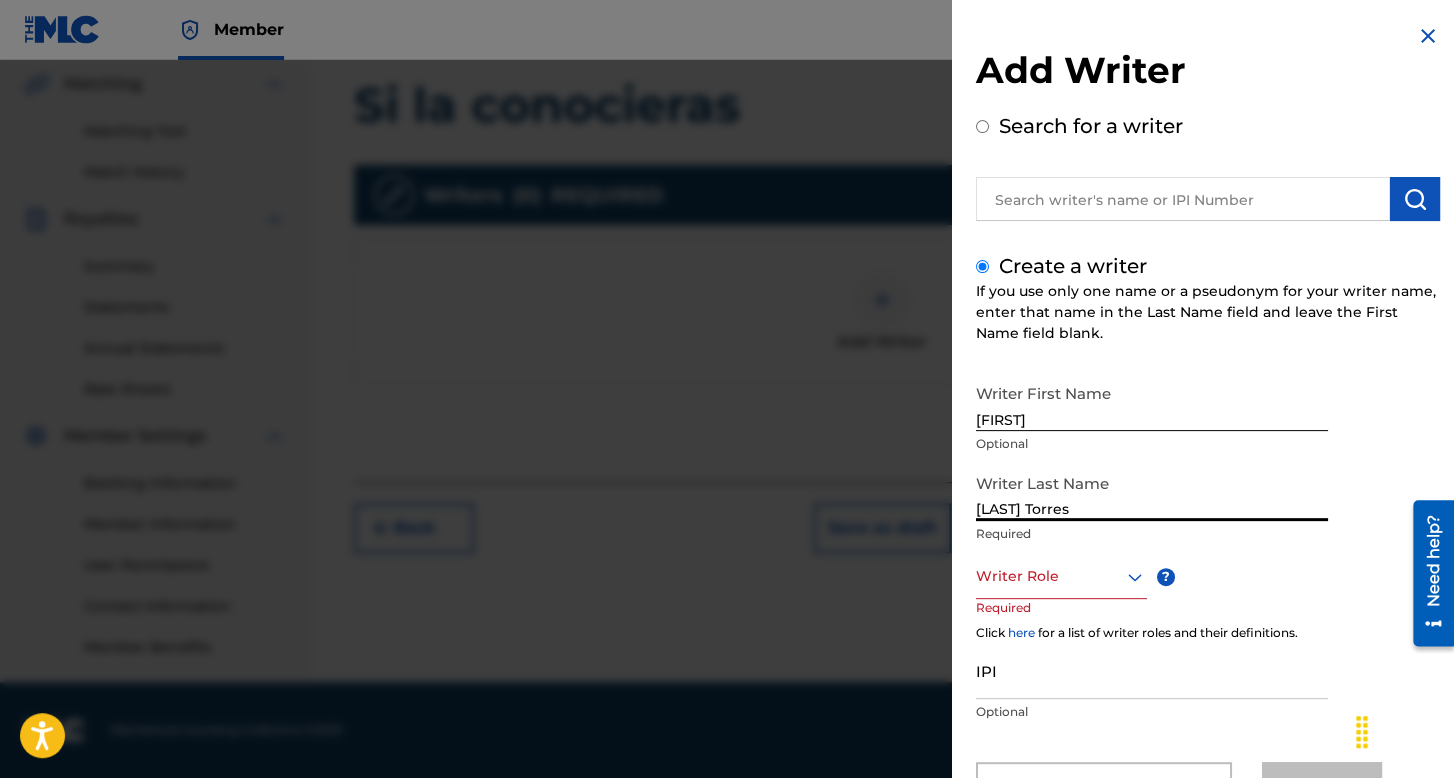 click on "Writer Role" at bounding box center (1061, 576) 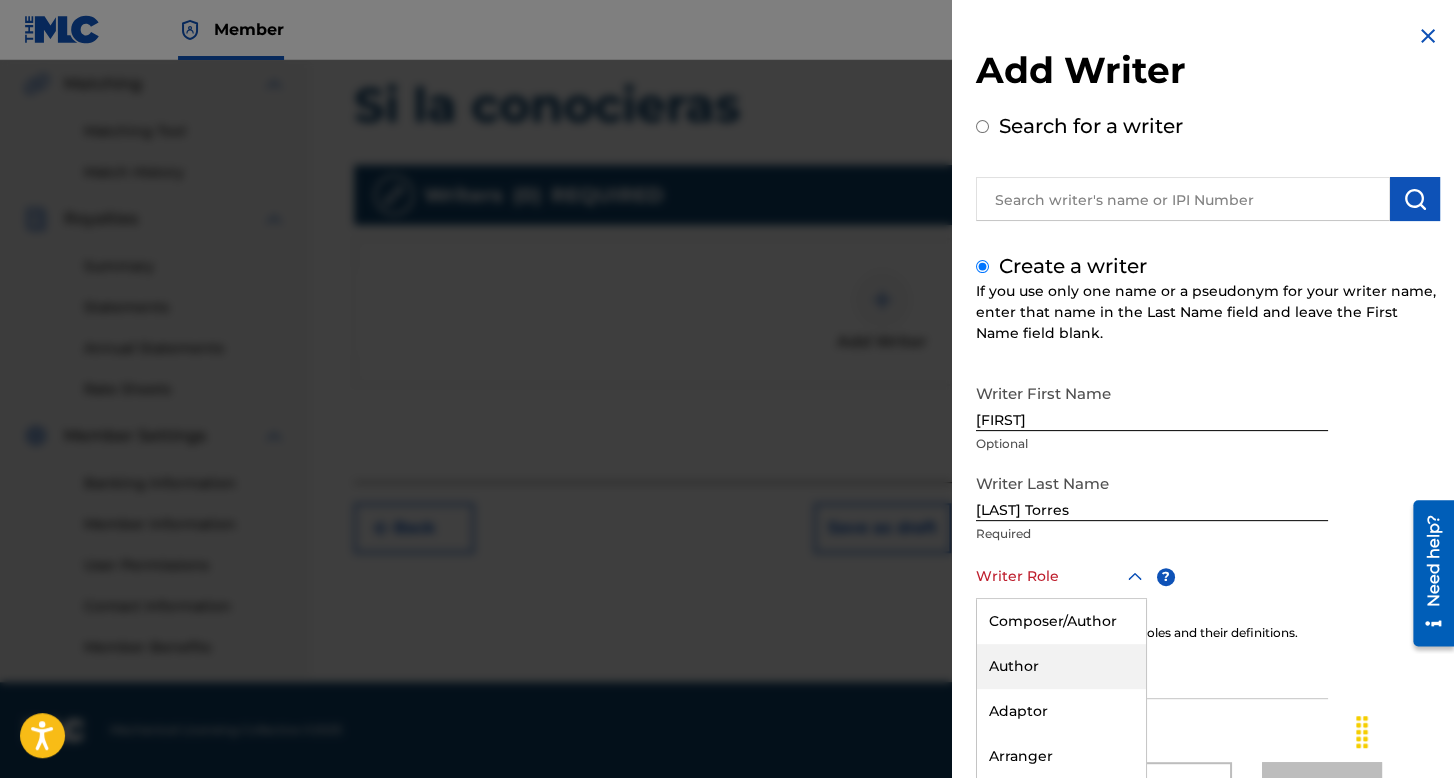 scroll, scrollTop: 88, scrollLeft: 0, axis: vertical 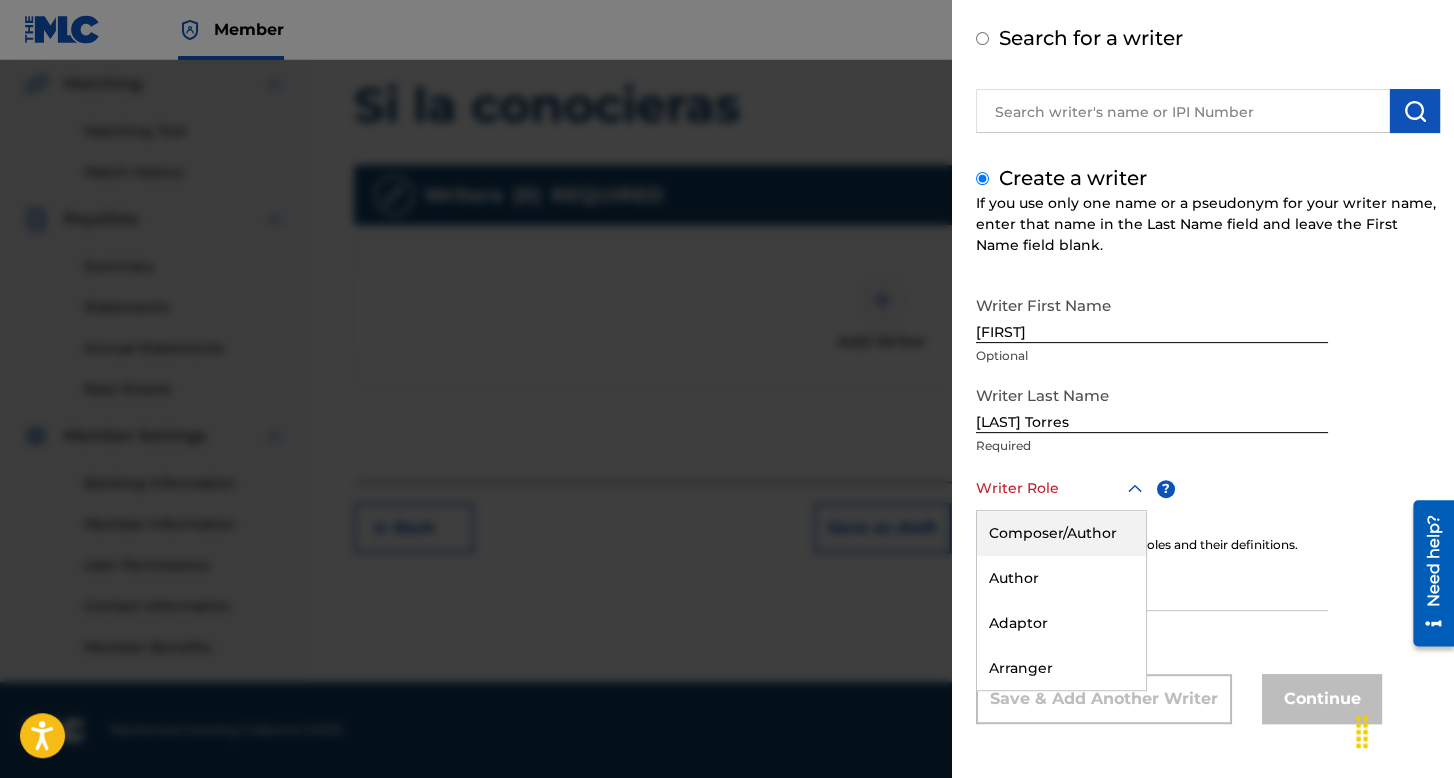 click on "Composer/Author" at bounding box center [1061, 533] 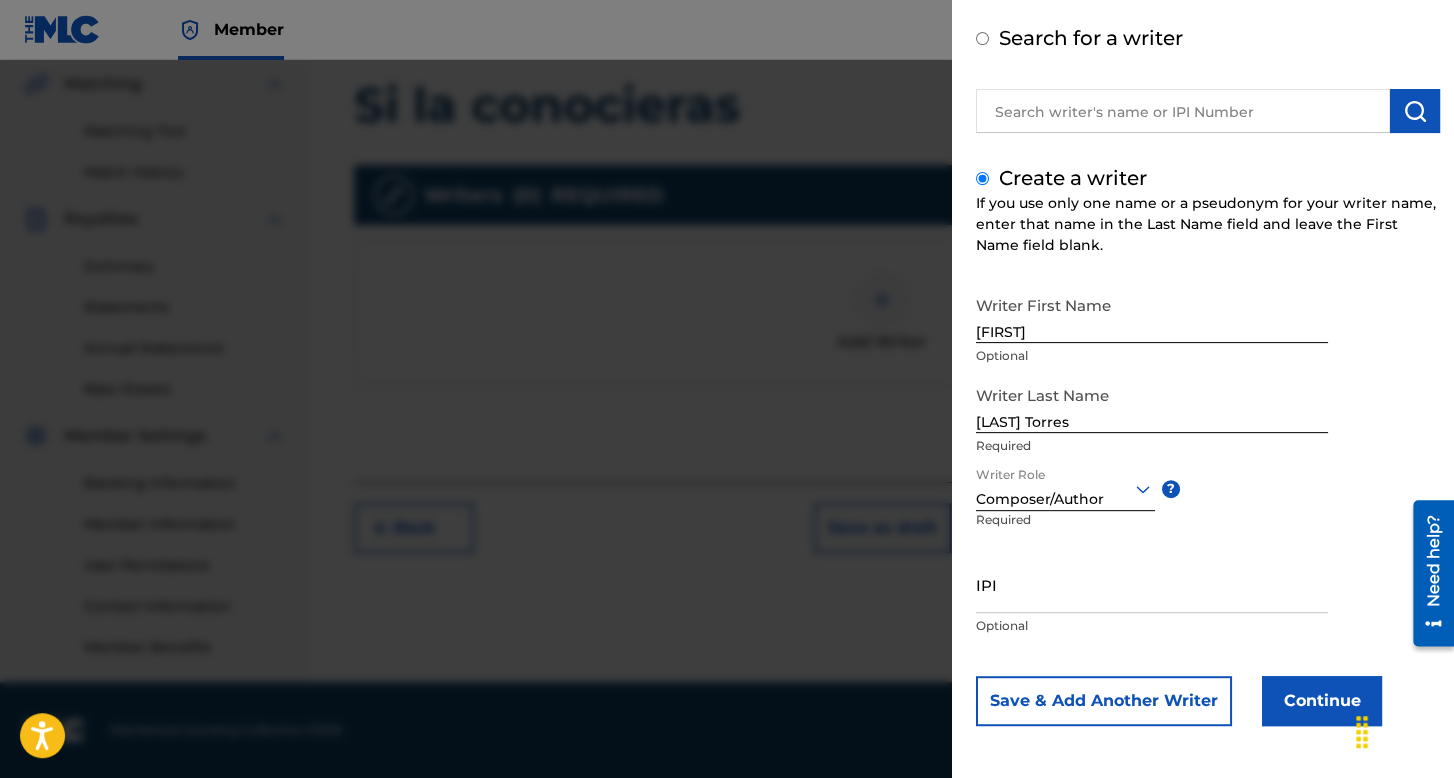 click on "Continue" at bounding box center (1322, 701) 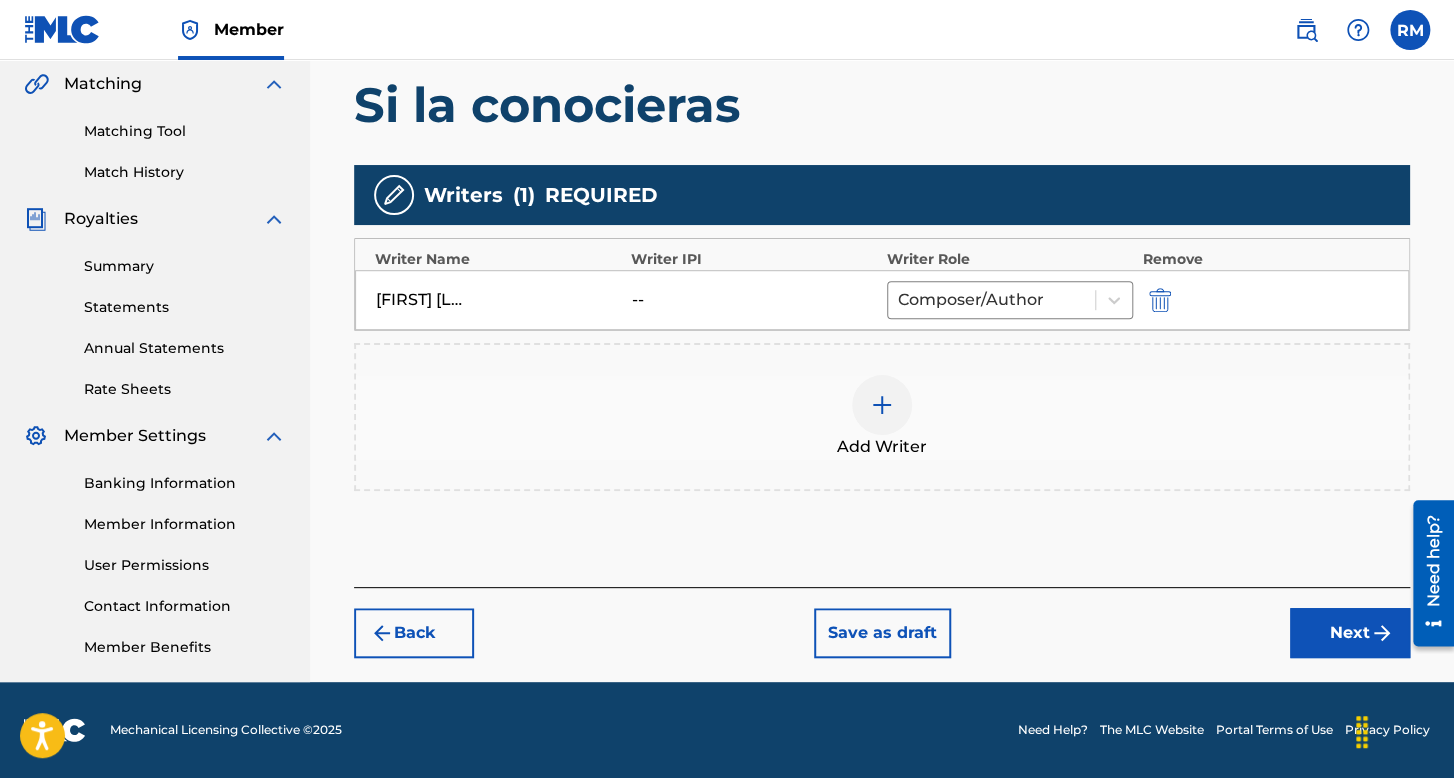 click on "Next" at bounding box center [1350, 633] 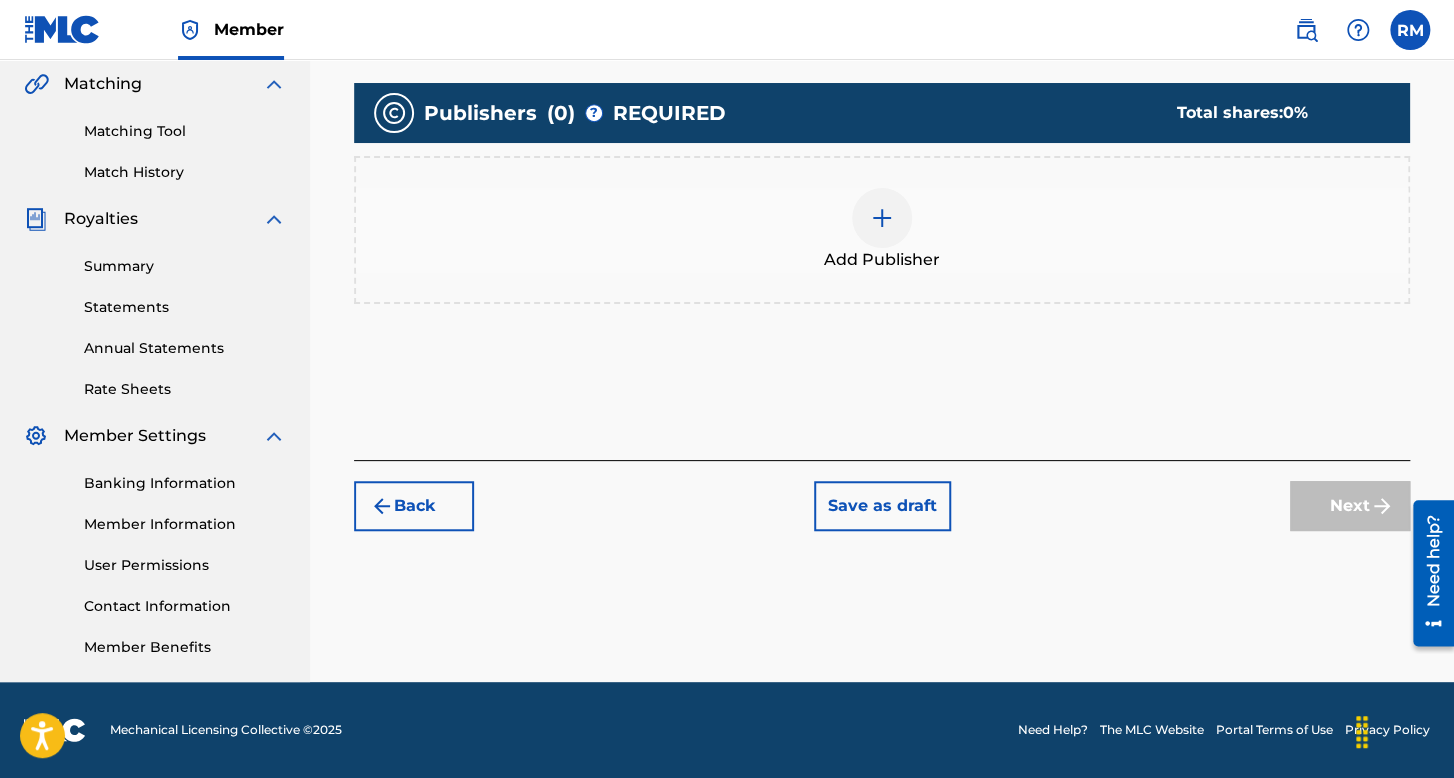 click on "Add Publisher" at bounding box center [882, 260] 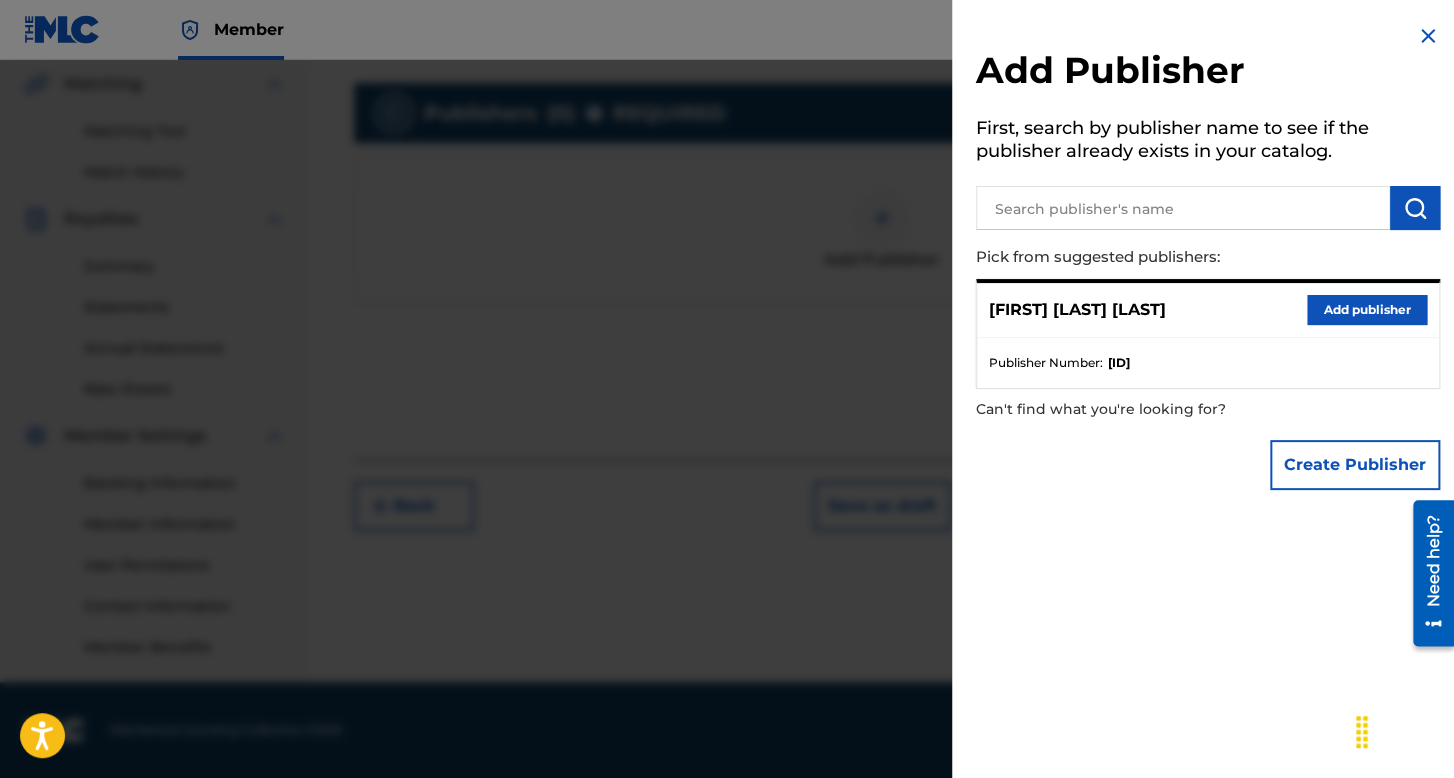 click on "Add publisher" at bounding box center [1367, 310] 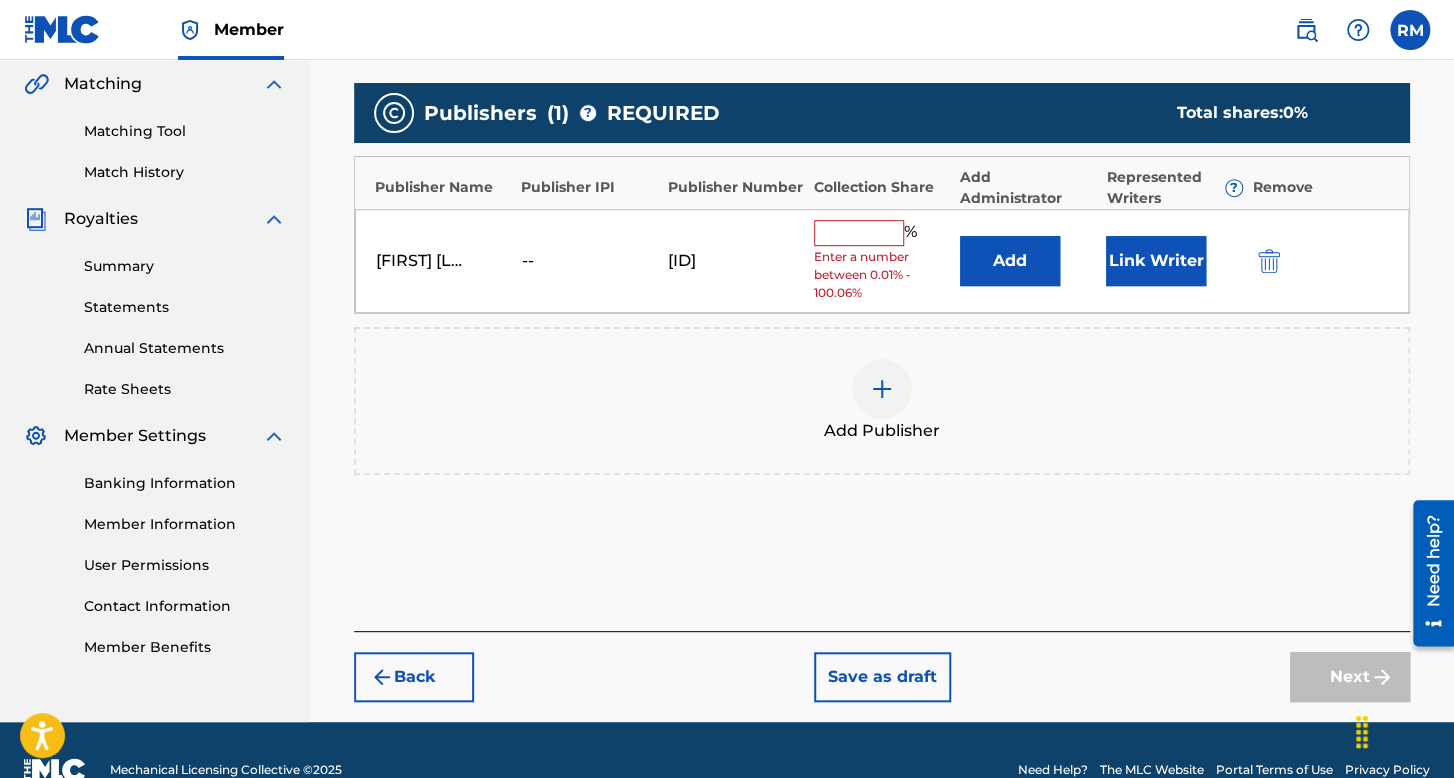 drag, startPoint x: 863, startPoint y: 229, endPoint x: 867, endPoint y: 244, distance: 15.524175 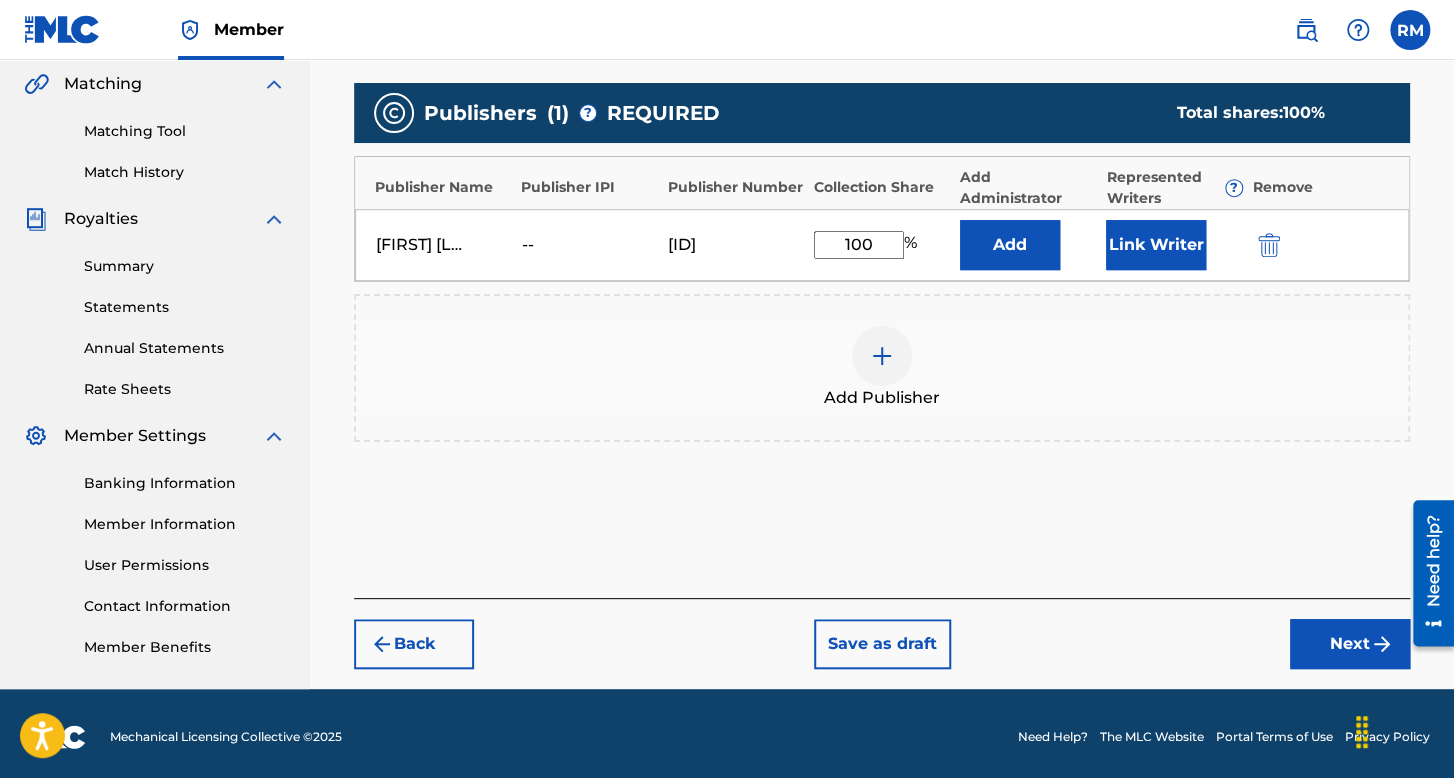 click on "Link Writer" at bounding box center [1156, 245] 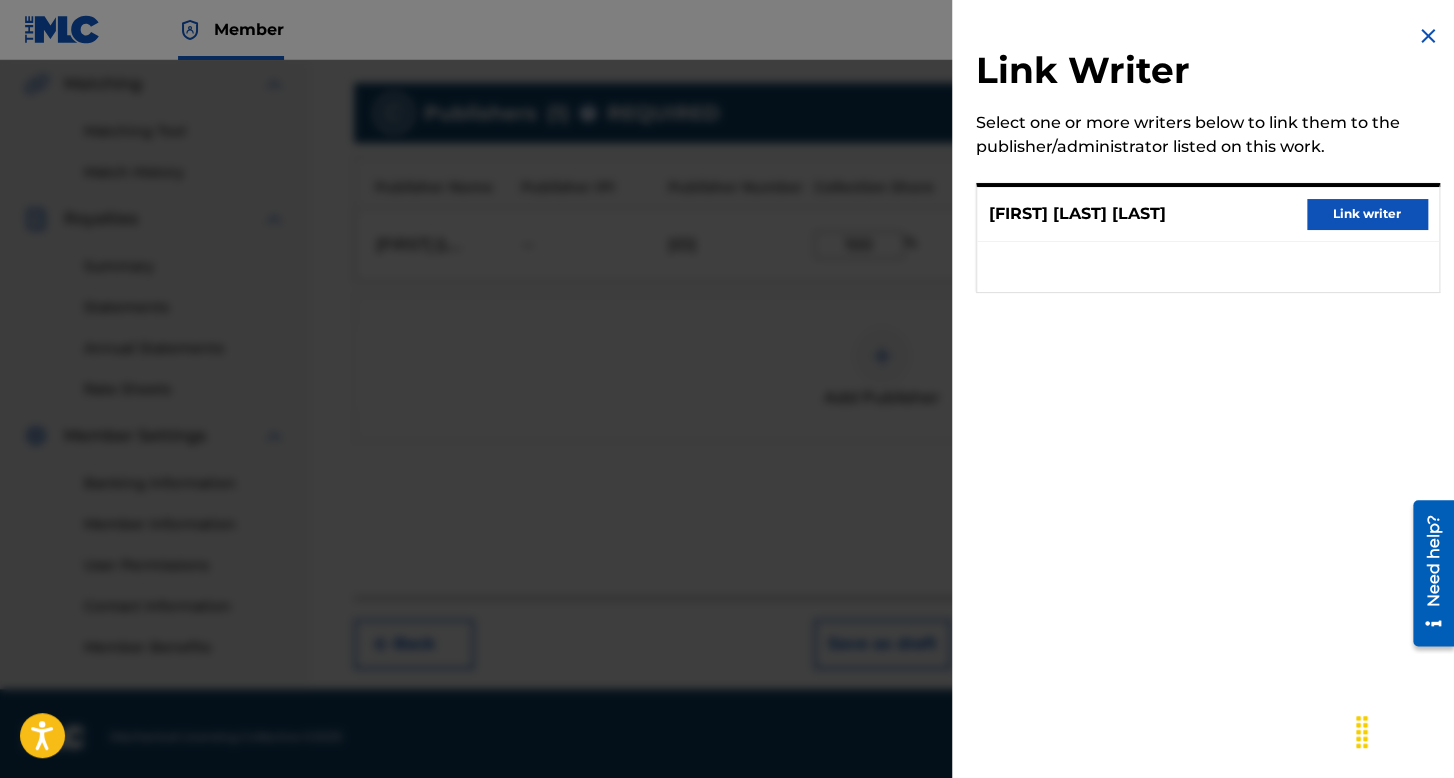 click on "Link writer" at bounding box center (1367, 214) 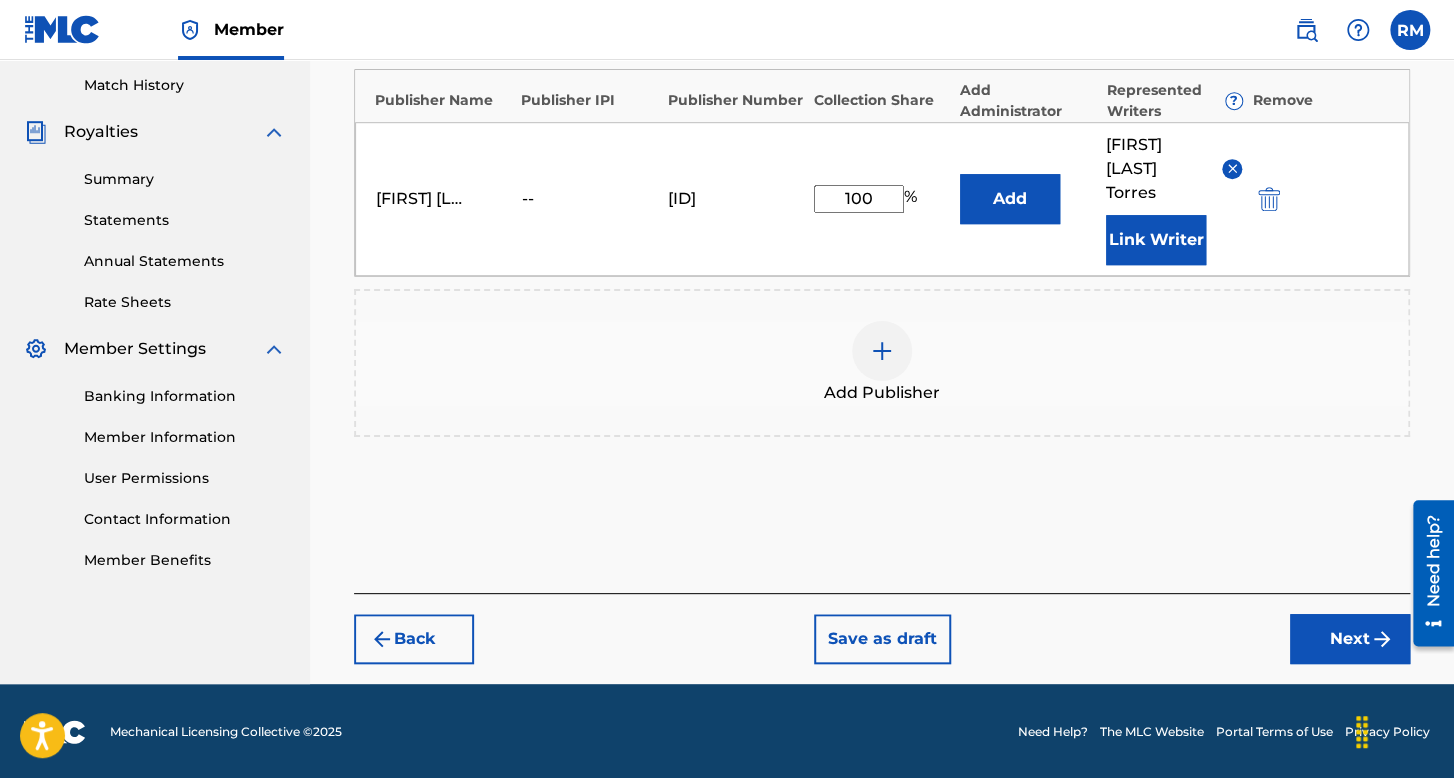 click on "Next" at bounding box center (1350, 639) 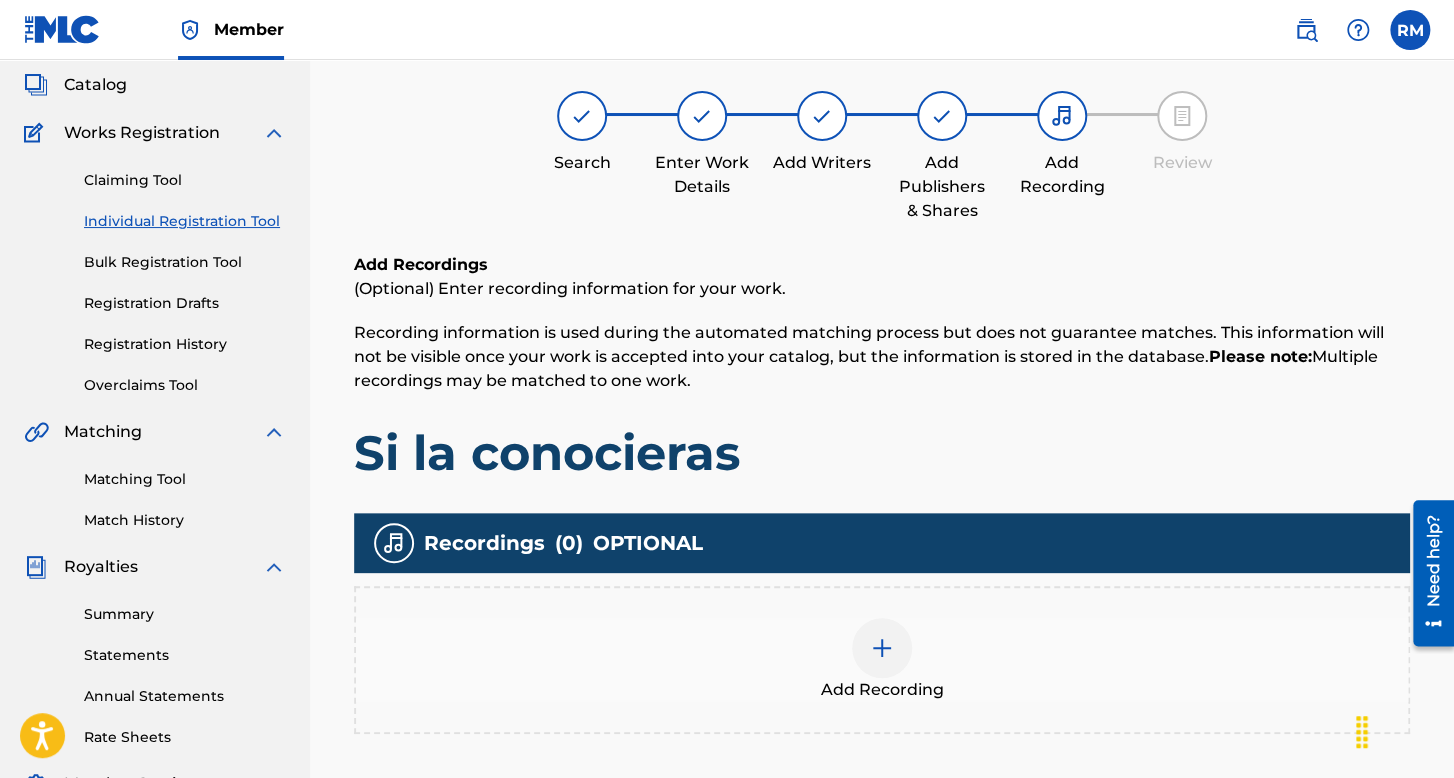 scroll, scrollTop: 190, scrollLeft: 0, axis: vertical 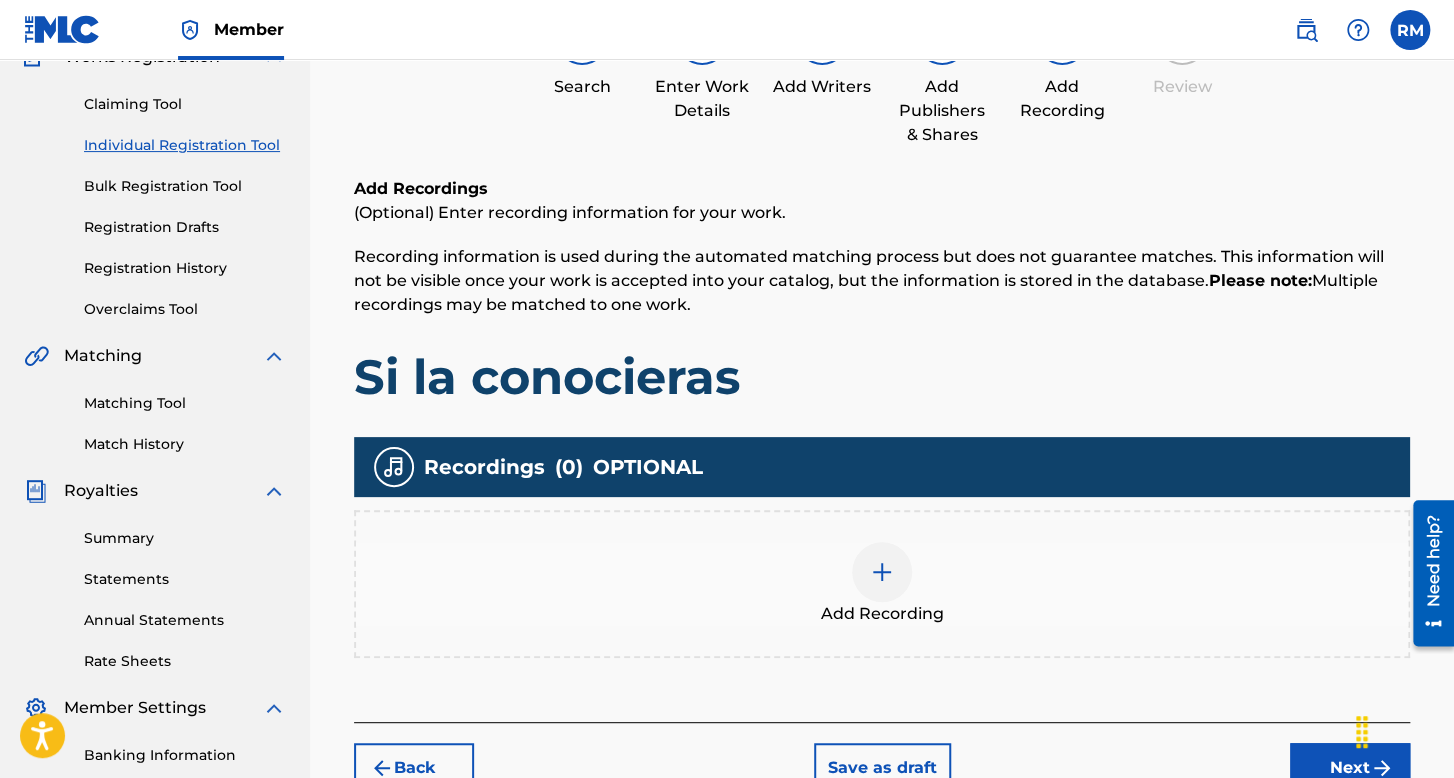 click at bounding box center [882, 572] 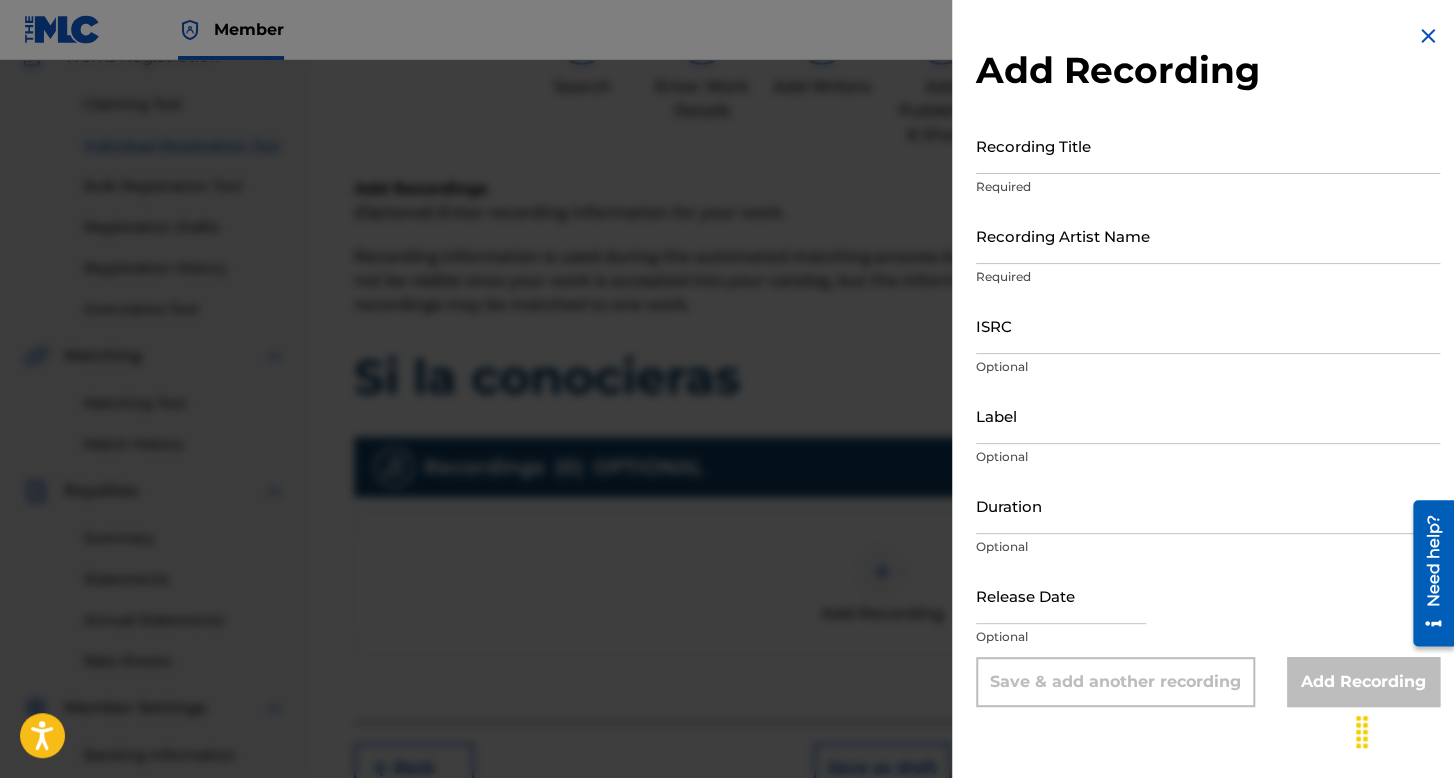 click on "Recording Title" at bounding box center (1208, 145) 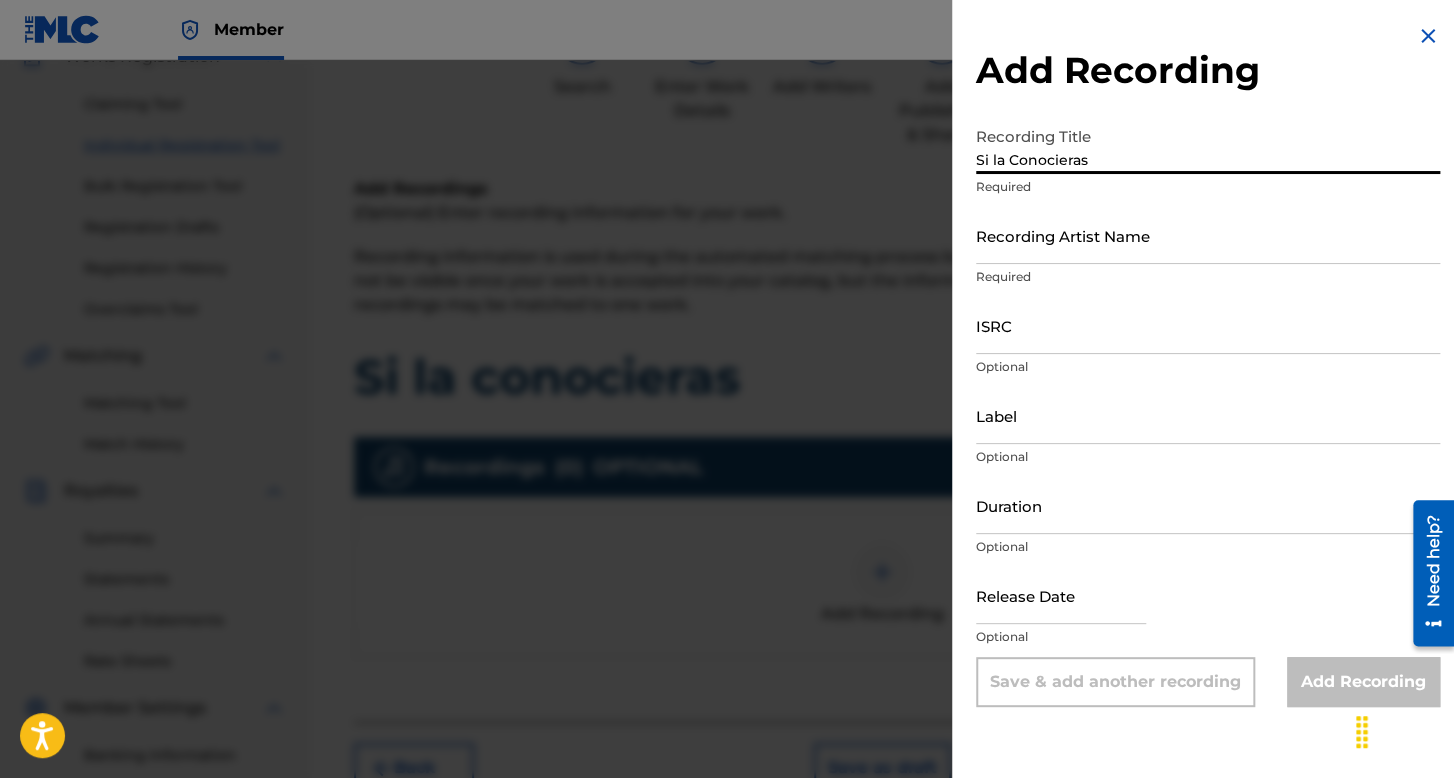 type on "Si la Conocieras" 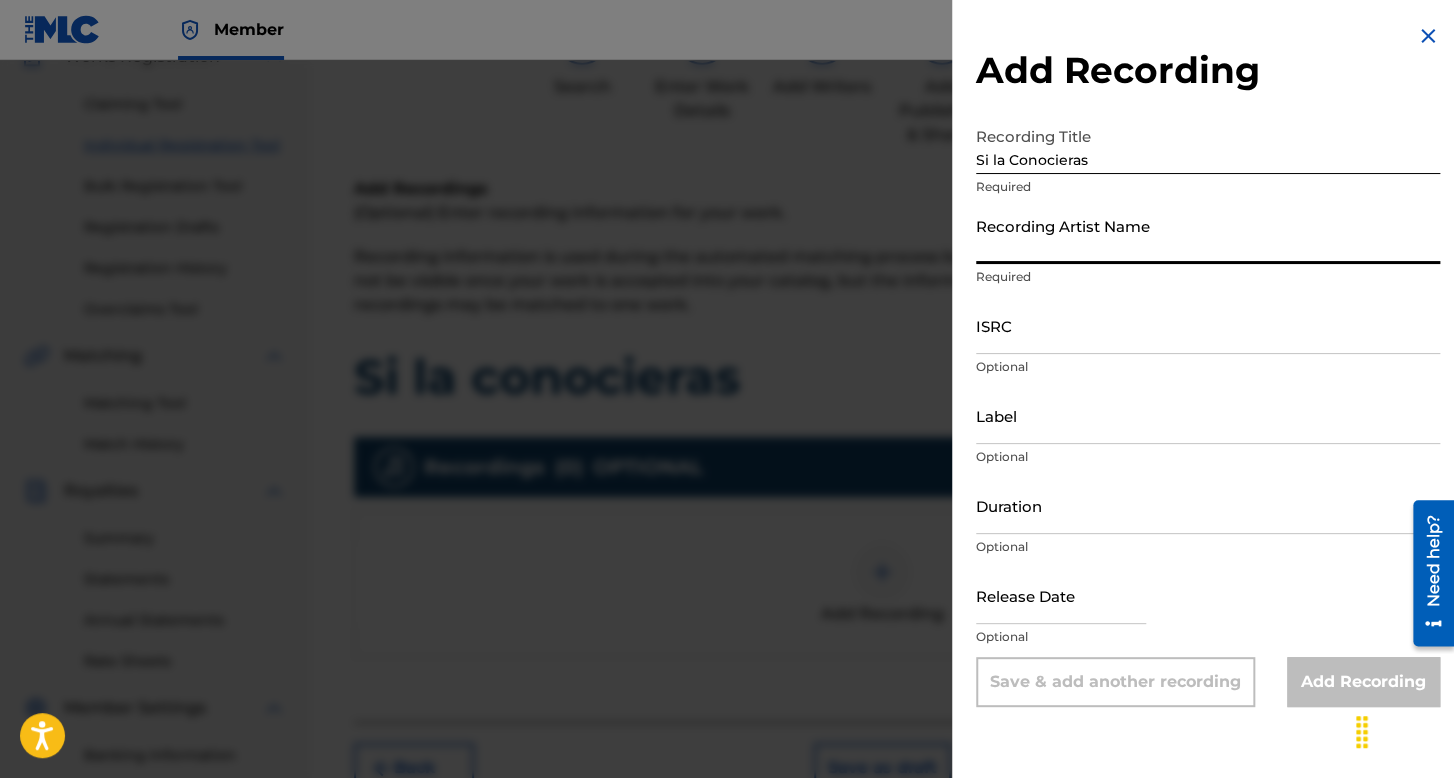 type on "[LAST] [LAST]" 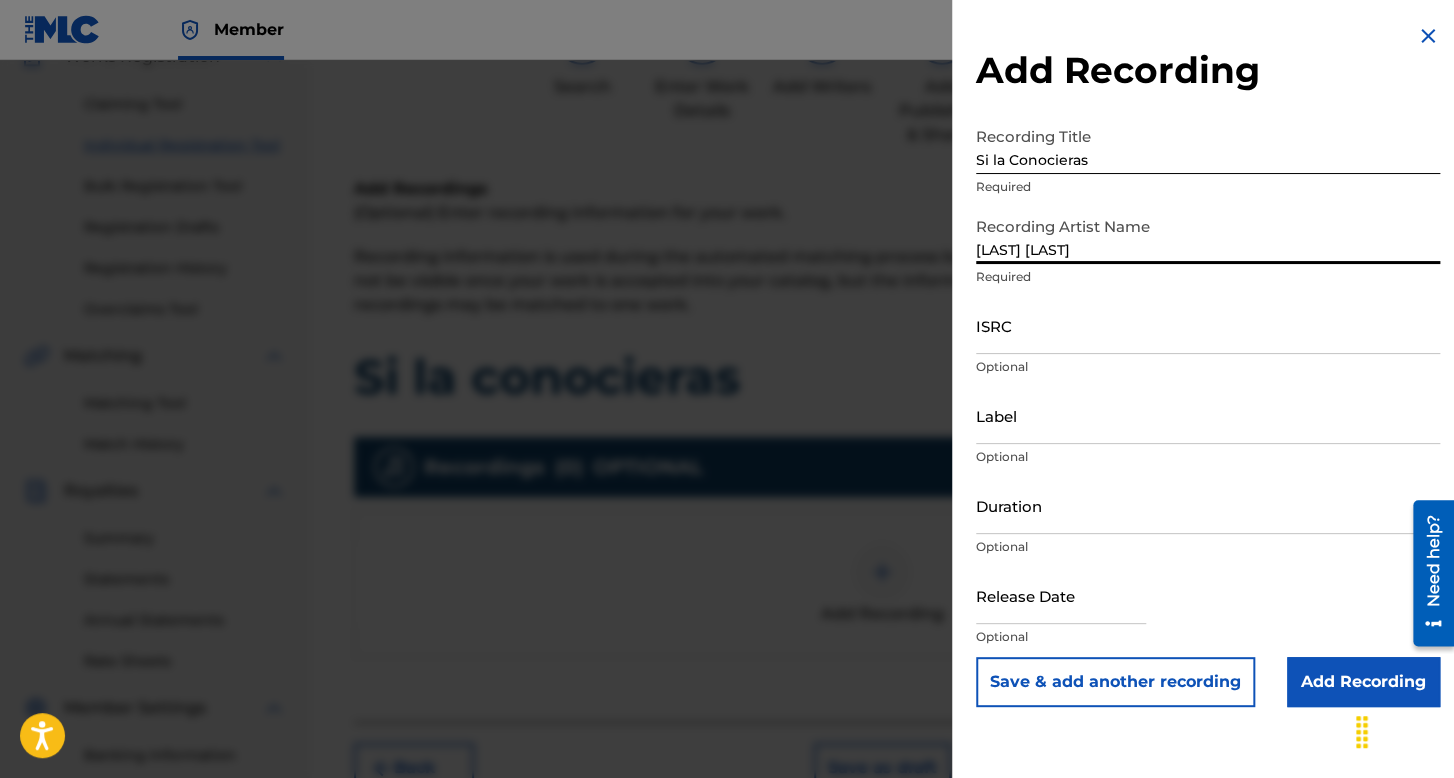 click on "ISRC" at bounding box center (1208, 325) 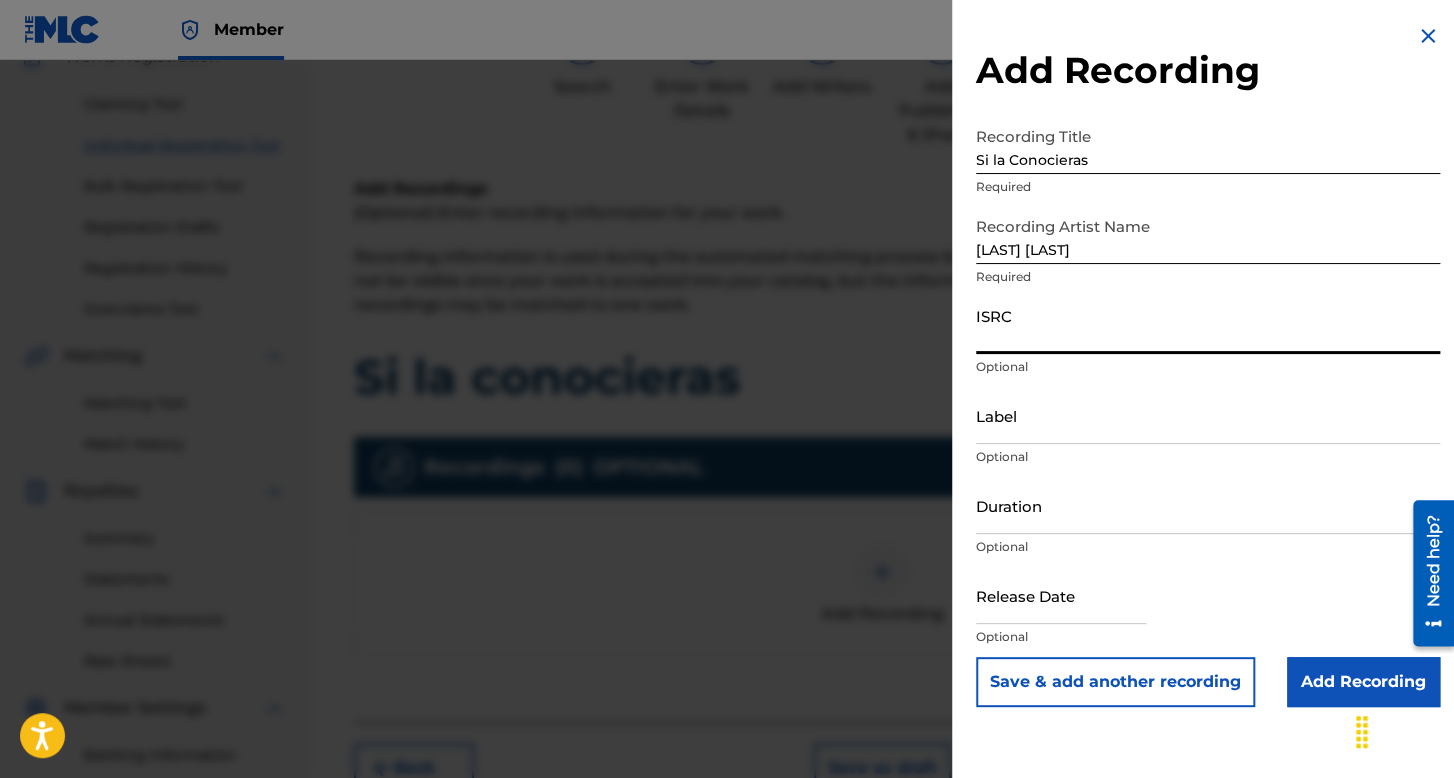 paste on "[ISRC]" 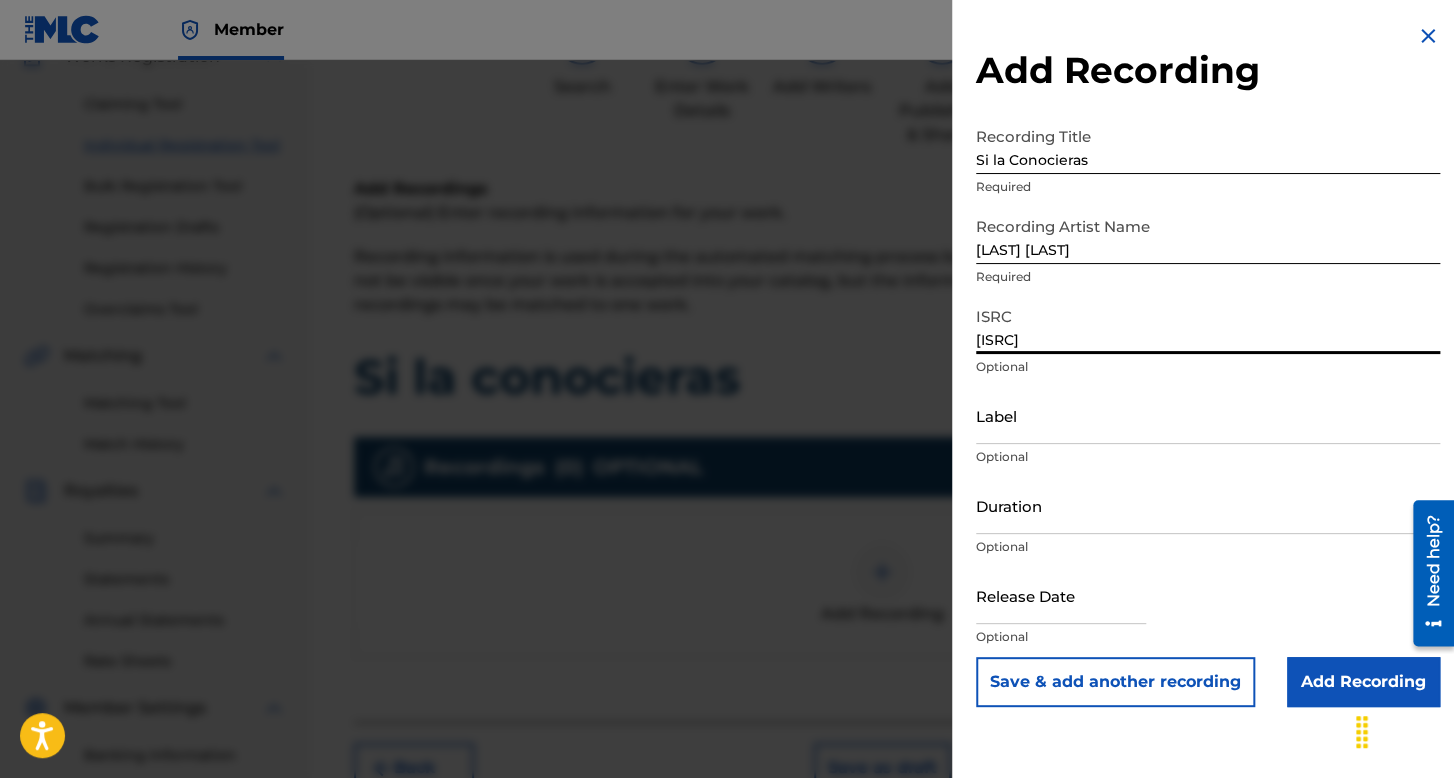 type on "[ISRC]" 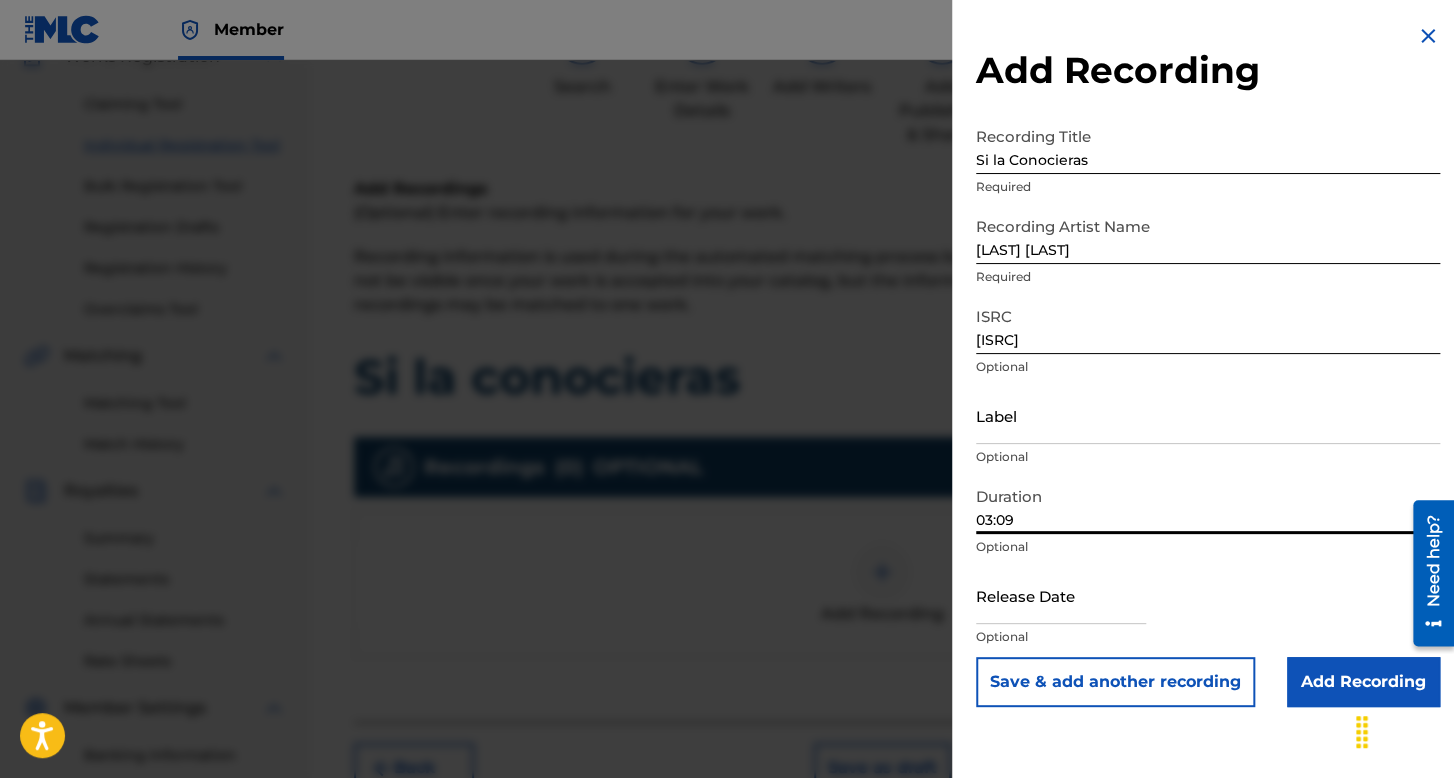 type on "03:09" 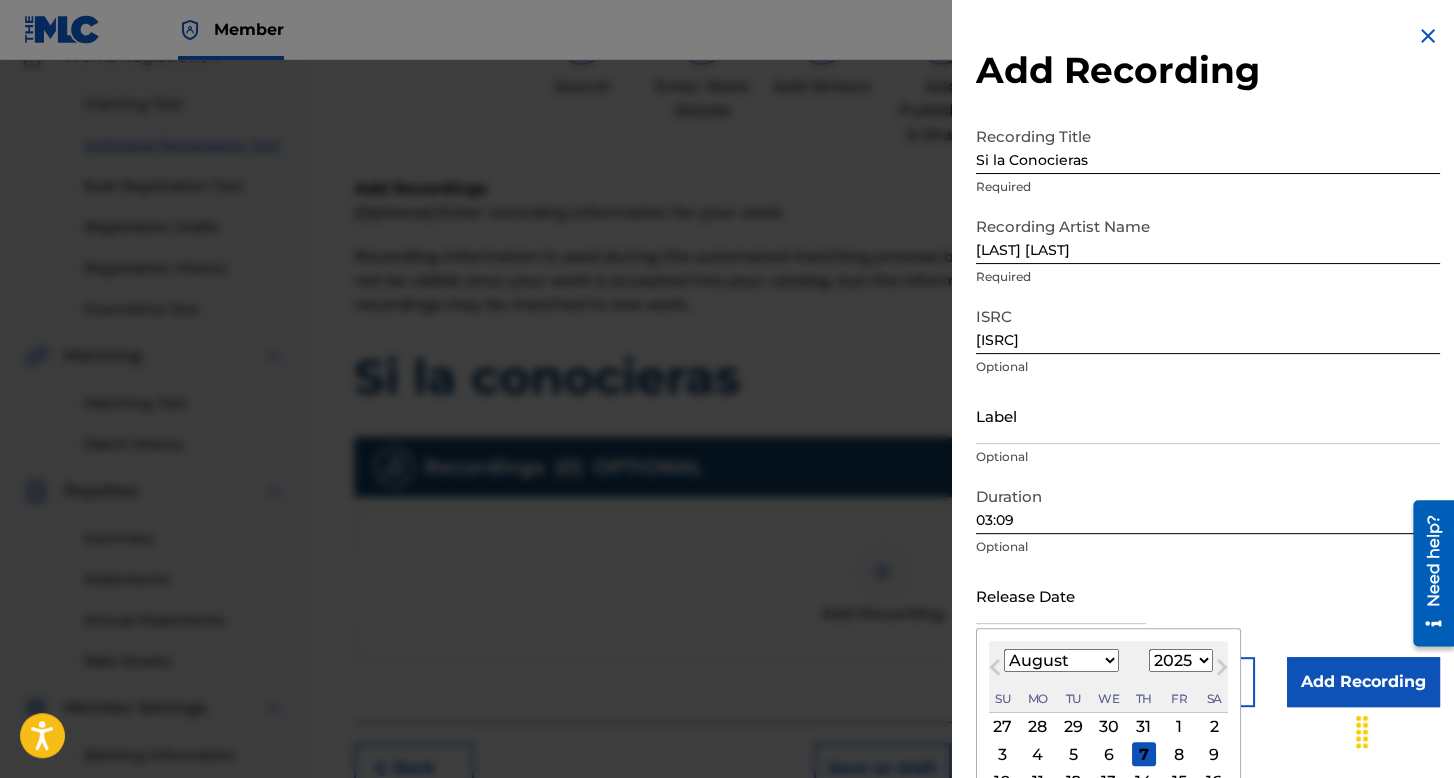 scroll, scrollTop: 139, scrollLeft: 0, axis: vertical 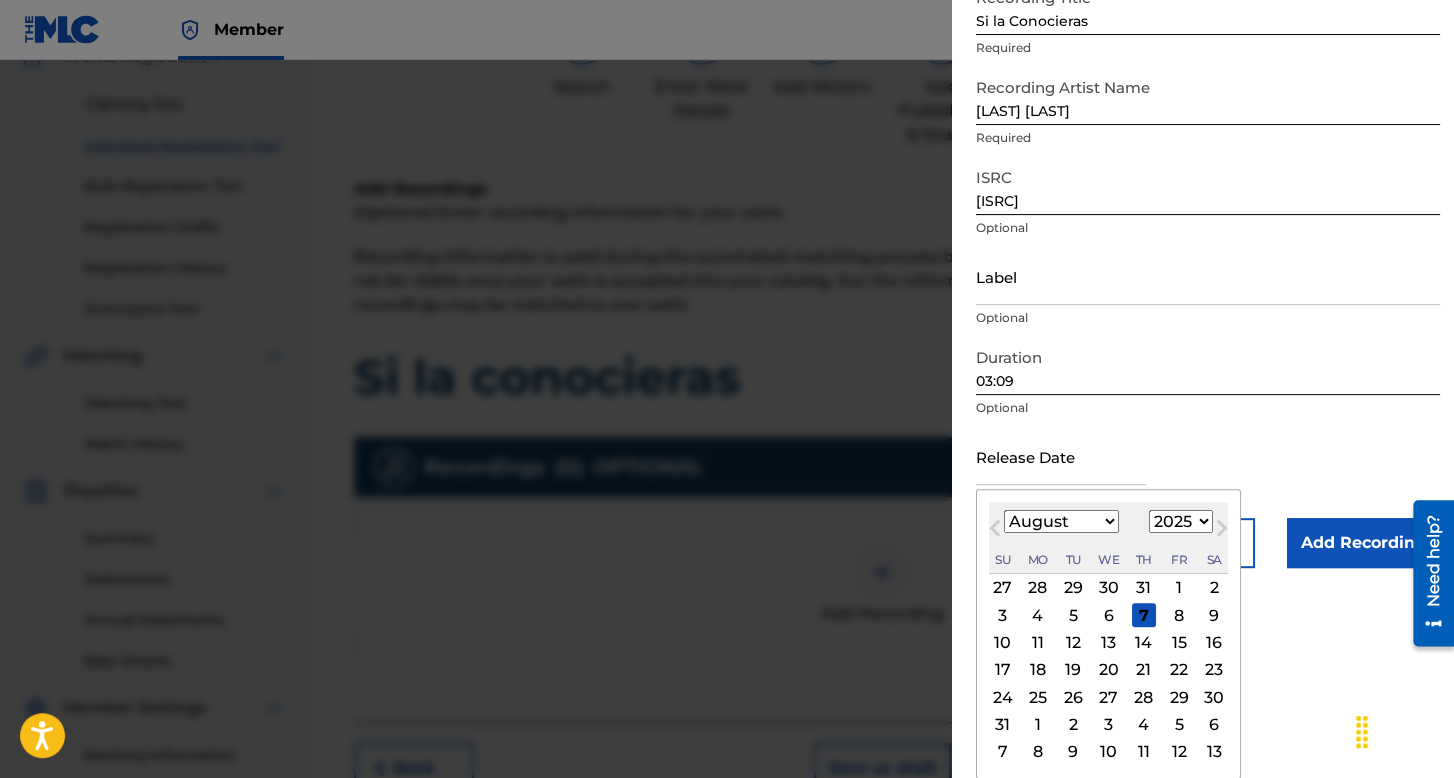 click on "January February March April May June July August September October November December" at bounding box center [1061, 521] 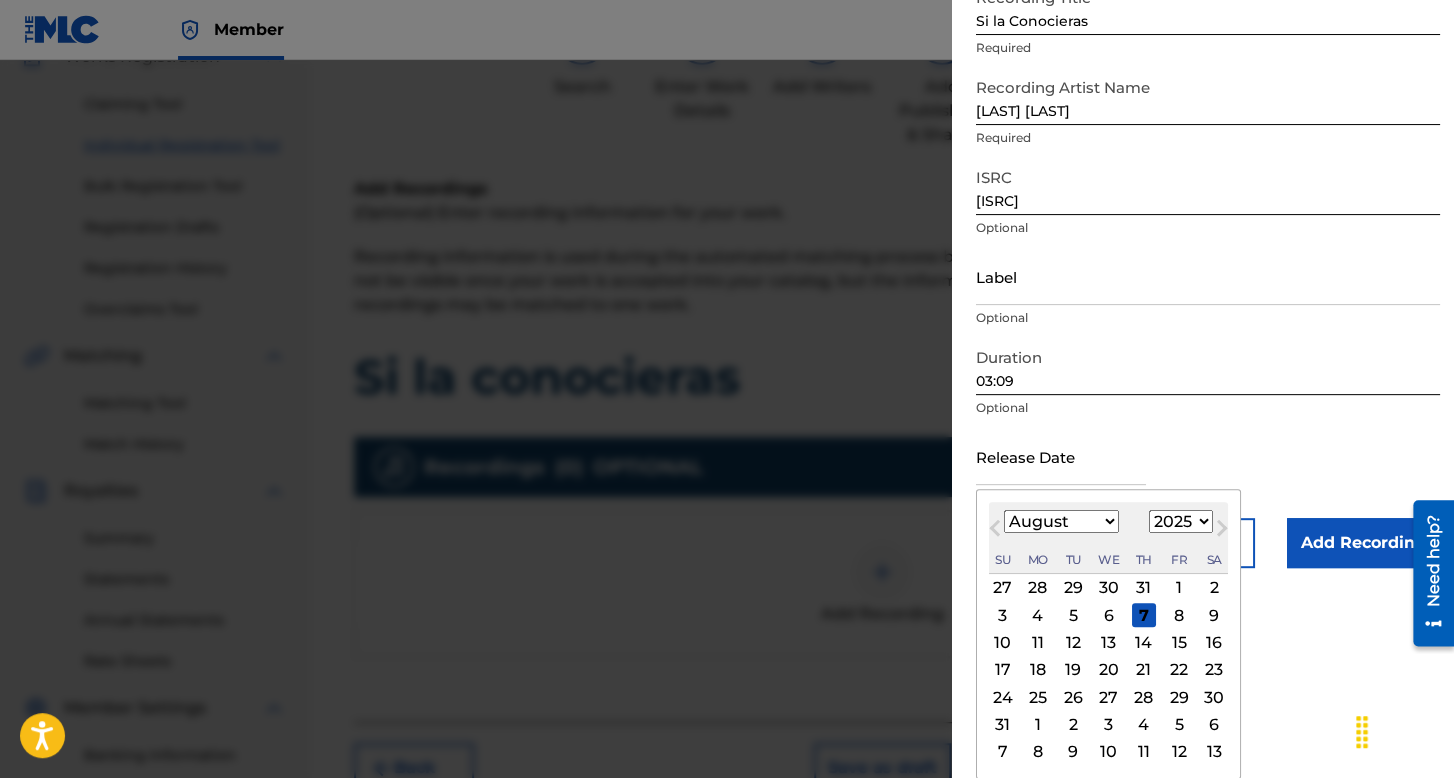 select on "6" 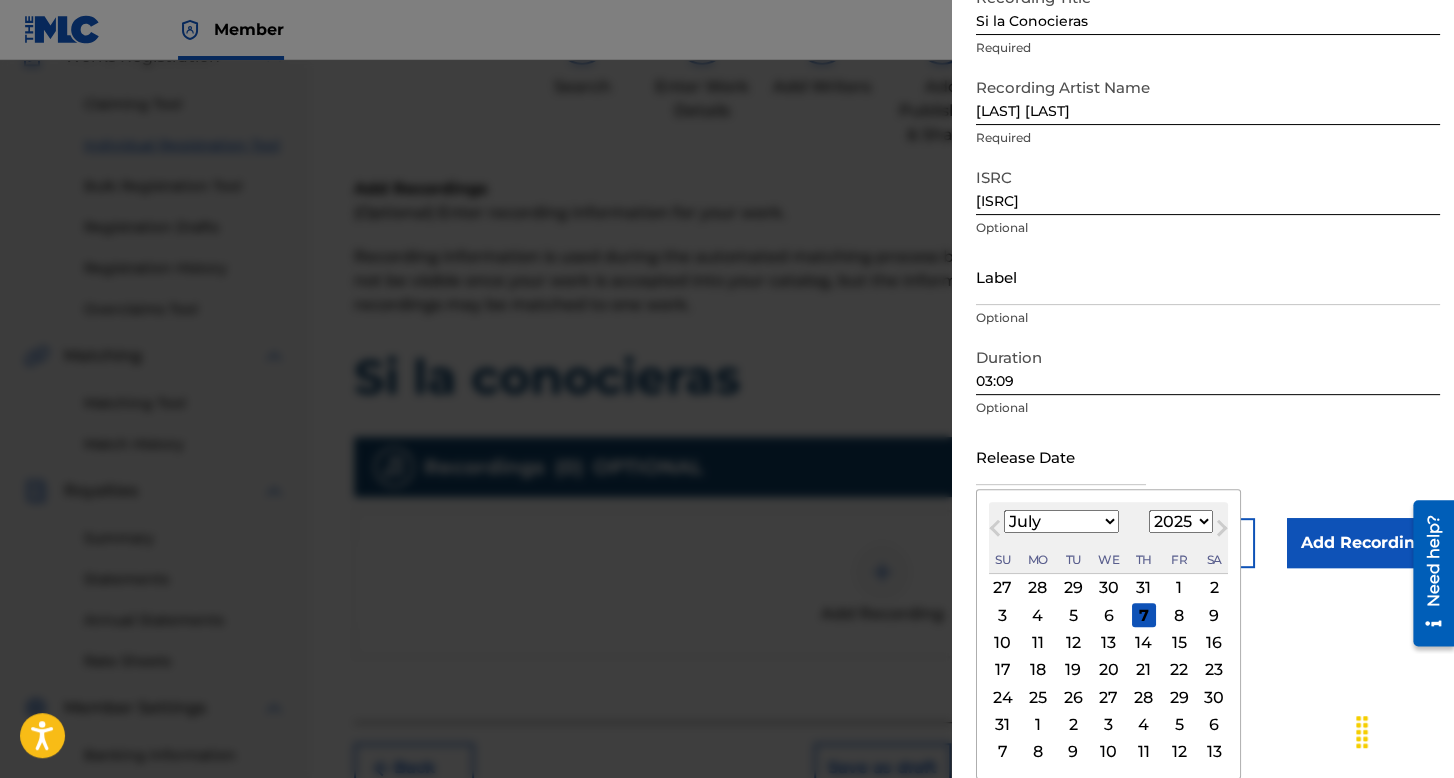 click on "January February March April May June July August September October November December" at bounding box center (1061, 521) 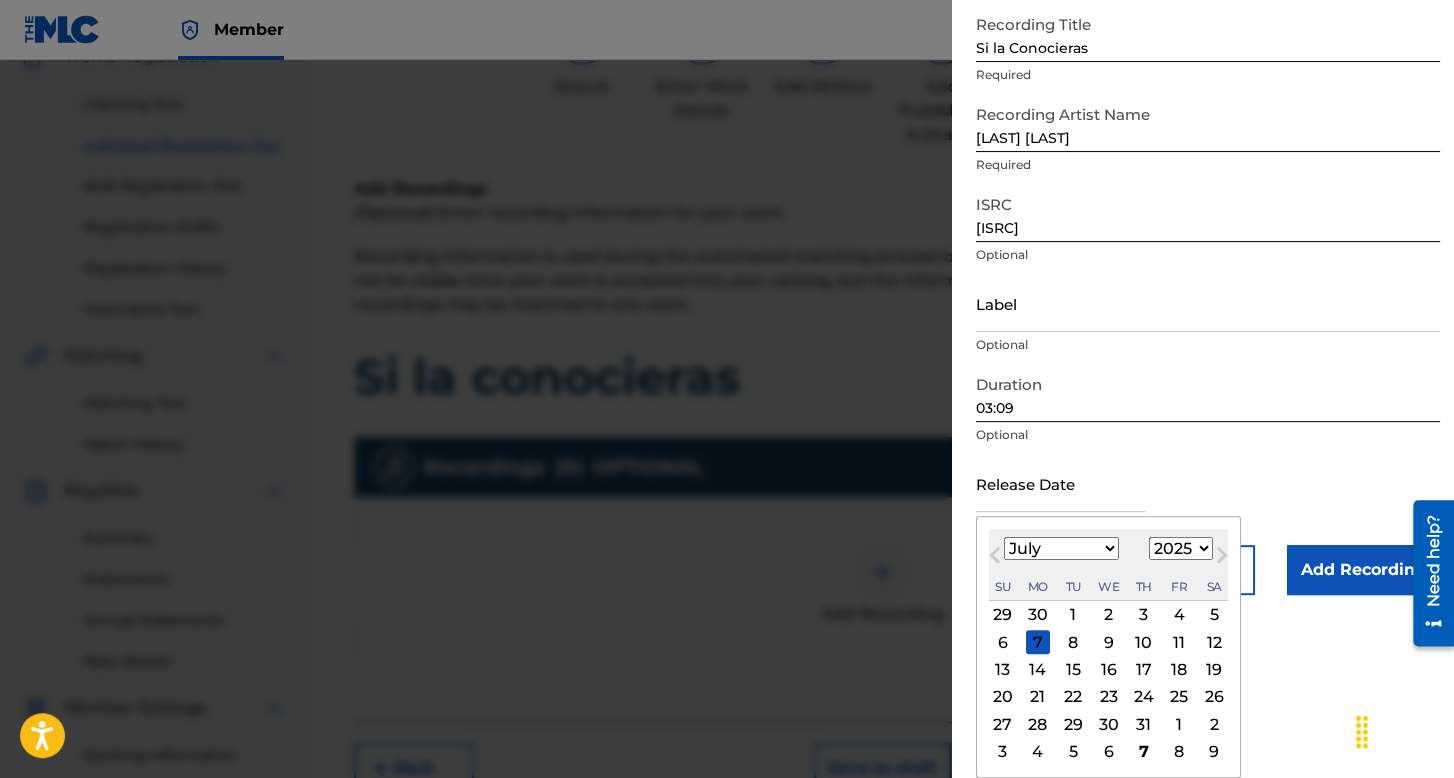 scroll, scrollTop: 112, scrollLeft: 0, axis: vertical 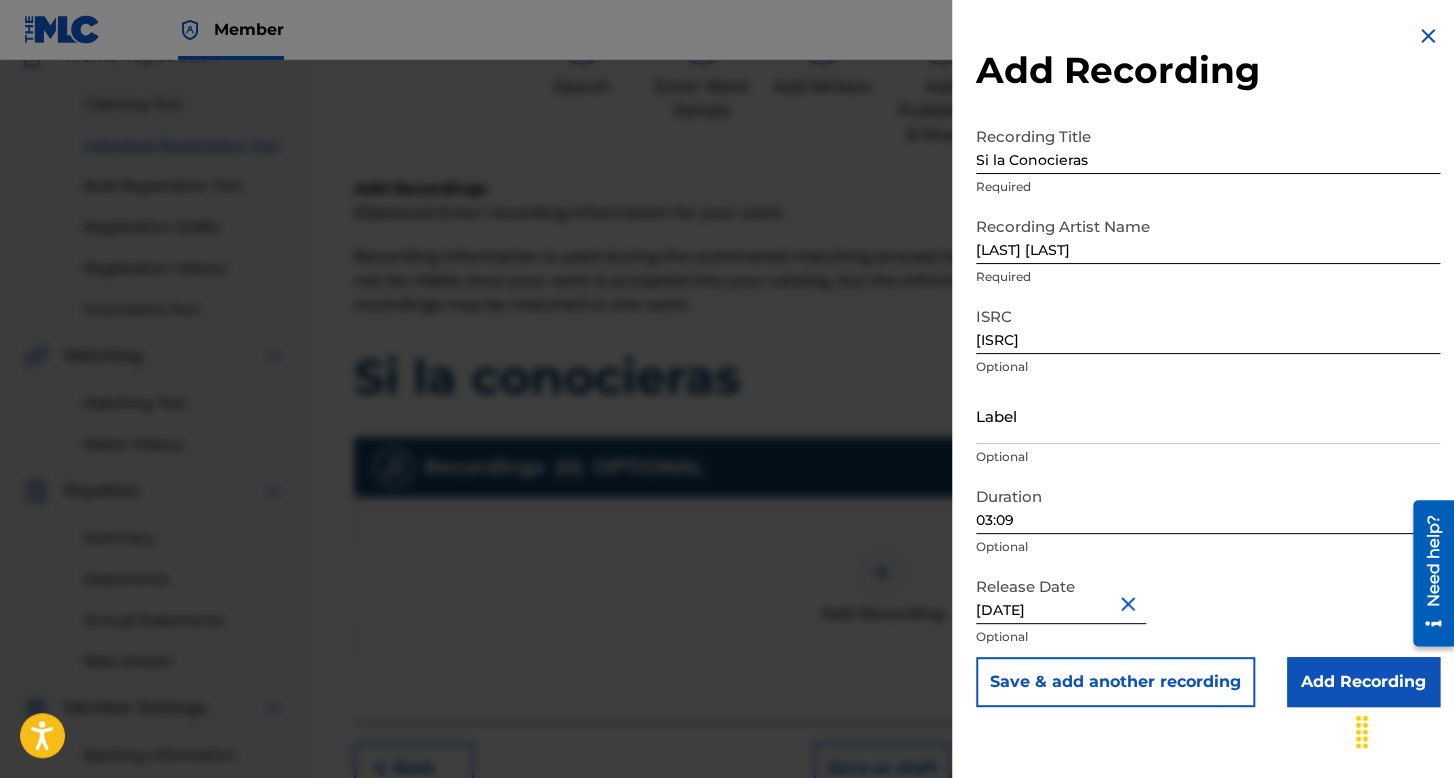 click on "Add Recording" at bounding box center (1363, 682) 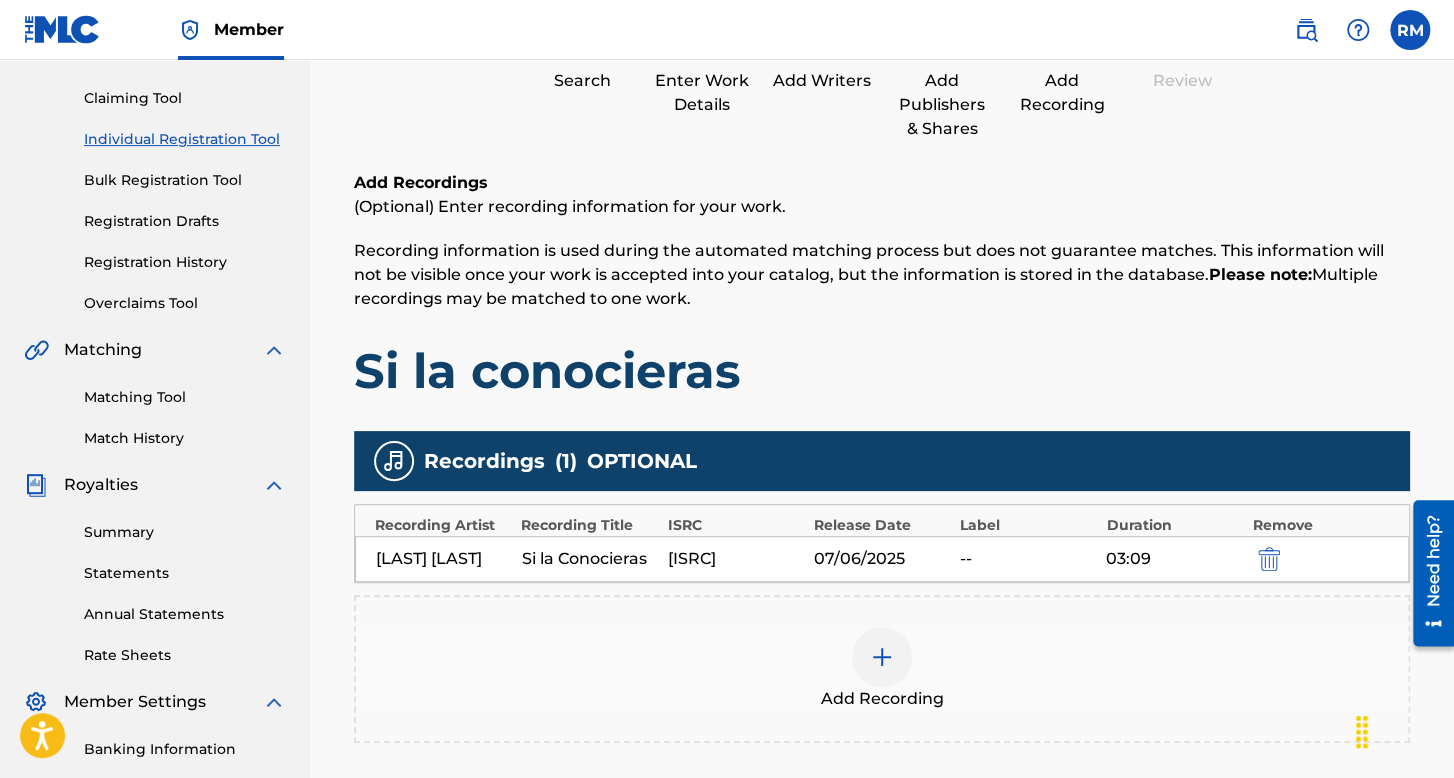 scroll, scrollTop: 462, scrollLeft: 0, axis: vertical 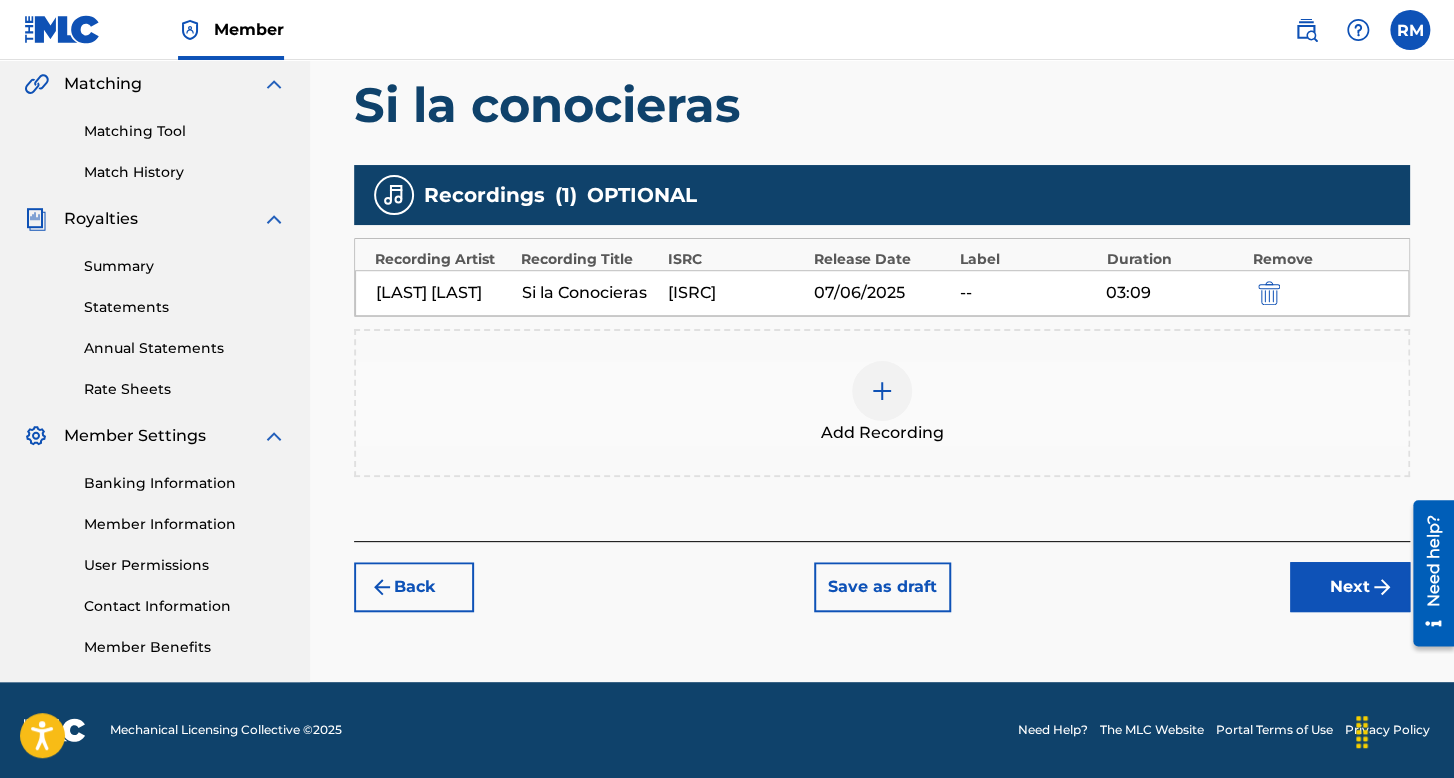 click on "Register Work Search Enter Work Details Add Writers Add Publishers & Shares Add Recording Review Add Recordings (Optional) Enter recording information for your work. Recording information is used during the automated matching process but does not guarantee matches. This information will not be visible once your work is accepted into your catalog, but the information is stored in the database. Please note: Multiple recordings may be matched to one work. Si la conocieras Recordings ( 1 ) OPTIONAL Recording Artist Recording Title ISRC Release Date Label Duration Remove Santos Mariles Si la Conocieras QZTBE2545736 07/06/2025 -- 03:09 Add Recording Back Save as draft Next" at bounding box center (882, 140) 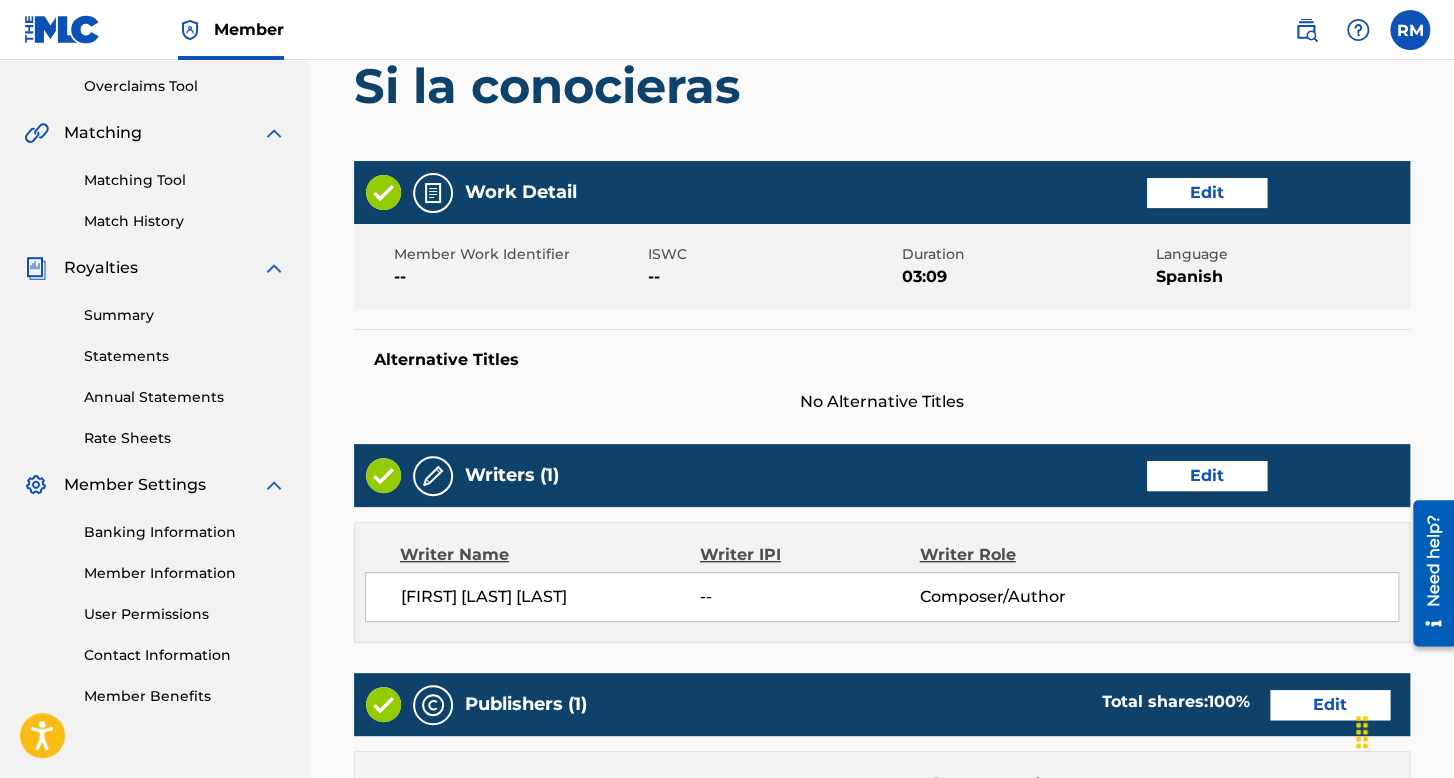 scroll, scrollTop: 999, scrollLeft: 0, axis: vertical 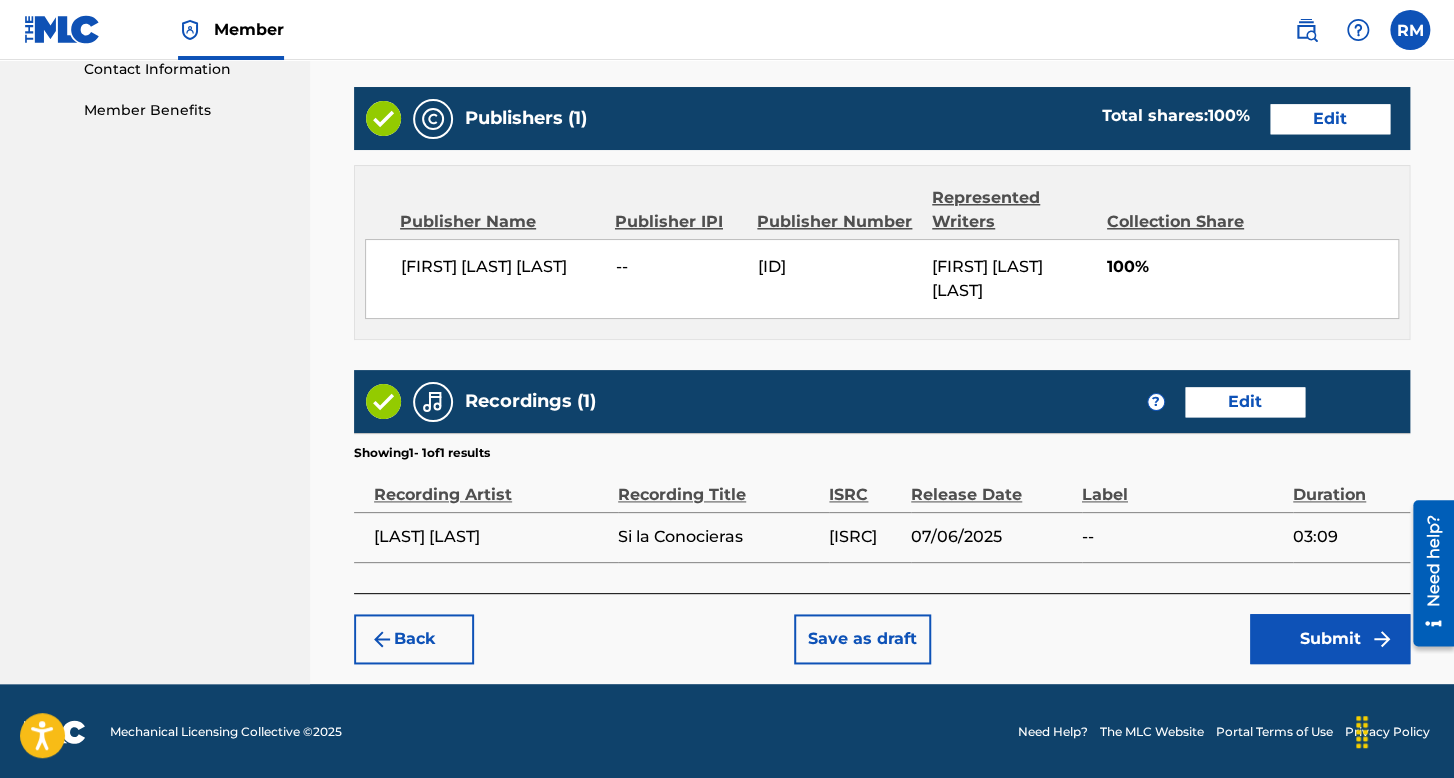 click on "Submit" at bounding box center (1330, 639) 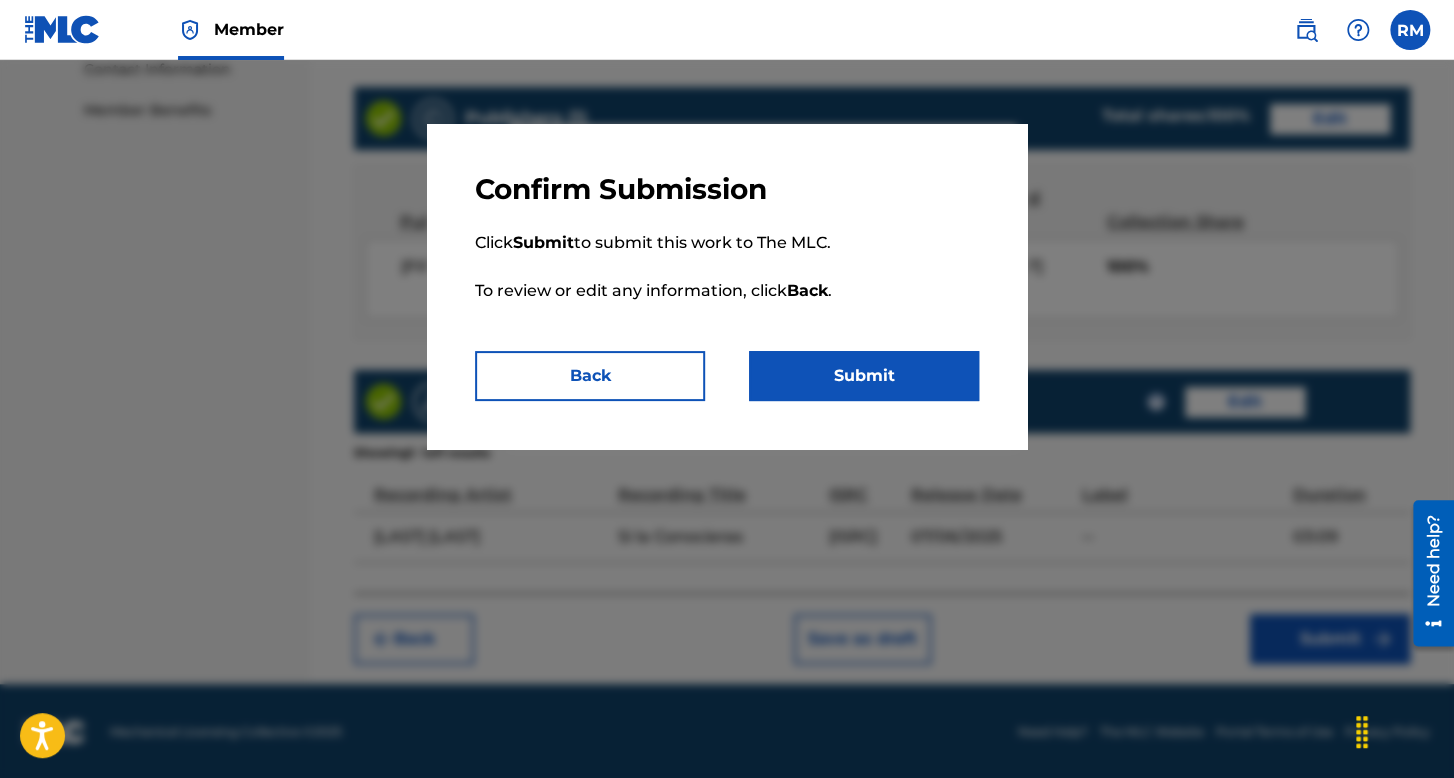 click on "Submit" at bounding box center (864, 376) 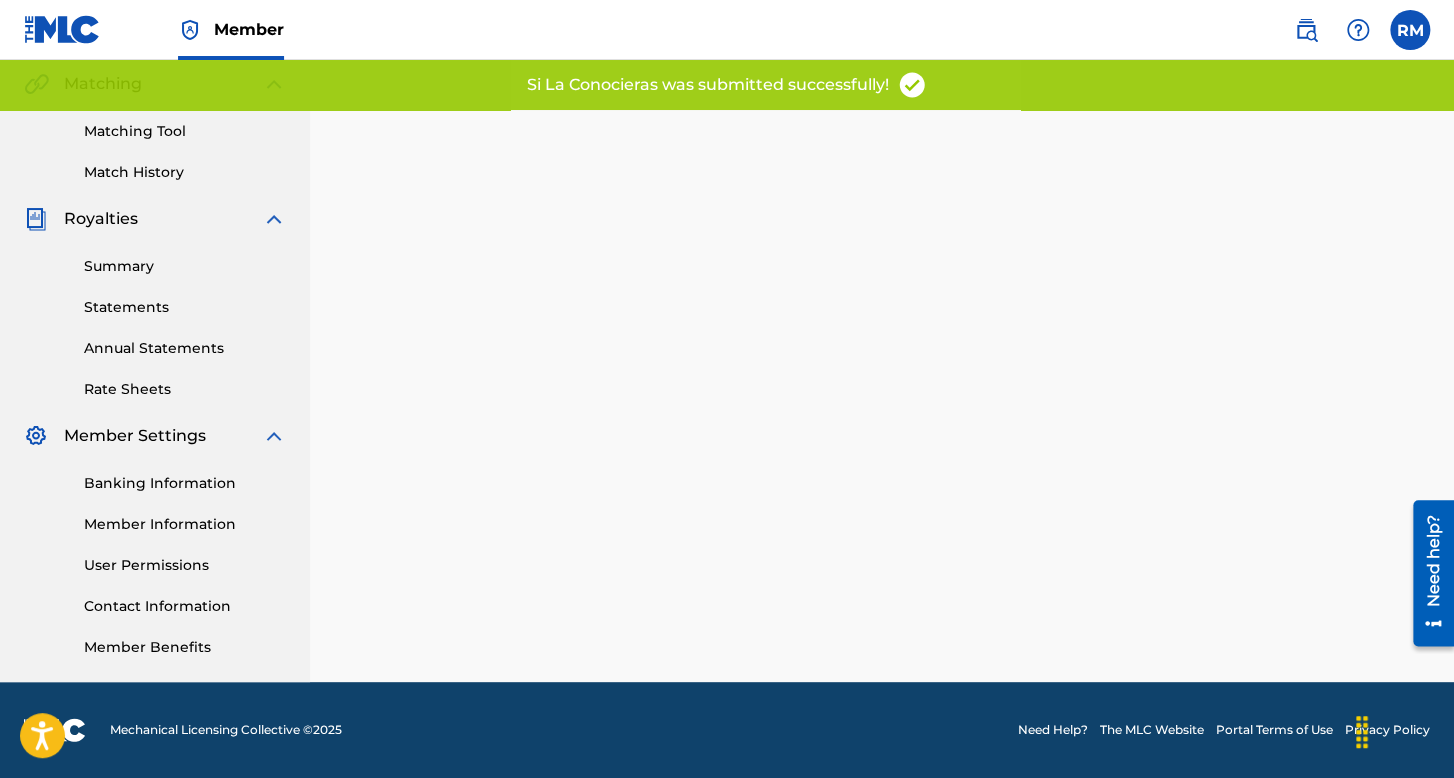 scroll, scrollTop: 0, scrollLeft: 0, axis: both 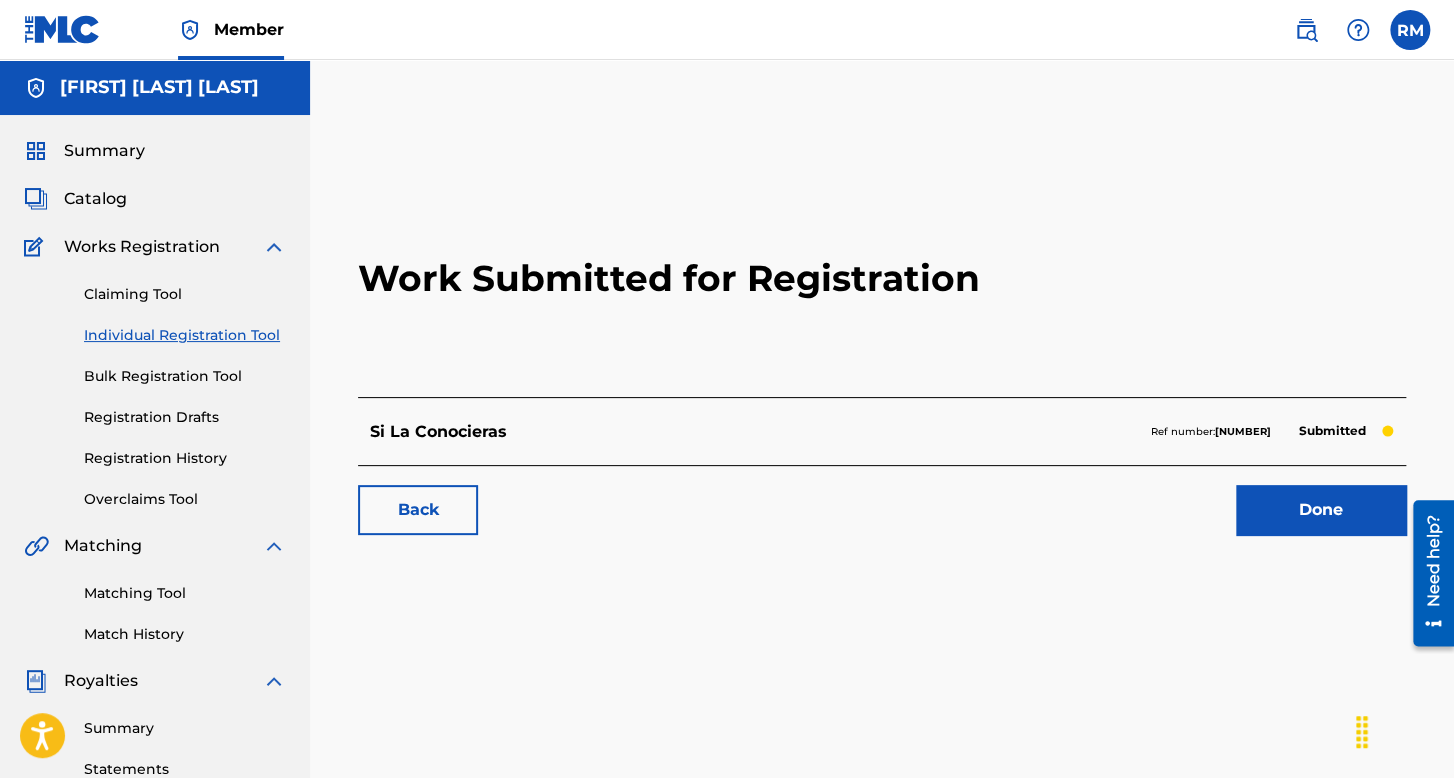 click on "Individual Registration Tool" at bounding box center [185, 335] 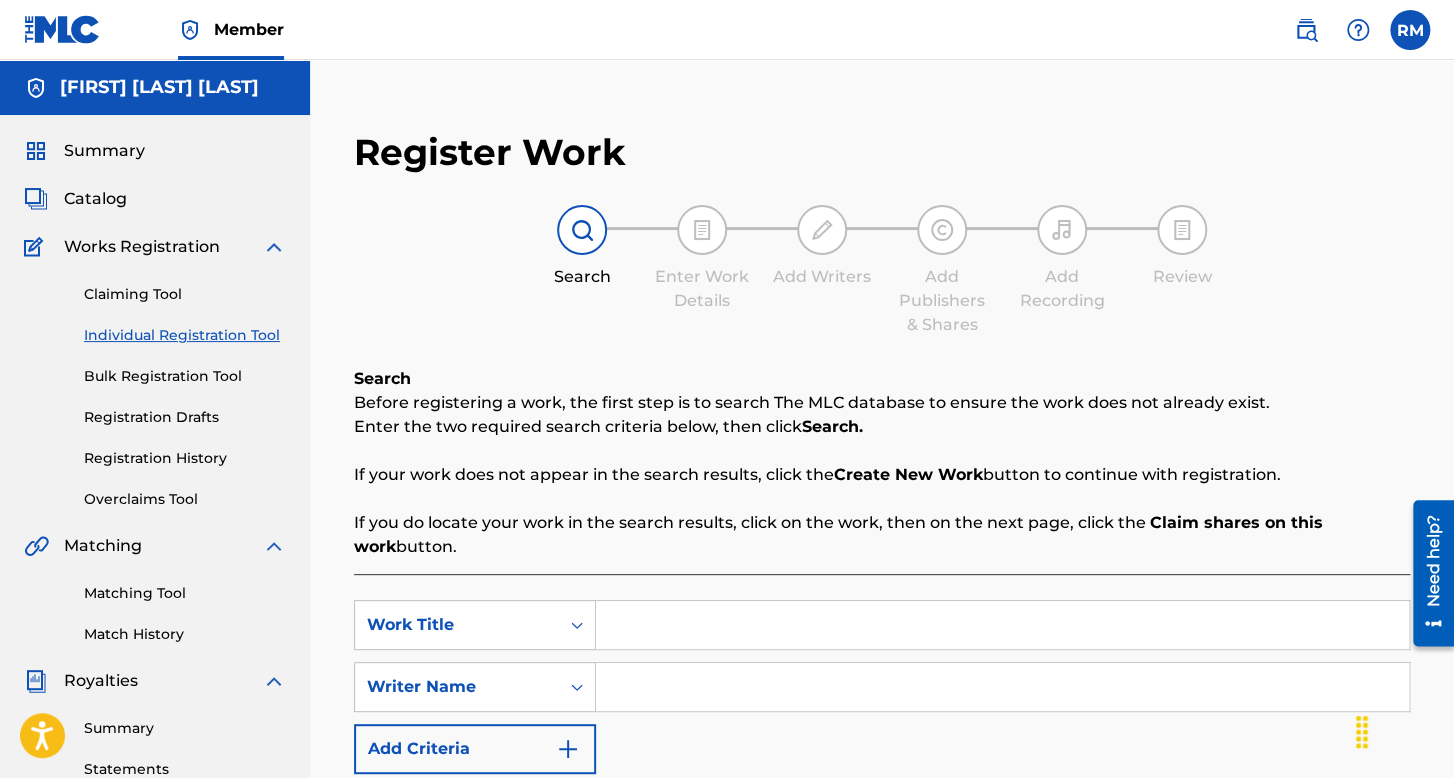 click at bounding box center [1002, 625] 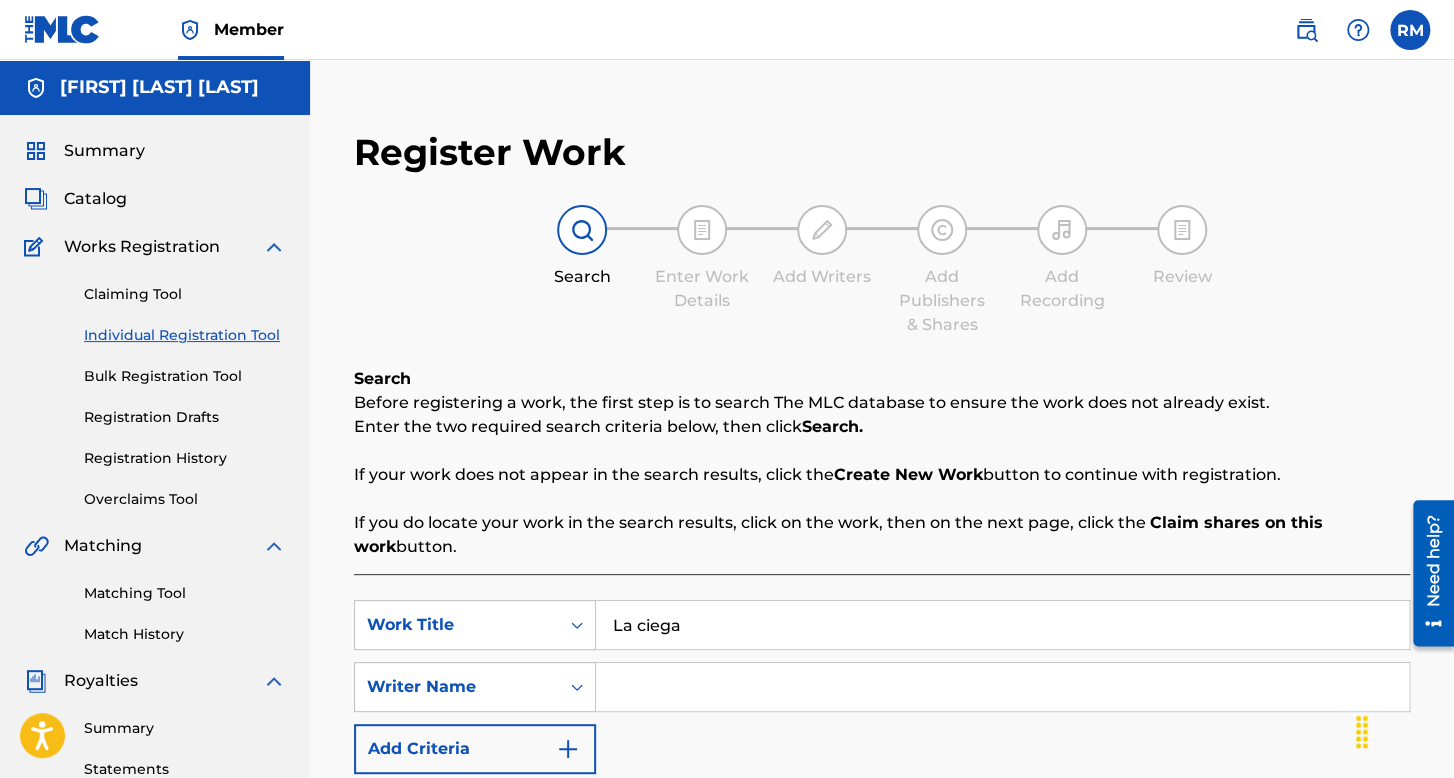 type on "La ciega" 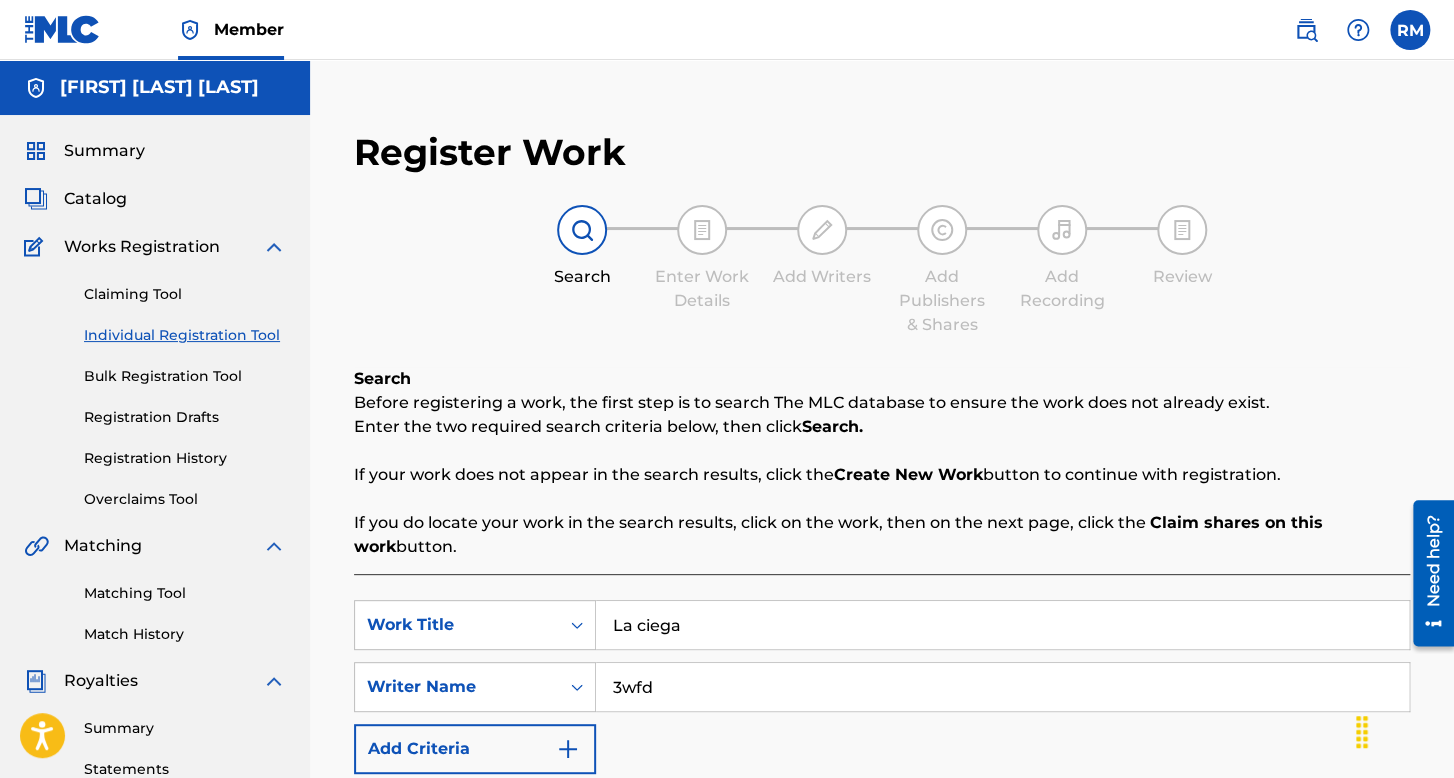 type on "3wfd" 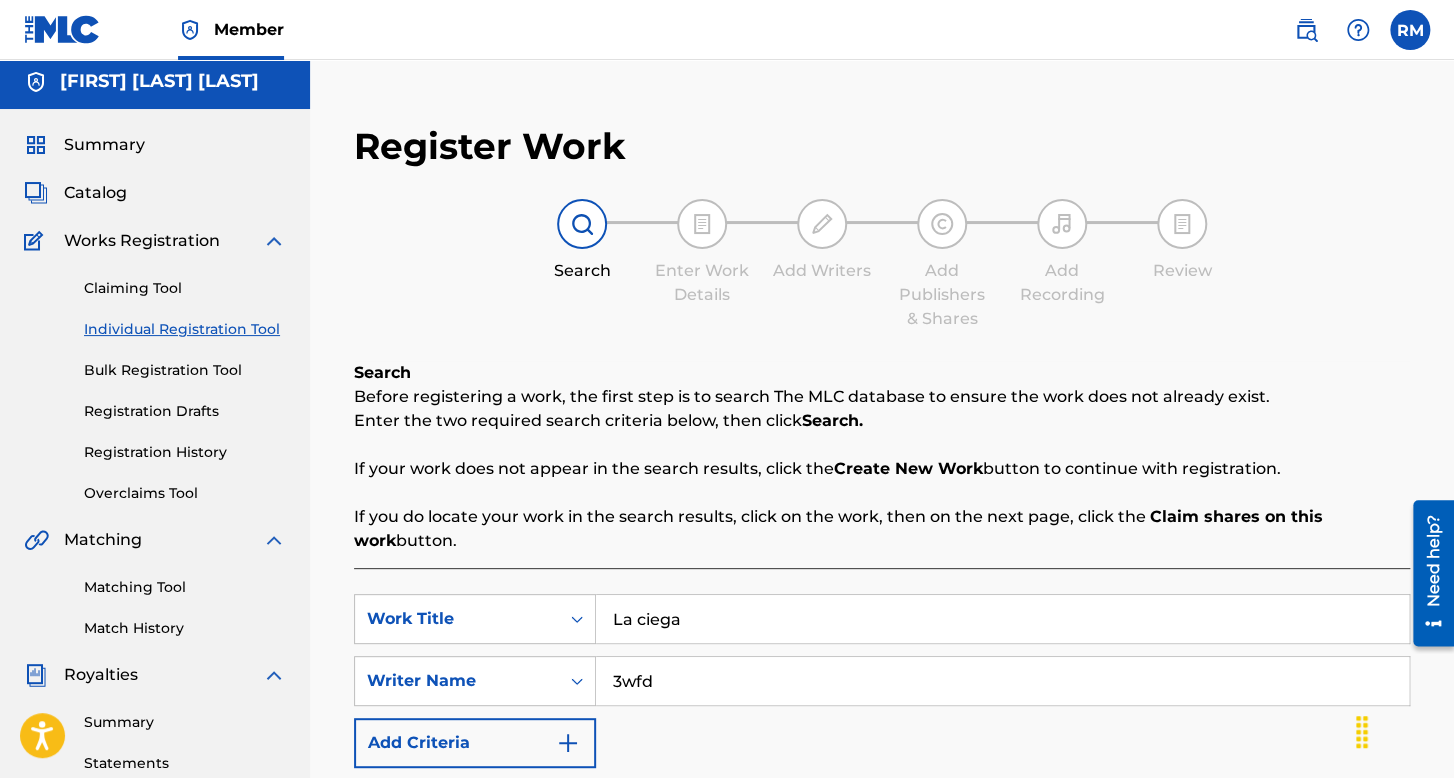 scroll, scrollTop: 491, scrollLeft: 0, axis: vertical 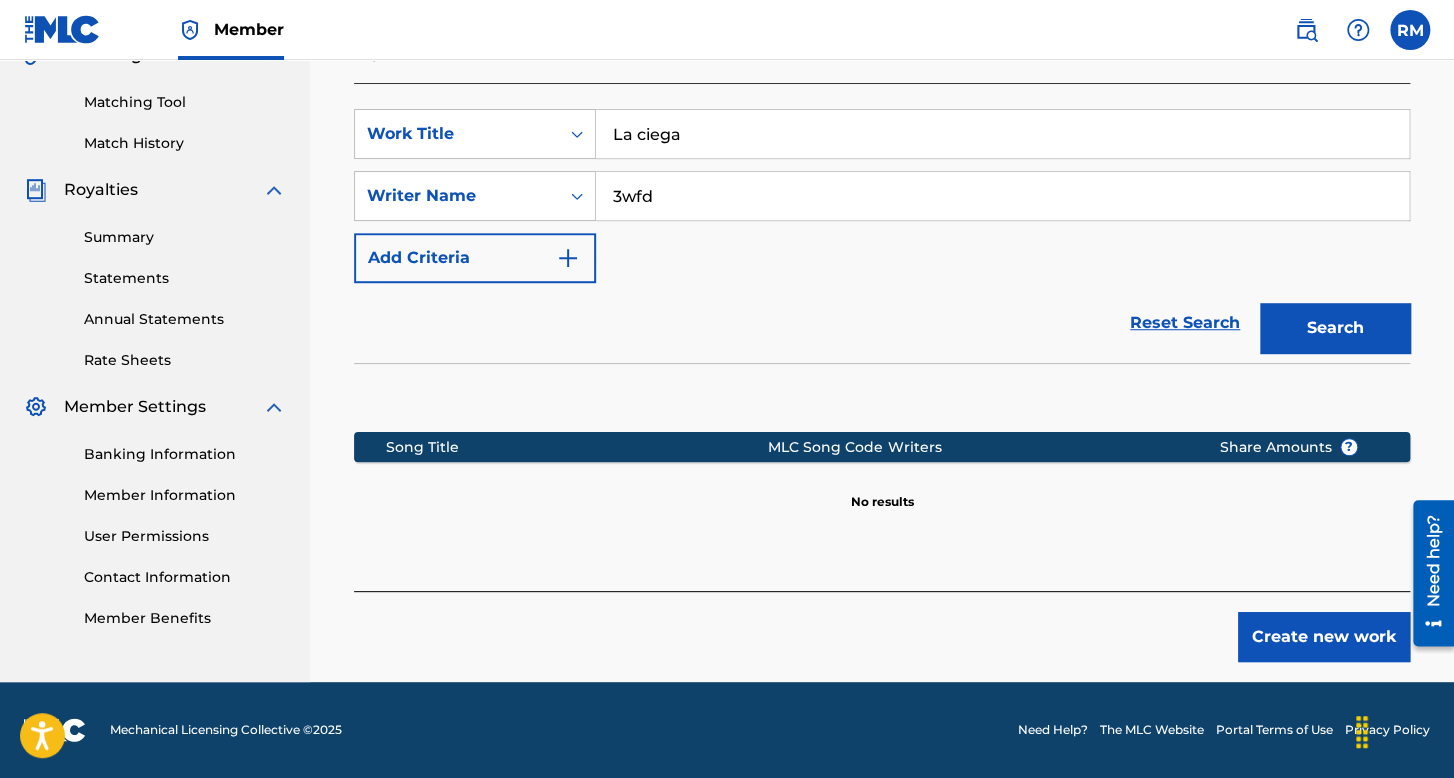 click on "Create new work" at bounding box center (1324, 637) 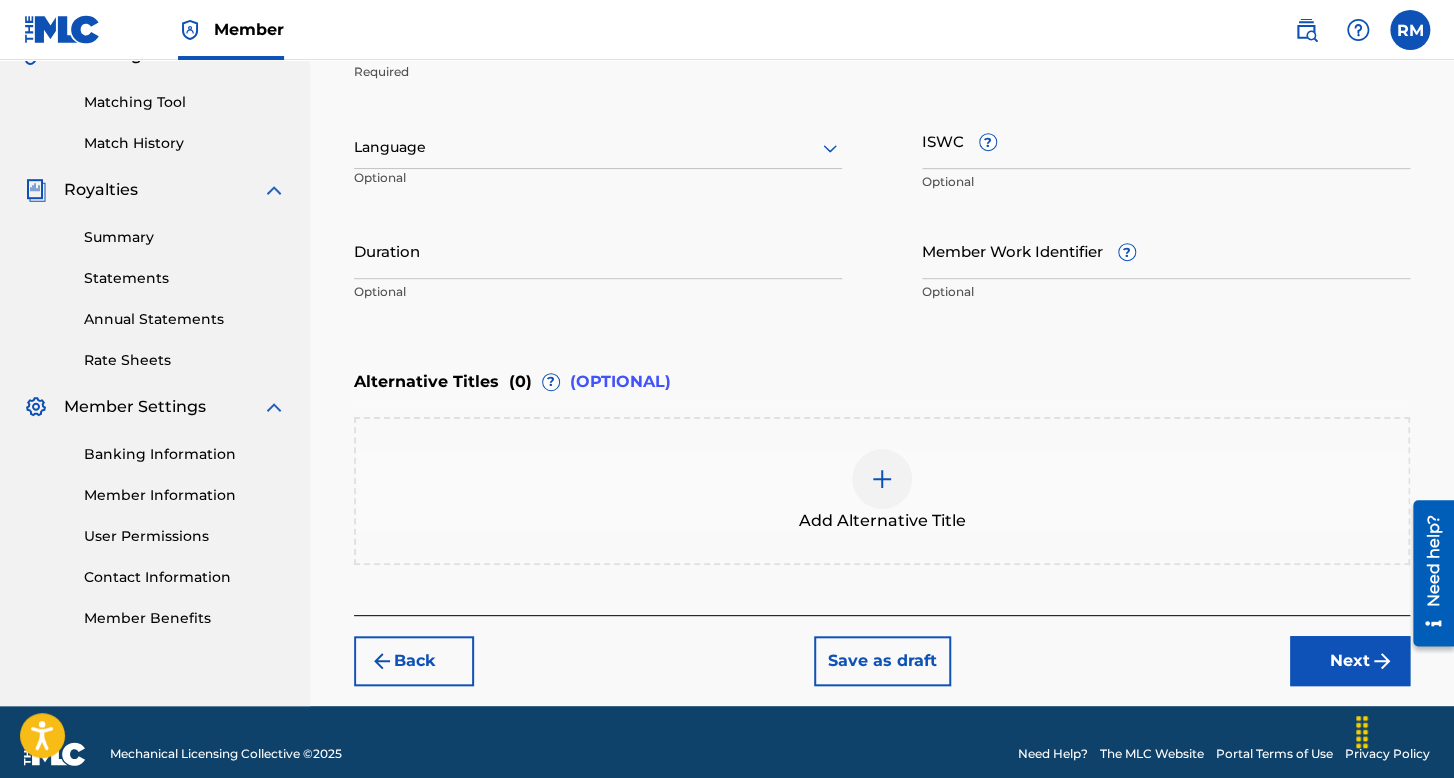 click on "Language Optional" at bounding box center (598, 157) 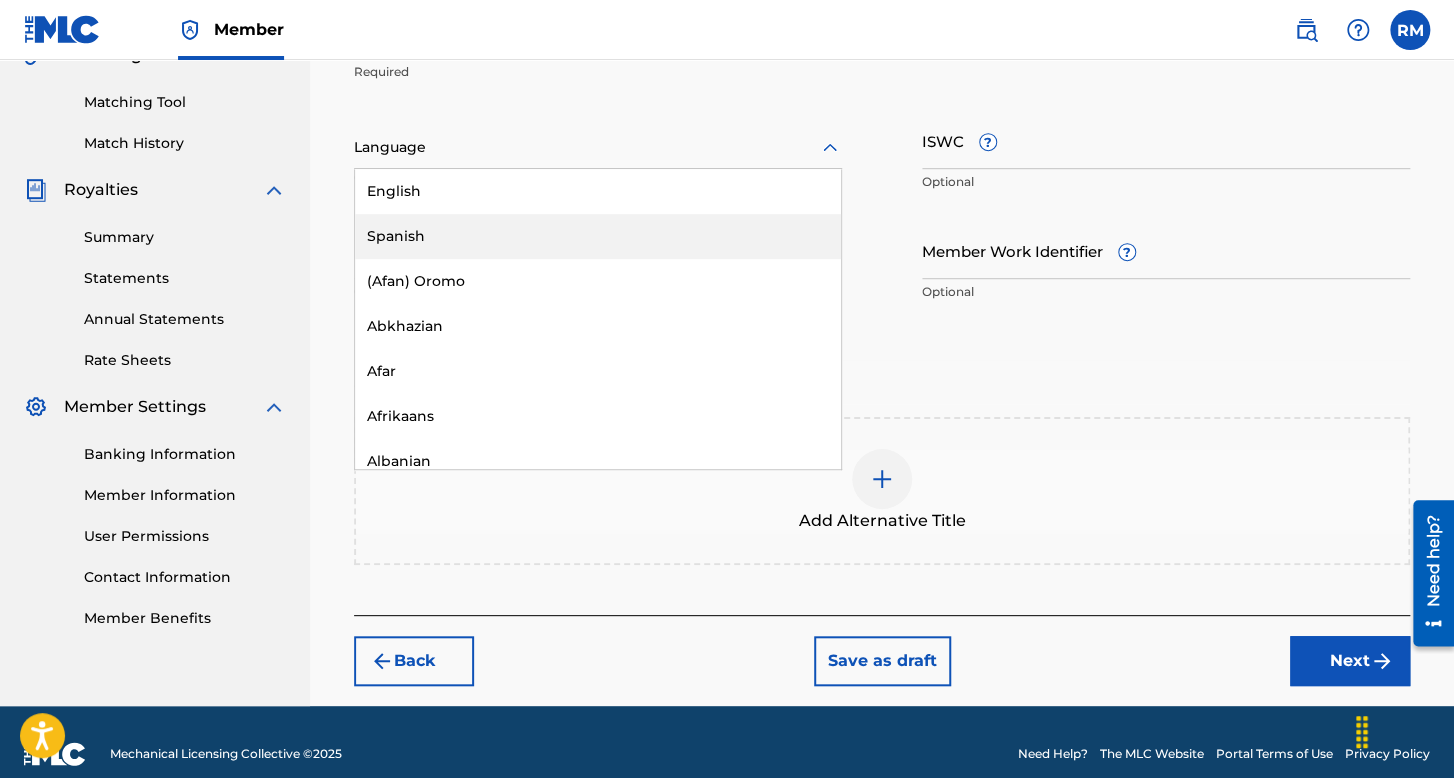 click on "Spanish" at bounding box center [598, 236] 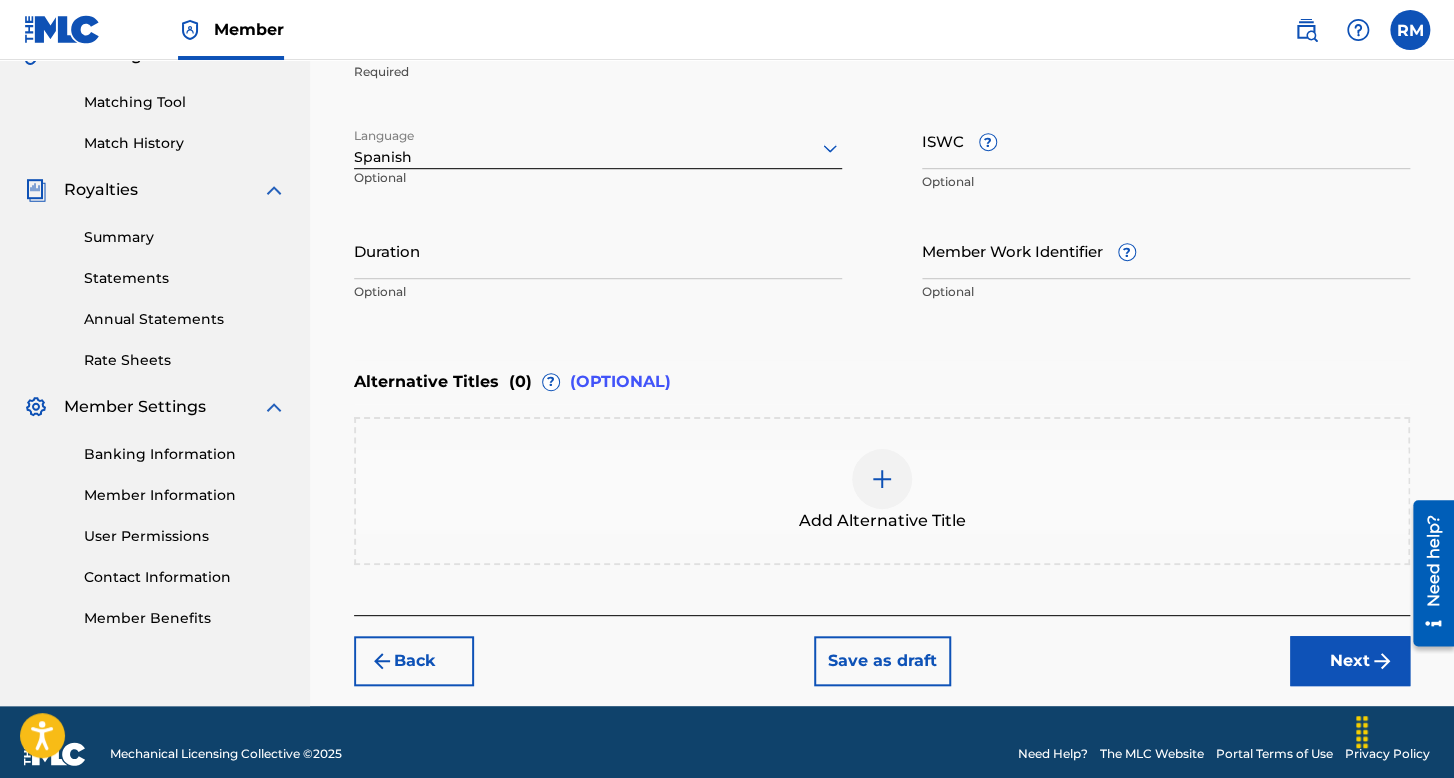 click on "Duration" at bounding box center (598, 250) 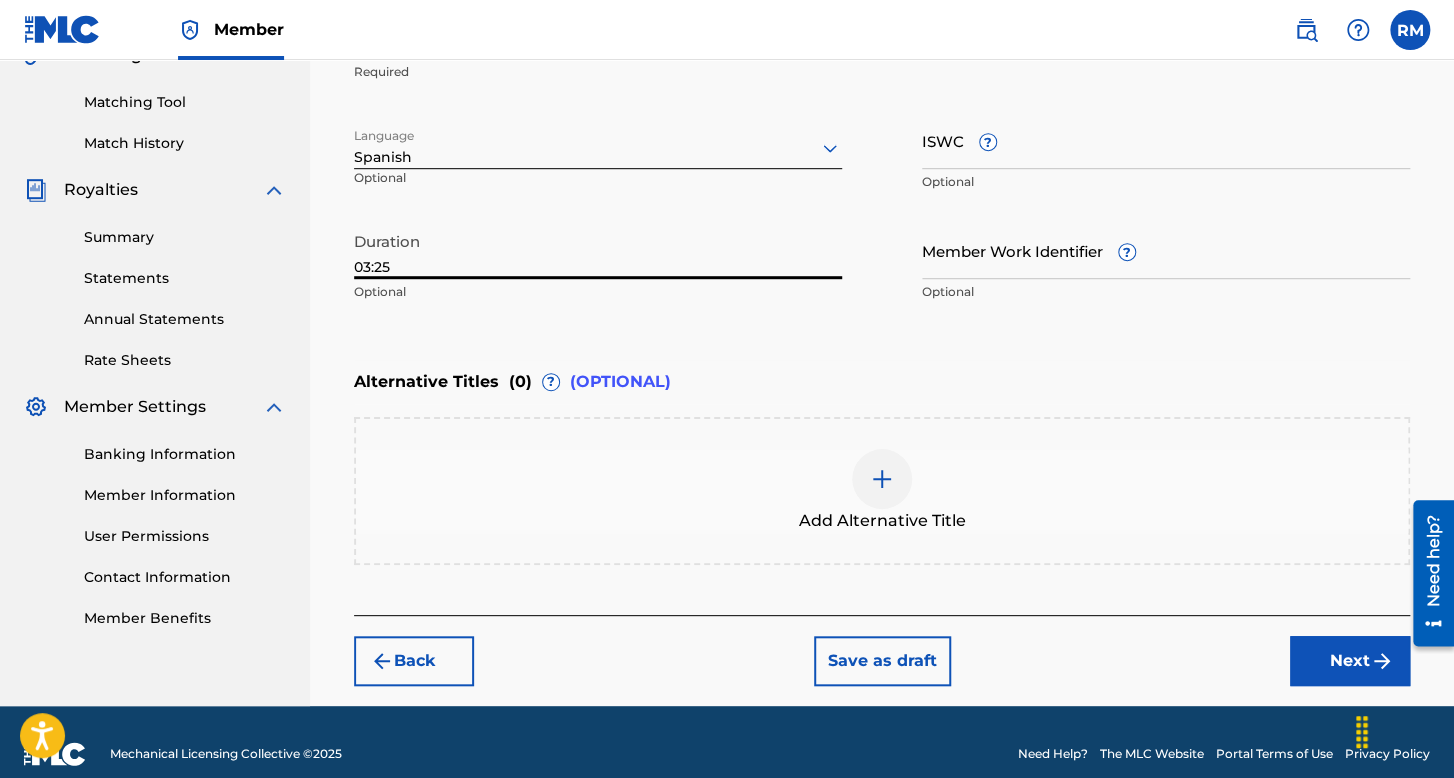 type on "03:25" 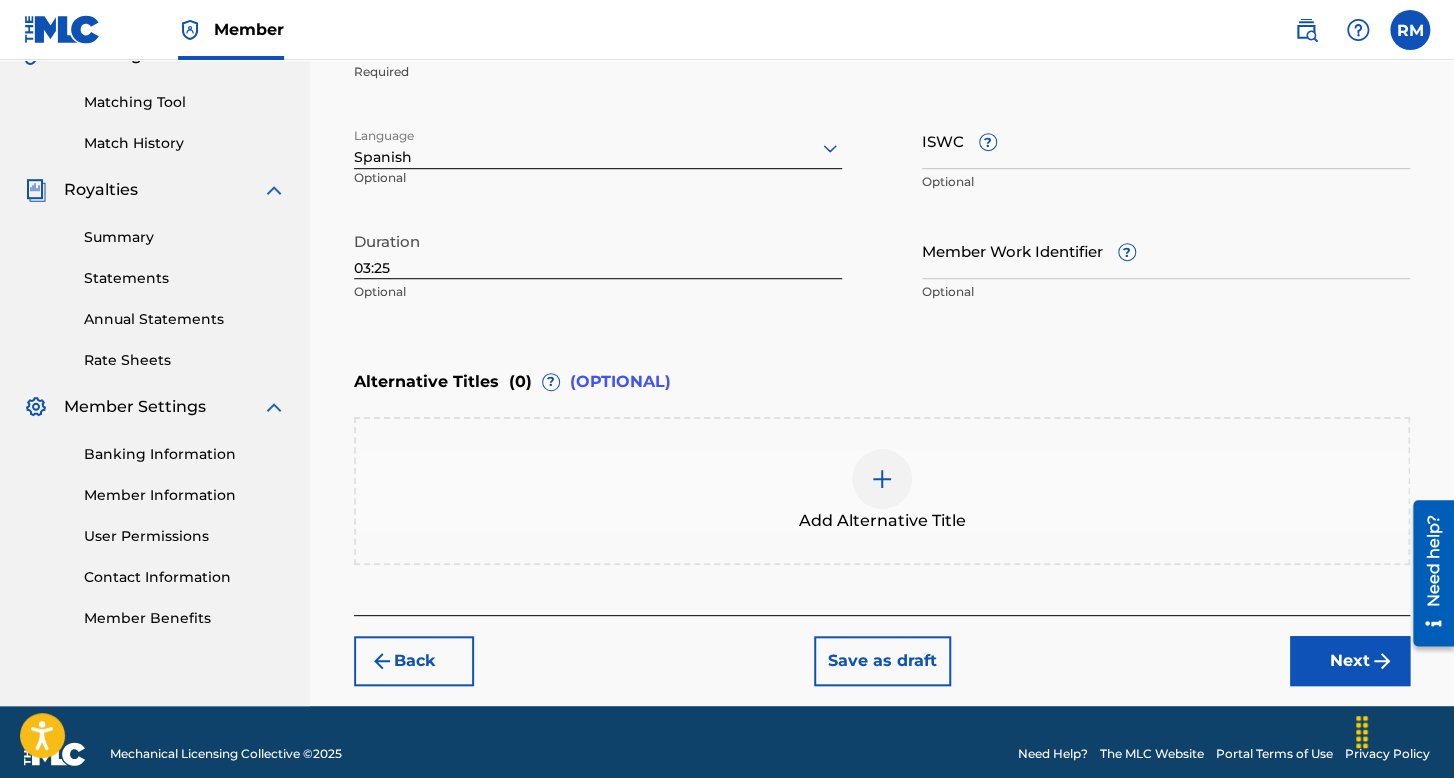 click on "Next" at bounding box center (1350, 661) 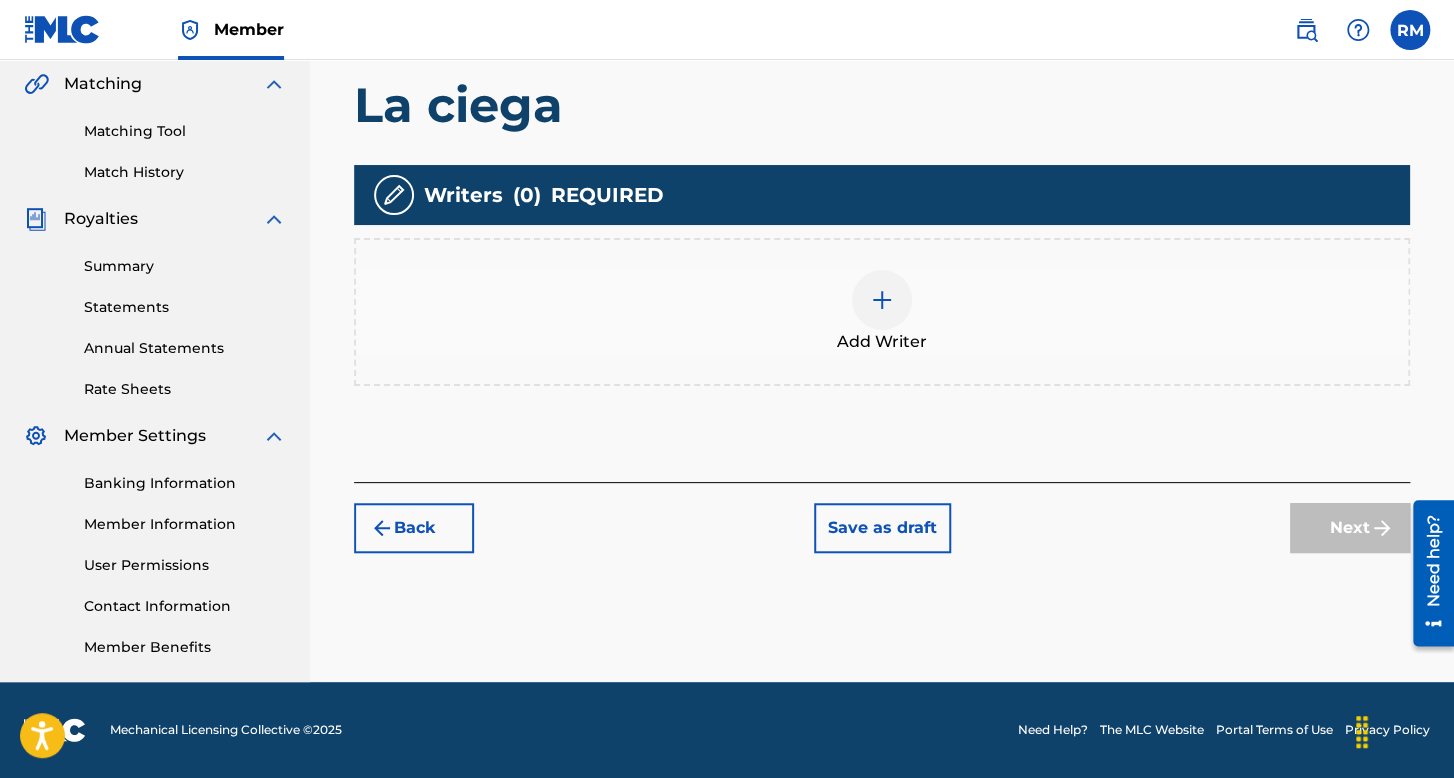click on "Add Writer" at bounding box center [882, 312] 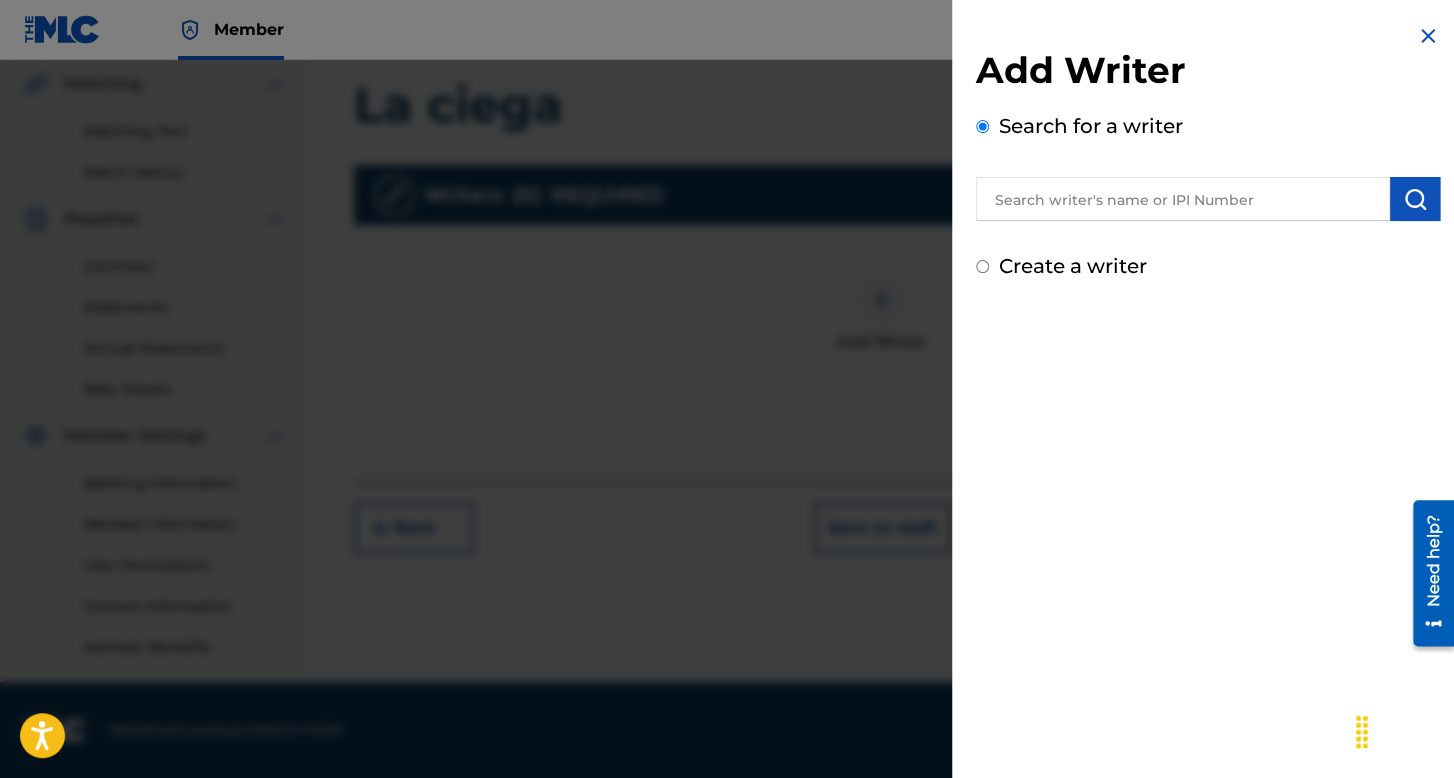 click on "Create a writer" at bounding box center [982, 266] 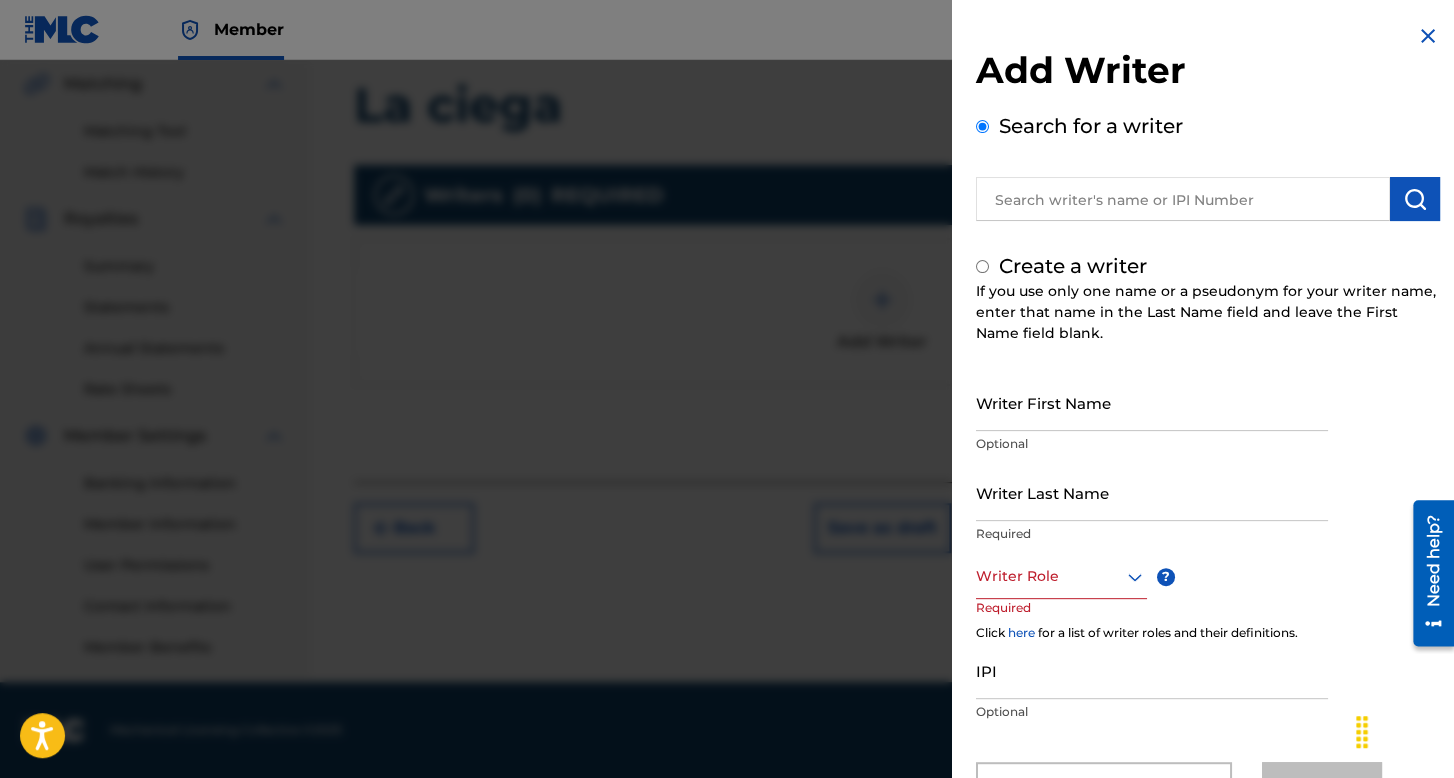 radio on "false" 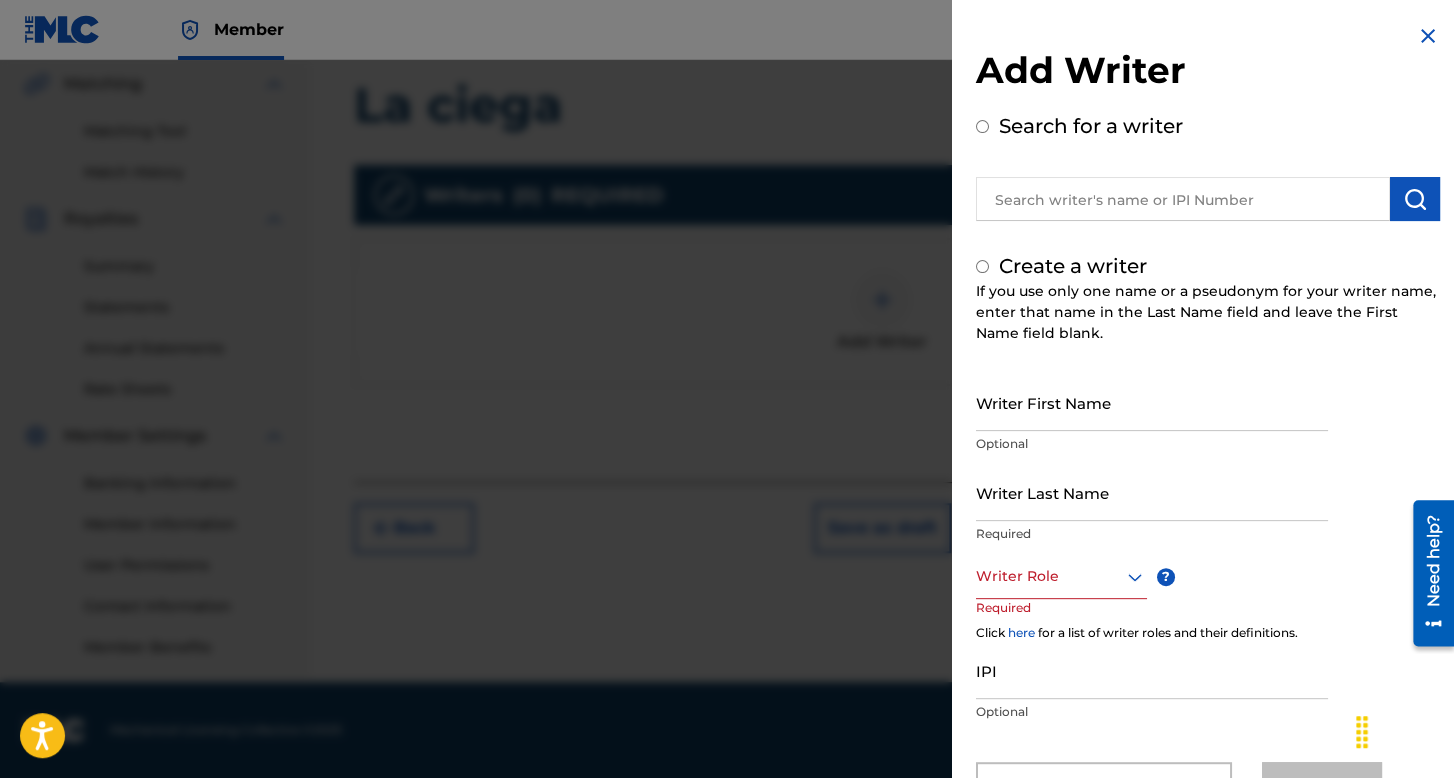 radio on "true" 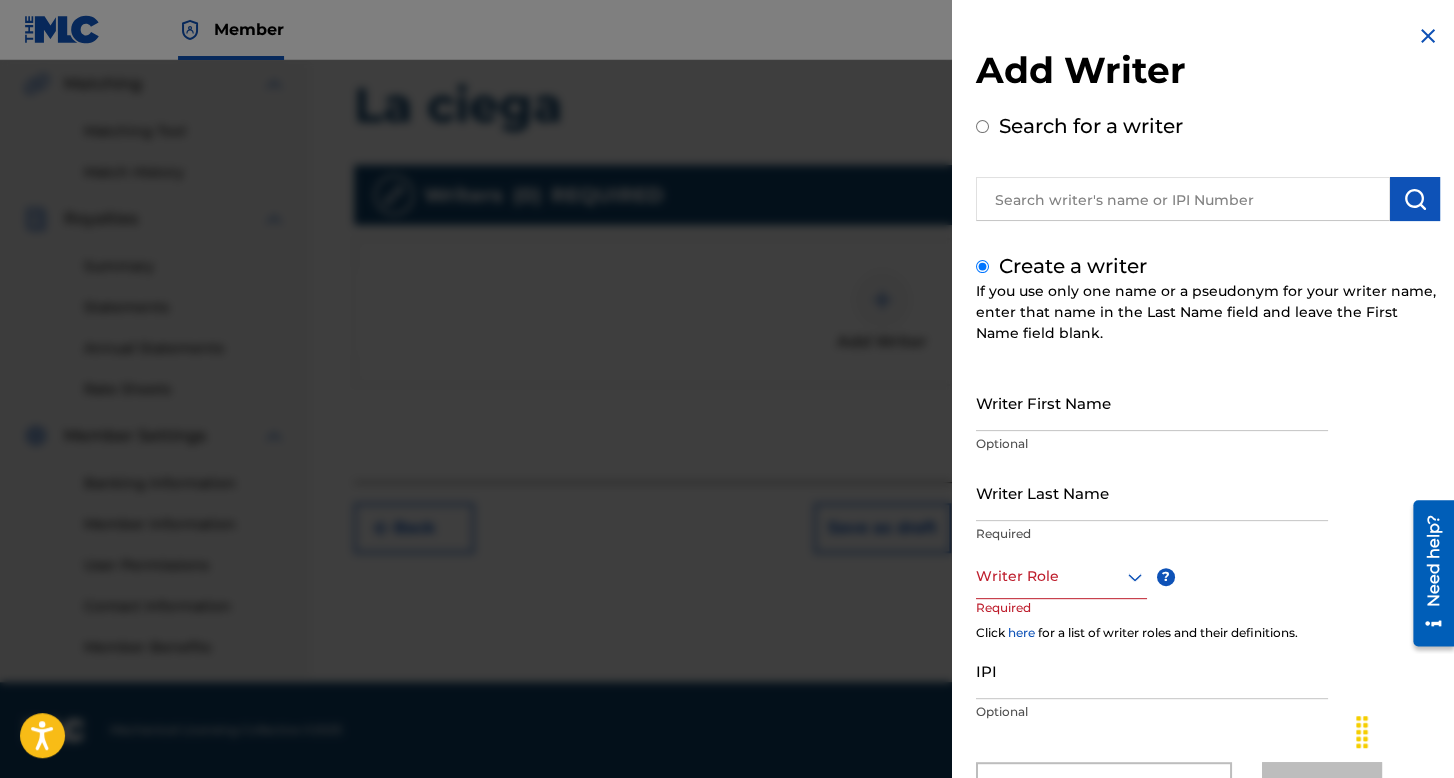 click on "Writer First Name" at bounding box center (1152, 402) 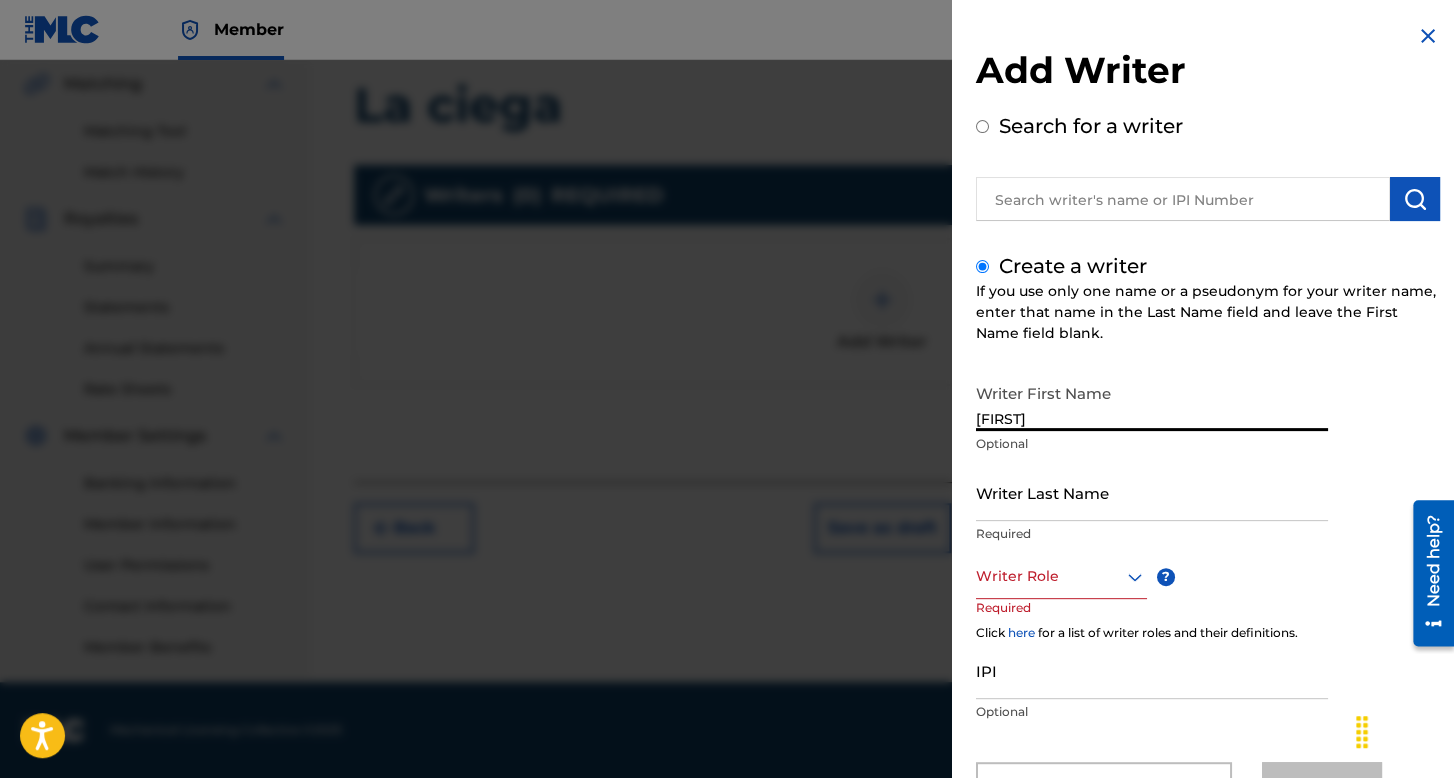type on "[FIRST]" 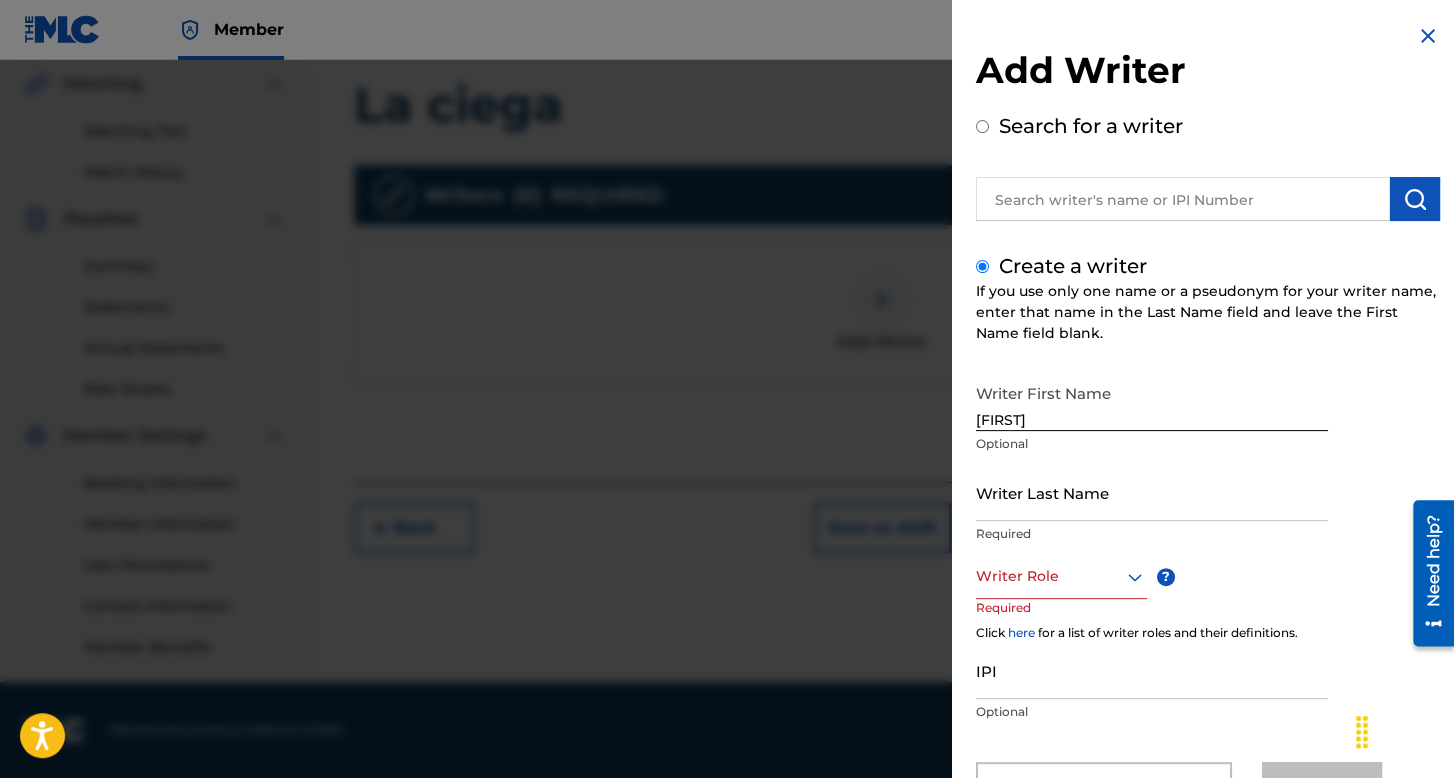 click on "Writer Last Name   Required" at bounding box center [1152, 509] 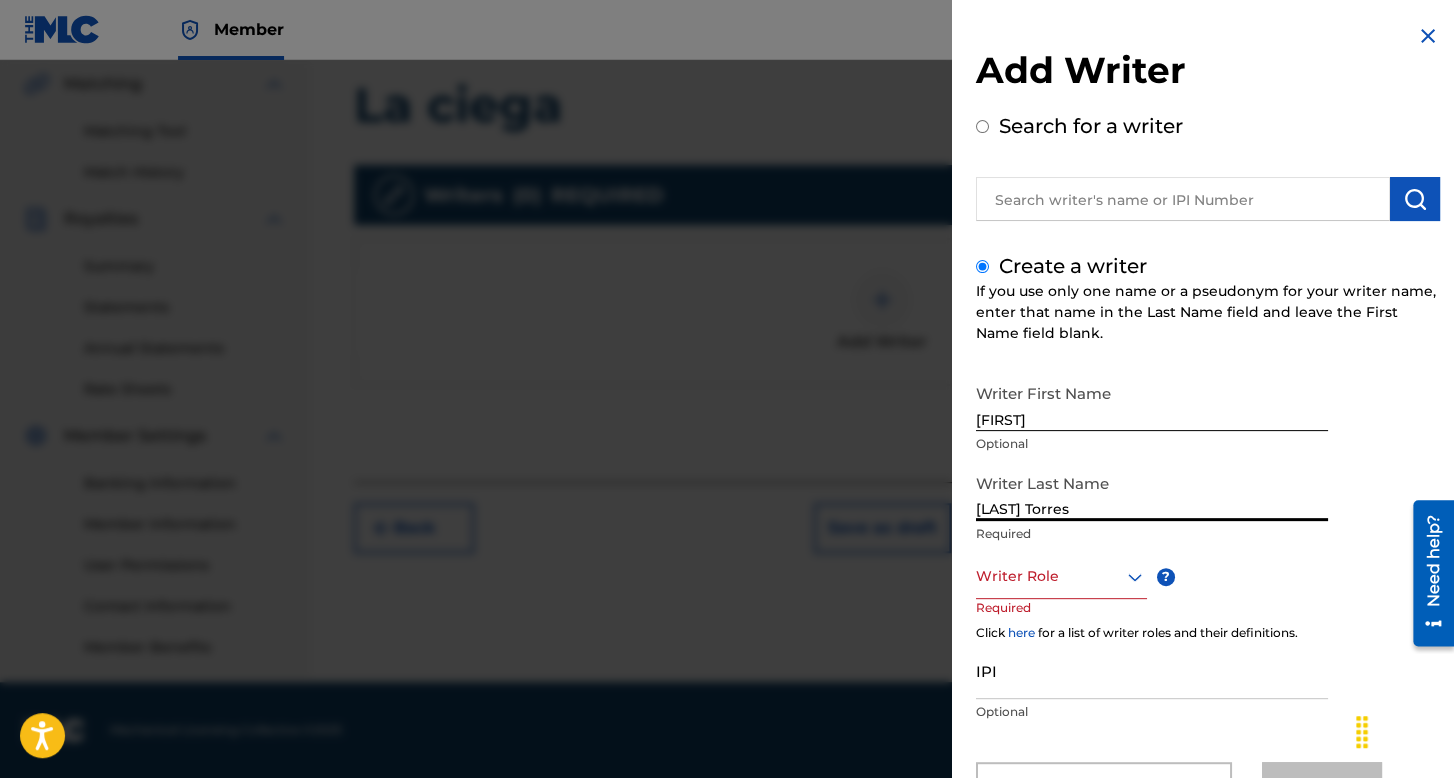 type on "[LAST] Torres" 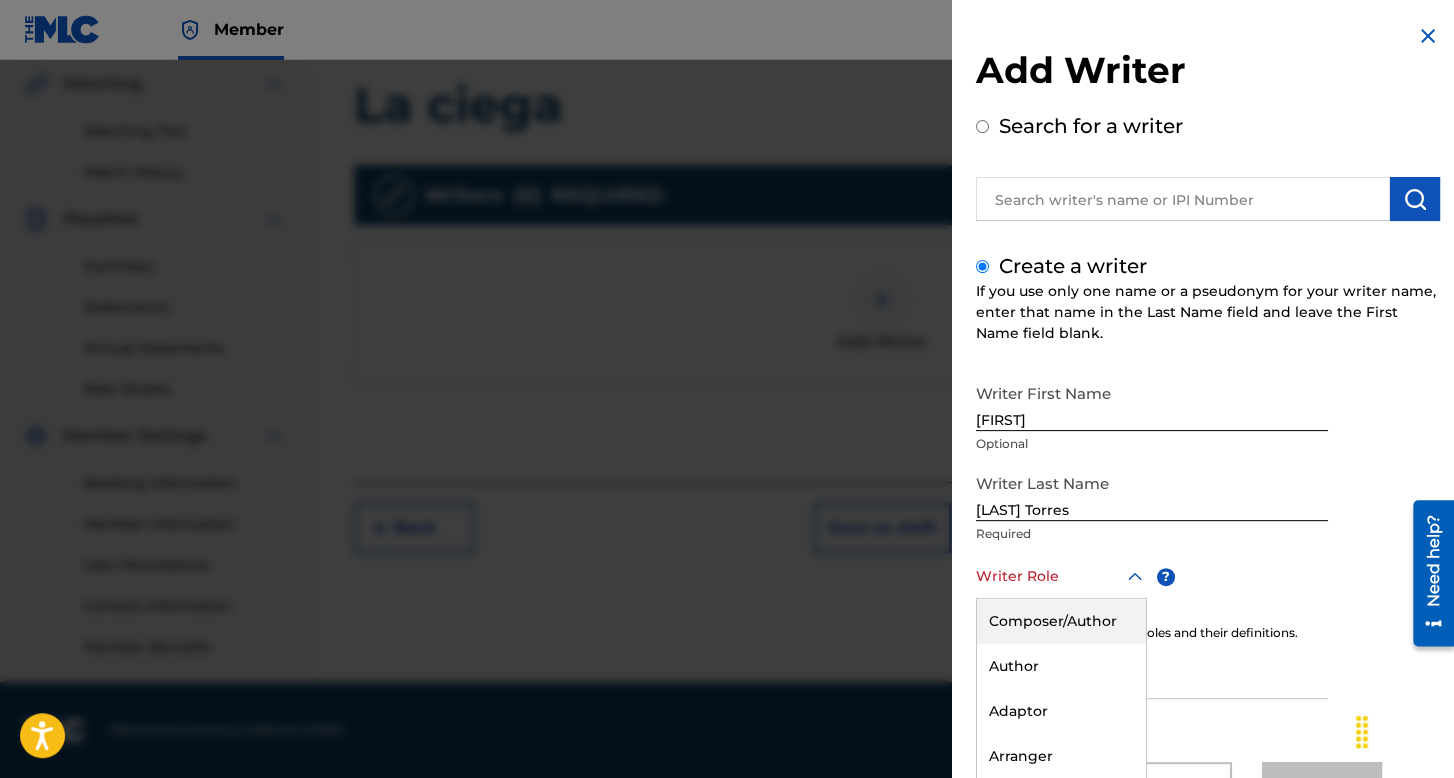 scroll, scrollTop: 88, scrollLeft: 0, axis: vertical 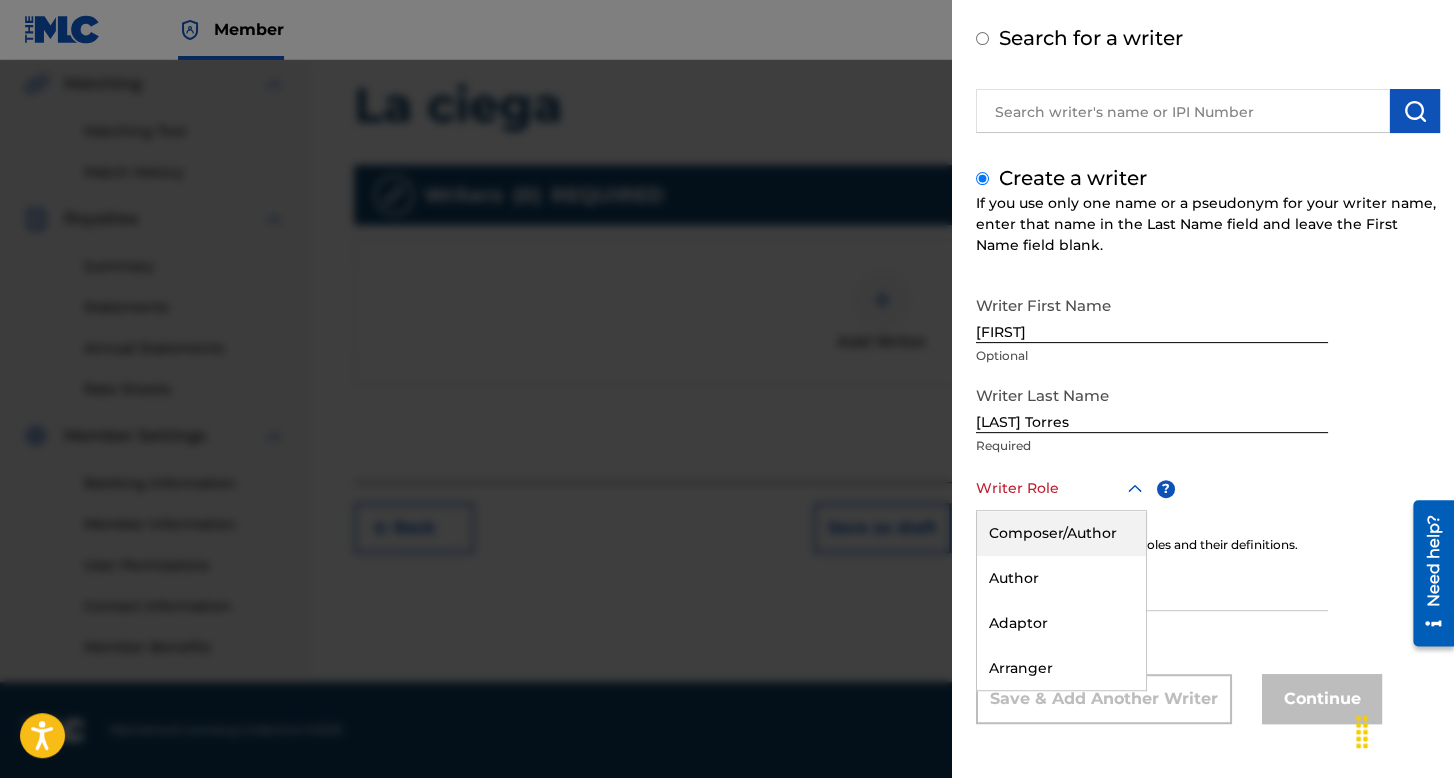drag, startPoint x: 1060, startPoint y: 499, endPoint x: 1058, endPoint y: 530, distance: 31.06445 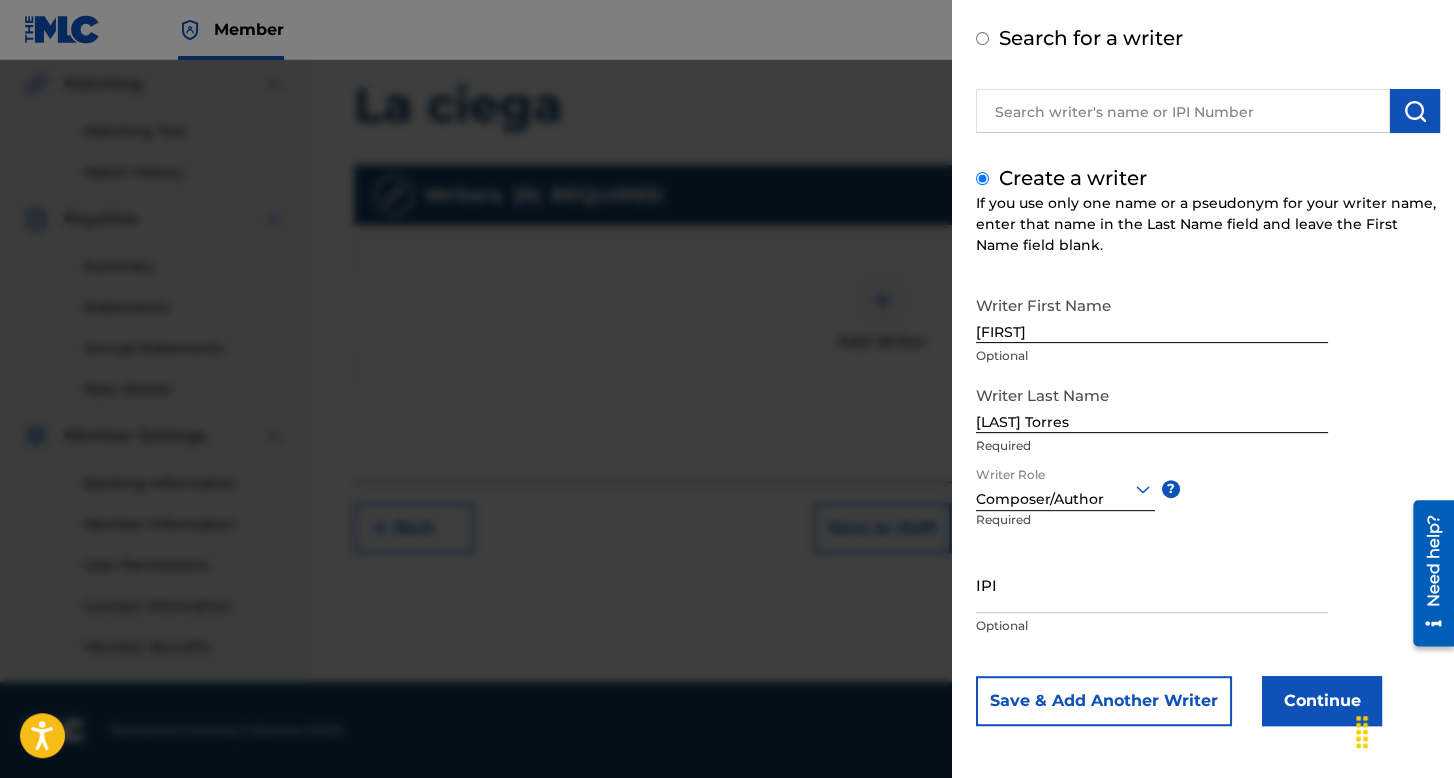 scroll, scrollTop: 90, scrollLeft: 0, axis: vertical 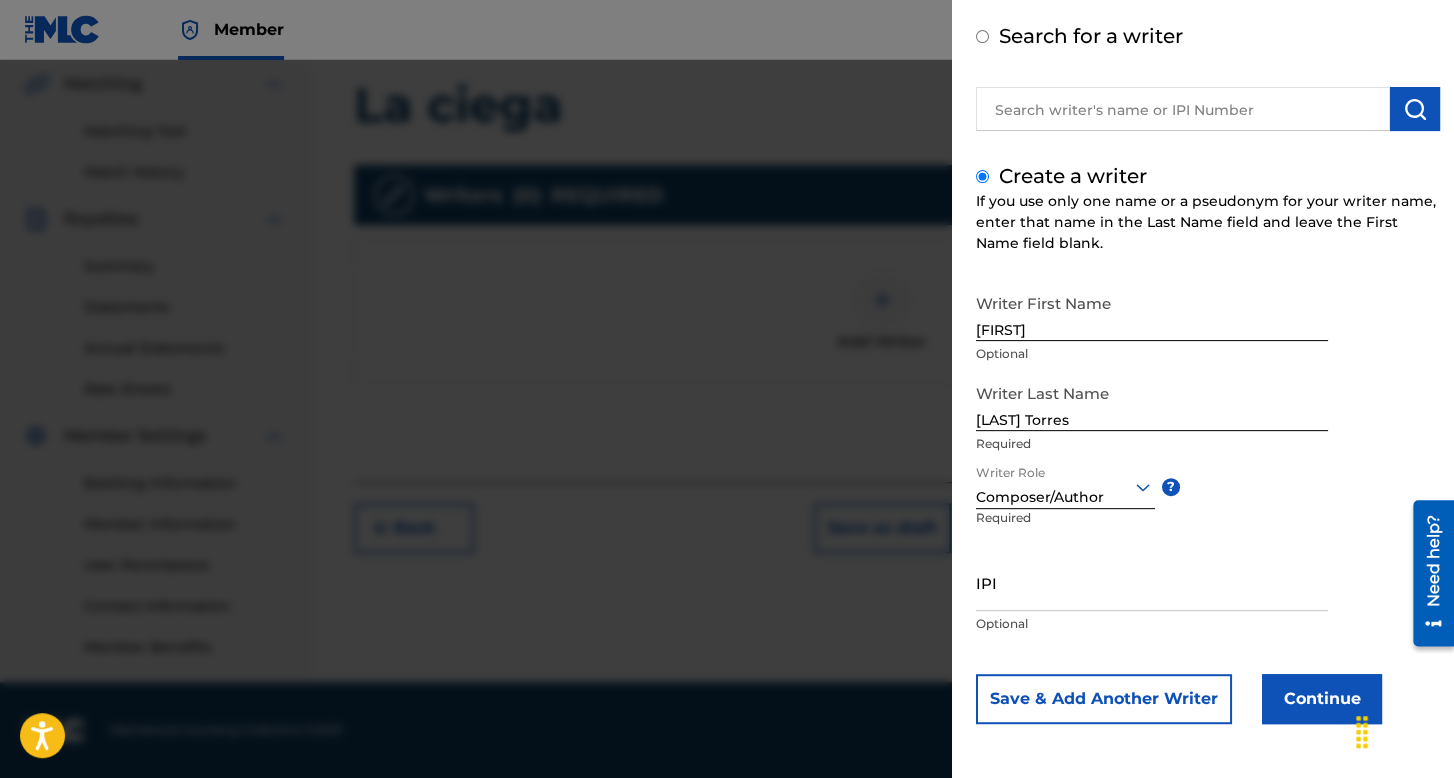 click on "Continue" at bounding box center (1322, 699) 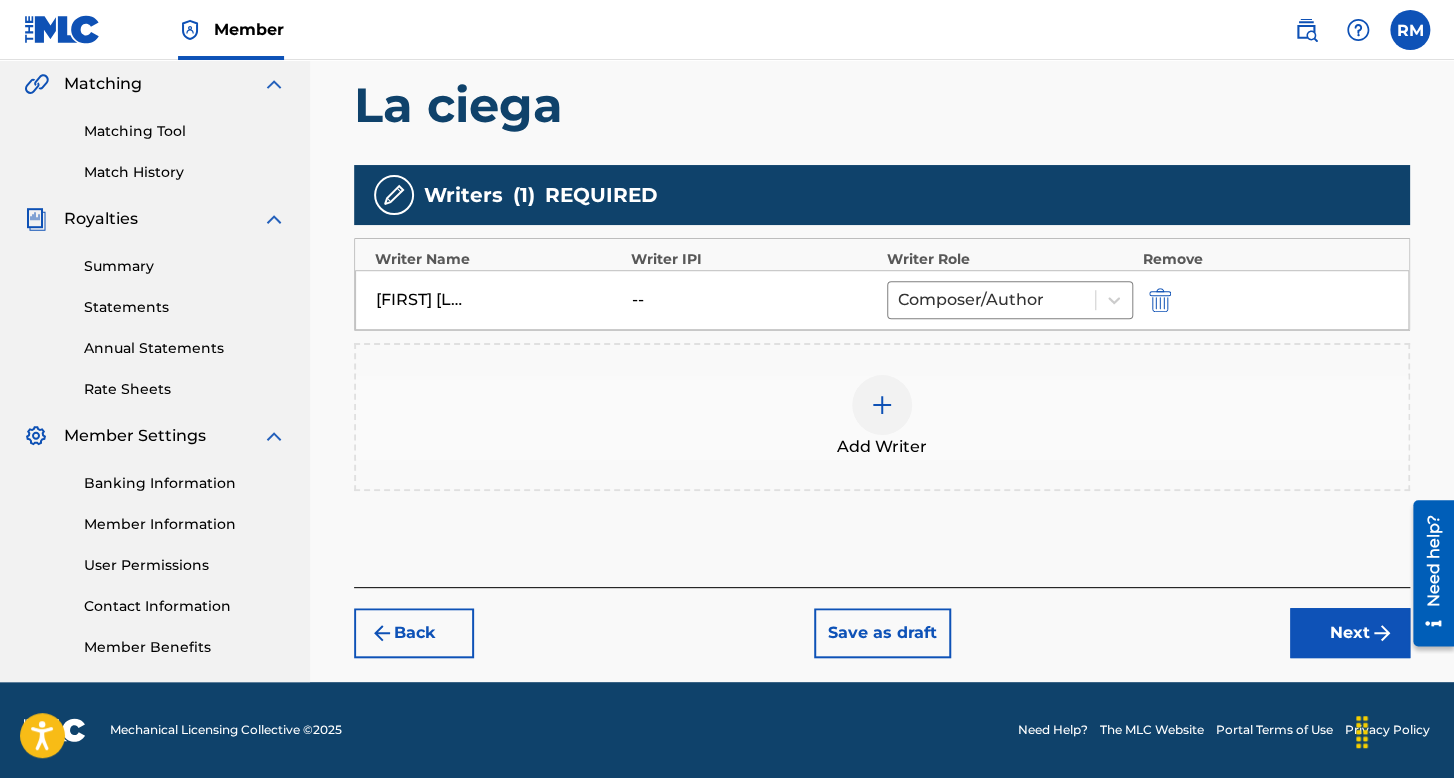 click on "Register Work Search Enter Work Details Add Writers Add Publishers & Shares Add Recording Review Add Writers Add Publishers & Roles Add Recording Review Add Writers & Roles Enter all writer(s) and their roles. A full list of writer roles and their definitions can be found in our Help Center article here. Please note: At least one Composer/Author or Composer writer role is required for all new registrations. La ciega Writers ( 1 ) REQUIRED Writer Name Writer IPI Writer Role Remove [FIRST] [LAST] -- Composer/Author Add Writer Back Save as draft Next" at bounding box center [882, 163] 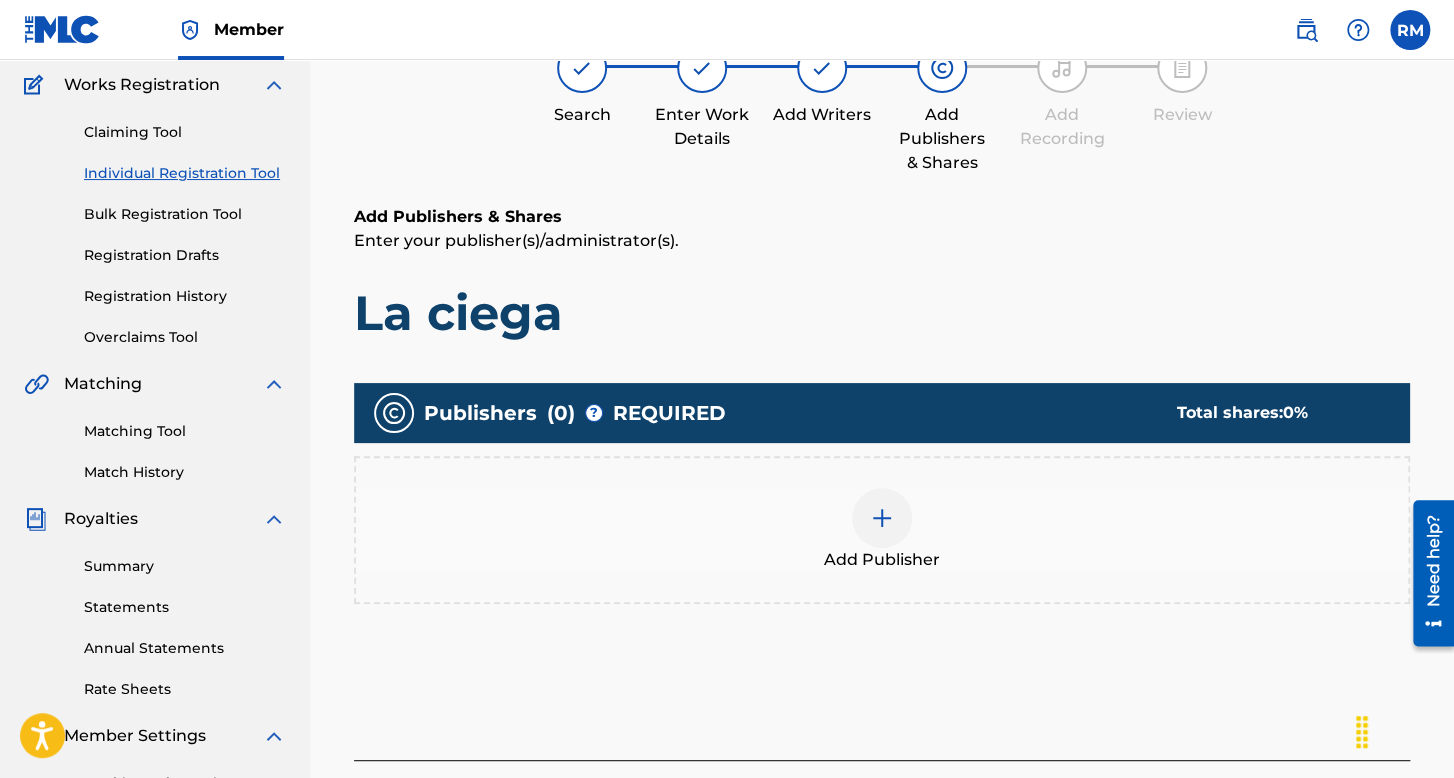 scroll, scrollTop: 90, scrollLeft: 0, axis: vertical 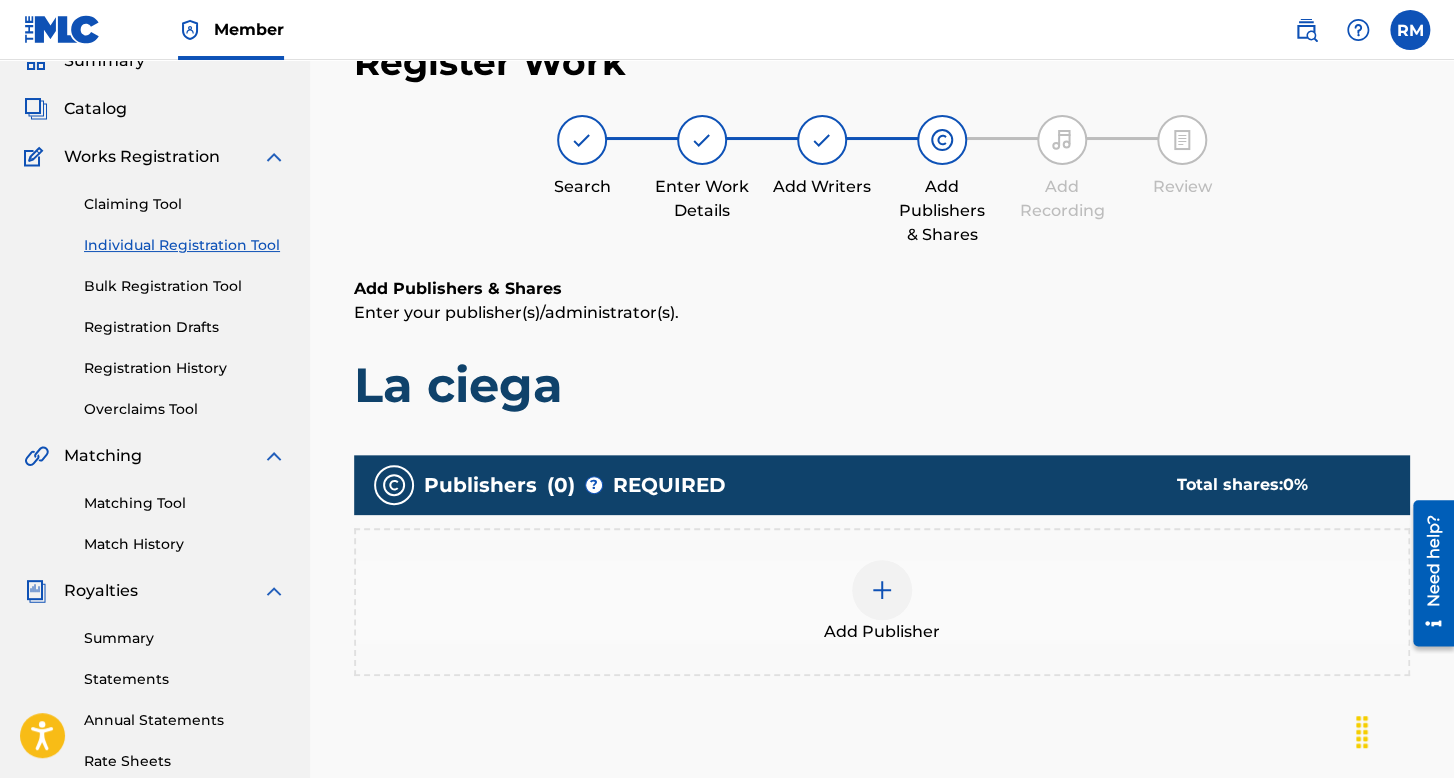click at bounding box center [882, 590] 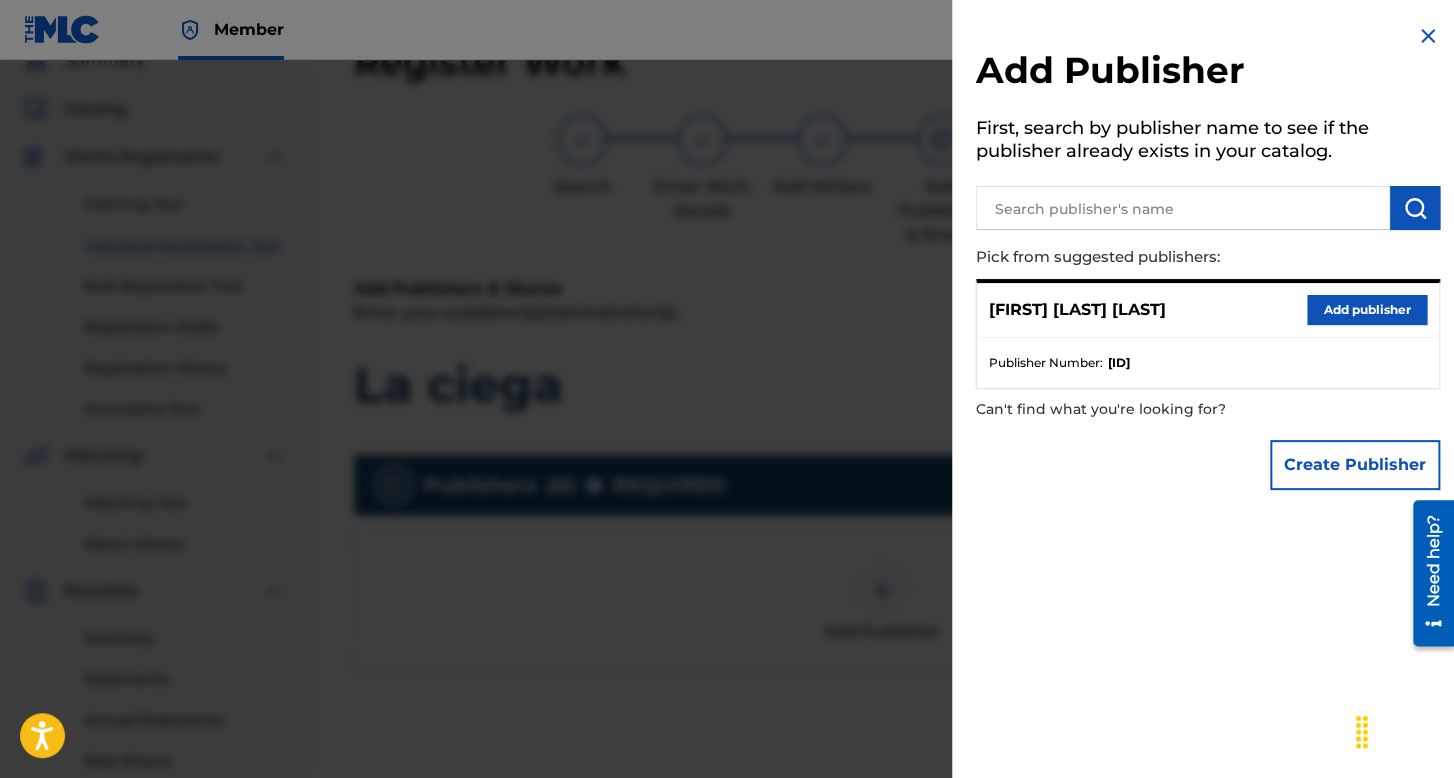 click on "Add publisher" at bounding box center [1367, 310] 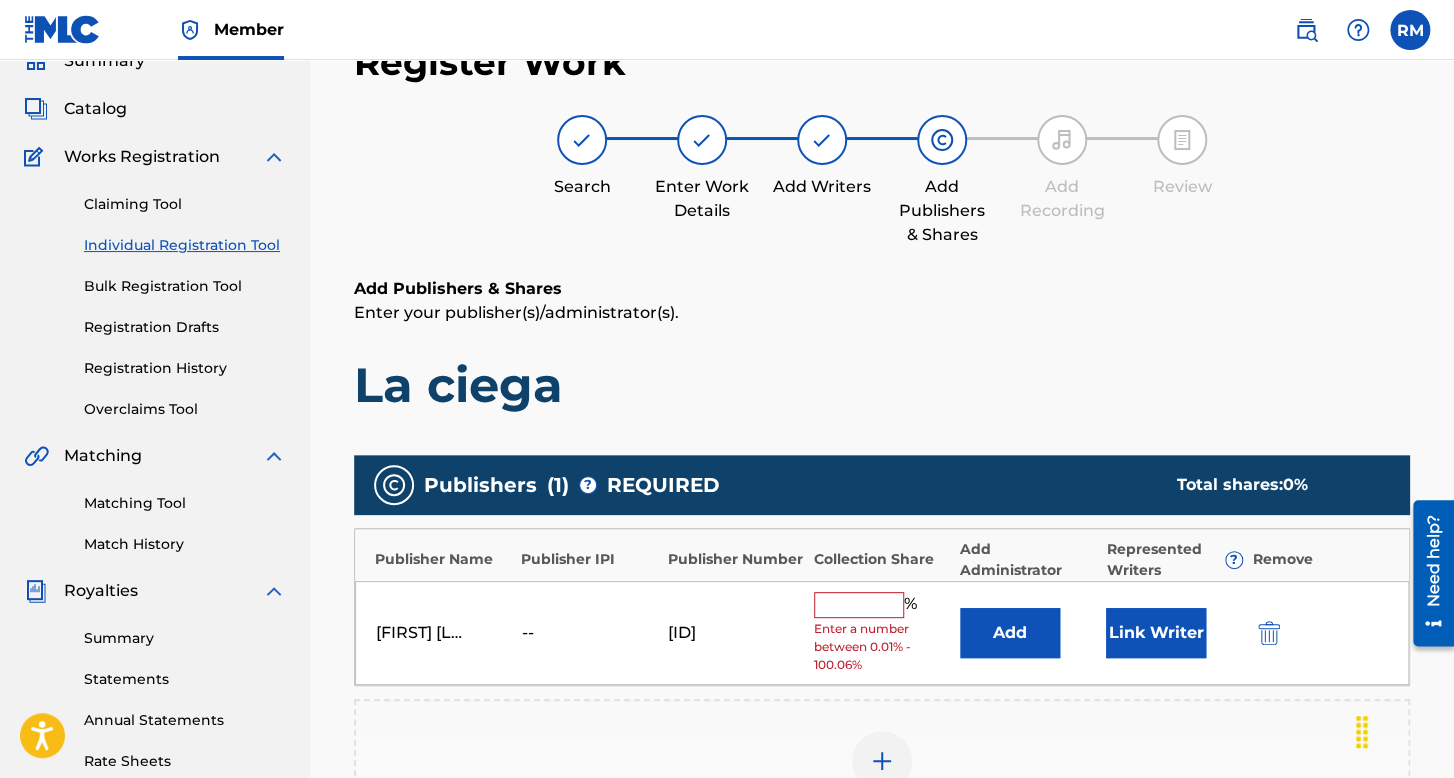 click at bounding box center [859, 605] 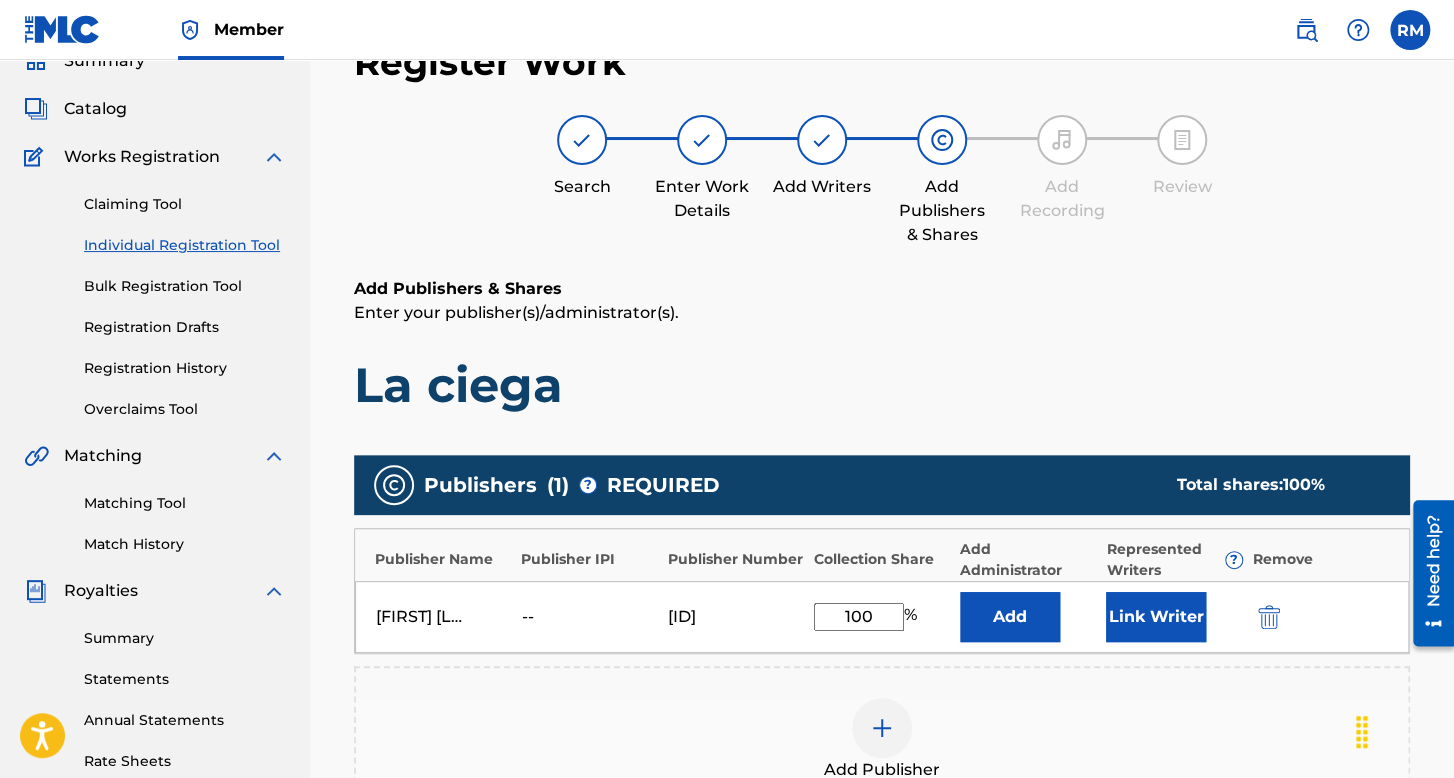 click on "Link Writer" at bounding box center (1156, 617) 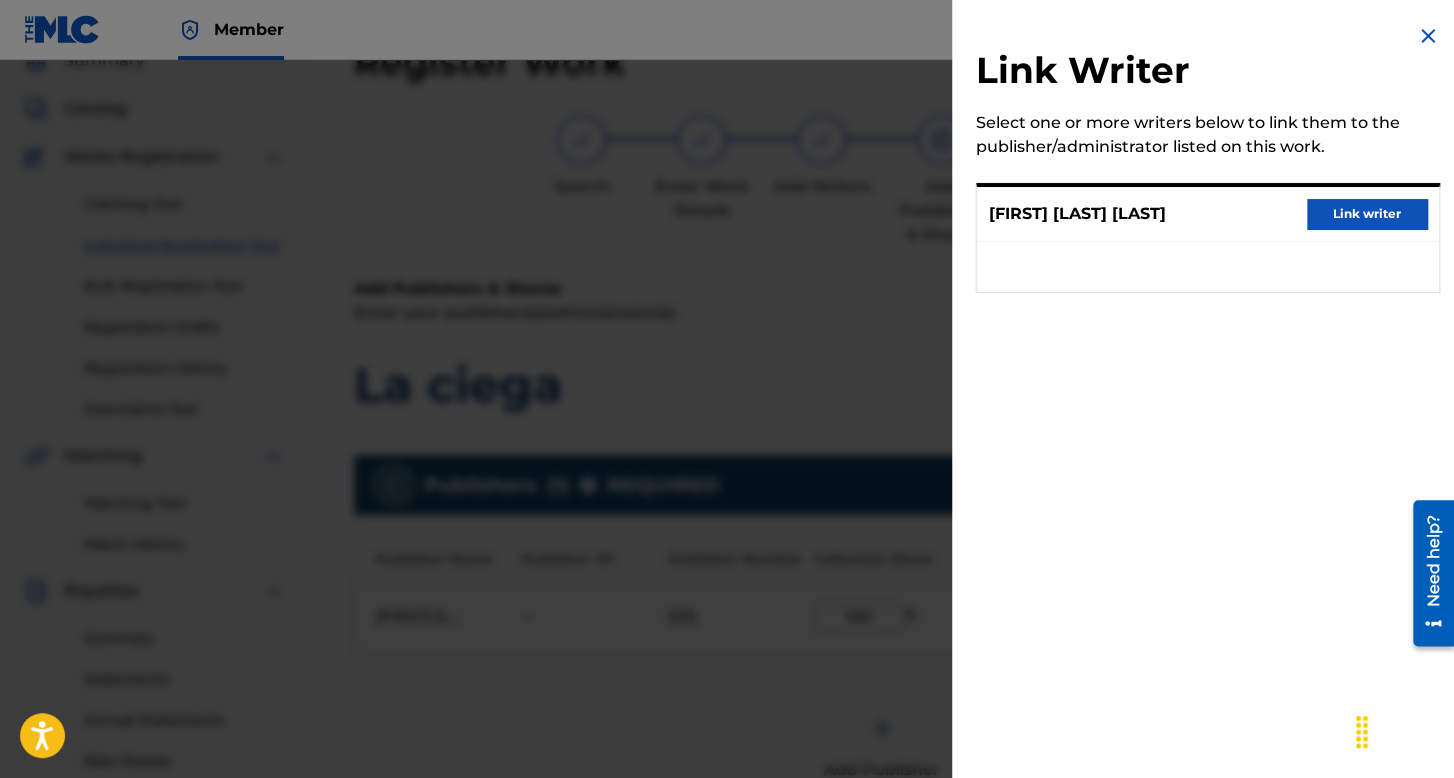 click on "Link writer" at bounding box center [1367, 214] 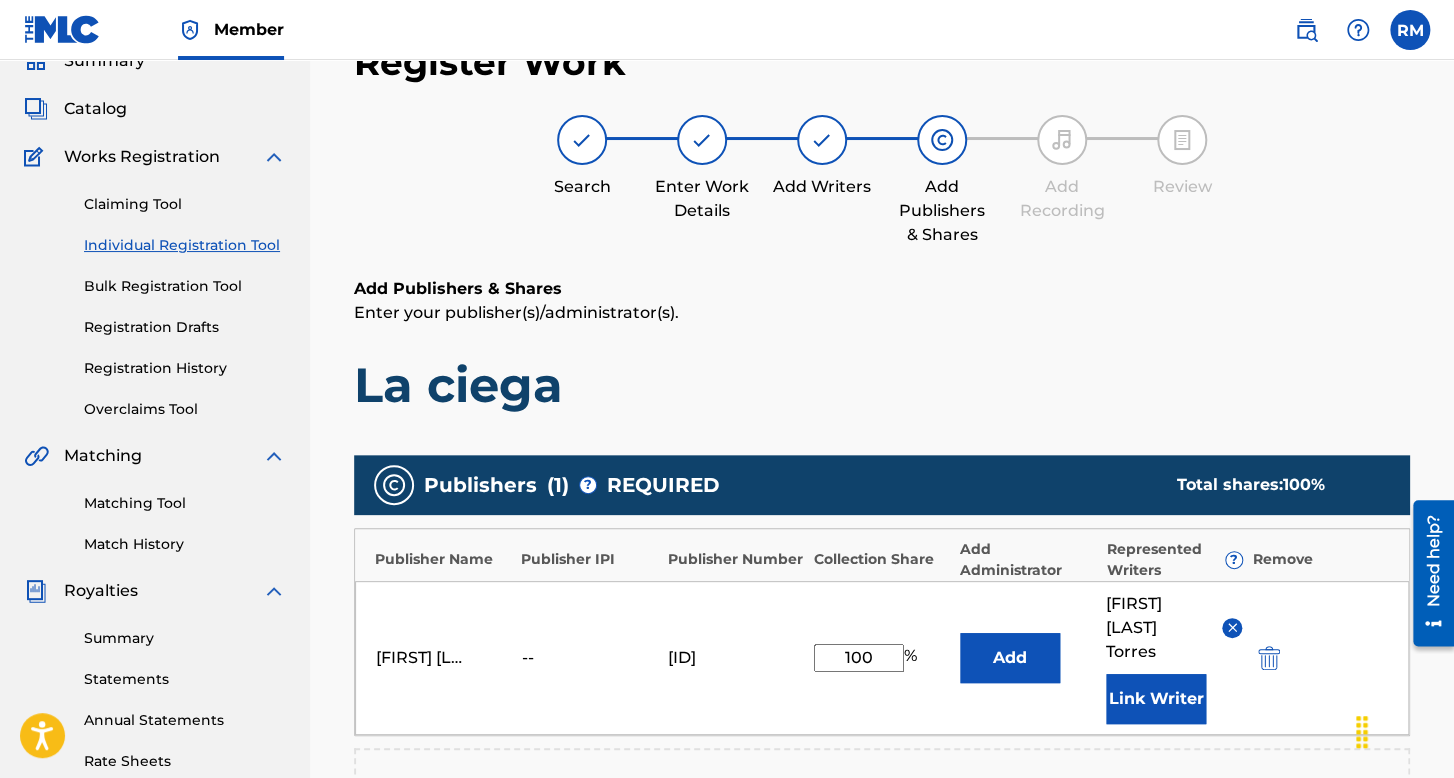 scroll, scrollTop: 490, scrollLeft: 0, axis: vertical 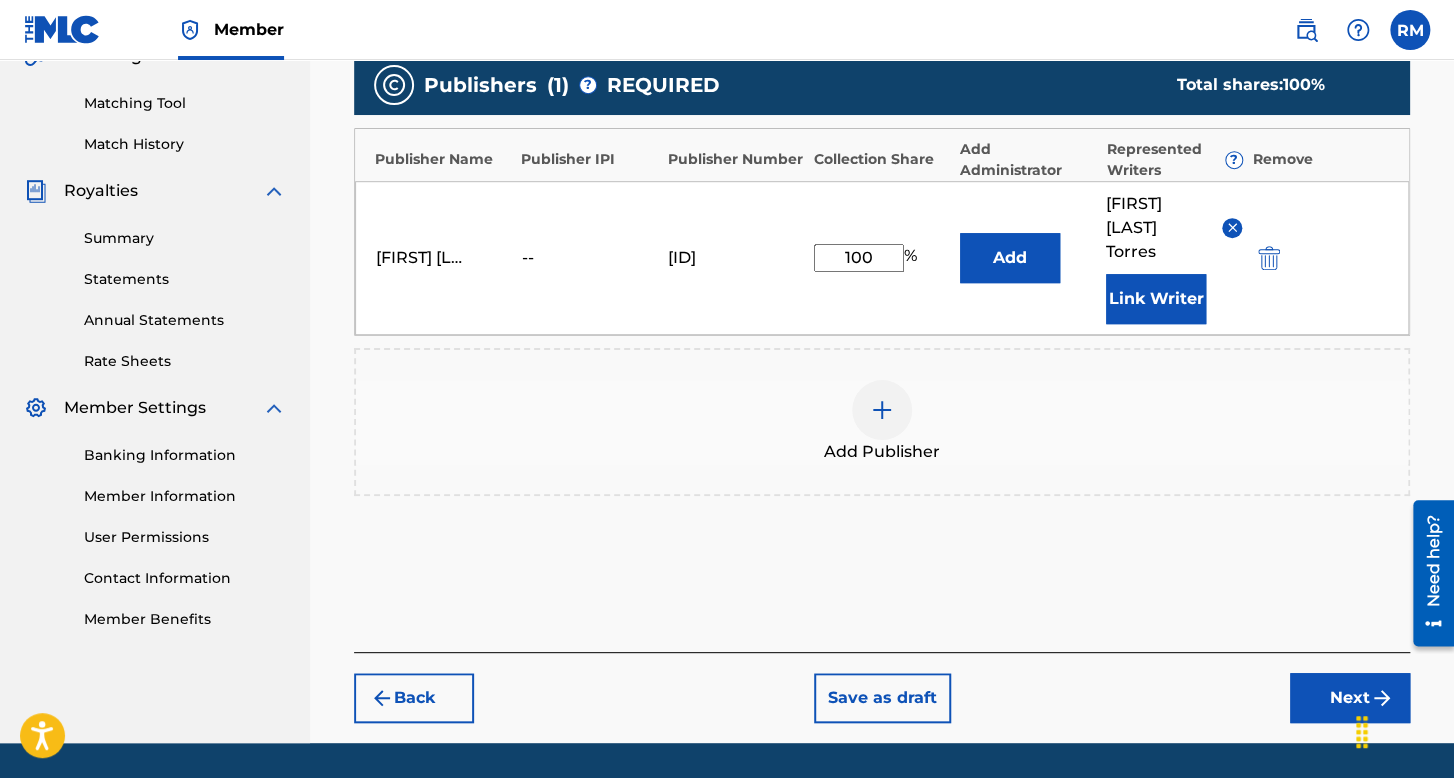 click on "Next" at bounding box center (1350, 698) 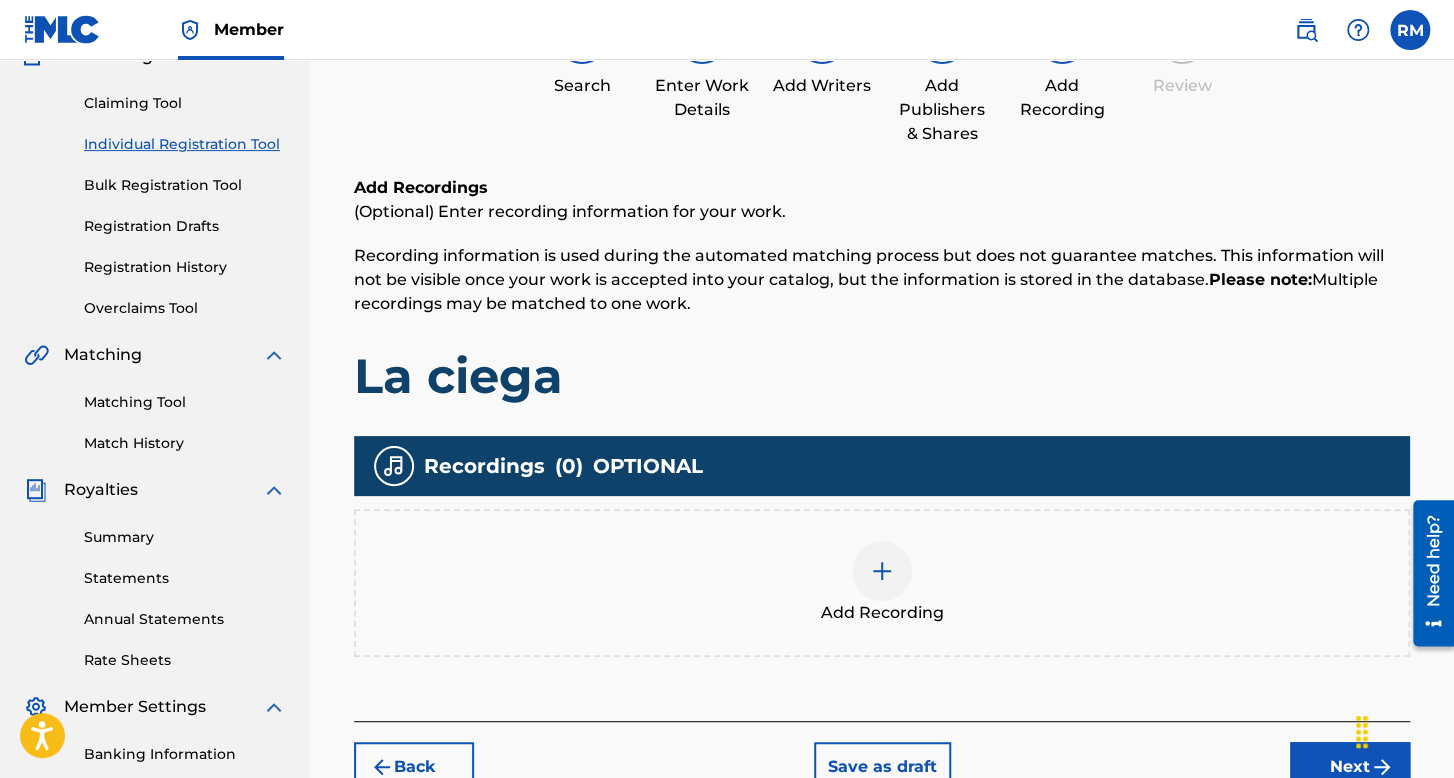 scroll, scrollTop: 290, scrollLeft: 0, axis: vertical 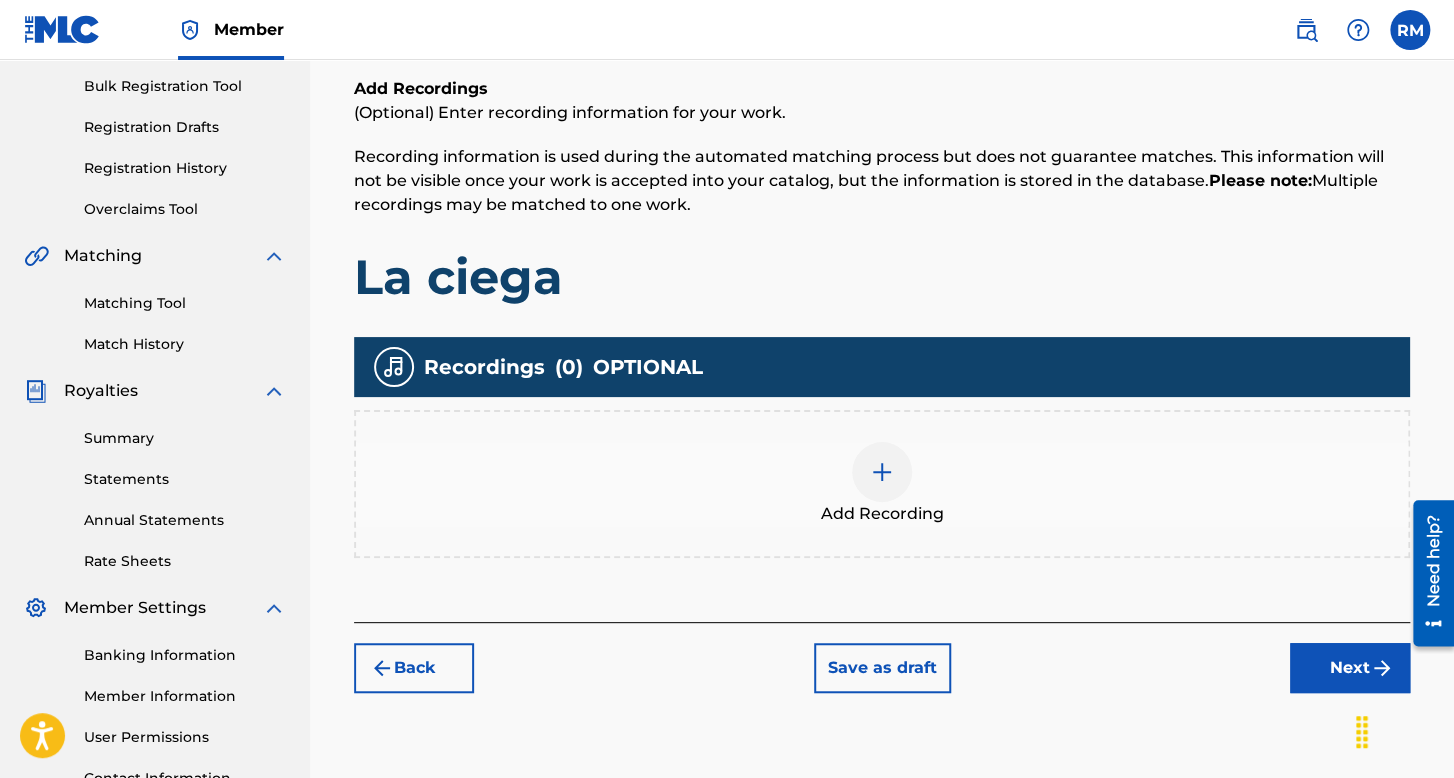 click at bounding box center (882, 472) 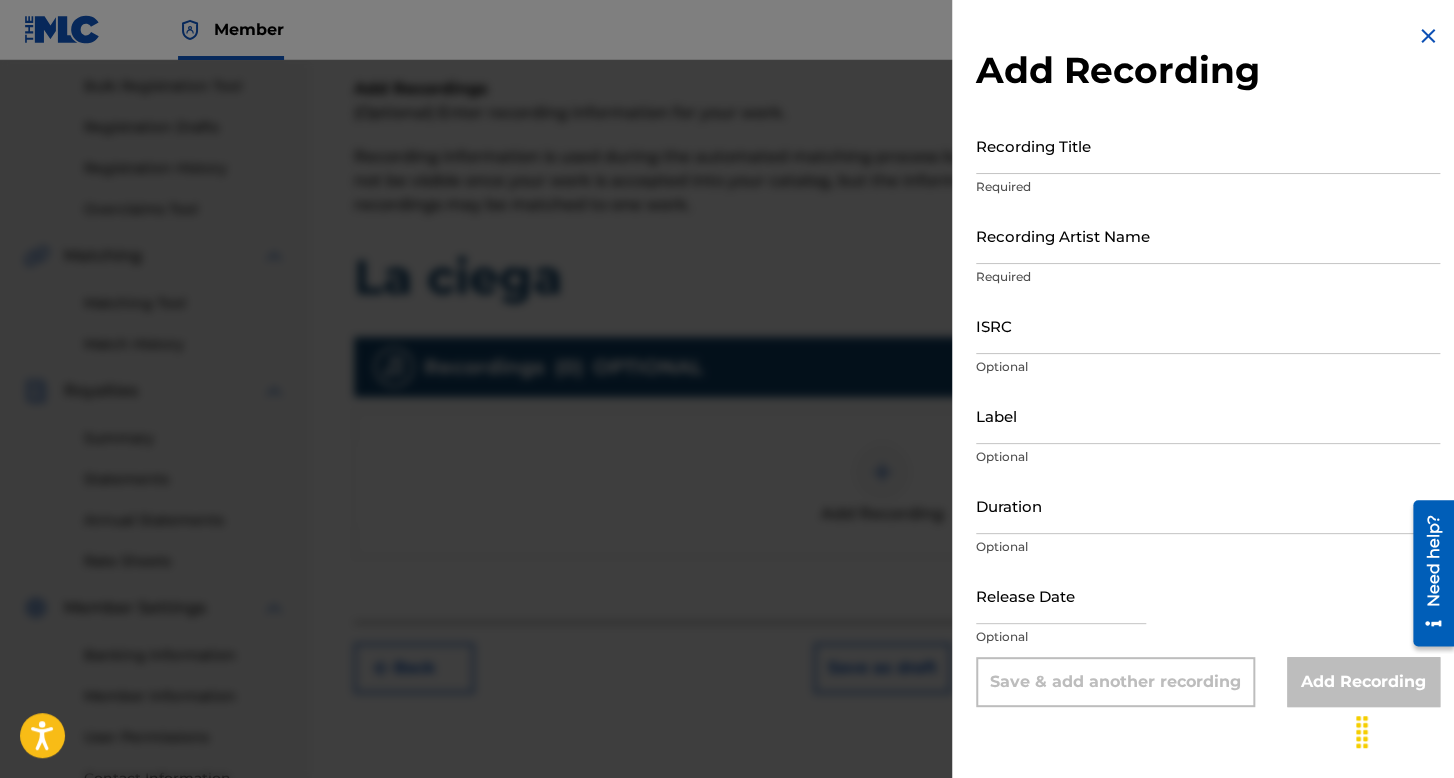 click on "Recording Title" at bounding box center [1208, 145] 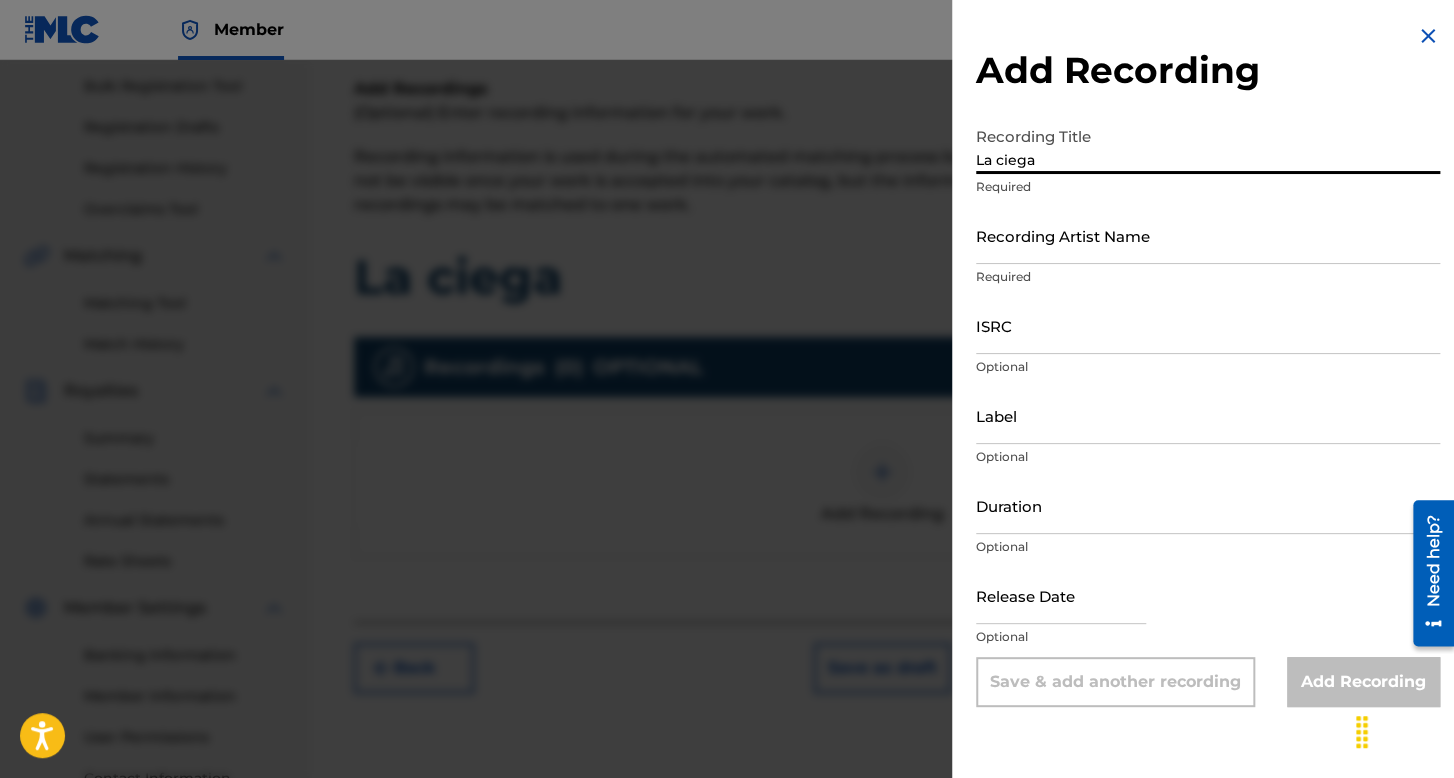 type on "La ciega" 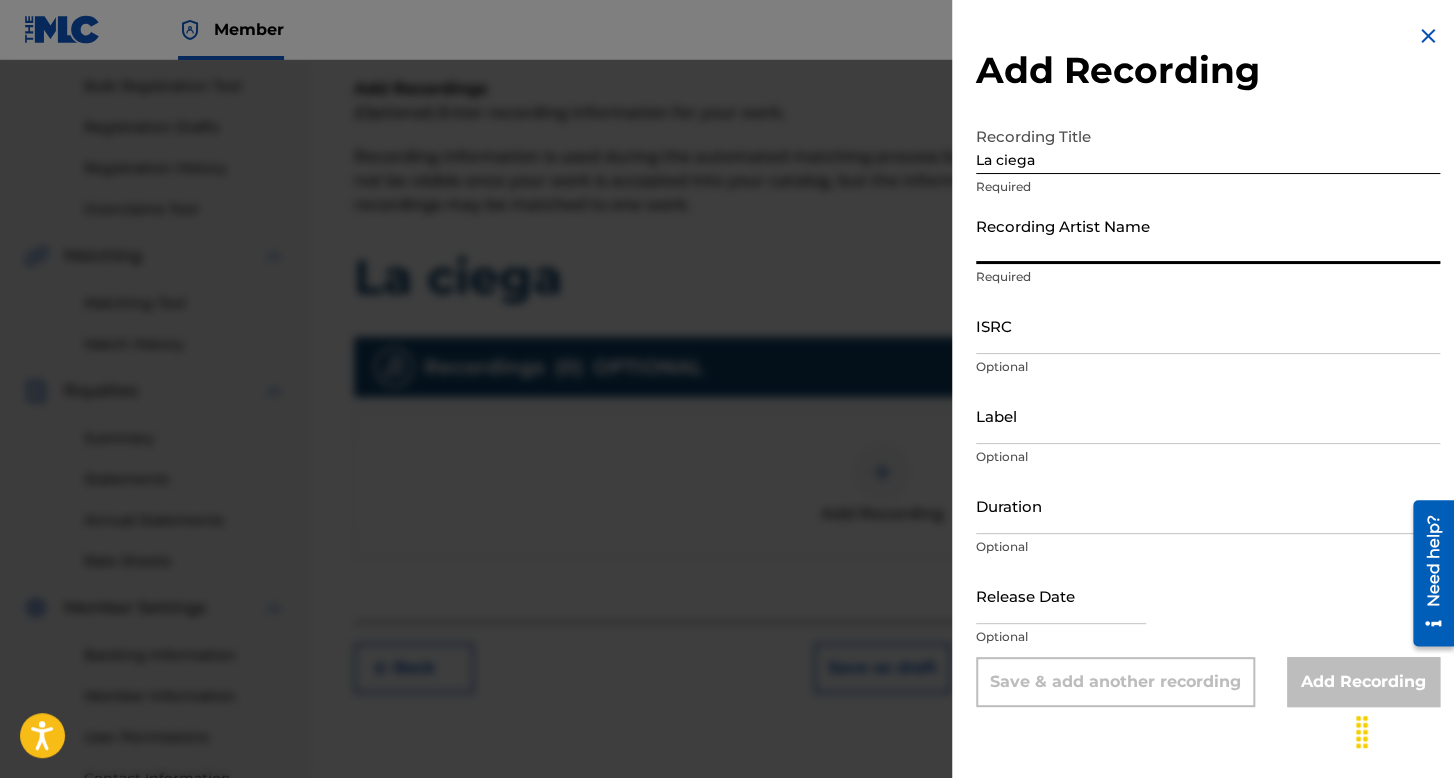 type on "[LAST] [LAST]" 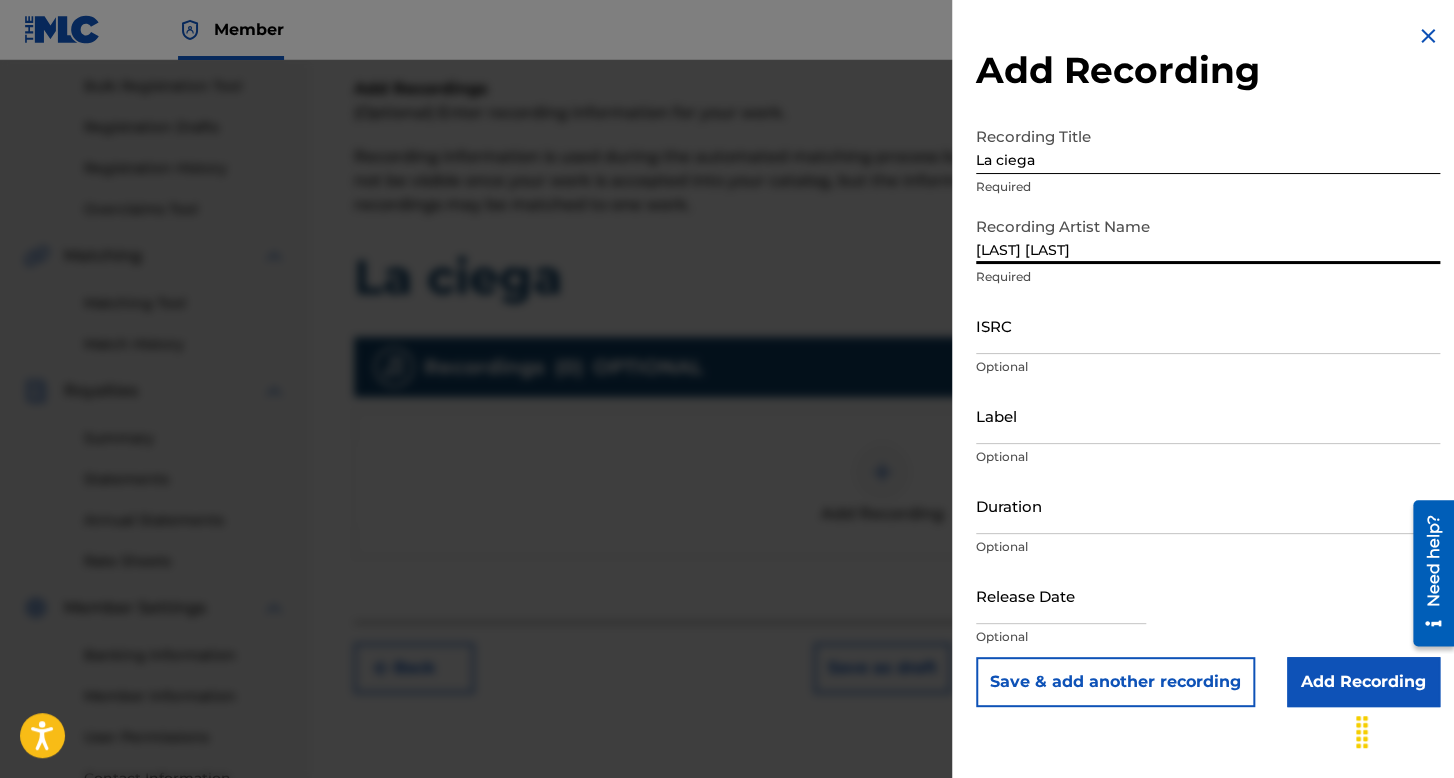 click on "ISRC" at bounding box center (1208, 325) 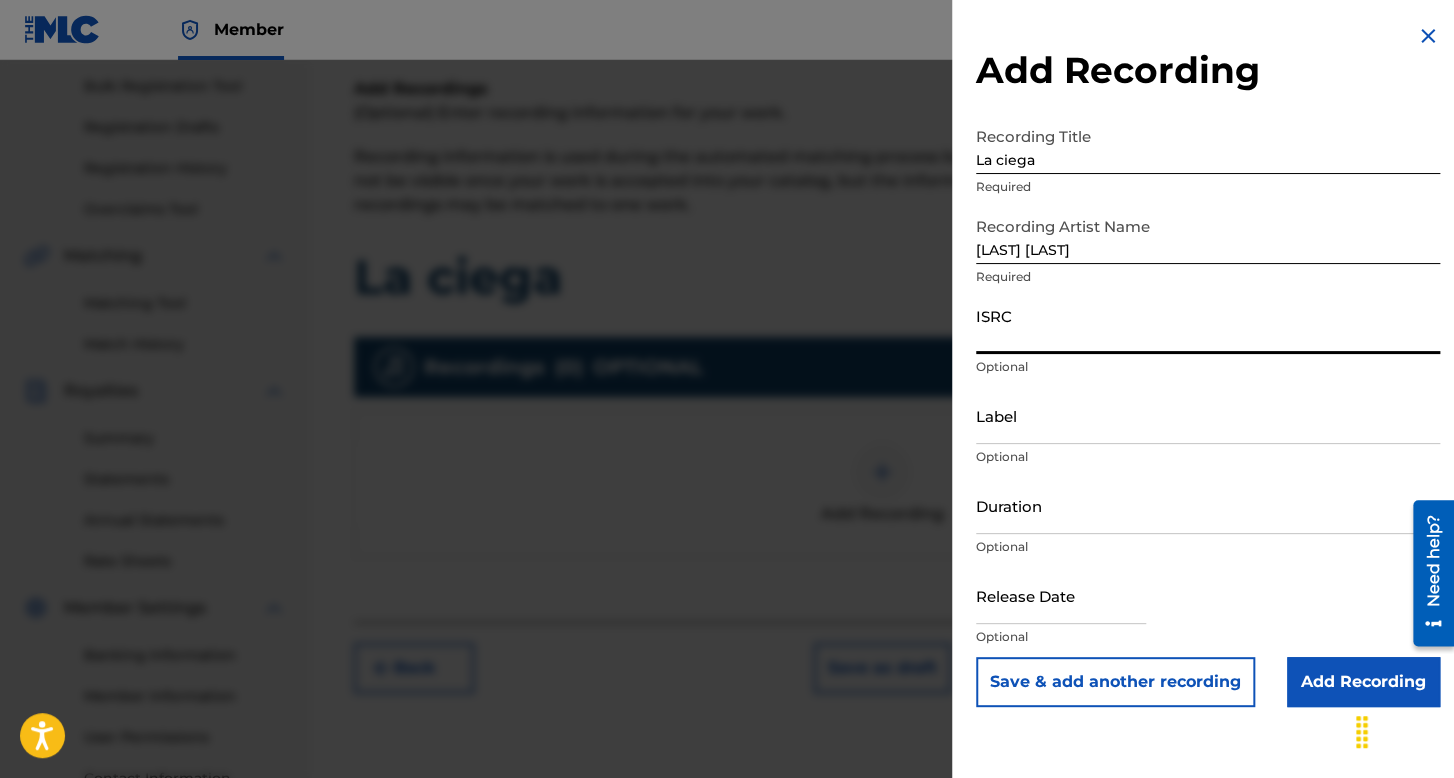 paste on "[ALPHANUMERIC]" 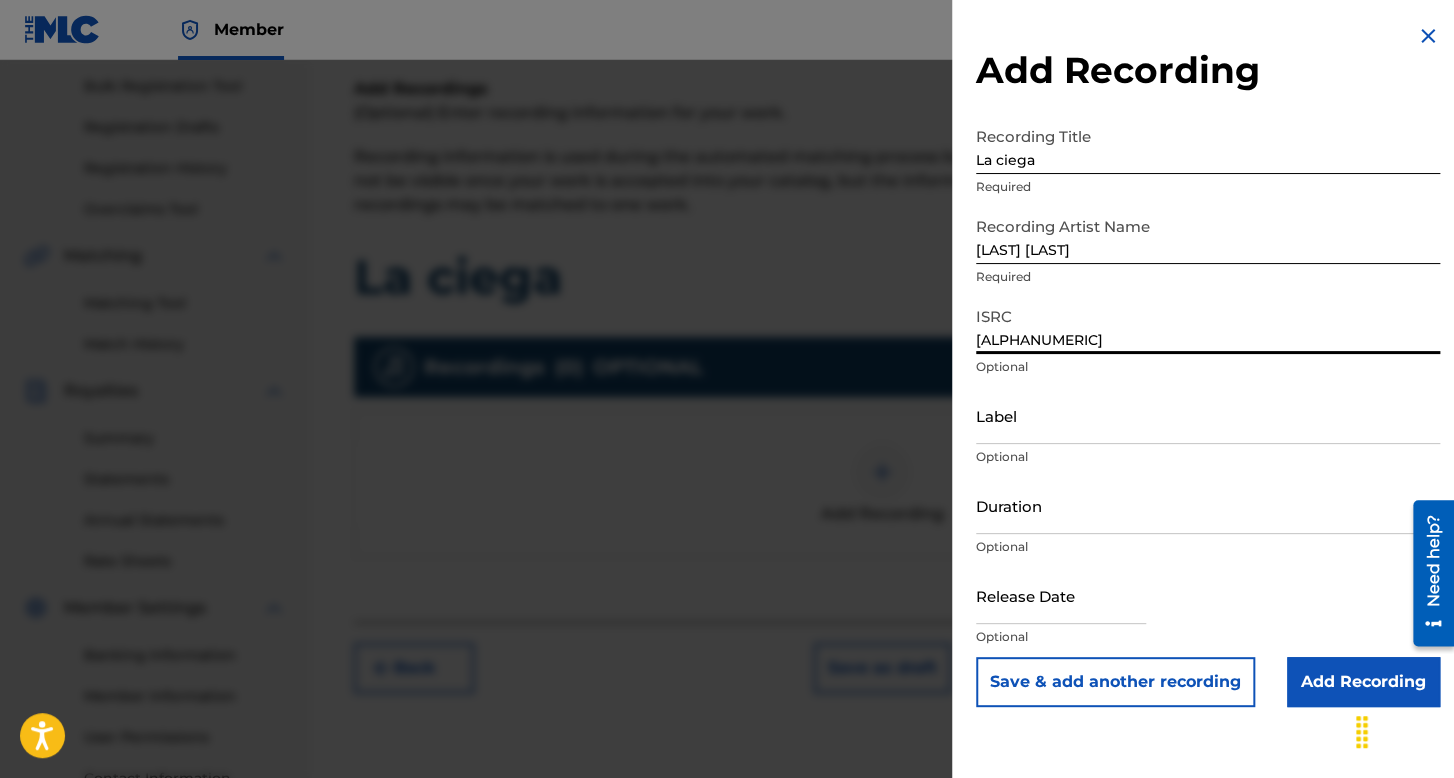 type on "[ALPHANUMERIC]" 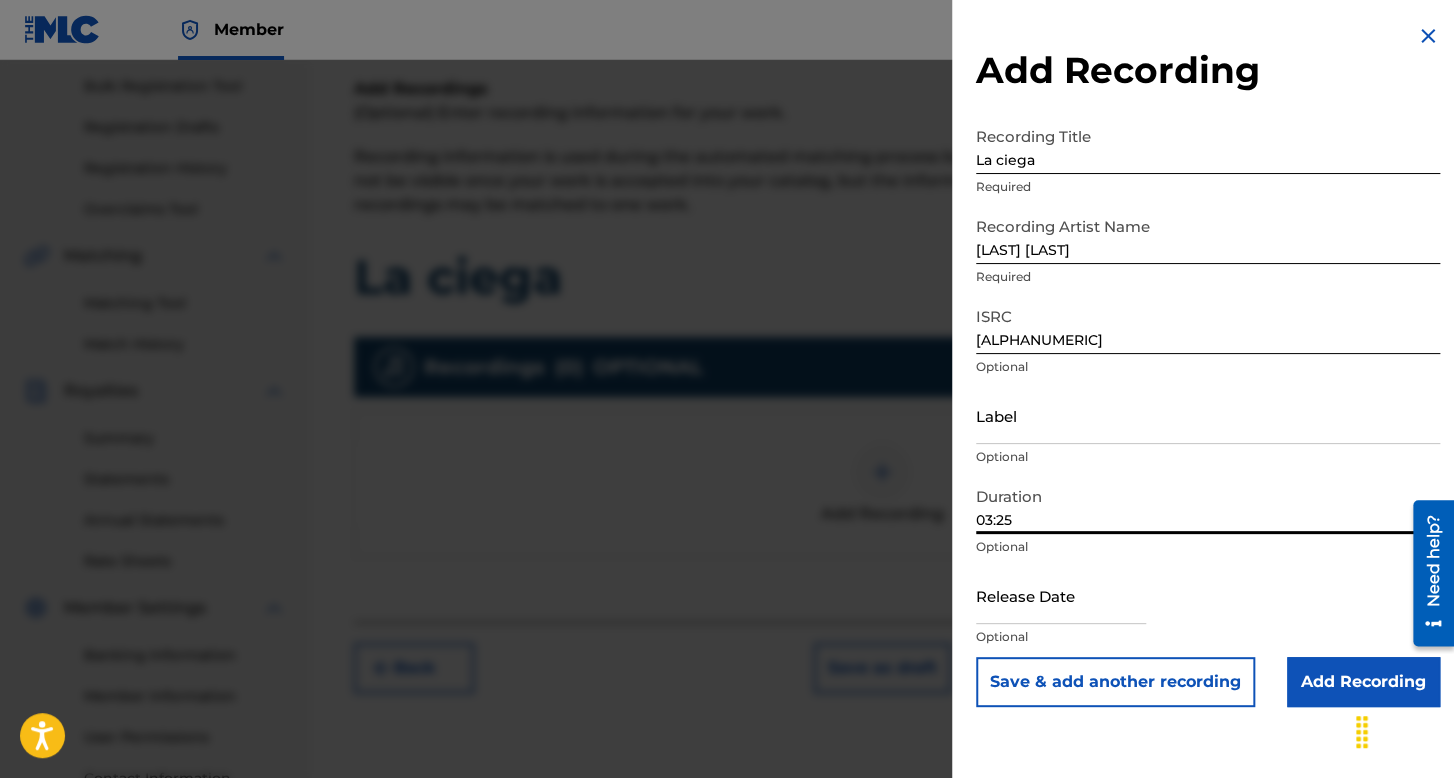 type on "03:25" 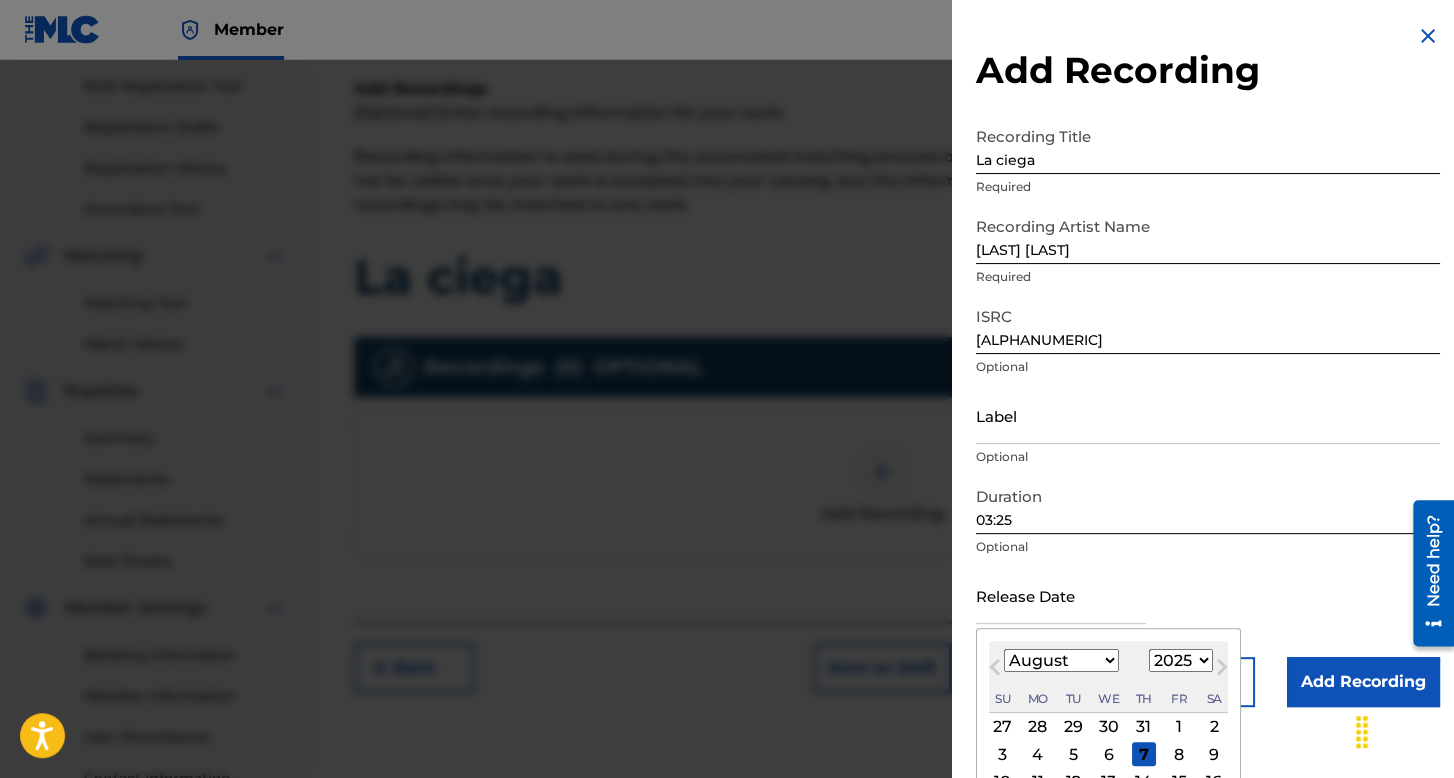 scroll, scrollTop: 139, scrollLeft: 0, axis: vertical 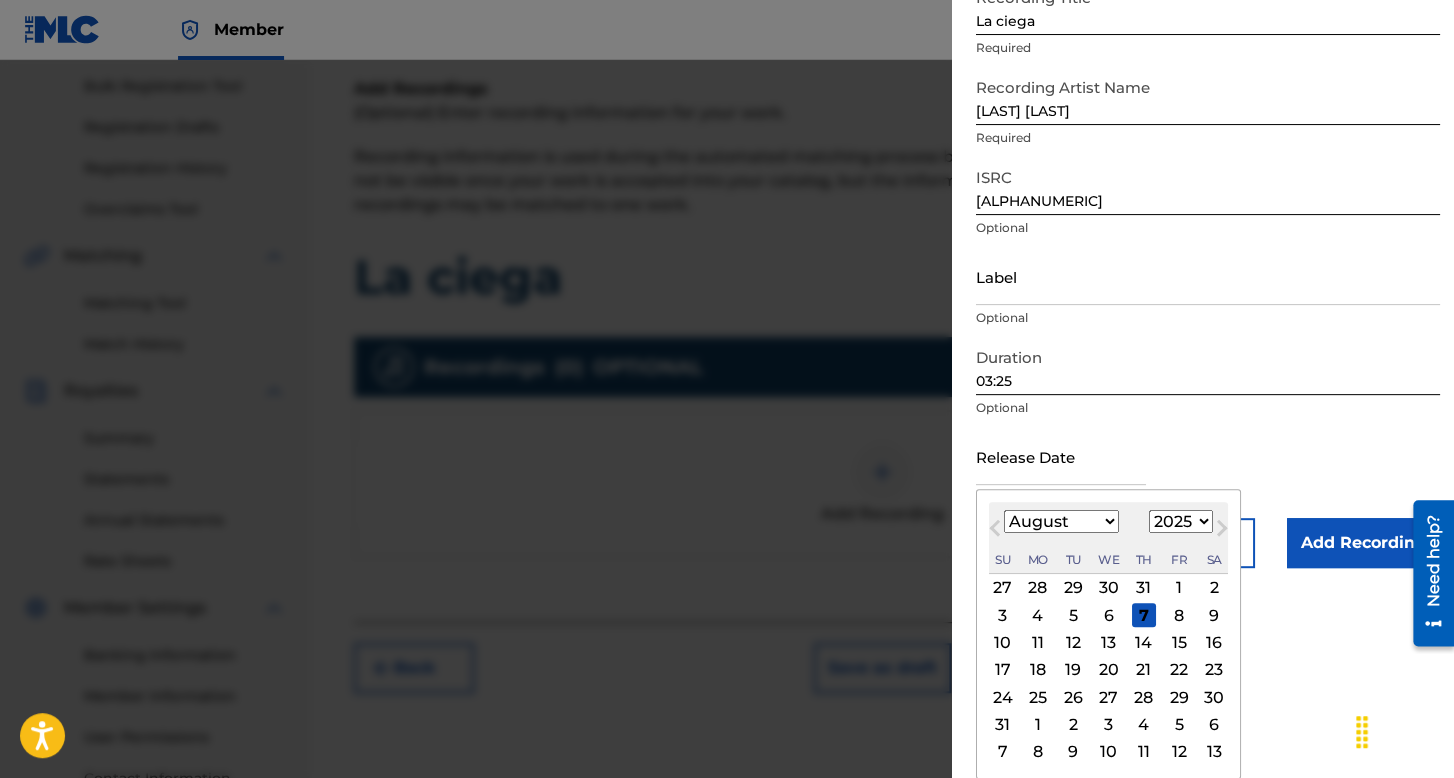 click on "January February March April May June July August September October November December" at bounding box center [1061, 521] 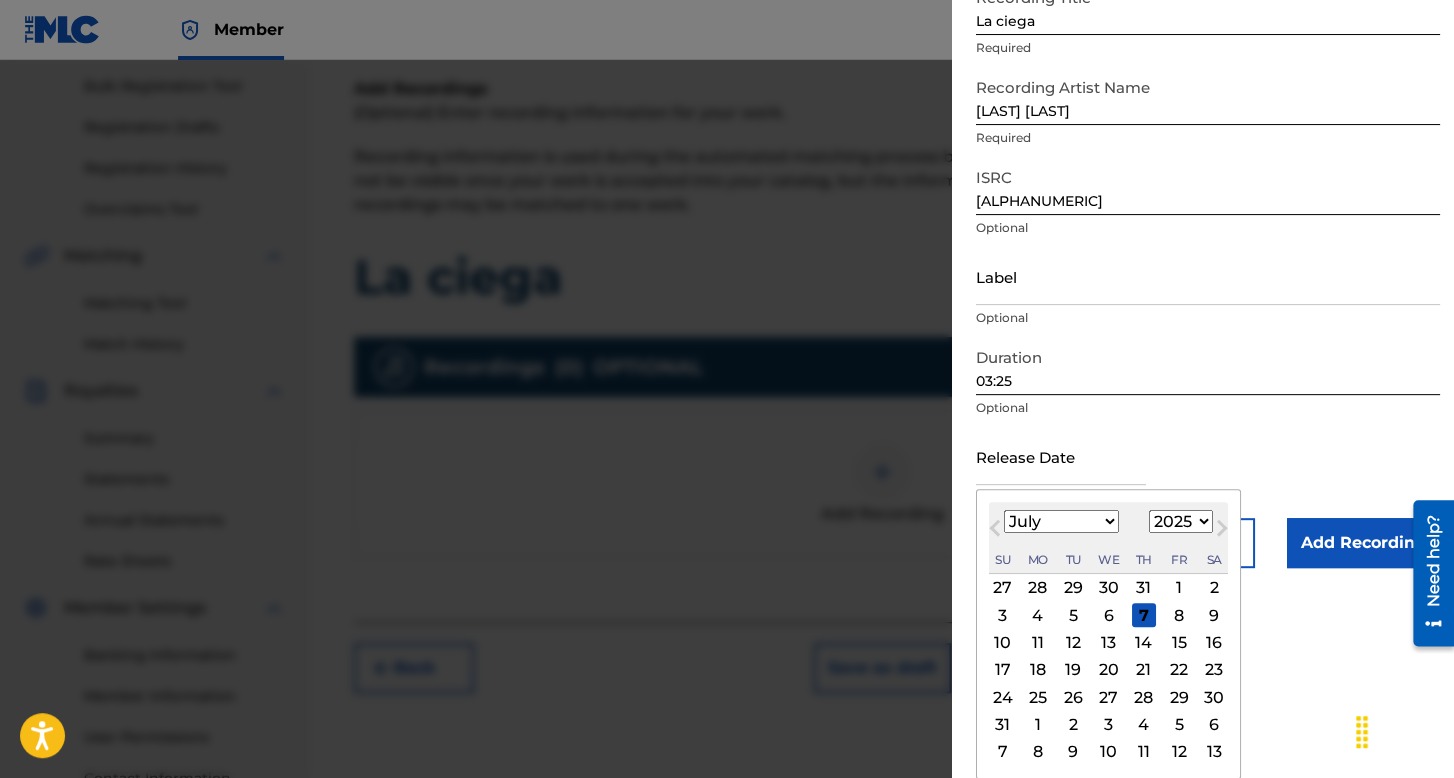 click on "January February March April May June July August September October November December" at bounding box center [1061, 521] 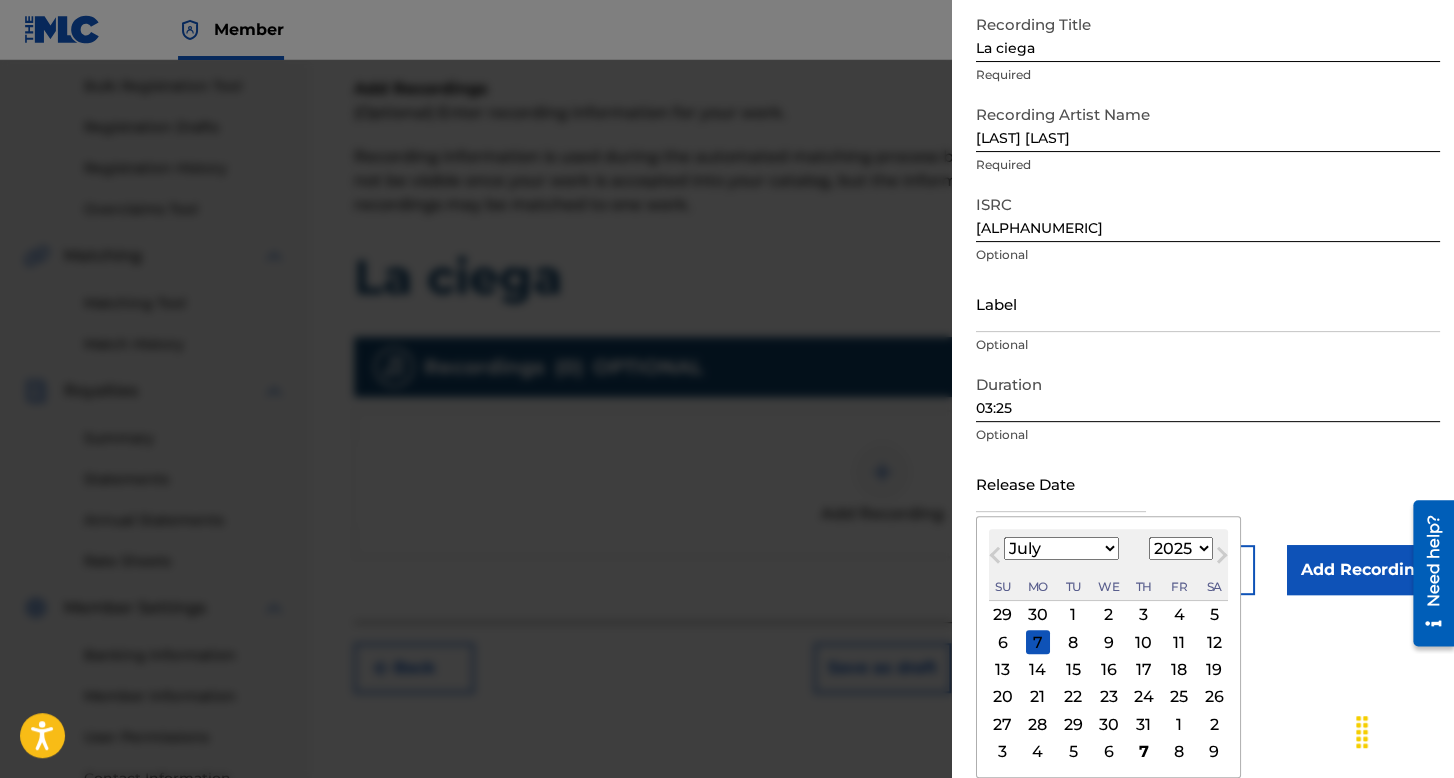scroll, scrollTop: 112, scrollLeft: 0, axis: vertical 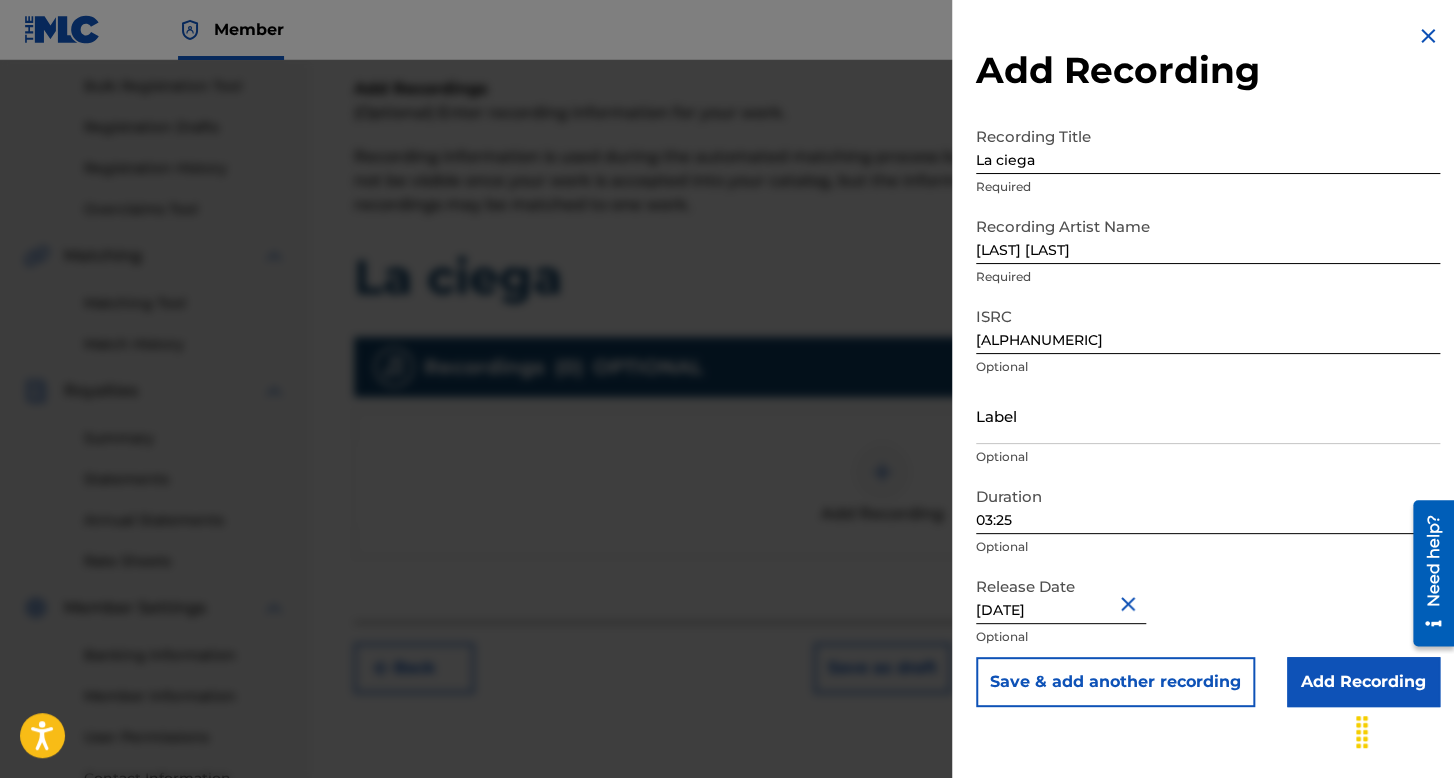 click on "Add Recording" at bounding box center [1363, 682] 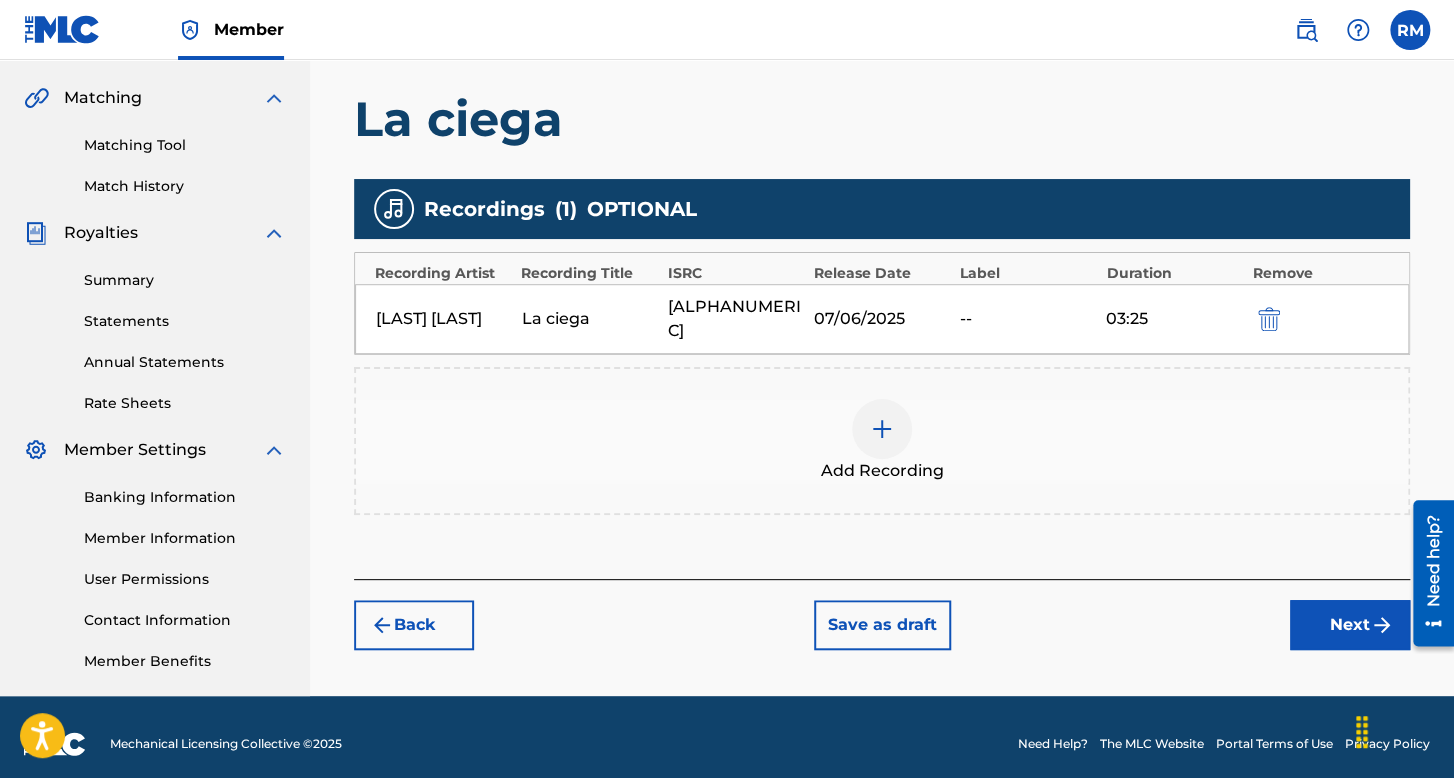 scroll, scrollTop: 462, scrollLeft: 0, axis: vertical 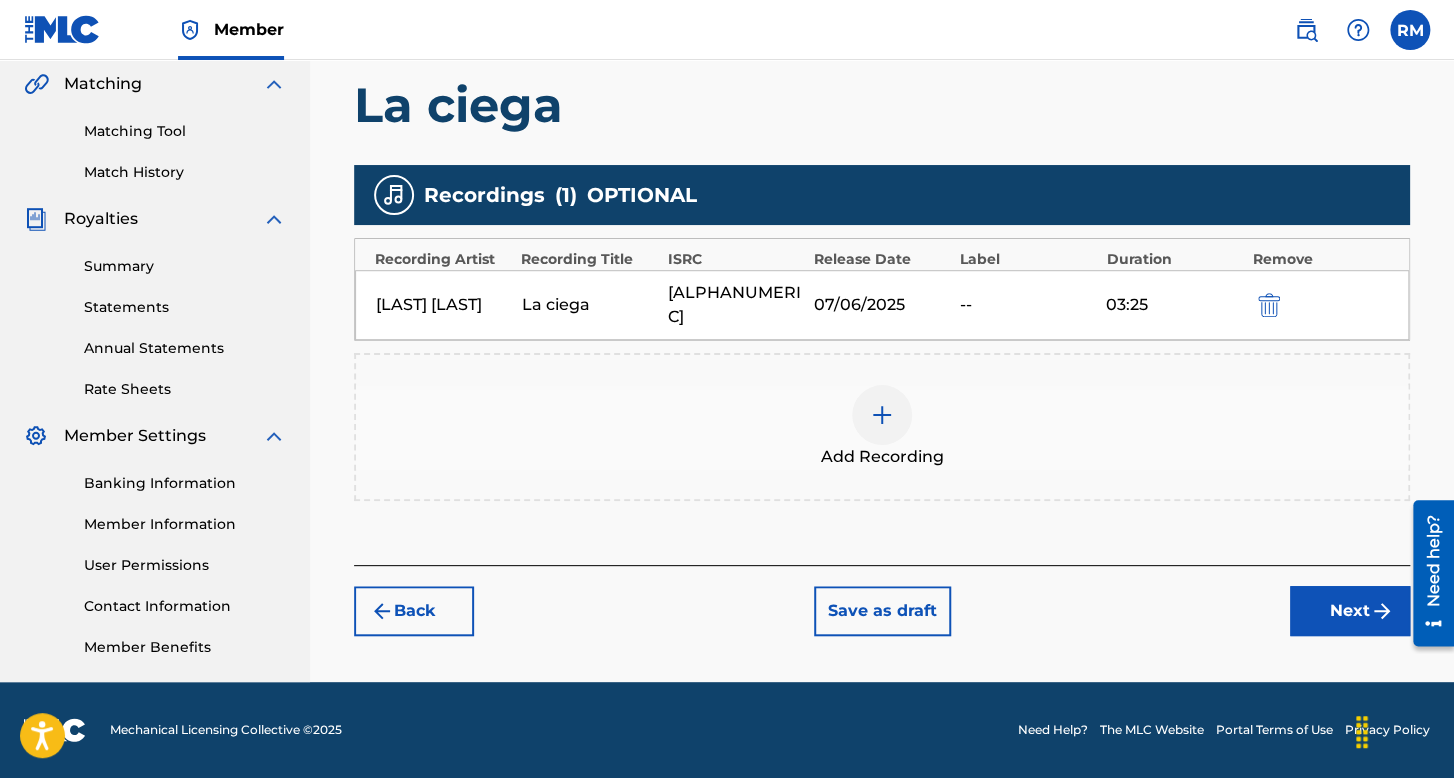 click on "Next" at bounding box center (1350, 611) 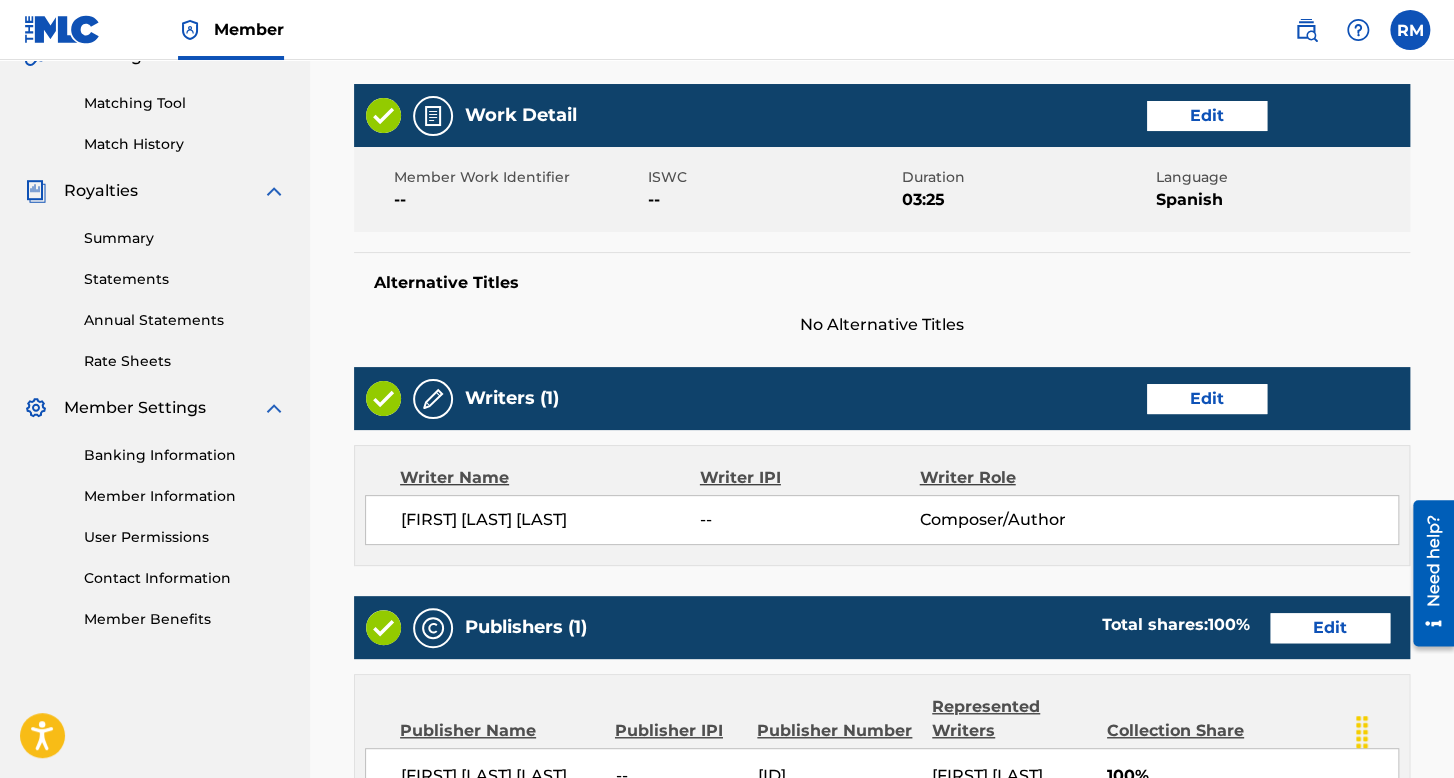 scroll, scrollTop: 890, scrollLeft: 0, axis: vertical 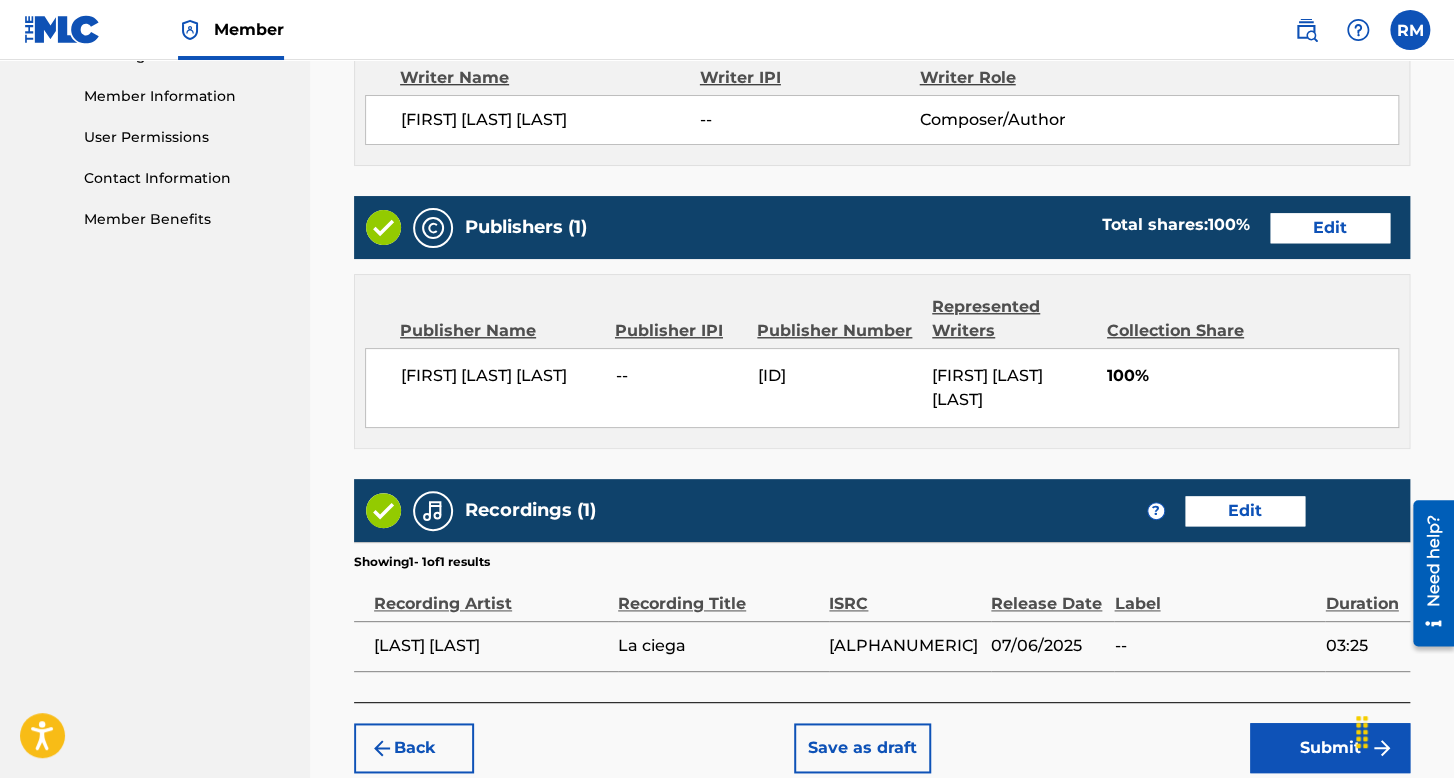 click on "Register Work Search Enter Work Details Add Writers Add Publishers & Shares Add Recording Review Review Please review the information you have entered for this work. If you need to edit any information, click the Edit button. Once all information is correct, click the Submit button. La ciega Work Detail Edit Member Work Identifier -- ISWC -- Duration 03:25 Language Spanish Alternative Titles No Alternative Titles Writers (1) Edit Writer Name Writer IPI Writer Role [FIRST] [LAST] -- Composer/Author Publishers (1) Total shares: 100 % Edit Publisher Name Publisher IPI Publisher Number Represented Writers Collection Share [FIRST] [LAST] -- [ID] [FIRST] [LAST] 100% Total shares: 100 % Recordings (1) ? Edit Showing 1 - 1 of 1 results Recording Artist Recording Title ISRC Release Date Label Duration [LAST] [LAST] La ciega QZTBE2545738 07/06/2025 -- 03:25 Back Save as draft Submit" at bounding box center (882, 6) 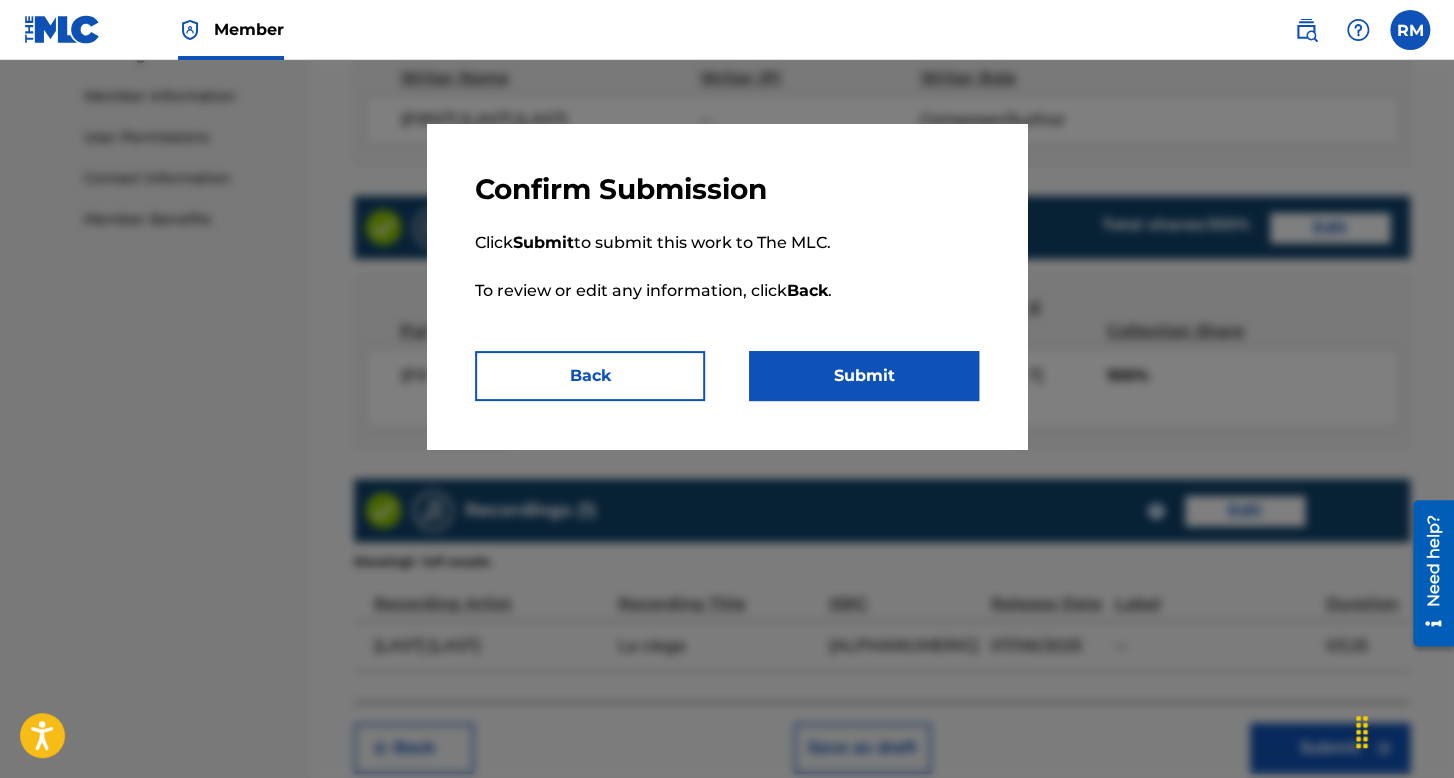 click on "Submit" at bounding box center (864, 376) 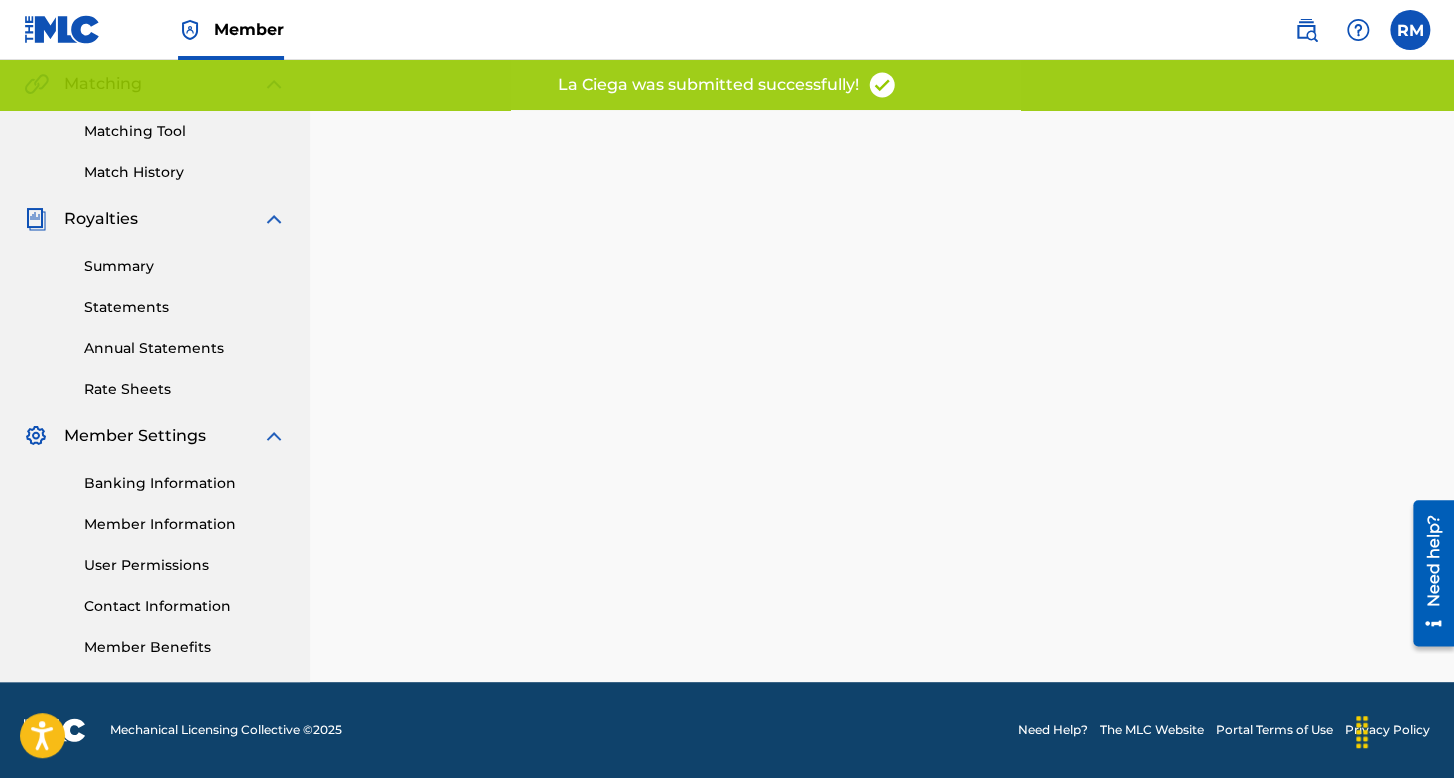scroll, scrollTop: 0, scrollLeft: 0, axis: both 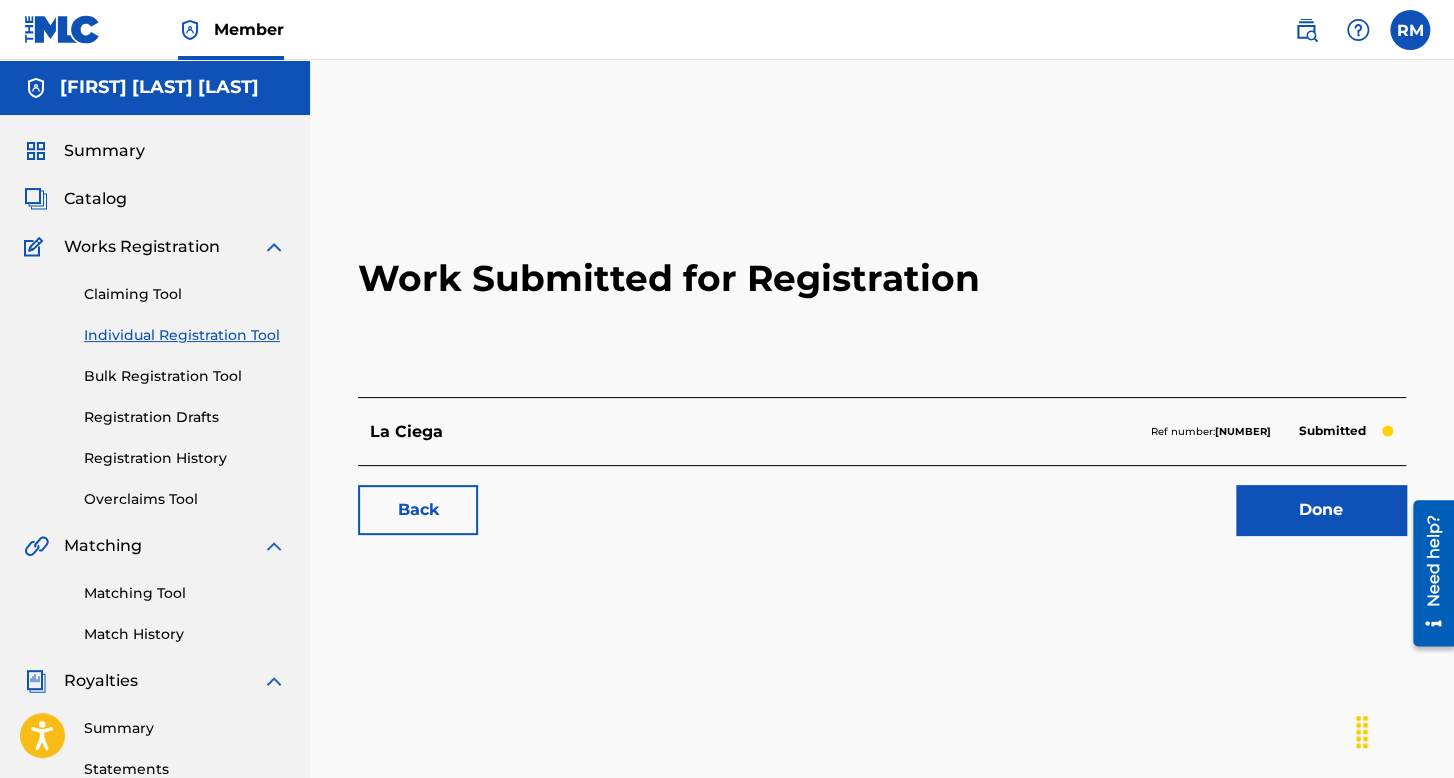 click on "Individual Registration Tool" at bounding box center [185, 335] 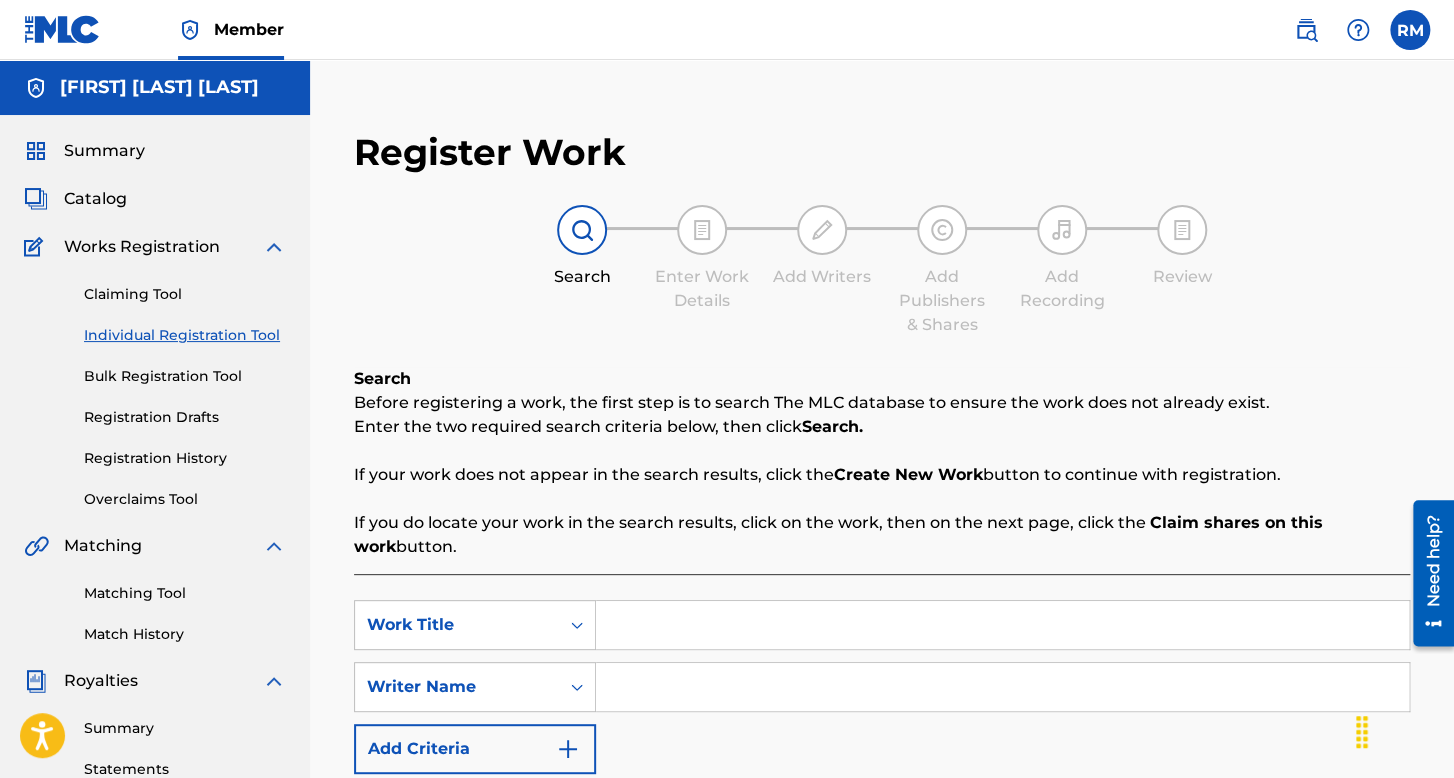 scroll, scrollTop: 200, scrollLeft: 0, axis: vertical 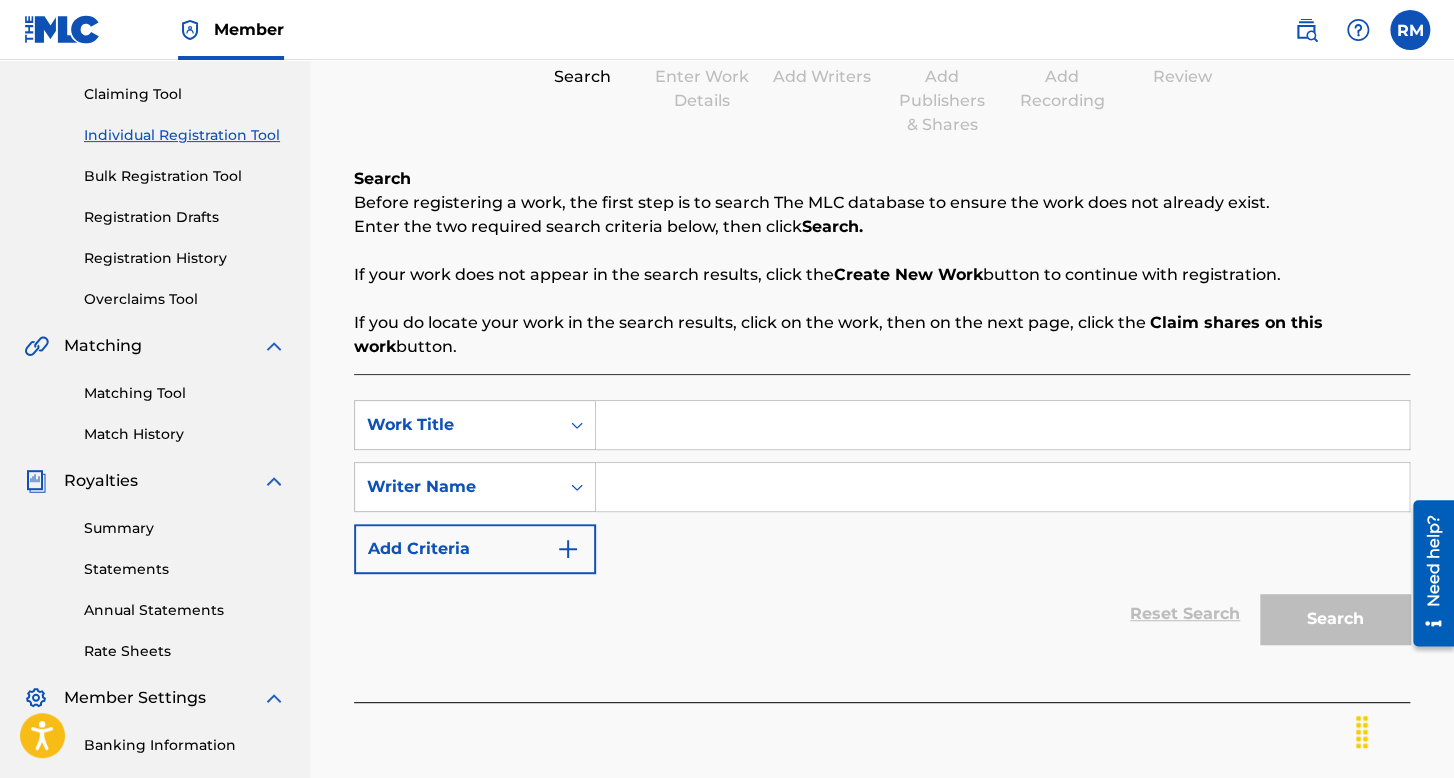 click at bounding box center [1002, 425] 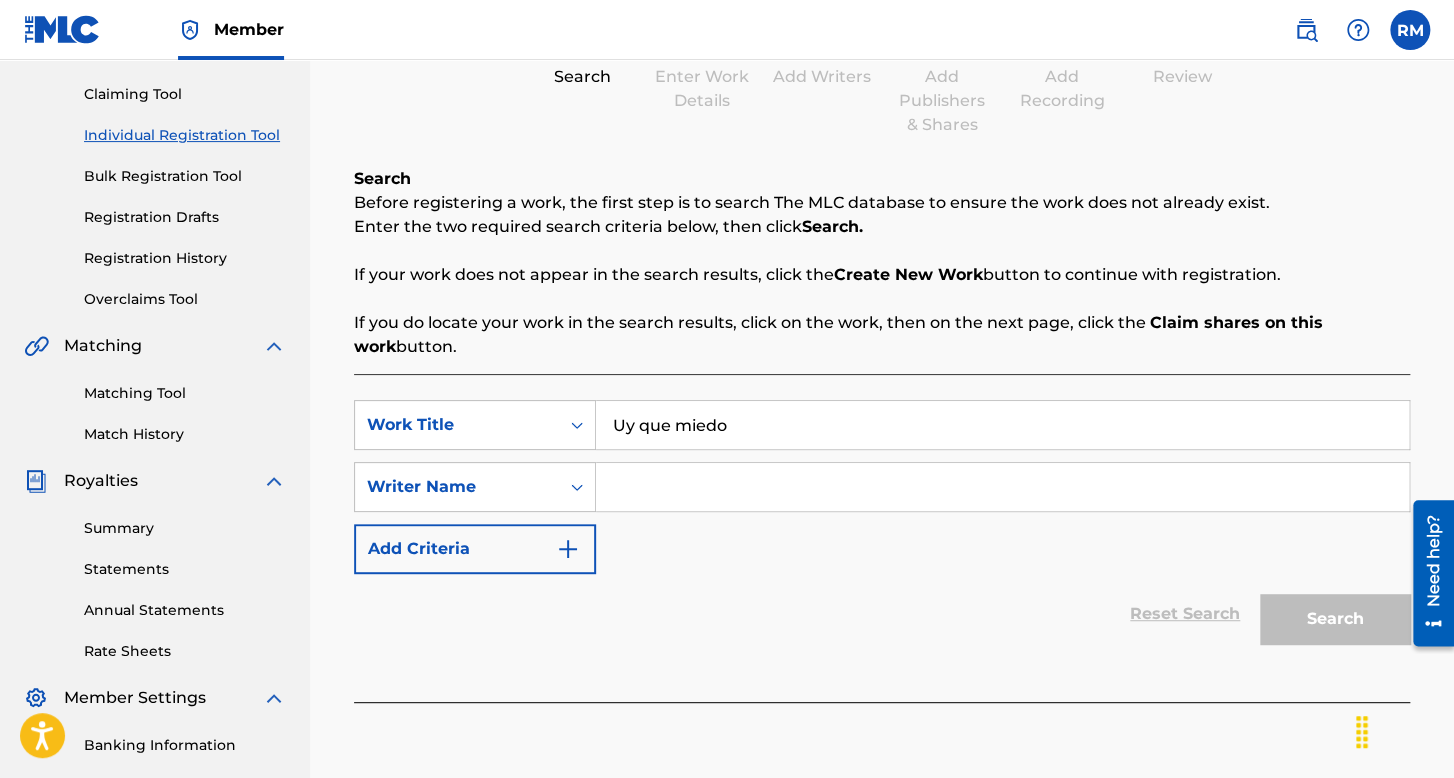 click at bounding box center (1002, 487) 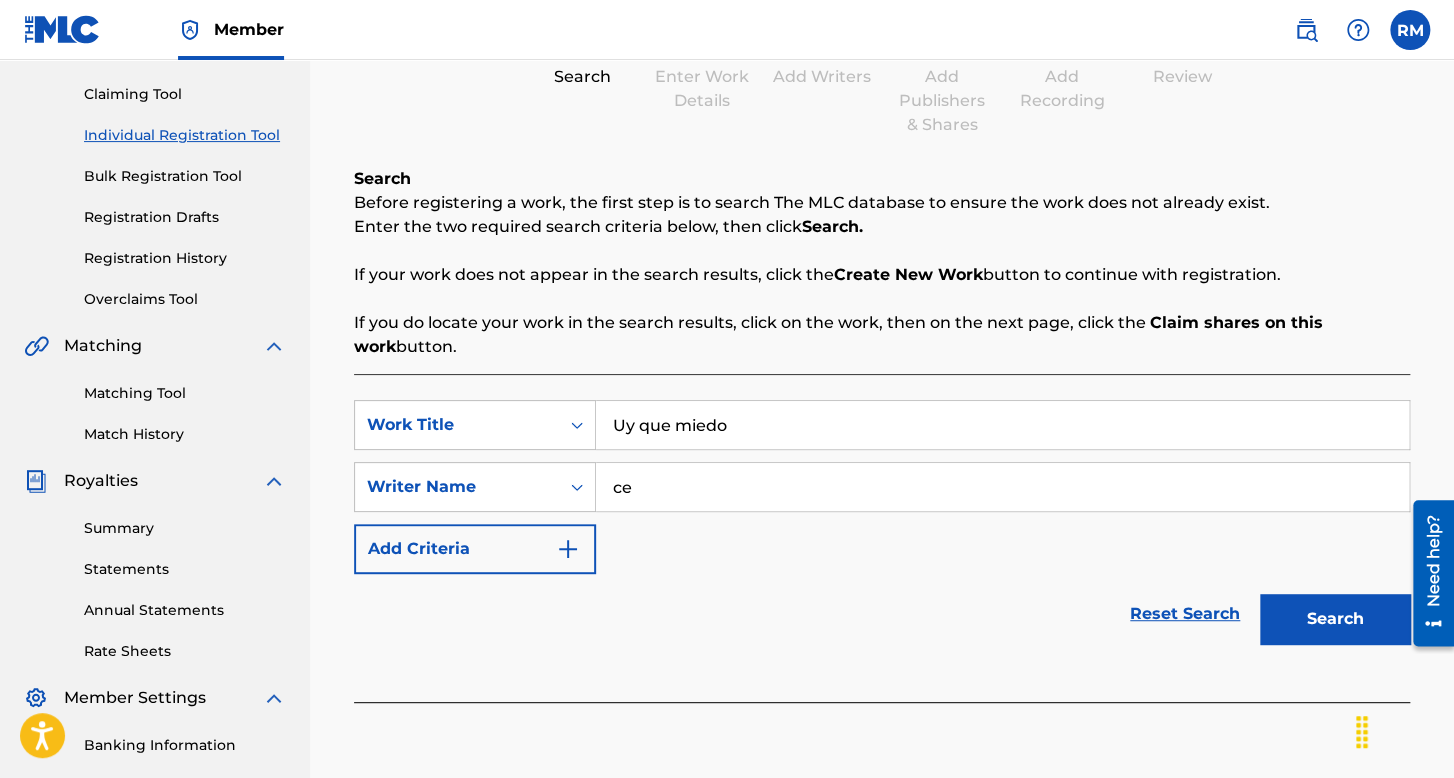 click on "Search" at bounding box center (1335, 619) 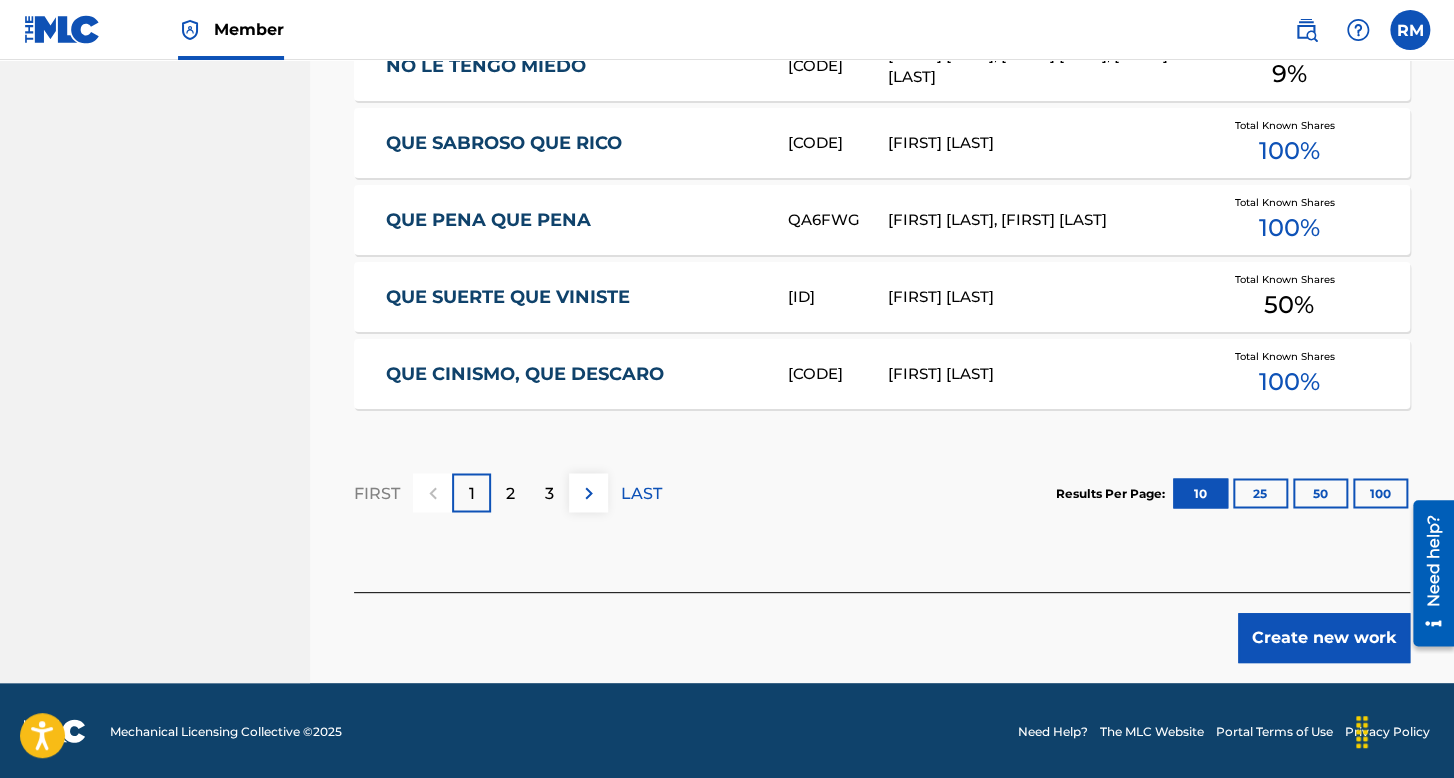 click on "Create new work" at bounding box center [1324, 638] 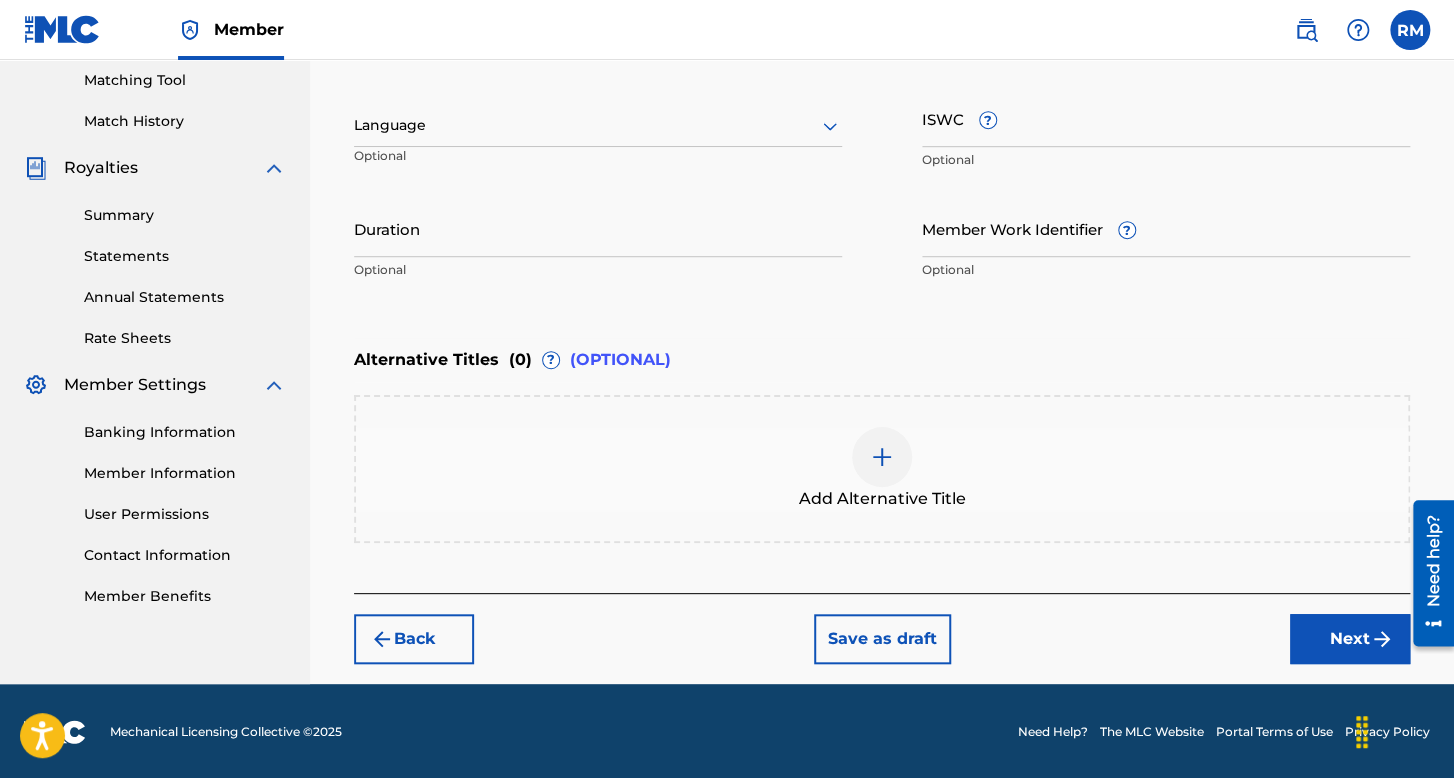 click at bounding box center (598, 125) 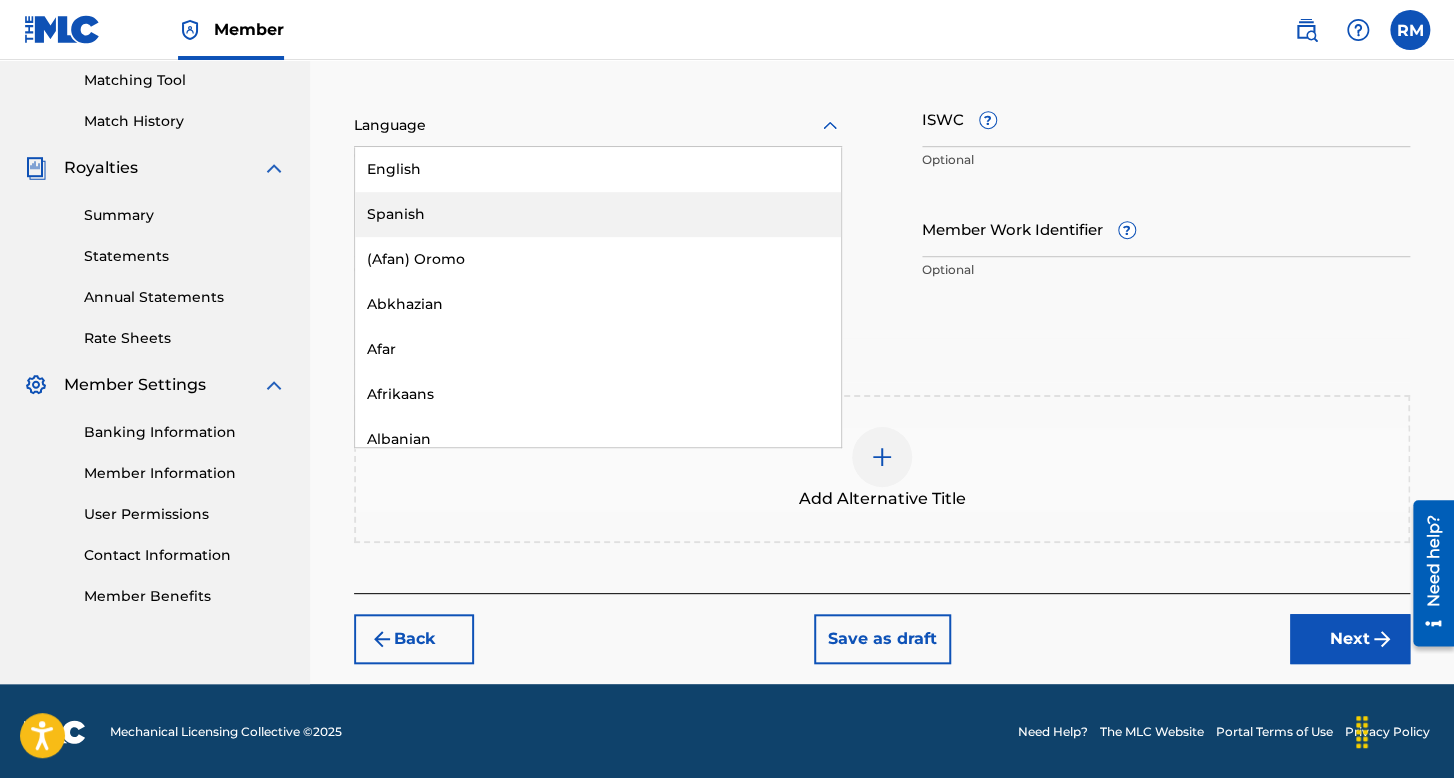 click on "Spanish" at bounding box center [598, 214] 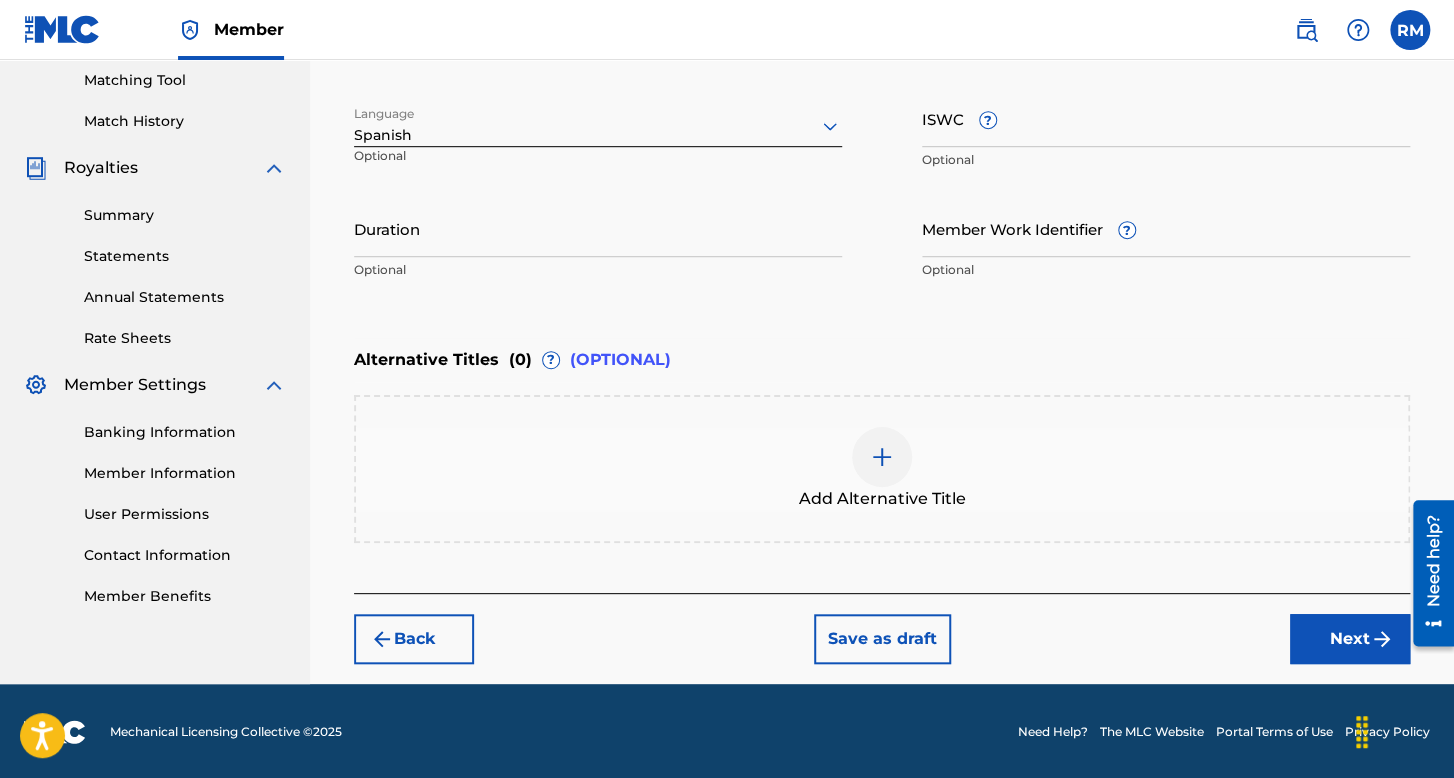 click on "Duration" at bounding box center [598, 228] 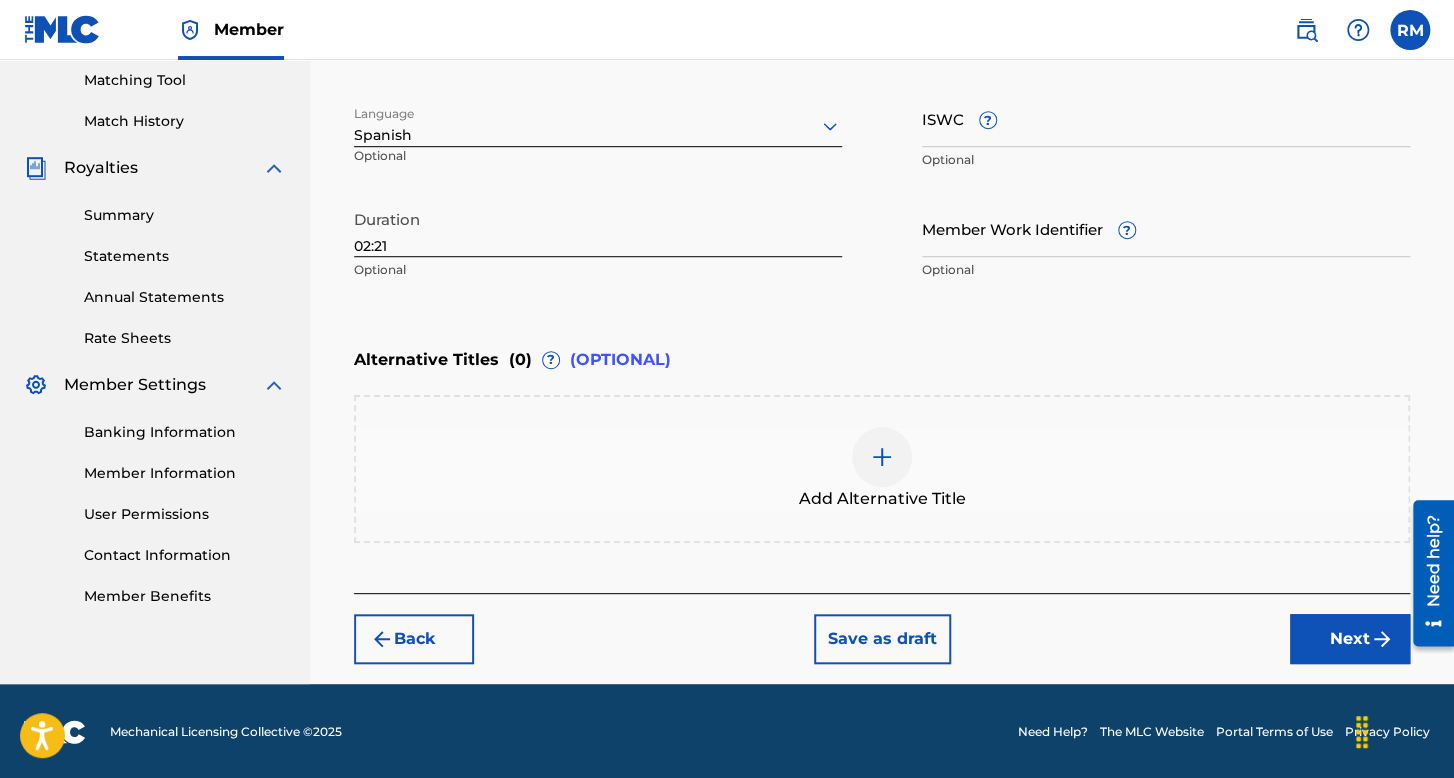 click on "Next" at bounding box center [1350, 639] 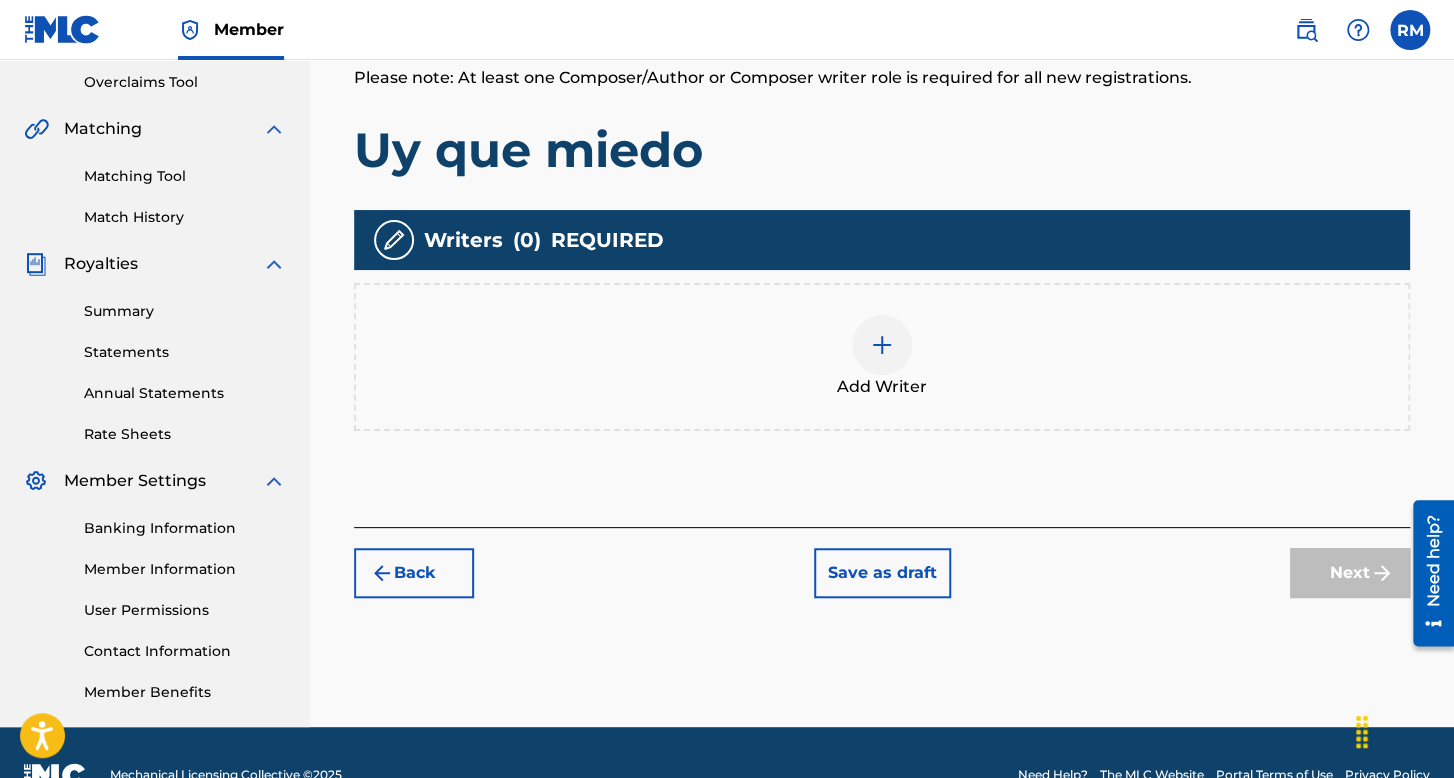 scroll, scrollTop: 462, scrollLeft: 0, axis: vertical 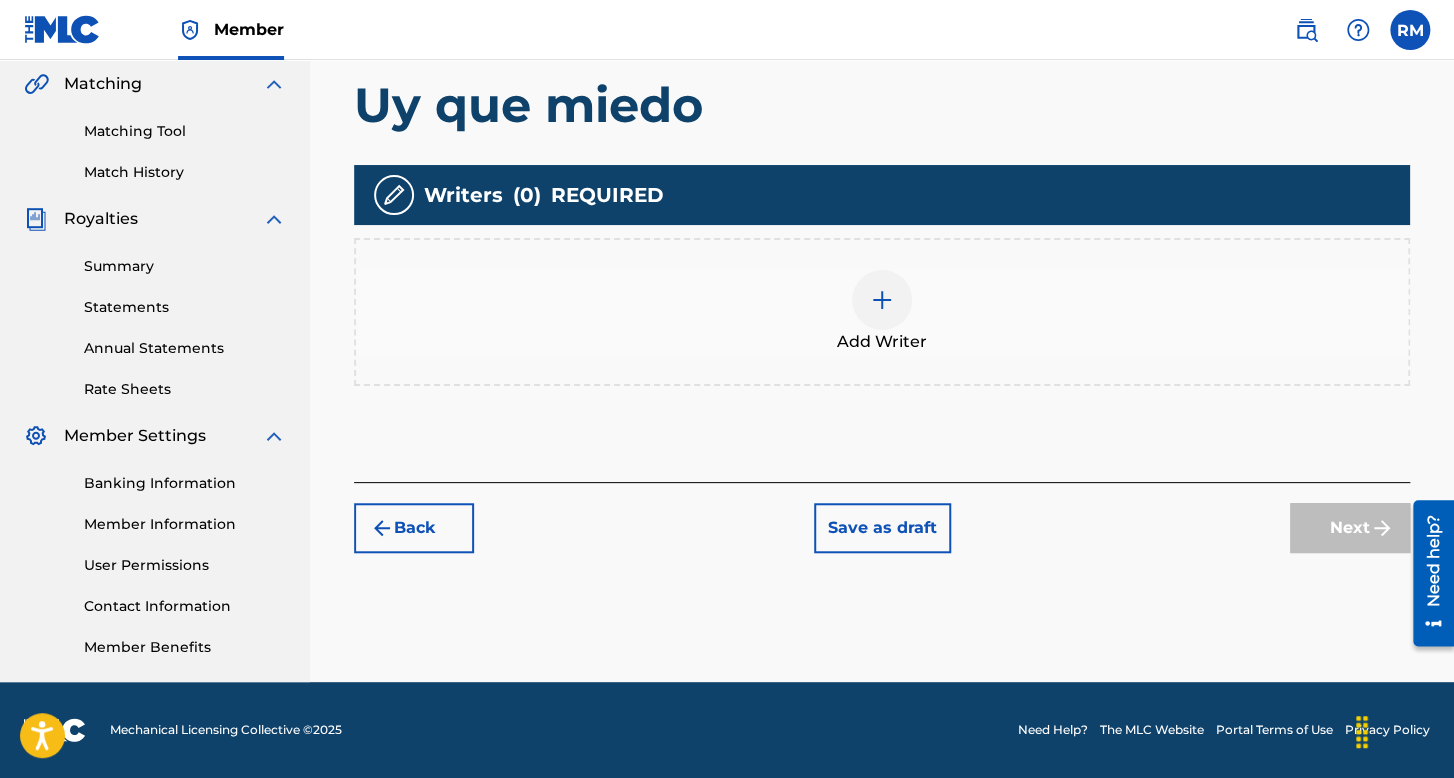 click on "Add Writer" at bounding box center [882, 312] 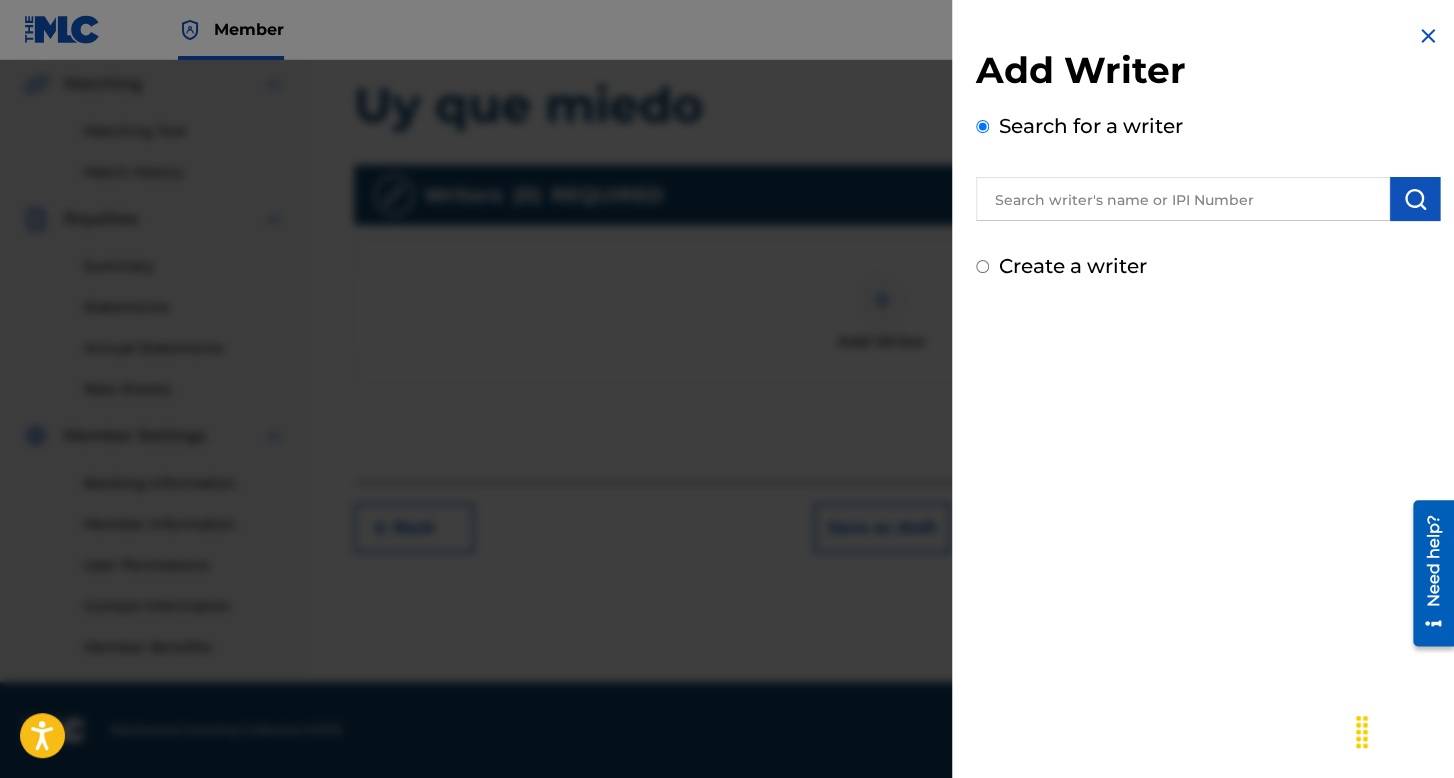 click on "Create a writer" at bounding box center [982, 266] 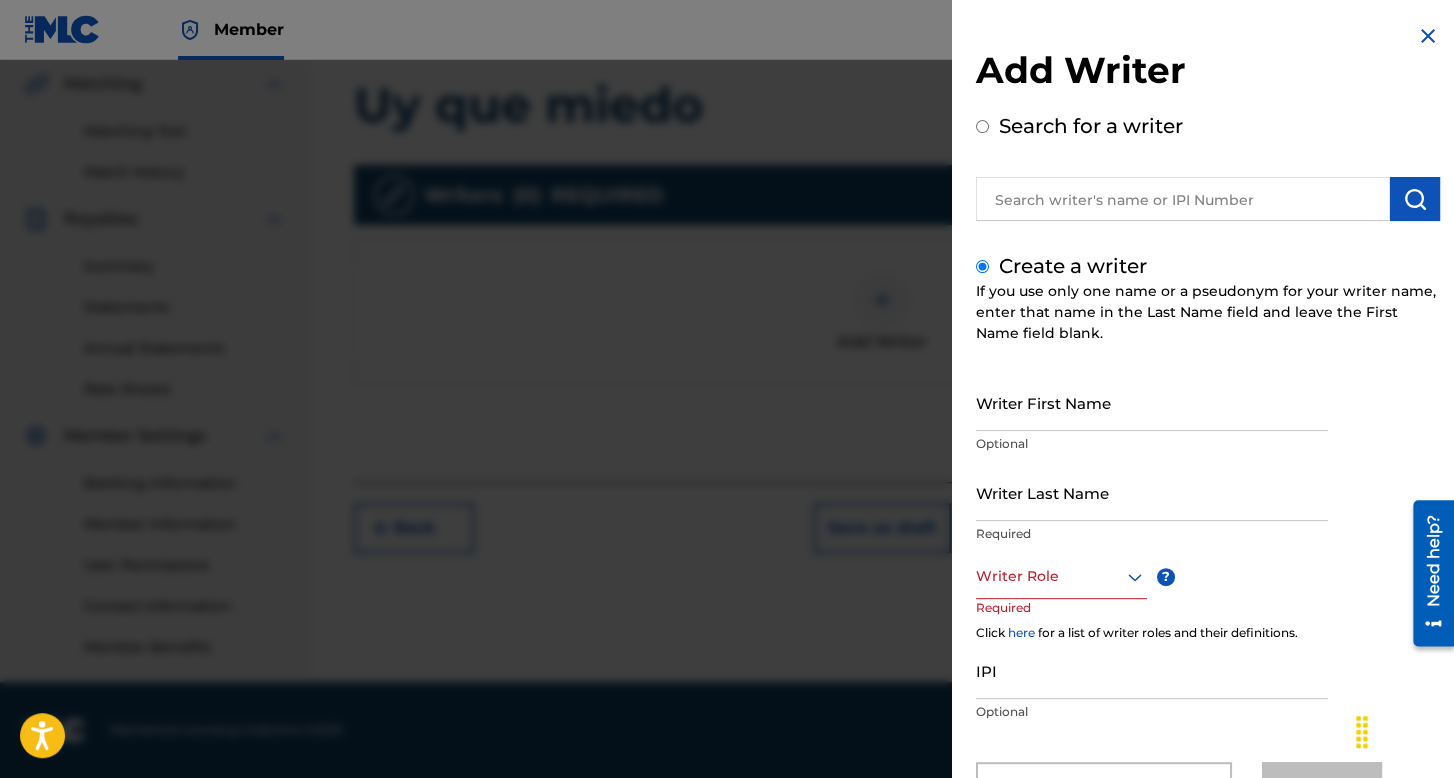 click on "Writer First Name" at bounding box center [1152, 402] 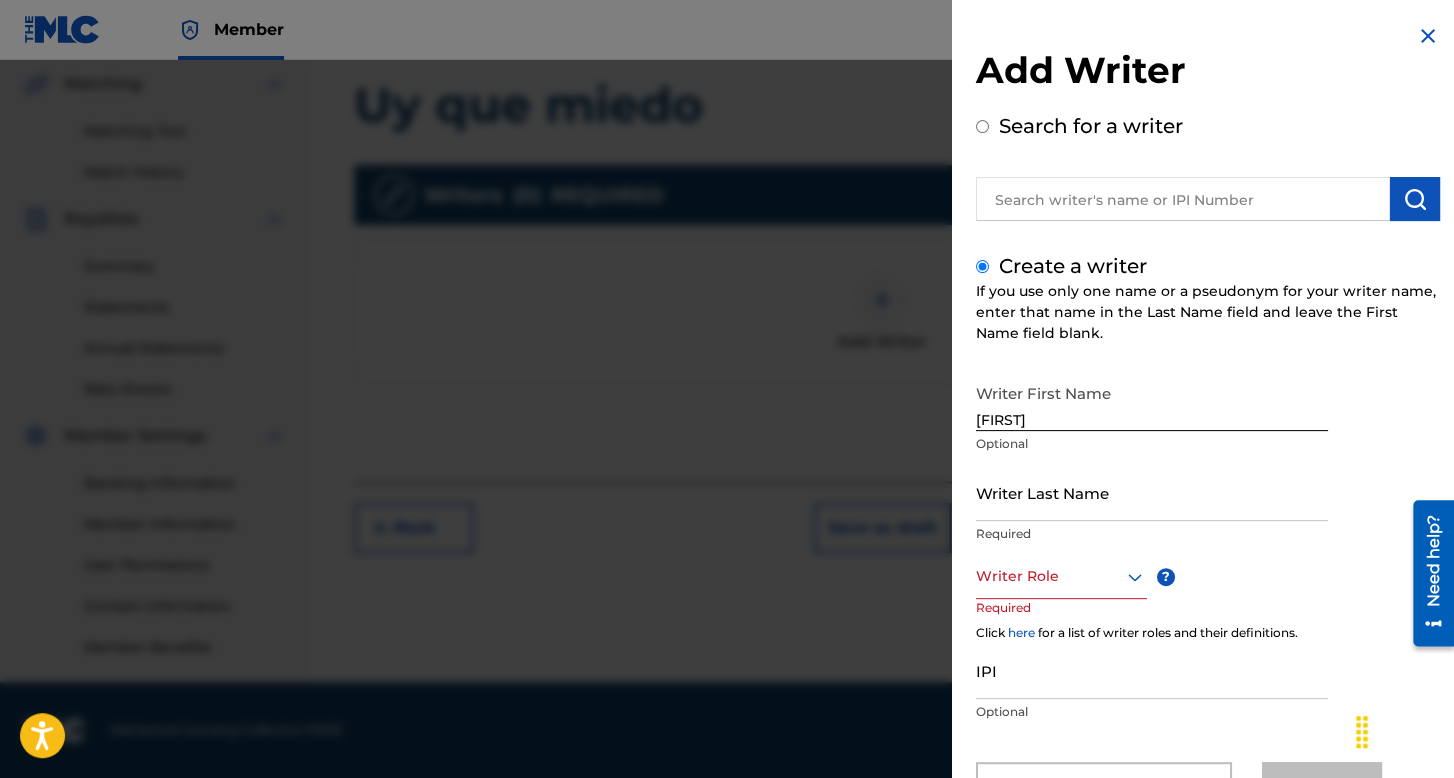 drag, startPoint x: 1103, startPoint y: 461, endPoint x: 1103, endPoint y: 484, distance: 23 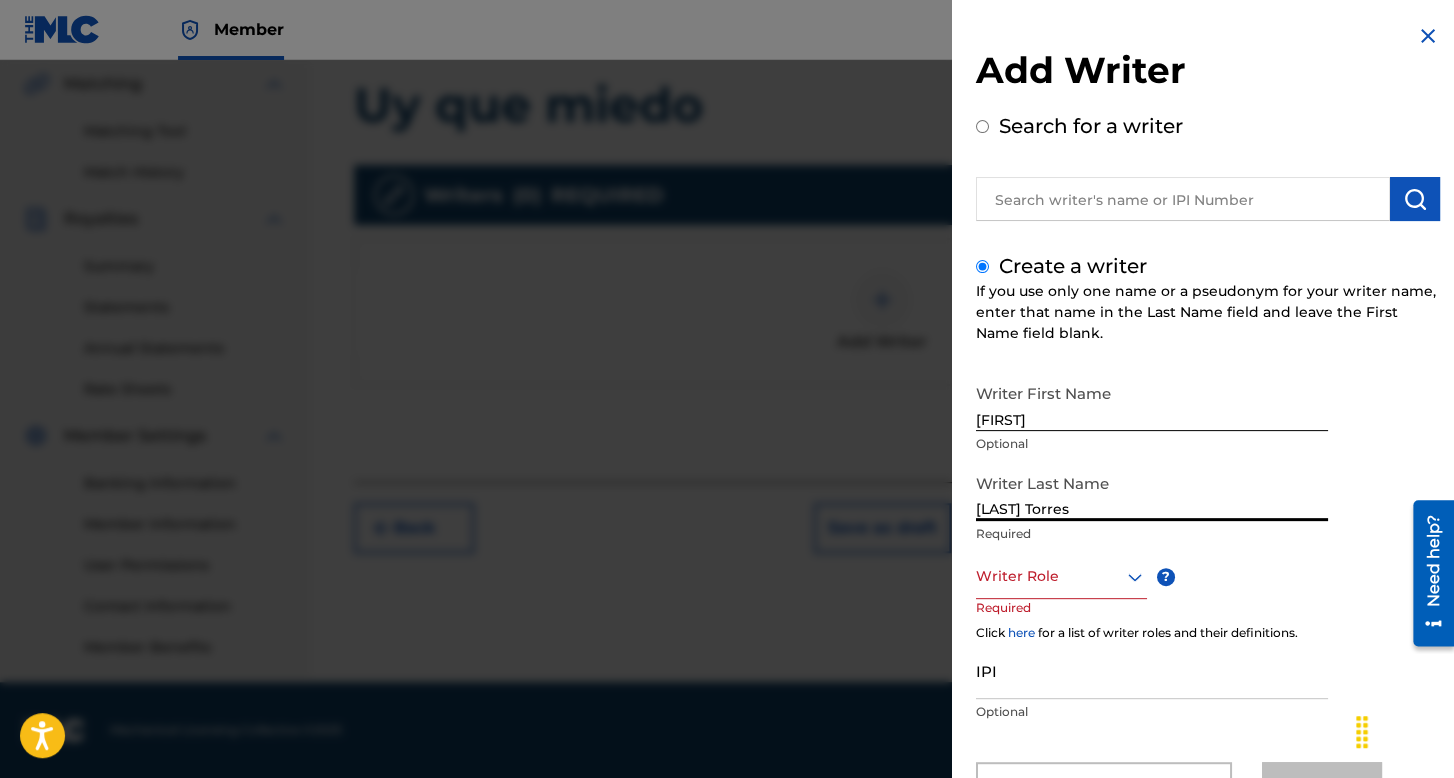 click on "Writer Role" at bounding box center (1061, 576) 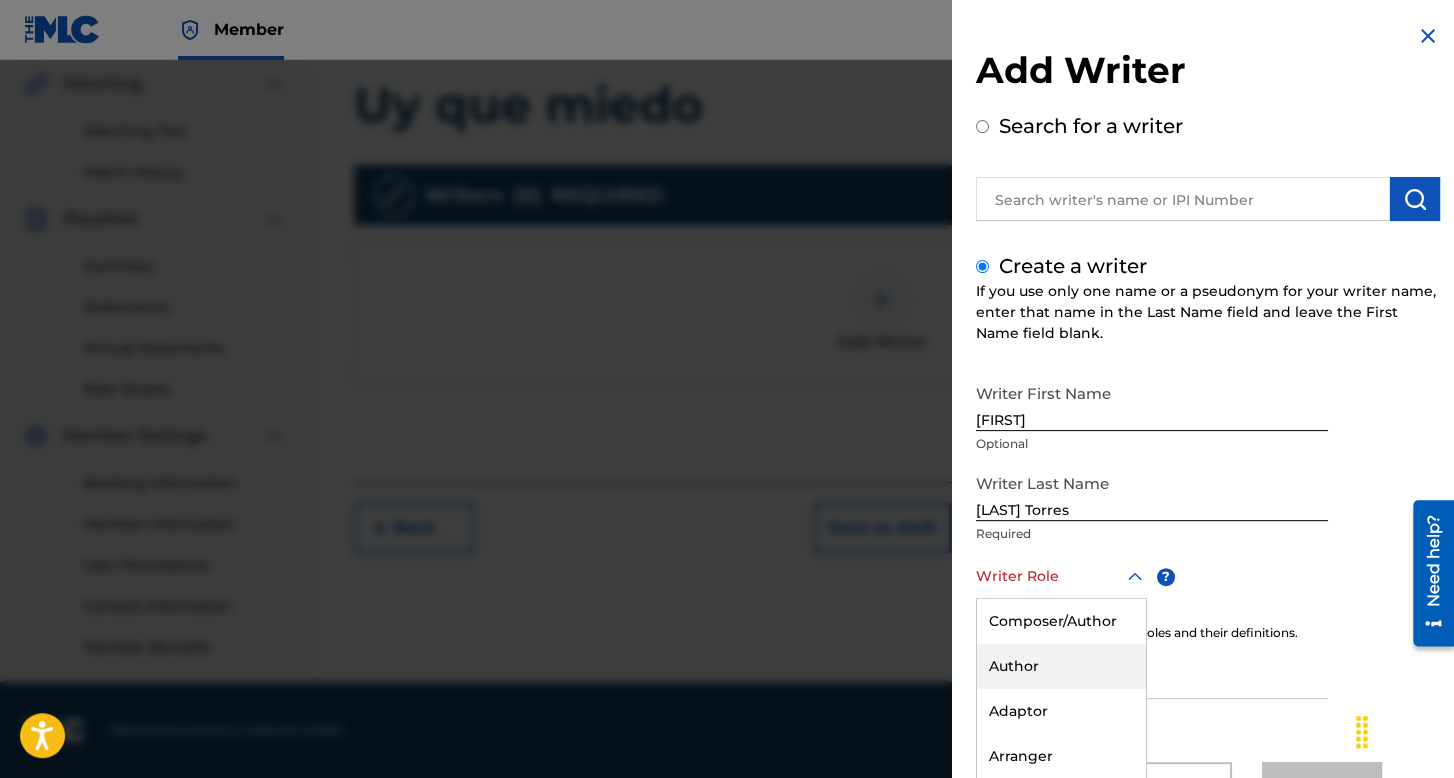 scroll, scrollTop: 88, scrollLeft: 0, axis: vertical 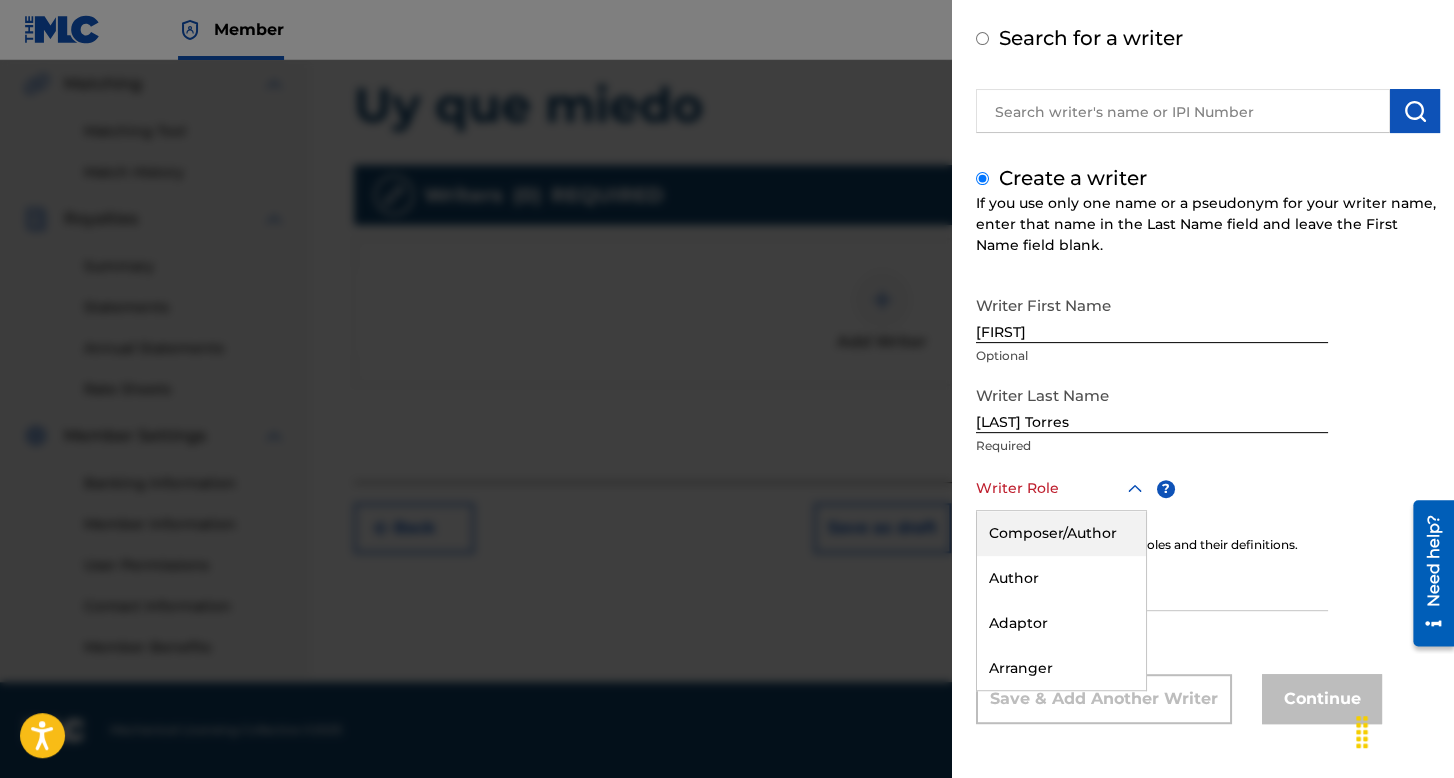 click on "Composer/Author" at bounding box center (1061, 533) 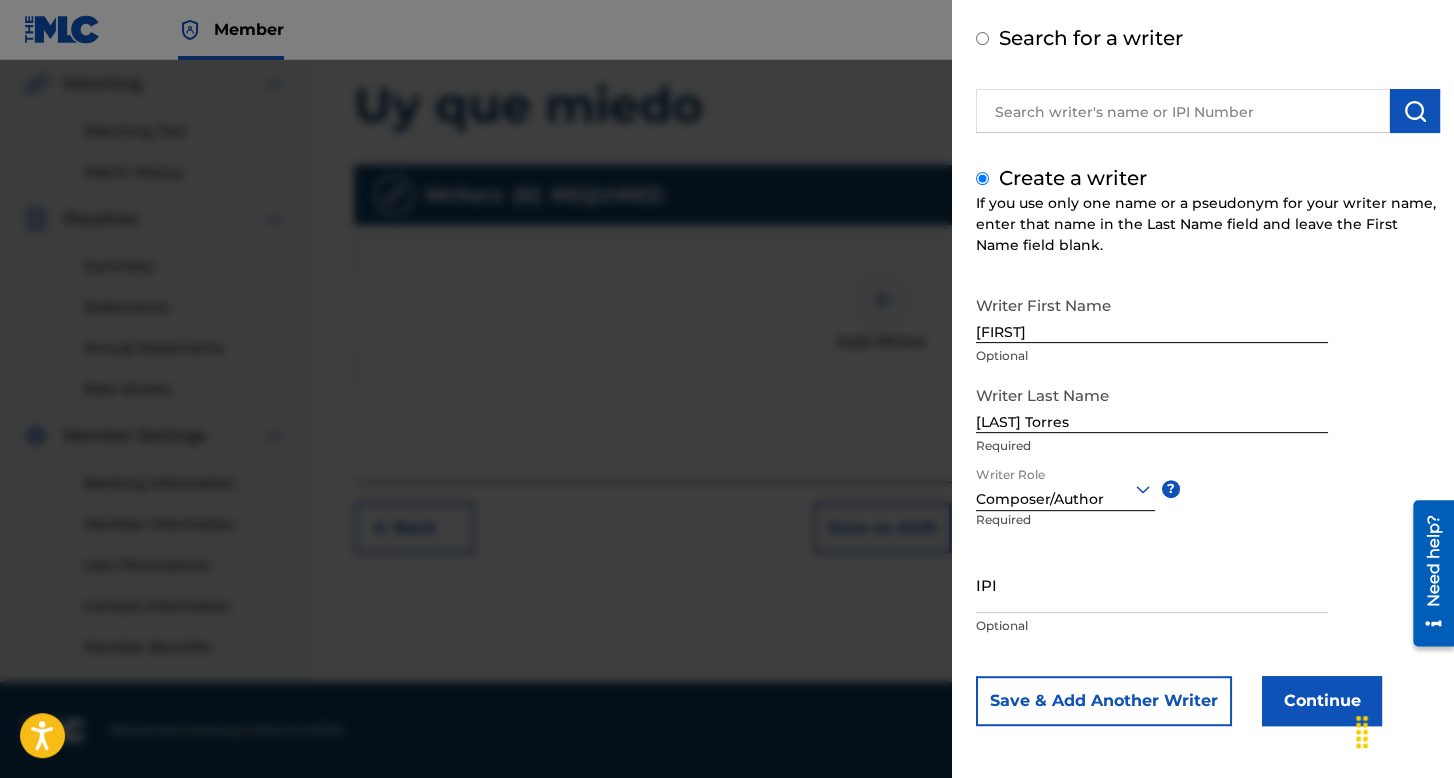 click on "Continue" at bounding box center [1322, 701] 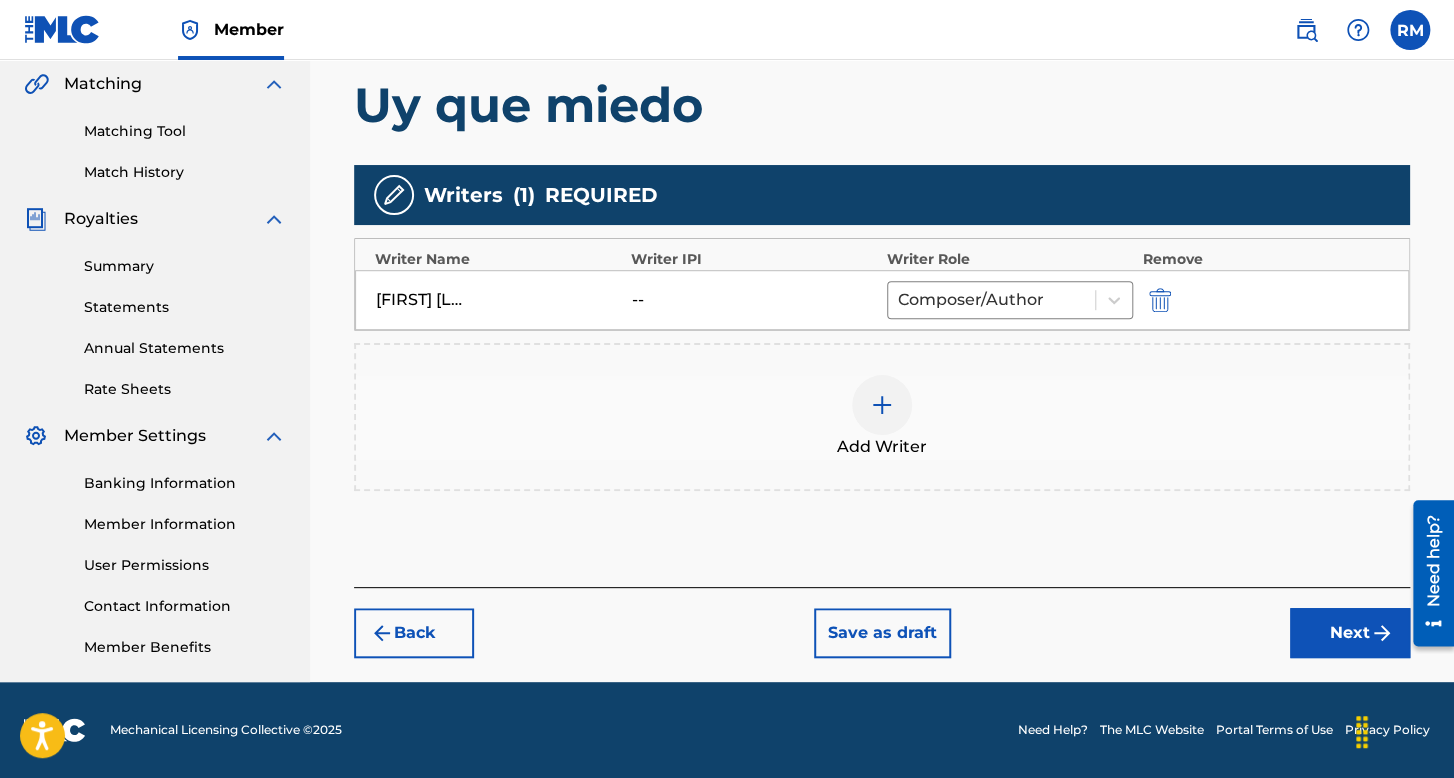 click on "Next" at bounding box center [1350, 633] 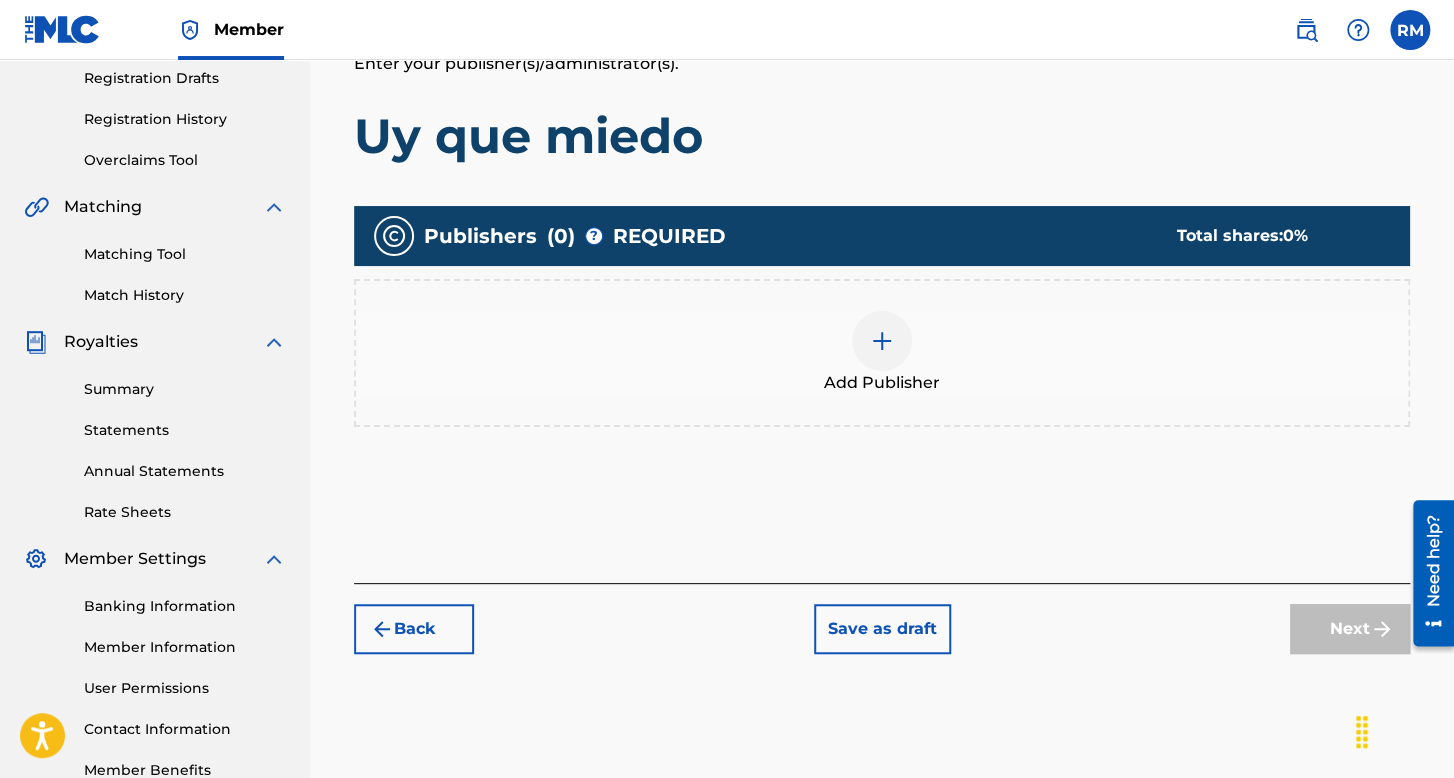 scroll, scrollTop: 390, scrollLeft: 0, axis: vertical 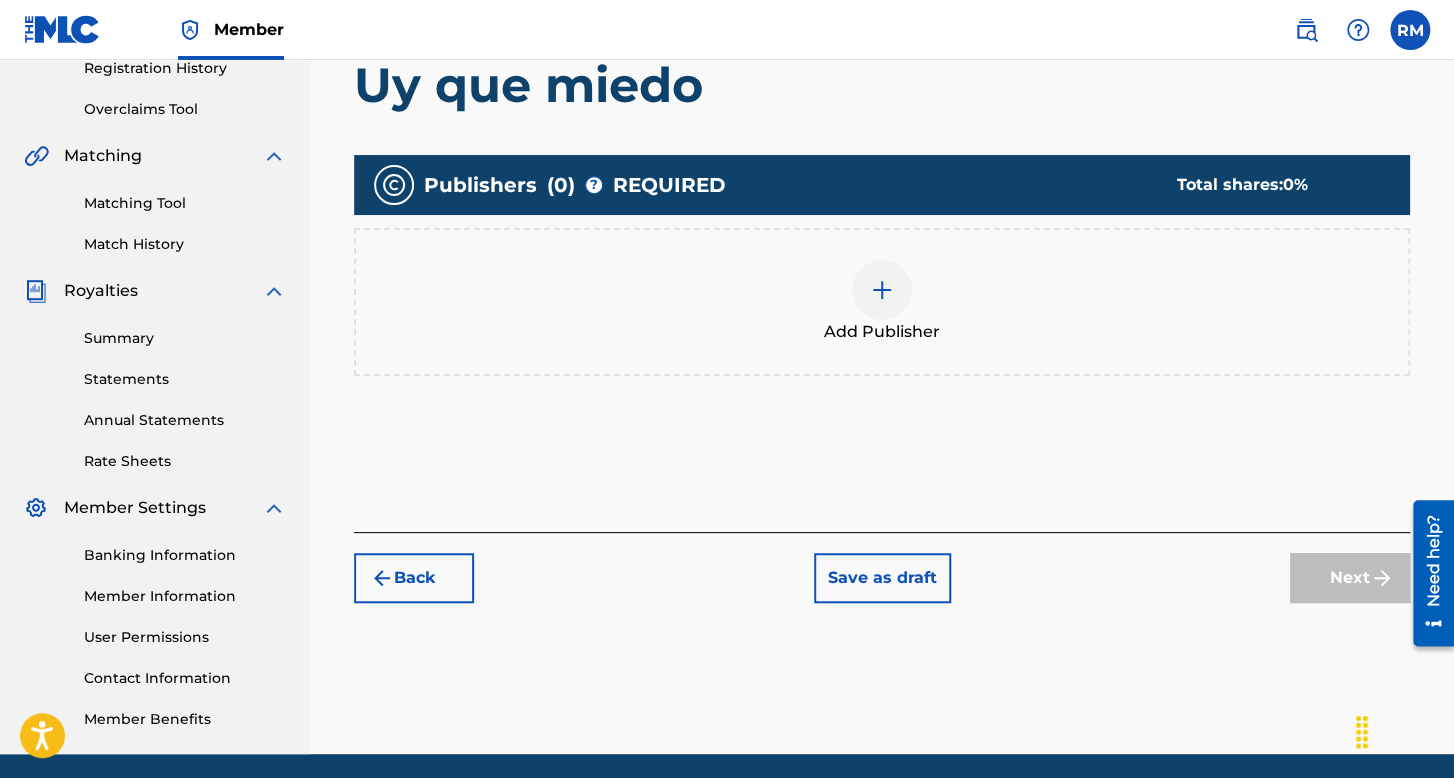 click on "Add Publisher" at bounding box center (882, 332) 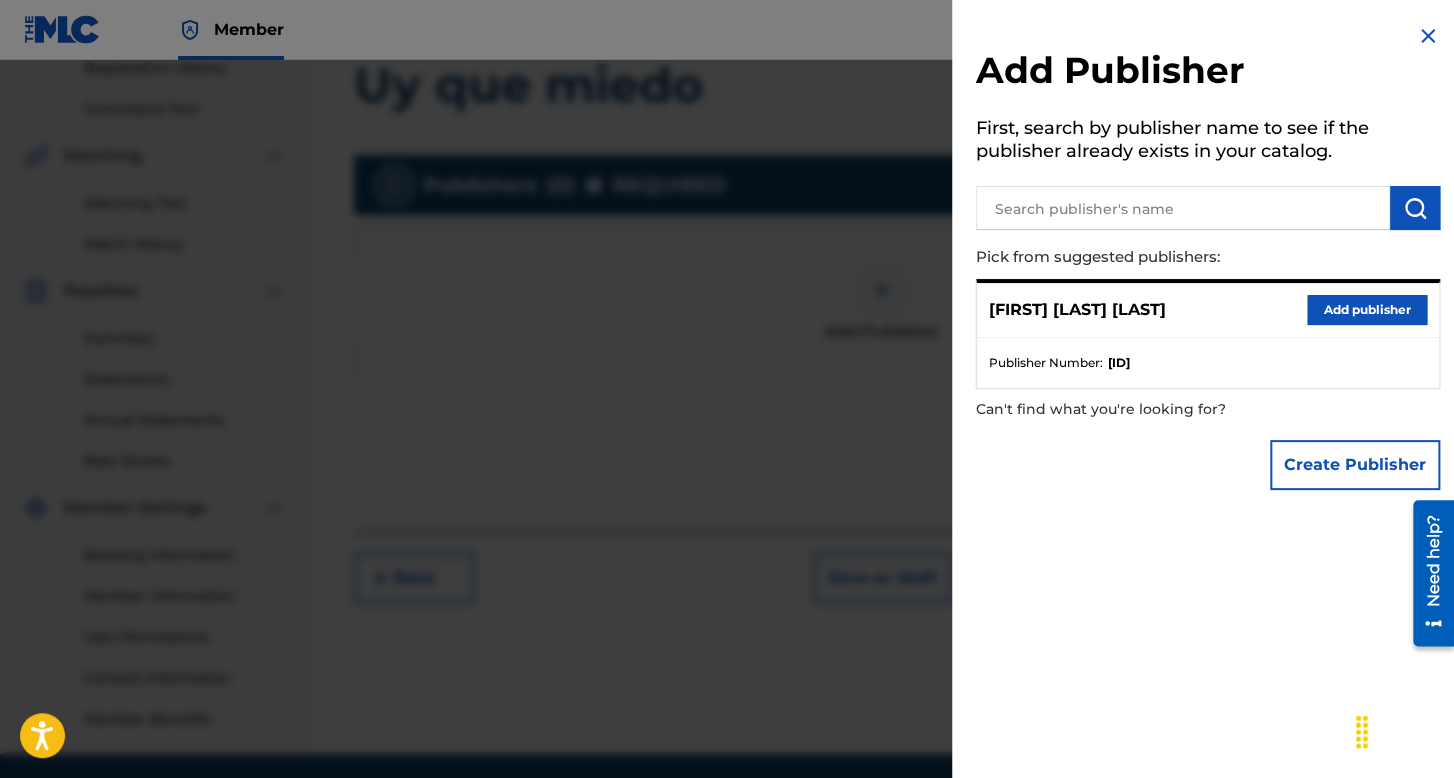 click on "Add publisher" at bounding box center [1367, 310] 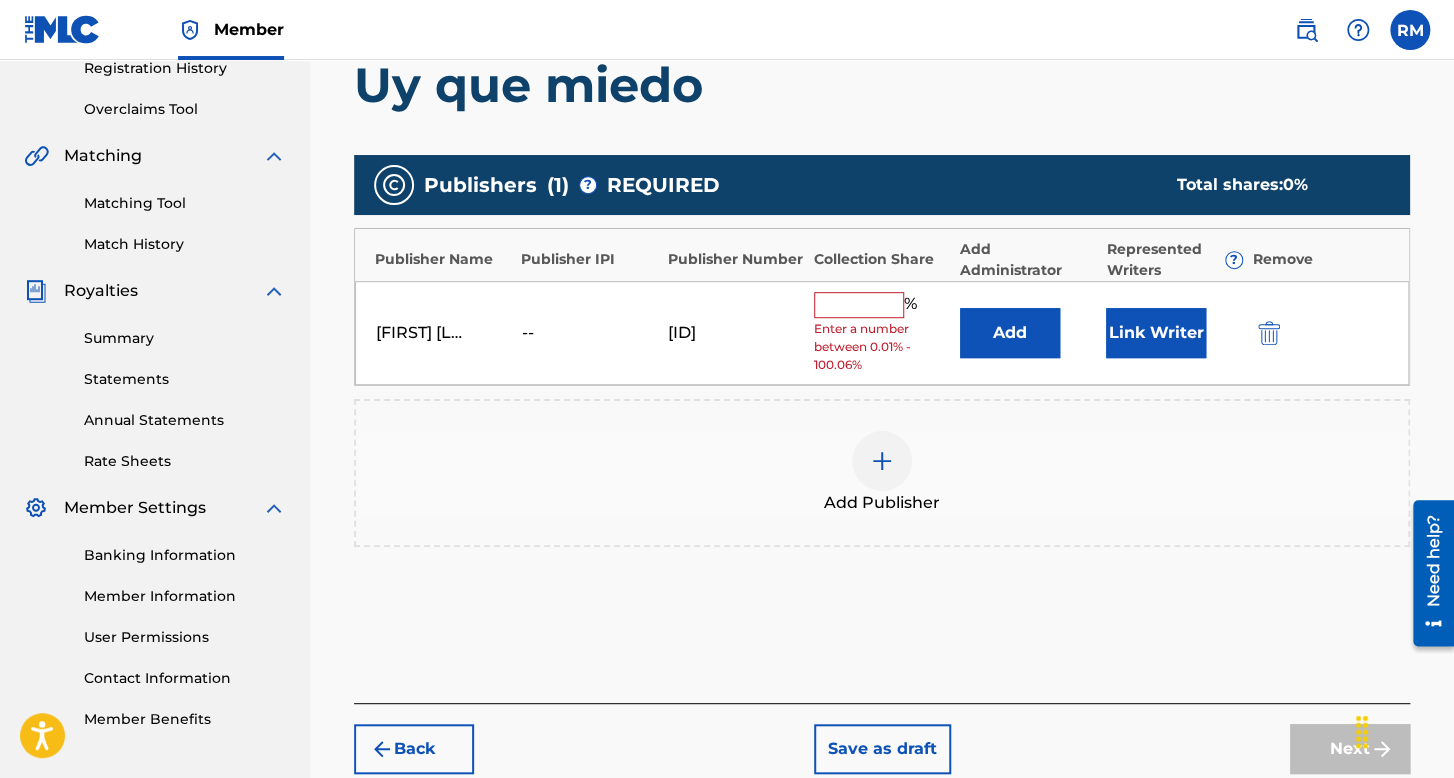 drag, startPoint x: 876, startPoint y: 297, endPoint x: 880, endPoint y: 315, distance: 18.439089 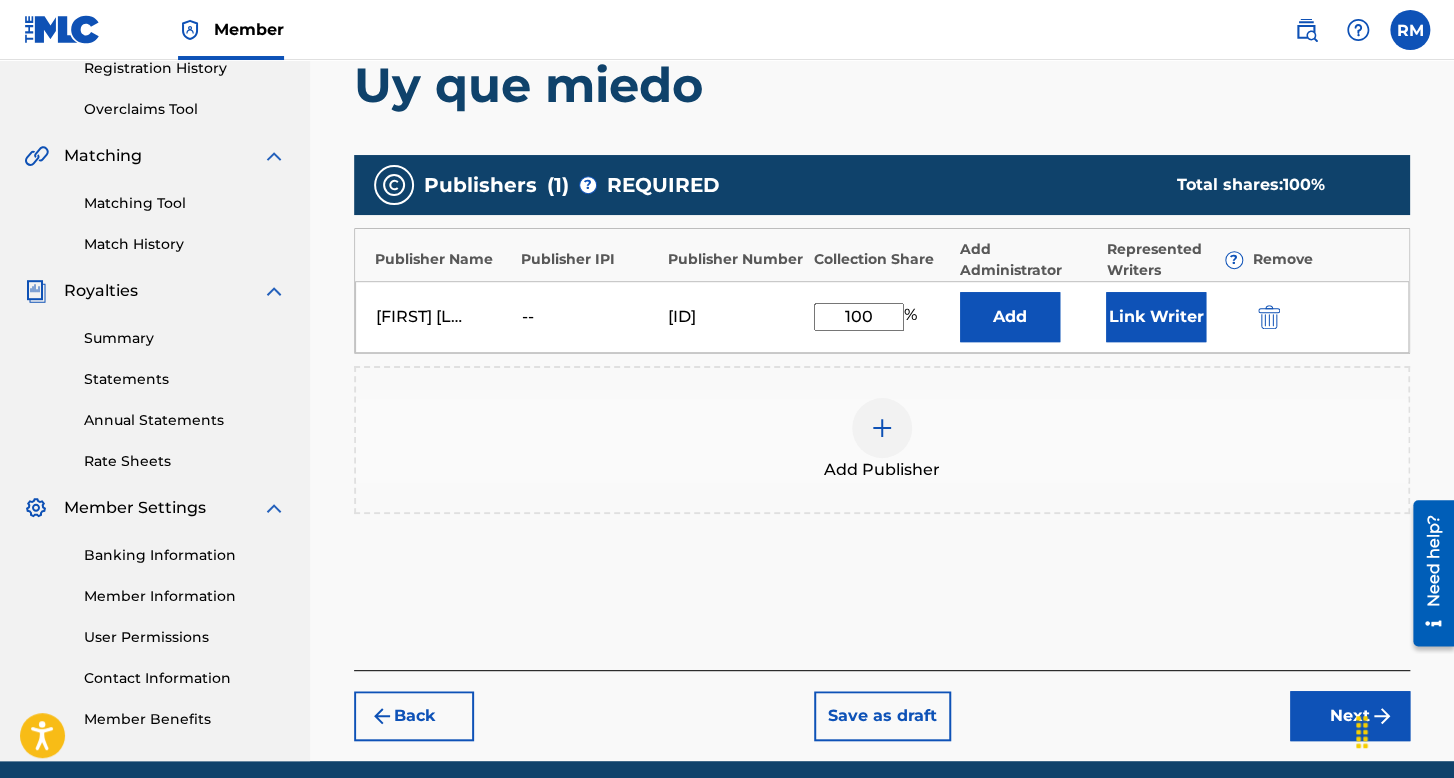 click on "Link Writer" at bounding box center (1156, 317) 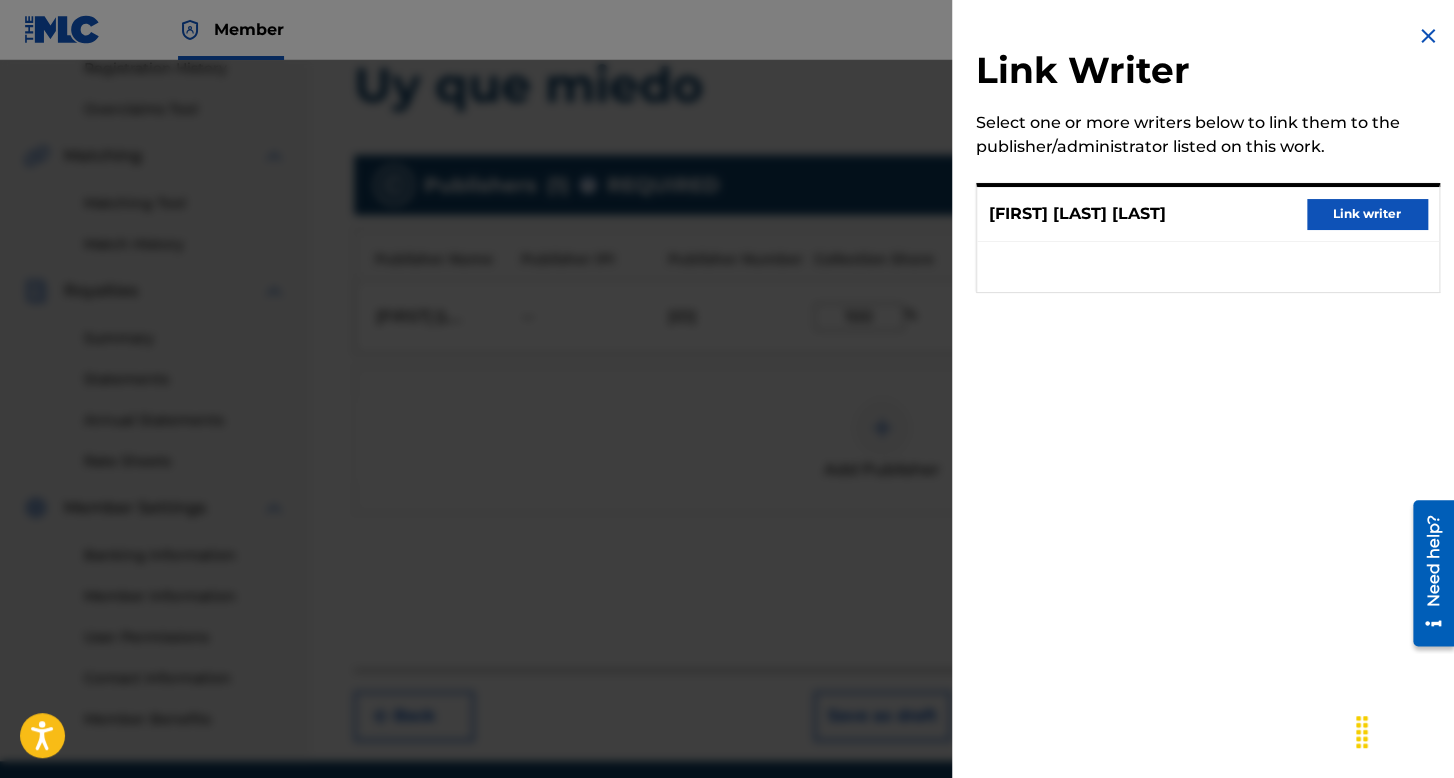 click on "Link writer" at bounding box center [1367, 214] 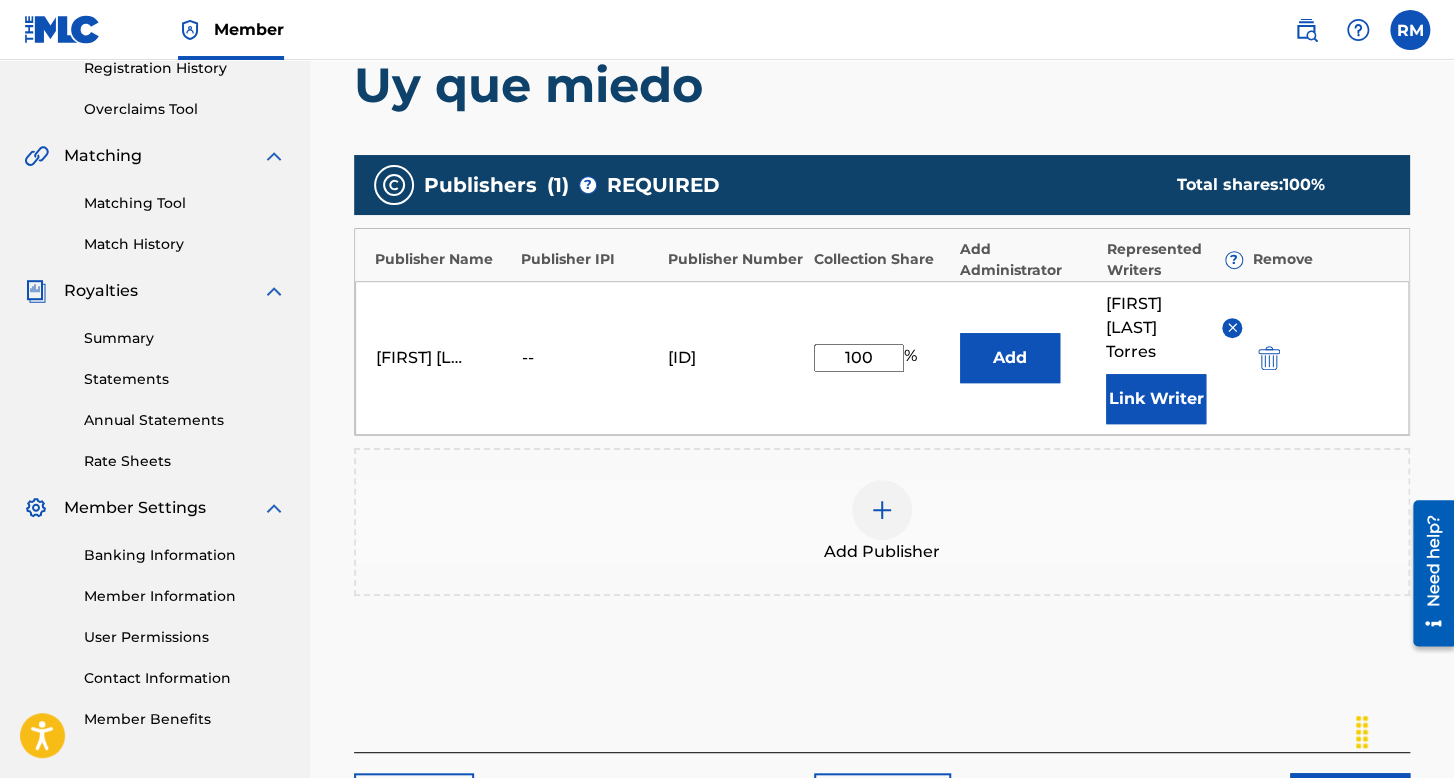 scroll, scrollTop: 549, scrollLeft: 0, axis: vertical 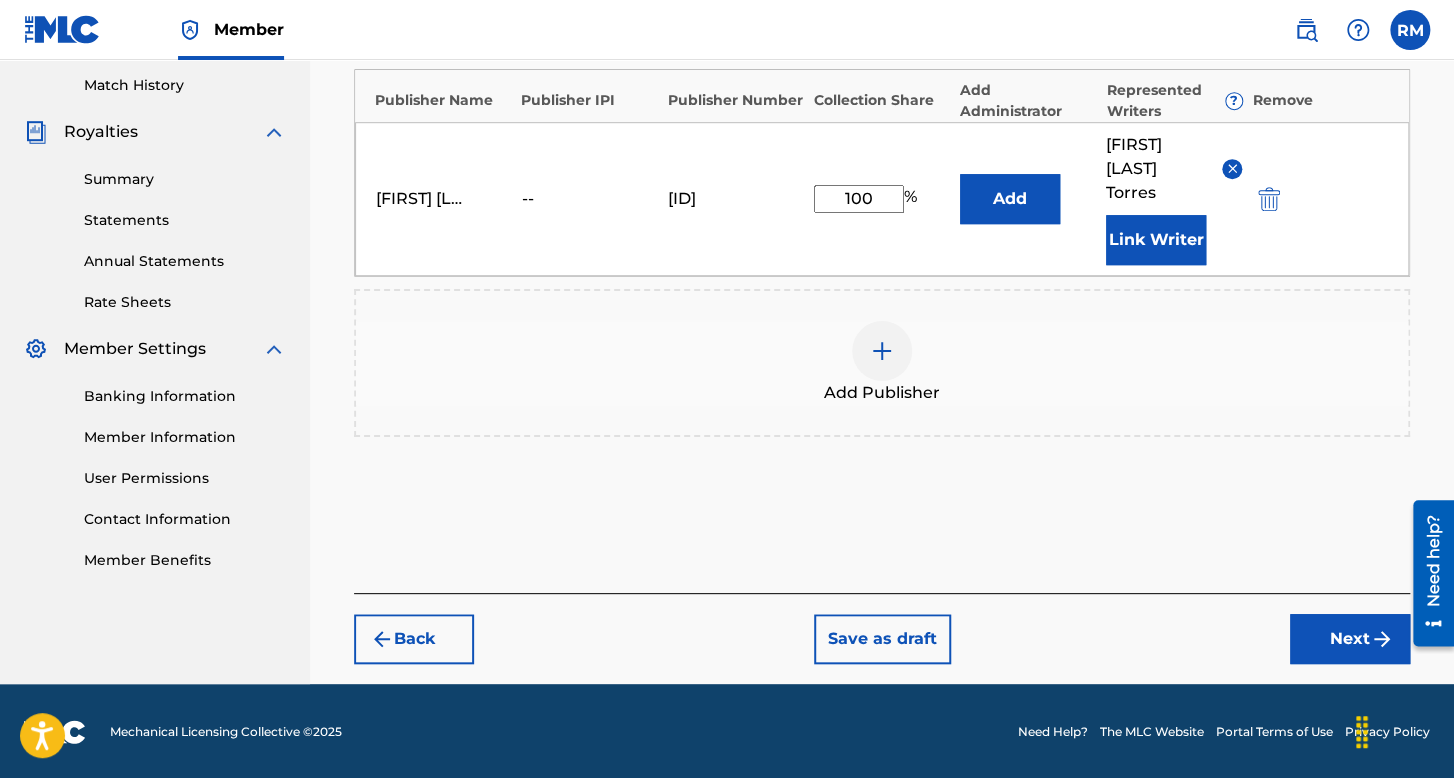drag, startPoint x: 1334, startPoint y: 603, endPoint x: 1334, endPoint y: 618, distance: 15 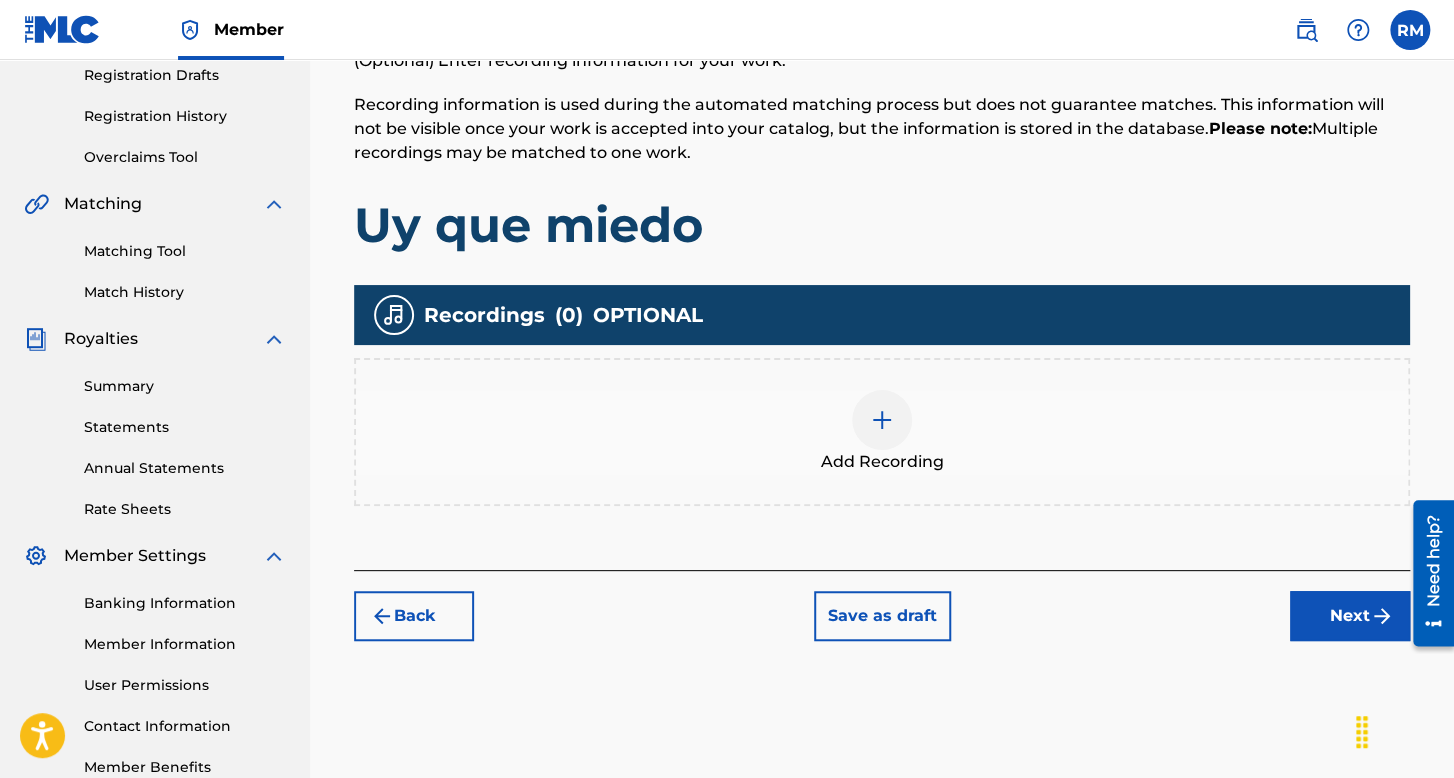 scroll, scrollTop: 390, scrollLeft: 0, axis: vertical 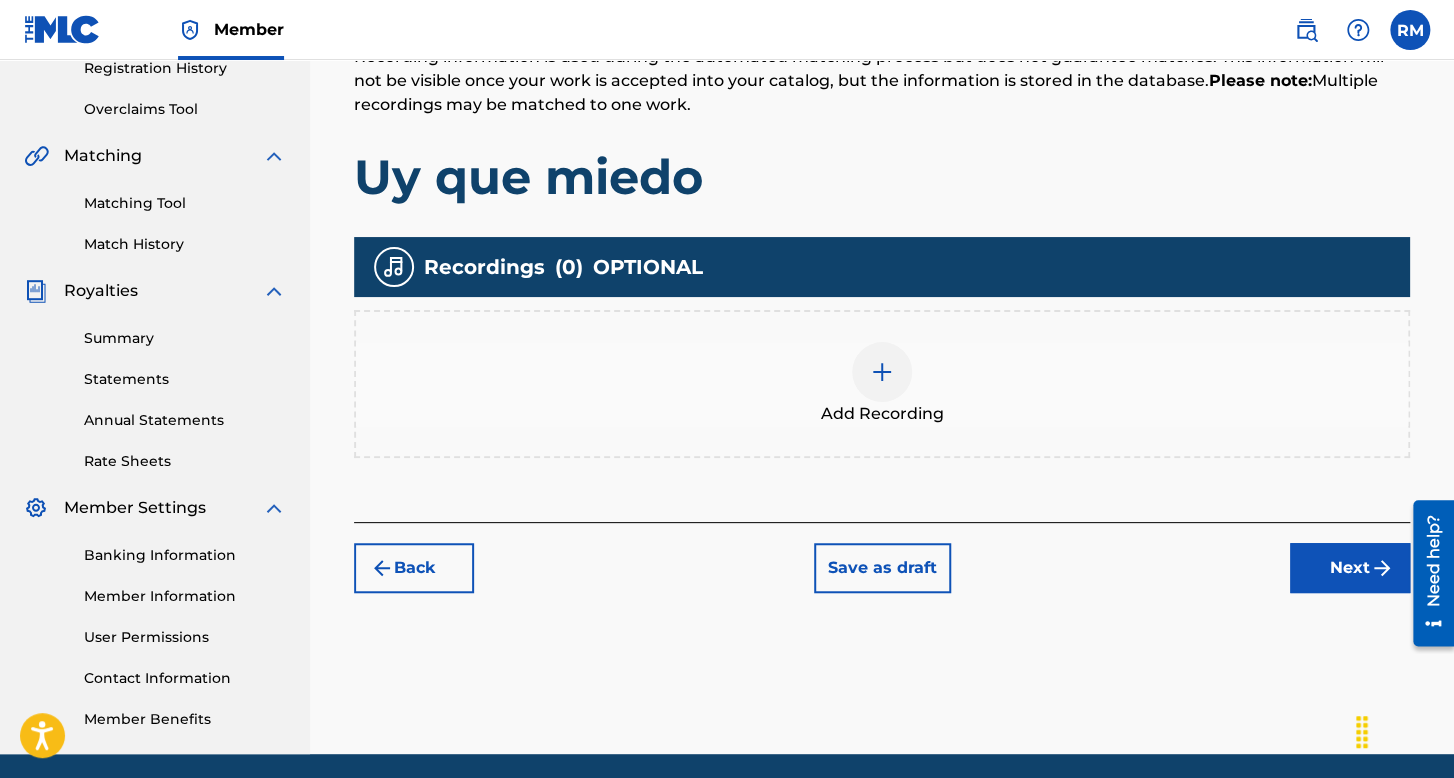 click at bounding box center (882, 372) 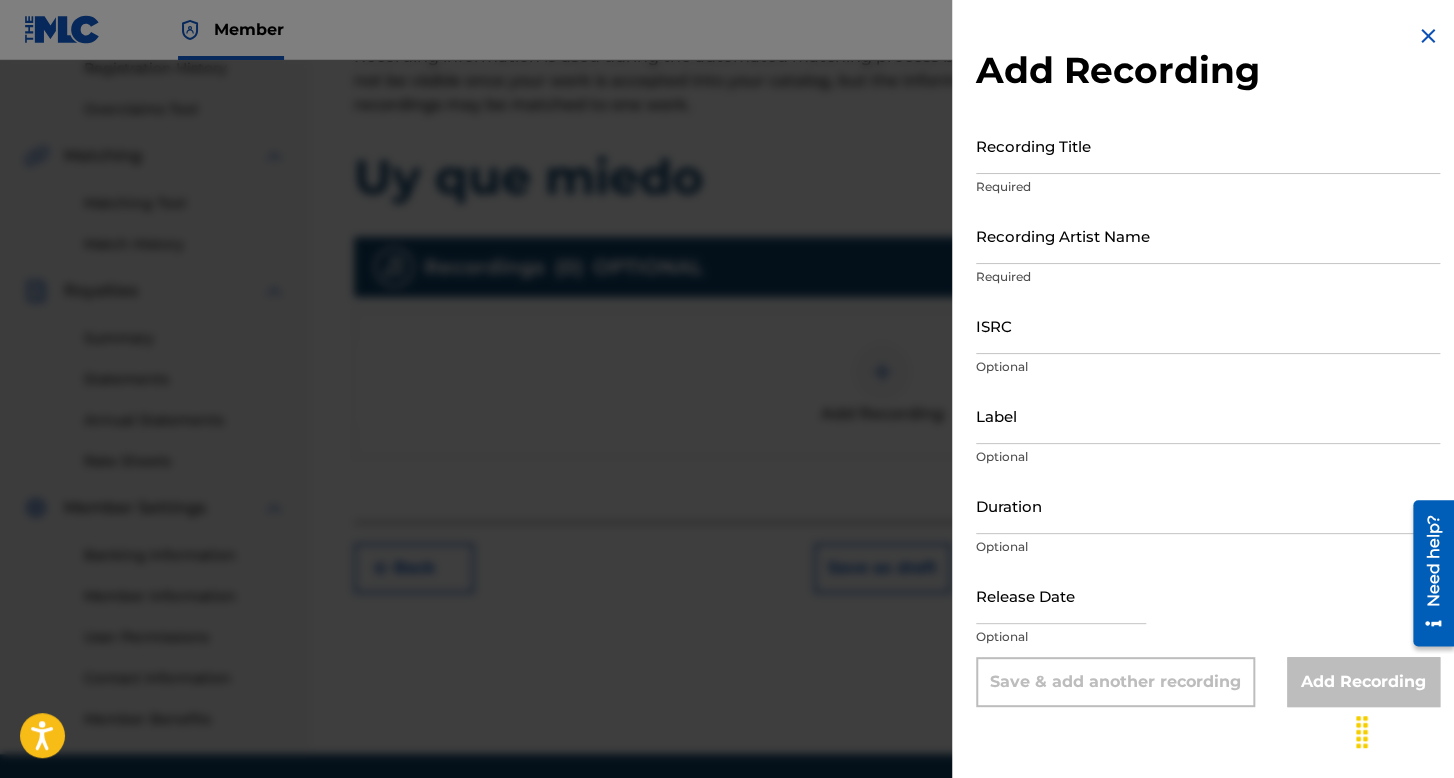 click on "Recording Title" at bounding box center (1208, 145) 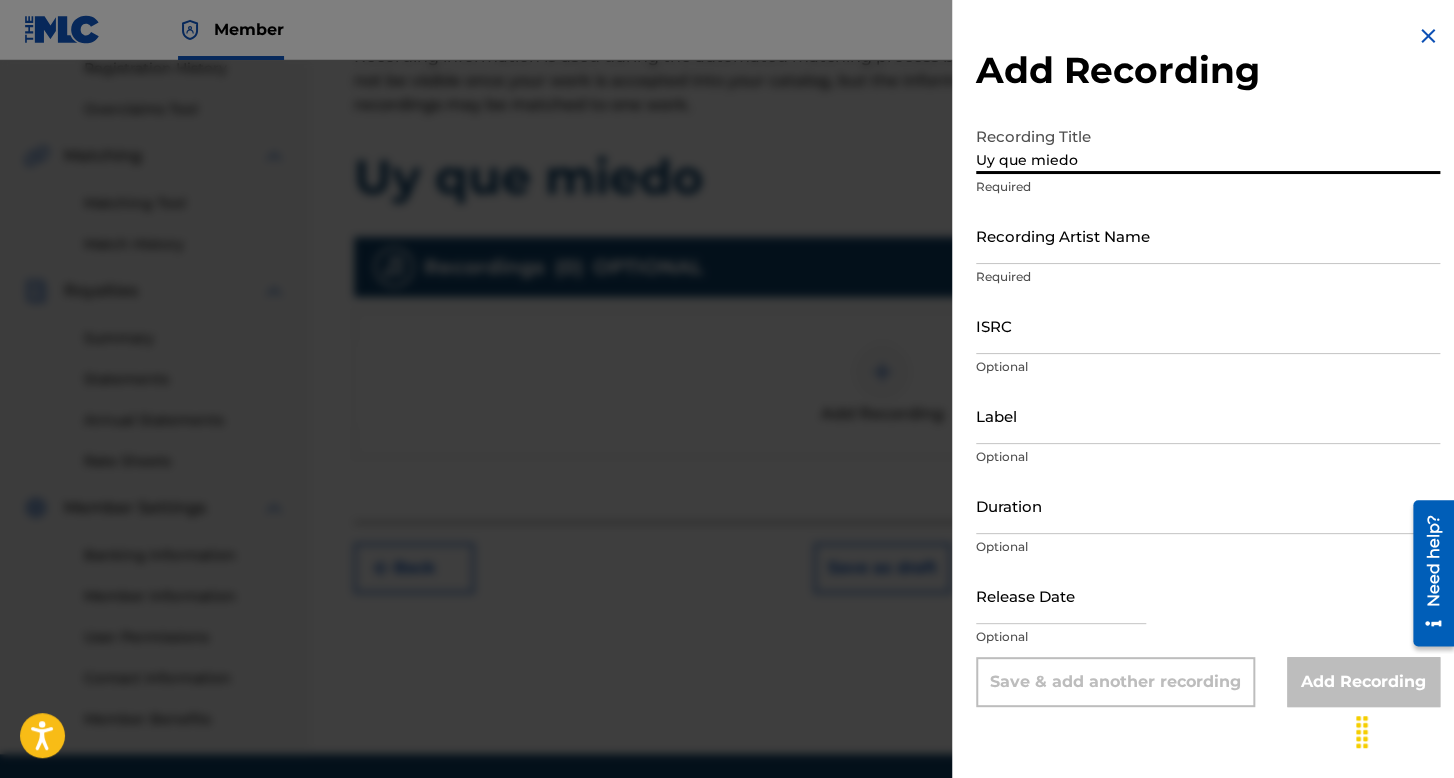 click on "Recording Artist Name" at bounding box center [1208, 235] 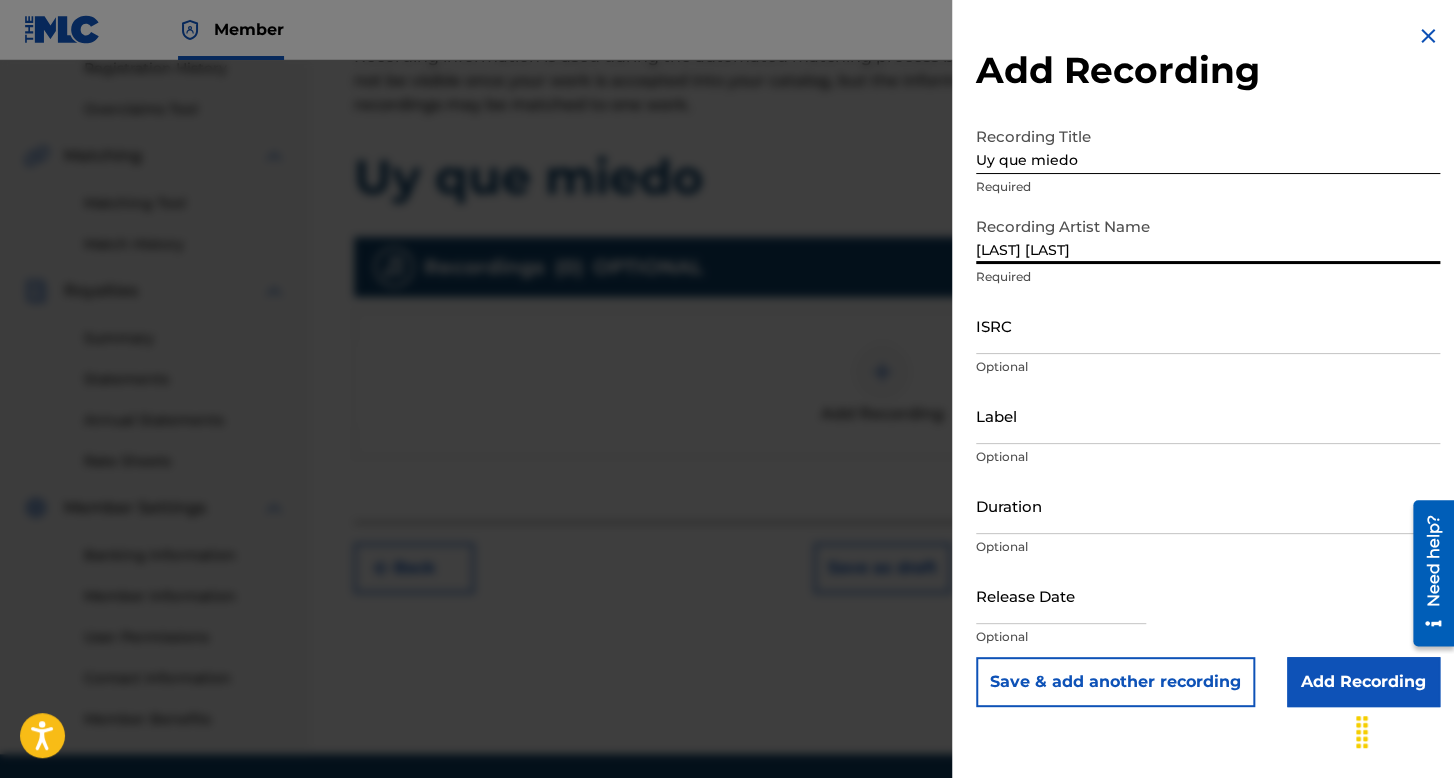click on "ISRC" at bounding box center (1208, 325) 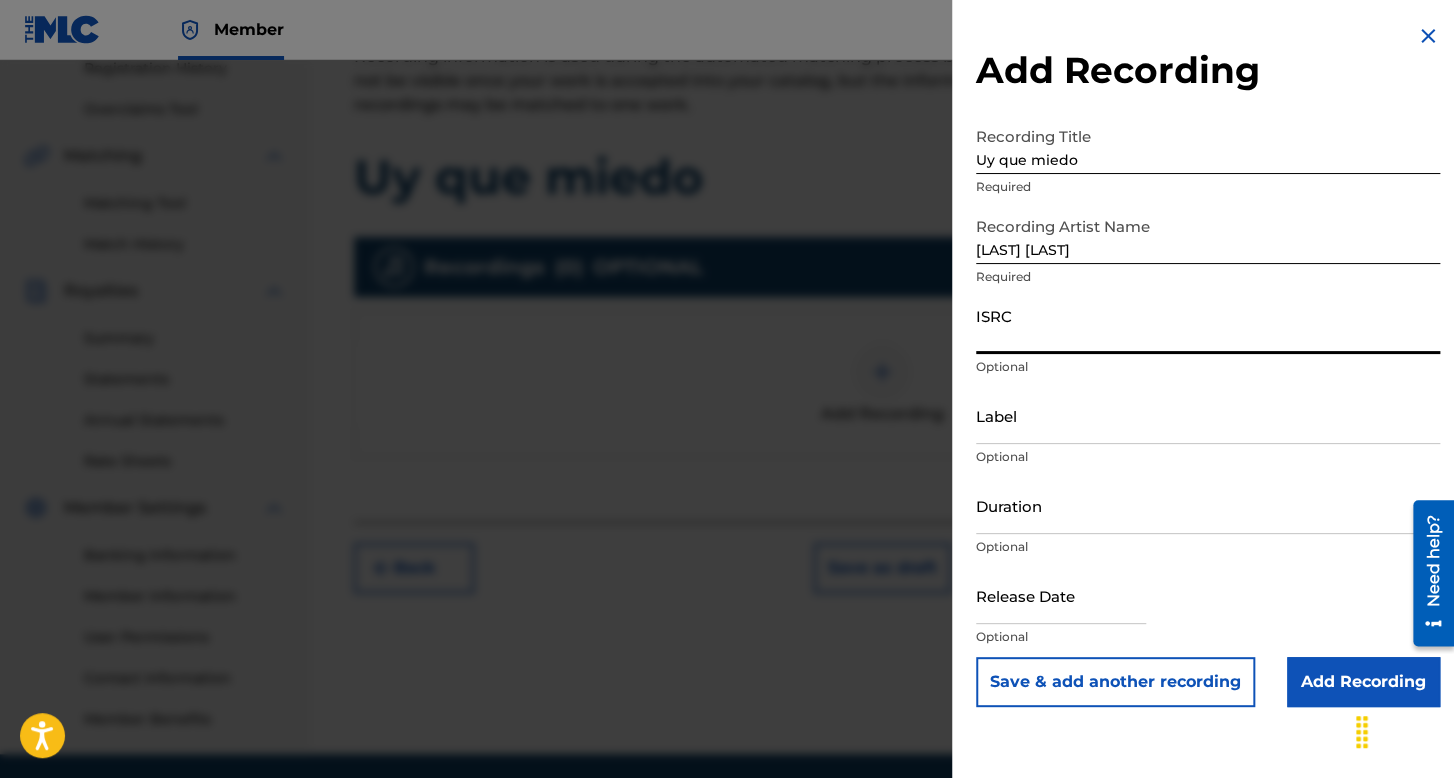 paste on "[ALPHANUMERIC]" 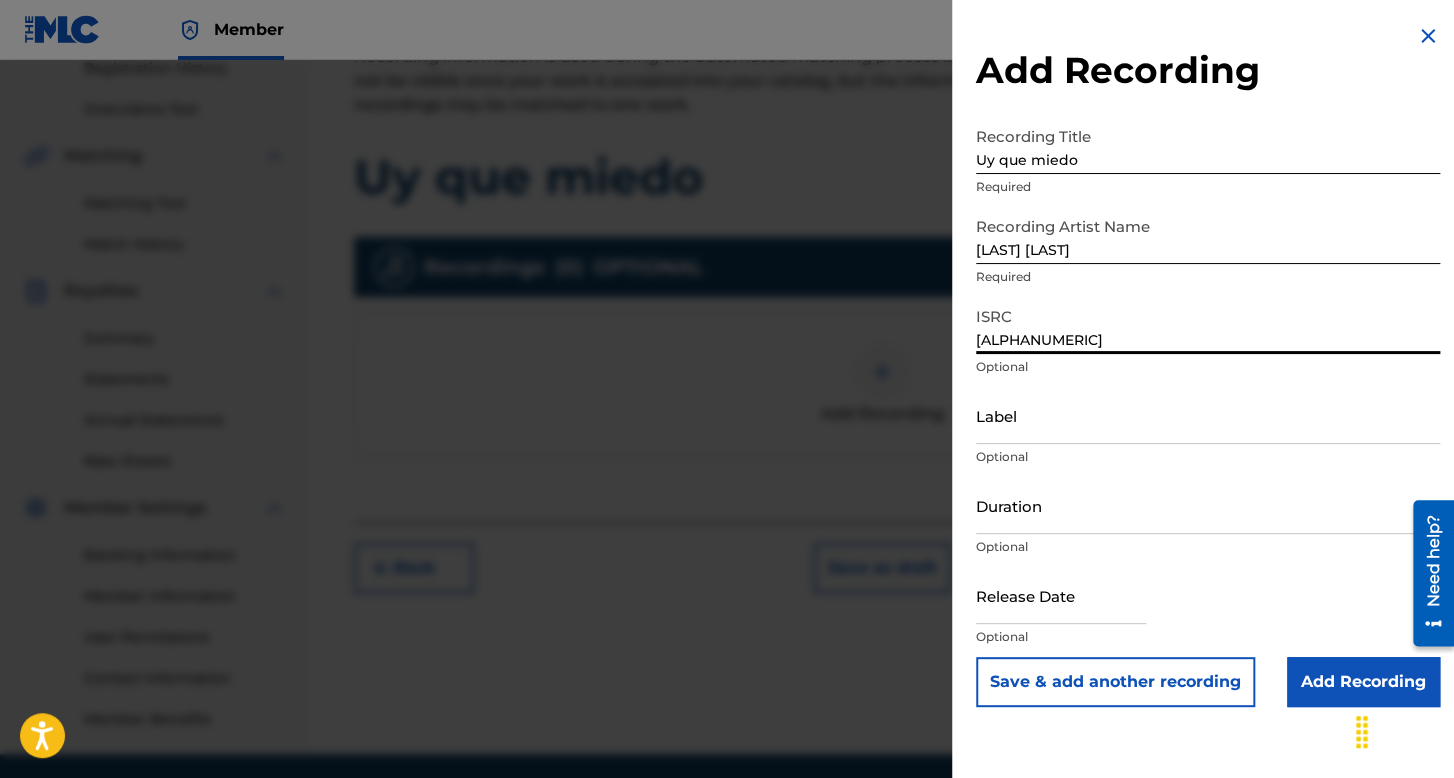 click on "Duration" at bounding box center (1208, 505) 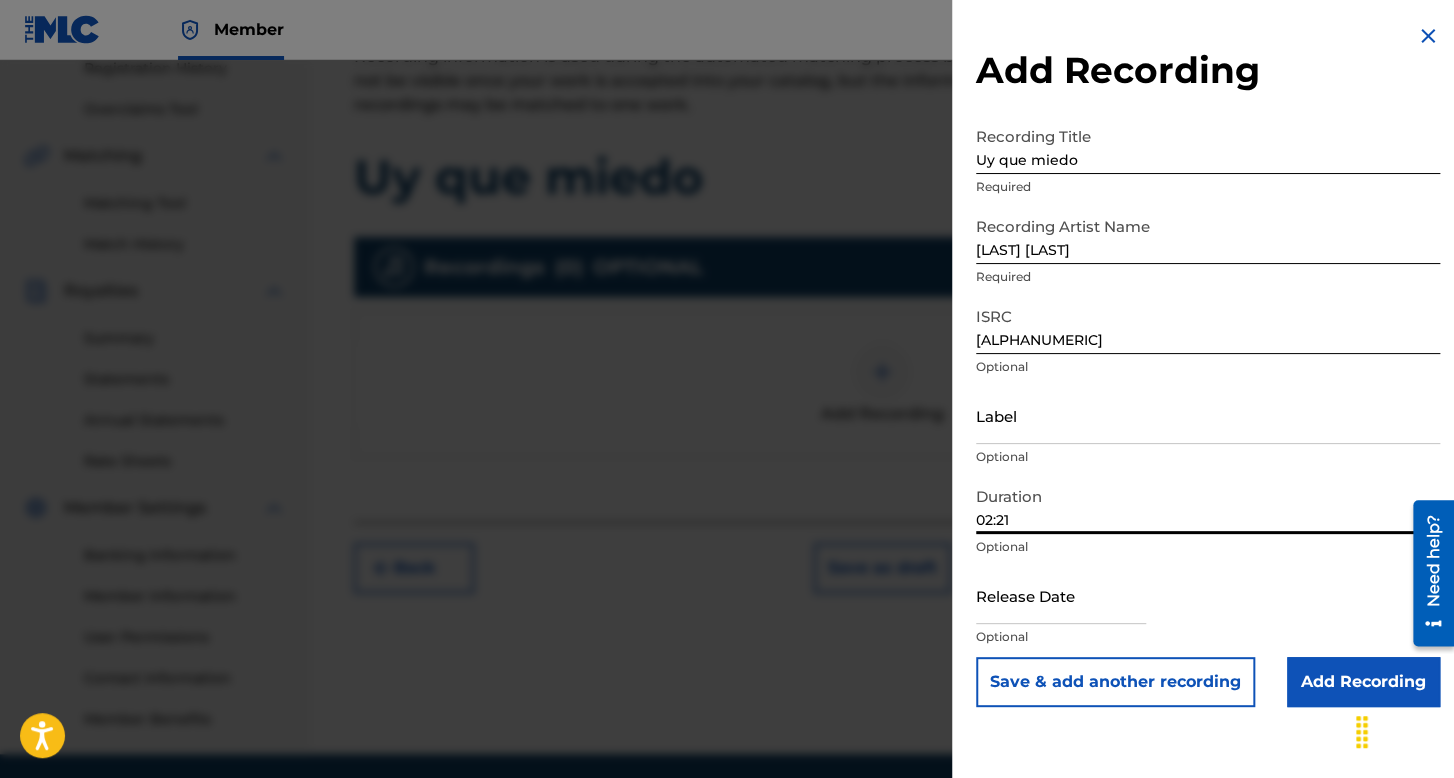 click at bounding box center (1061, 595) 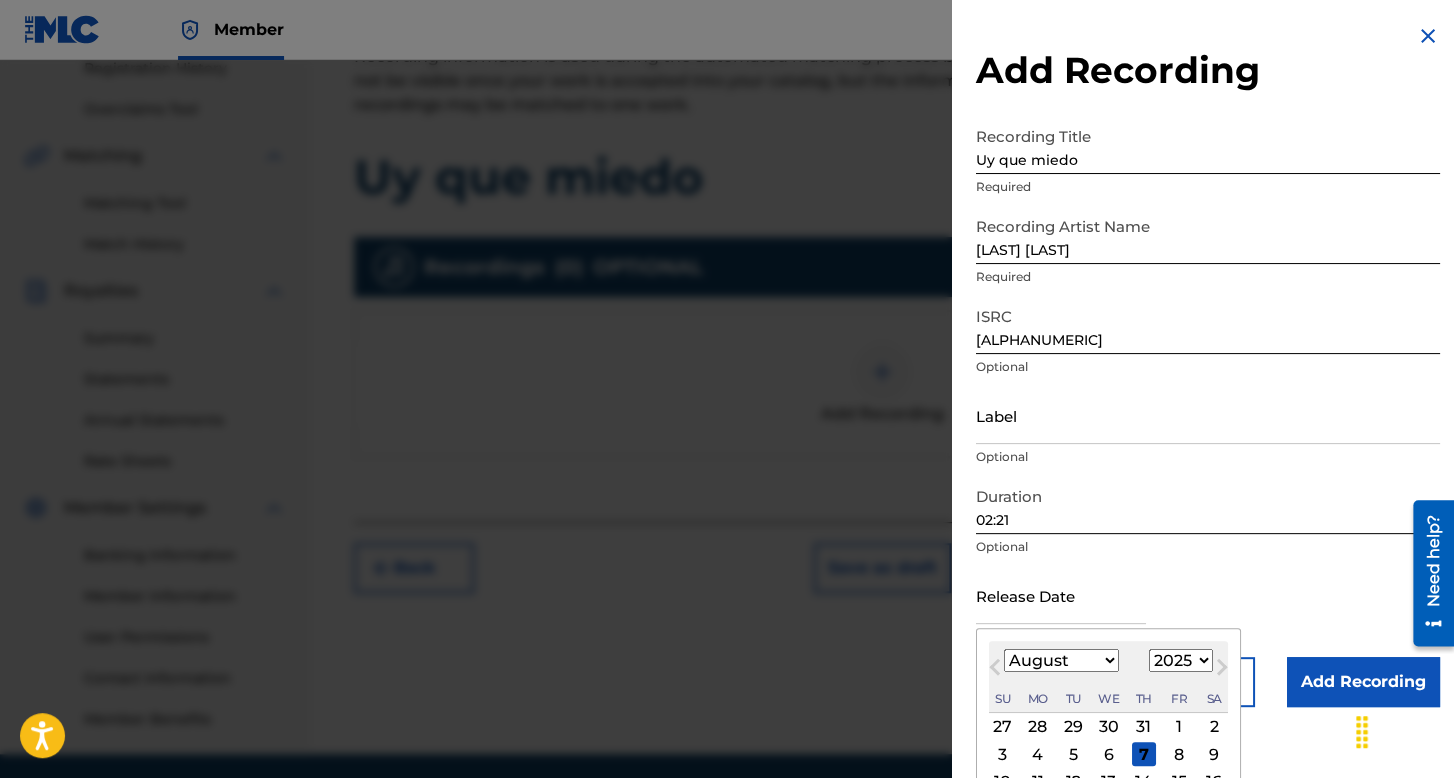 scroll, scrollTop: 139, scrollLeft: 0, axis: vertical 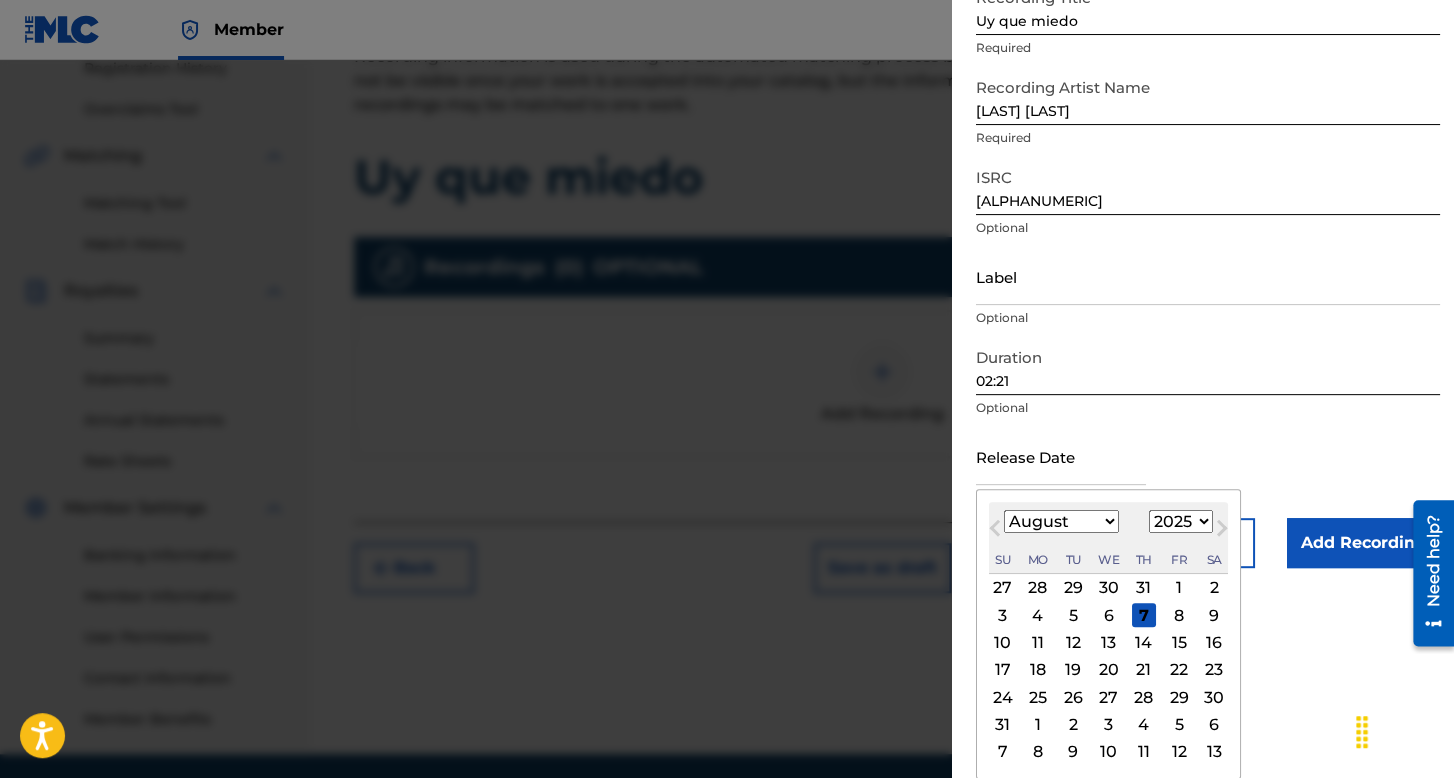 click on "January February March April May June July August September October November December" at bounding box center (1061, 521) 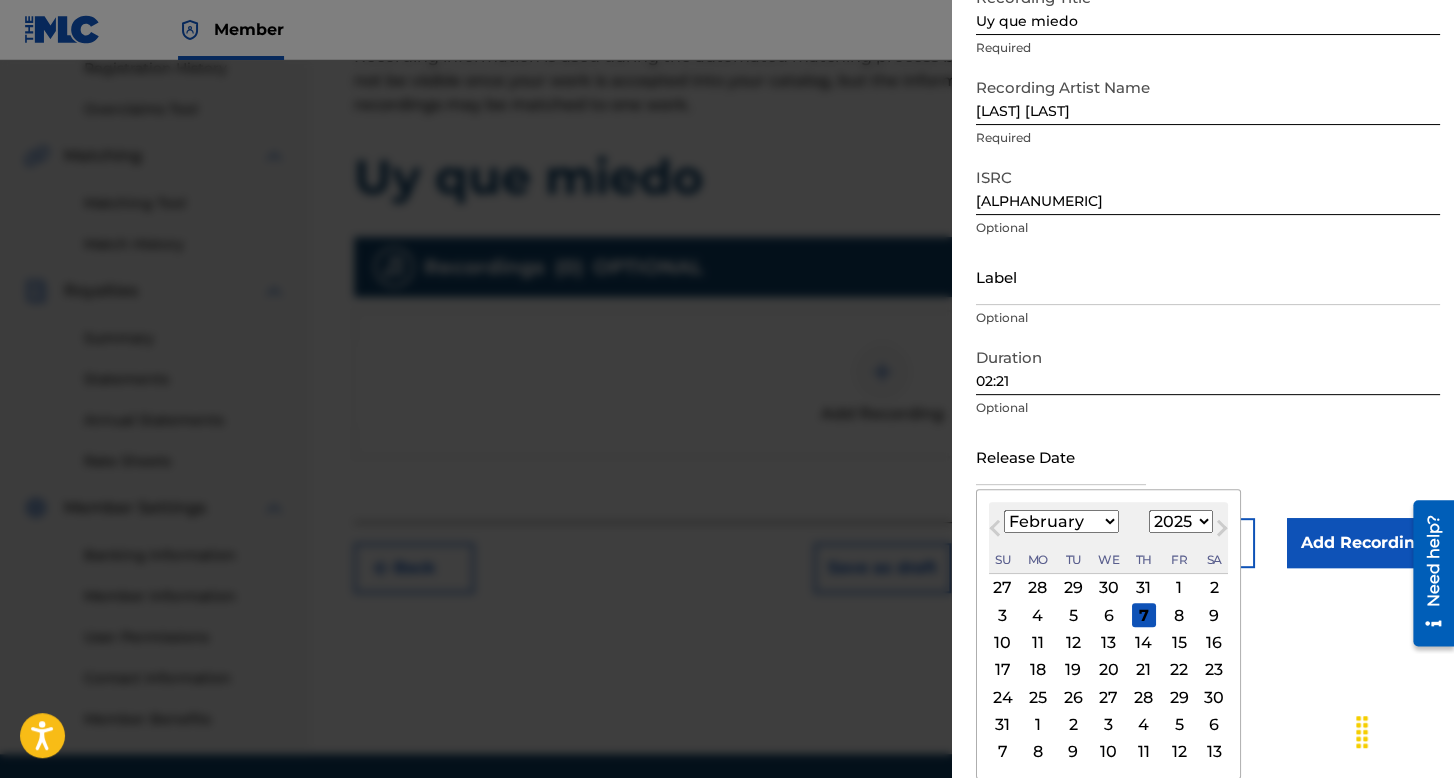 click on "January February March April May June July August September October November December" at bounding box center [1061, 521] 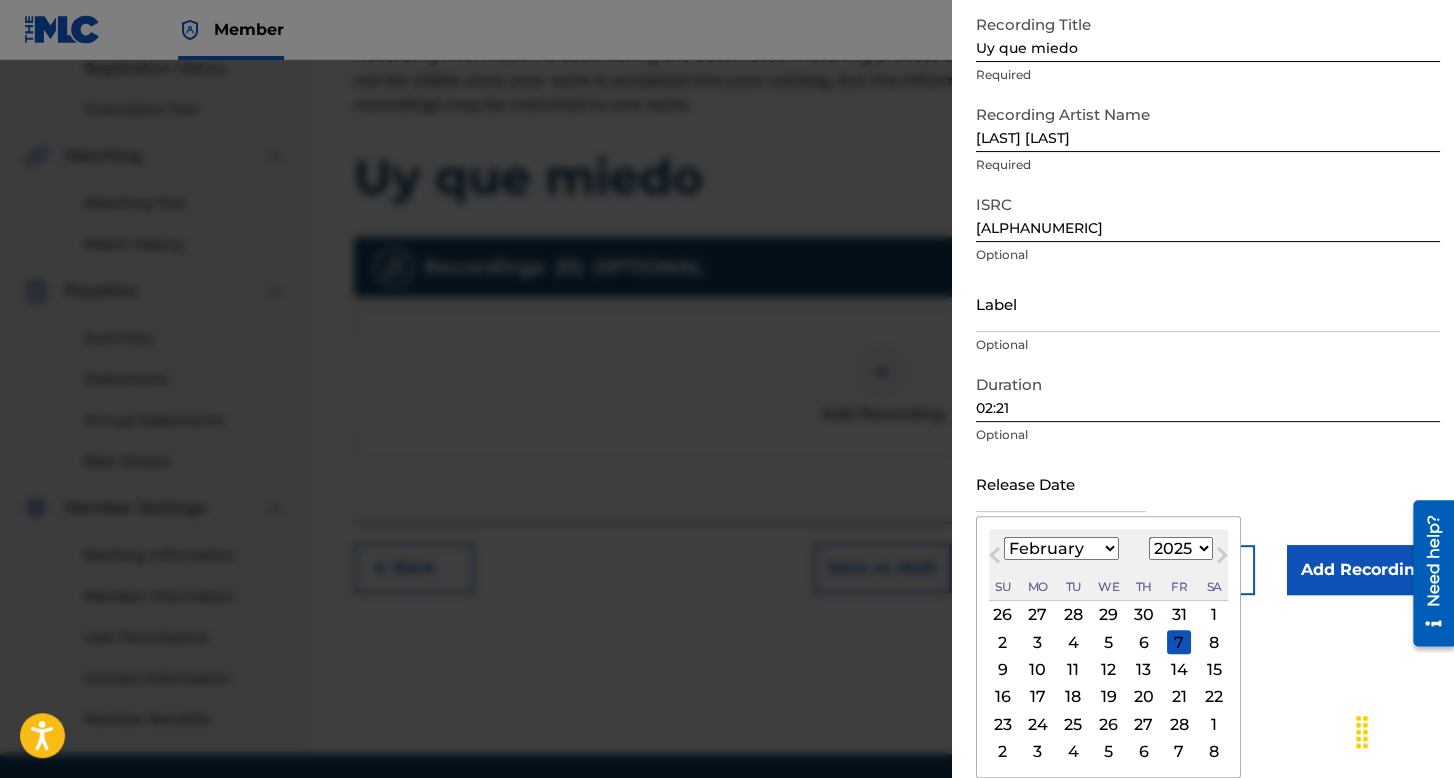 scroll, scrollTop: 112, scrollLeft: 0, axis: vertical 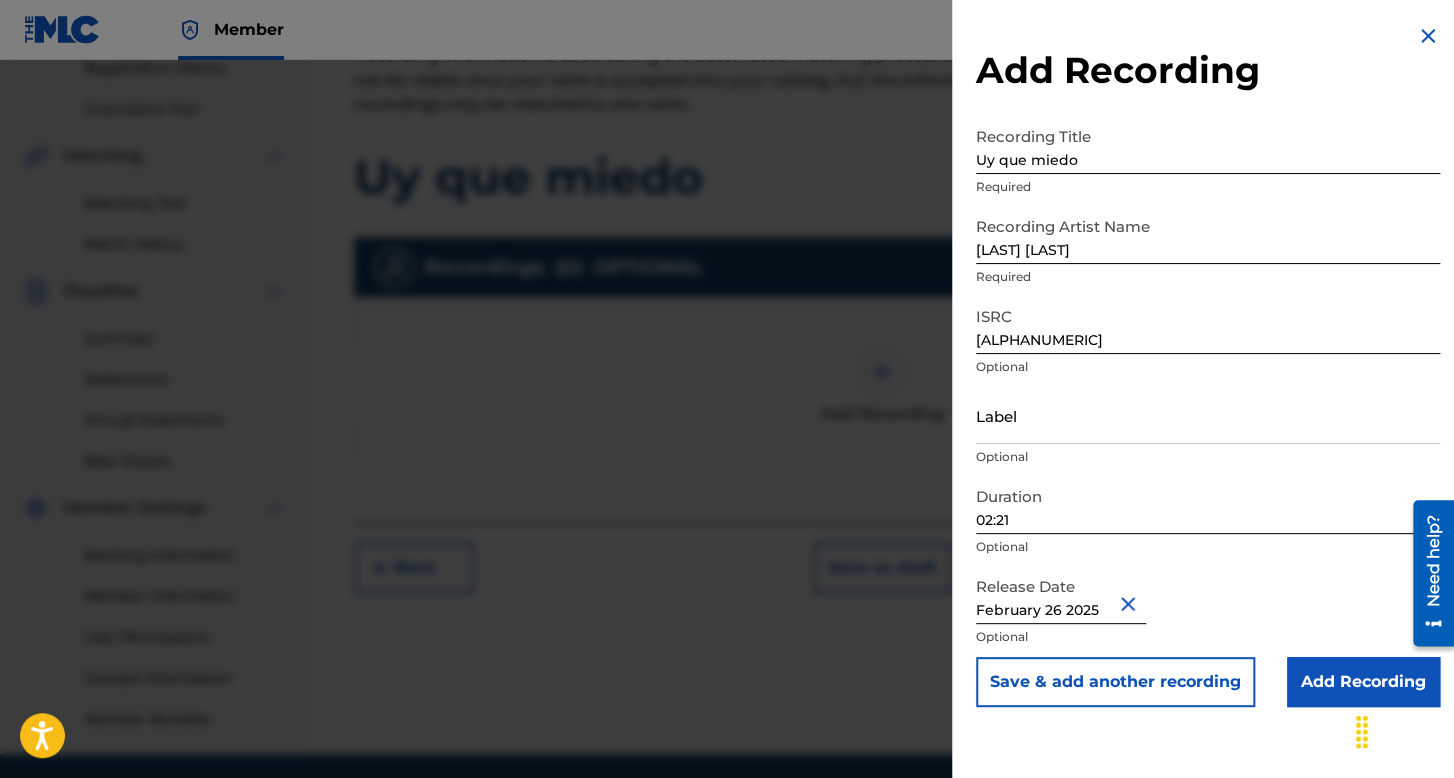 click on "Add Recording" at bounding box center (1363, 682) 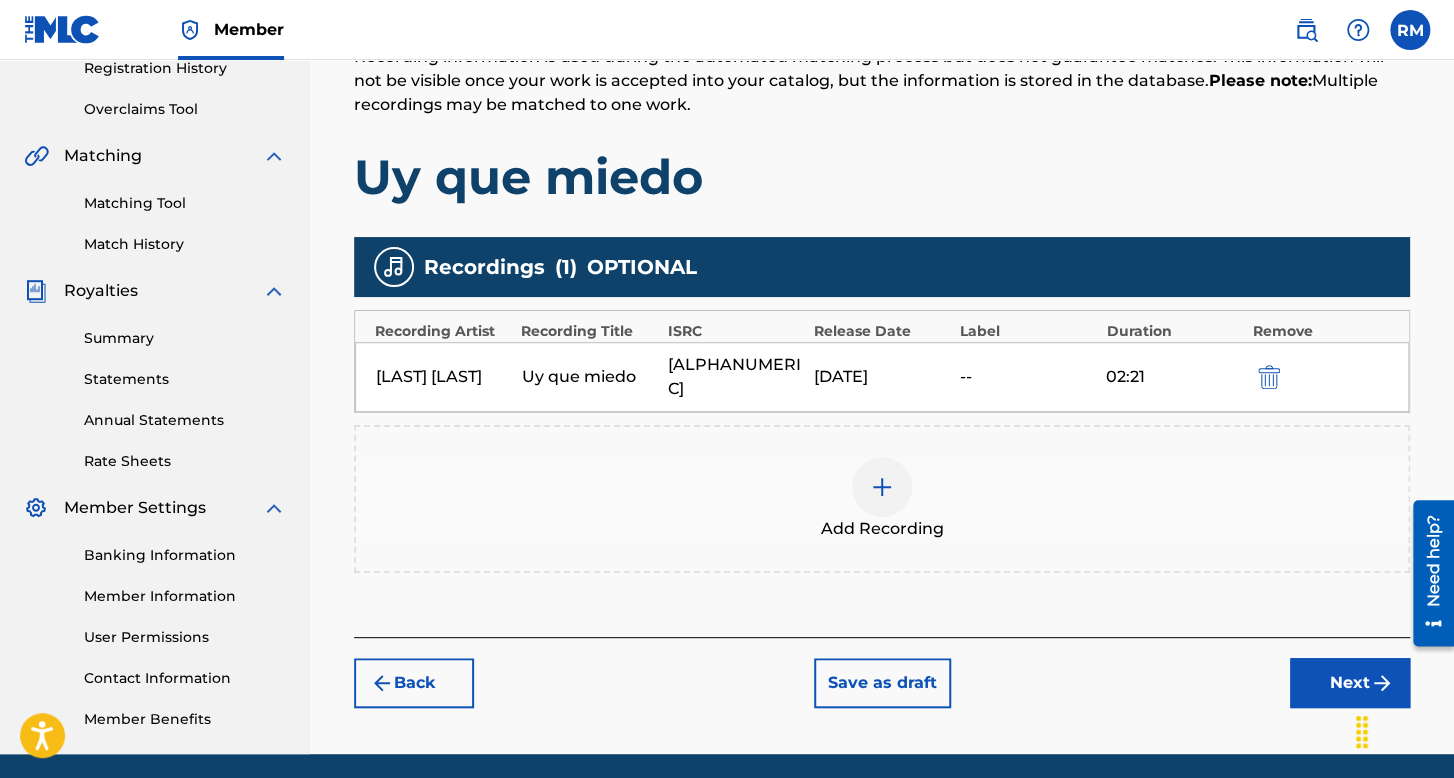 click on "Next" at bounding box center (1350, 683) 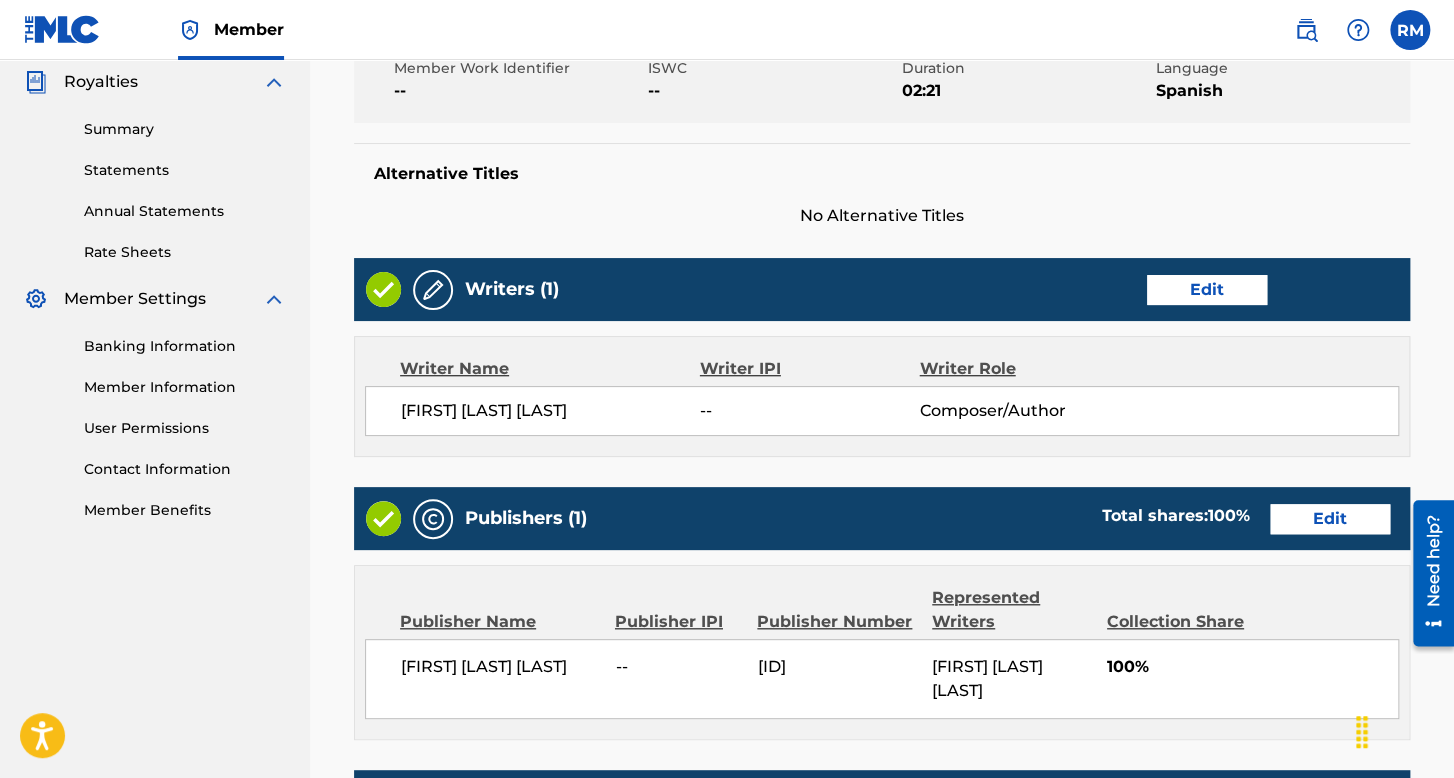 scroll, scrollTop: 999, scrollLeft: 0, axis: vertical 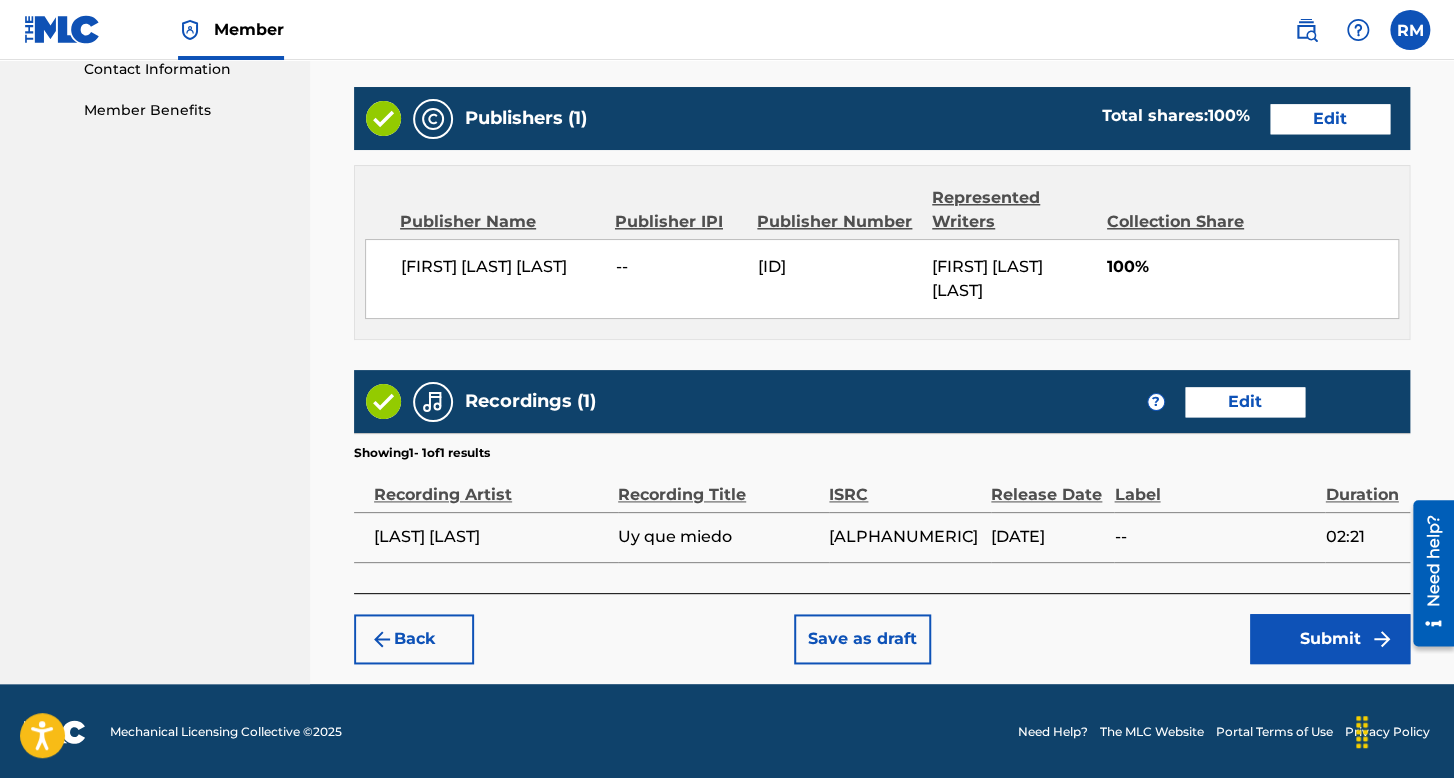 click on "Submit" at bounding box center [1330, 639] 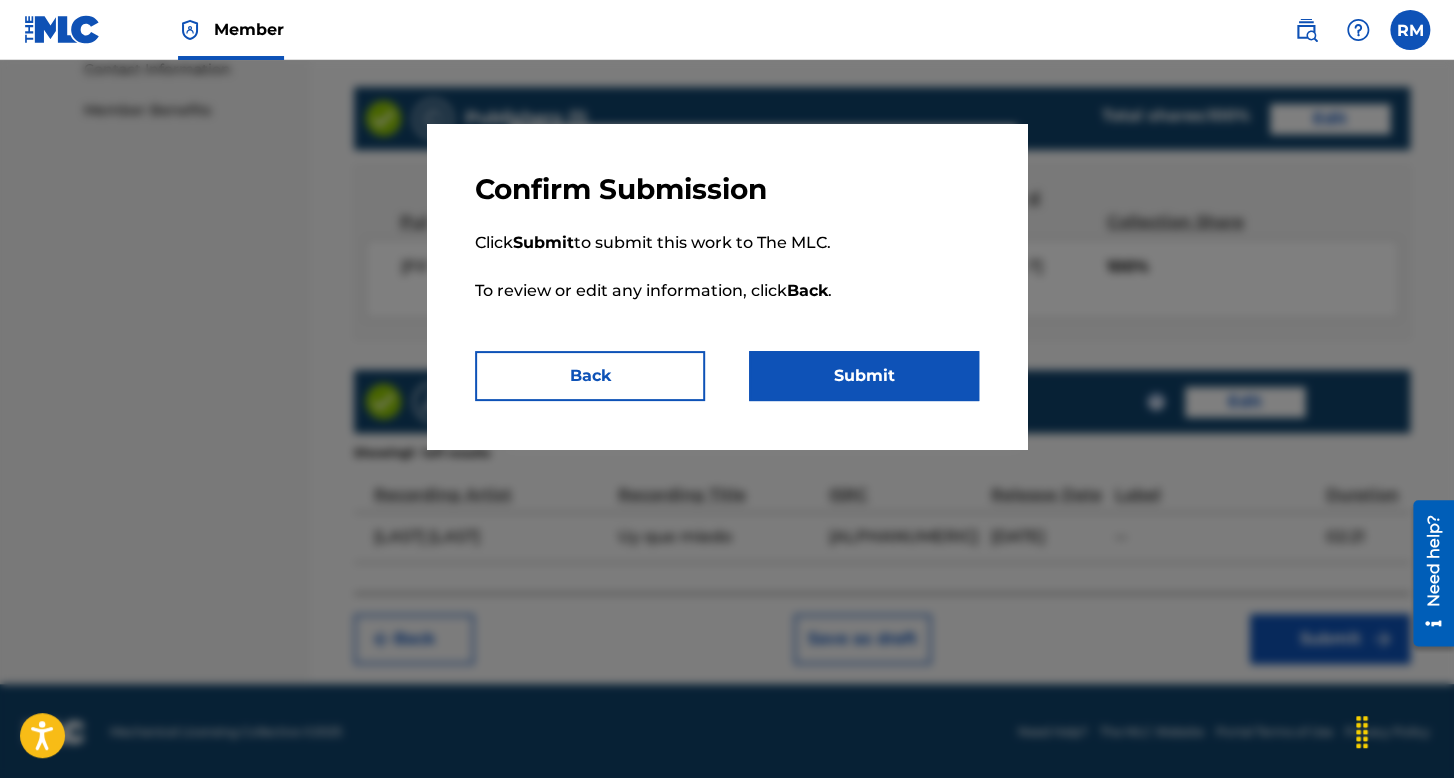 click on "Submit" at bounding box center [864, 376] 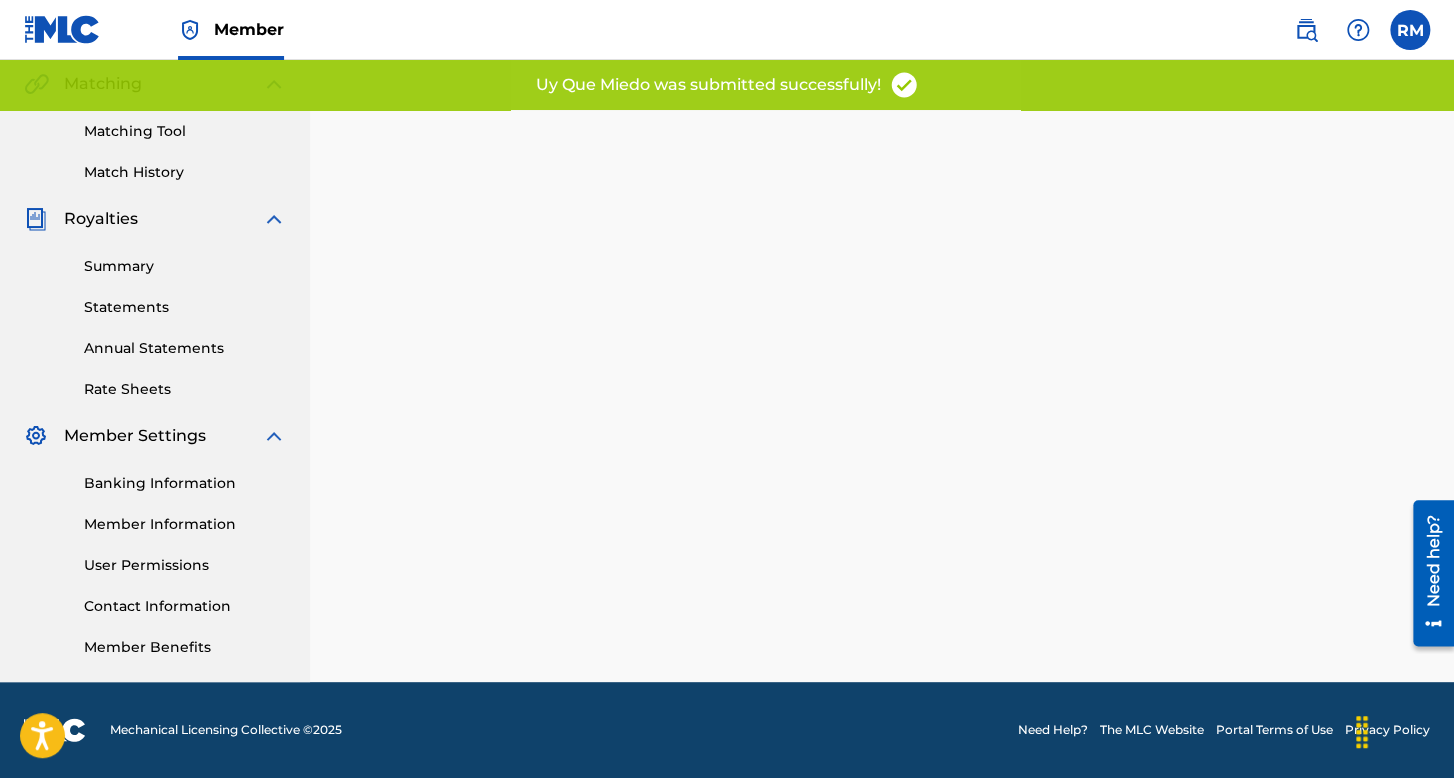 scroll, scrollTop: 0, scrollLeft: 0, axis: both 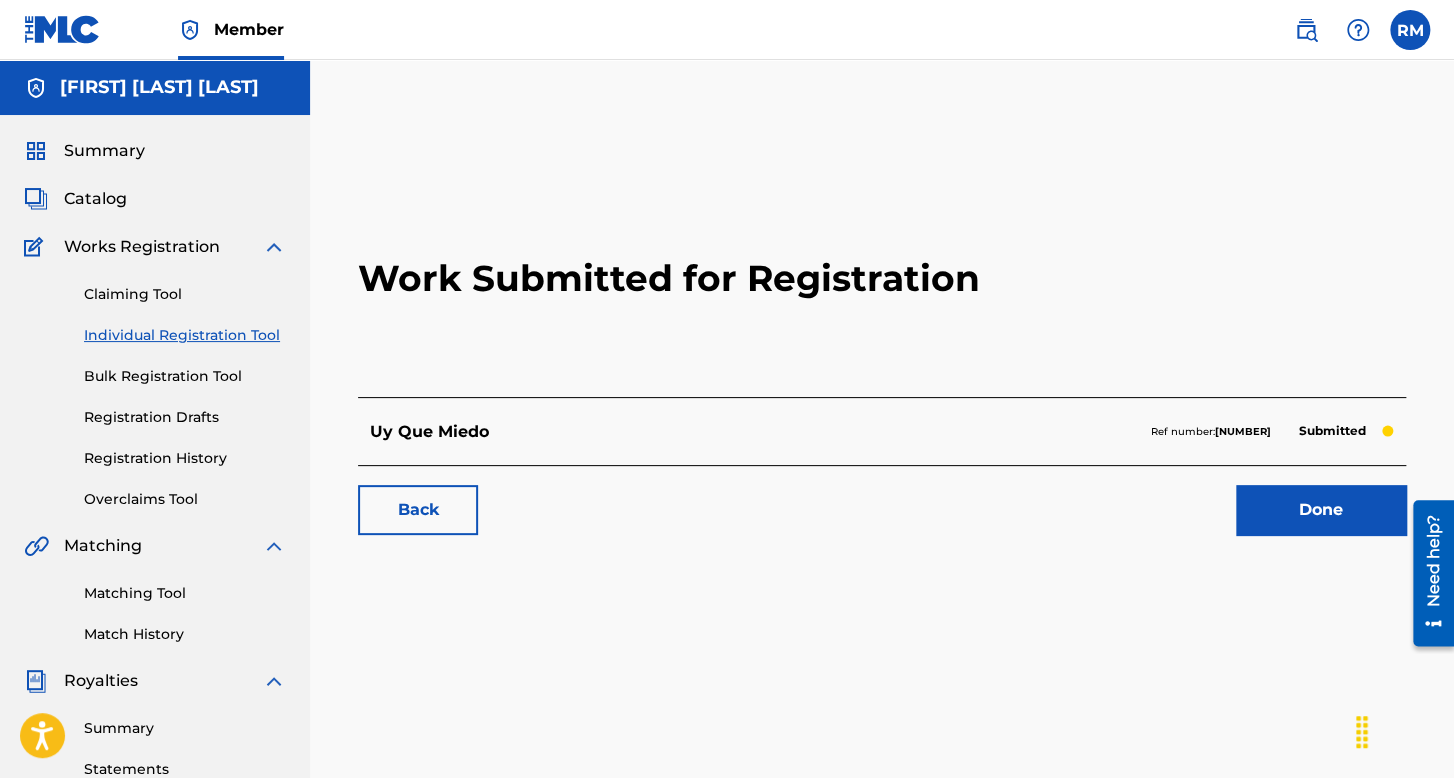 drag, startPoint x: 250, startPoint y: 338, endPoint x: 264, endPoint y: 351, distance: 19.104973 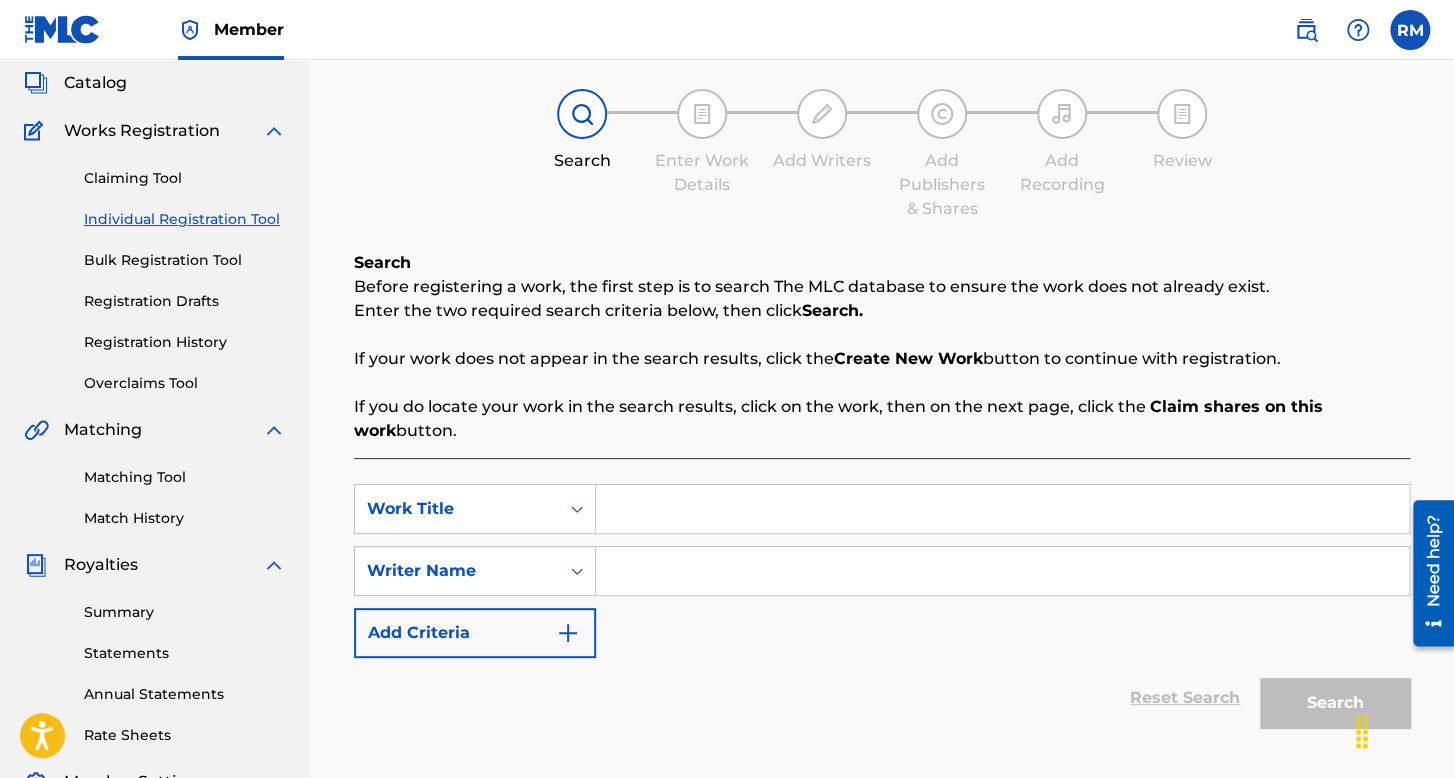 click at bounding box center [1002, 509] 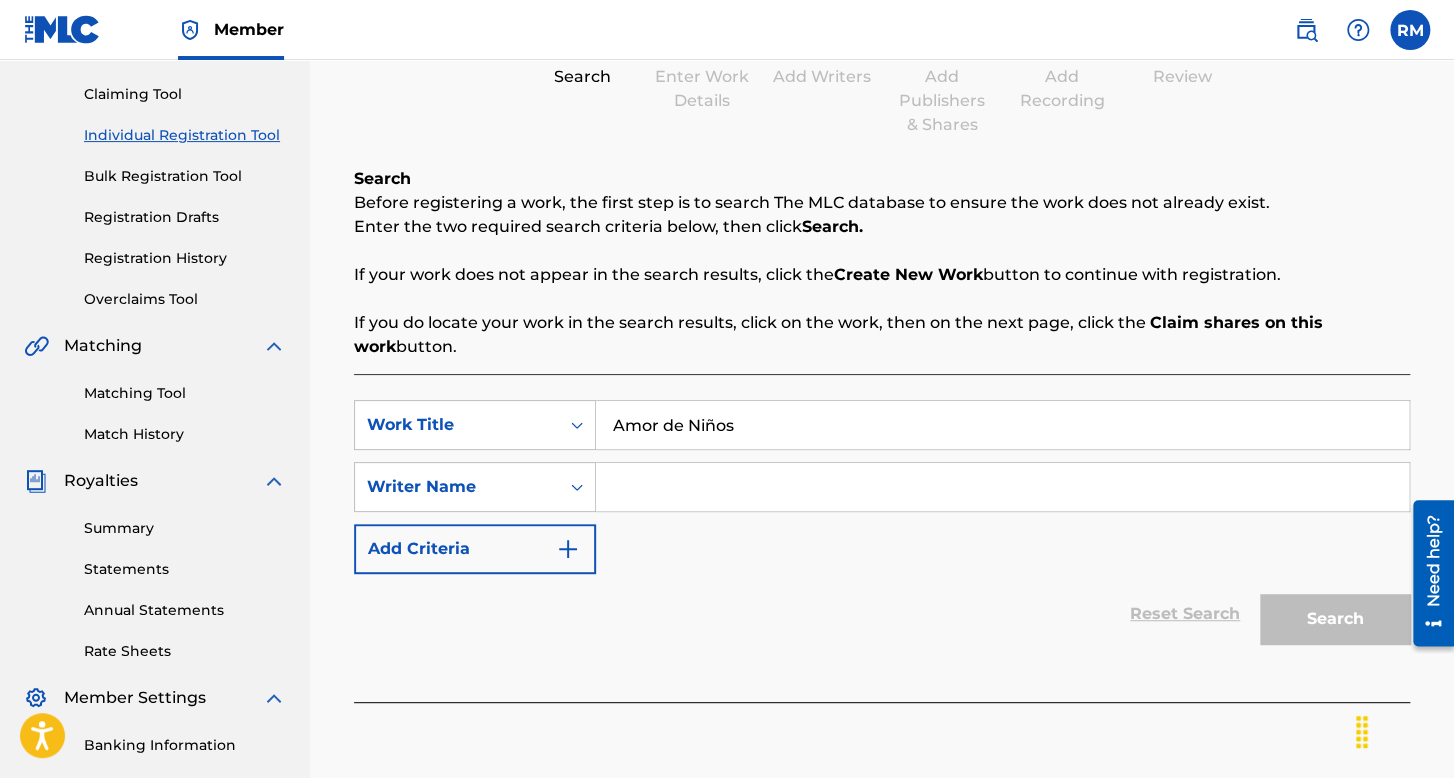 click at bounding box center [1002, 487] 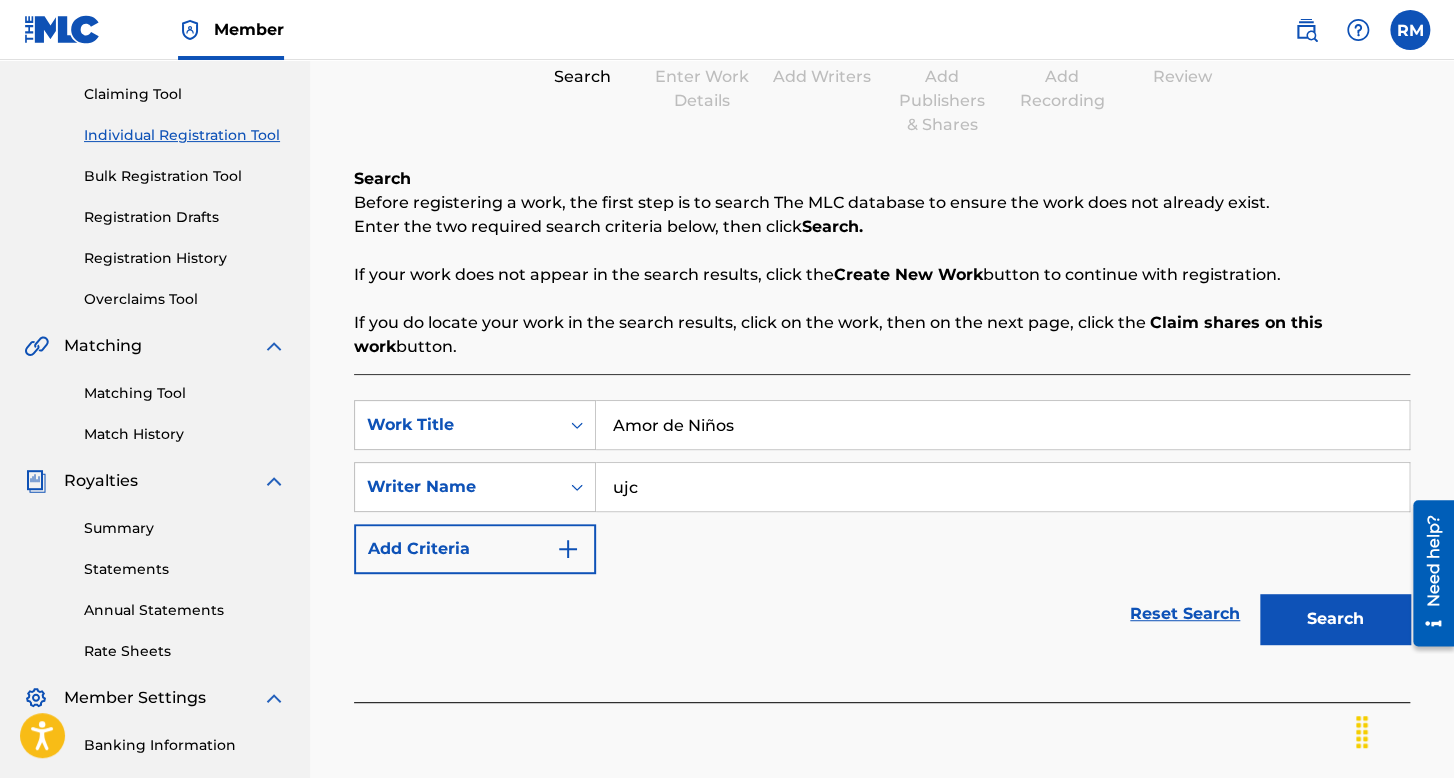 click on "Search" at bounding box center [1335, 619] 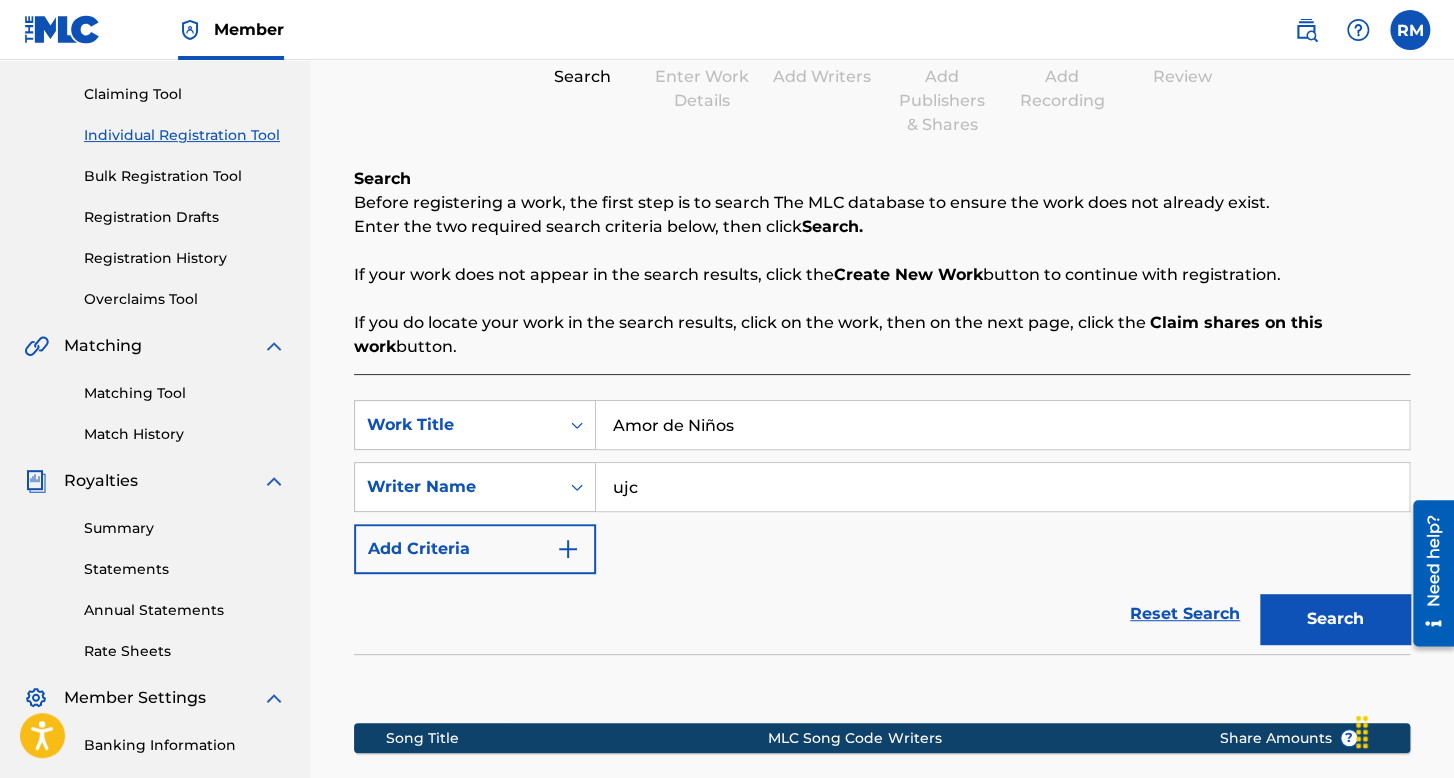 scroll, scrollTop: 491, scrollLeft: 0, axis: vertical 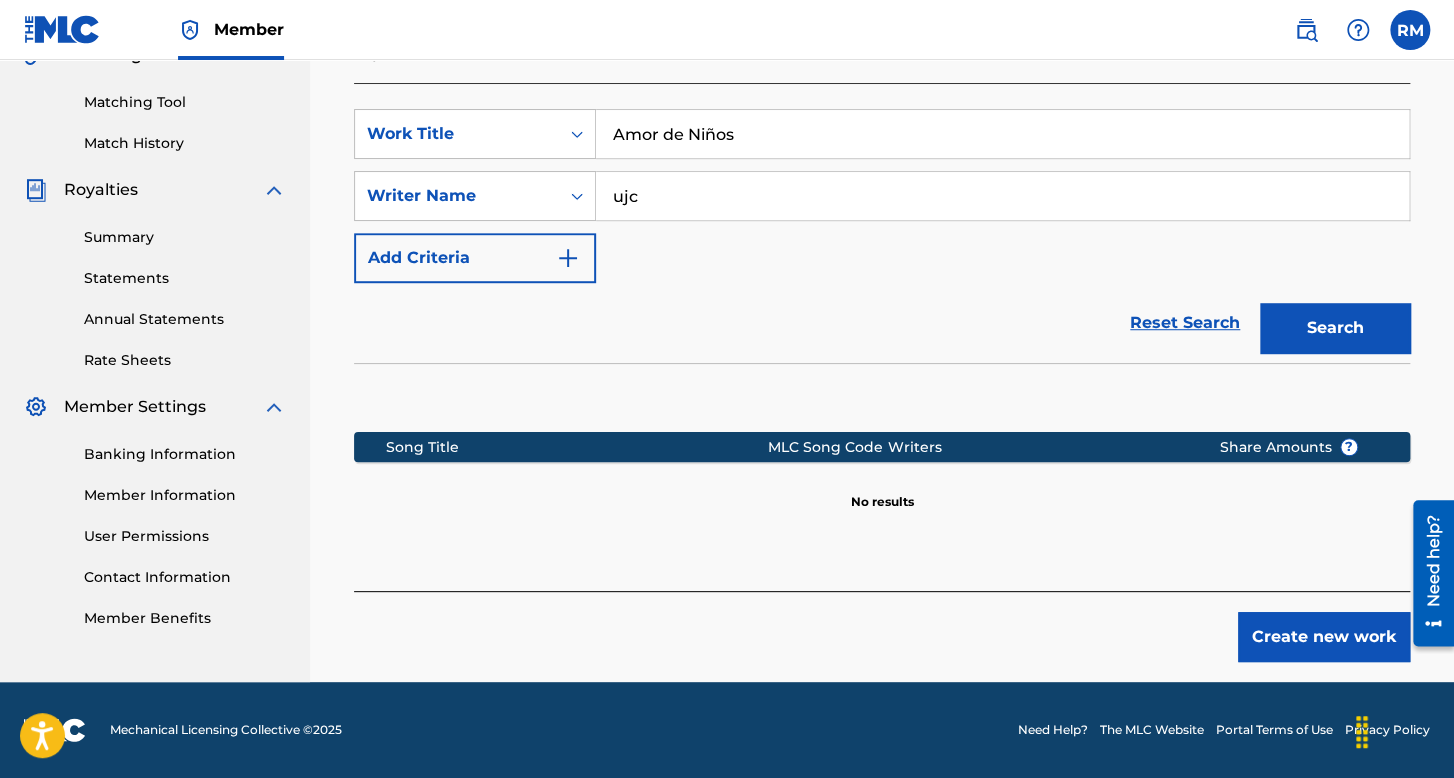 click on "Create new work" at bounding box center (1324, 637) 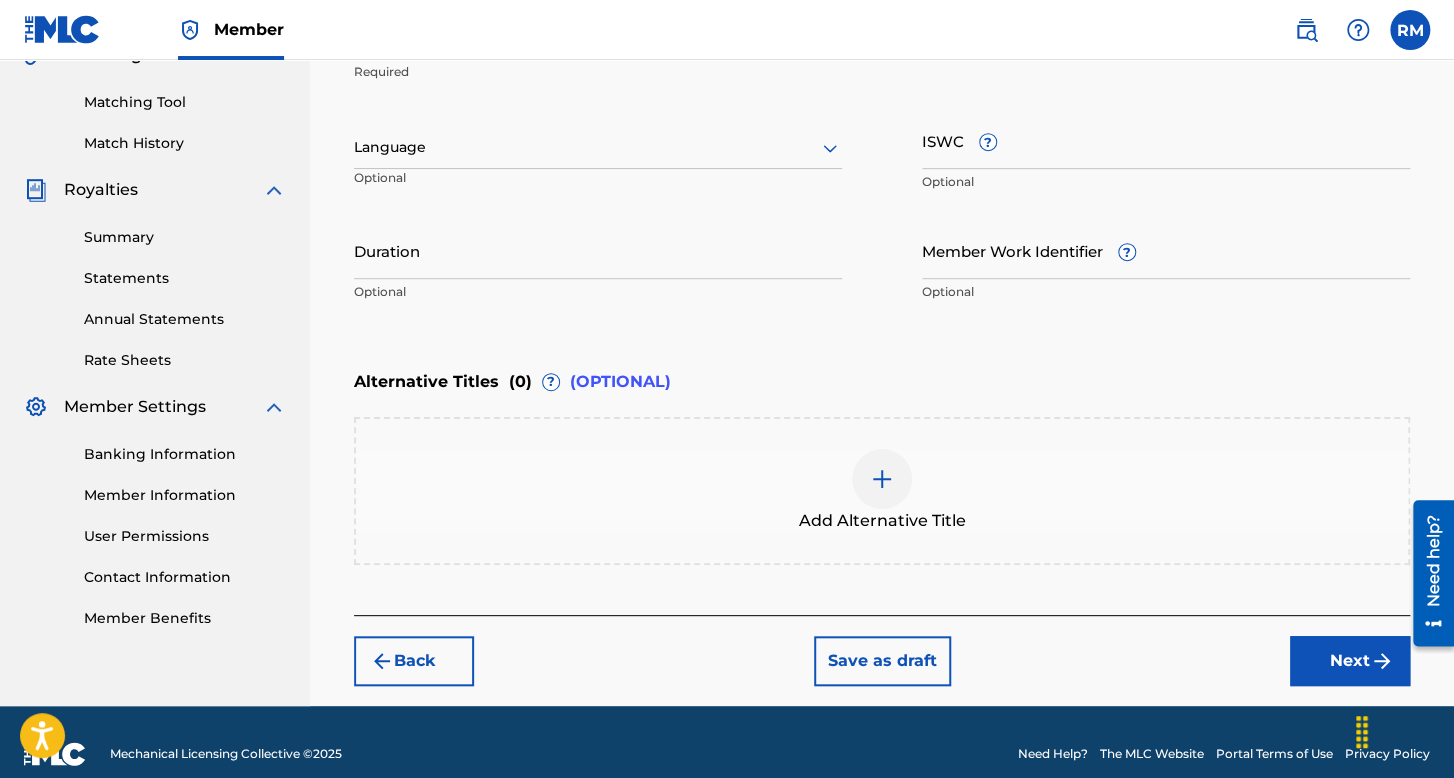 click on "Language" at bounding box center (598, 148) 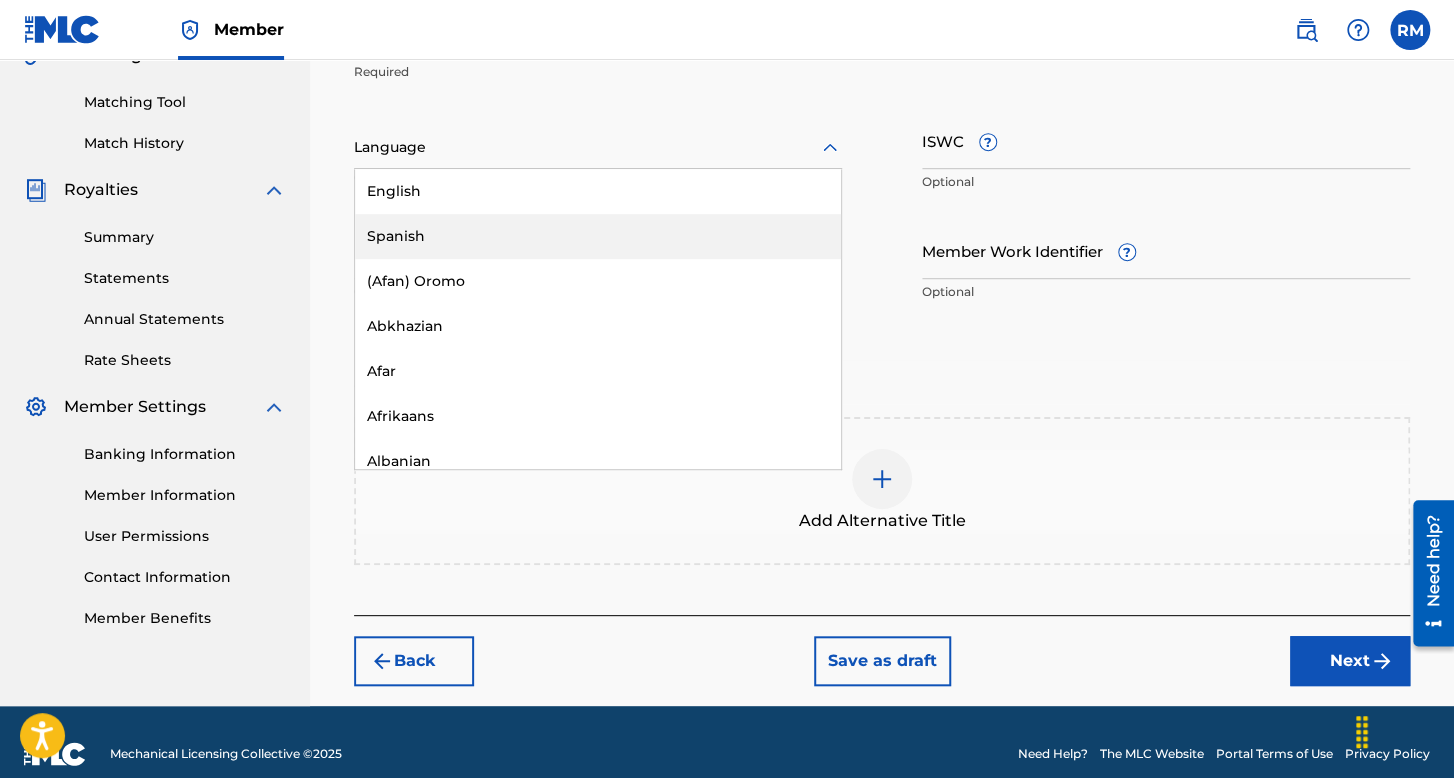 click on "Spanish" at bounding box center (598, 236) 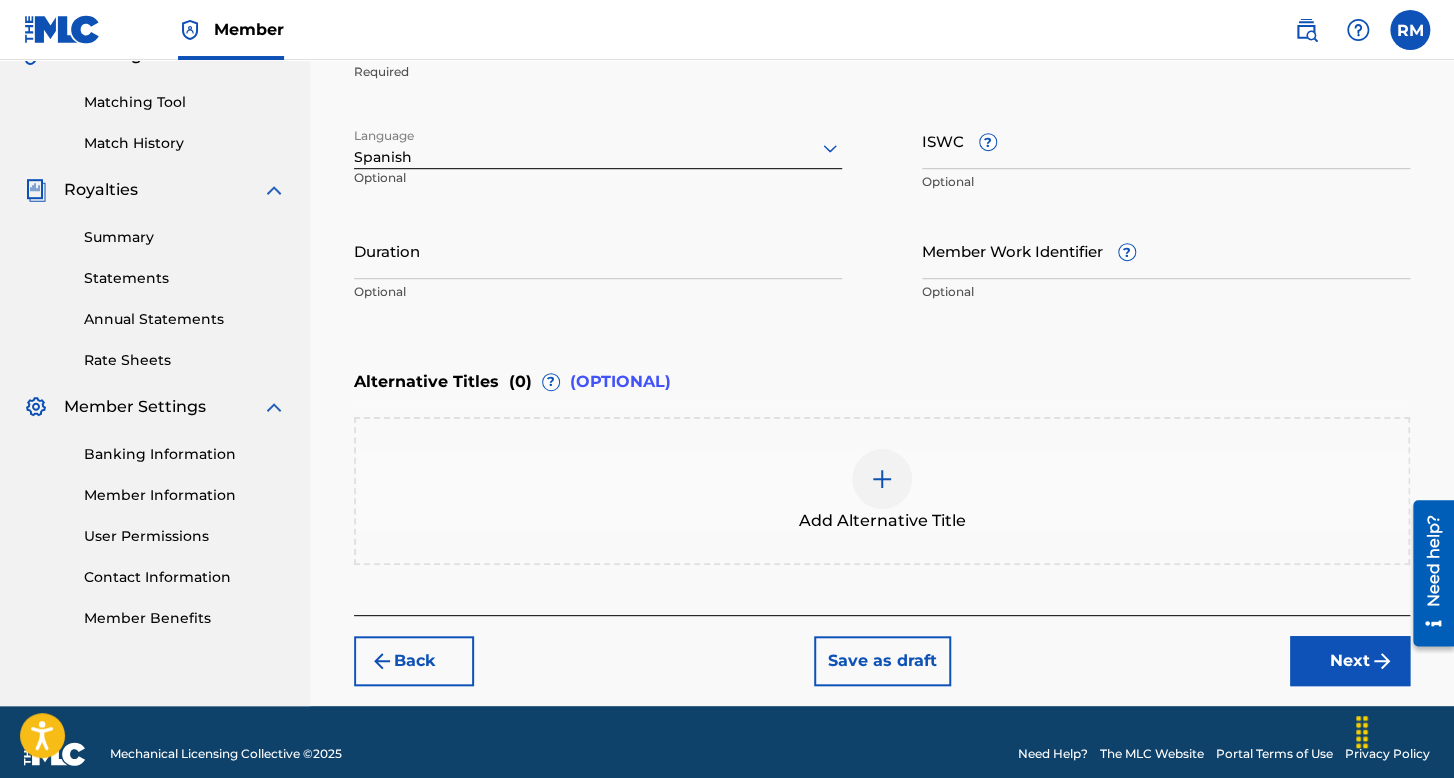 click on "Duration" at bounding box center [598, 250] 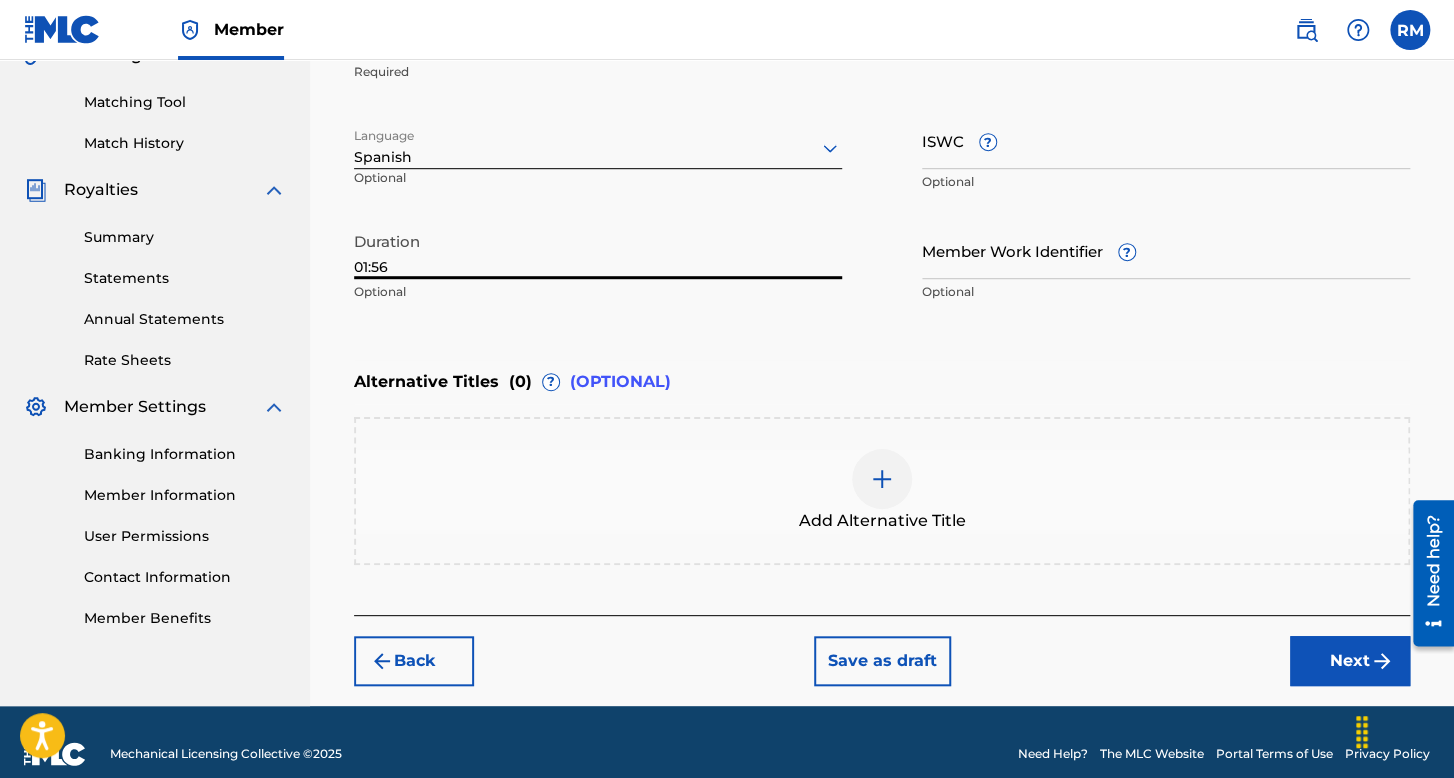 drag, startPoint x: 1328, startPoint y: 645, endPoint x: 1309, endPoint y: 625, distance: 27.58623 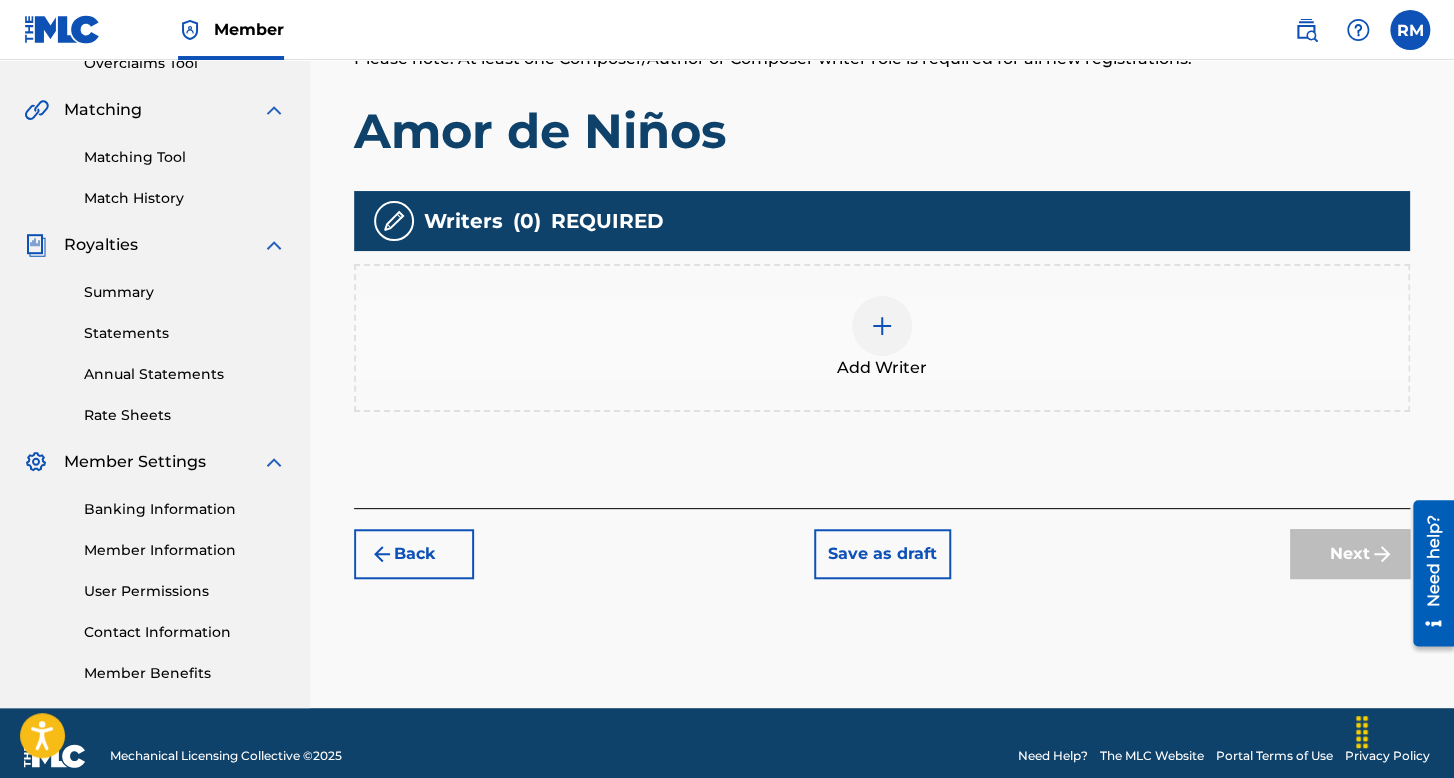 click on "Add Writer" at bounding box center [882, 338] 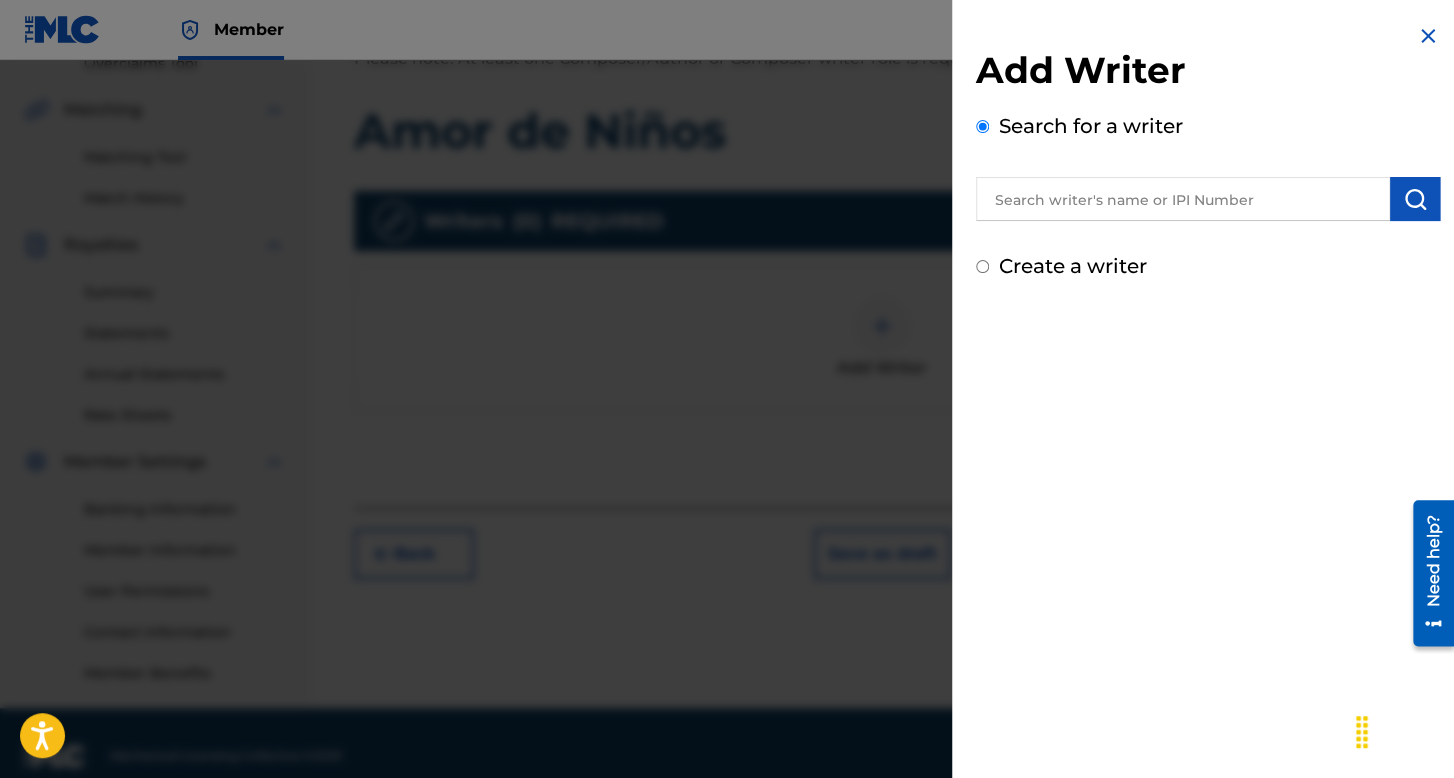 scroll, scrollTop: 462, scrollLeft: 0, axis: vertical 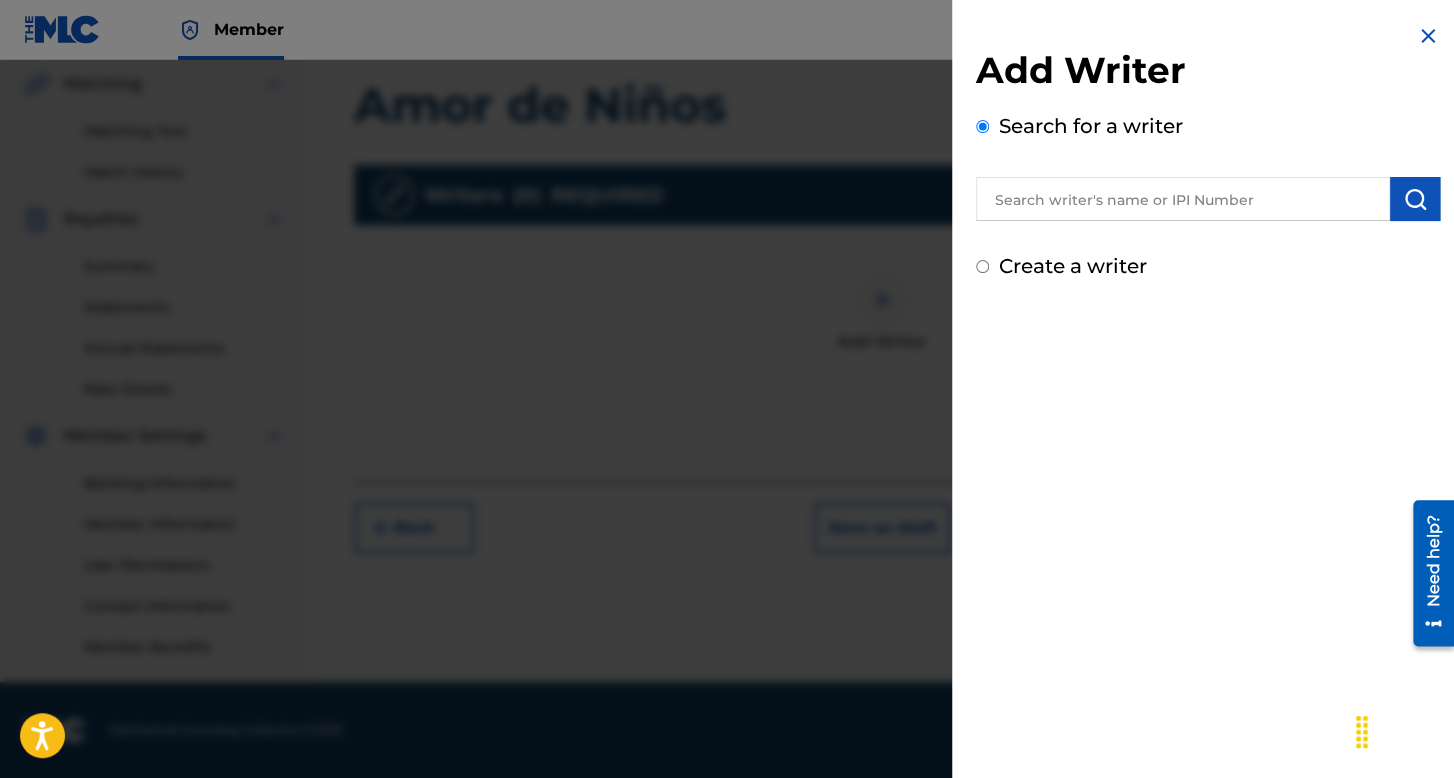 click on "Create a writer" at bounding box center [982, 266] 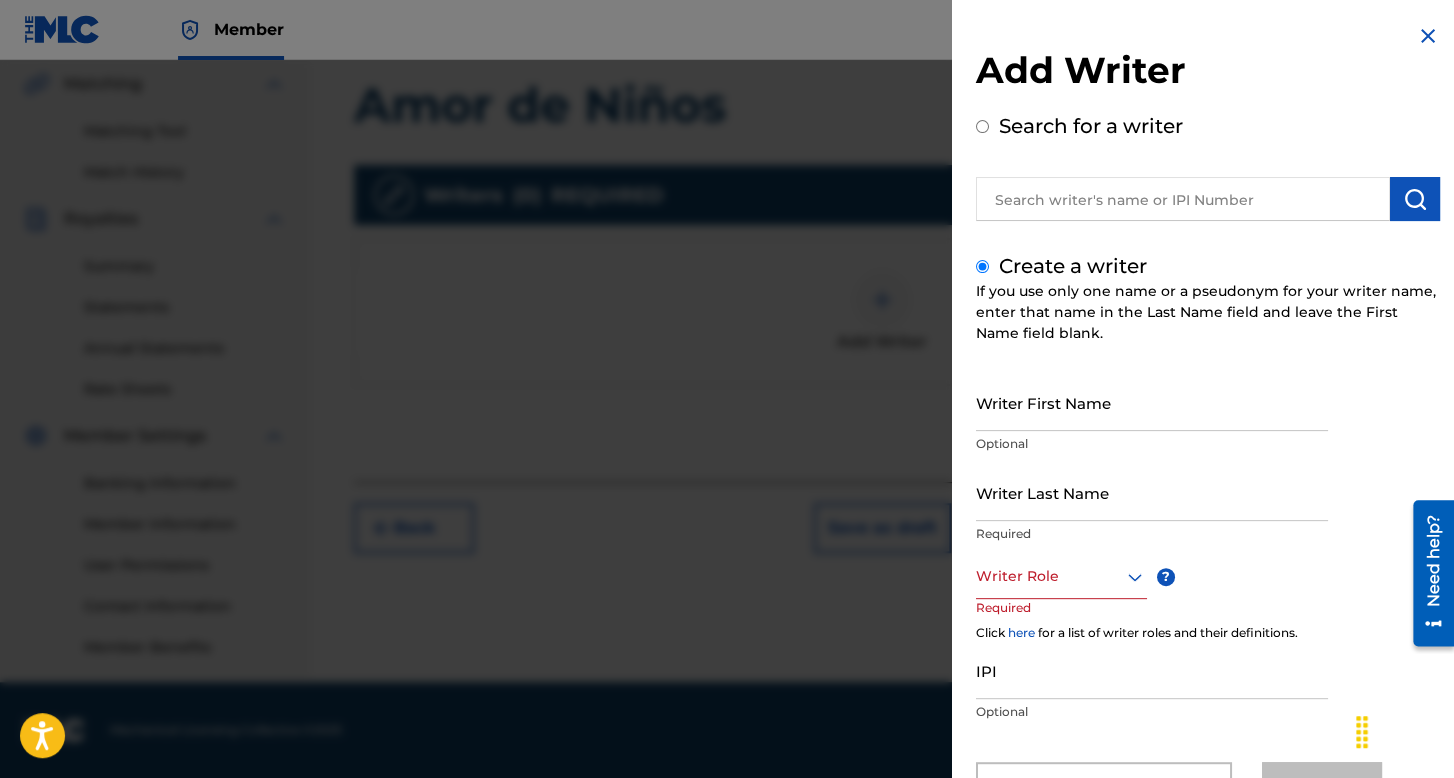 click on "Writer First Name" at bounding box center (1152, 402) 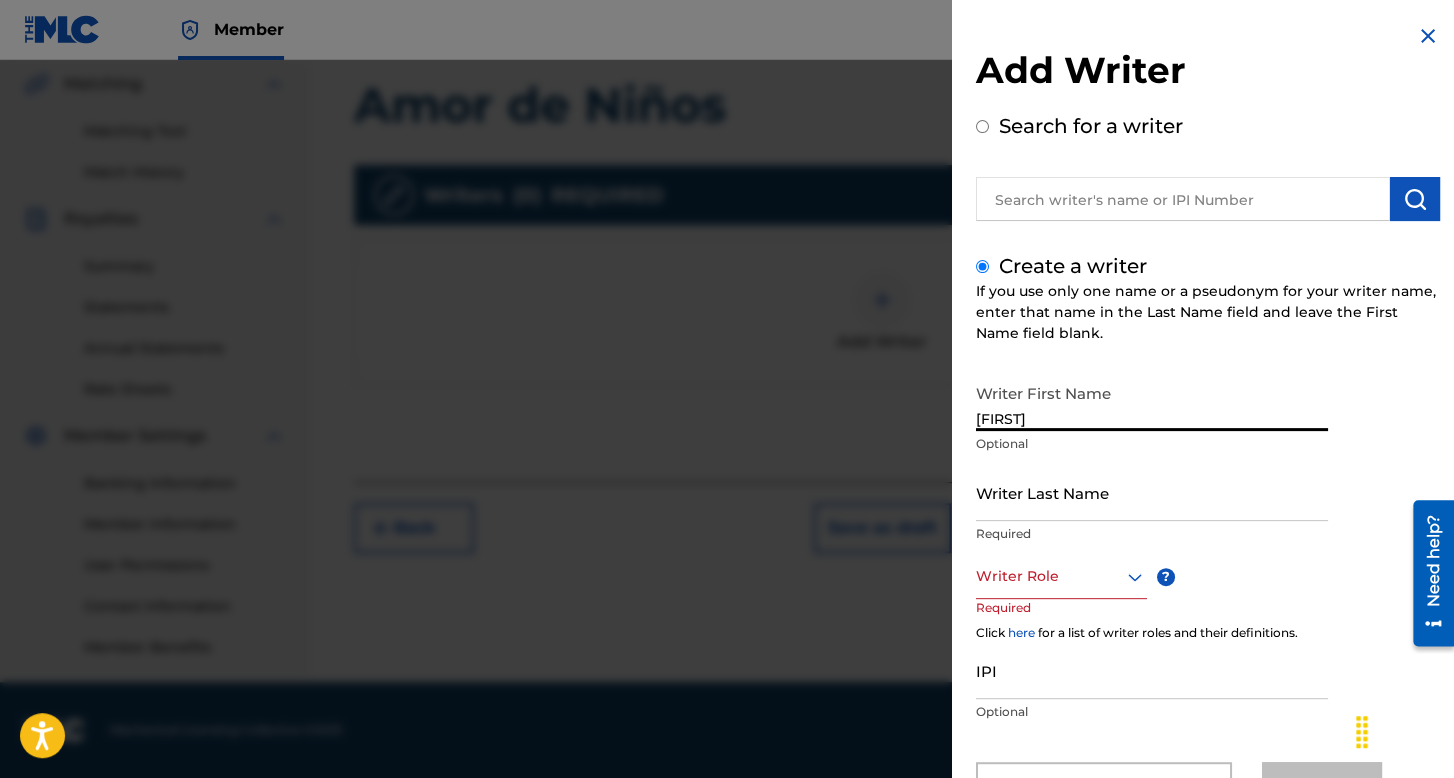 click on "Writer Last Name" at bounding box center [1152, 492] 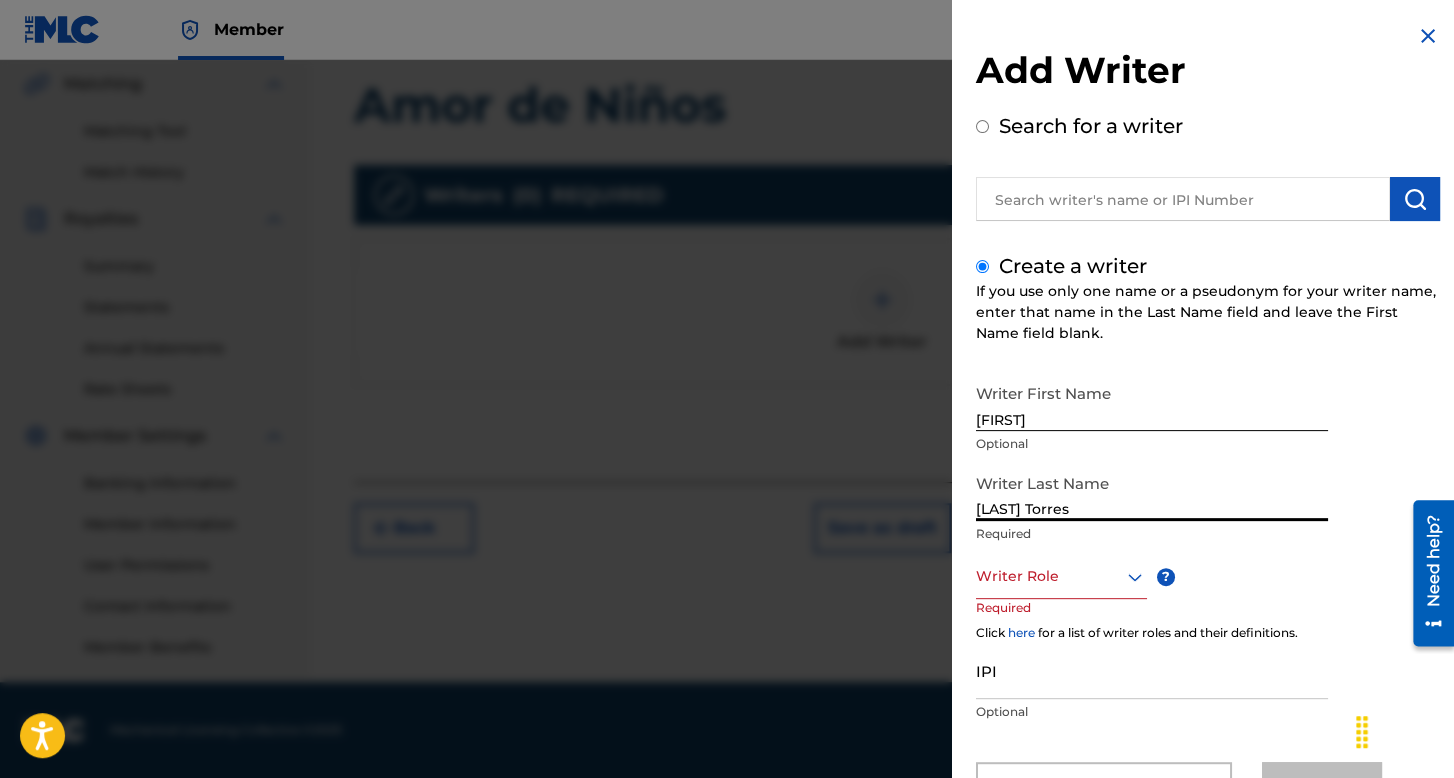 click on "Writer Role" at bounding box center (1061, 576) 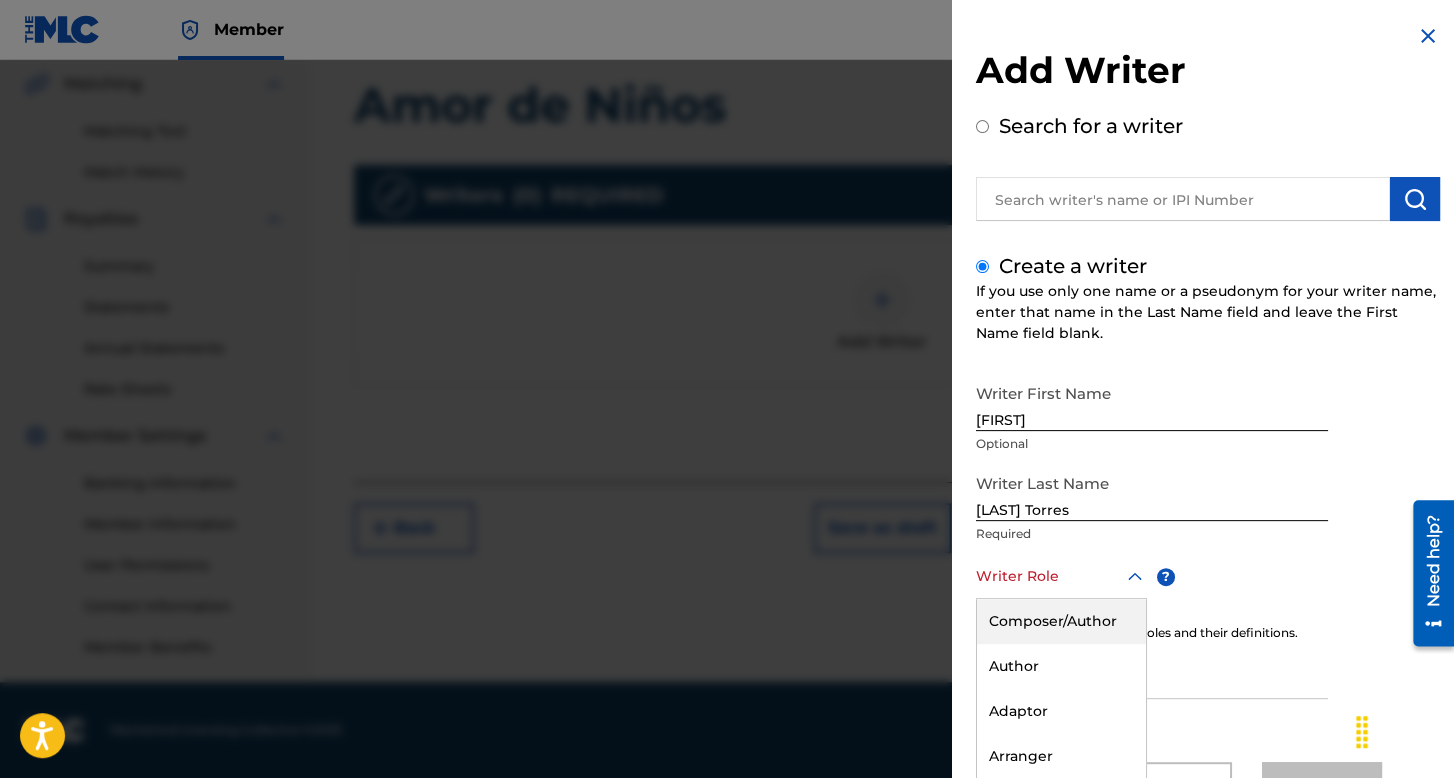 scroll, scrollTop: 88, scrollLeft: 0, axis: vertical 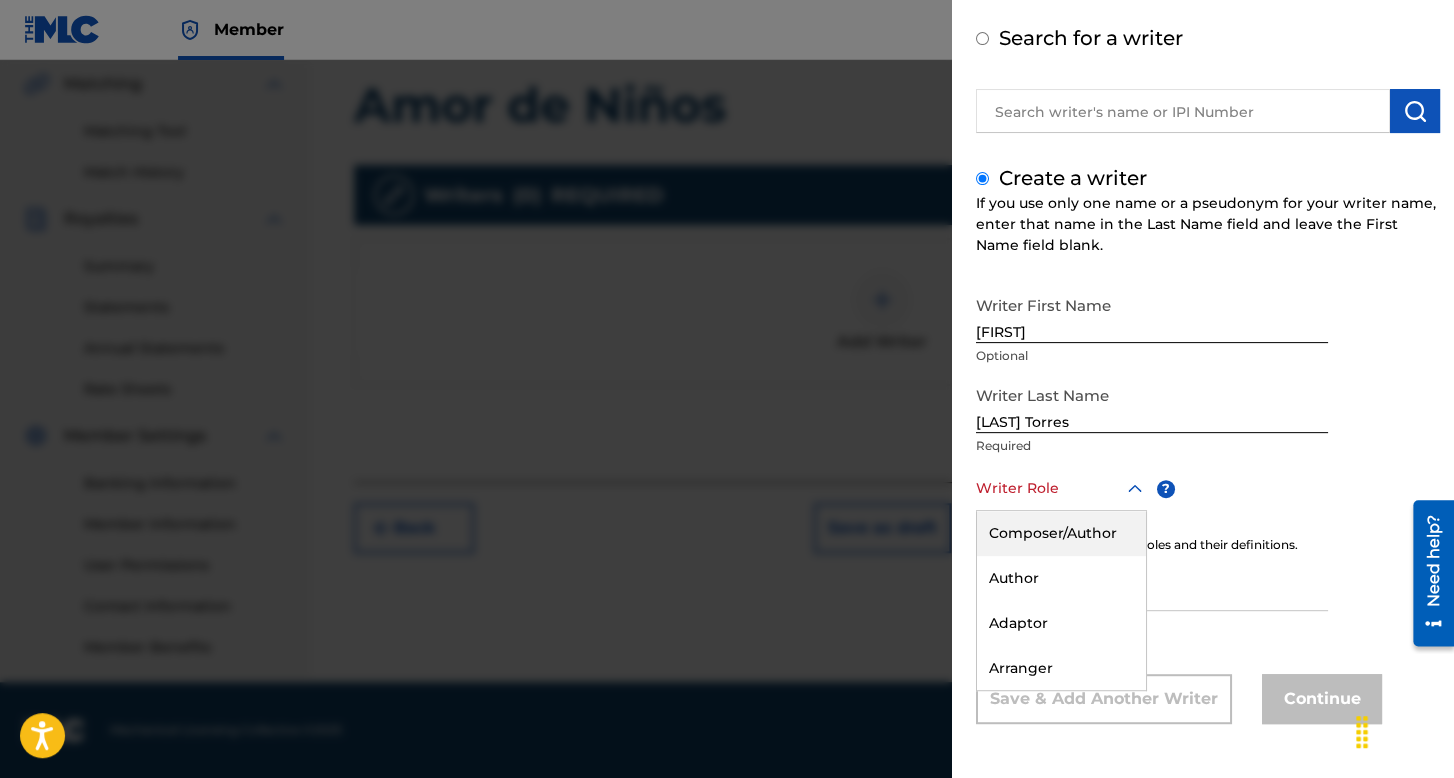 click on "Composer/Author" at bounding box center (1061, 533) 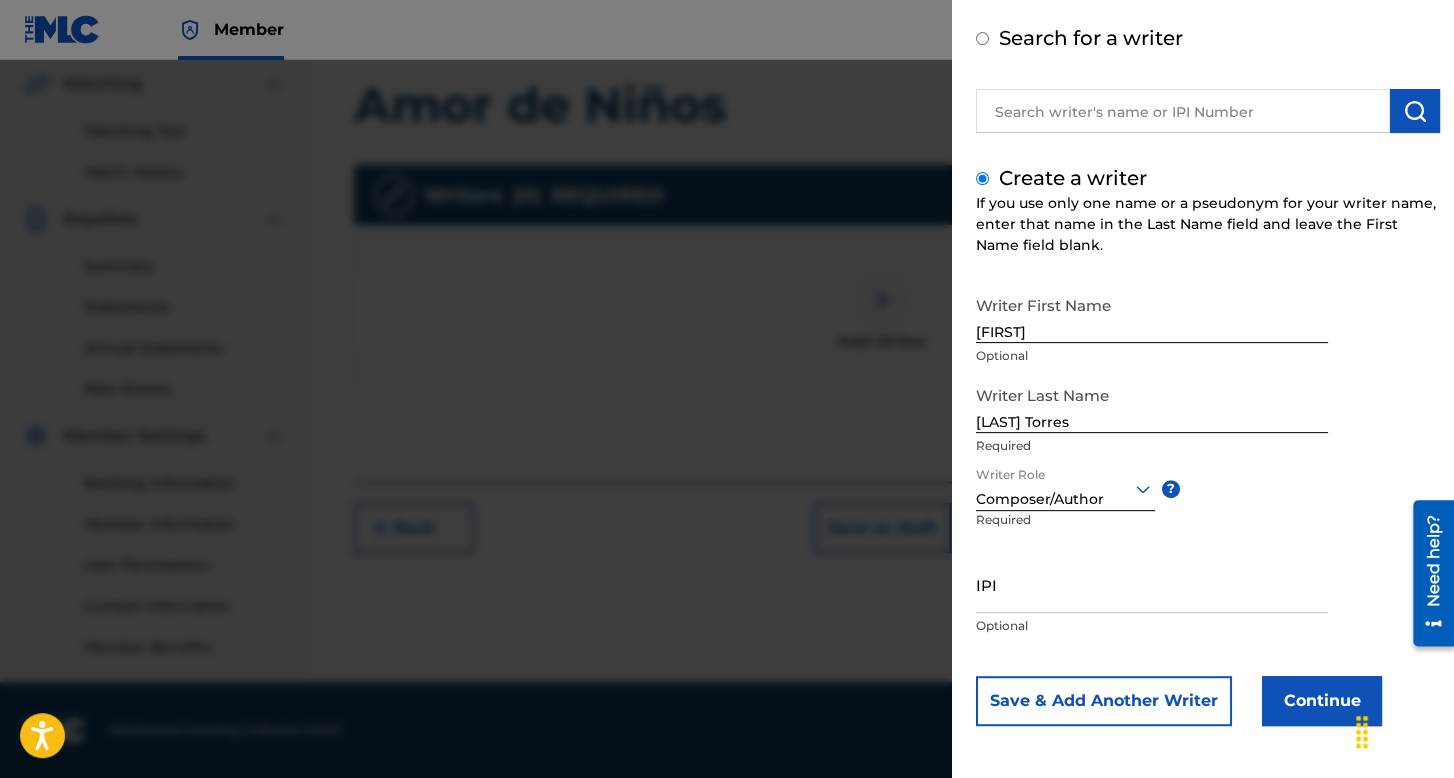 click on "Continue" at bounding box center (1322, 701) 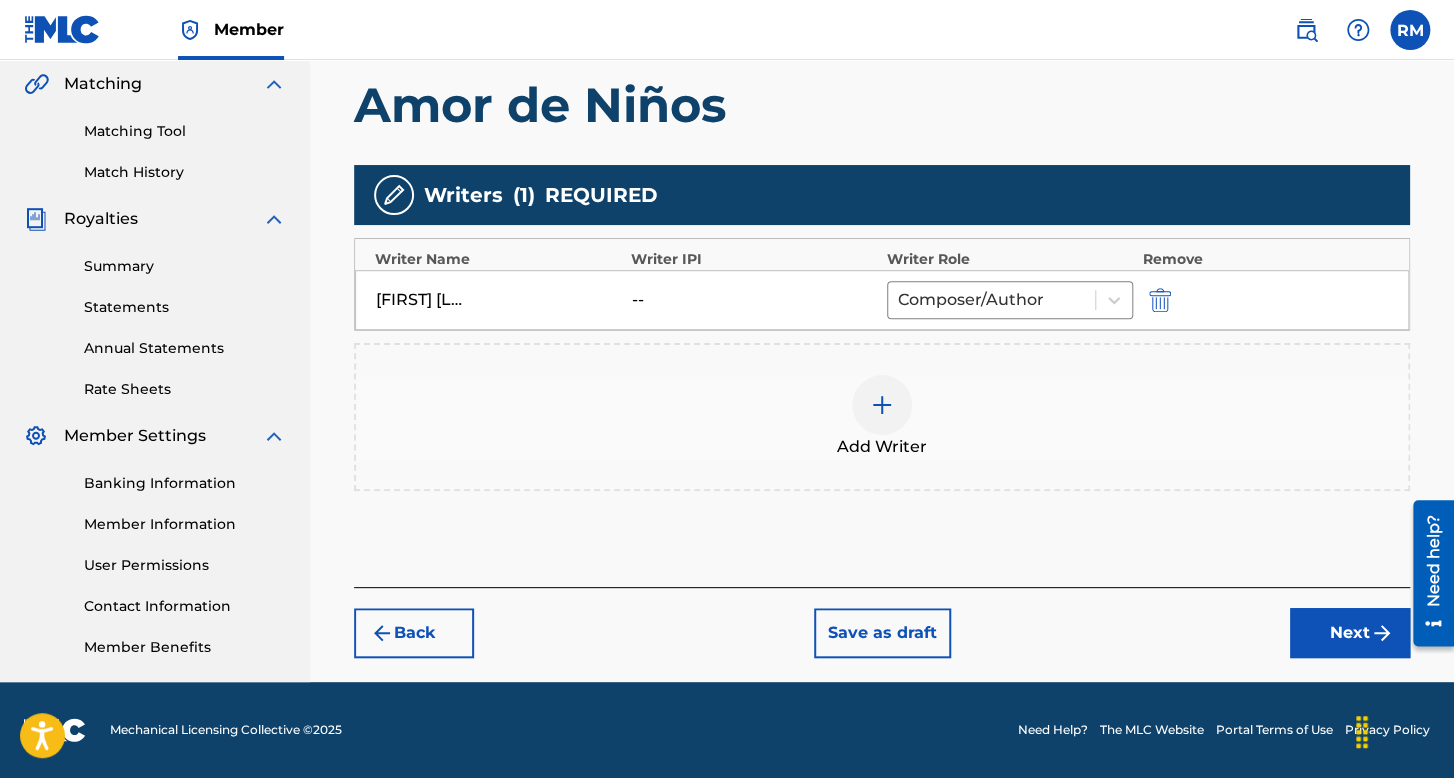 click on "Next" at bounding box center [1350, 633] 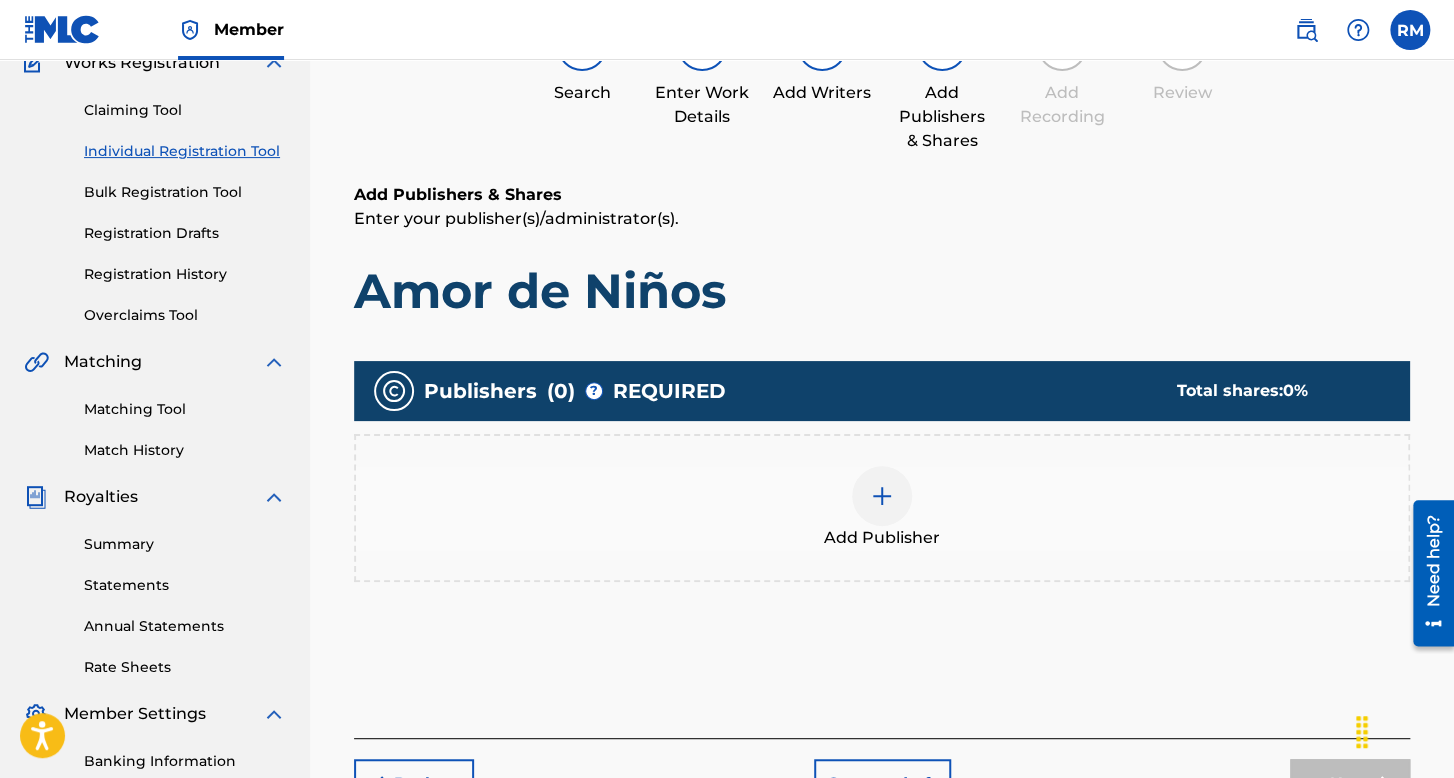 scroll, scrollTop: 390, scrollLeft: 0, axis: vertical 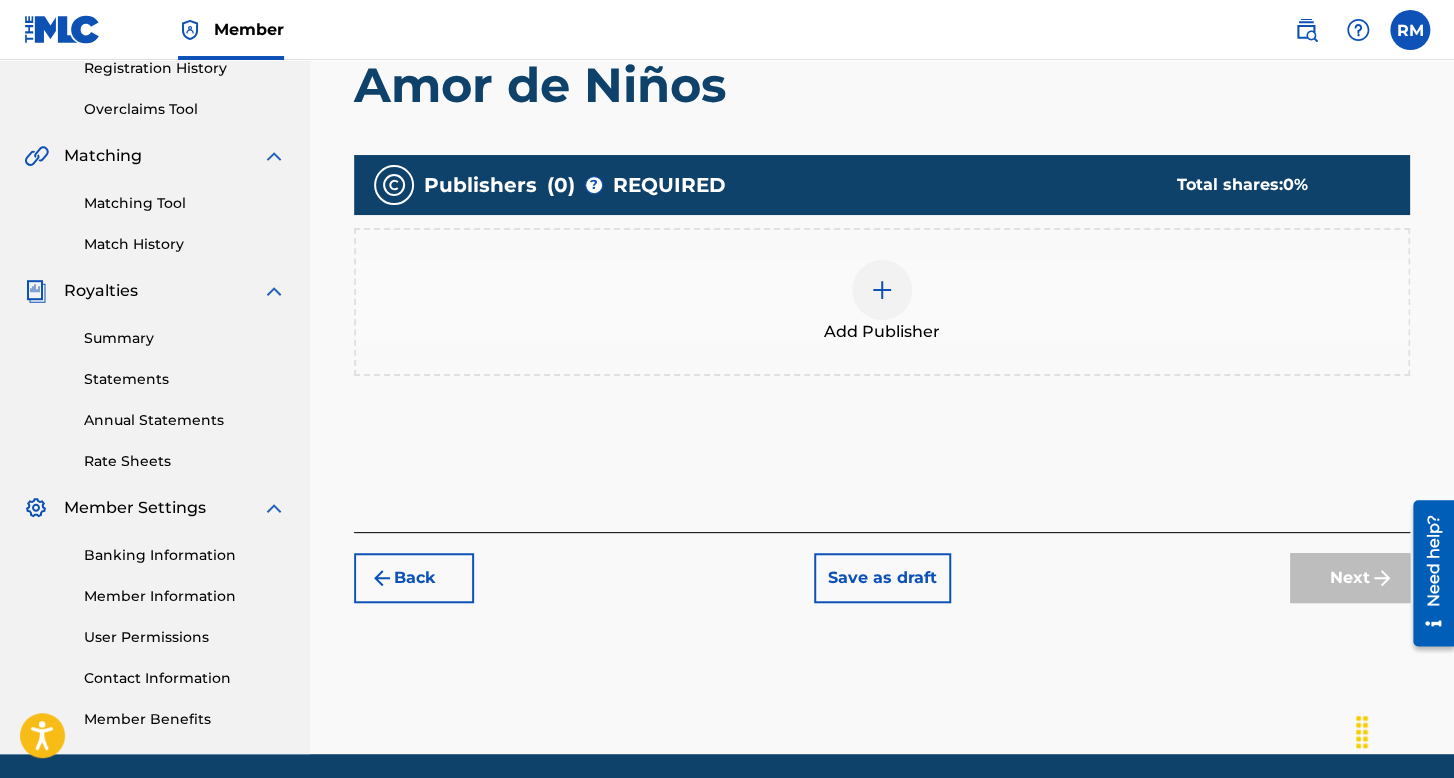 click on "Publishers ( 0 ) ? REQUIRED Total shares:  0 % Add Publisher" at bounding box center [882, 275] 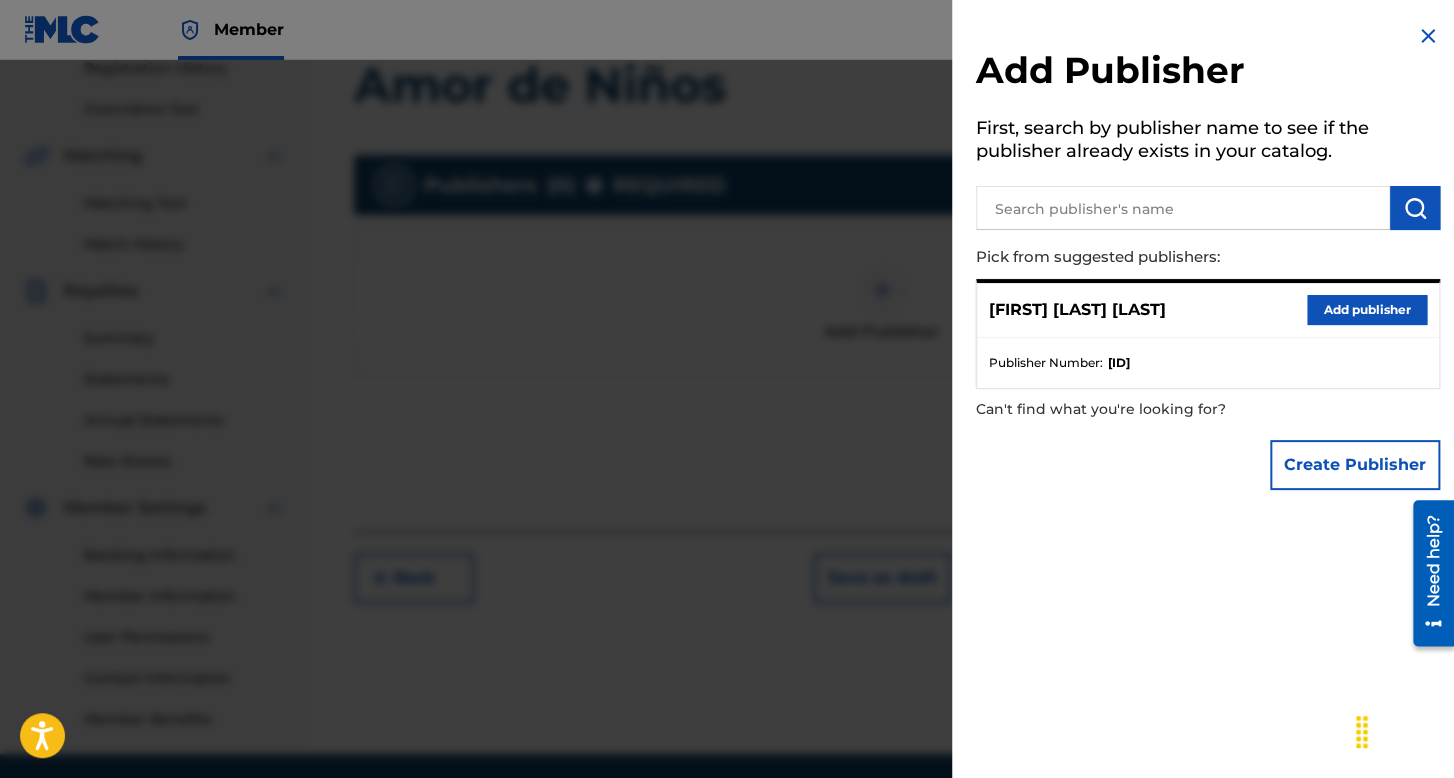 click on "Add publisher" at bounding box center [1367, 310] 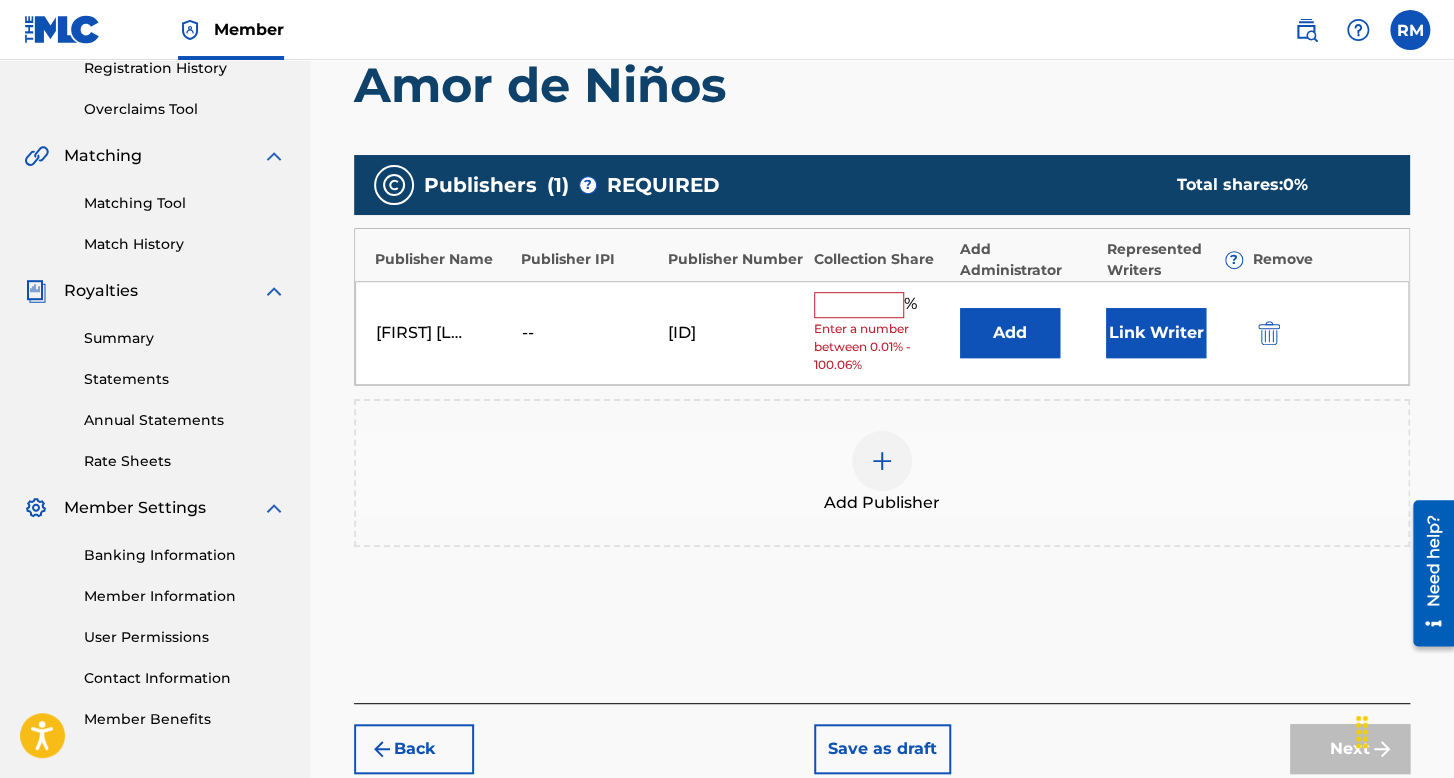 click at bounding box center (859, 305) 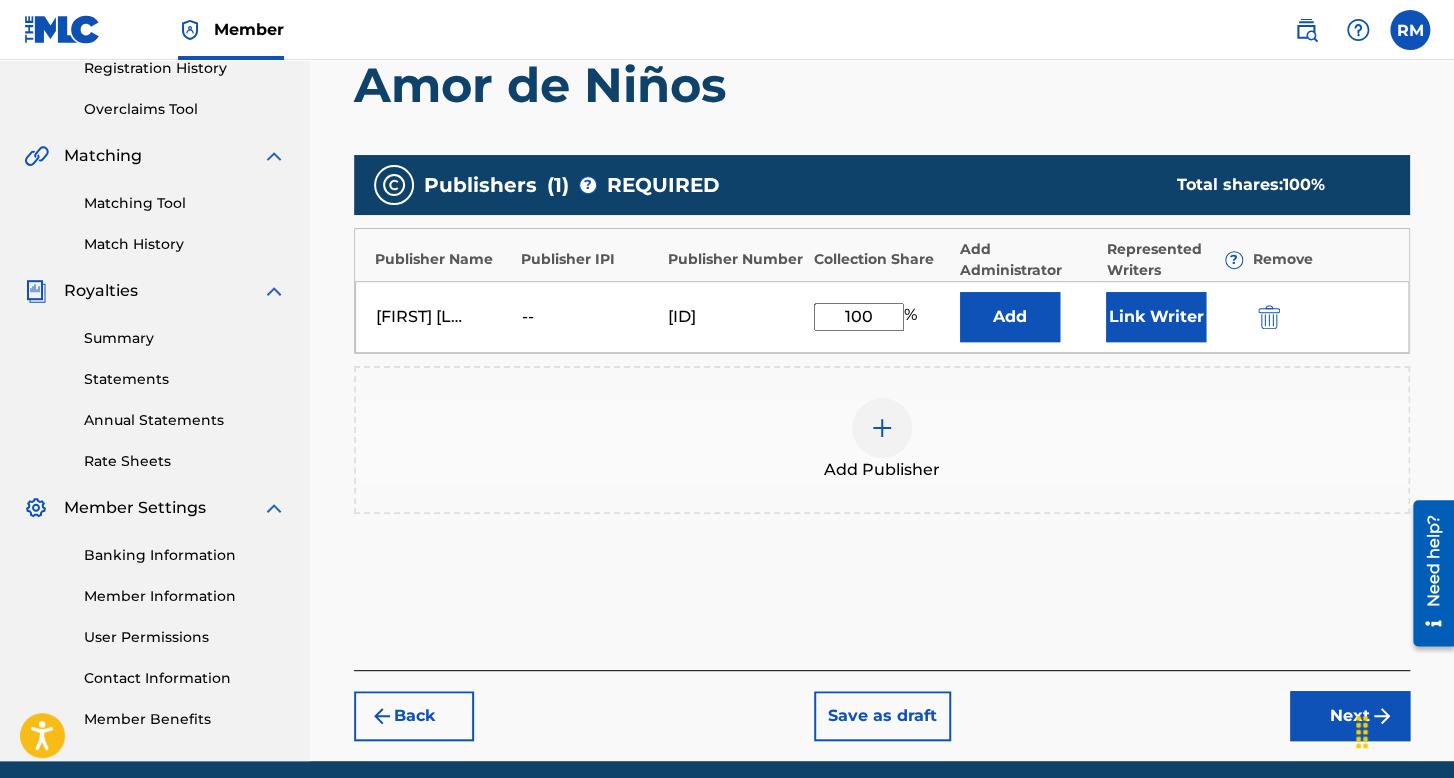 click on "Link Writer" at bounding box center (1156, 317) 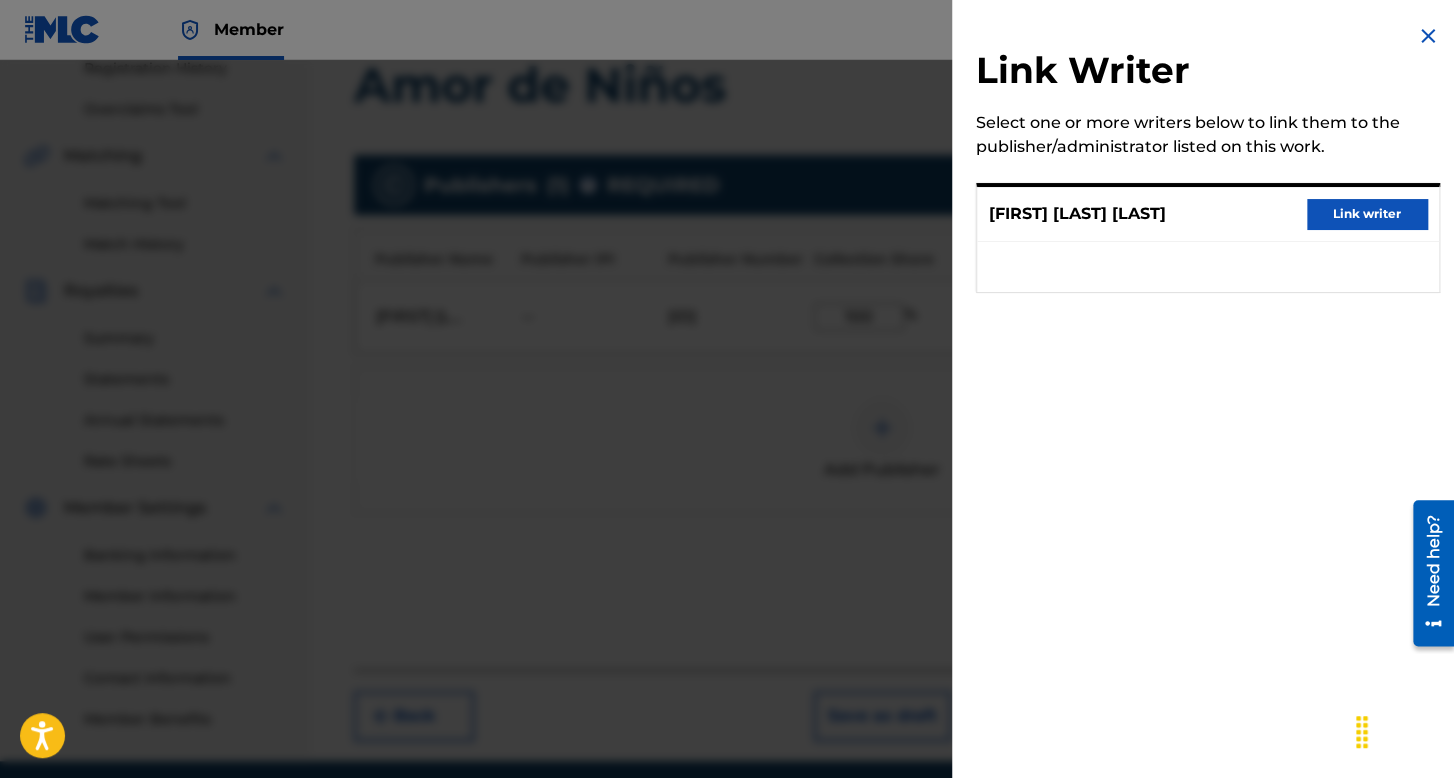 click on "Link writer" at bounding box center (1367, 214) 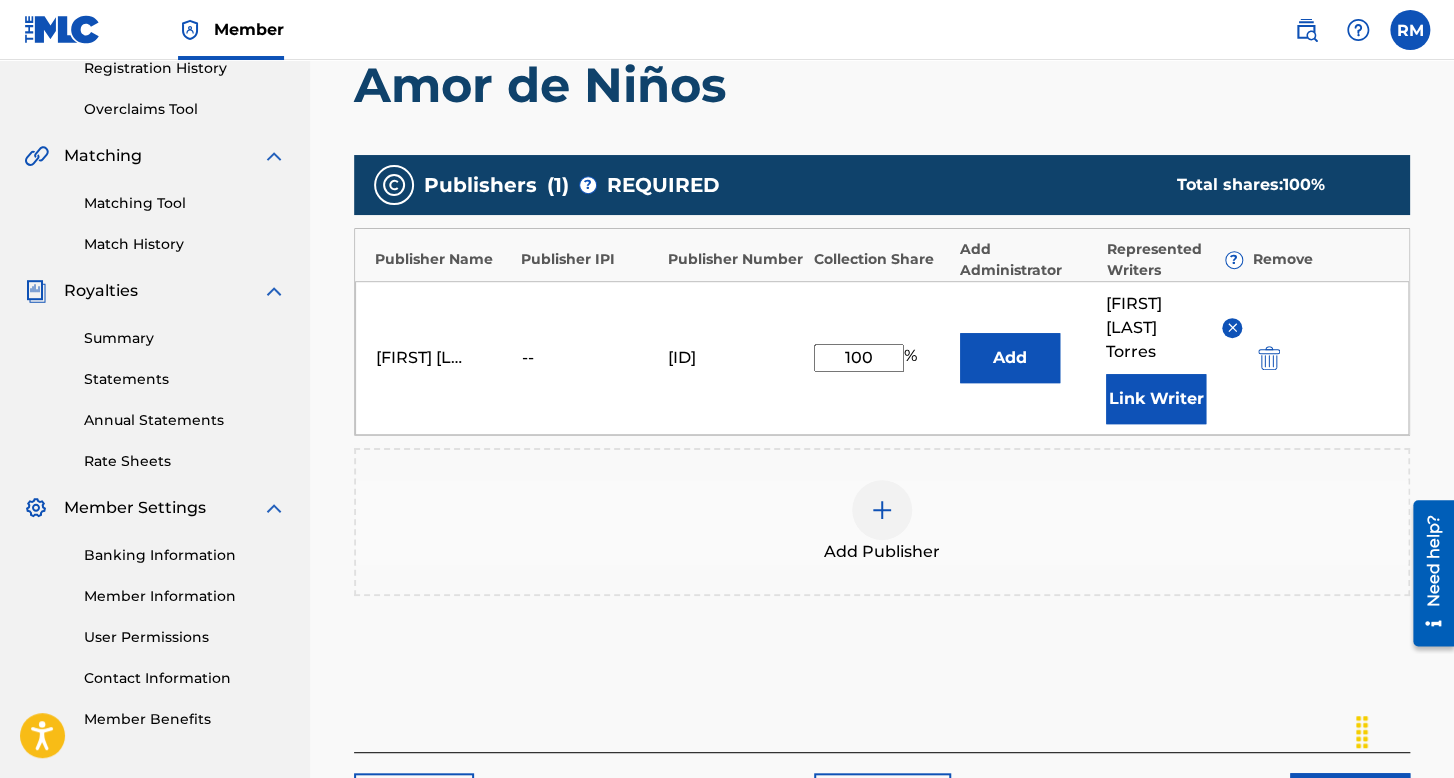 scroll, scrollTop: 549, scrollLeft: 0, axis: vertical 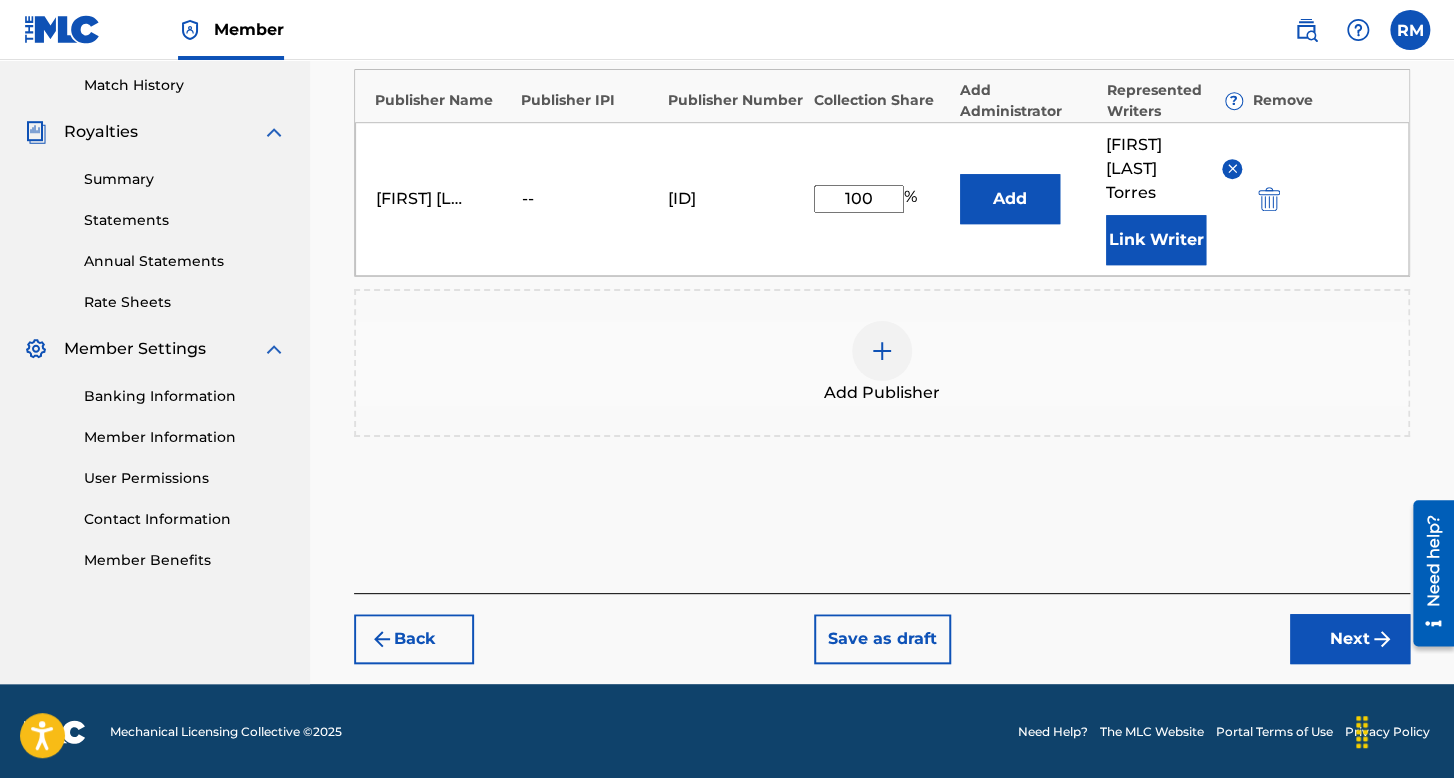 click on "Next" at bounding box center (1350, 639) 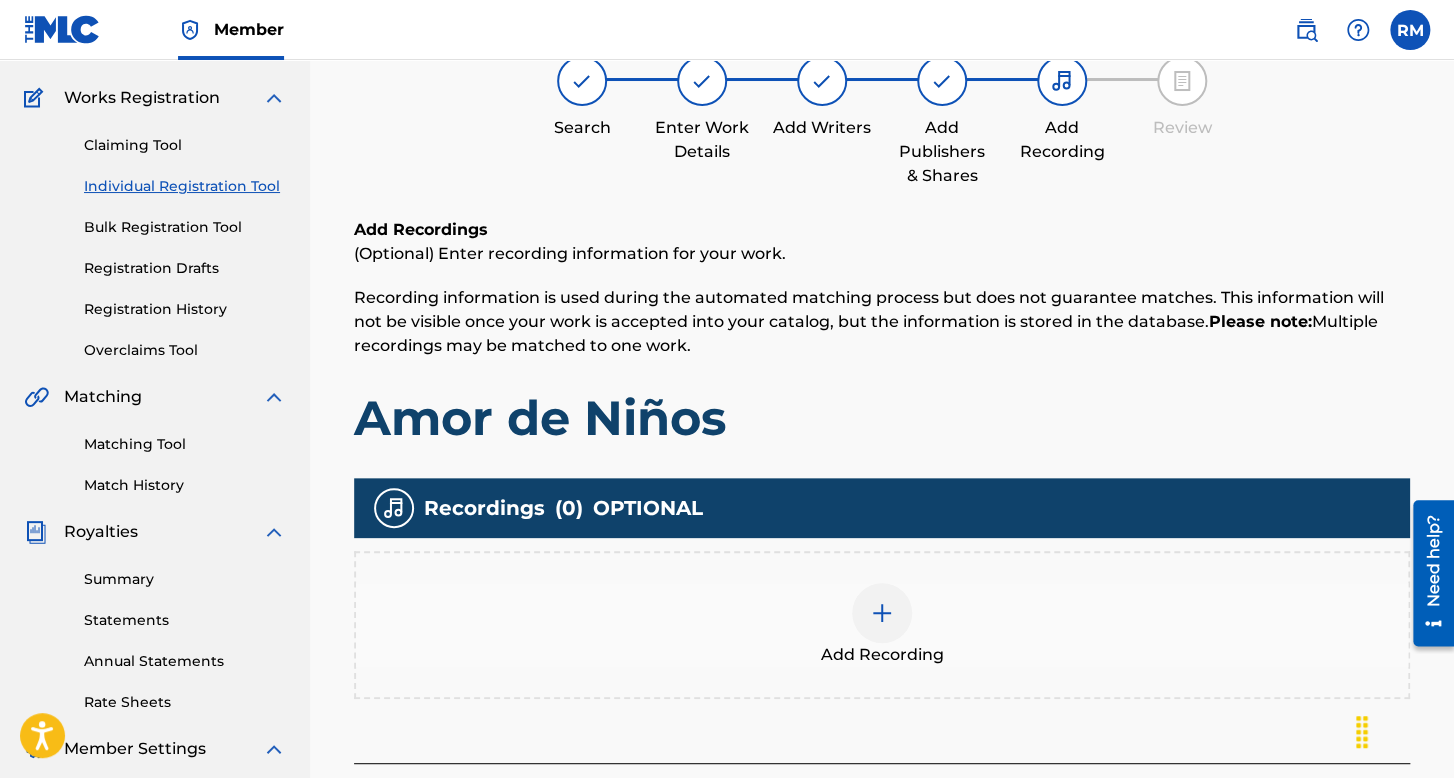 scroll, scrollTop: 290, scrollLeft: 0, axis: vertical 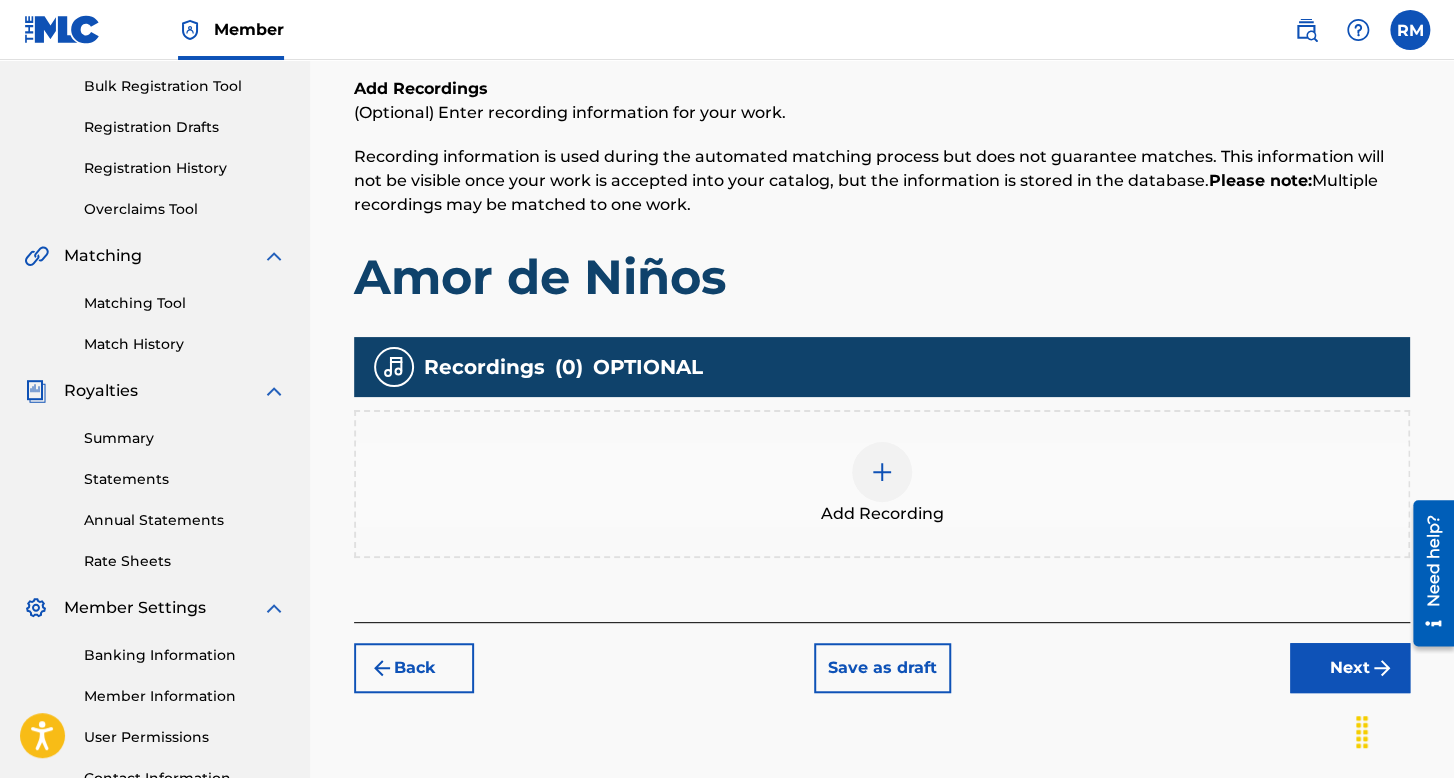 click on "Recordings ( 0 ) OPTIONAL Add Recording" at bounding box center (882, 447) 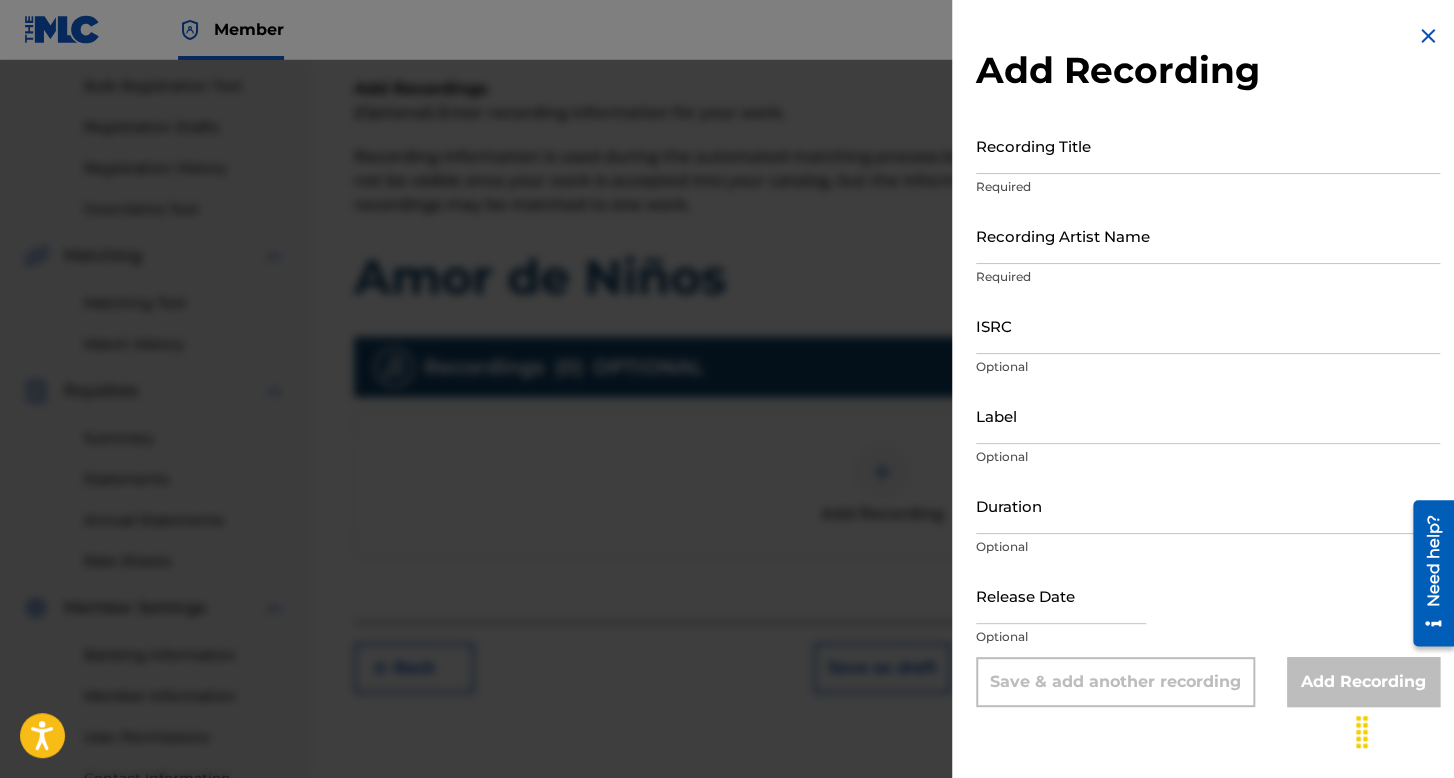 click on "Recording Title" at bounding box center (1208, 145) 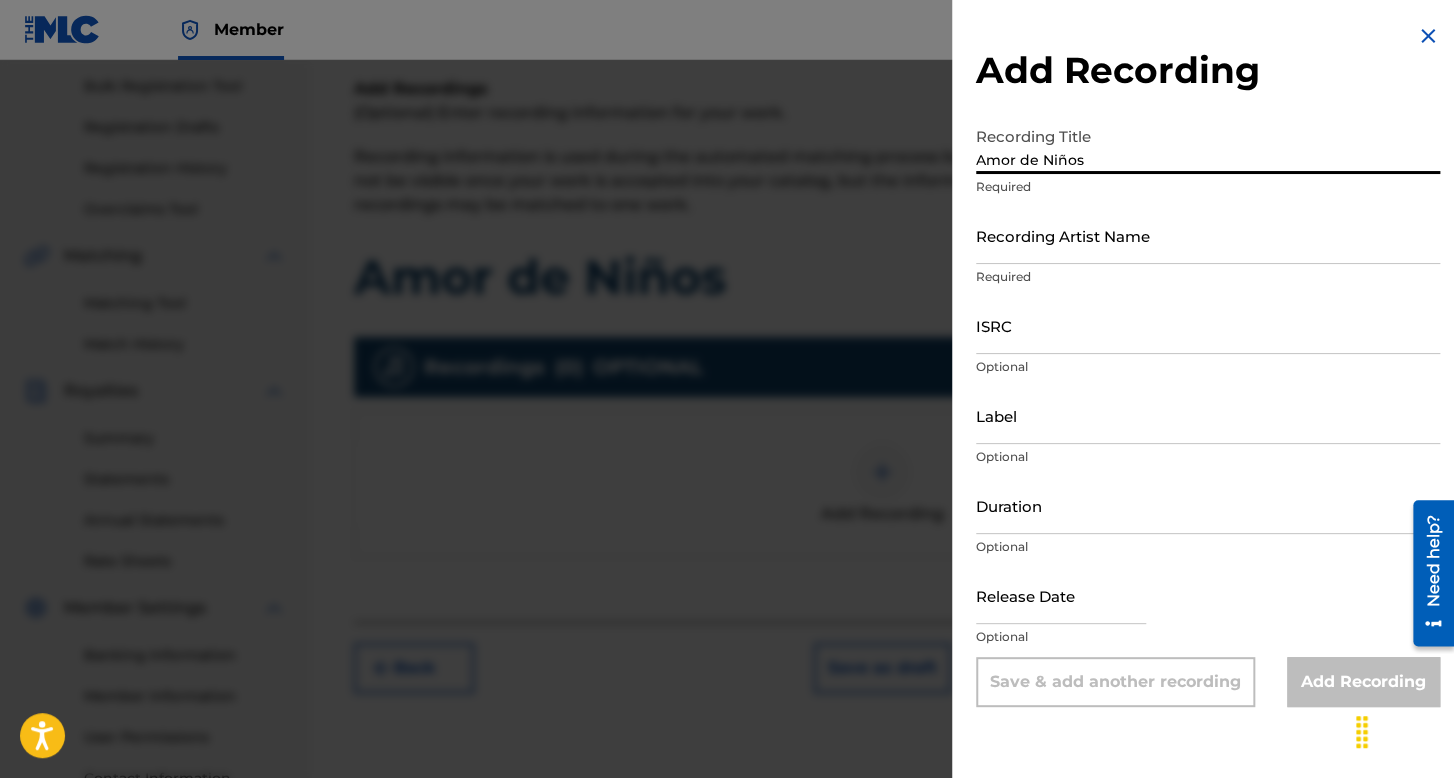 click on "Recording Artist Name" at bounding box center (1208, 235) 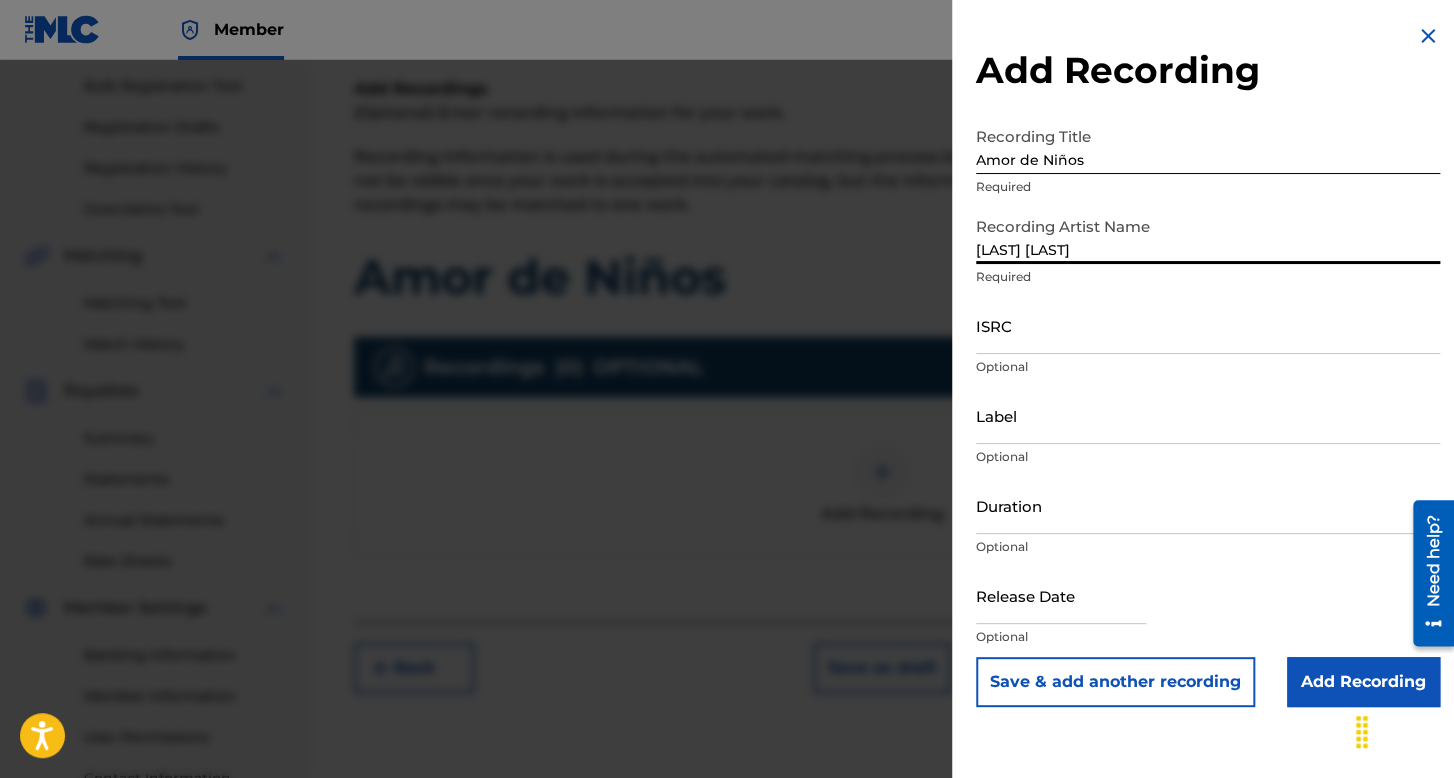 click on "ISRC" at bounding box center [1208, 325] 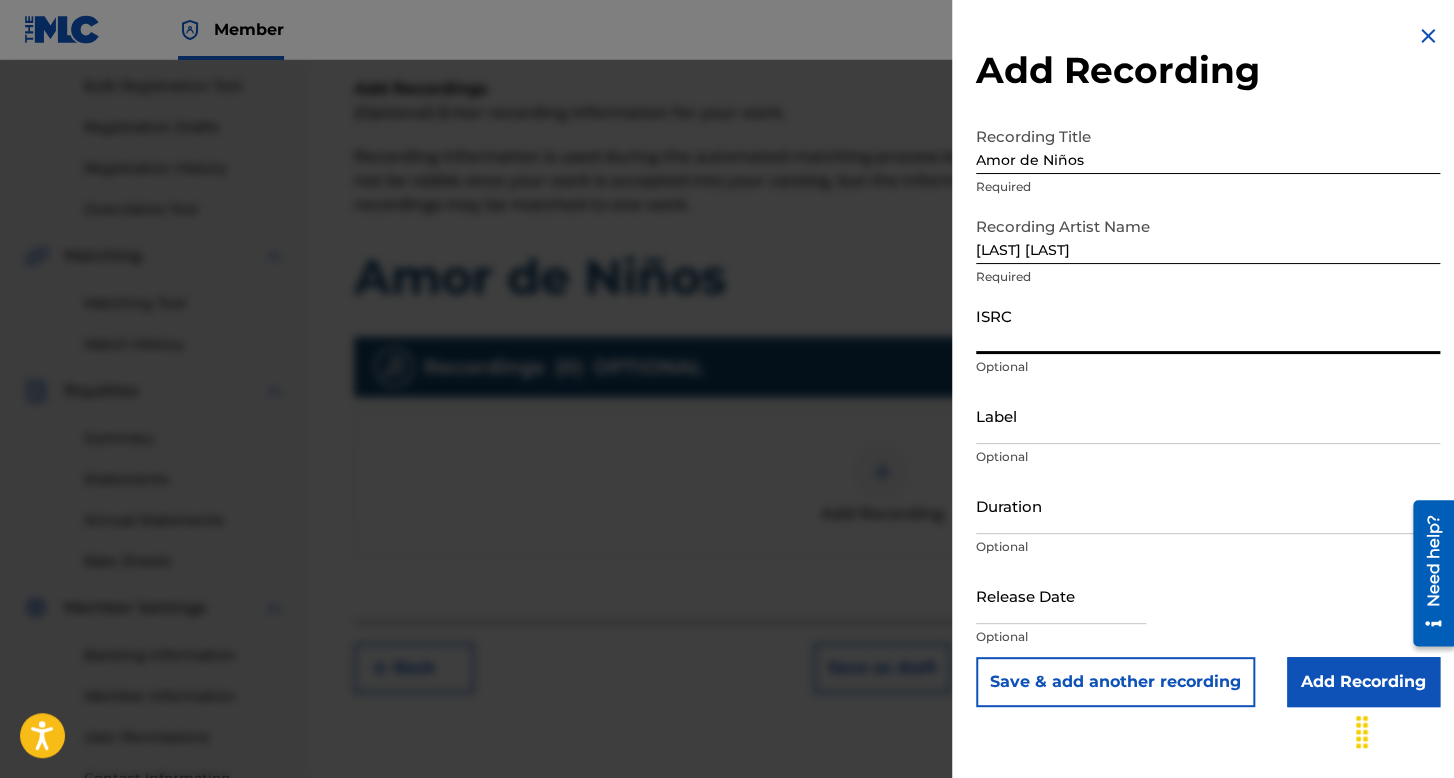 paste on "[ID]" 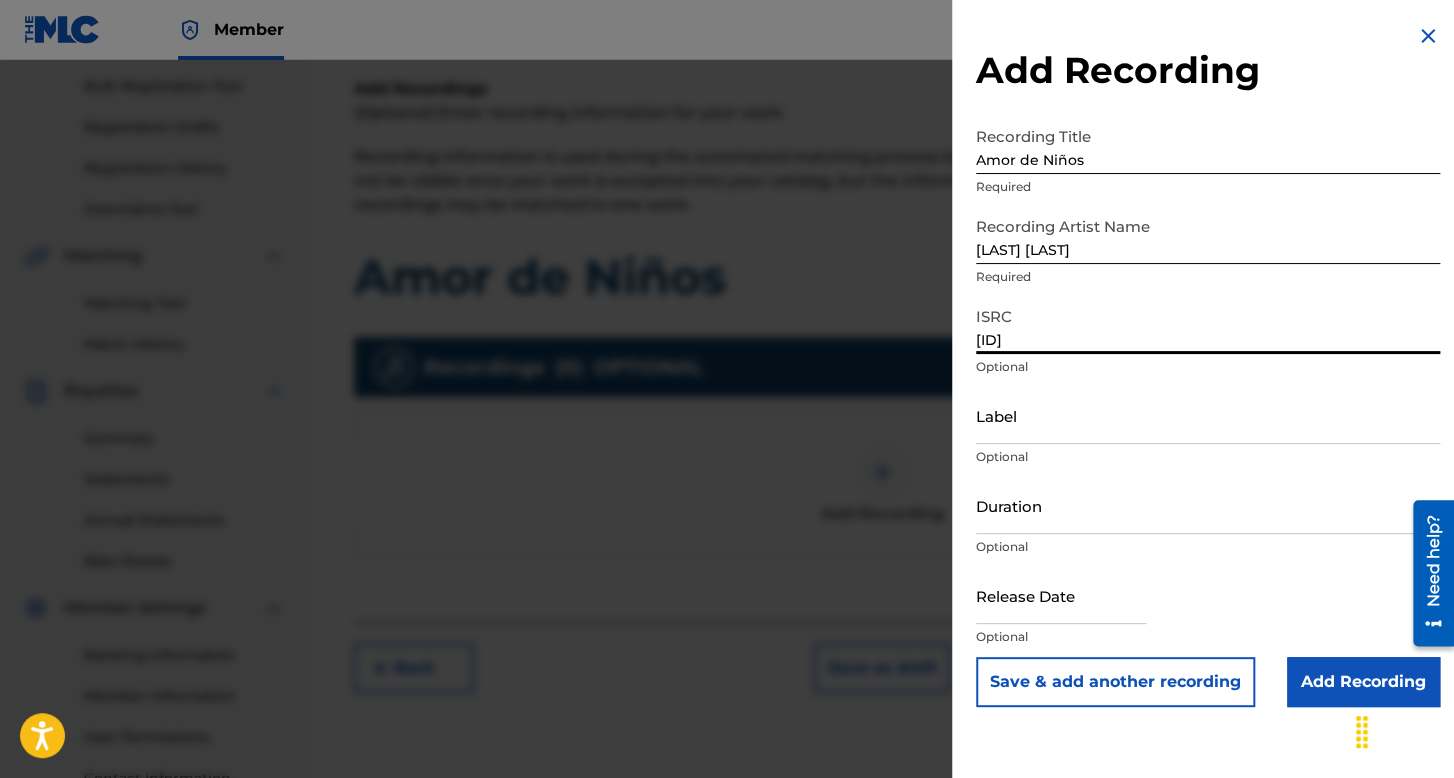 drag, startPoint x: 1059, startPoint y: 518, endPoint x: 1028, endPoint y: 505, distance: 33.61547 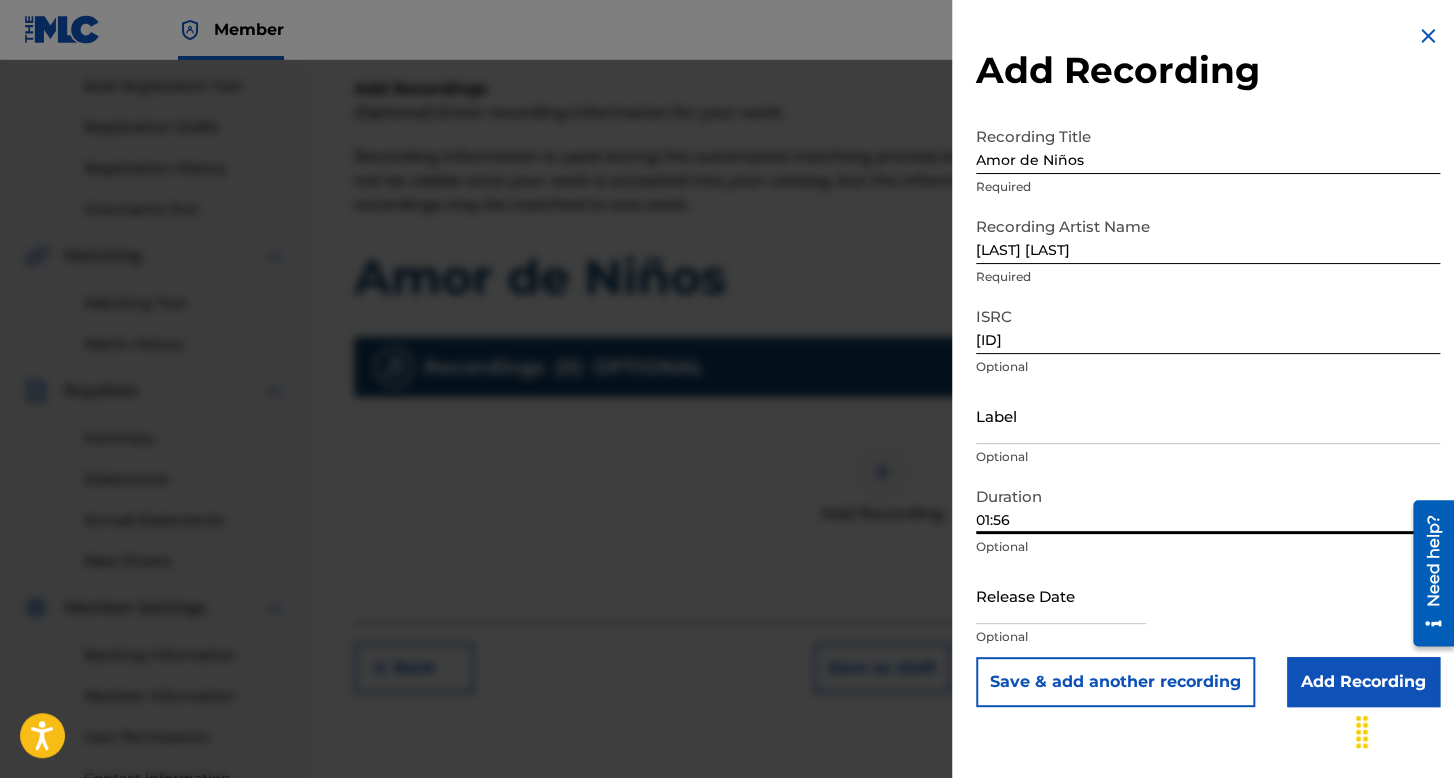 drag, startPoint x: 993, startPoint y: 609, endPoint x: 447, endPoint y: 73, distance: 765.1222 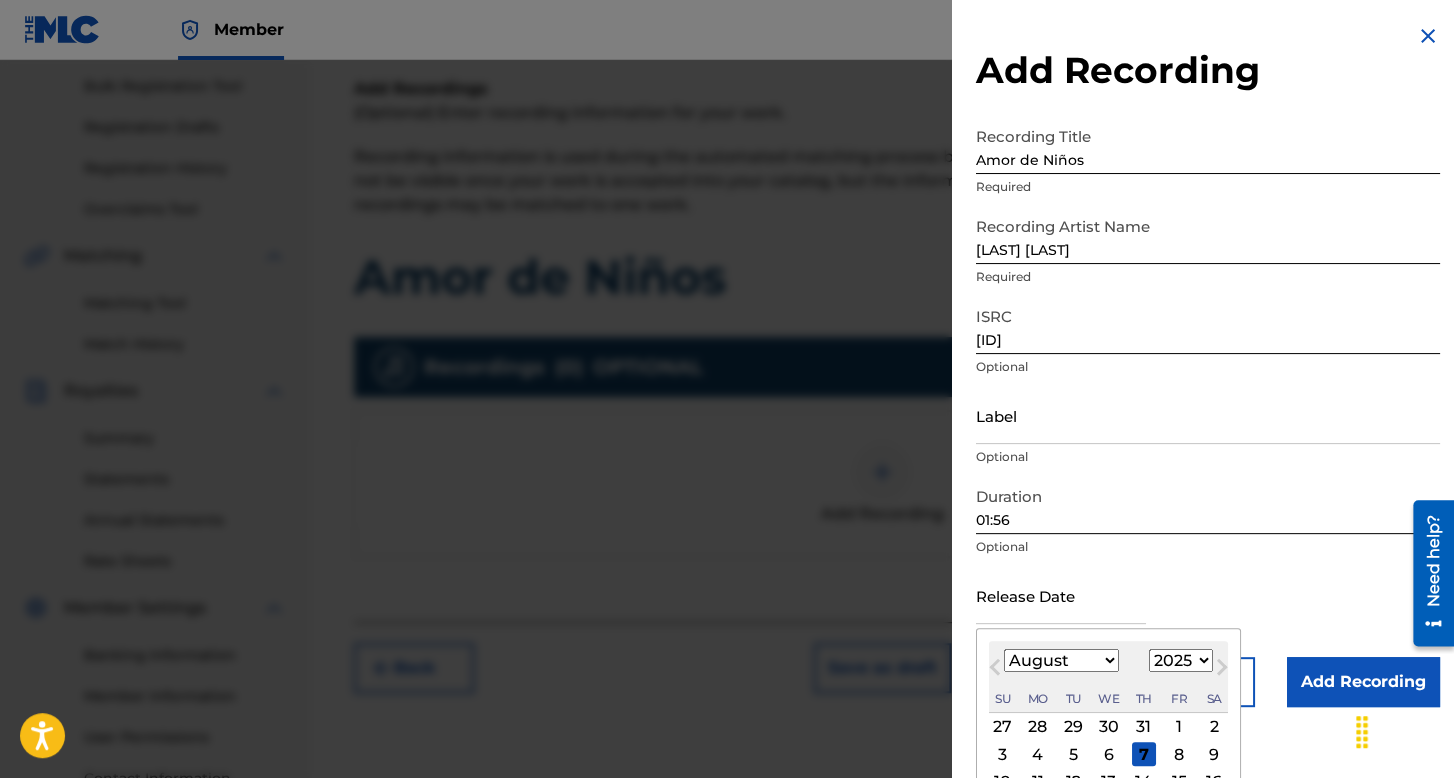 scroll, scrollTop: 139, scrollLeft: 0, axis: vertical 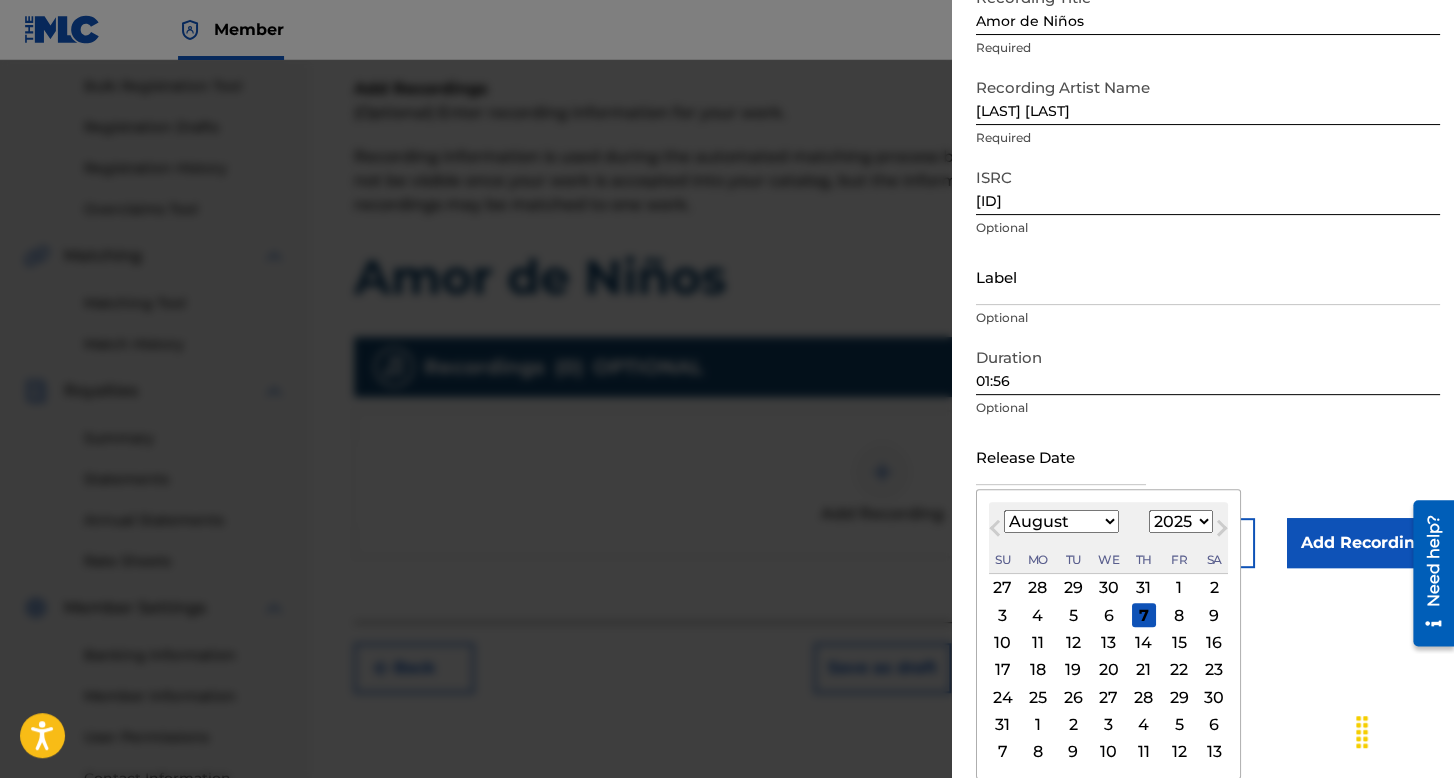 click on "January February March April May June July August September October November December" at bounding box center [1061, 521] 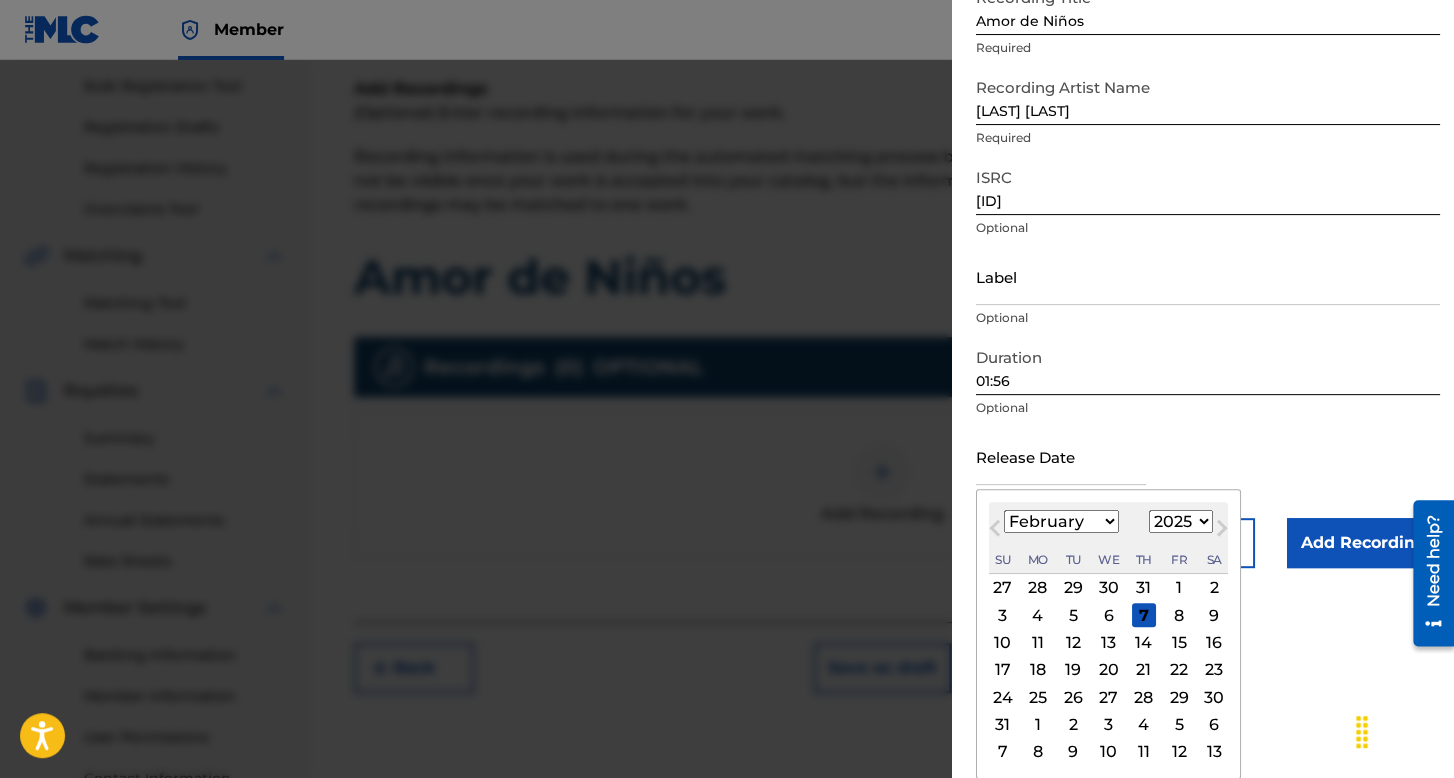 click on "January February March April May June July August September October November December" at bounding box center [1061, 521] 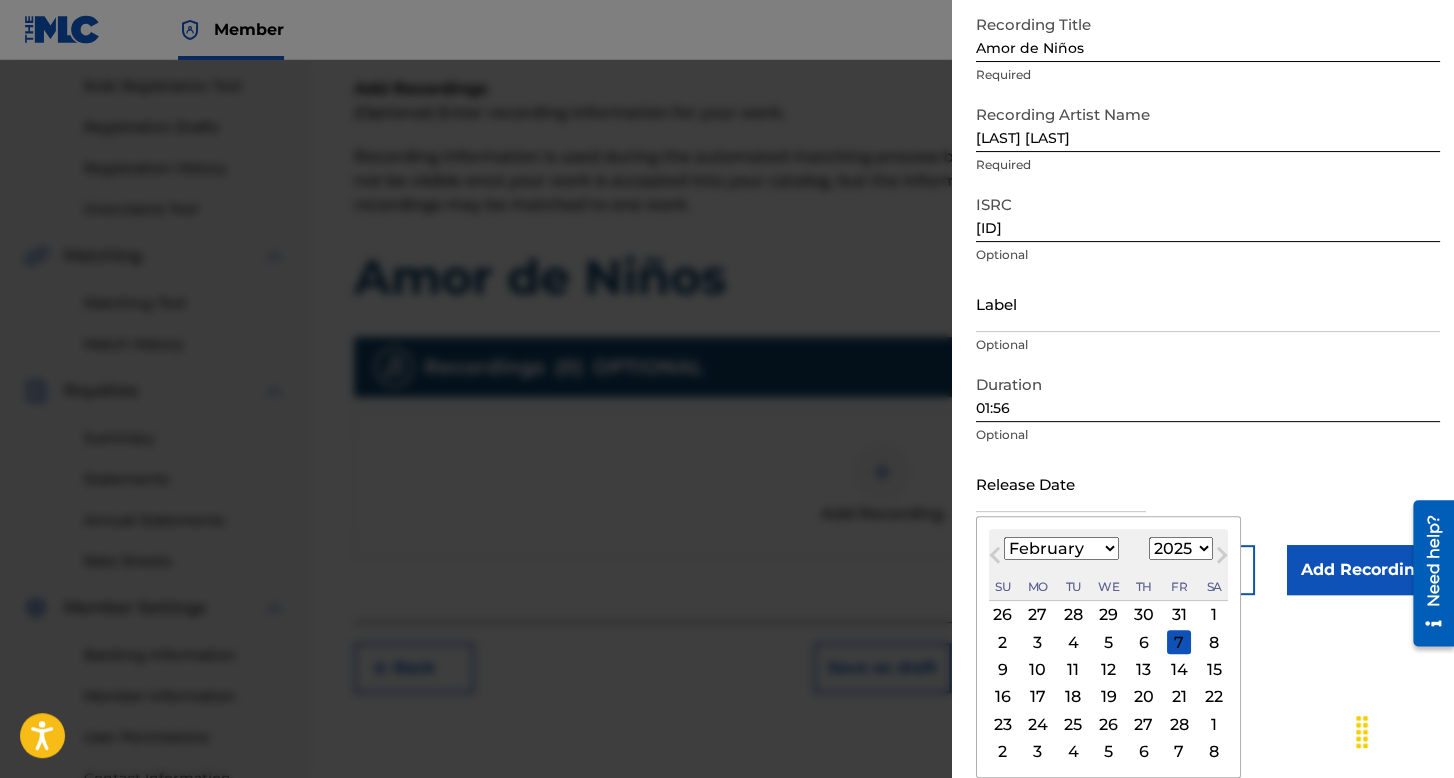 scroll, scrollTop: 112, scrollLeft: 0, axis: vertical 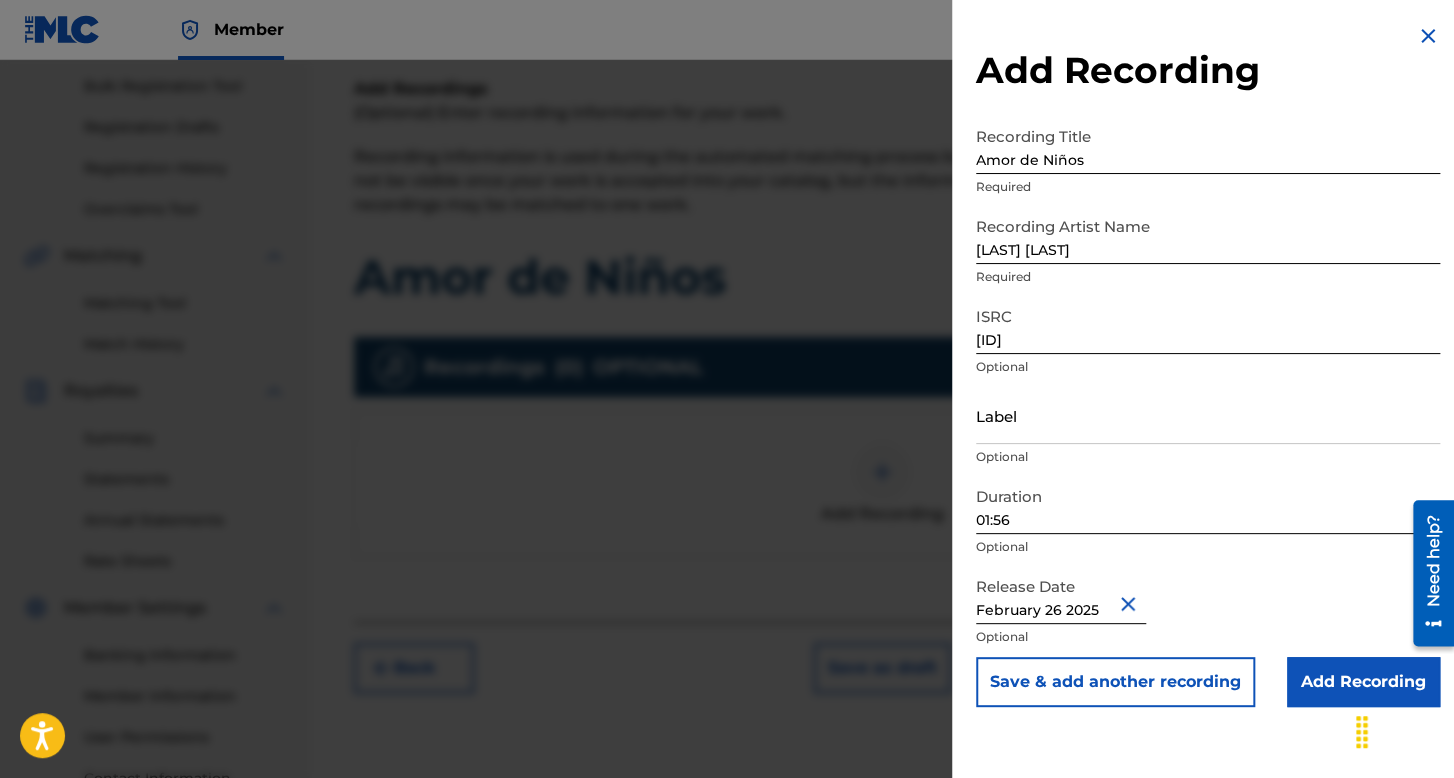 click on "Add Recording" at bounding box center [1363, 682] 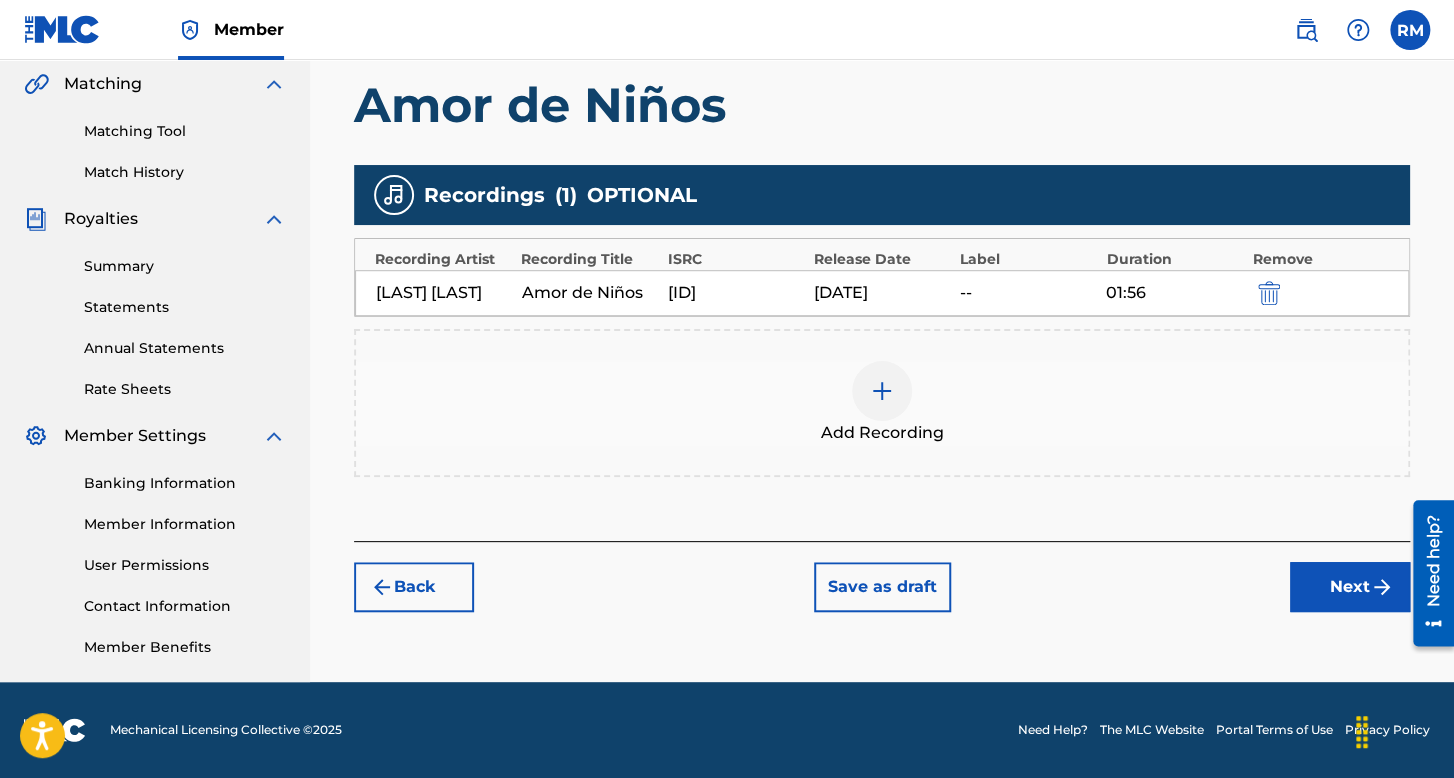 click on "Register Work Search Enter Work Details Add Writers Add Publishers & Shares Add Recording Review Add Recordings (Optional) Enter recording information for your work. Recording information is used during the automated matching process but does not guarantee matches. This information will not be visible once your work is accepted into your catalog, but the information is stored in the database. Please note: Multiple recordings may be matched to one work. Amor de Niños Recordings (1) OPTIONAL Recording Artist Recording Title ISRC Release Date Label Duration Remove [LAST] [LAST] Amor de Niños QZHN62584675 02/26/2025 -- 01:56 Add Recording Back Save as draft Next" at bounding box center (882, 165) 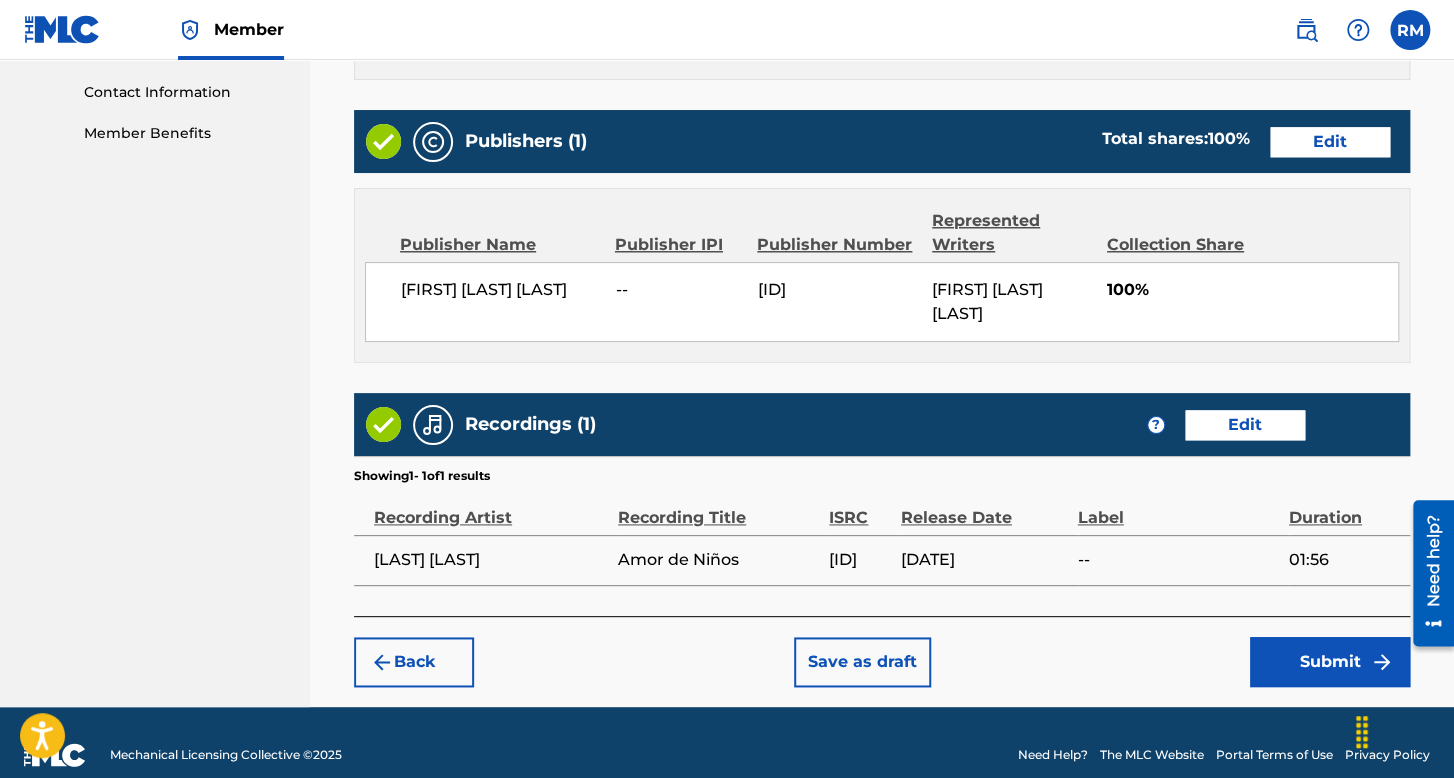 scroll, scrollTop: 990, scrollLeft: 0, axis: vertical 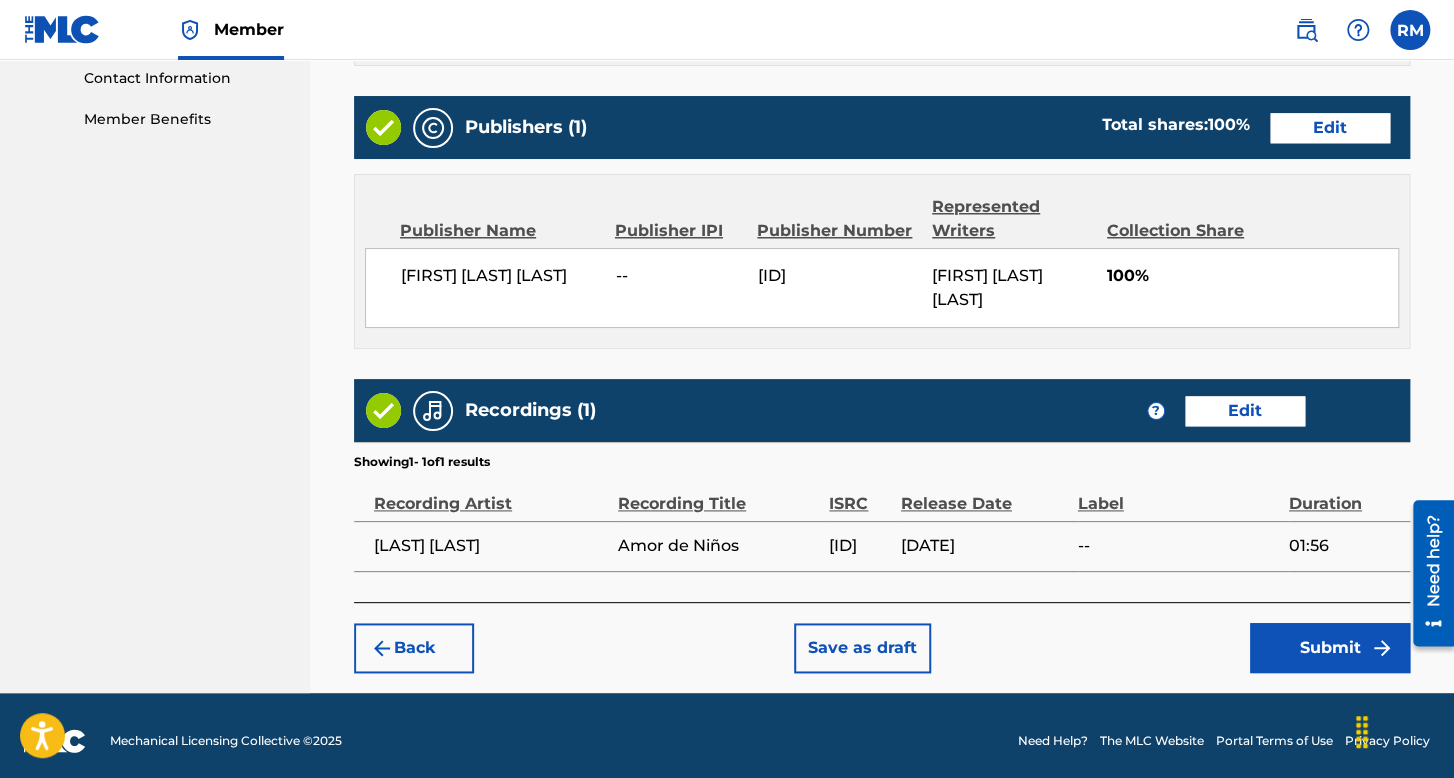 click on "Back Save as draft Submit" at bounding box center [882, 637] 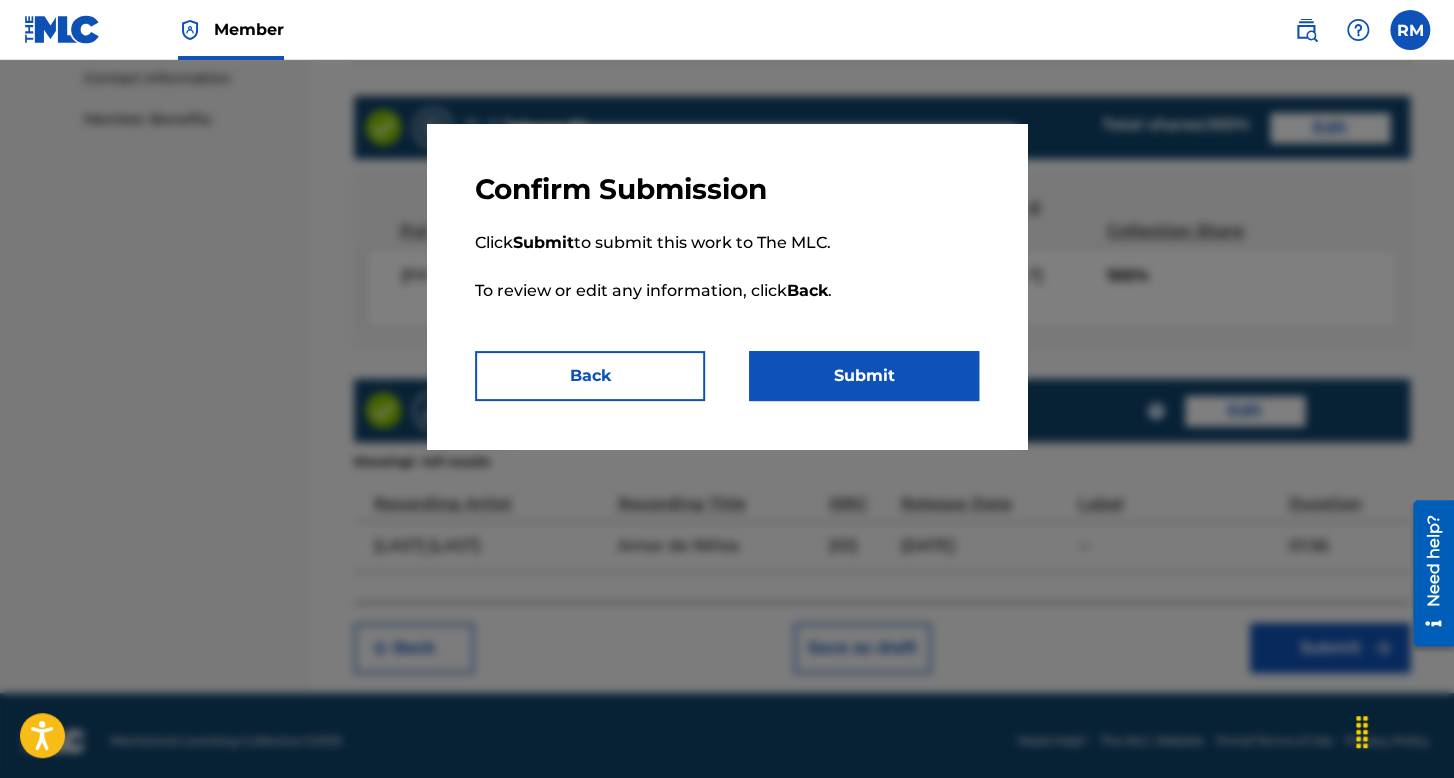 click on "Submit" at bounding box center (864, 376) 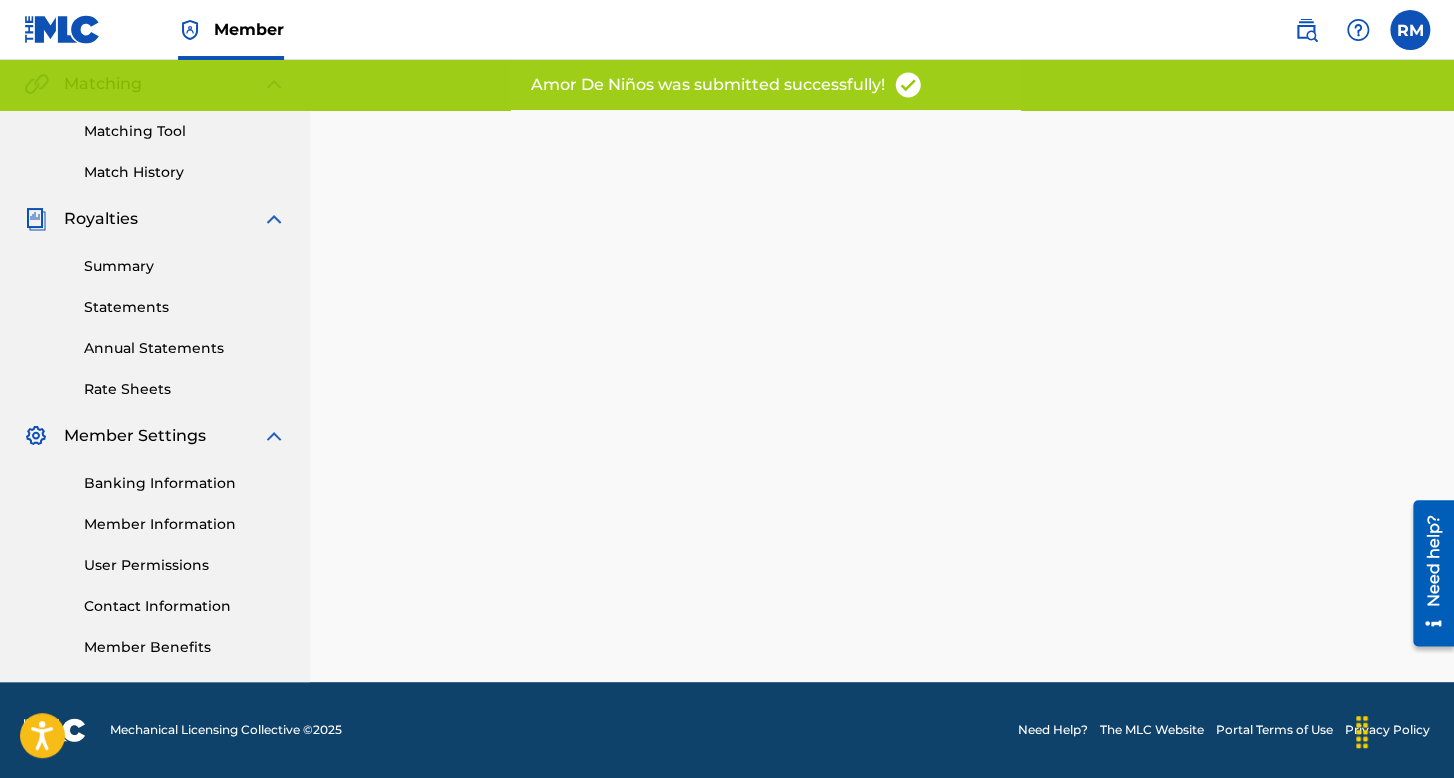 scroll, scrollTop: 0, scrollLeft: 0, axis: both 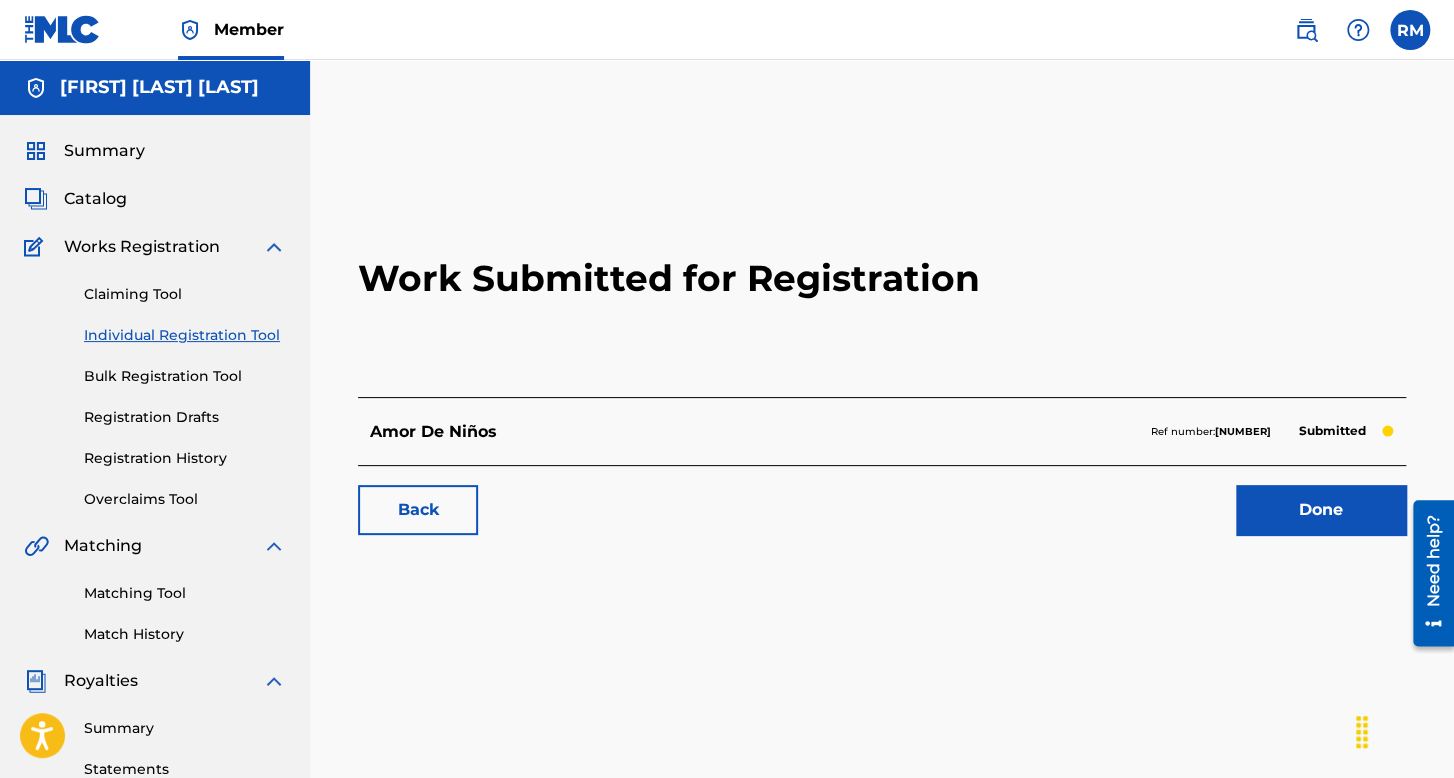 click on "Individual Registration Tool" at bounding box center (185, 335) 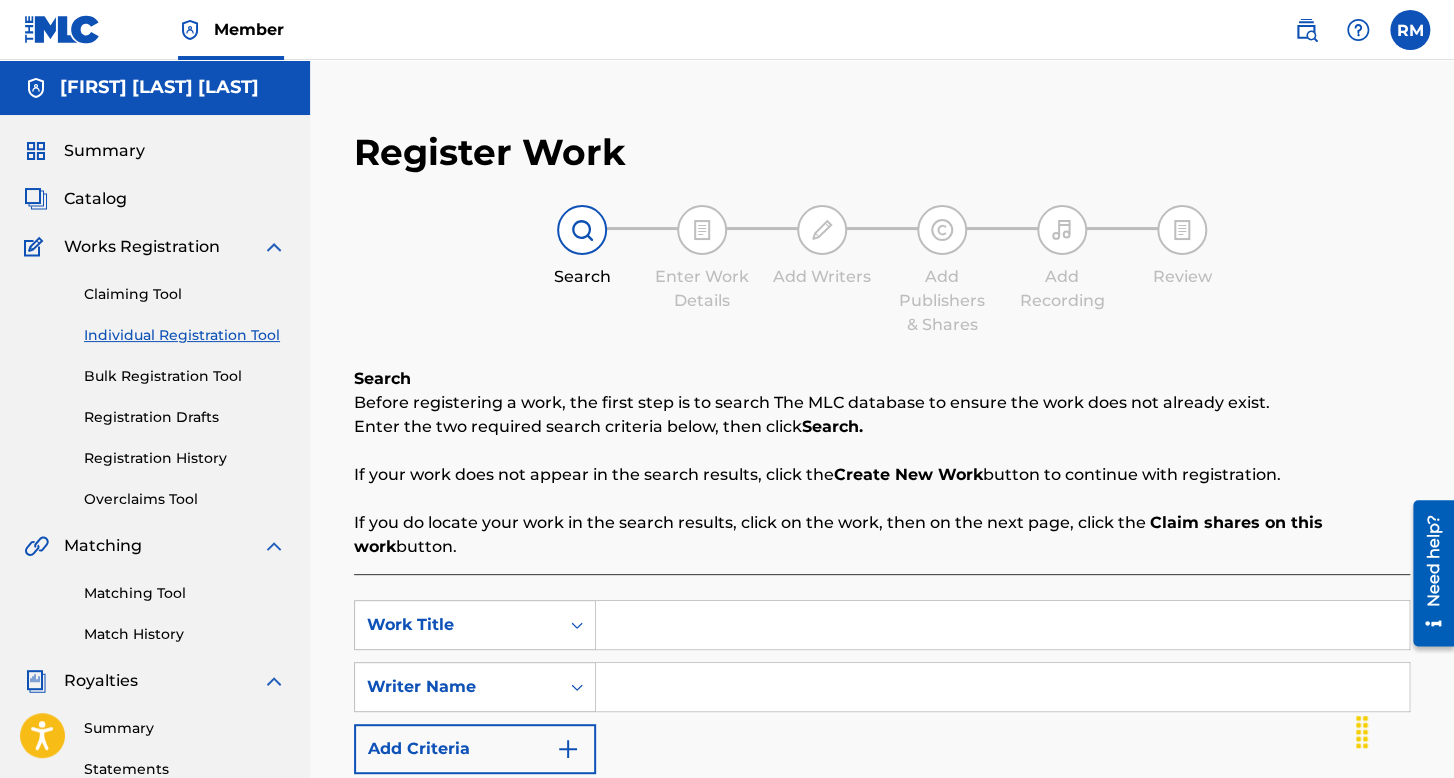 scroll, scrollTop: 200, scrollLeft: 0, axis: vertical 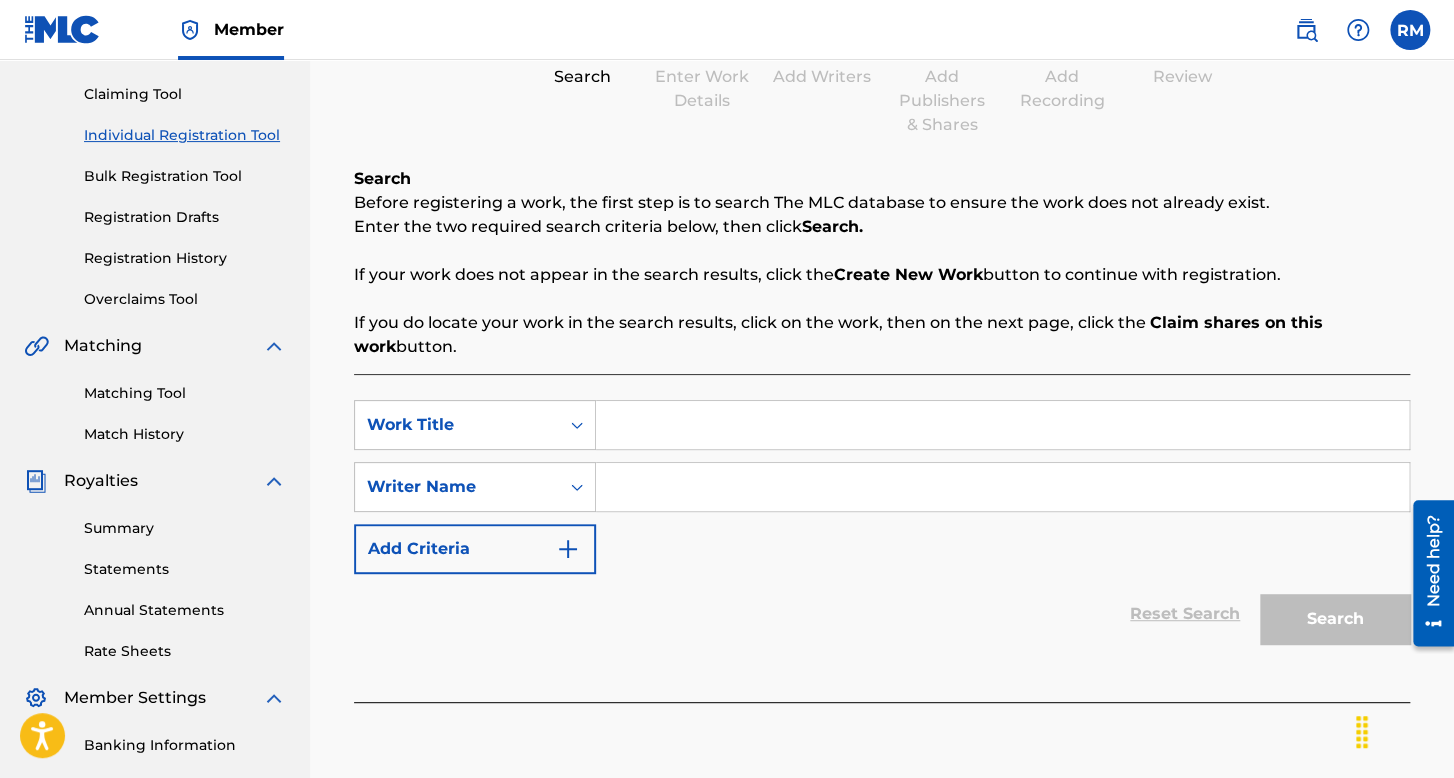 click at bounding box center (1002, 425) 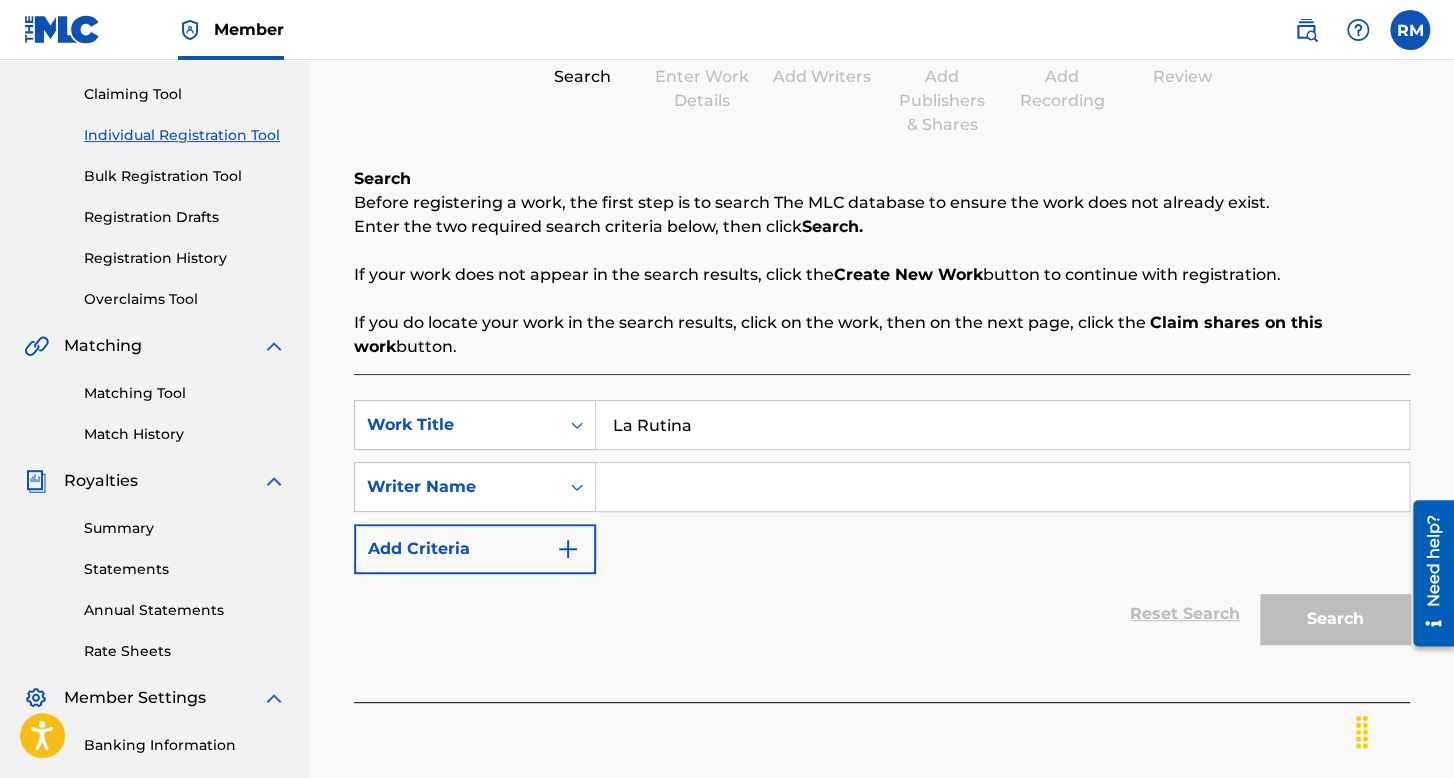 click at bounding box center (1002, 487) 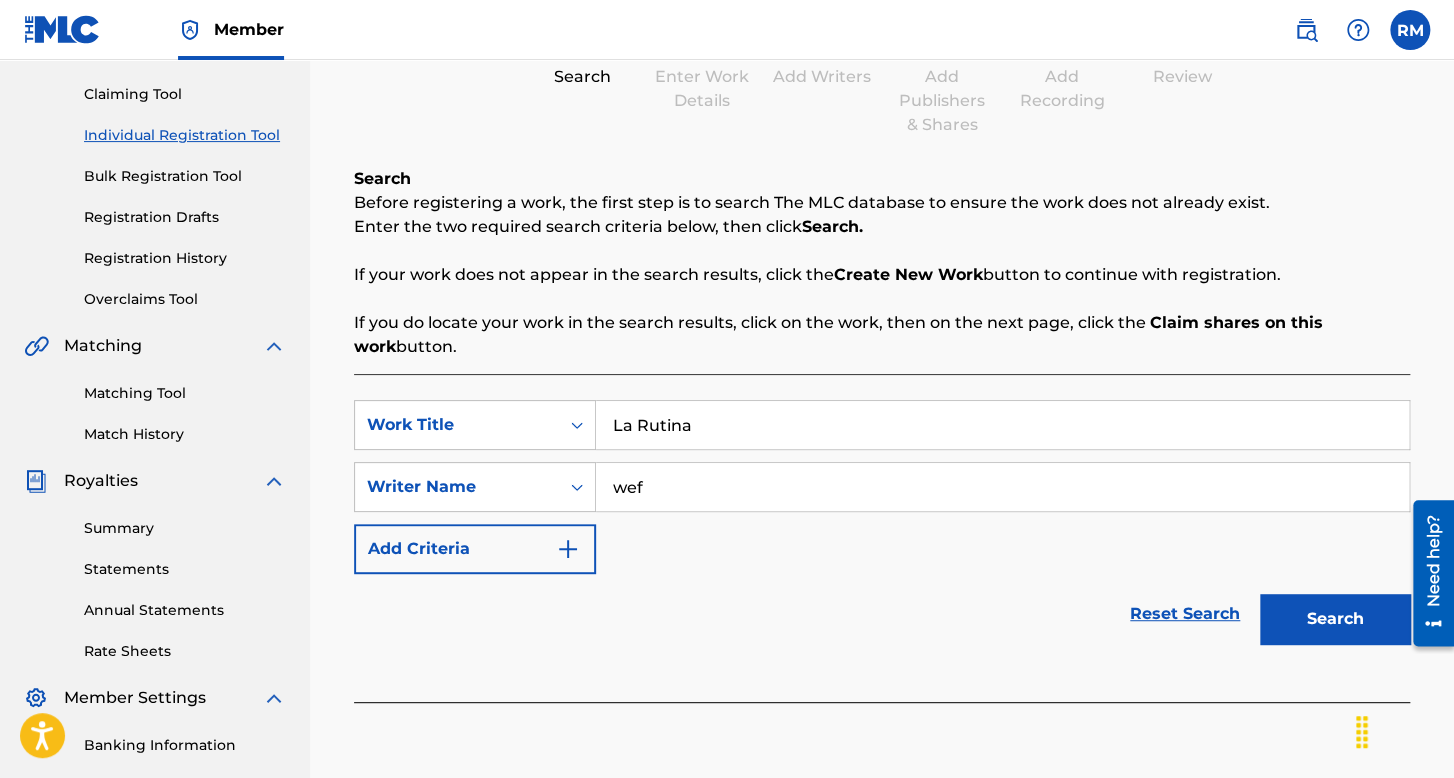 click on "Search" at bounding box center (1335, 619) 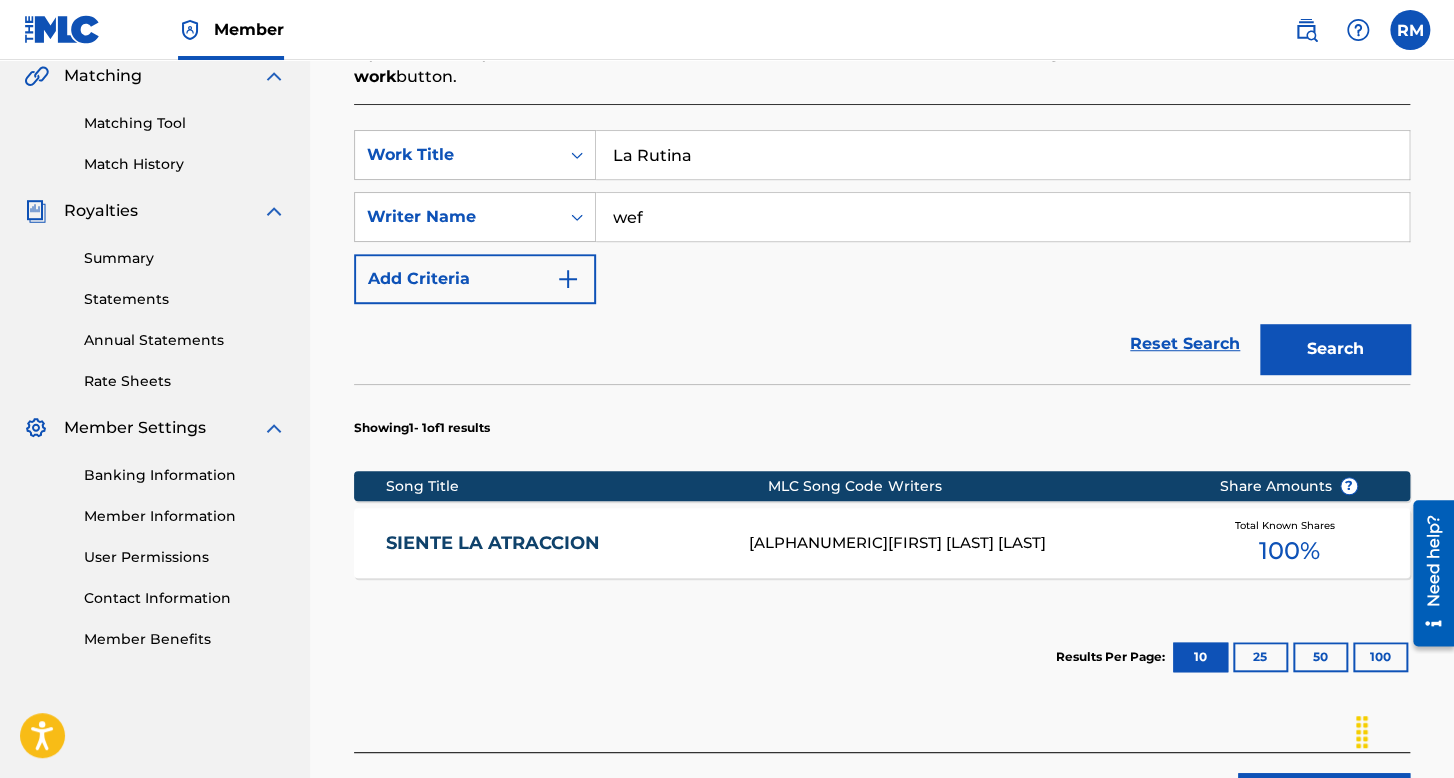 scroll, scrollTop: 631, scrollLeft: 0, axis: vertical 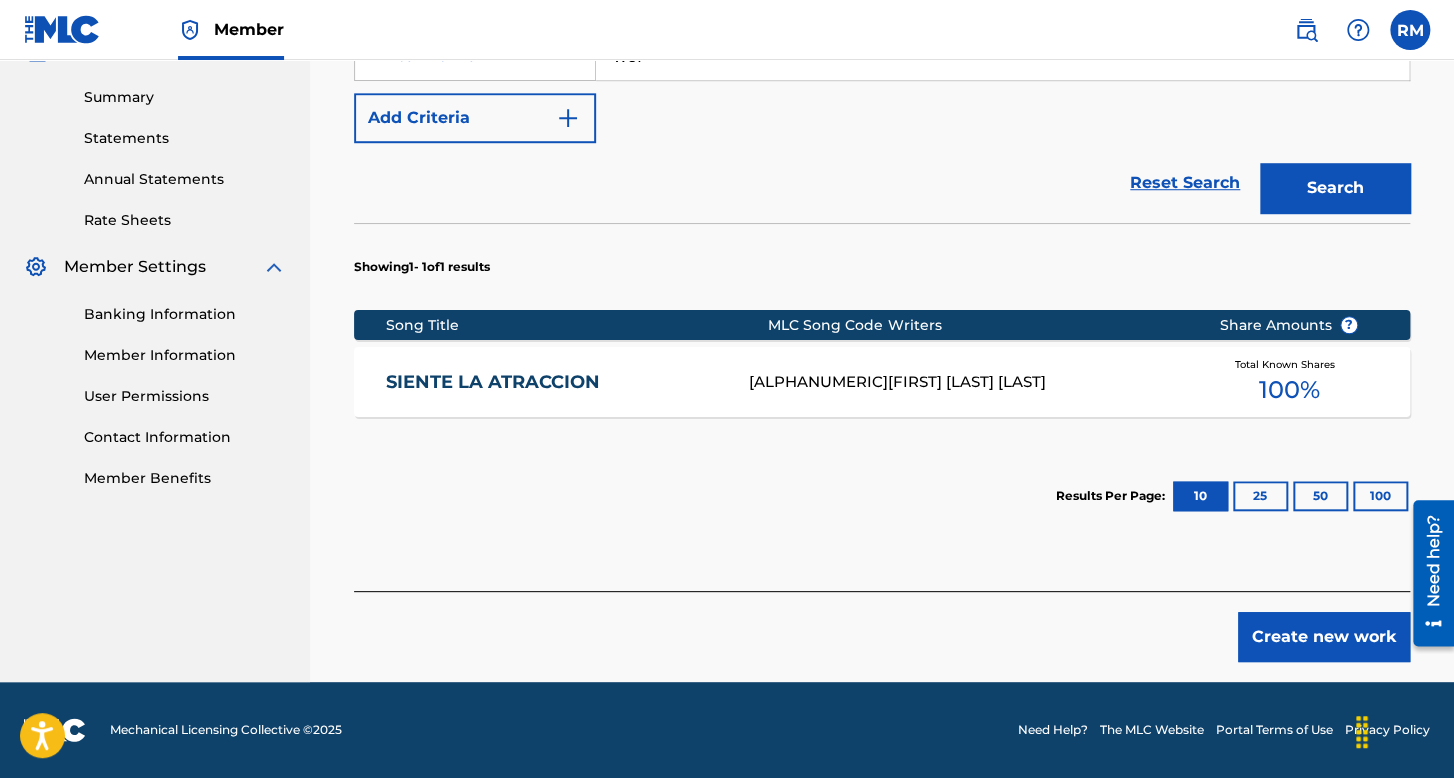 click on "Create new work" at bounding box center [1324, 637] 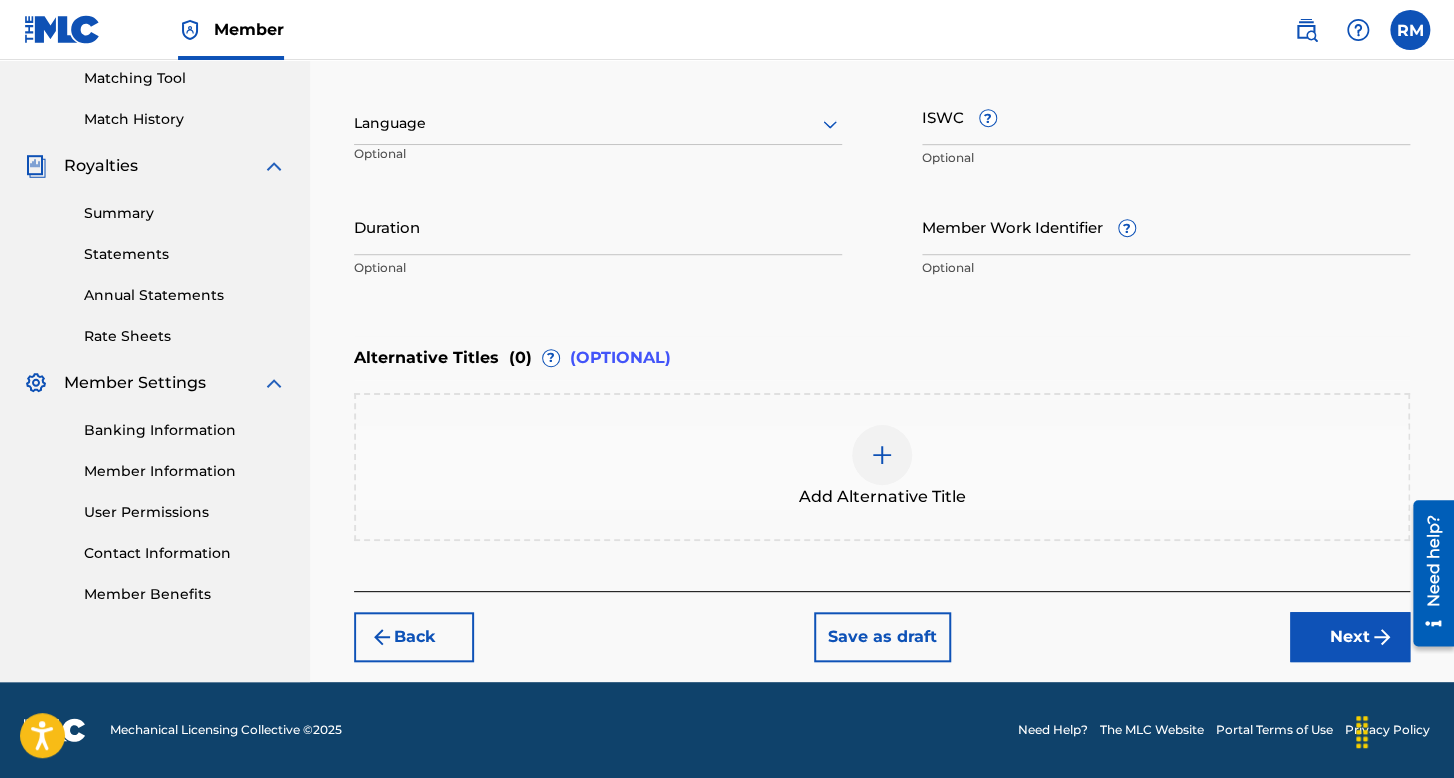 scroll, scrollTop: 513, scrollLeft: 0, axis: vertical 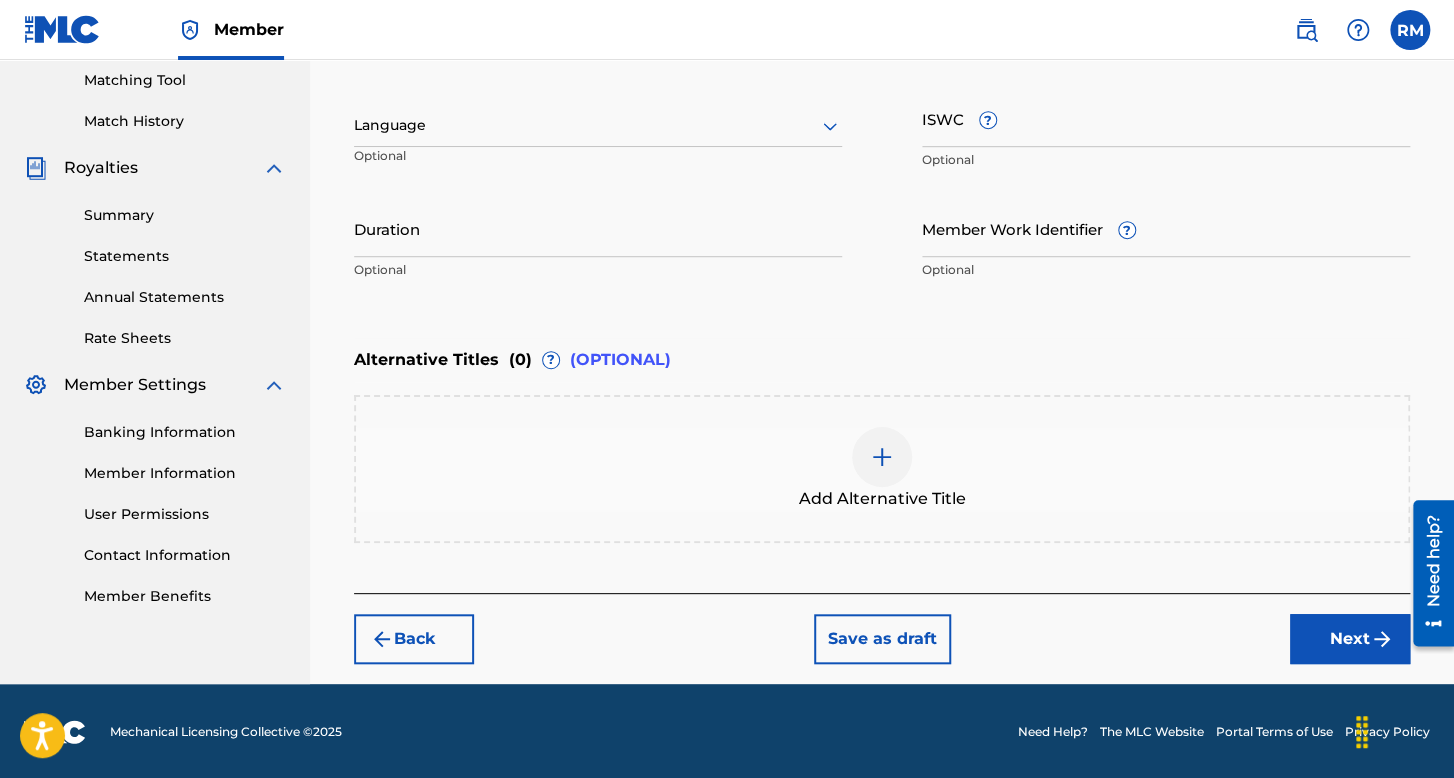 click at bounding box center [598, 125] 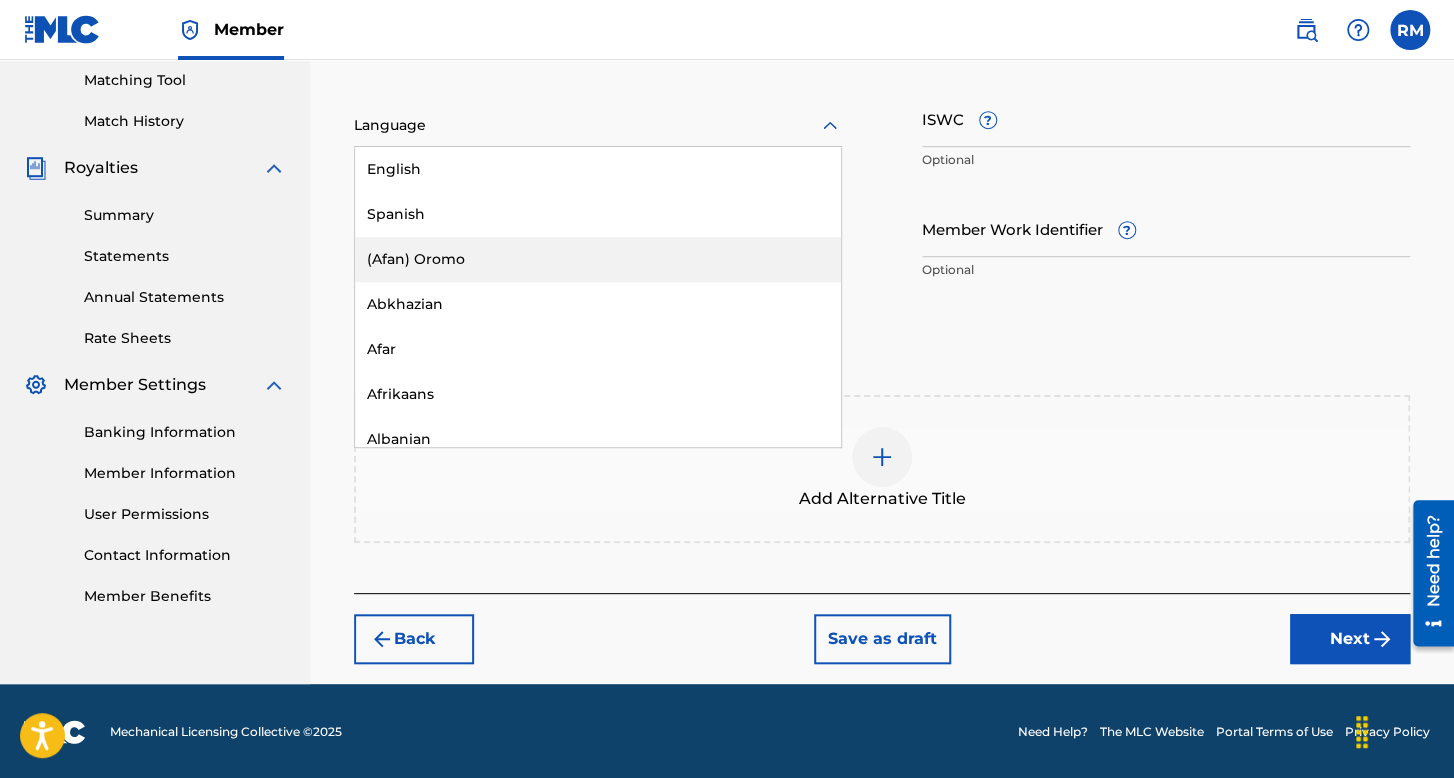 click on "Spanish" at bounding box center [598, 214] 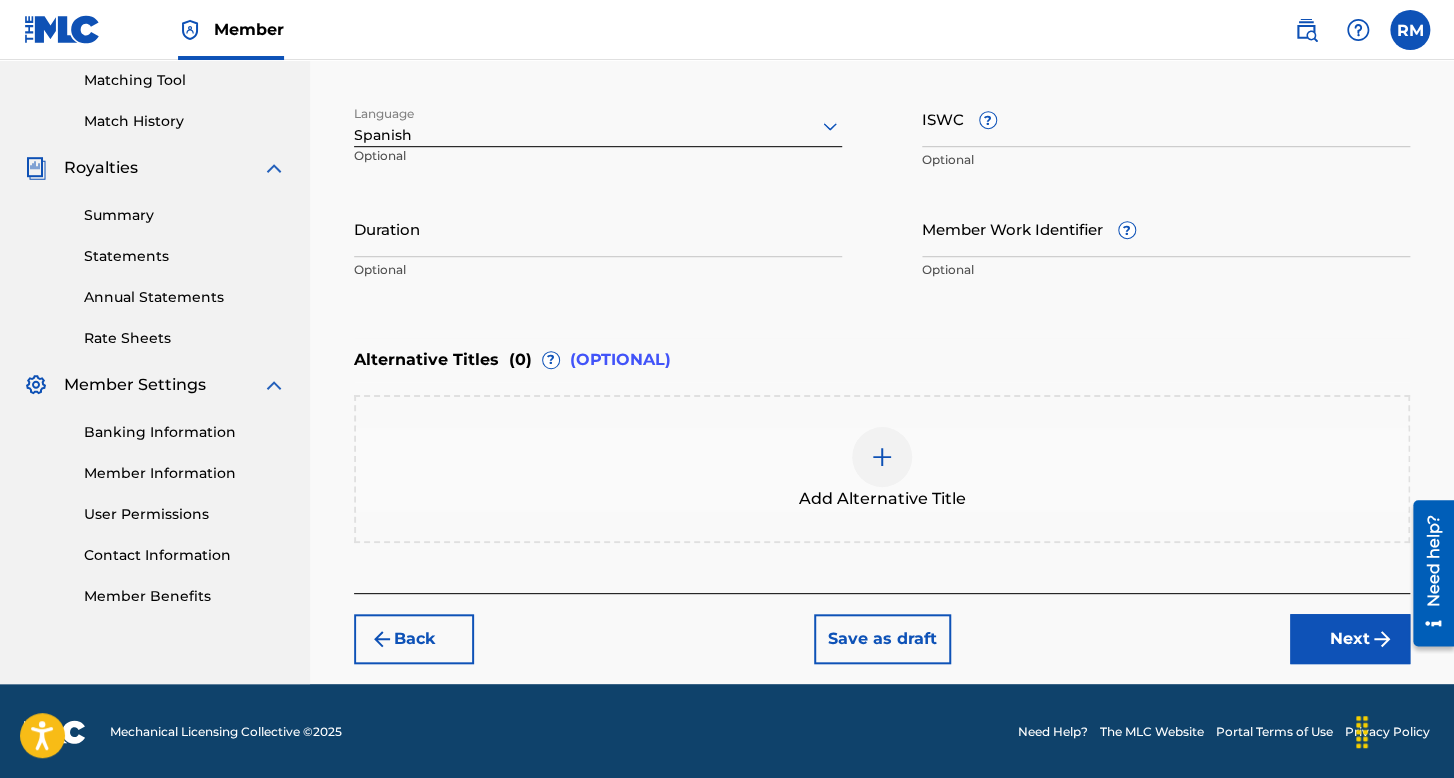 click on "Duration" at bounding box center (598, 228) 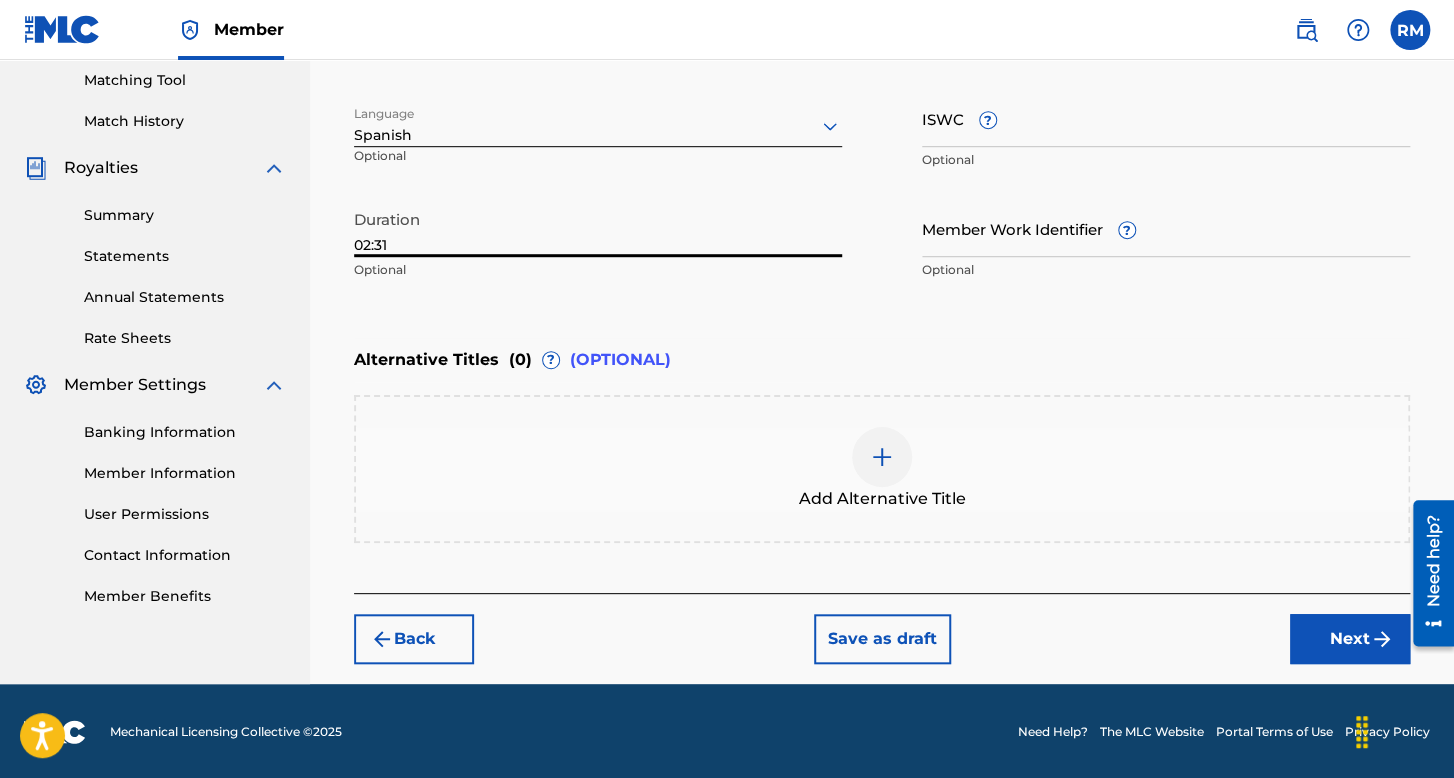 click on "Next" at bounding box center [1350, 639] 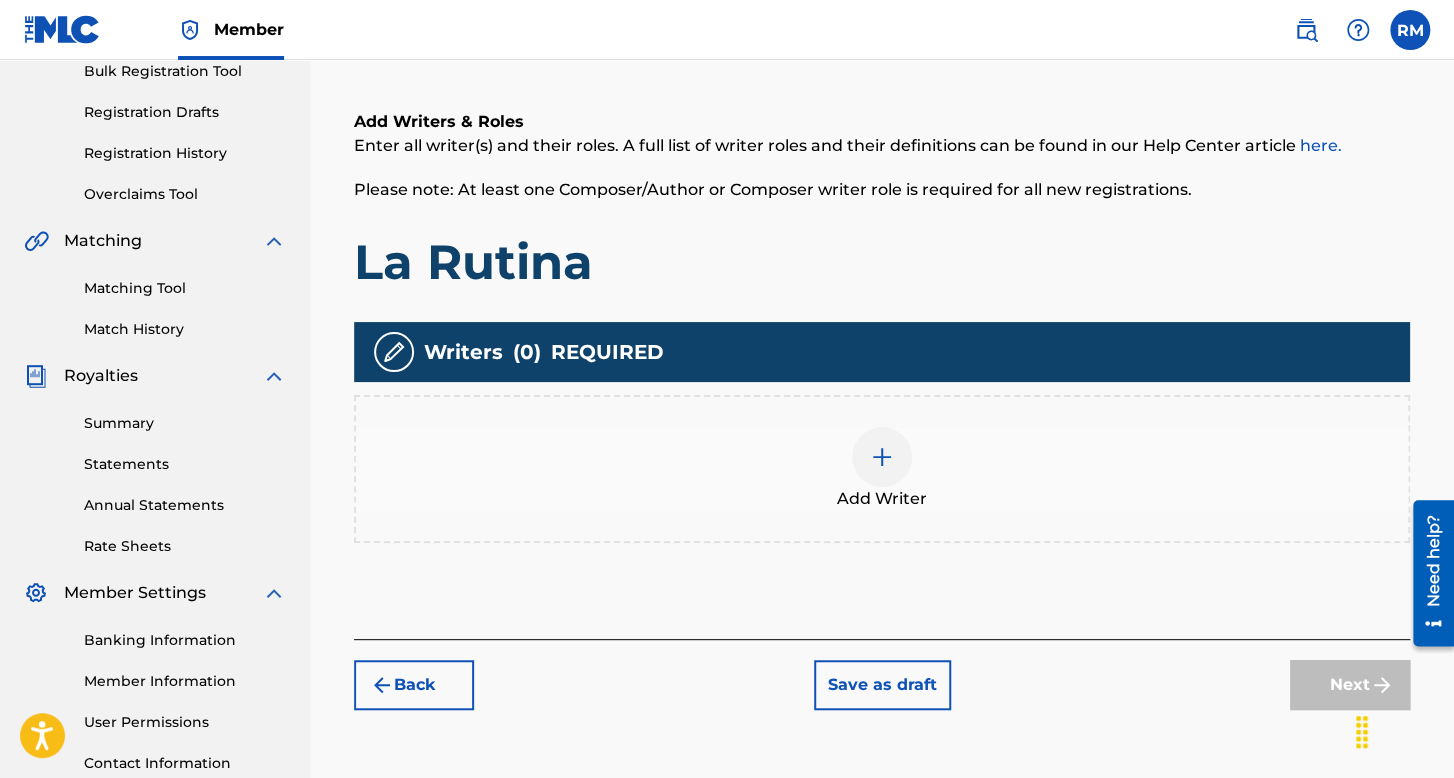 scroll, scrollTop: 462, scrollLeft: 0, axis: vertical 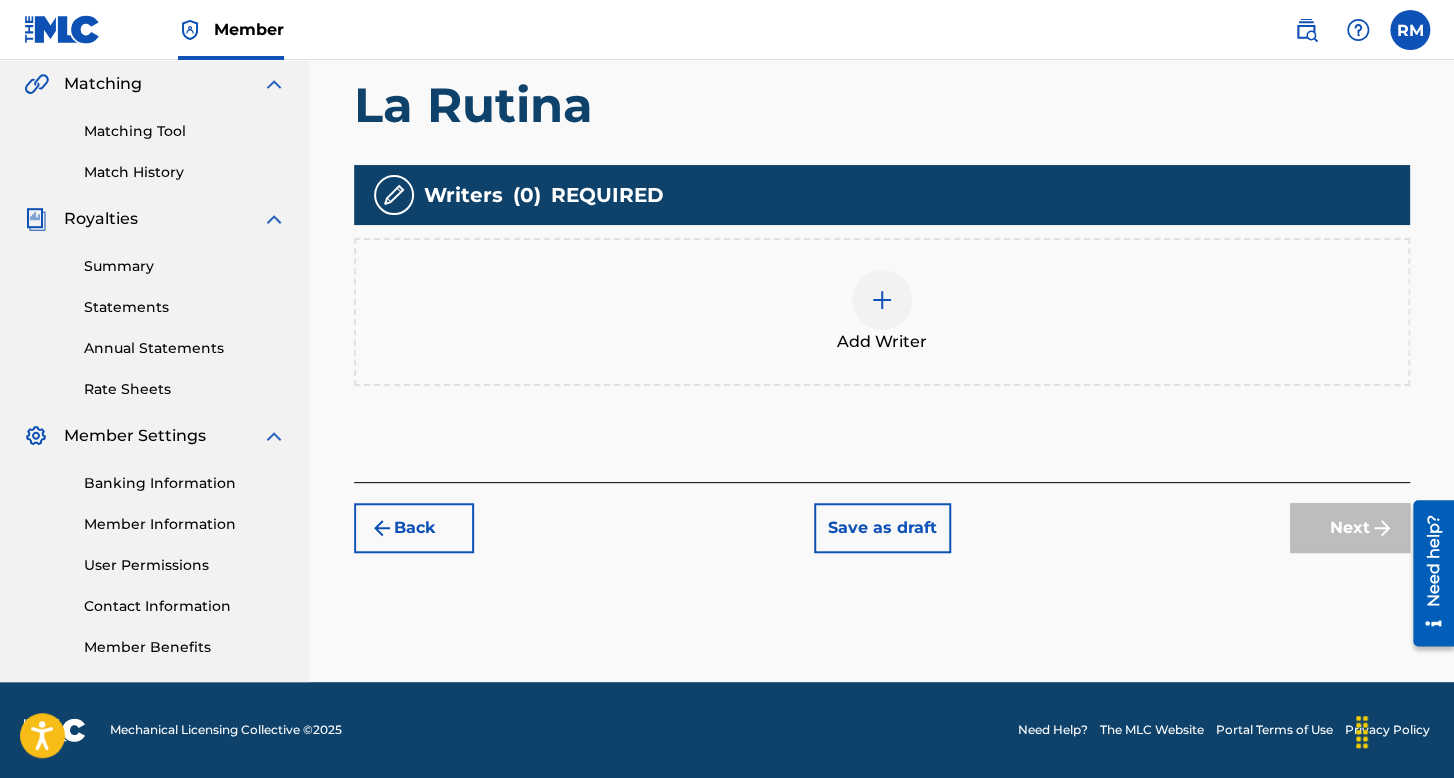 click on "Add Writer" at bounding box center [882, 342] 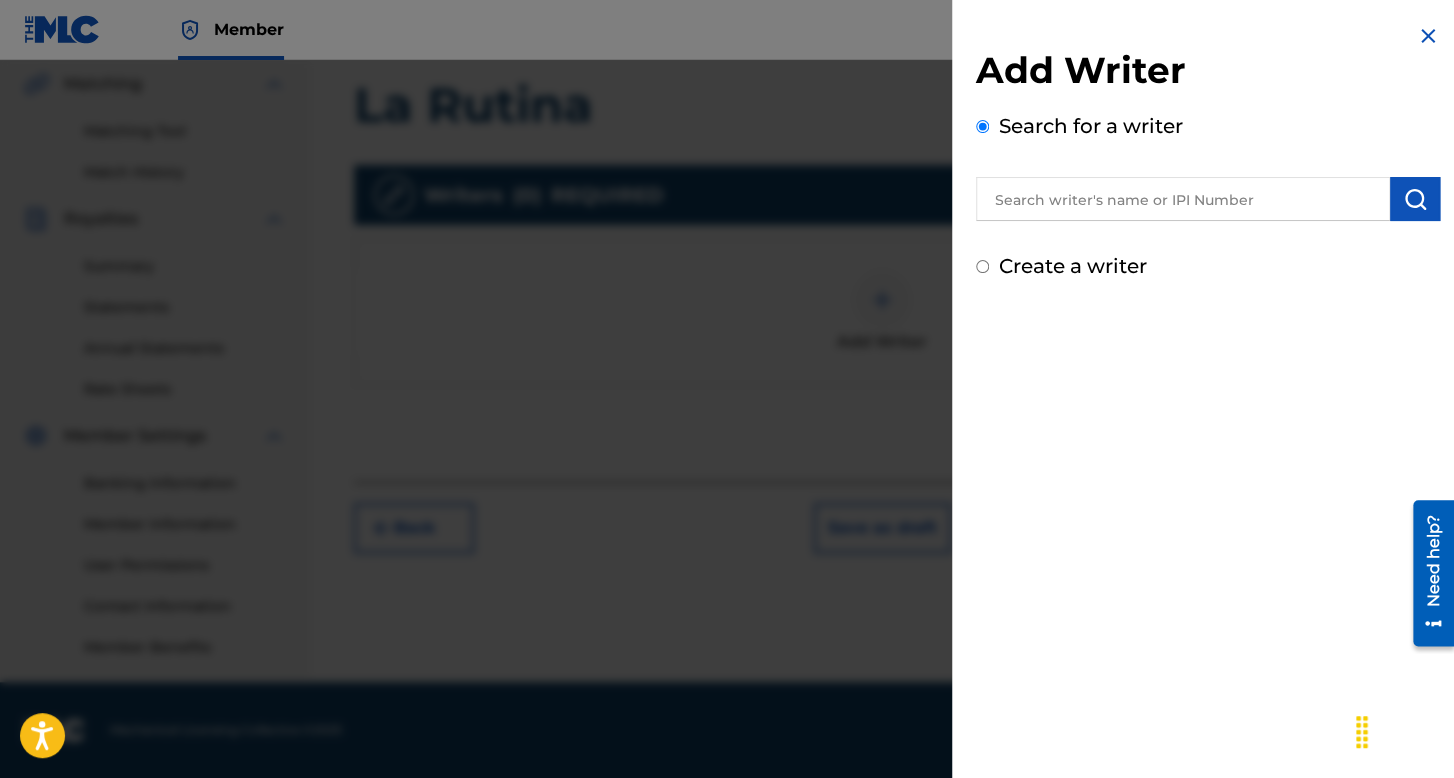 click on "Create a writer" at bounding box center (982, 266) 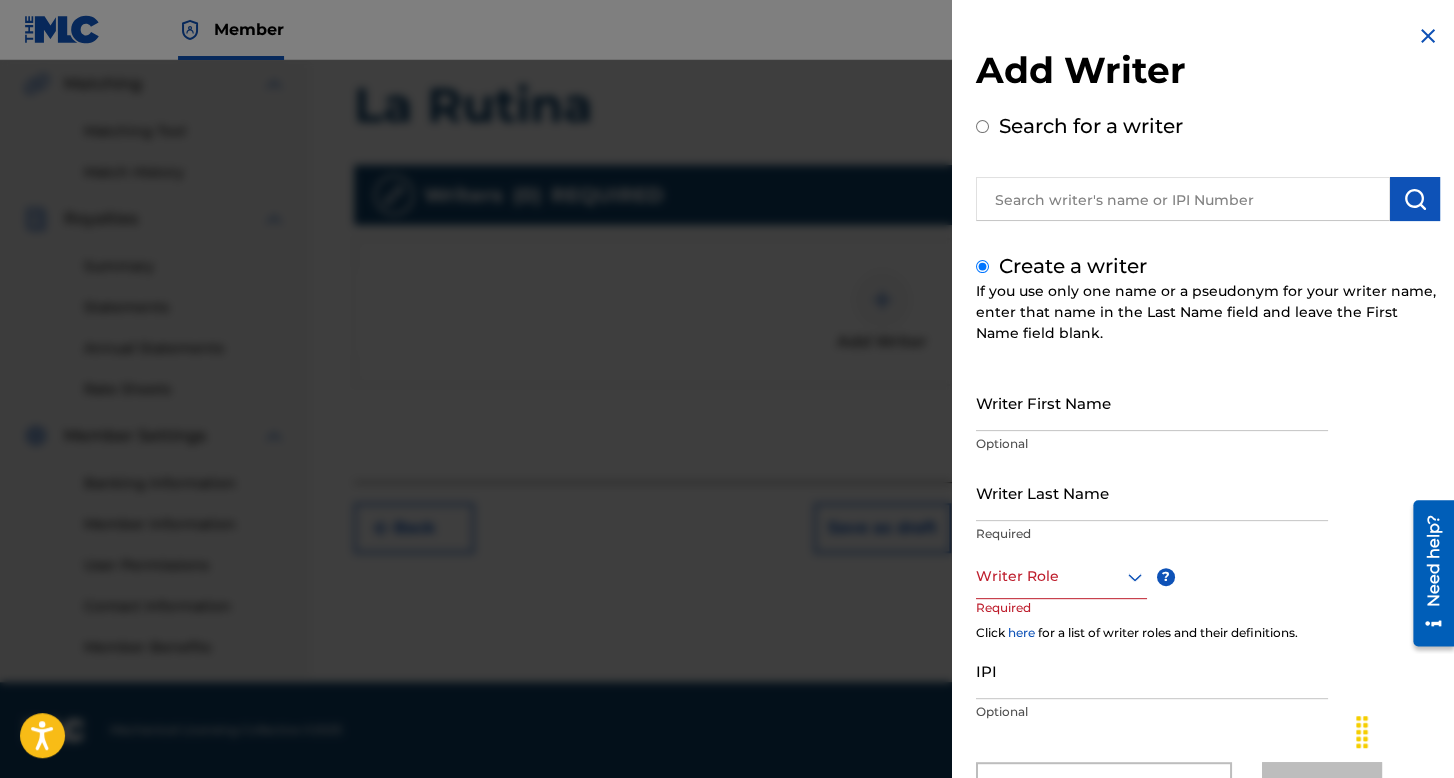 drag, startPoint x: 976, startPoint y: 269, endPoint x: 972, endPoint y: 295, distance: 26.305893 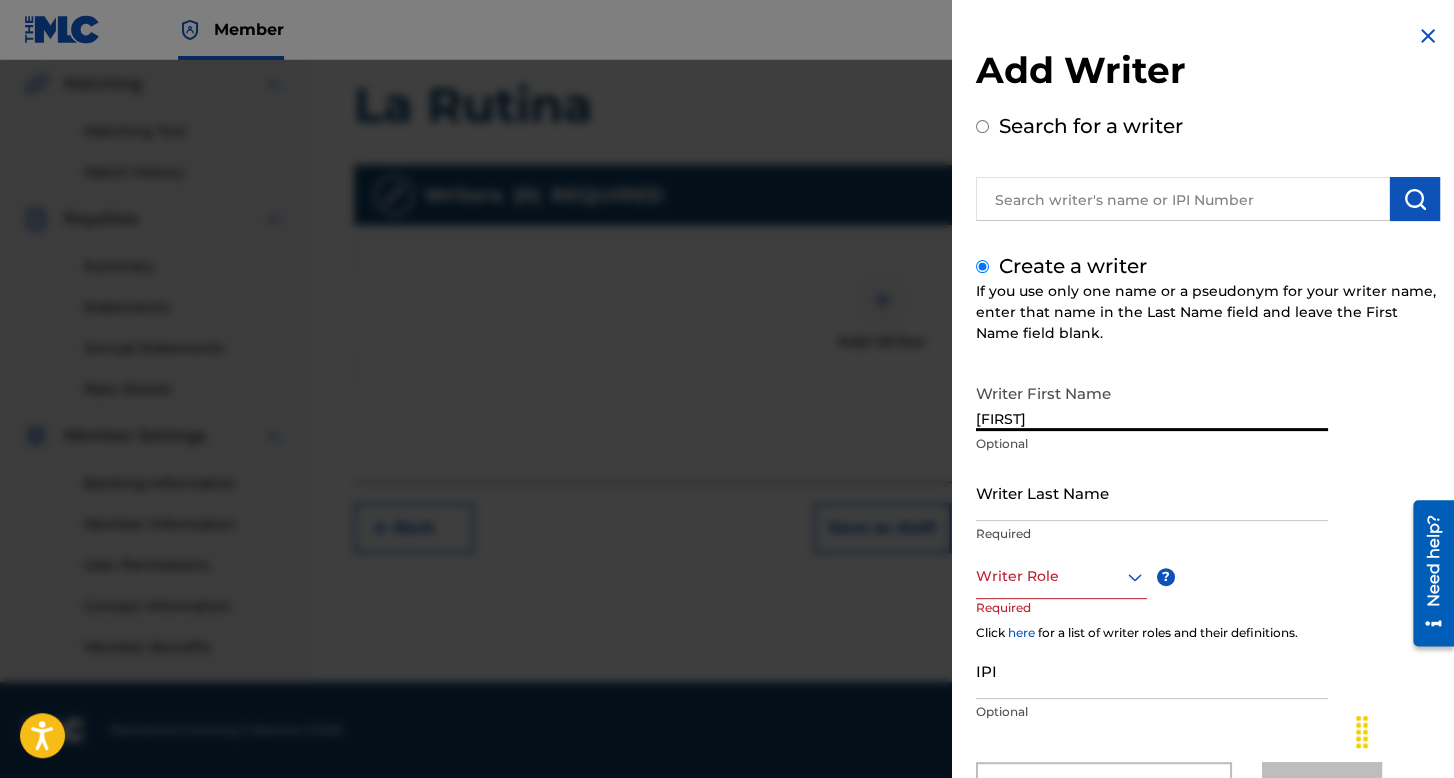 click on "Add Writer Search for a writer Create a writer If you use only one name or a pseudonym for your writer name, enter that name in the Last Name field and leave the First Name field blank. Writer First Name   [FIRST] Optional Writer Last Name   Required Writer Role ? Required Click   here   for a list of writer roles and their definitions. IPI   Optional Save & Add Another Writer Continue" at bounding box center (1208, 433) 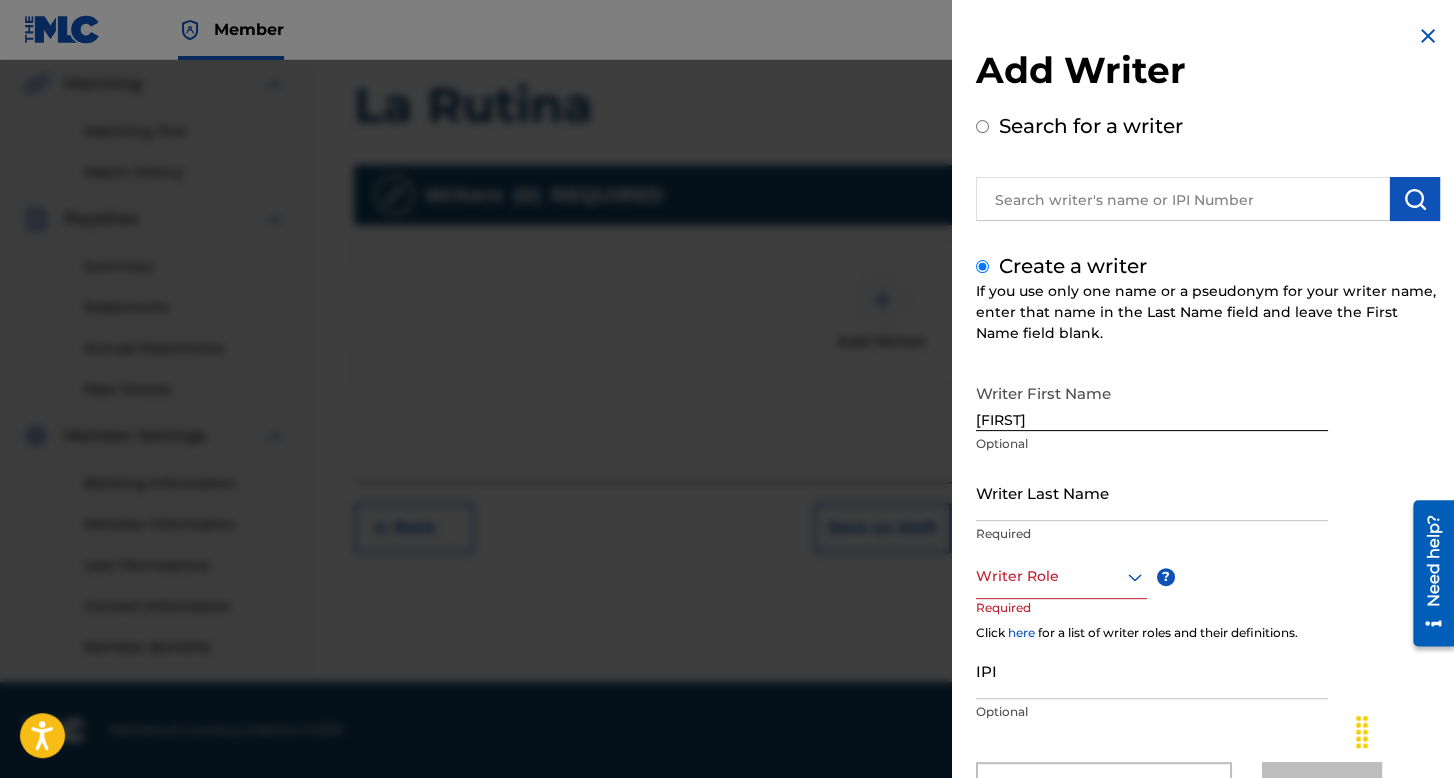 click on "Writer Last Name" at bounding box center (1152, 492) 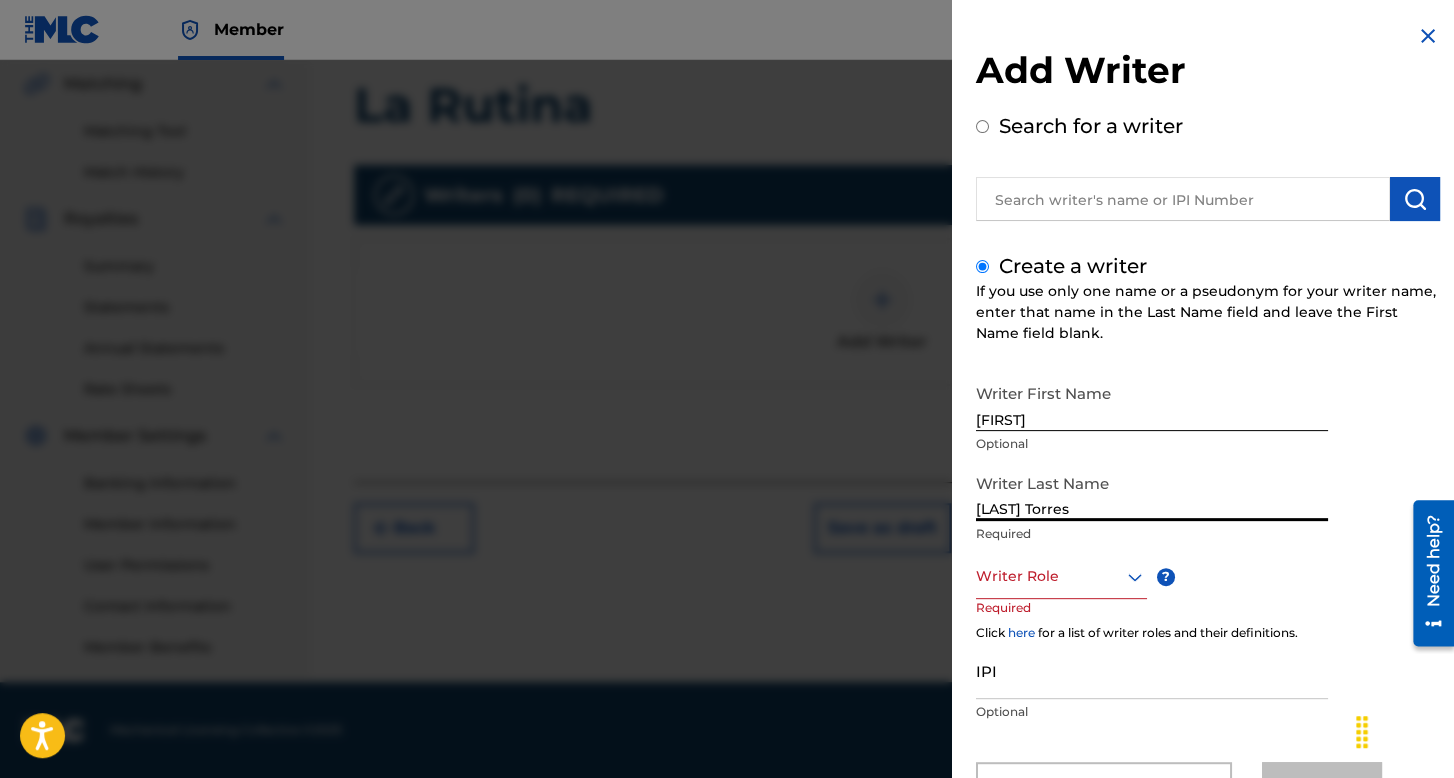 click on "Writer Role" at bounding box center [1061, 576] 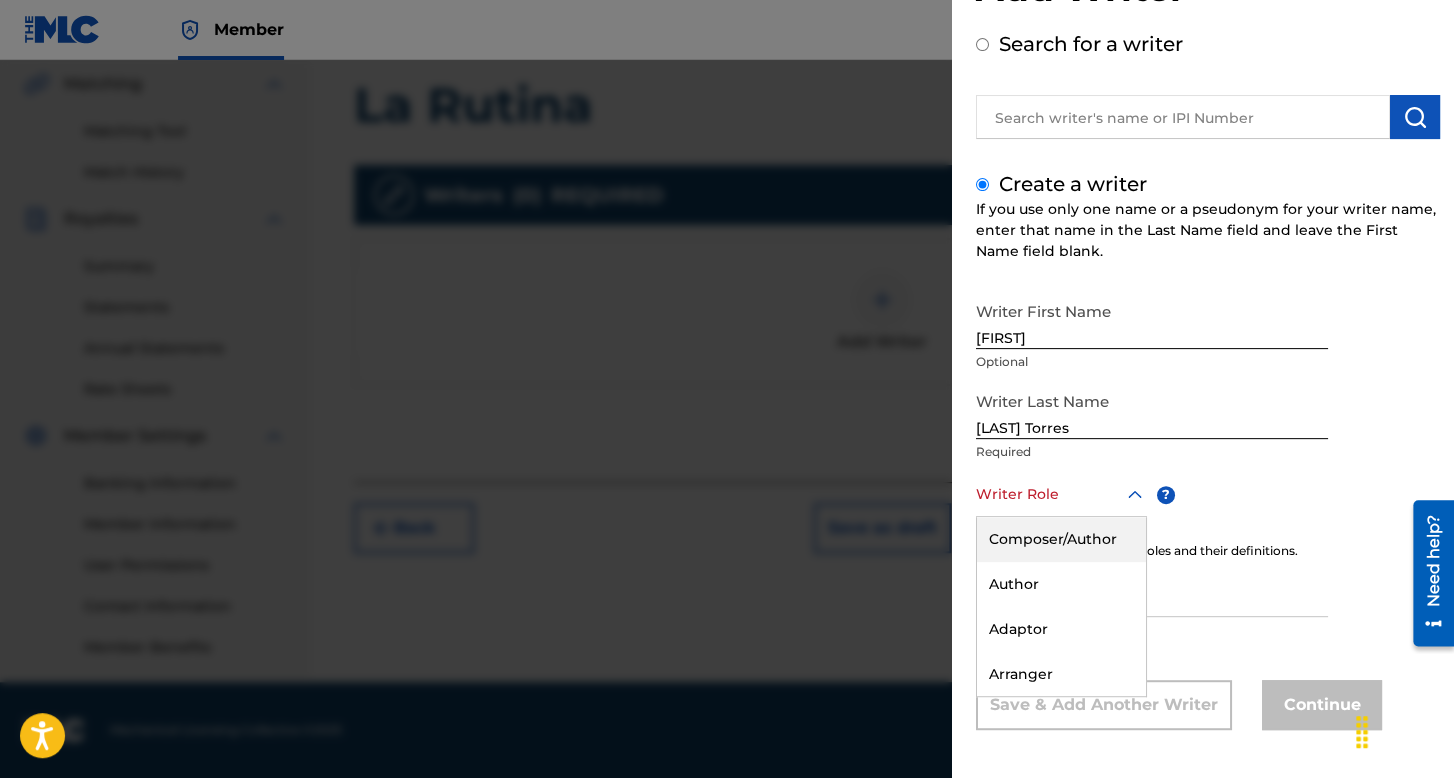 scroll, scrollTop: 88, scrollLeft: 0, axis: vertical 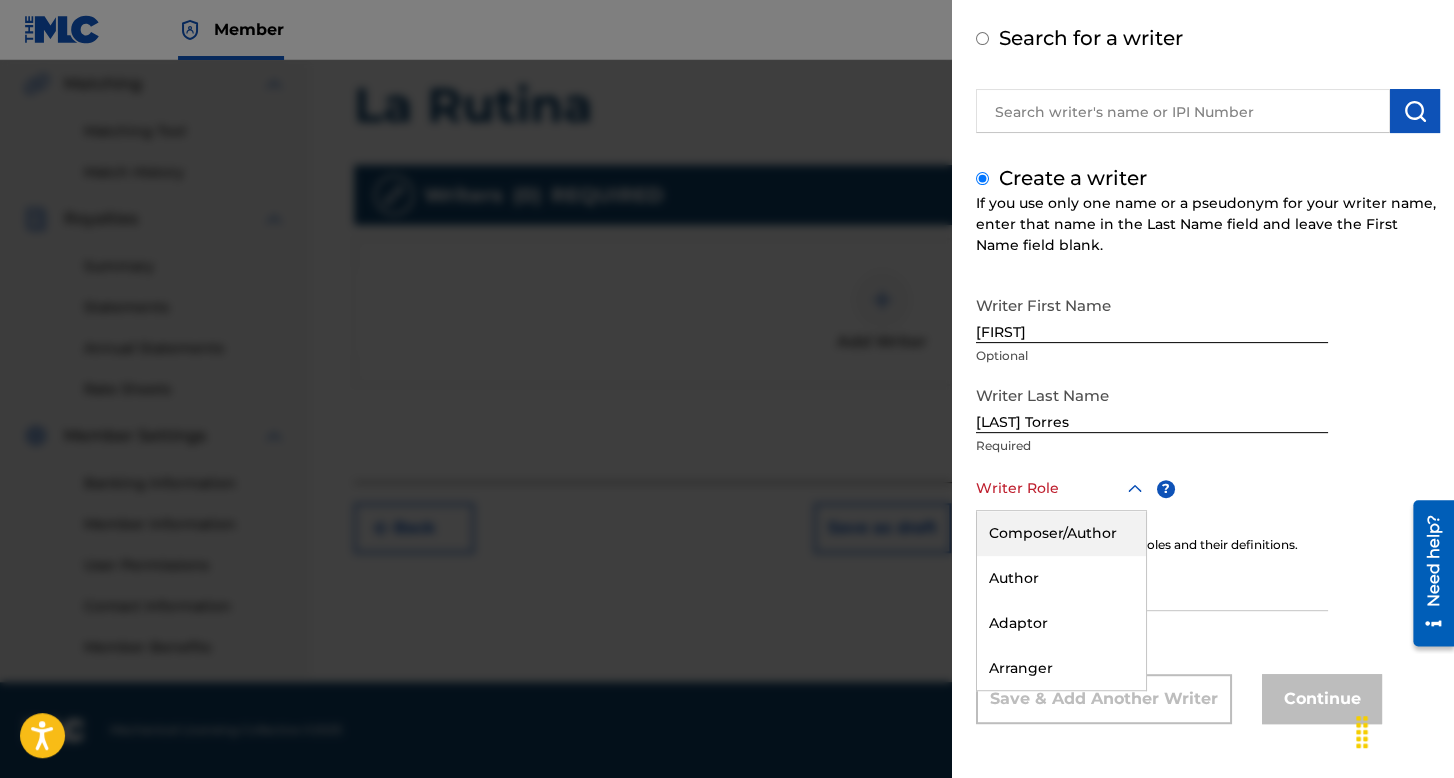 click on "Composer/Author" at bounding box center [1061, 533] 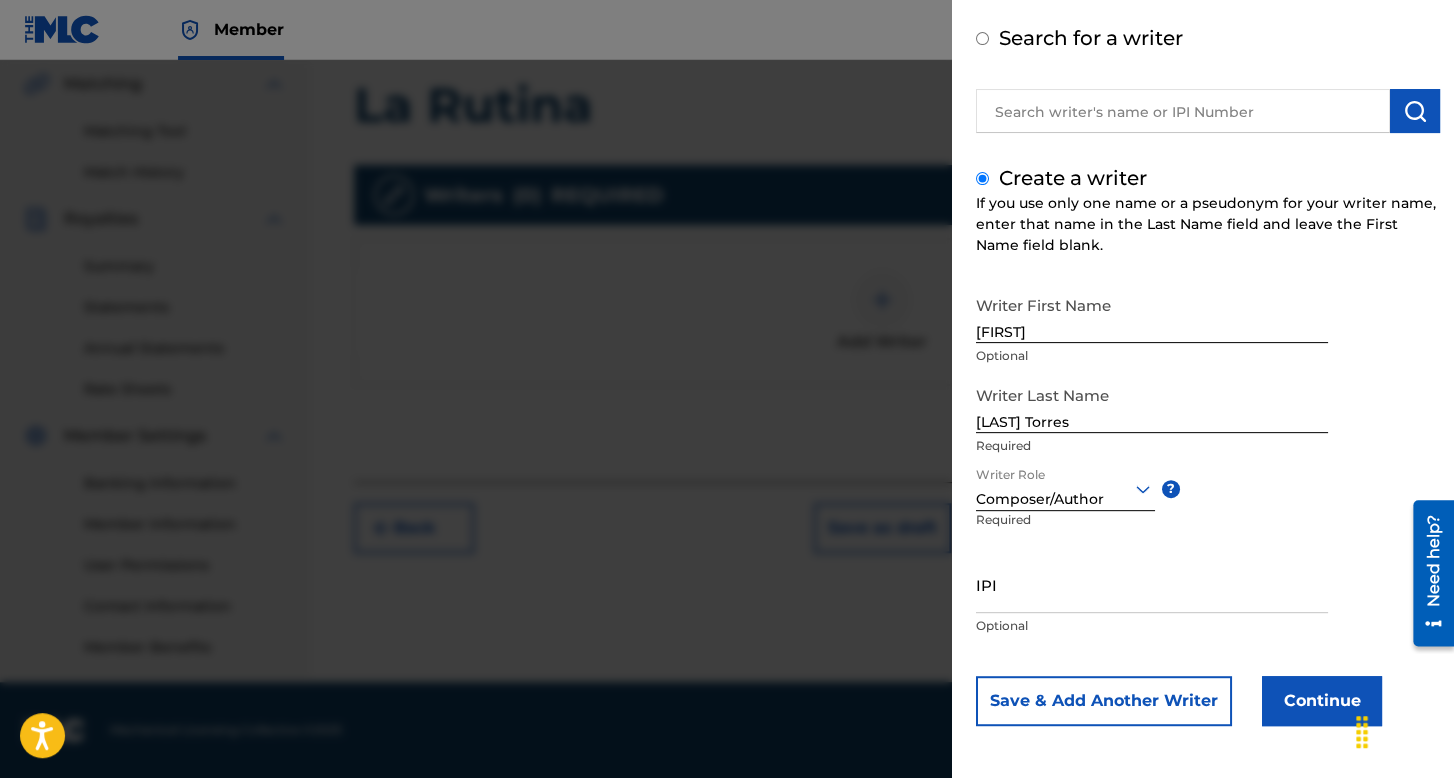 click on "Continue" at bounding box center (1322, 701) 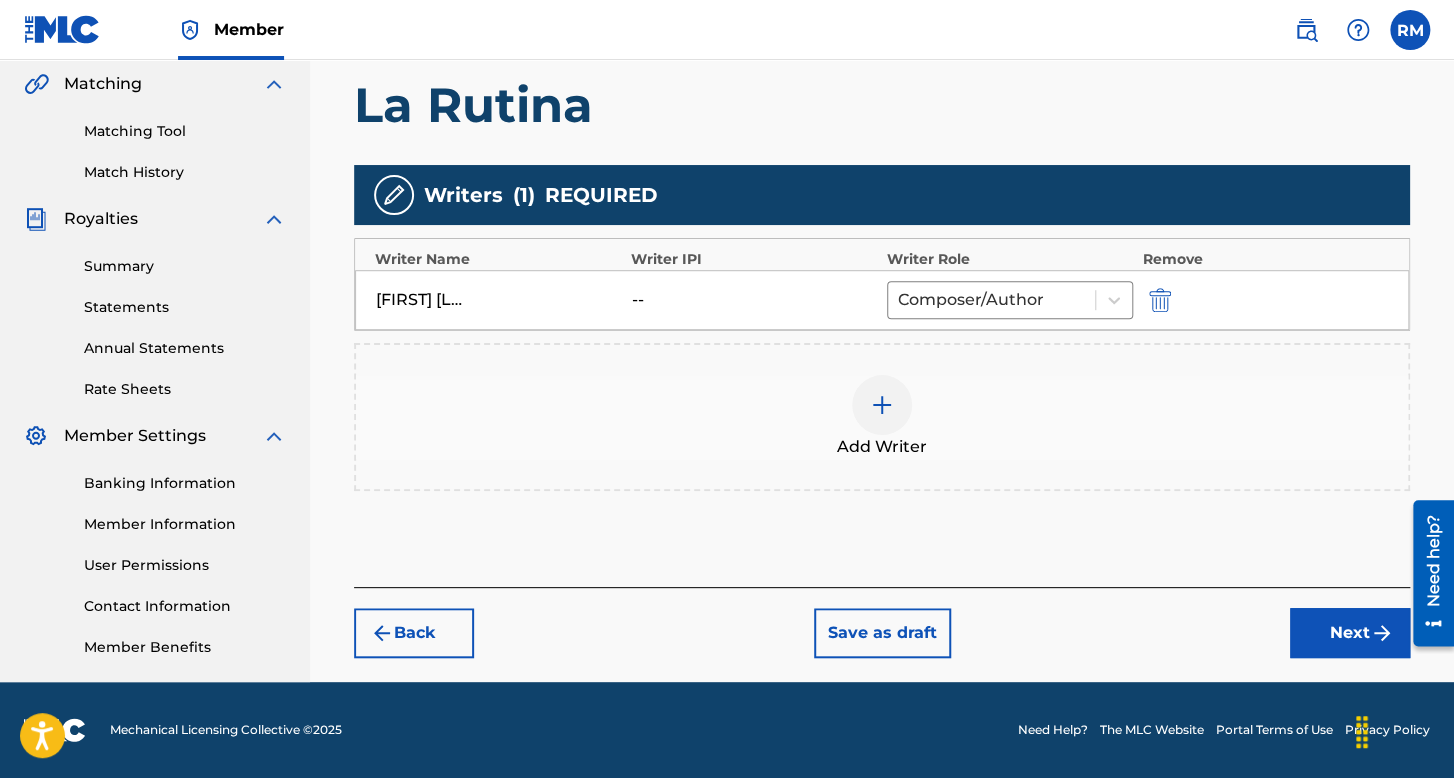 click on "Next" at bounding box center (1350, 633) 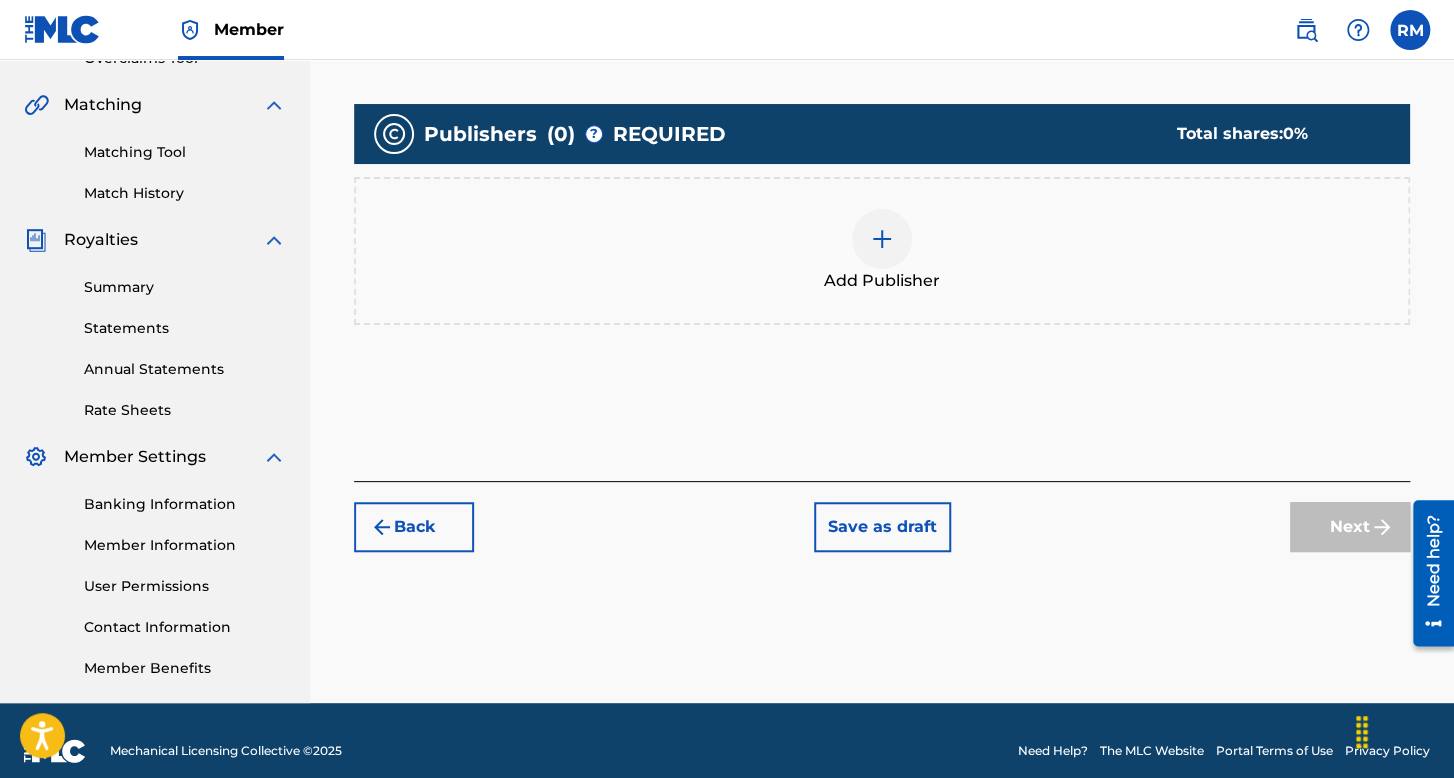 scroll, scrollTop: 462, scrollLeft: 0, axis: vertical 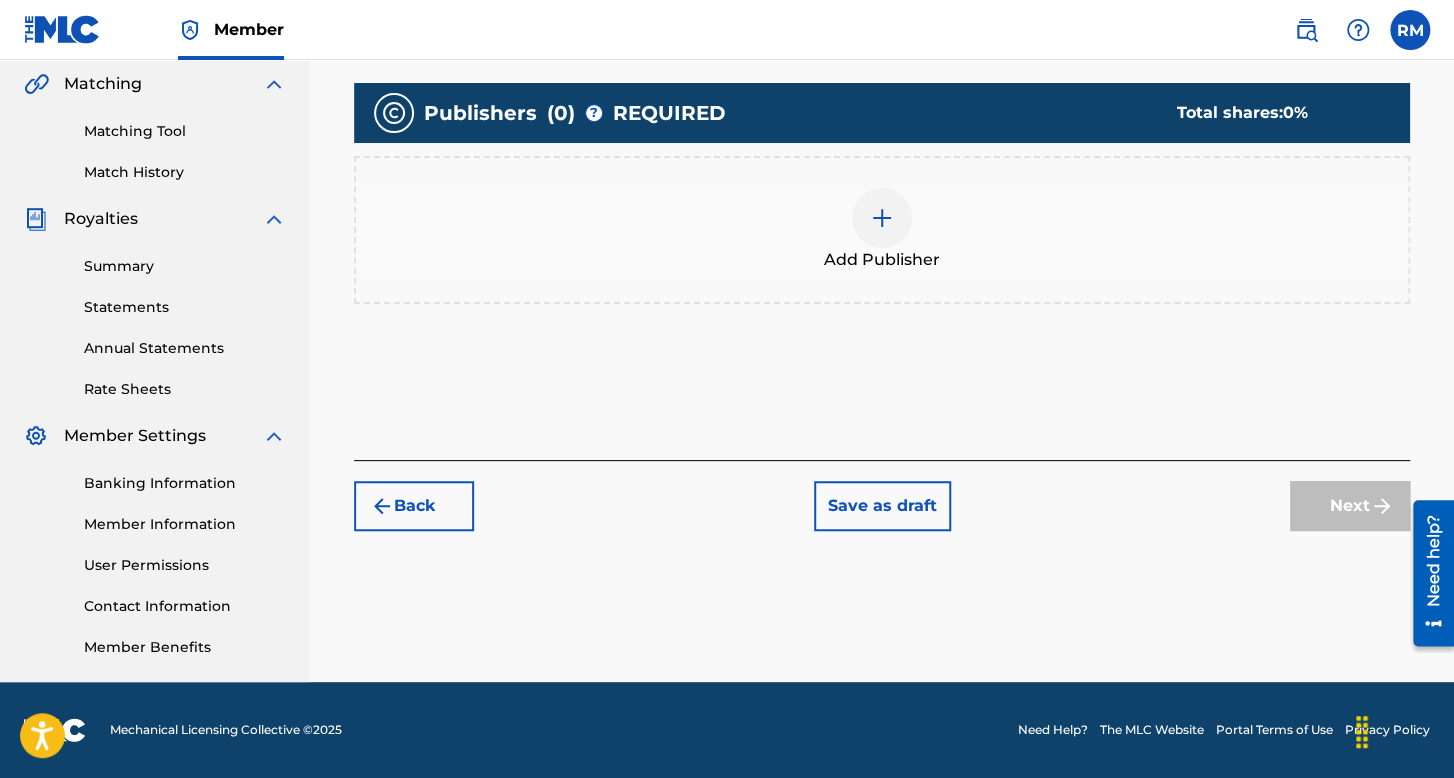 click at bounding box center [882, 218] 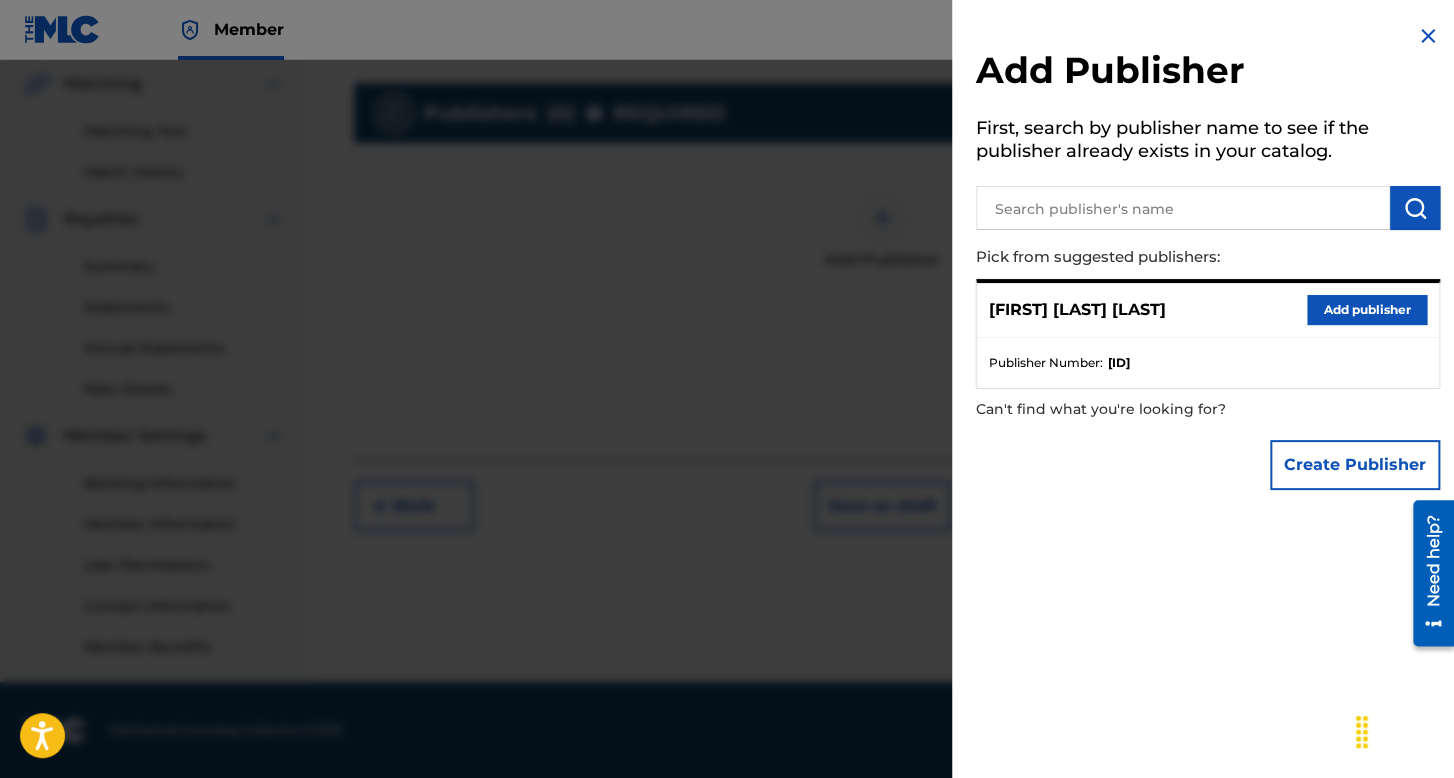 click on "[FIRST] [LAST] Add publisher" at bounding box center (1208, 310) 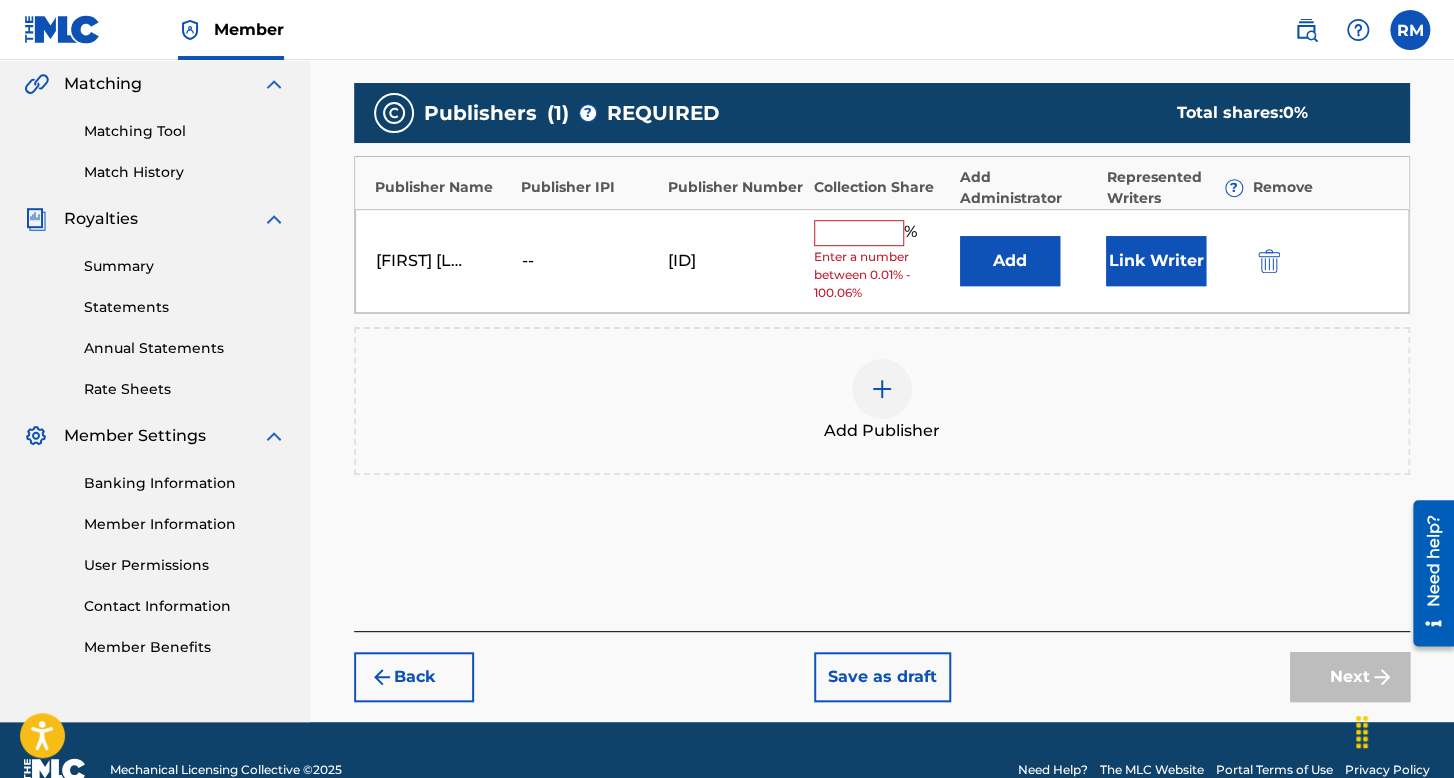 drag, startPoint x: 784, startPoint y: 213, endPoint x: 844, endPoint y: 229, distance: 62.0967 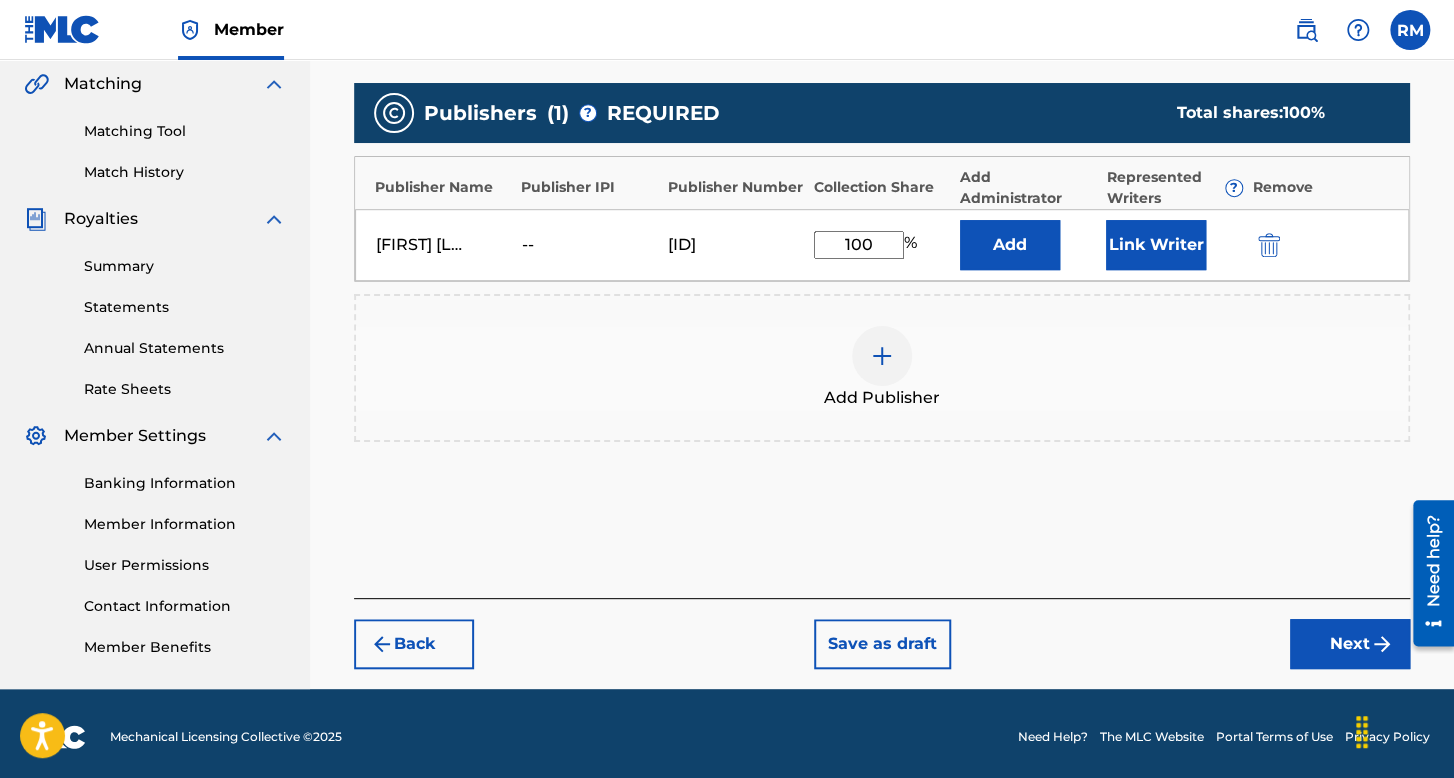 click on "Link Writer" at bounding box center [1156, 245] 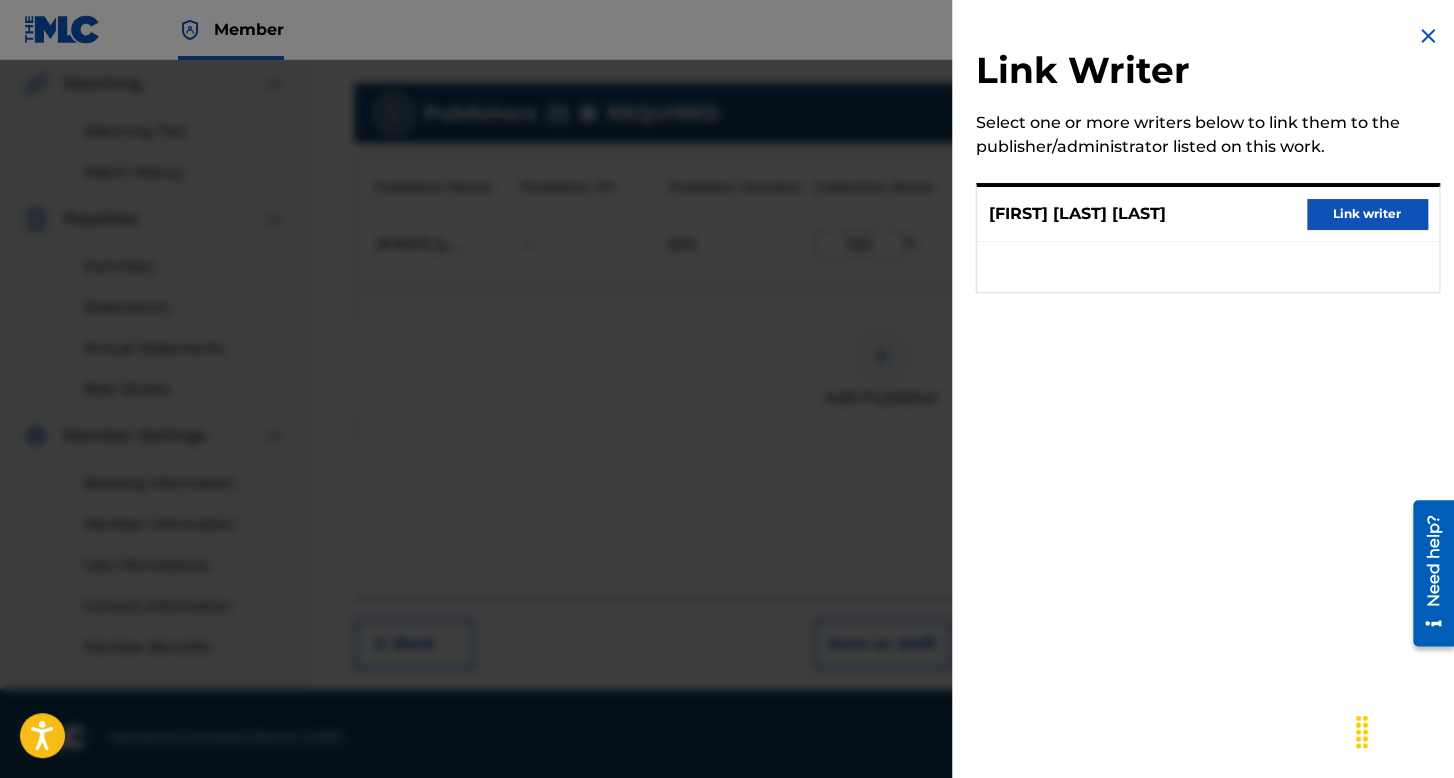 click on "Link writer" at bounding box center [1367, 214] 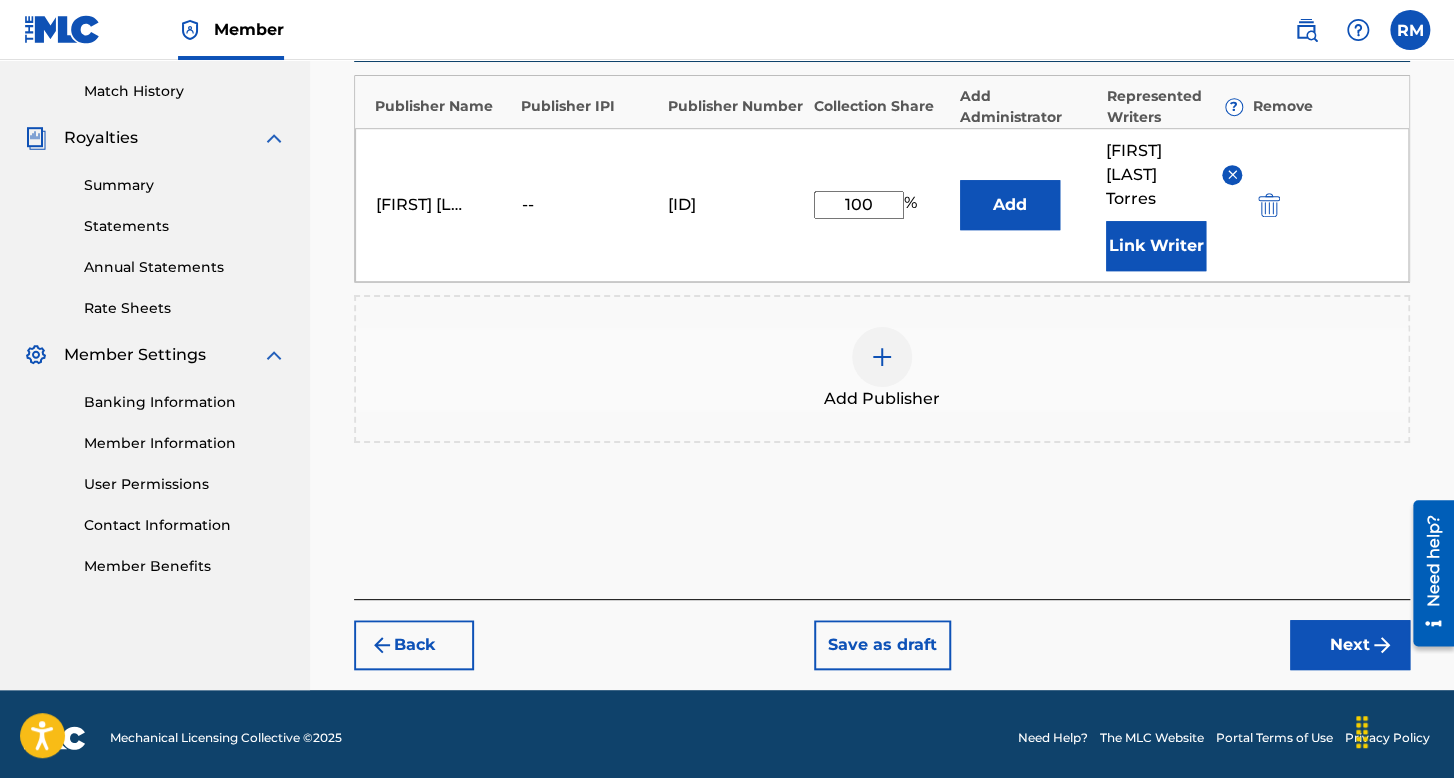 scroll, scrollTop: 549, scrollLeft: 0, axis: vertical 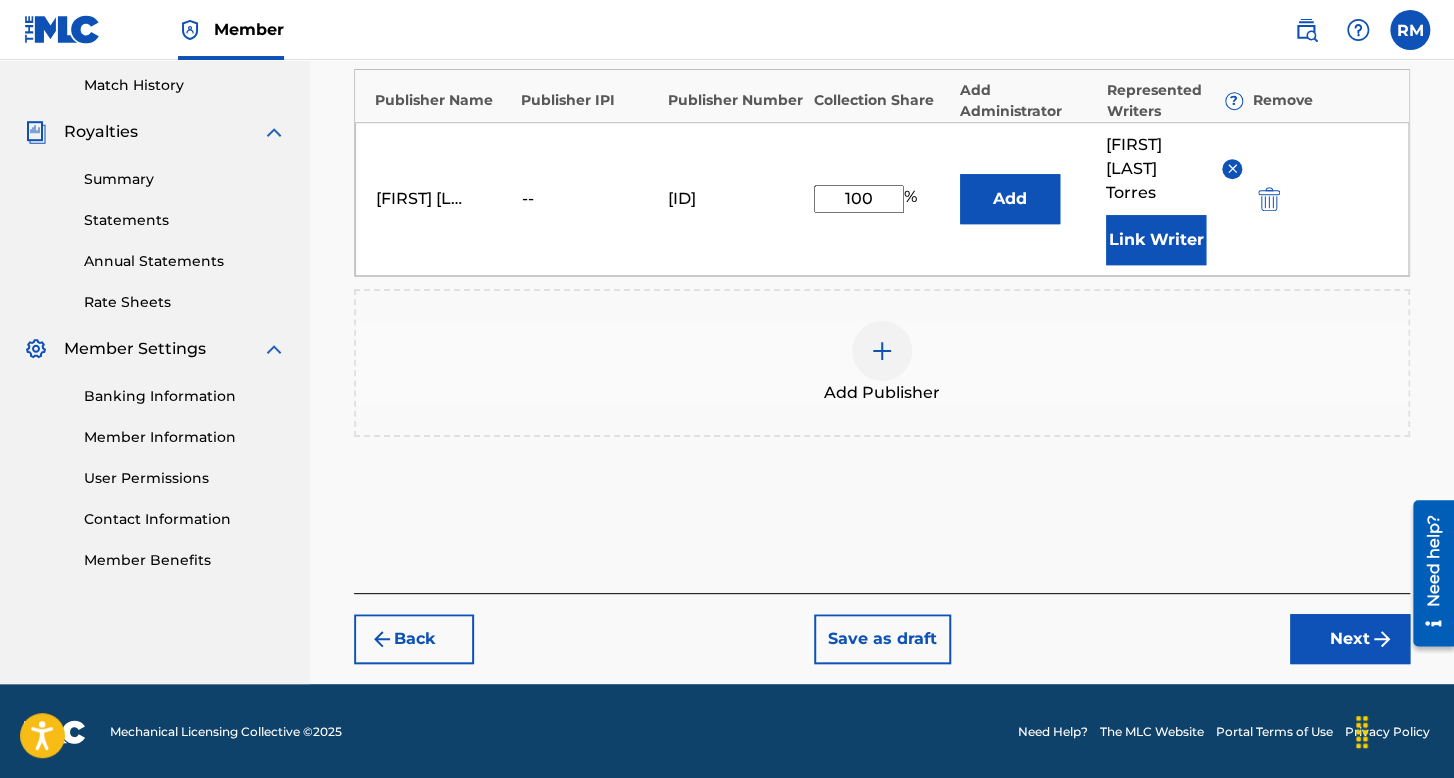 click on "Next" at bounding box center (1350, 639) 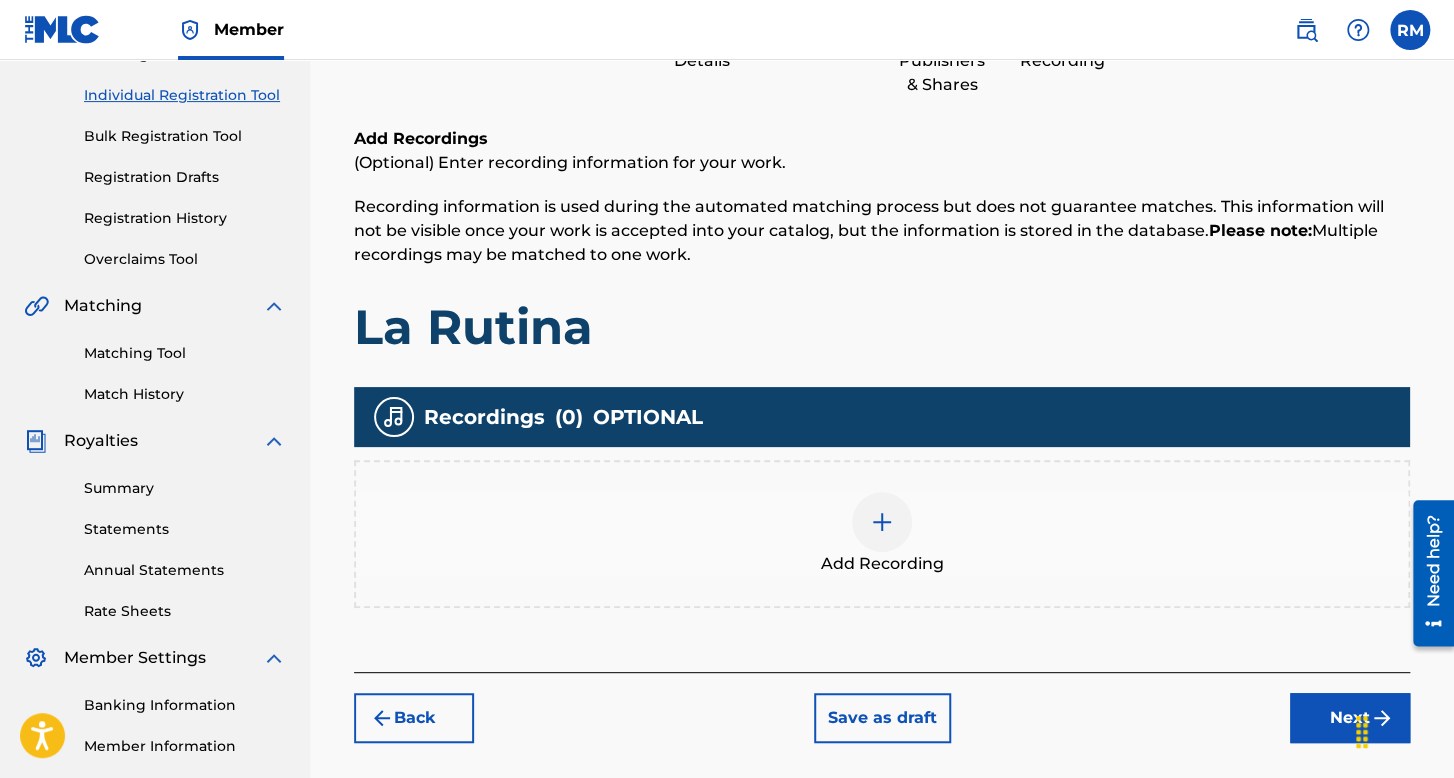 click on "Recordings ( 0 ) OPTIONAL" at bounding box center [882, 417] 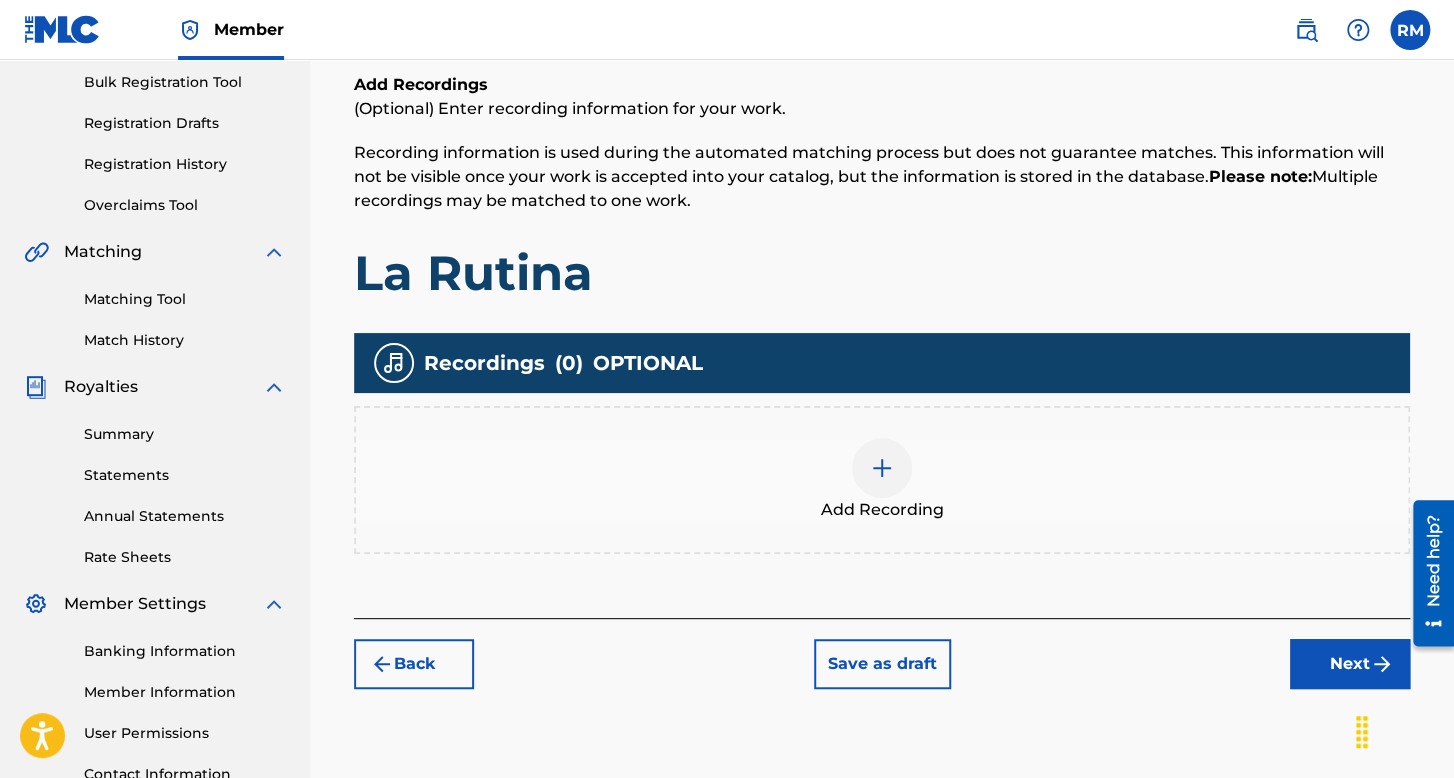 click at bounding box center [882, 468] 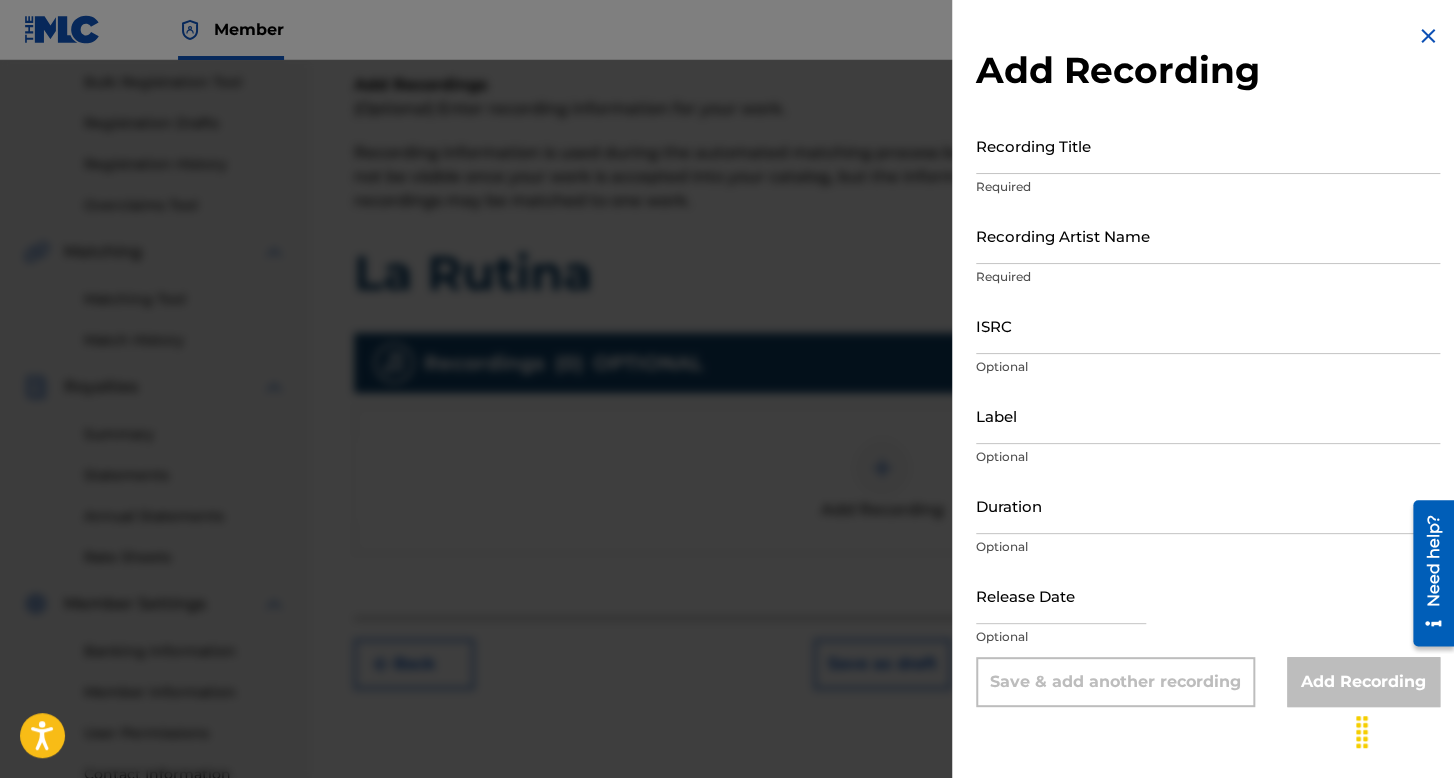 click on "Recording Title" at bounding box center [1208, 145] 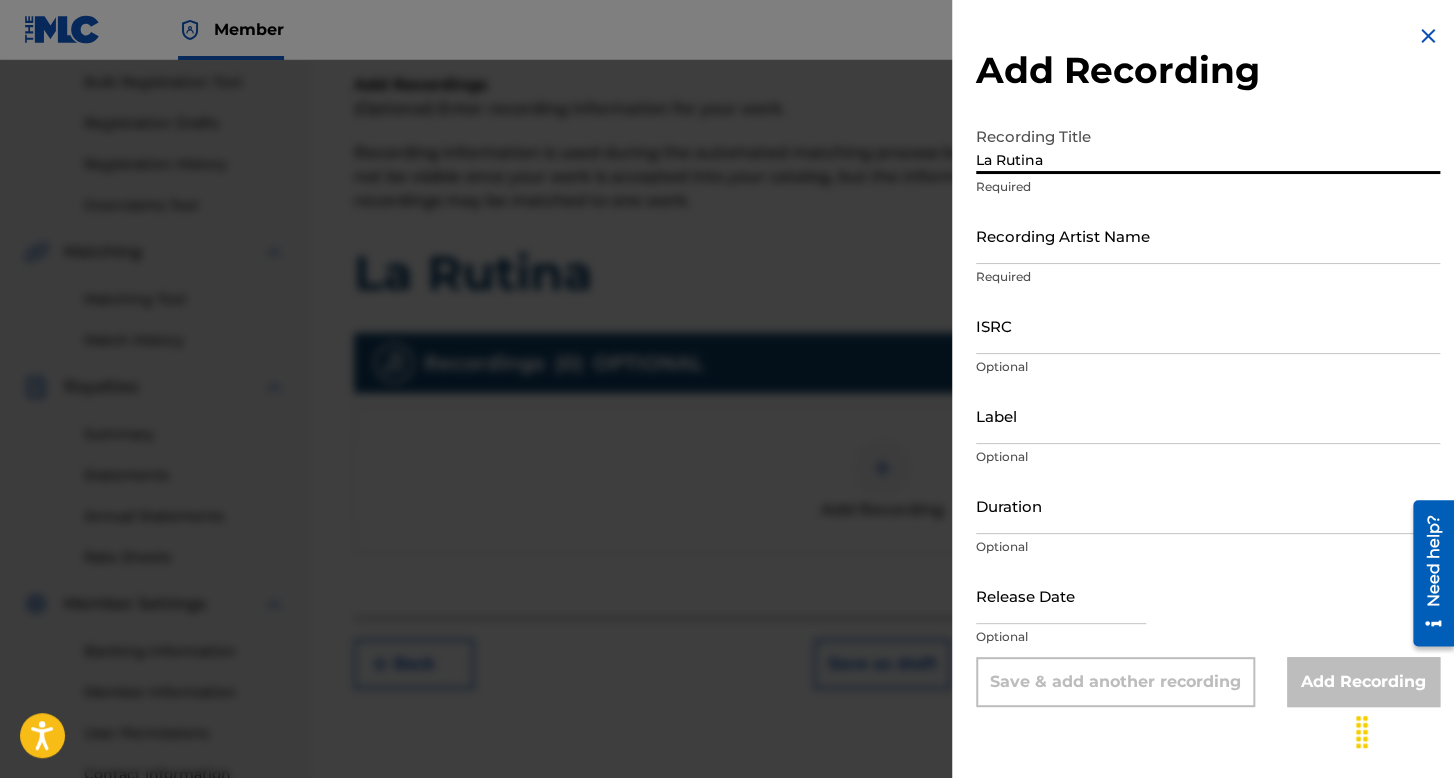 click on "Required" at bounding box center (1208, 277) 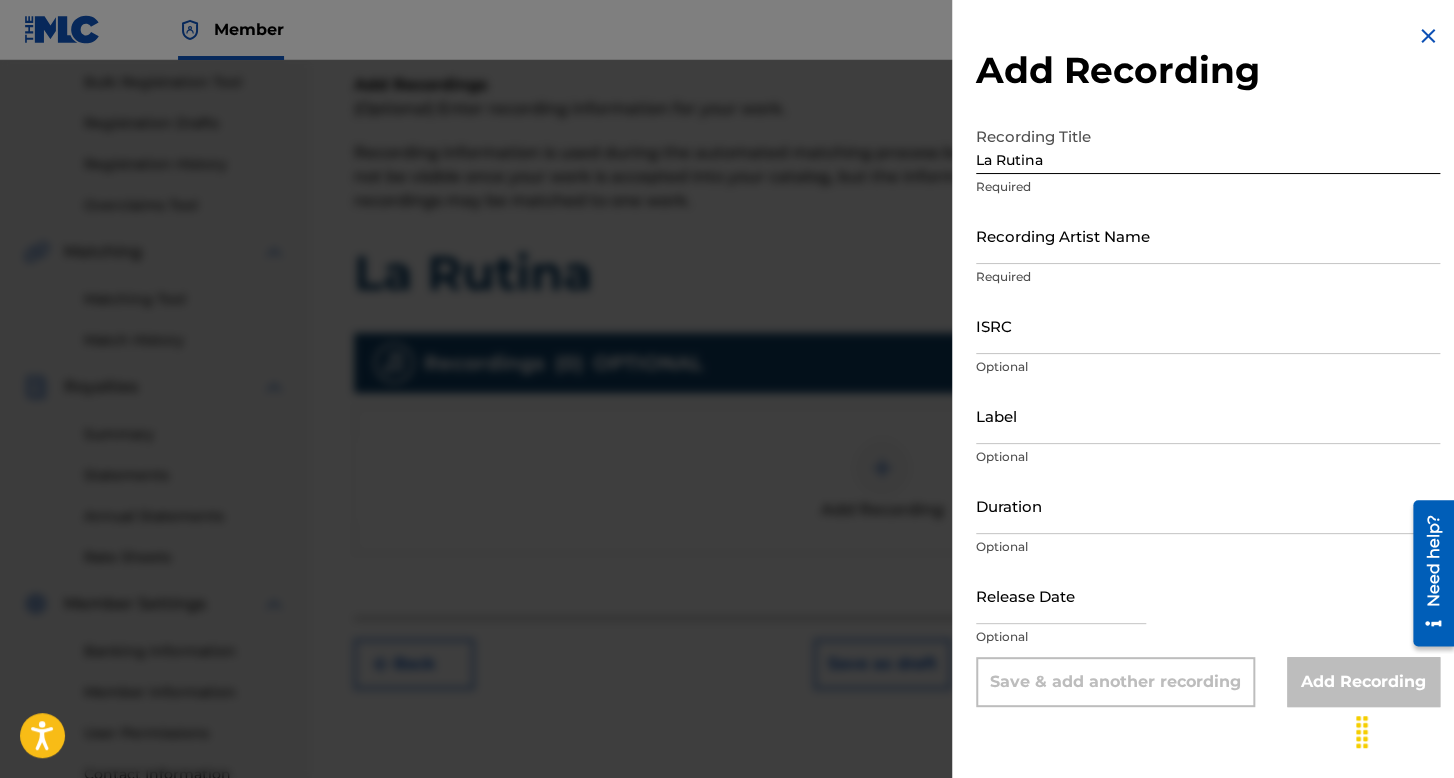 click on "Recording Artist Name" at bounding box center (1208, 235) 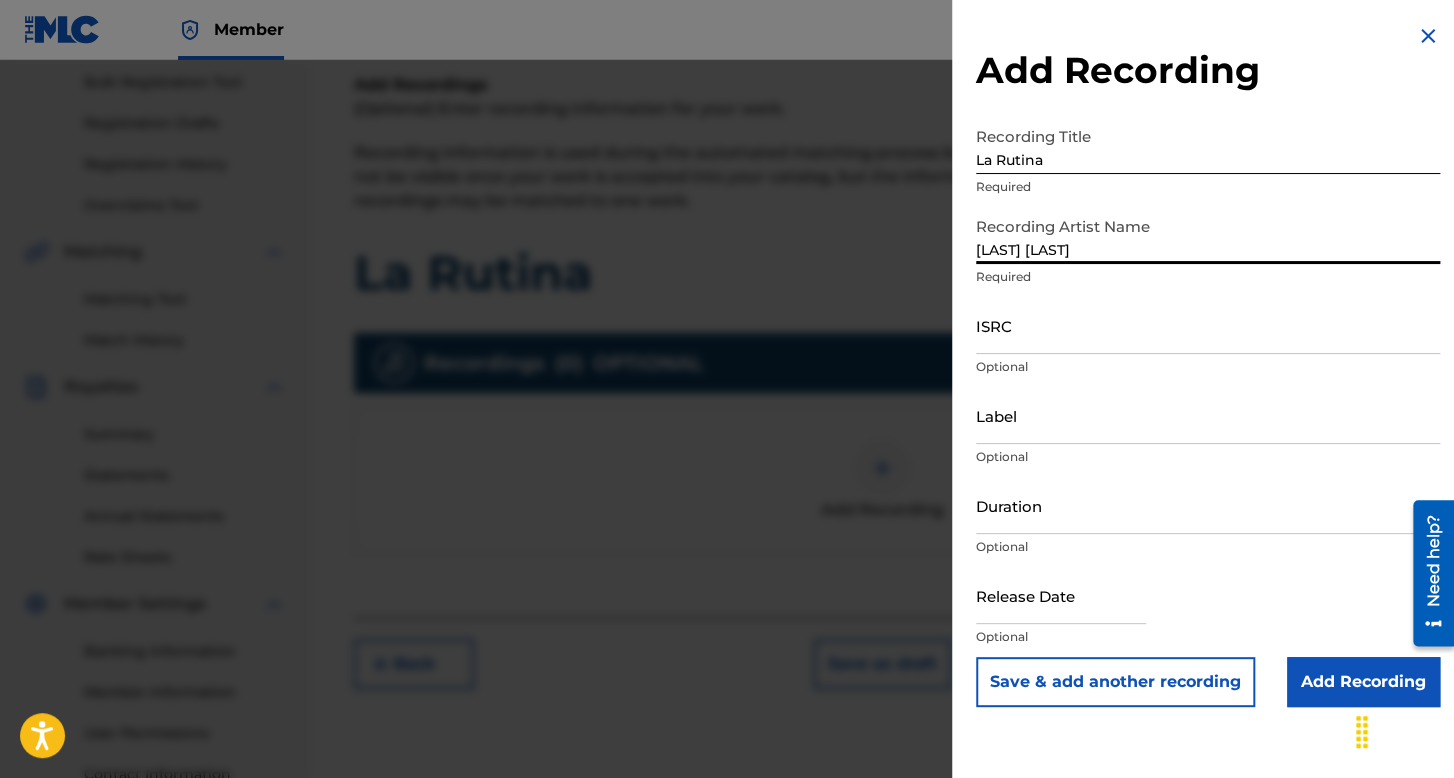 click on "ISRC" at bounding box center [1208, 325] 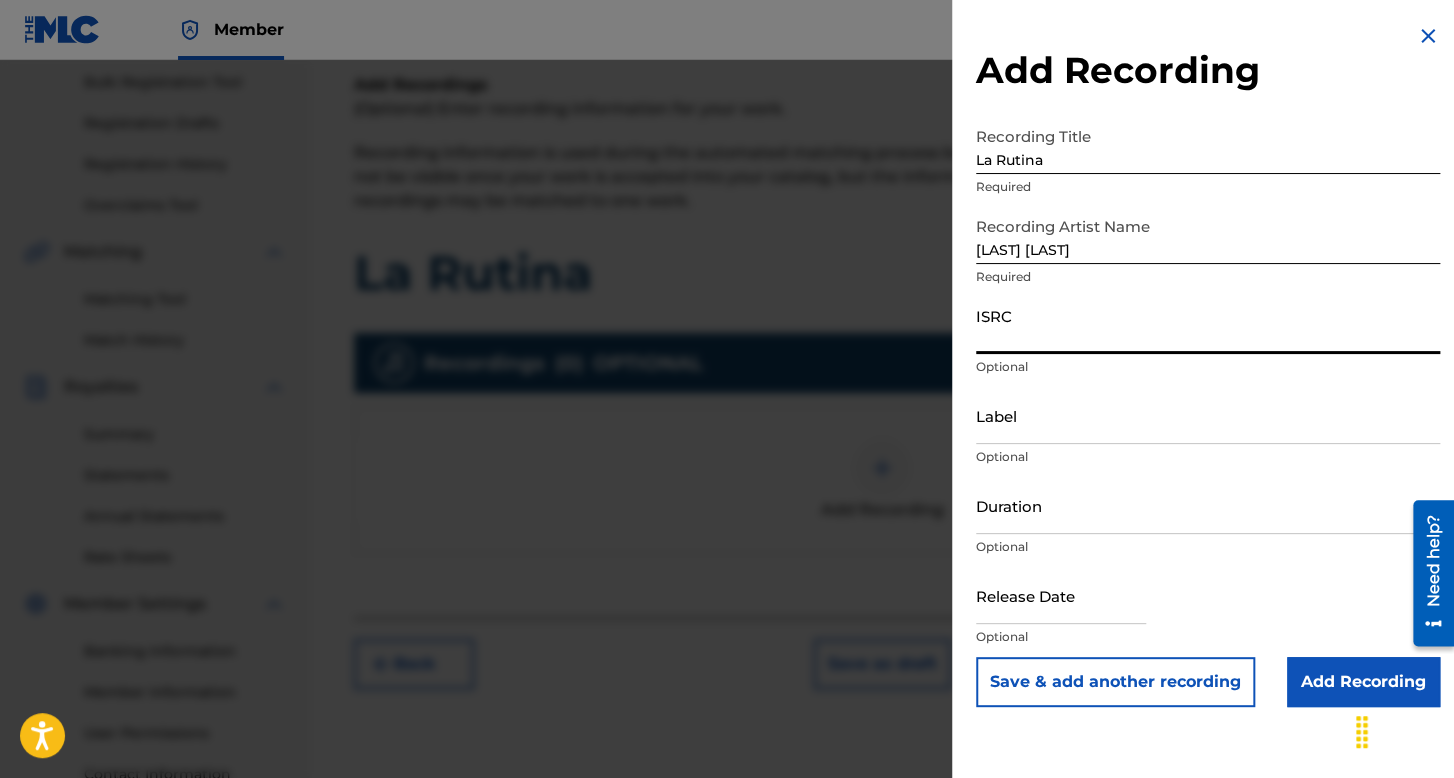 paste on "[ALPHANUMERIC]" 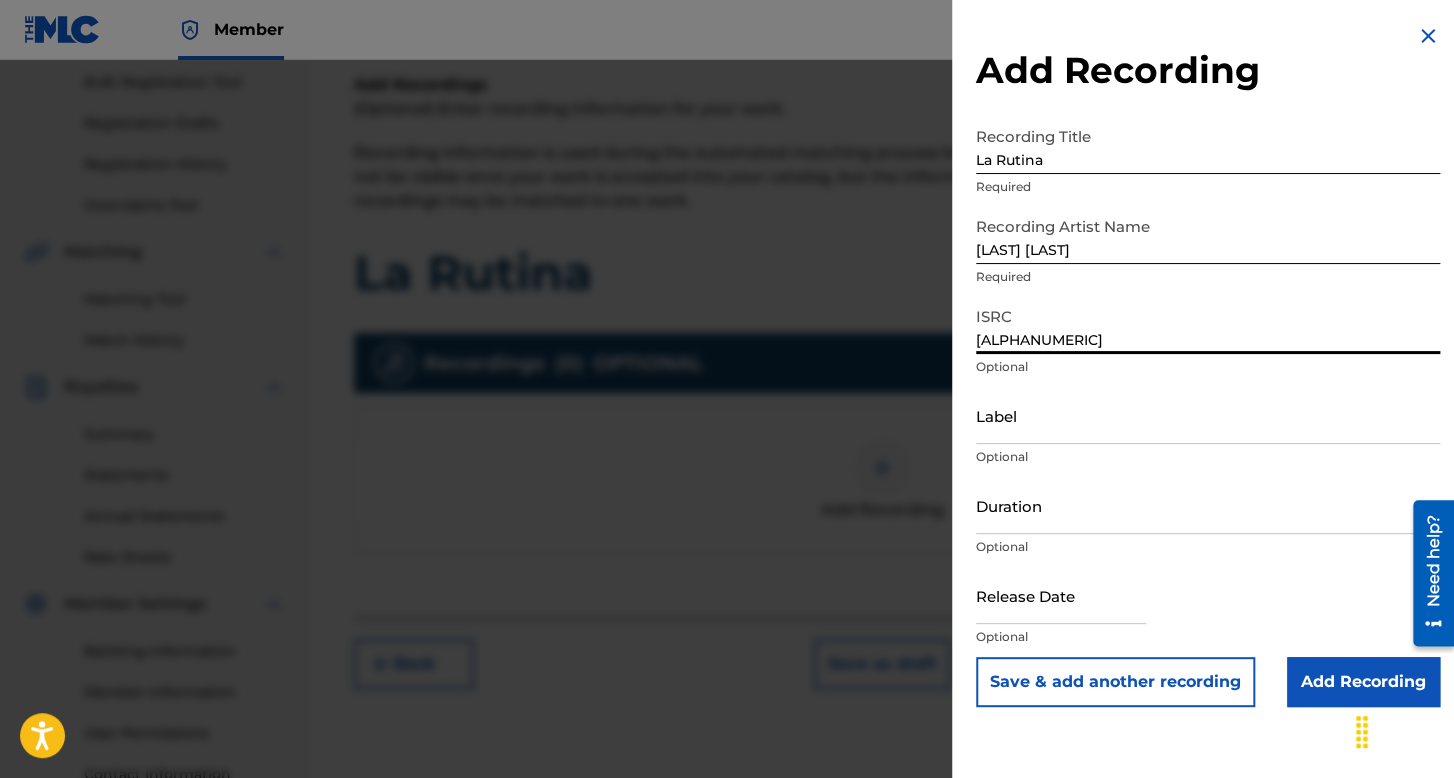 click on "Duration" at bounding box center (1208, 505) 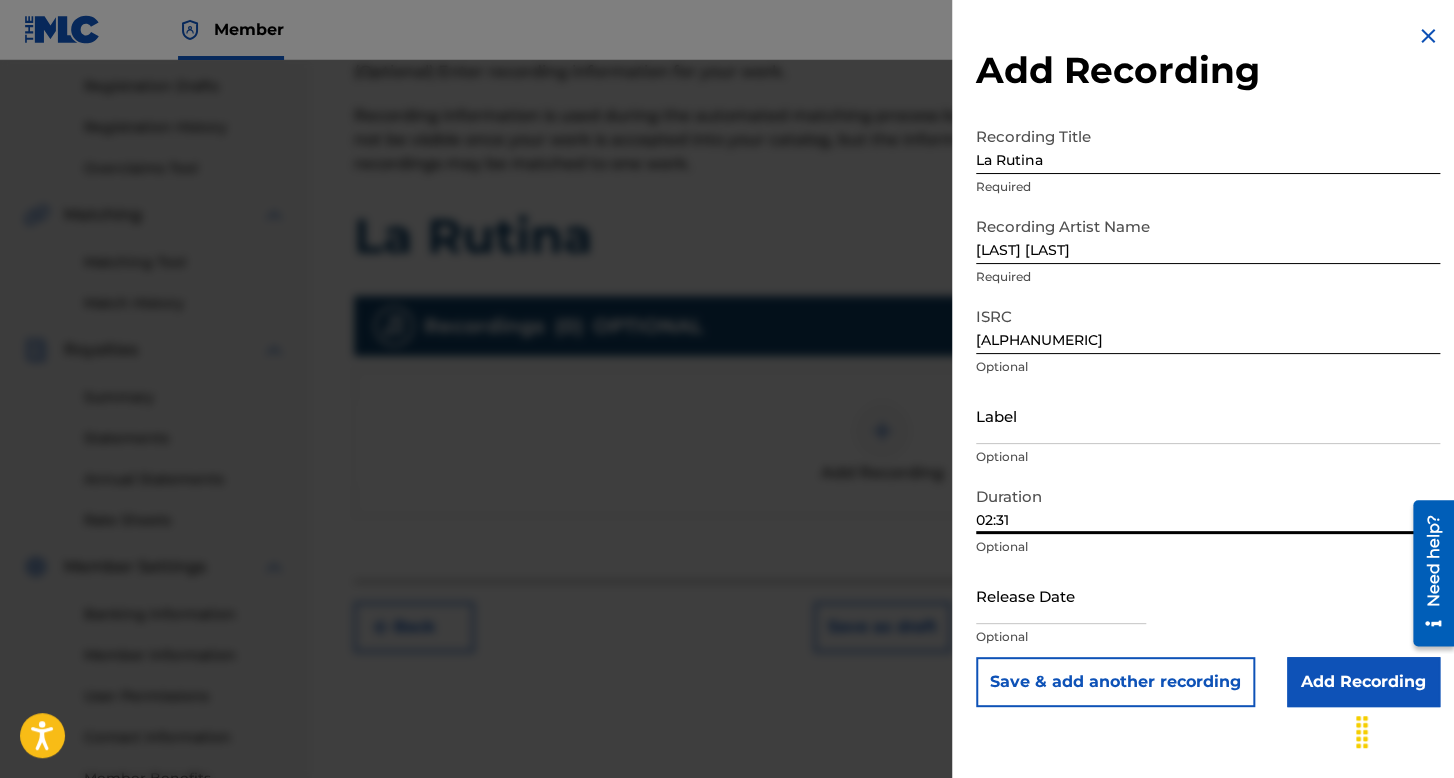 scroll, scrollTop: 394, scrollLeft: 0, axis: vertical 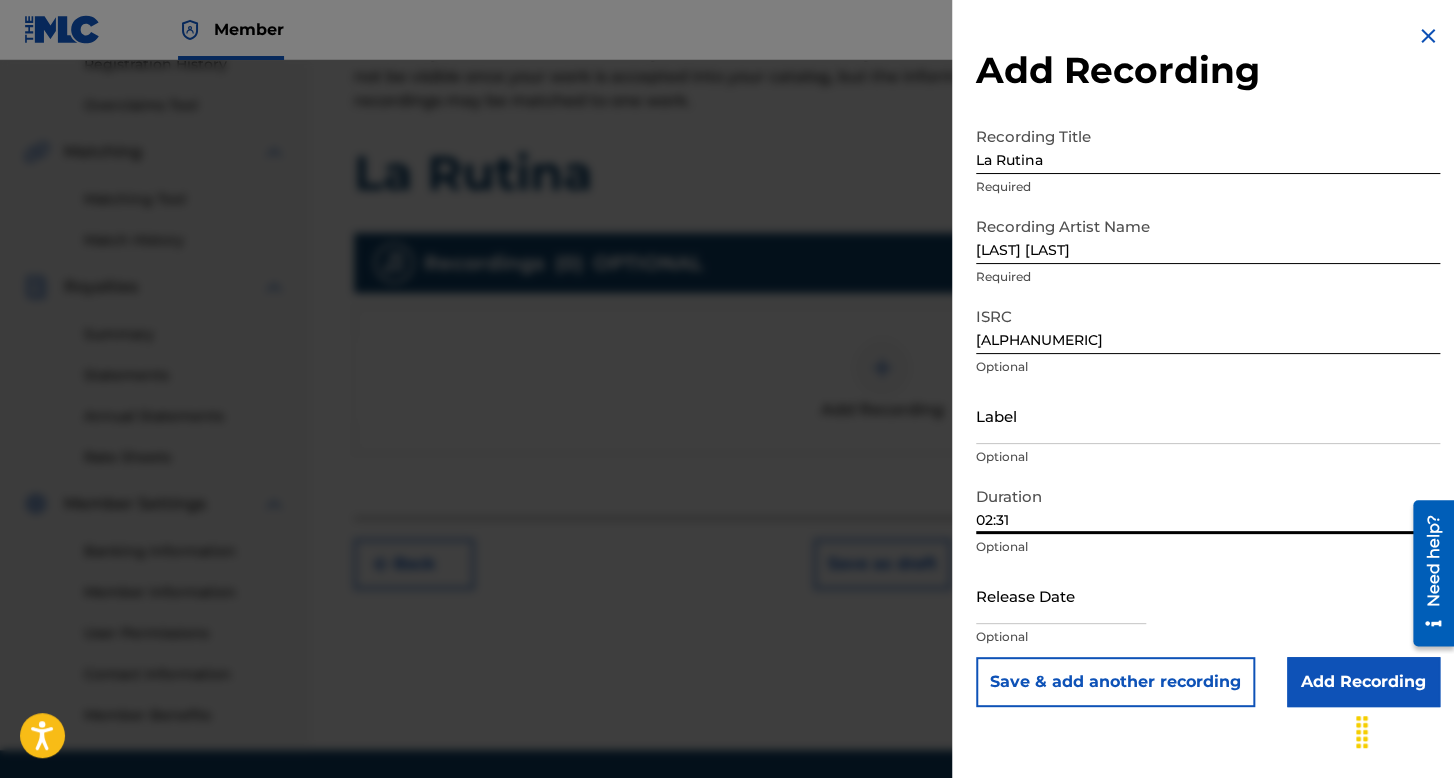 click at bounding box center (1061, 595) 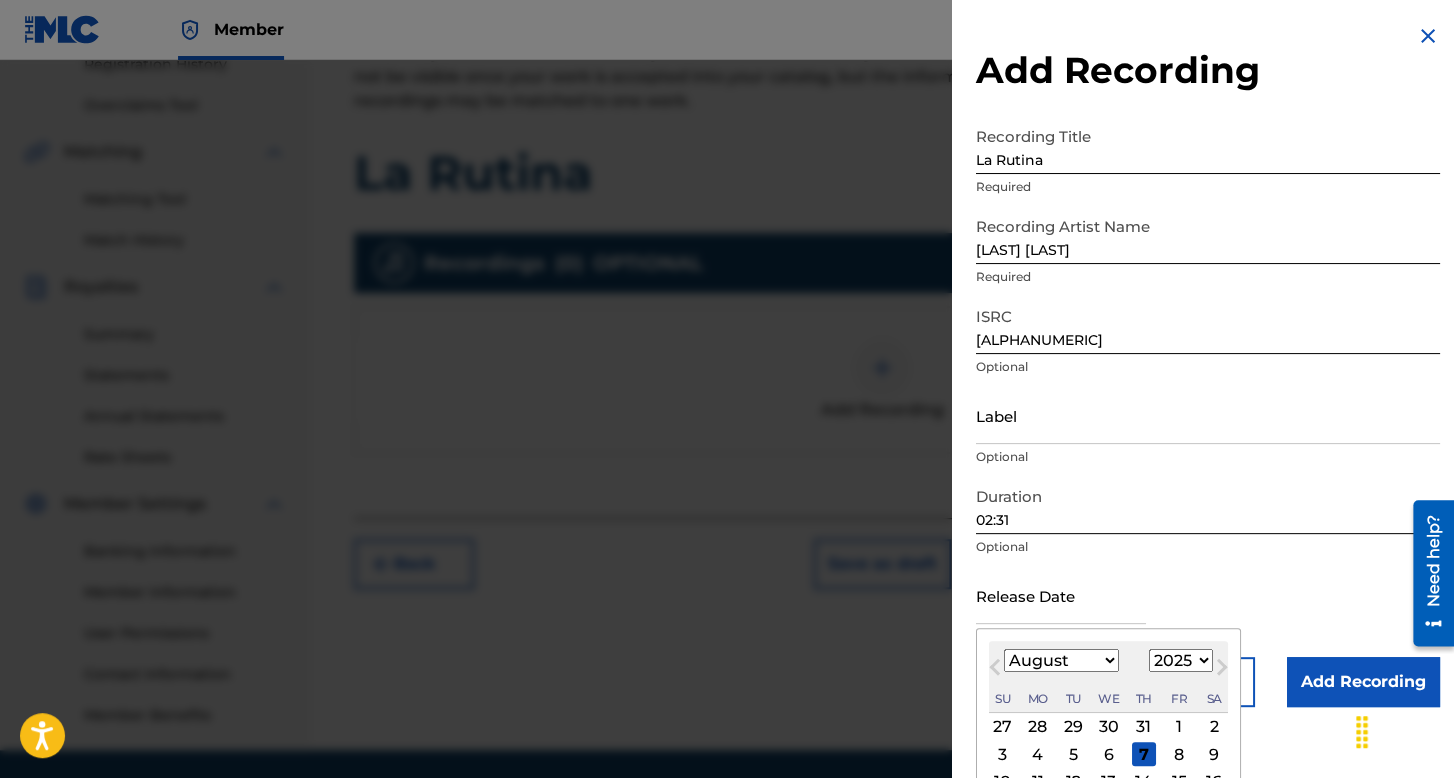 scroll, scrollTop: 100, scrollLeft: 0, axis: vertical 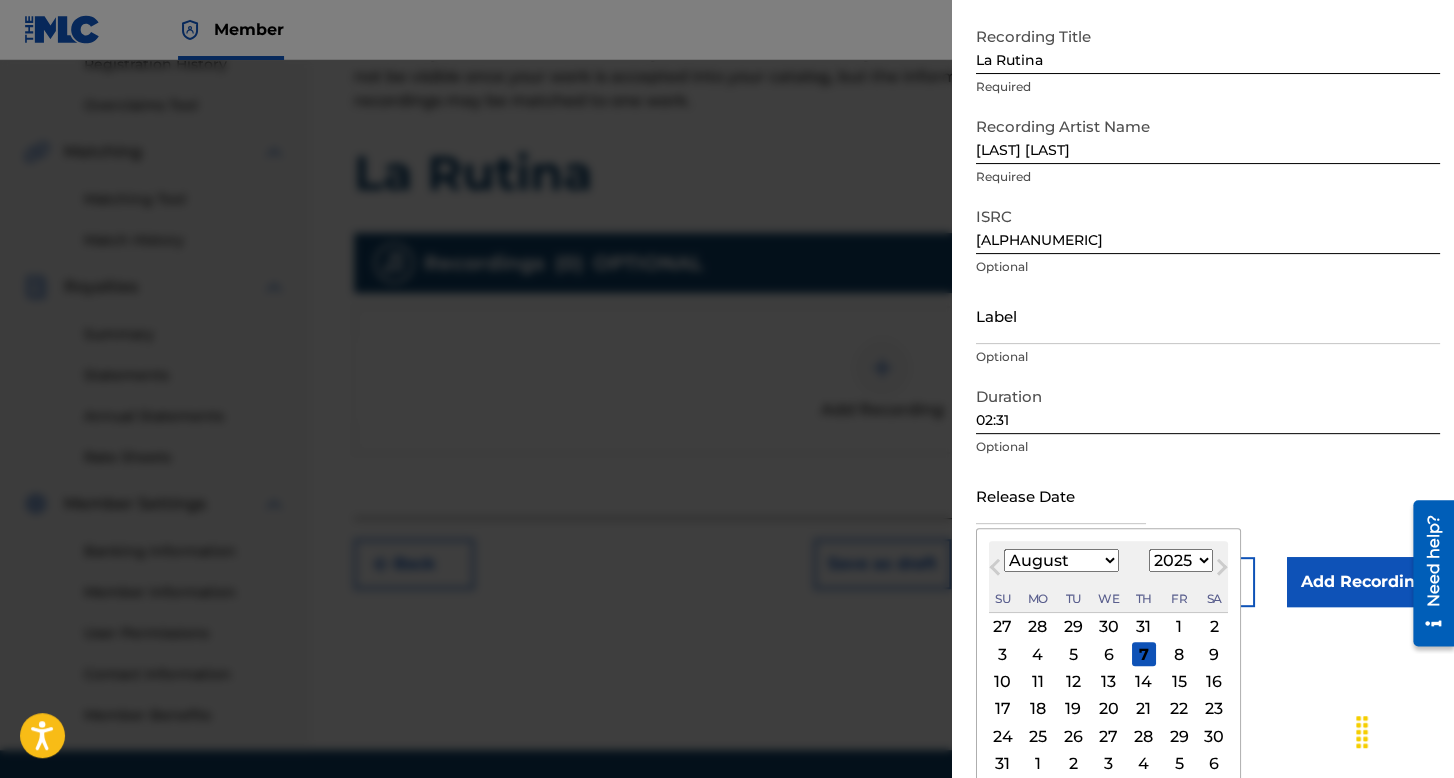 click on "January February March April May June July August September October November December" at bounding box center [1061, 560] 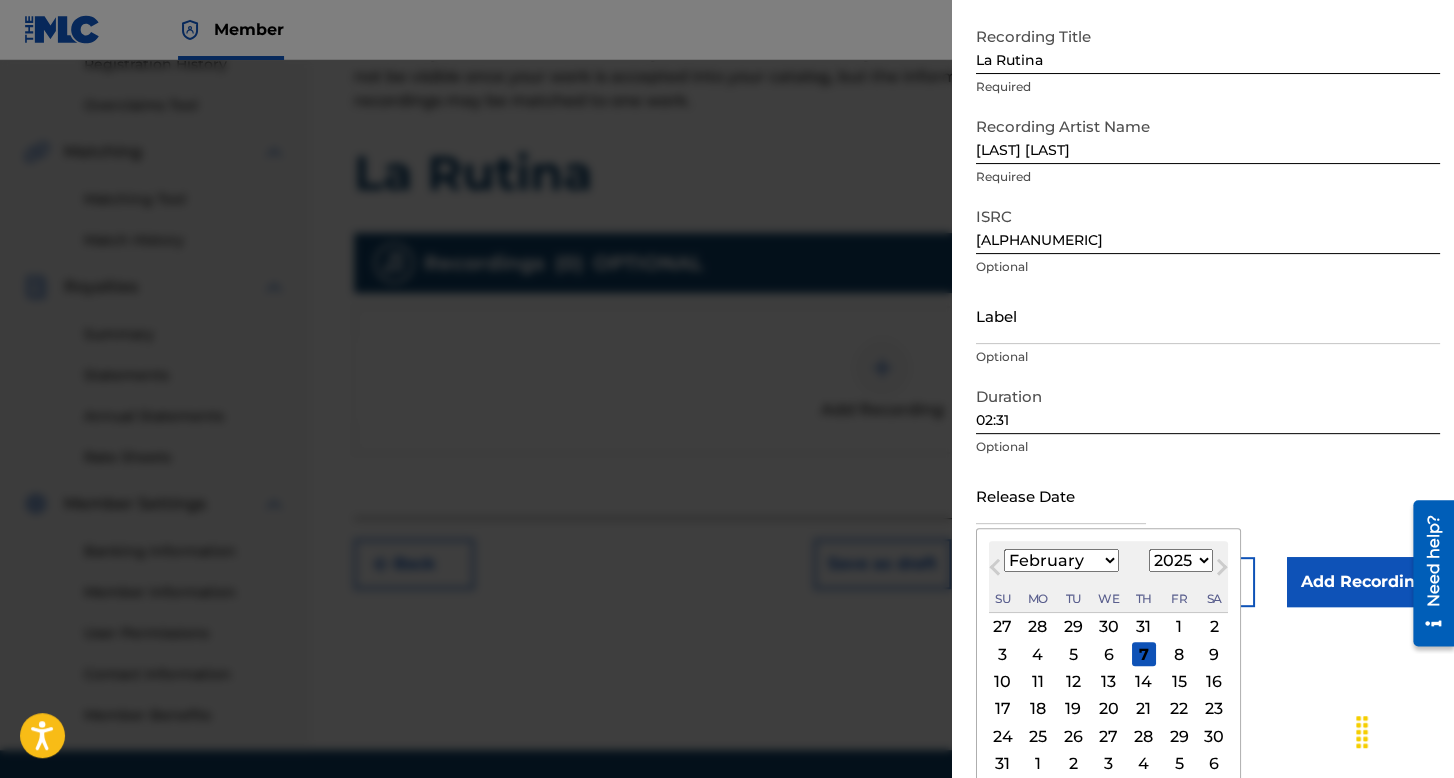 click on "January February March April May June July August September October November December" at bounding box center [1061, 560] 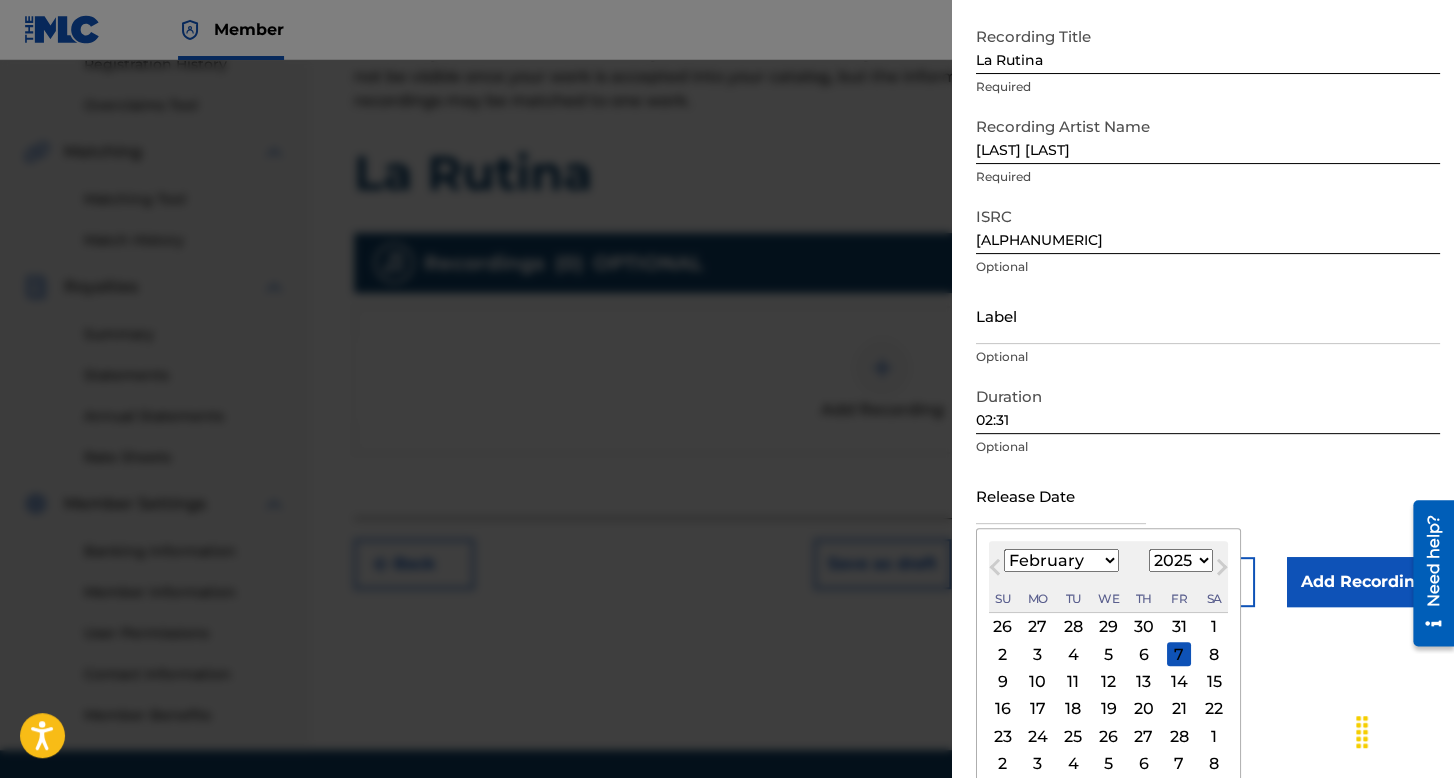 click on "26" at bounding box center (1109, 736) 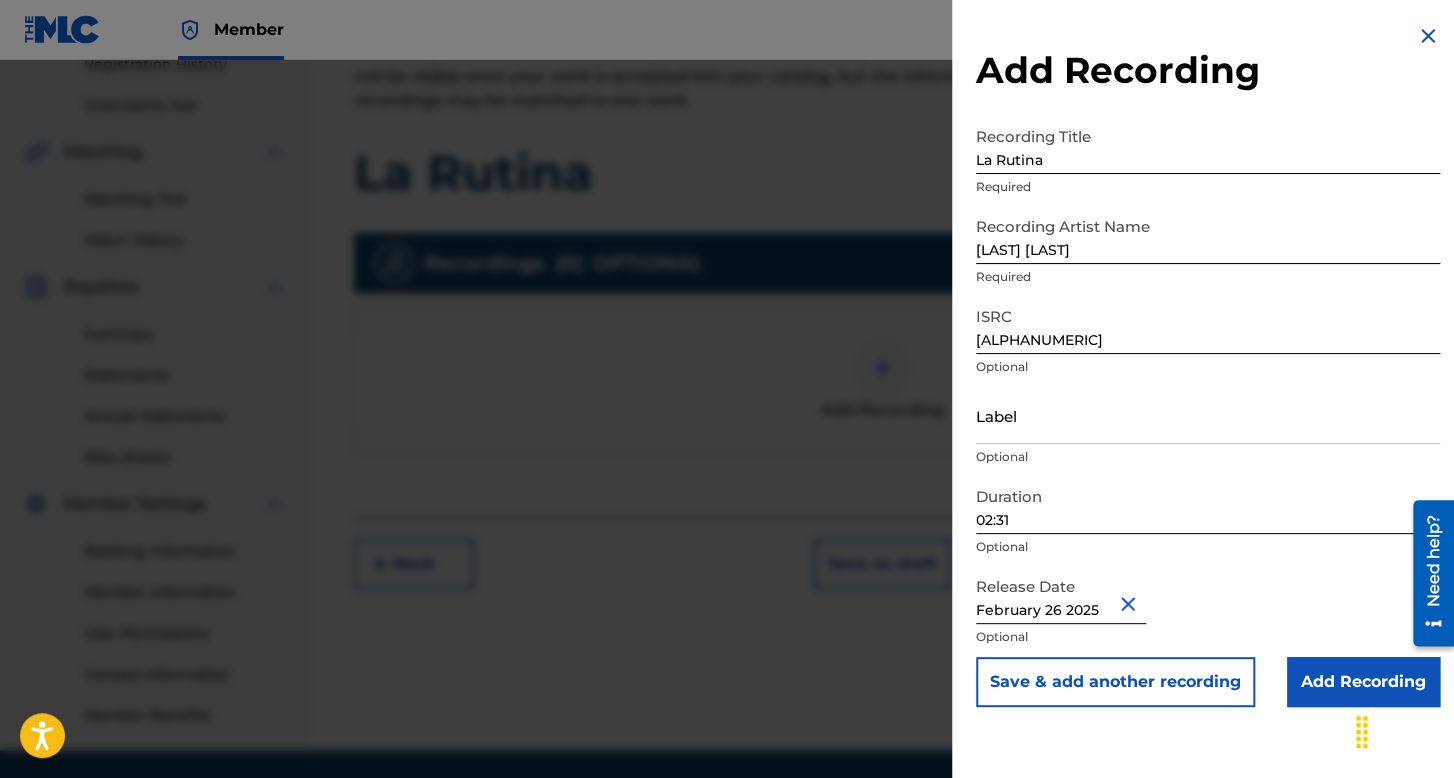 scroll, scrollTop: 0, scrollLeft: 0, axis: both 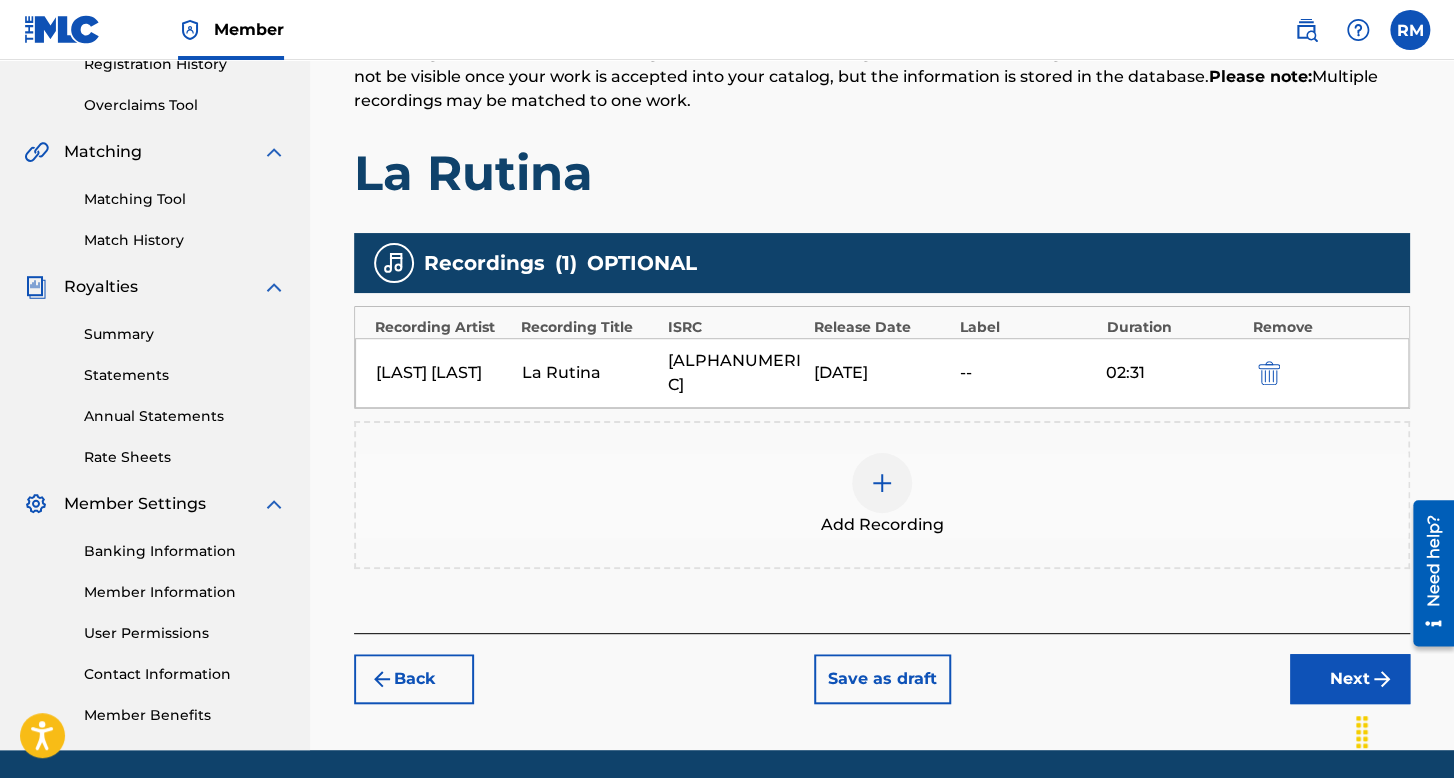 click on "Next" at bounding box center (1350, 679) 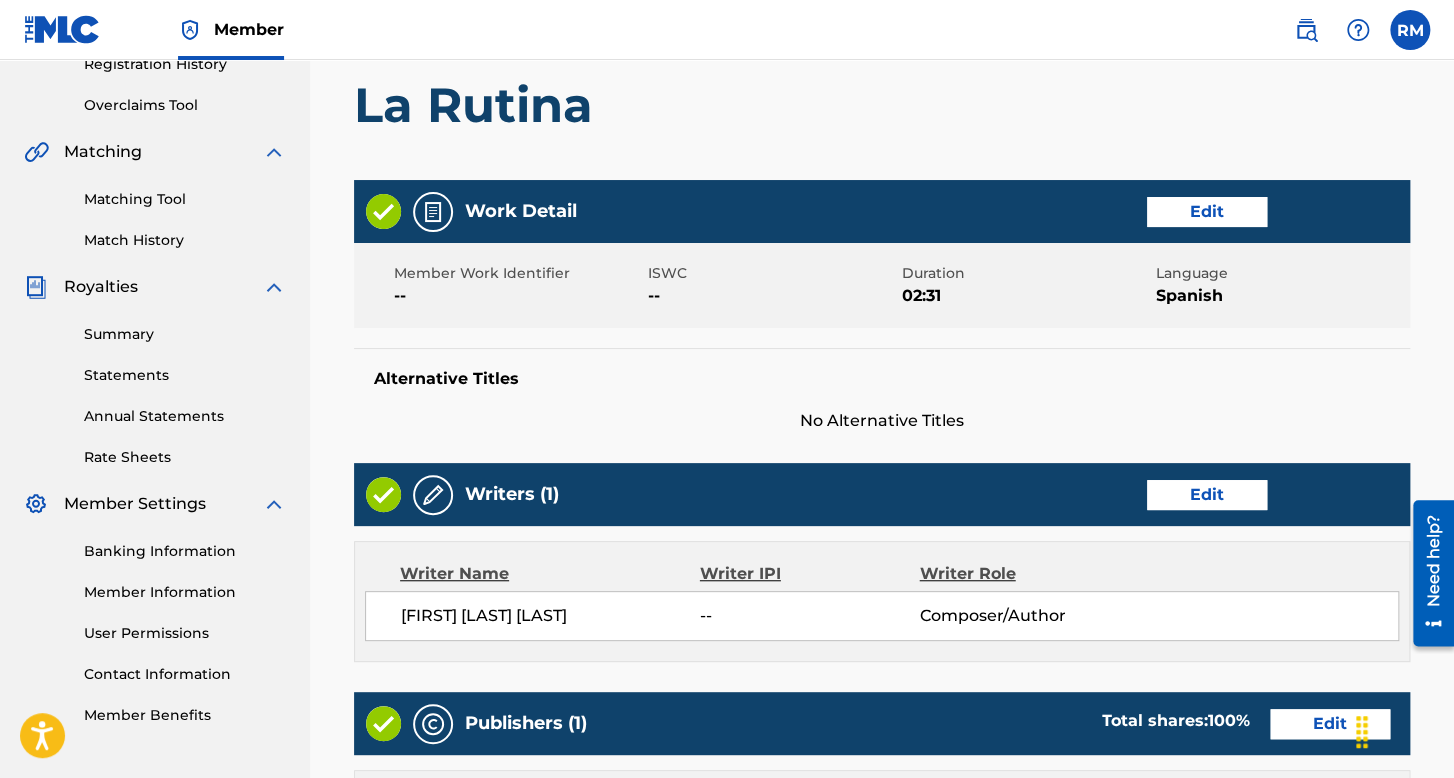 scroll, scrollTop: 999, scrollLeft: 0, axis: vertical 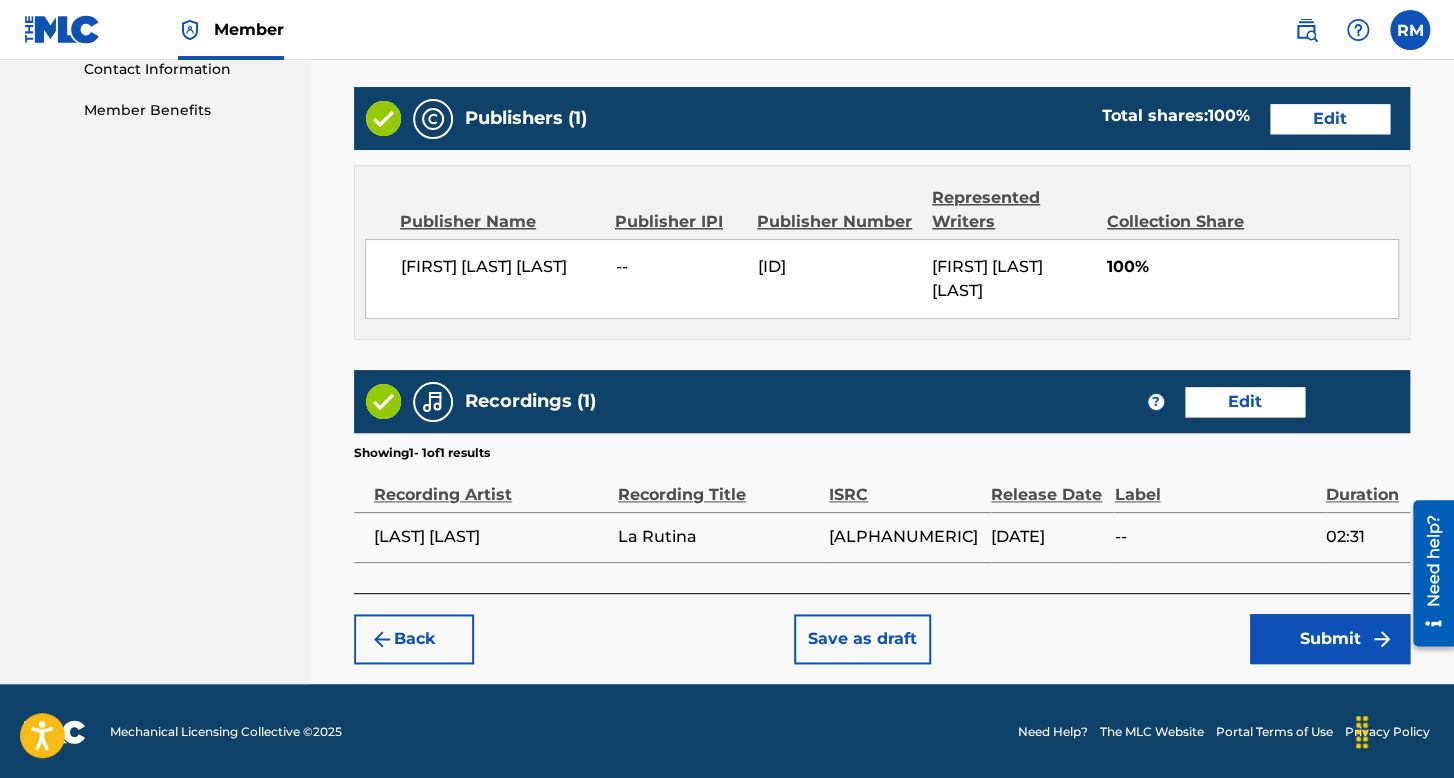 click on "Submit" at bounding box center (1330, 639) 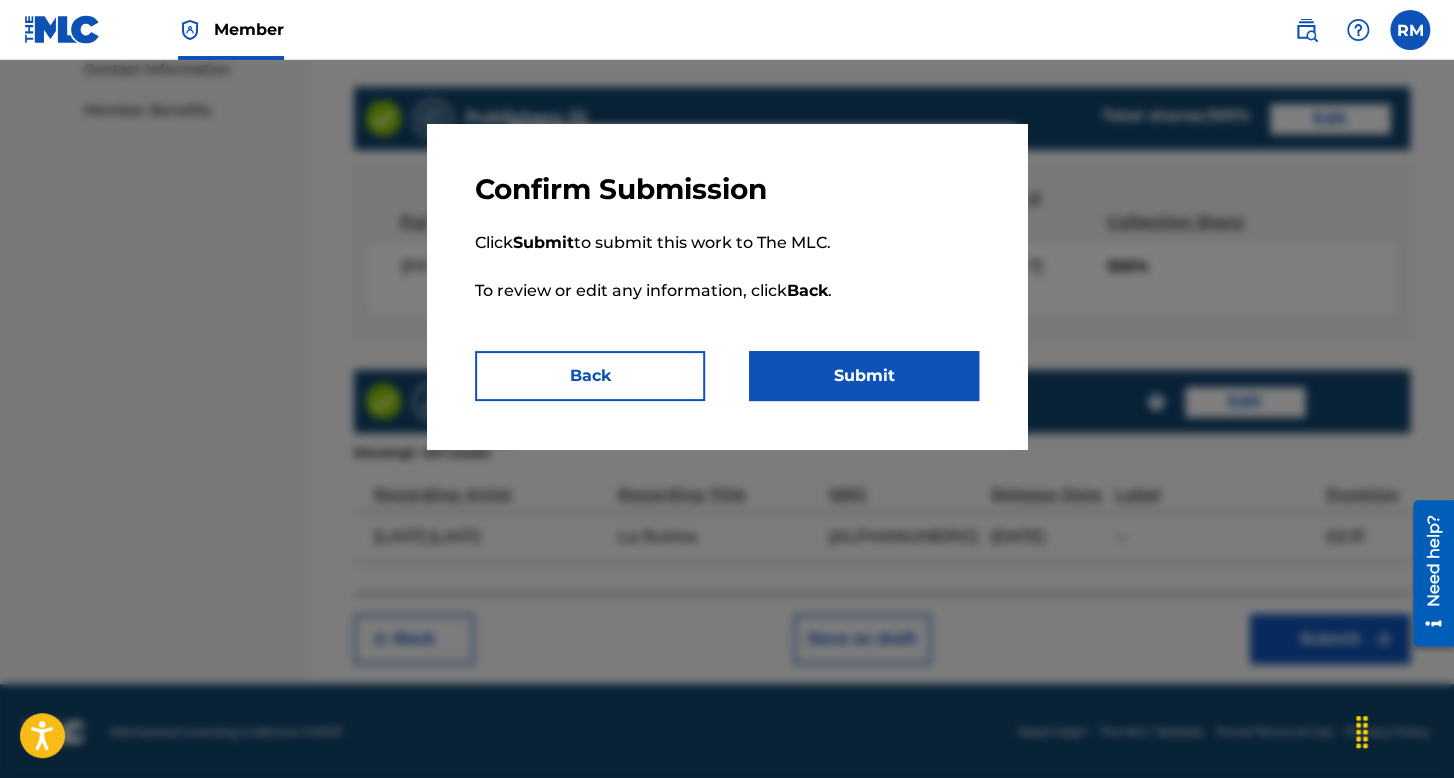 click on "Submit" at bounding box center [864, 376] 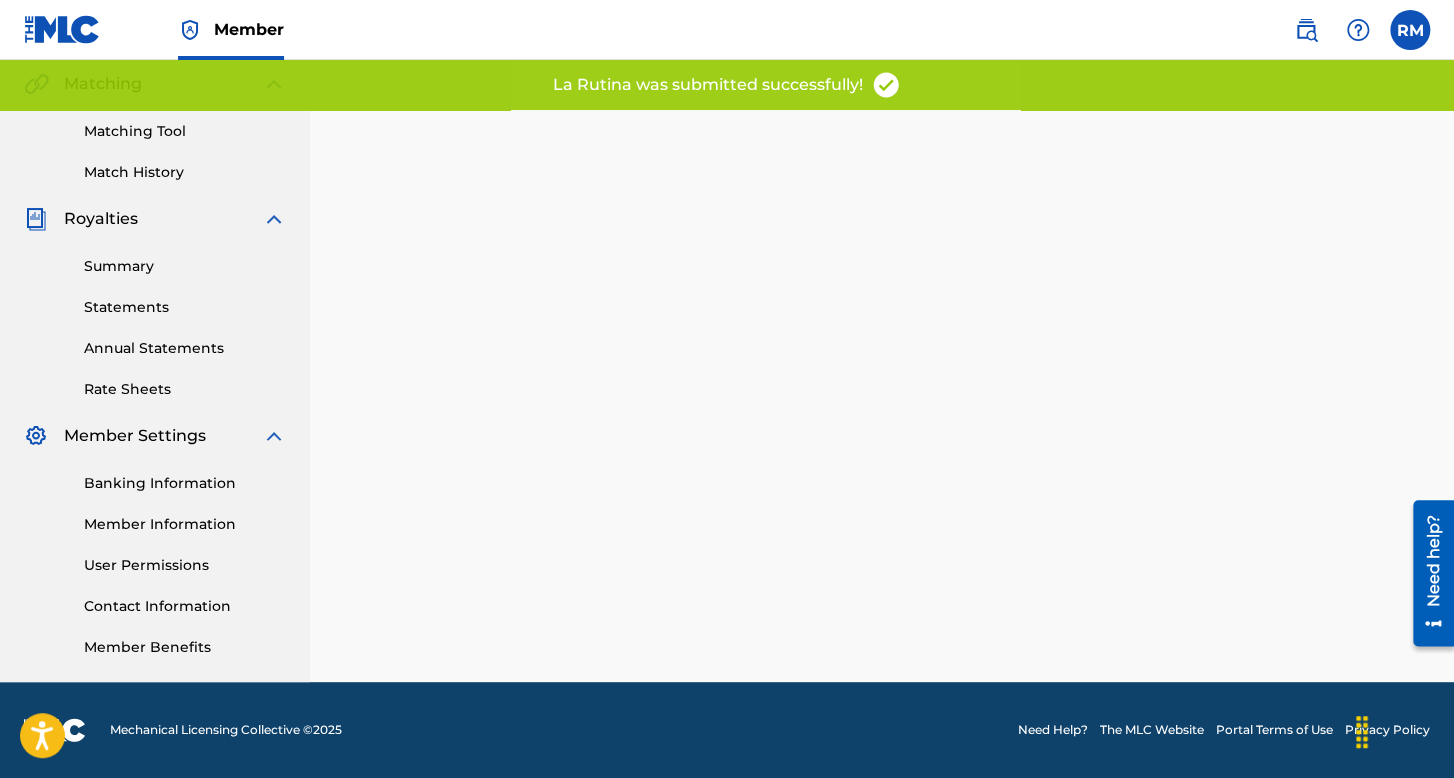 scroll, scrollTop: 0, scrollLeft: 0, axis: both 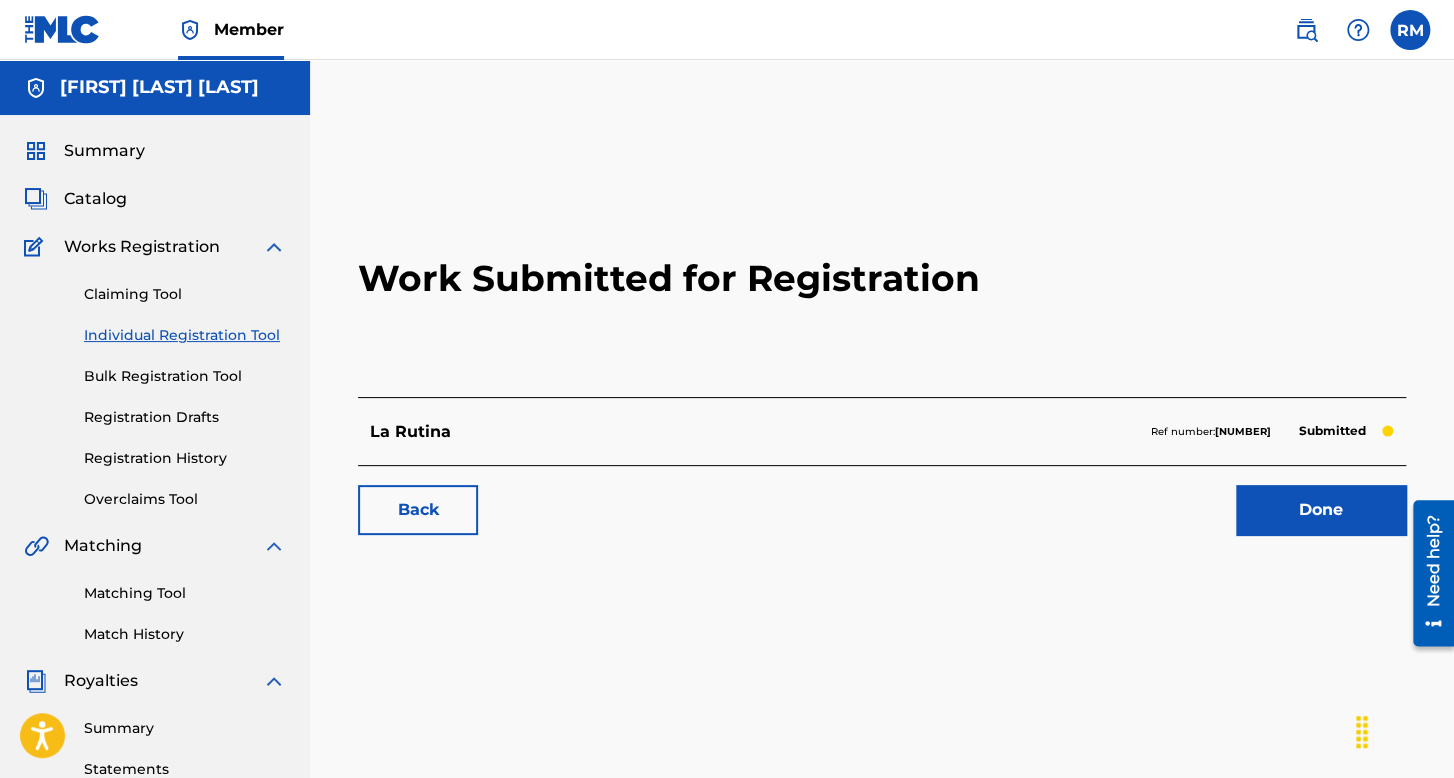 click on "Registration History" at bounding box center [185, 458] 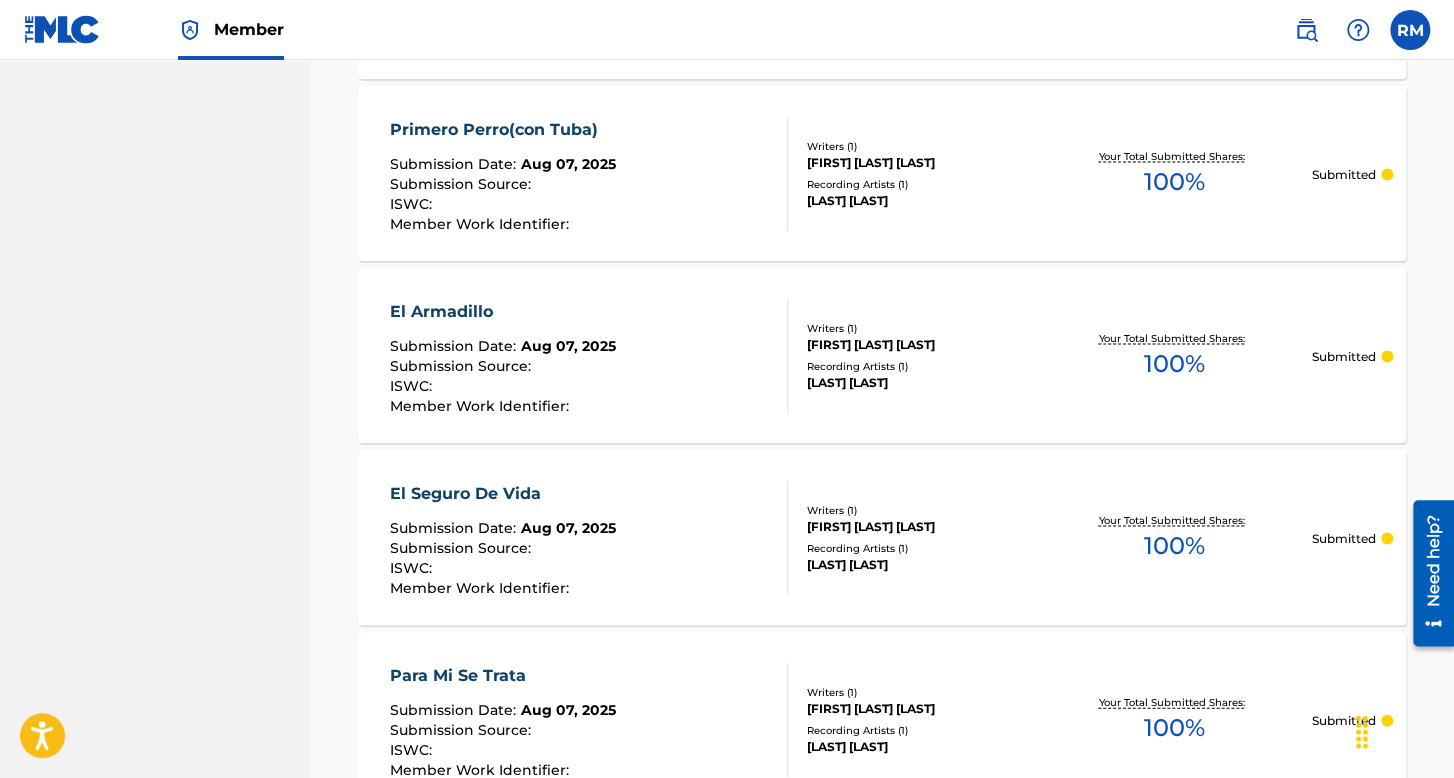 scroll, scrollTop: 1960, scrollLeft: 0, axis: vertical 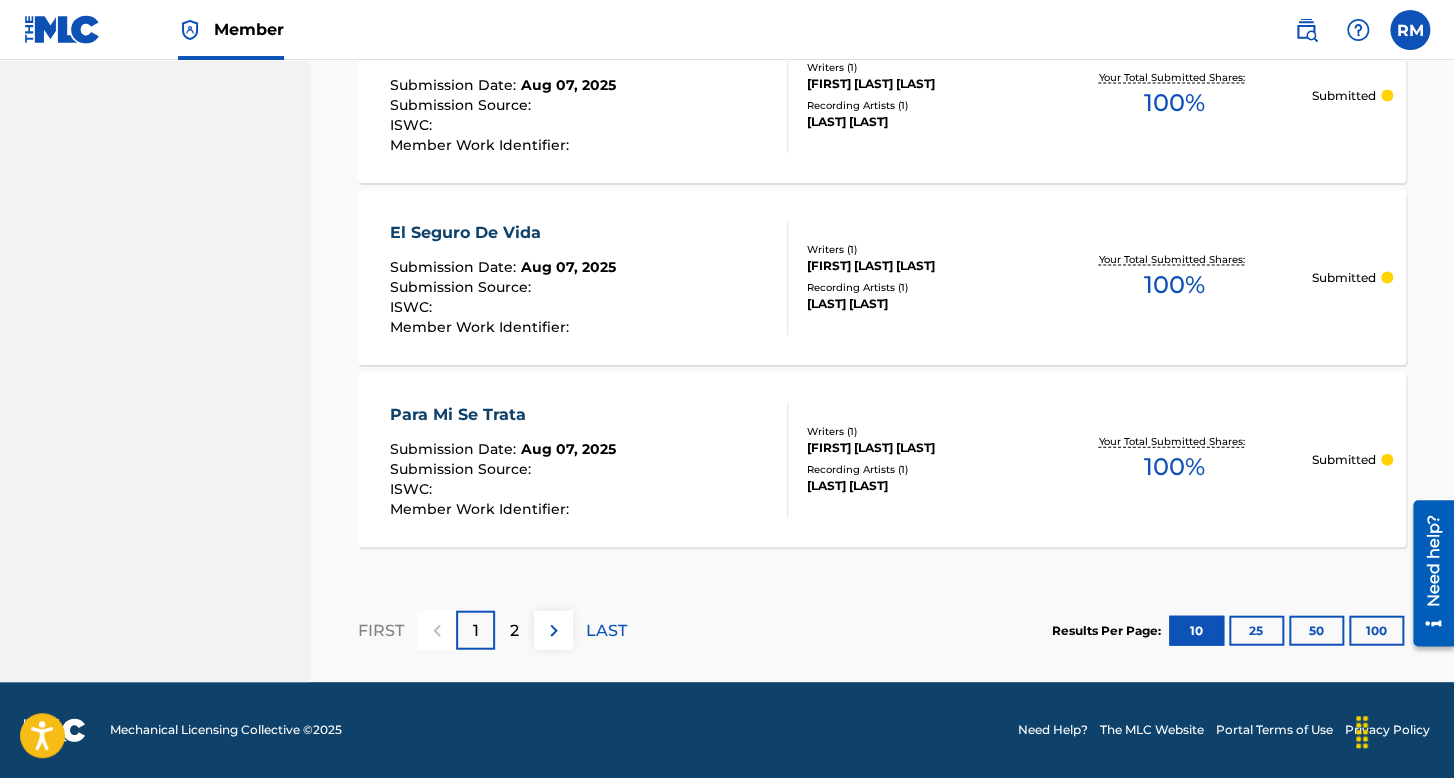 click on "25" at bounding box center (1256, 631) 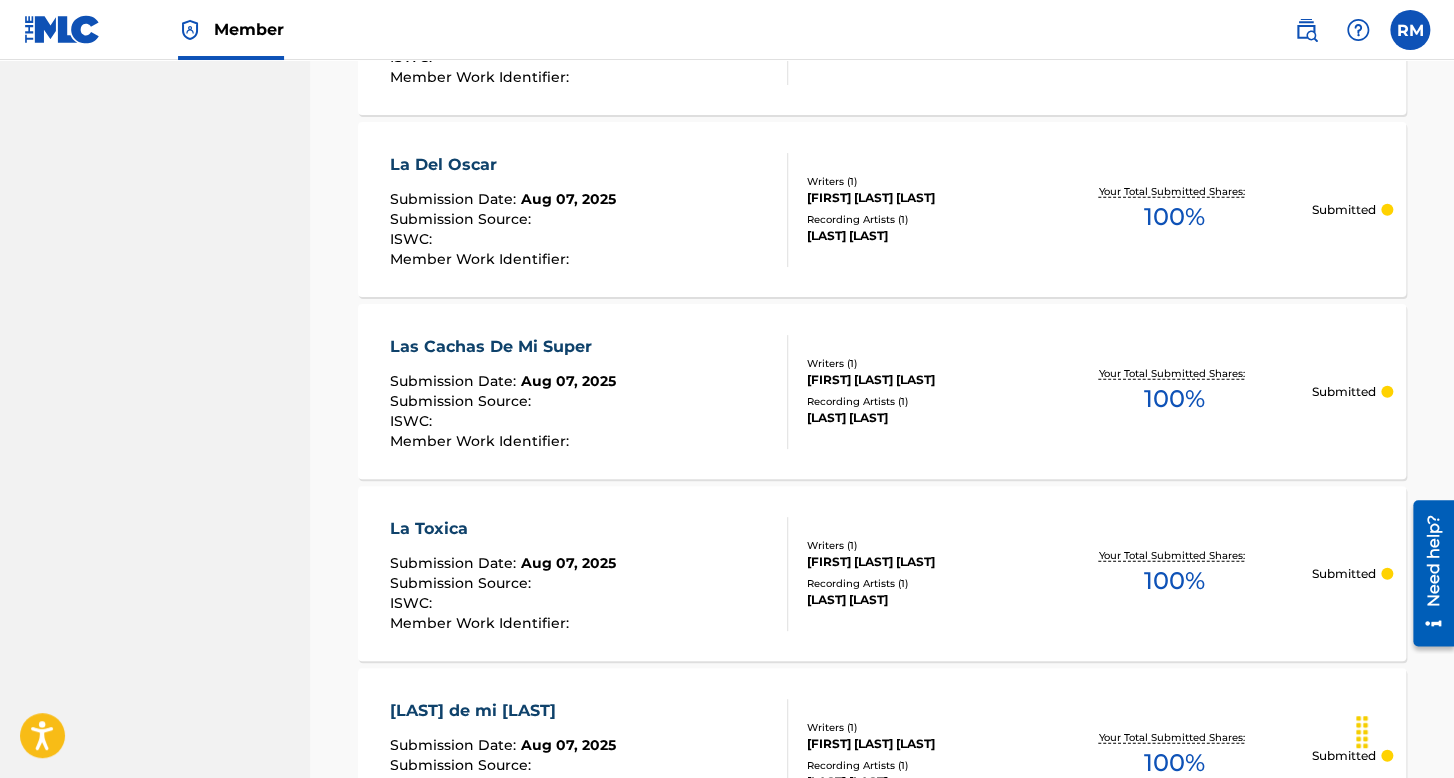 scroll, scrollTop: 2360, scrollLeft: 0, axis: vertical 